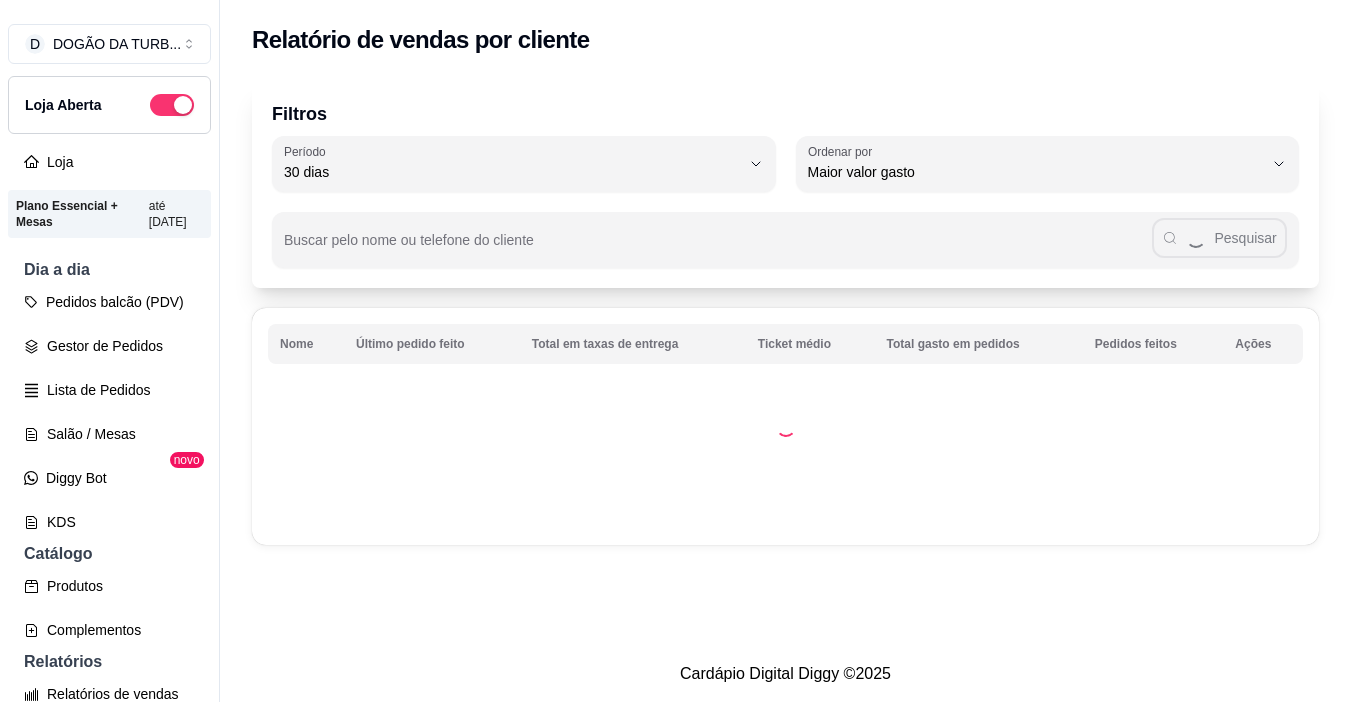 select on "30" 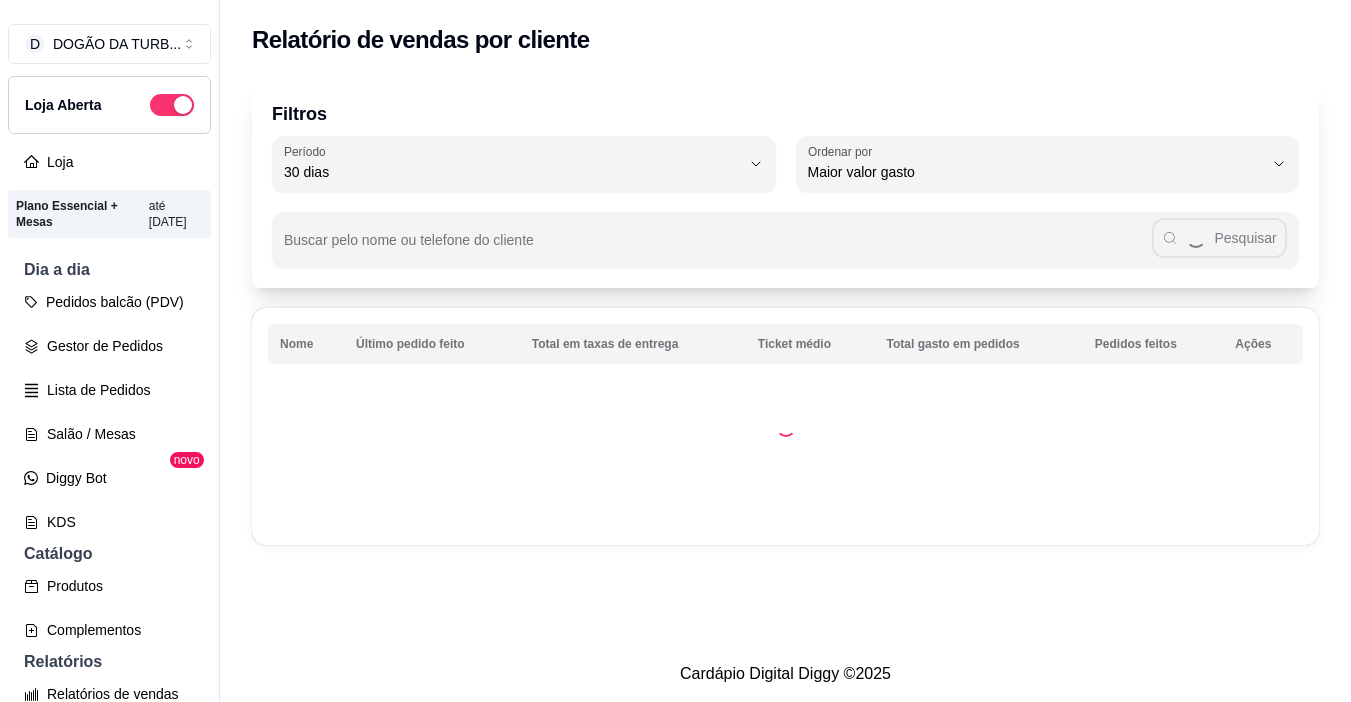 scroll, scrollTop: 0, scrollLeft: 0, axis: both 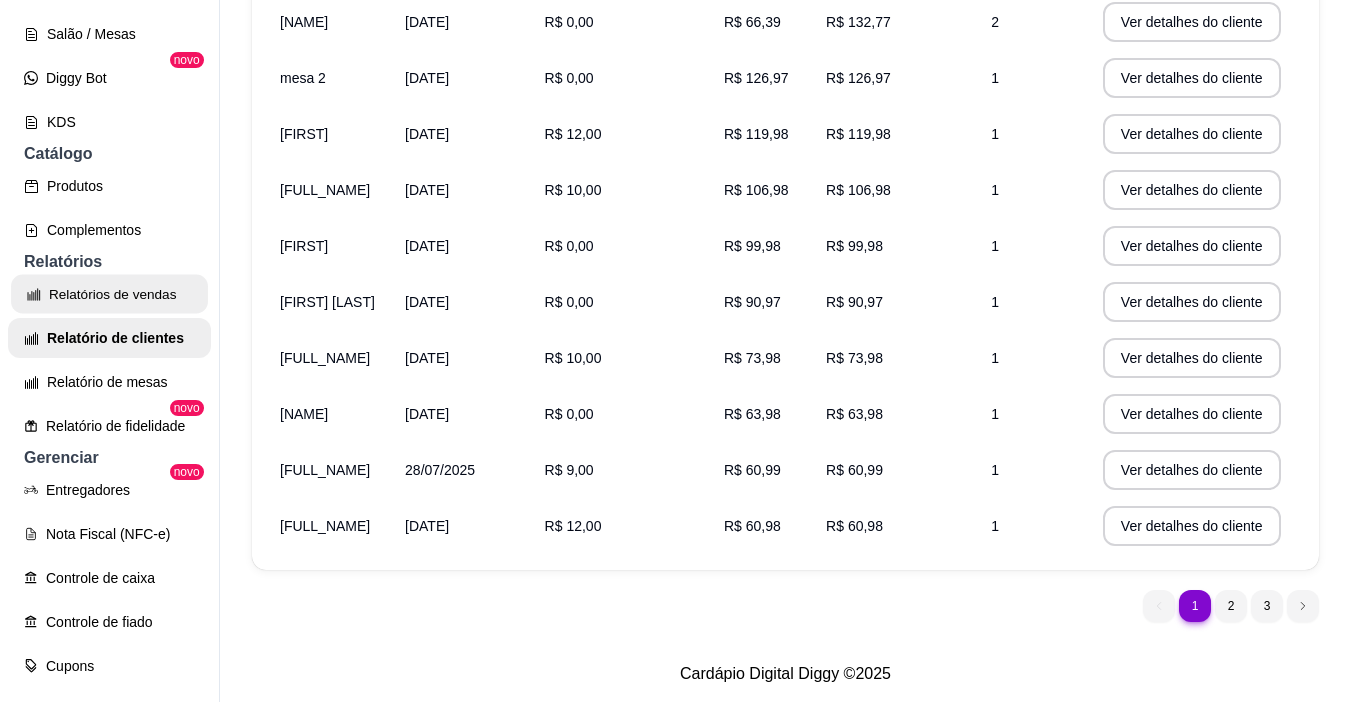 click on "Relatórios de vendas" at bounding box center [109, 294] 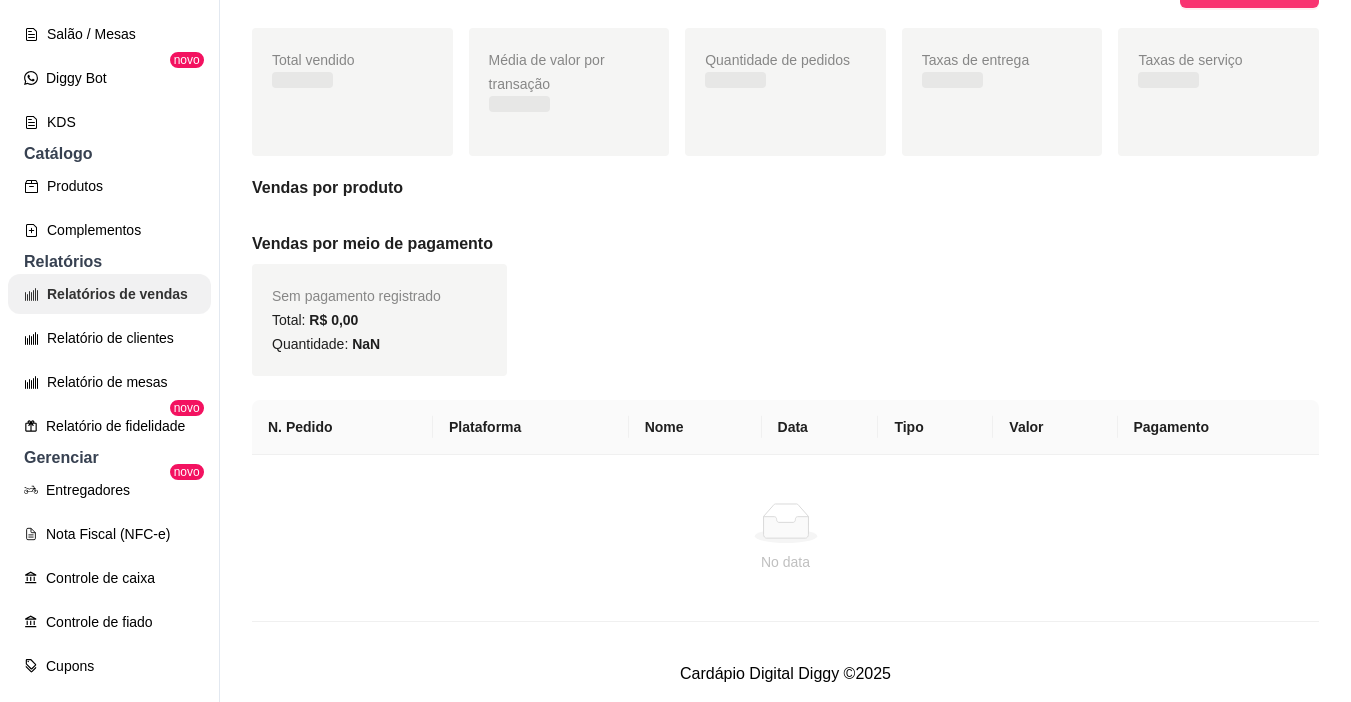 scroll, scrollTop: 0, scrollLeft: 0, axis: both 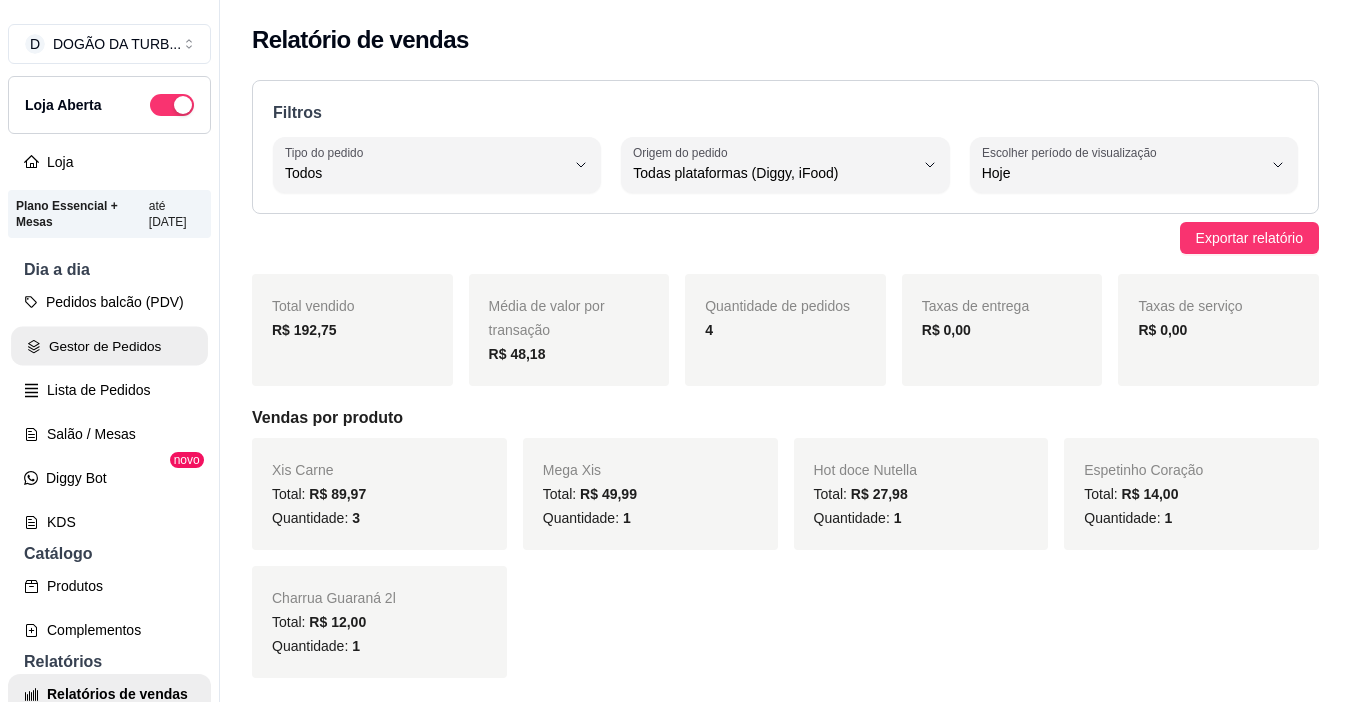 click on "Gestor de Pedidos" at bounding box center (109, 346) 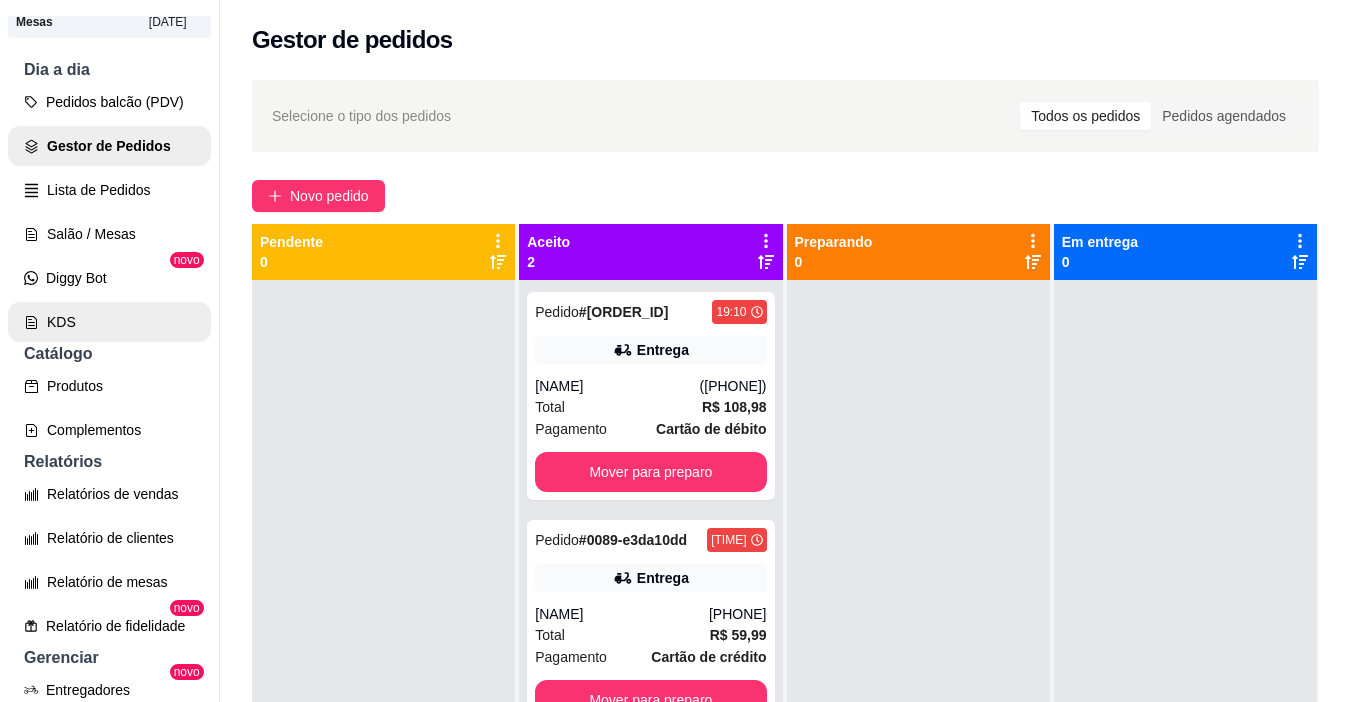 scroll, scrollTop: 300, scrollLeft: 0, axis: vertical 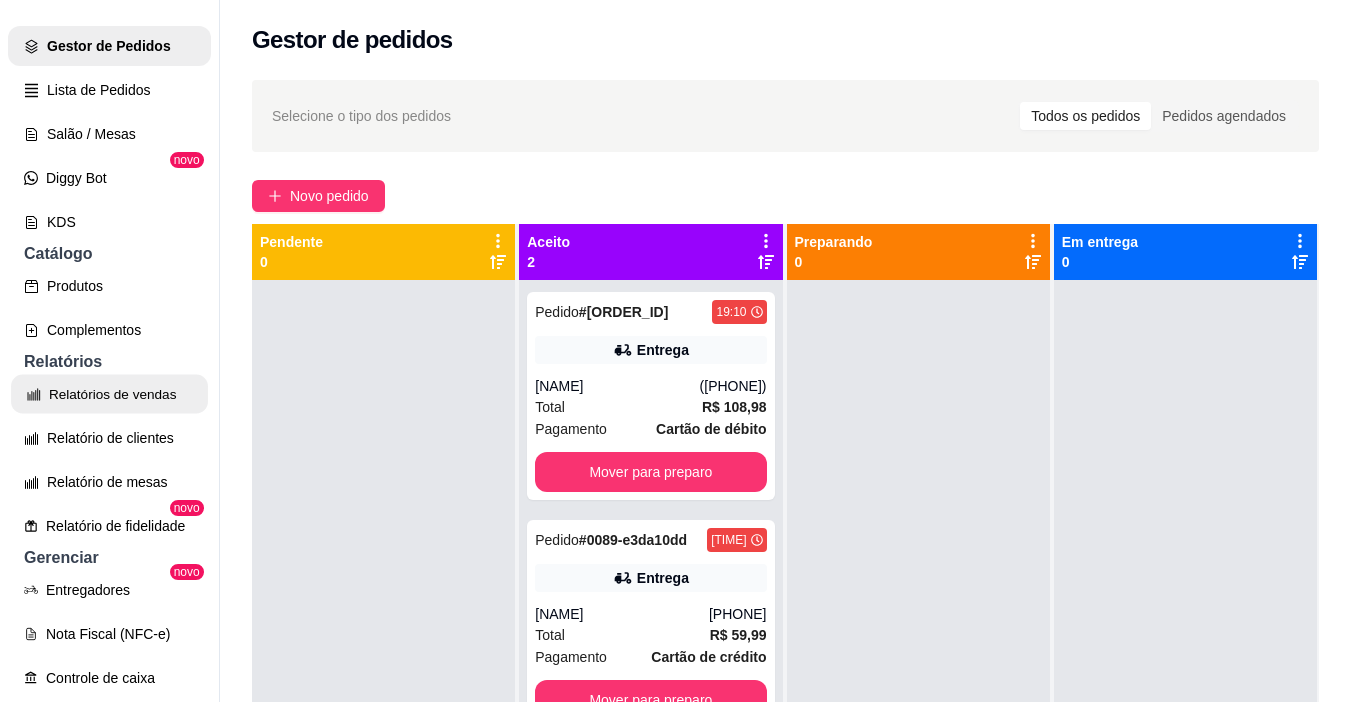 click on "Relatórios de vendas" at bounding box center (109, 394) 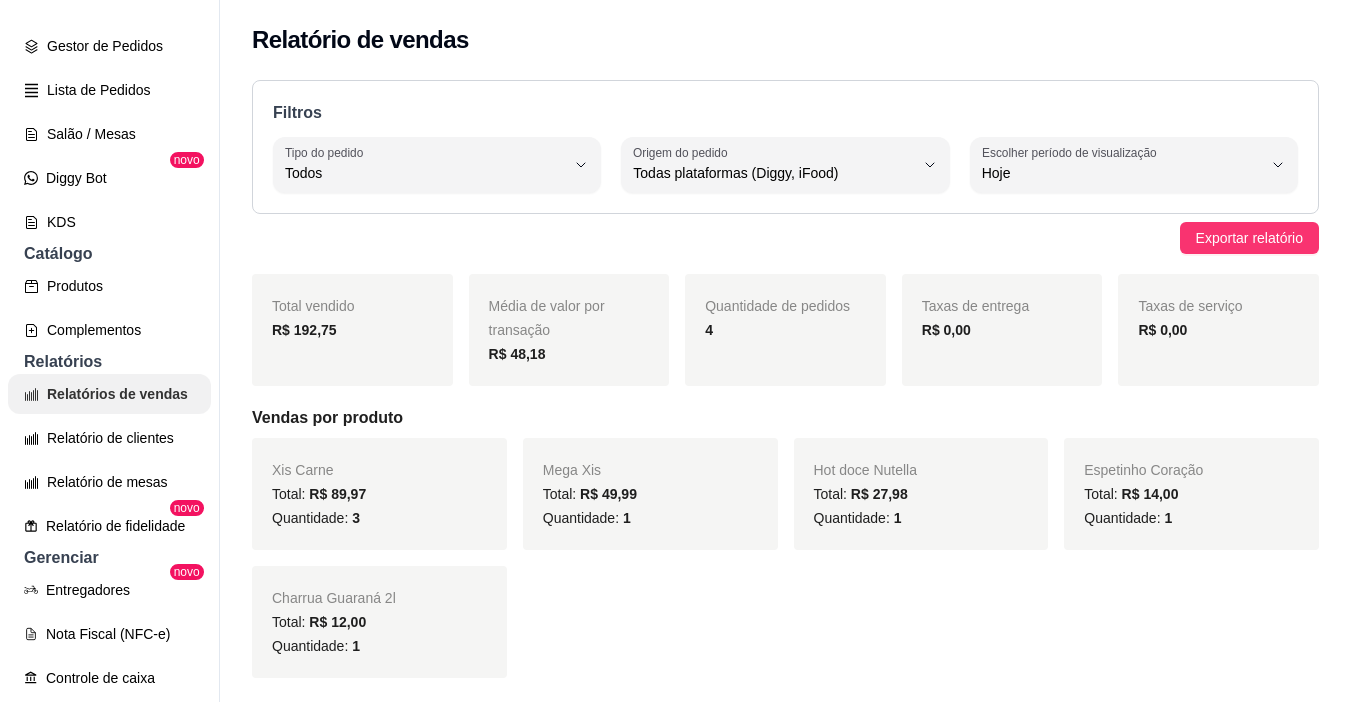 scroll, scrollTop: 0, scrollLeft: 0, axis: both 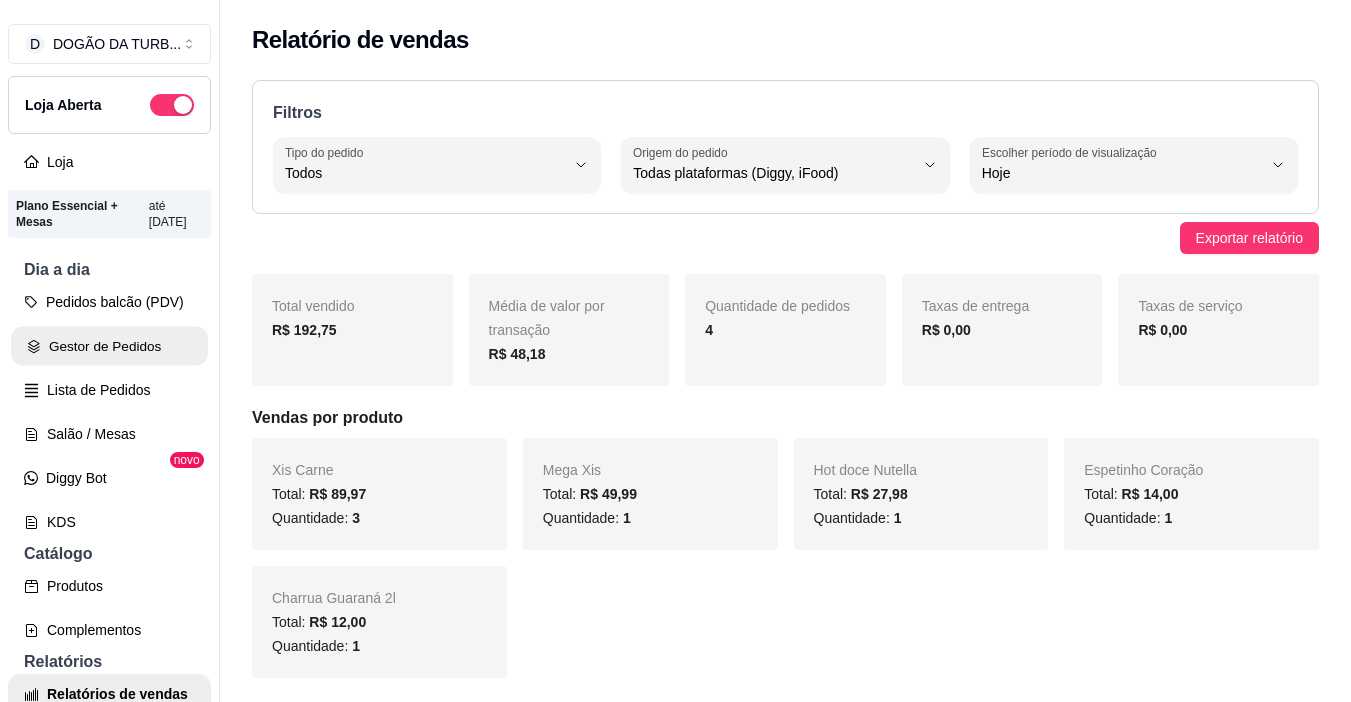 click on "Gestor de Pedidos" at bounding box center [109, 346] 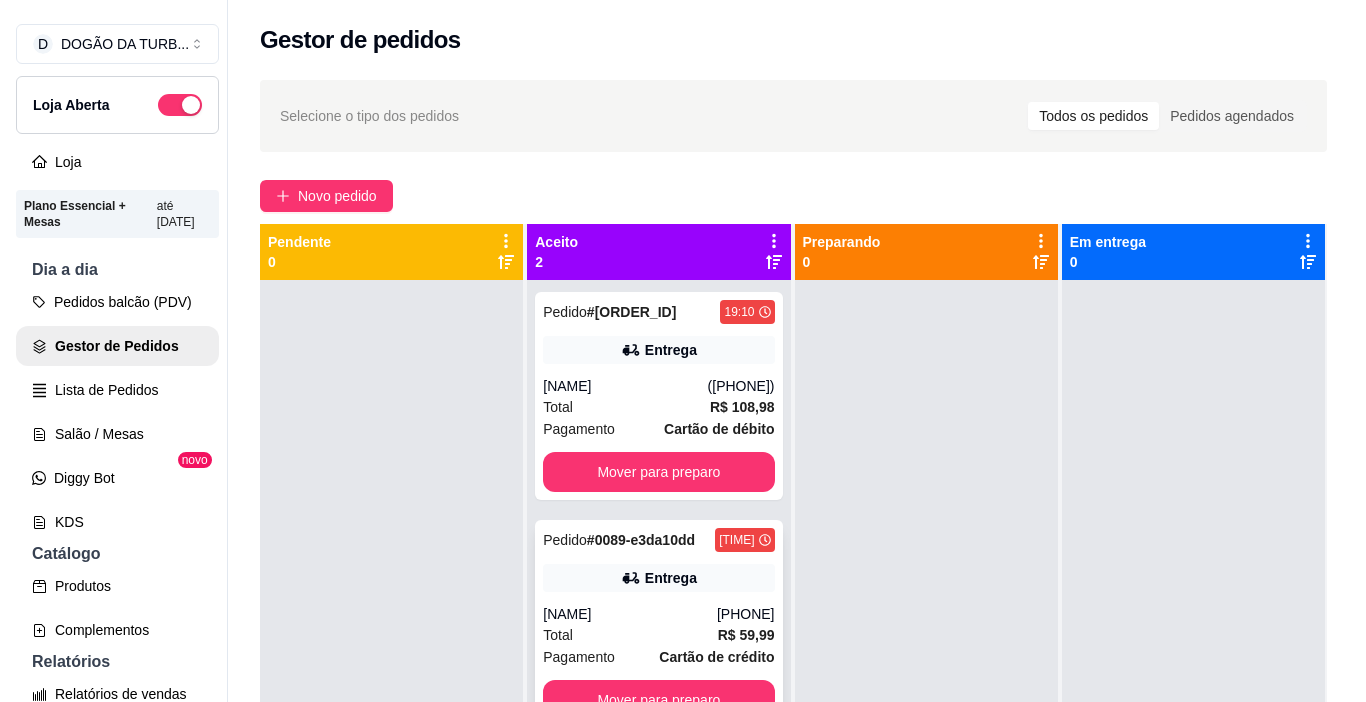 scroll, scrollTop: 56, scrollLeft: 0, axis: vertical 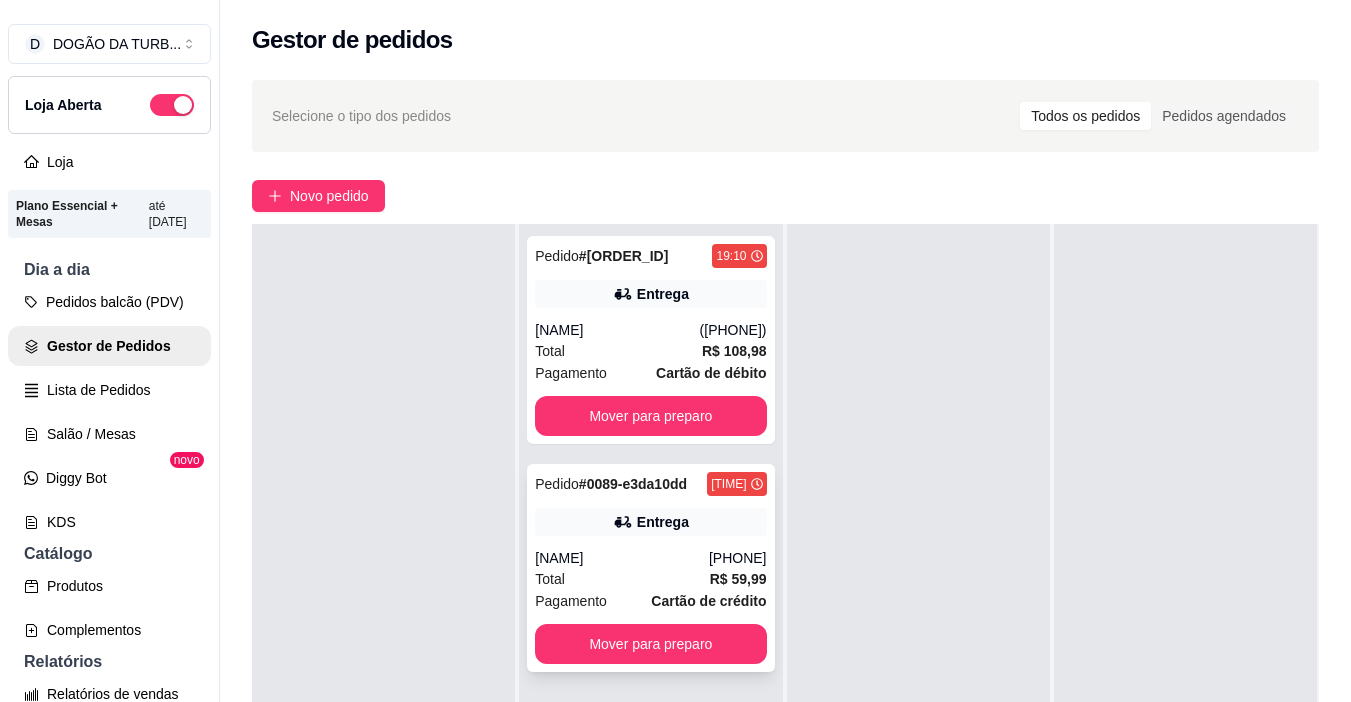 click on "Total R$ 59,99" at bounding box center [650, 579] 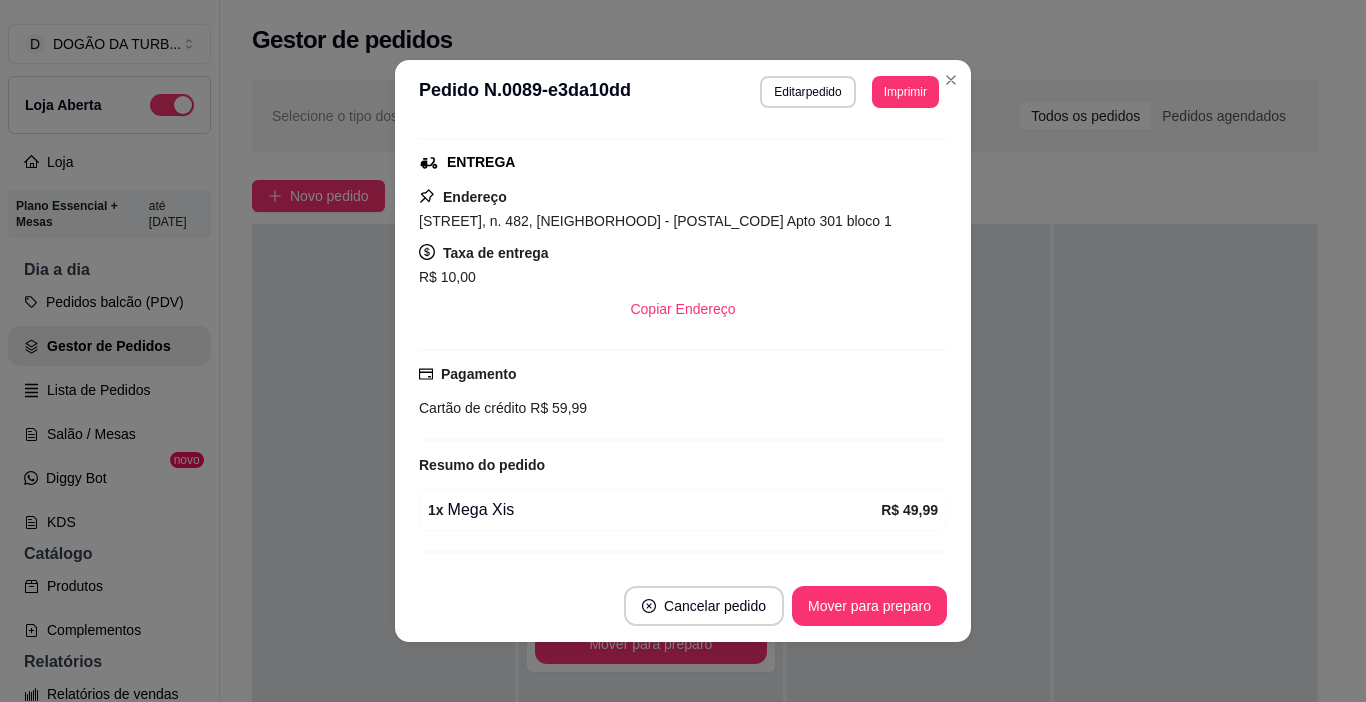 scroll, scrollTop: 369, scrollLeft: 0, axis: vertical 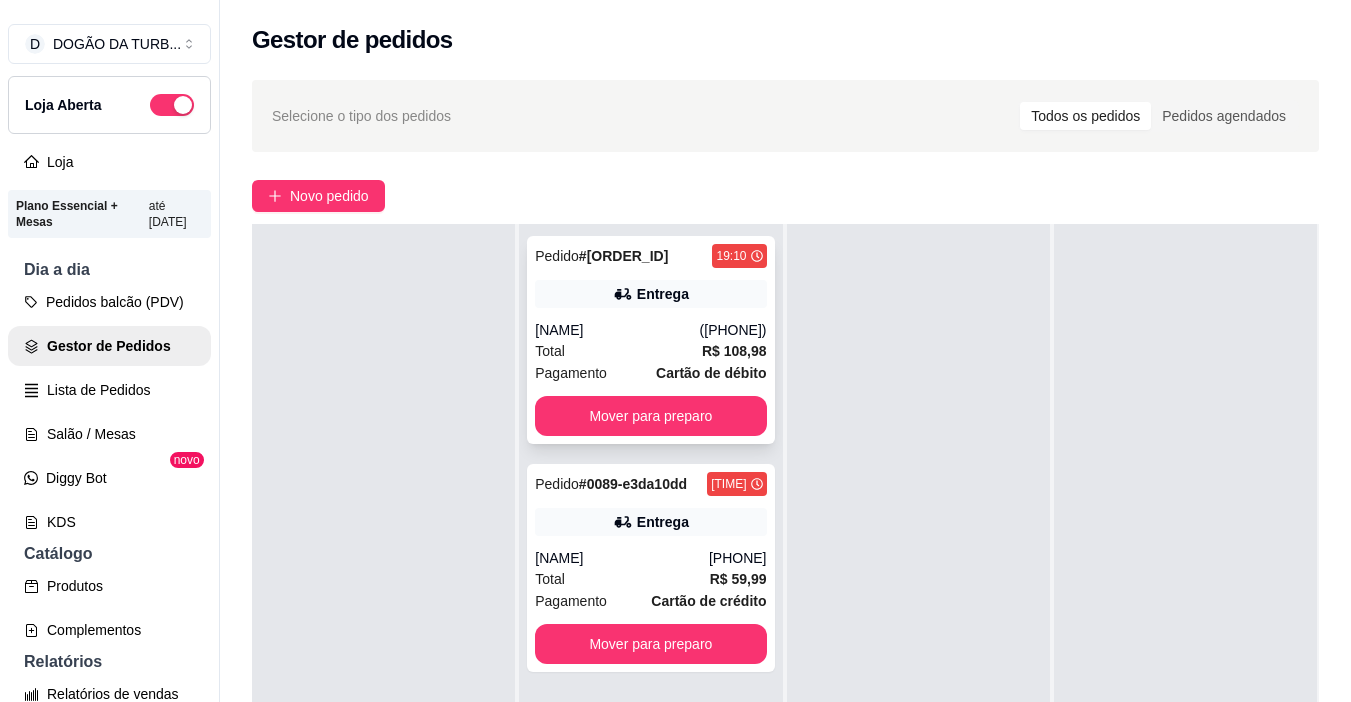 click on "[NAME]" at bounding box center [617, 330] 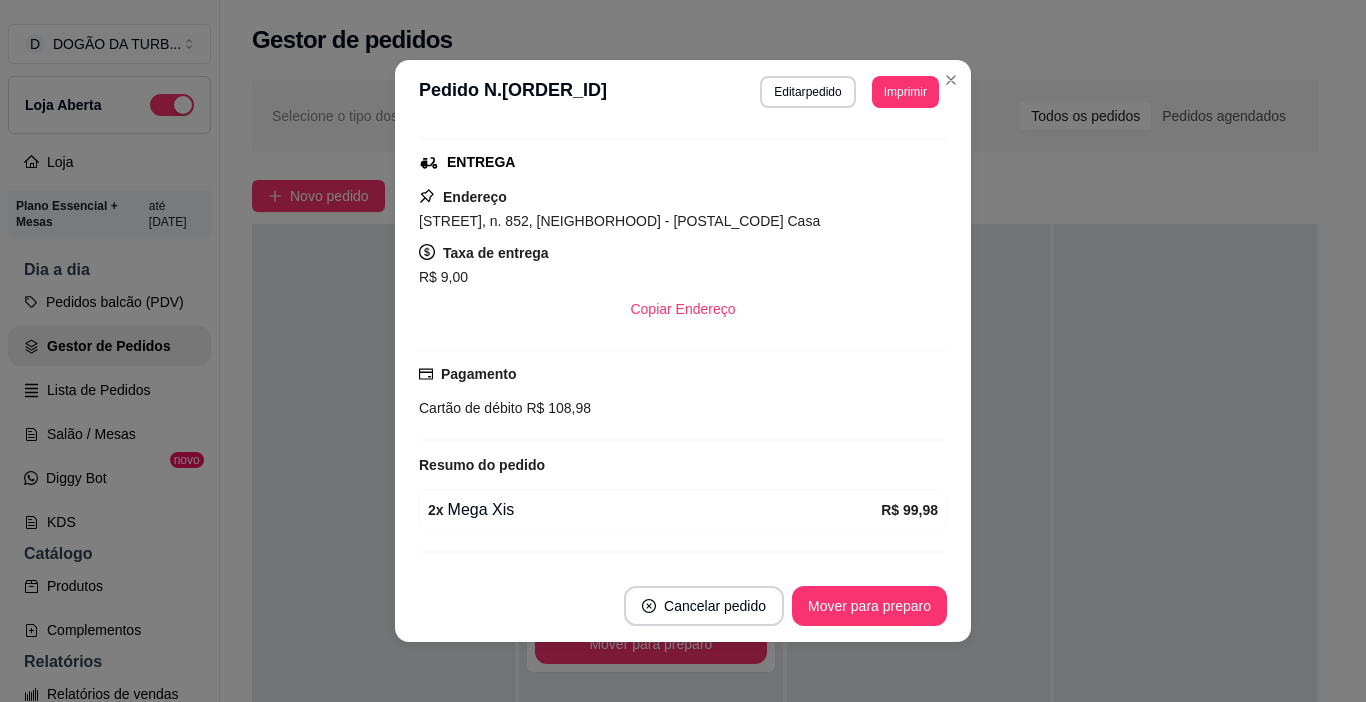 scroll, scrollTop: 369, scrollLeft: 0, axis: vertical 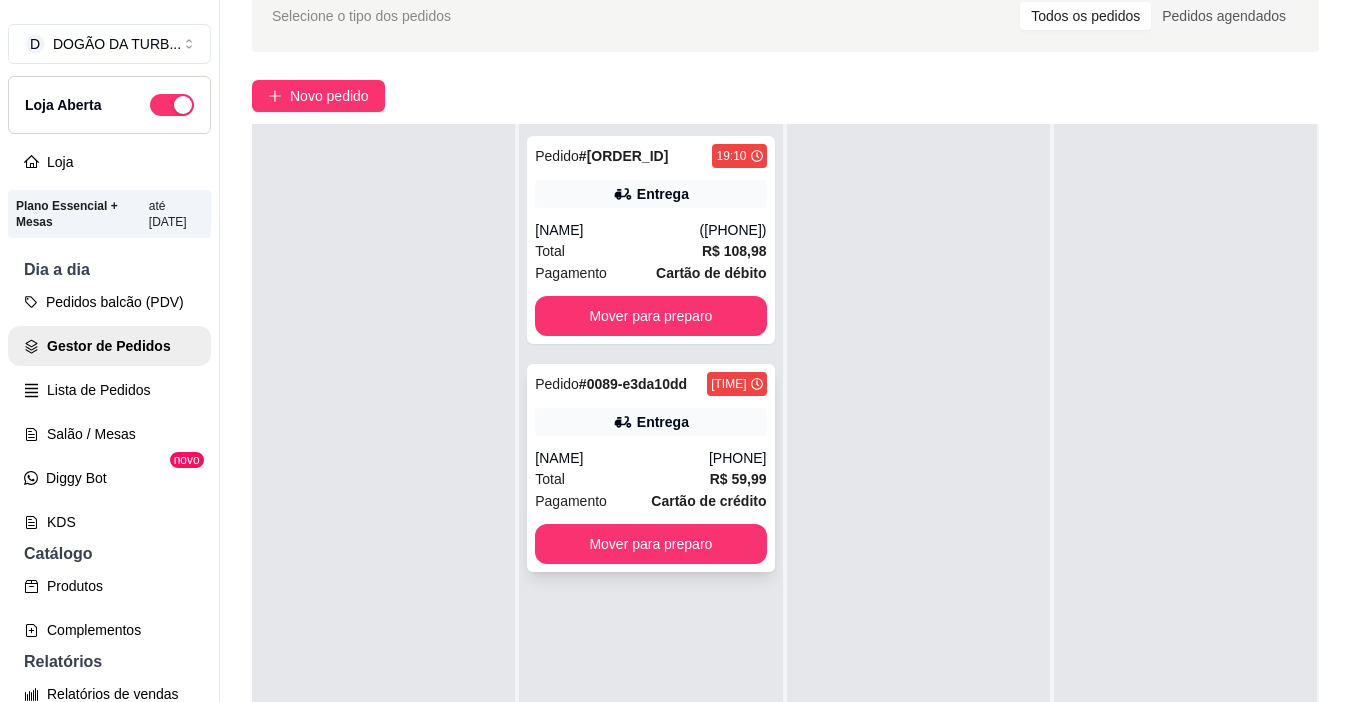 click on "Total R$ 59,99" at bounding box center [650, 479] 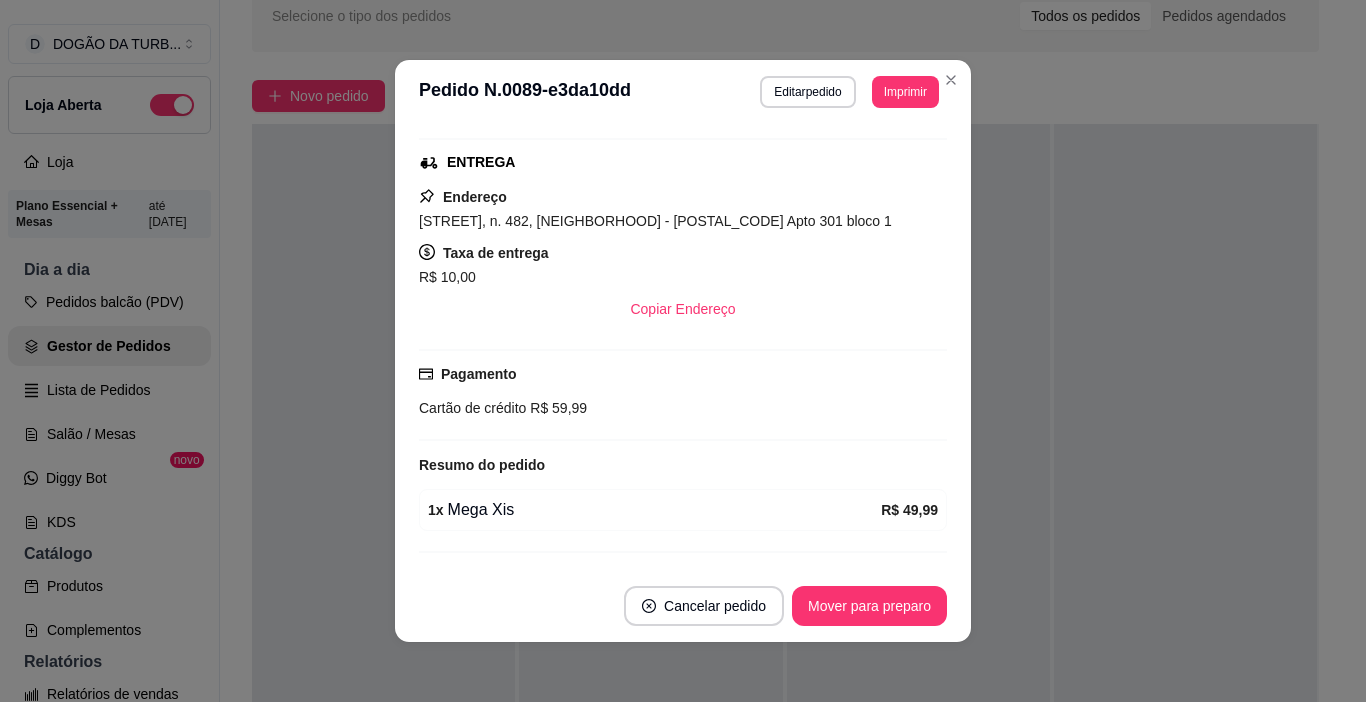 scroll, scrollTop: 369, scrollLeft: 0, axis: vertical 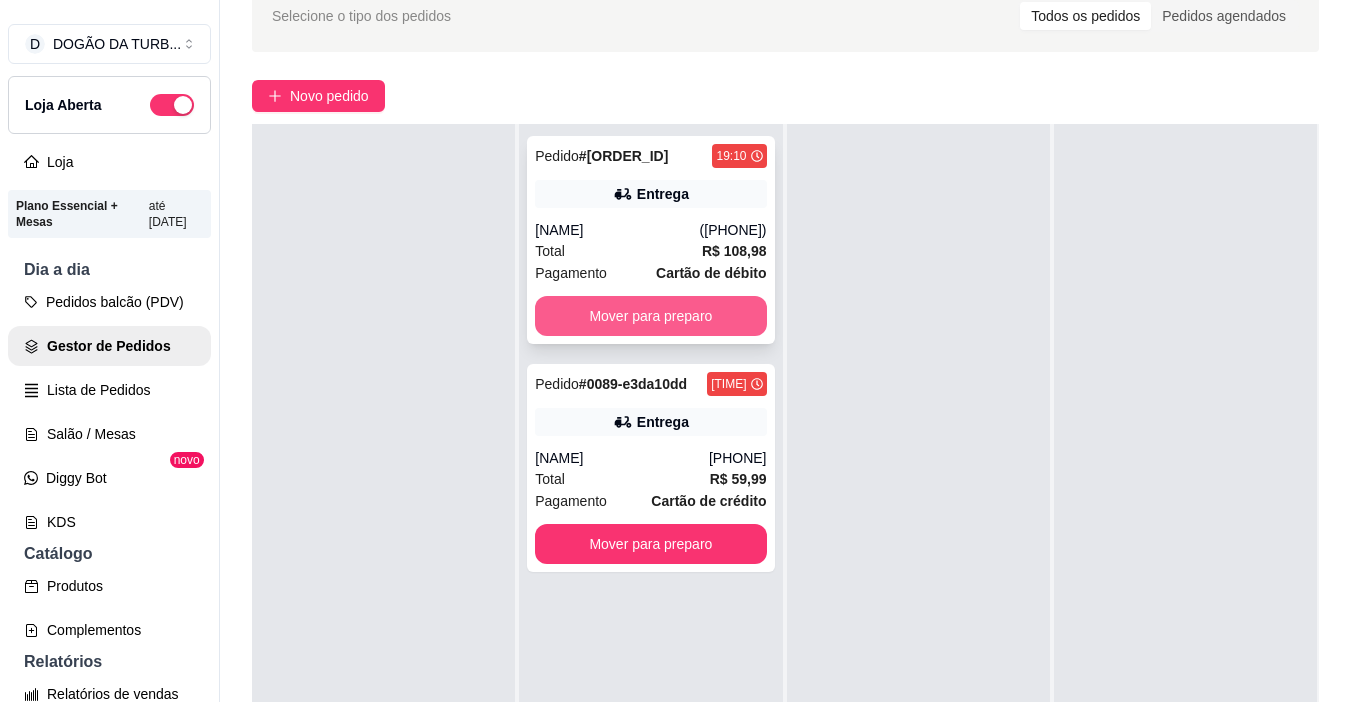click on "Mover para preparo" at bounding box center [650, 316] 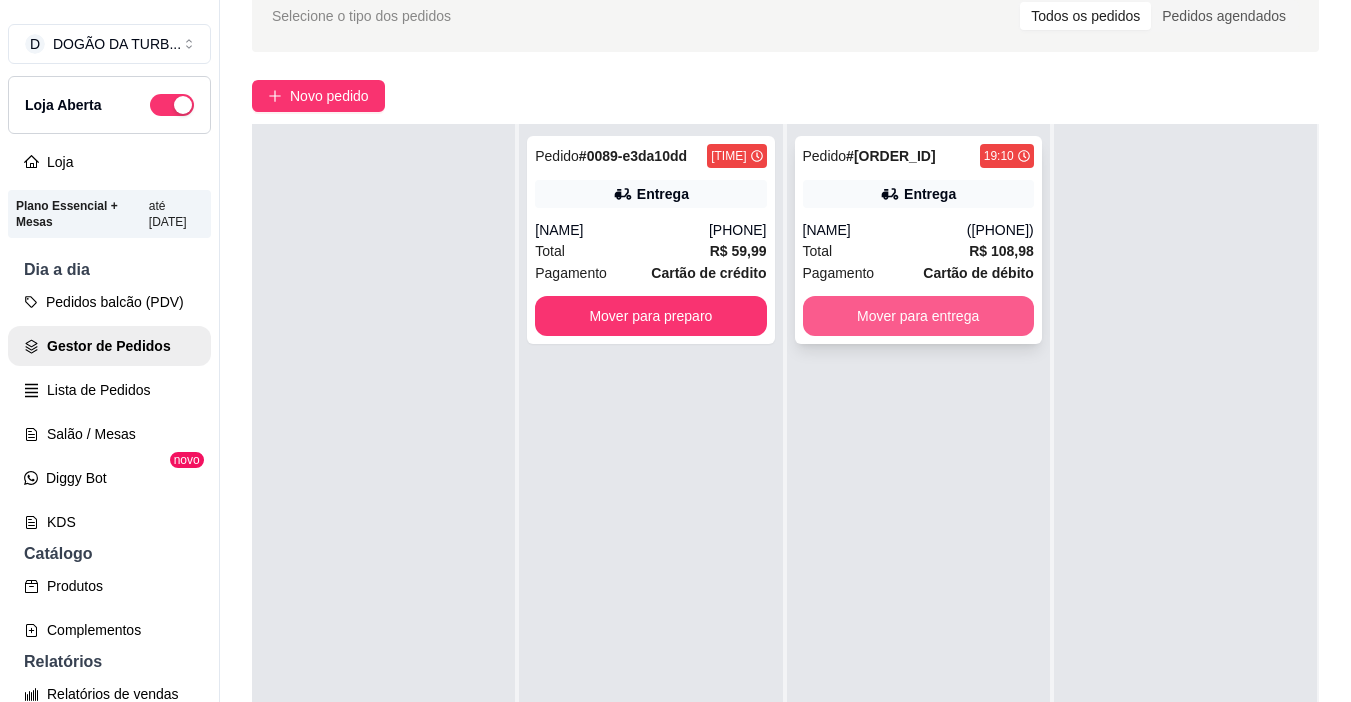 click on "Mover para entrega" at bounding box center [918, 316] 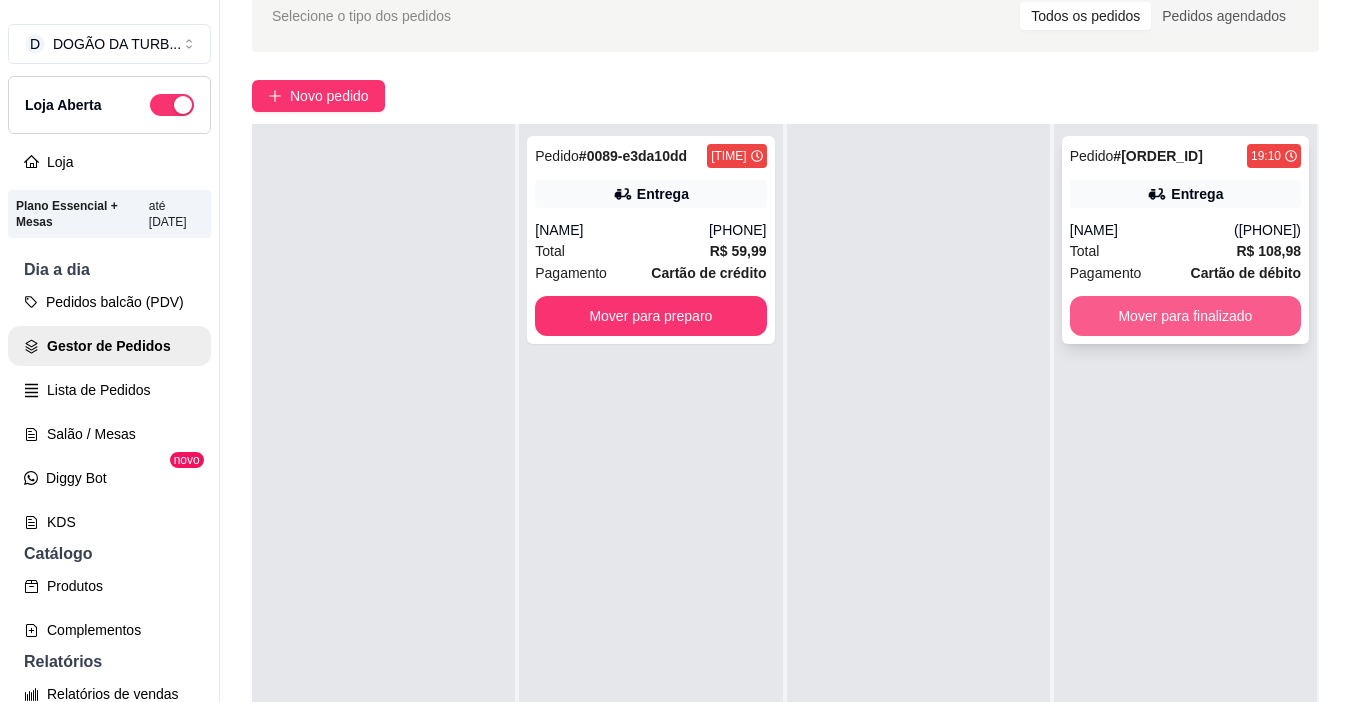 click on "Mover para finalizado" at bounding box center (1185, 316) 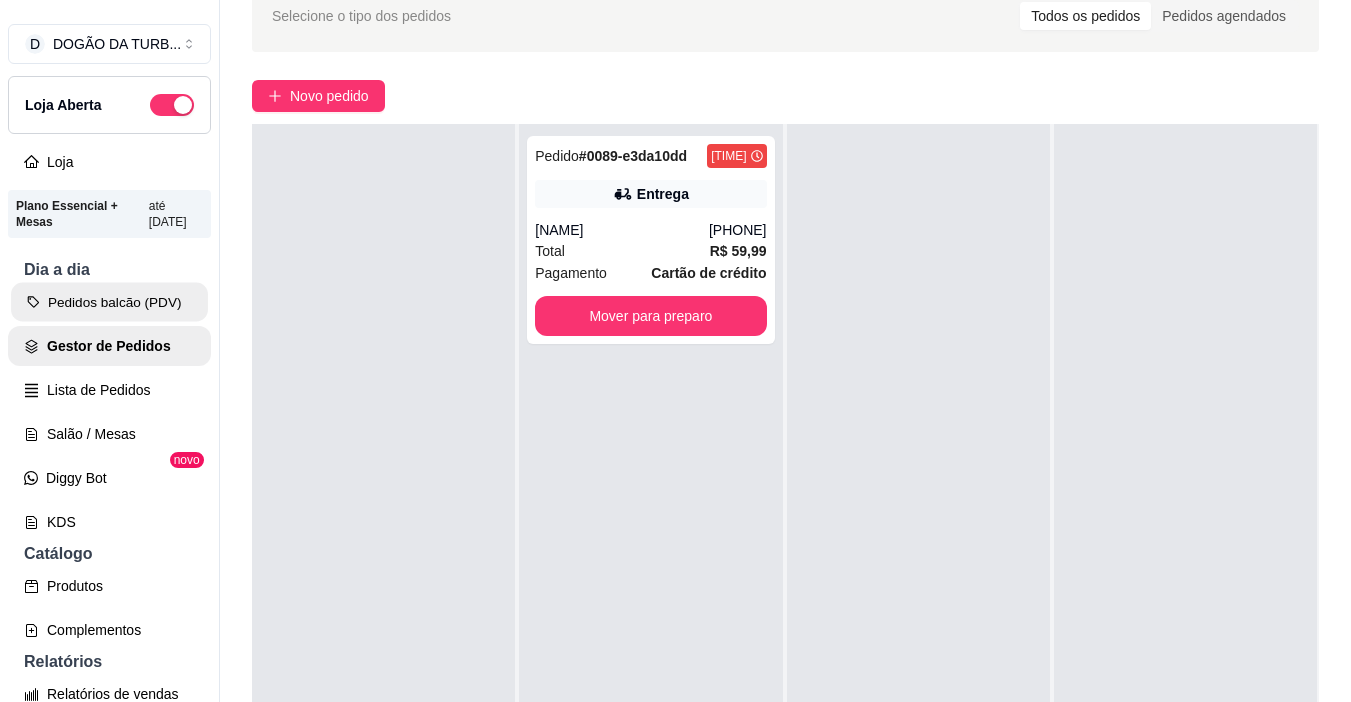 click on "Pedidos balcão (PDV)" at bounding box center [109, 302] 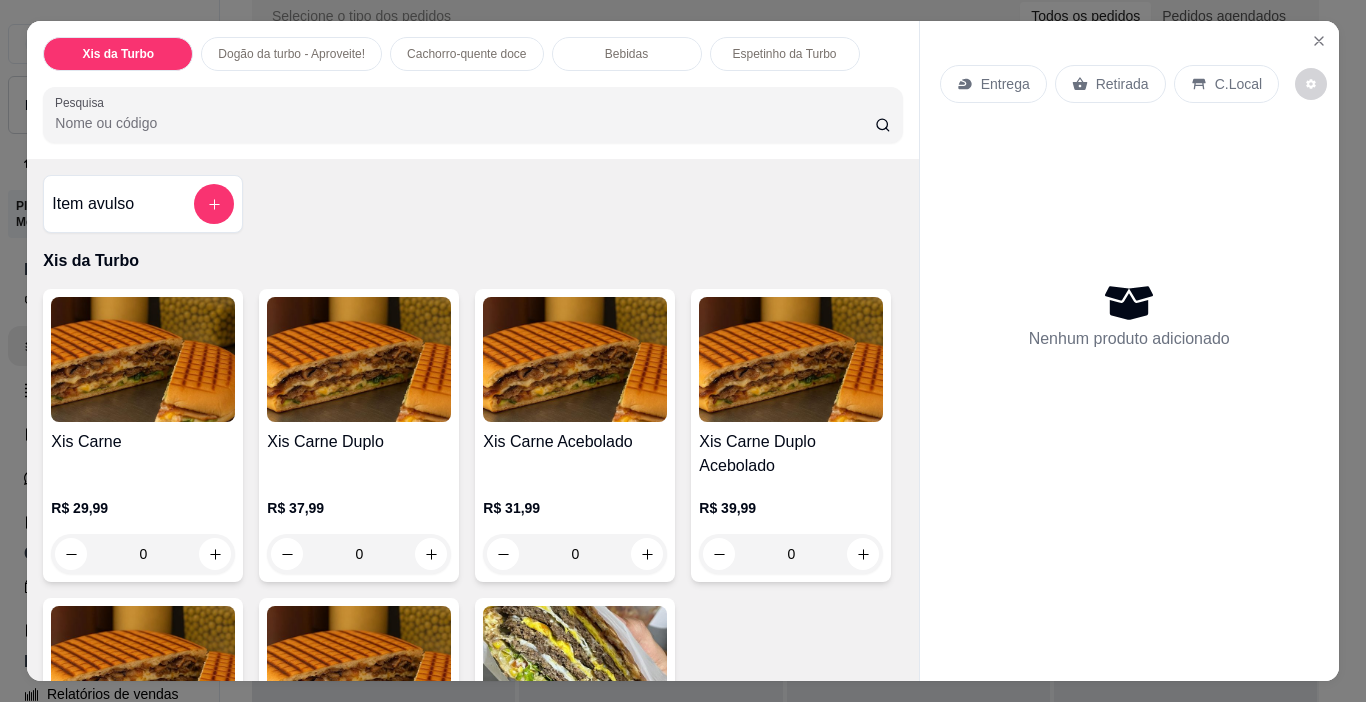 drag, startPoint x: 1104, startPoint y: 80, endPoint x: 1079, endPoint y: 108, distance: 37.536648 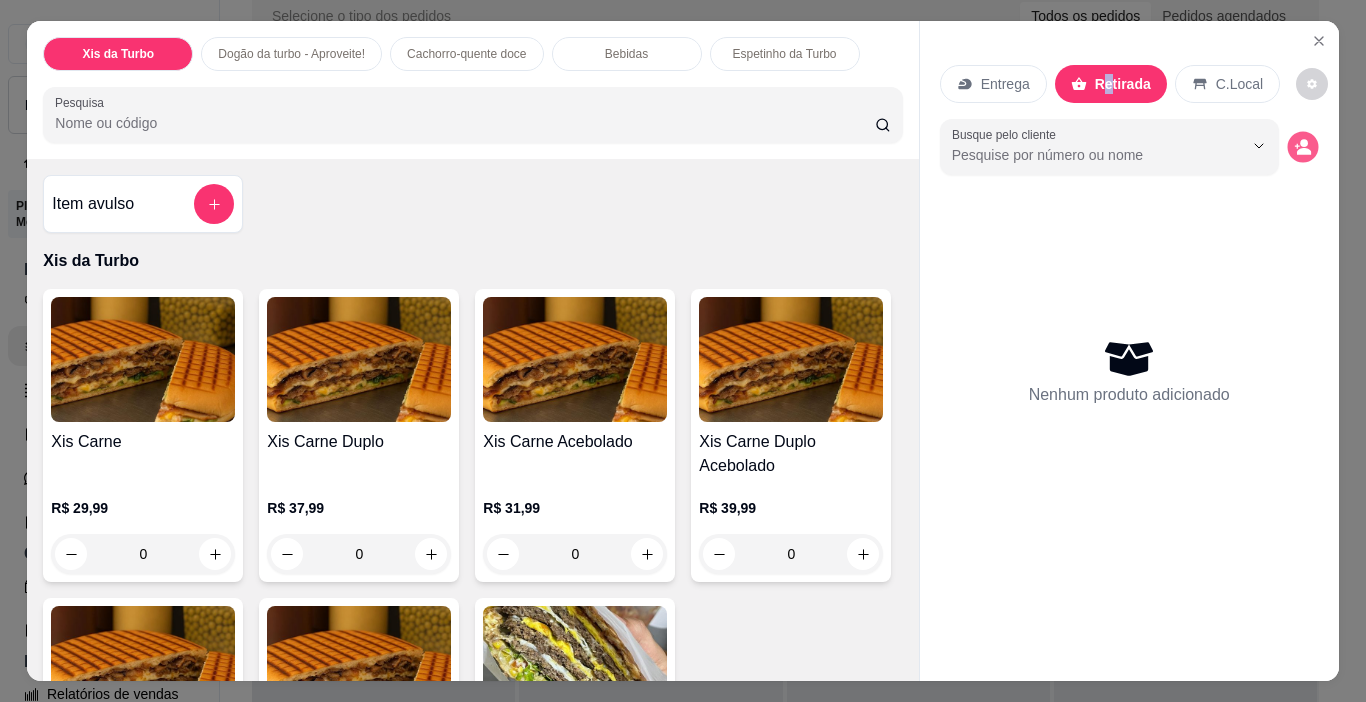 click at bounding box center (1302, 147) 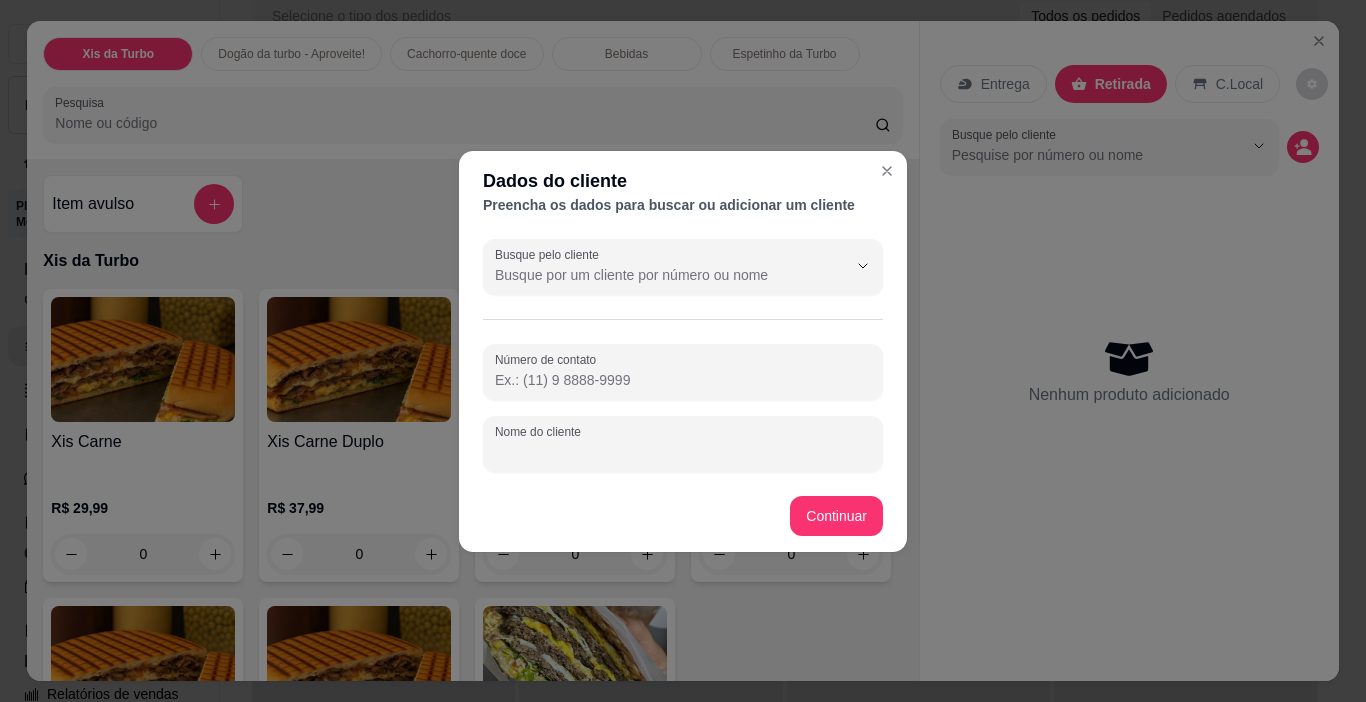click on "Nome do cliente" at bounding box center [683, 452] 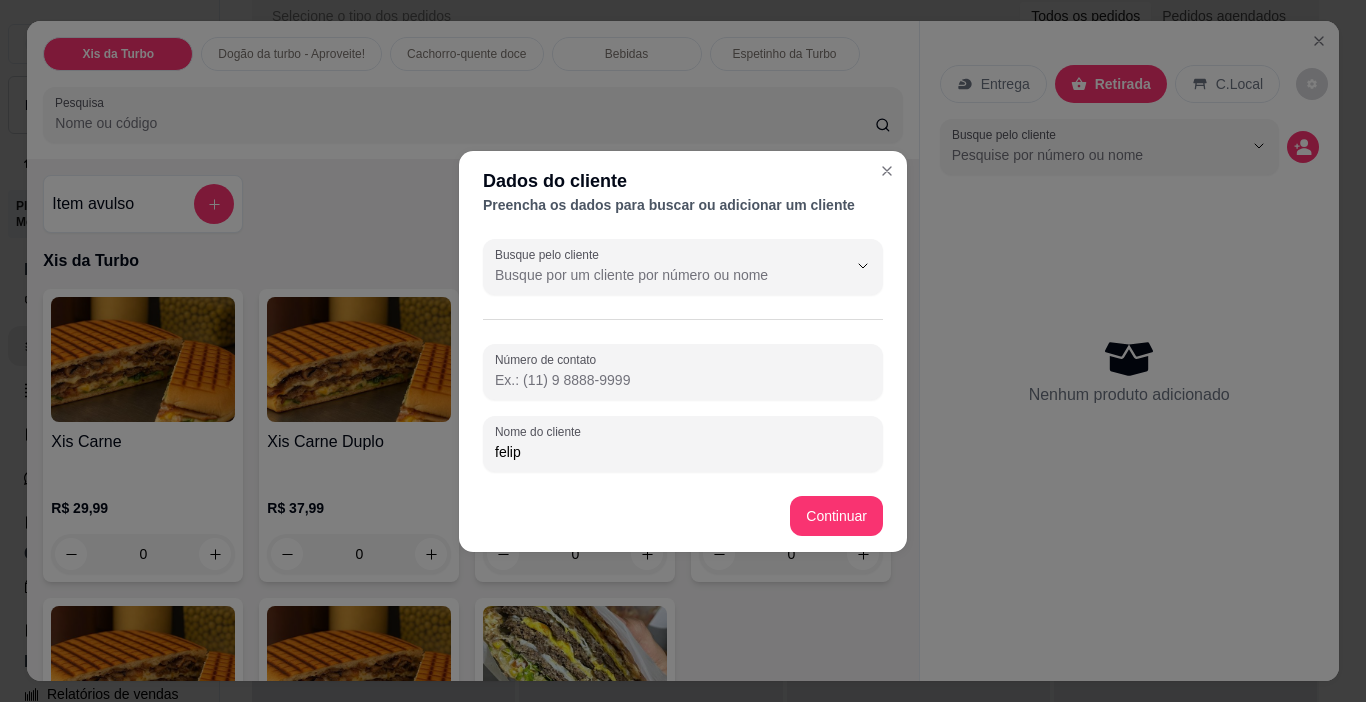 type on "[FIRST]" 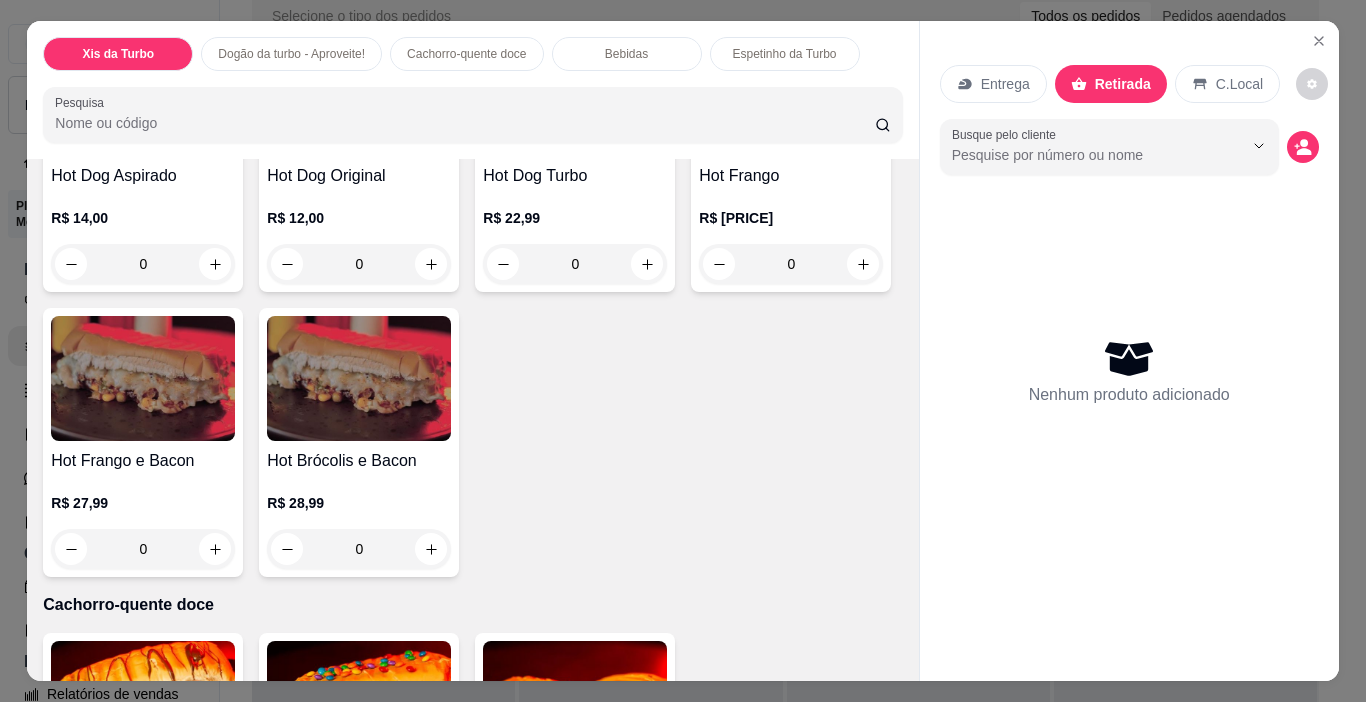 scroll, scrollTop: 1100, scrollLeft: 0, axis: vertical 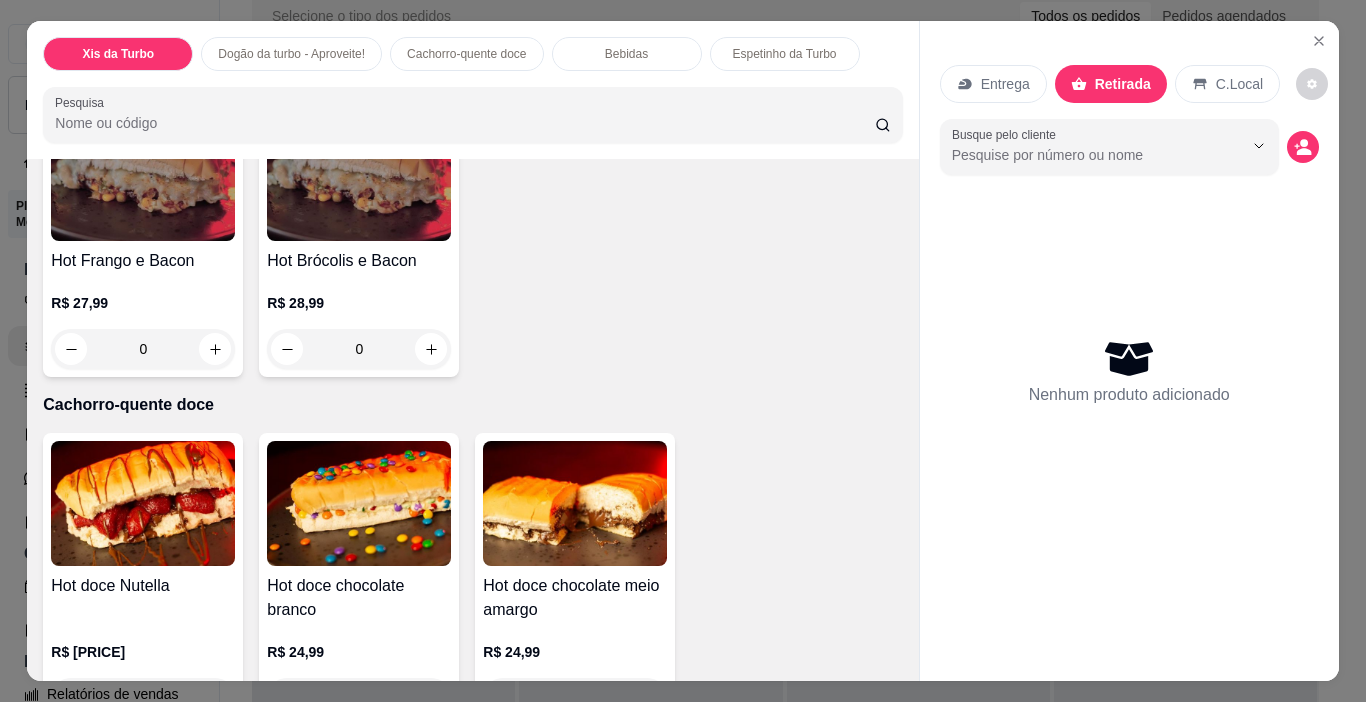click on "0" at bounding box center (575, 64) 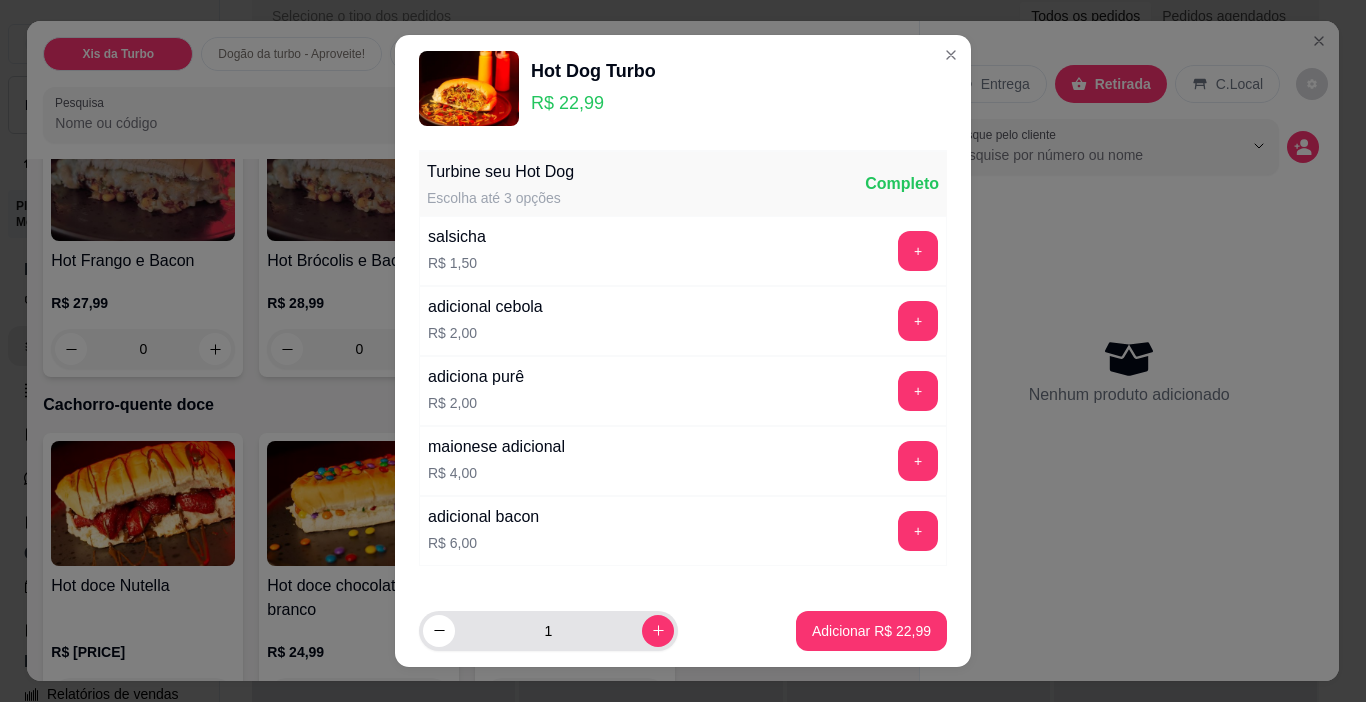 scroll, scrollTop: 29, scrollLeft: 0, axis: vertical 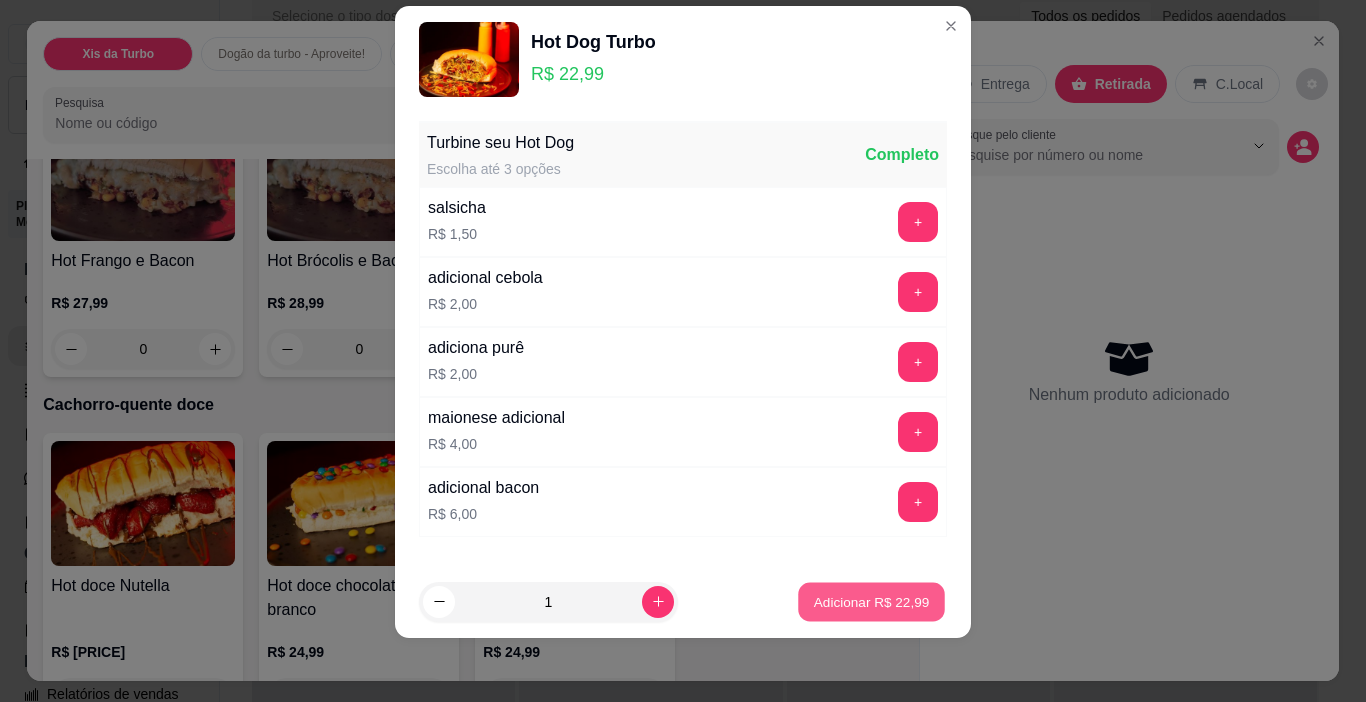 click on "Adicionar   R$ 22,99" at bounding box center (871, 602) 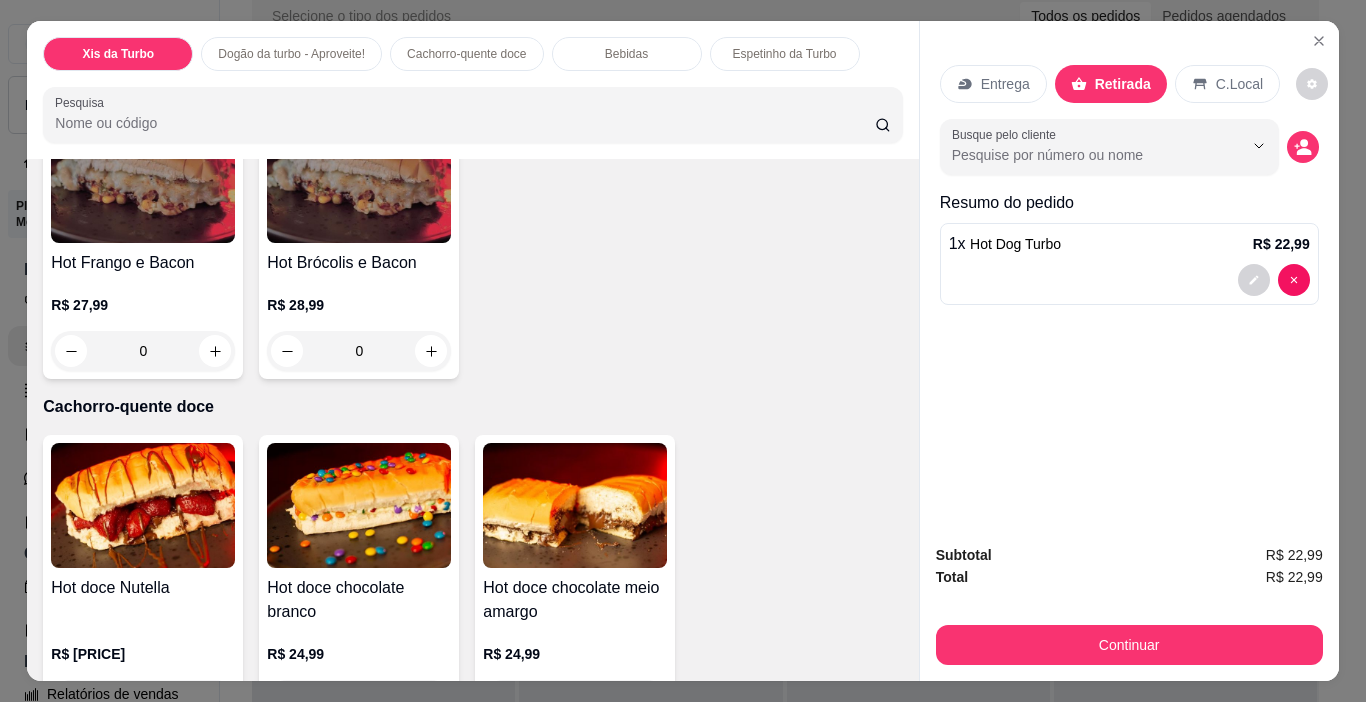 click on "Hot Dog Turbo" at bounding box center (1015, 244) 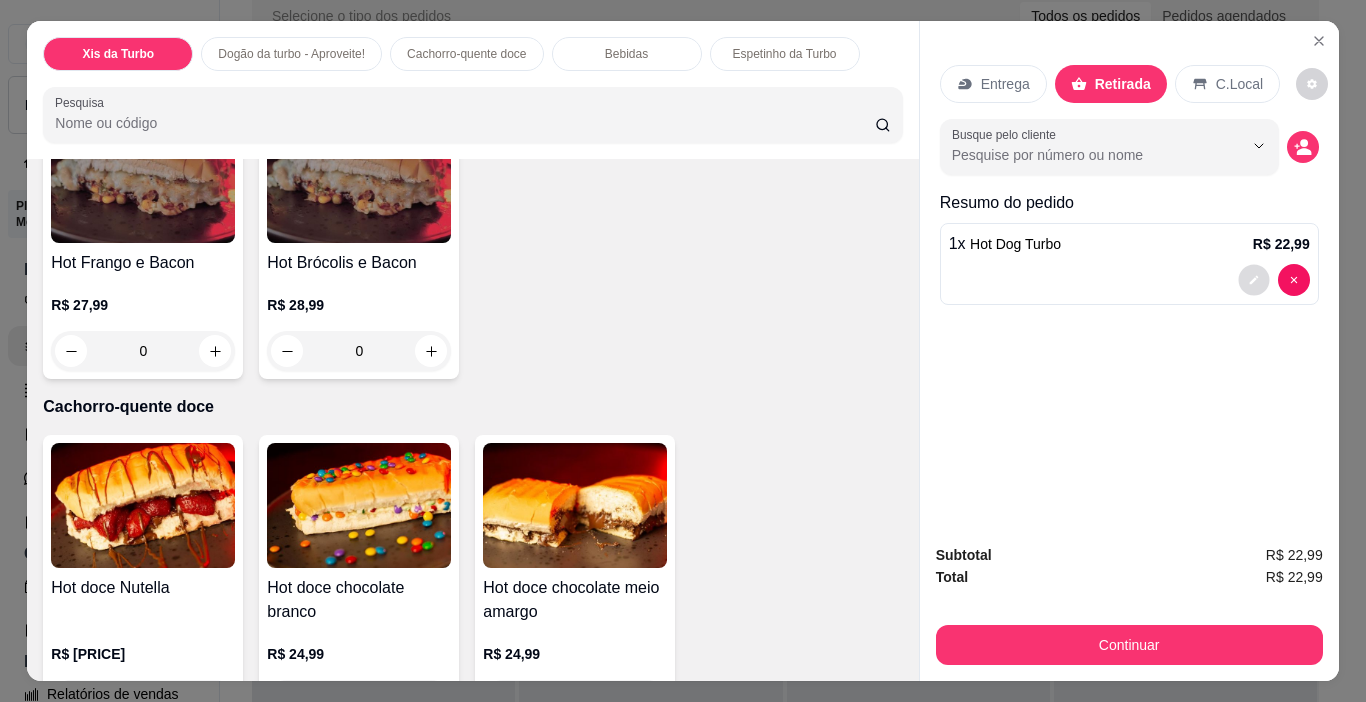 click at bounding box center [1253, 280] 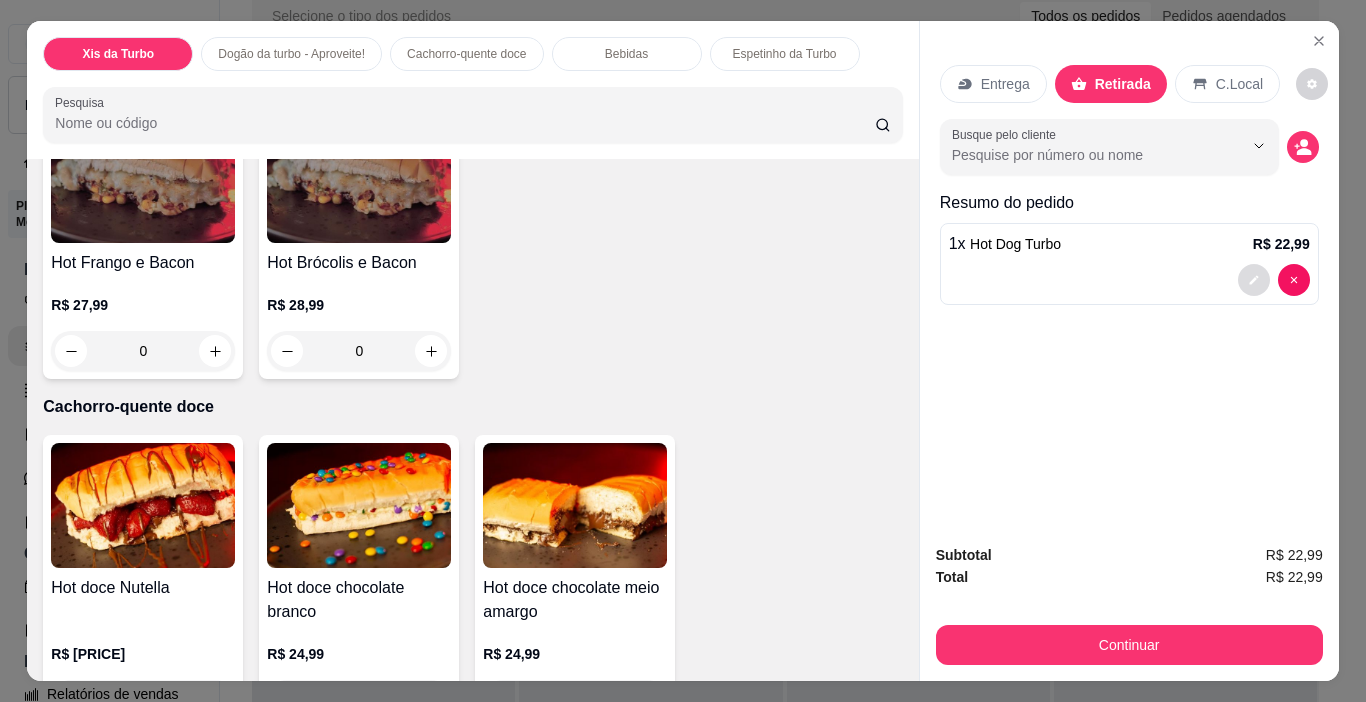 click at bounding box center [1254, 280] 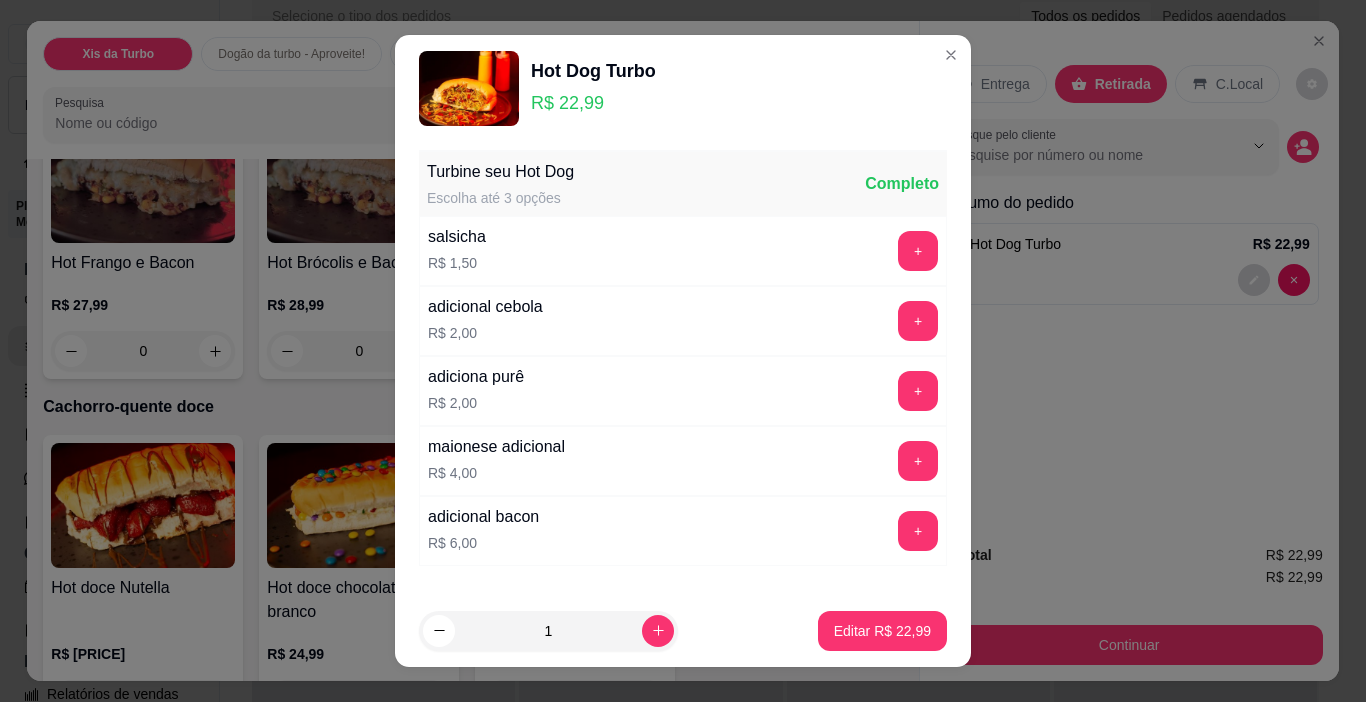 scroll, scrollTop: 121, scrollLeft: 0, axis: vertical 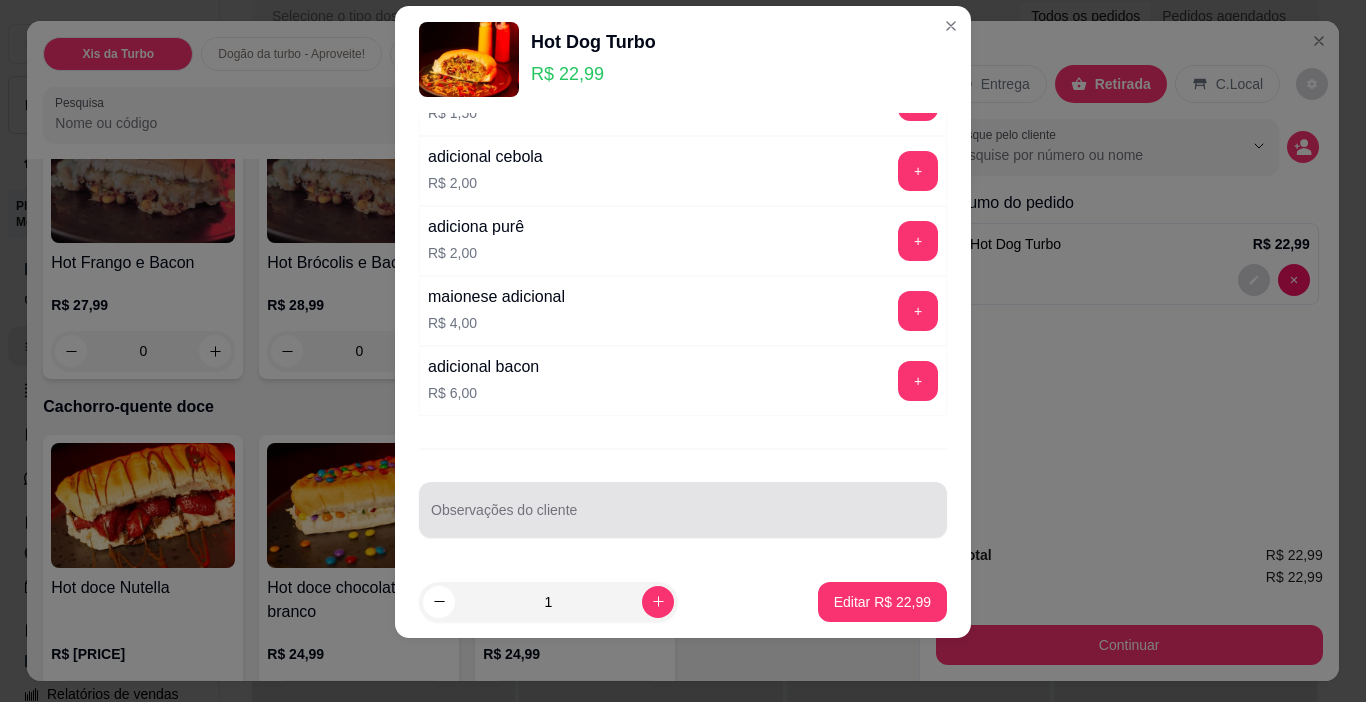 click on "Observações do cliente" at bounding box center (683, 510) 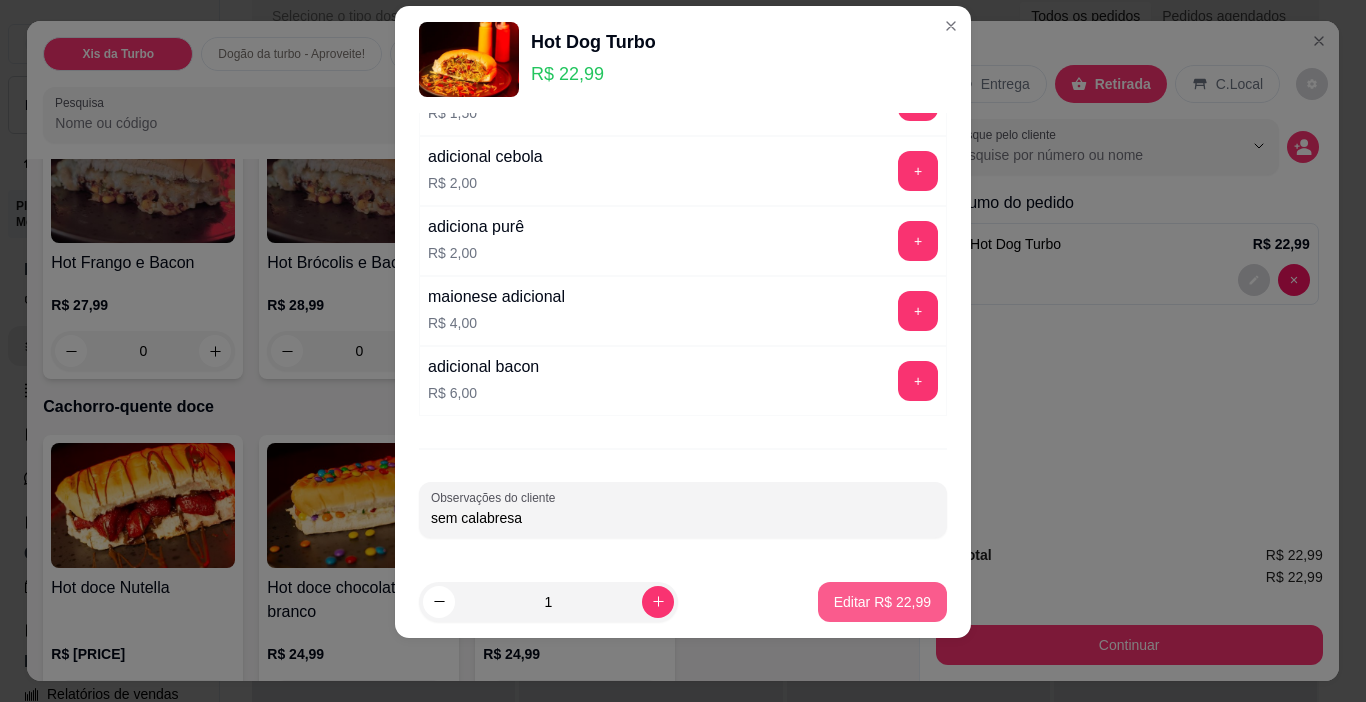 type on "sem calabresa" 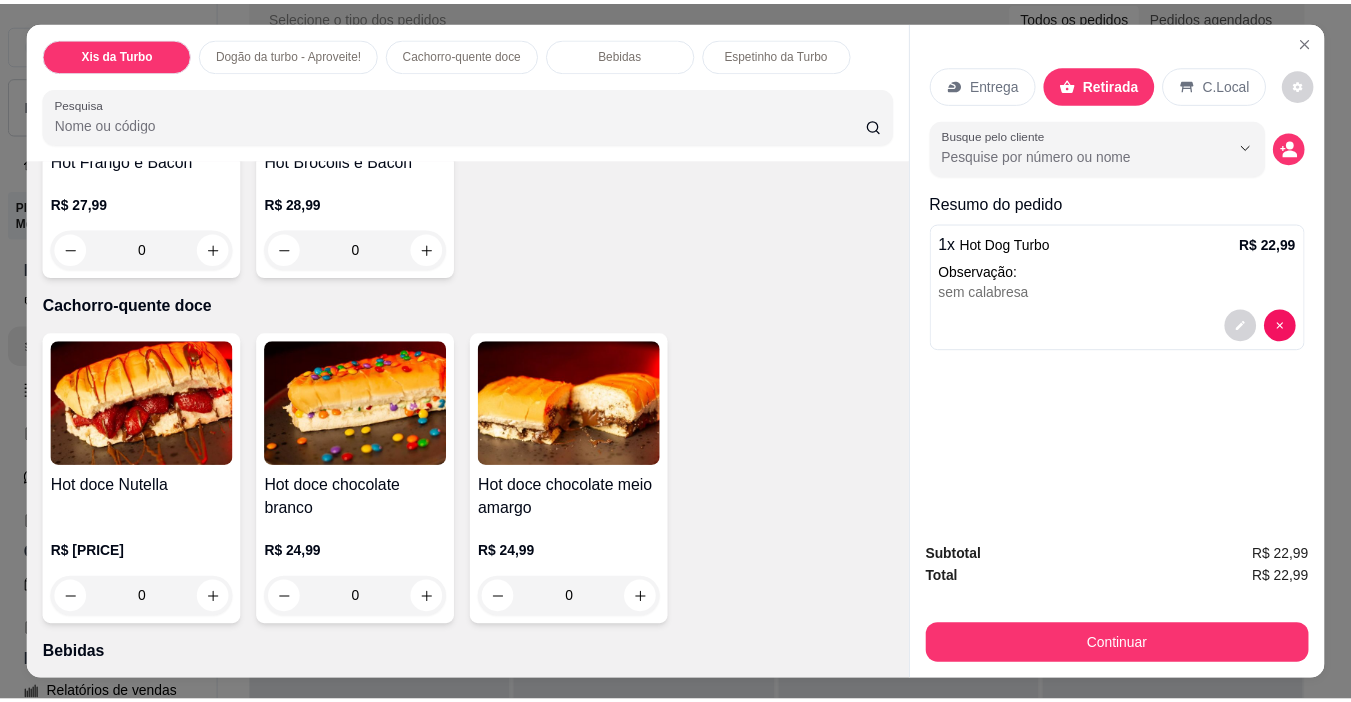scroll, scrollTop: 1100, scrollLeft: 0, axis: vertical 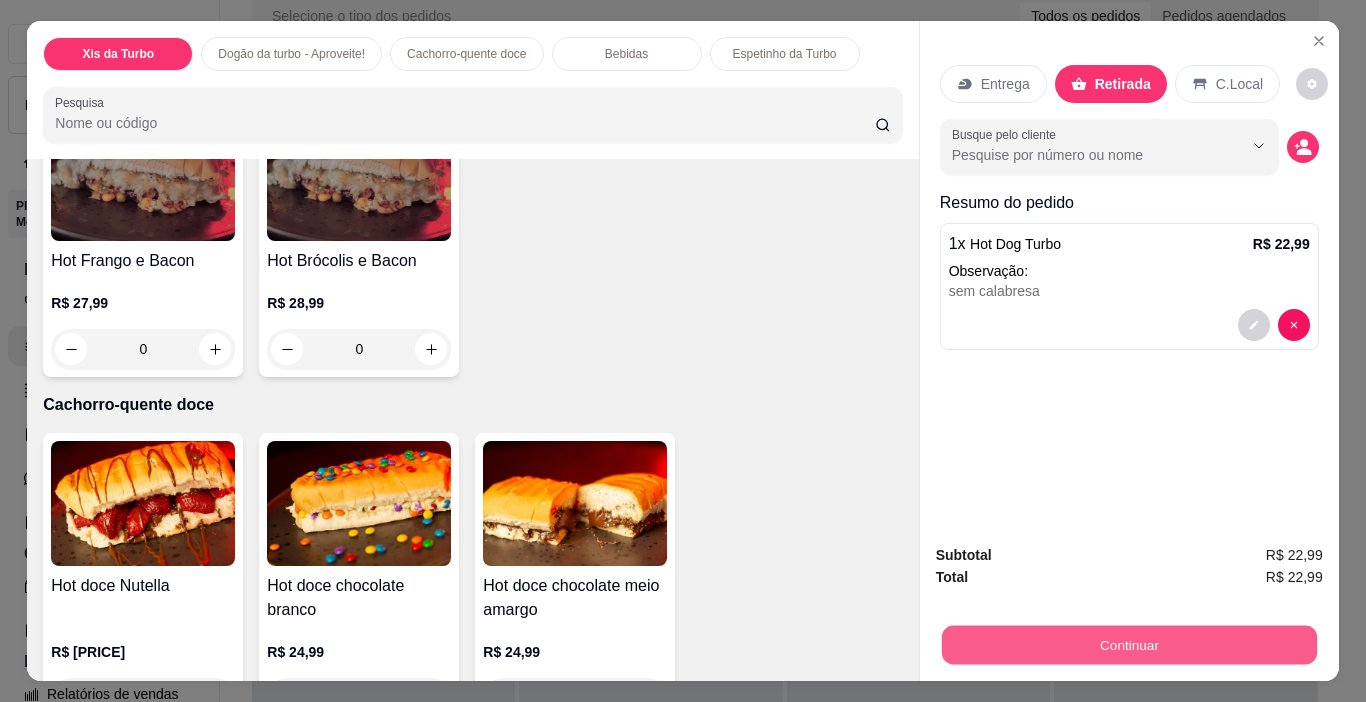 click on "Continuar" at bounding box center (1128, 645) 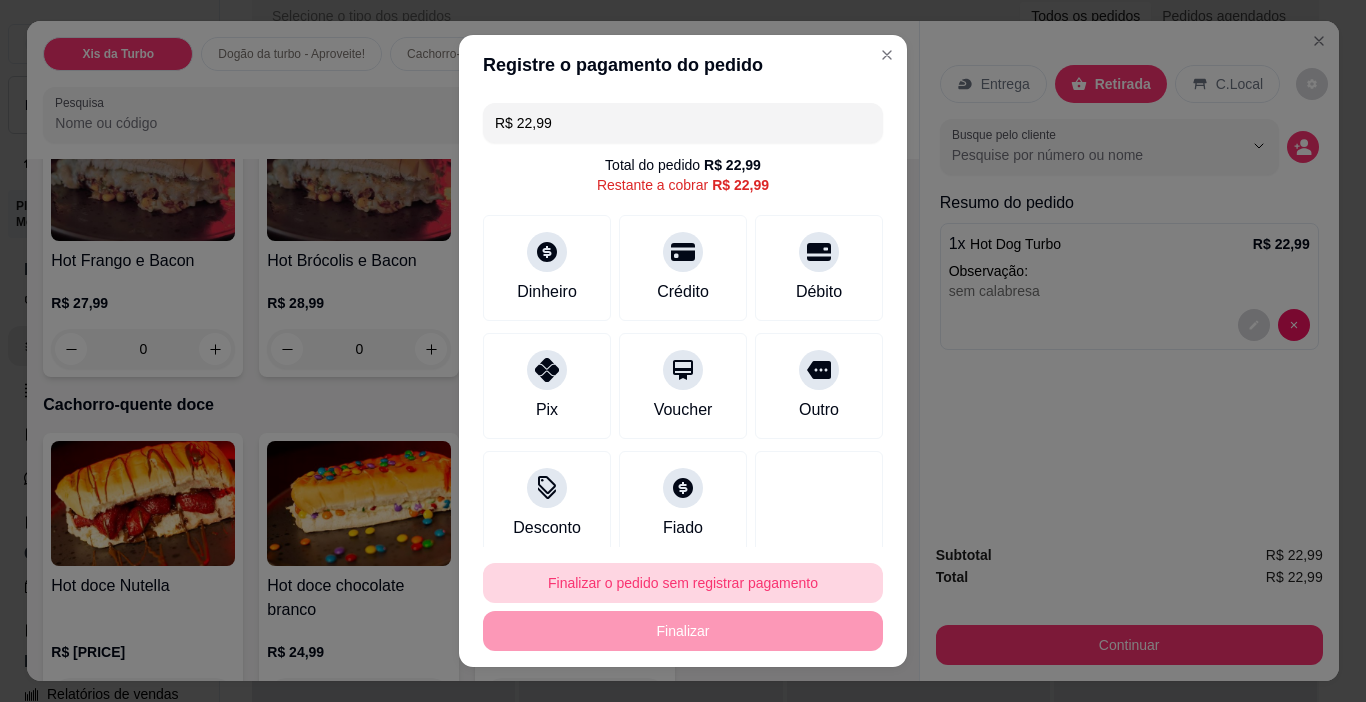 click on "Finalizar o pedido sem registrar pagamento" at bounding box center [683, 583] 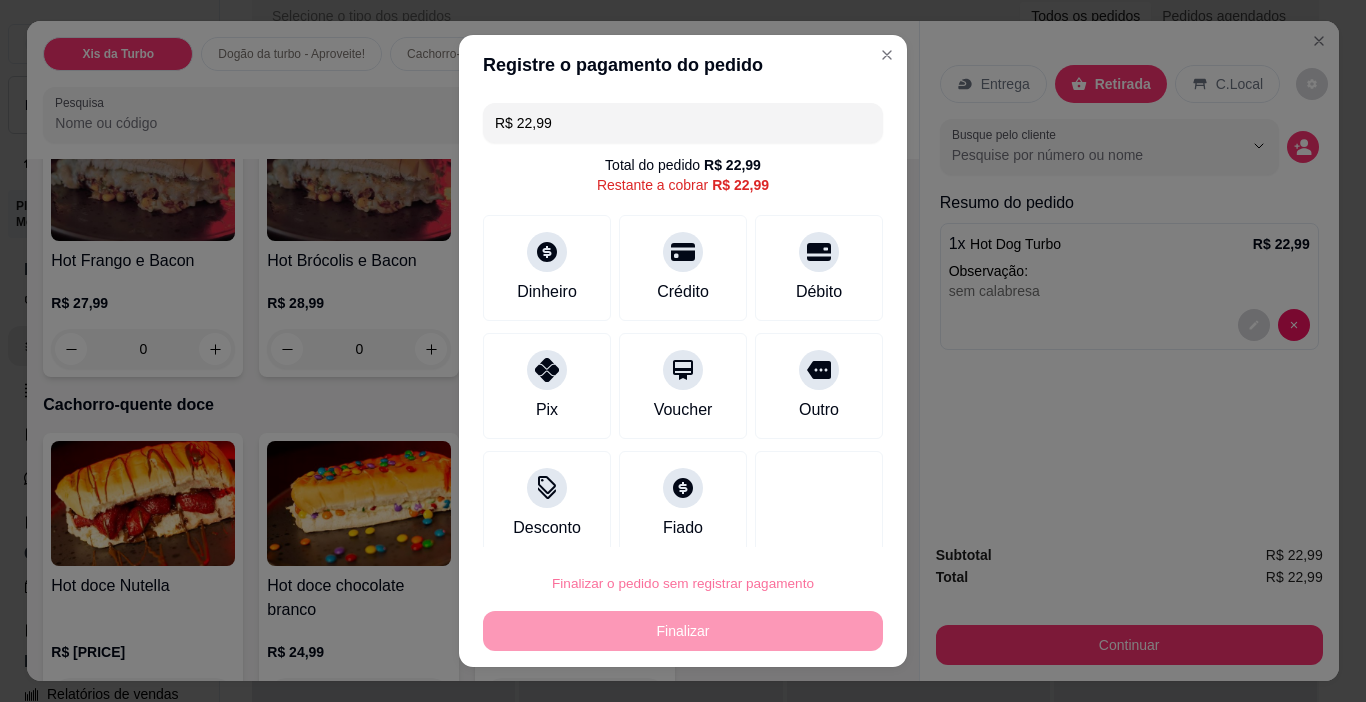 click on "Confirmar" at bounding box center [796, 526] 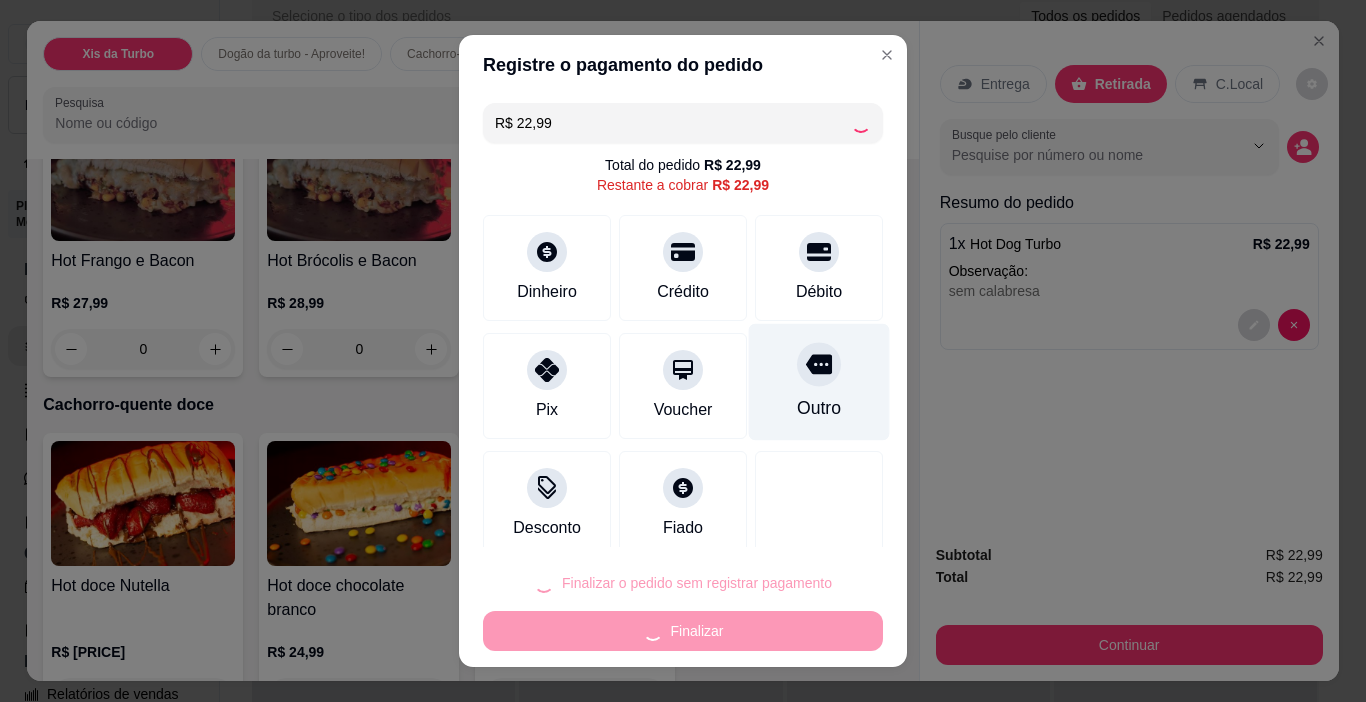 type on "R$ 0,00" 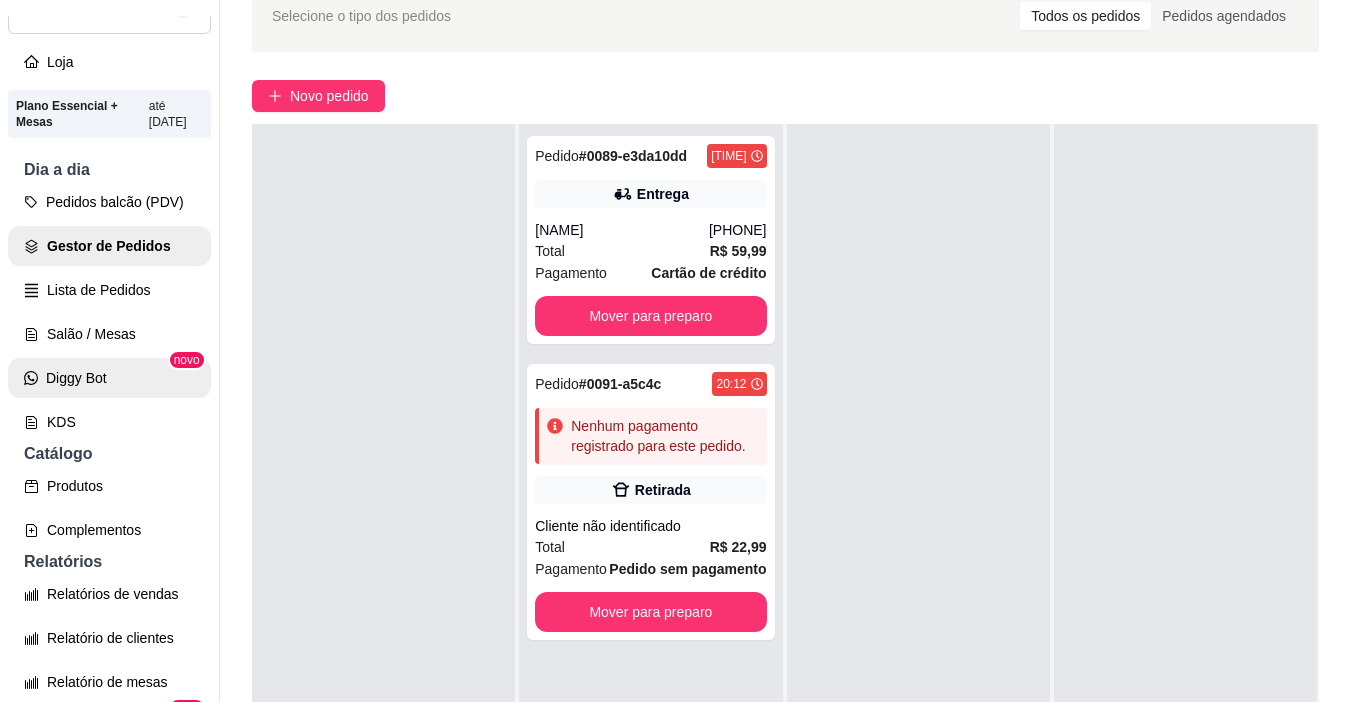 scroll, scrollTop: 200, scrollLeft: 0, axis: vertical 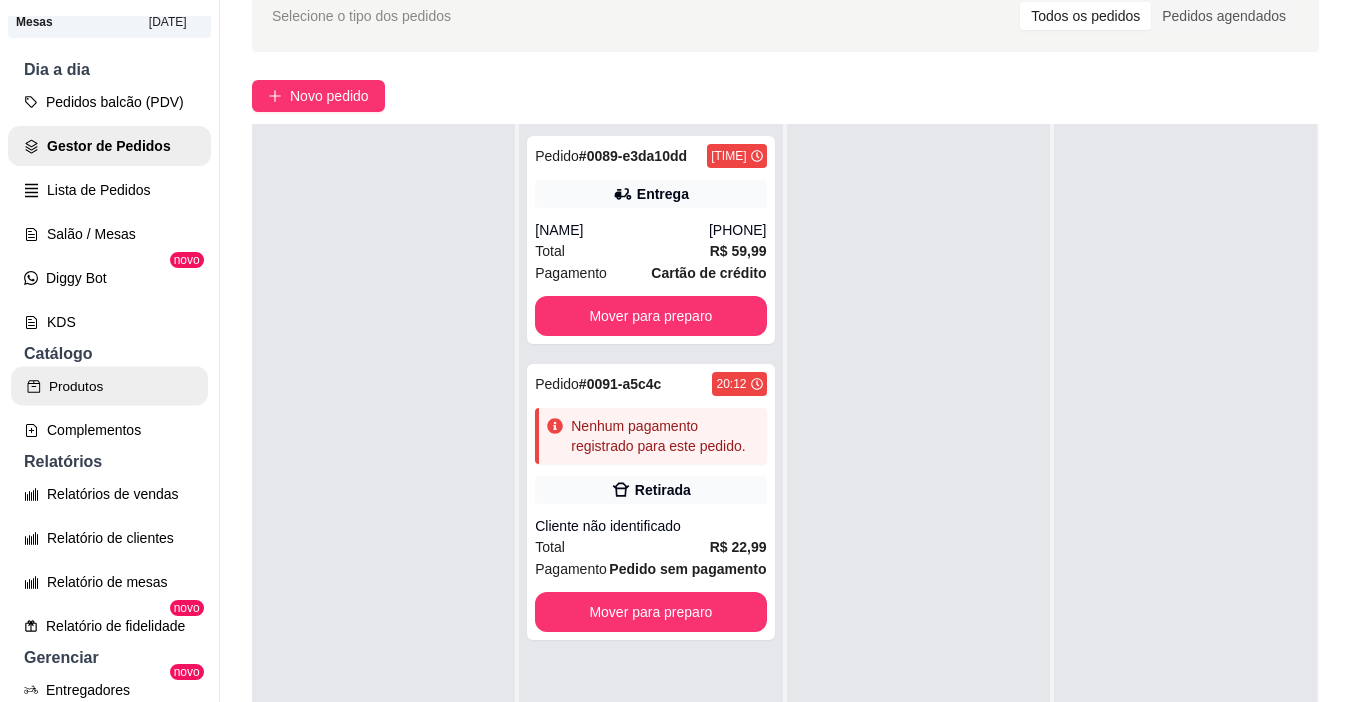 click on "Produtos" at bounding box center (109, 386) 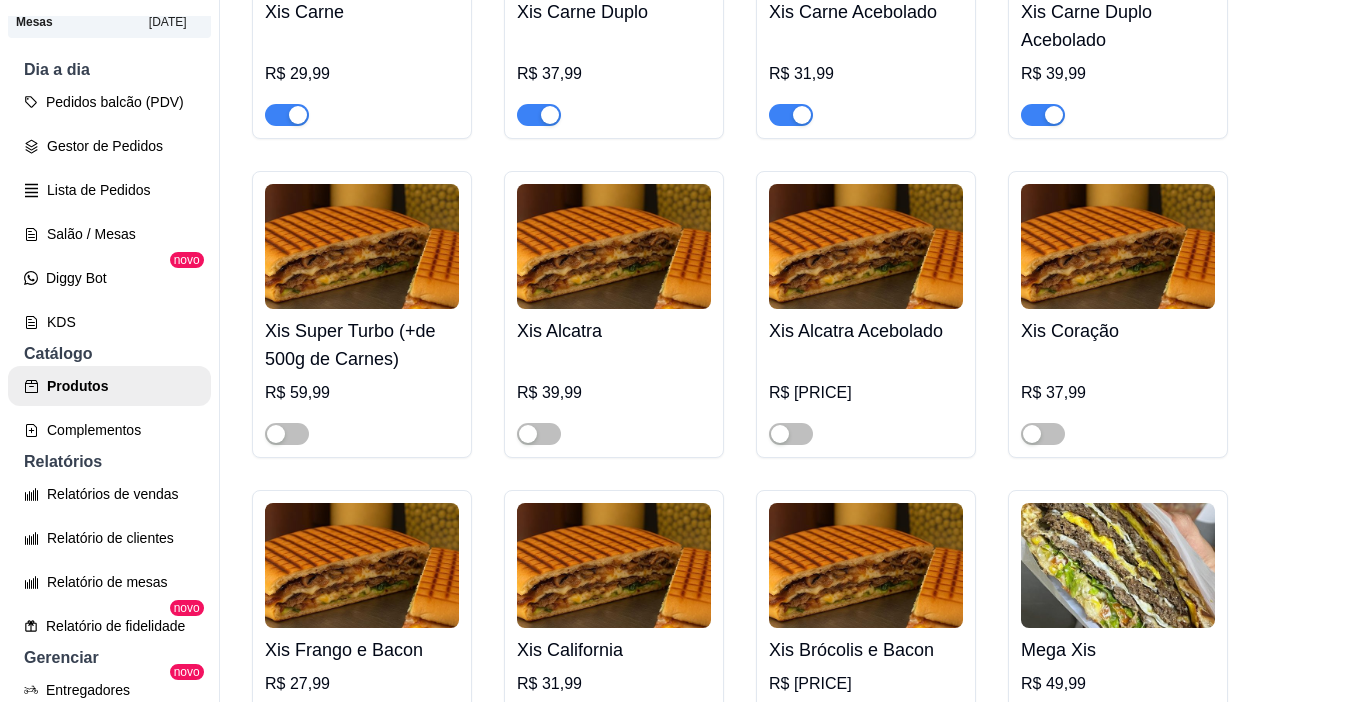 scroll, scrollTop: 500, scrollLeft: 0, axis: vertical 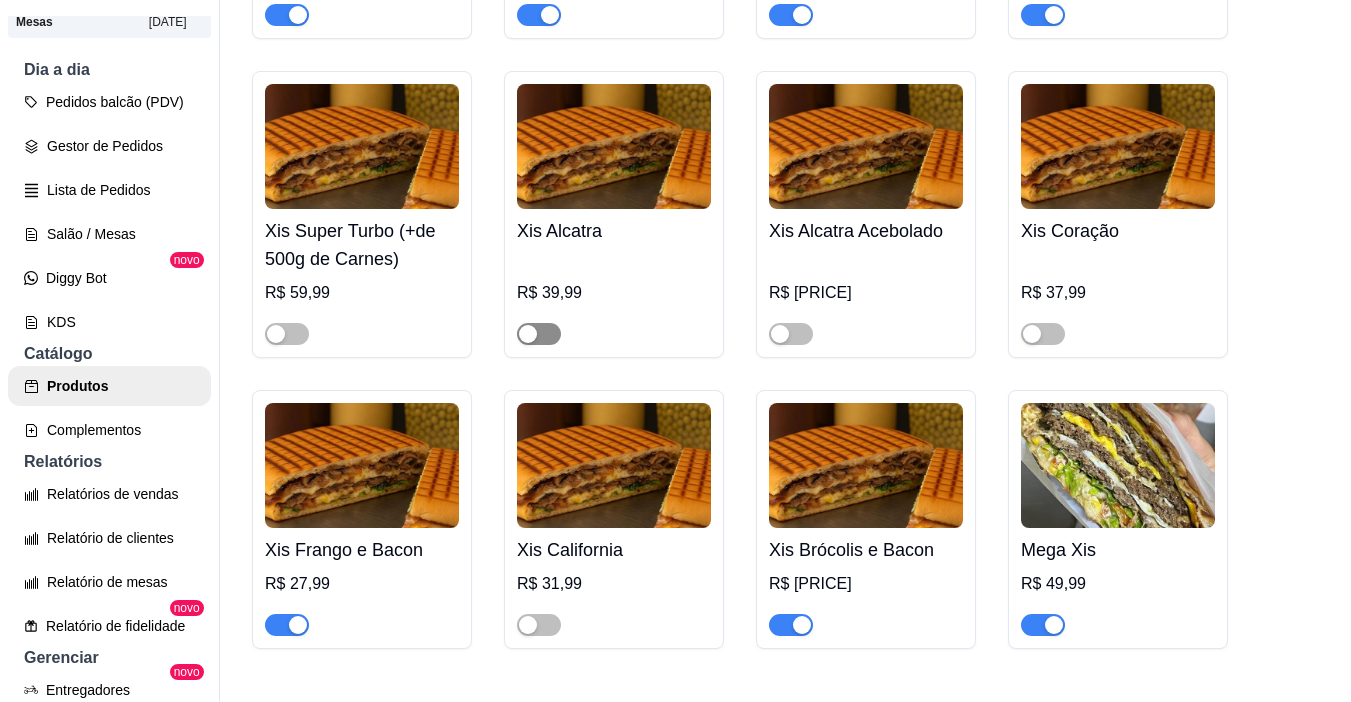 click at bounding box center (528, 334) 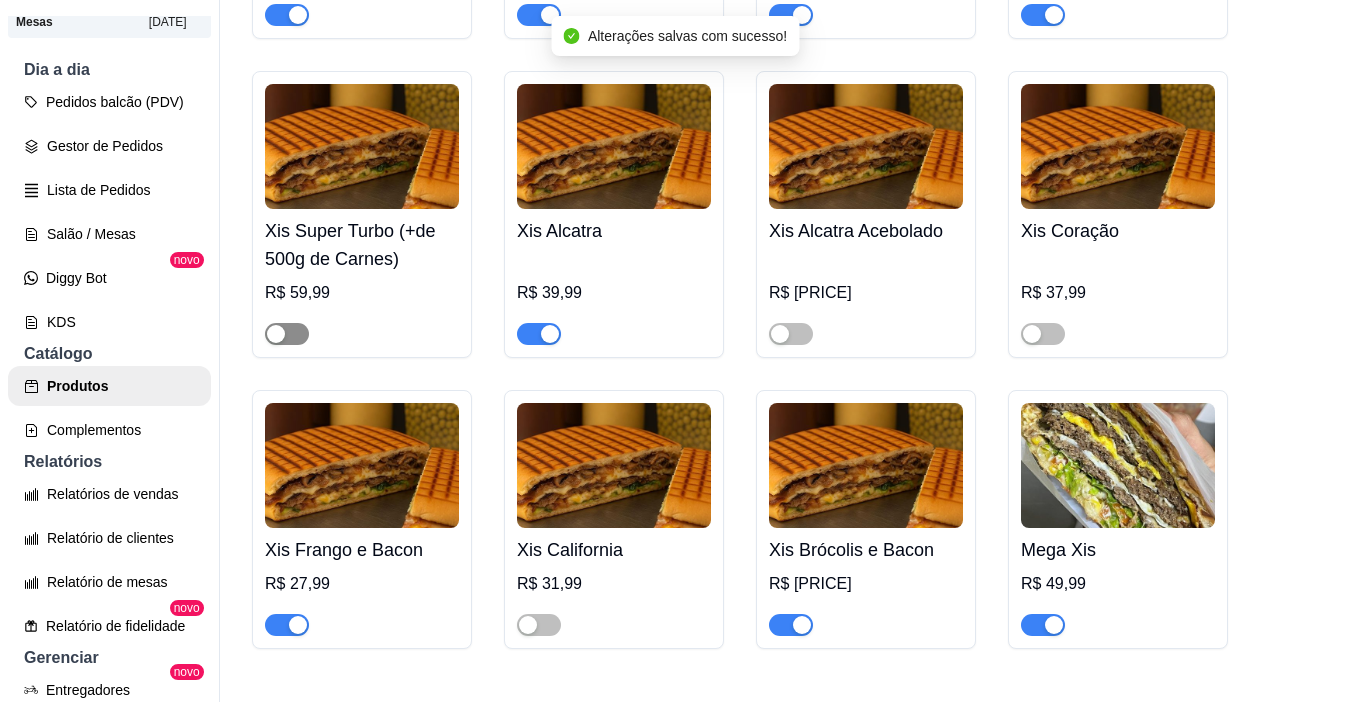 click at bounding box center [287, 334] 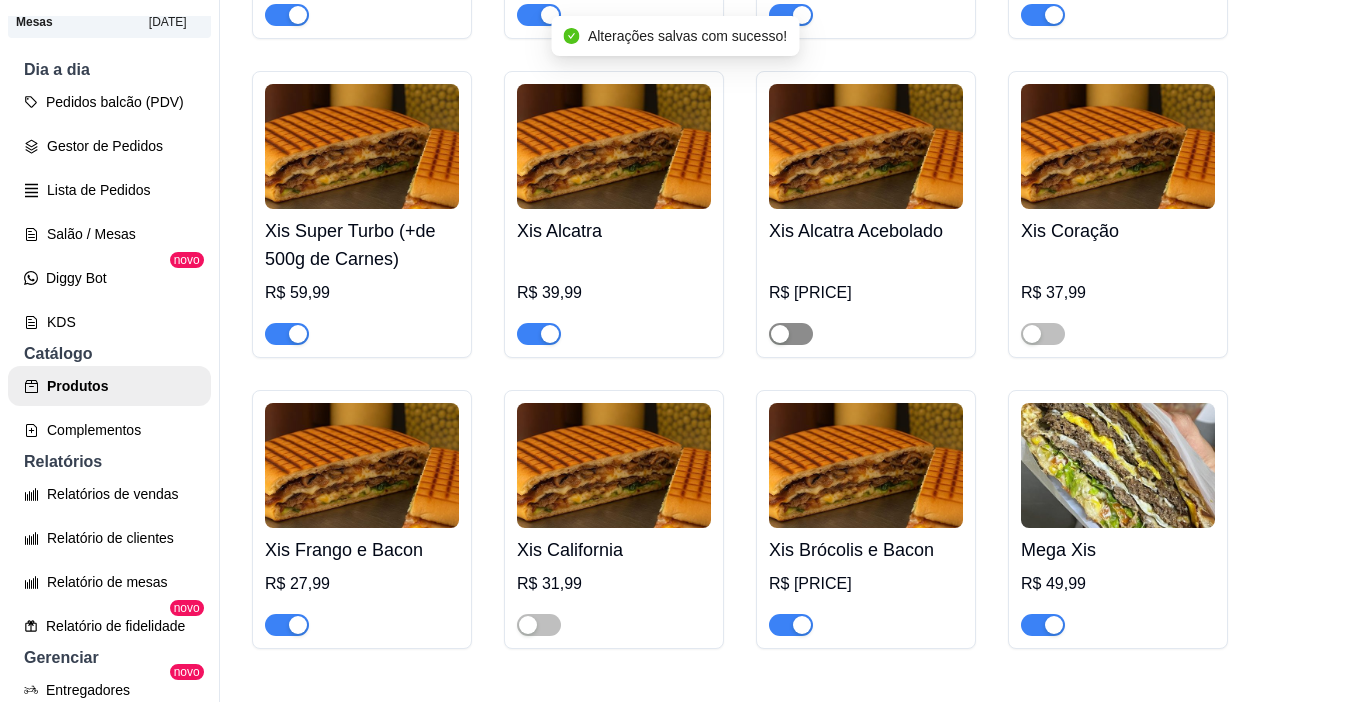 click at bounding box center [780, 334] 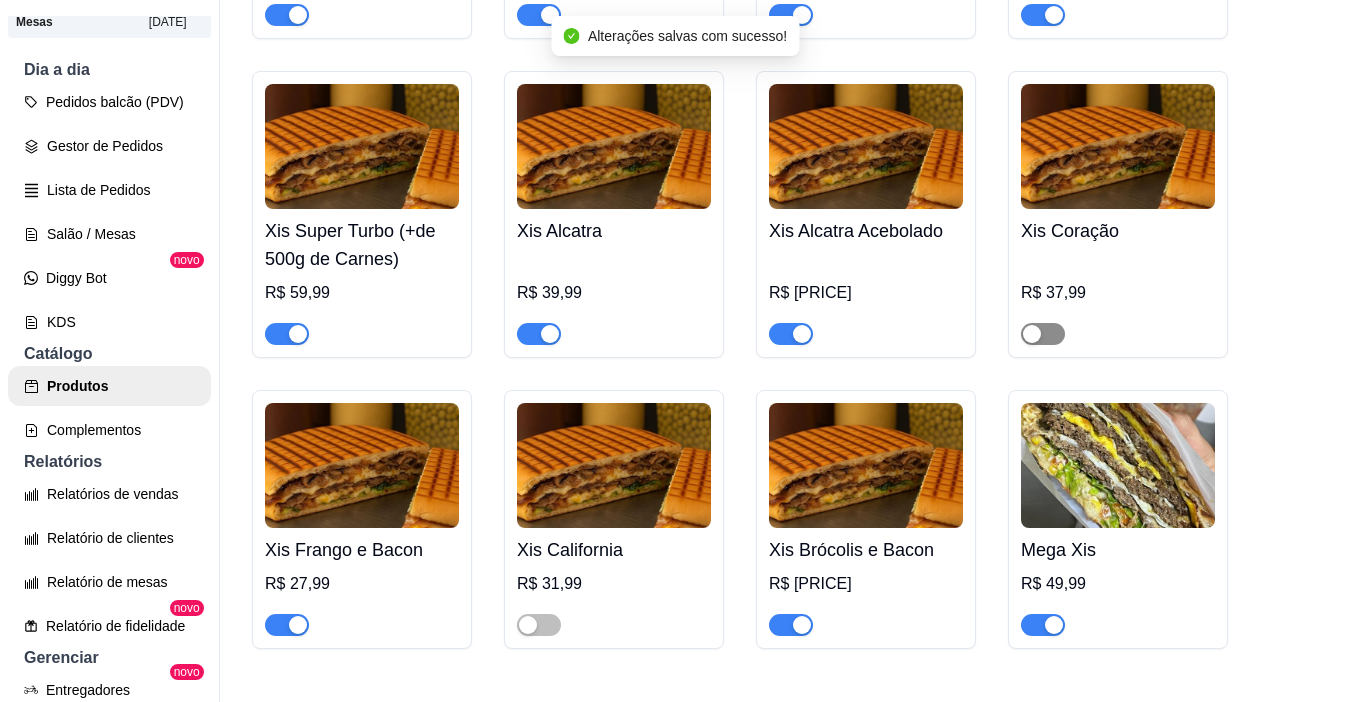 click at bounding box center [1032, 334] 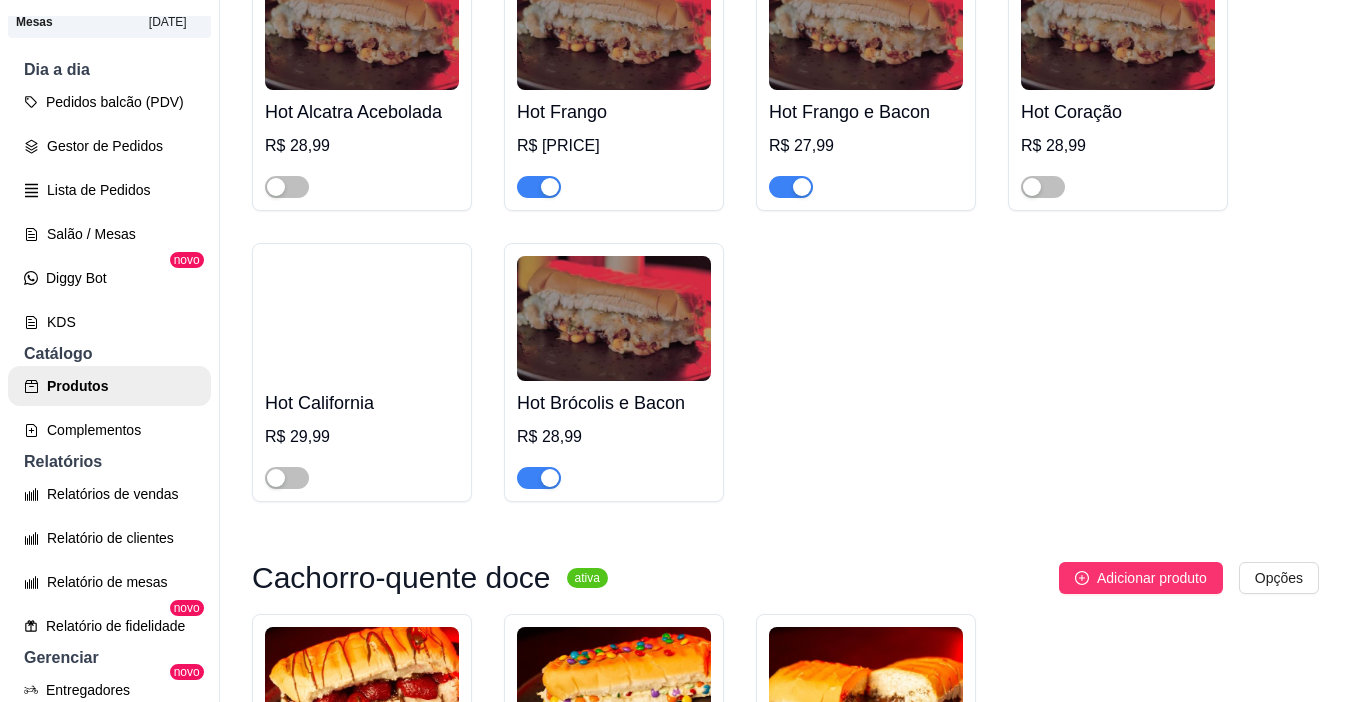 scroll, scrollTop: 1500, scrollLeft: 0, axis: vertical 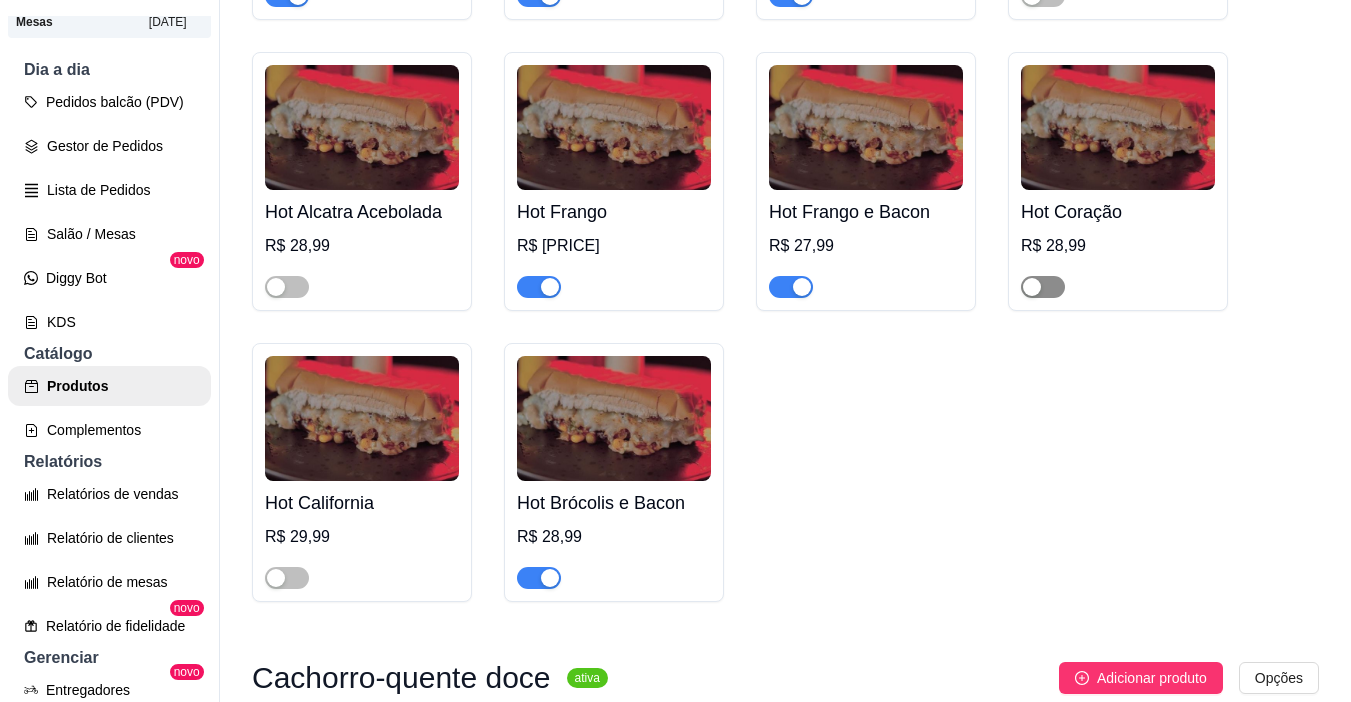 click at bounding box center [1032, 287] 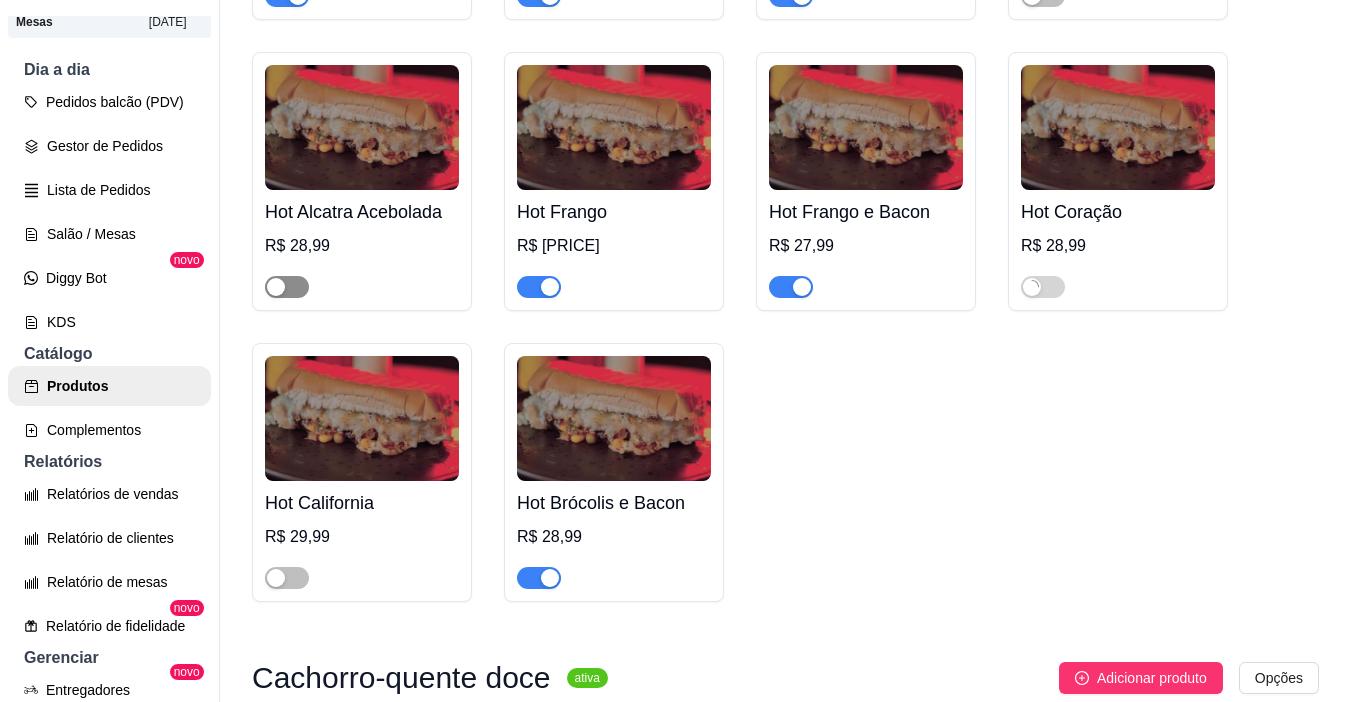 click at bounding box center (276, 287) 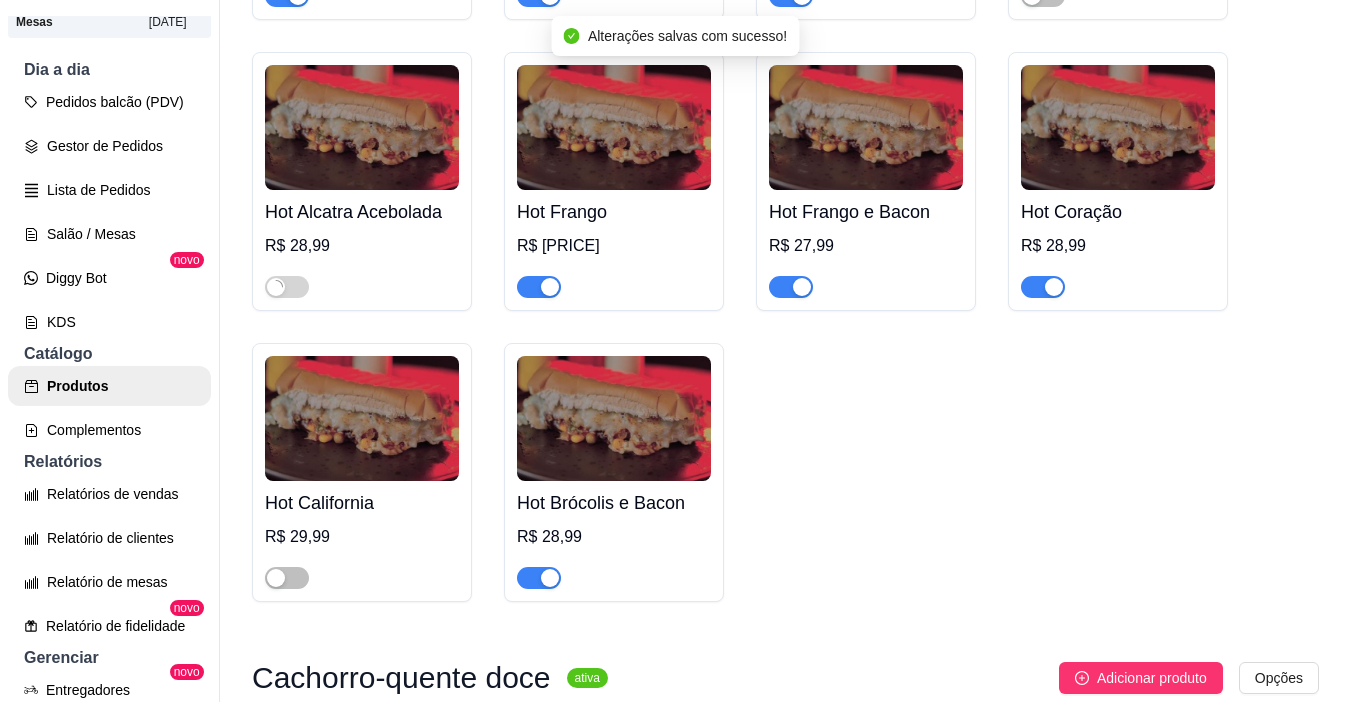 scroll, scrollTop: 1300, scrollLeft: 0, axis: vertical 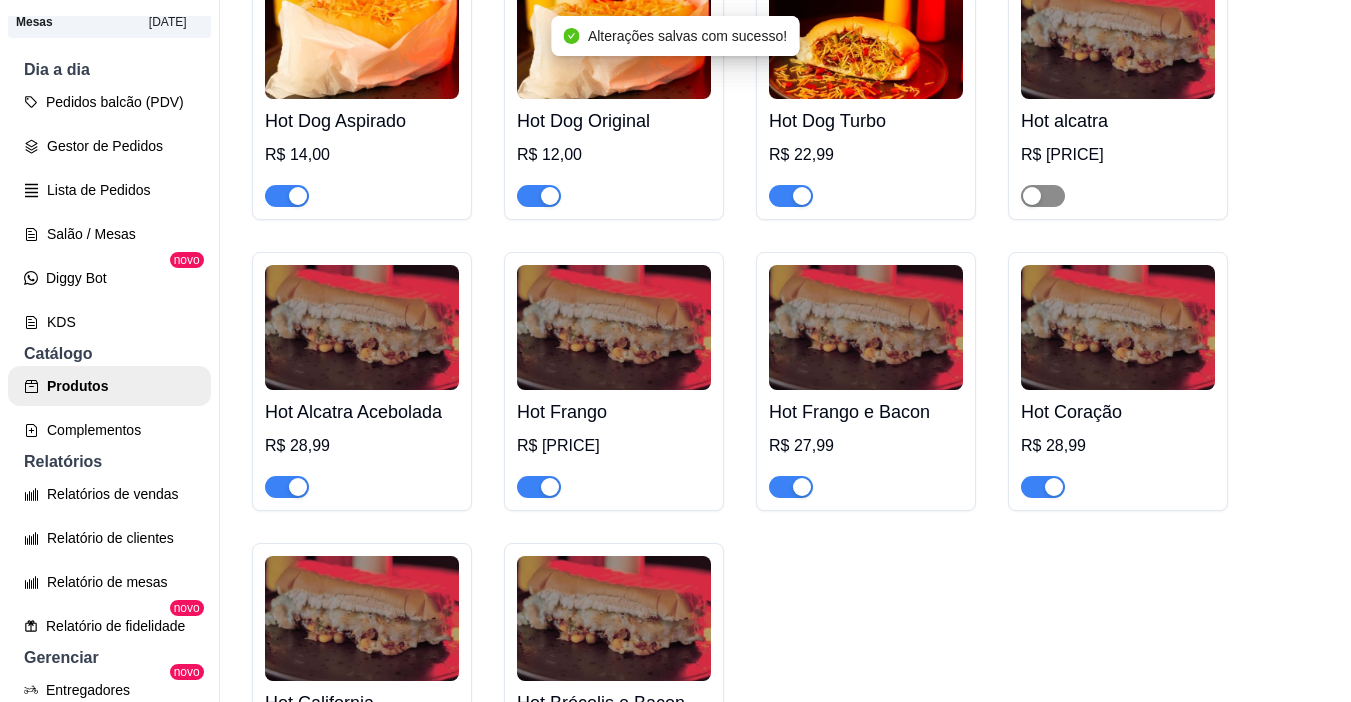 click at bounding box center [1032, 196] 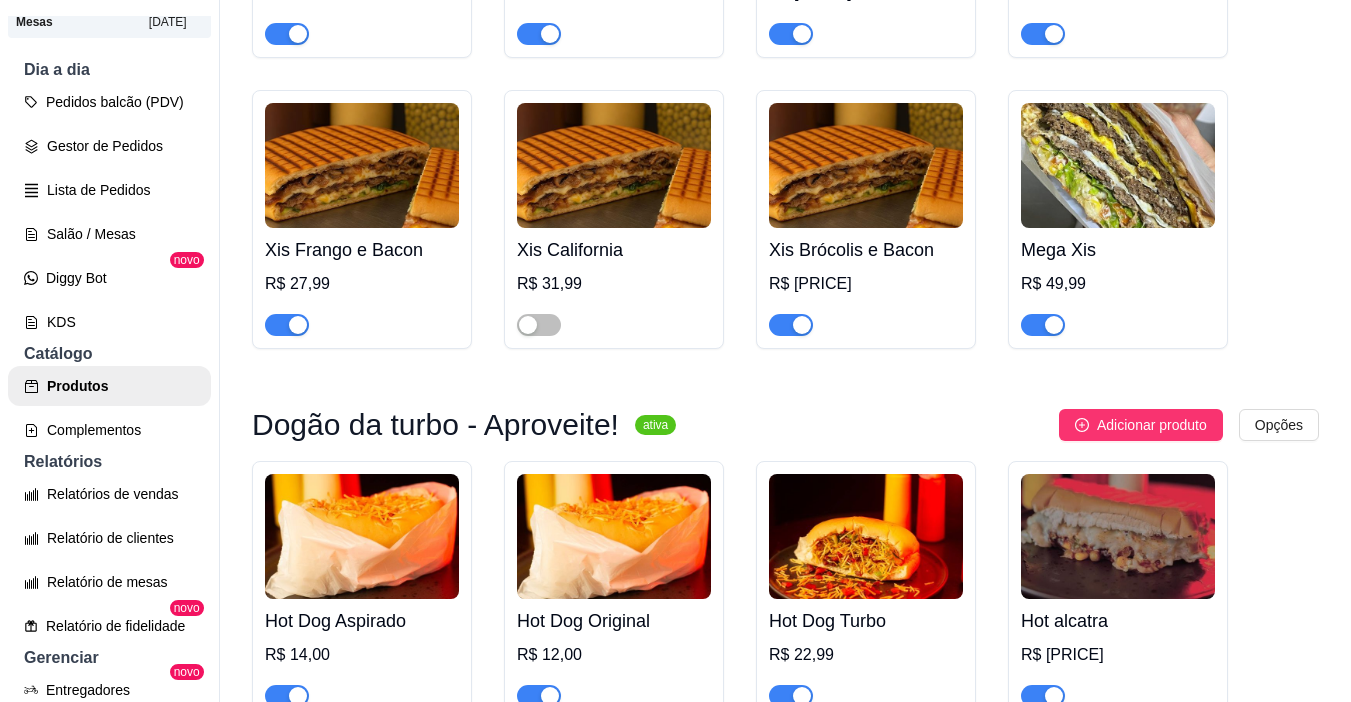 scroll, scrollTop: 600, scrollLeft: 0, axis: vertical 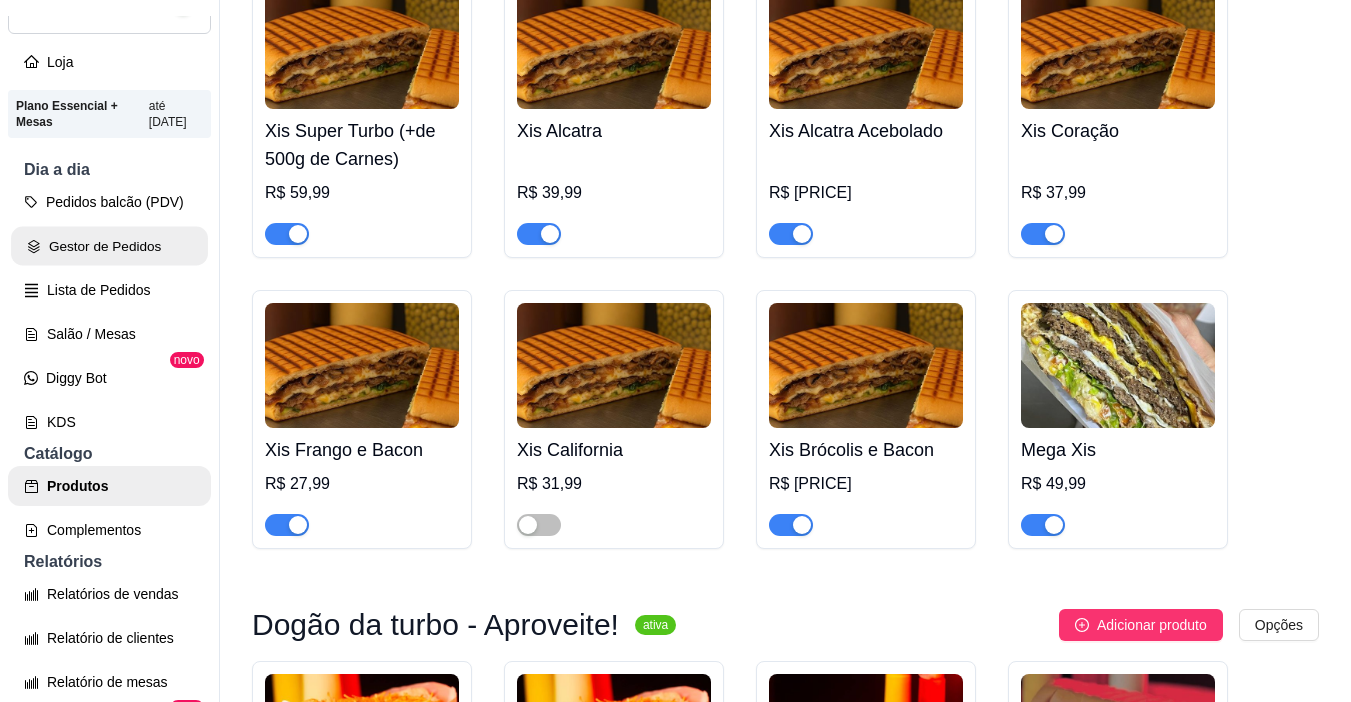click on "Gestor de Pedidos" at bounding box center [109, 246] 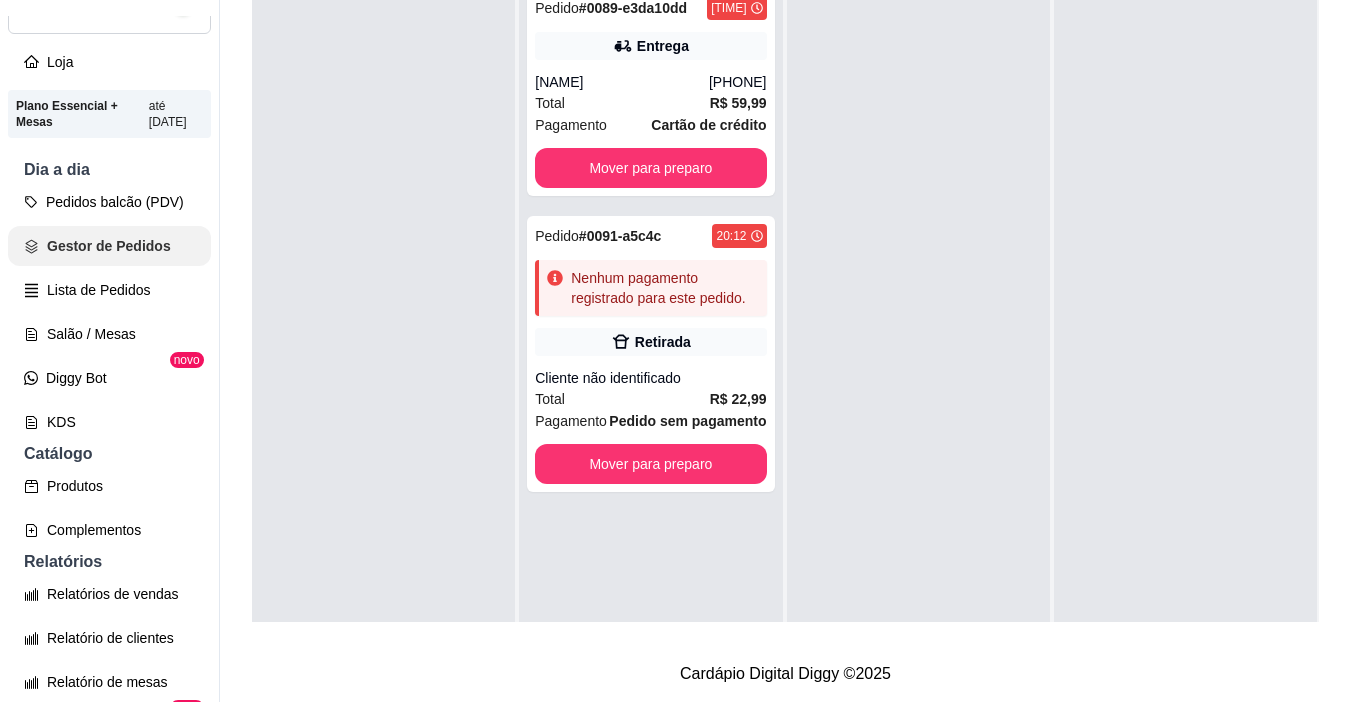 scroll, scrollTop: 0, scrollLeft: 0, axis: both 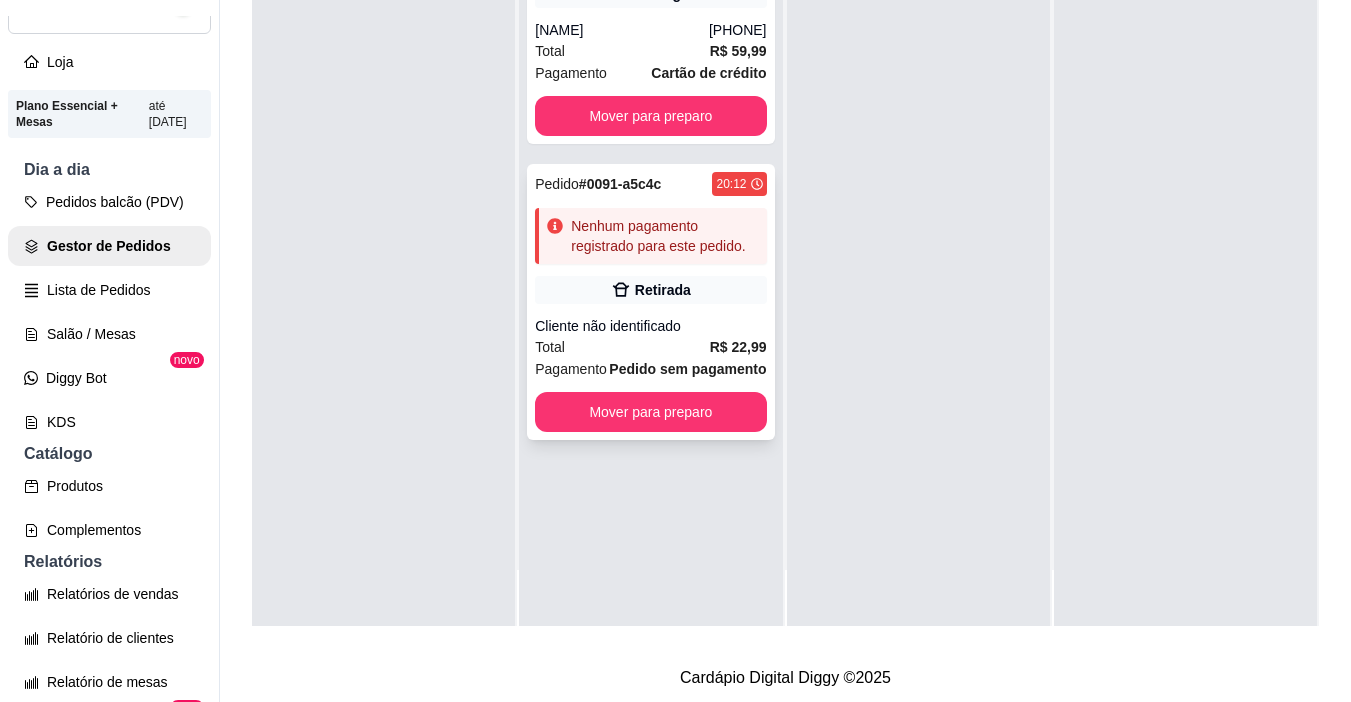 click 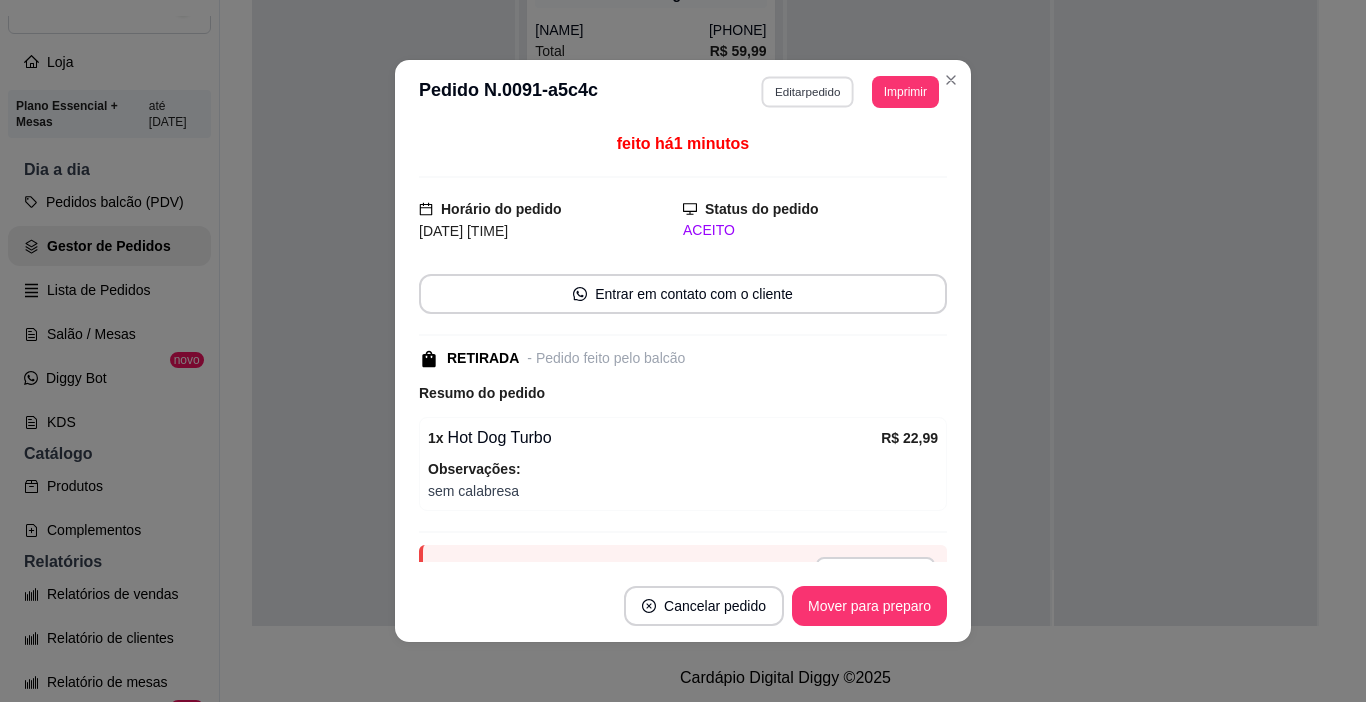 click on "Editar  pedido" at bounding box center [808, 91] 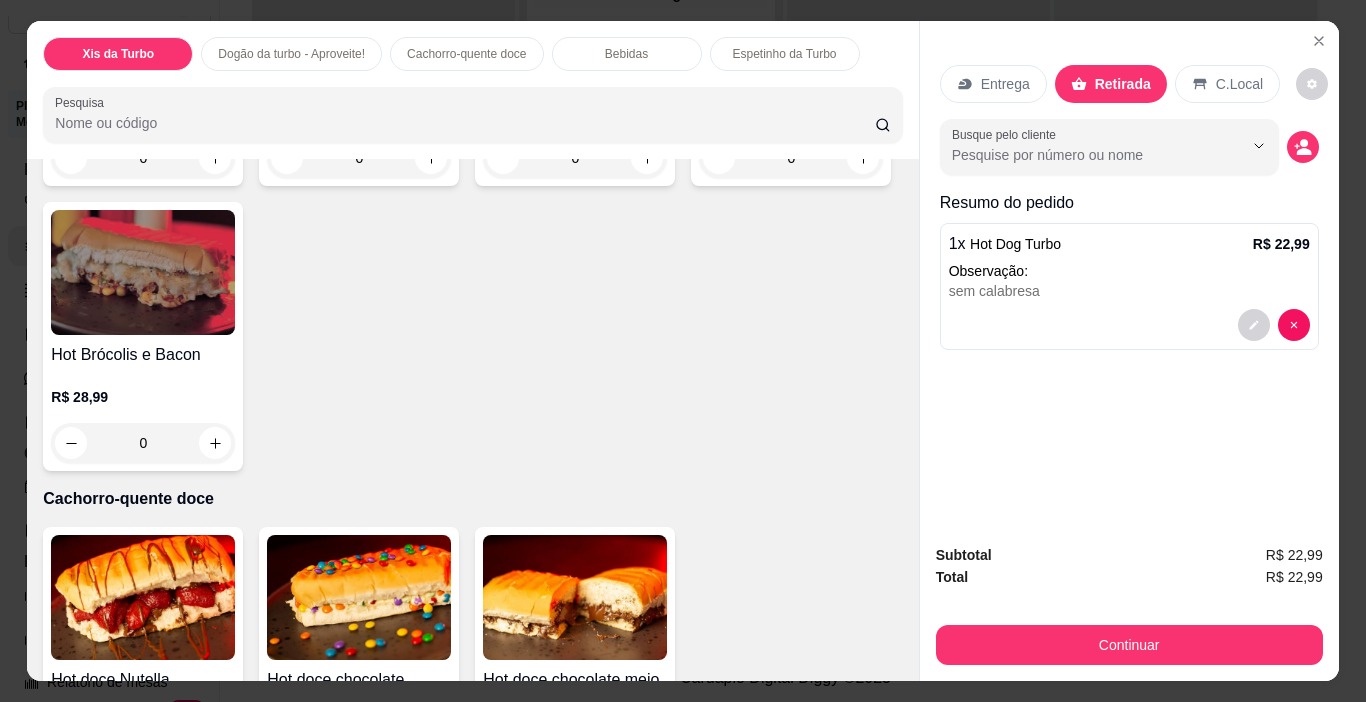 scroll, scrollTop: 1900, scrollLeft: 0, axis: vertical 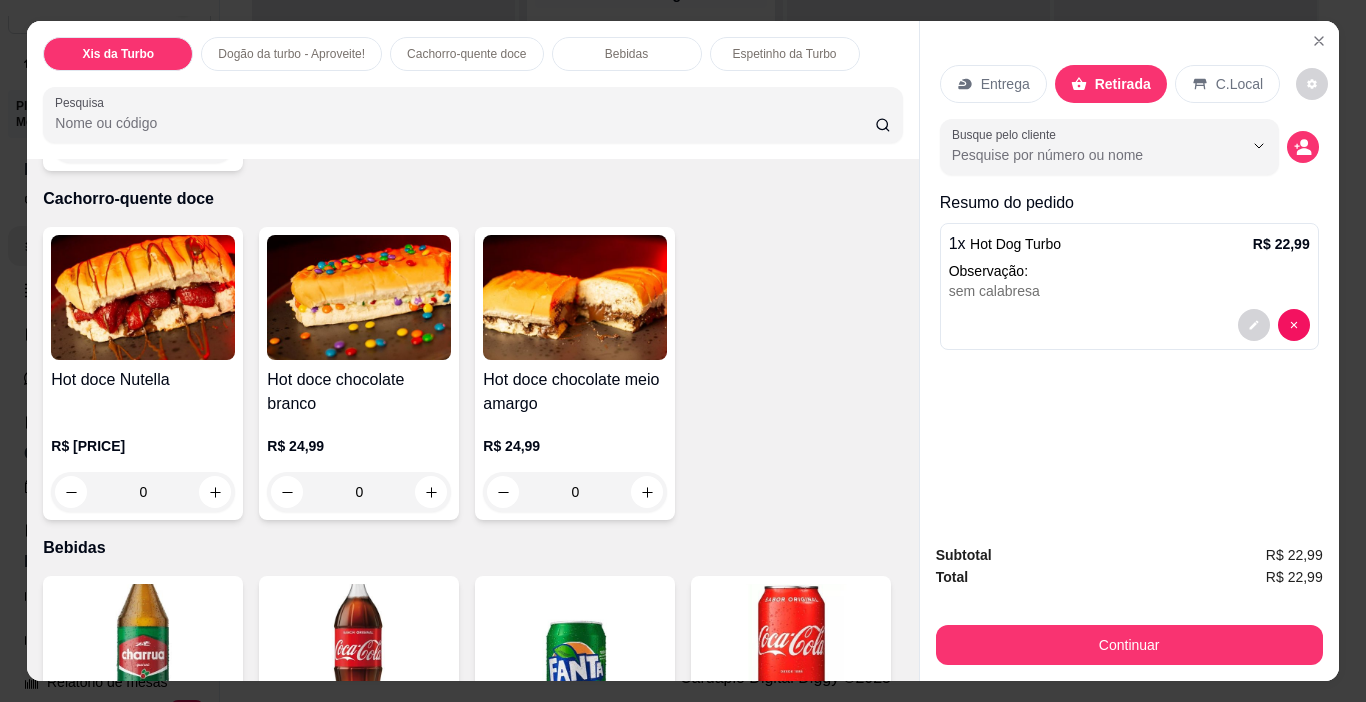 click on "0" at bounding box center [791, -142] 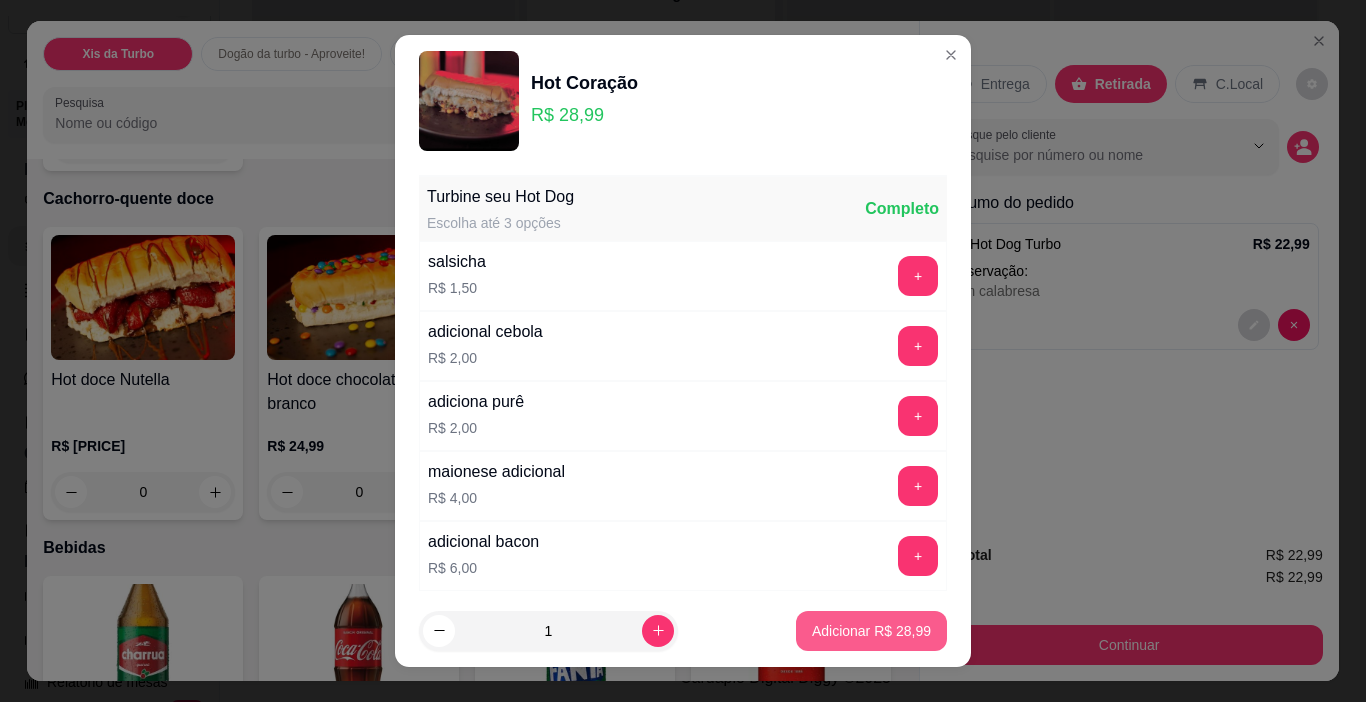 click on "Adicionar   R$ 28,99" at bounding box center (871, 631) 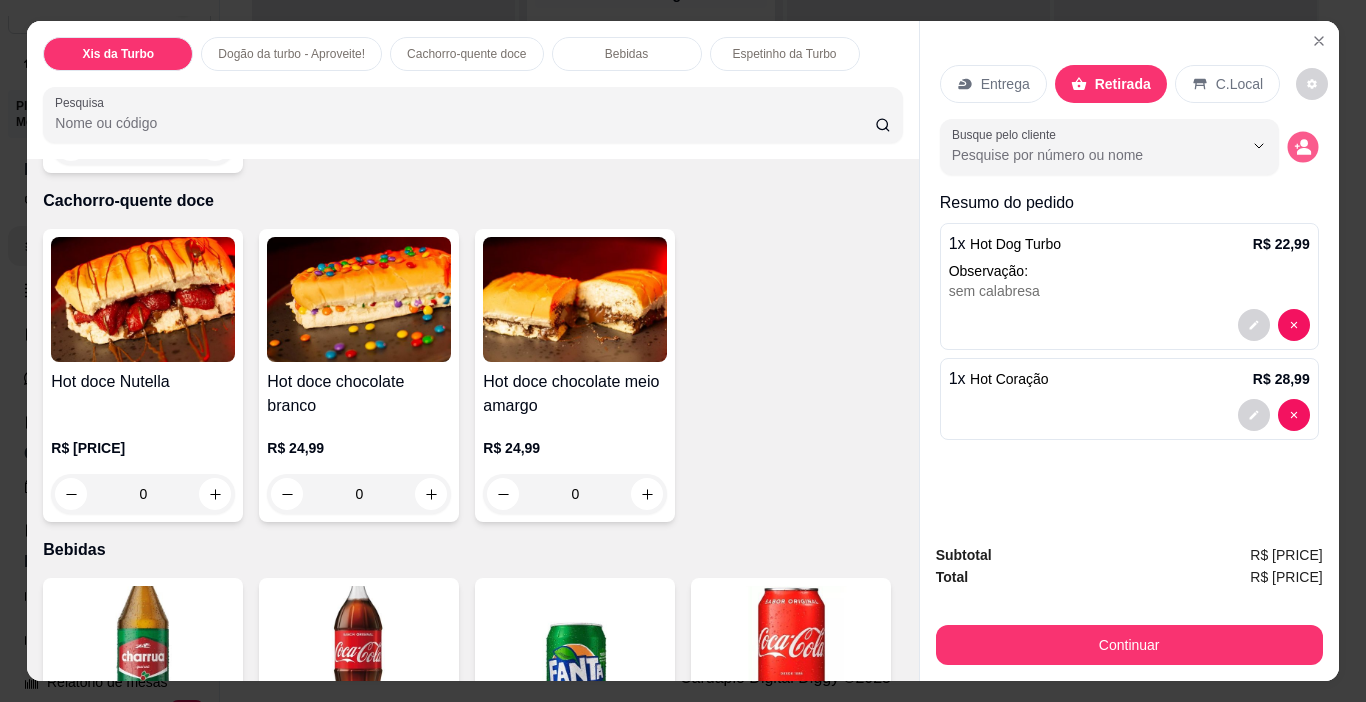 click at bounding box center (1302, 147) 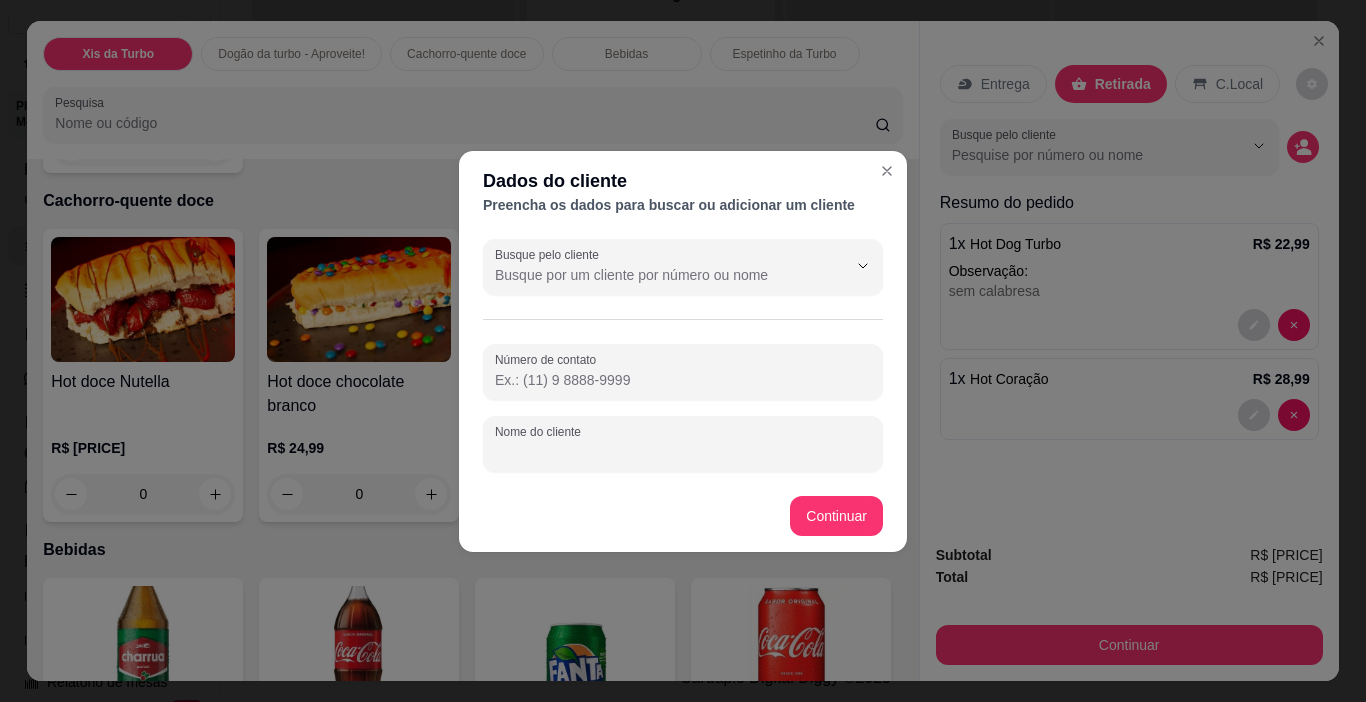 click on "Nome do cliente" at bounding box center (683, 452) 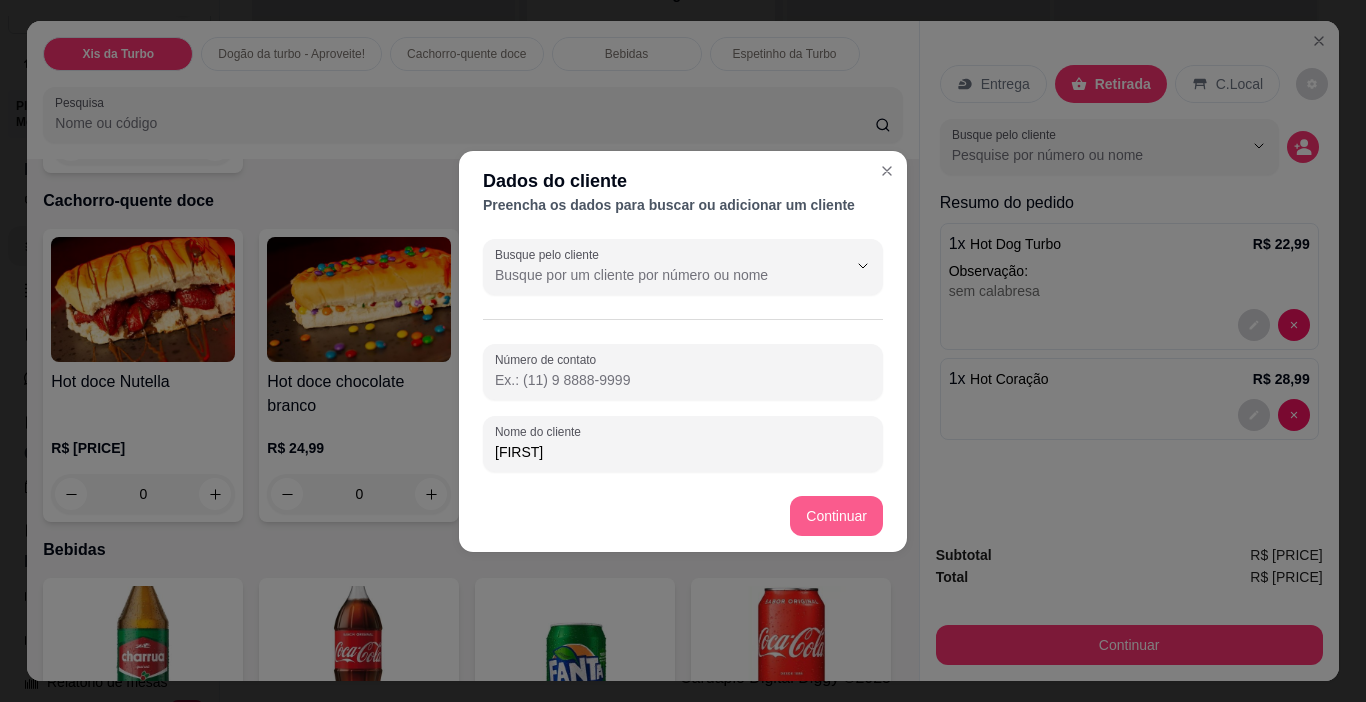 type on "[FIRST]" 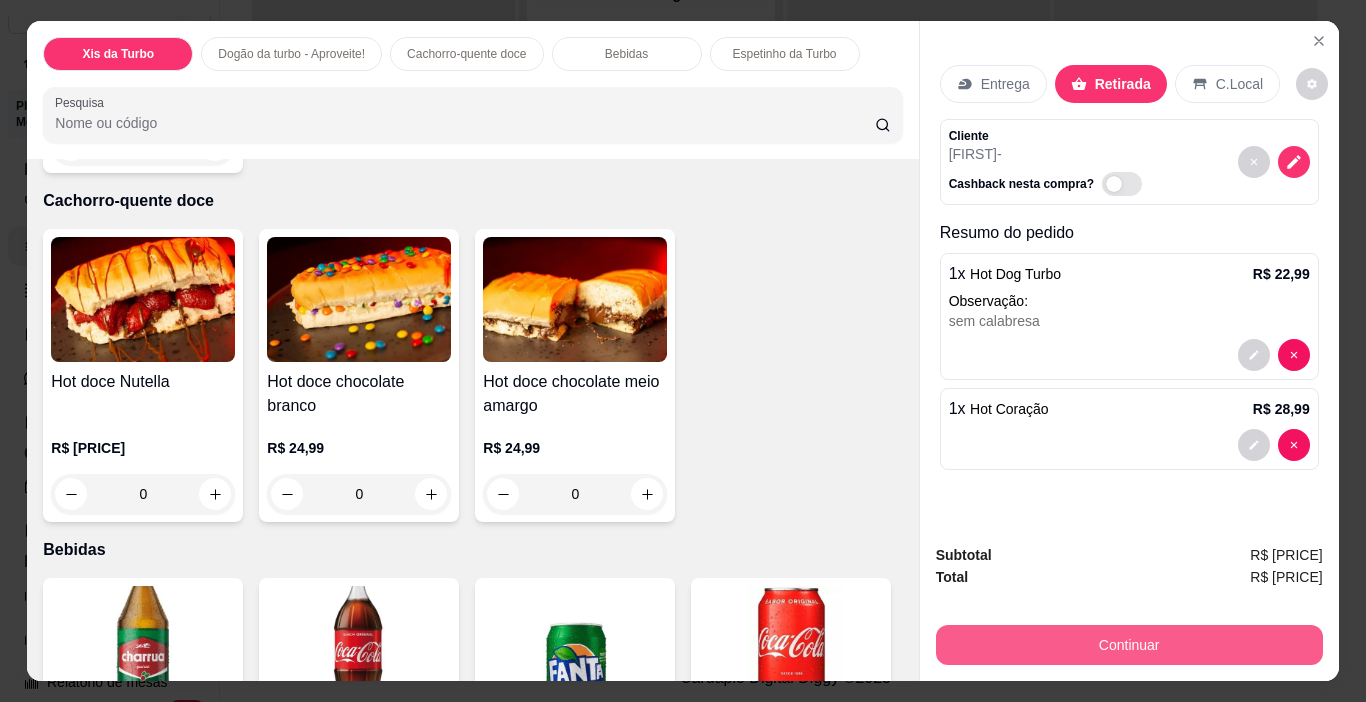 click on "Continuar" at bounding box center [1129, 645] 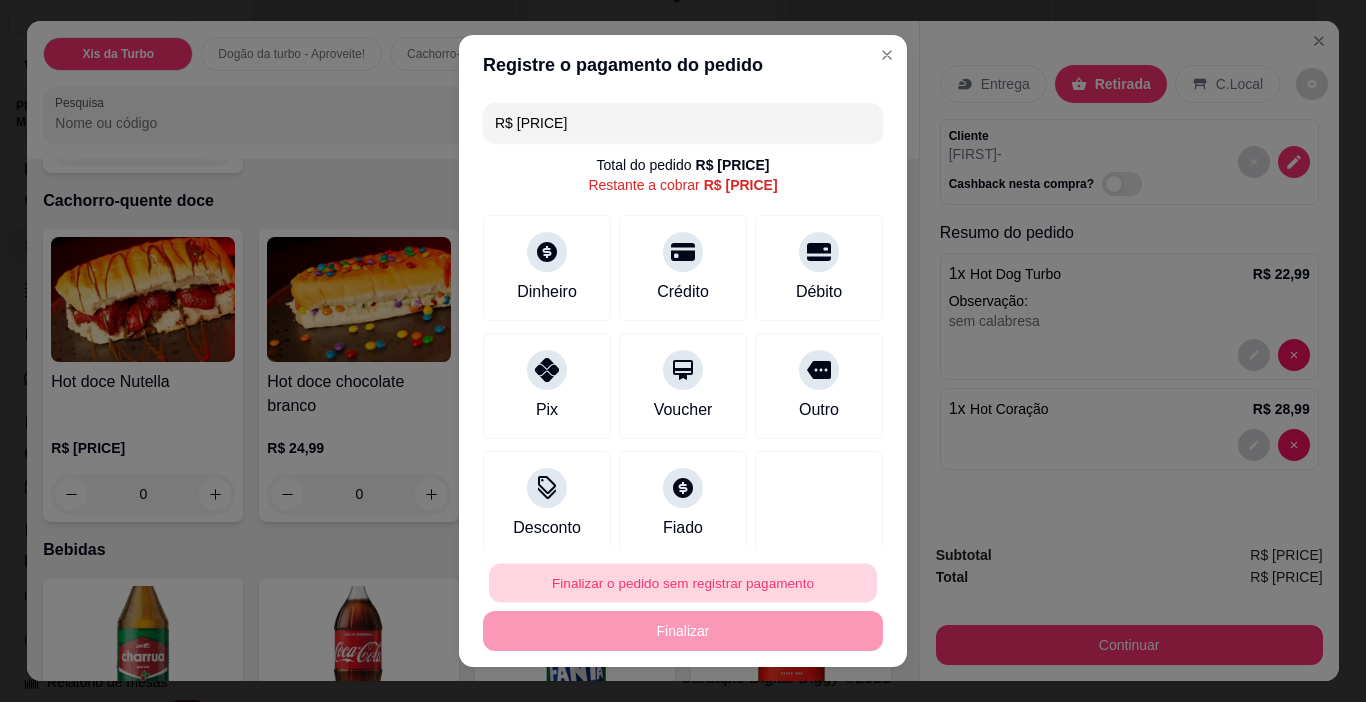 click on "Finalizar o pedido sem registrar pagamento" at bounding box center [683, 583] 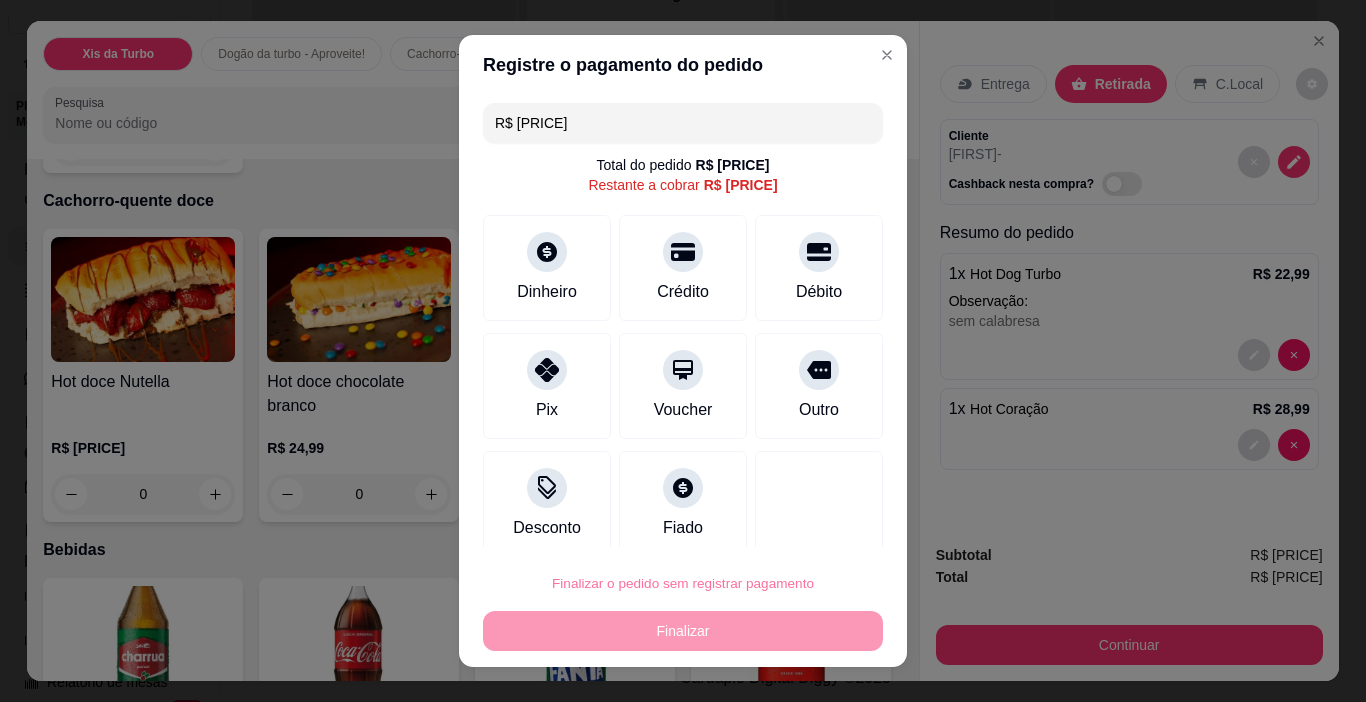 click on "Confirmar" at bounding box center (796, 526) 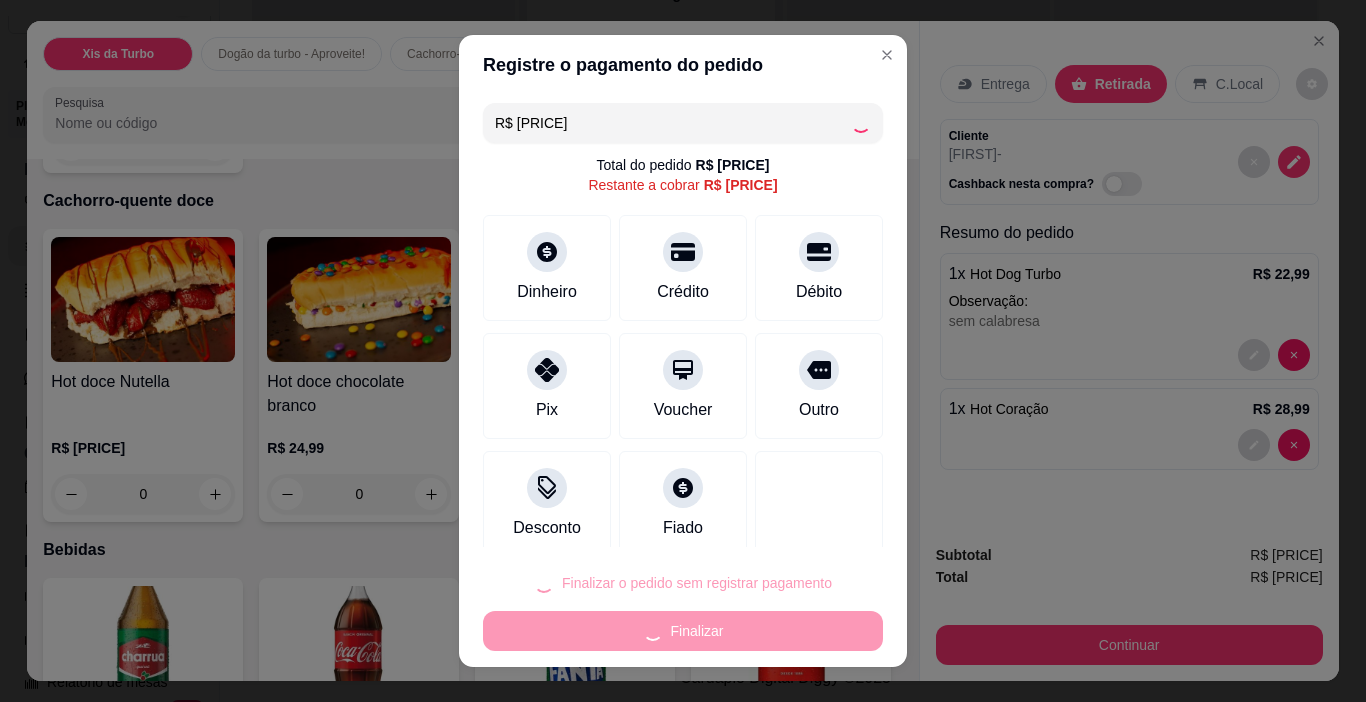 type on "0" 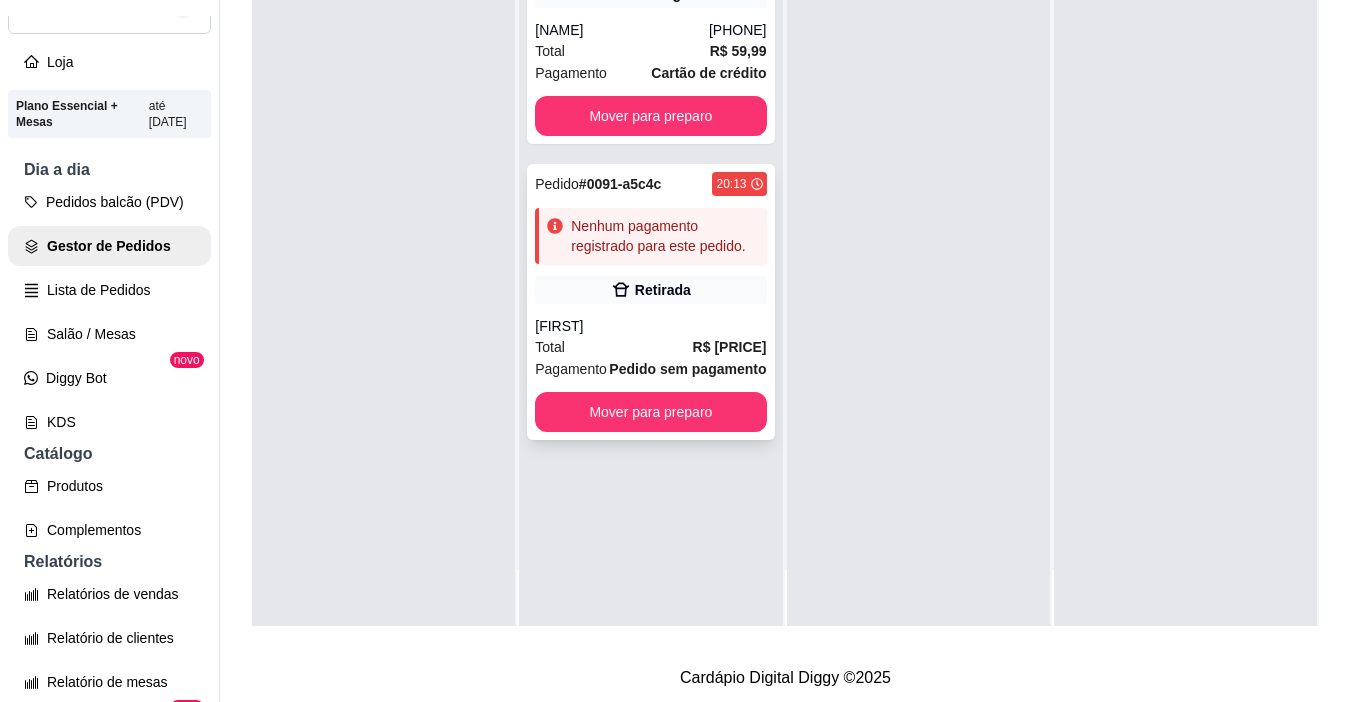 click on "Total R$ [PRICE]" at bounding box center (650, 347) 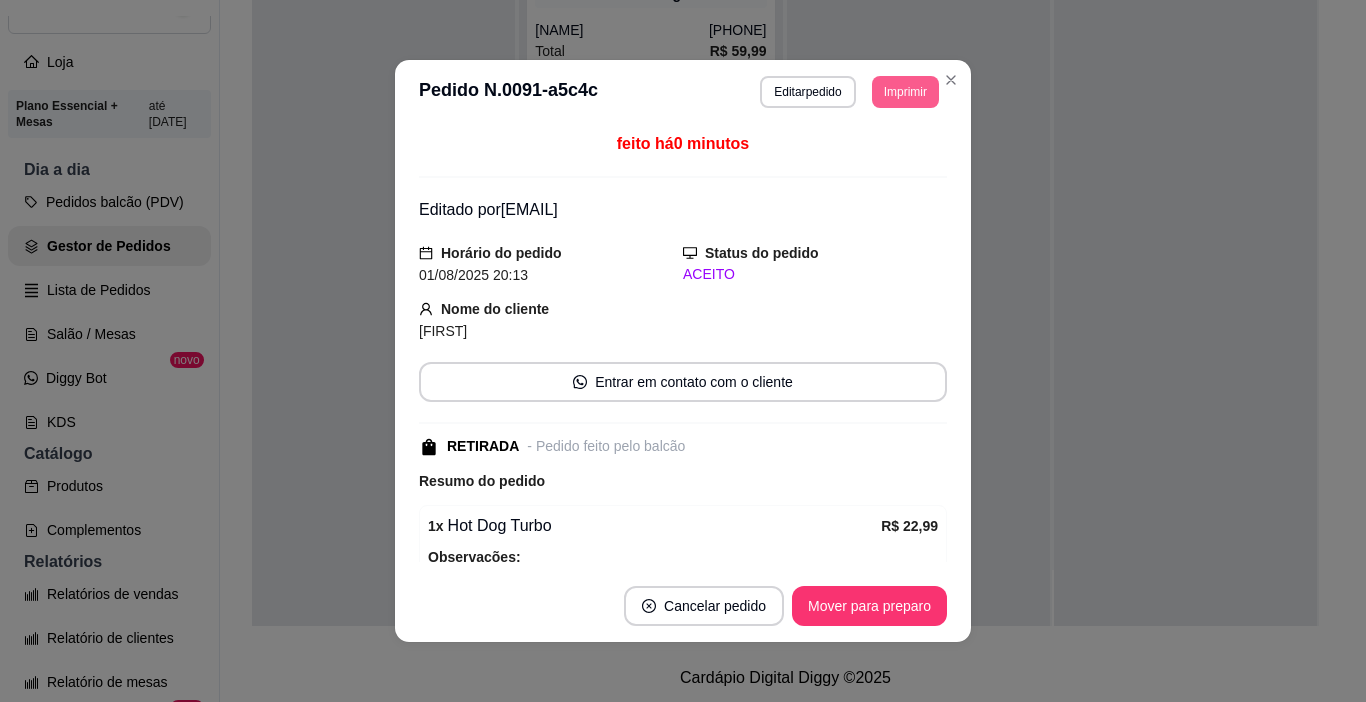 click on "Imprimir" at bounding box center (905, 92) 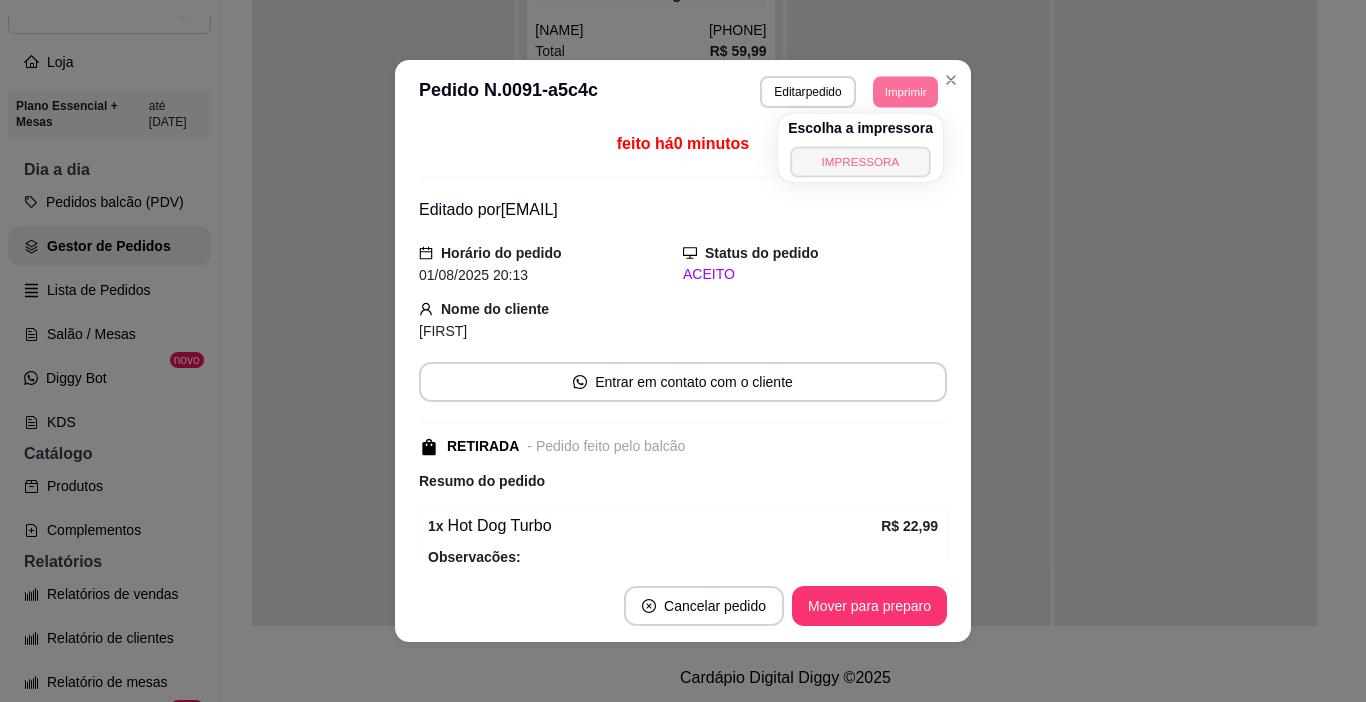 click on "IMPRESSORA" at bounding box center (860, 161) 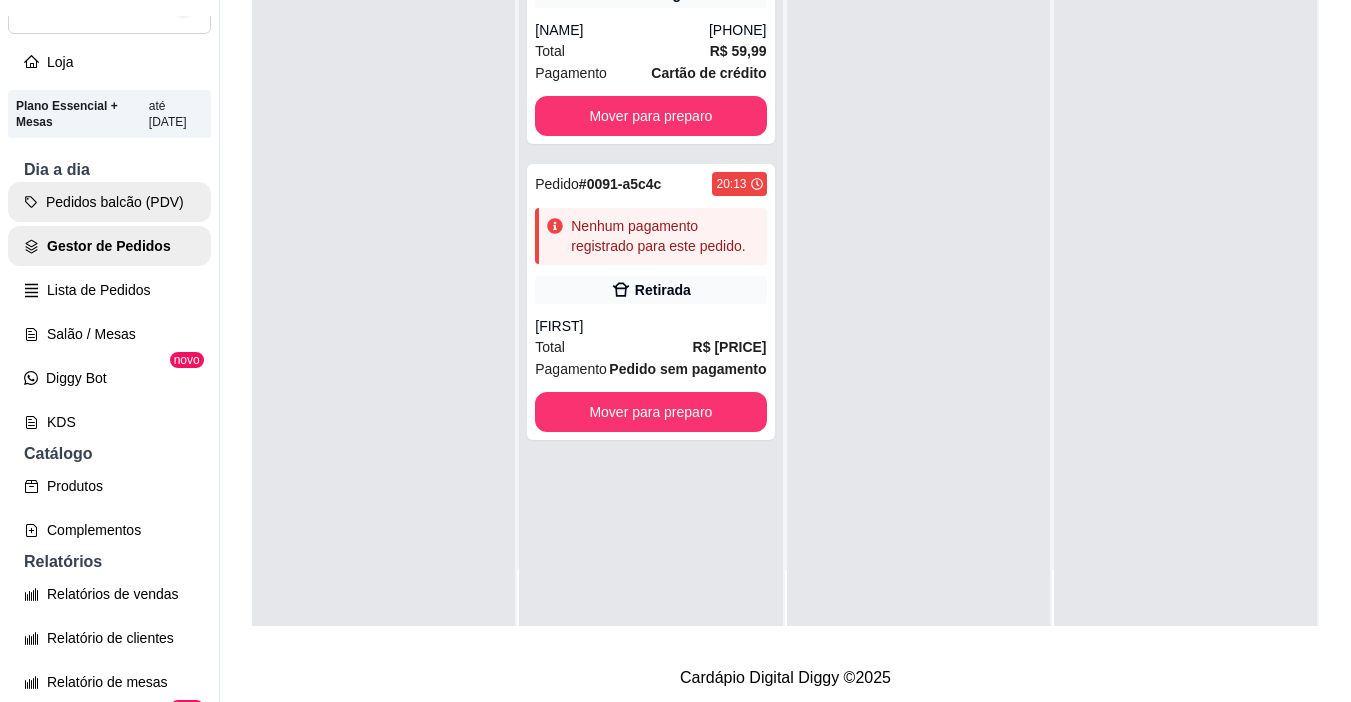 click on "Pedidos balcão (PDV)" at bounding box center [109, 202] 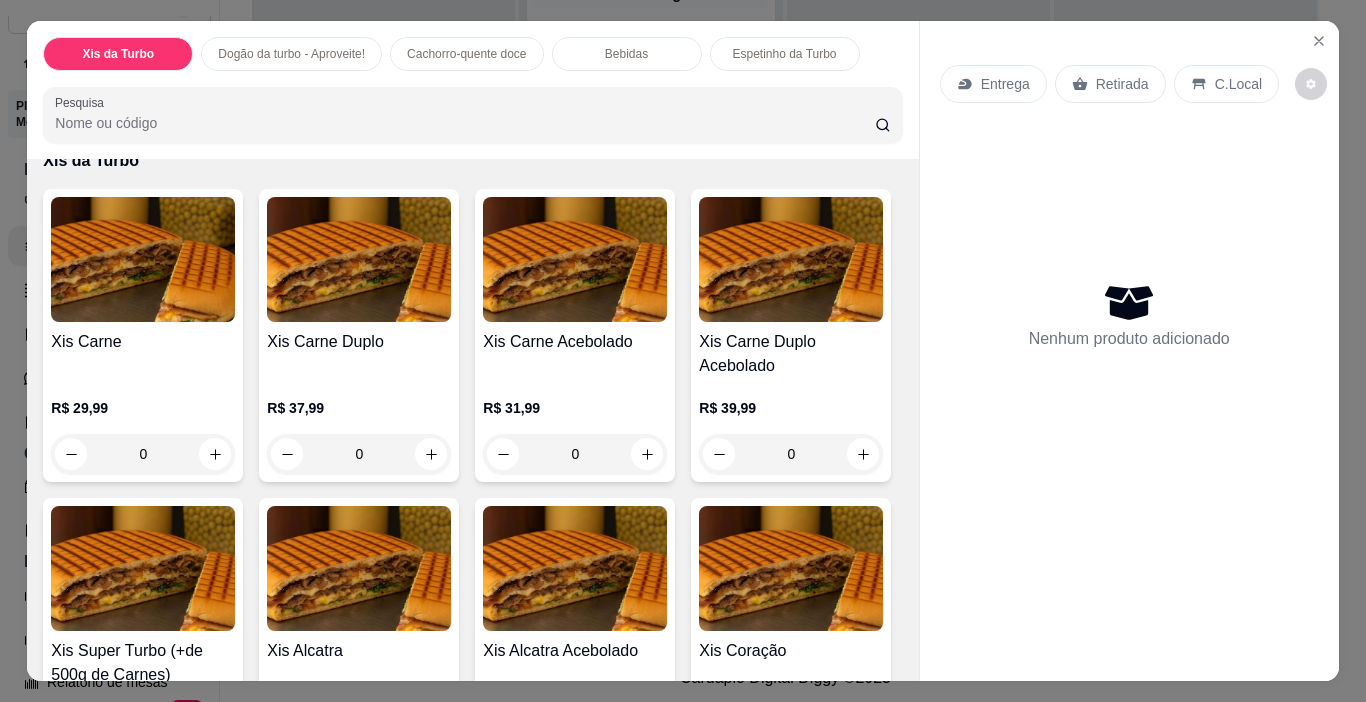 scroll, scrollTop: 0, scrollLeft: 0, axis: both 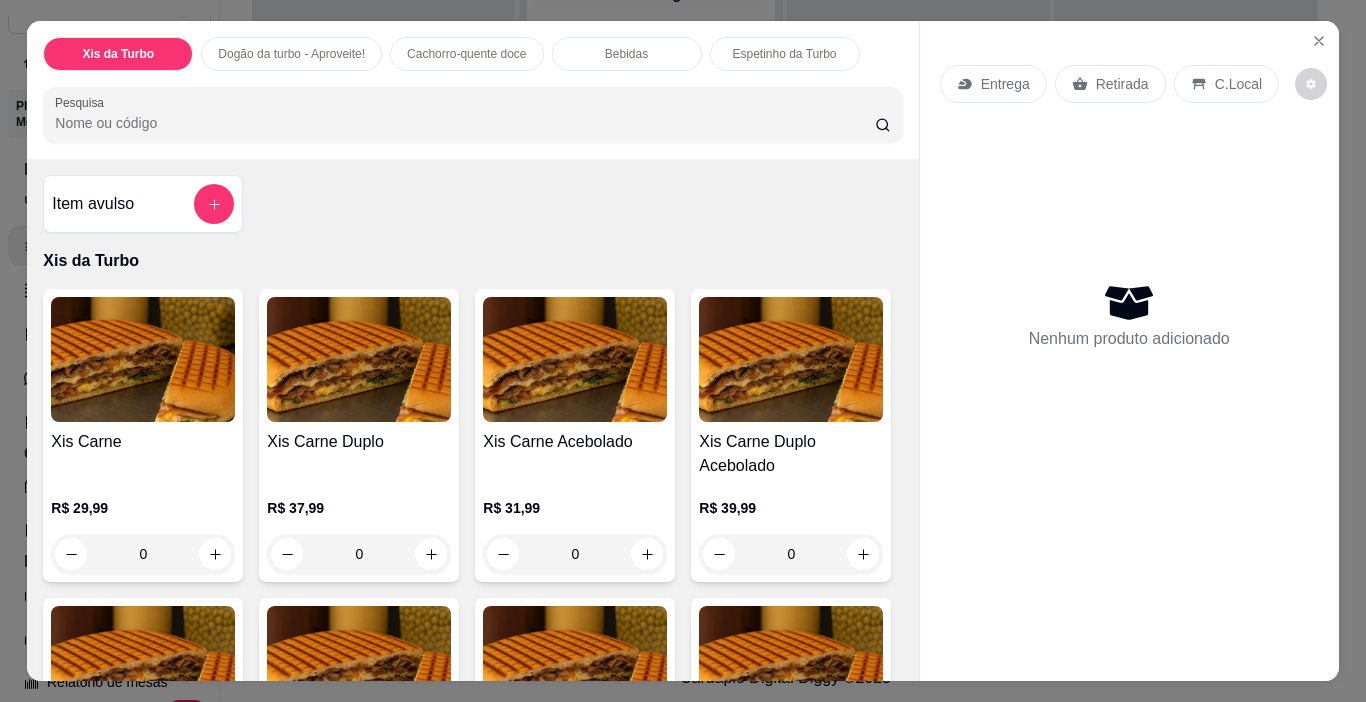 click on "0" at bounding box center [359, 554] 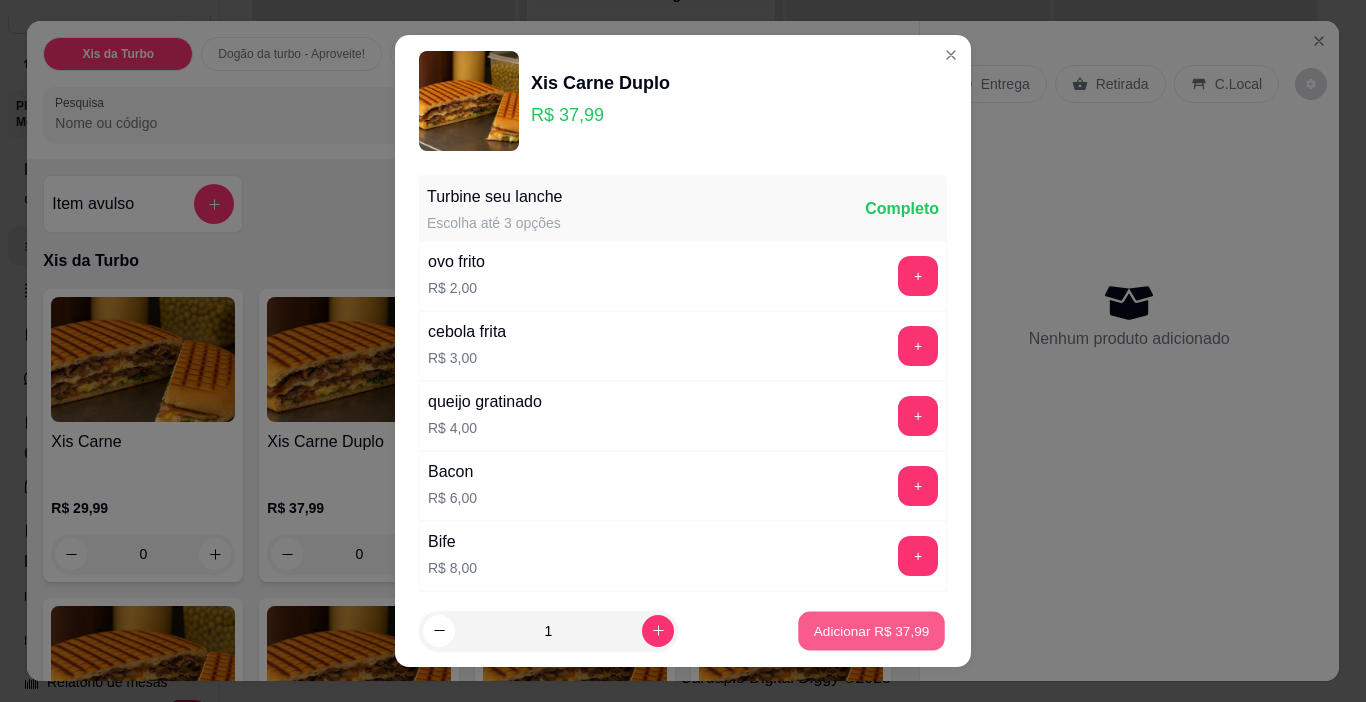 click on "Adicionar   R$ 37,99" at bounding box center [872, 630] 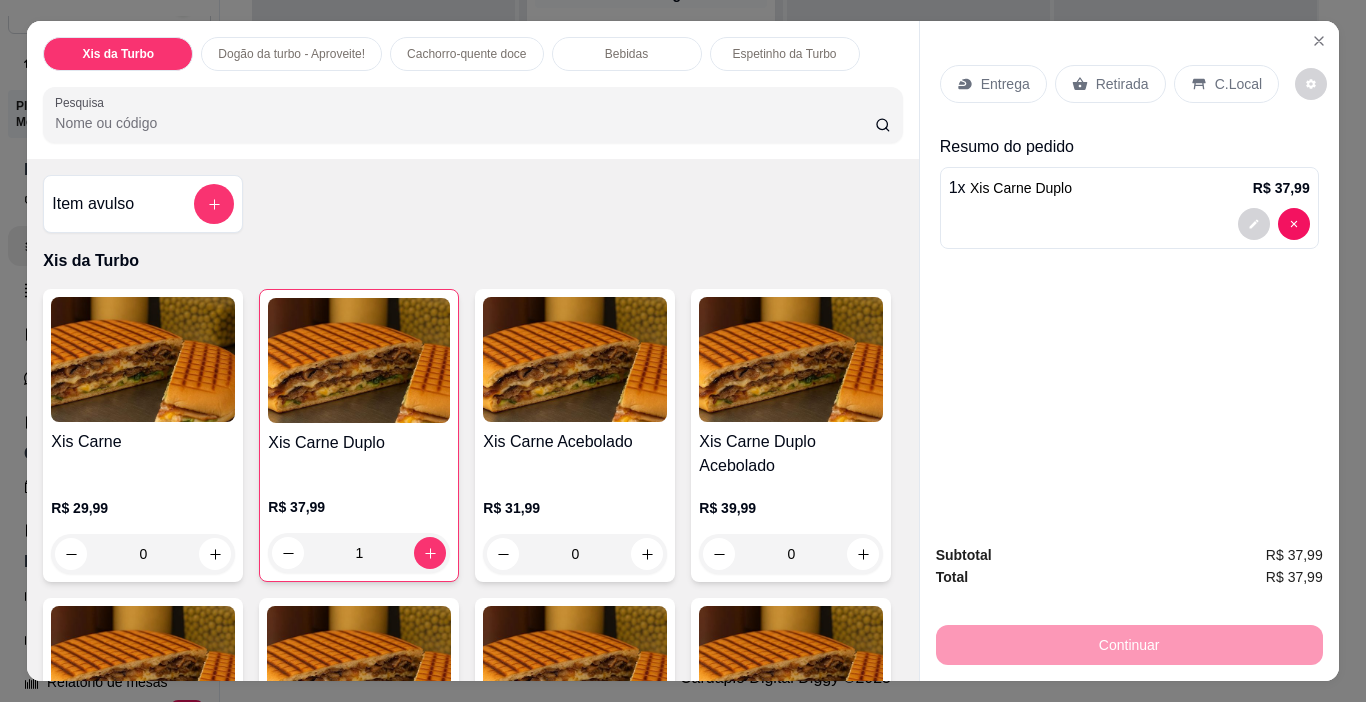 click on "Bebidas" at bounding box center [627, 54] 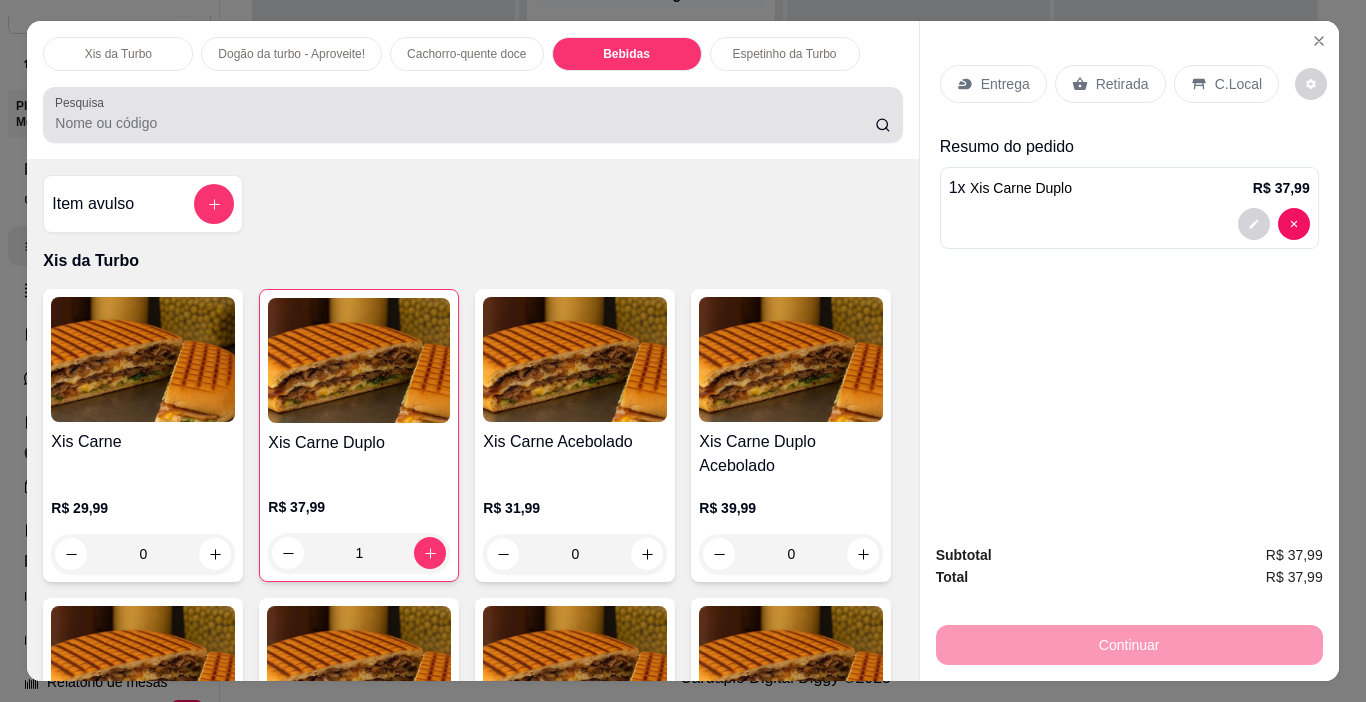 scroll, scrollTop: 2540, scrollLeft: 0, axis: vertical 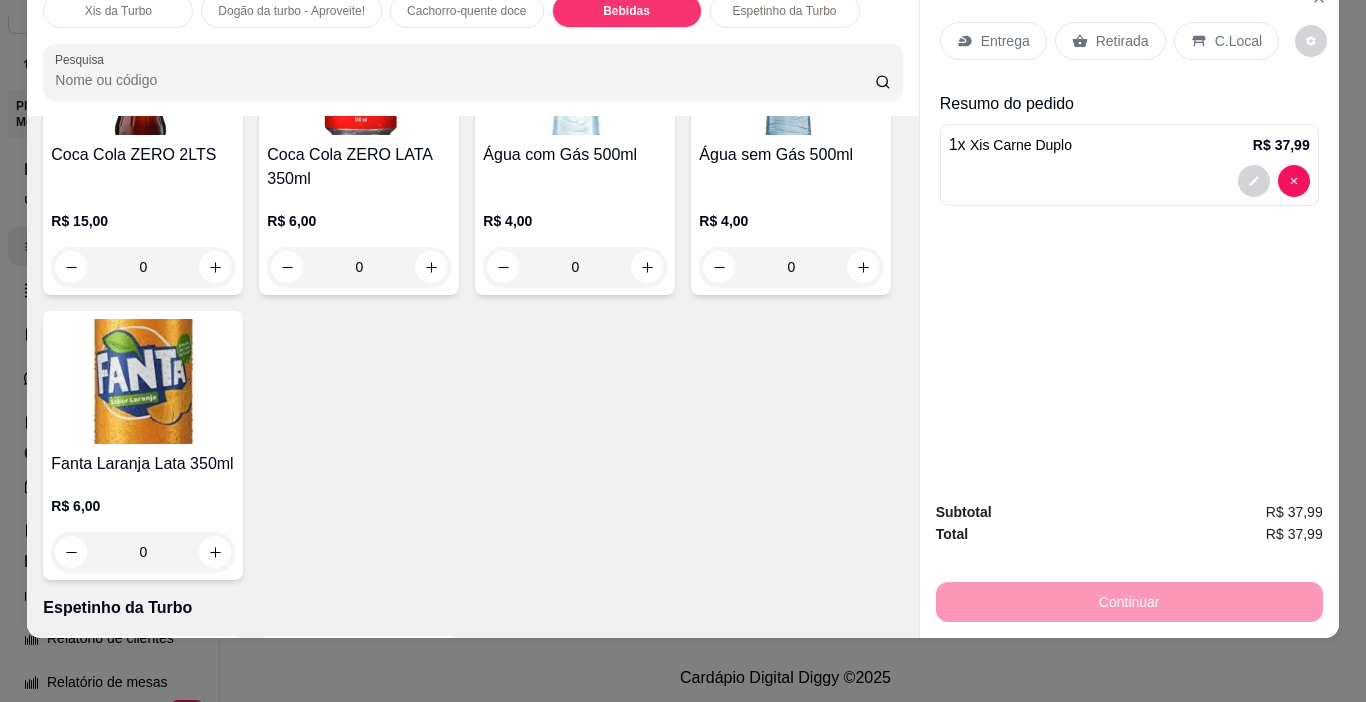 click at bounding box center (863, -42) 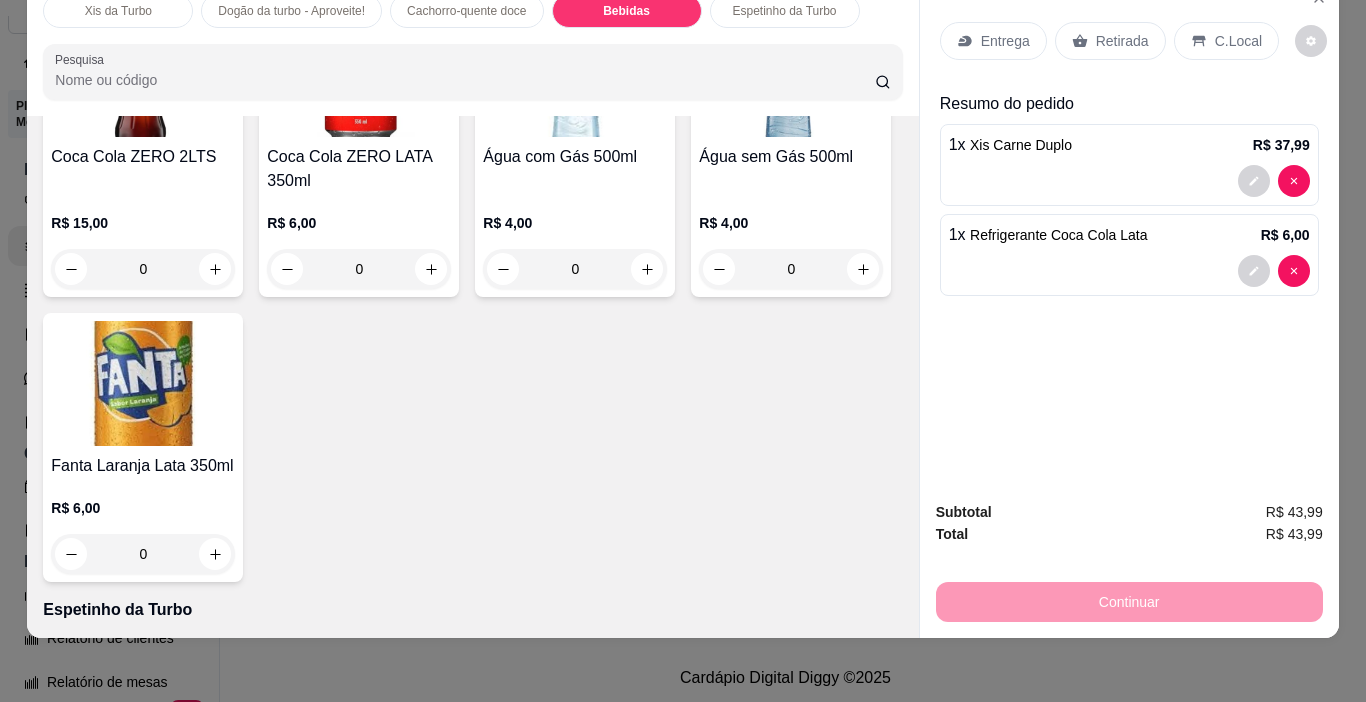 click 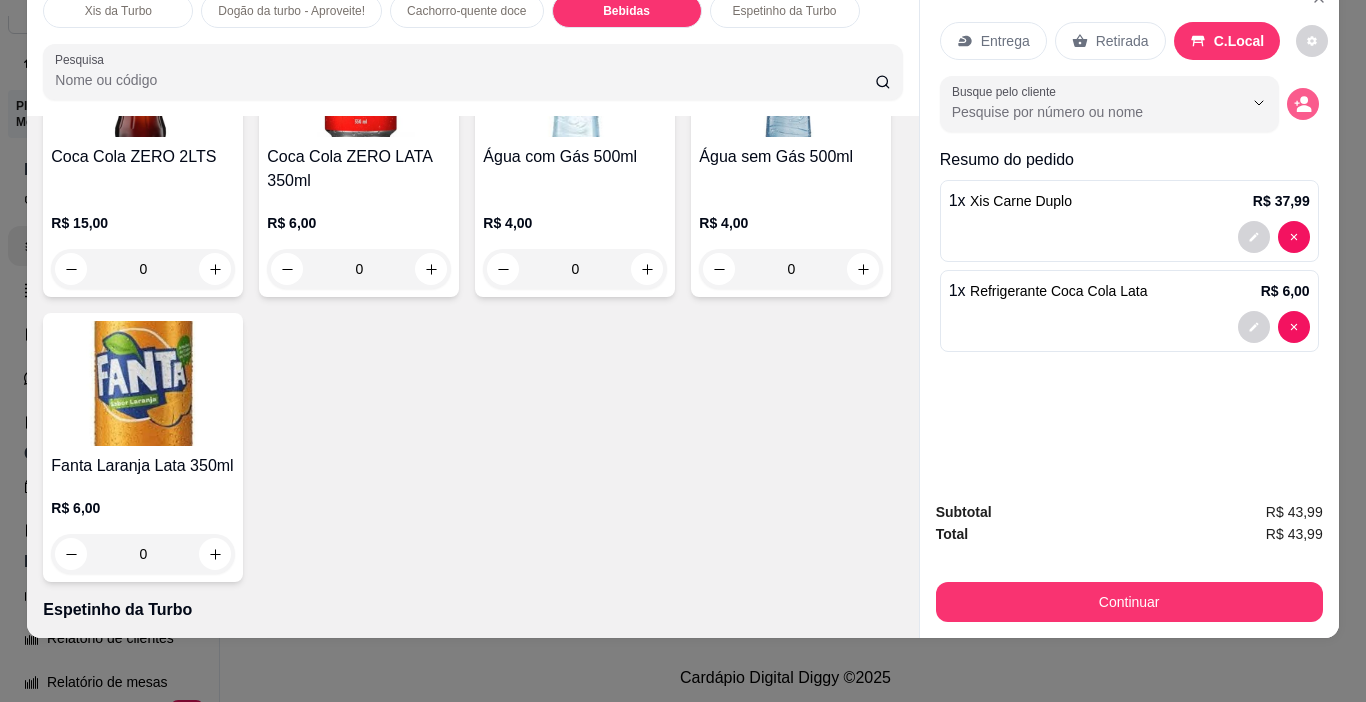 click on "Busque pelo cliente" at bounding box center (1129, 104) 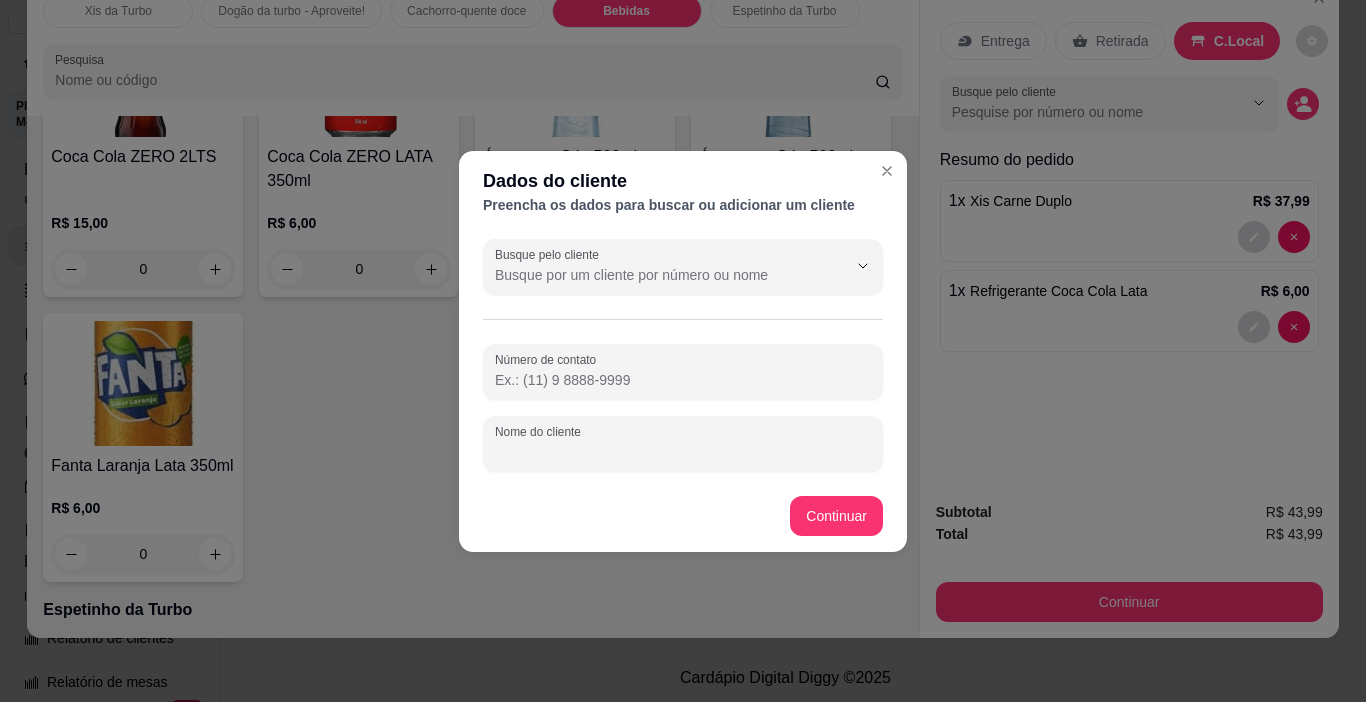 click on "Nome do cliente" at bounding box center (683, 452) 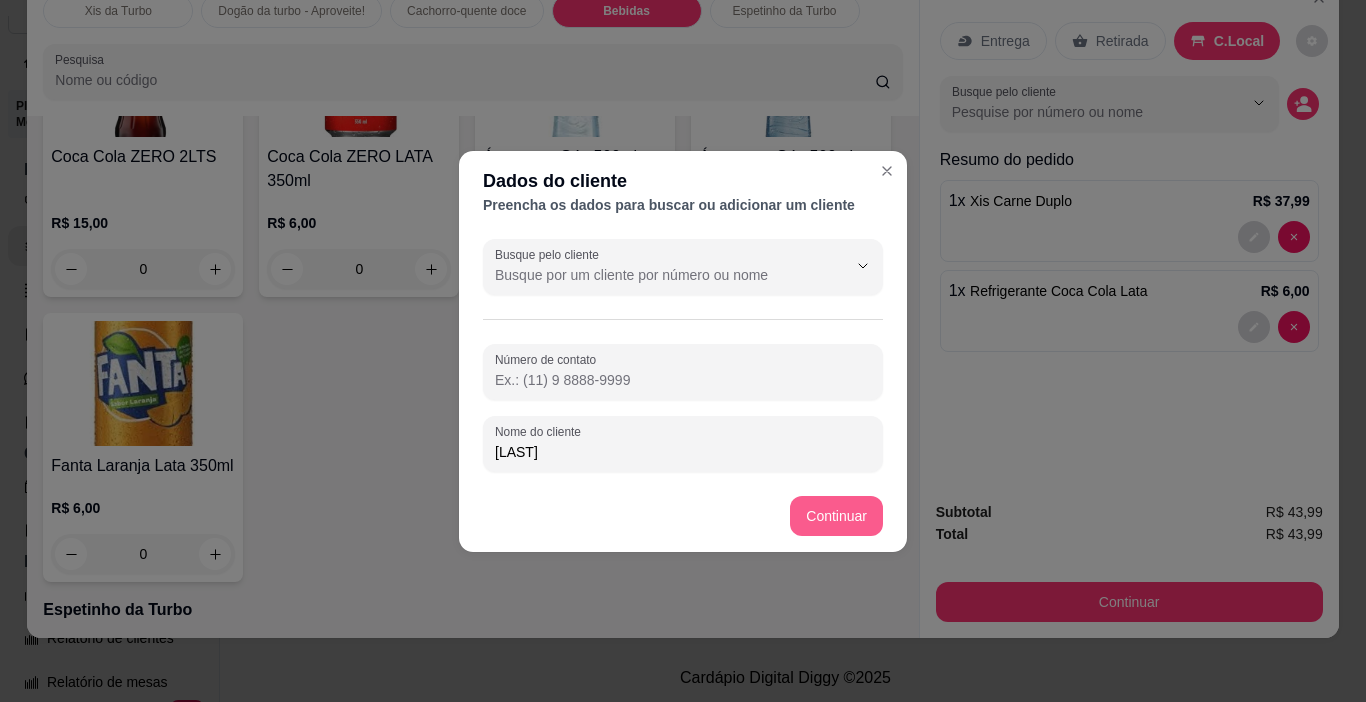 type on "[LAST]" 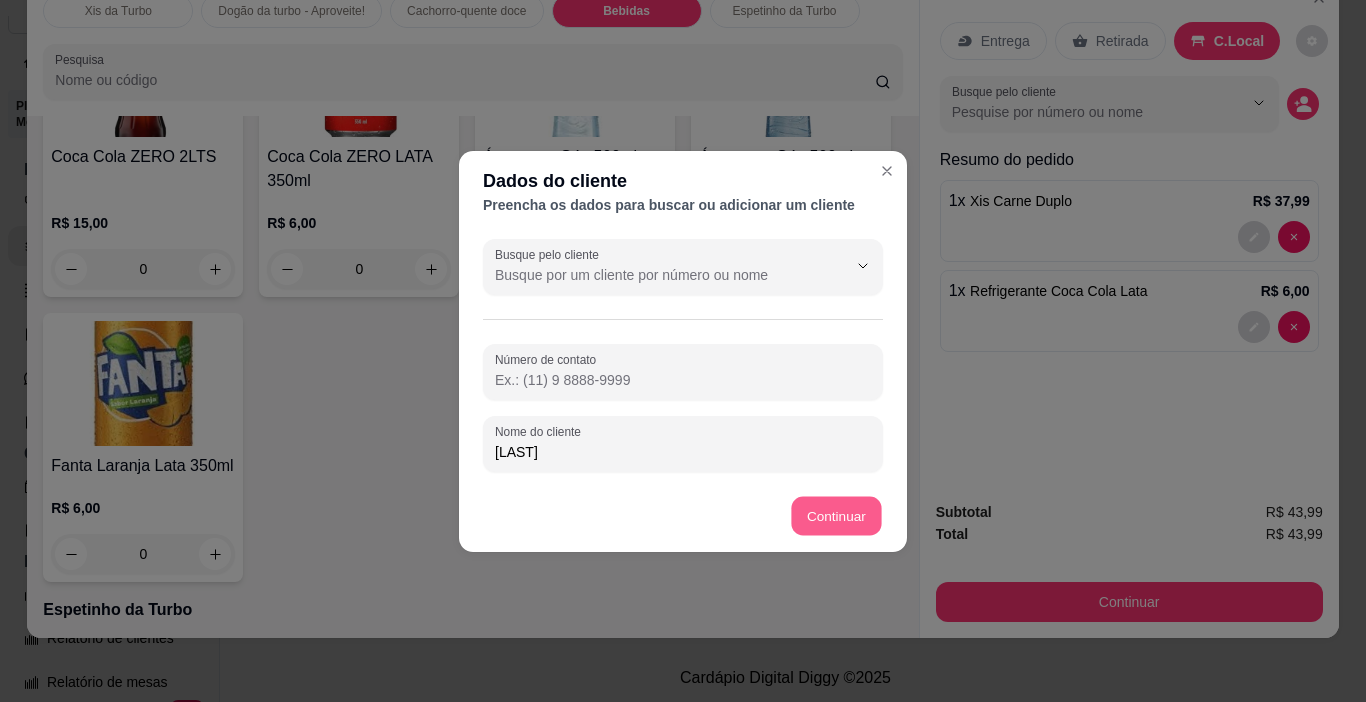 click on "Continuar" at bounding box center (683, 516) 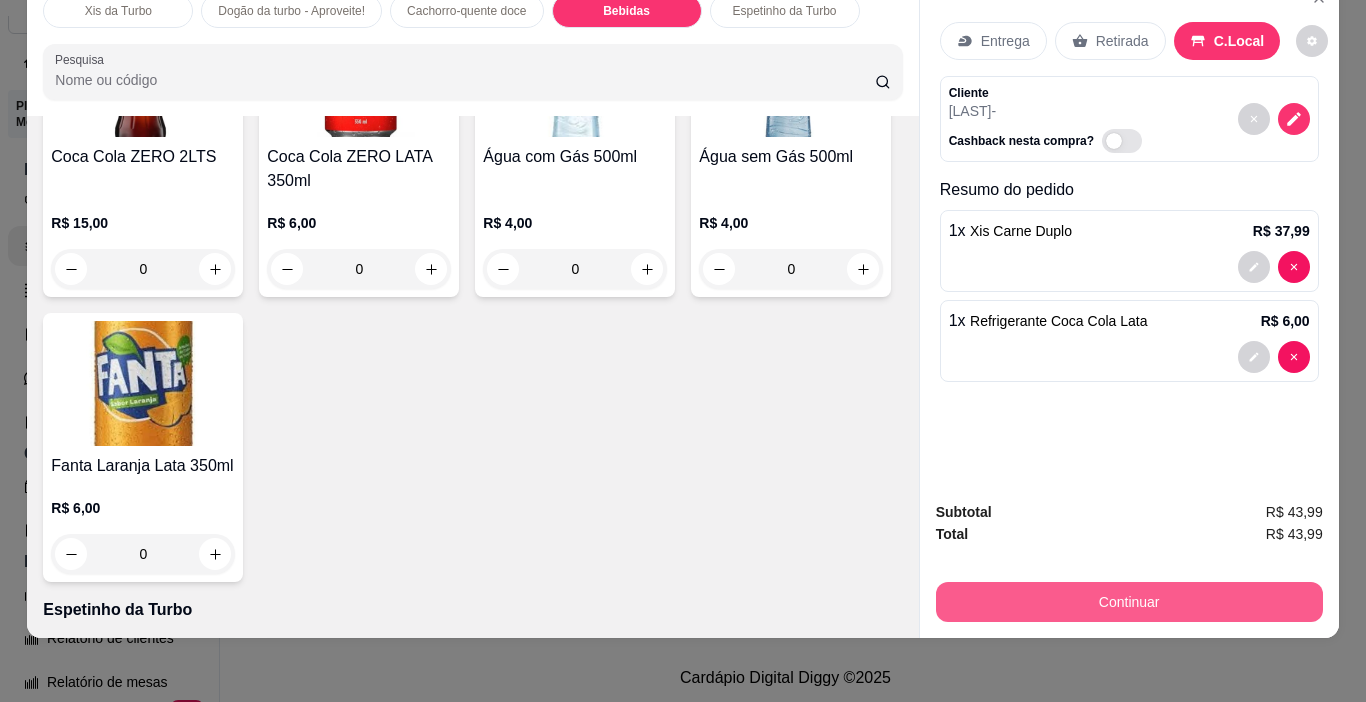 click on "Continuar" at bounding box center [1129, 602] 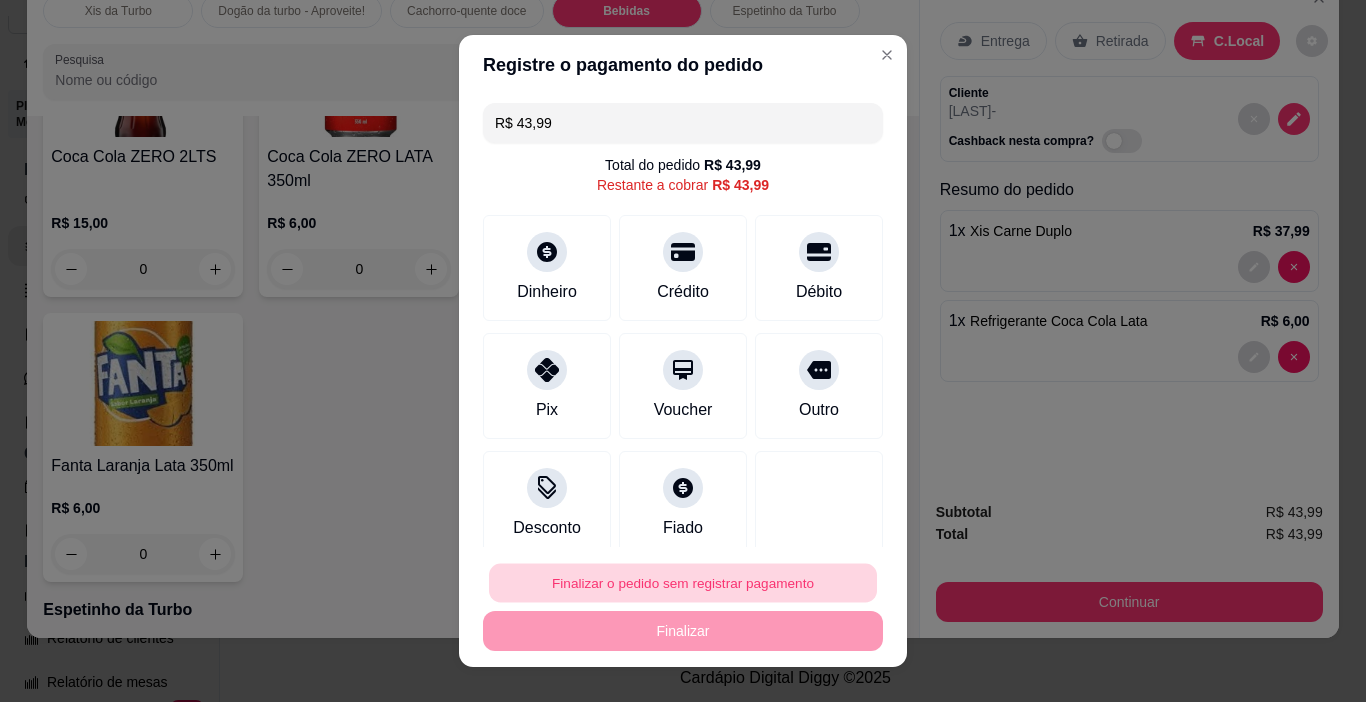 click on "Finalizar o pedido sem registrar pagamento" at bounding box center [683, 583] 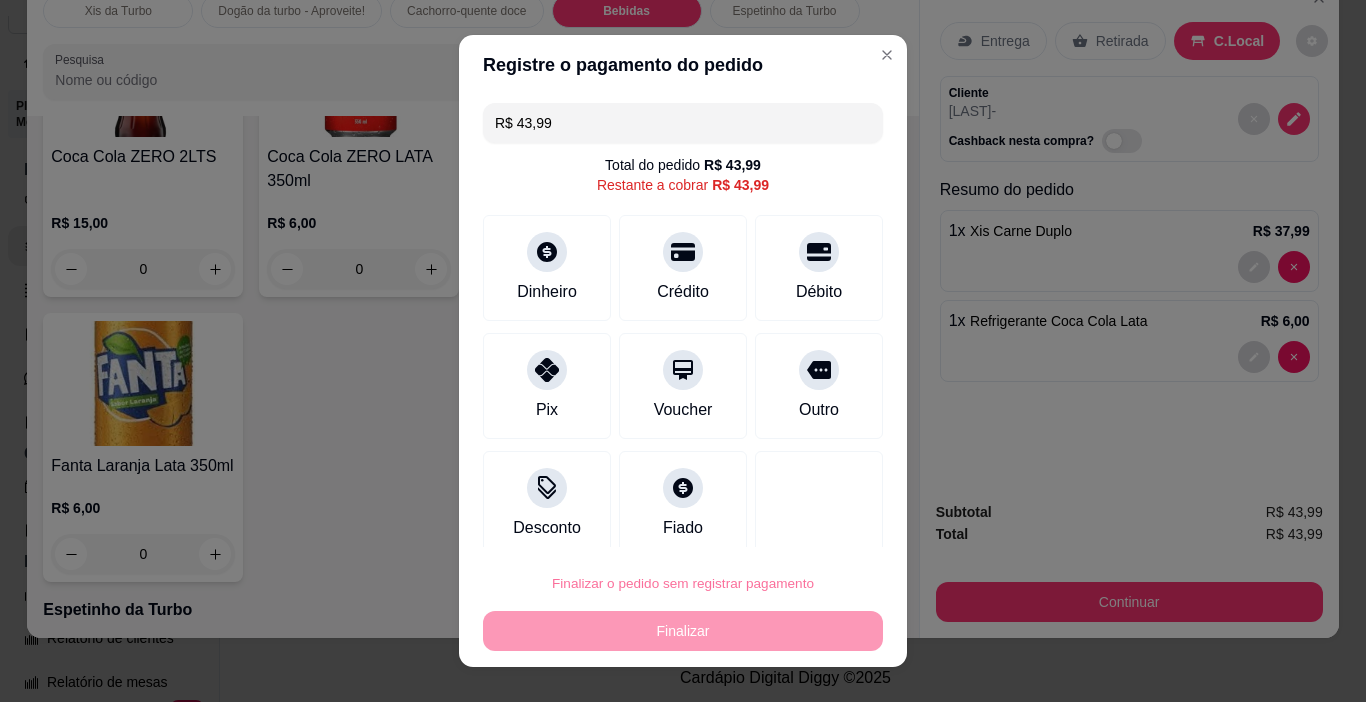 click on "Confirmar" at bounding box center (796, 526) 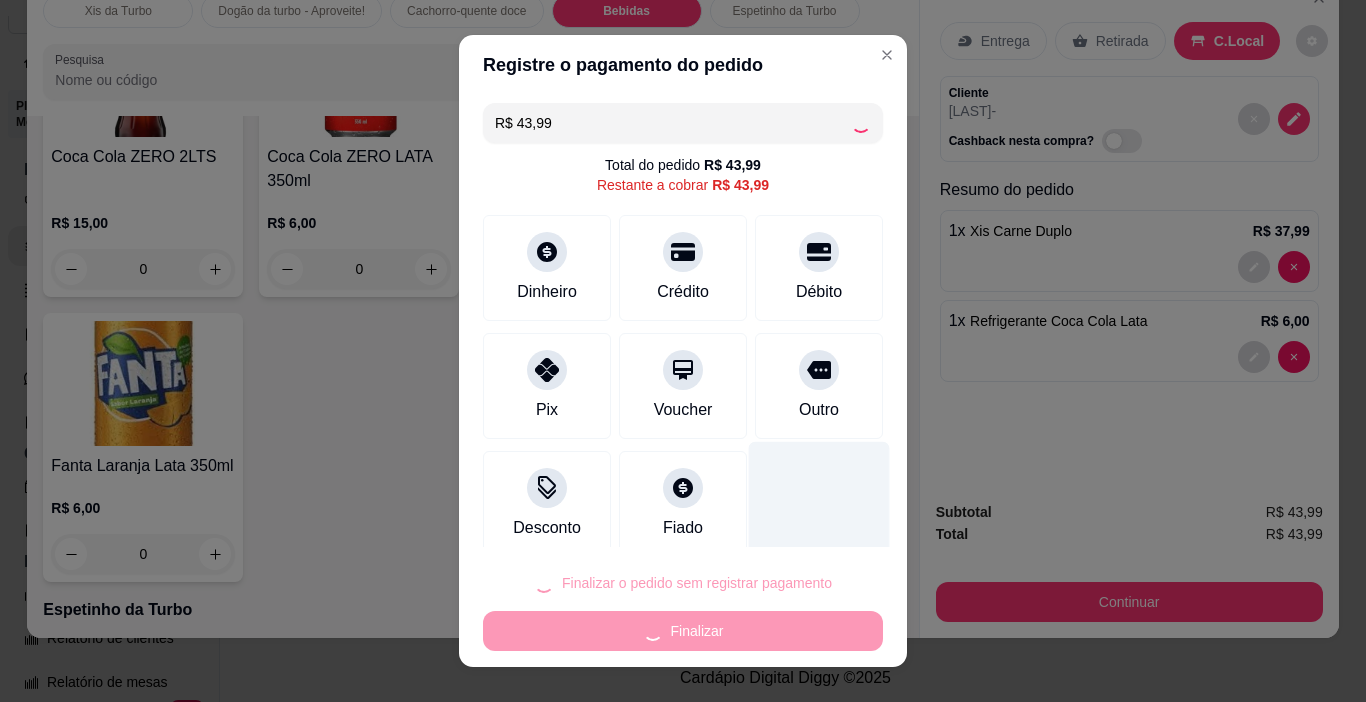 type on "0" 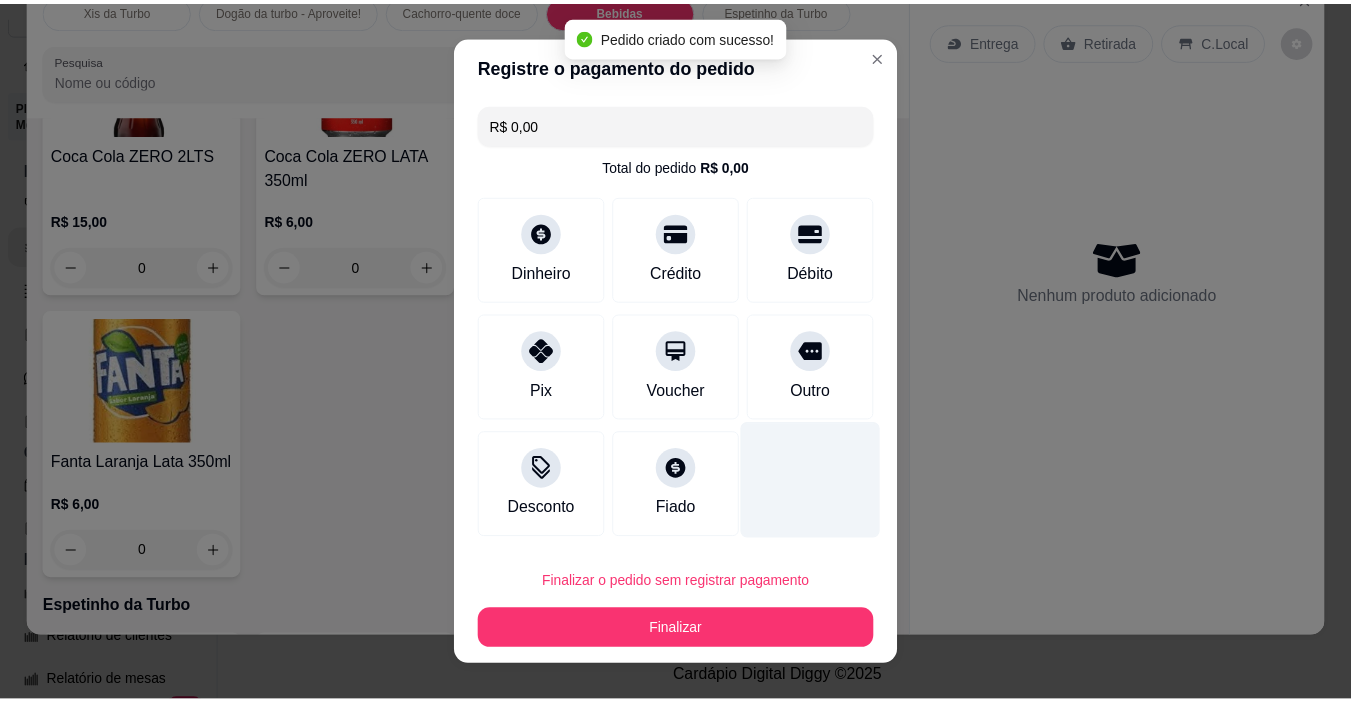 scroll, scrollTop: 2738, scrollLeft: 0, axis: vertical 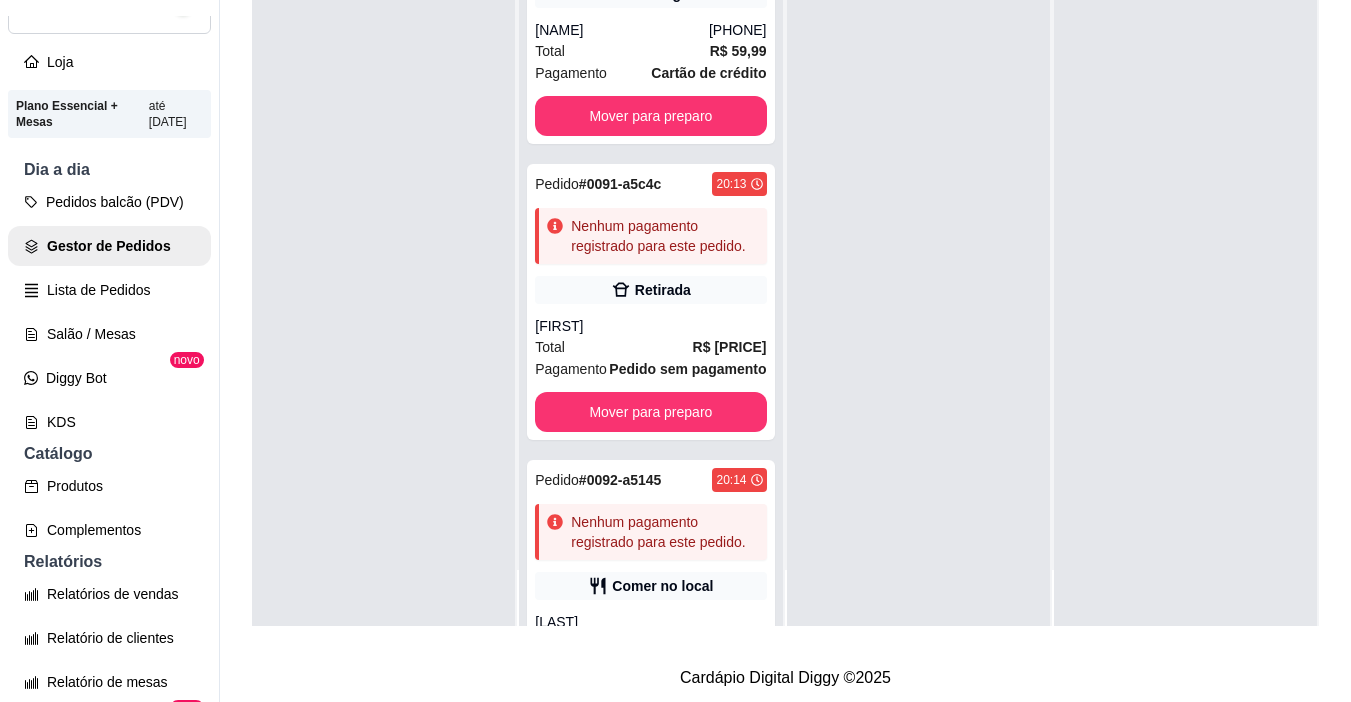 drag, startPoint x: 1082, startPoint y: 502, endPoint x: 1096, endPoint y: 477, distance: 28.653097 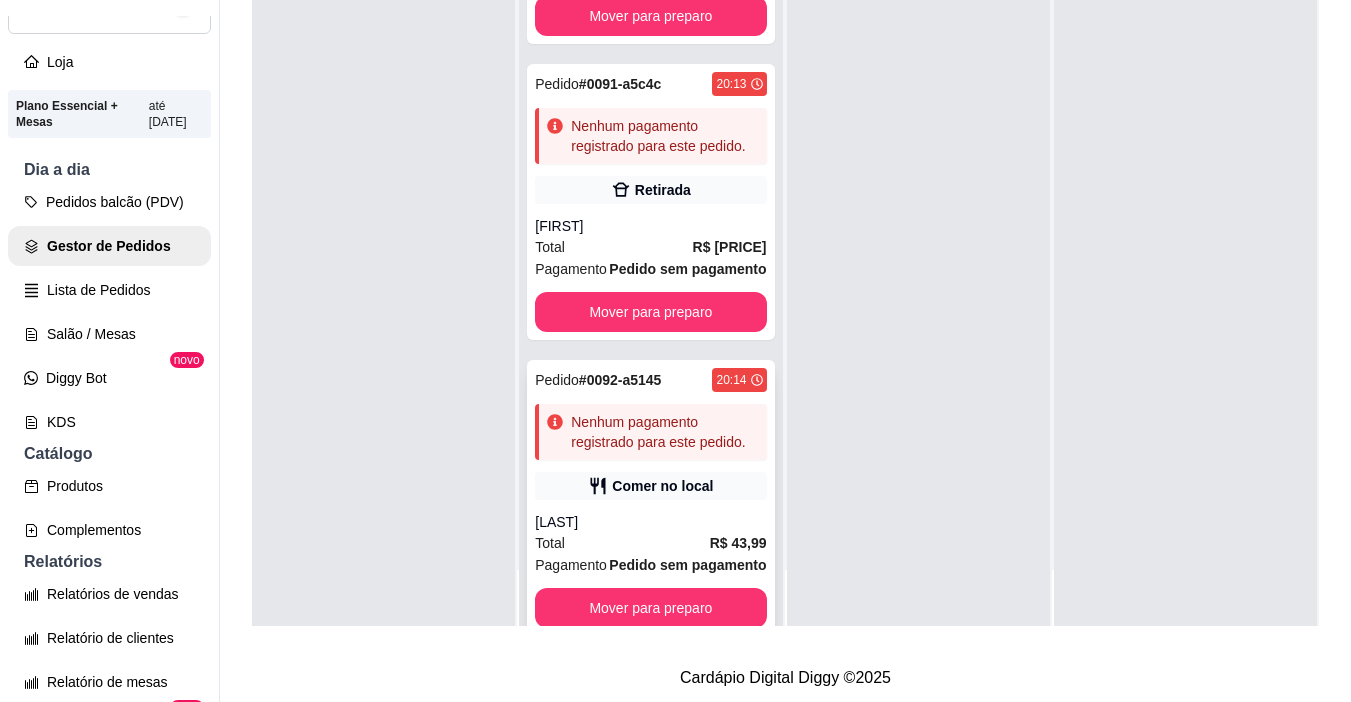 scroll, scrollTop: 200, scrollLeft: 0, axis: vertical 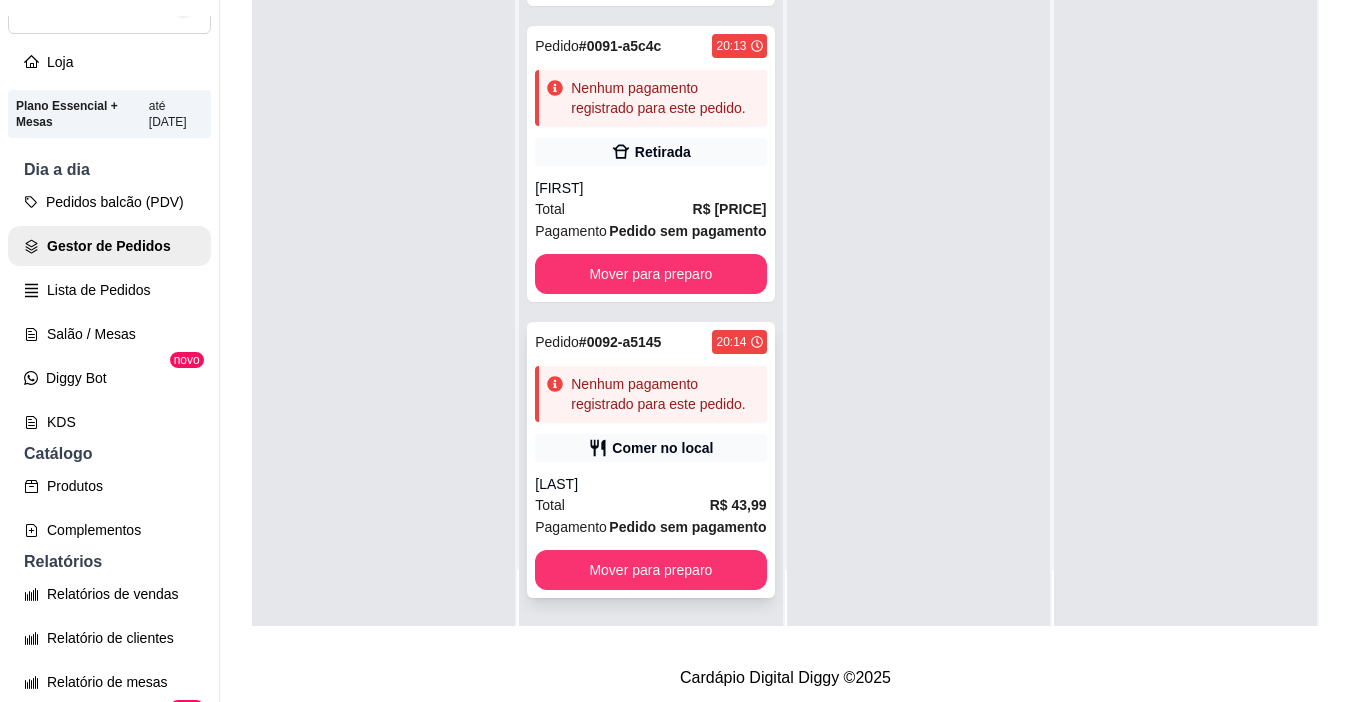 click on "Comer no local" at bounding box center [662, 448] 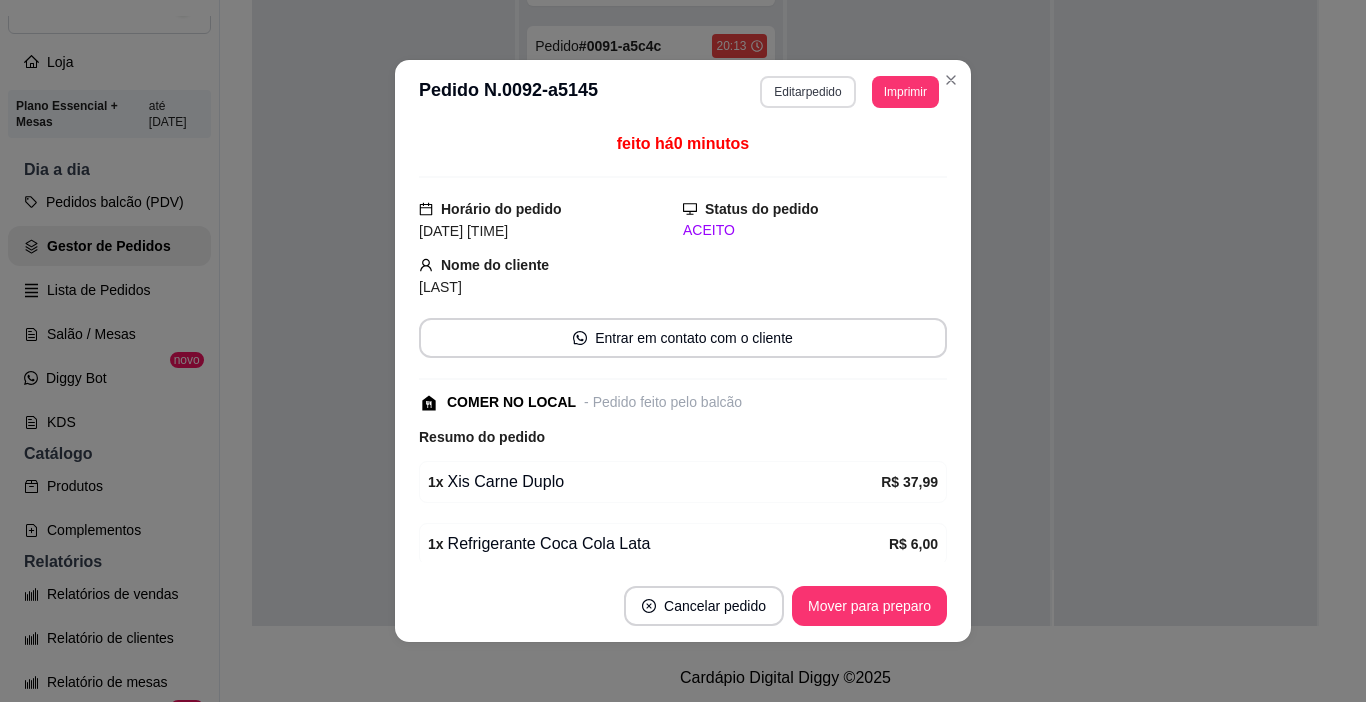 click on "Editar  pedido" at bounding box center [807, 92] 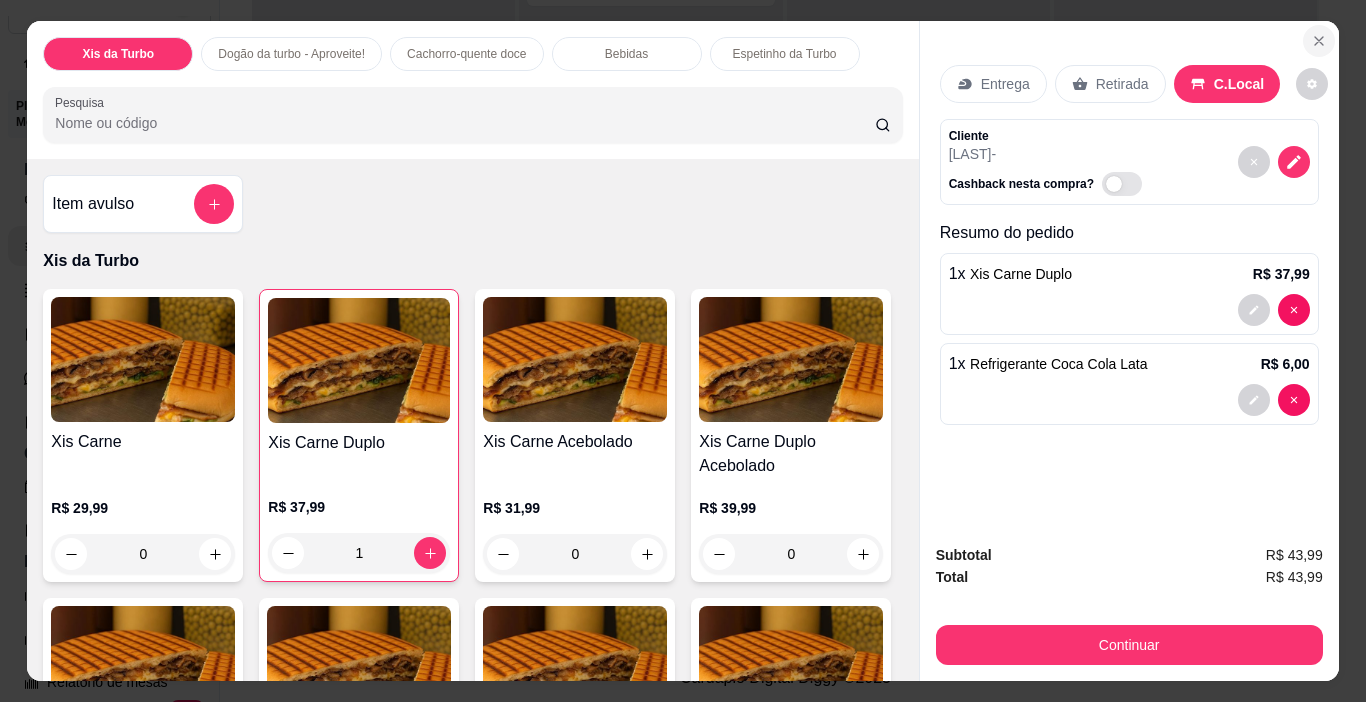 click 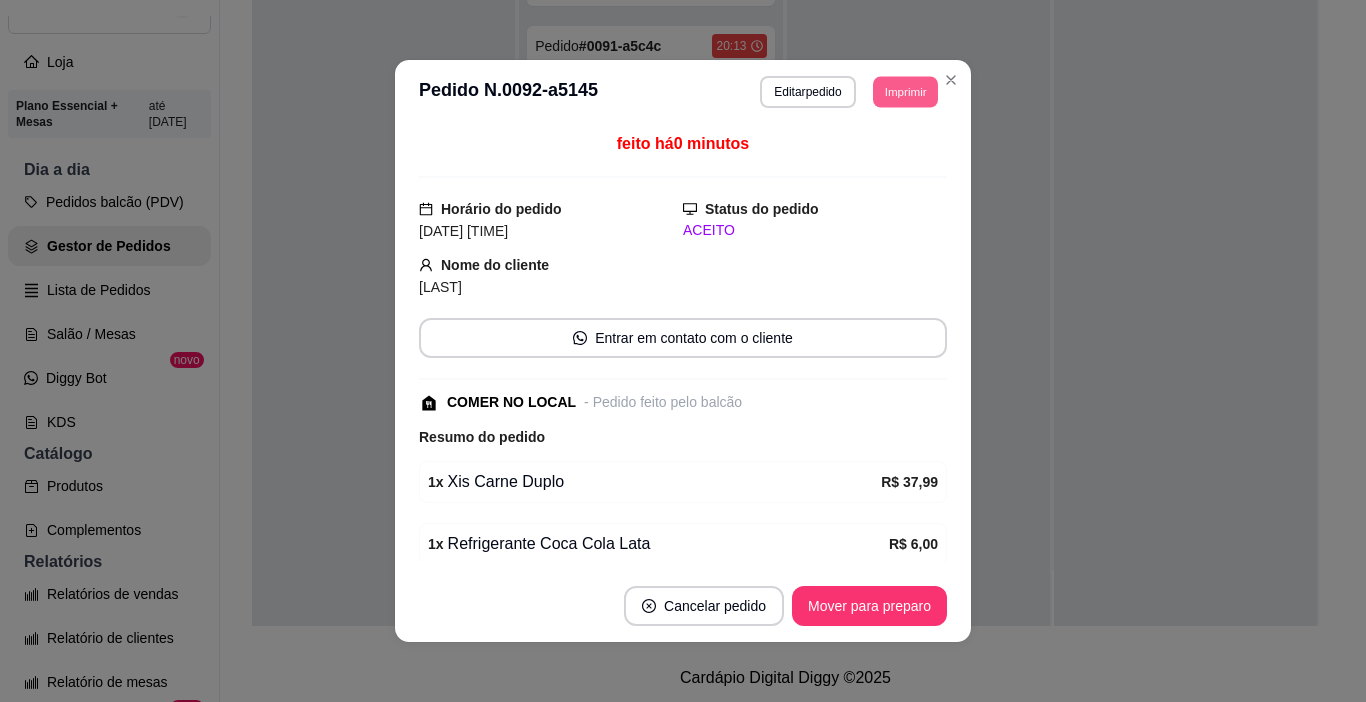 click on "Imprimir" at bounding box center [905, 91] 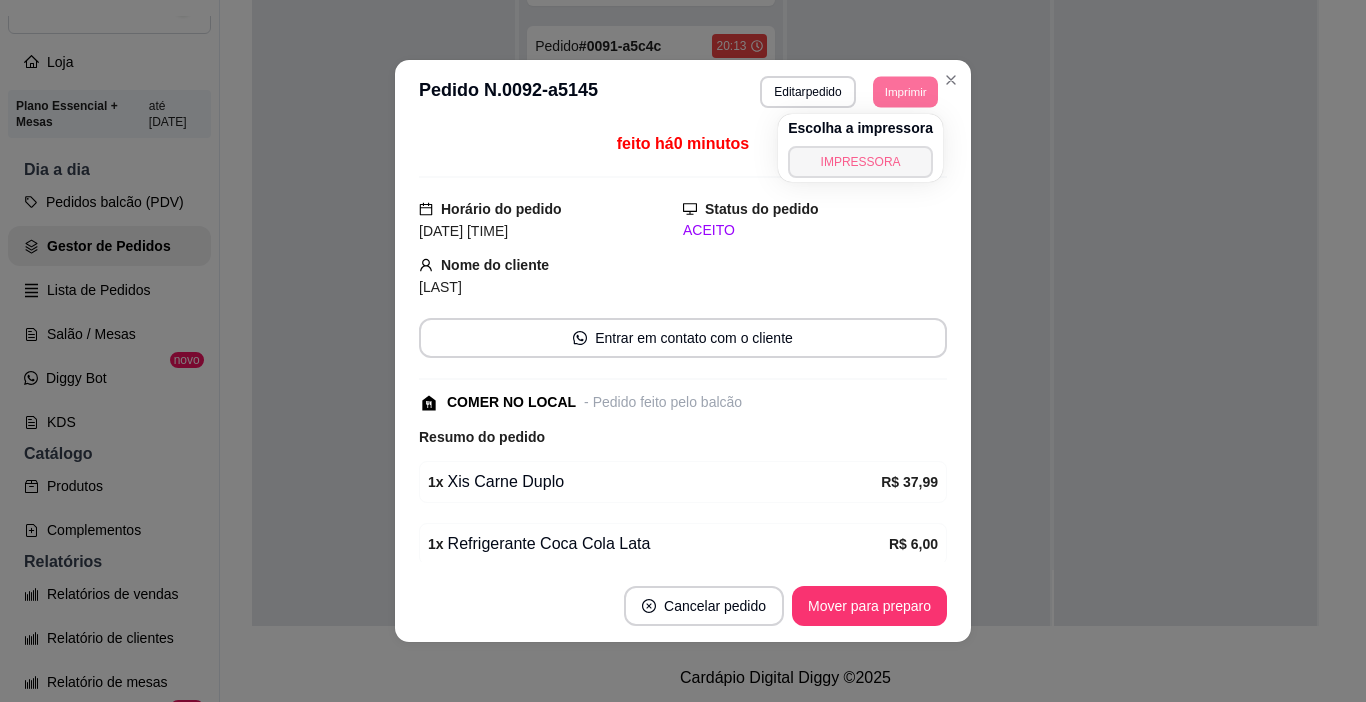 click on "IMPRESSORA" at bounding box center (860, 162) 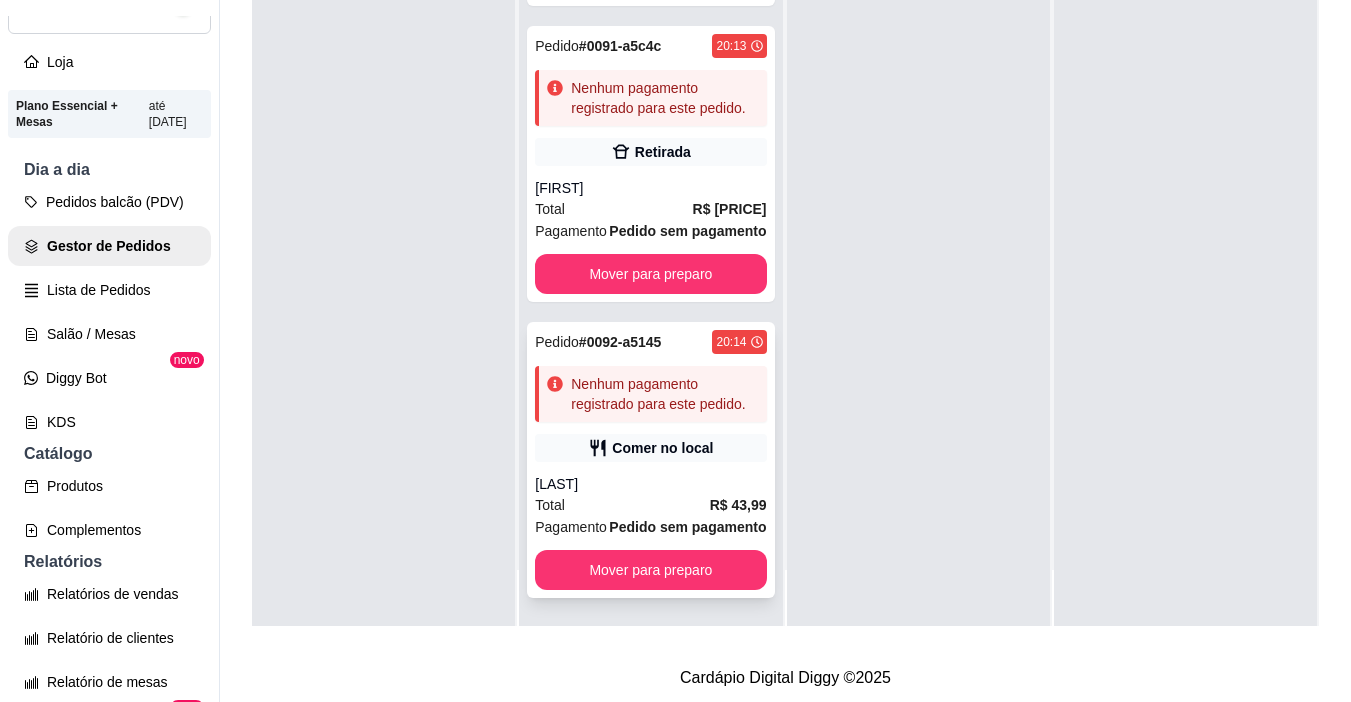 scroll, scrollTop: 0, scrollLeft: 0, axis: both 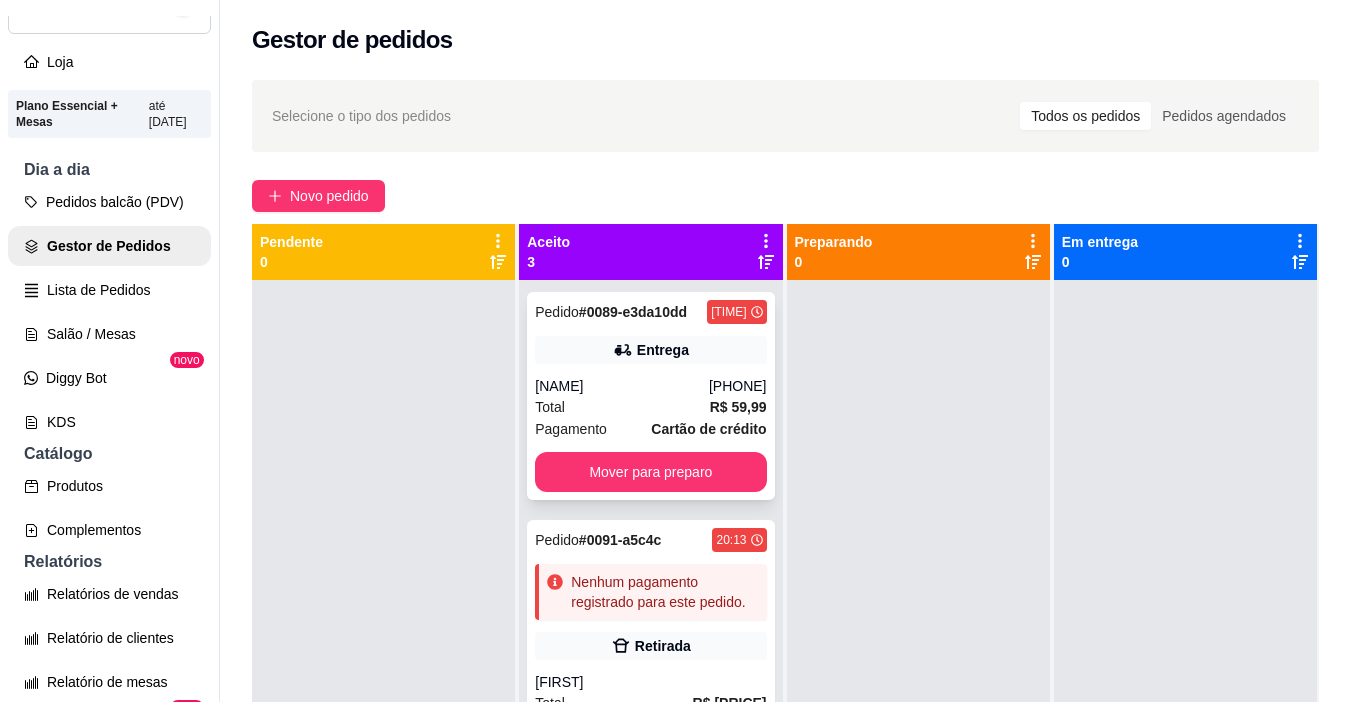 click on "Pedido # 0089-e3da10dd [TIME] Entrega [FIRST] [LAST] [PHONE] Total R$ 59,99 Pagamento Cartão de crédito Mover para preparo" at bounding box center (650, 396) 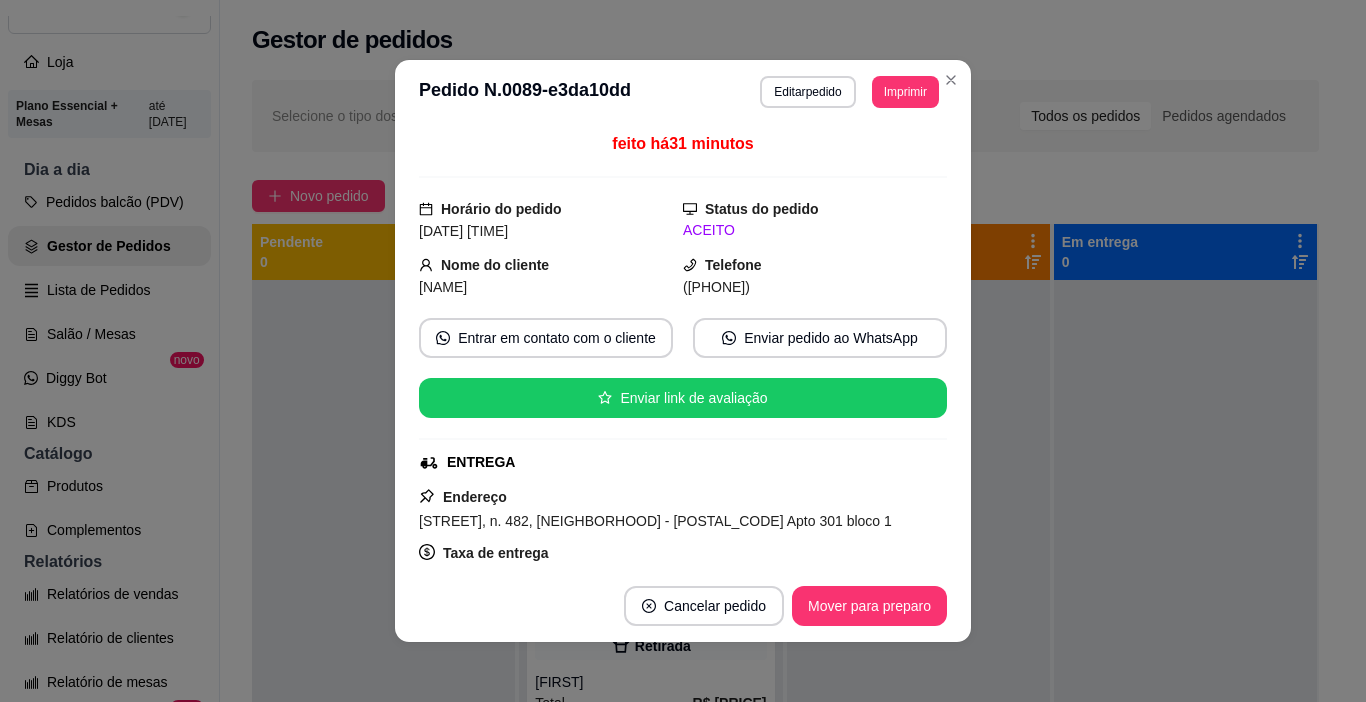 scroll, scrollTop: 100, scrollLeft: 0, axis: vertical 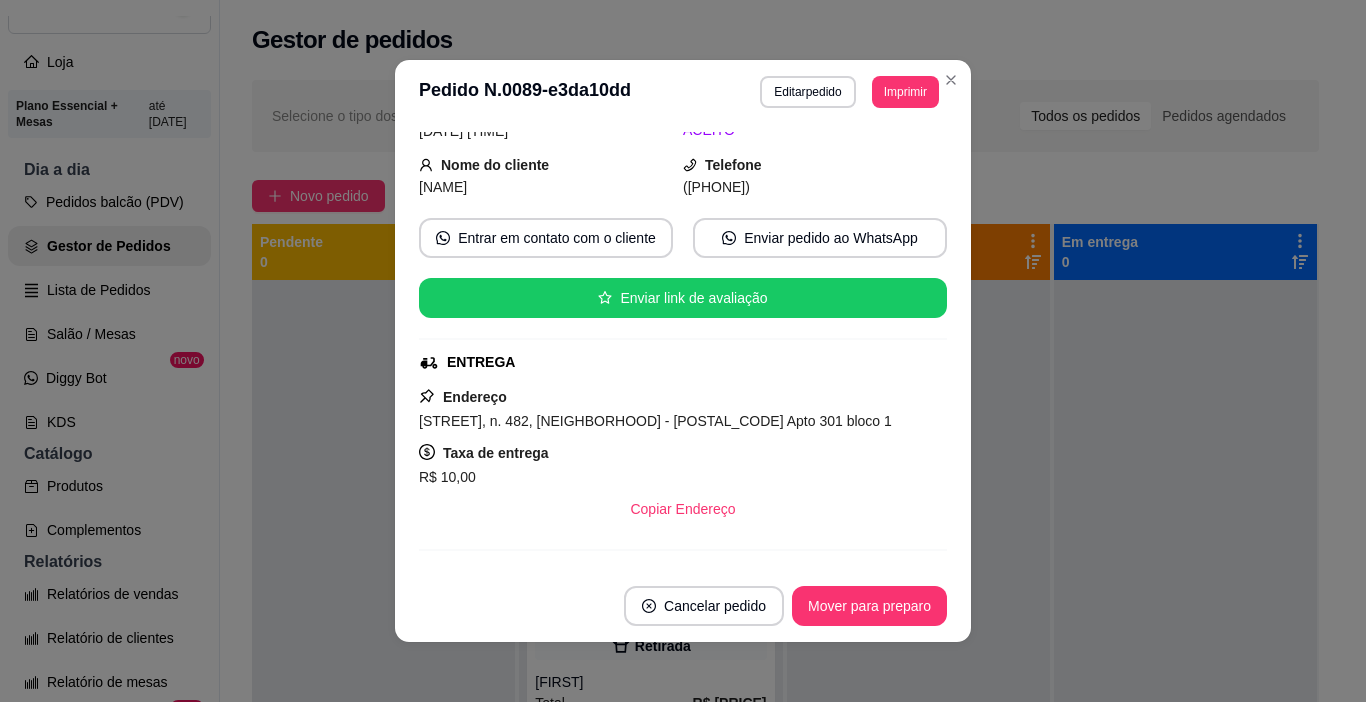 drag, startPoint x: 418, startPoint y: 173, endPoint x: 488, endPoint y: 184, distance: 70.85902 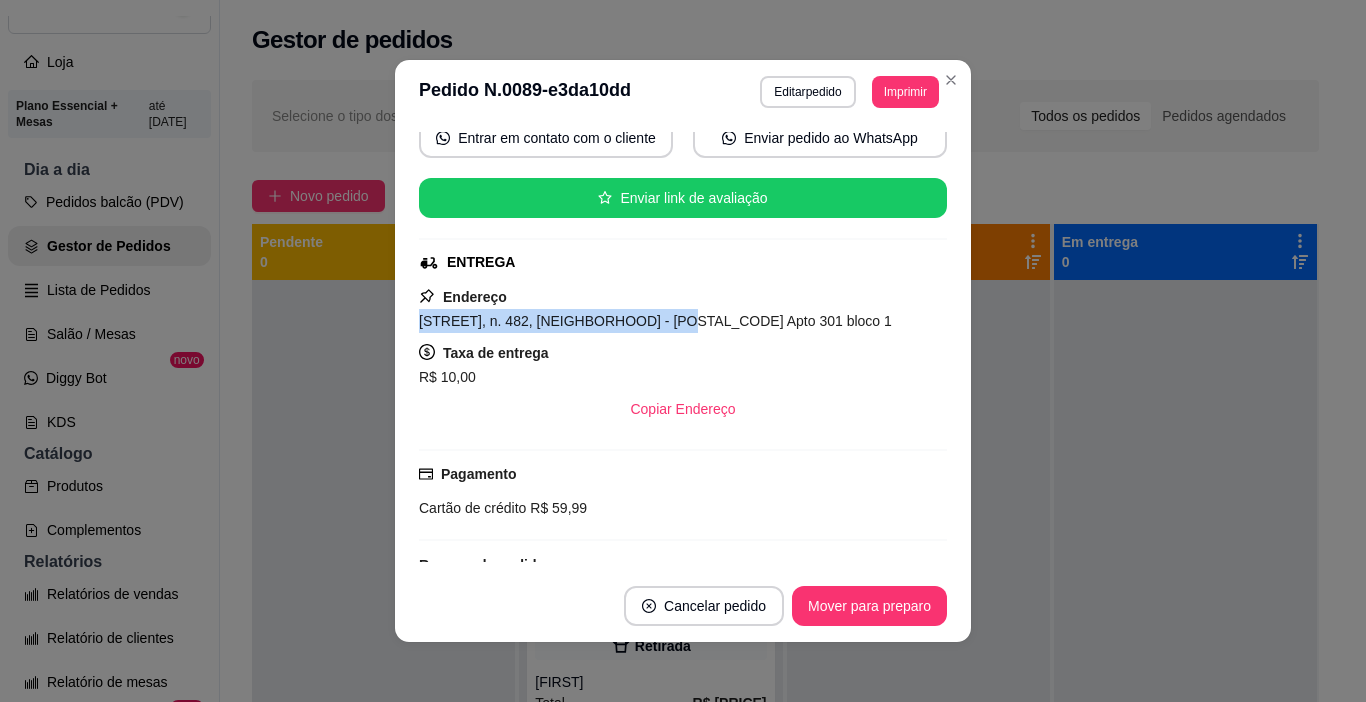 drag, startPoint x: 412, startPoint y: 323, endPoint x: 647, endPoint y: 315, distance: 235.13612 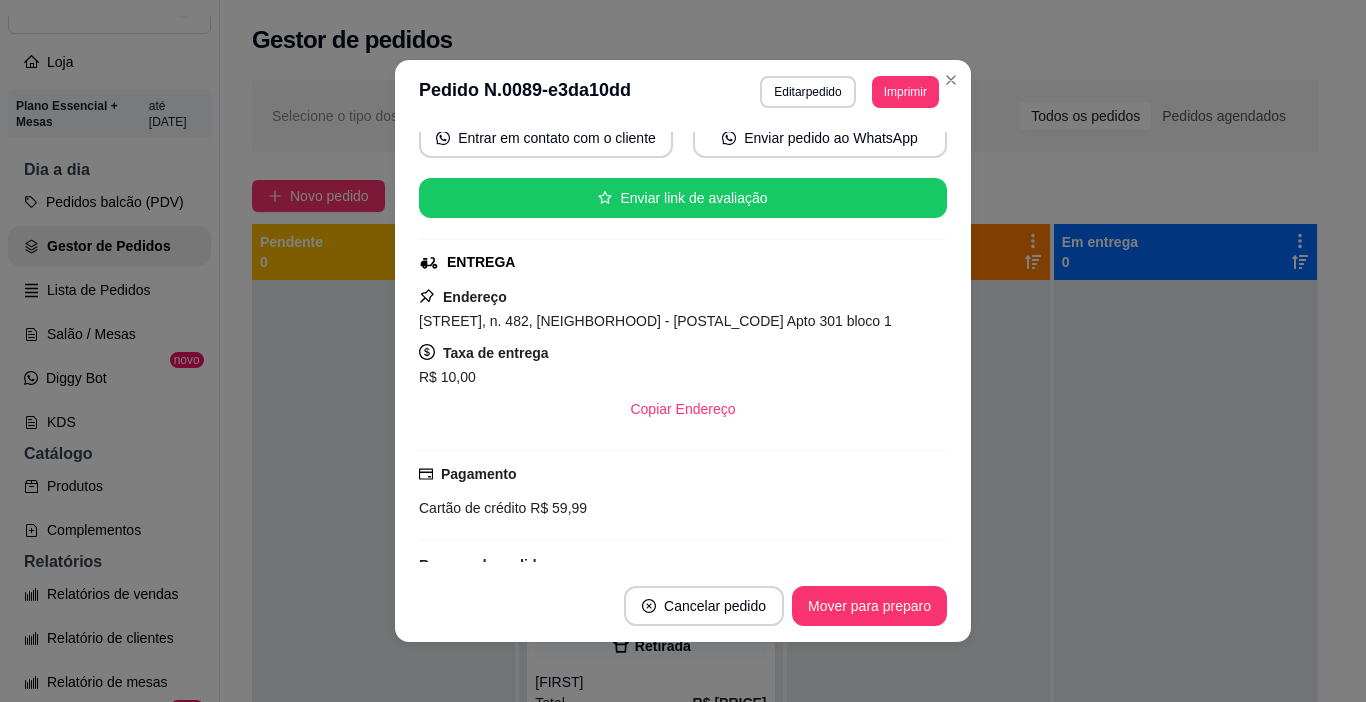 click on "Pedido N.  0089-e3da10dd" at bounding box center [525, 92] 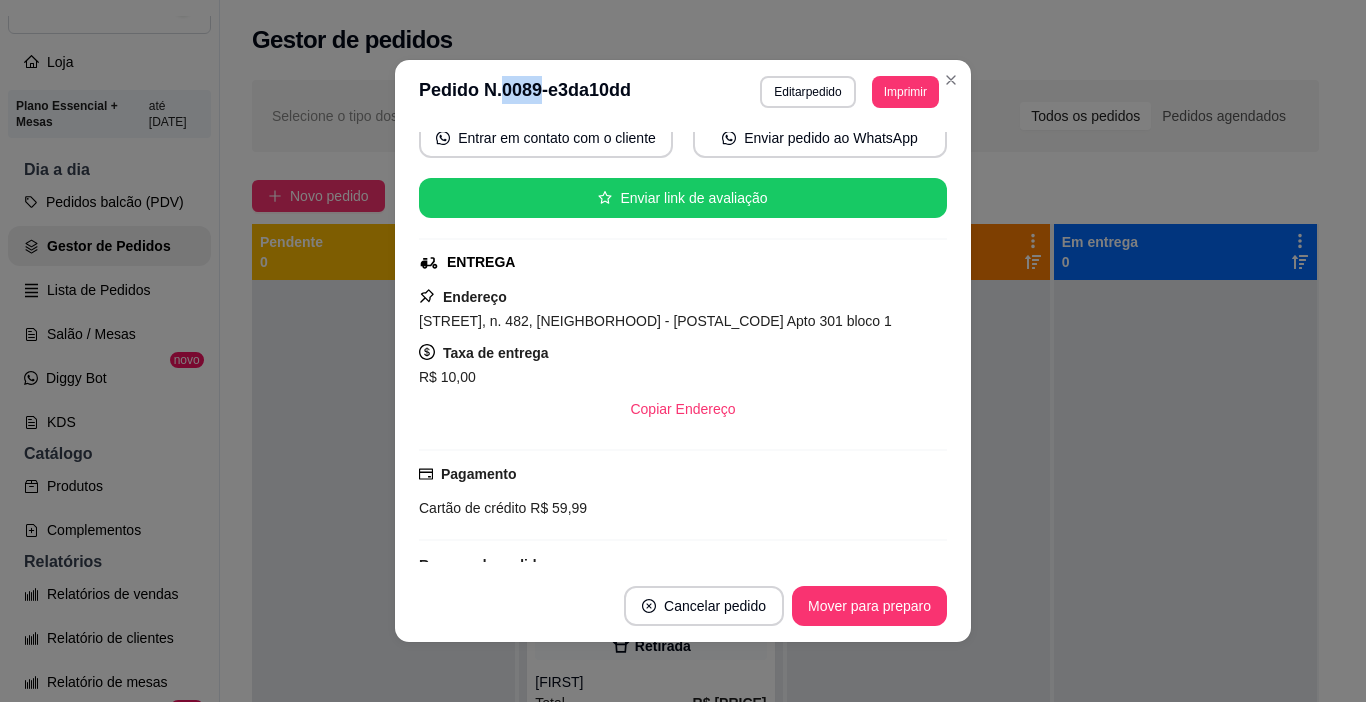 drag, startPoint x: 491, startPoint y: 84, endPoint x: 535, endPoint y: 82, distance: 44.04543 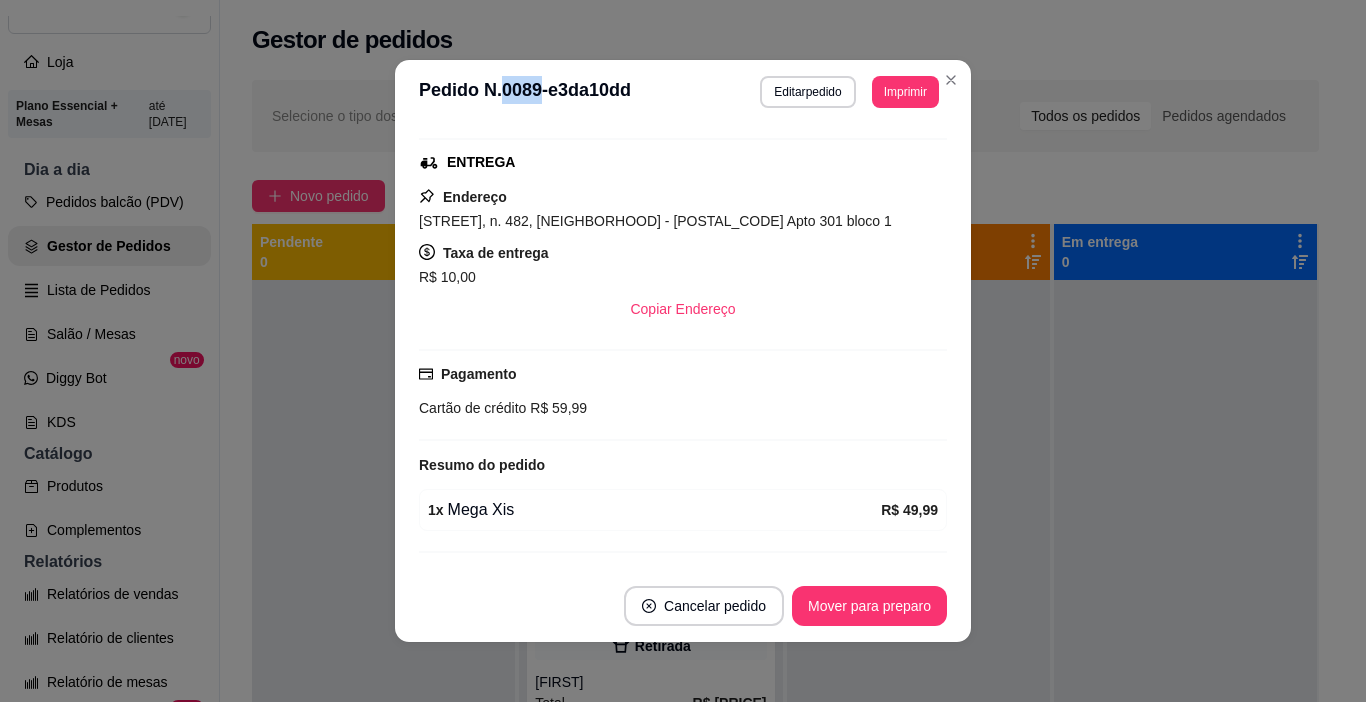 scroll, scrollTop: 369, scrollLeft: 0, axis: vertical 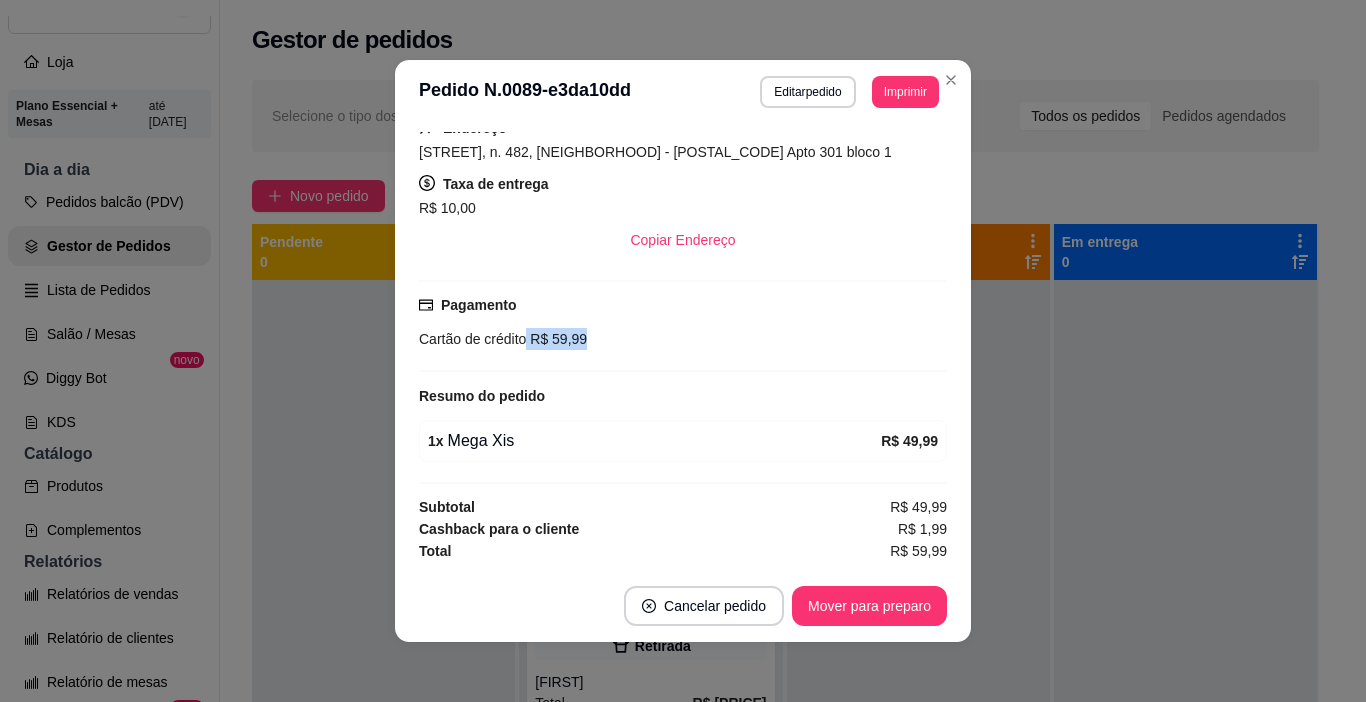 drag, startPoint x: 518, startPoint y: 336, endPoint x: 573, endPoint y: 344, distance: 55.578773 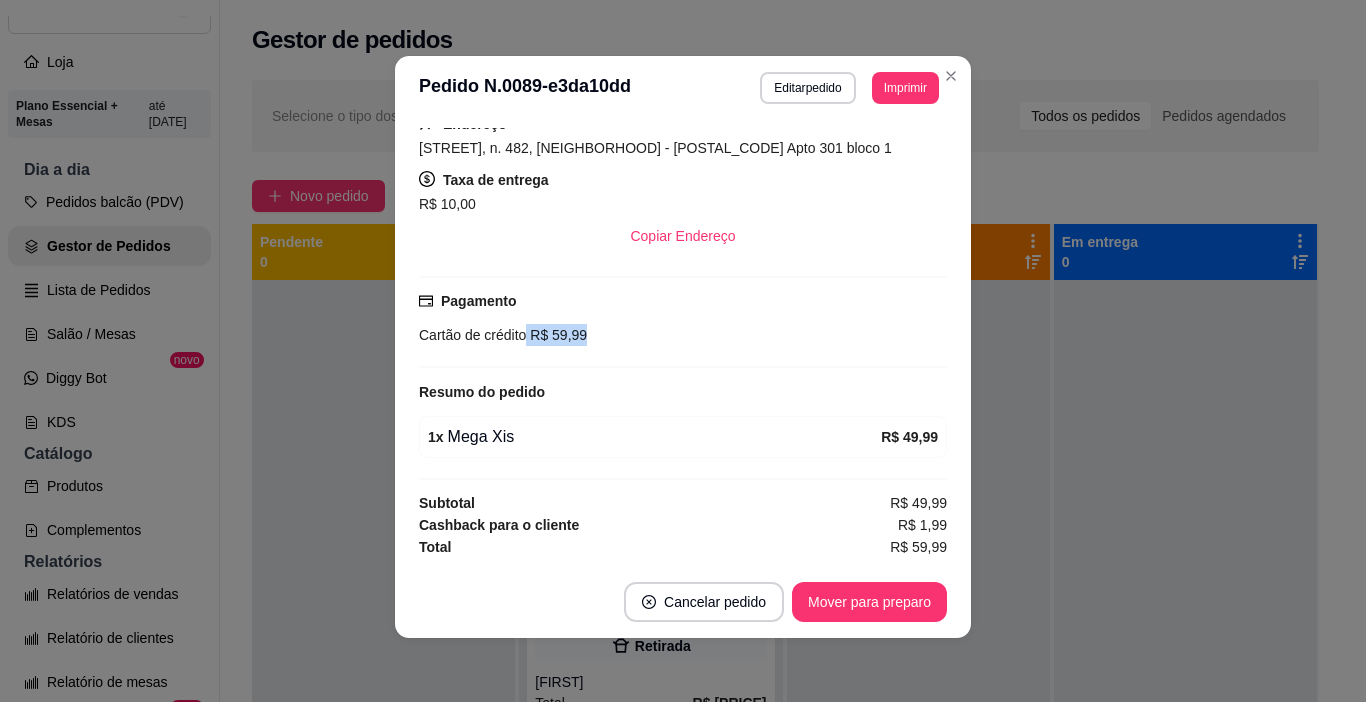 copy on "R$ 59,99" 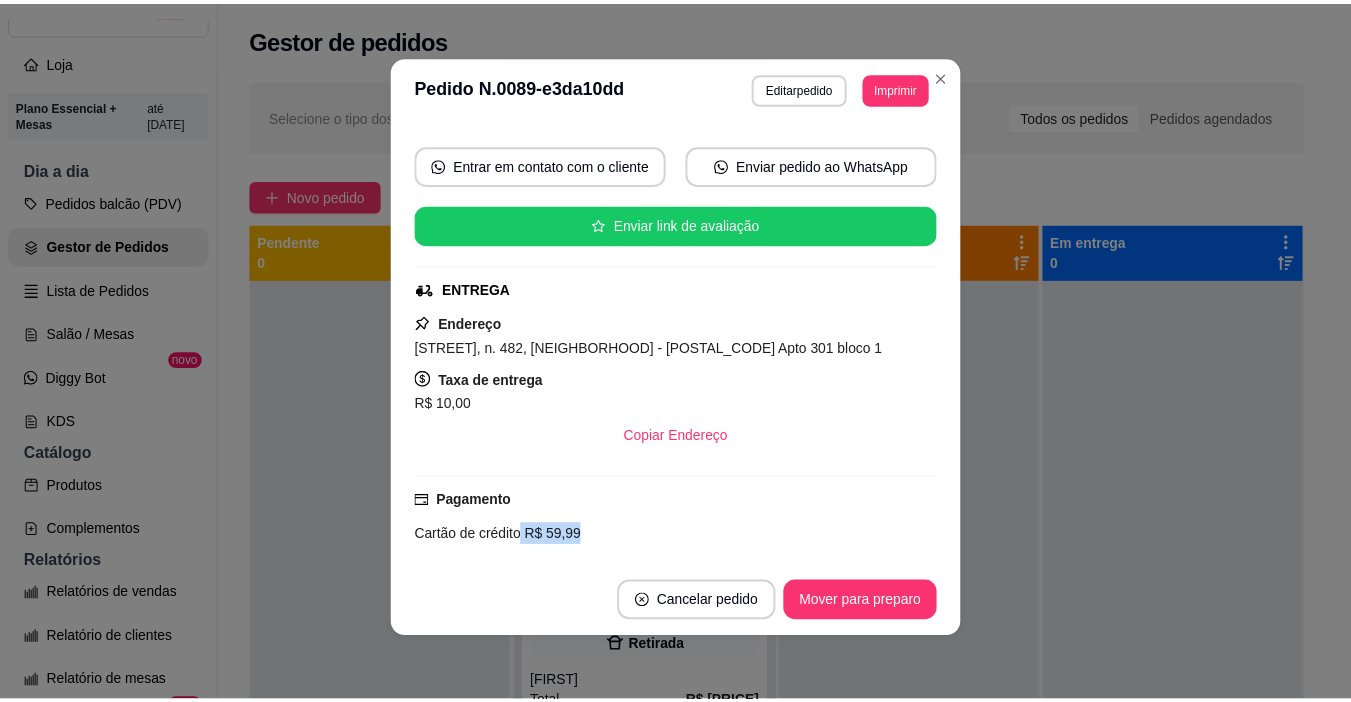 scroll, scrollTop: 0, scrollLeft: 0, axis: both 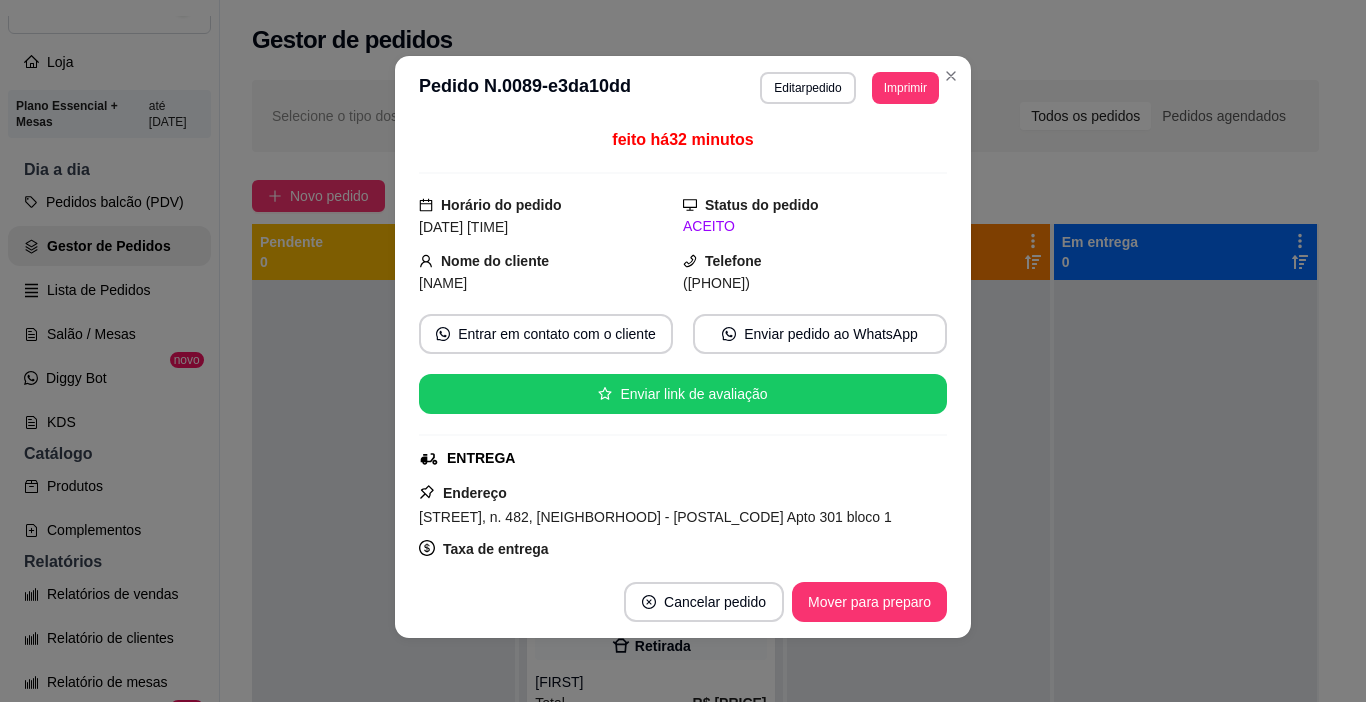 click on "Telefone ([PHONE])" at bounding box center (815, 272) 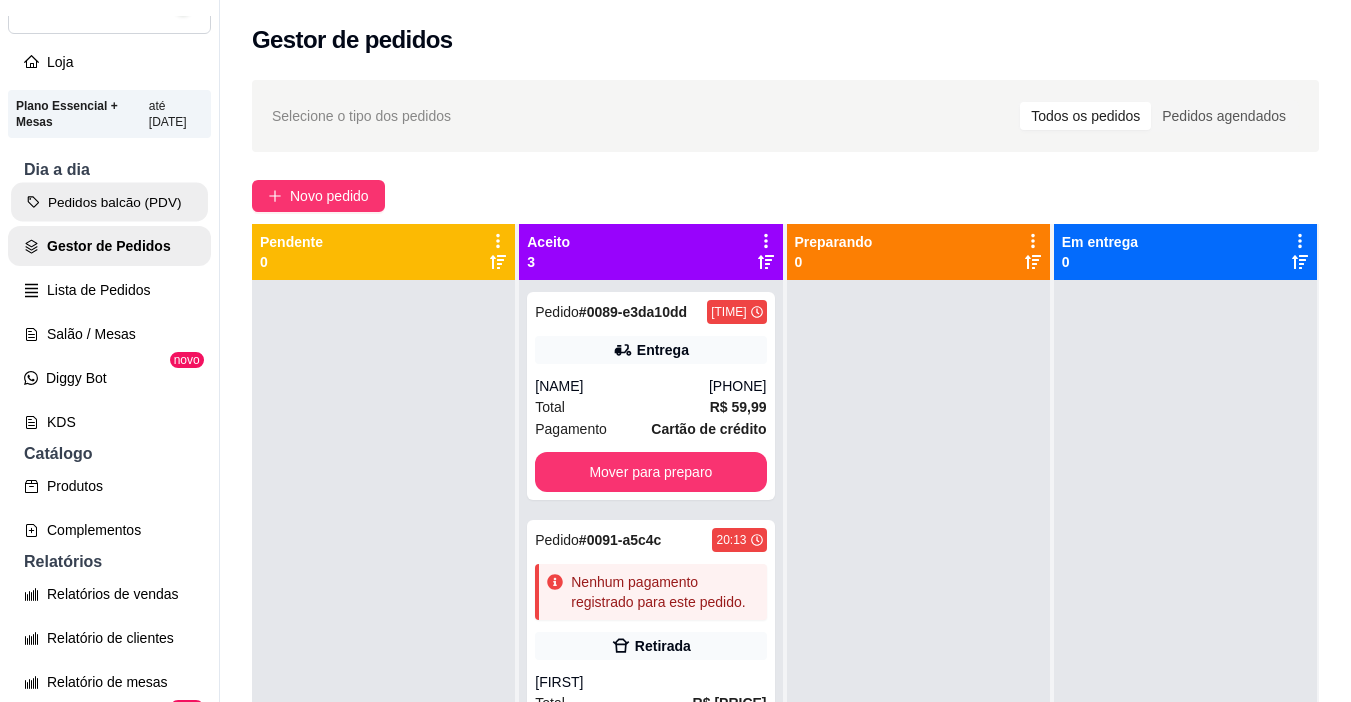 click on "Pedidos balcão (PDV)" at bounding box center [109, 202] 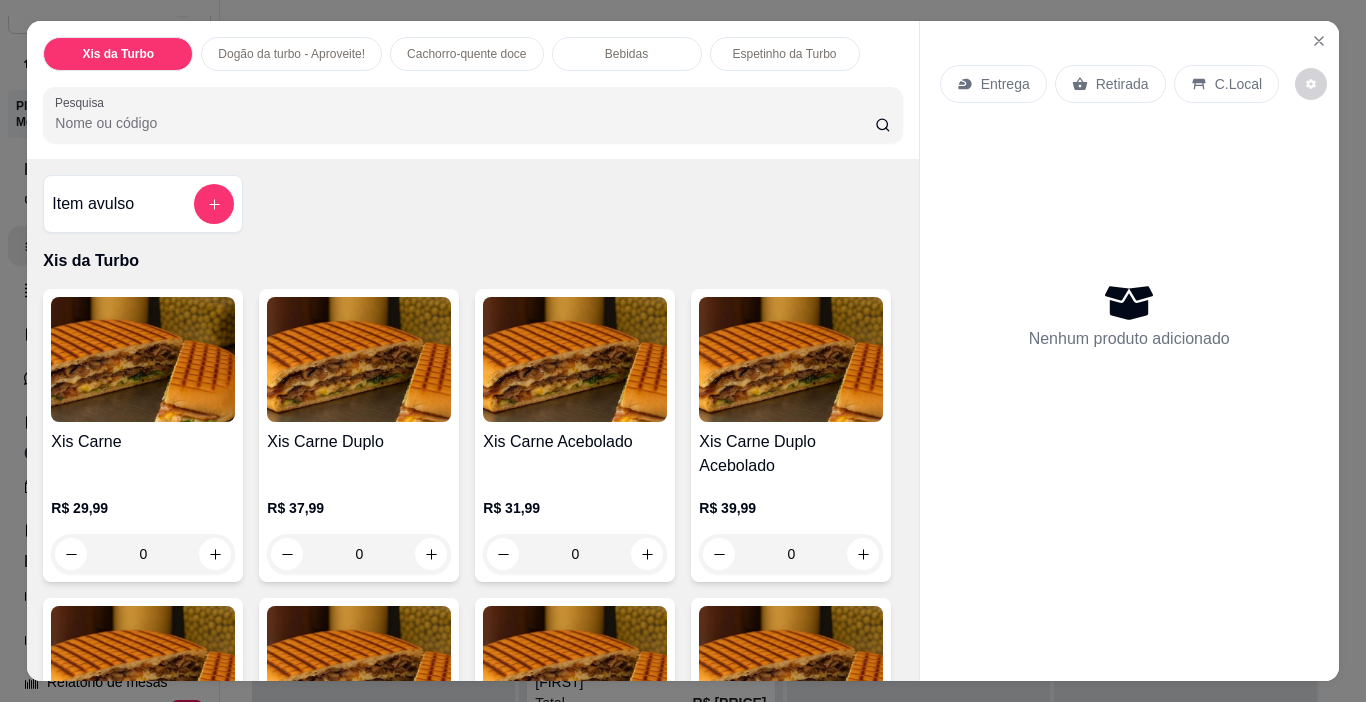 click on "0" at bounding box center [143, 554] 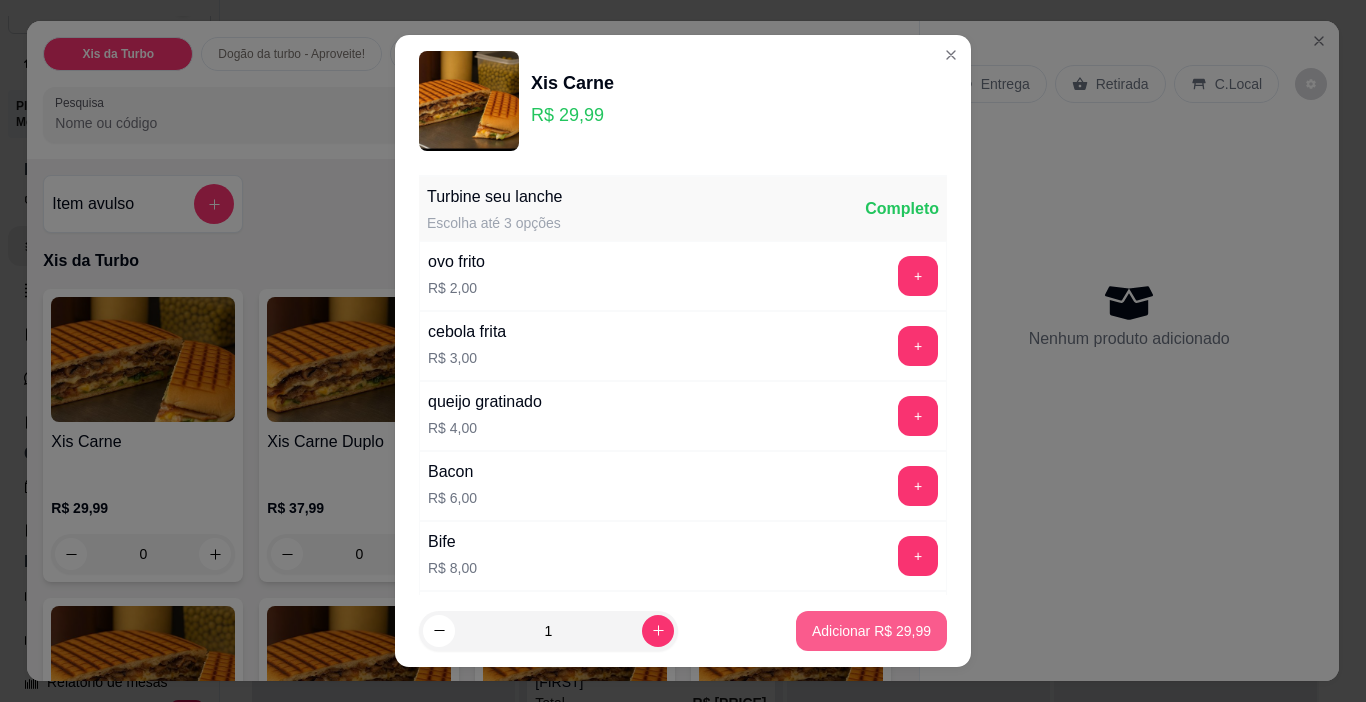click on "Adicionar R$ [PRICE]" at bounding box center (871, 631) 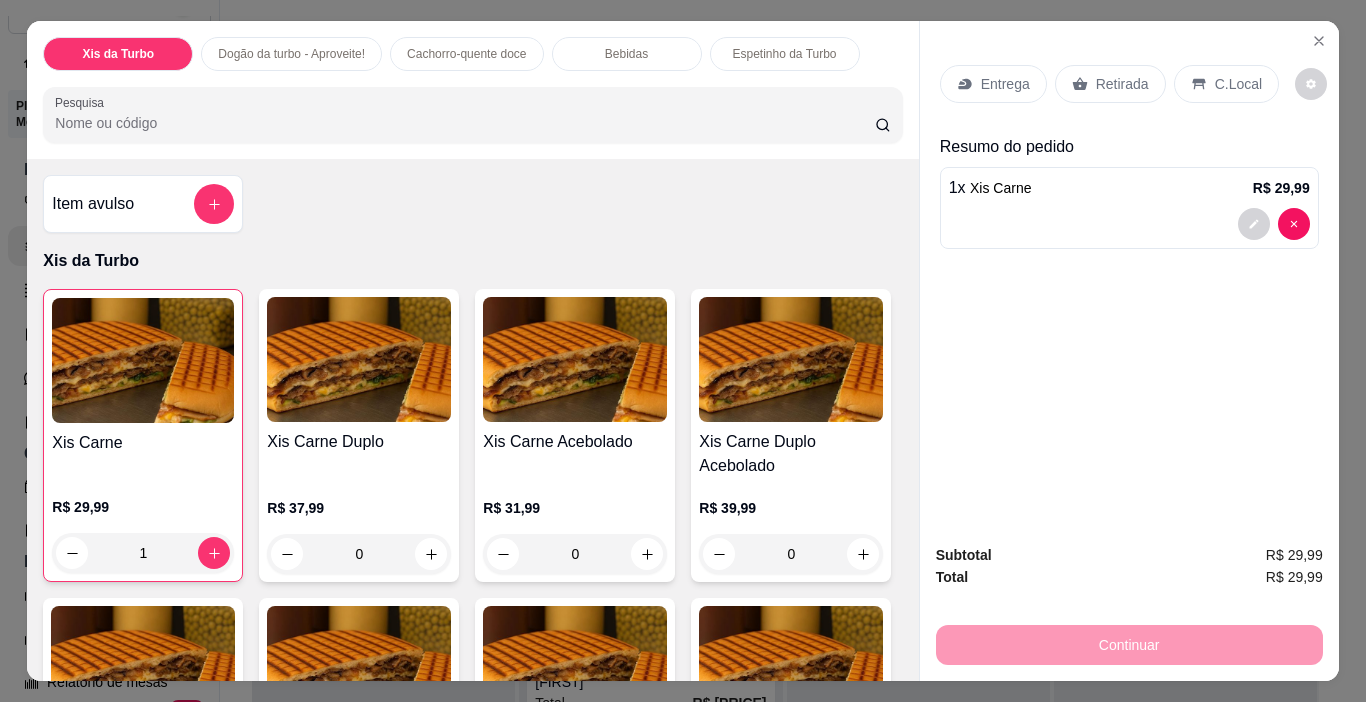 click on "1" at bounding box center [143, 553] 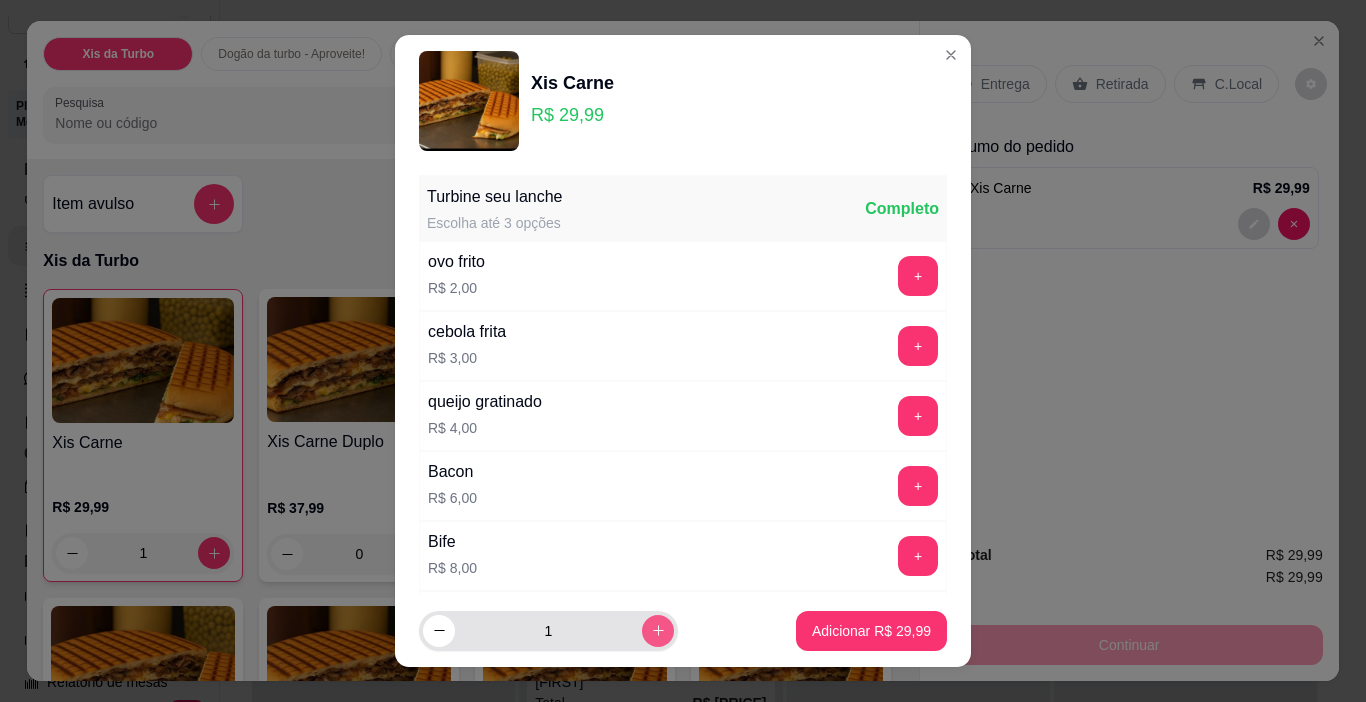 click 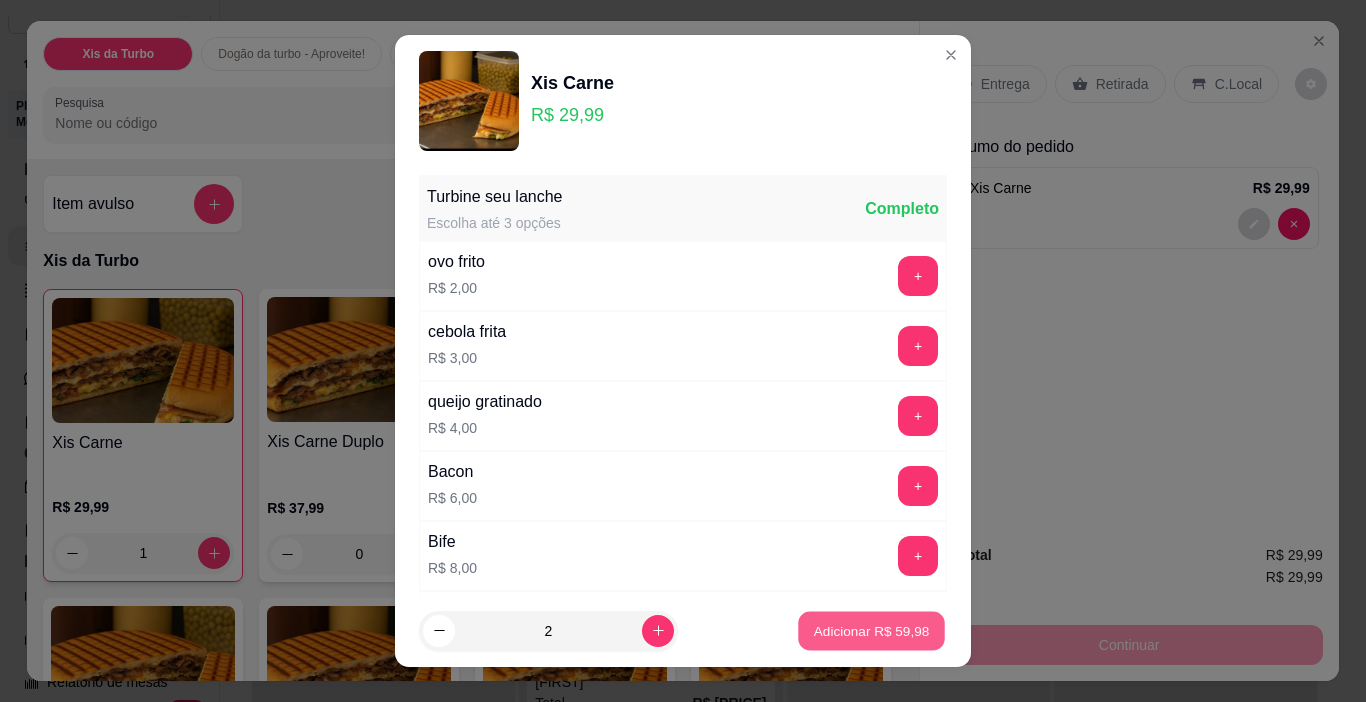 click on "Adicionar   R$ 59,98" at bounding box center (872, 630) 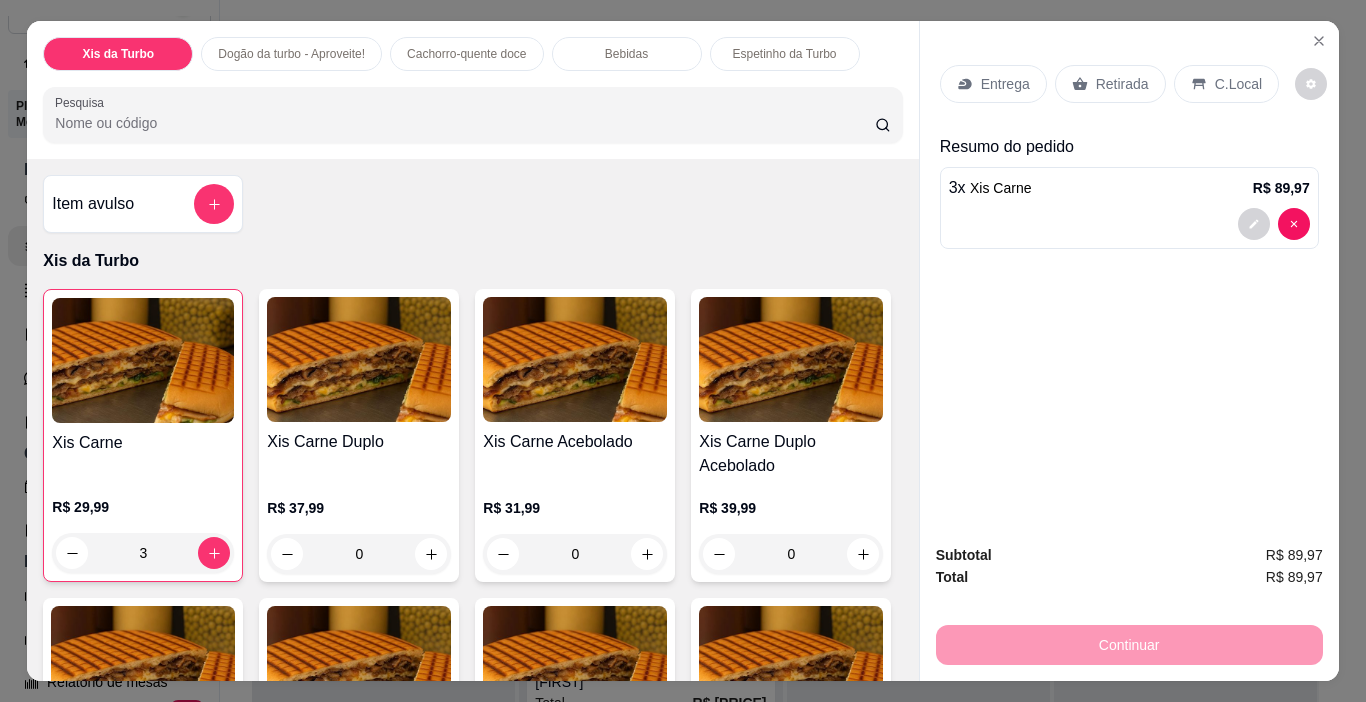 click on "Retirada" at bounding box center (1122, 84) 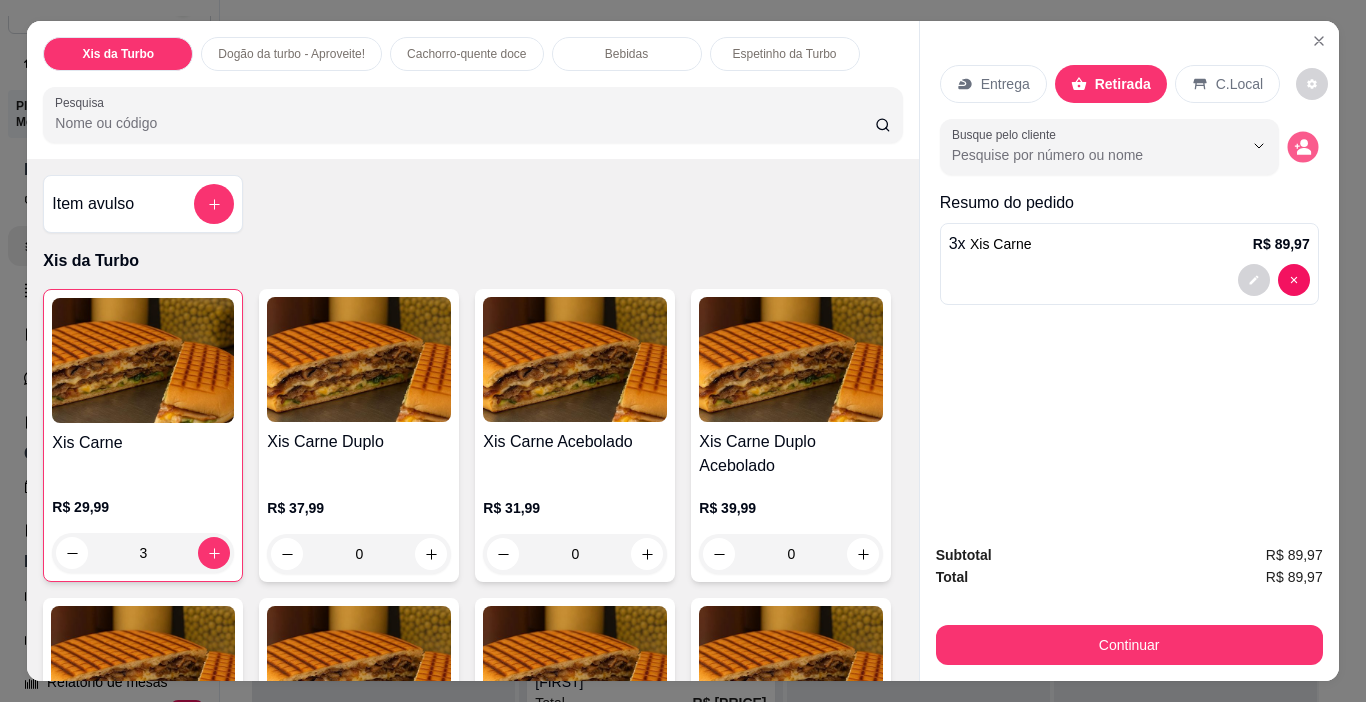 click 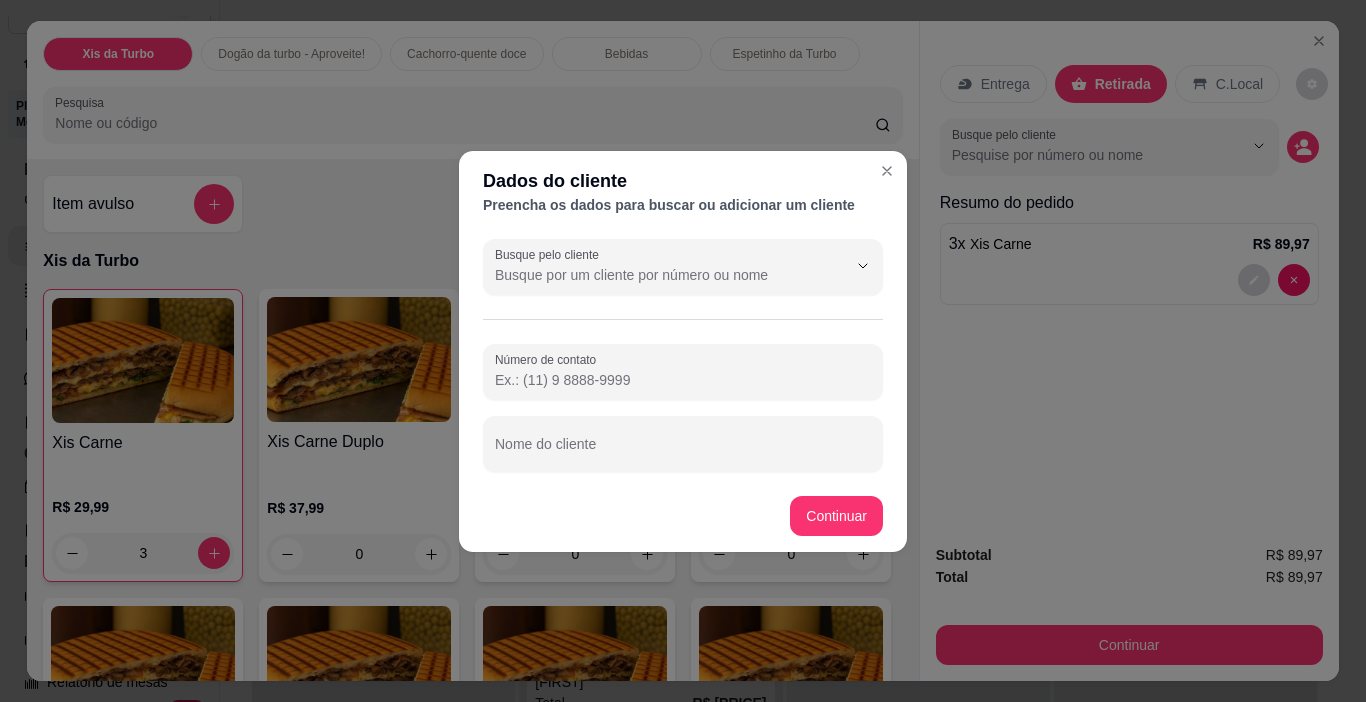 drag, startPoint x: 1244, startPoint y: 291, endPoint x: 1215, endPoint y: 563, distance: 273.5416 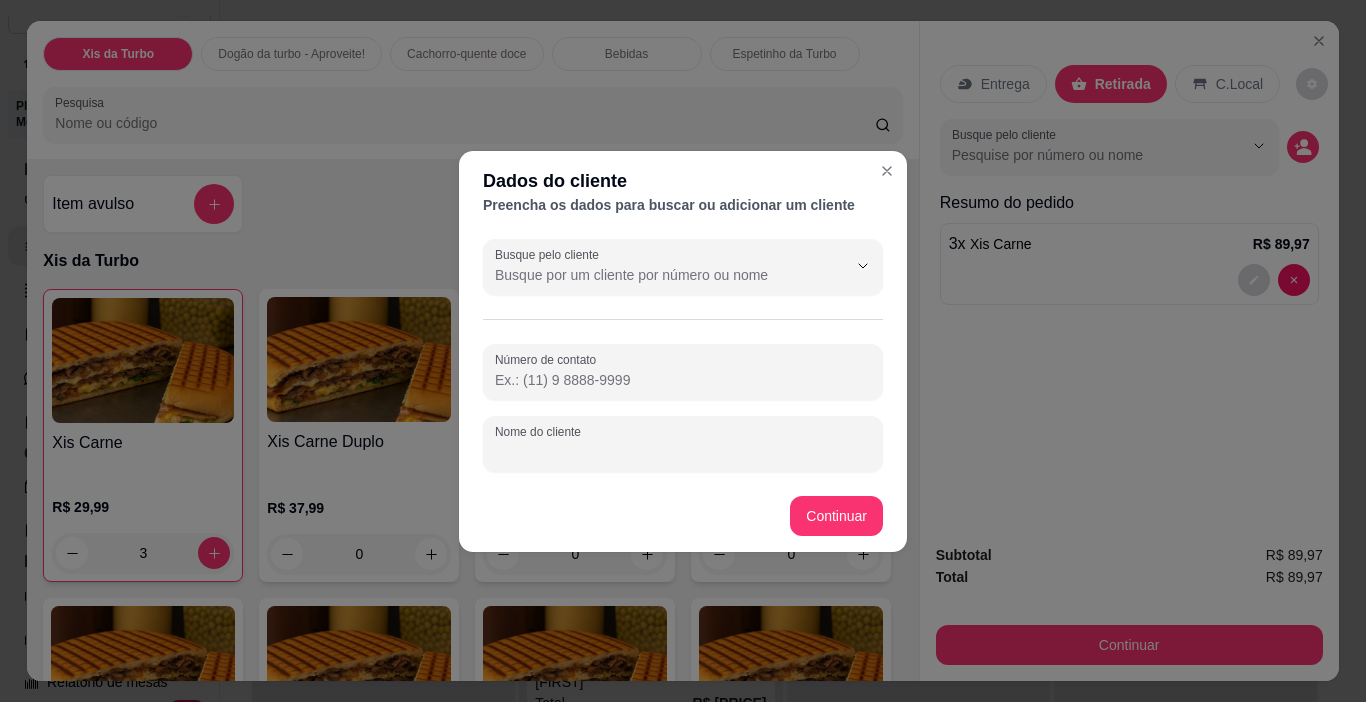 drag, startPoint x: 674, startPoint y: 444, endPoint x: 594, endPoint y: 458, distance: 81.21576 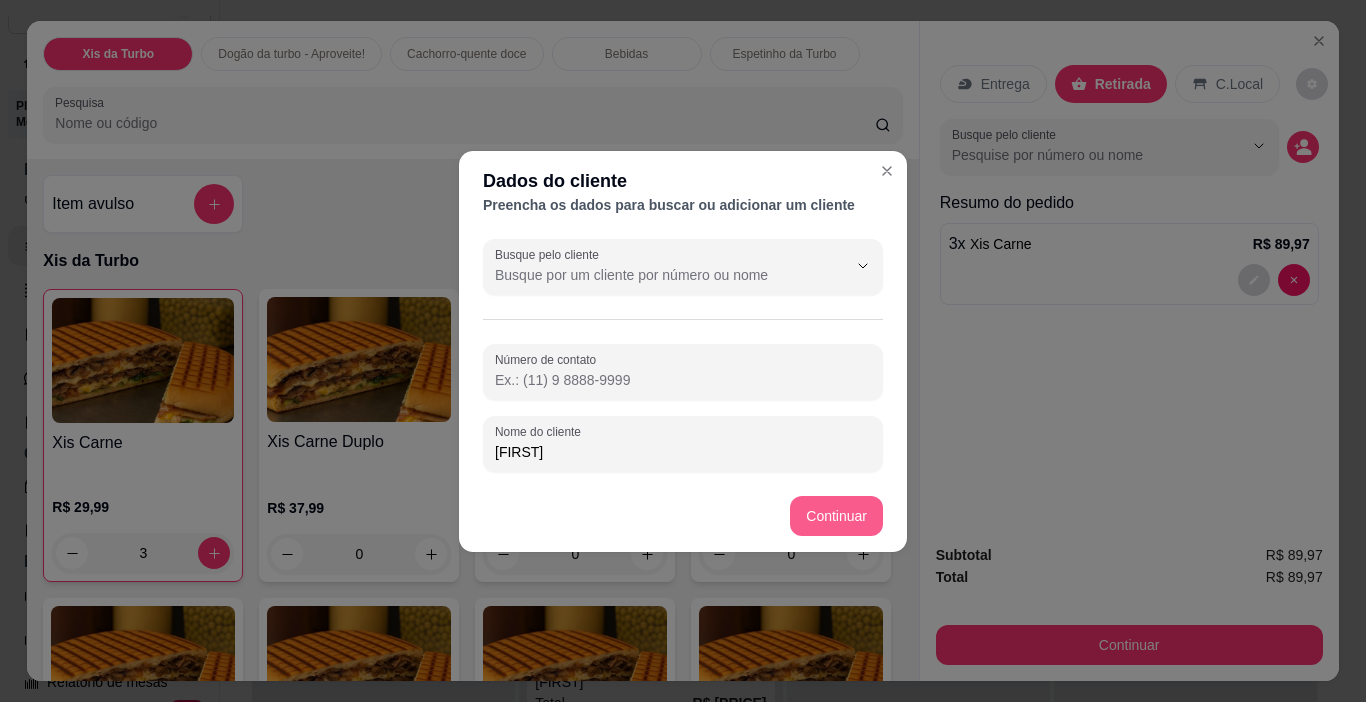 type on "[FIRST]" 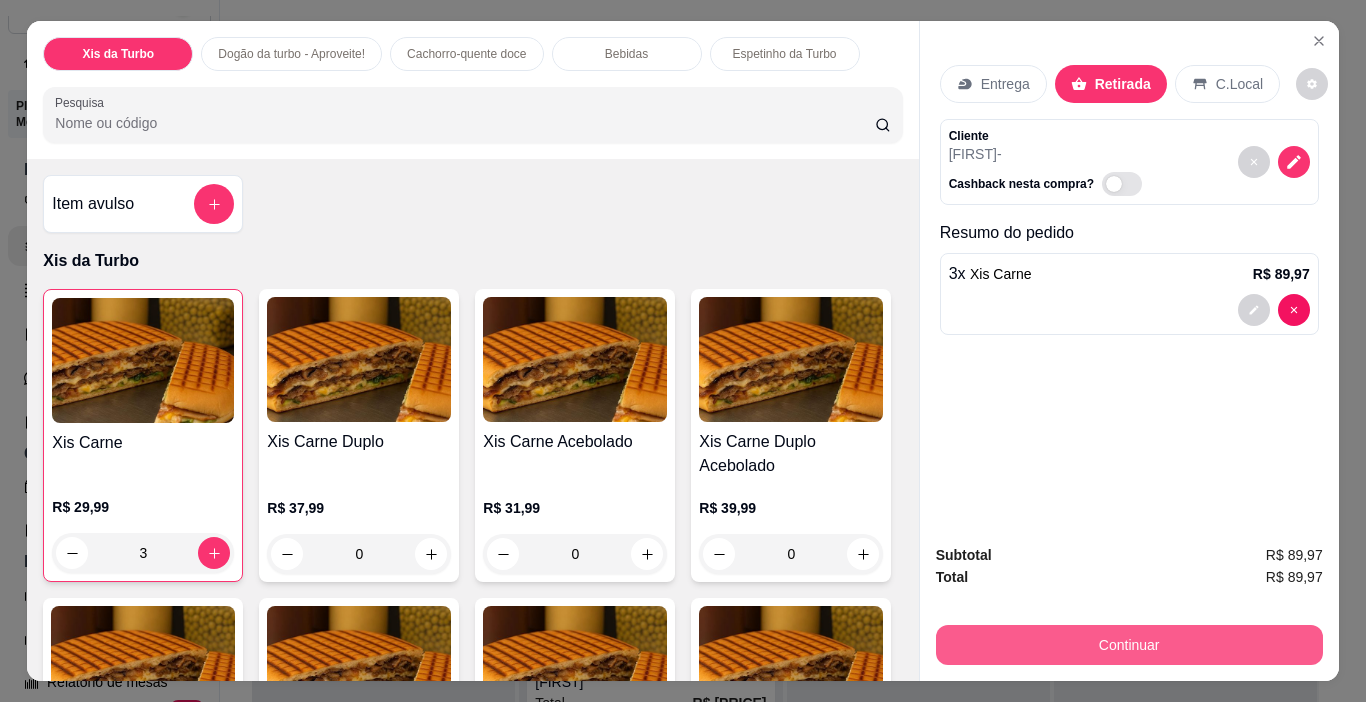 click on "Continuar" at bounding box center (1129, 645) 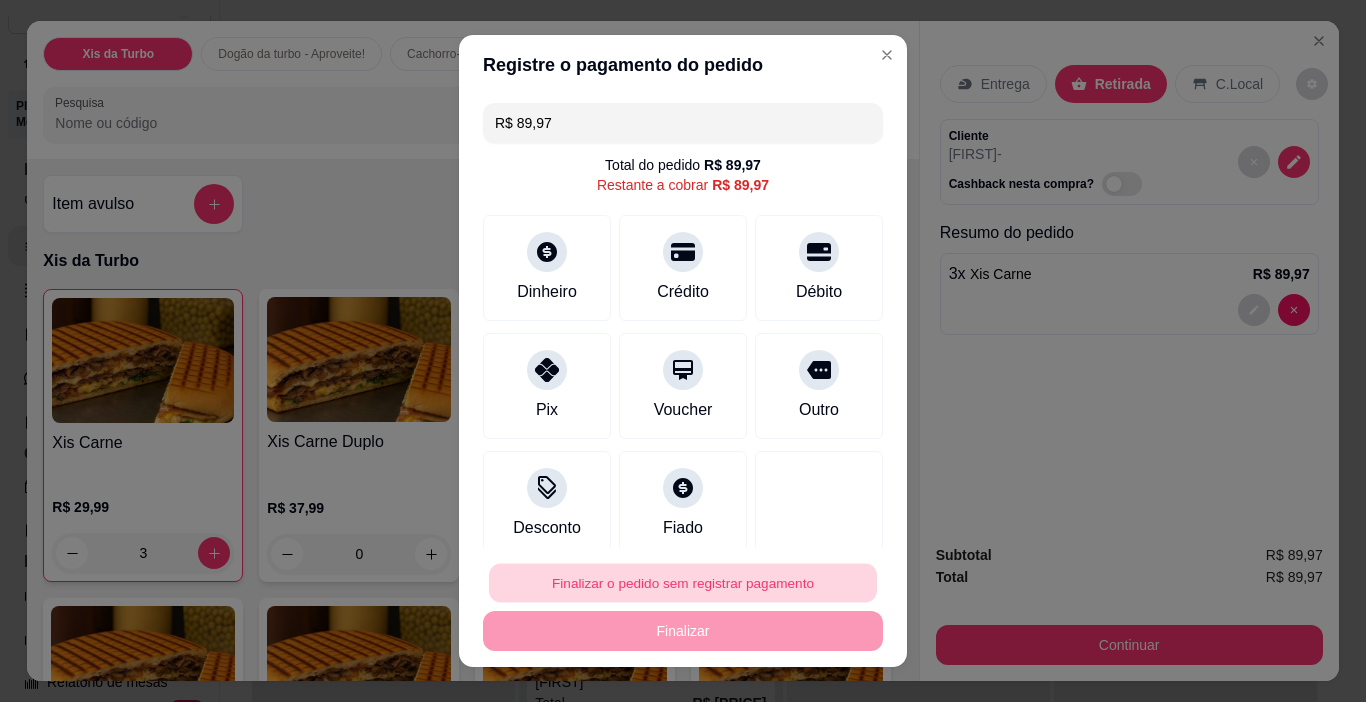 click on "Finalizar o pedido sem registrar pagamento" at bounding box center [683, 583] 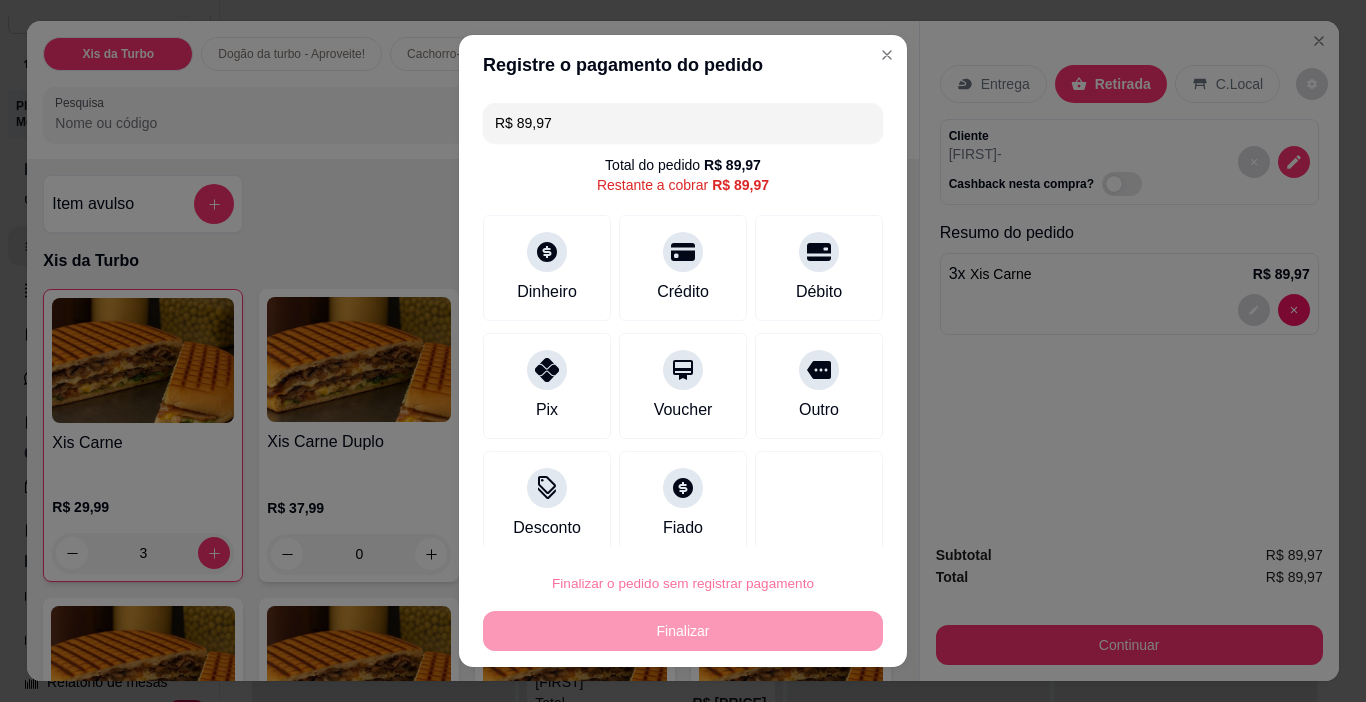 click on "Confirmar" at bounding box center (796, 526) 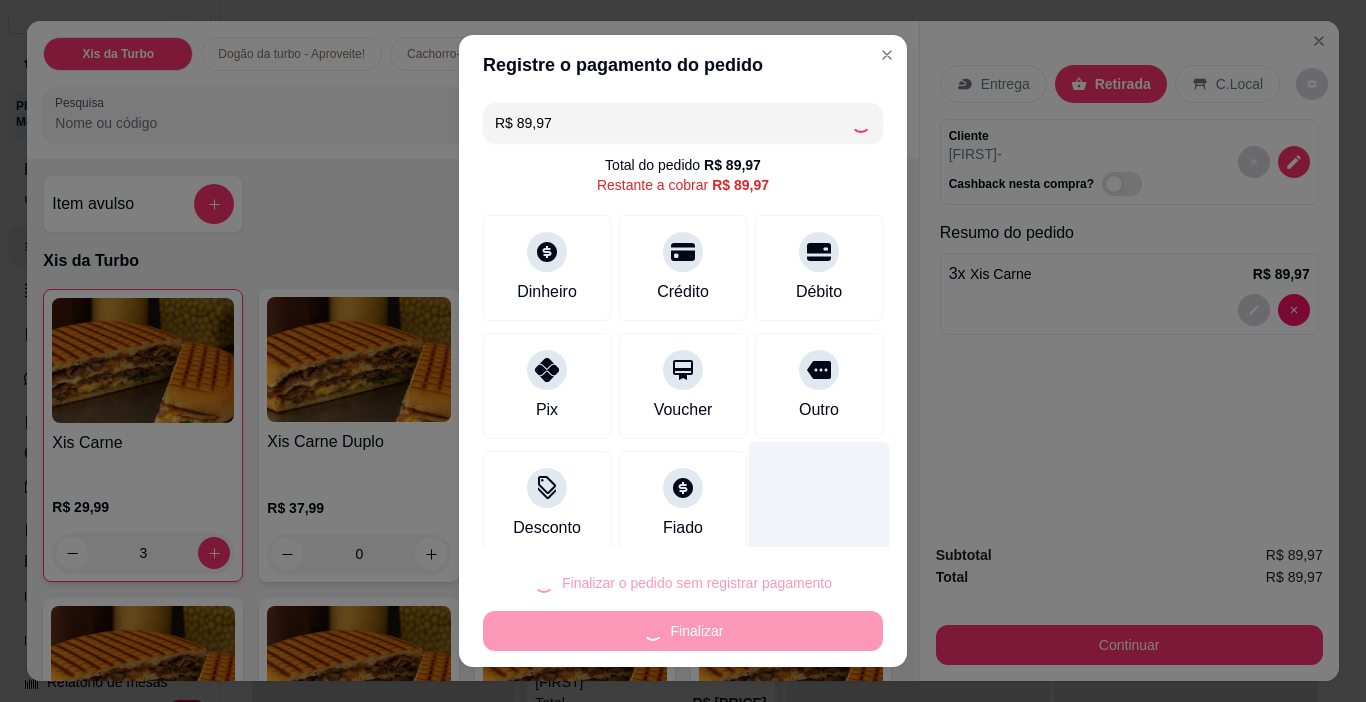 type on "0" 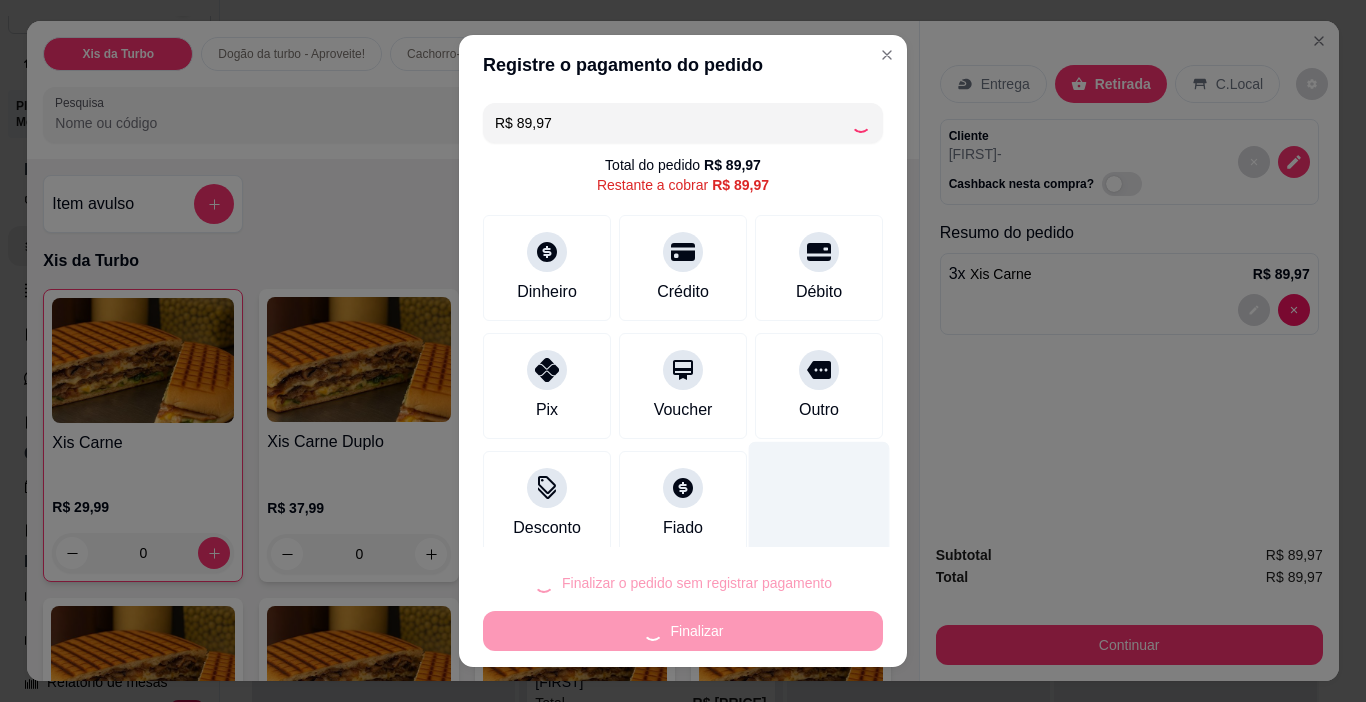 type on "R$ 0,00" 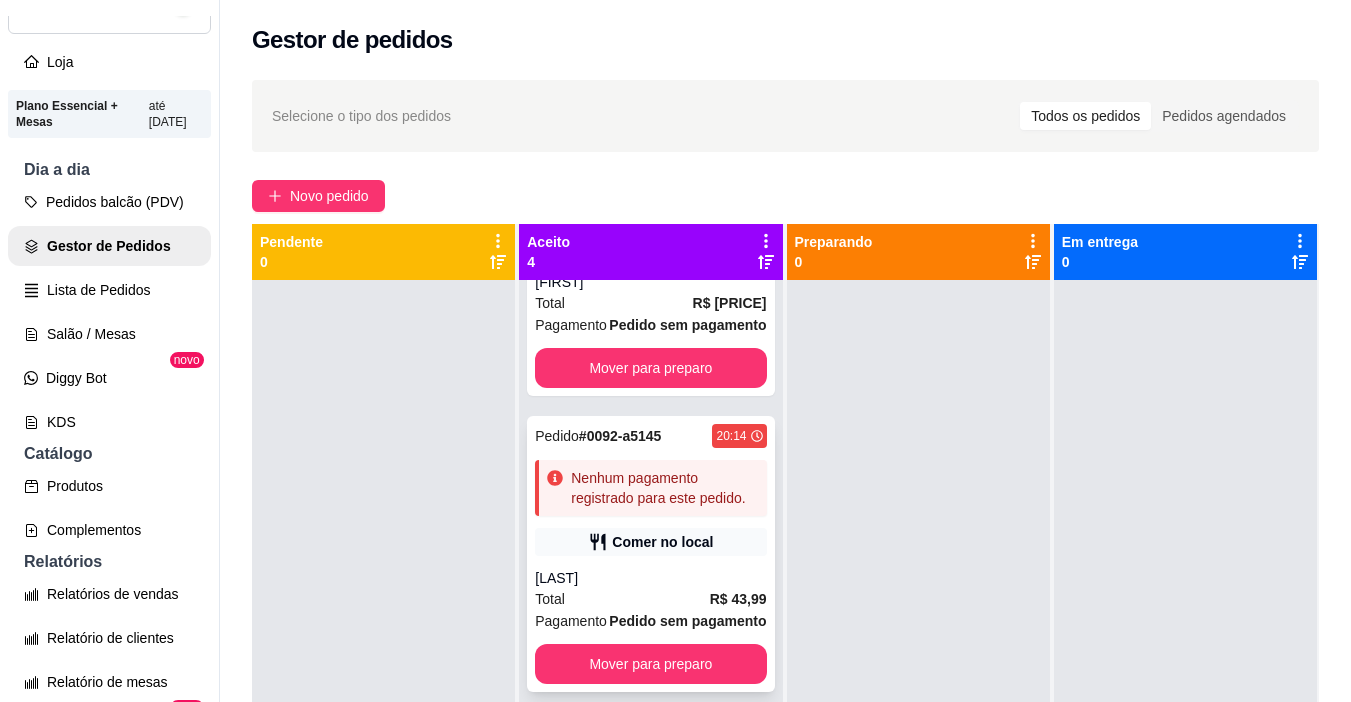 scroll, scrollTop: 580, scrollLeft: 0, axis: vertical 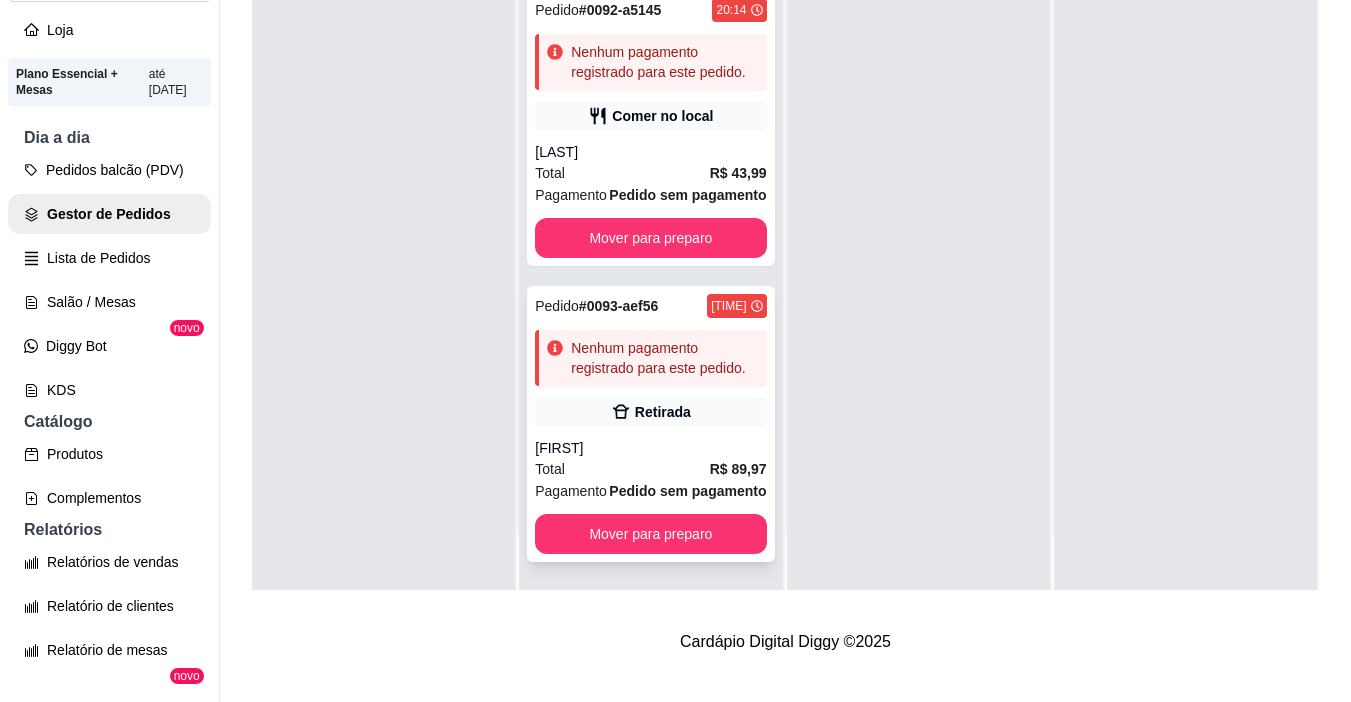click on "Total R$ [PRICE]" at bounding box center (650, 469) 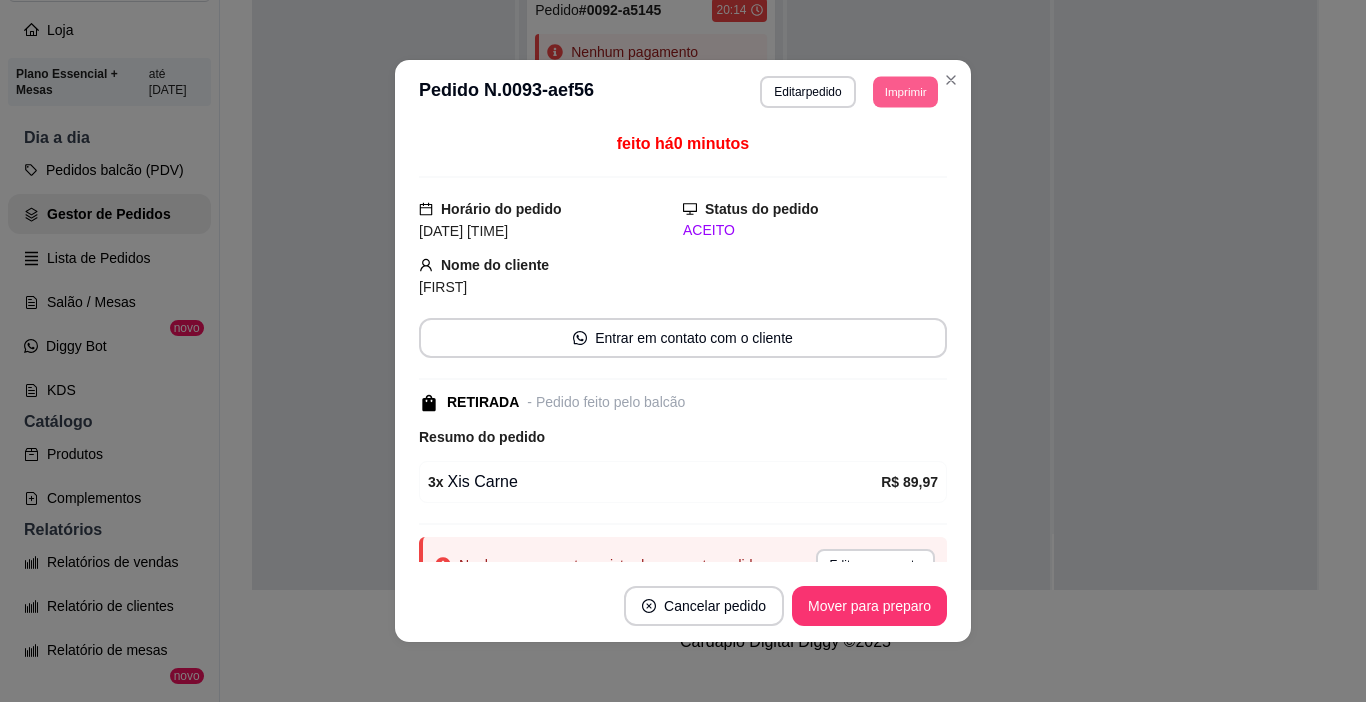click on "Imprimir" at bounding box center [905, 91] 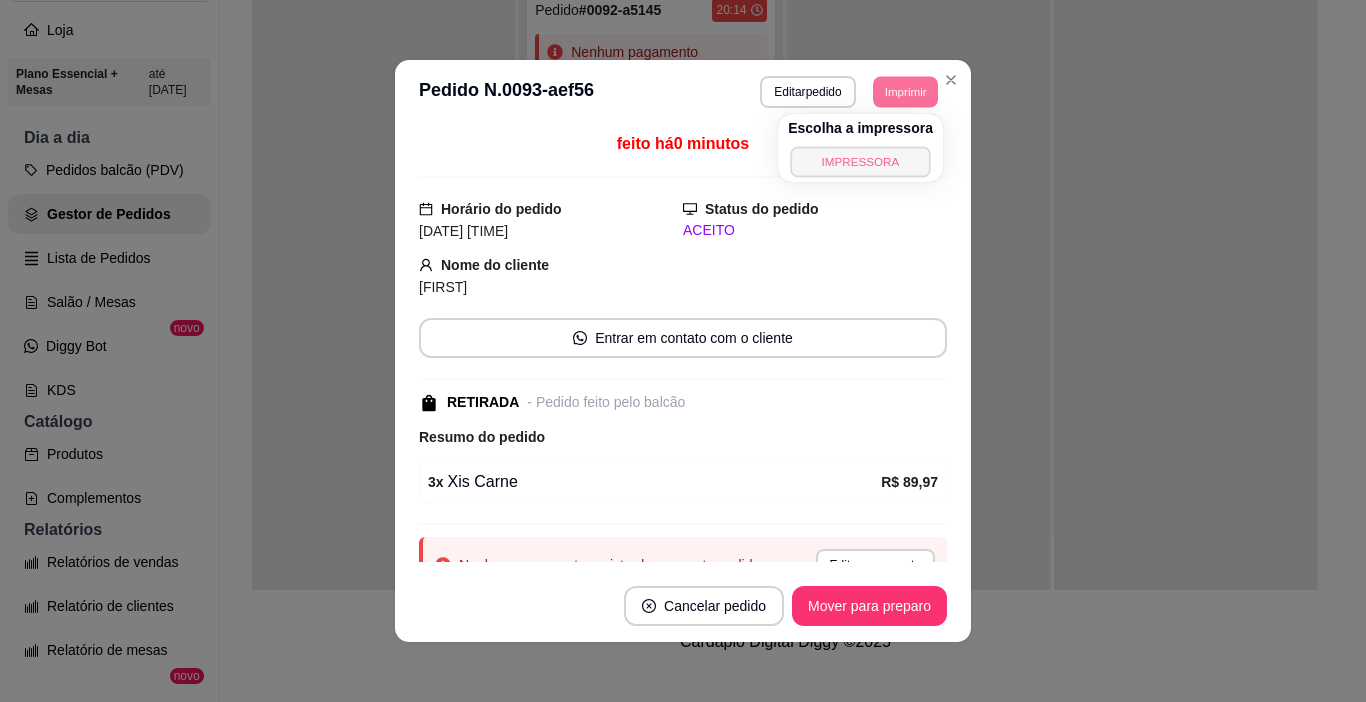 click on "IMPRESSORA" at bounding box center [860, 161] 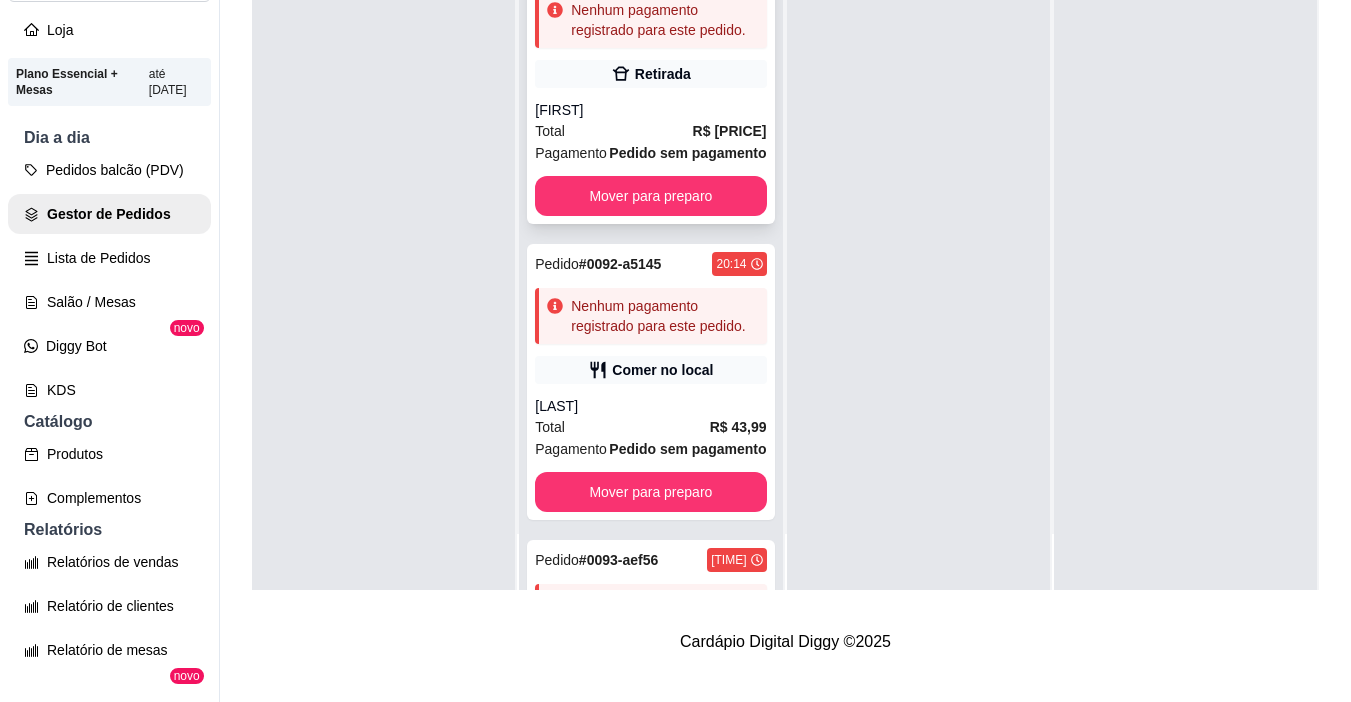 scroll, scrollTop: 0, scrollLeft: 0, axis: both 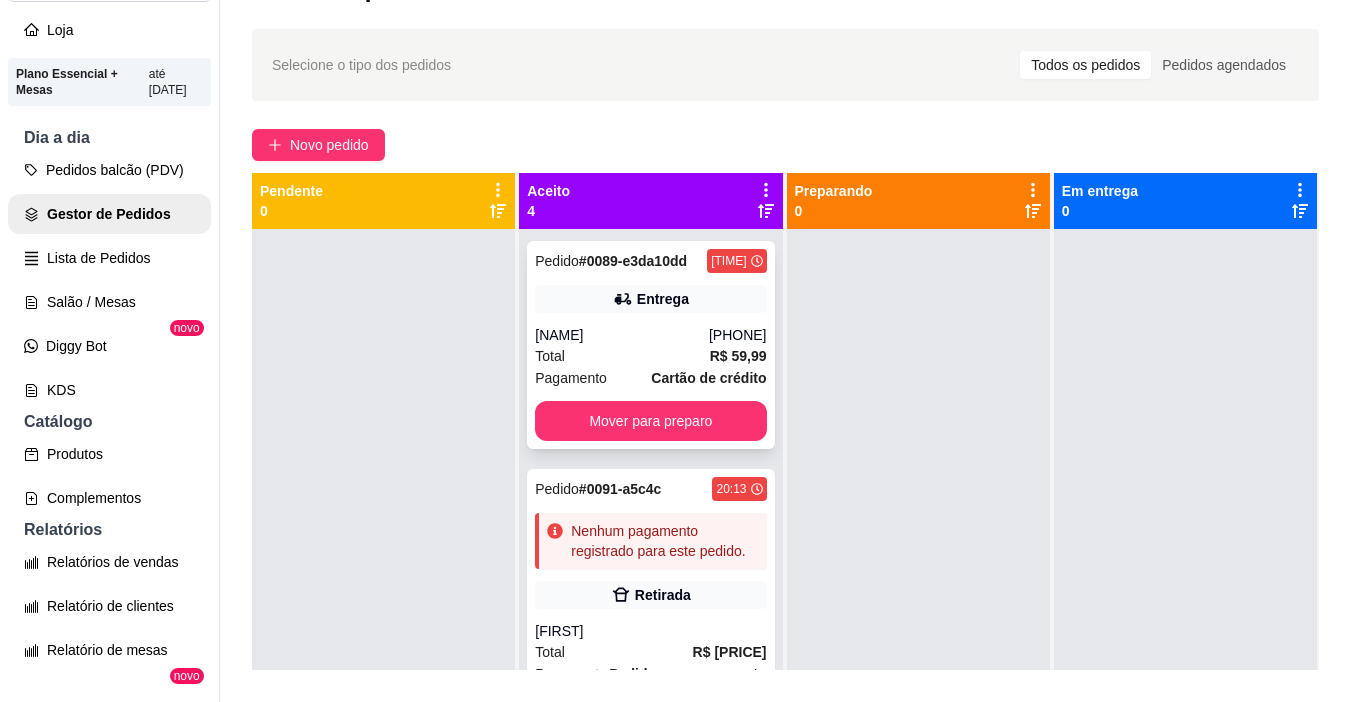 click on "[PHONE]" at bounding box center (738, 335) 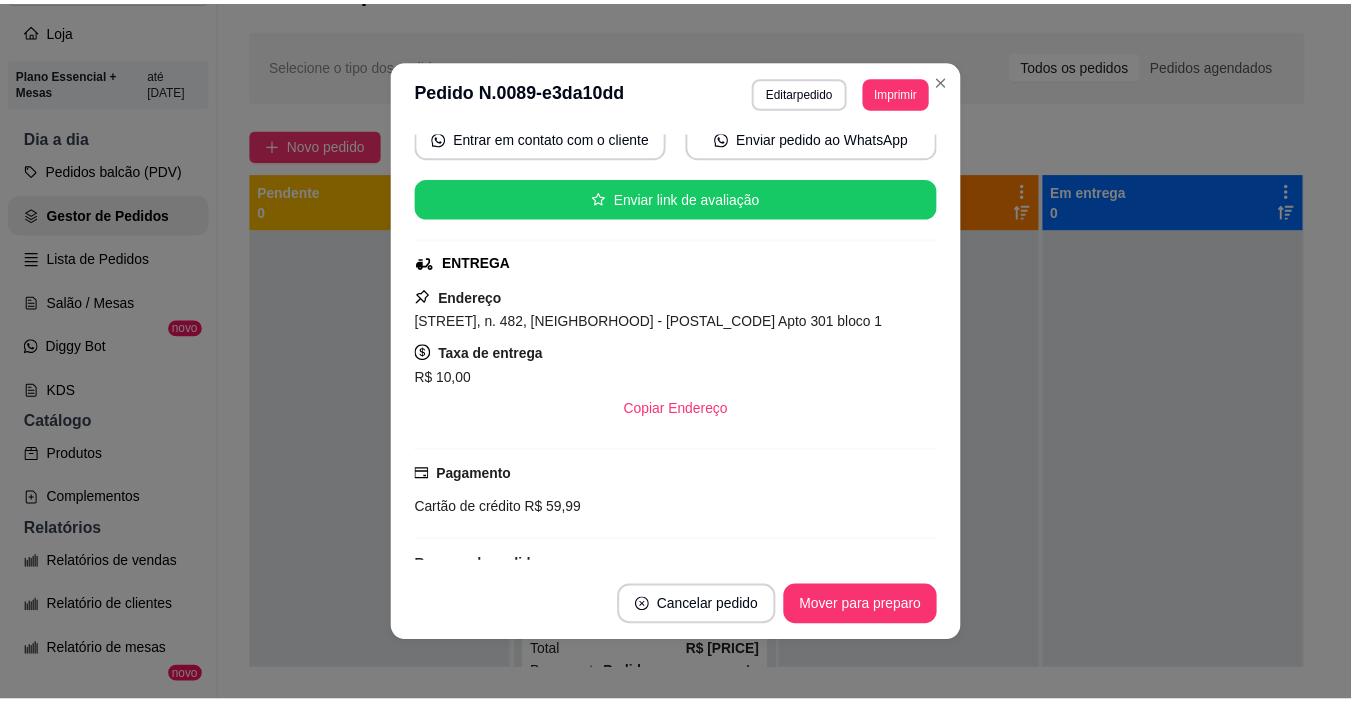 scroll, scrollTop: 0, scrollLeft: 0, axis: both 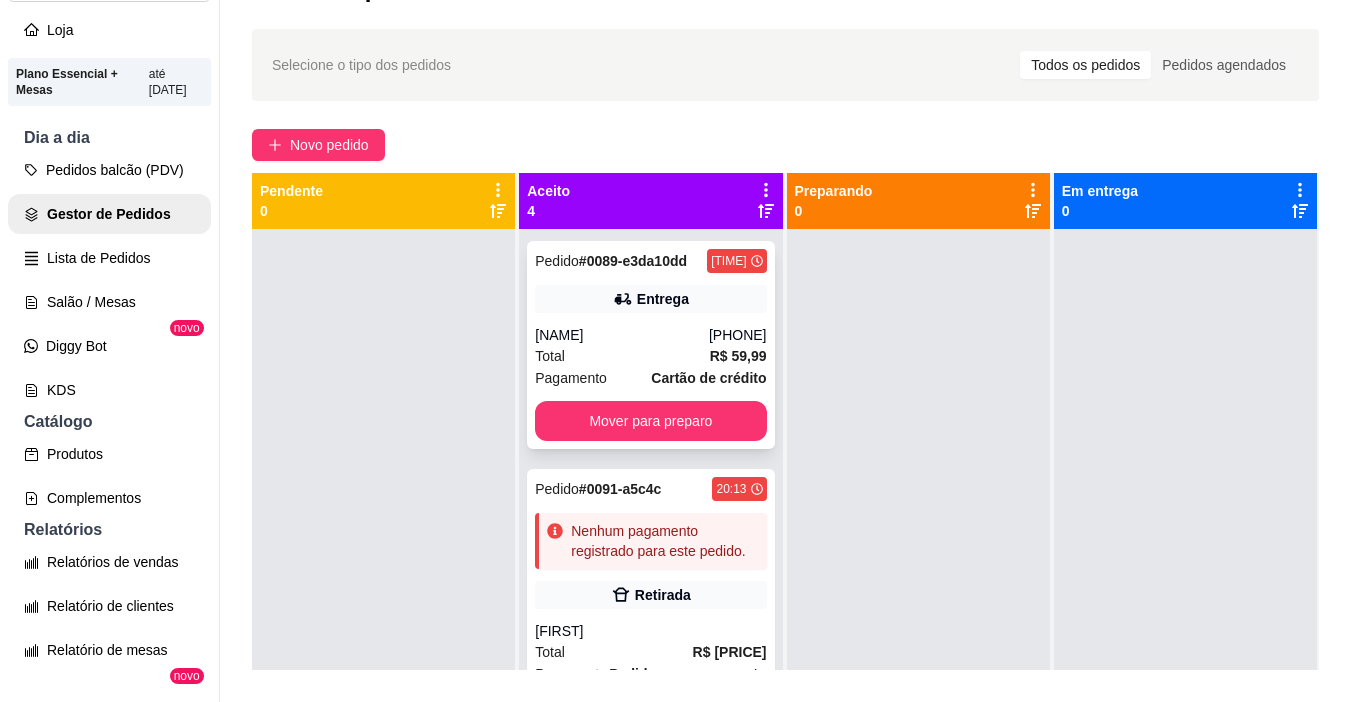 click on "Total R$ 59,99" at bounding box center [650, 356] 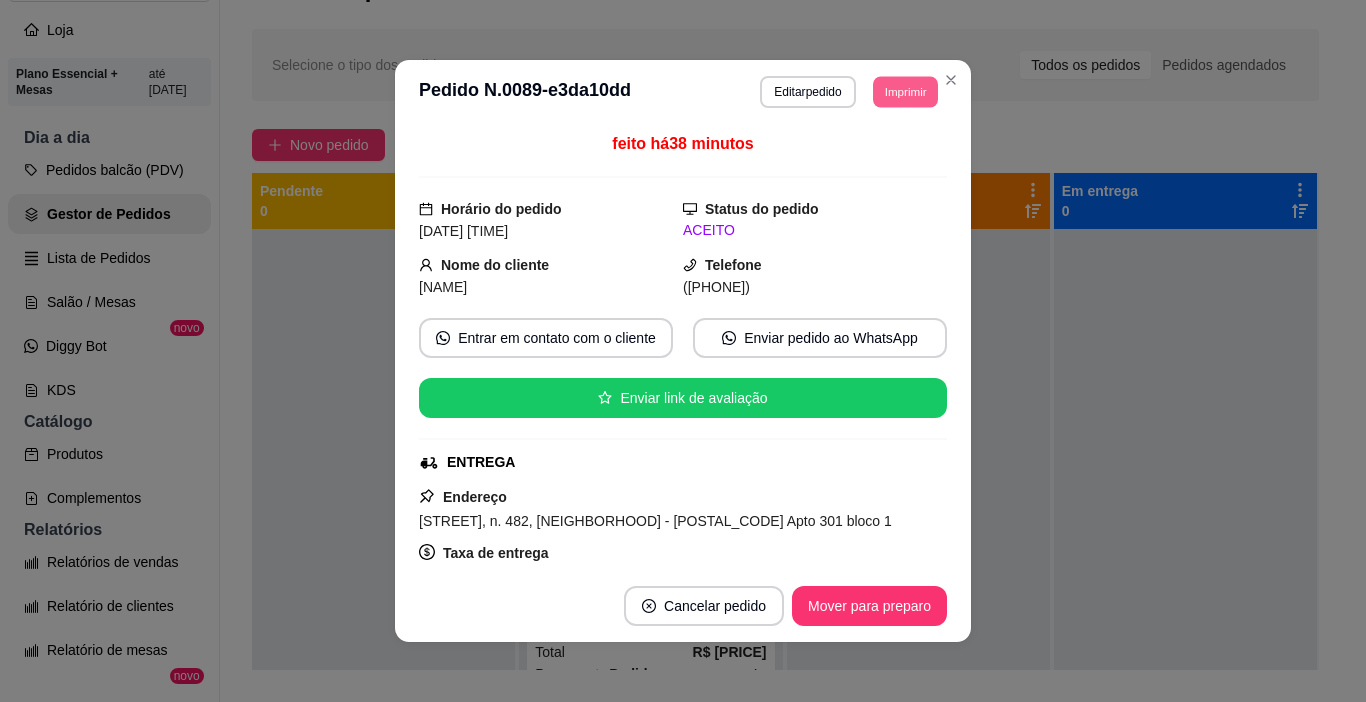 click on "Imprimir" at bounding box center [905, 91] 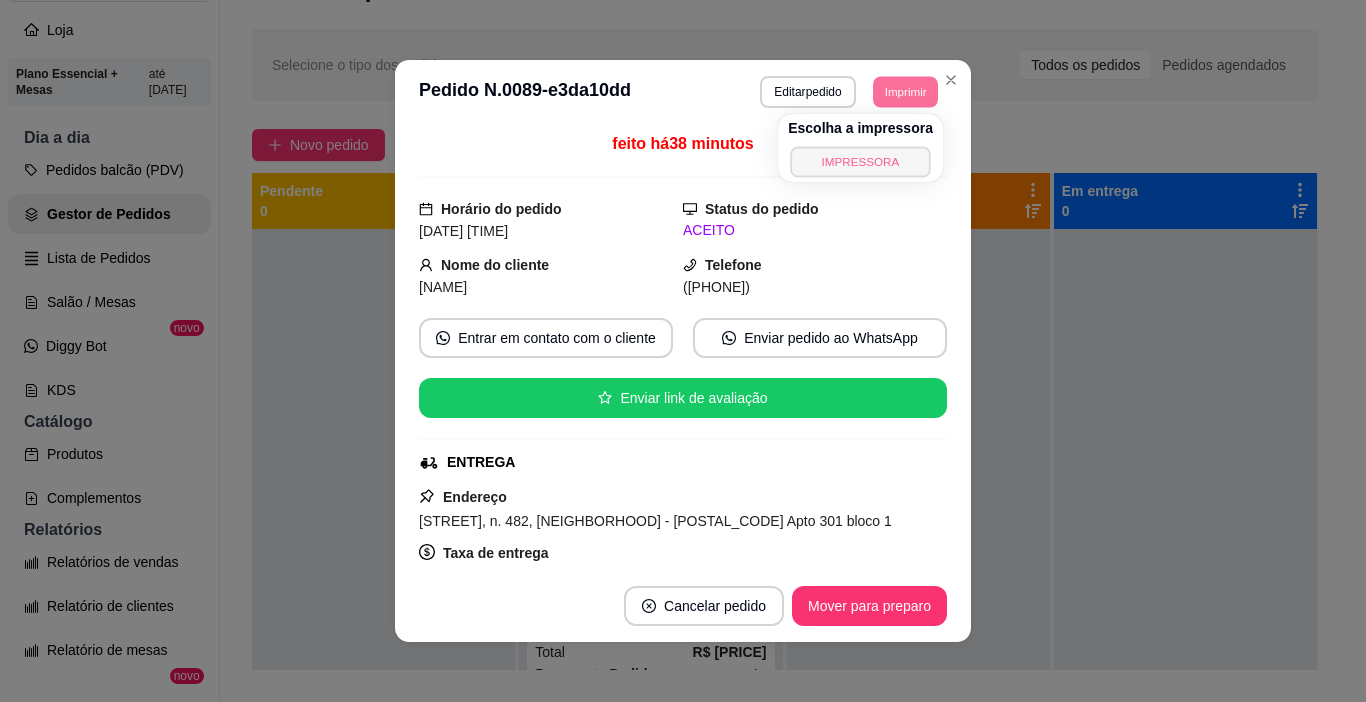 click on "IMPRESSORA" at bounding box center (860, 161) 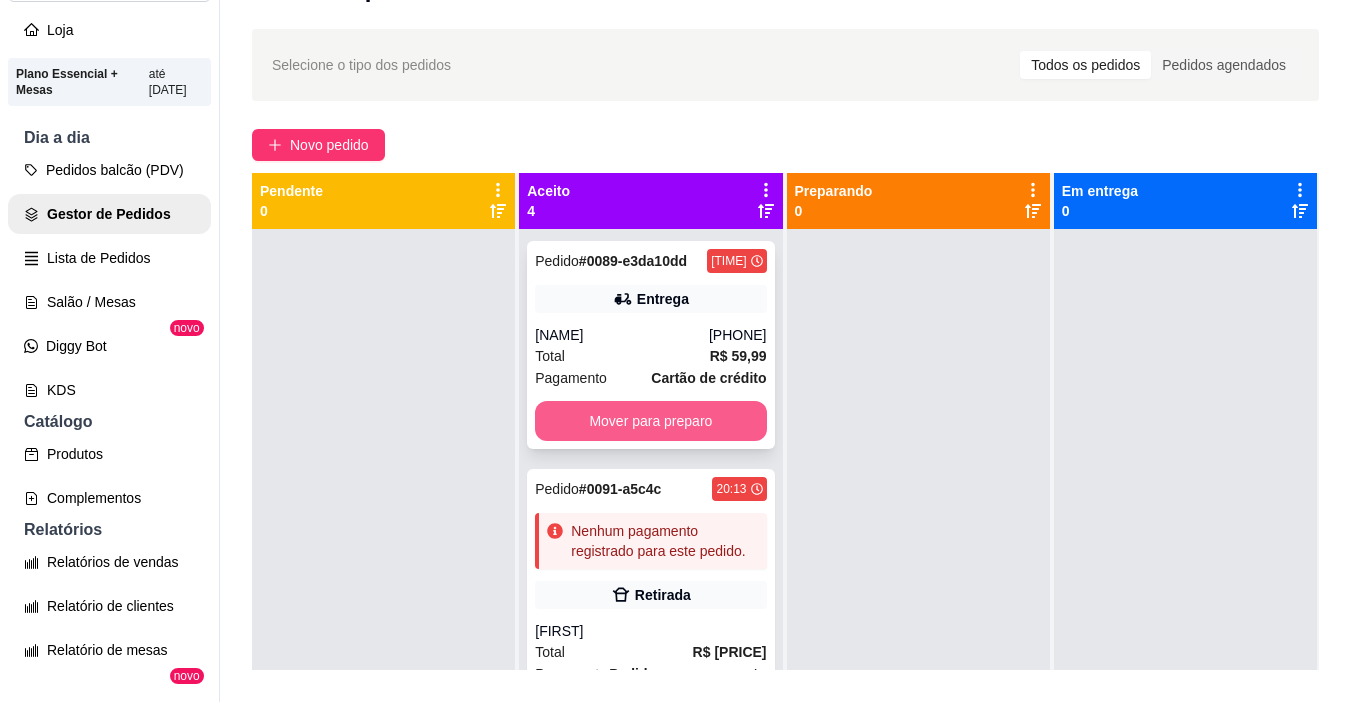 click on "Mover para preparo" at bounding box center (650, 421) 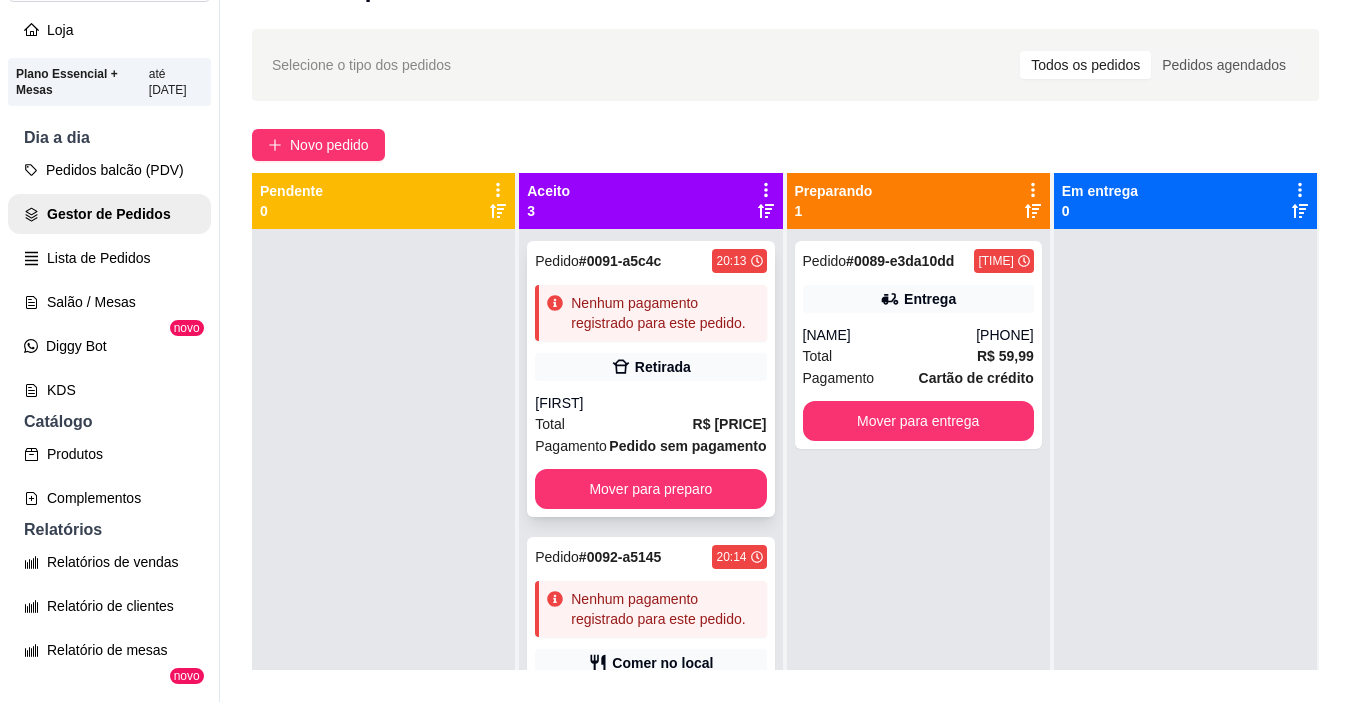click on "[FIRST]" at bounding box center [650, 403] 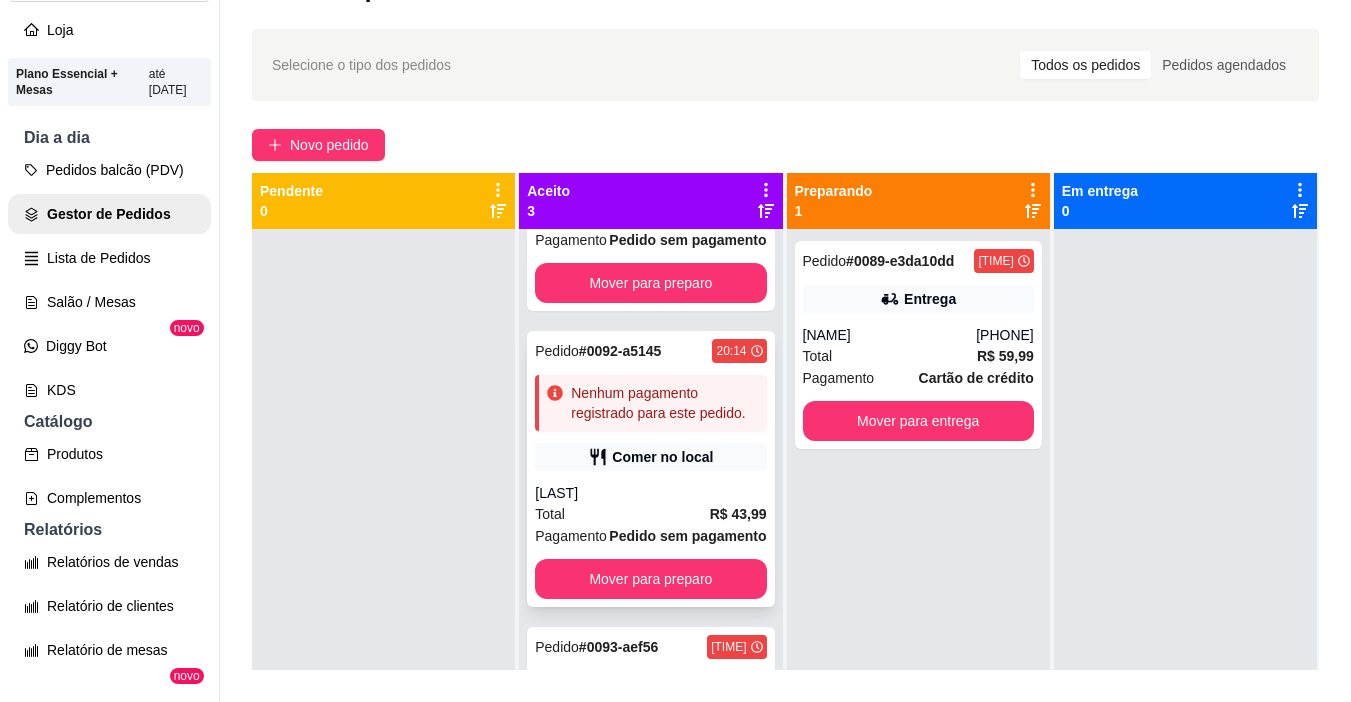 scroll, scrollTop: 332, scrollLeft: 0, axis: vertical 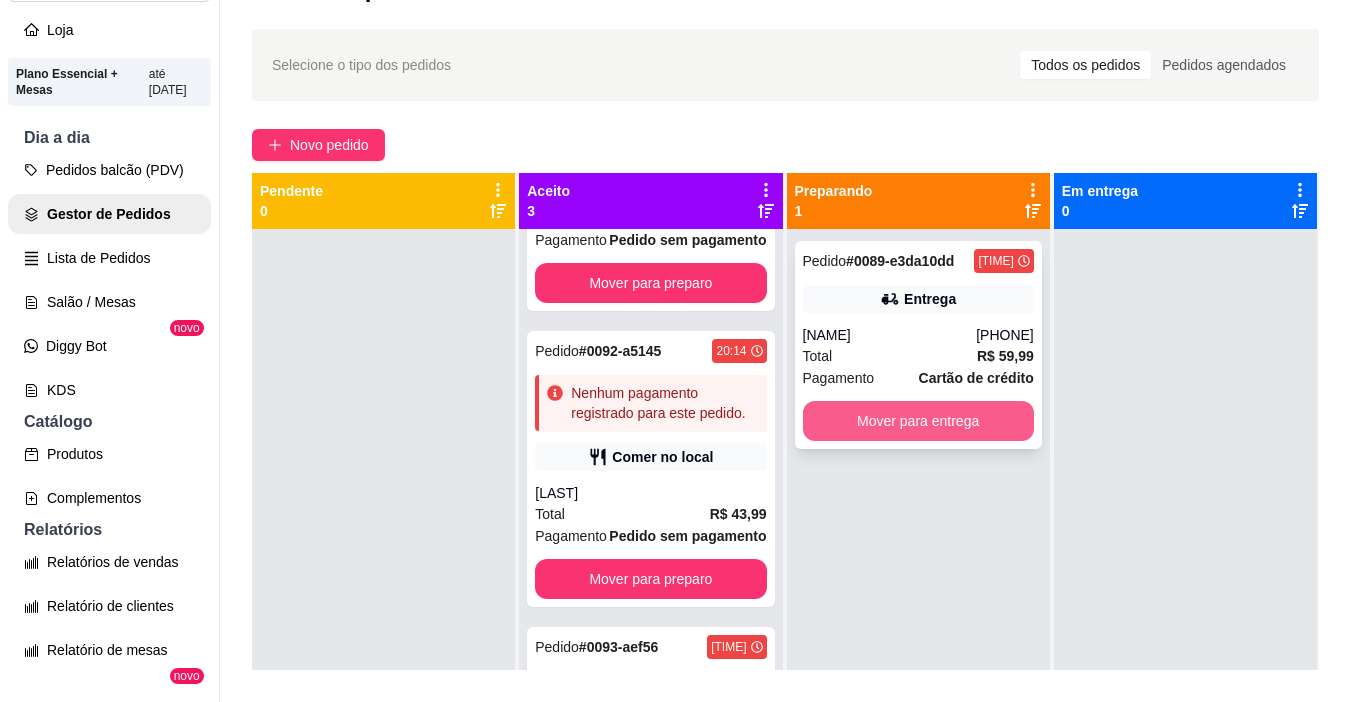 click on "Mover para entrega" at bounding box center [918, 421] 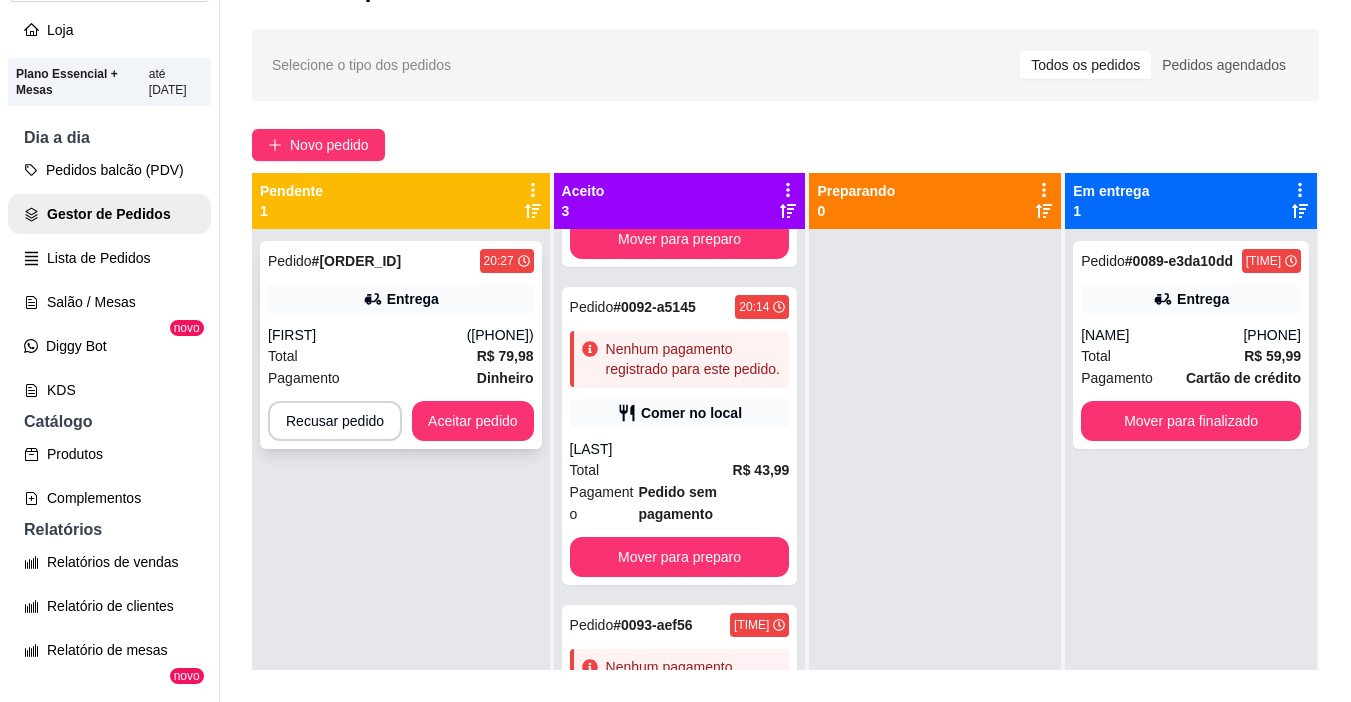 click on "Total R$ 79,98" at bounding box center (401, 356) 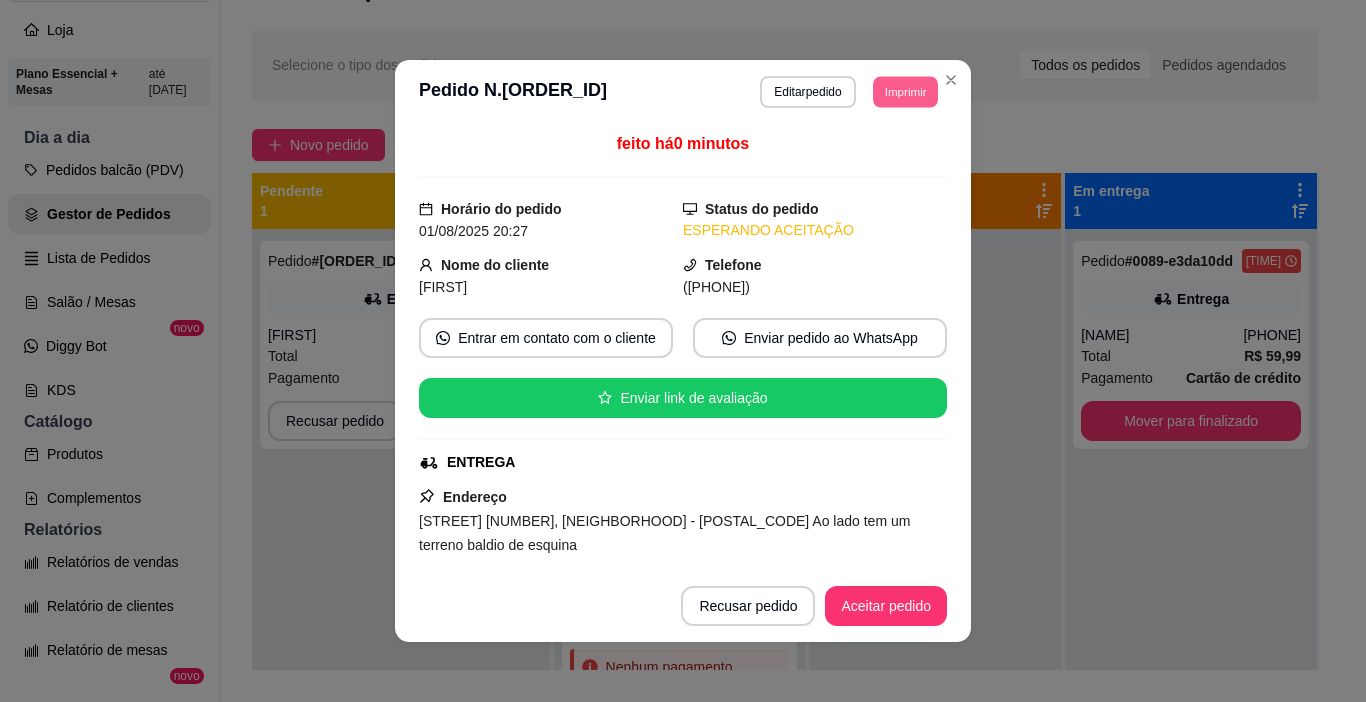 click on "Imprimir" at bounding box center (905, 91) 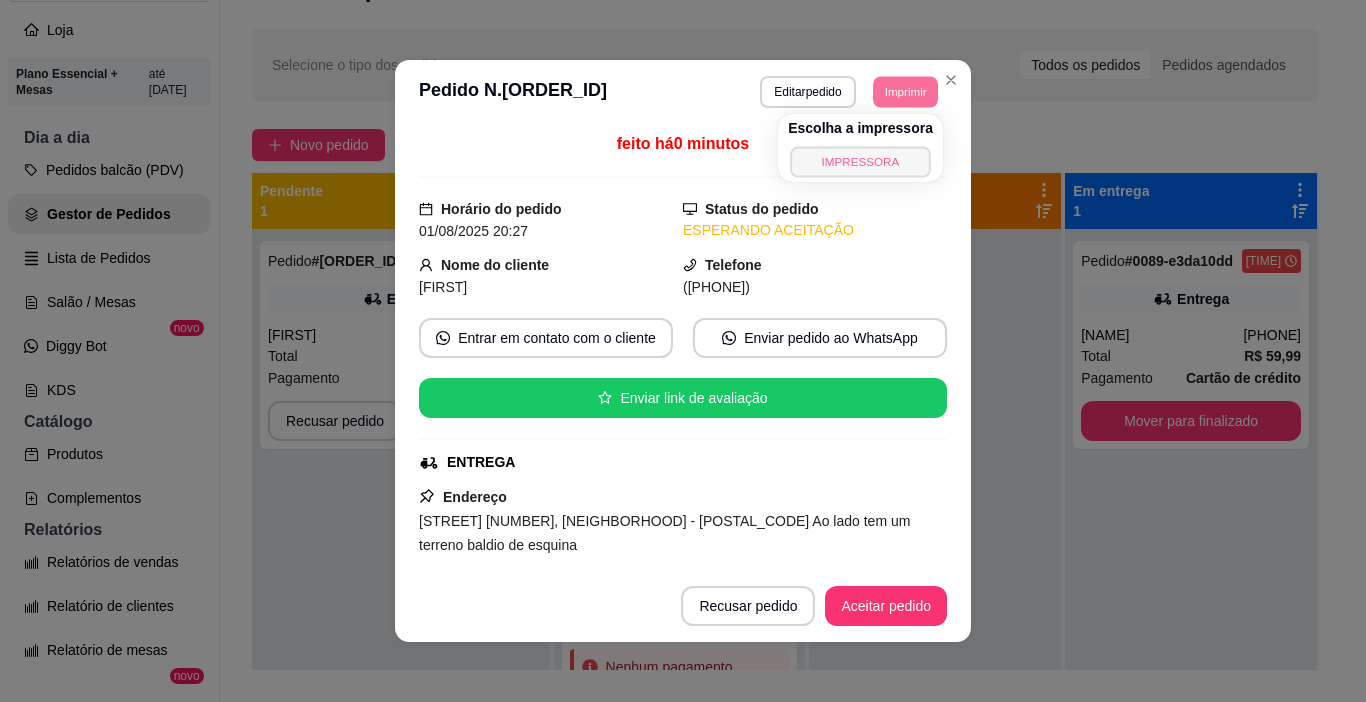 click on "IMPRESSORA" at bounding box center (860, 161) 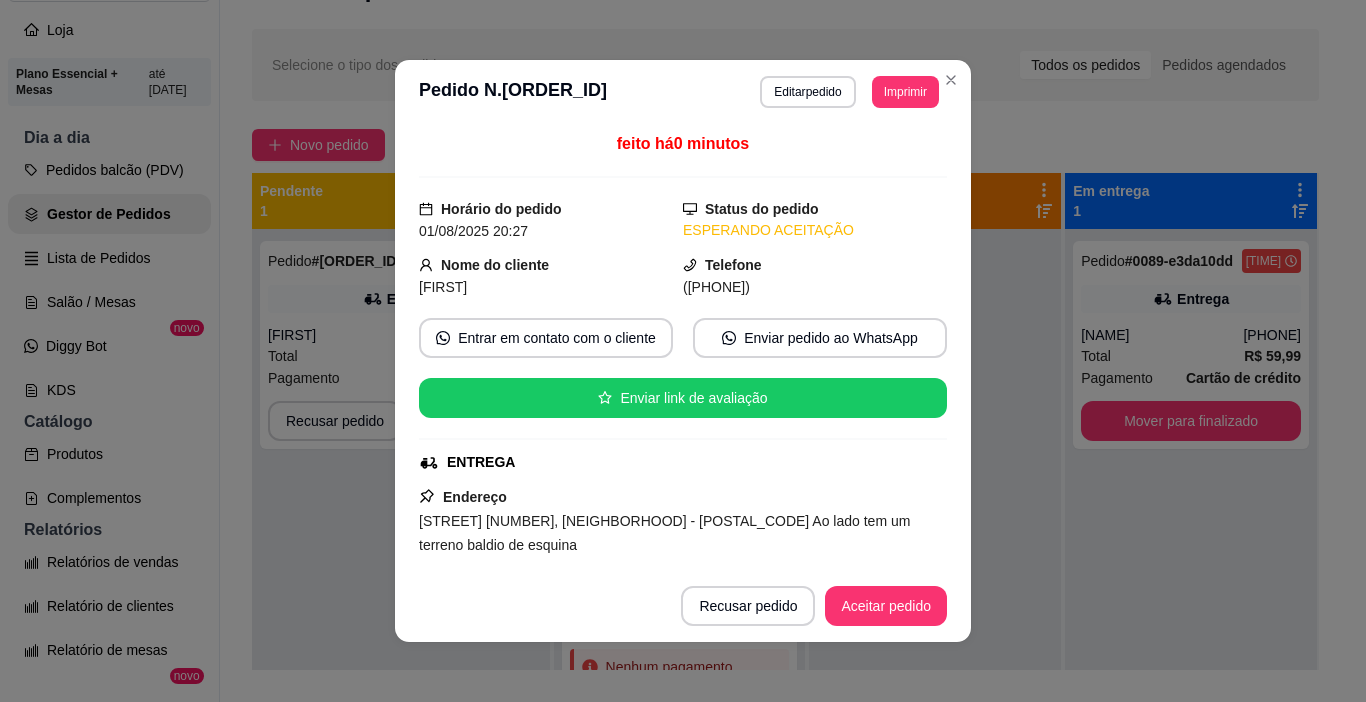click on "Recusar pedido Aceitar pedido" at bounding box center [683, 606] 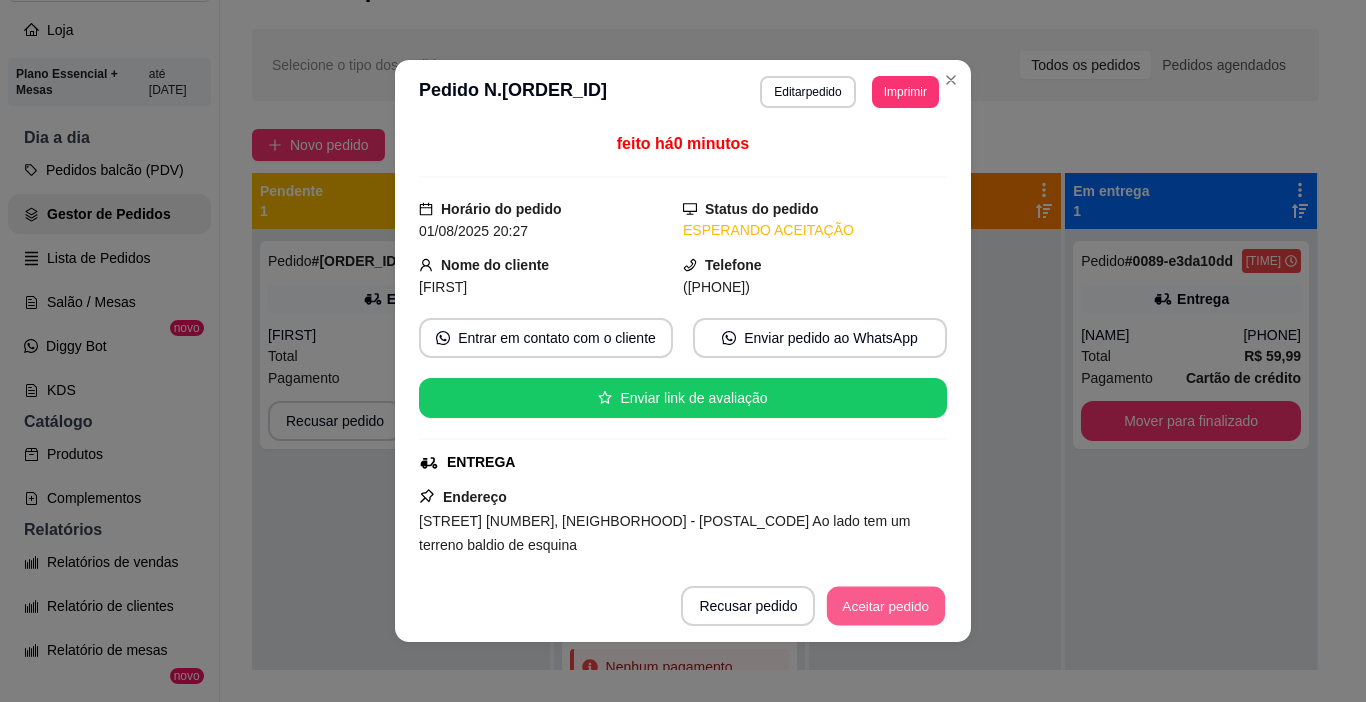 click on "Aceitar pedido" at bounding box center (886, 606) 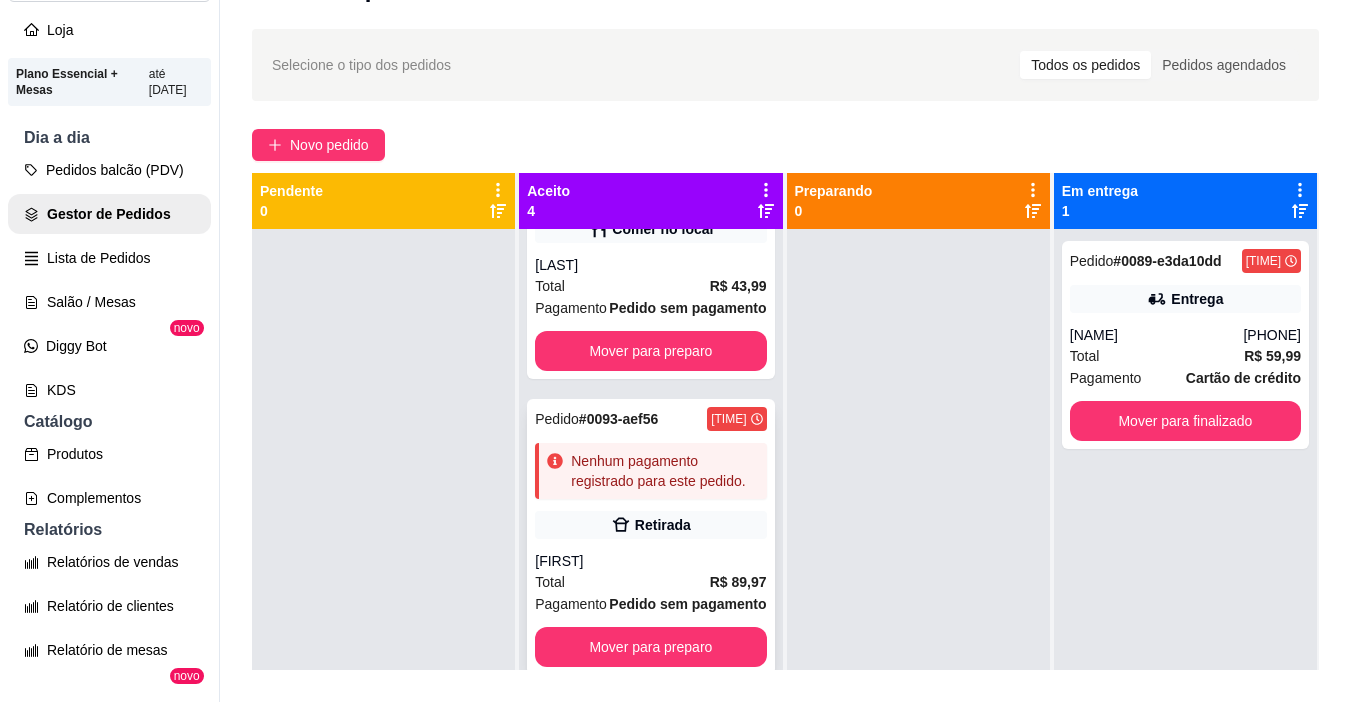 scroll, scrollTop: 560, scrollLeft: 0, axis: vertical 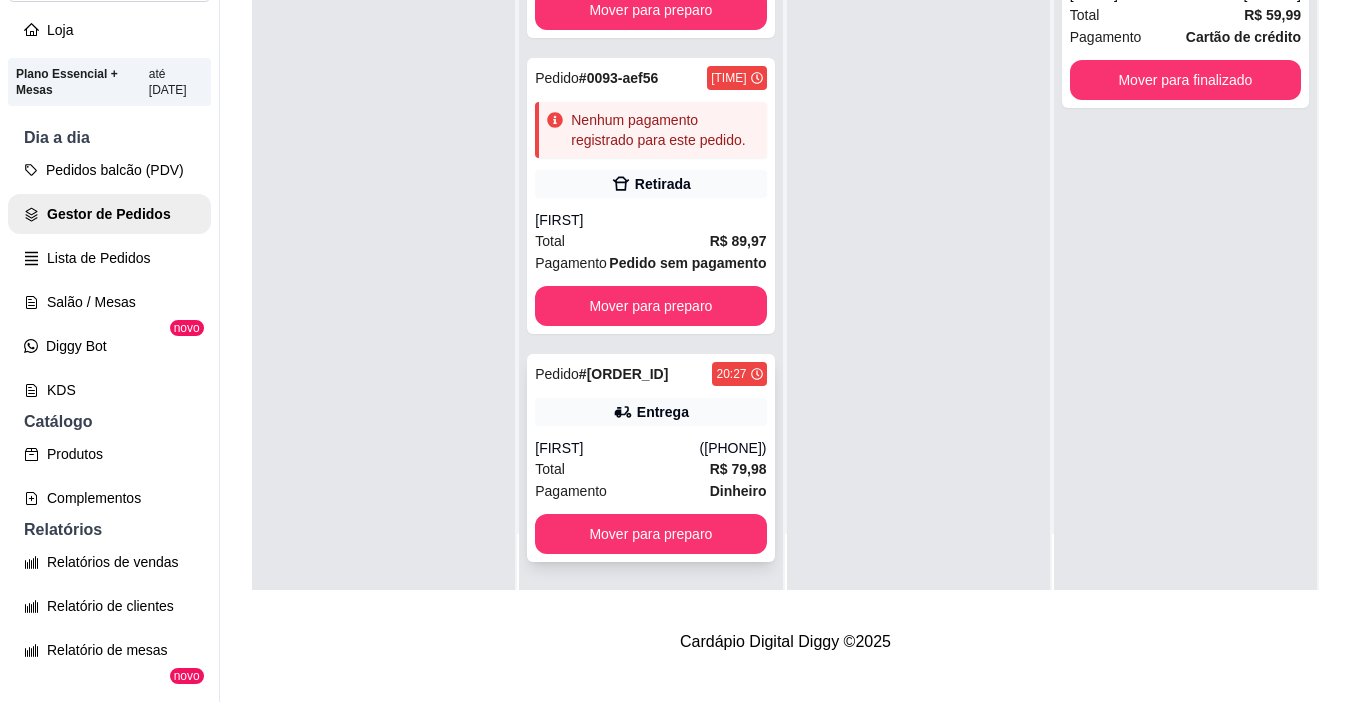 click on "Total R$ 79,98" at bounding box center [650, 469] 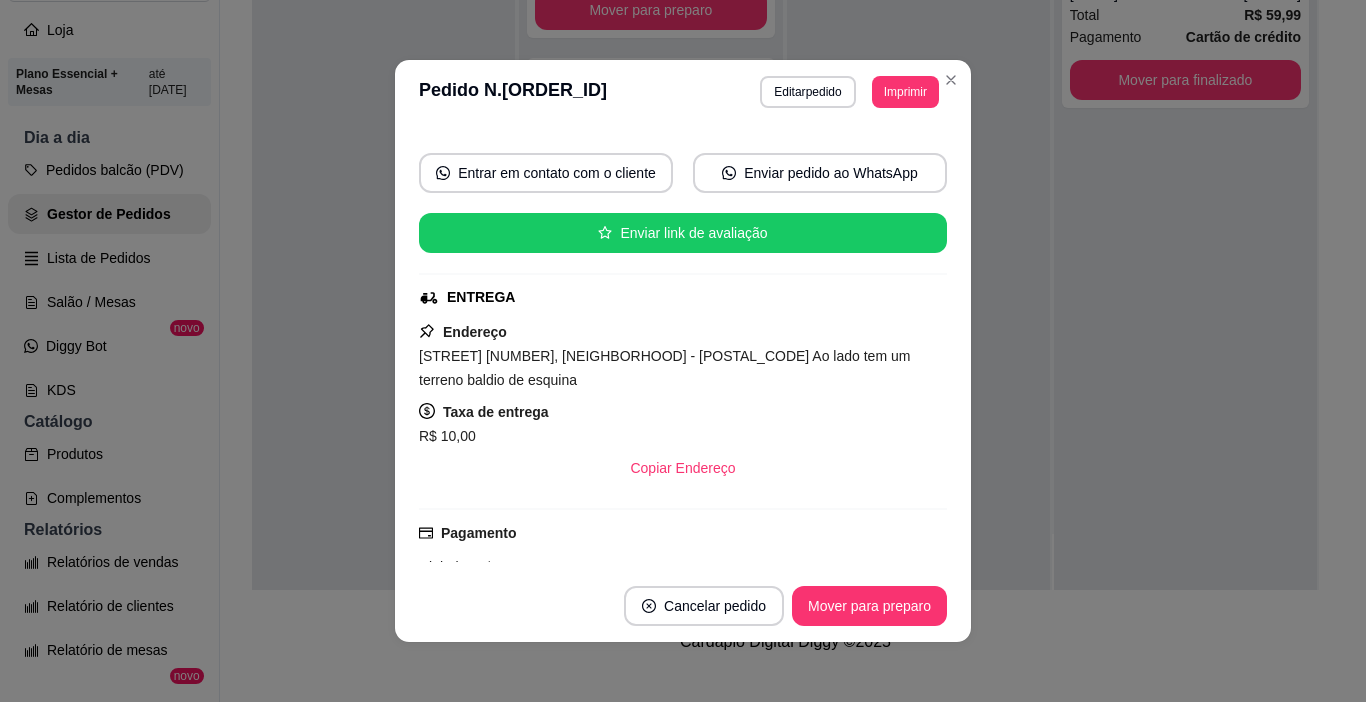 scroll, scrollTop: 0, scrollLeft: 0, axis: both 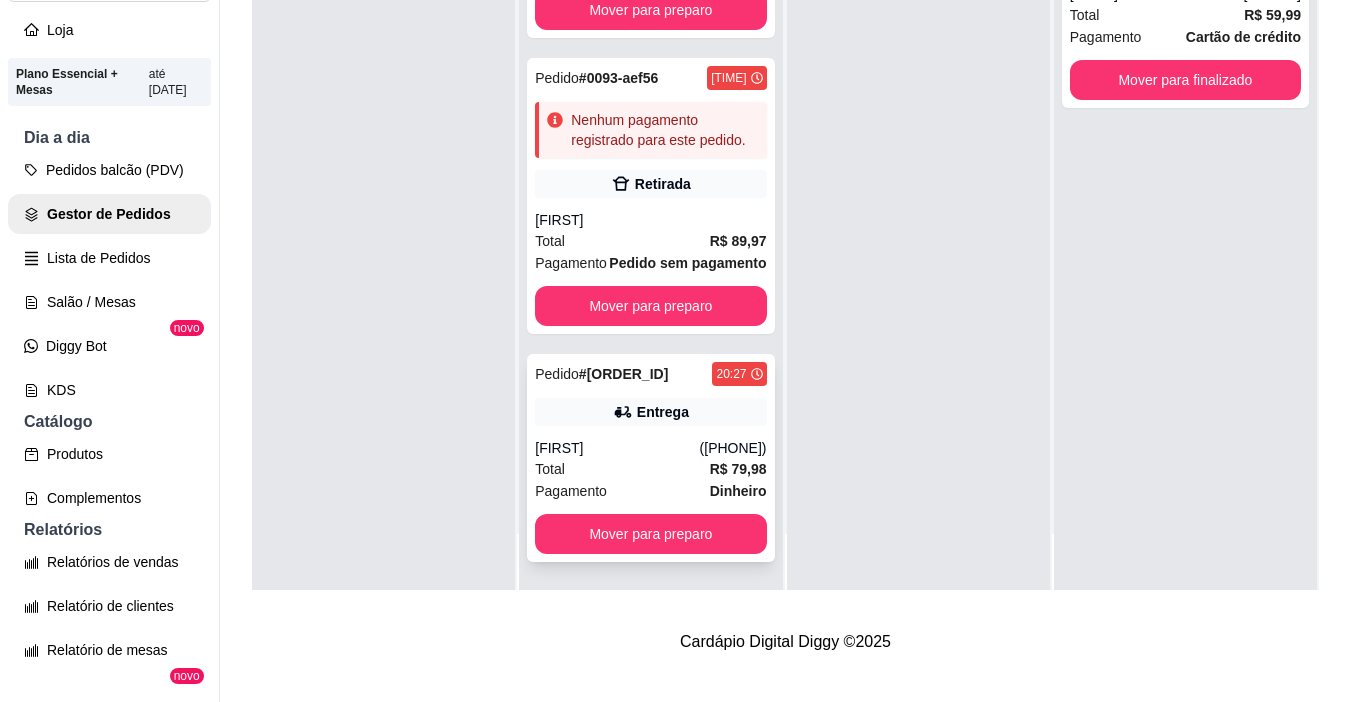 click on "Pedido # [ORDER_ID] [TIME] Entrega [NAME] ([PHONE]) Total R$ [PRICE] Pagamento Dinheiro Mover para preparo" at bounding box center (650, 458) 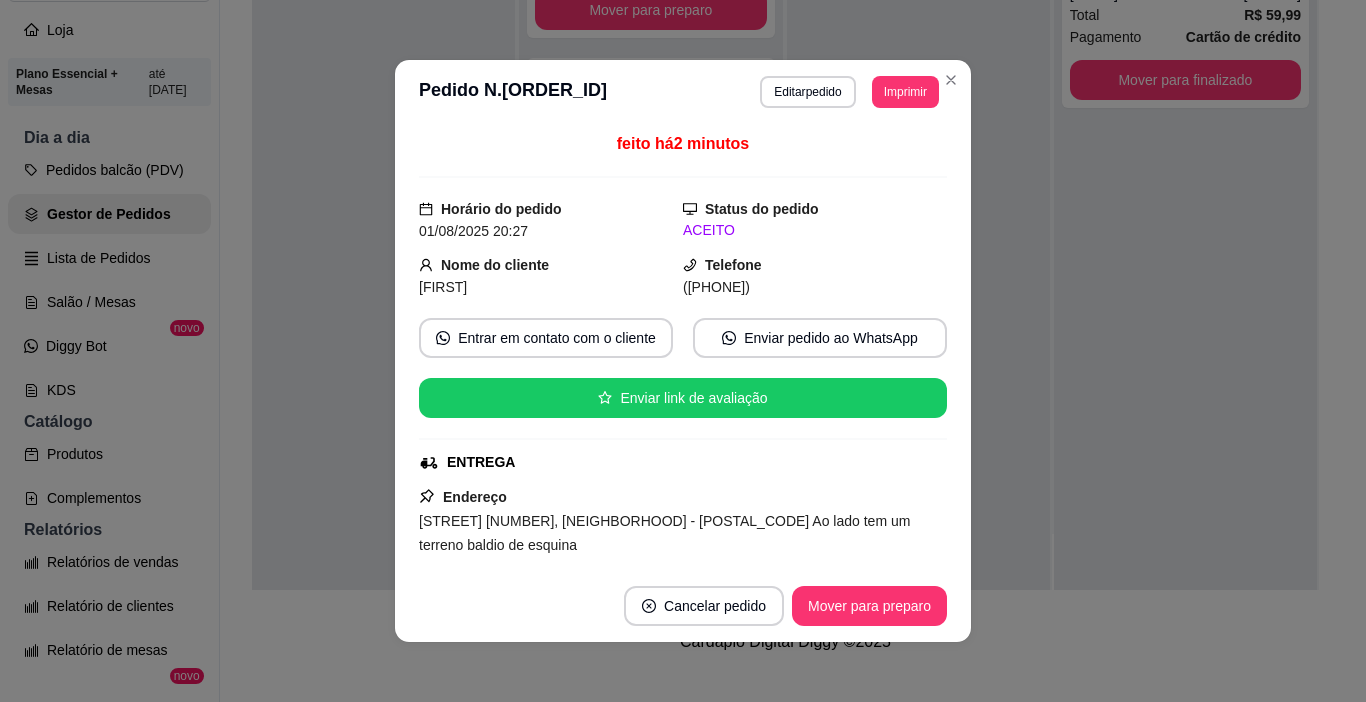 drag, startPoint x: 405, startPoint y: 288, endPoint x: 517, endPoint y: 289, distance: 112.00446 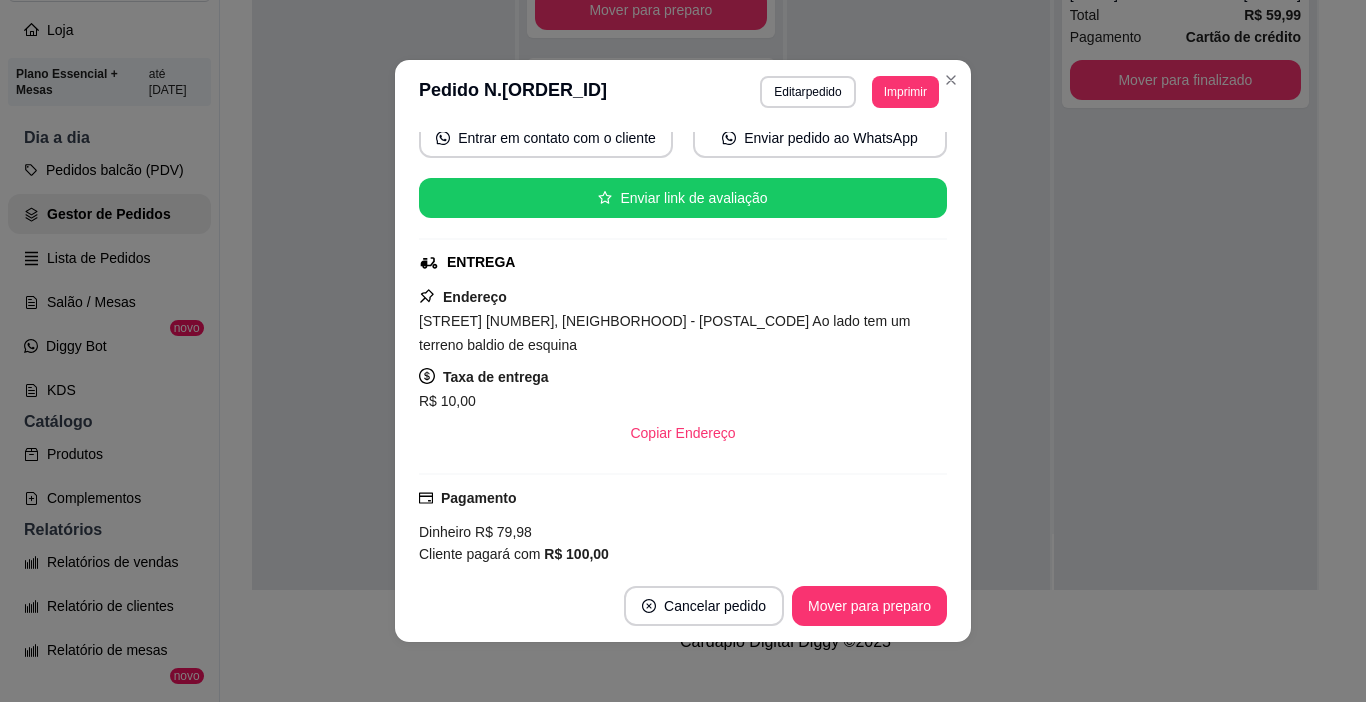 scroll, scrollTop: 300, scrollLeft: 0, axis: vertical 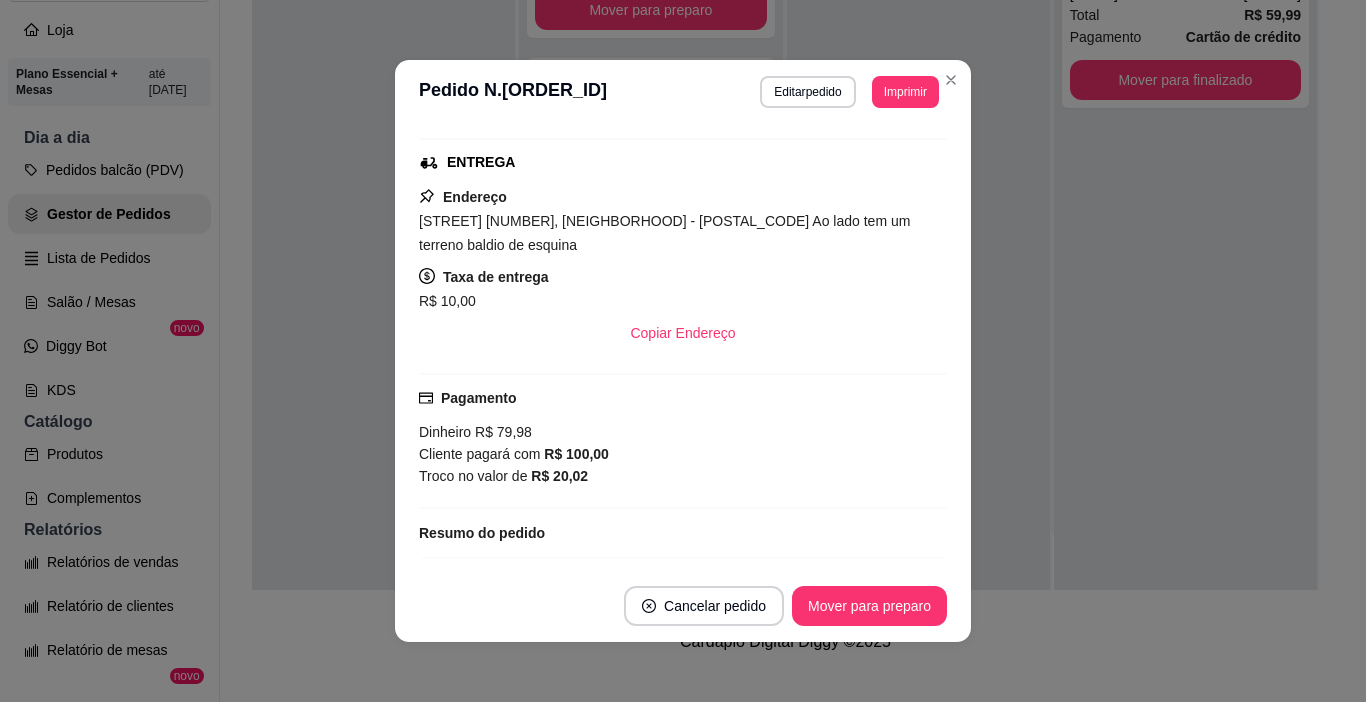 click on "Pedido N.  0094-3e464a31" at bounding box center [513, 92] 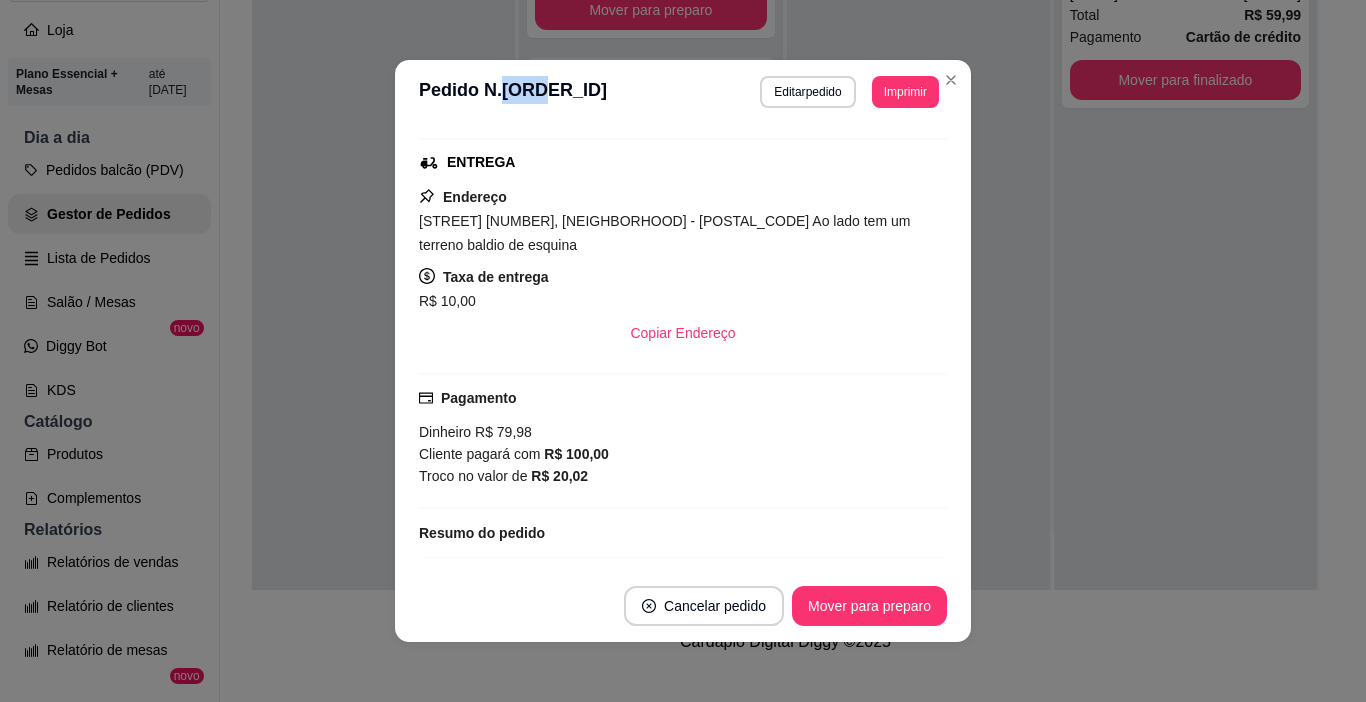 drag, startPoint x: 493, startPoint y: 88, endPoint x: 536, endPoint y: 88, distance: 43 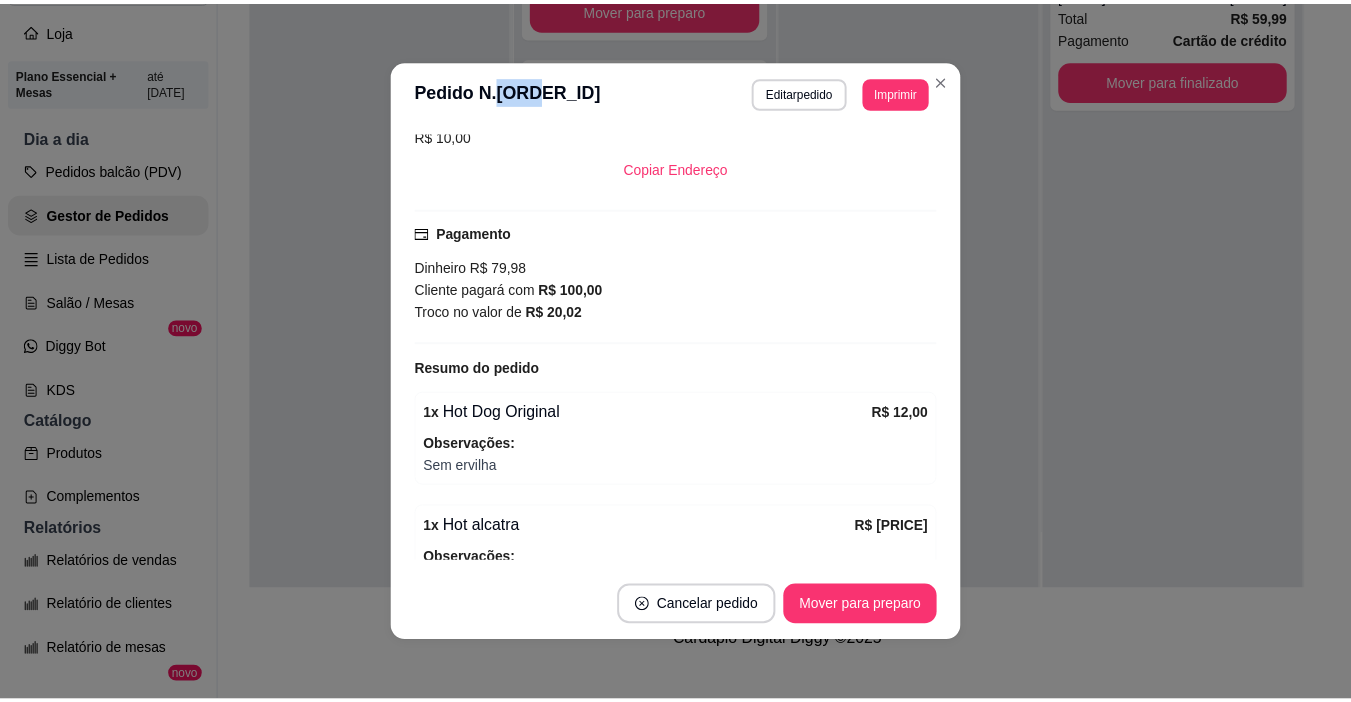 scroll, scrollTop: 165, scrollLeft: 0, axis: vertical 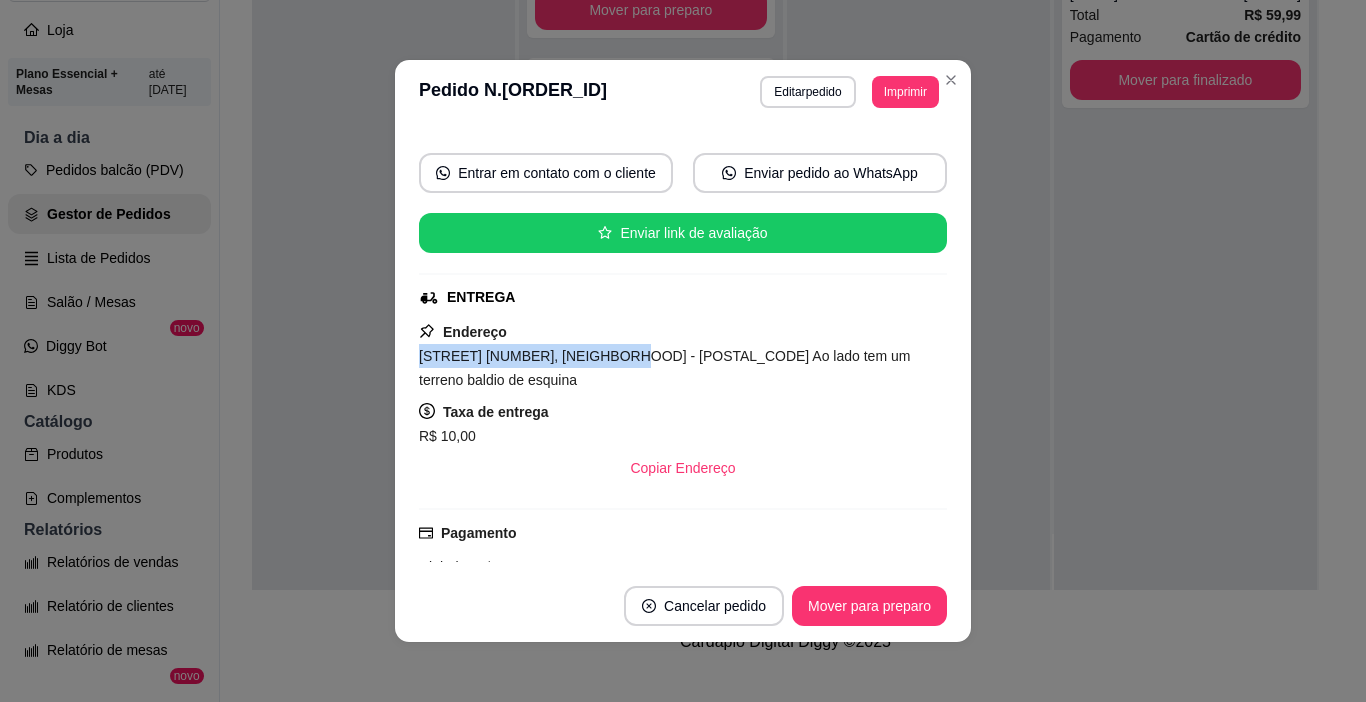 drag, startPoint x: 403, startPoint y: 357, endPoint x: 579, endPoint y: 360, distance: 176.02557 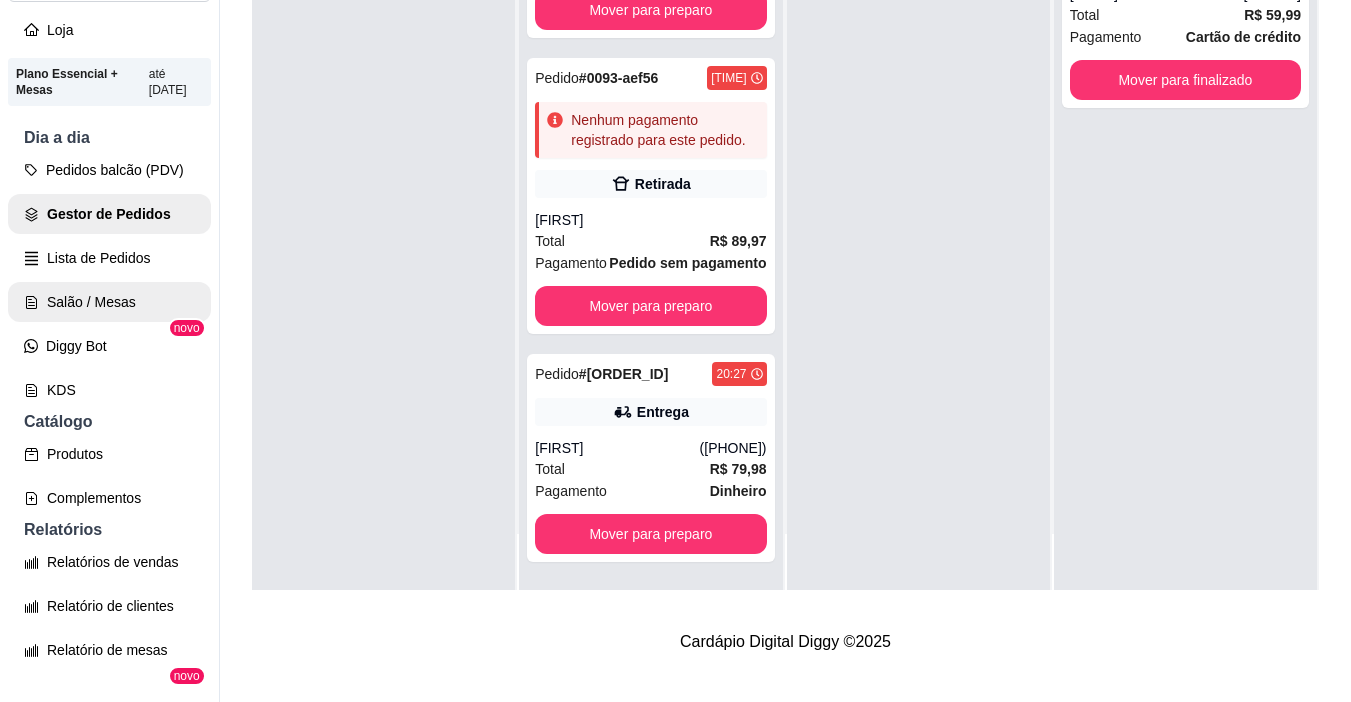 scroll, scrollTop: 300, scrollLeft: 0, axis: vertical 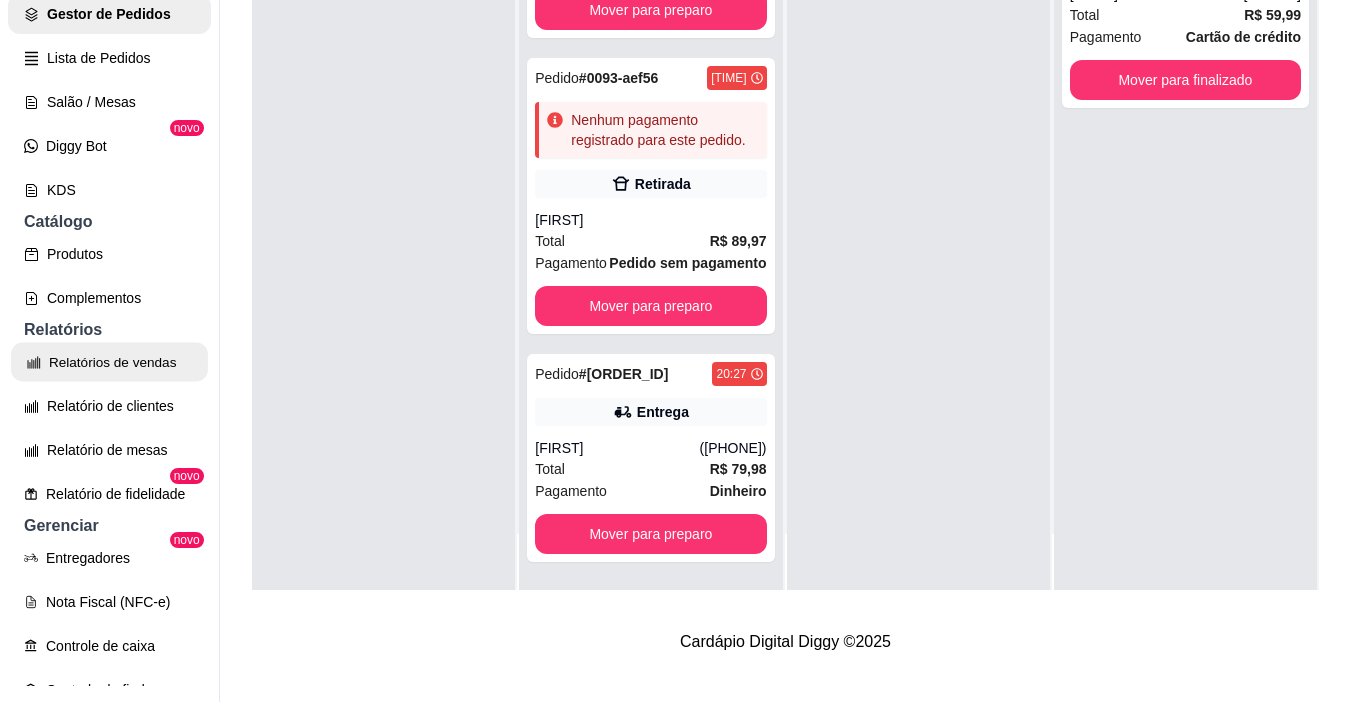 click on "Relatórios de vendas" at bounding box center [109, 362] 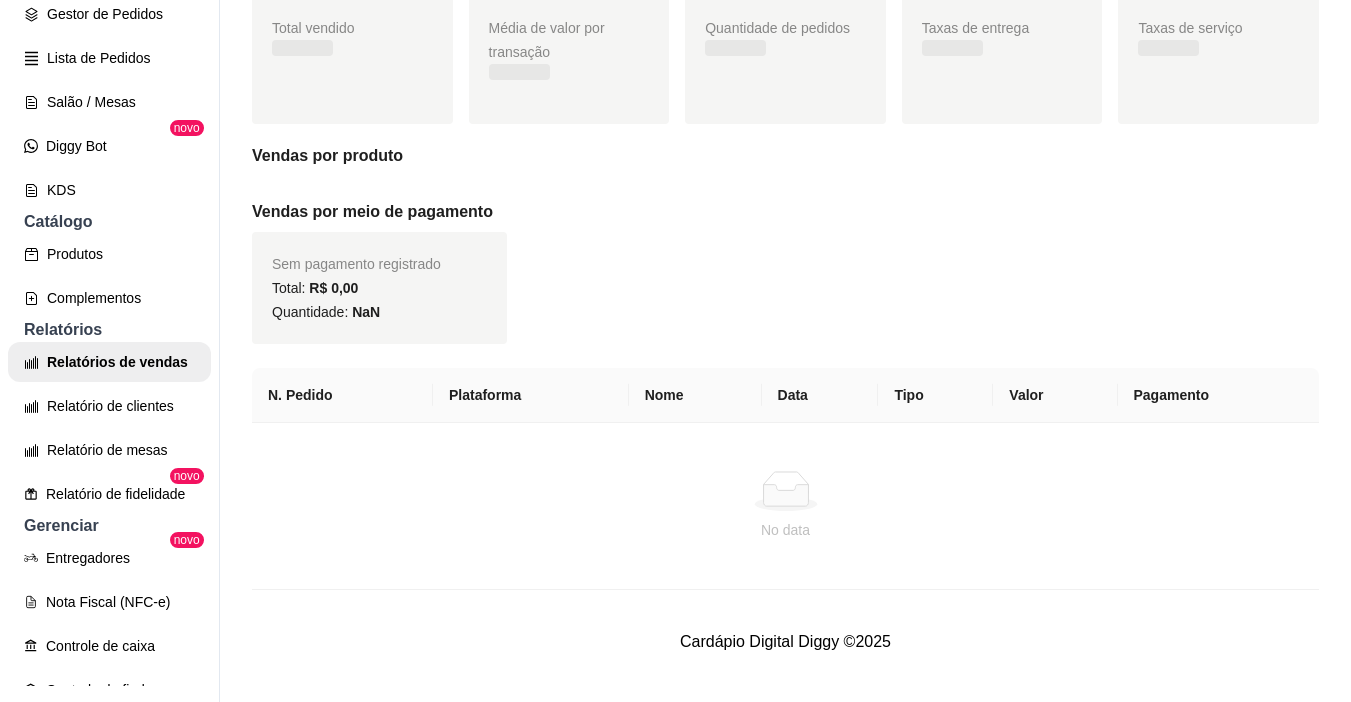 scroll, scrollTop: 0, scrollLeft: 0, axis: both 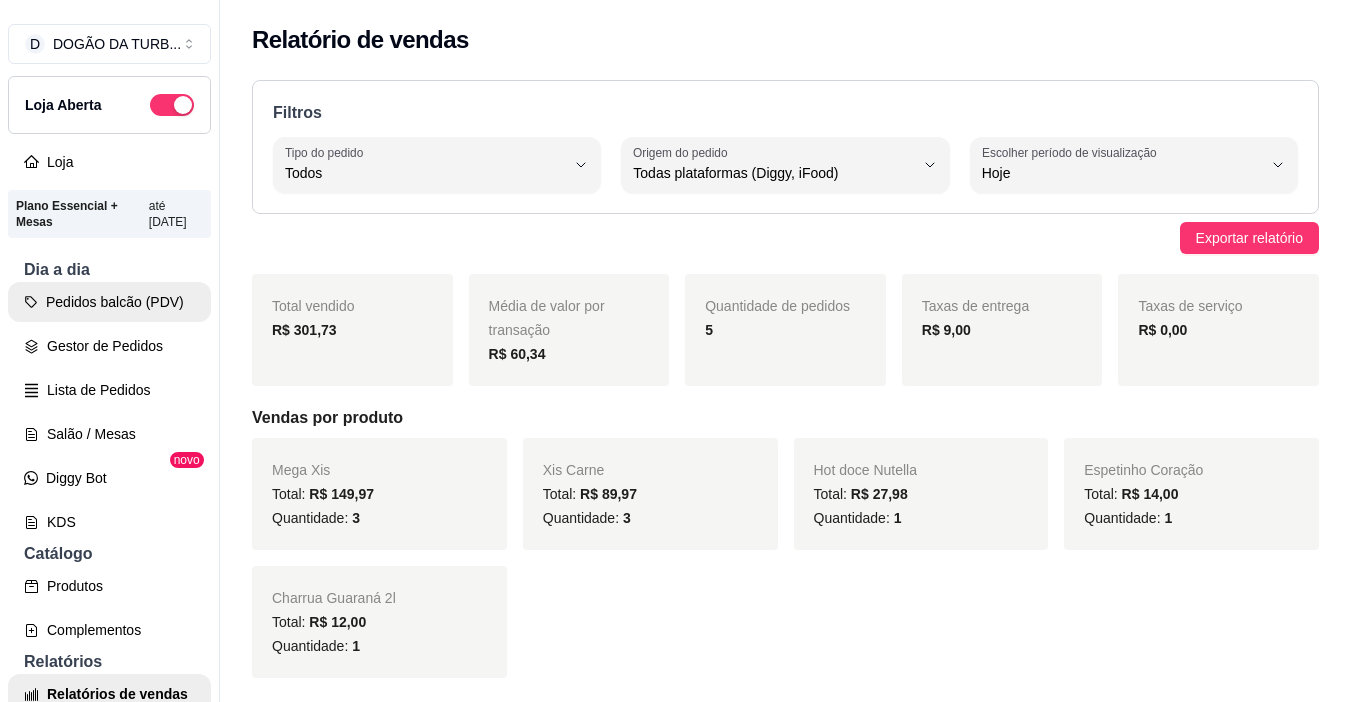 click on "Pedidos balcão (PDV)" at bounding box center [109, 302] 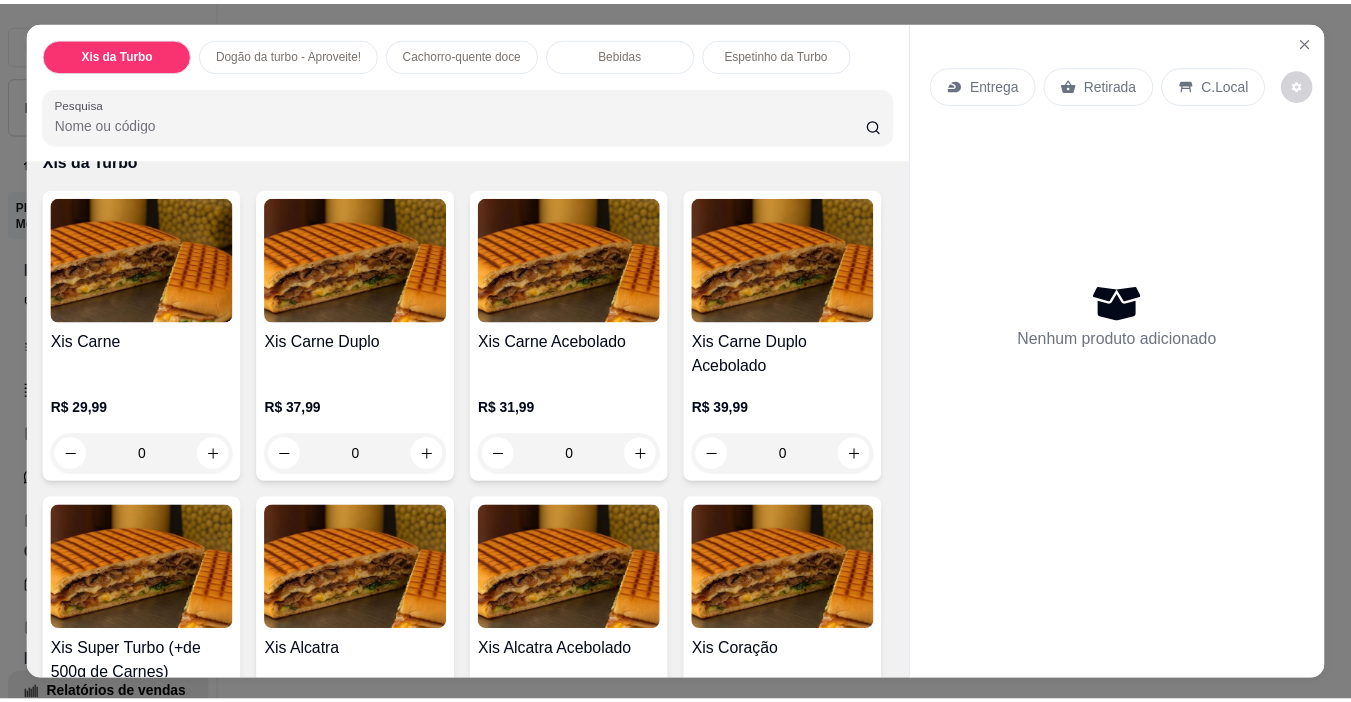 scroll, scrollTop: 200, scrollLeft: 0, axis: vertical 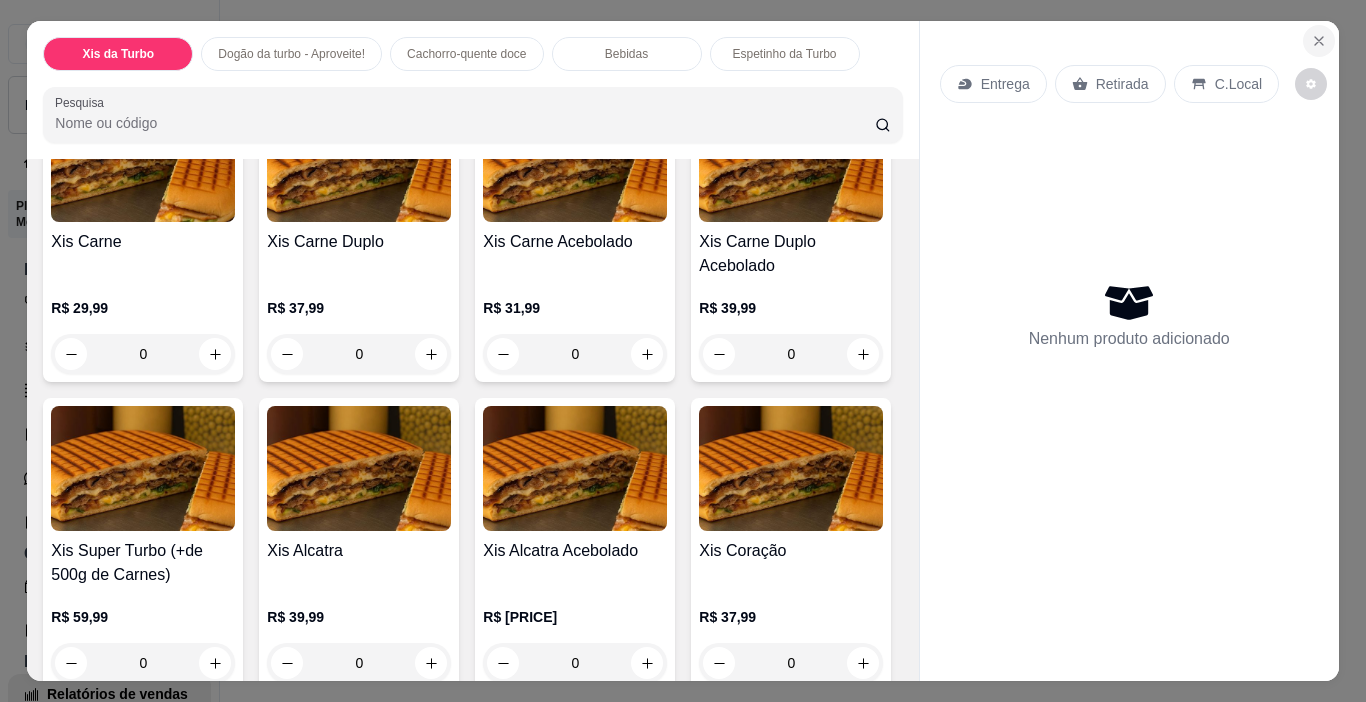 click 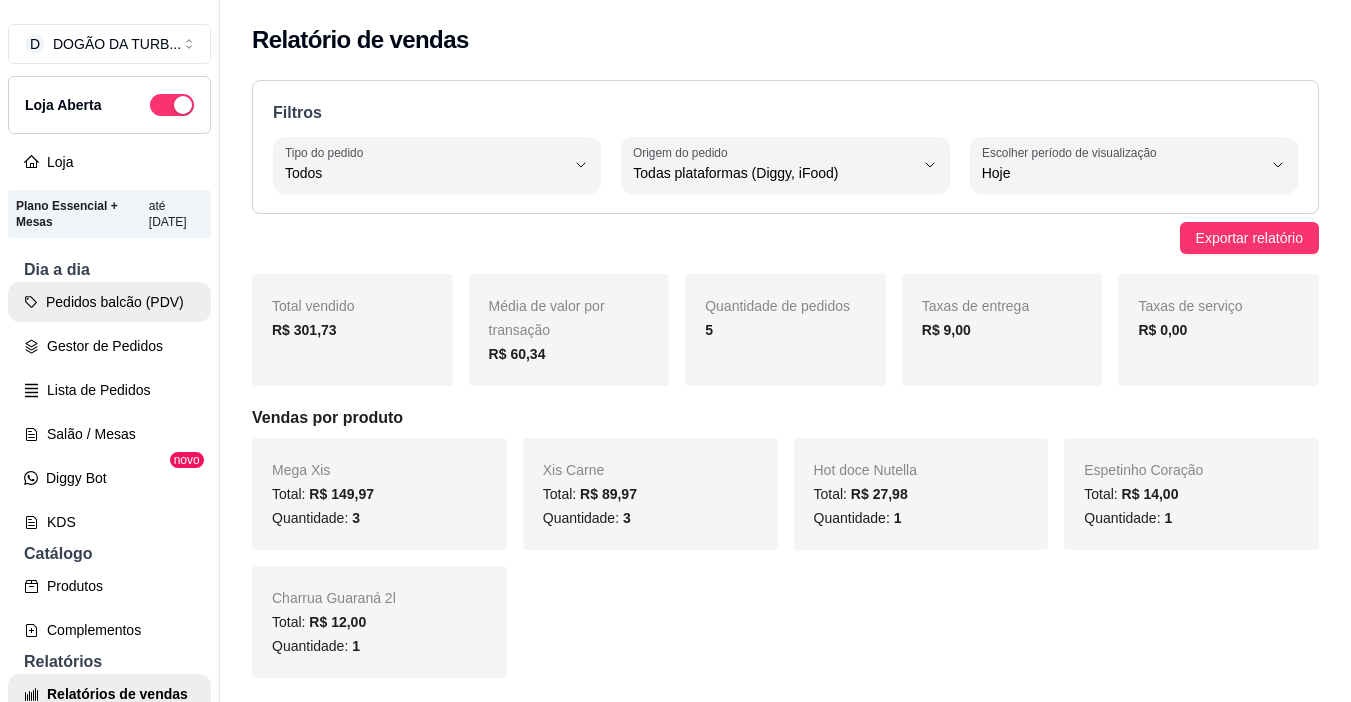 click on "Pedidos balcão (PDV)" at bounding box center [109, 302] 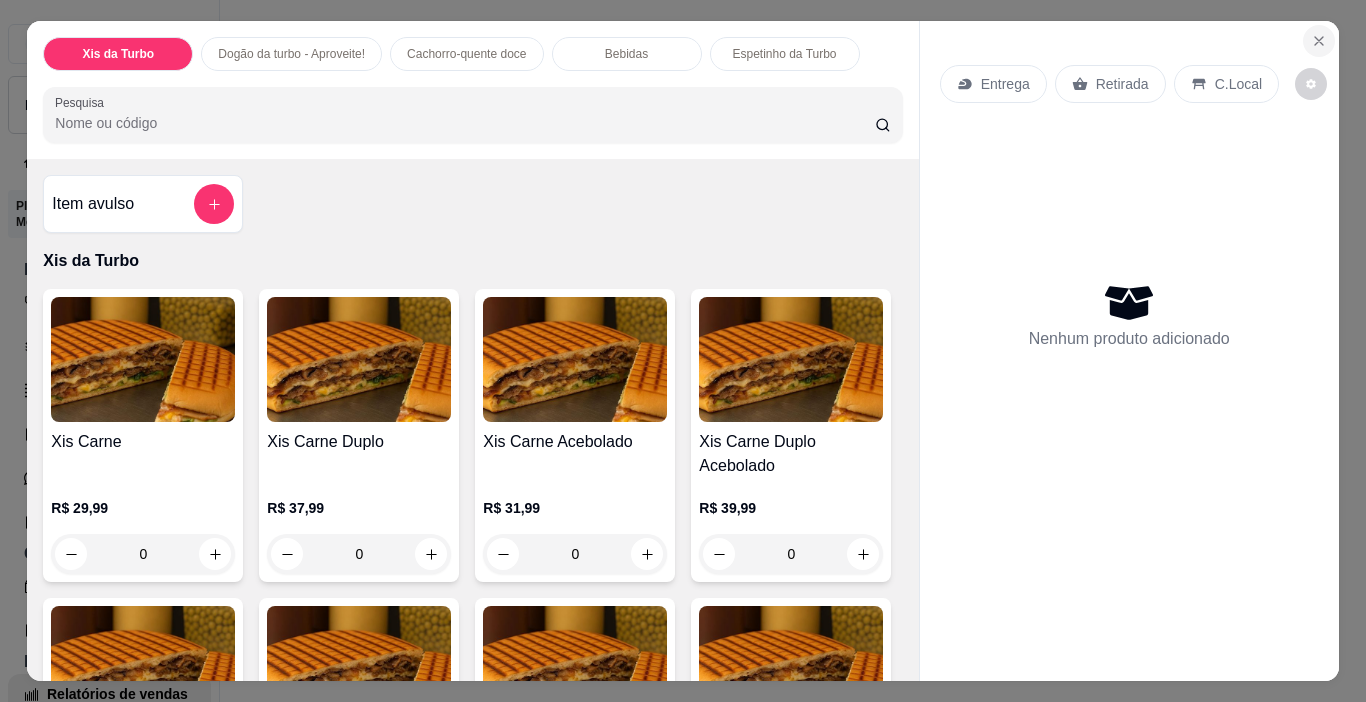 click 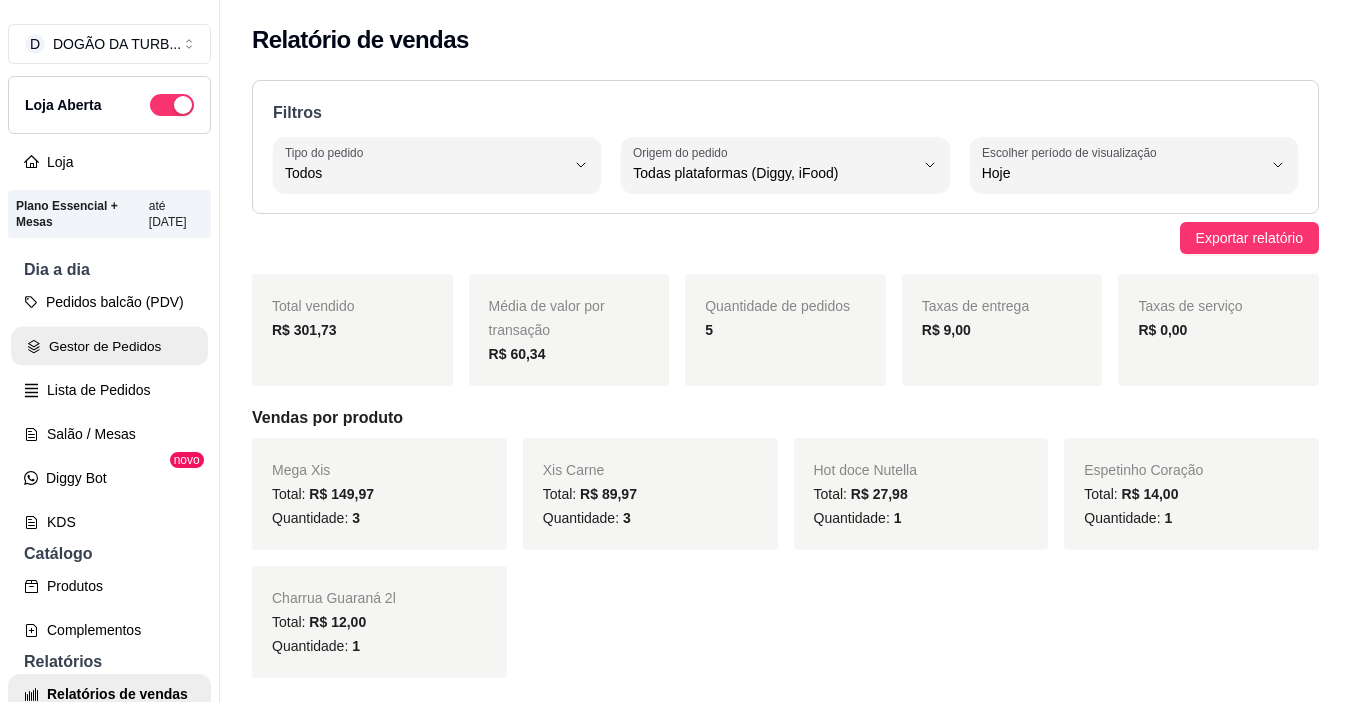 click on "Gestor de Pedidos" at bounding box center [109, 346] 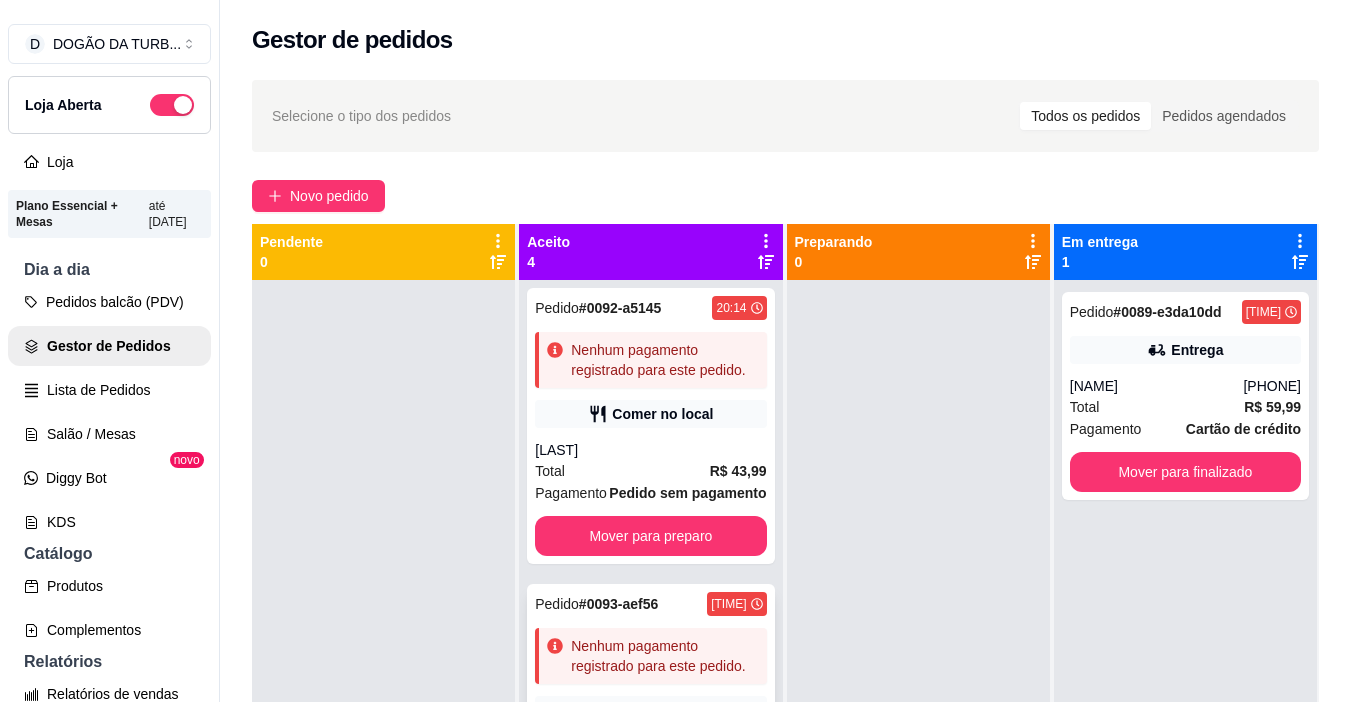 scroll, scrollTop: 560, scrollLeft: 0, axis: vertical 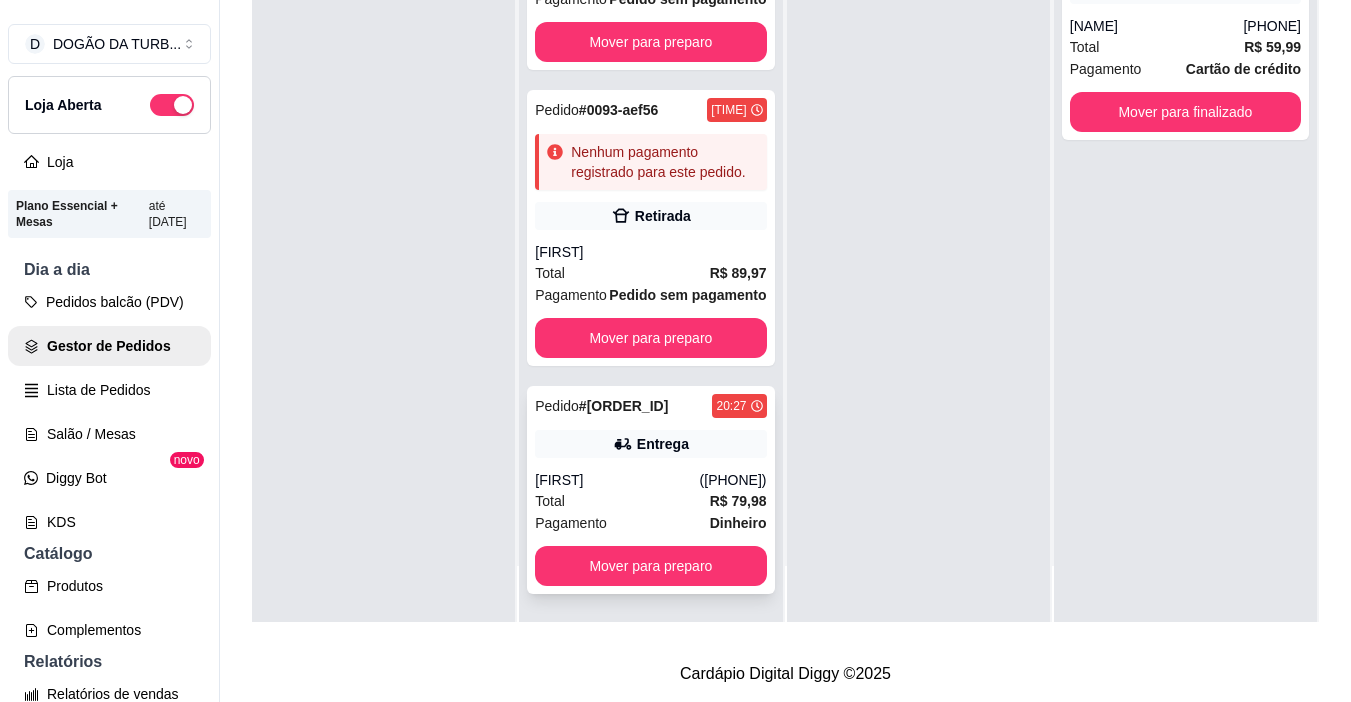 click on "Pedido # [ORDER_ID] [TIME] Entrega [NAME] ([PHONE]) Total R$ [PRICE] Pagamento Dinheiro Mover para preparo" at bounding box center [650, 490] 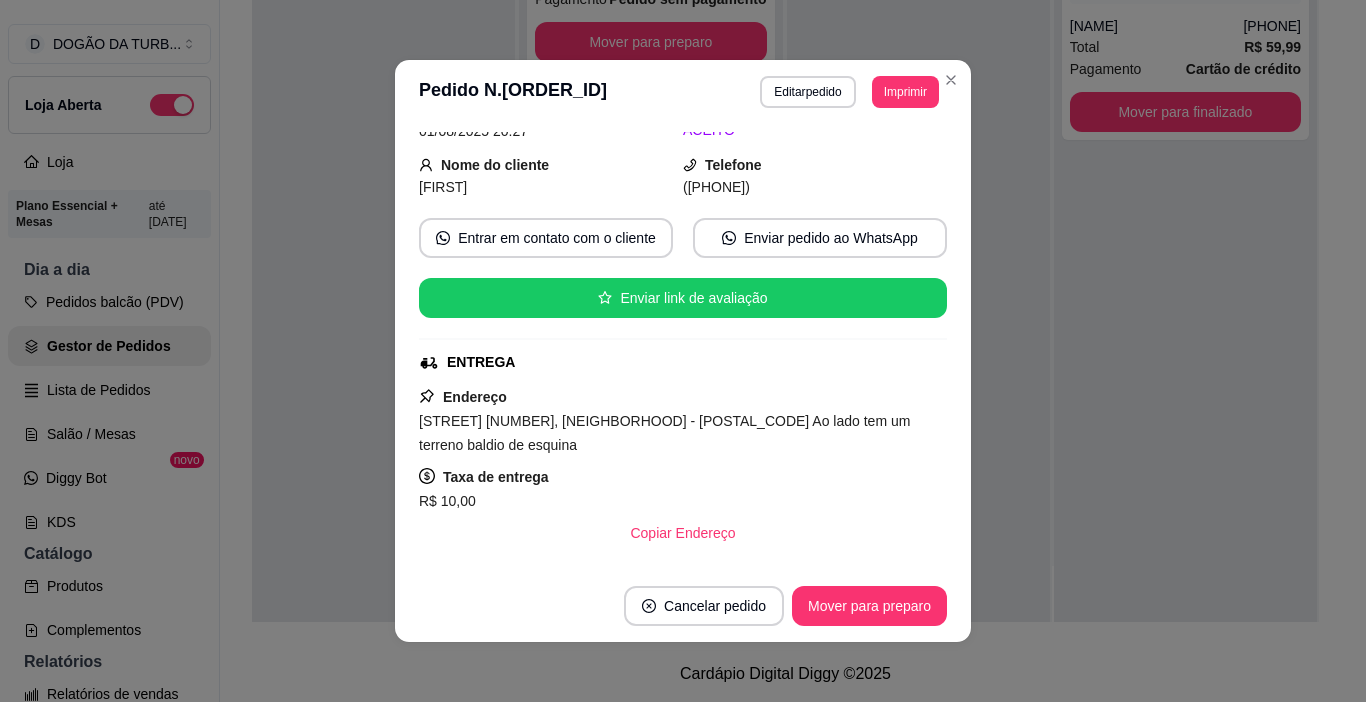 scroll, scrollTop: 0, scrollLeft: 0, axis: both 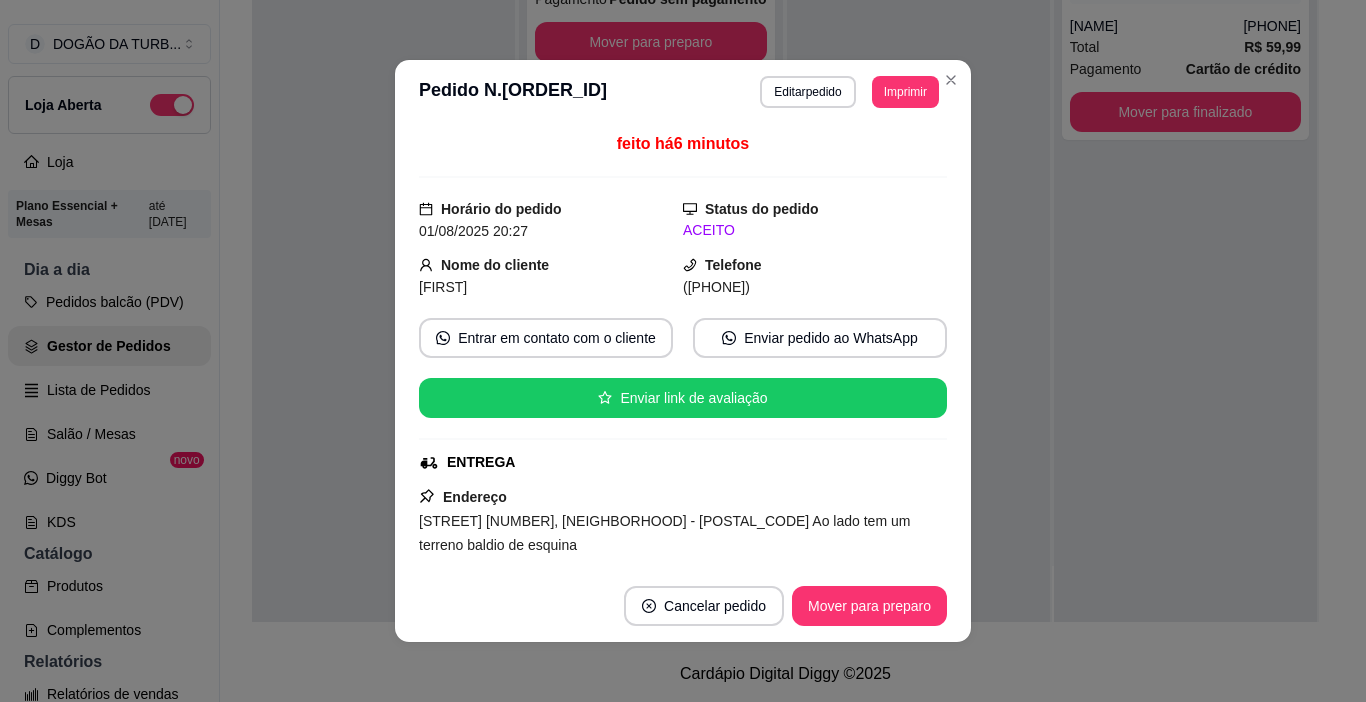 drag, startPoint x: 410, startPoint y: 288, endPoint x: 516, endPoint y: 279, distance: 106.381386 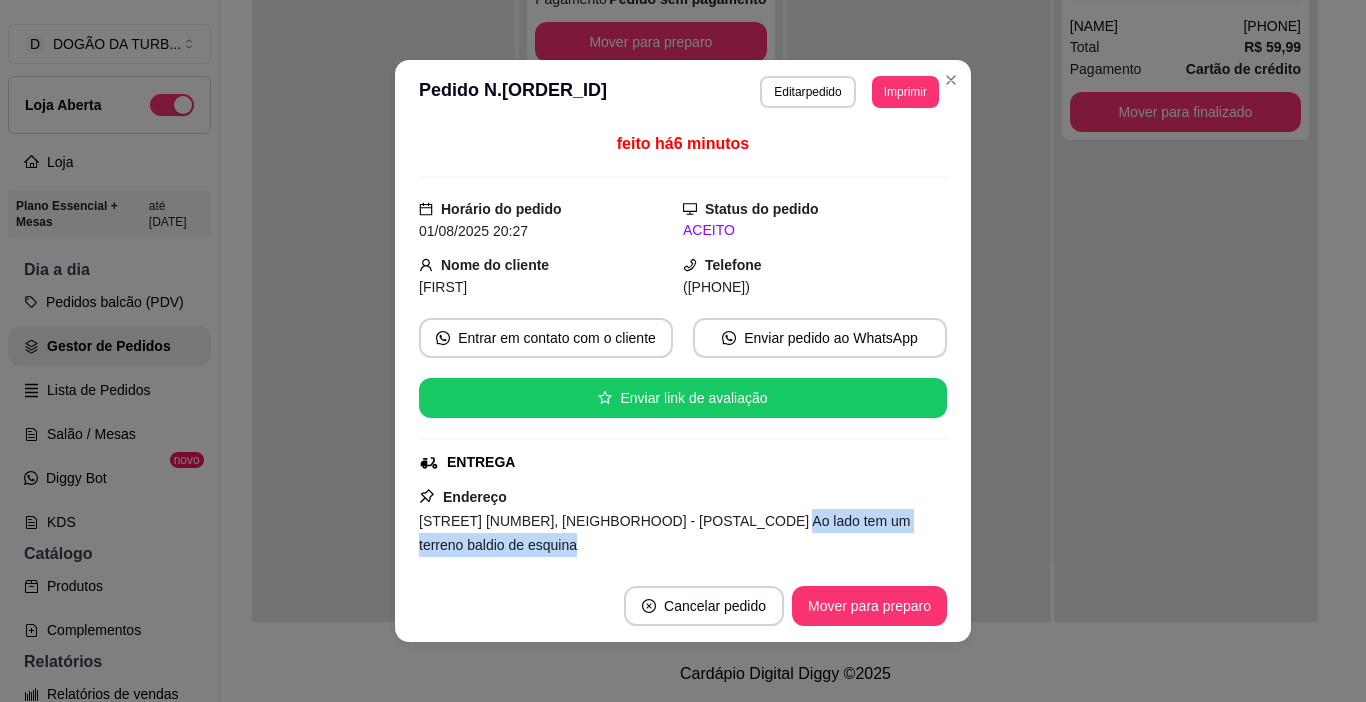 drag, startPoint x: 719, startPoint y: 518, endPoint x: 932, endPoint y: 561, distance: 217.29703 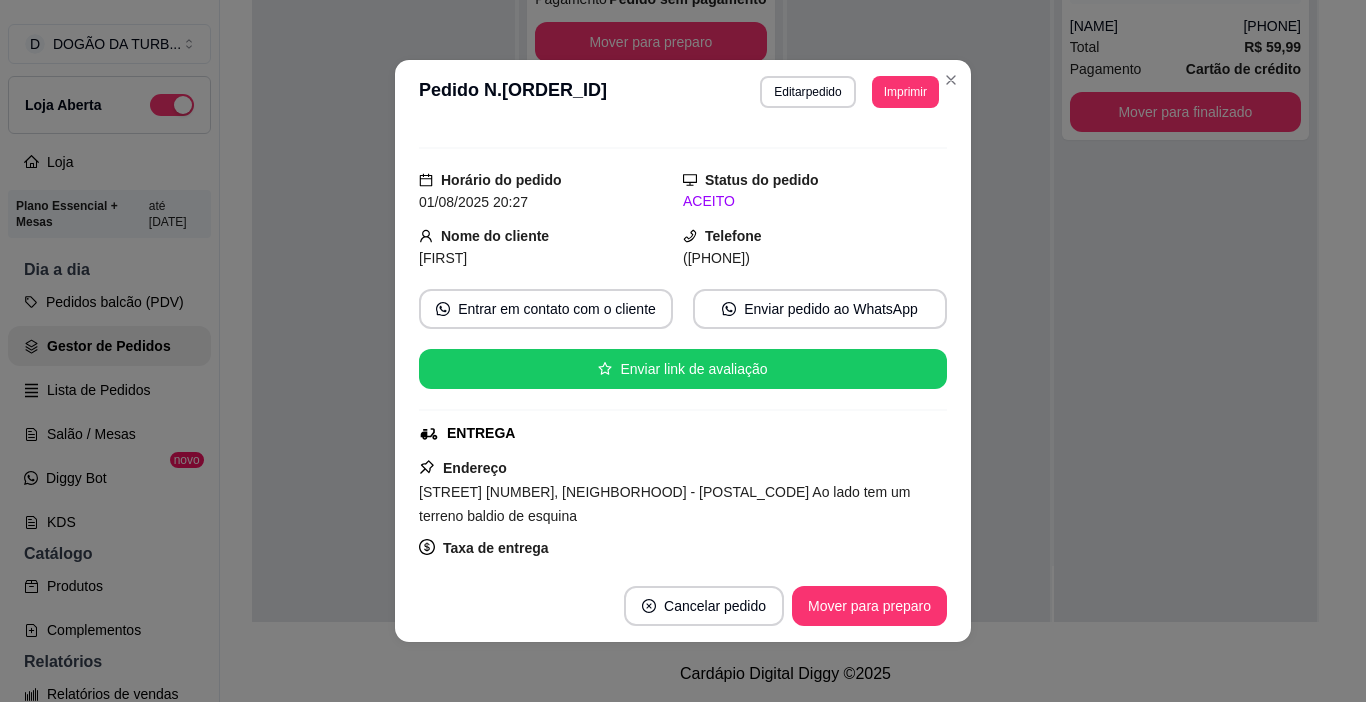 click on "feito há  6   minutos Horário do pedido 01/08/2025 20:27 Status do pedido ACEITO Nome do cliente [FIRST] [LAST]  Telefone (55) 9 [PHONE] Entrar em contato com o cliente Enviar pedido ao WhatsApp Enviar link de avaliação ENTREGA Endereço  [STREET], n. [NUMBER], [NEIGHBORHOOD]  - [POSTAL_CODE] Ao lado tem um terreno baldio de esquina  Taxa de entrega  R$ 10,00 Copiar Endereço Pagamento Dinheiro   R$ 79,98 Cliente pagará com   R$ 100,00 Troco no valor de   R$ 20,02 Resumo do pedido 1 x     Hot Dog Original R$ 12,00 Observações: Sem ervilha  1 x     Hot alcatra R$ 25,99 Observações: Sem ervilha  1 x     Xis Carne Acebolado R$ 31,99 Subtotal R$ 69,98 Cashback para o cliente R$ 2,79 Total R$ 79,98" at bounding box center (683, 347) 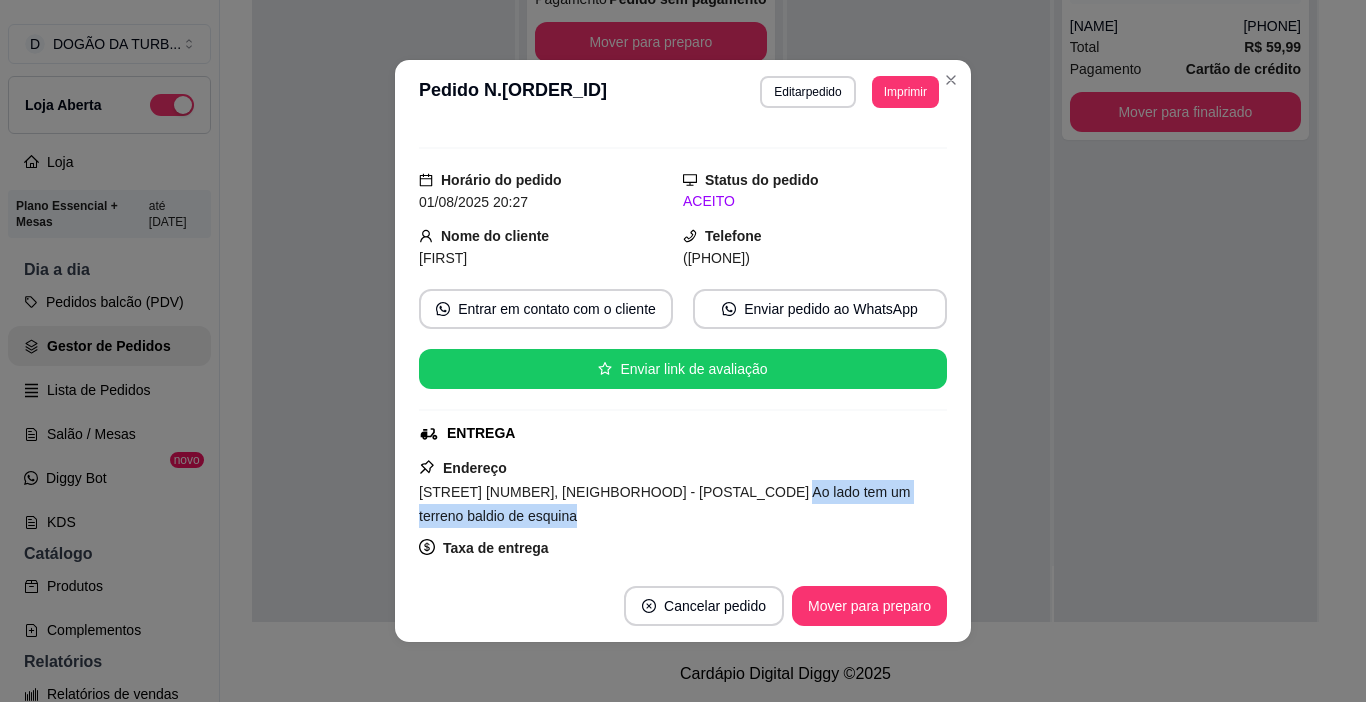 drag, startPoint x: 719, startPoint y: 492, endPoint x: 771, endPoint y: 505, distance: 53.600372 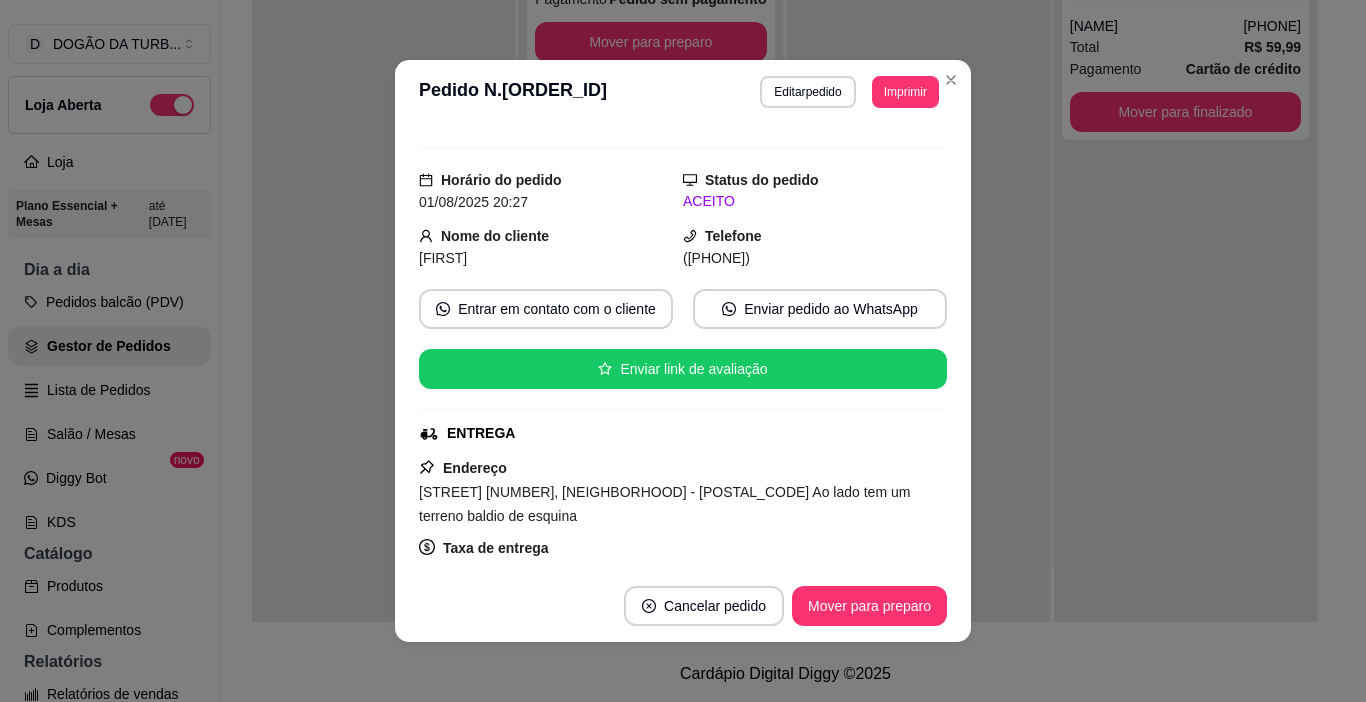 click on "Nome do cliente [FIRST] [LAST]" at bounding box center (551, 247) 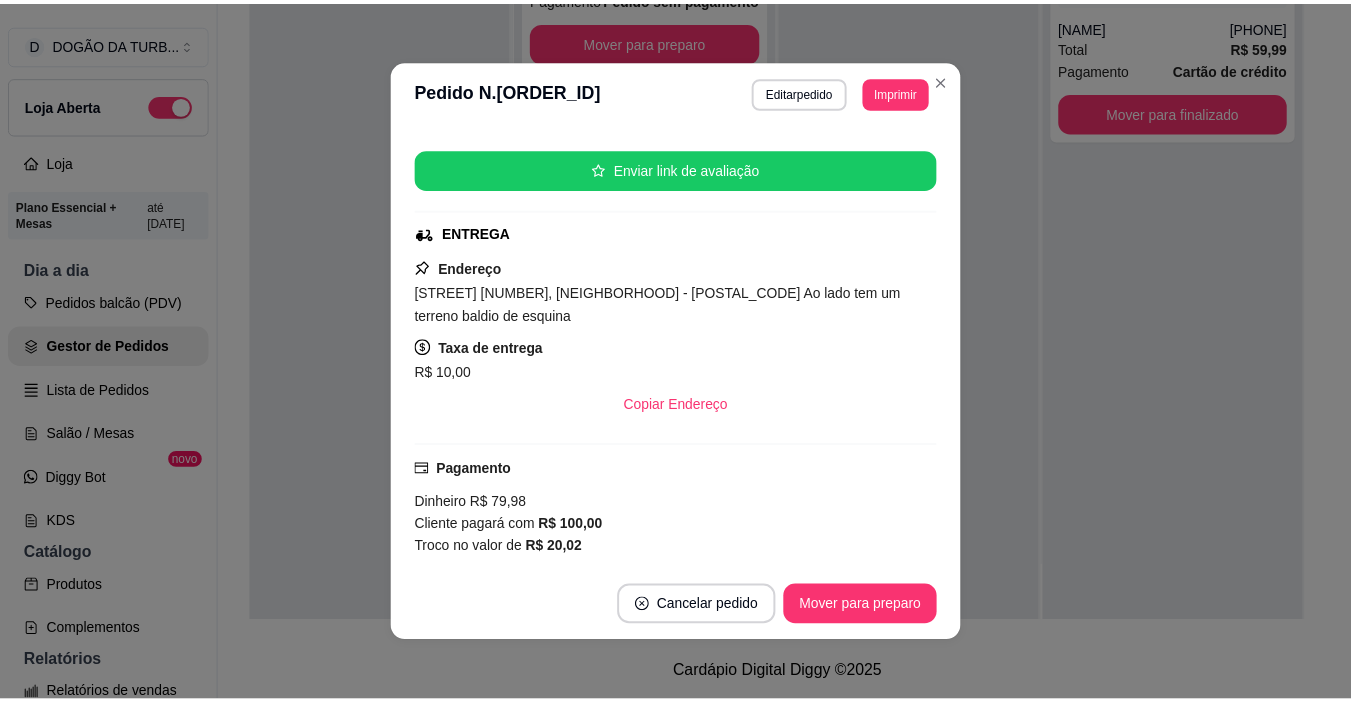 scroll, scrollTop: 329, scrollLeft: 0, axis: vertical 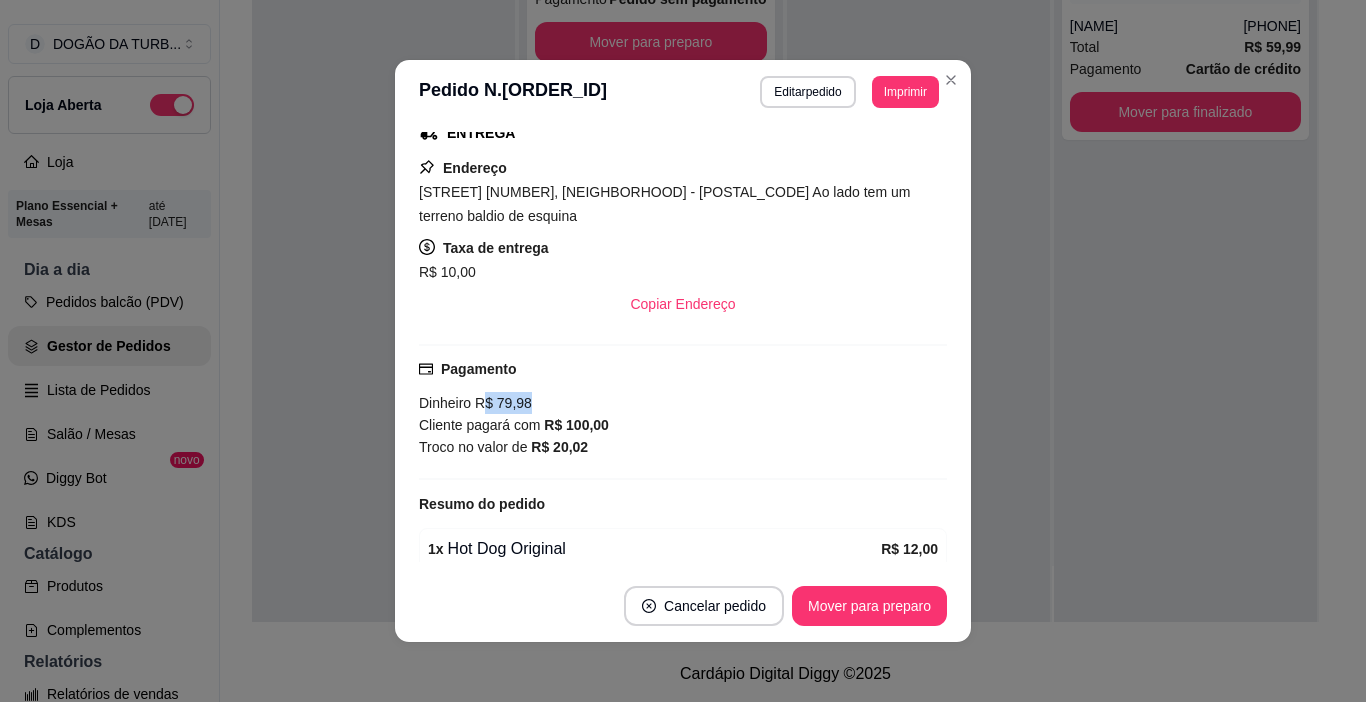 drag, startPoint x: 477, startPoint y: 400, endPoint x: 524, endPoint y: 399, distance: 47.010635 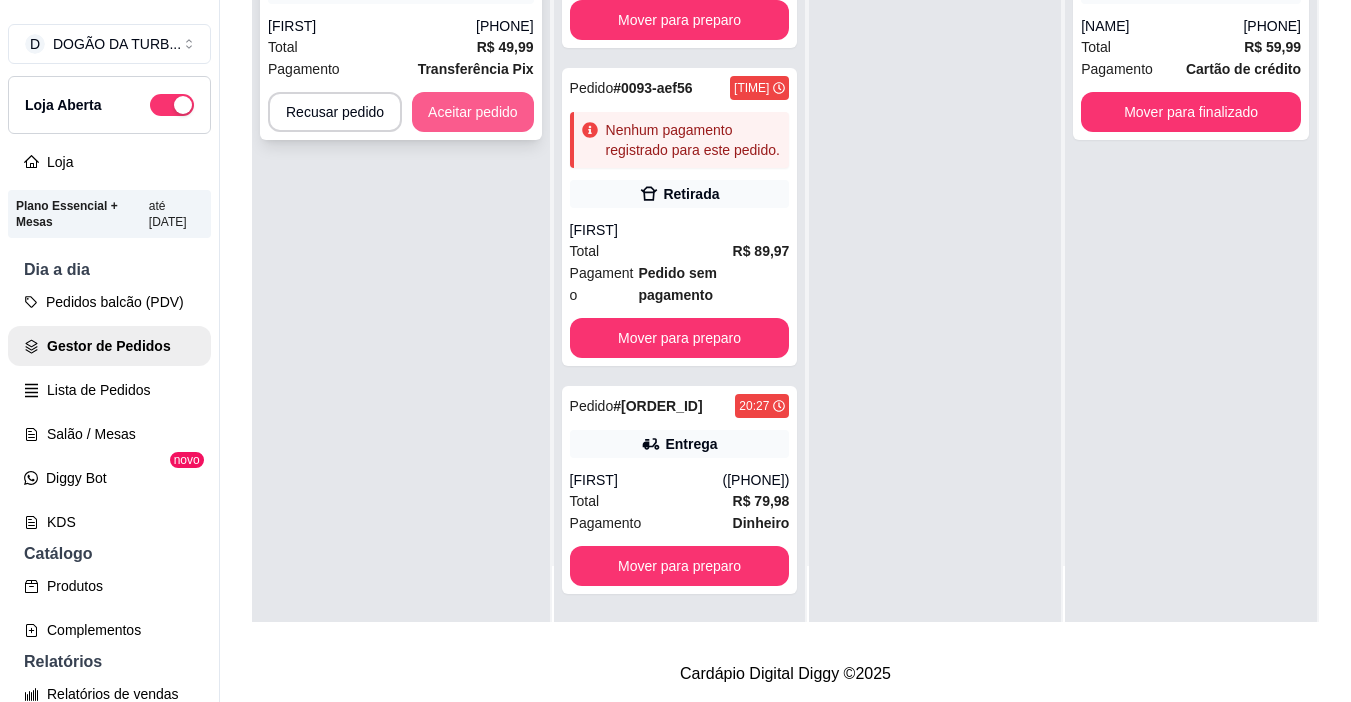 click on "Aceitar pedido" at bounding box center (473, 112) 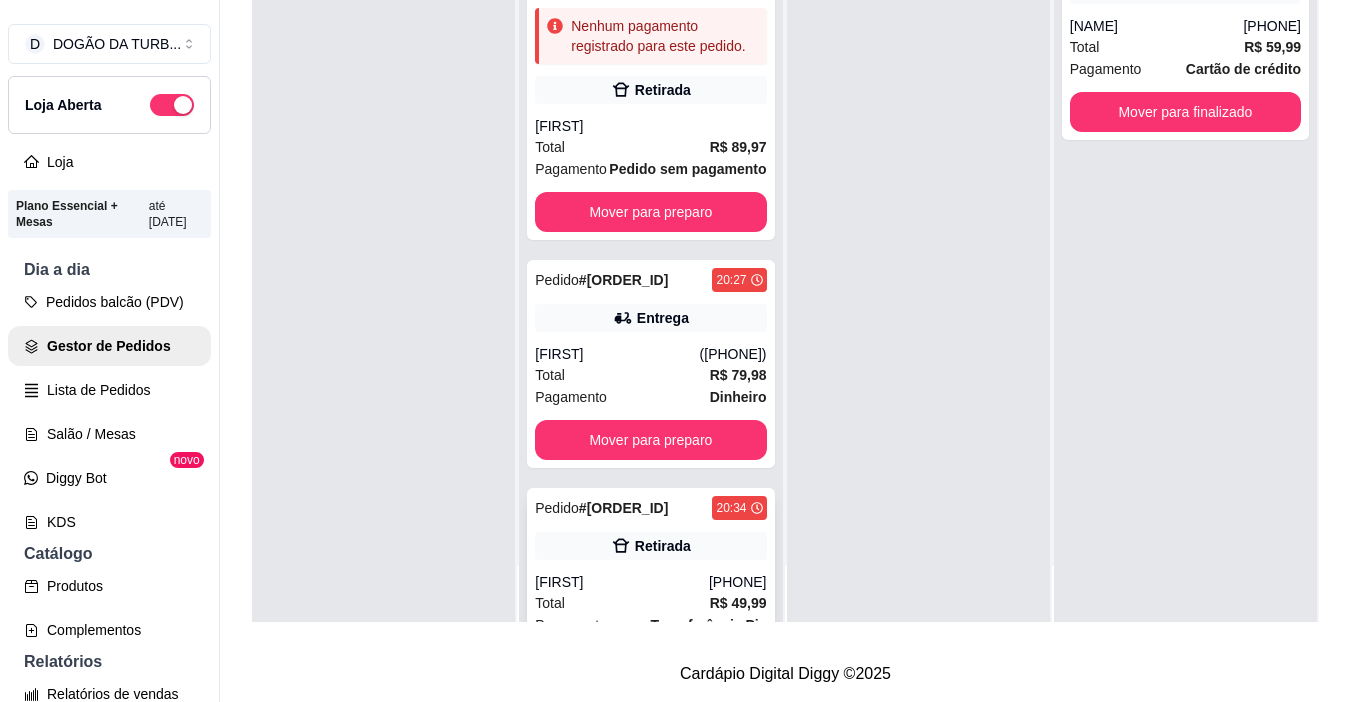 scroll, scrollTop: 788, scrollLeft: 0, axis: vertical 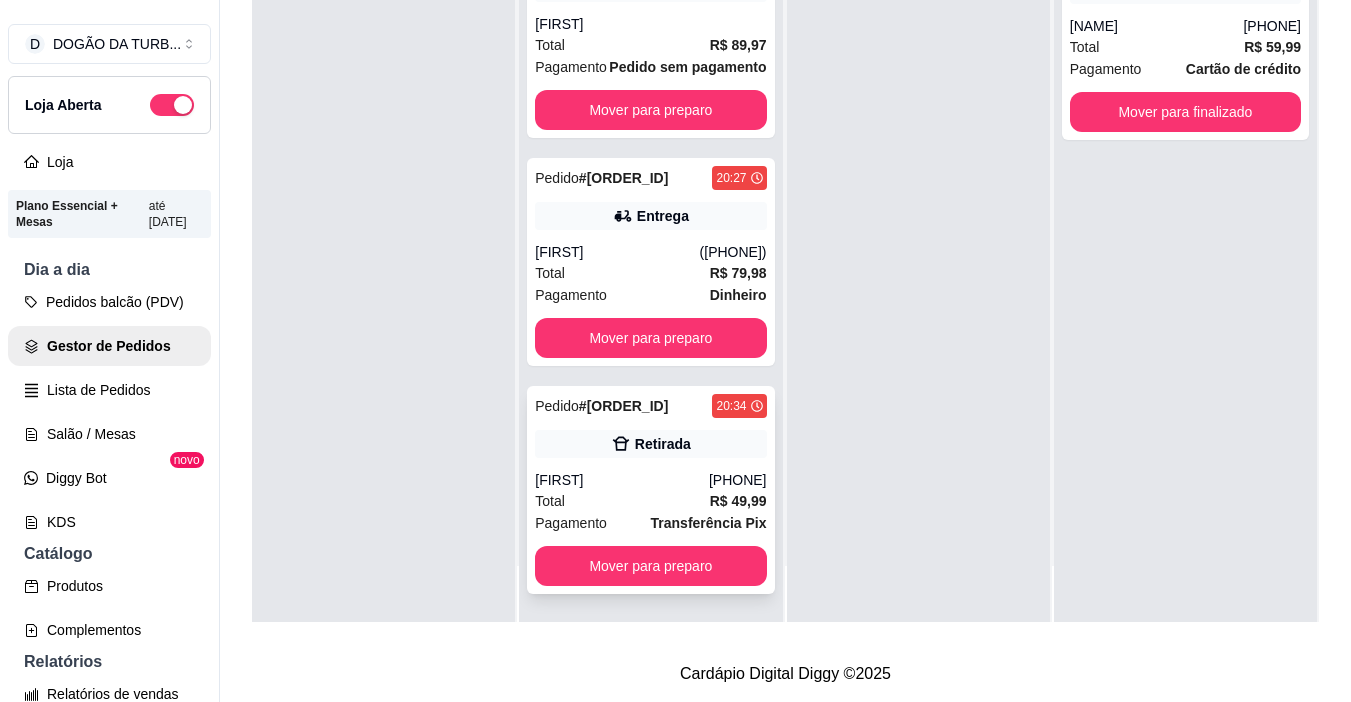 click on "[FIRST]" at bounding box center (622, 480) 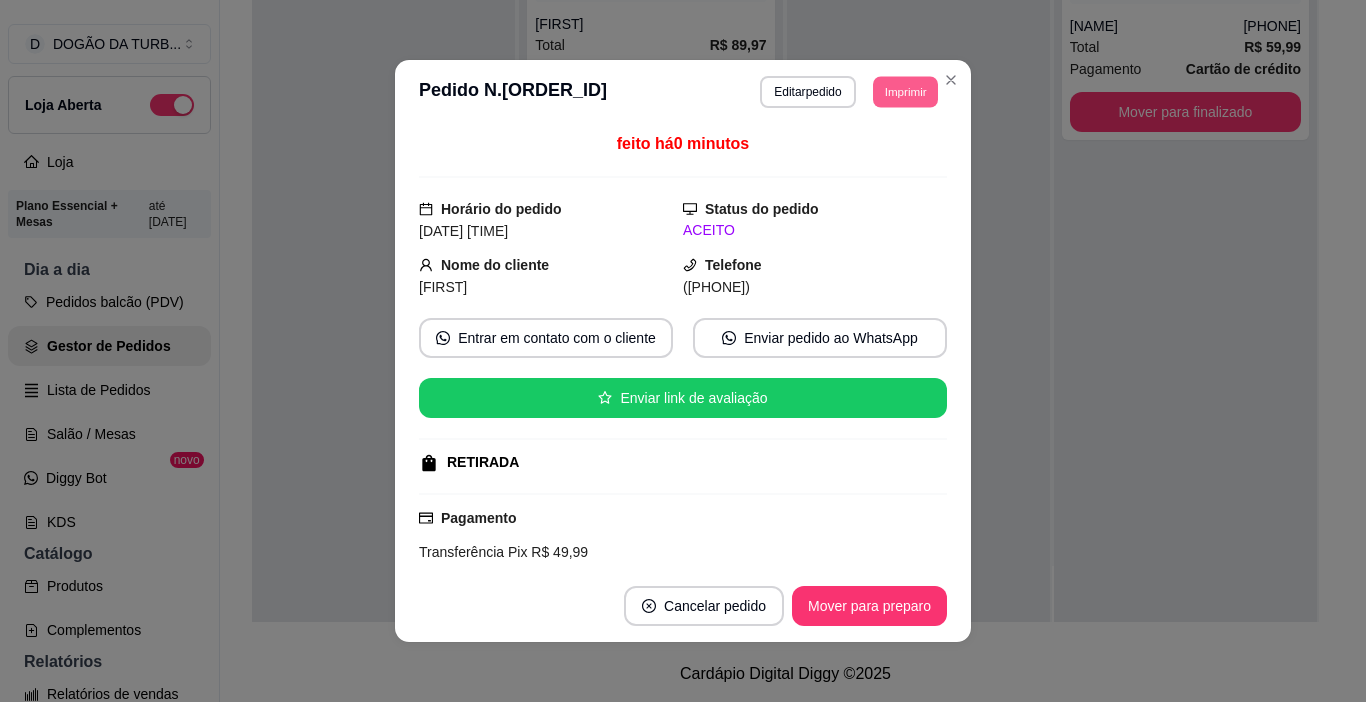 click on "Imprimir" at bounding box center (905, 91) 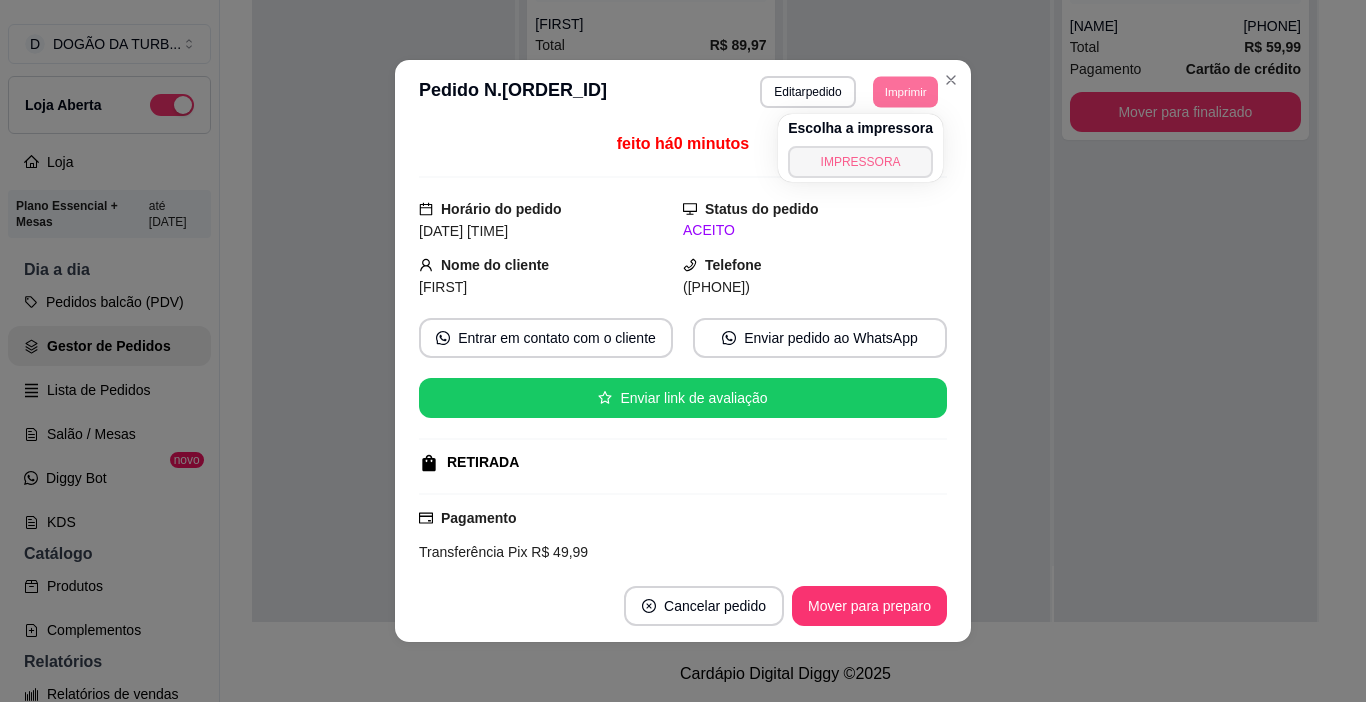 click on "IMPRESSORA" at bounding box center (860, 162) 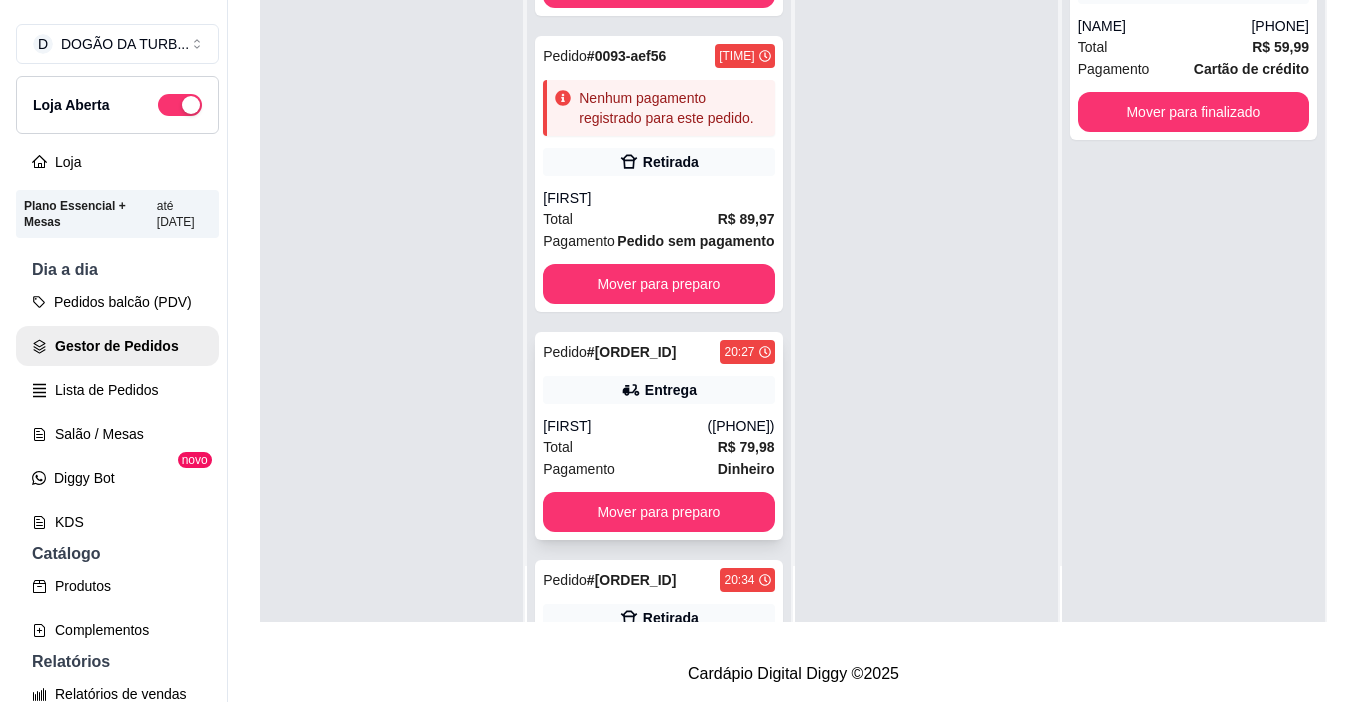 scroll, scrollTop: 688, scrollLeft: 0, axis: vertical 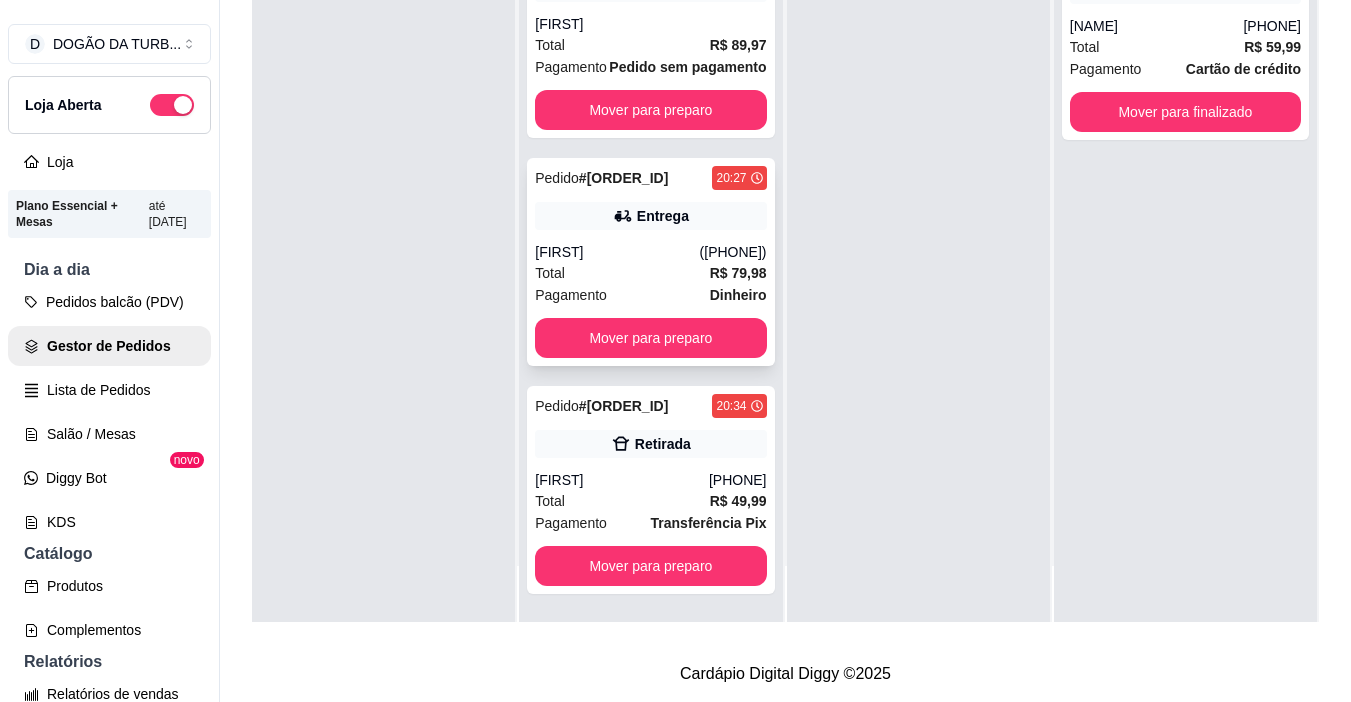 click on "Pedido # [ORDER_ID] [TIME] Entrega [NAME] ([PHONE]) Total R$ [PRICE] Pagamento Dinheiro Mover para preparo" at bounding box center [650, 262] 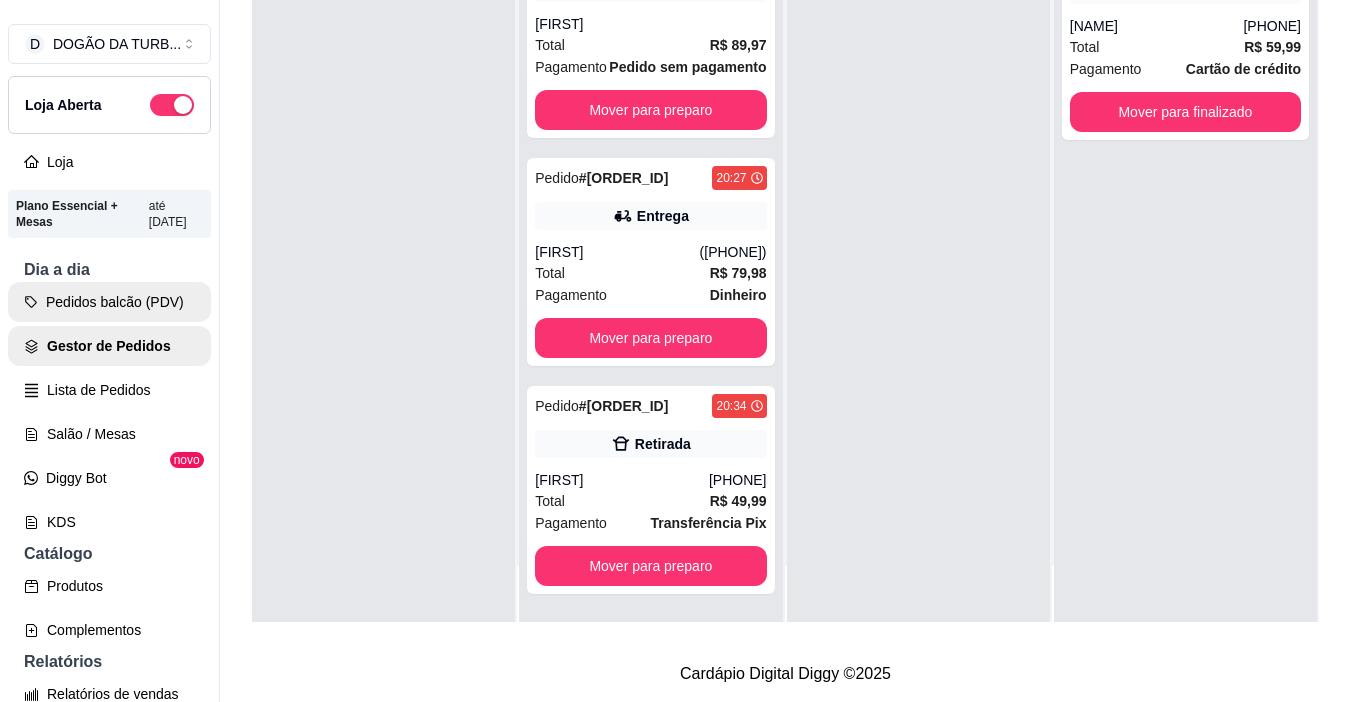 click on "Pedidos balcão (PDV)" at bounding box center [109, 302] 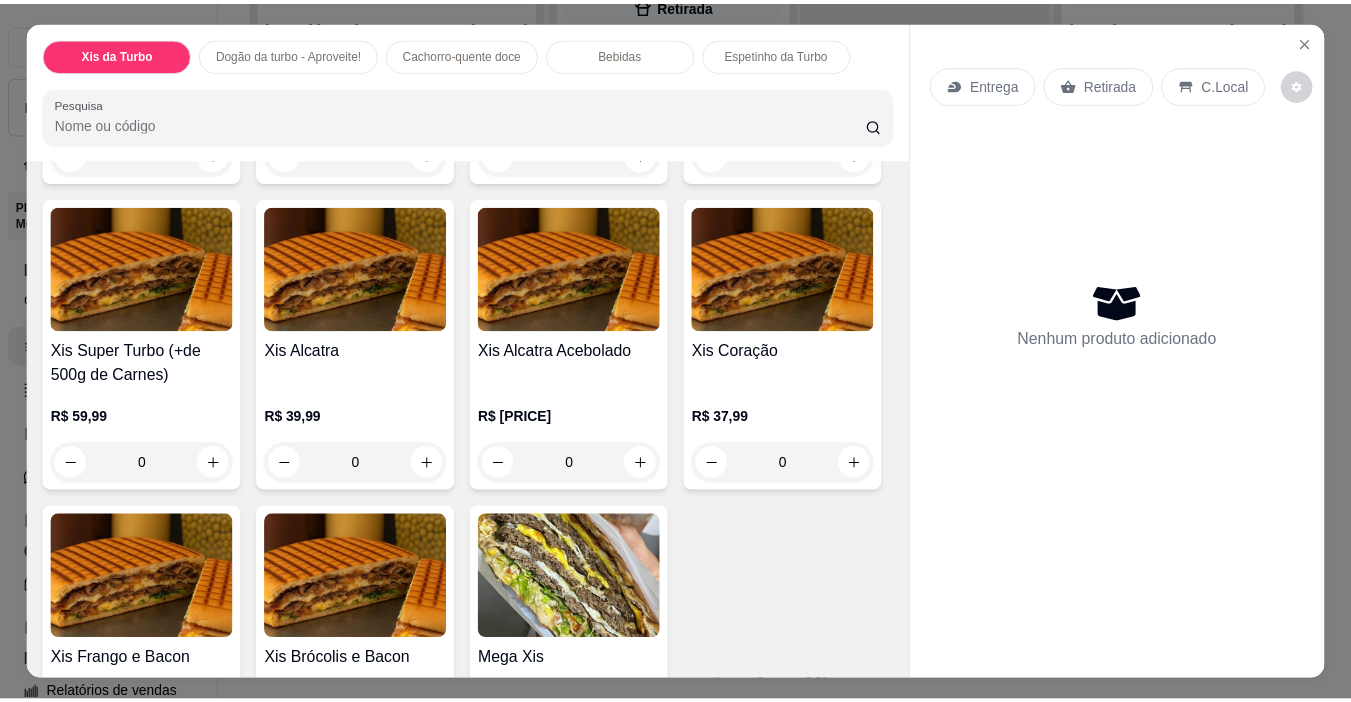 scroll, scrollTop: 500, scrollLeft: 0, axis: vertical 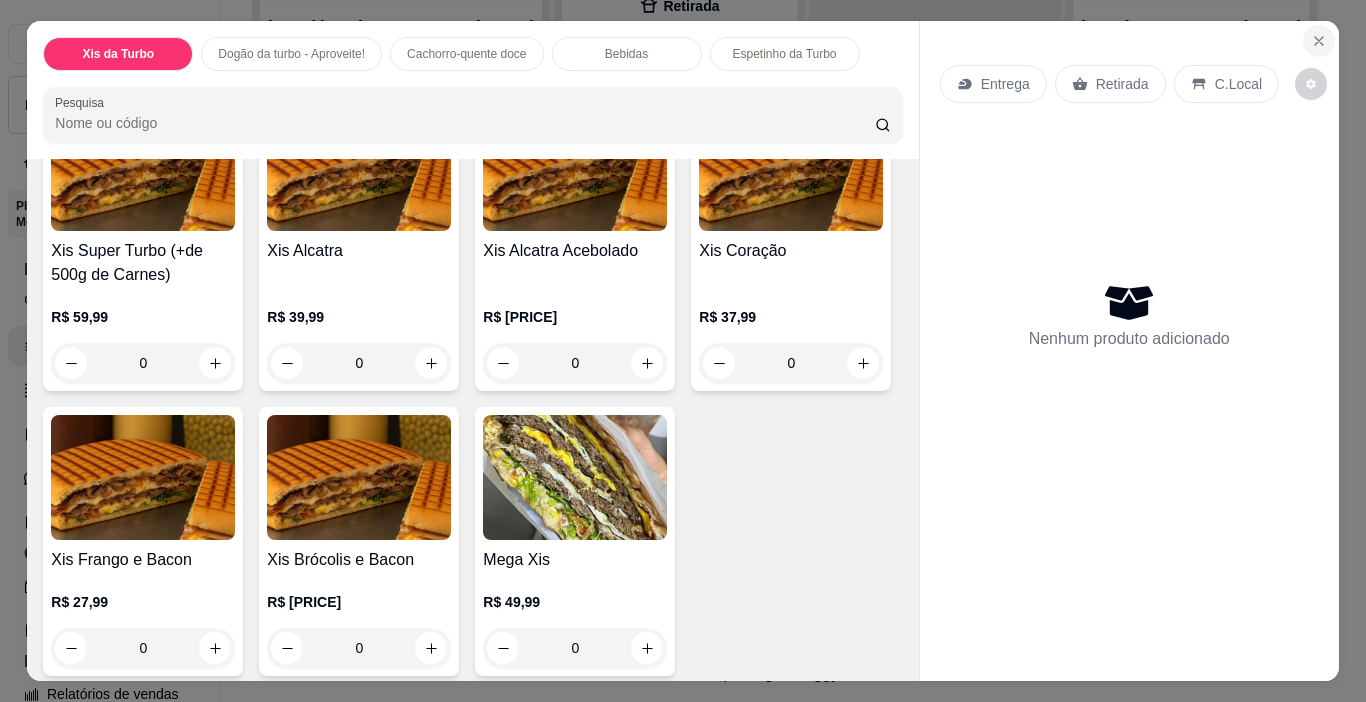 click 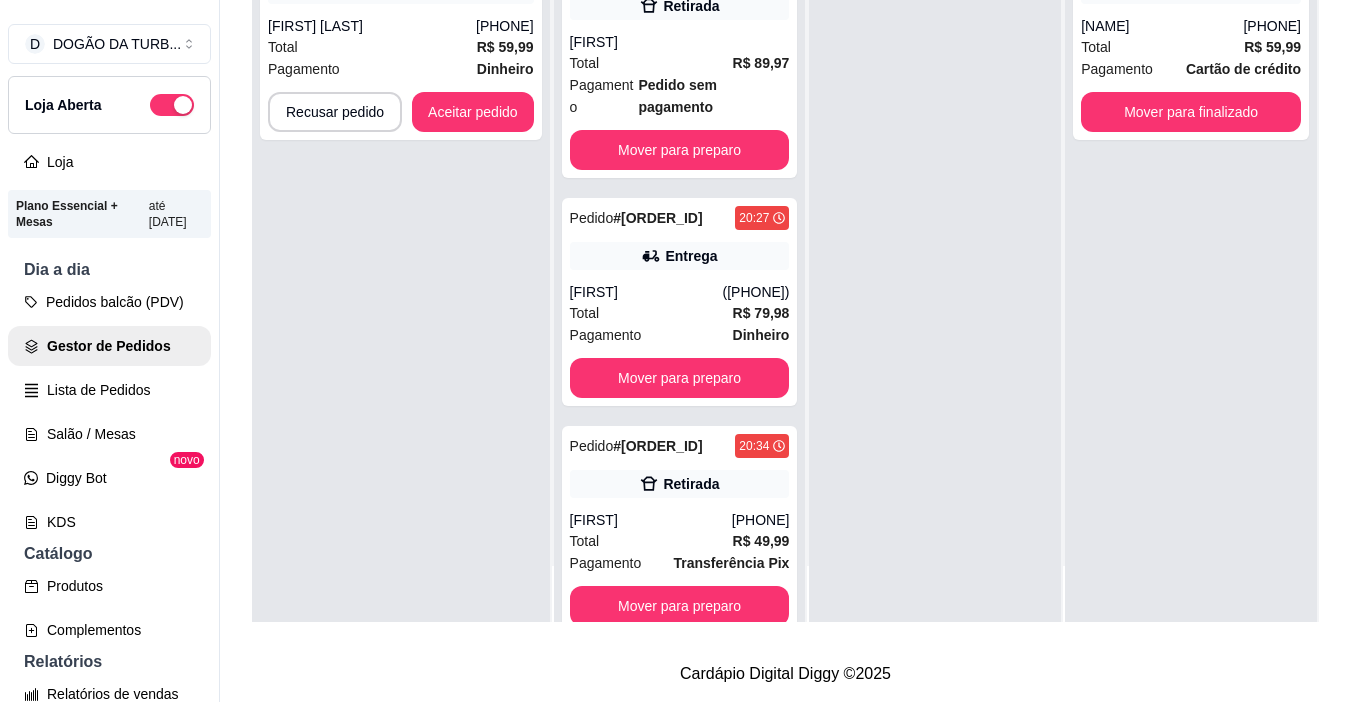 click at bounding box center [935, 271] 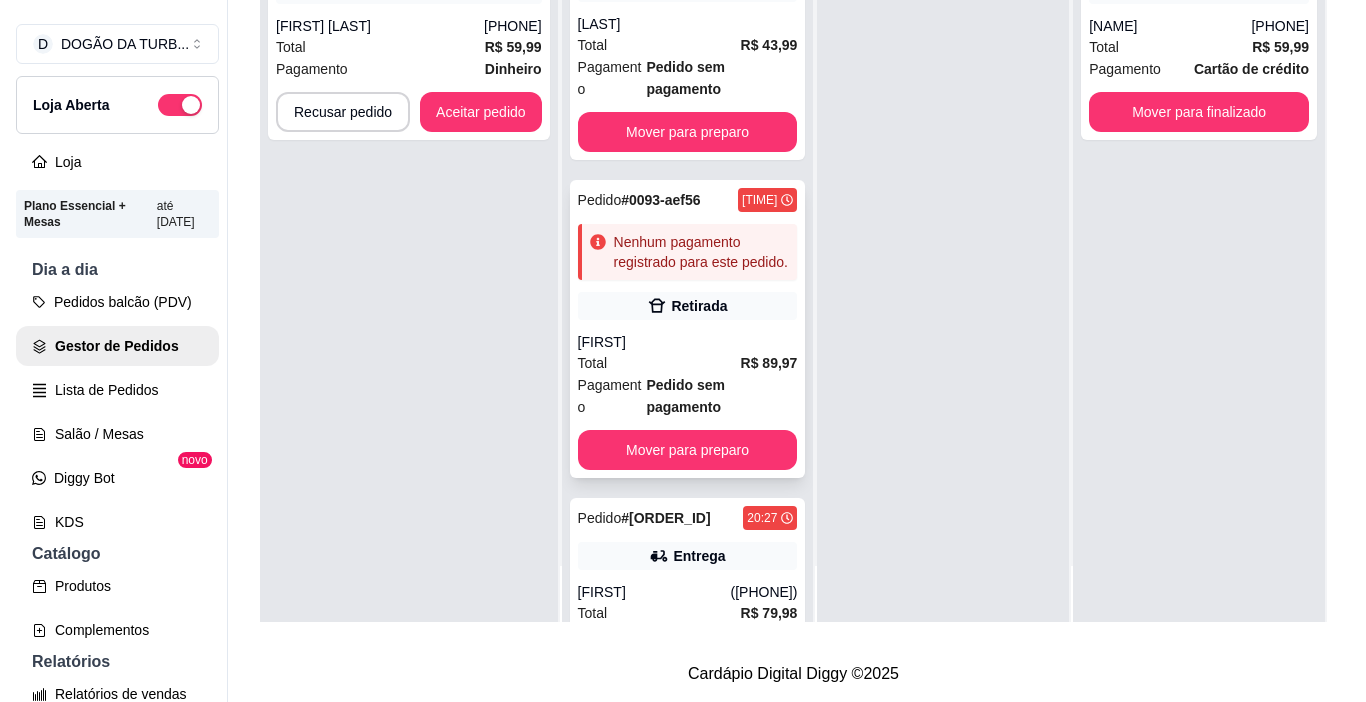 scroll, scrollTop: 188, scrollLeft: 0, axis: vertical 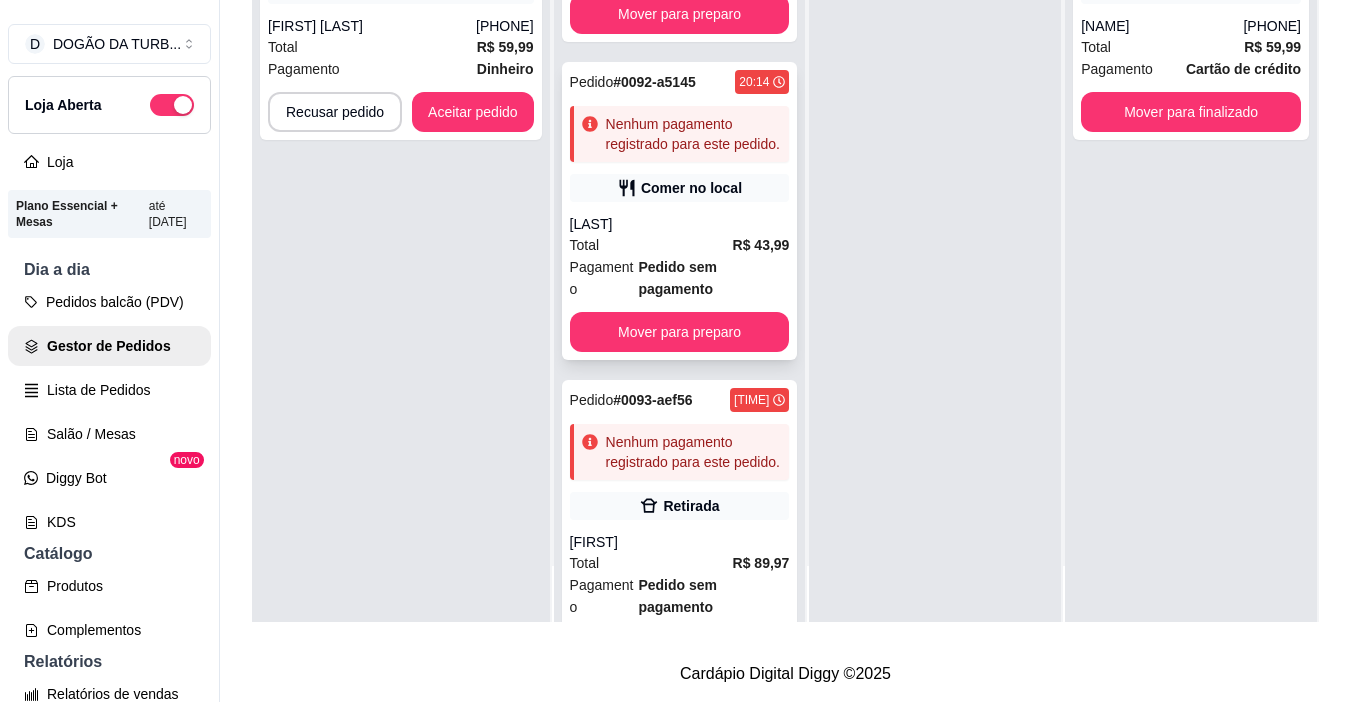 click on "Comer no local" at bounding box center (691, 188) 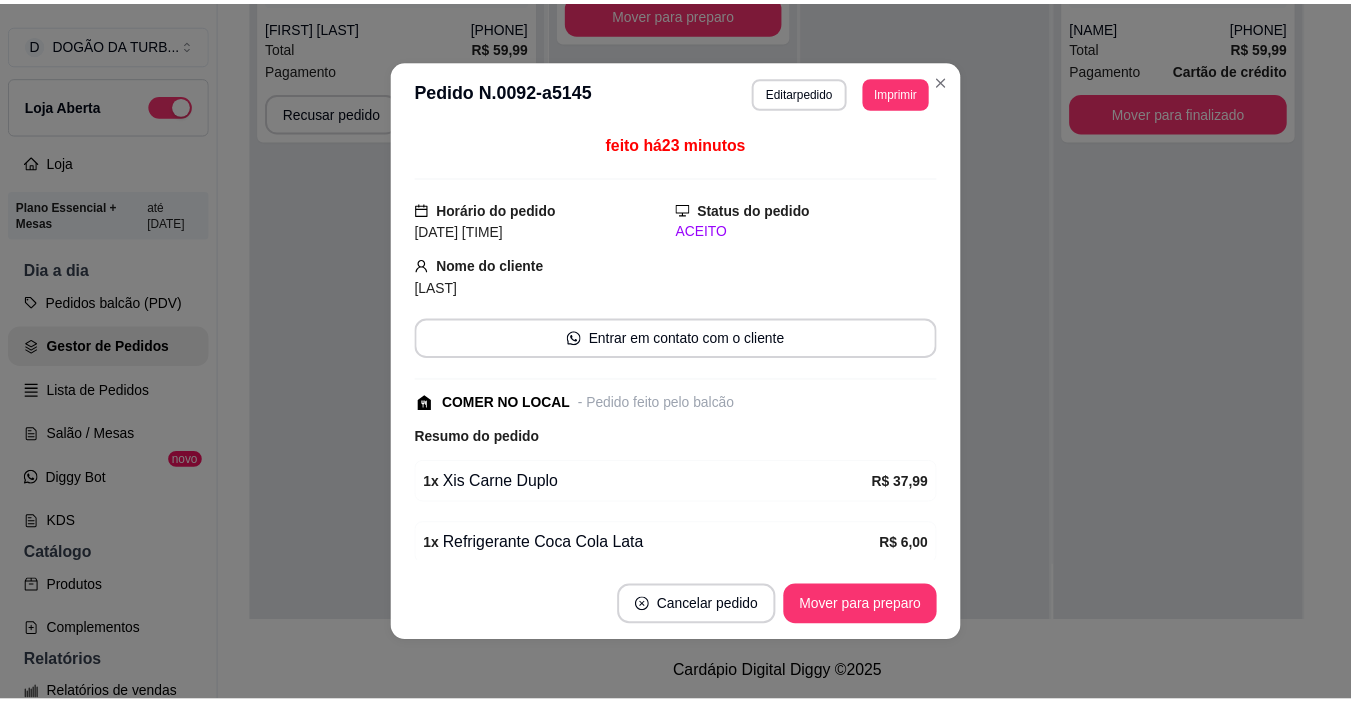 scroll, scrollTop: 149, scrollLeft: 0, axis: vertical 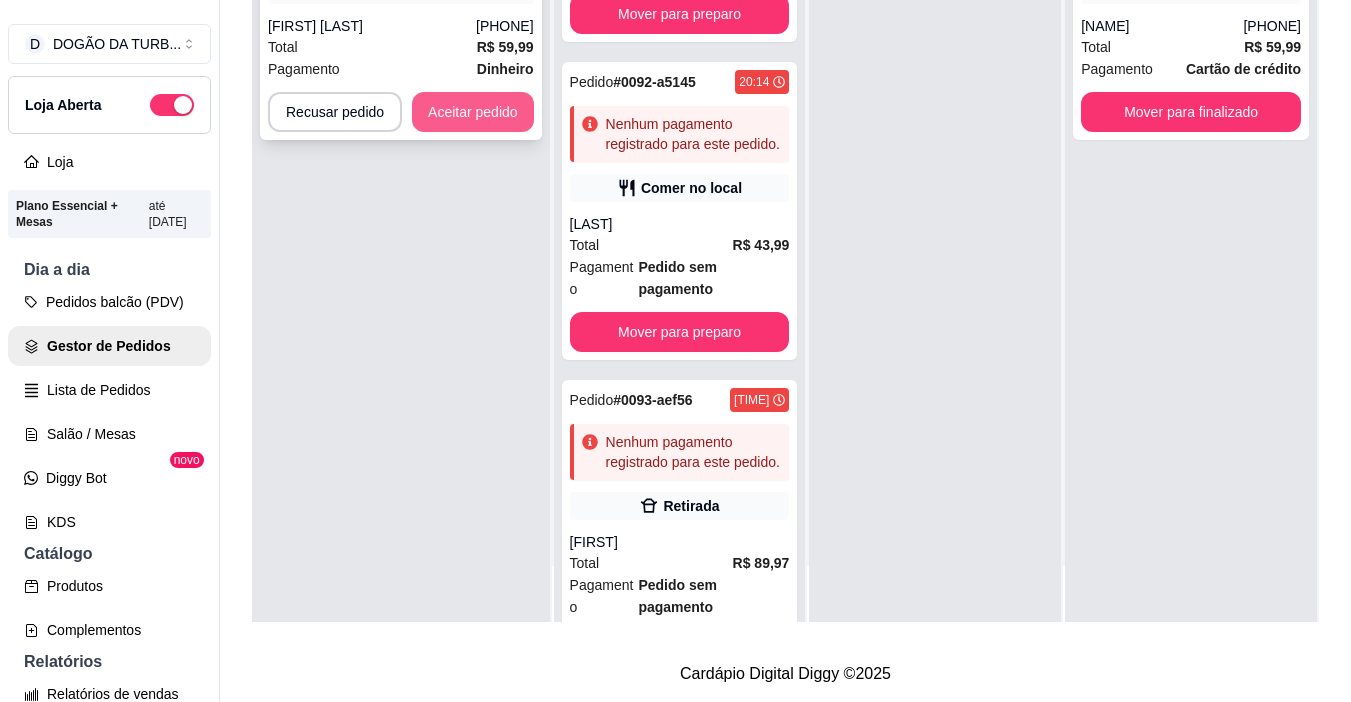 click on "Aceitar pedido" at bounding box center [473, 112] 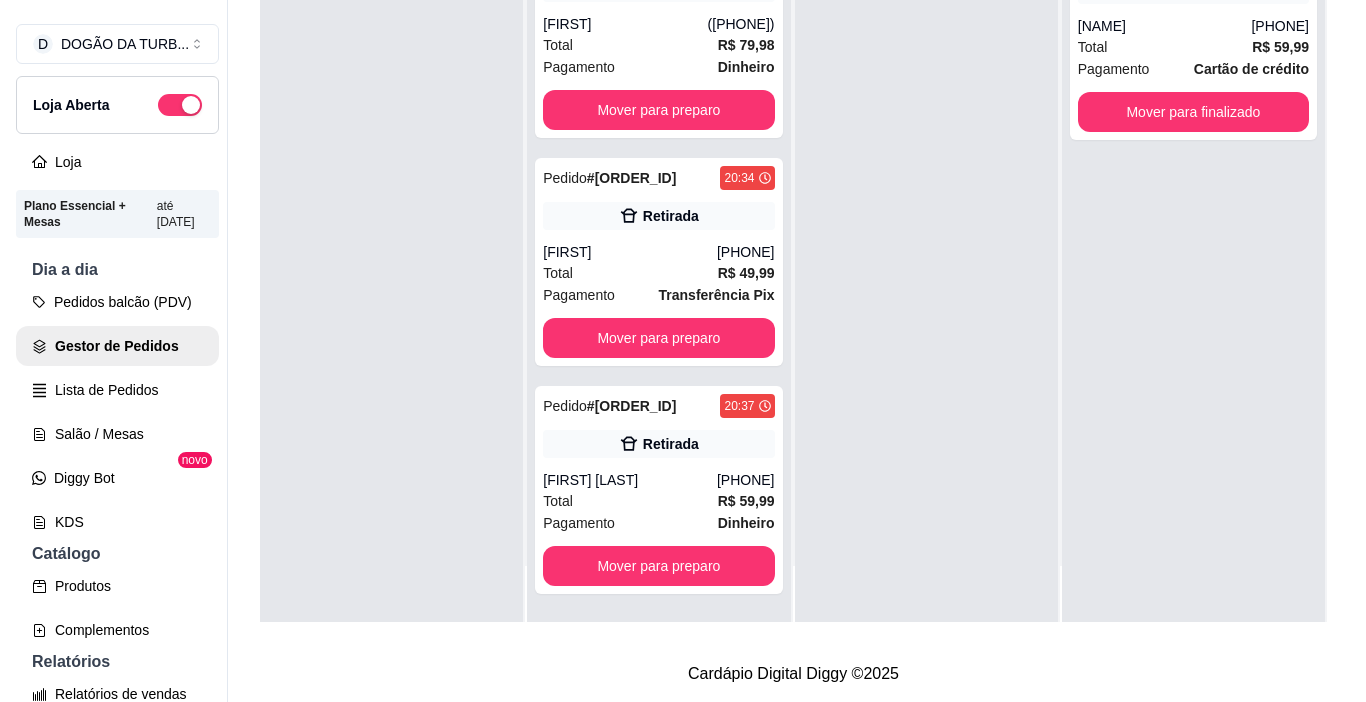 scroll, scrollTop: 1036, scrollLeft: 0, axis: vertical 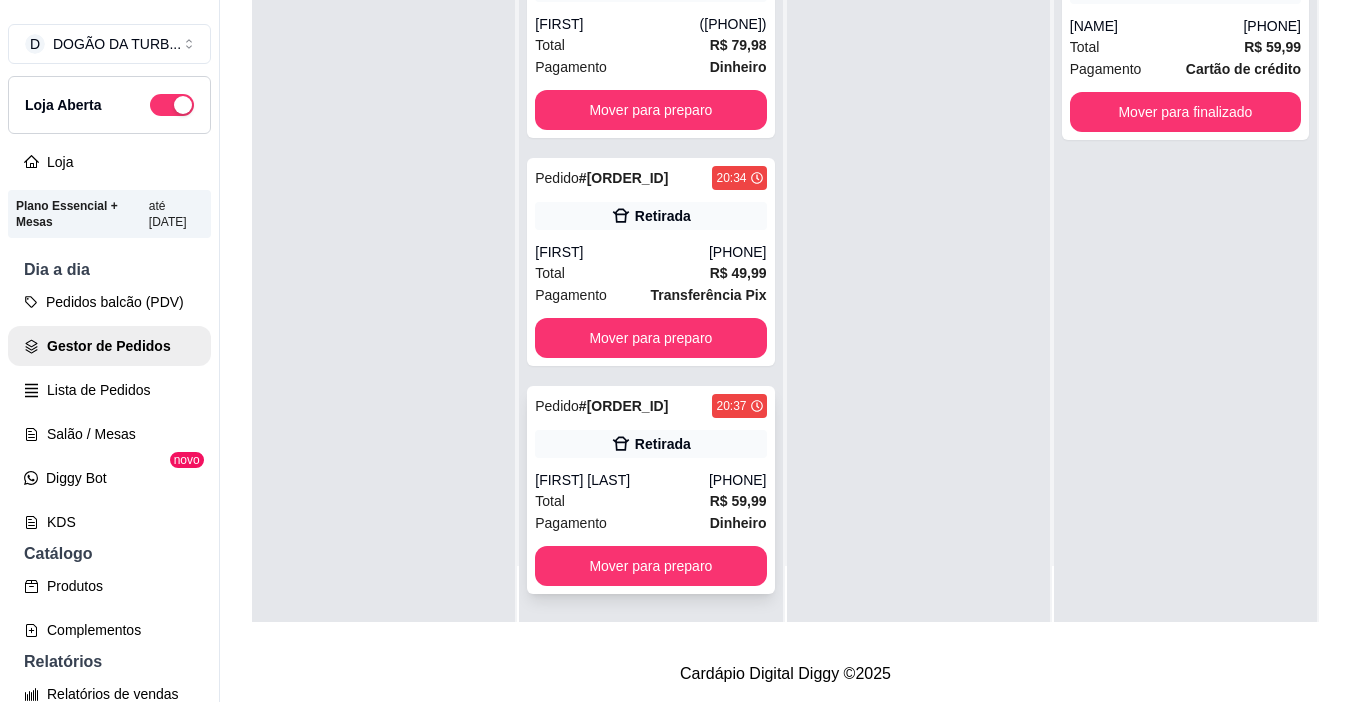 click on "Total R$ 59,99" at bounding box center (650, 501) 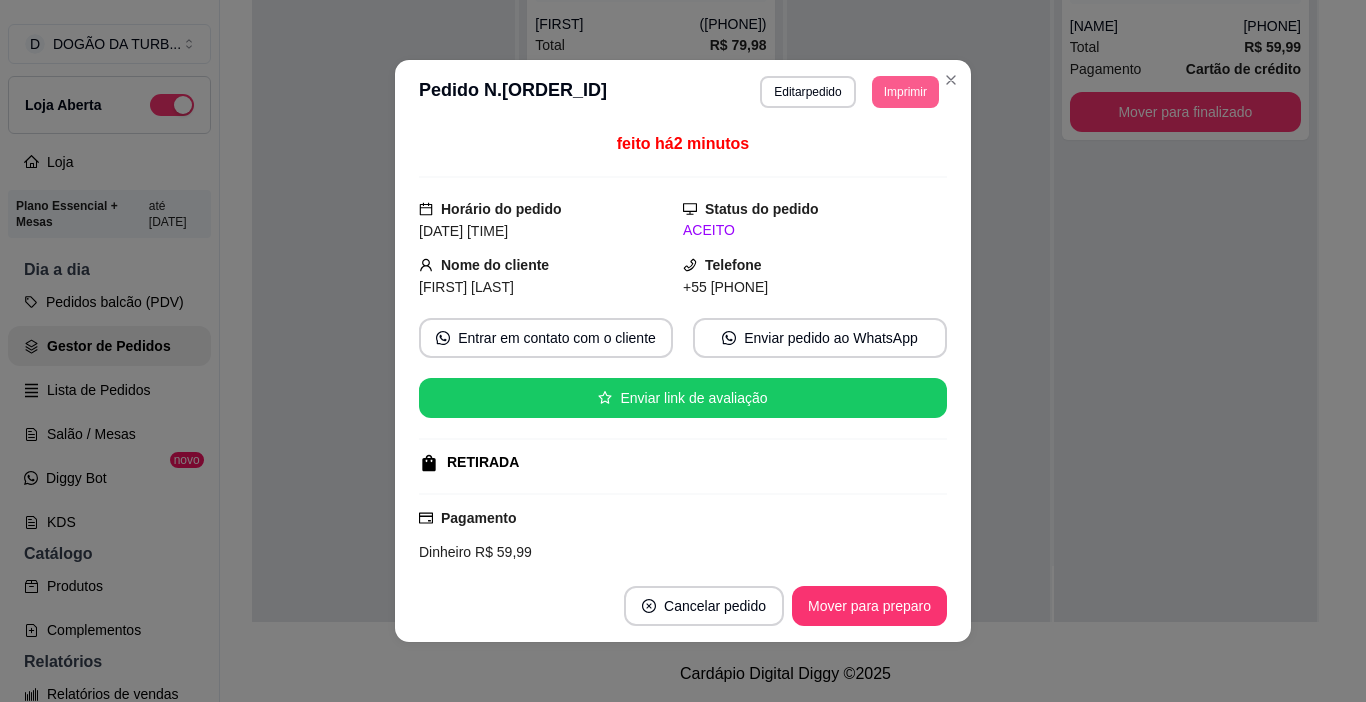 click on "Imprimir" at bounding box center (905, 92) 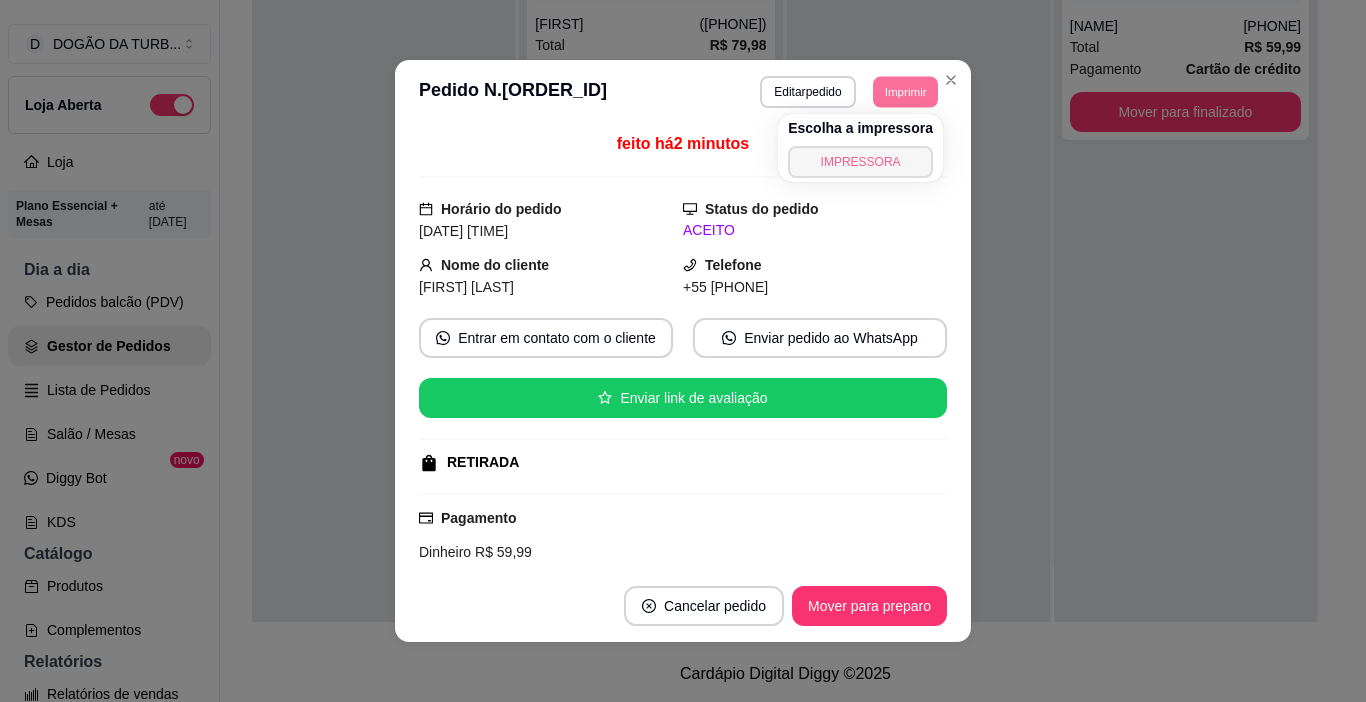 click on "IMPRESSORA" at bounding box center (860, 162) 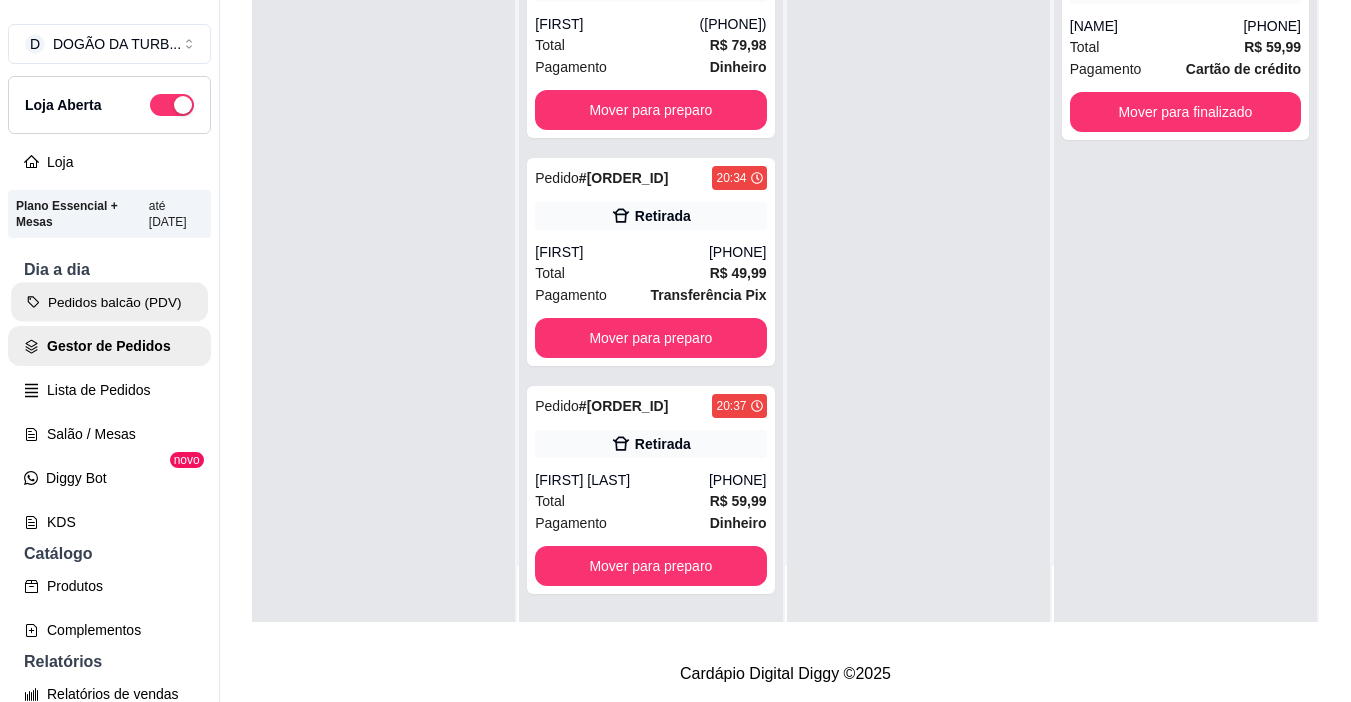 click on "Pedidos balcão (PDV)" at bounding box center [109, 302] 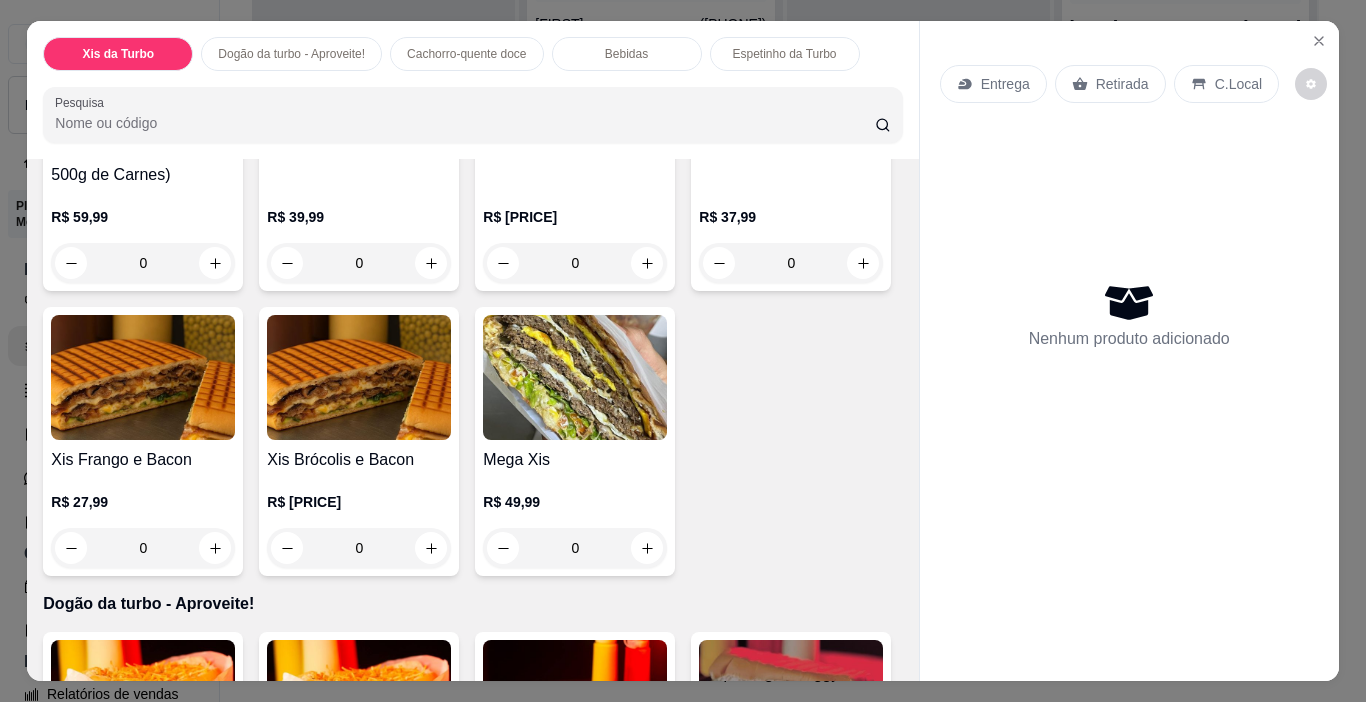scroll, scrollTop: 800, scrollLeft: 0, axis: vertical 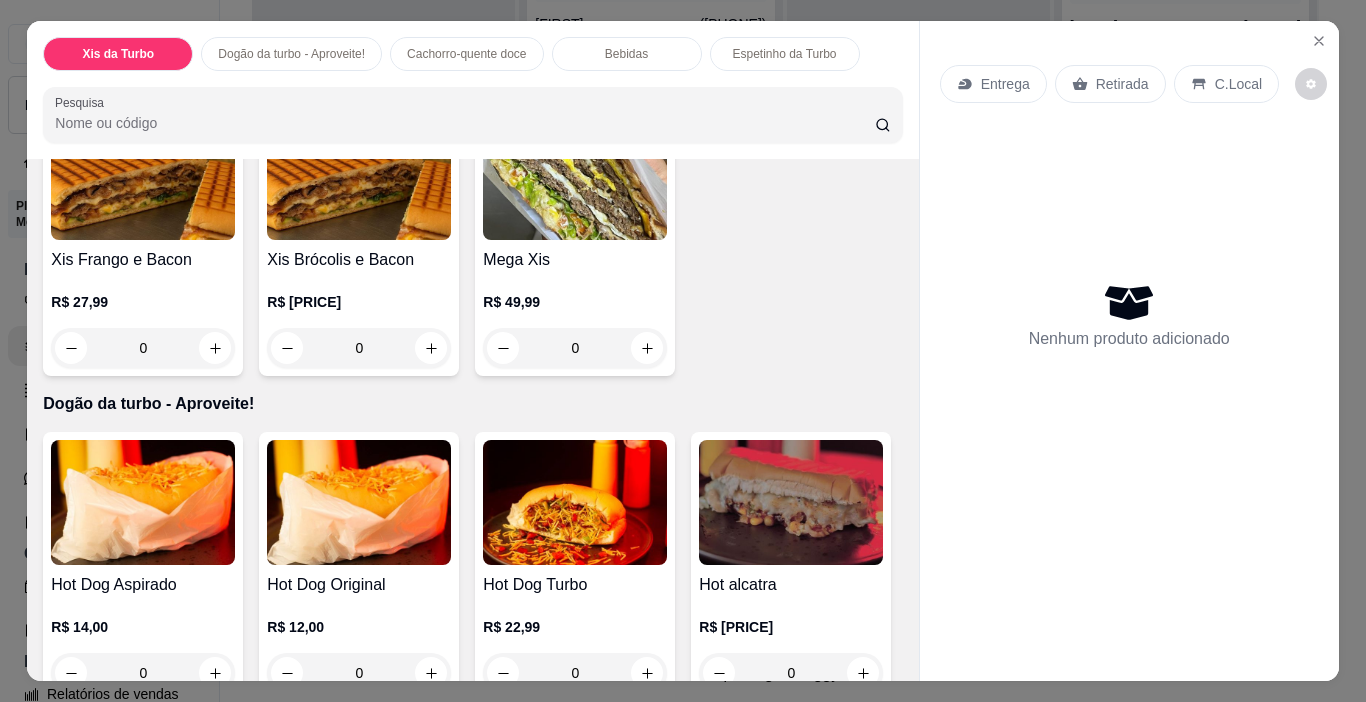 click on "0" at bounding box center (575, 348) 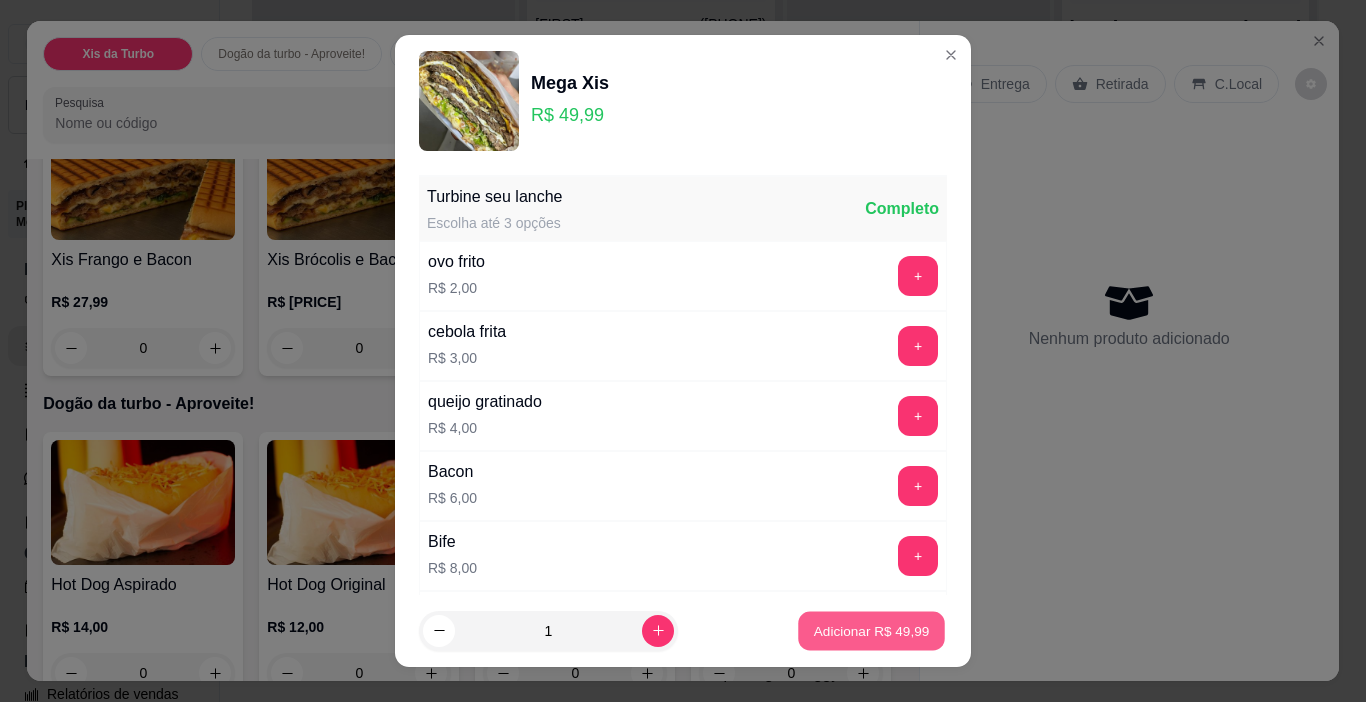 click on "Adicionar R$ [PRICE]" at bounding box center [872, 630] 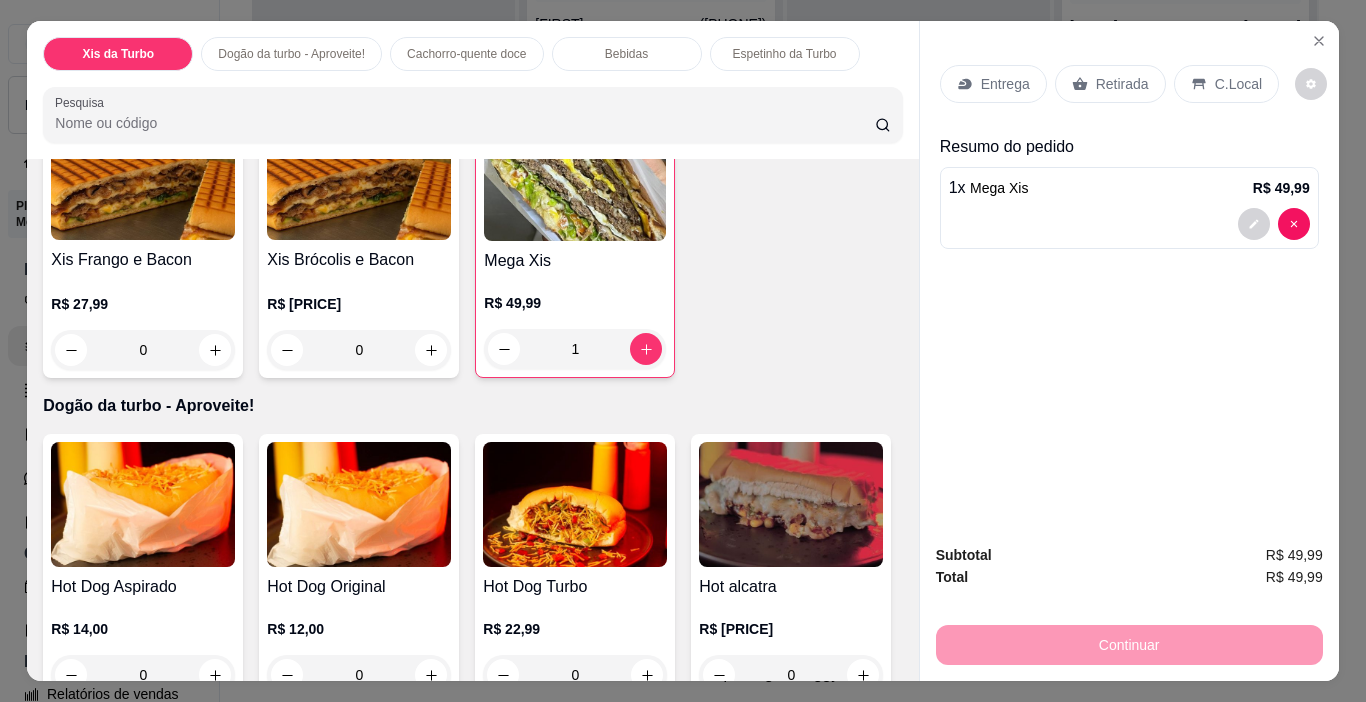 drag, startPoint x: 1047, startPoint y: 286, endPoint x: 1039, endPoint y: 230, distance: 56.568542 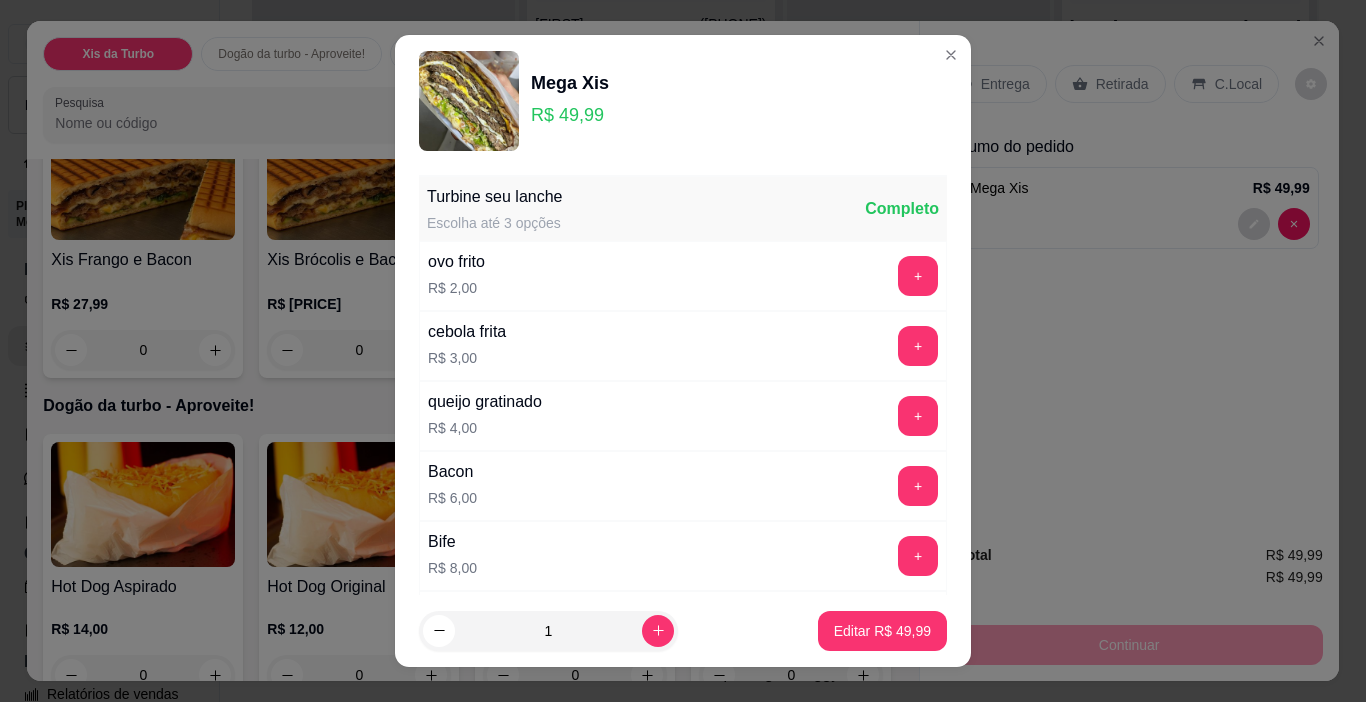 scroll, scrollTop: 29, scrollLeft: 0, axis: vertical 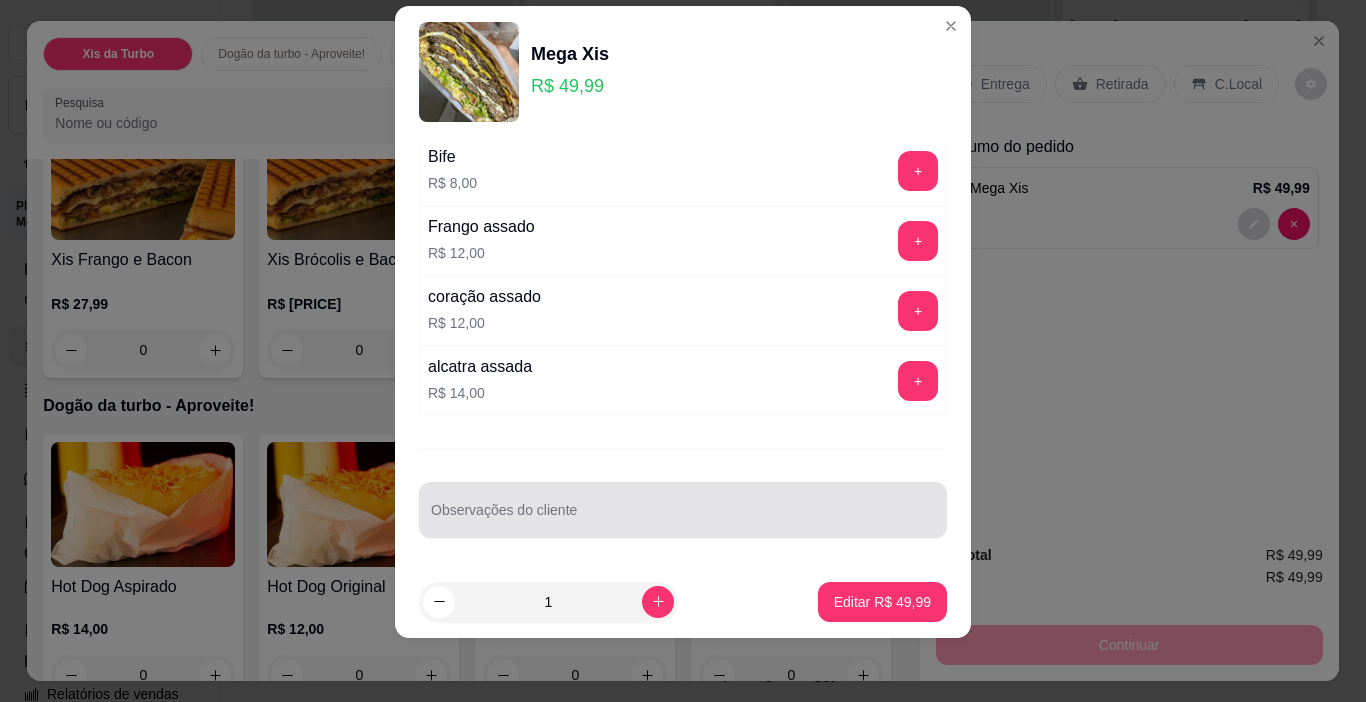 click on "Observações do cliente" at bounding box center (683, 518) 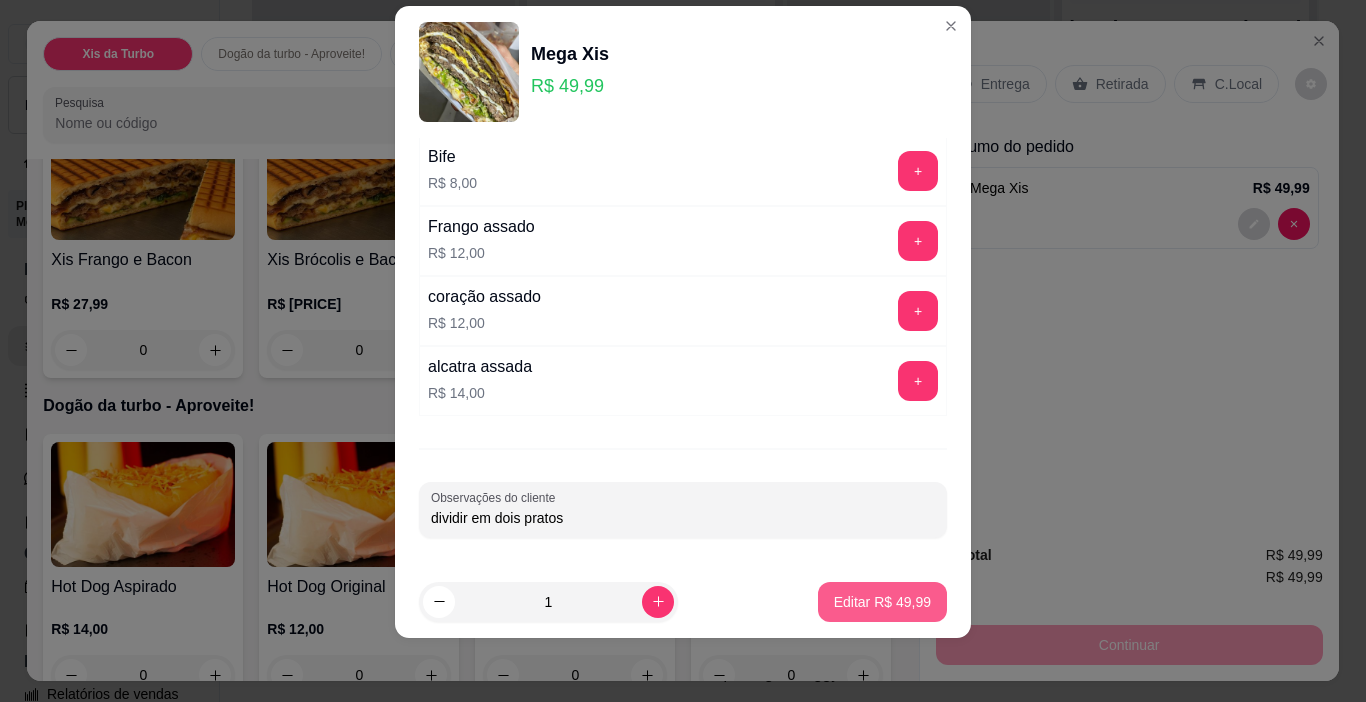 type on "dividir em dois pratos" 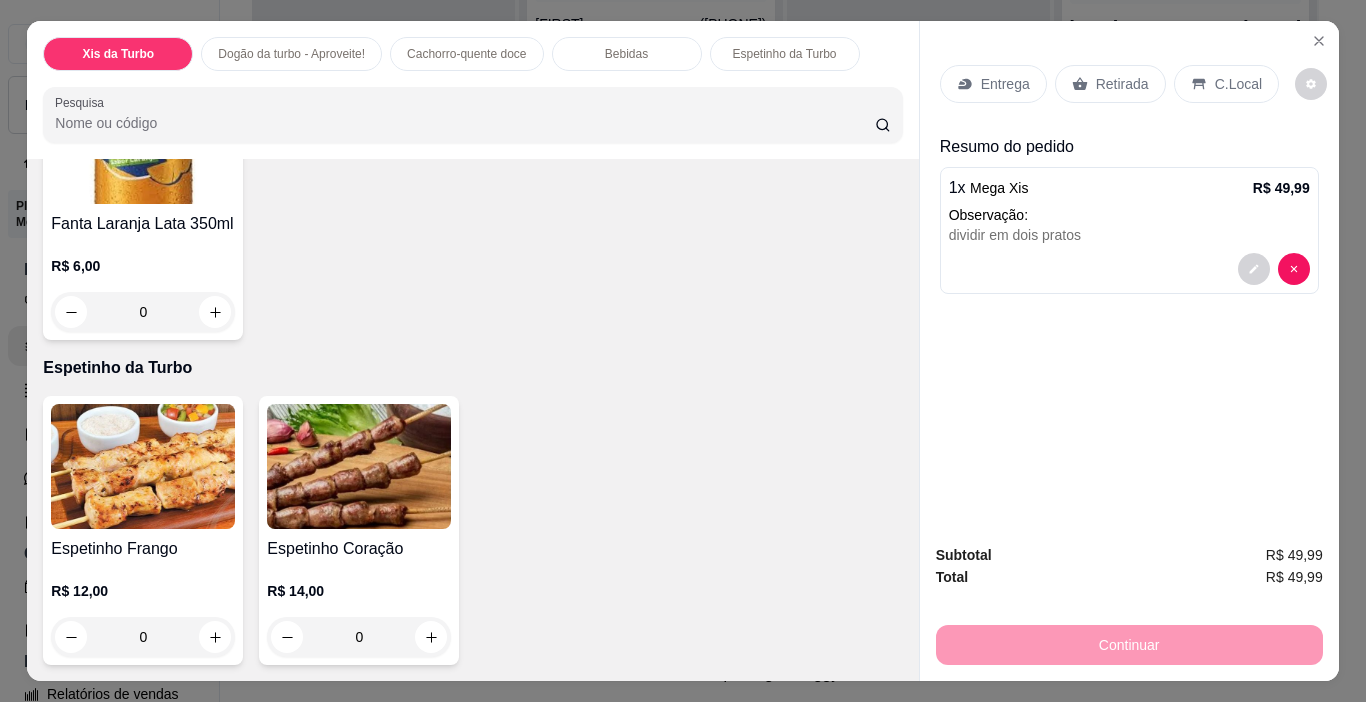 scroll, scrollTop: 3284, scrollLeft: 0, axis: vertical 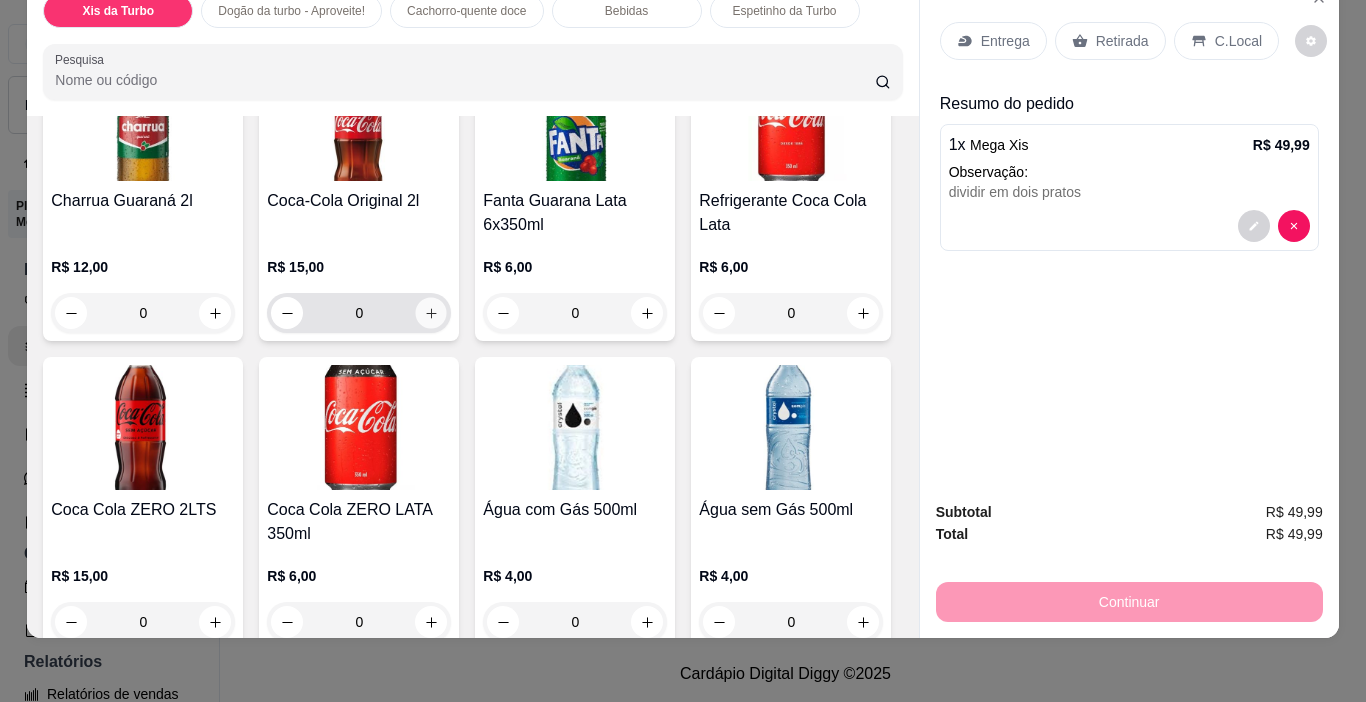 click at bounding box center (431, 313) 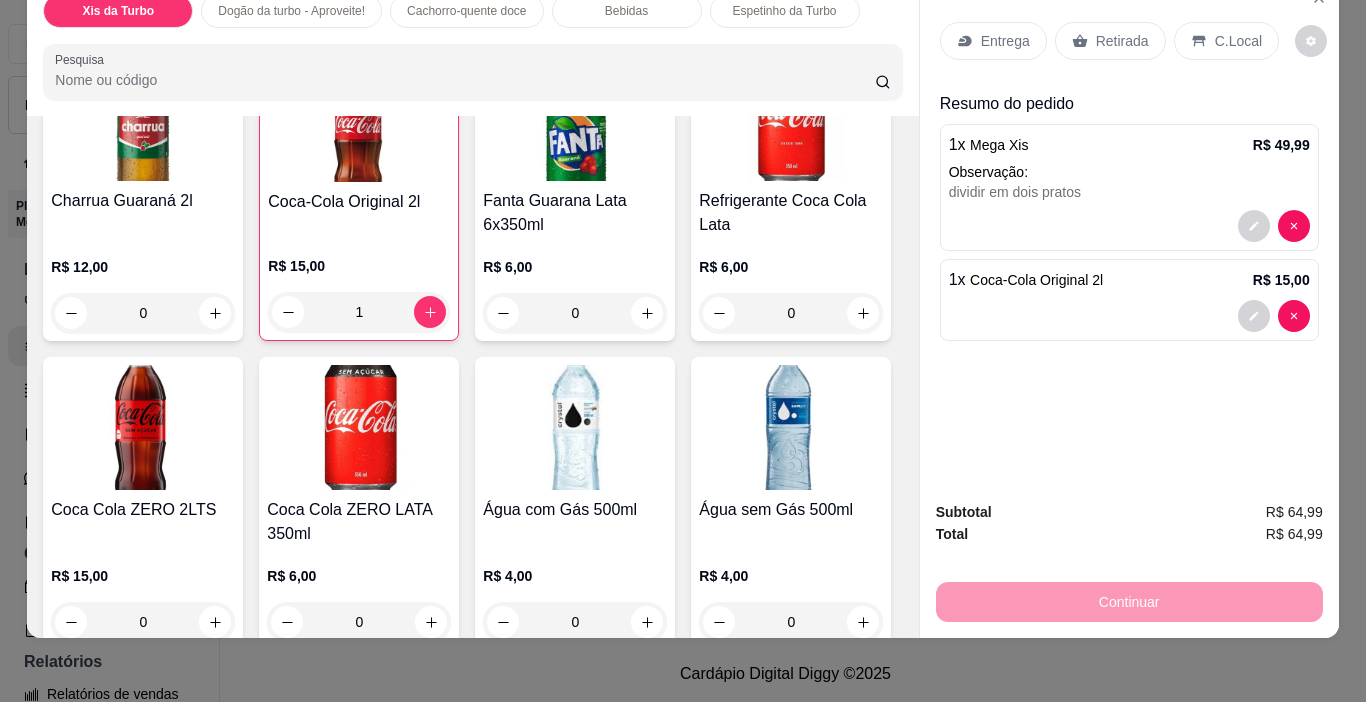 click on "C.Local" at bounding box center (1238, 41) 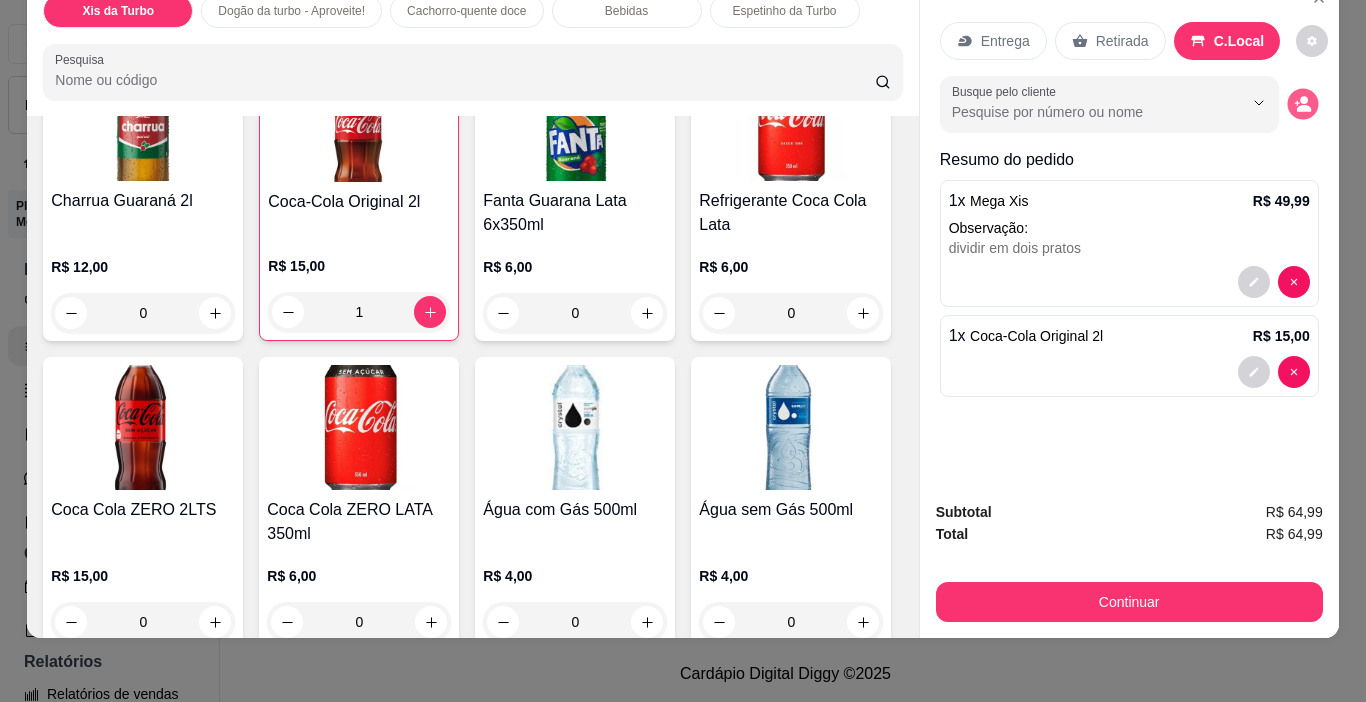 click 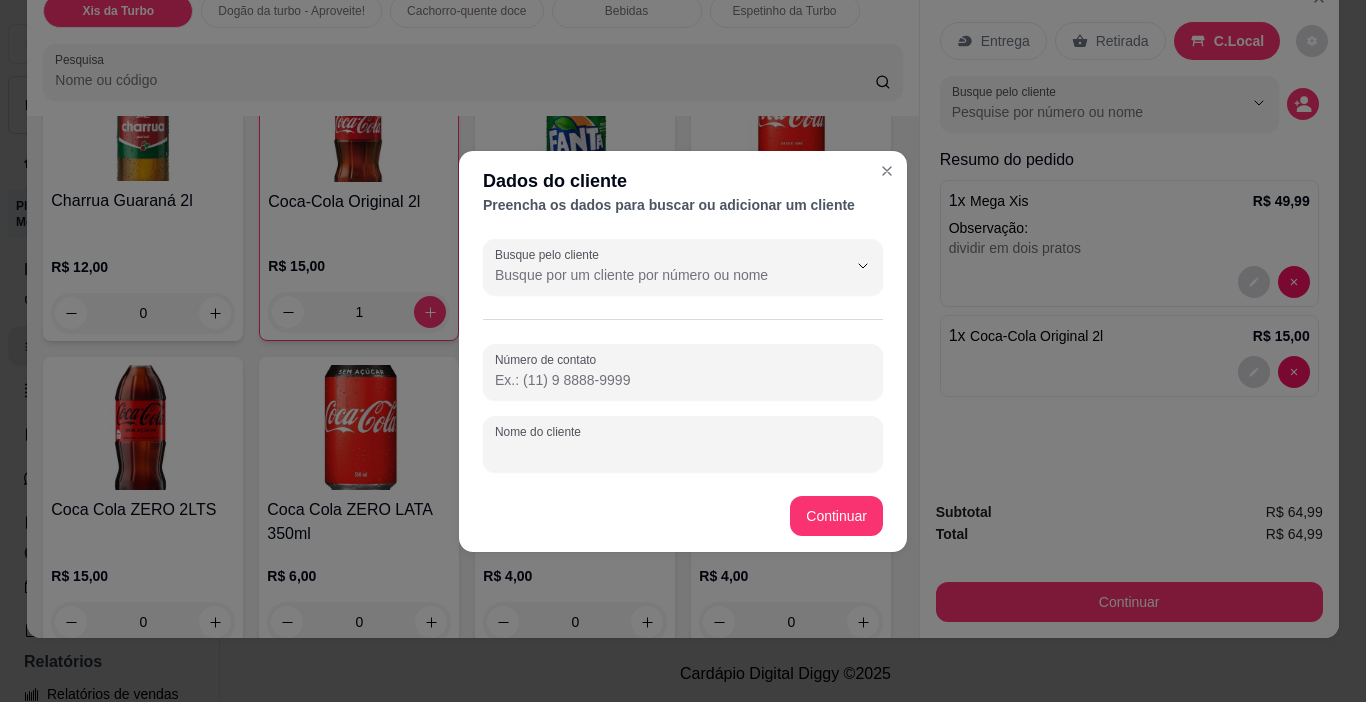 click on "Nome do cliente" at bounding box center [683, 452] 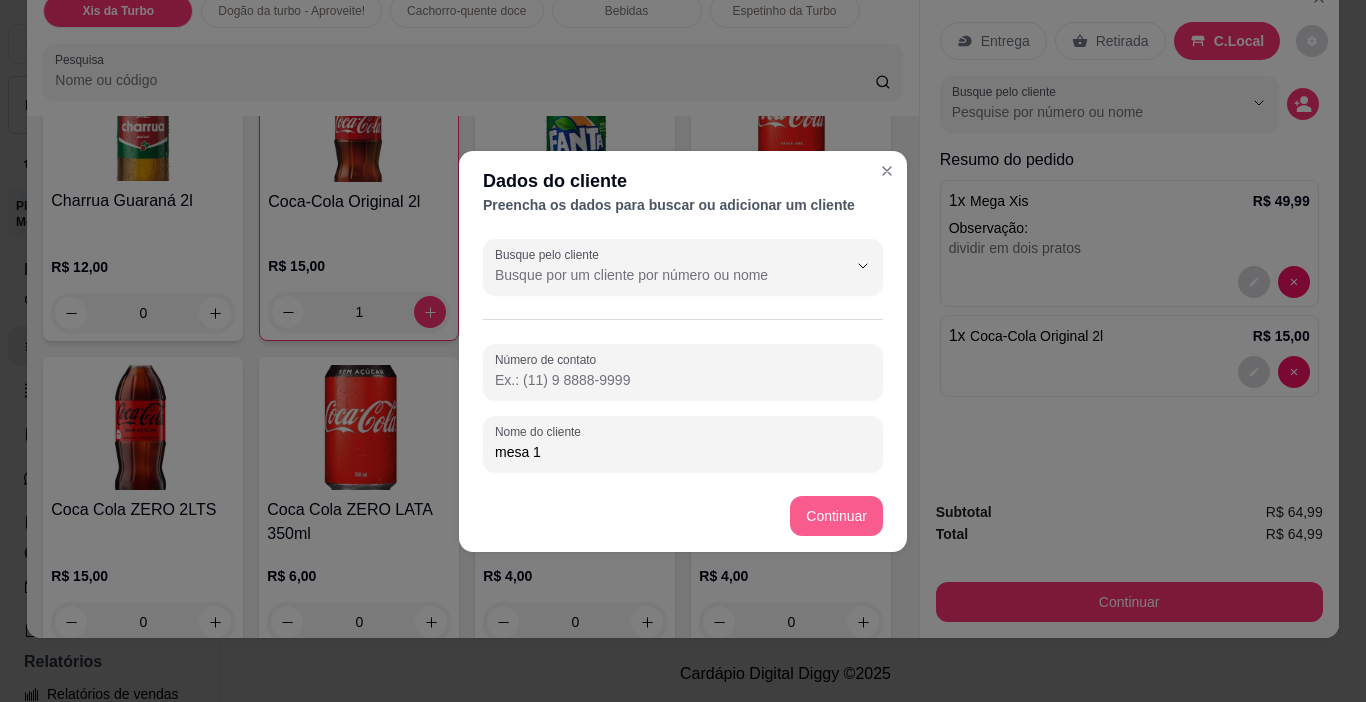 type on "mesa 1" 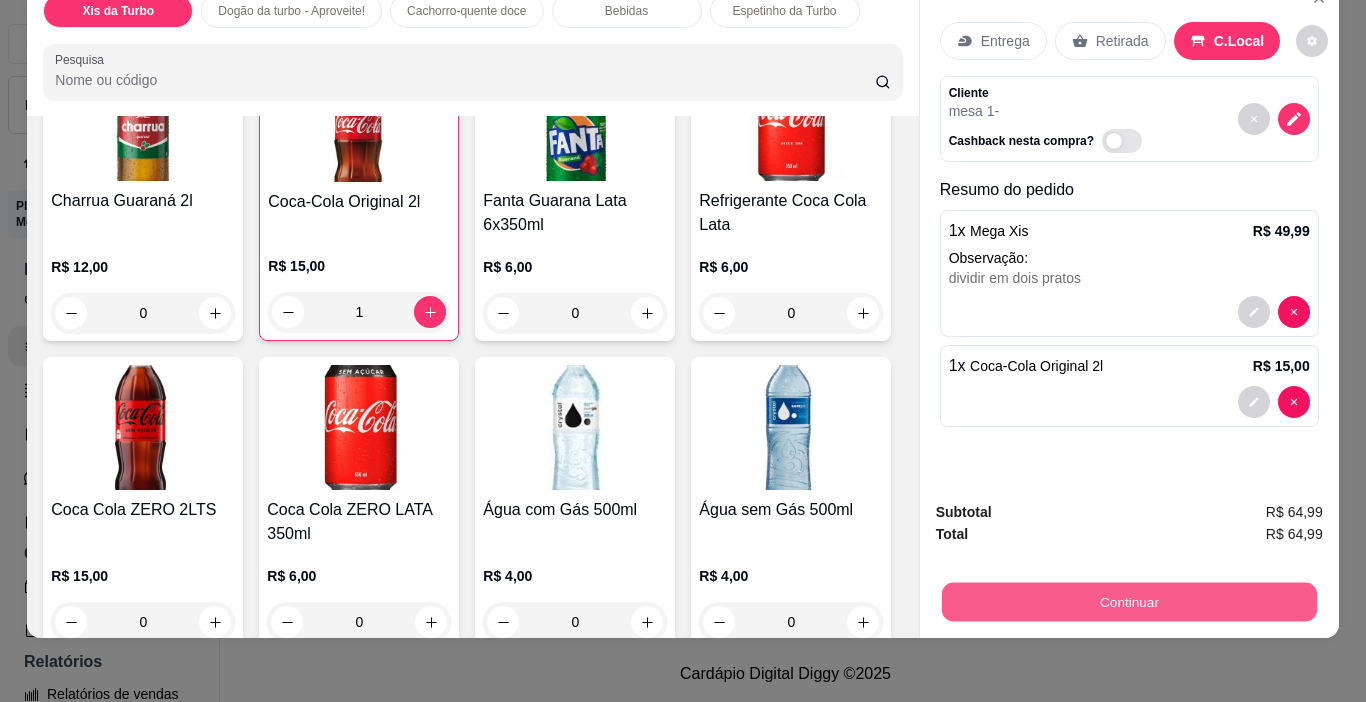 click on "Continuar" at bounding box center [1128, 602] 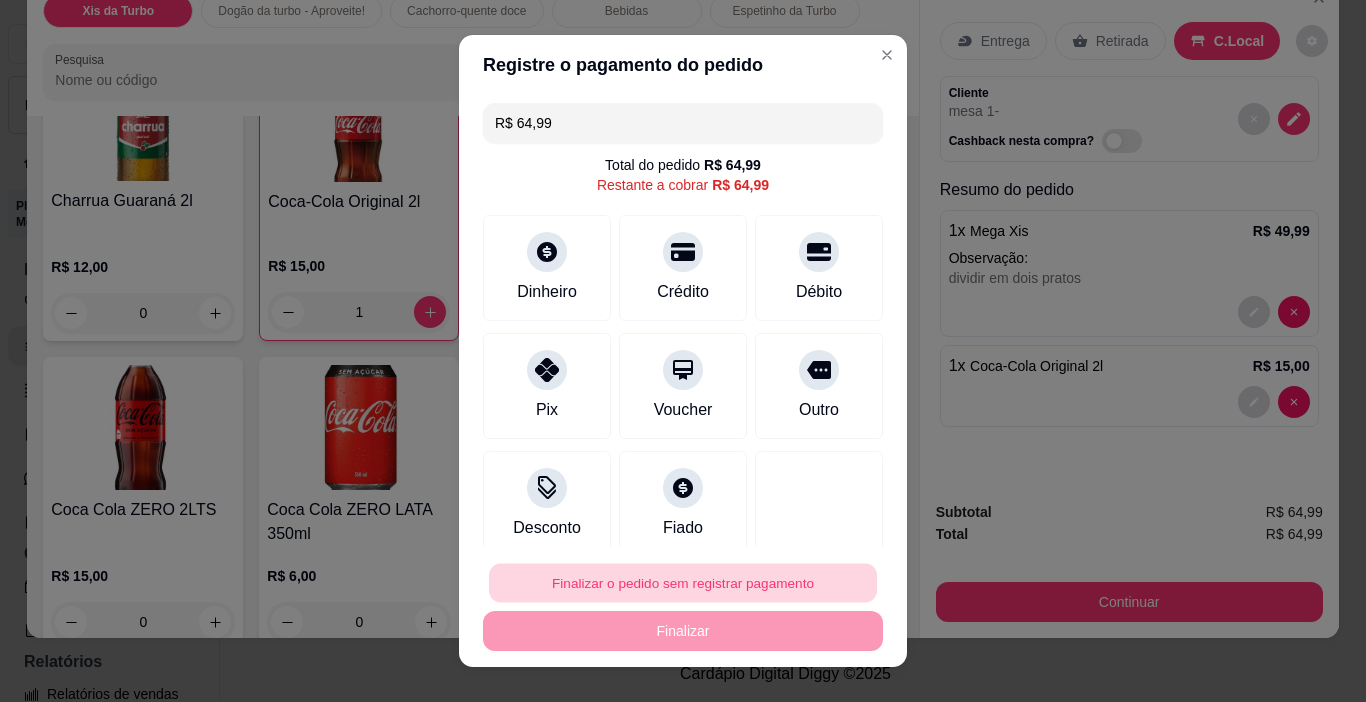 click on "Finalizar o pedido sem registrar pagamento" at bounding box center [683, 583] 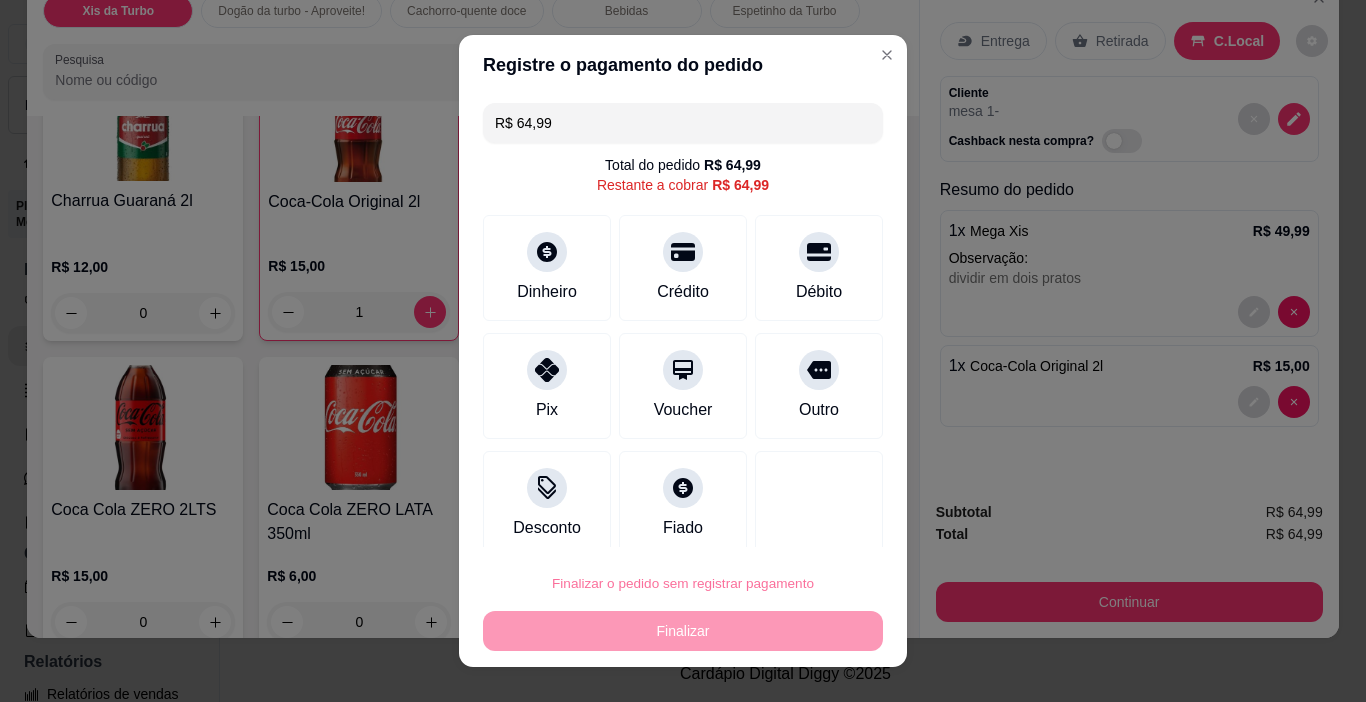 click on "Confirmar" at bounding box center [796, 526] 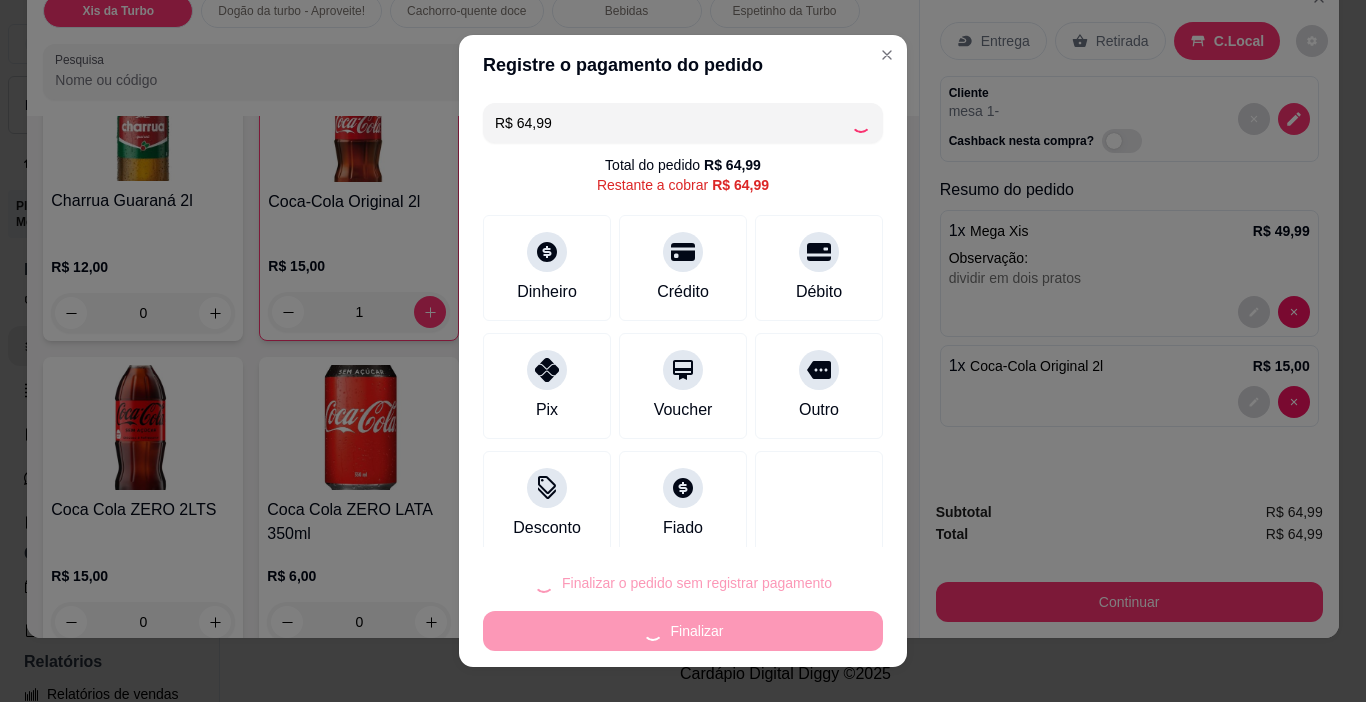 type on "0" 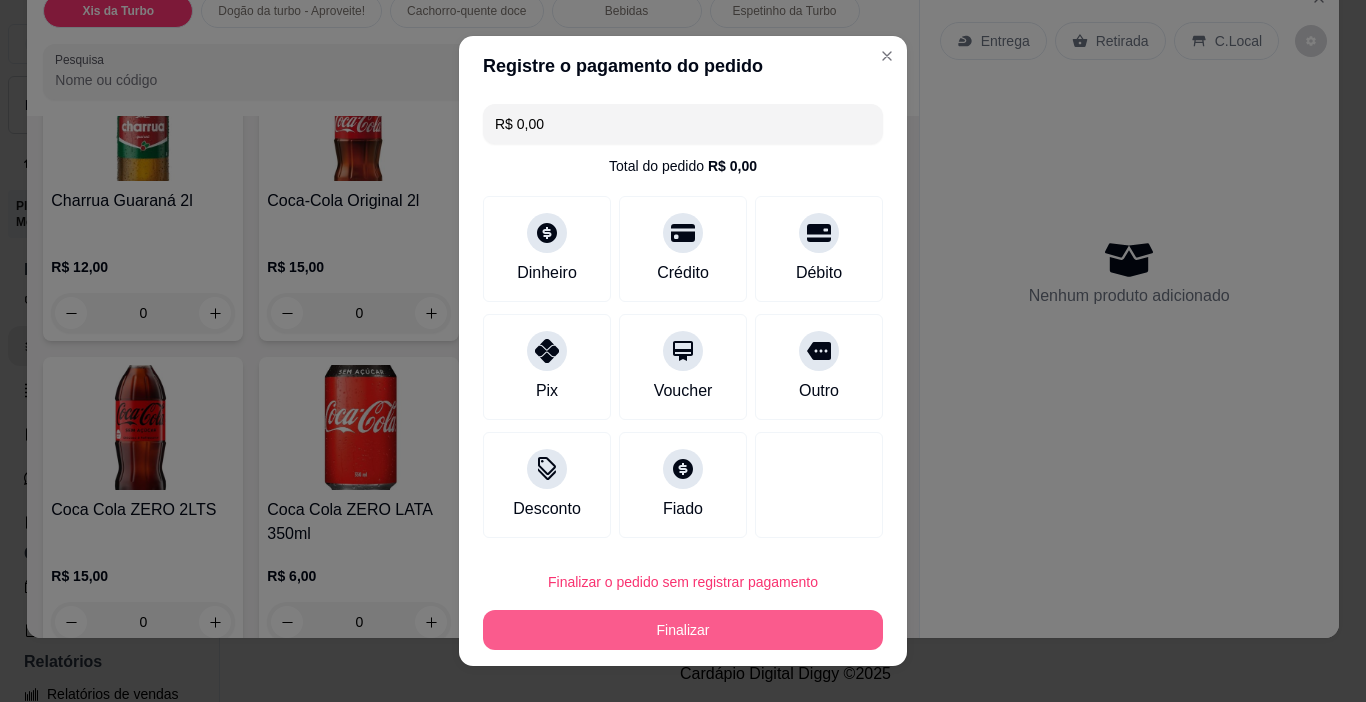 type on "R$ 0,00" 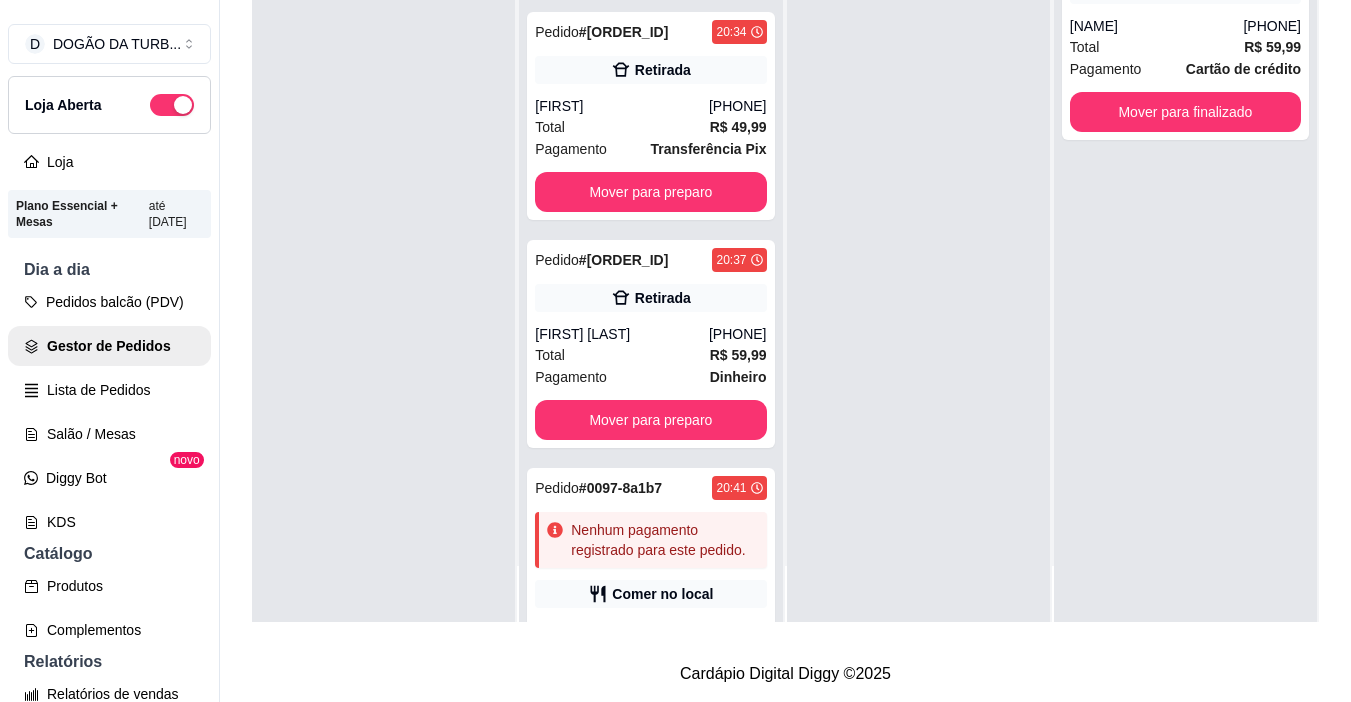 drag, startPoint x: 1222, startPoint y: 509, endPoint x: 1206, endPoint y: 504, distance: 16.763054 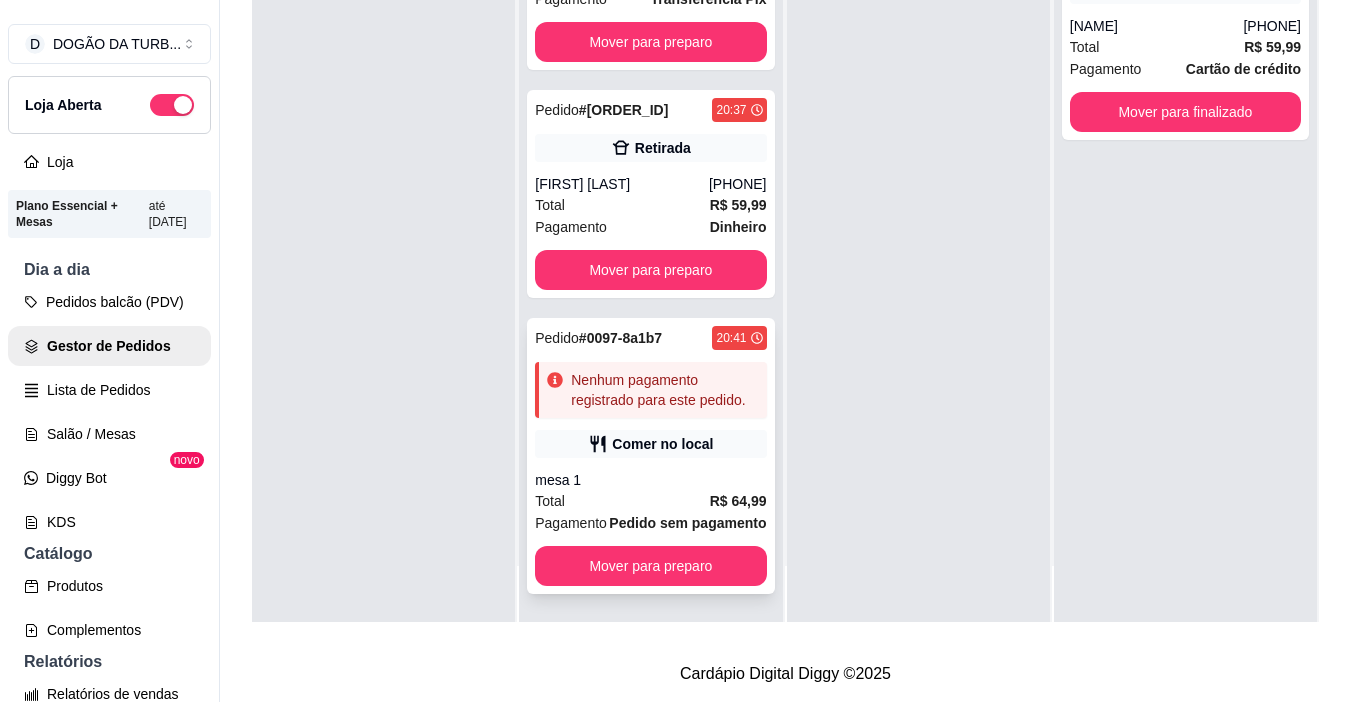 scroll, scrollTop: 1336, scrollLeft: 0, axis: vertical 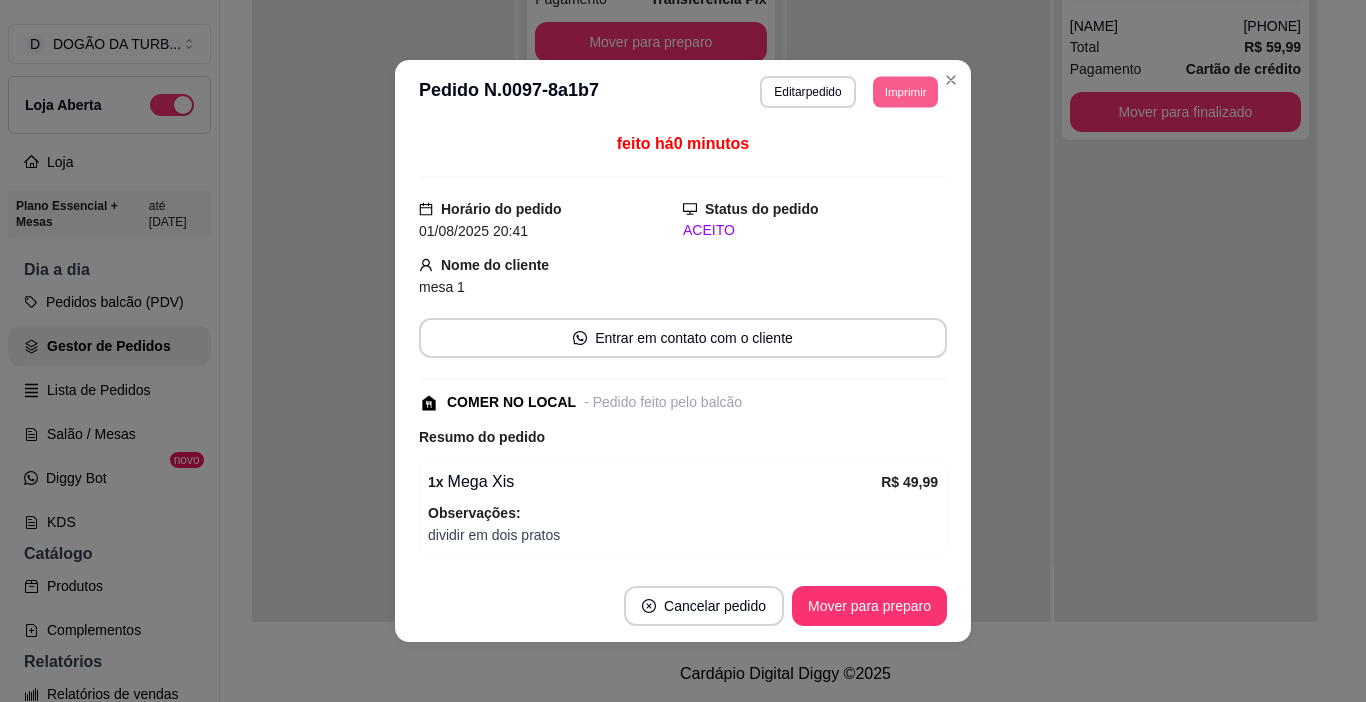 click on "Imprimir" at bounding box center [905, 91] 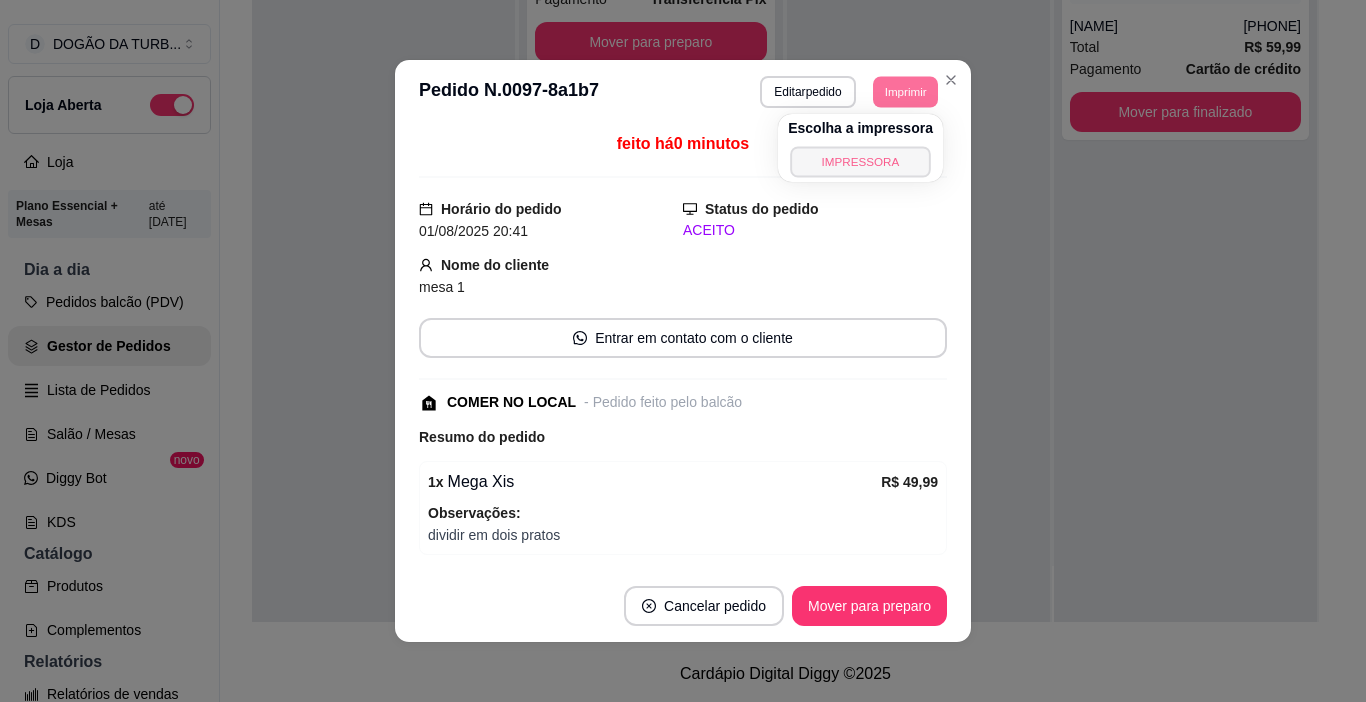 click on "IMPRESSORA" at bounding box center (860, 161) 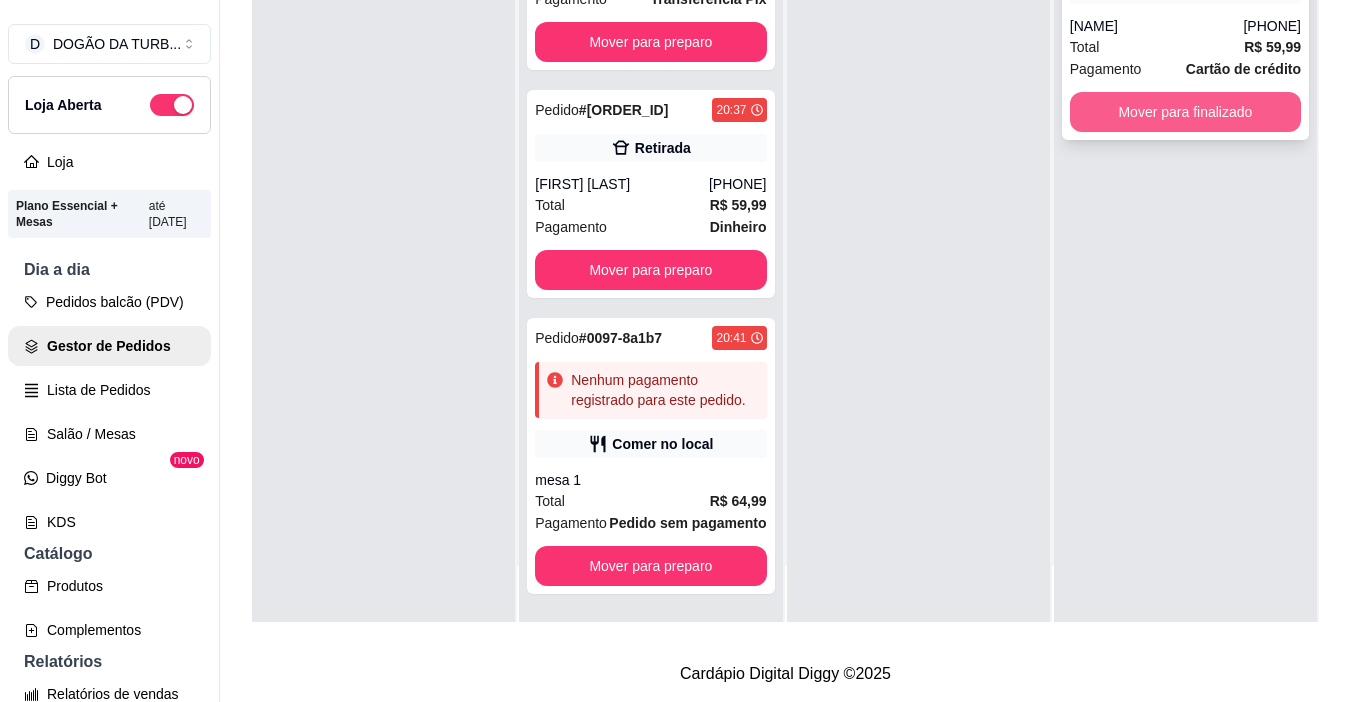 click on "Mover para finalizado" at bounding box center [1185, 112] 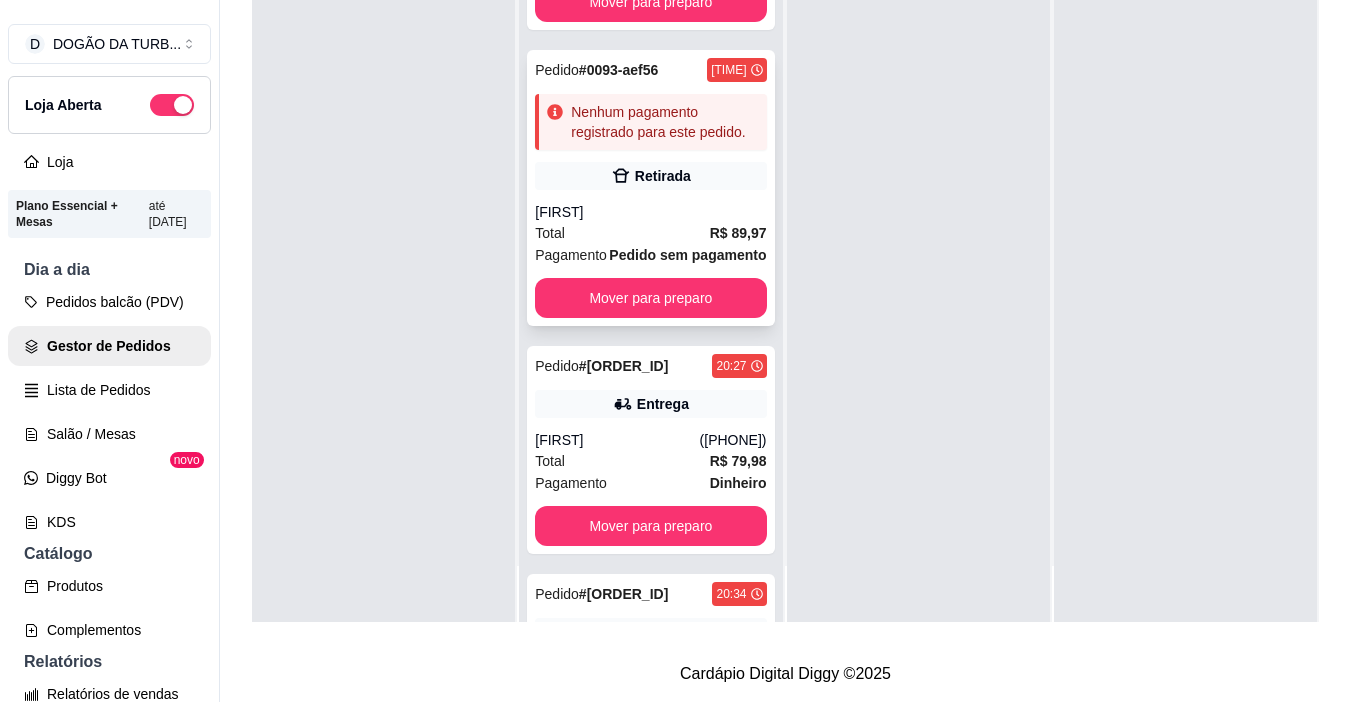 scroll, scrollTop: 174, scrollLeft: 0, axis: vertical 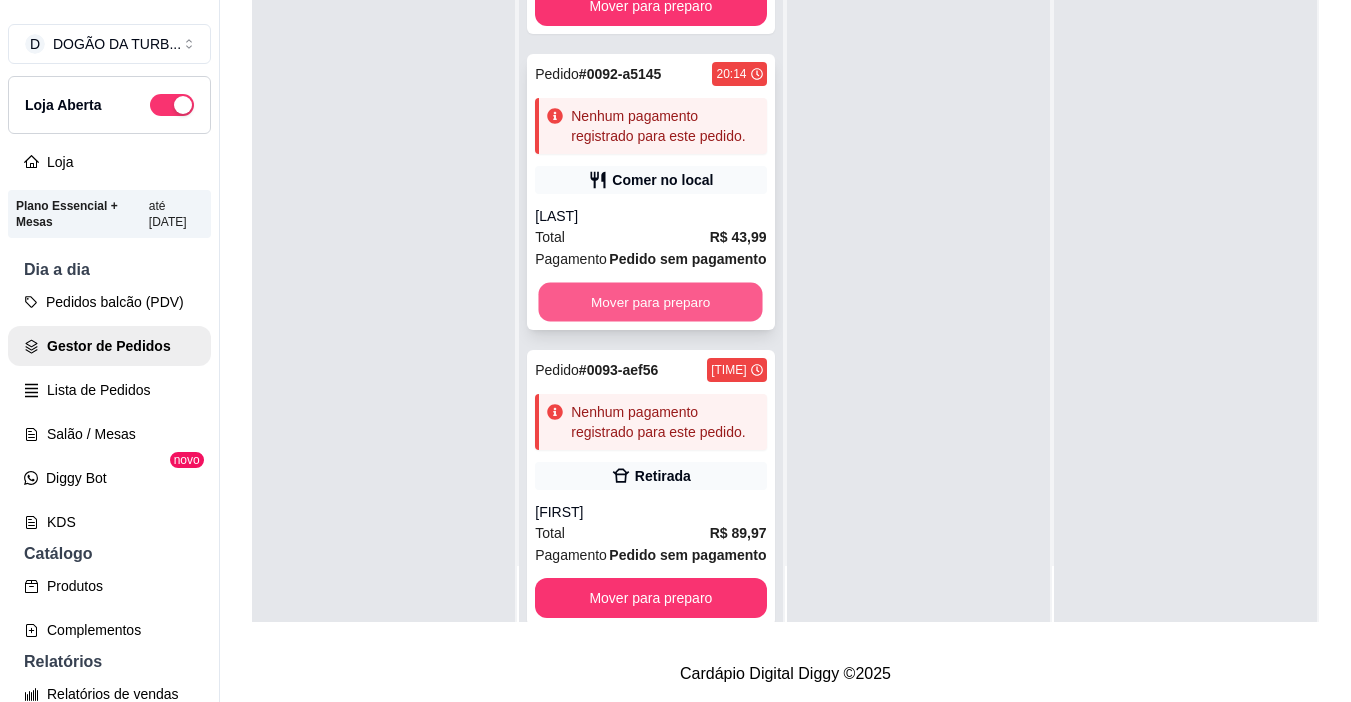 click on "Mover para preparo" at bounding box center [651, 302] 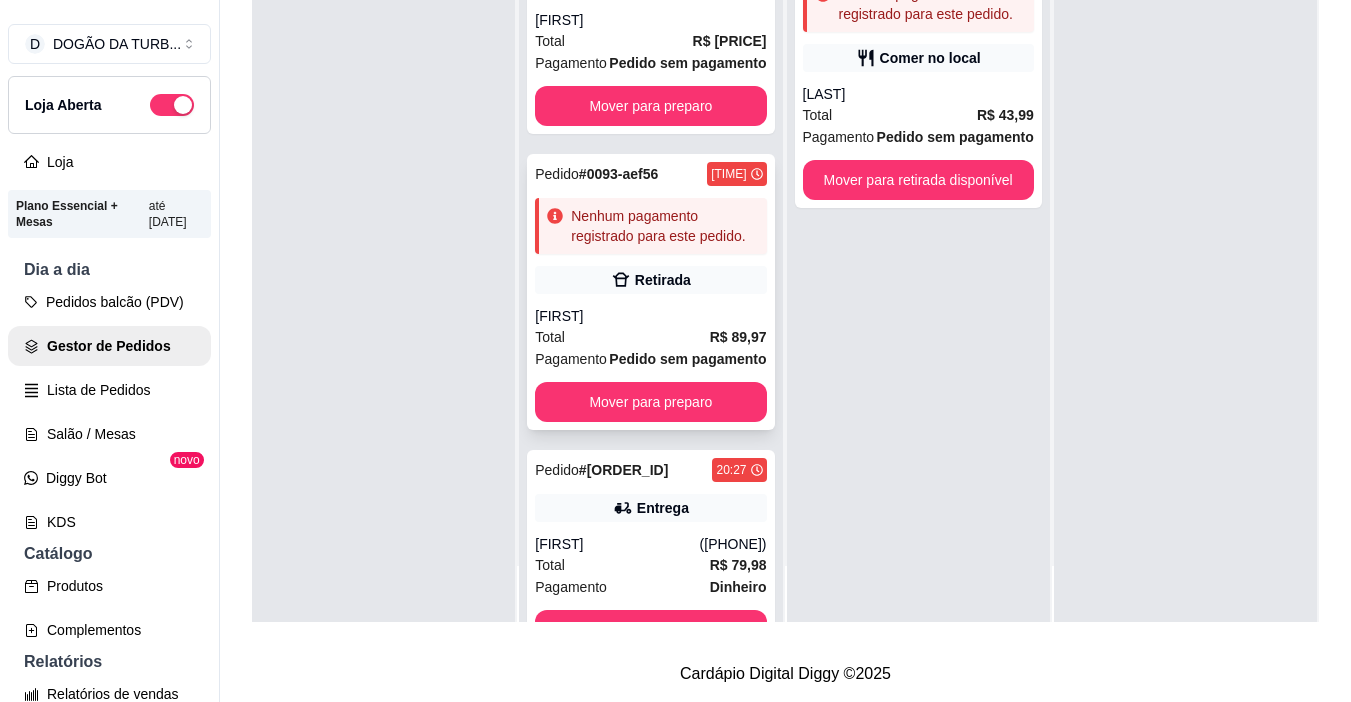scroll, scrollTop: 0, scrollLeft: 0, axis: both 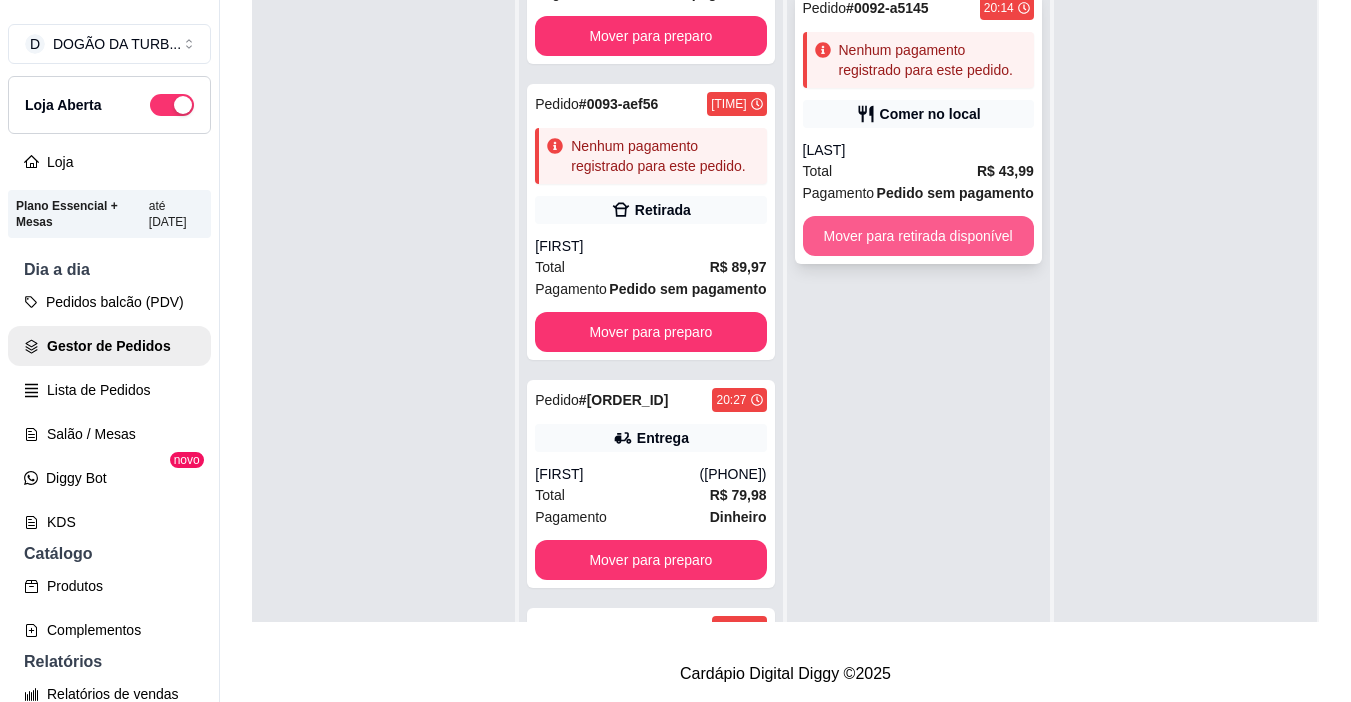 click on "Mover para retirada disponível" at bounding box center (918, 236) 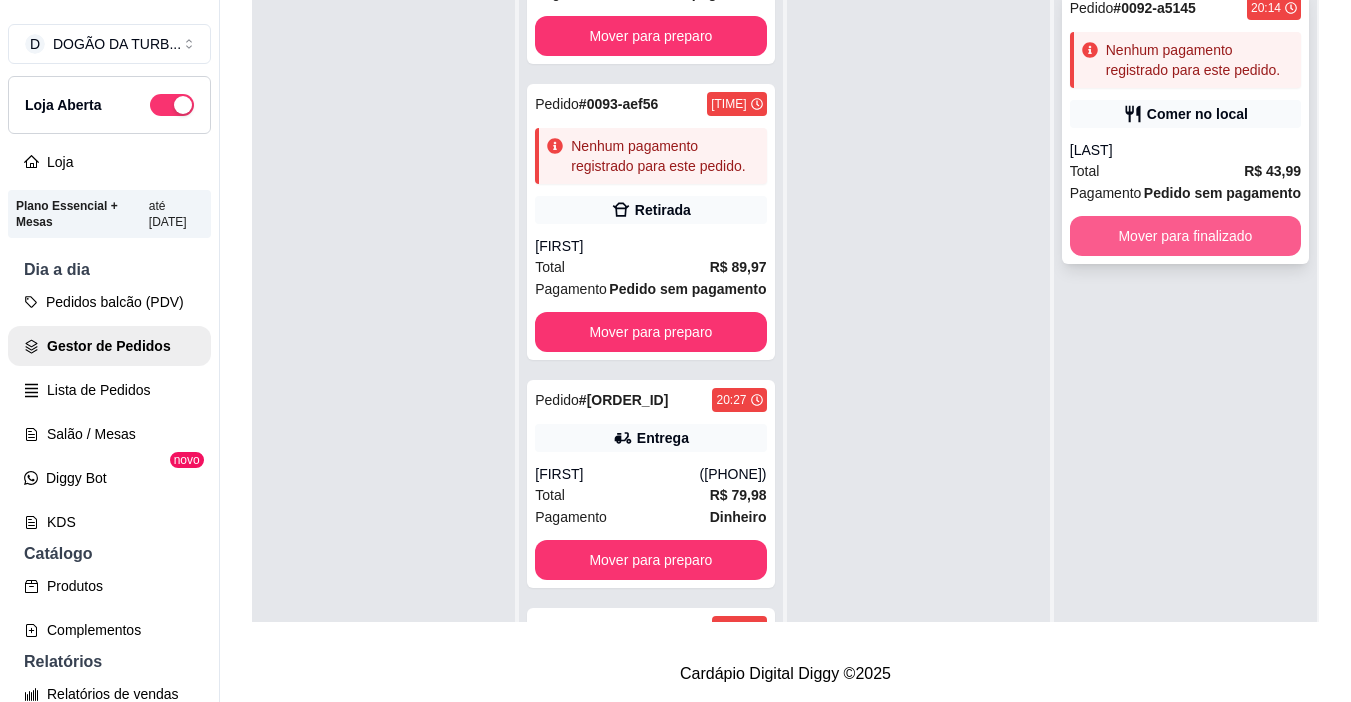 click on "Mover para finalizado" at bounding box center (1185, 236) 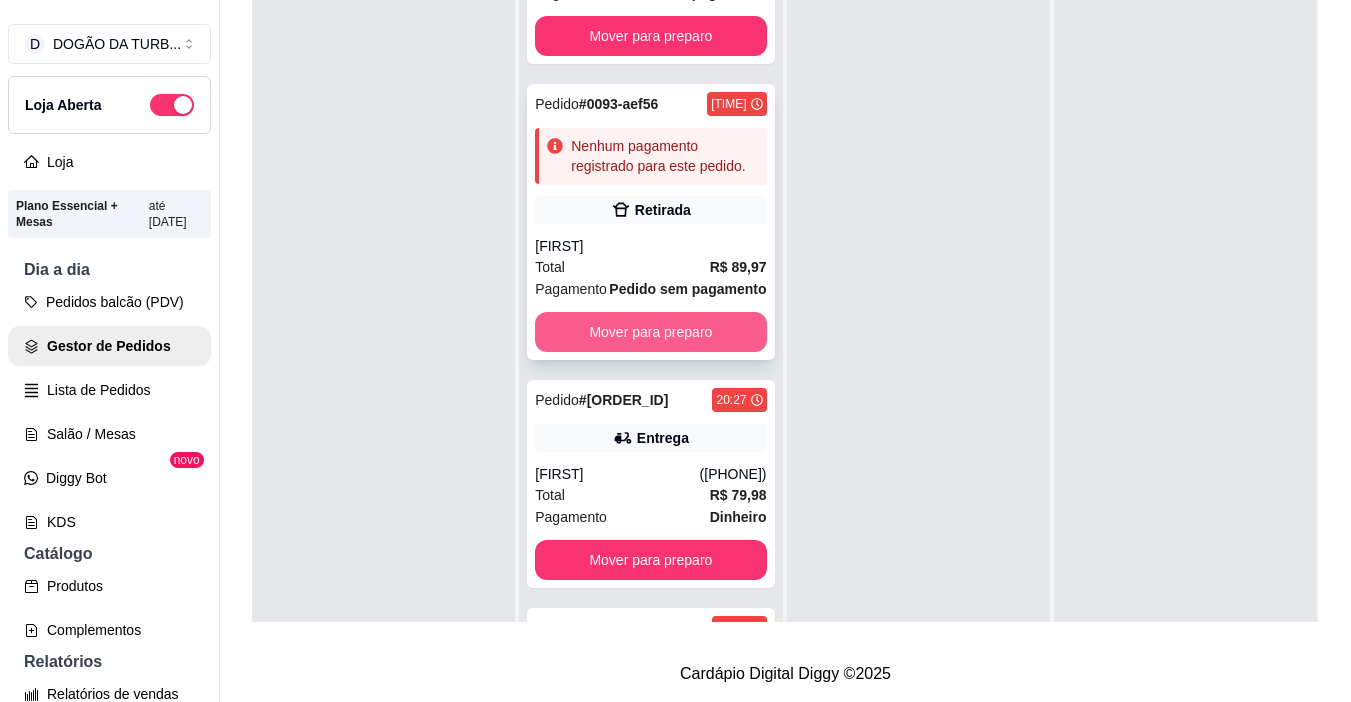 click on "Mover para preparo" at bounding box center (650, 332) 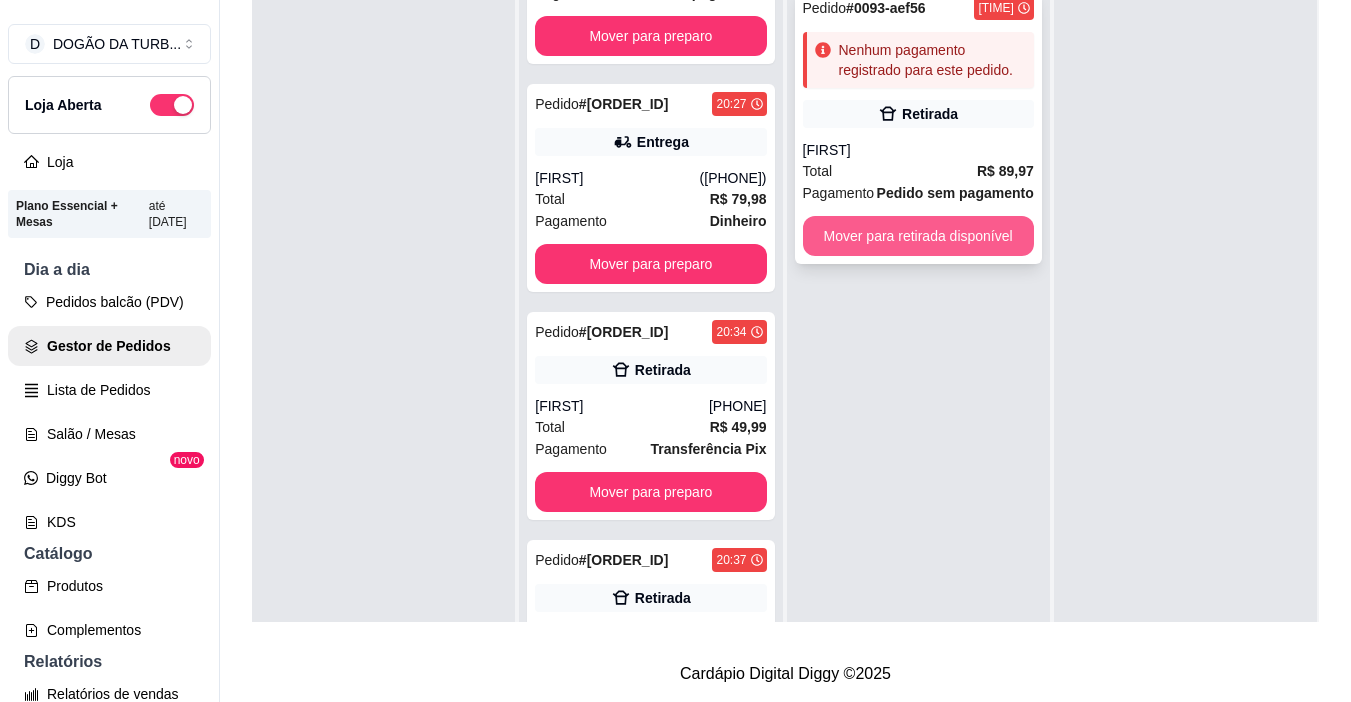click on "Mover para retirada disponível" at bounding box center [918, 236] 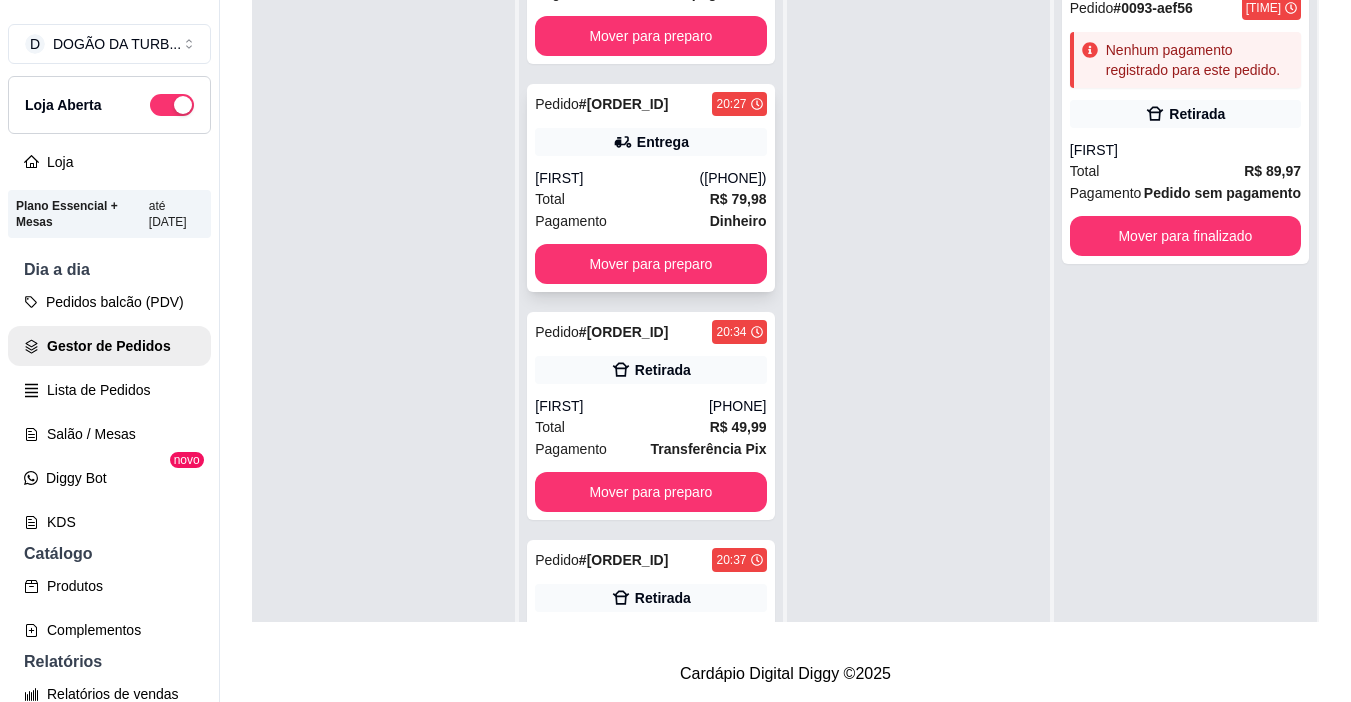 scroll, scrollTop: 0, scrollLeft: 0, axis: both 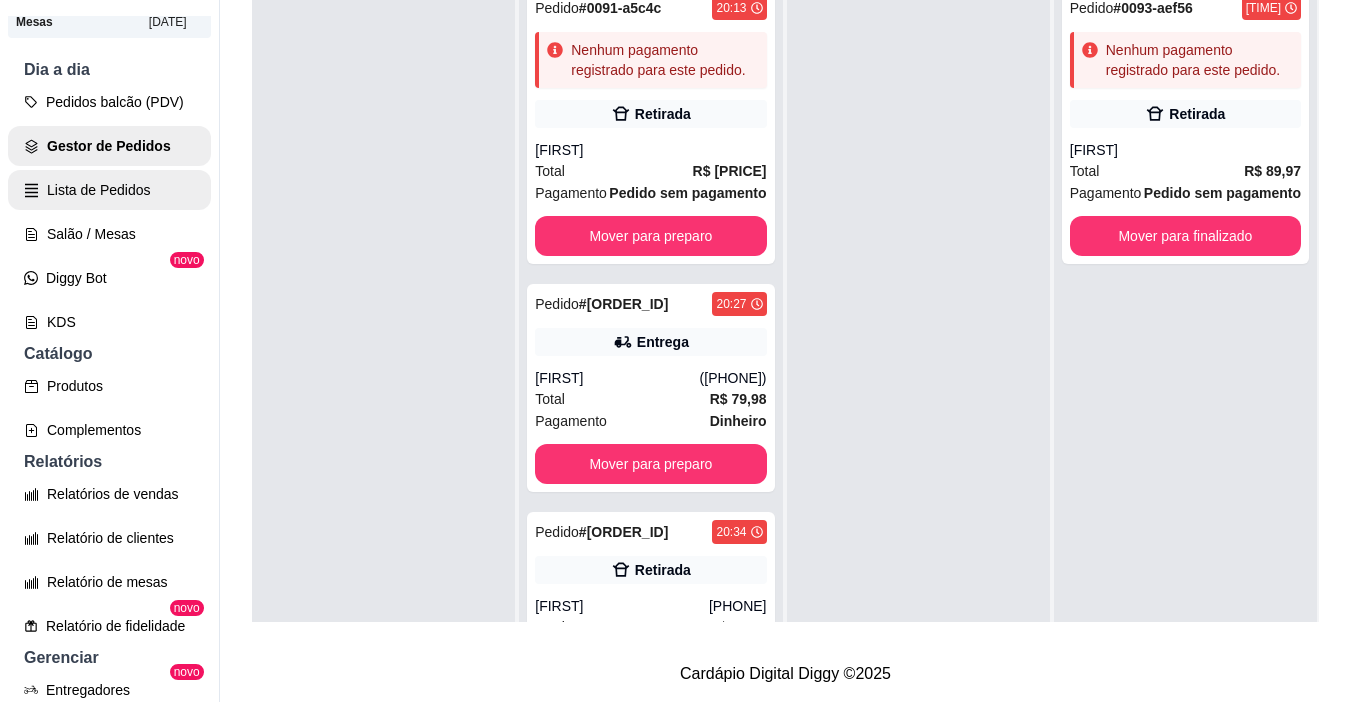 click on "Lista de Pedidos" at bounding box center [109, 190] 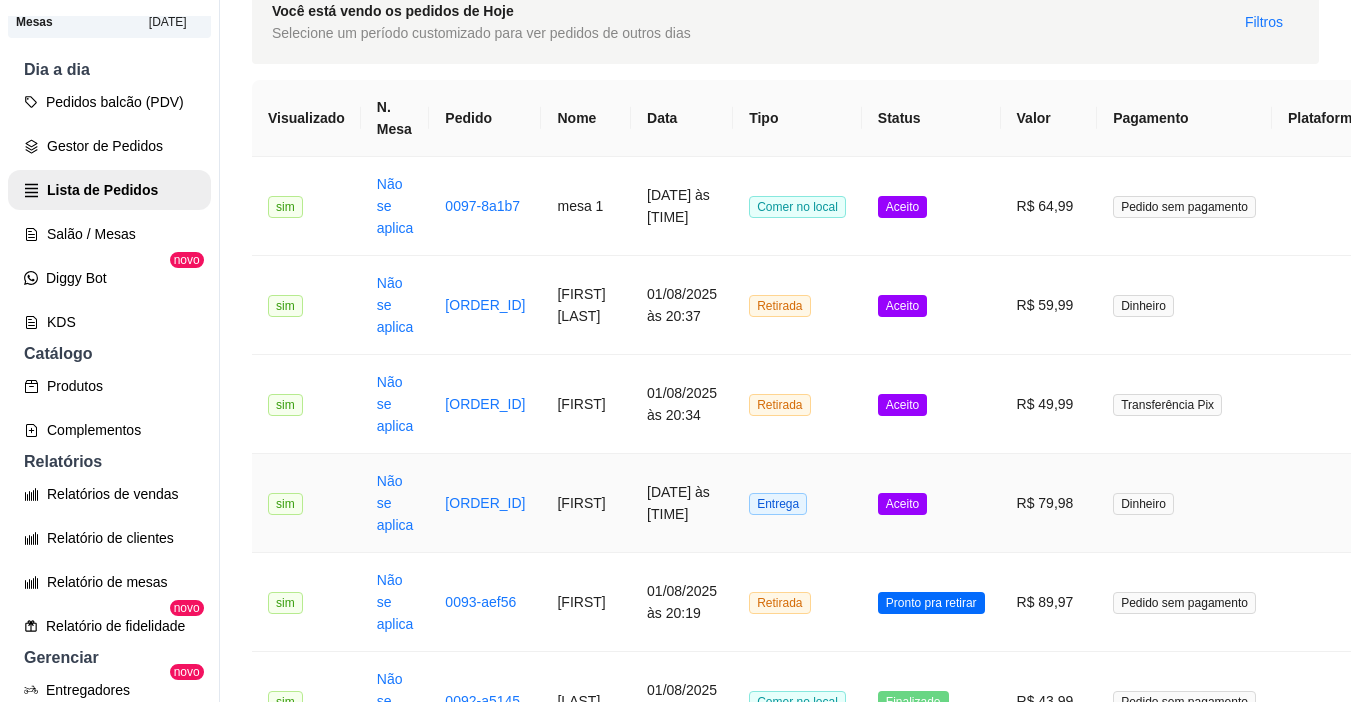 scroll, scrollTop: 200, scrollLeft: 0, axis: vertical 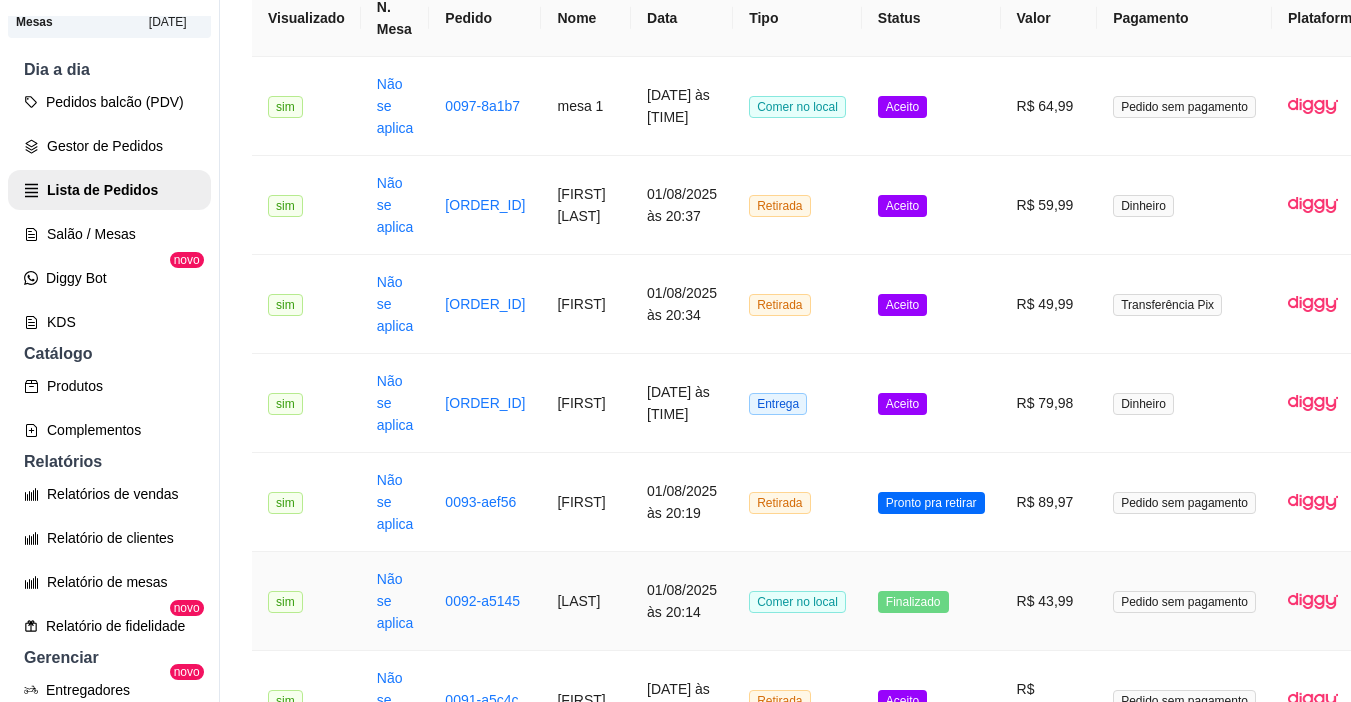 click on "Pedido sem pagamento" at bounding box center [1184, 602] 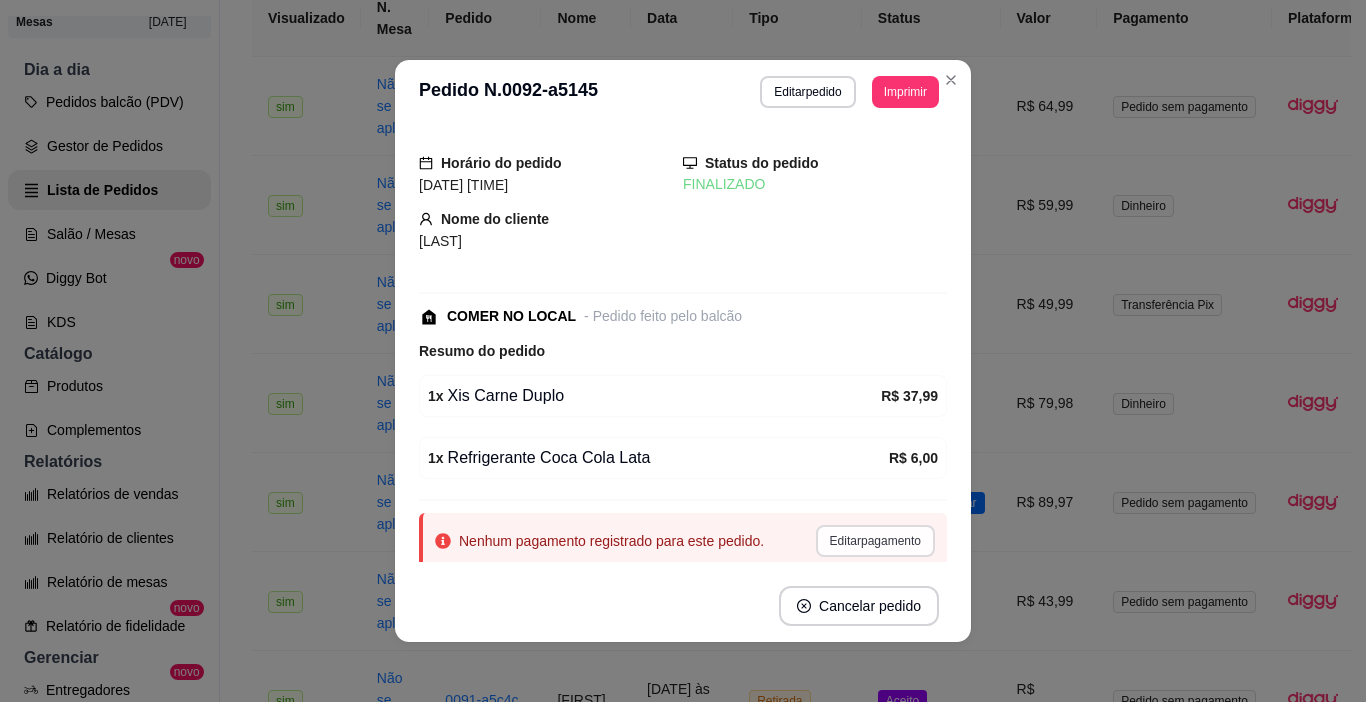 click on "Editar  pagamento" at bounding box center (875, 541) 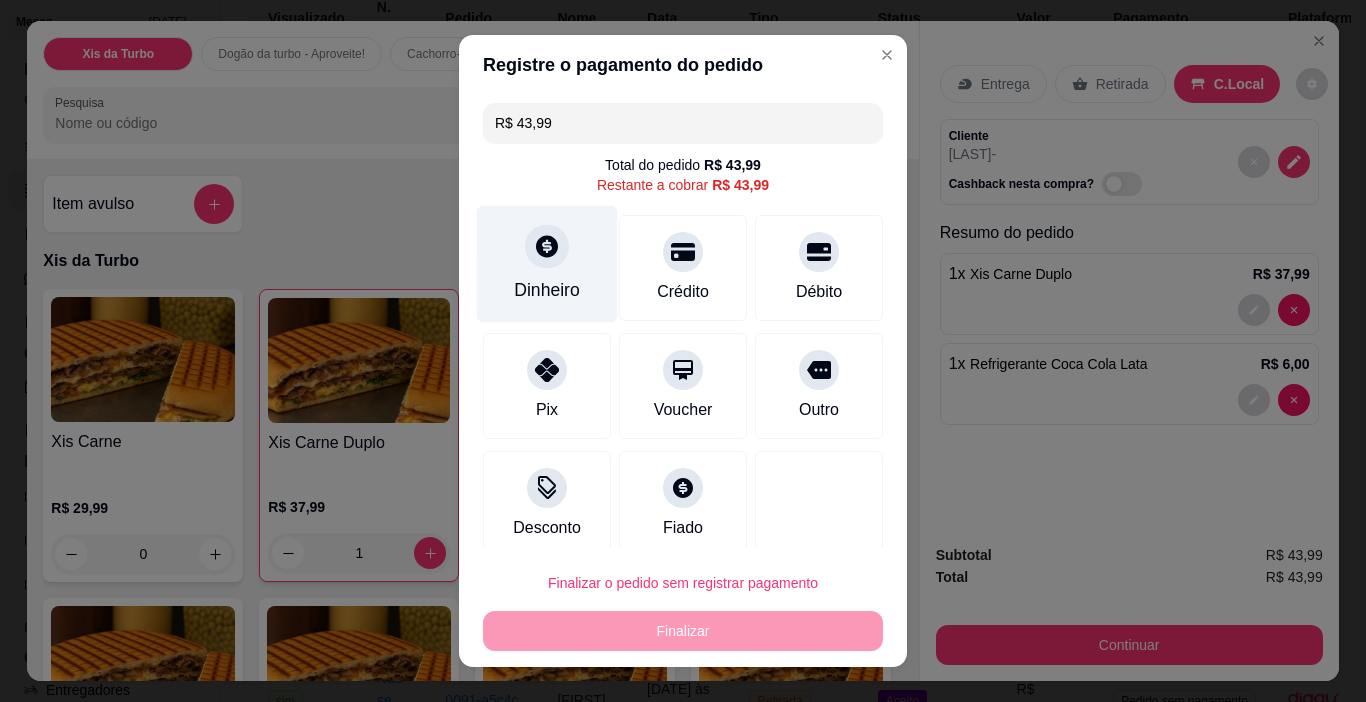 click on "Dinheiro" at bounding box center [547, 264] 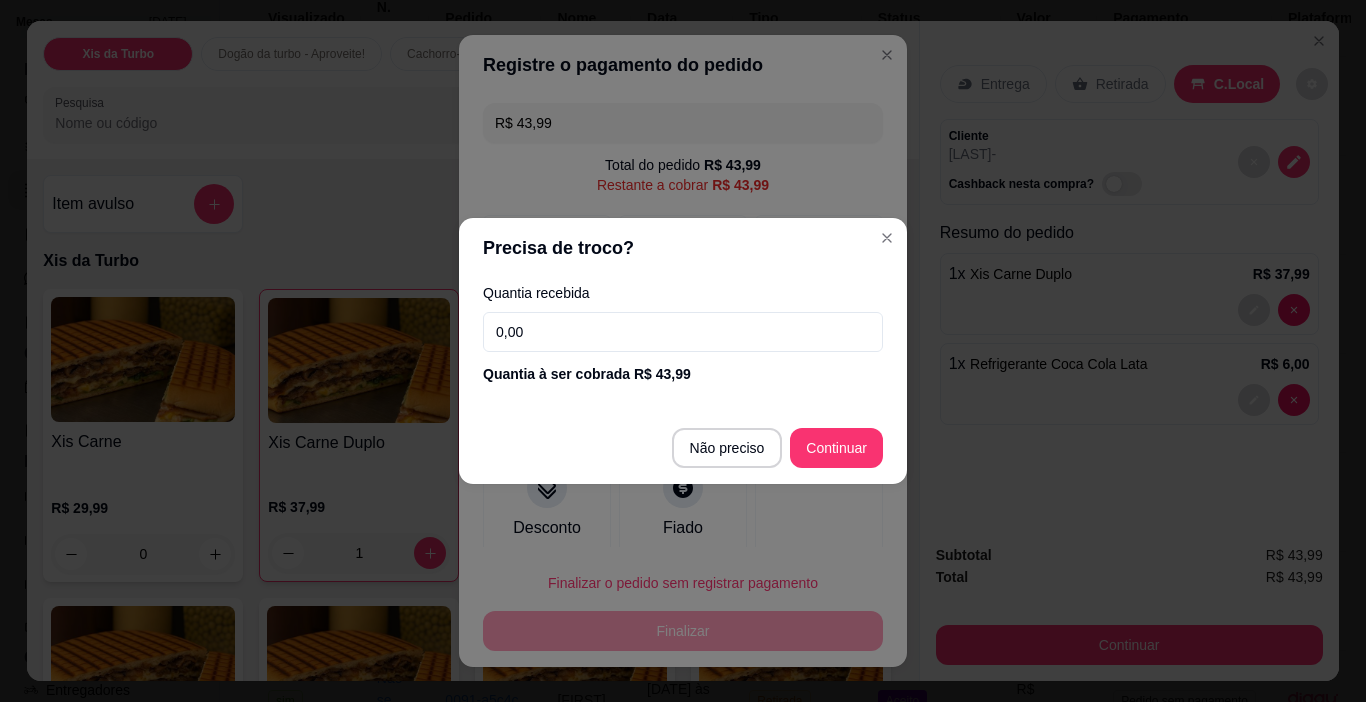 click on "0,00" at bounding box center (683, 332) 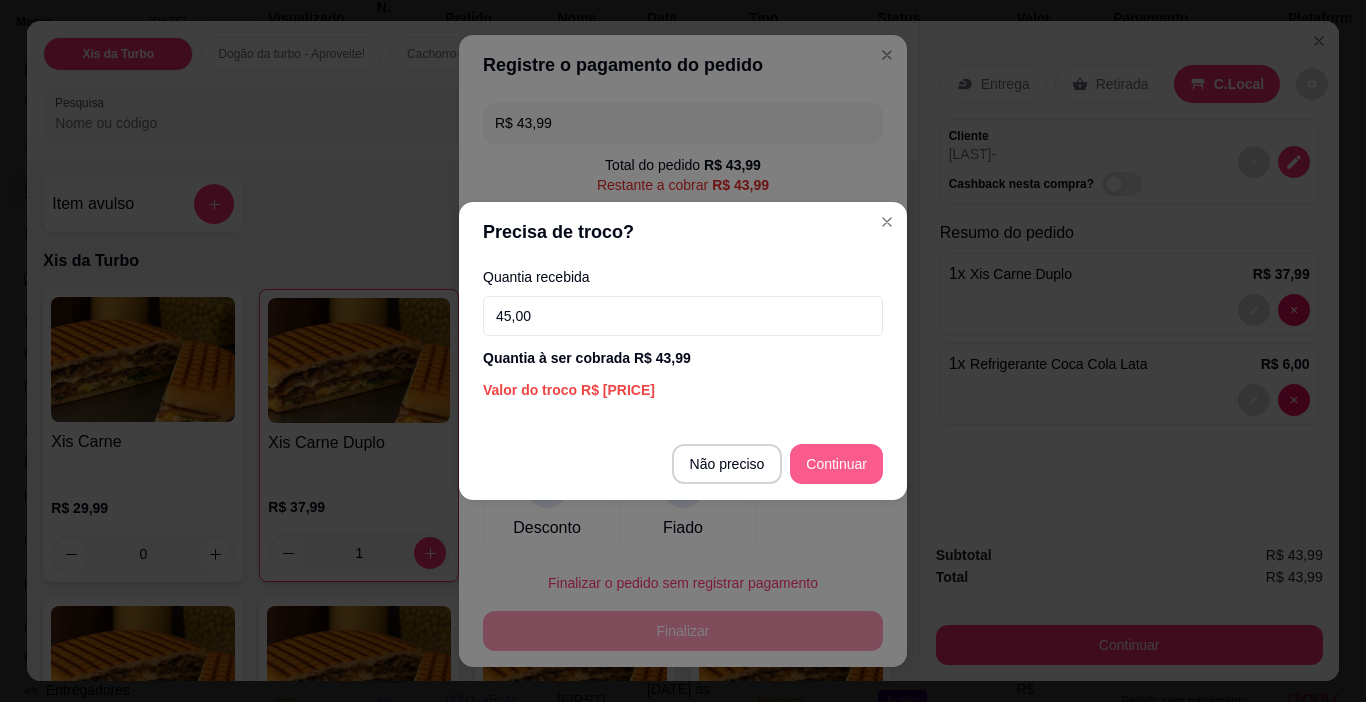type on "45,00" 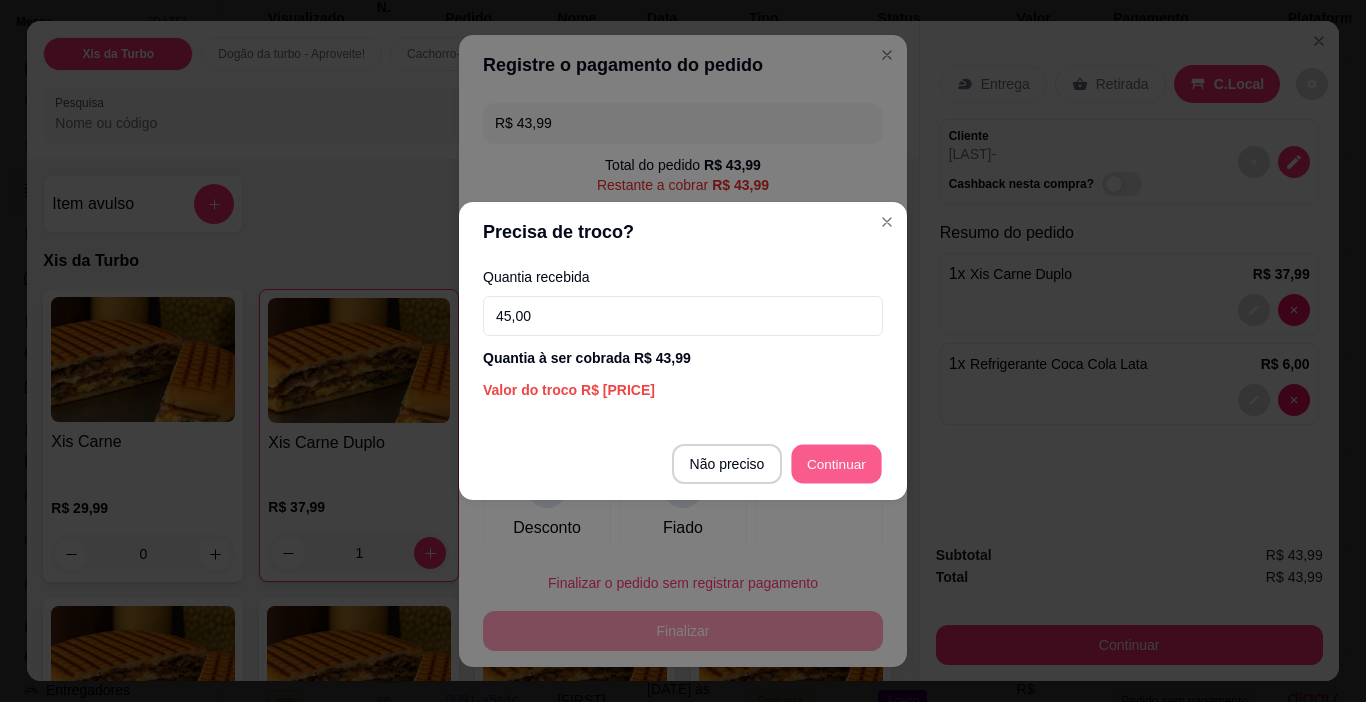 type on "R$ 0,00" 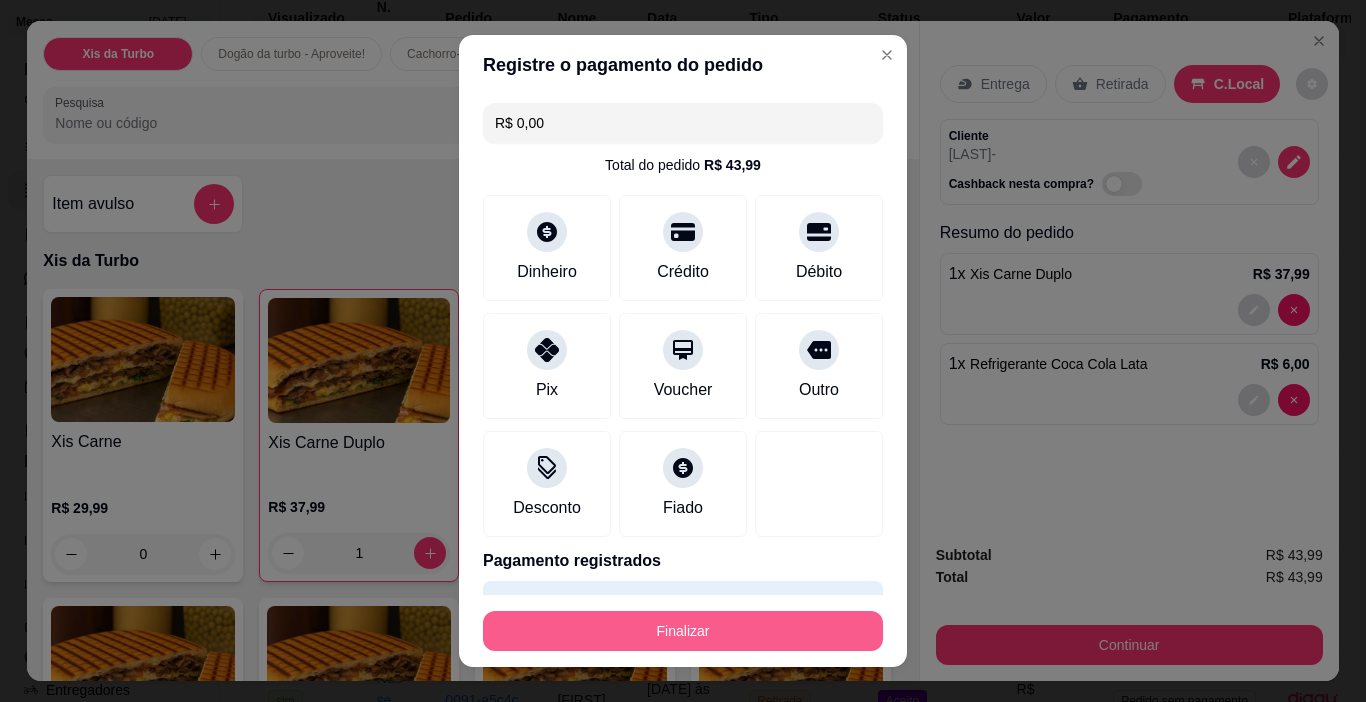 click on "Finalizar" at bounding box center [683, 631] 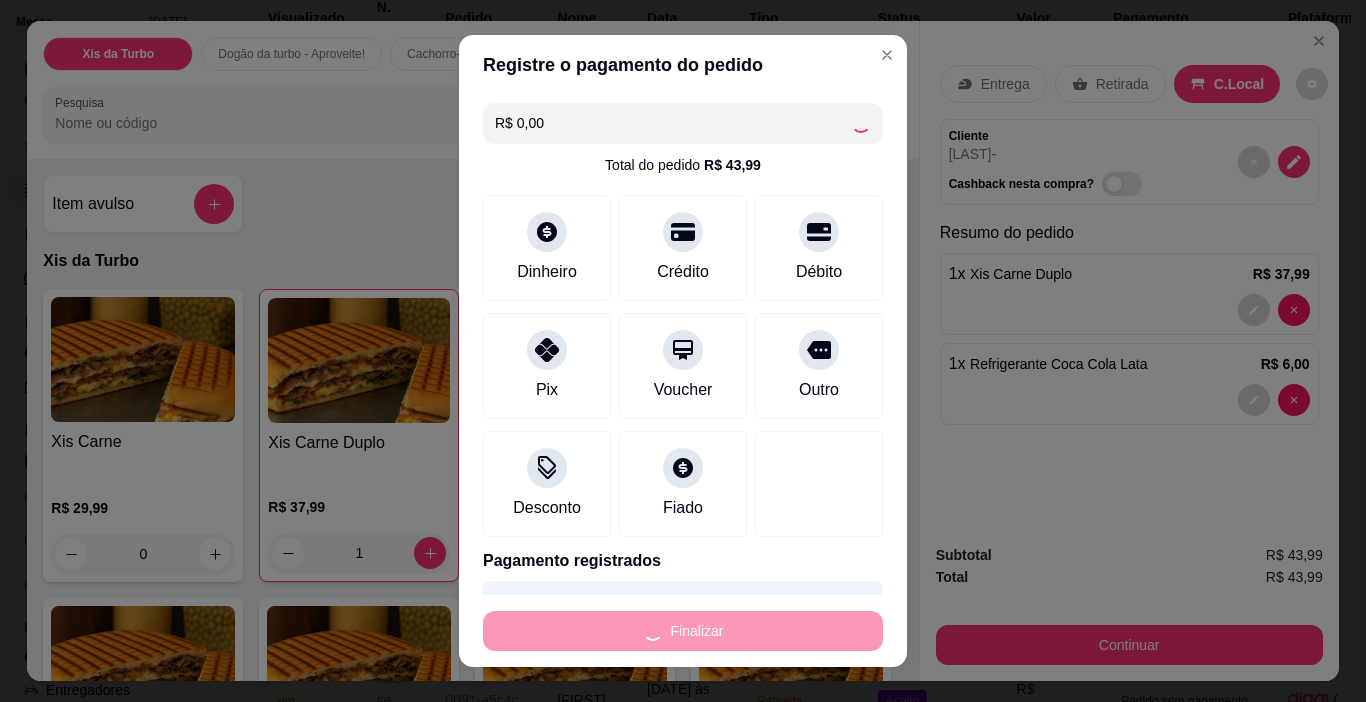 type on "0" 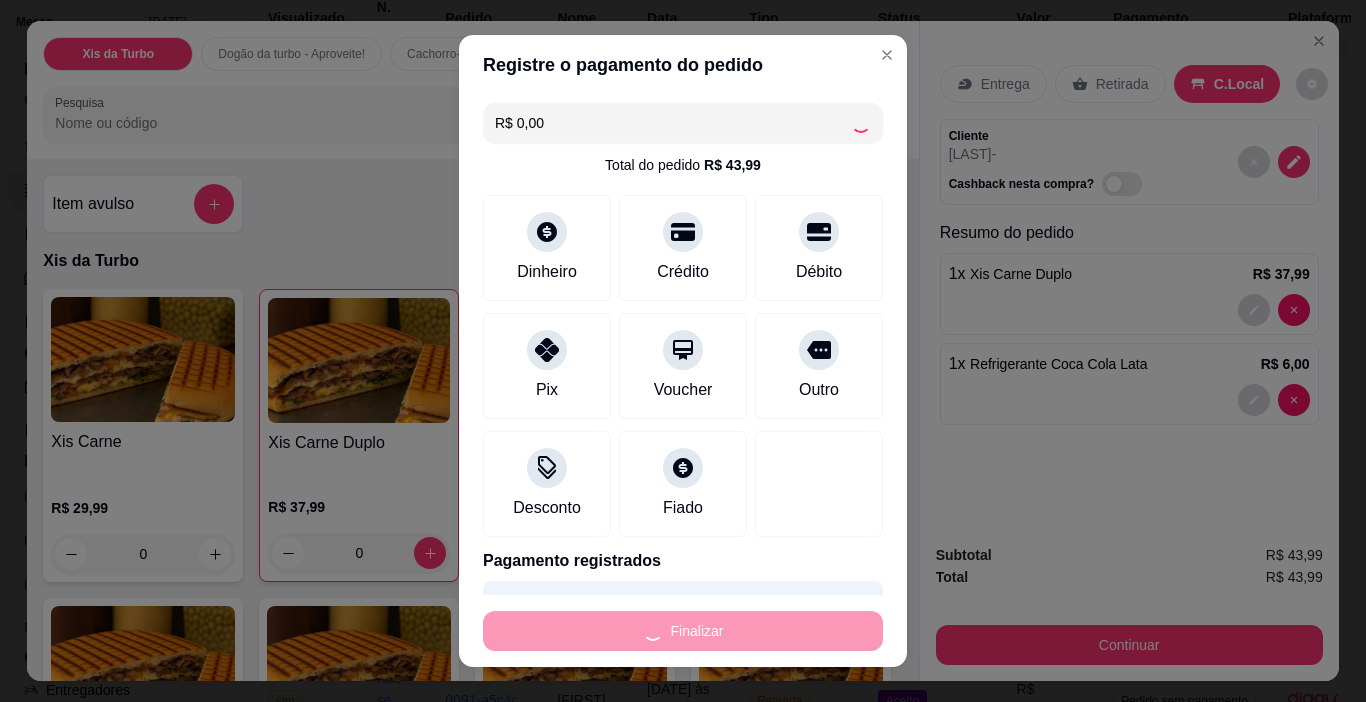 type on "-R$ 43,99" 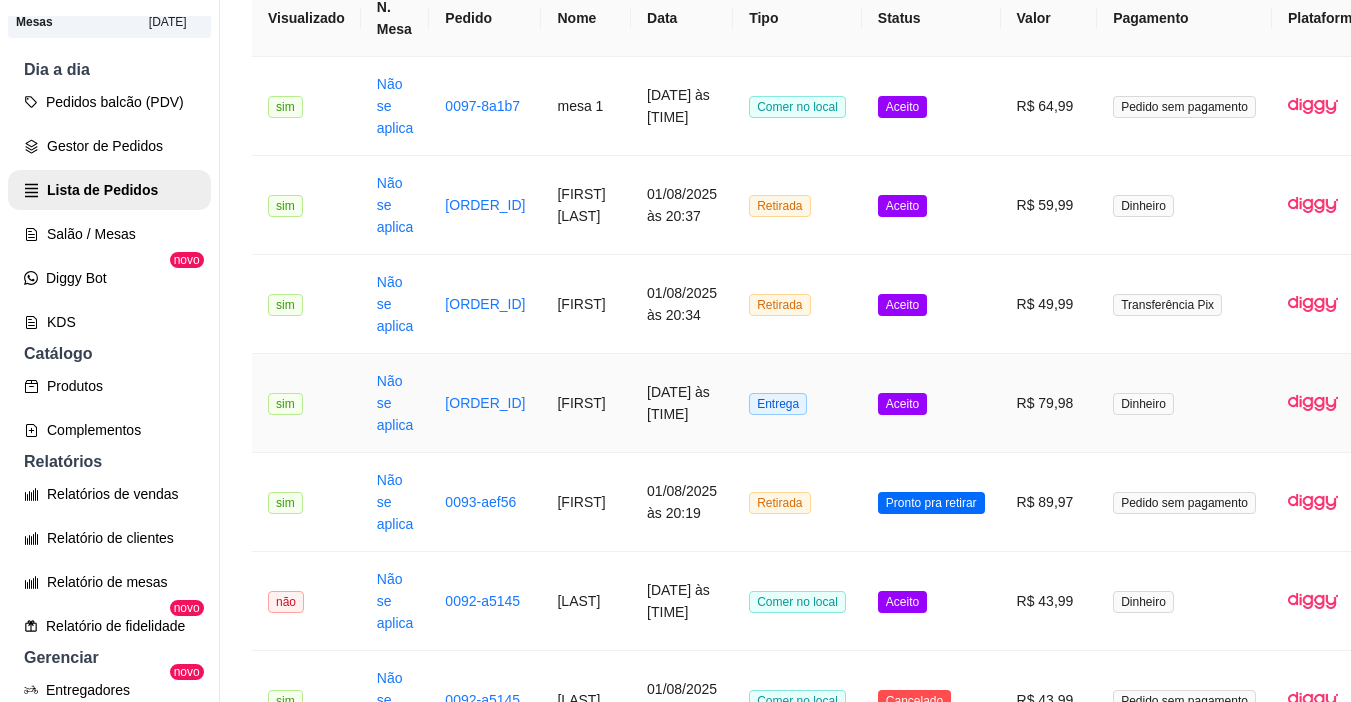 scroll, scrollTop: 0, scrollLeft: 0, axis: both 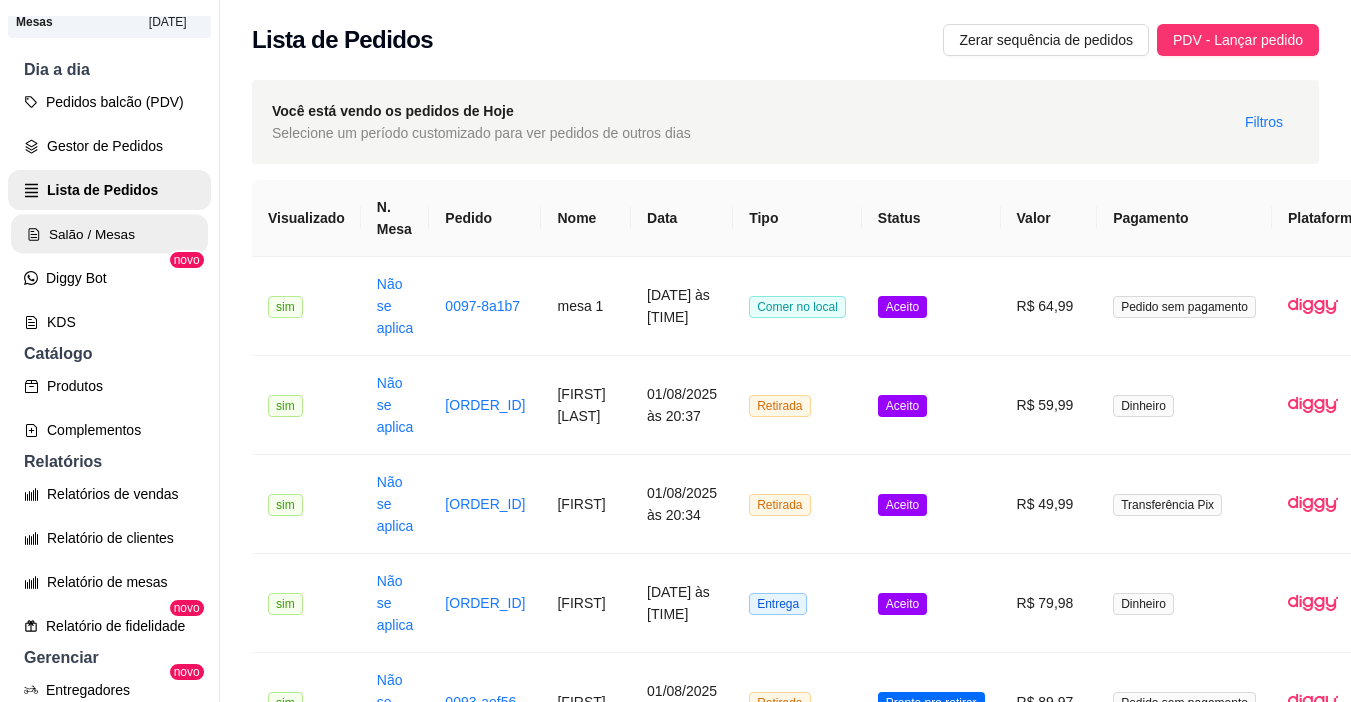 click on "Salão / Mesas" at bounding box center [109, 234] 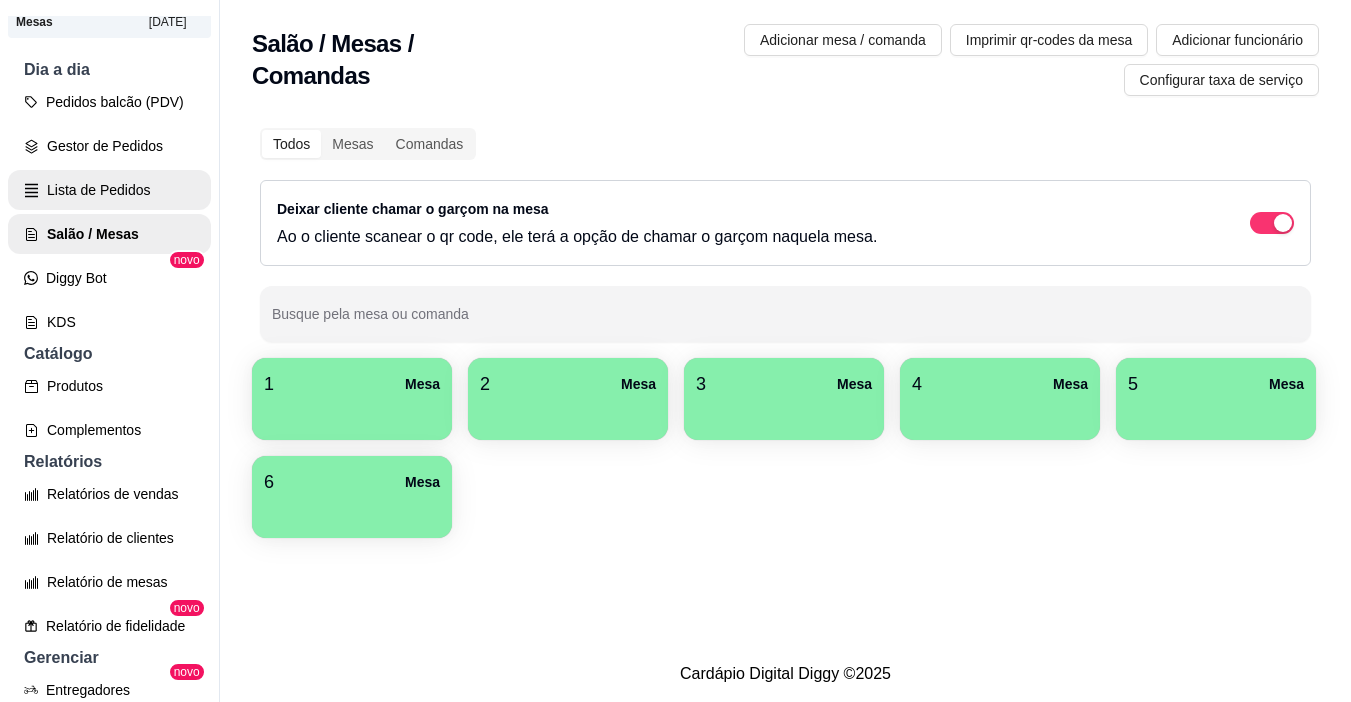 scroll, scrollTop: 0, scrollLeft: 0, axis: both 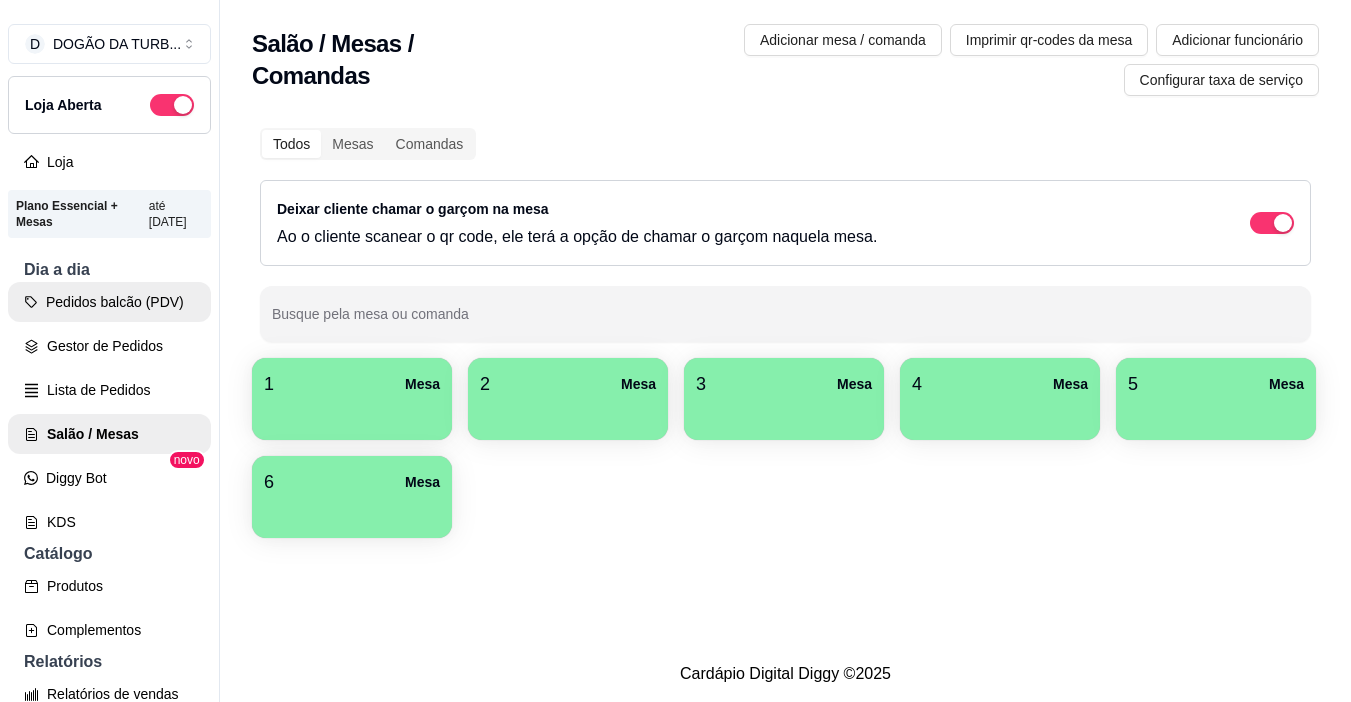 click on "Pedidos balcão (PDV)" at bounding box center (109, 302) 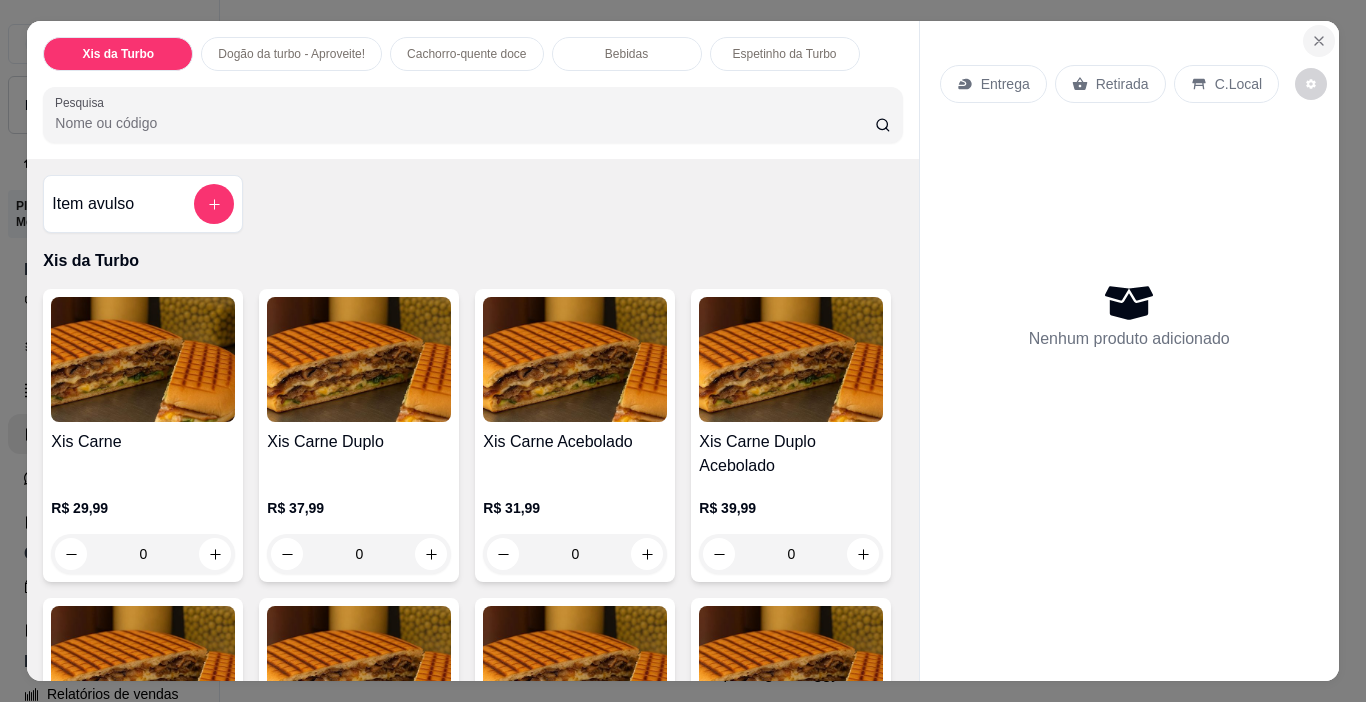 click 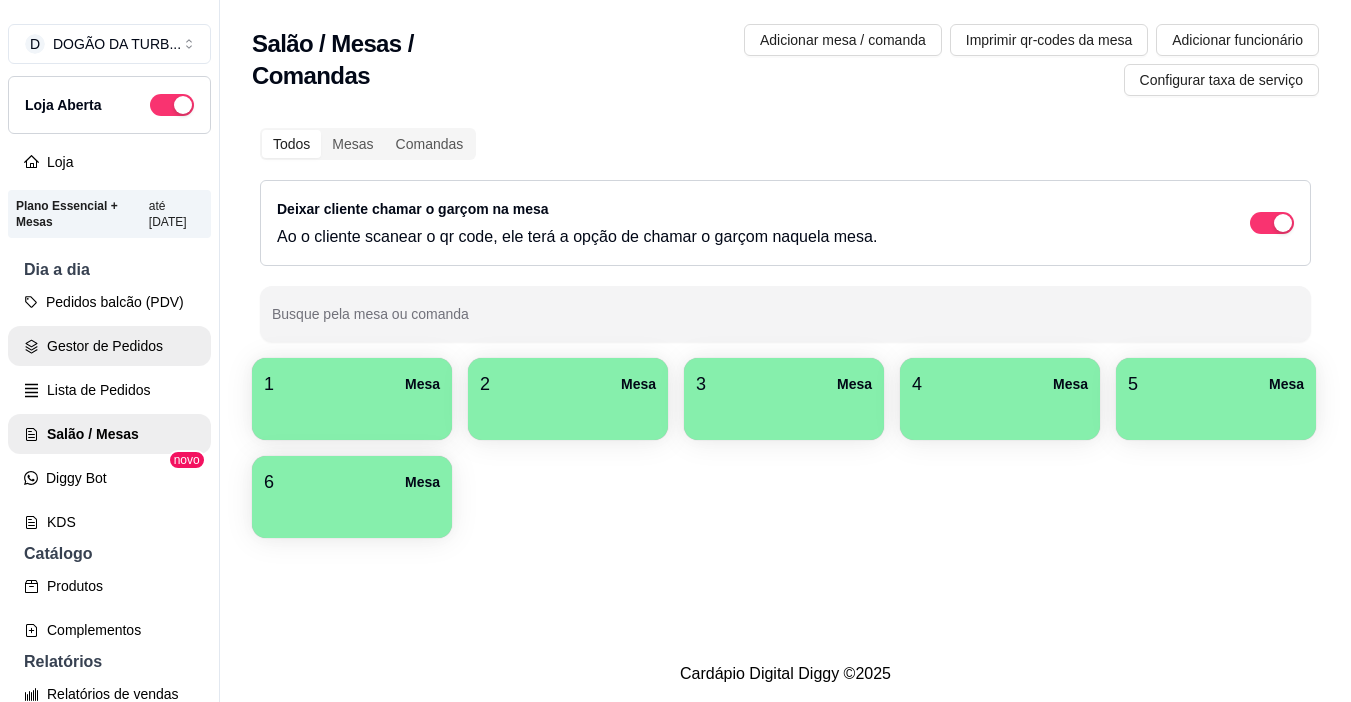 click on "Gestor de Pedidos" at bounding box center (109, 346) 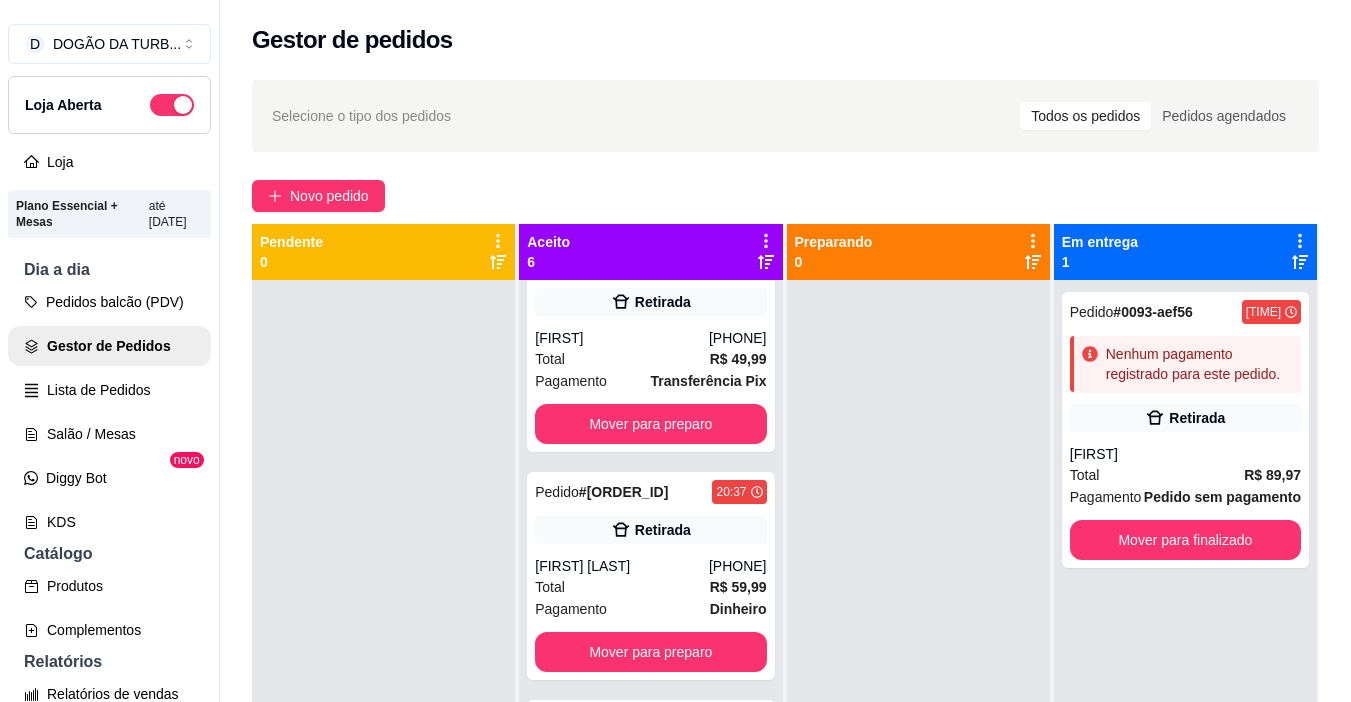 scroll, scrollTop: 926, scrollLeft: 0, axis: vertical 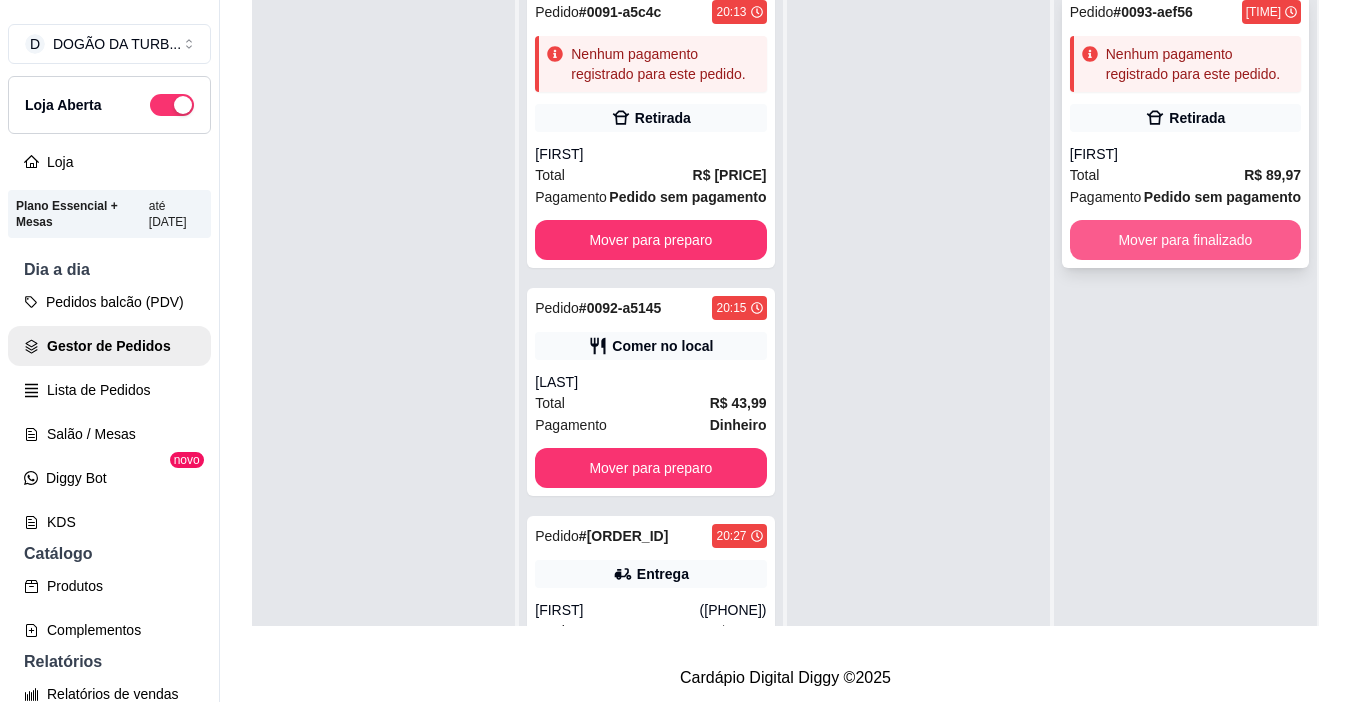 click on "Mover para finalizado" at bounding box center (1185, 240) 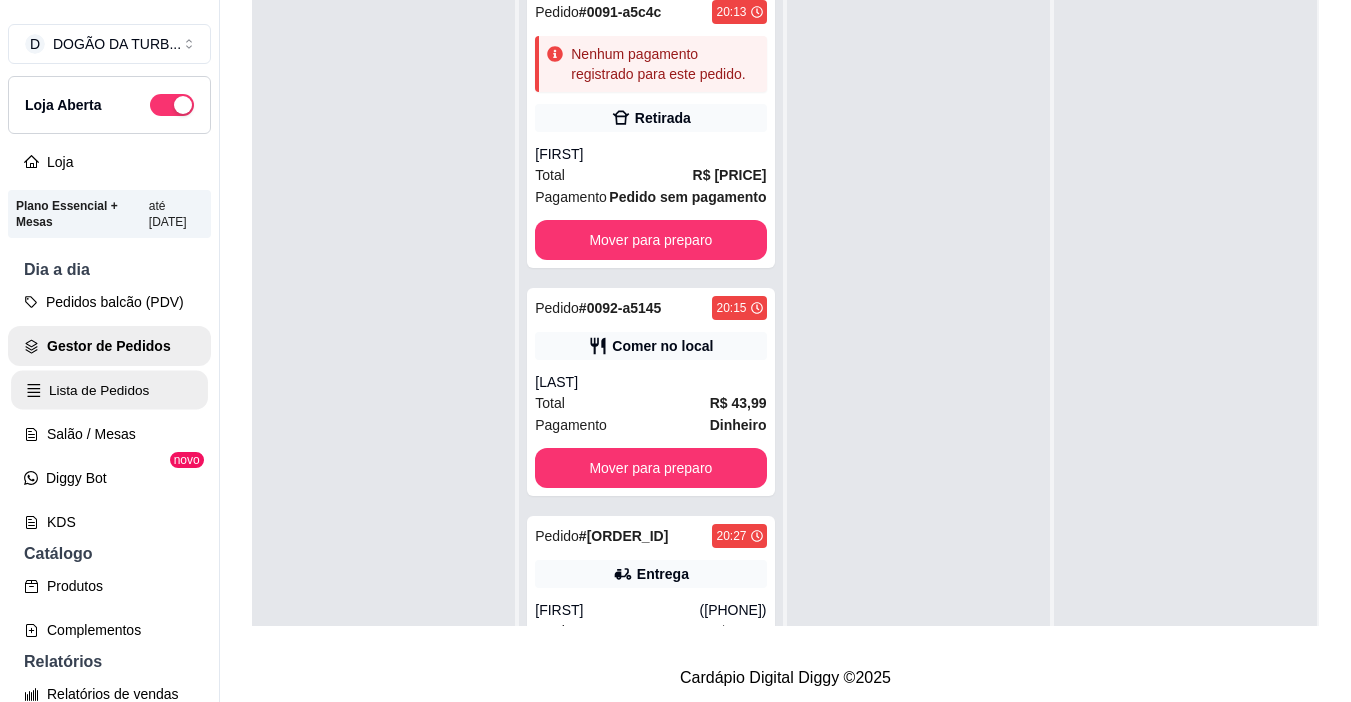 click on "Lista de Pedidos" at bounding box center (109, 390) 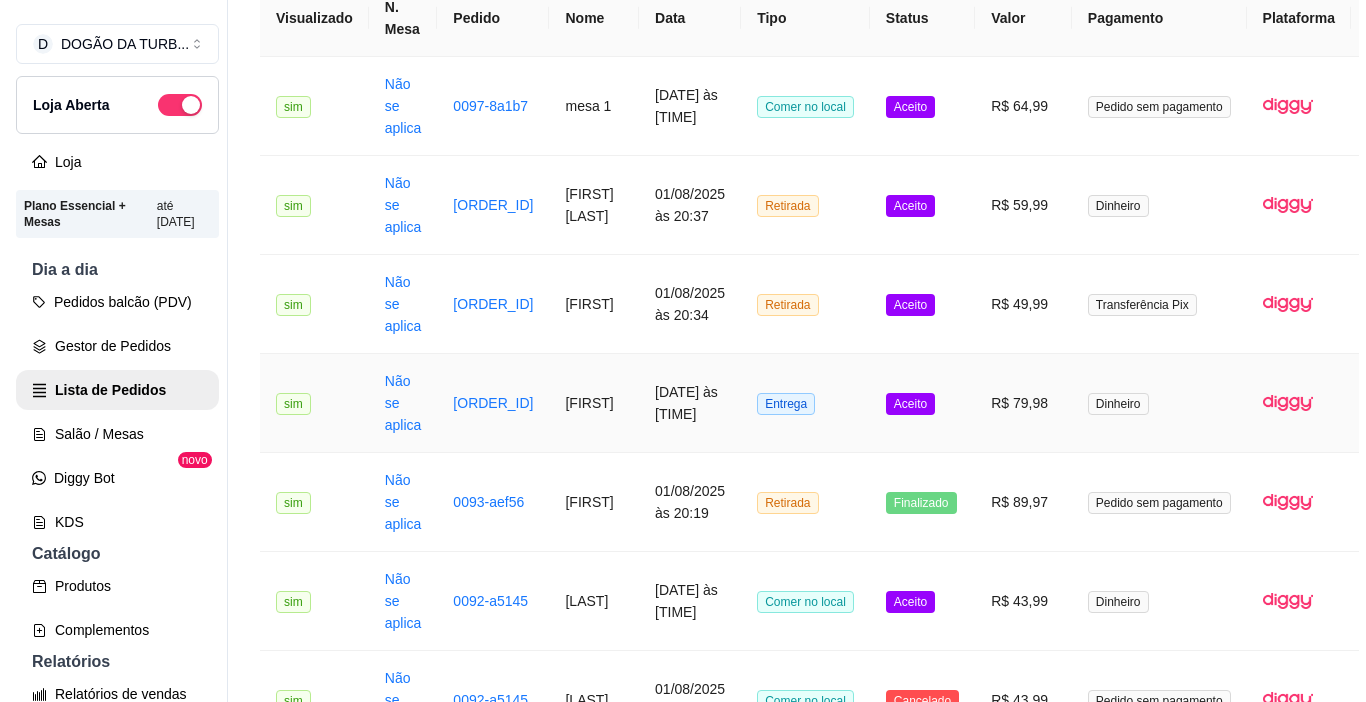scroll, scrollTop: 300, scrollLeft: 0, axis: vertical 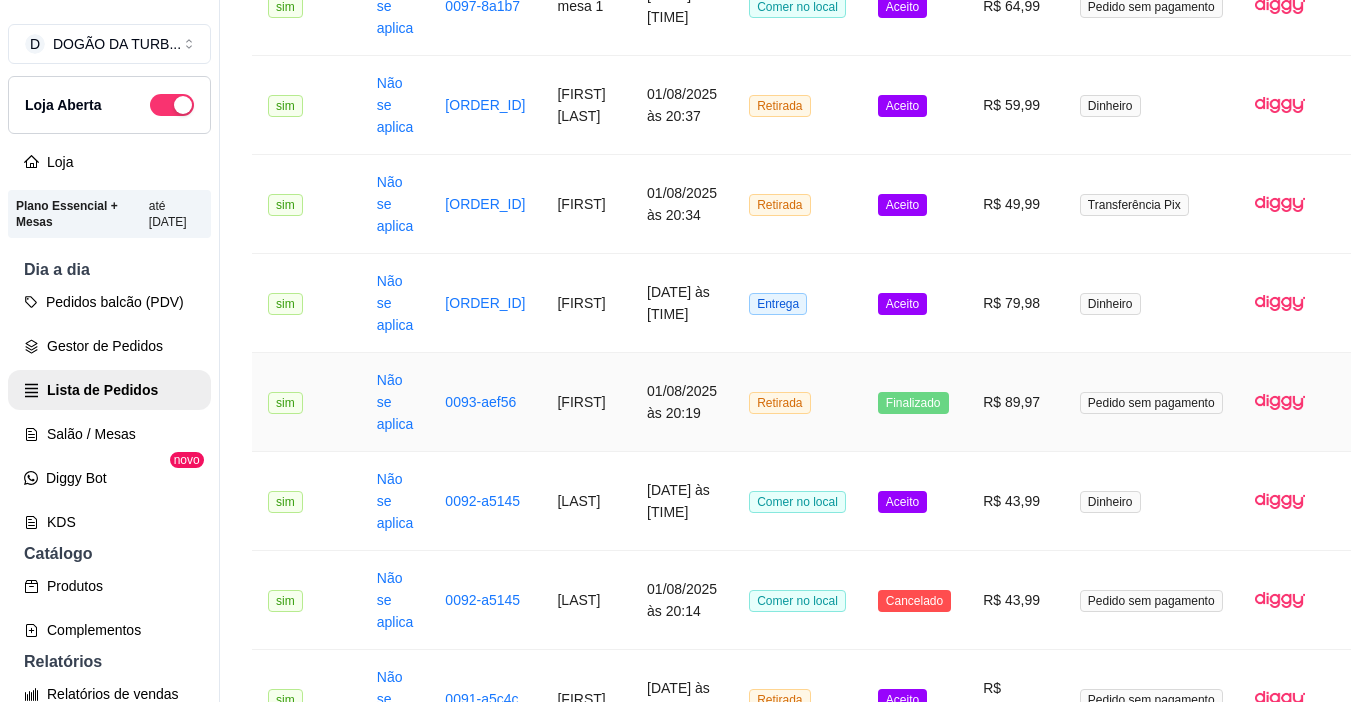 click on "Pedido sem pagamento" at bounding box center [1151, 403] 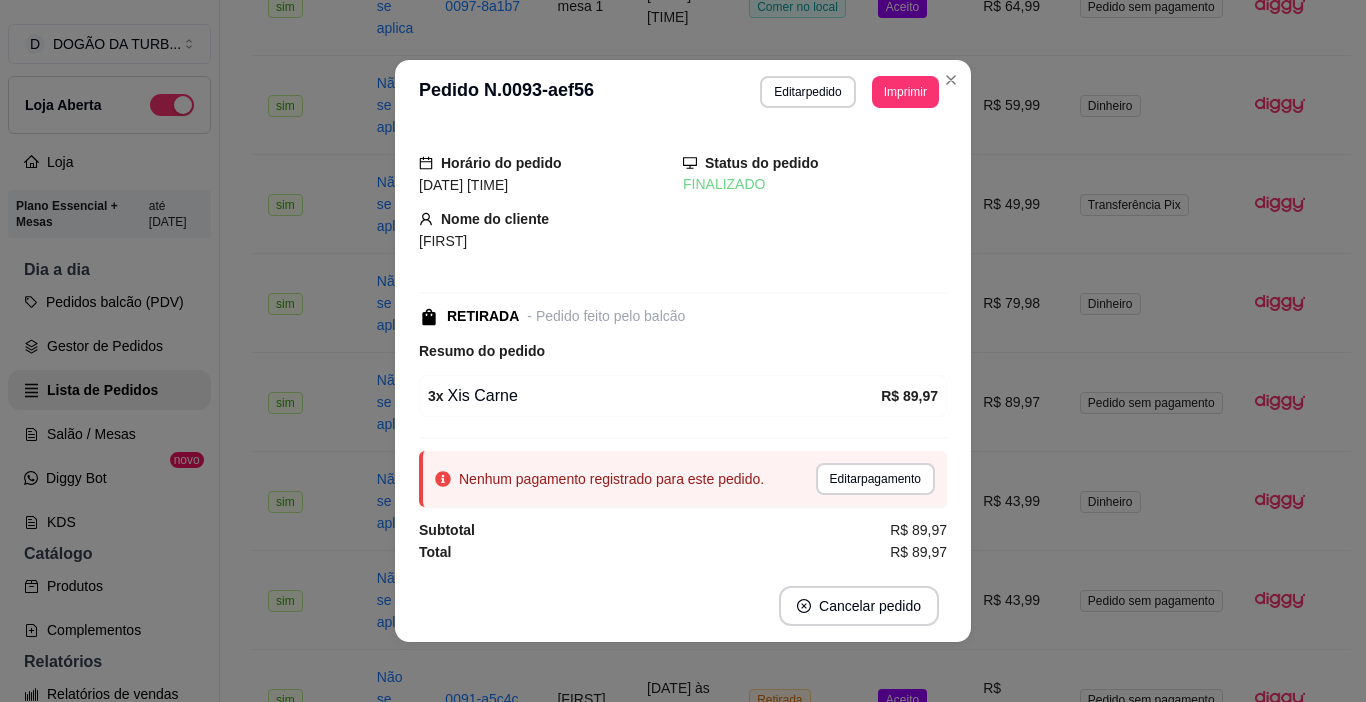 scroll, scrollTop: 1, scrollLeft: 0, axis: vertical 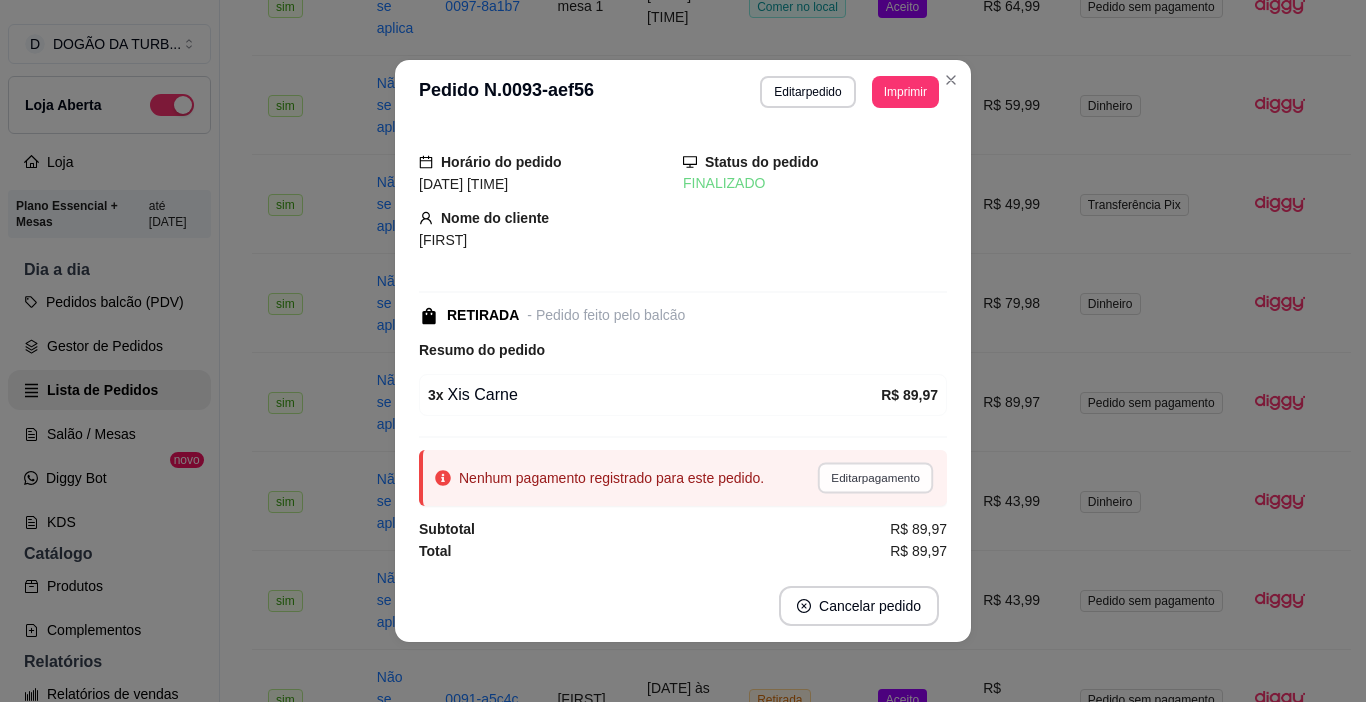 click on "Editar  pagamento" at bounding box center [875, 477] 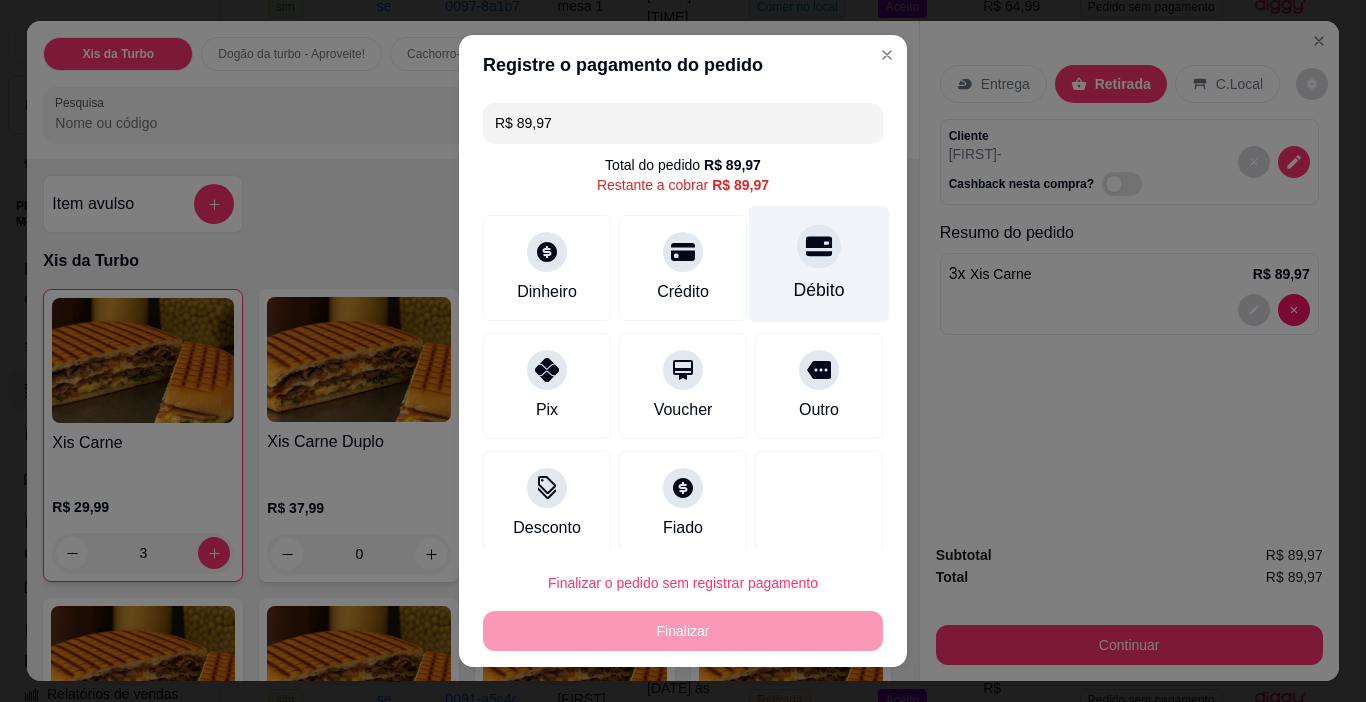 click on "Débito" at bounding box center [819, 290] 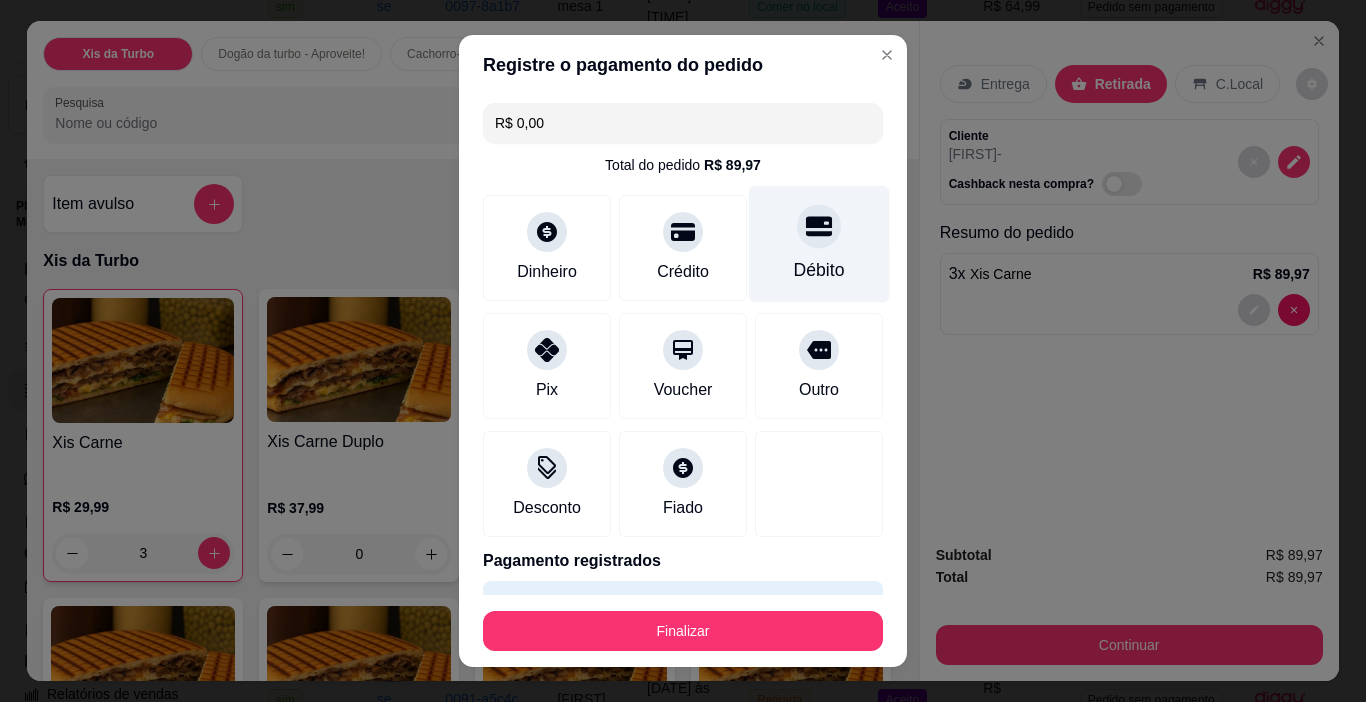 click on "Débito" at bounding box center [819, 244] 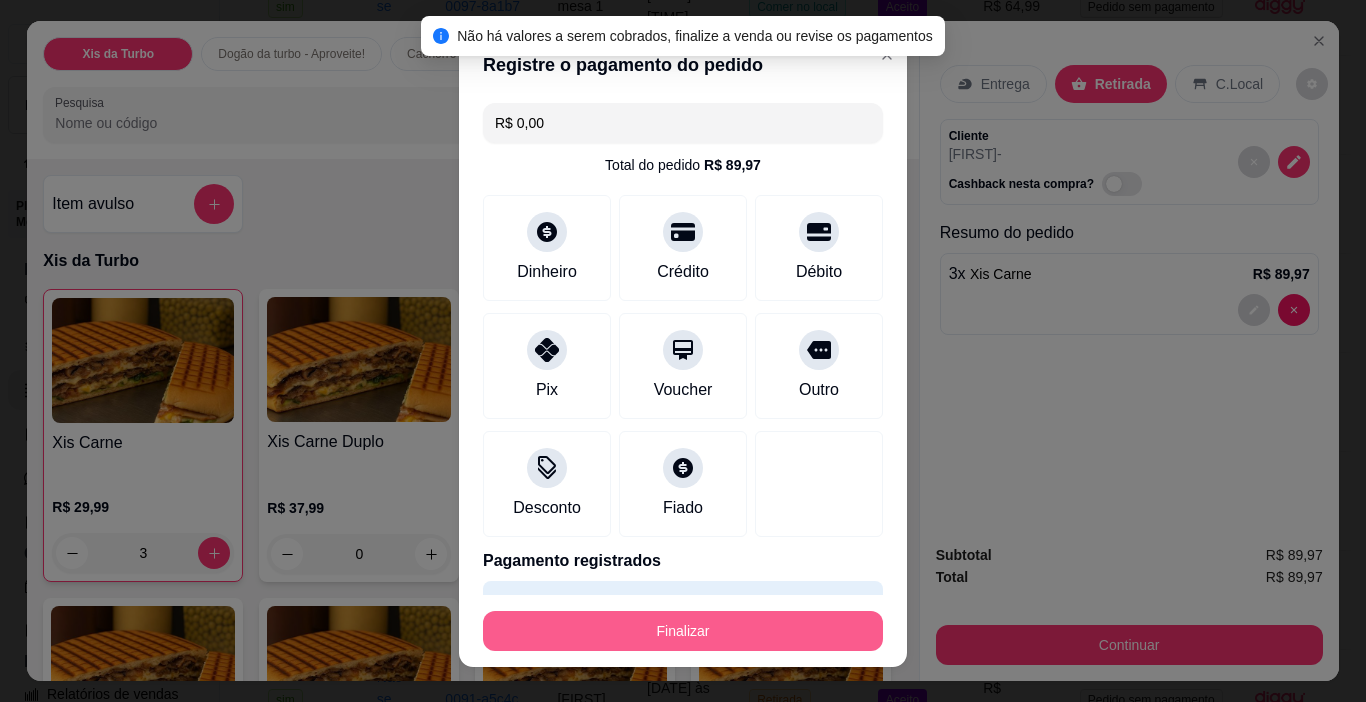 click on "Finalizar" at bounding box center (683, 631) 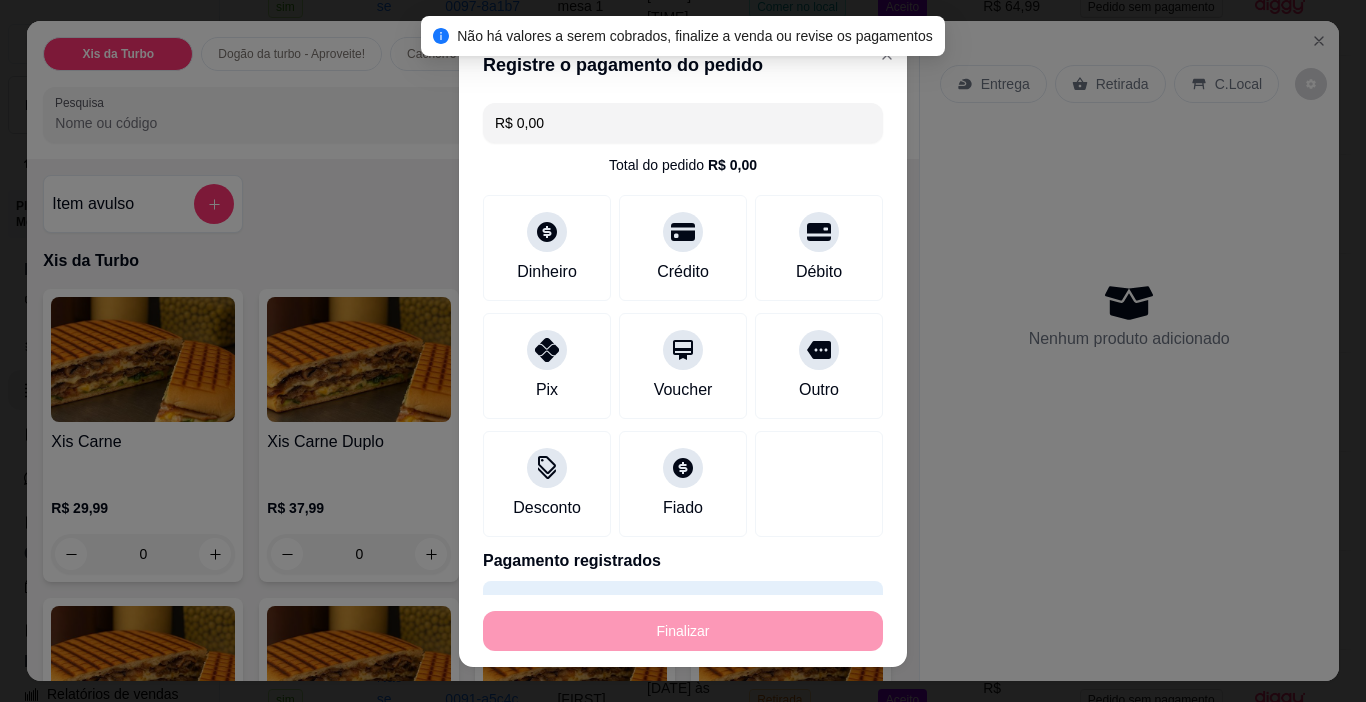 type on "0" 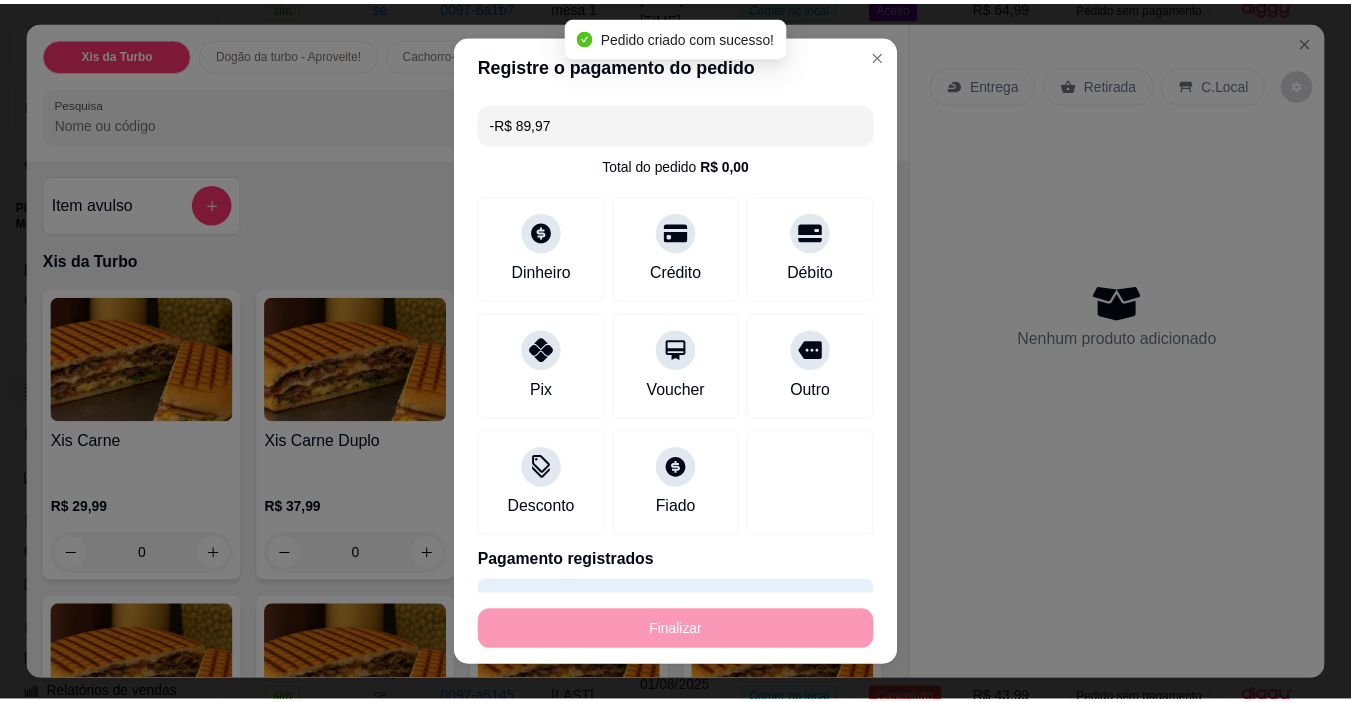 scroll, scrollTop: 91, scrollLeft: 0, axis: vertical 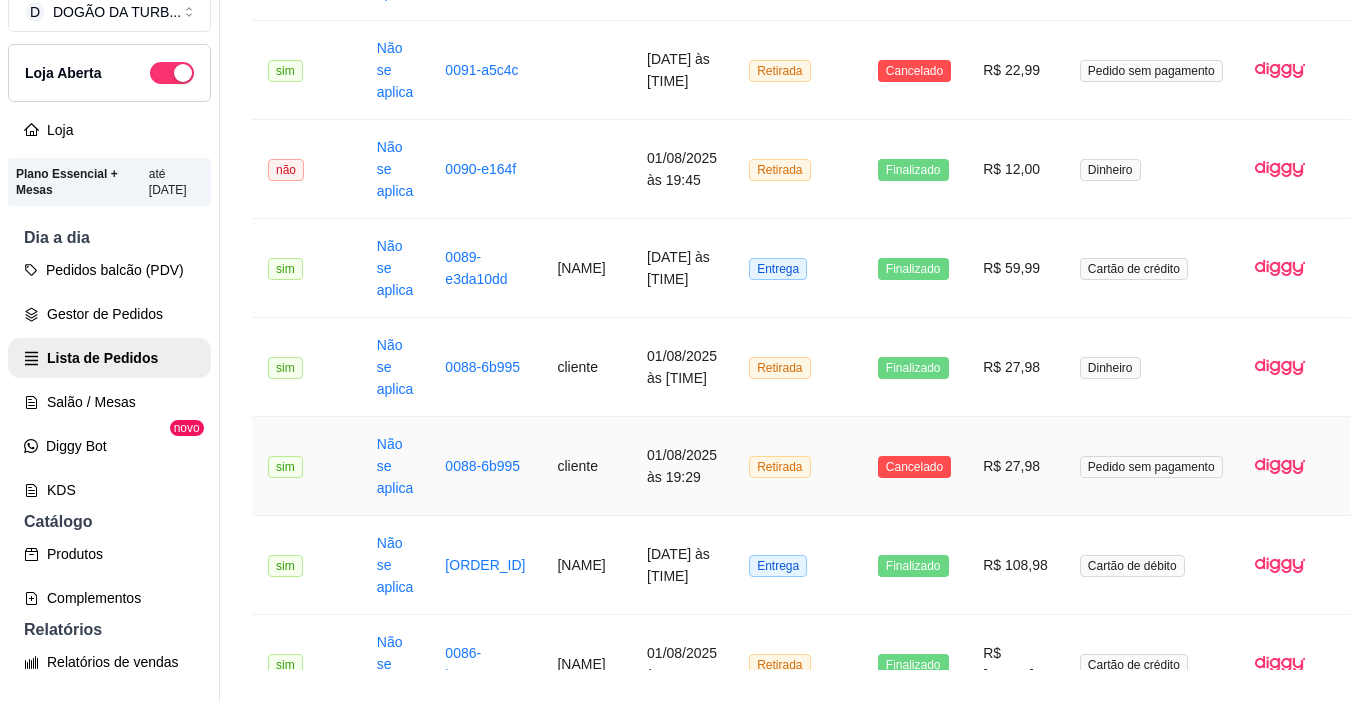click on "Pedido sem pagamento" at bounding box center (1151, 467) 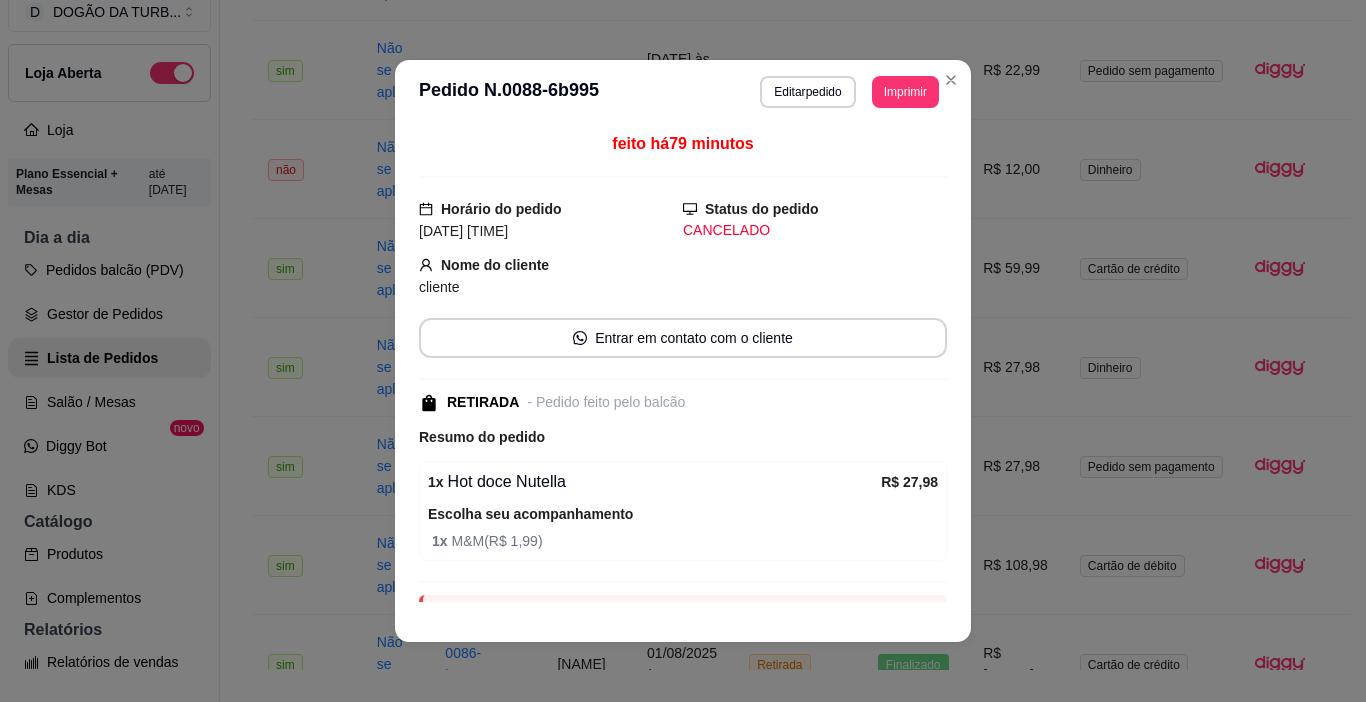 scroll, scrollTop: 105, scrollLeft: 0, axis: vertical 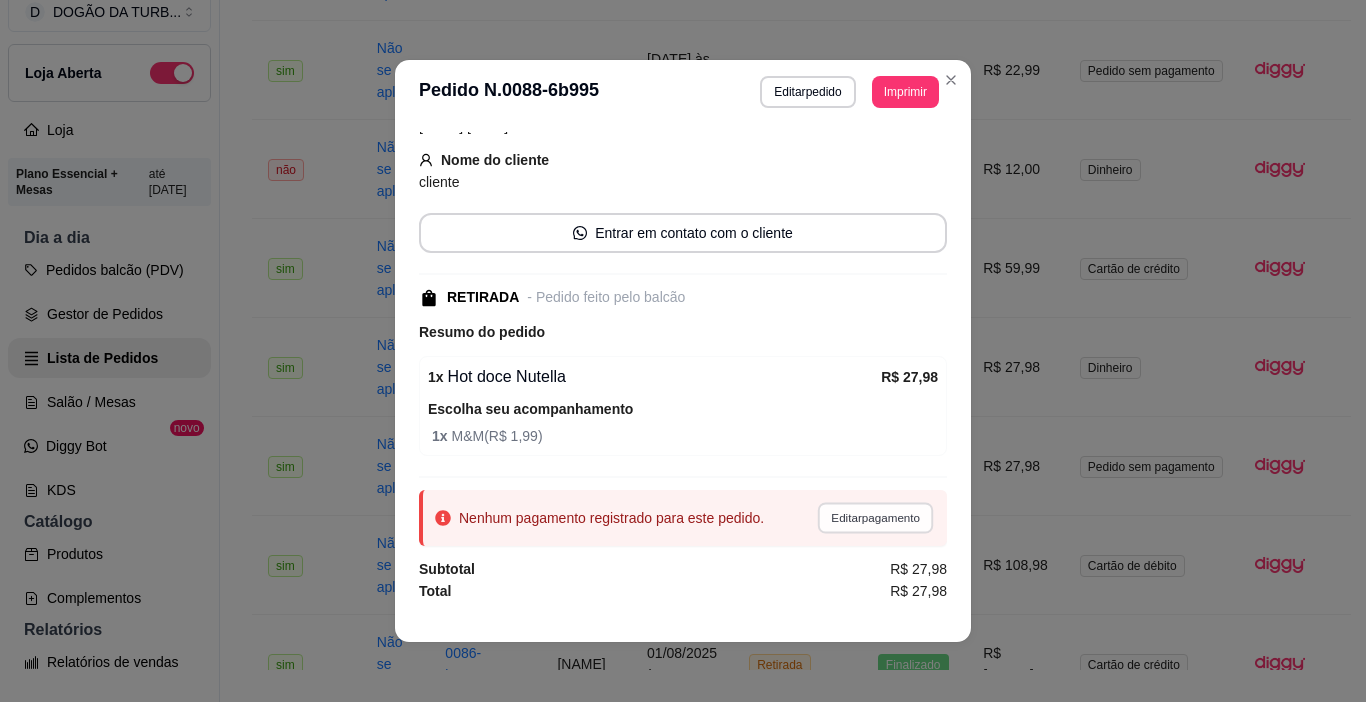 click on "Editar  pagamento" at bounding box center [875, 517] 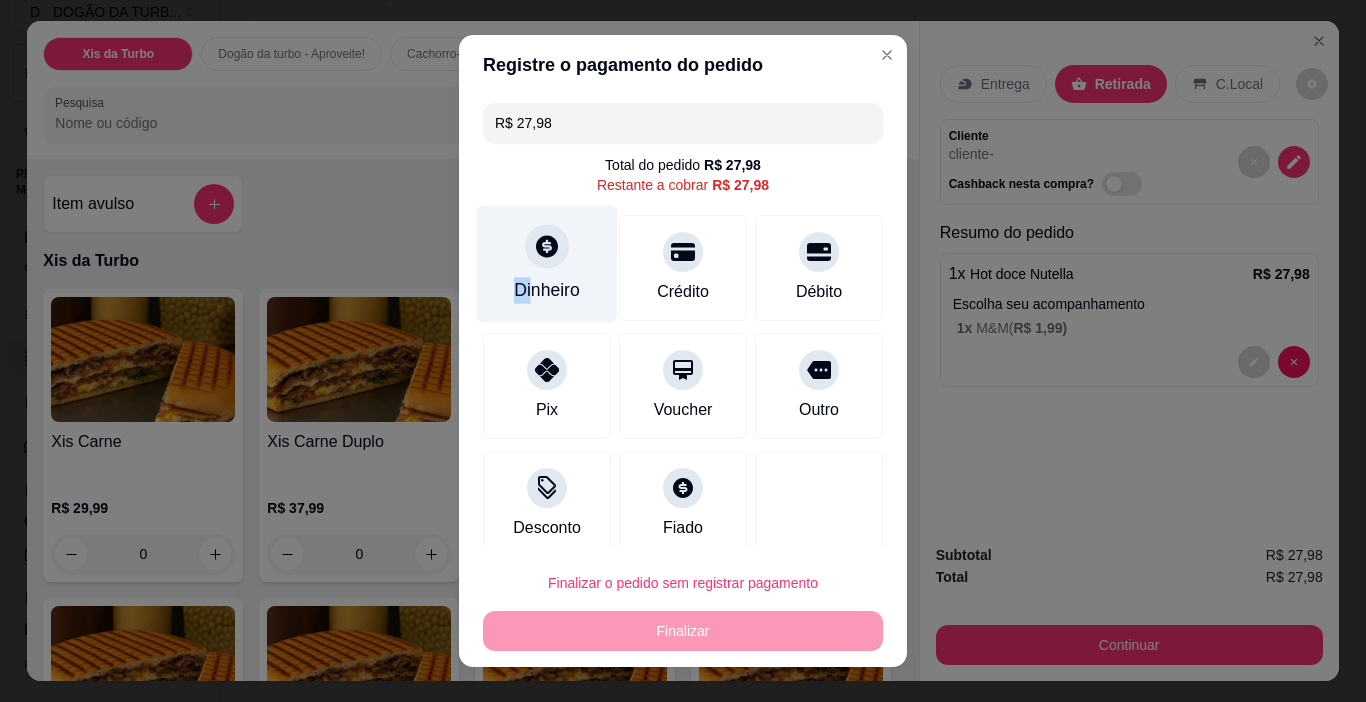 click on "Dinheiro" at bounding box center [547, 264] 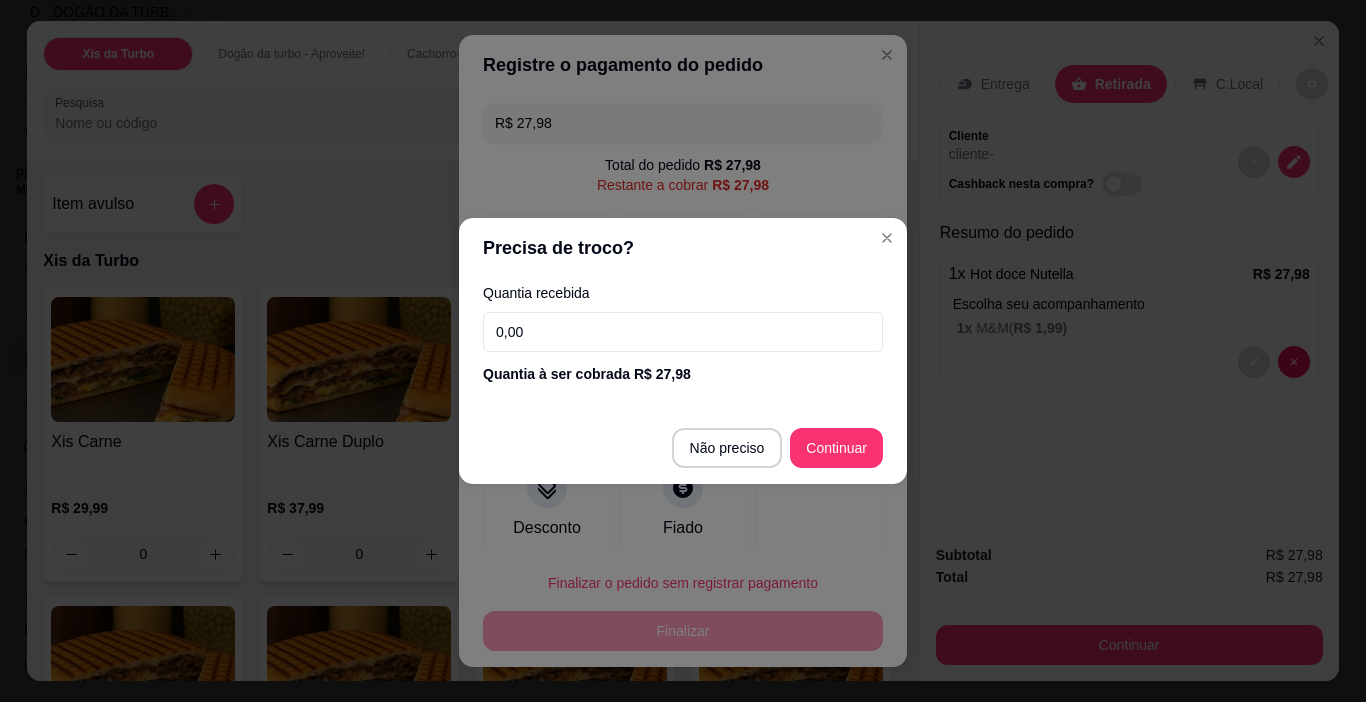 click on "0,00" at bounding box center [683, 332] 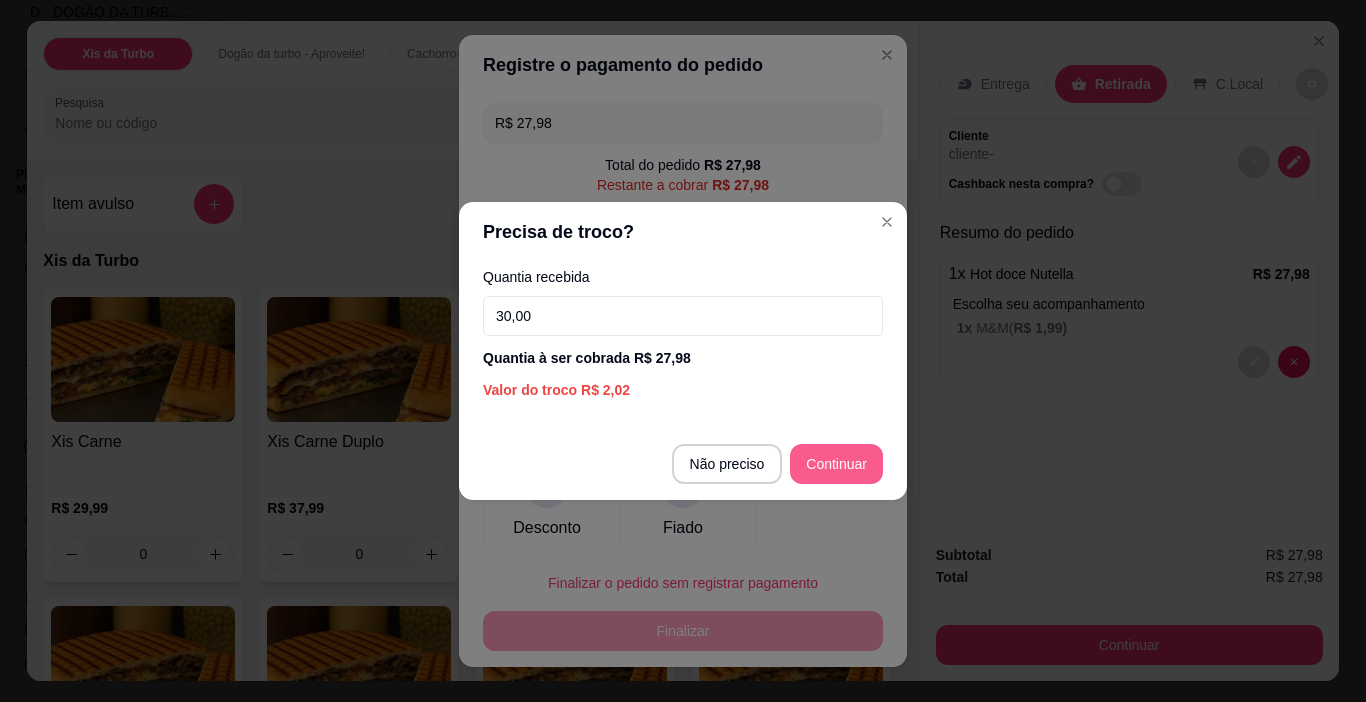 type on "30,00" 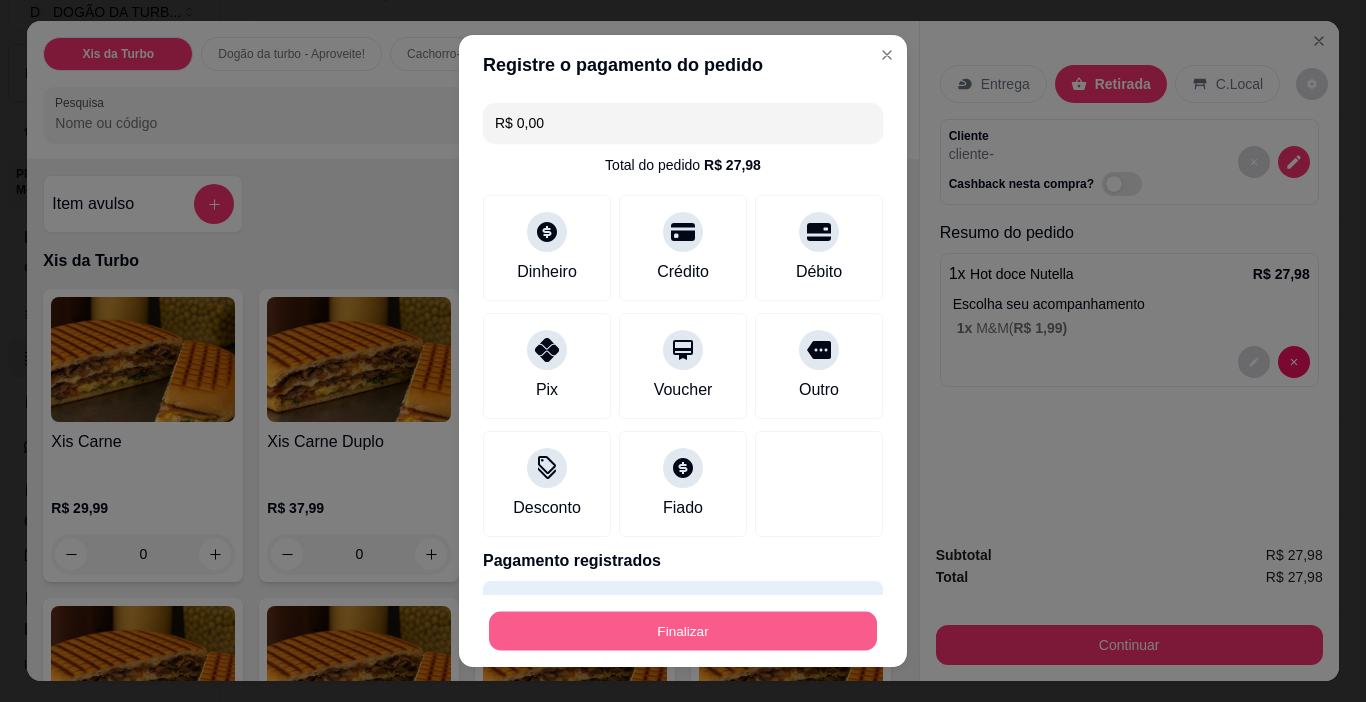 click on "Finalizar" at bounding box center (683, 631) 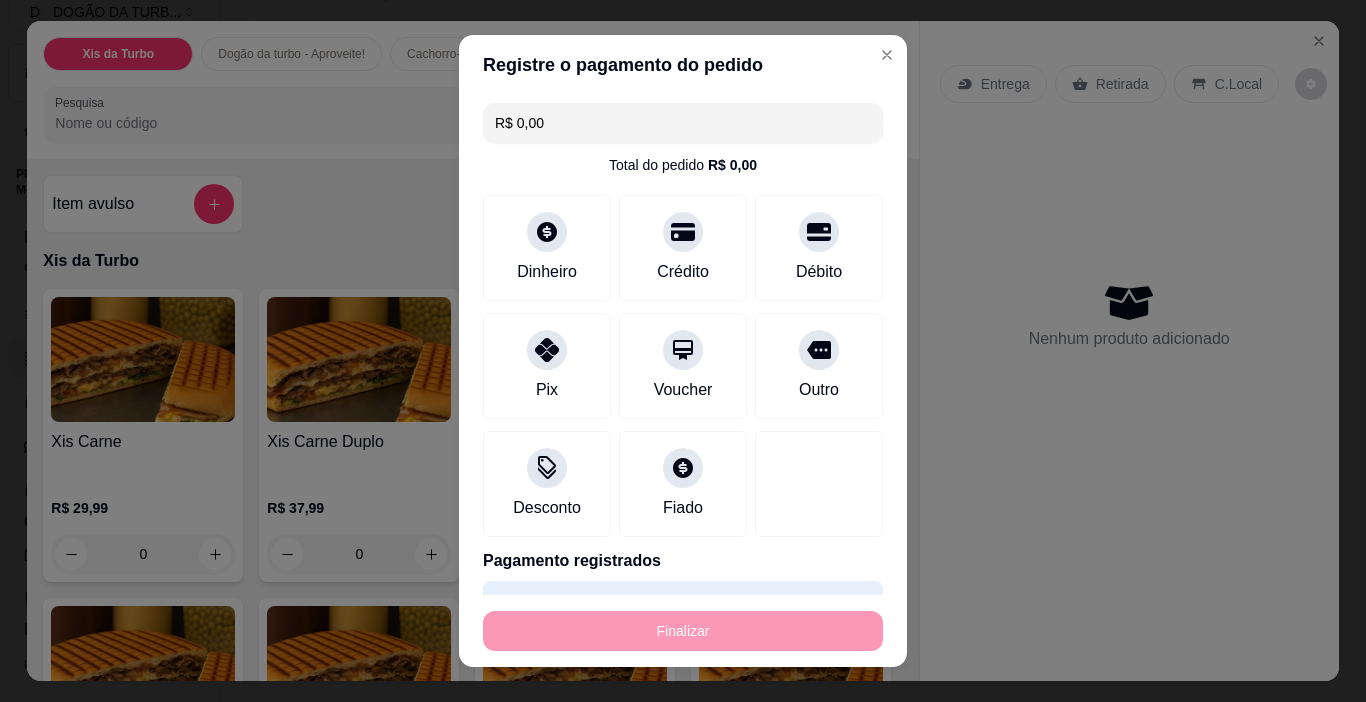 type on "-R$ 27,98" 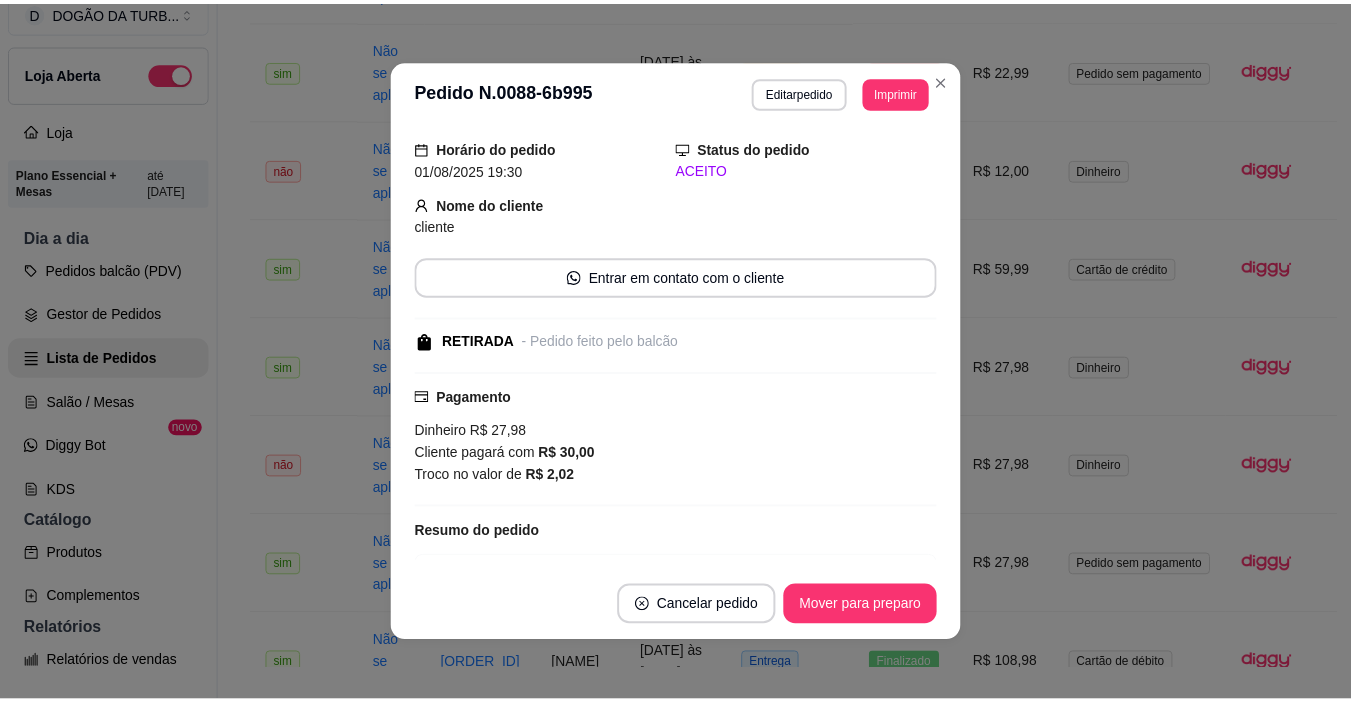 scroll, scrollTop: 0, scrollLeft: 0, axis: both 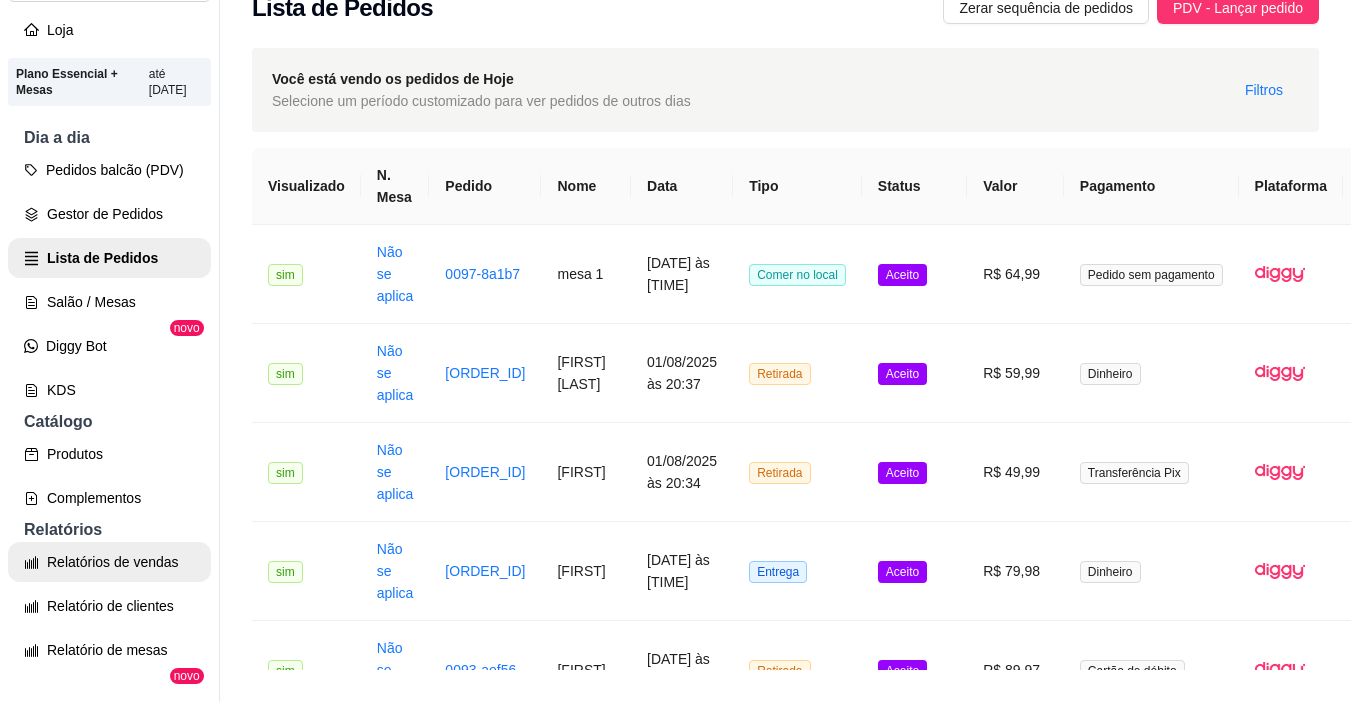 click on "Relatórios de vendas" at bounding box center [109, 562] 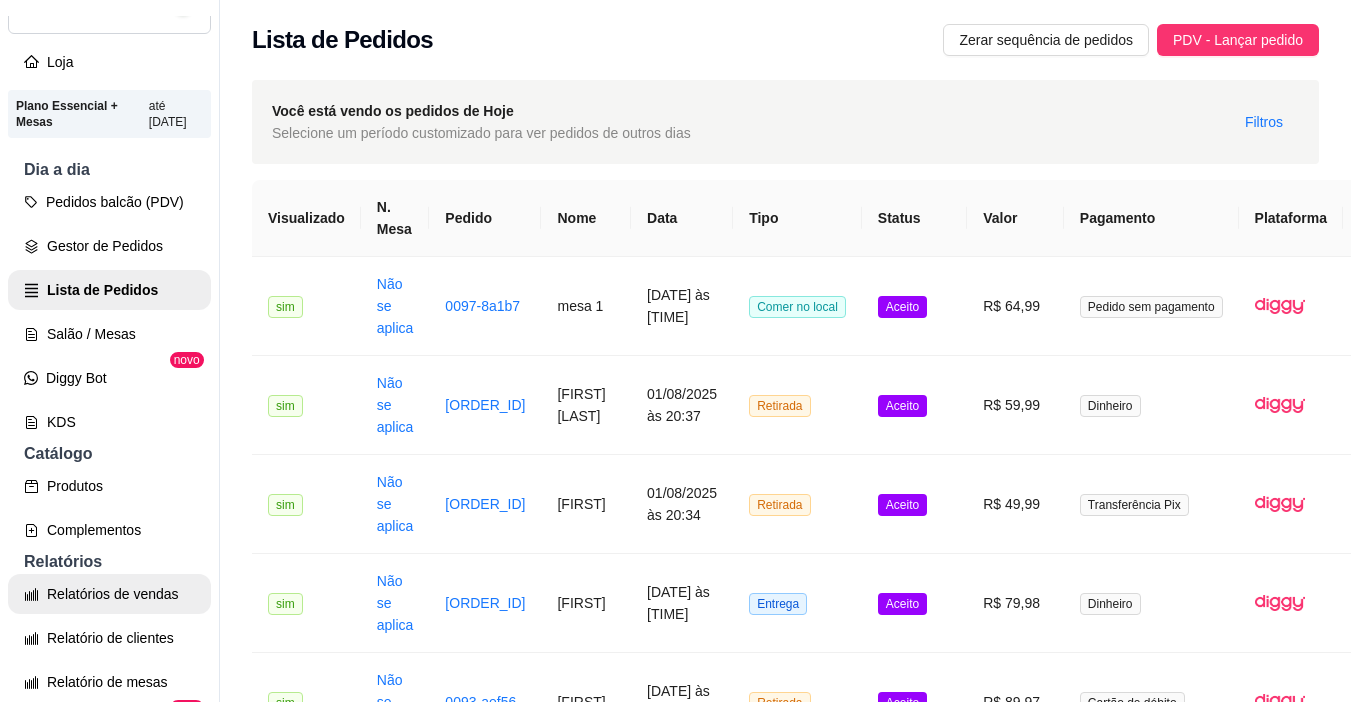 select on "ALL" 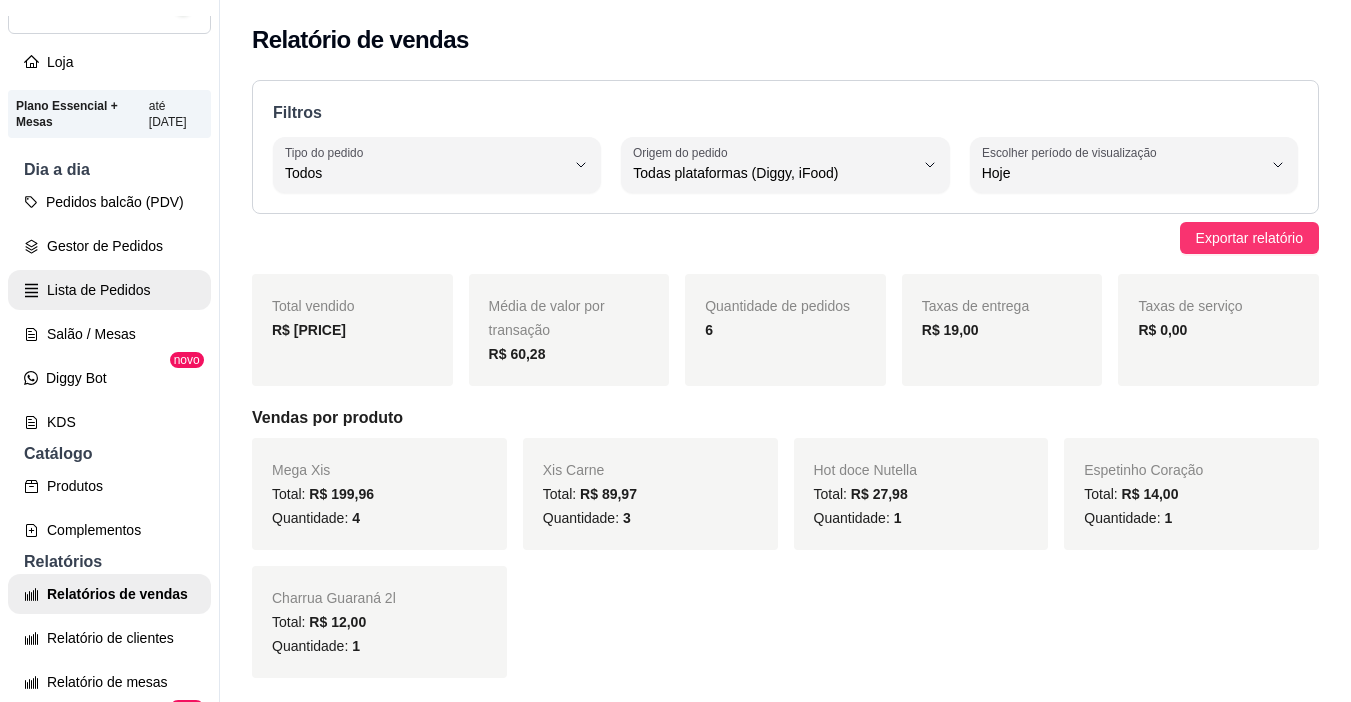 scroll, scrollTop: 0, scrollLeft: 0, axis: both 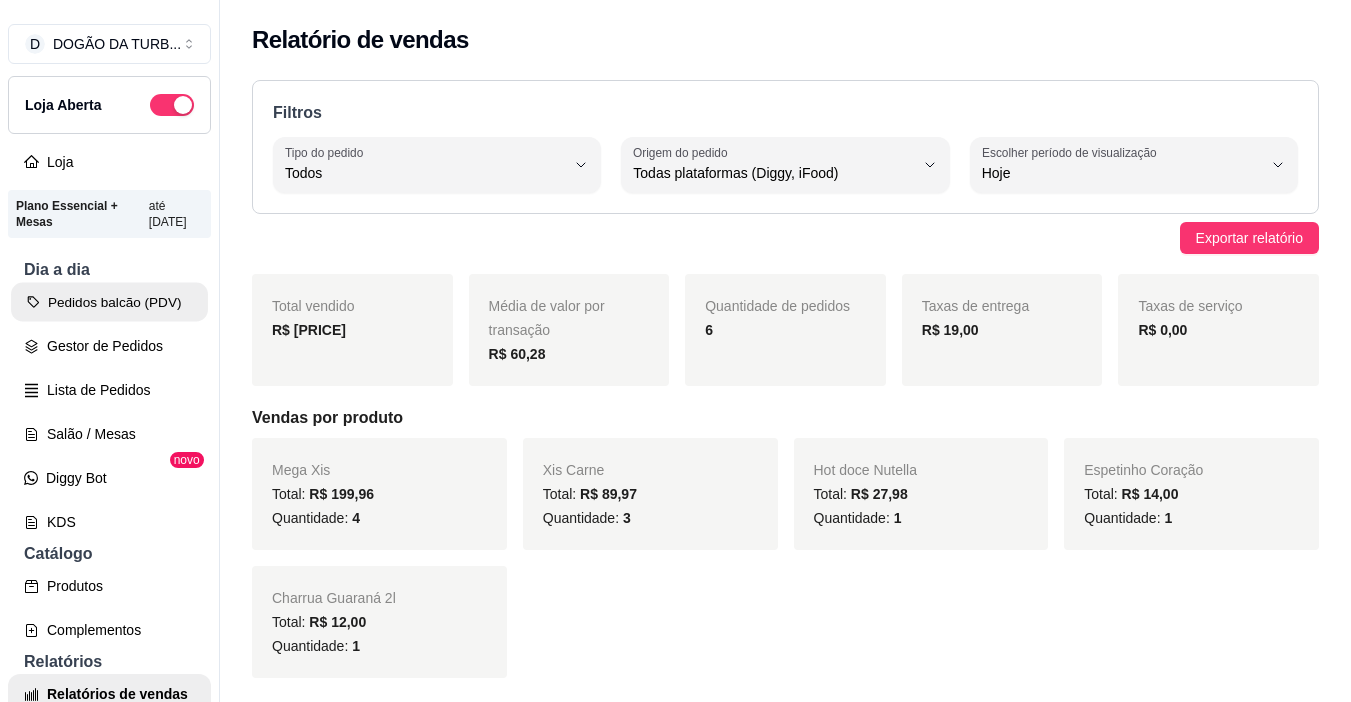 click on "Pedidos balcão (PDV)" at bounding box center (109, 302) 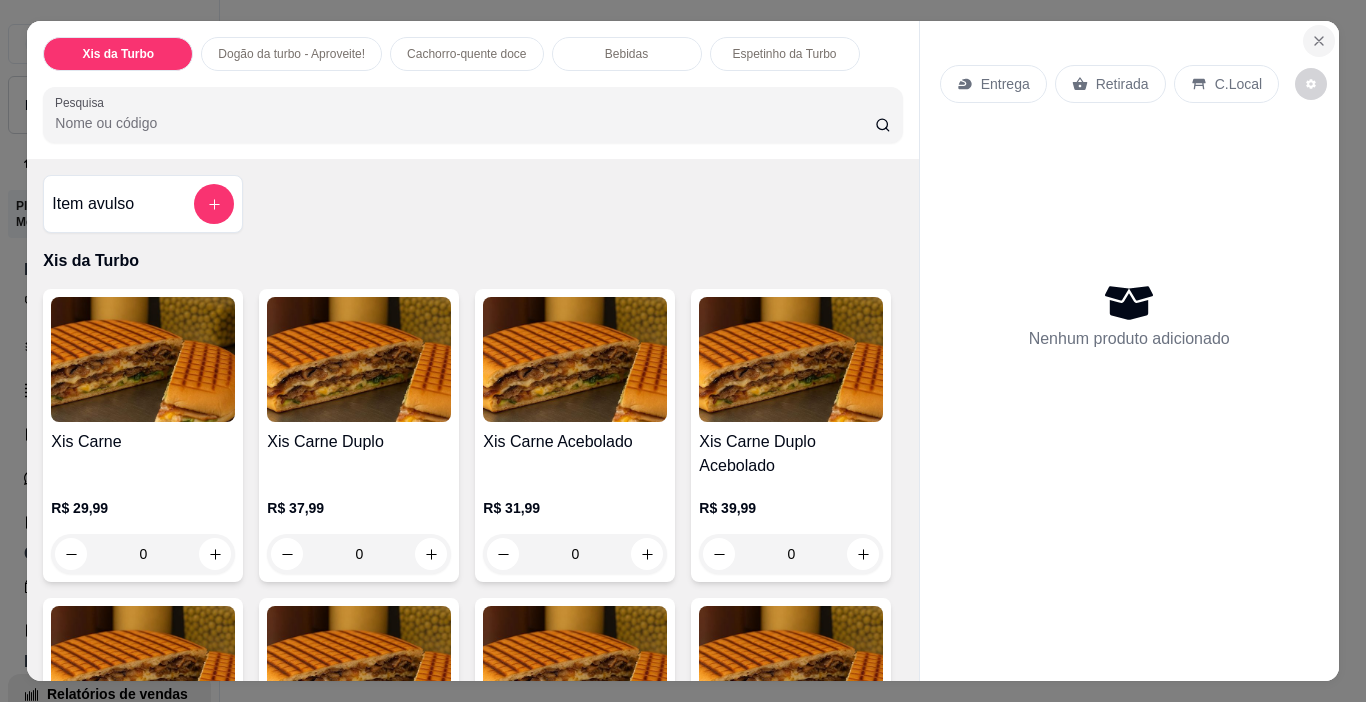 click 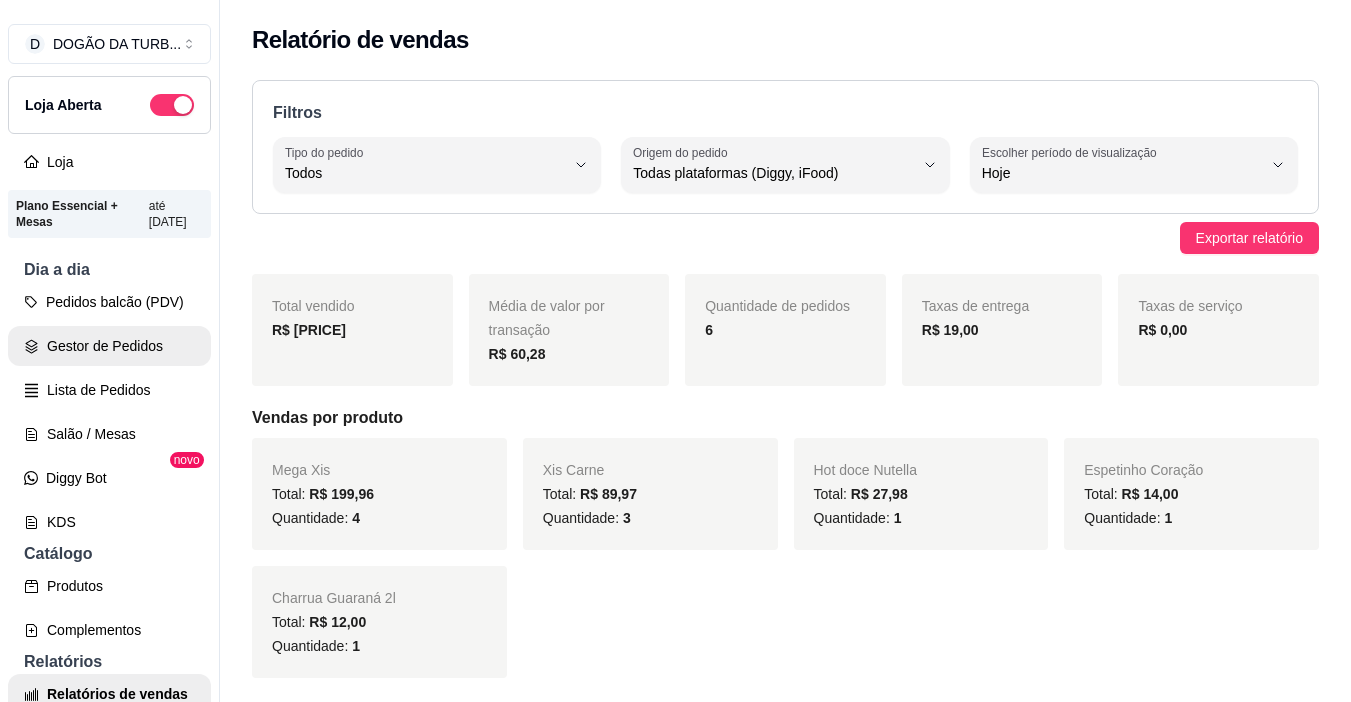 click on "Gestor de Pedidos" at bounding box center [109, 346] 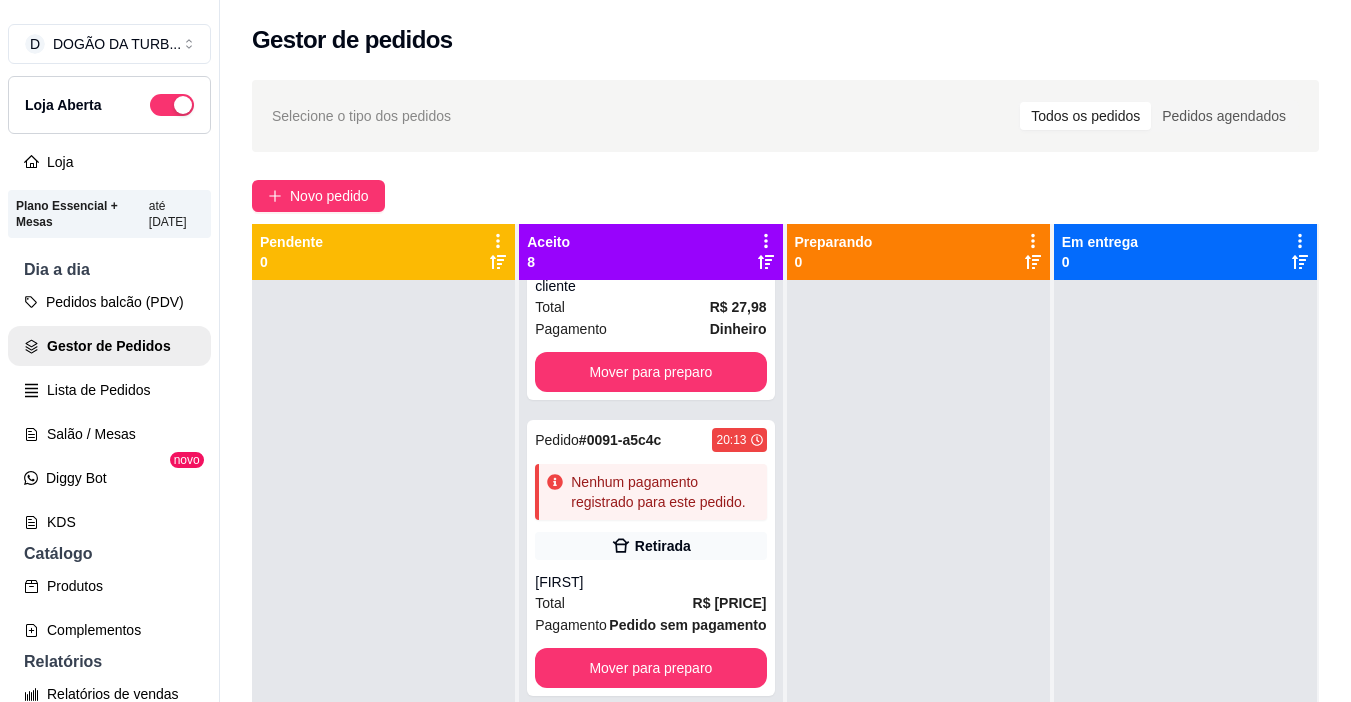scroll, scrollTop: 0, scrollLeft: 0, axis: both 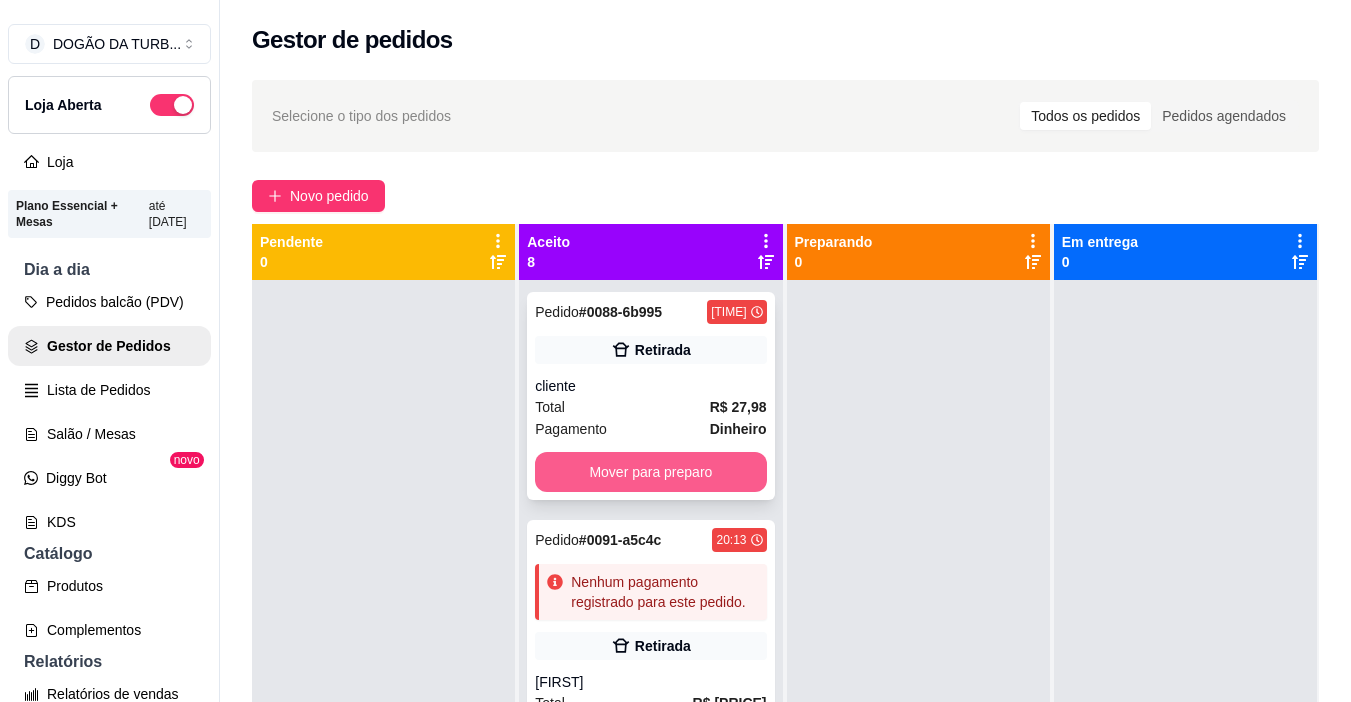 click on "Mover para preparo" at bounding box center (650, 472) 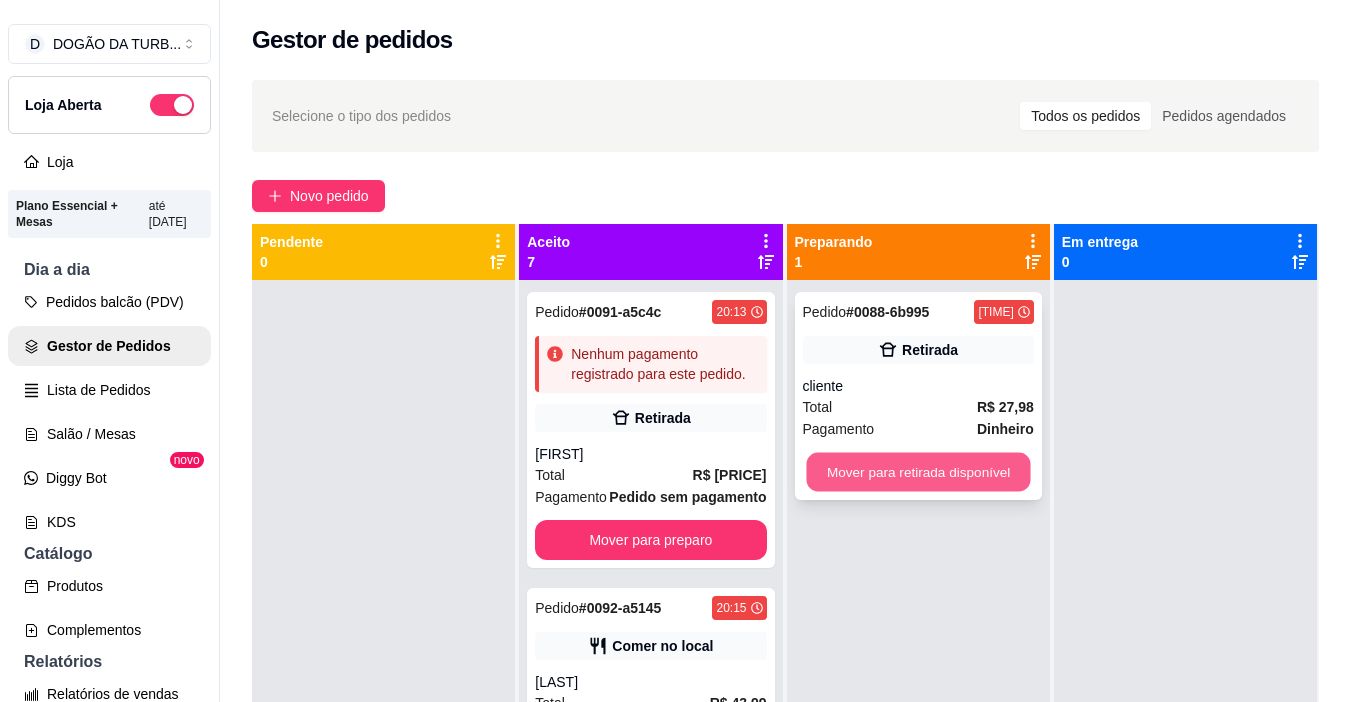 click on "Mover para retirada disponível" at bounding box center (918, 472) 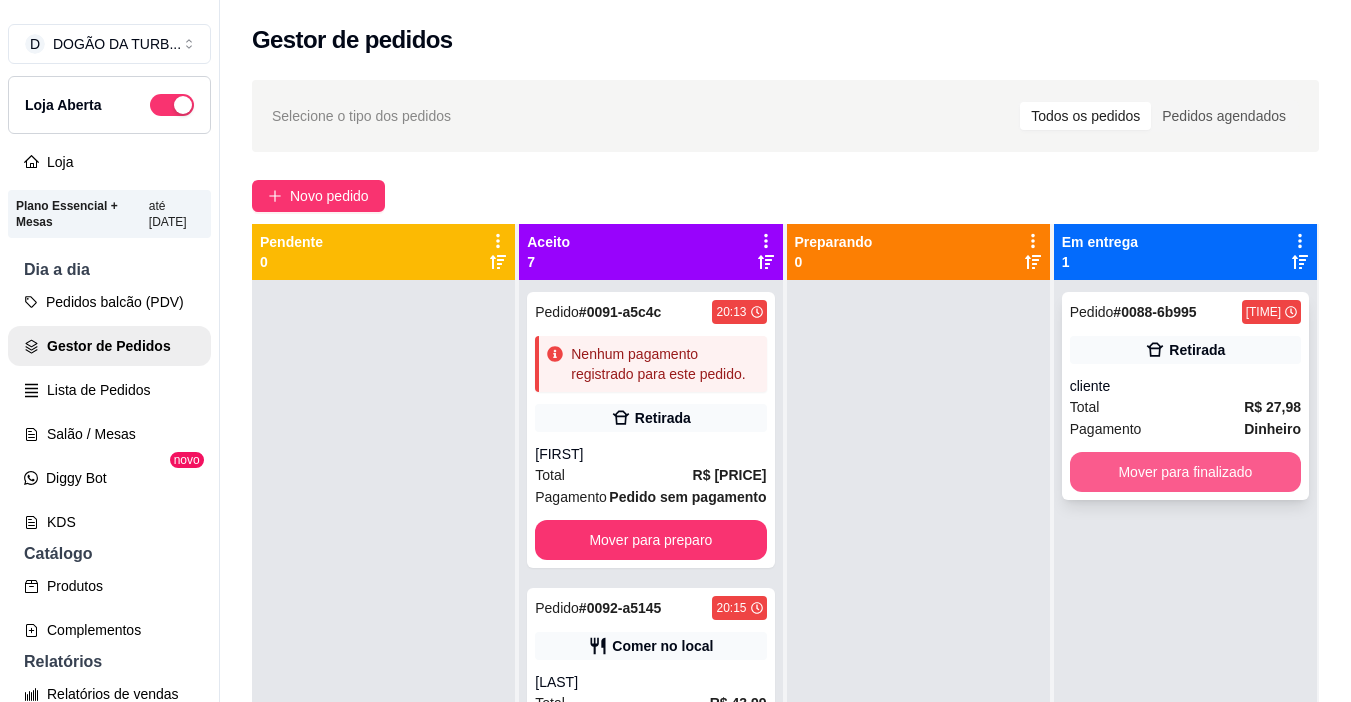 click on "Mover para finalizado" at bounding box center [1185, 472] 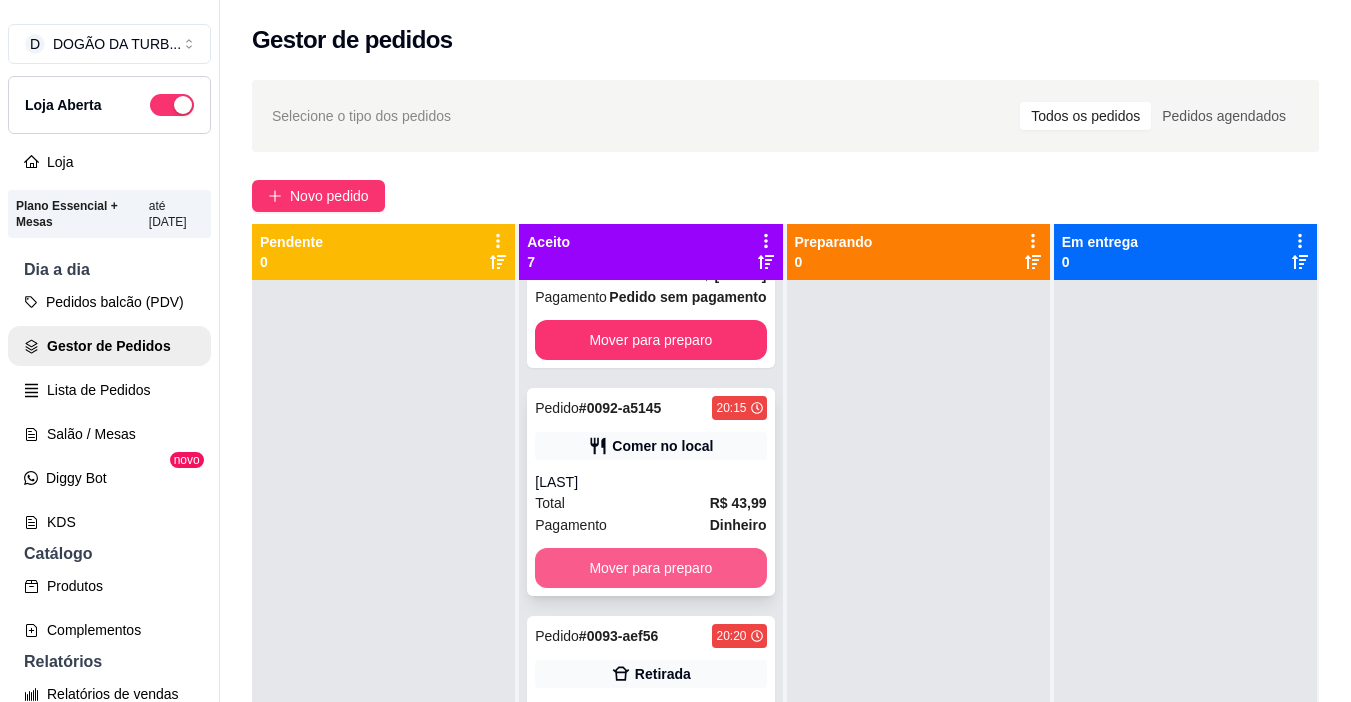 scroll, scrollTop: 300, scrollLeft: 0, axis: vertical 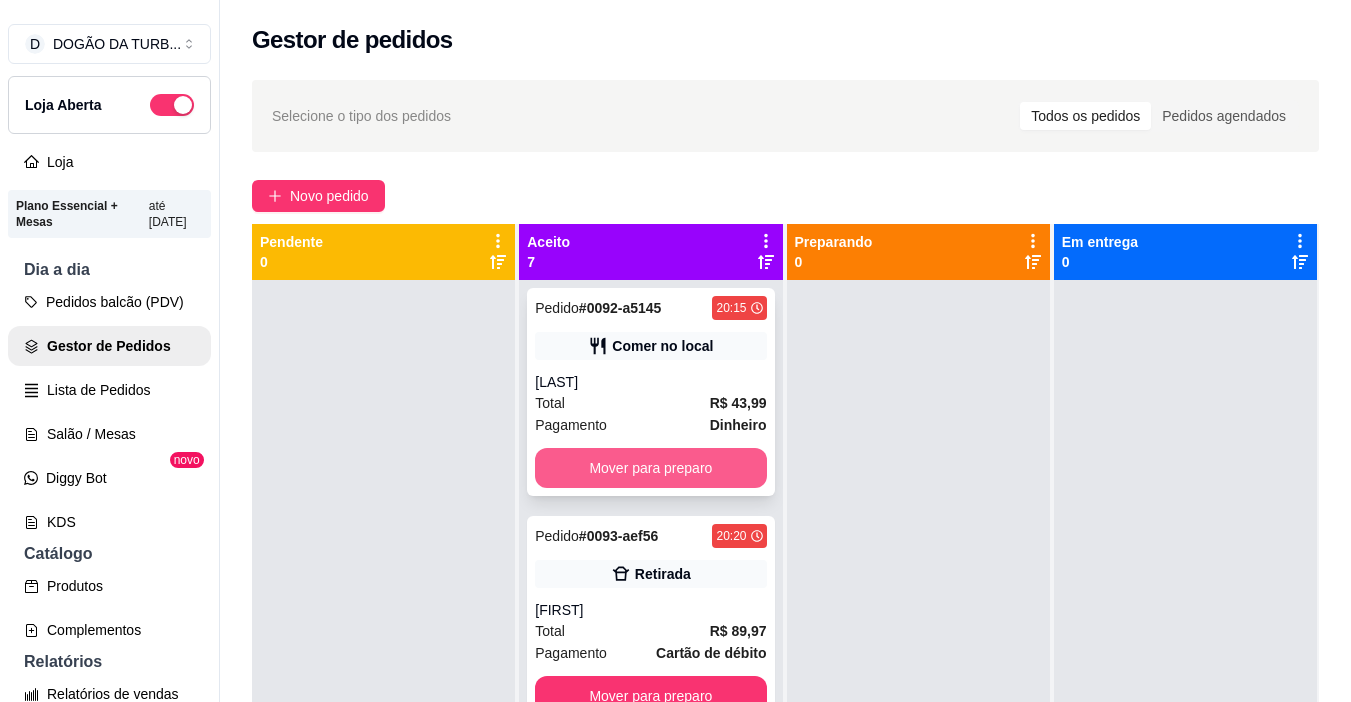 click on "Mover para preparo" at bounding box center (650, 468) 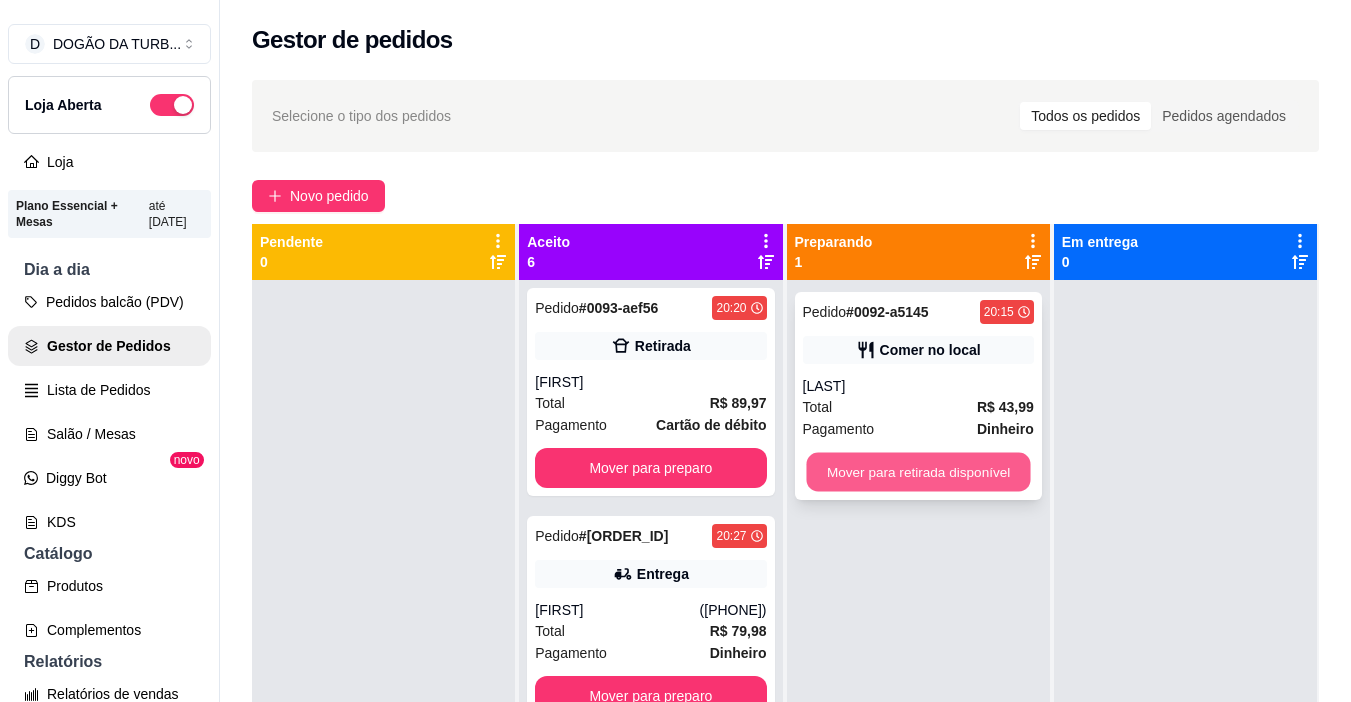 click on "Mover para retirada disponível" at bounding box center [918, 472] 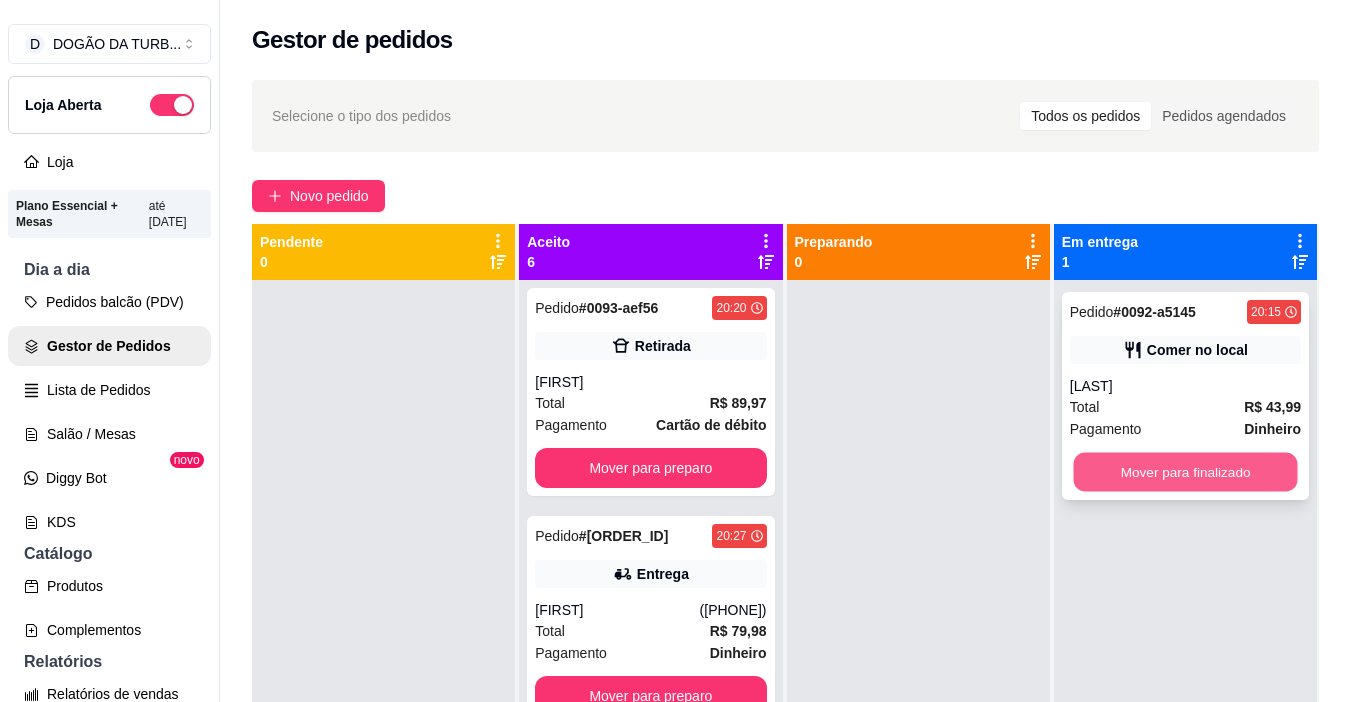 click on "Mover para finalizado" at bounding box center [1185, 472] 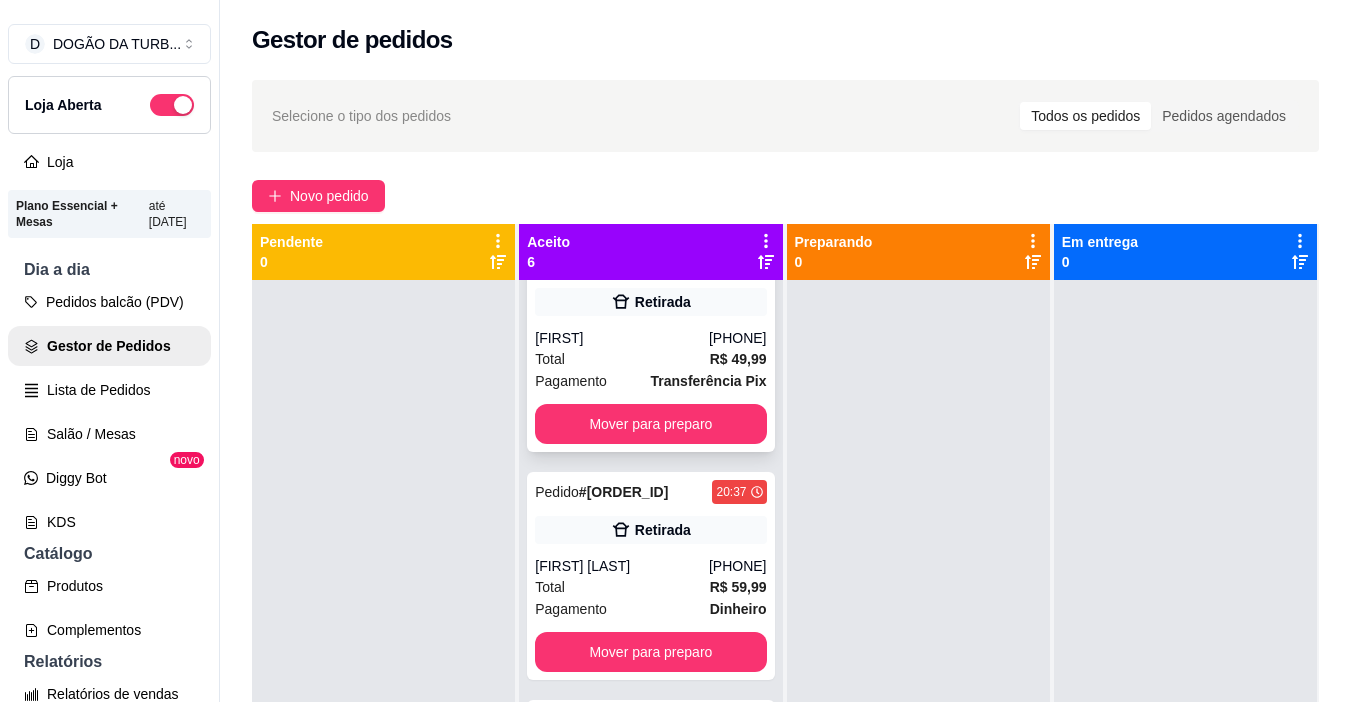scroll, scrollTop: 926, scrollLeft: 0, axis: vertical 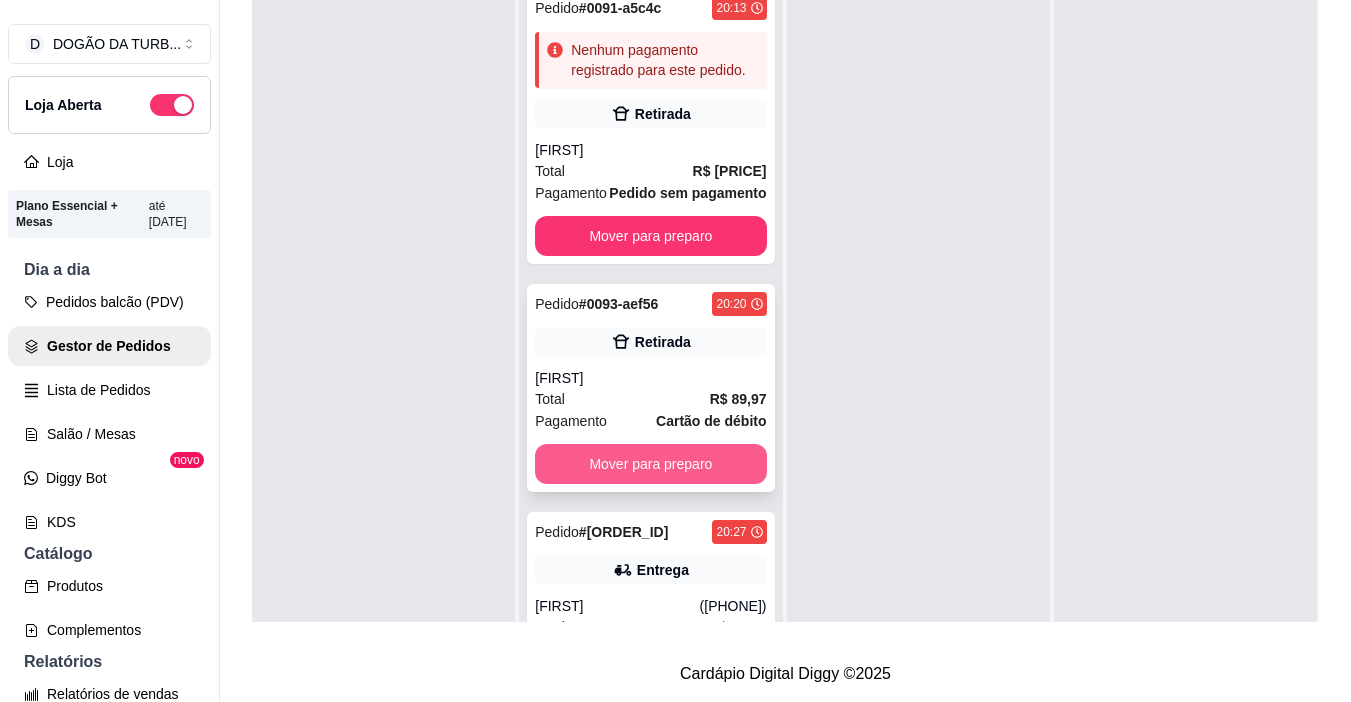 click on "Mover para preparo" at bounding box center [650, 464] 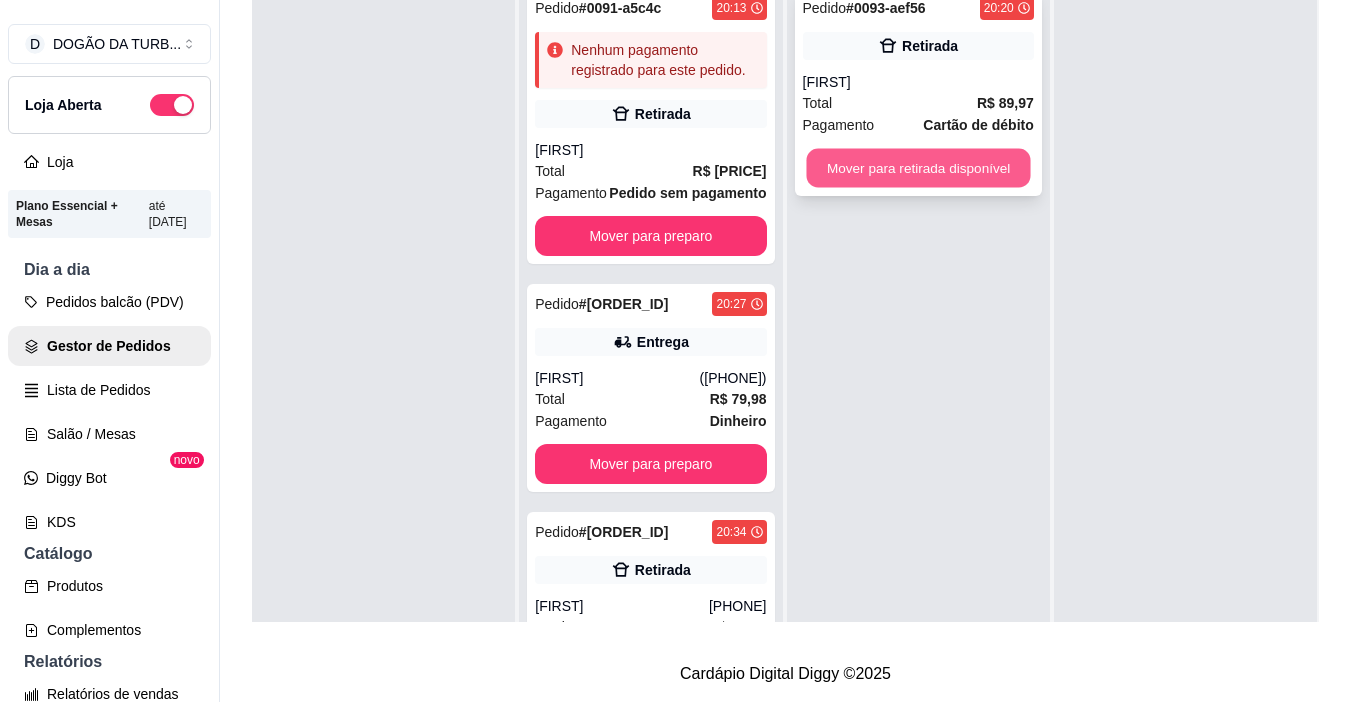 click on "Mover para retirada disponível" at bounding box center [918, 168] 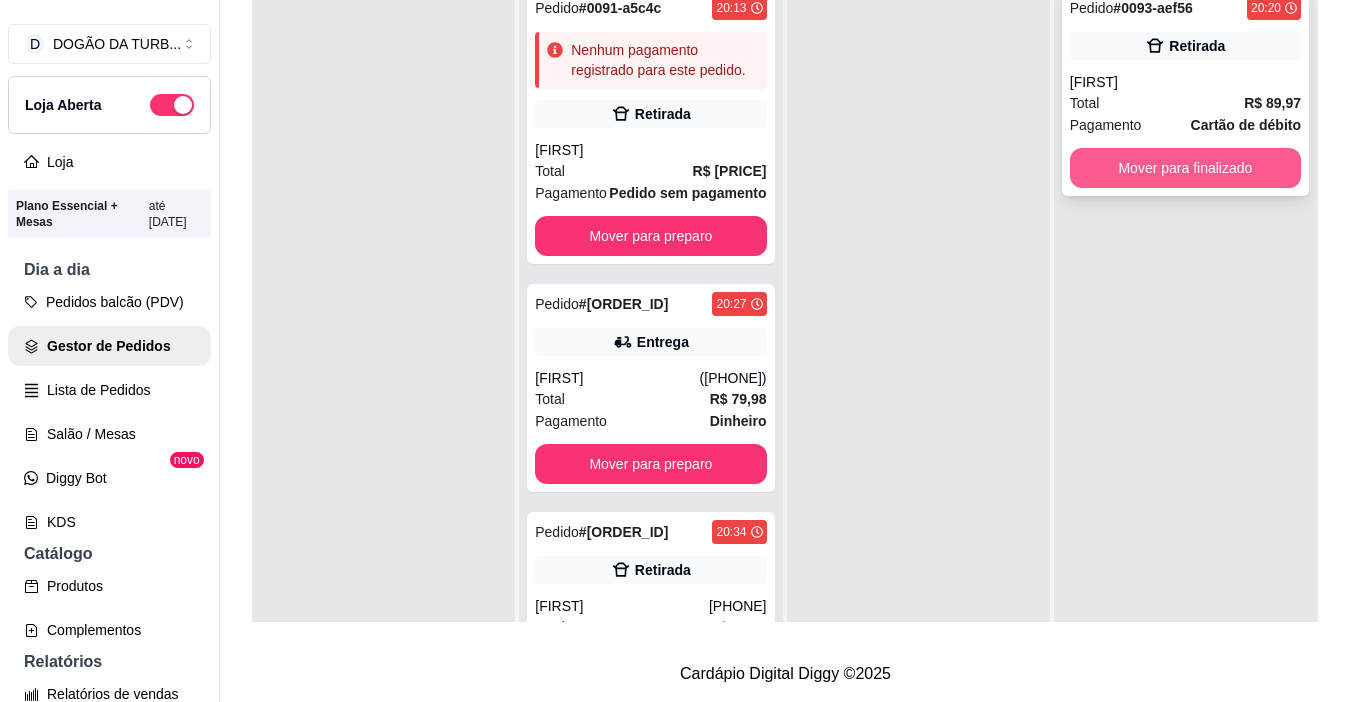 click on "Mover para finalizado" at bounding box center (1185, 168) 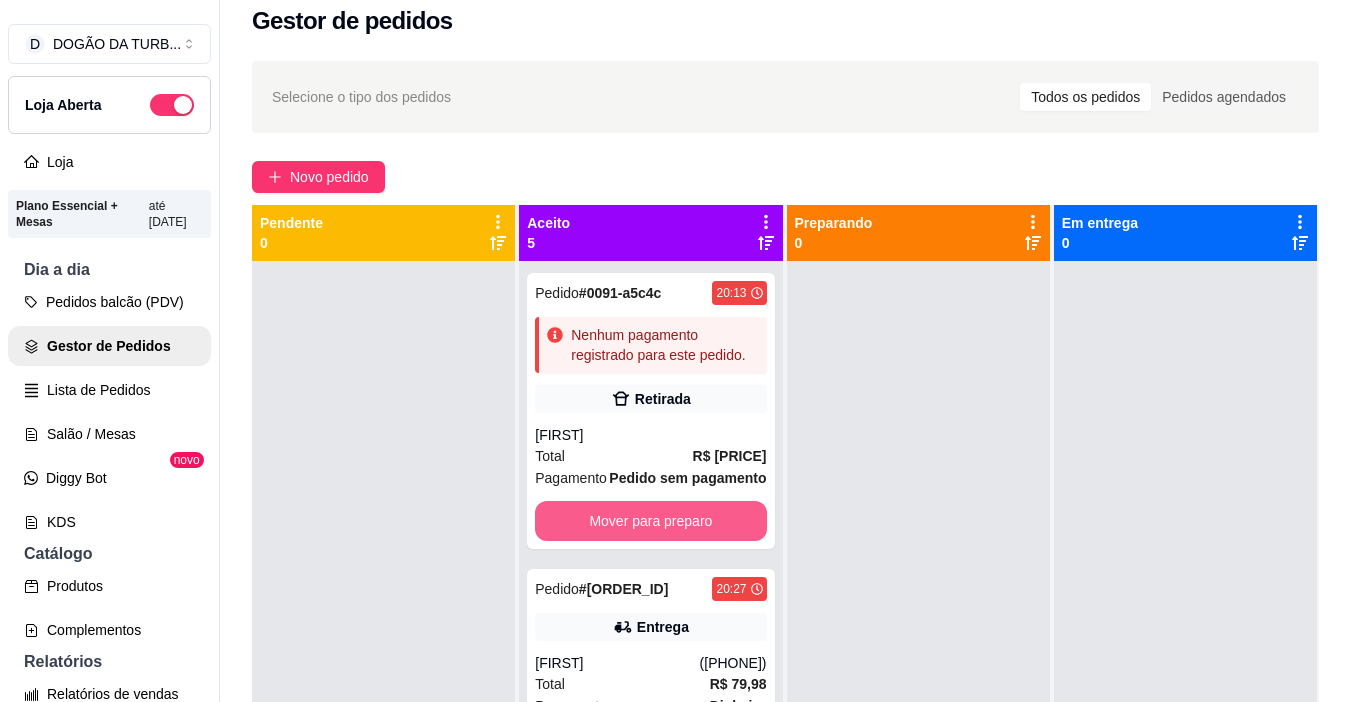 scroll, scrollTop: 0, scrollLeft: 0, axis: both 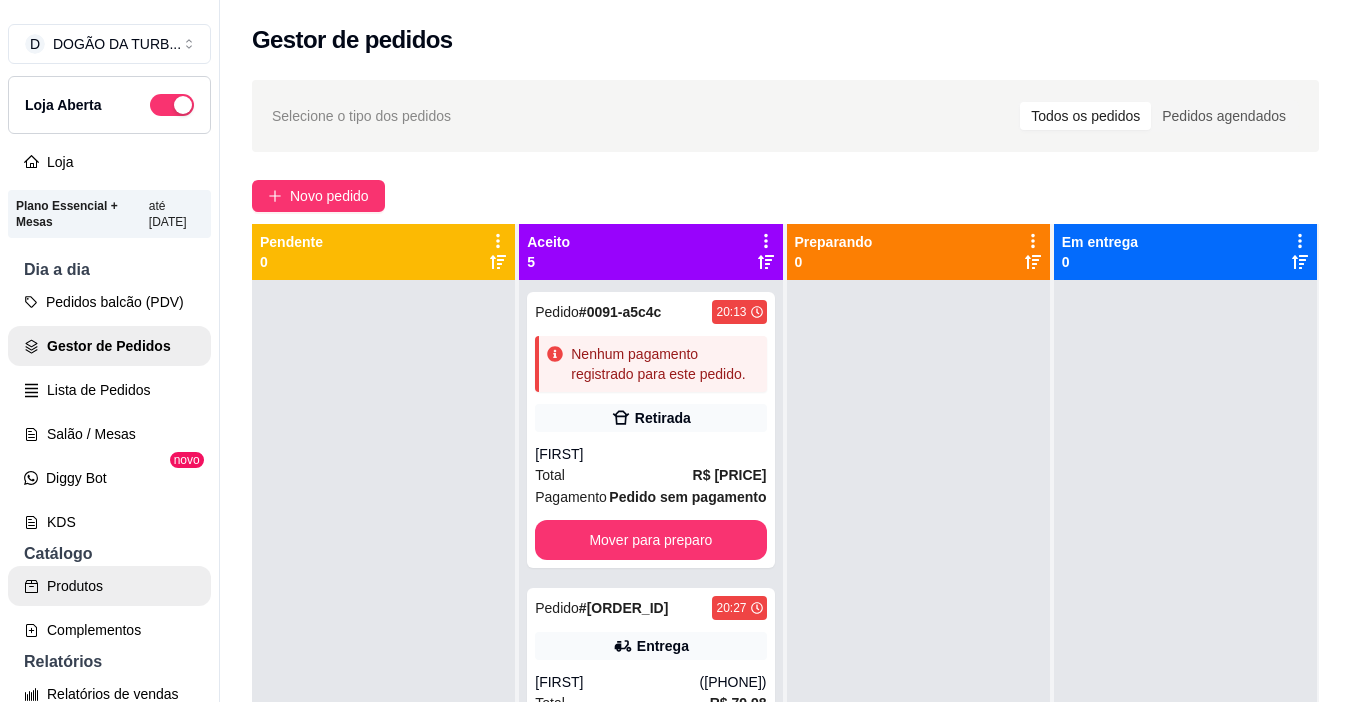 click on "Produtos" at bounding box center [109, 586] 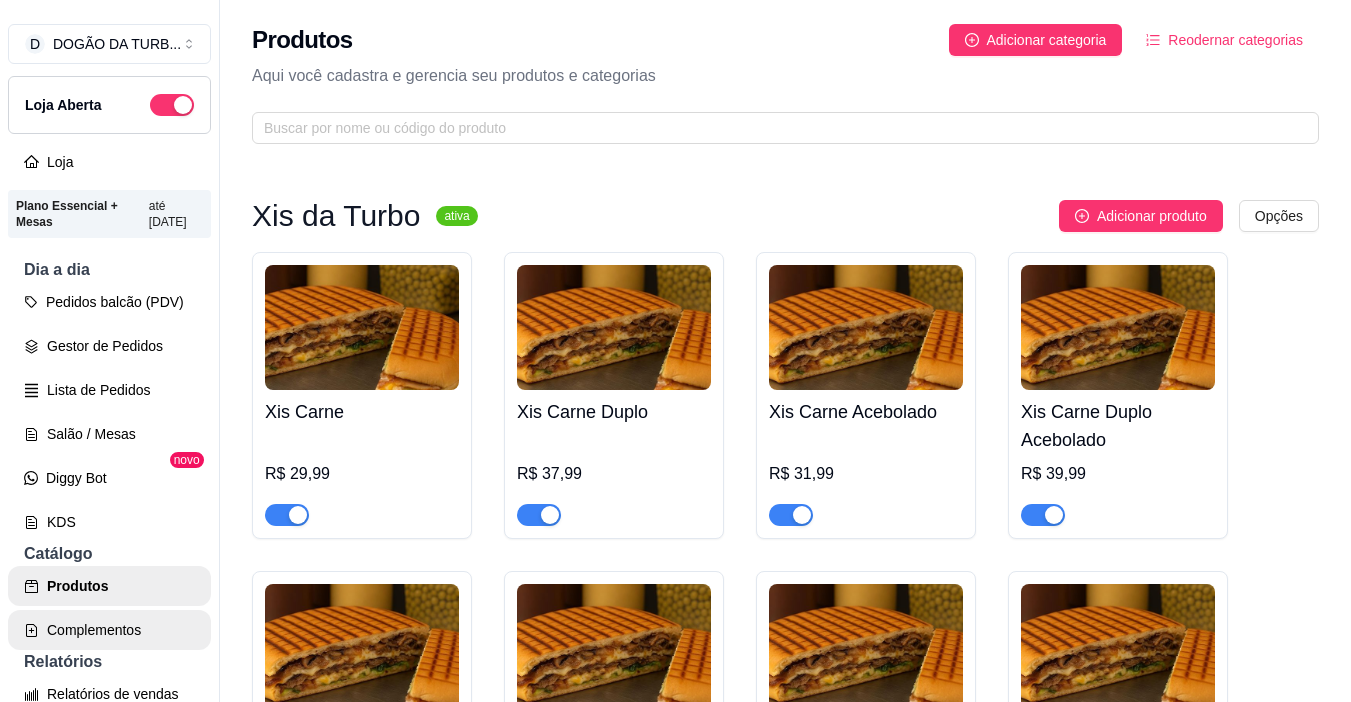 scroll, scrollTop: 300, scrollLeft: 0, axis: vertical 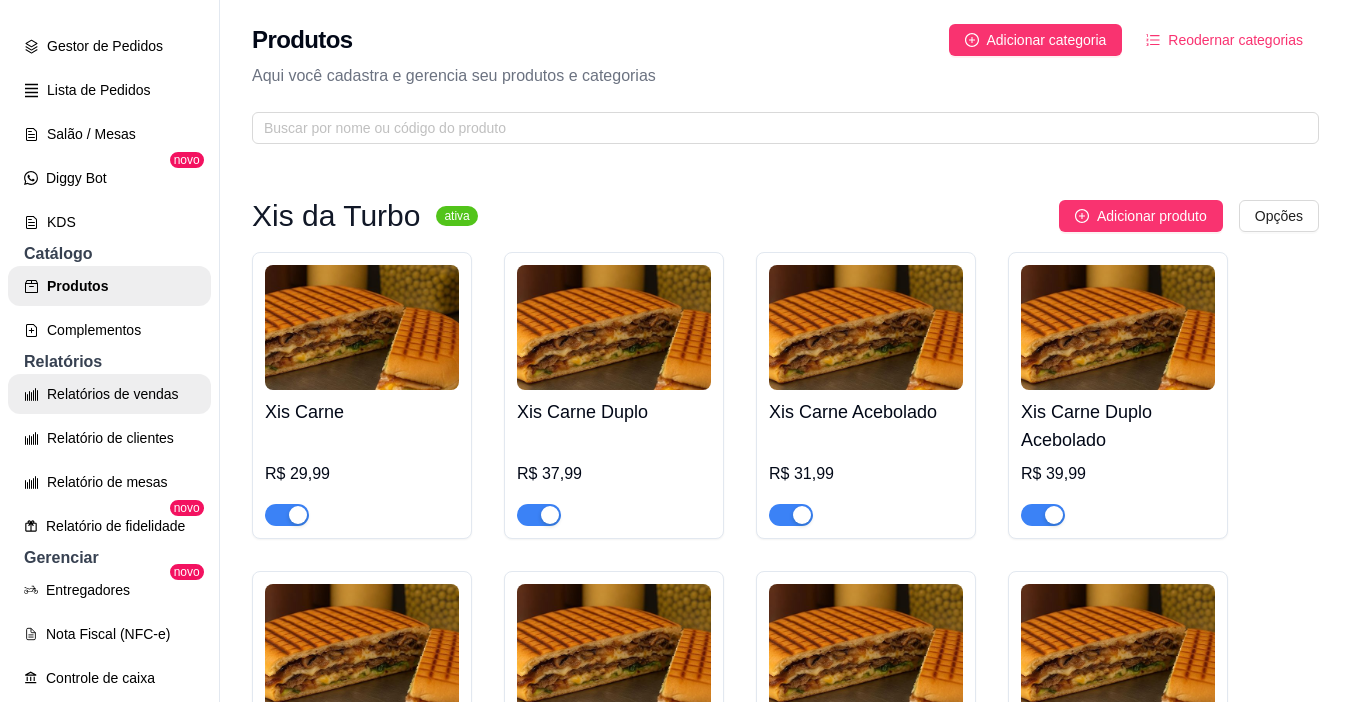 click on "Relatórios de vendas" at bounding box center (109, 394) 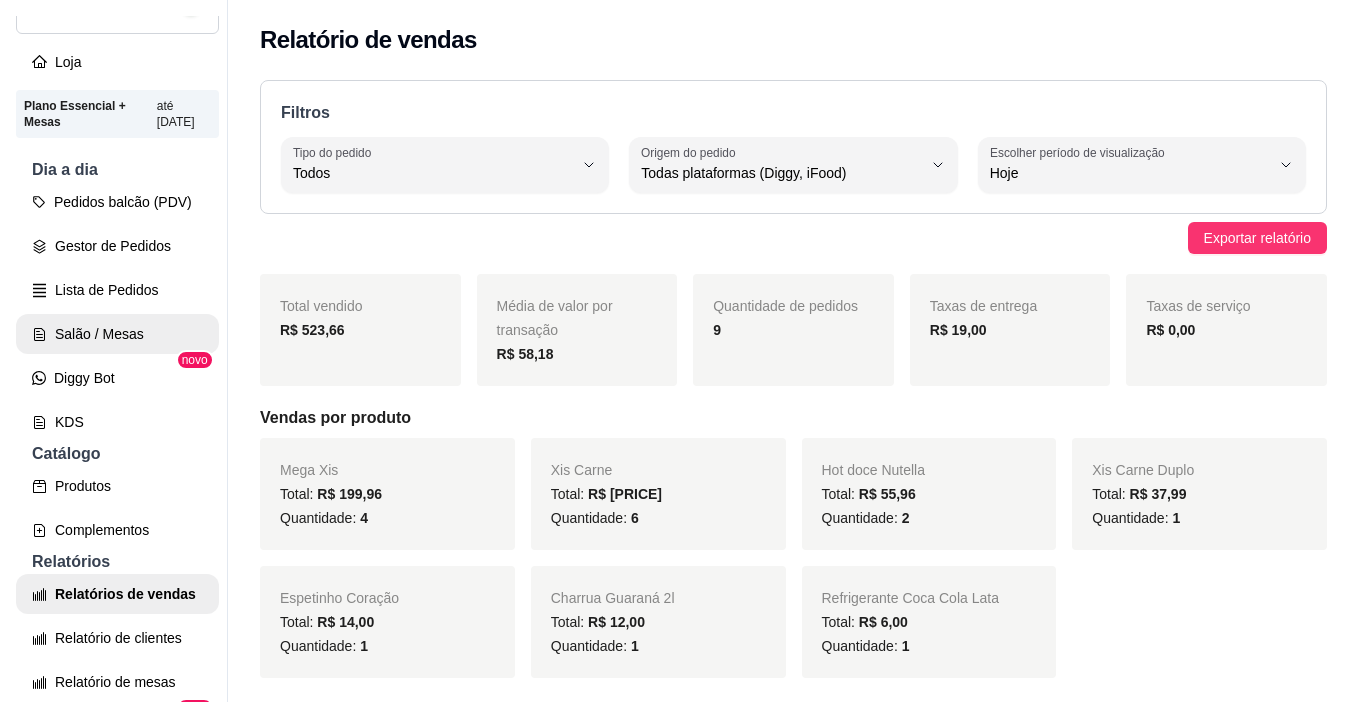 scroll, scrollTop: 0, scrollLeft: 0, axis: both 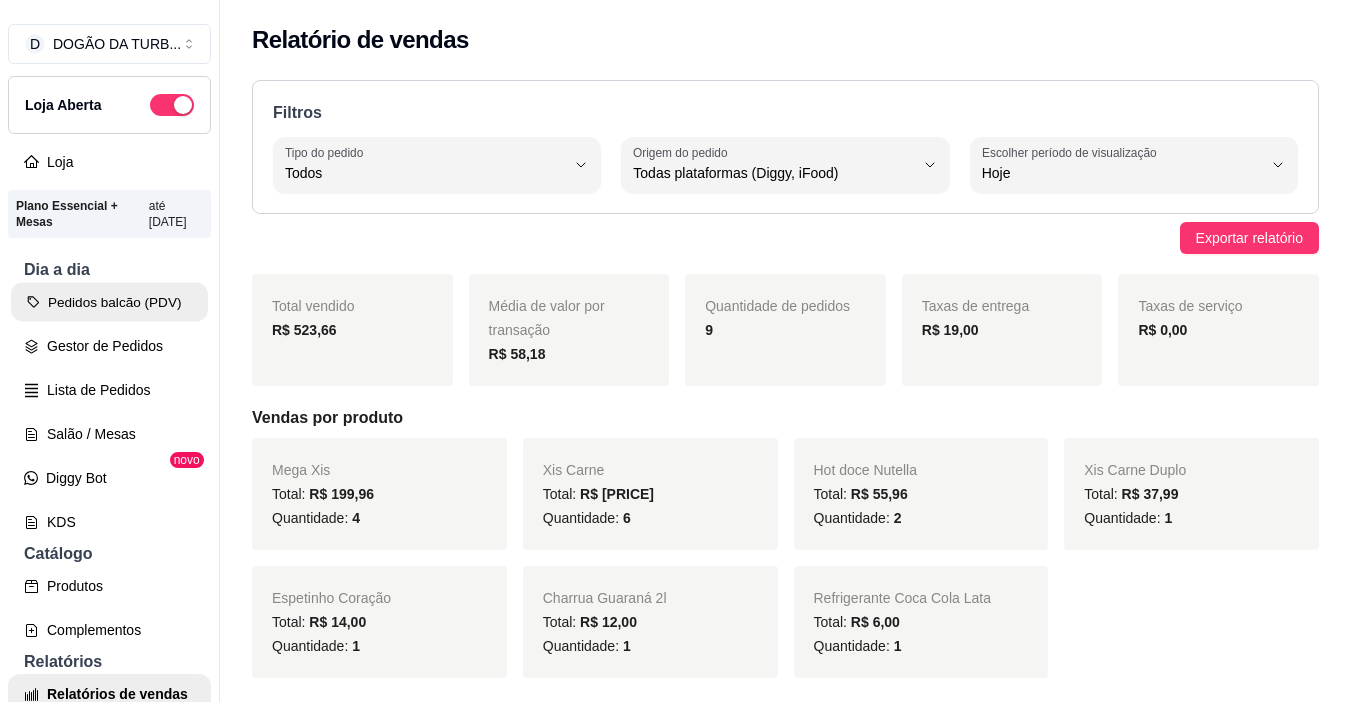 click on "Pedidos balcão (PDV)" at bounding box center (109, 302) 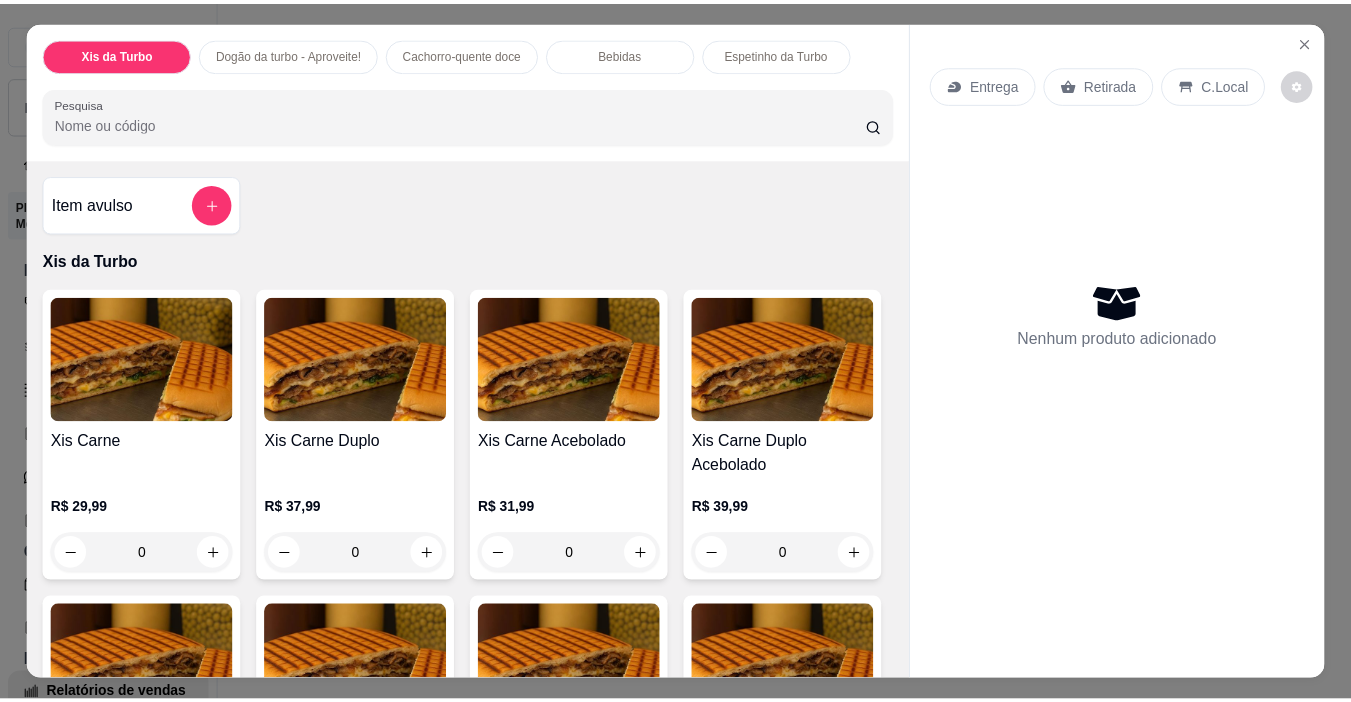 scroll, scrollTop: 100, scrollLeft: 0, axis: vertical 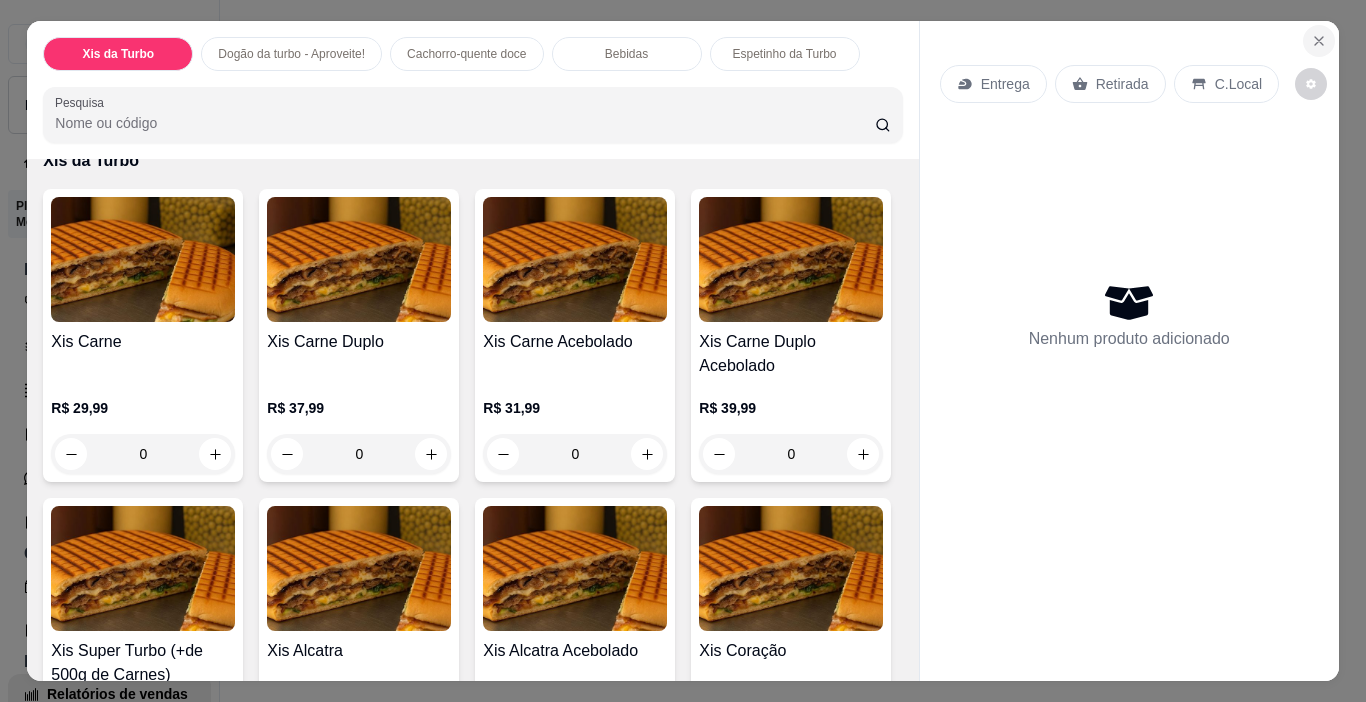 click at bounding box center (1319, 41) 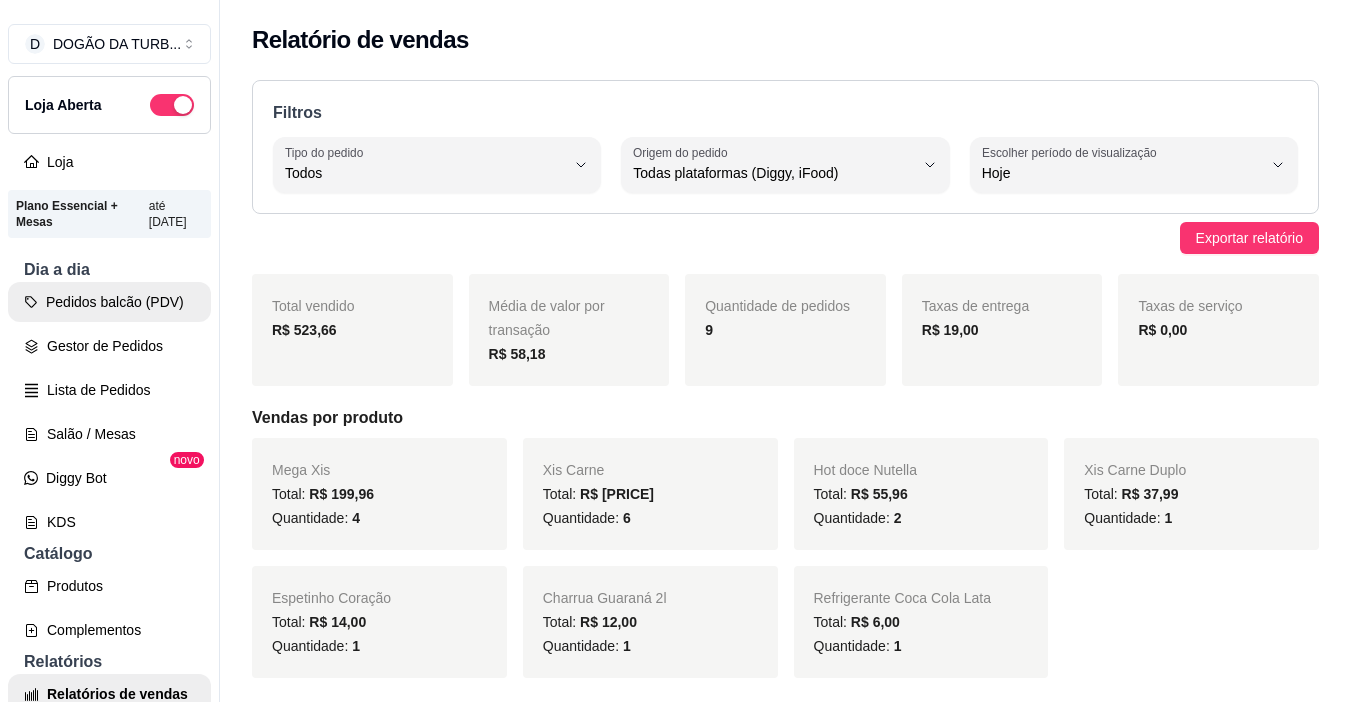 click on "Pedidos balcão (PDV)" at bounding box center (109, 302) 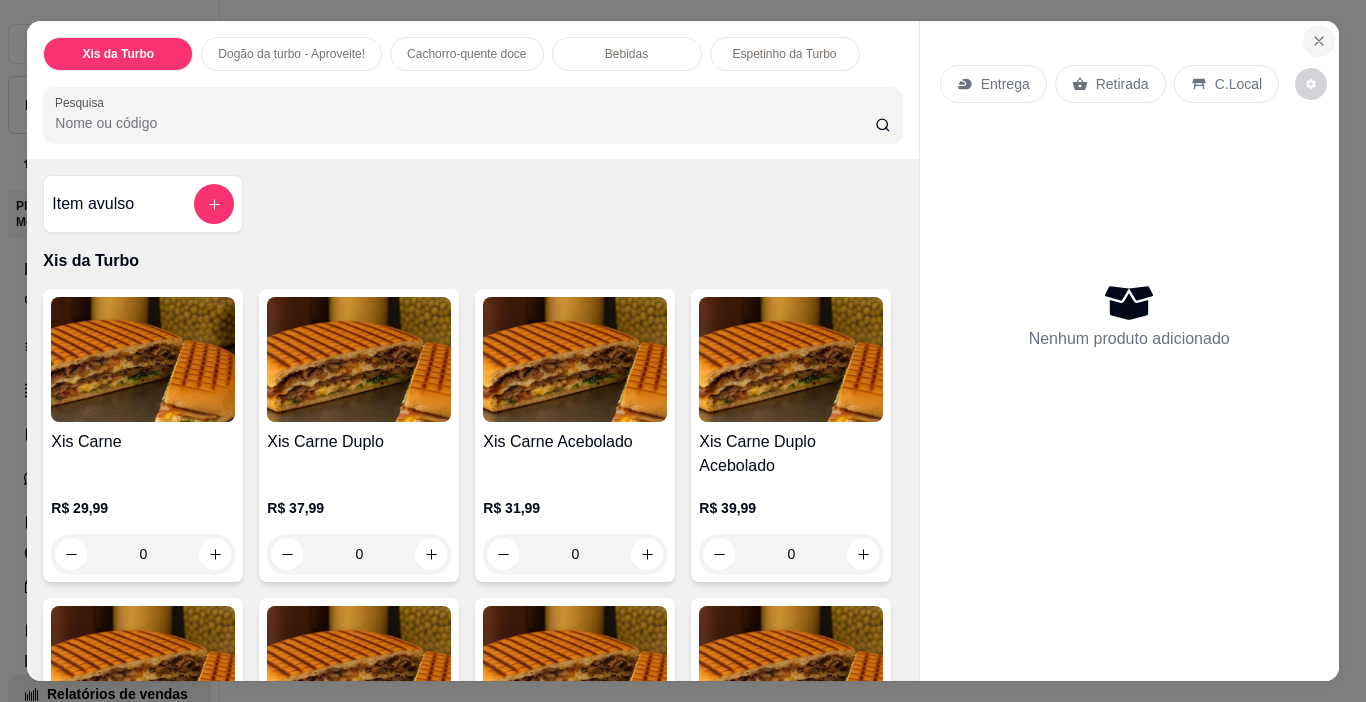 click 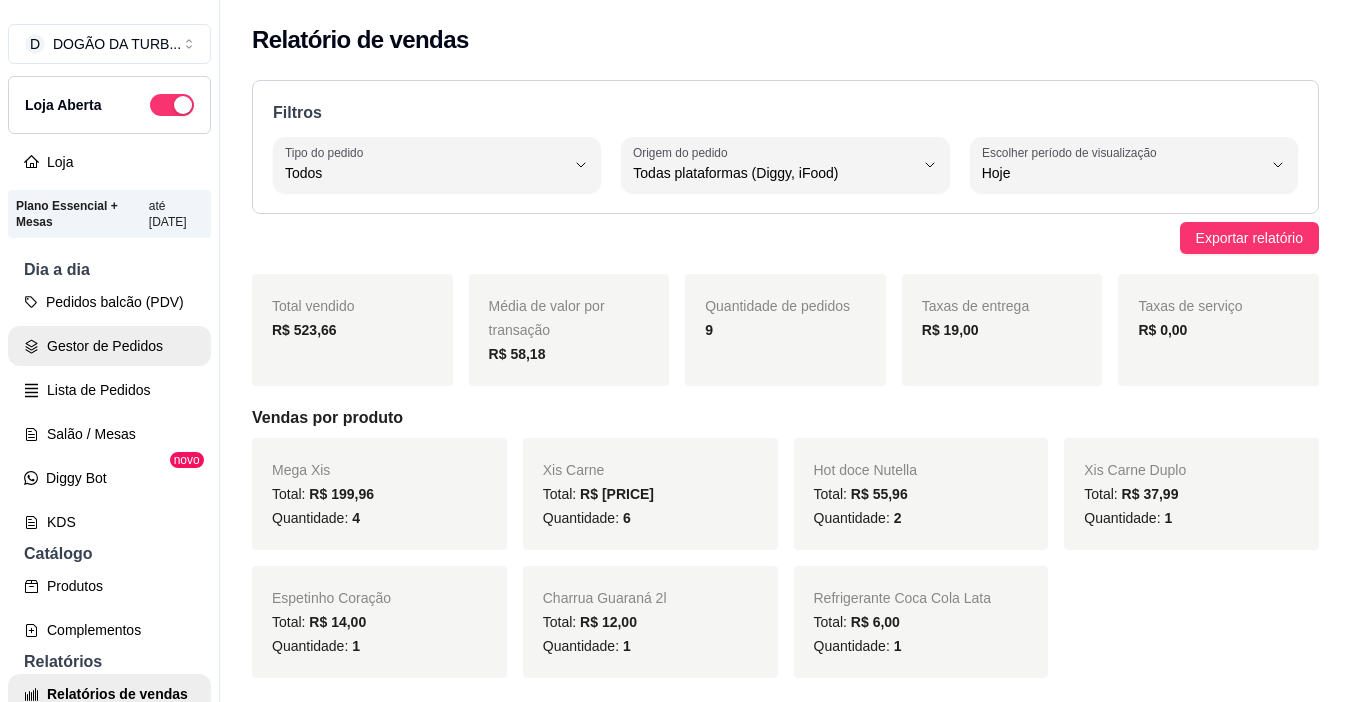 click on "Gestor de Pedidos" at bounding box center (109, 346) 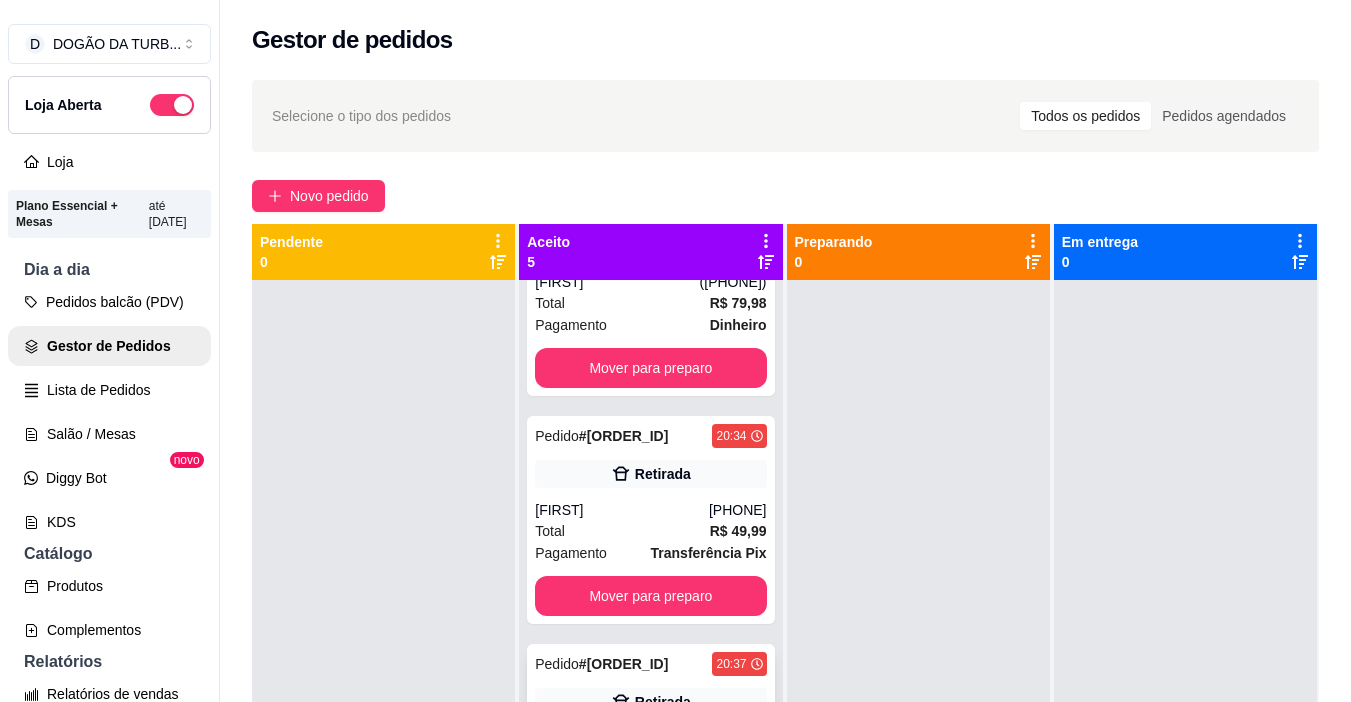 scroll, scrollTop: 698, scrollLeft: 0, axis: vertical 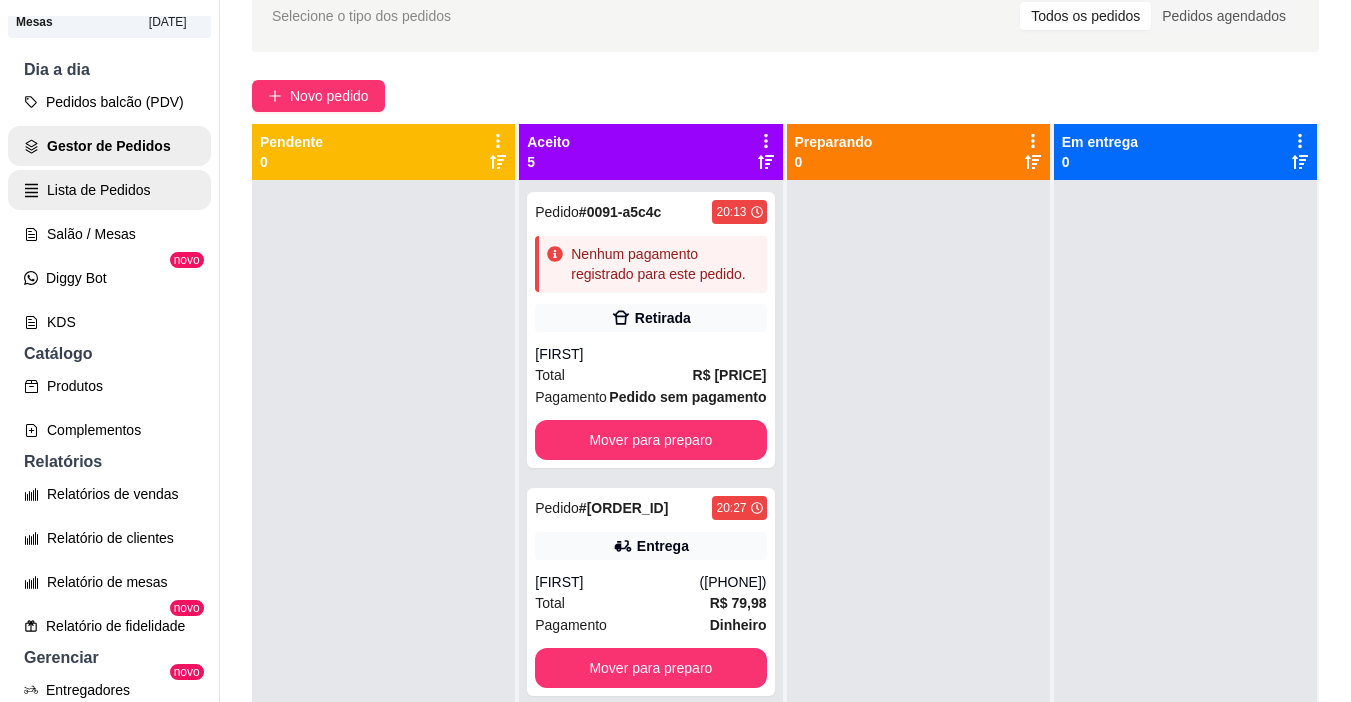 click on "Lista de Pedidos" at bounding box center [109, 190] 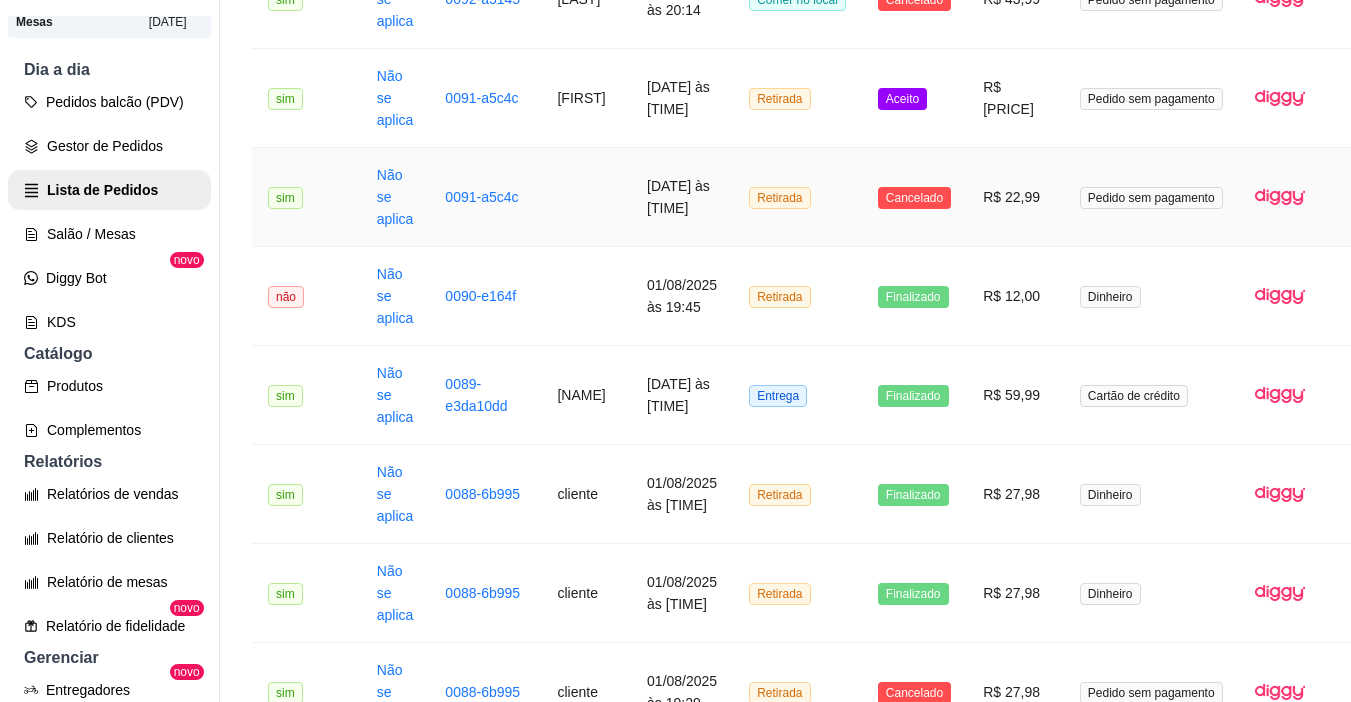 scroll, scrollTop: 1200, scrollLeft: 0, axis: vertical 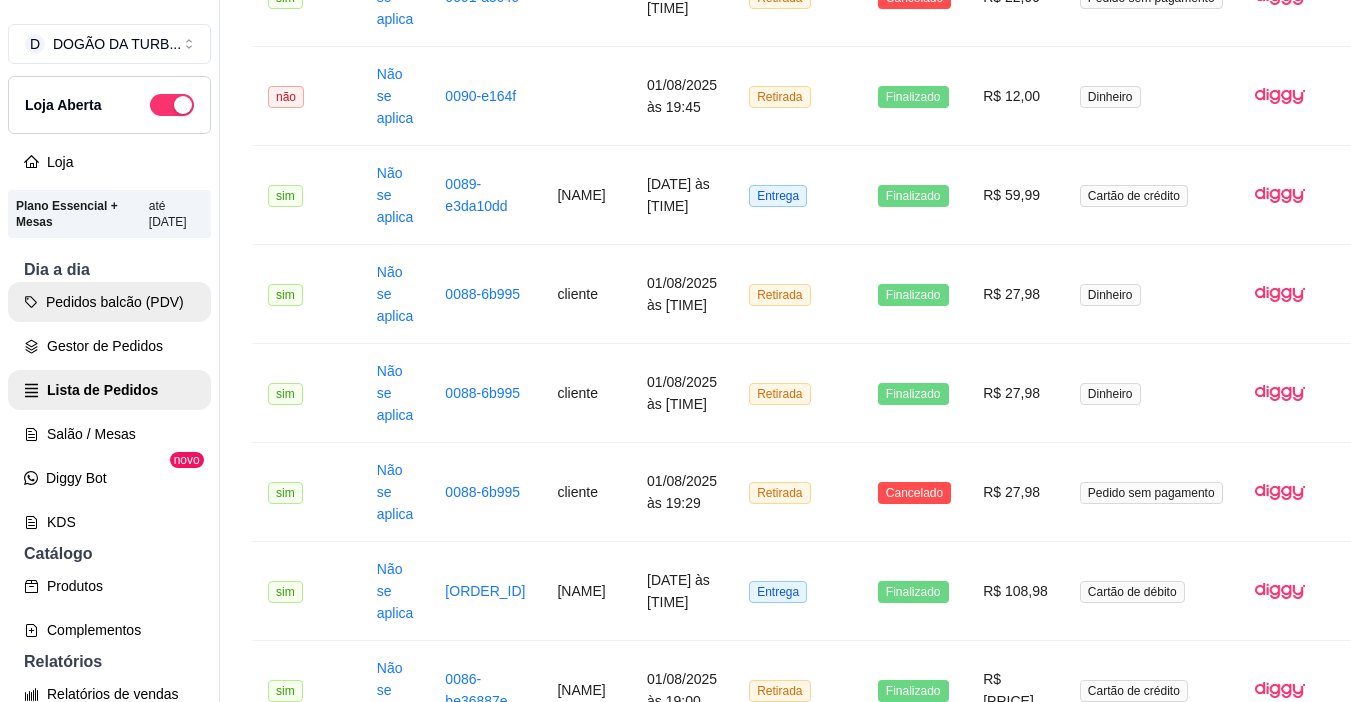 click on "Pedidos balcão (PDV)" at bounding box center [109, 302] 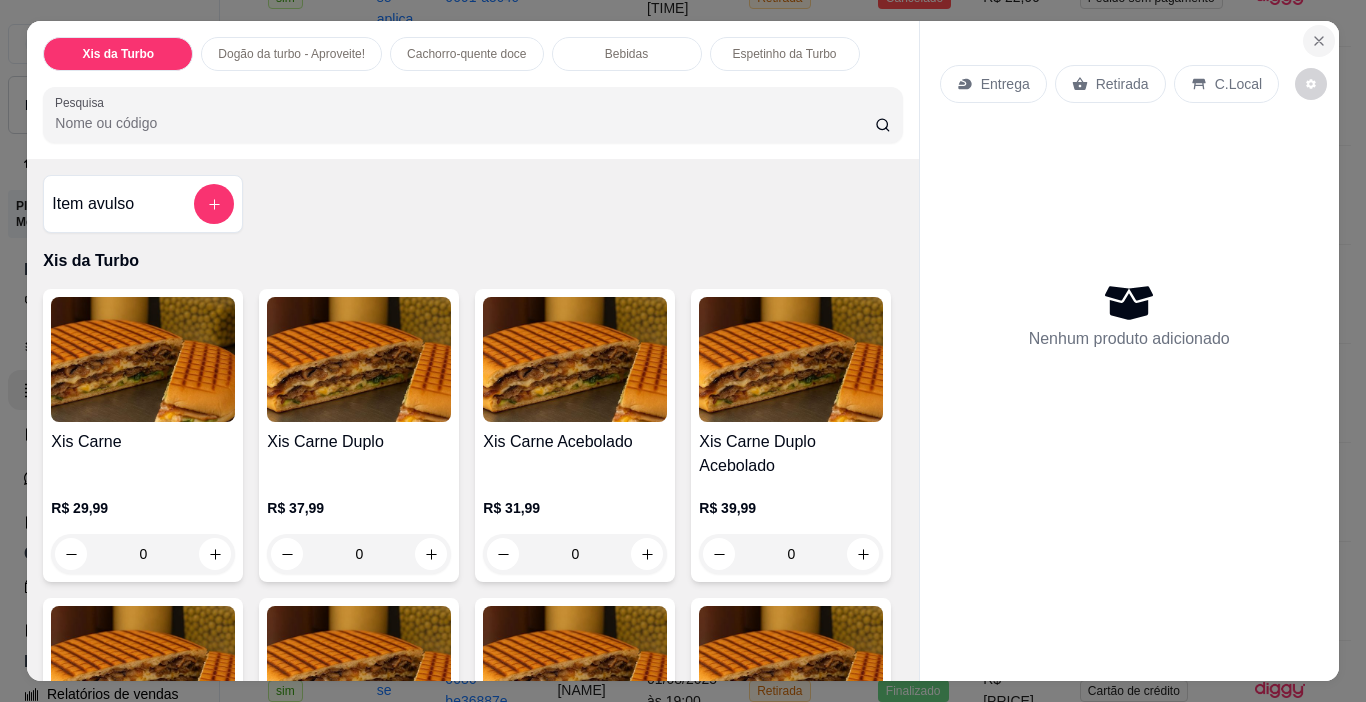 click 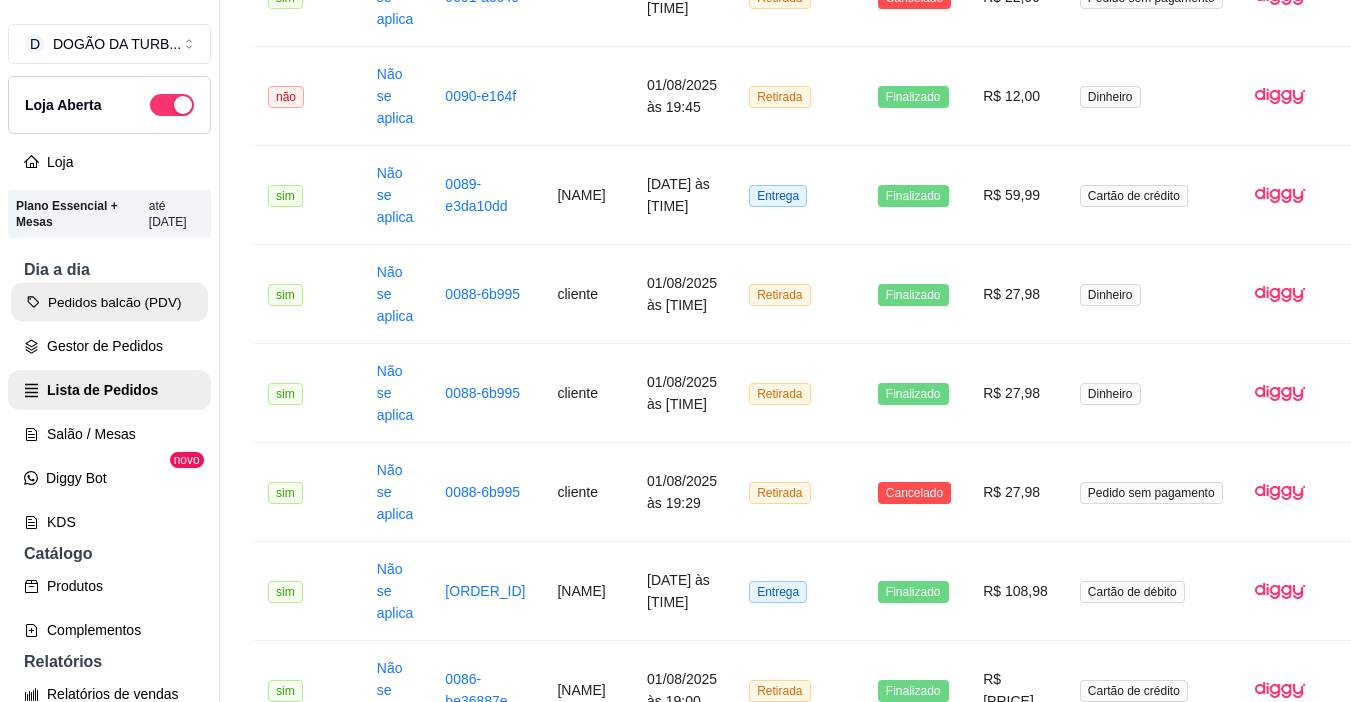 click on "Pedidos balcão (PDV)" at bounding box center [109, 302] 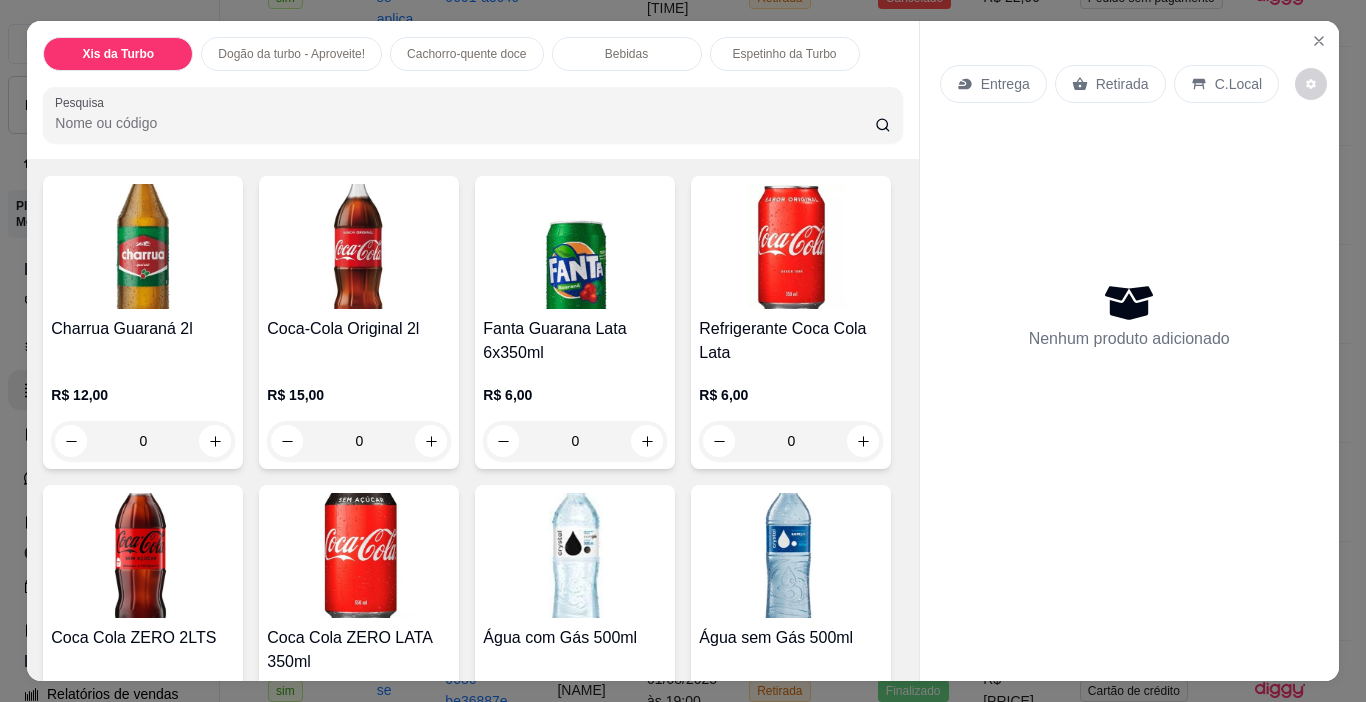 scroll, scrollTop: 2200, scrollLeft: 0, axis: vertical 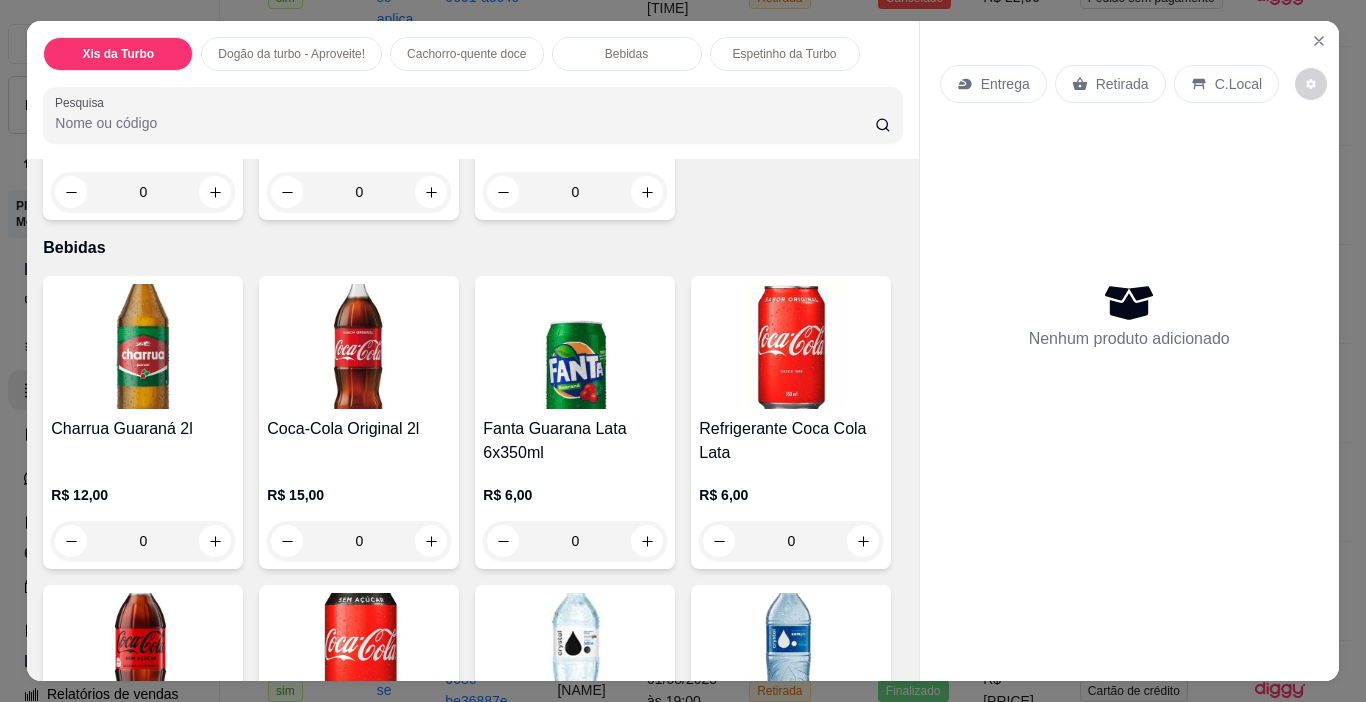 click on "0" at bounding box center [143, 192] 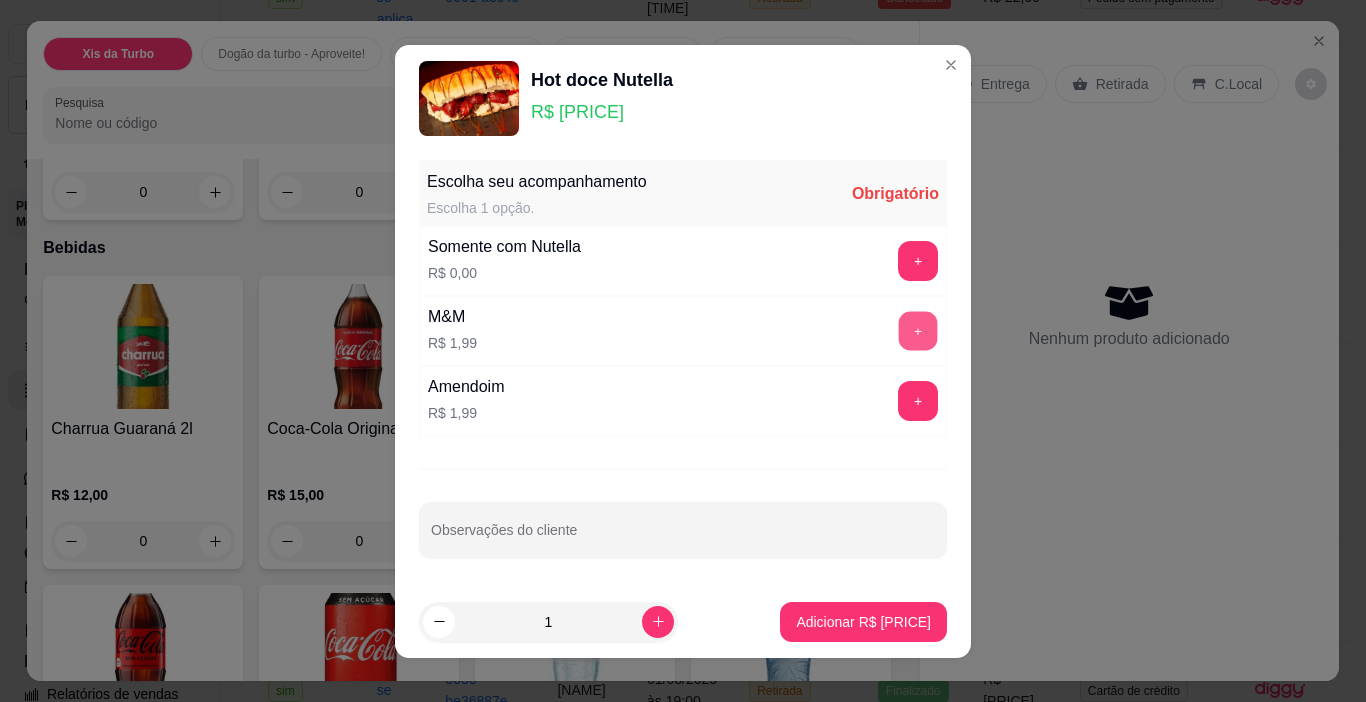 click on "+" at bounding box center [918, 330] 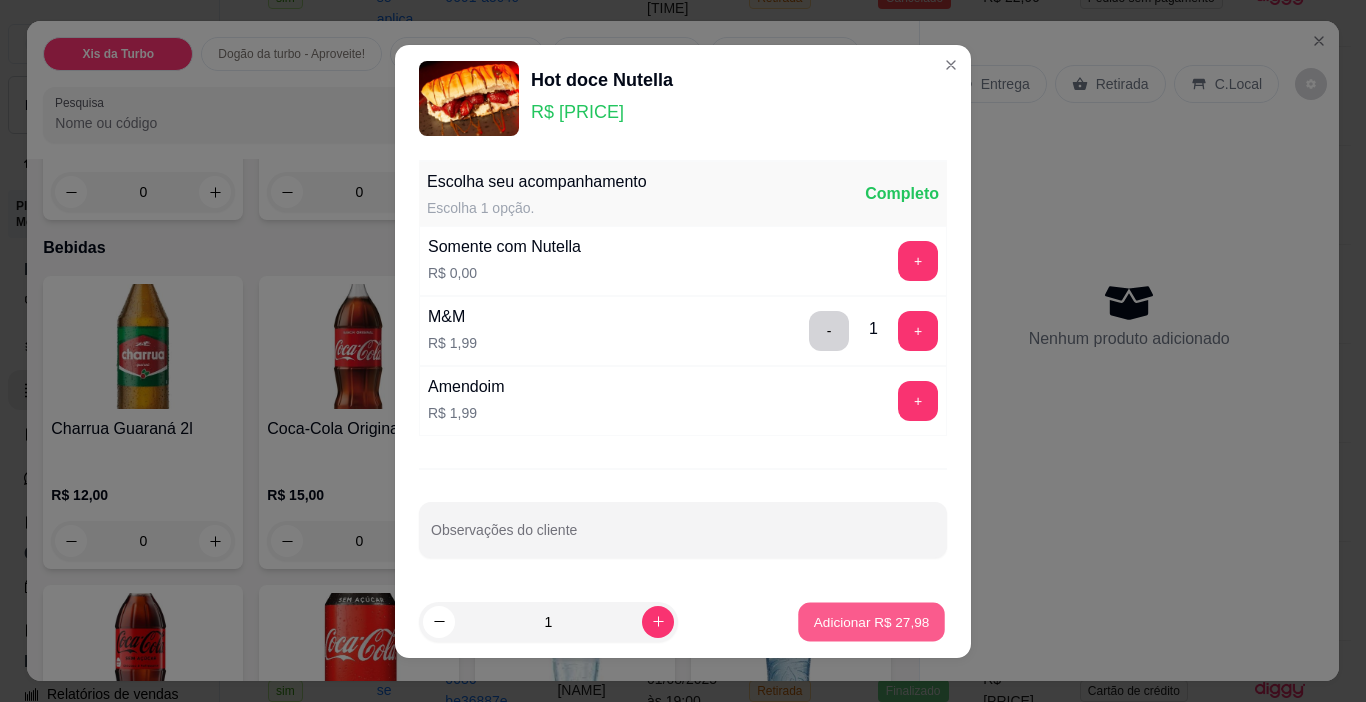 click on "Adicionar   R$ 27,98" at bounding box center (871, 621) 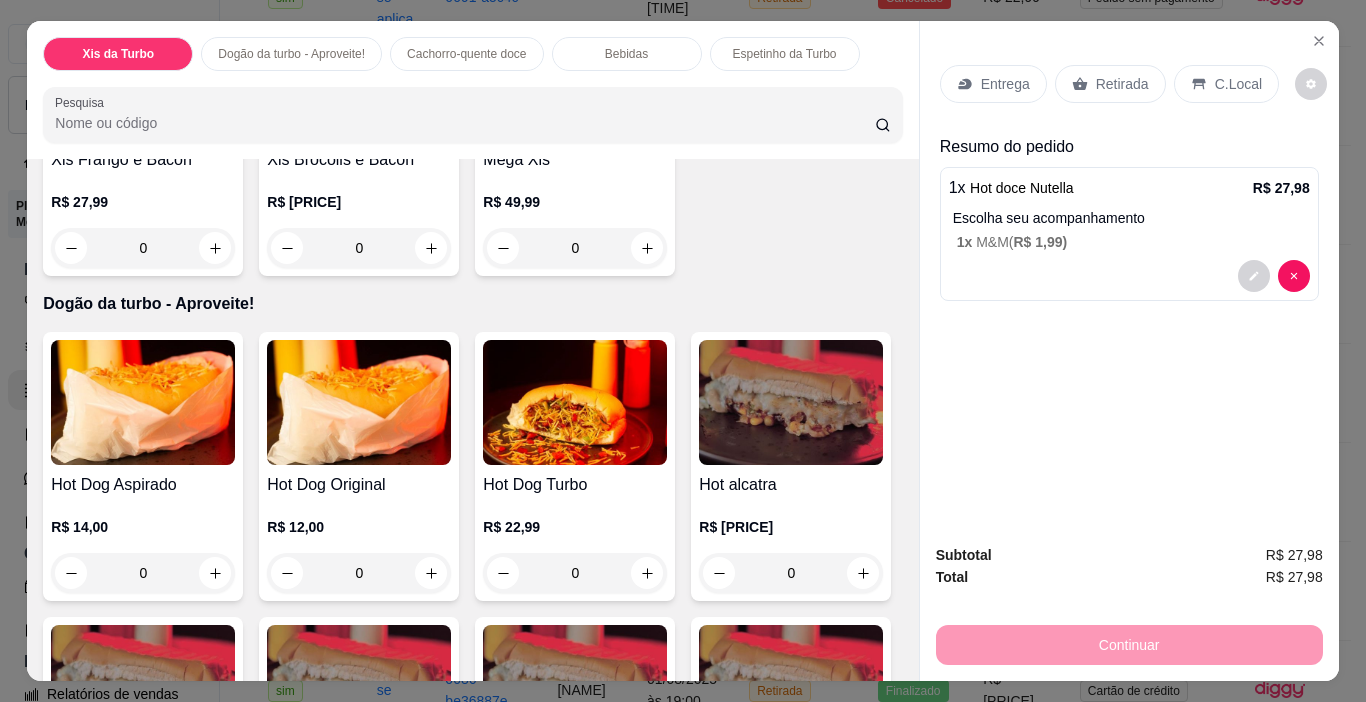 scroll, scrollTop: 1100, scrollLeft: 0, axis: vertical 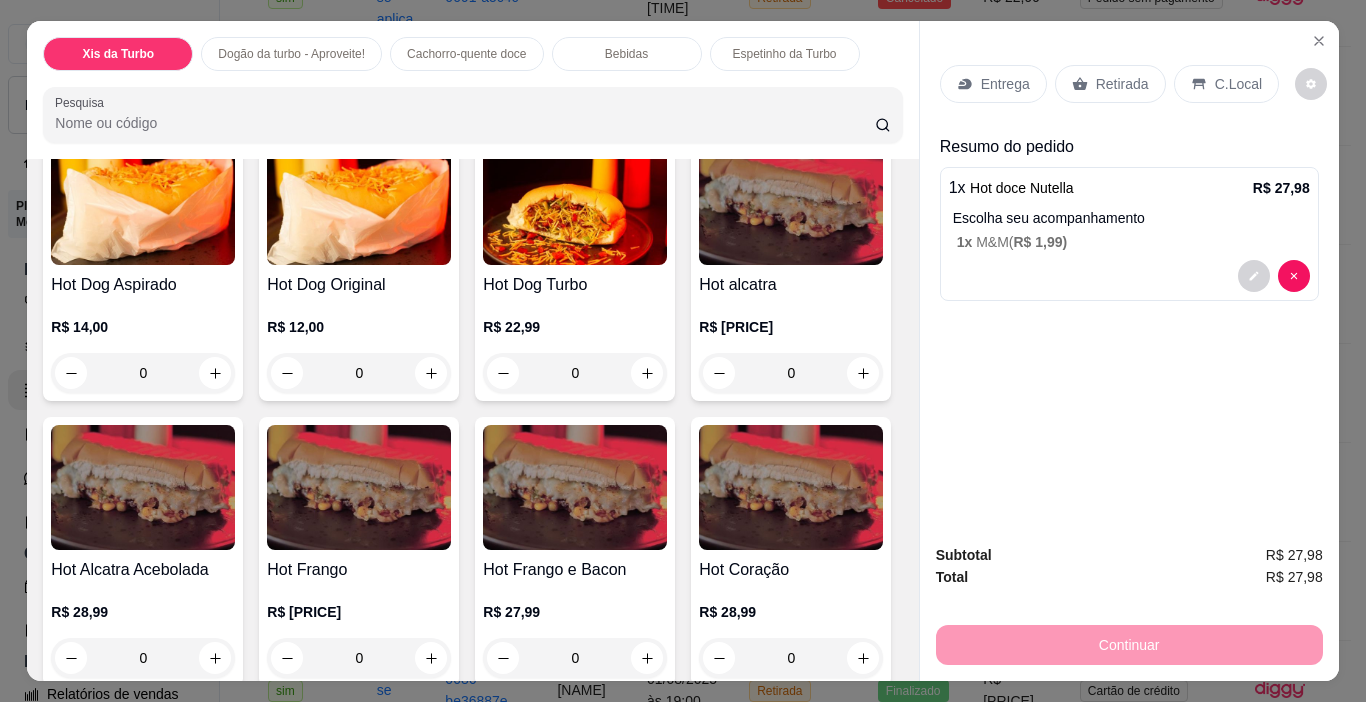 click on "0" at bounding box center (575, 373) 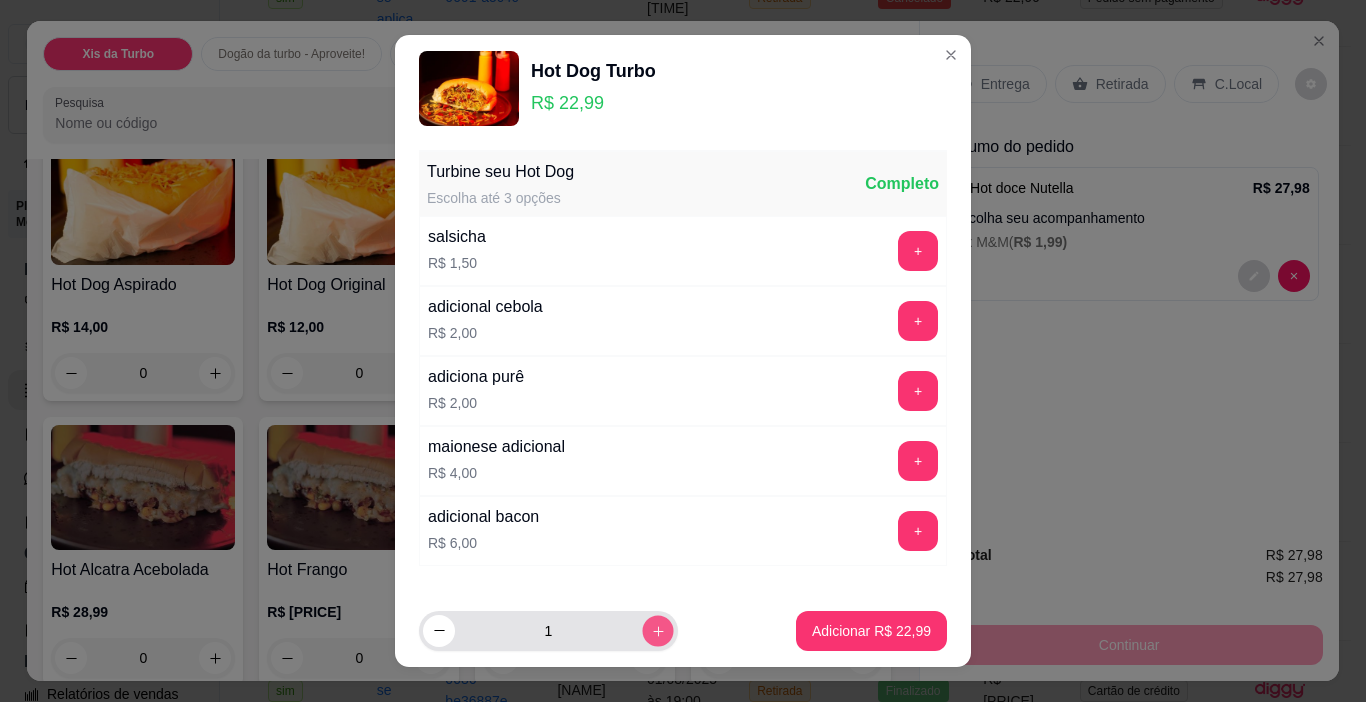 click 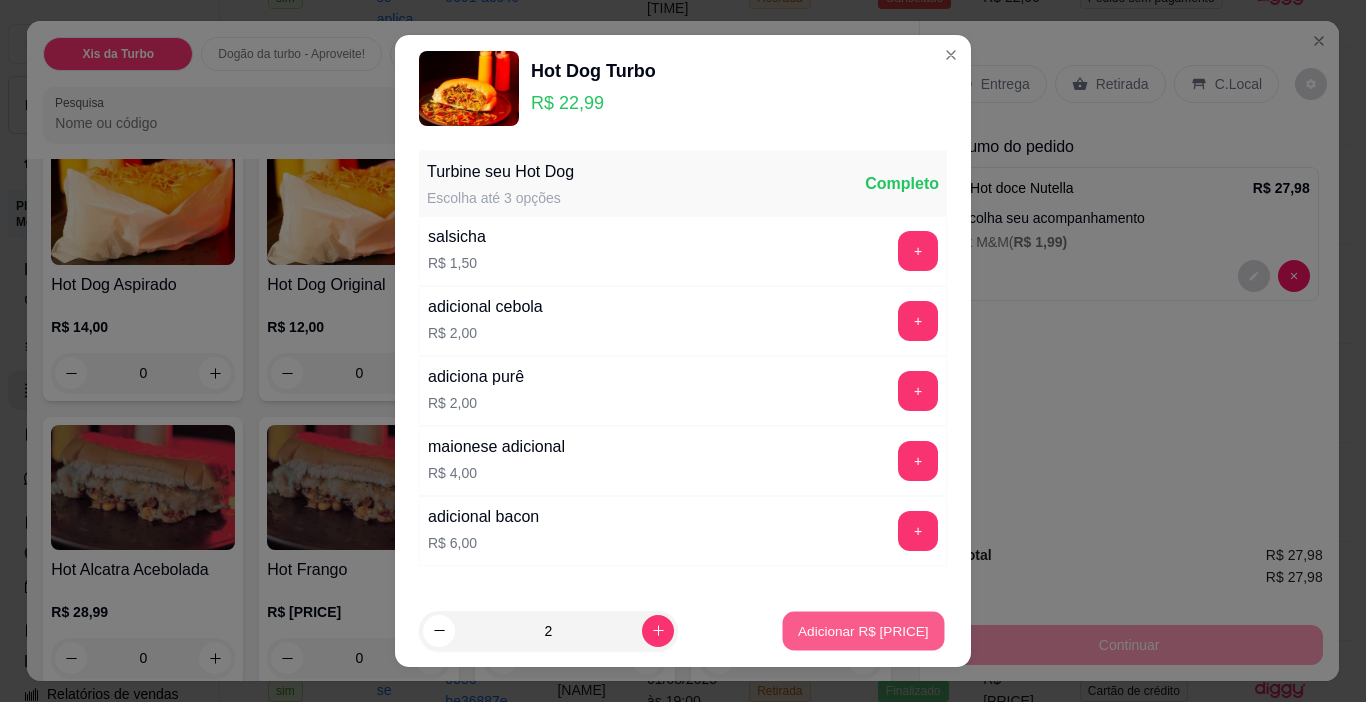 click on "Adicionar   R$ 45,98" at bounding box center [863, 630] 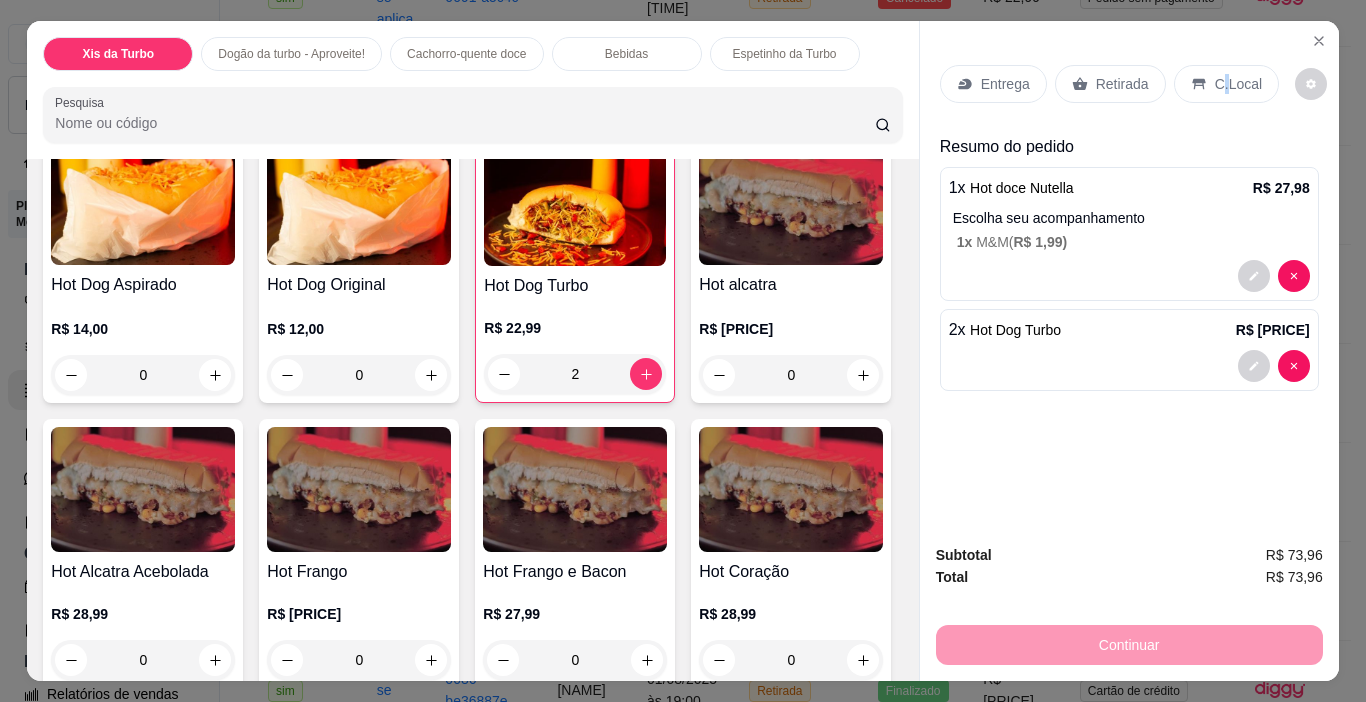 click on "C.Local" at bounding box center (1226, 84) 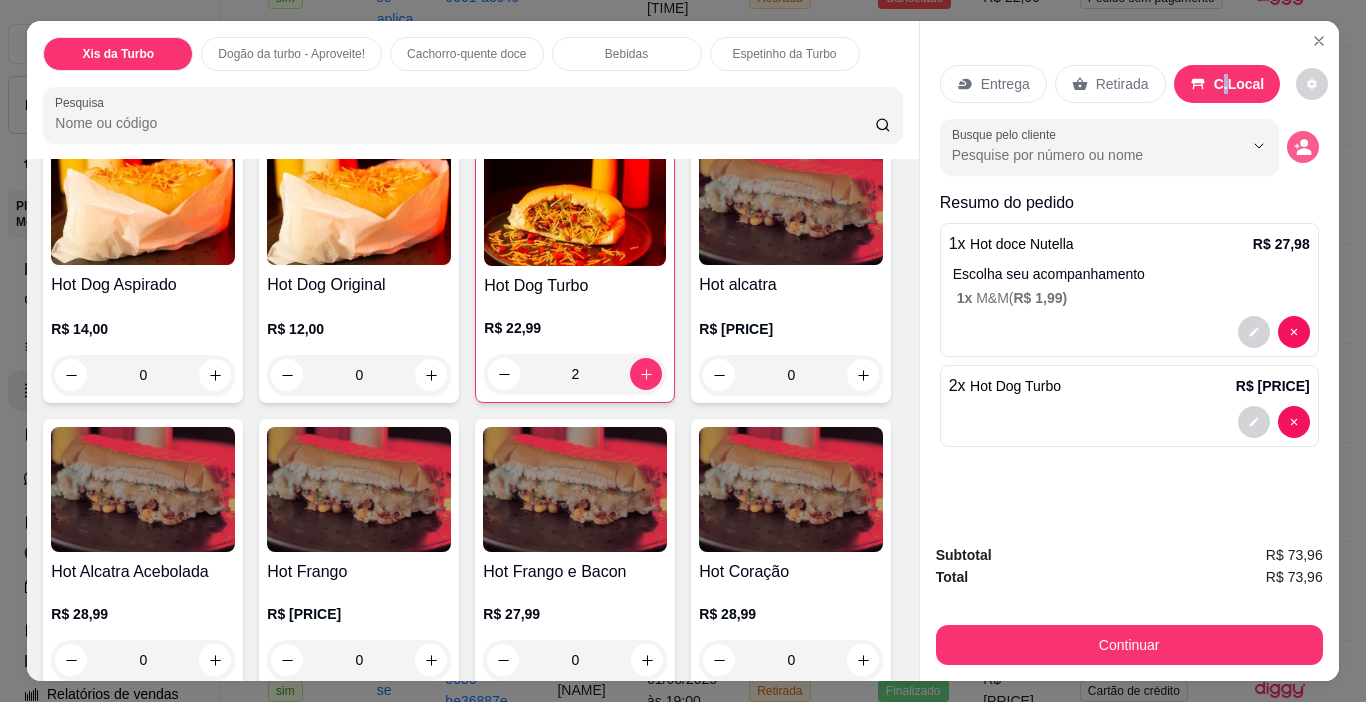 click at bounding box center (1303, 147) 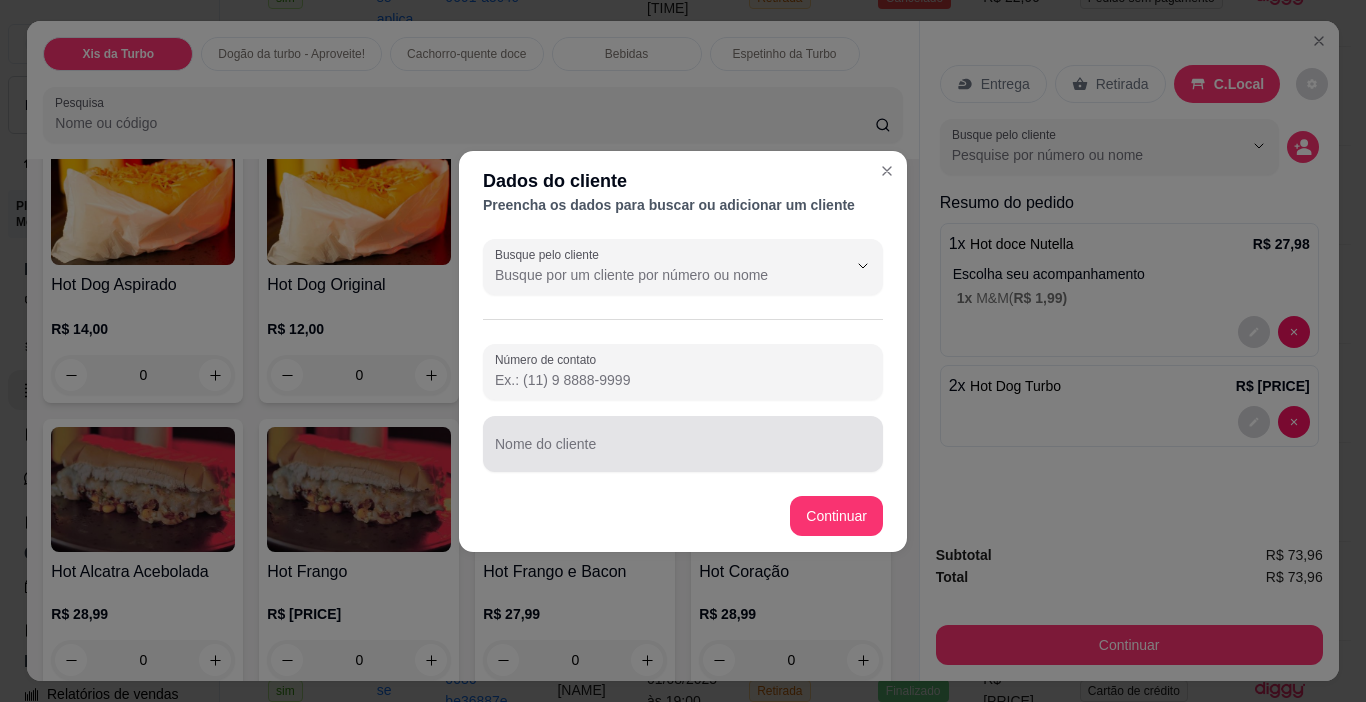click on "Nome do cliente" at bounding box center (683, 452) 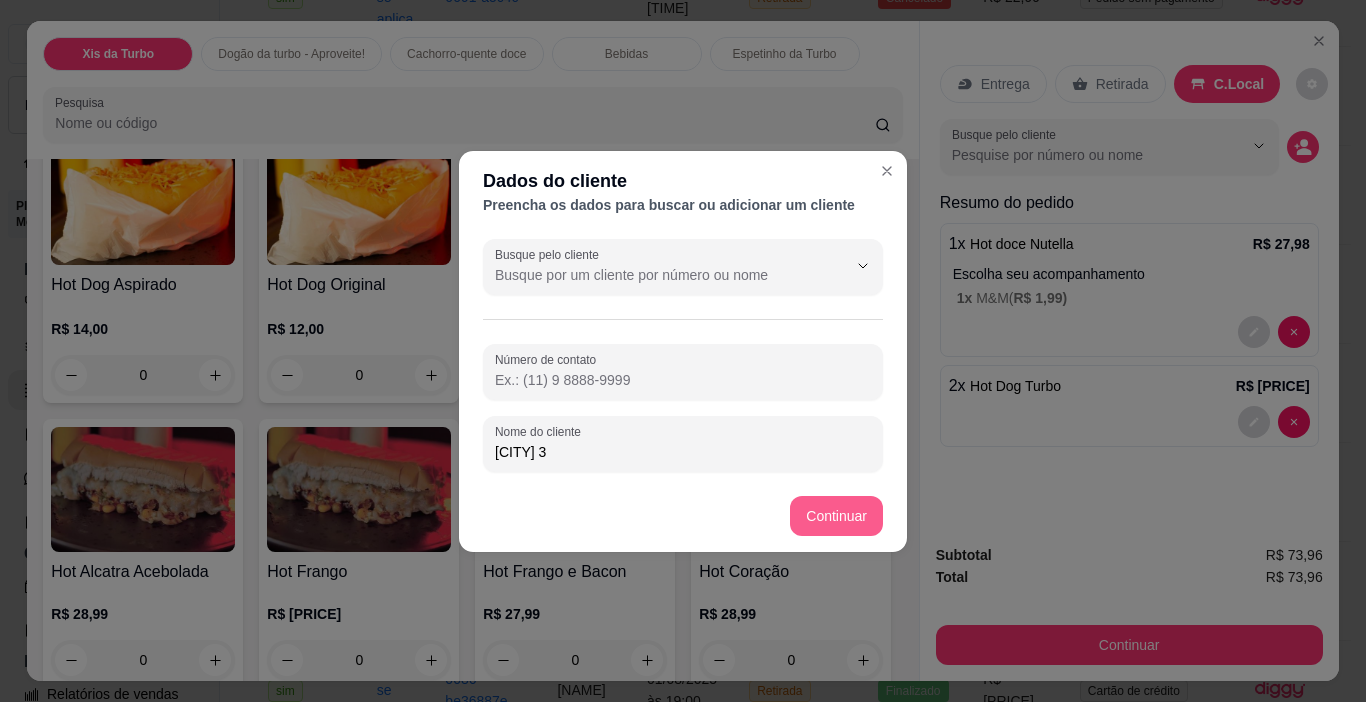 type on "[CITY] 3" 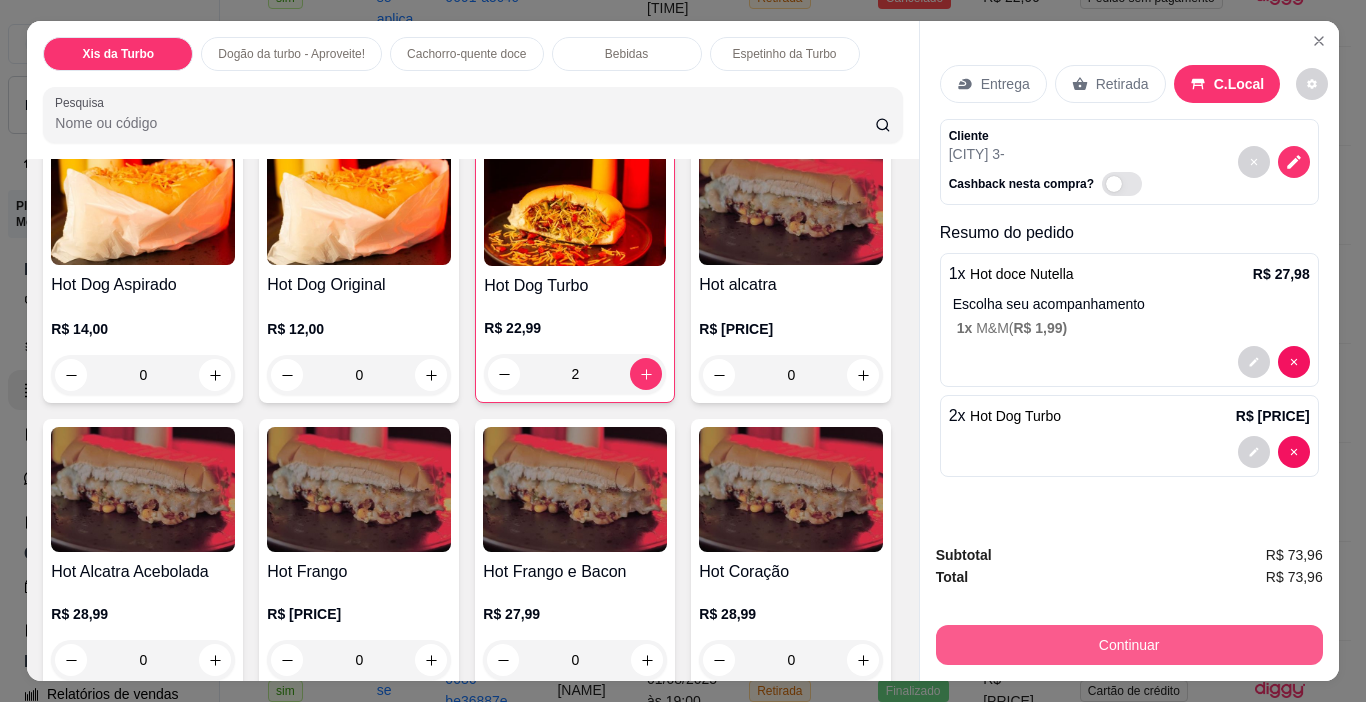 click on "Continuar" at bounding box center (1129, 645) 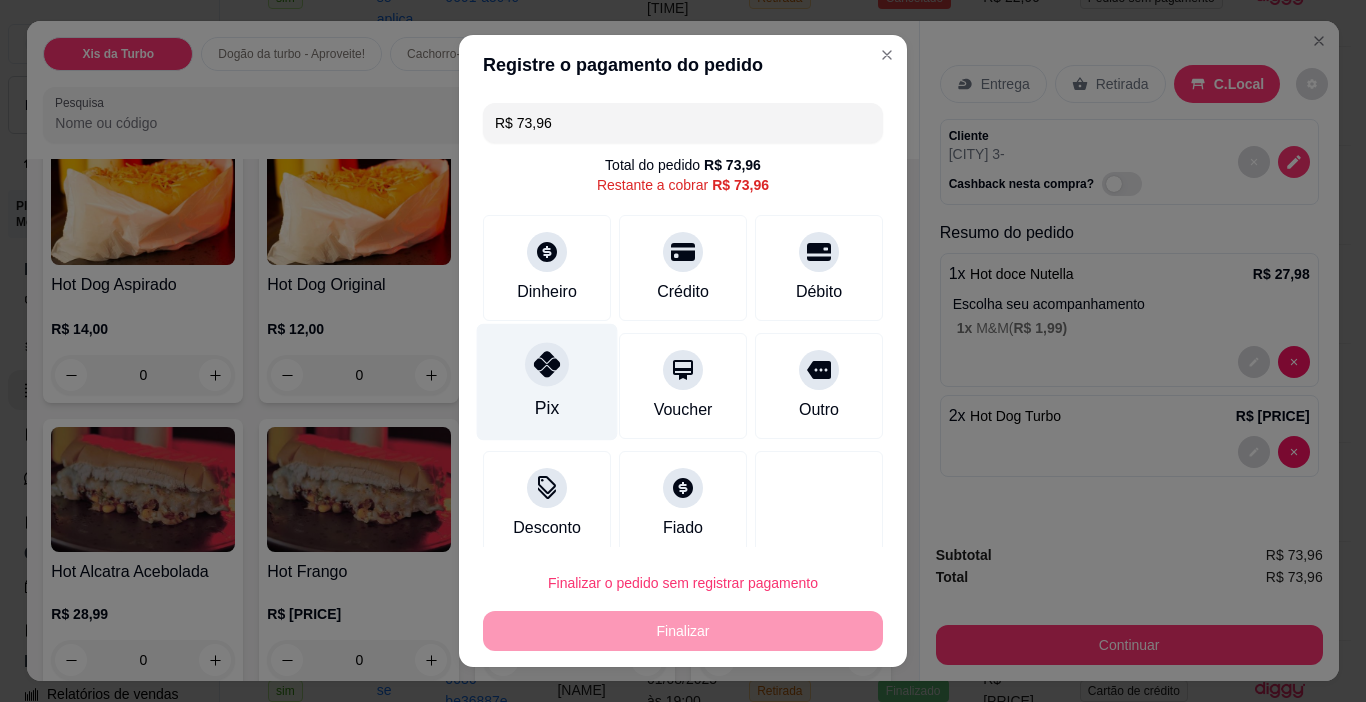 click on "Pix" at bounding box center [547, 382] 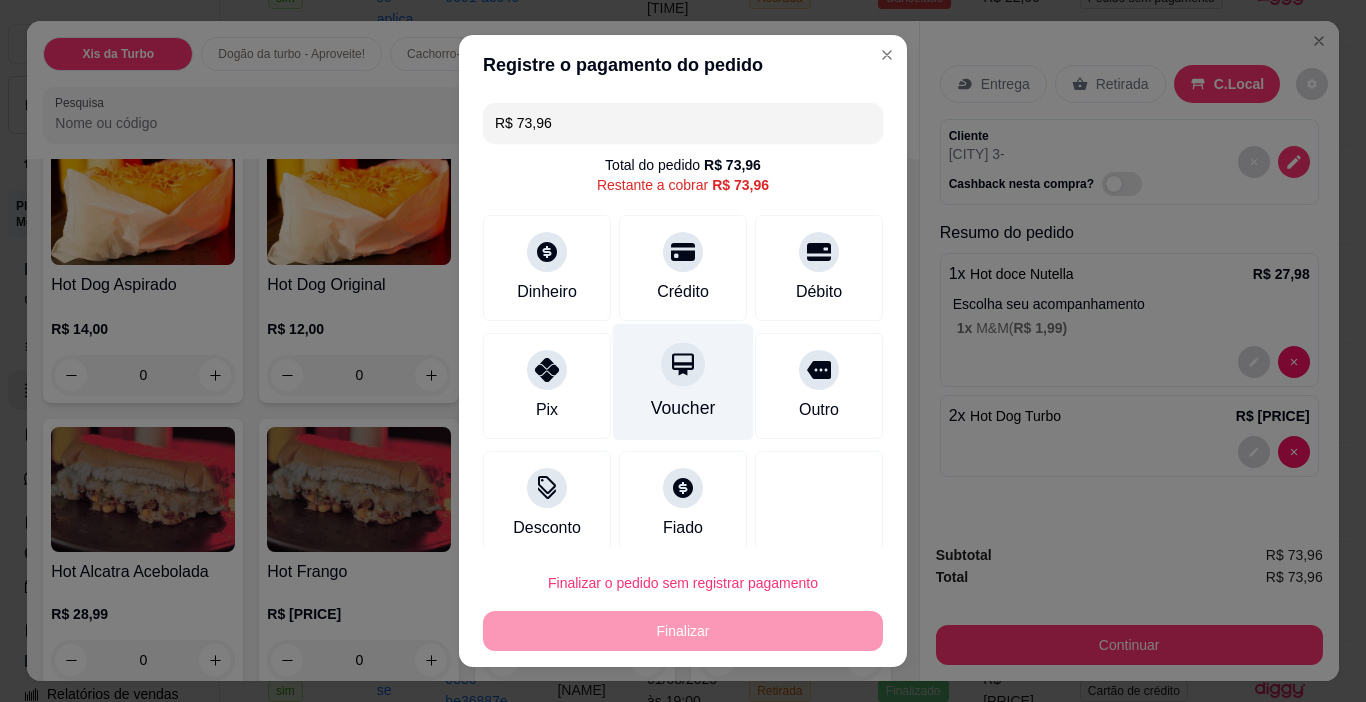 type on "R$ 0,00" 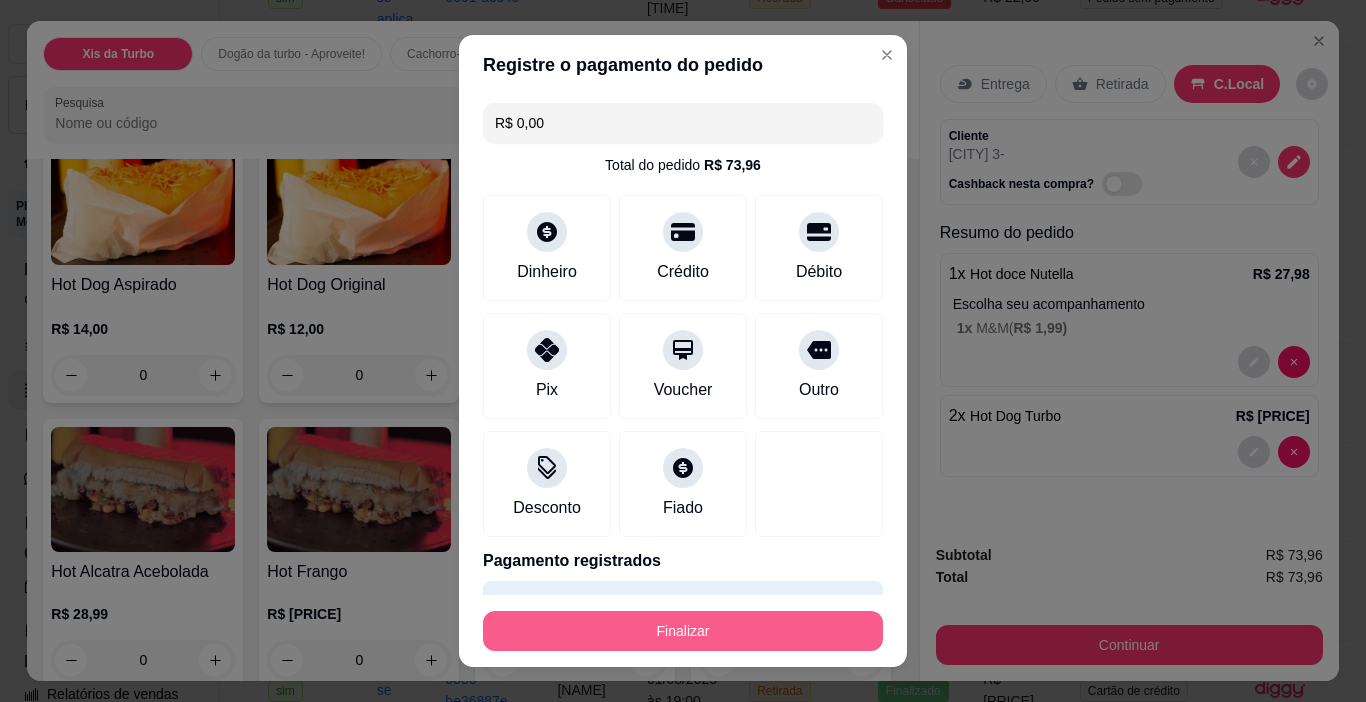 scroll, scrollTop: 29, scrollLeft: 0, axis: vertical 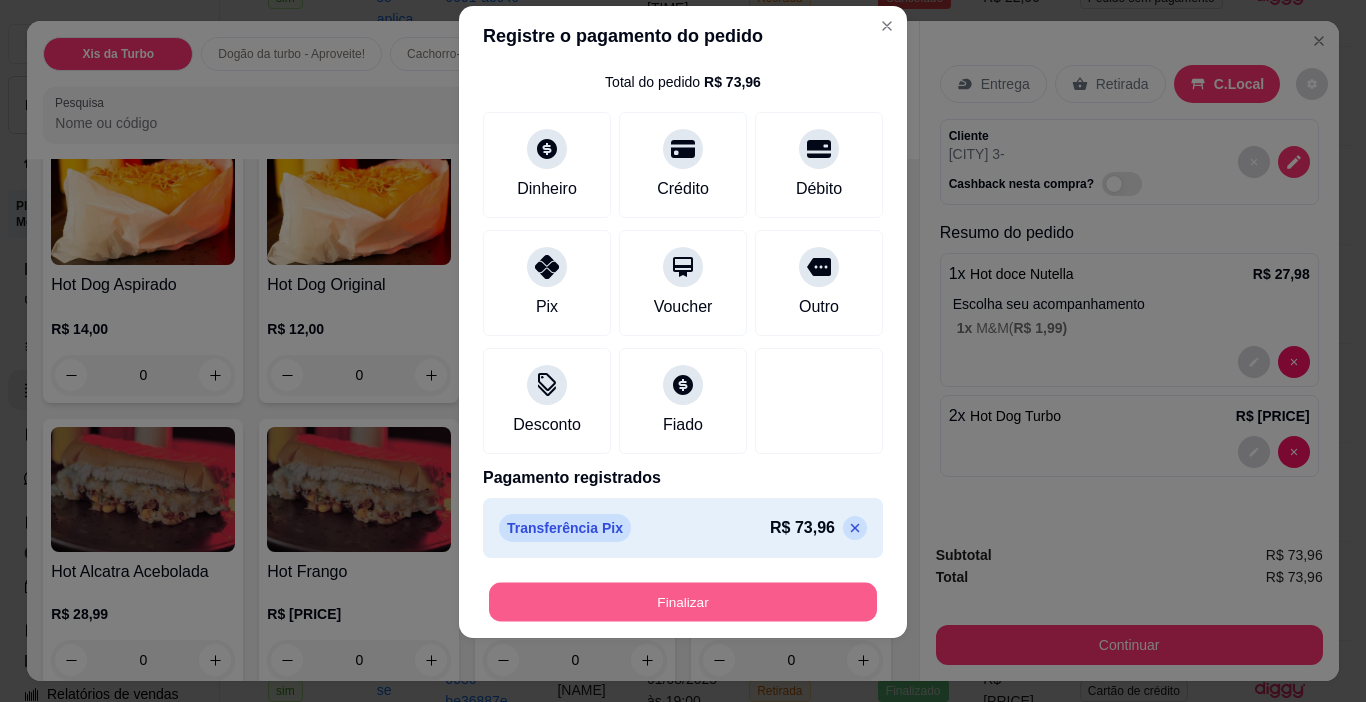 click on "Finalizar" at bounding box center [683, 602] 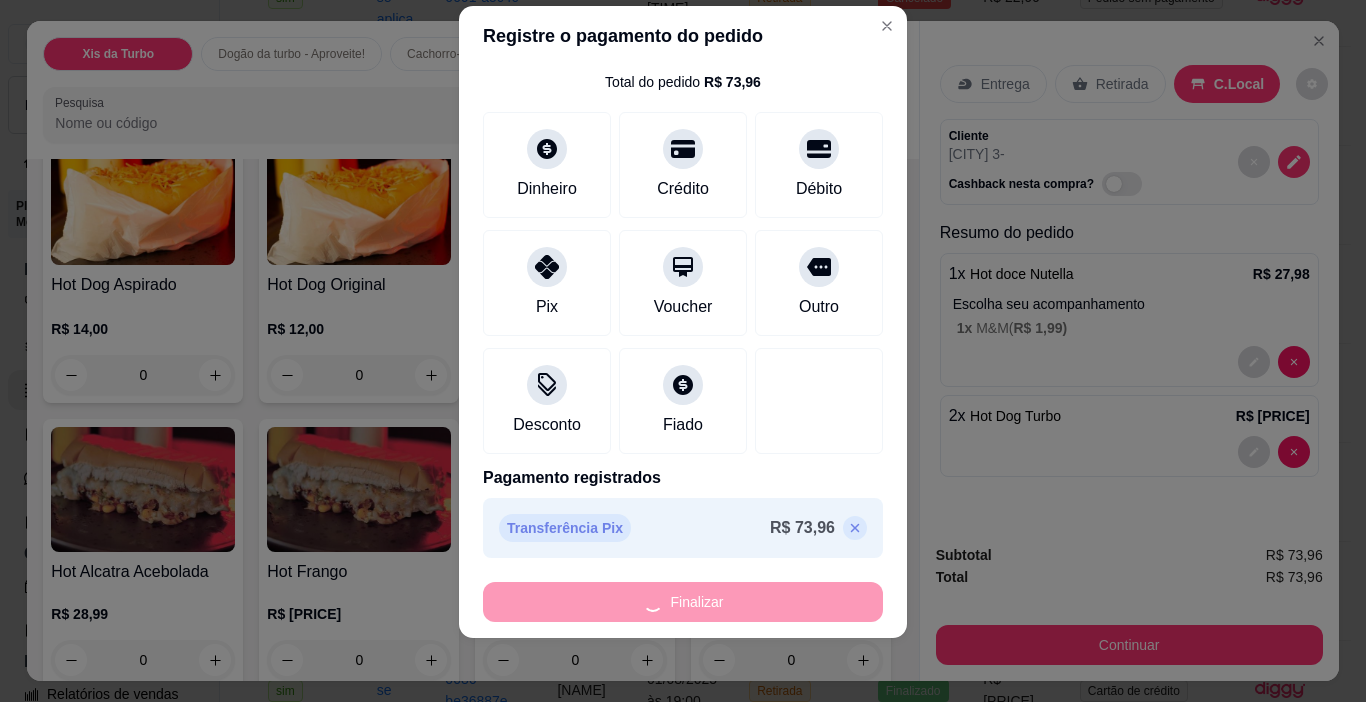type on "0" 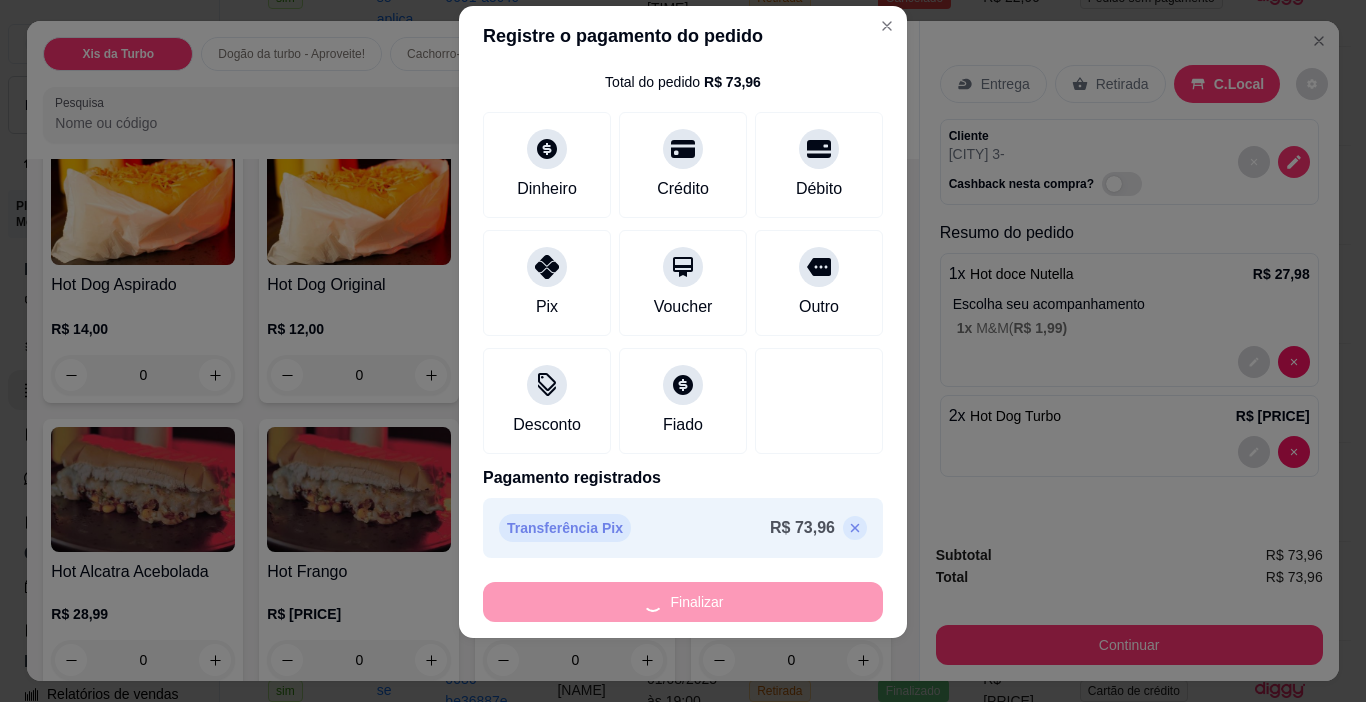 type on "-R$ 73,96" 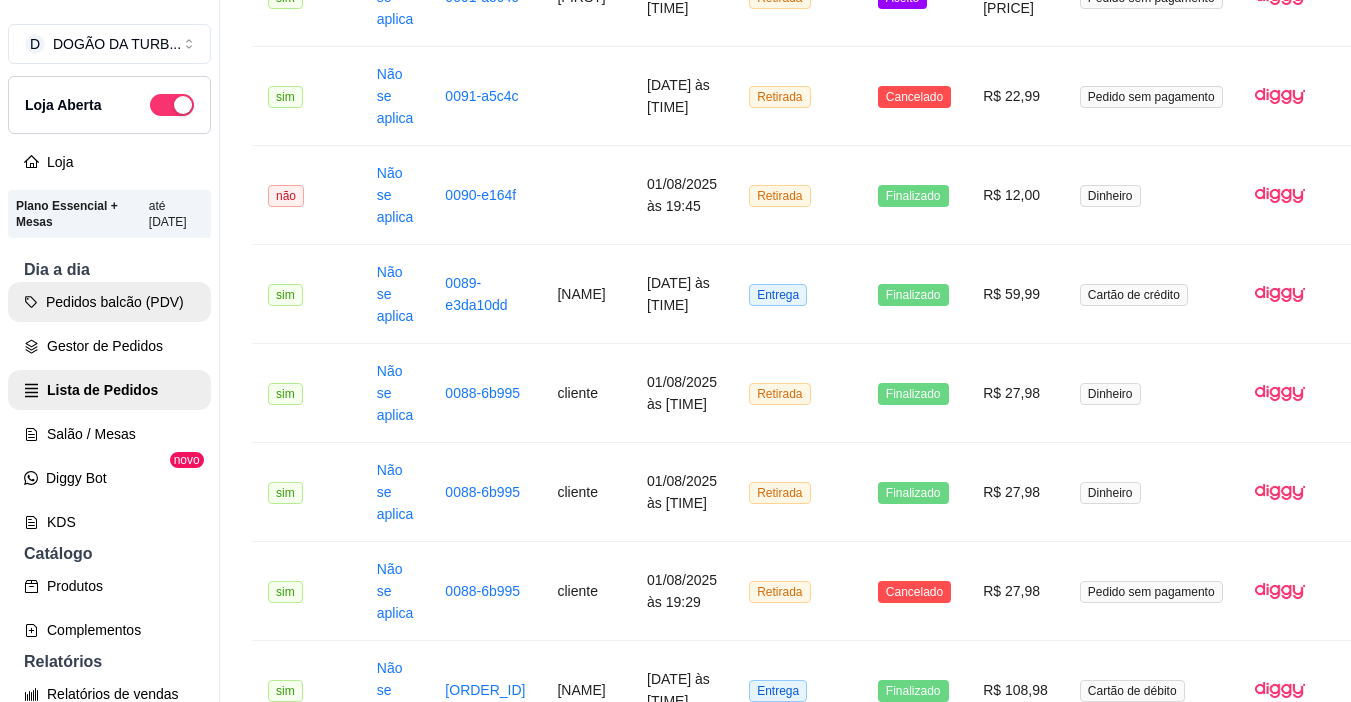 click on "Pedidos balcão (PDV)" at bounding box center [109, 302] 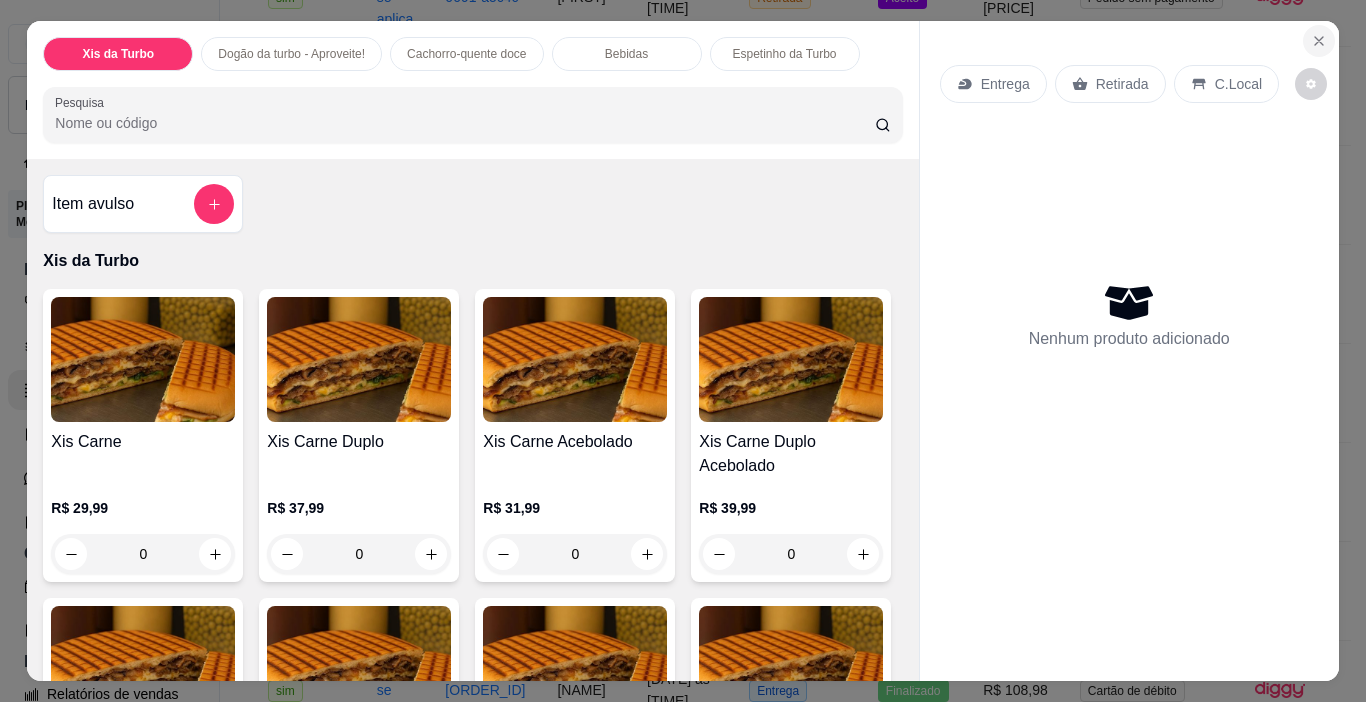 click 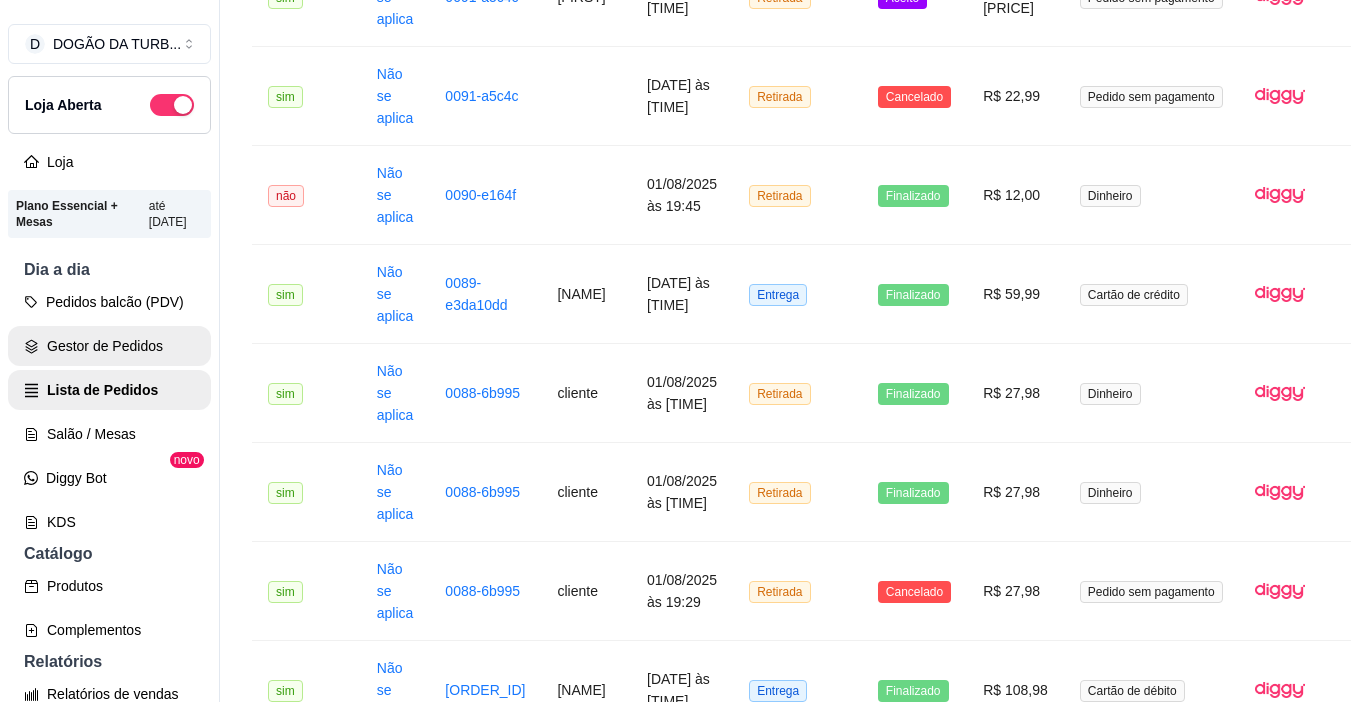 click on "Gestor de Pedidos" at bounding box center (109, 346) 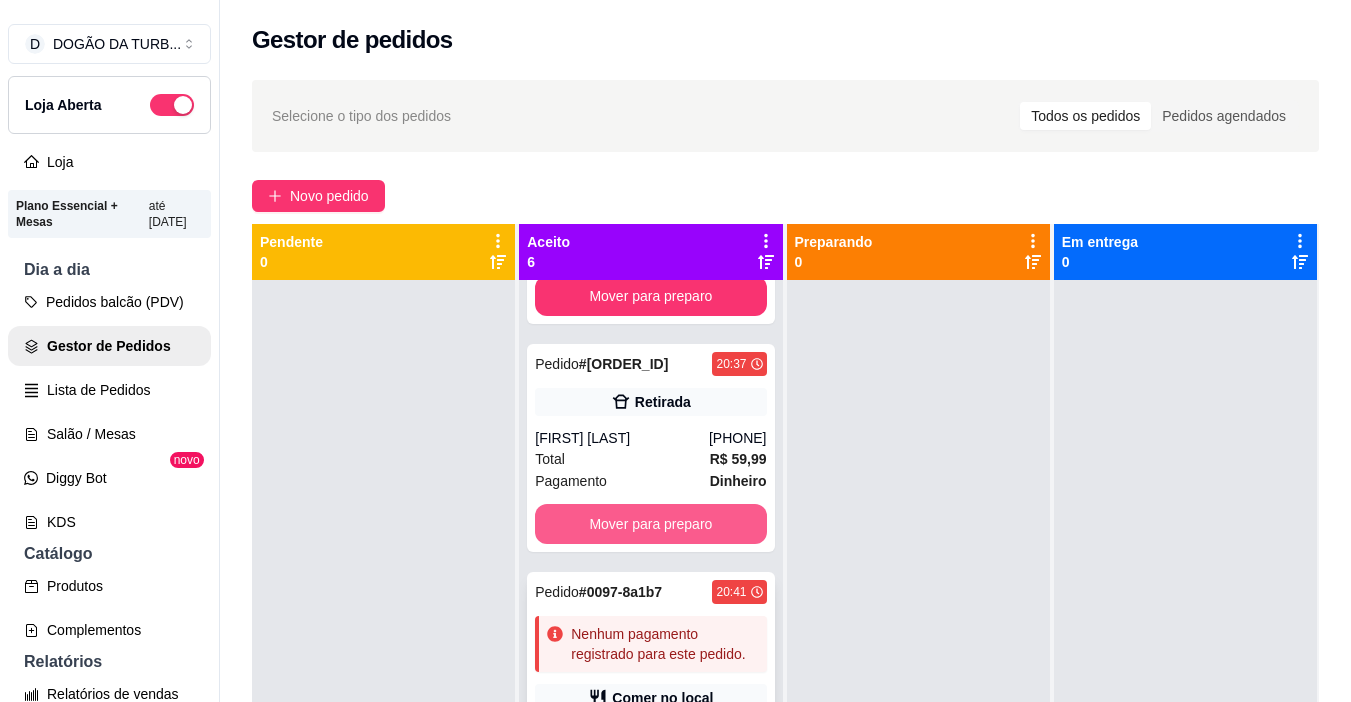 scroll, scrollTop: 926, scrollLeft: 0, axis: vertical 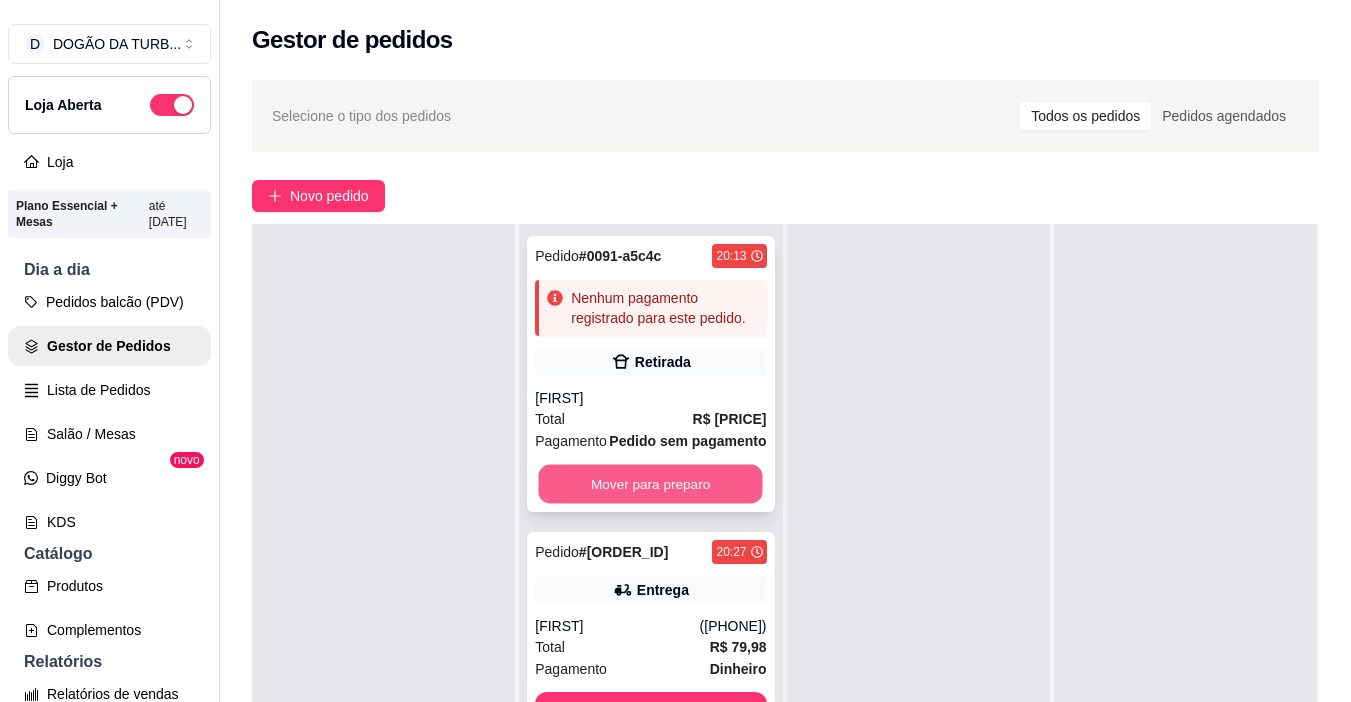 click on "Mover para preparo" at bounding box center [651, 484] 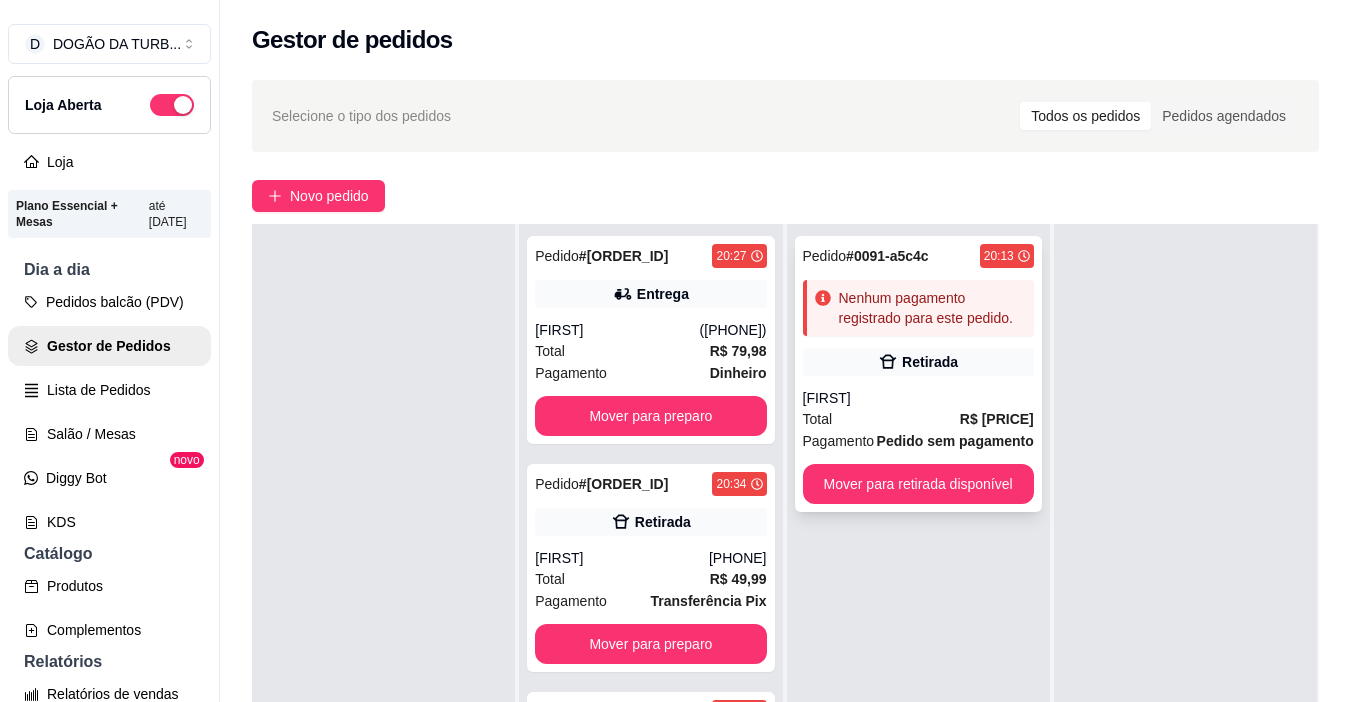 click on "[FIRST]" at bounding box center (918, 398) 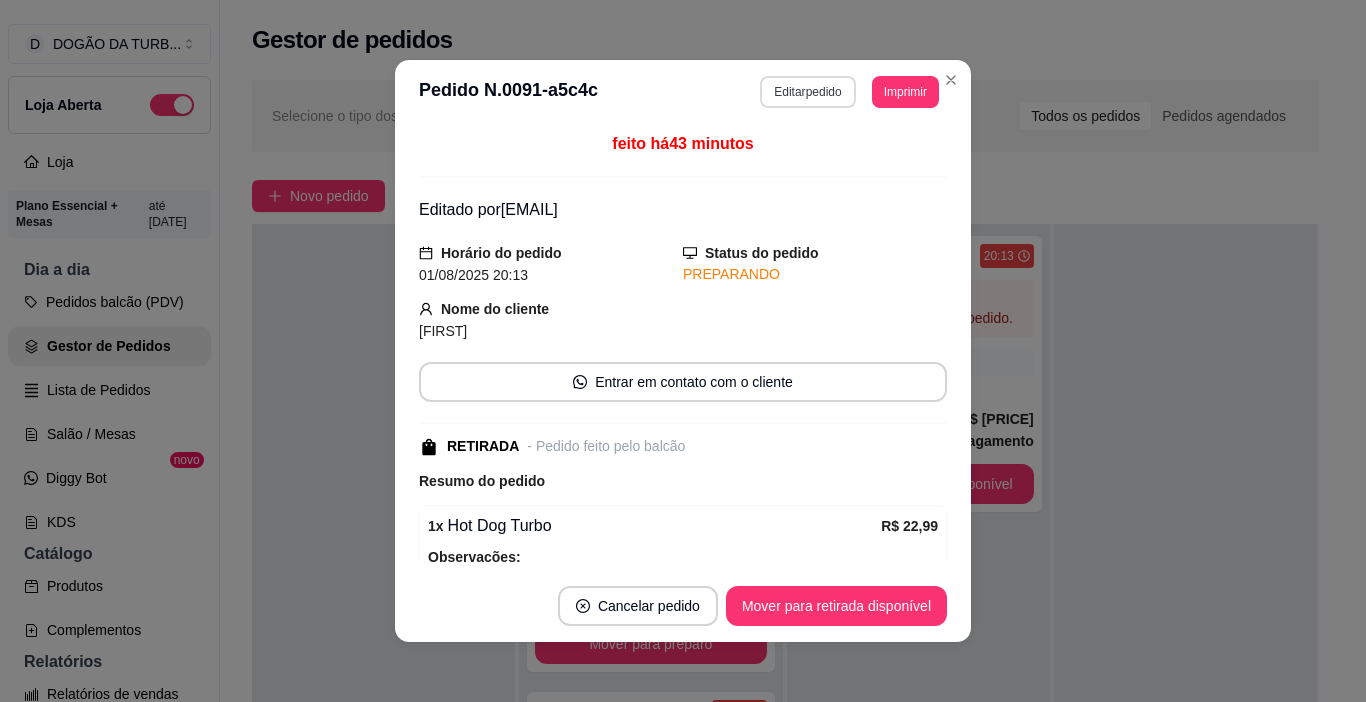 click on "Editar  pedido" at bounding box center (807, 92) 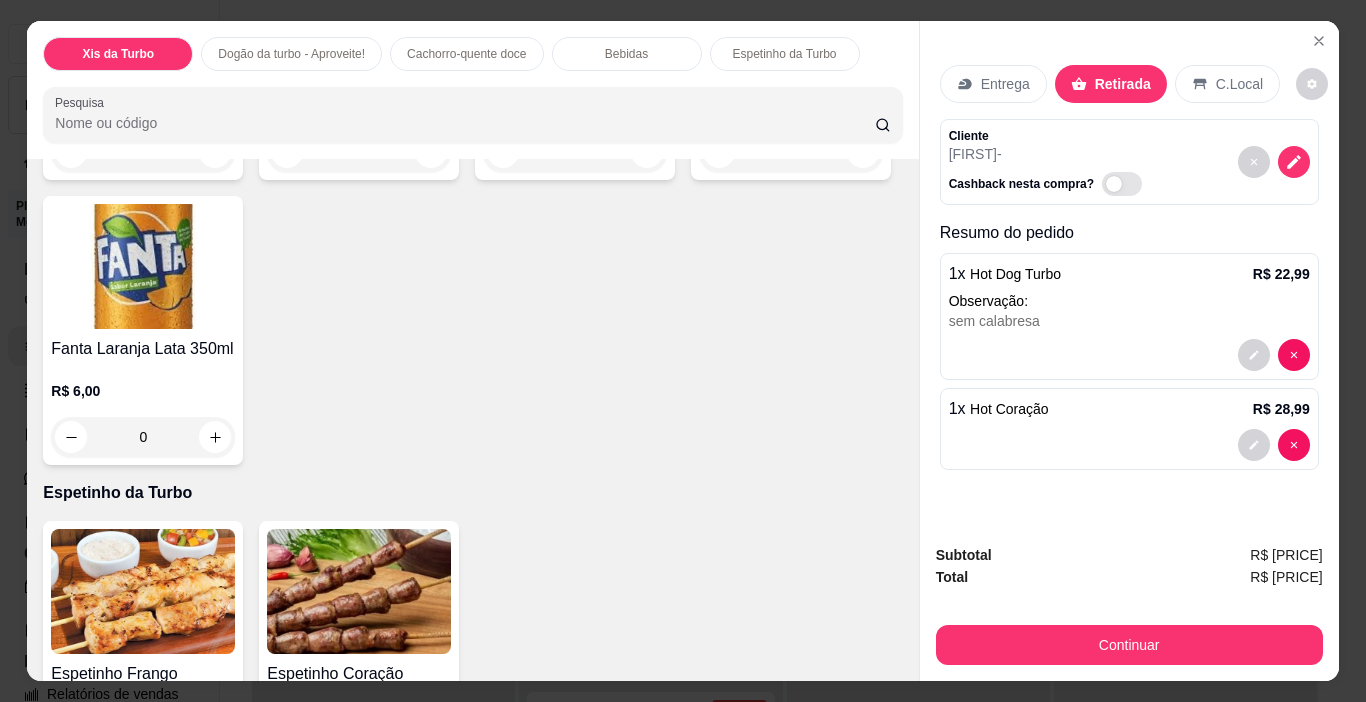 scroll, scrollTop: 3000, scrollLeft: 0, axis: vertical 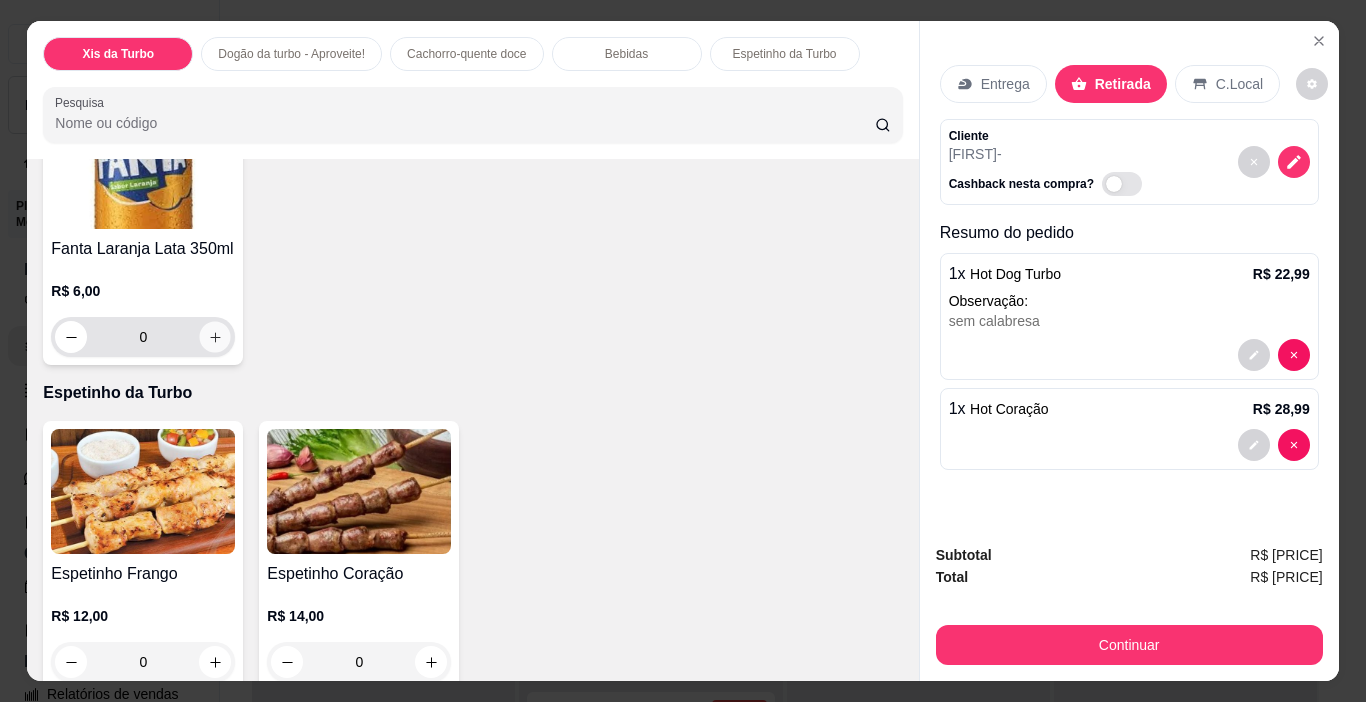 click 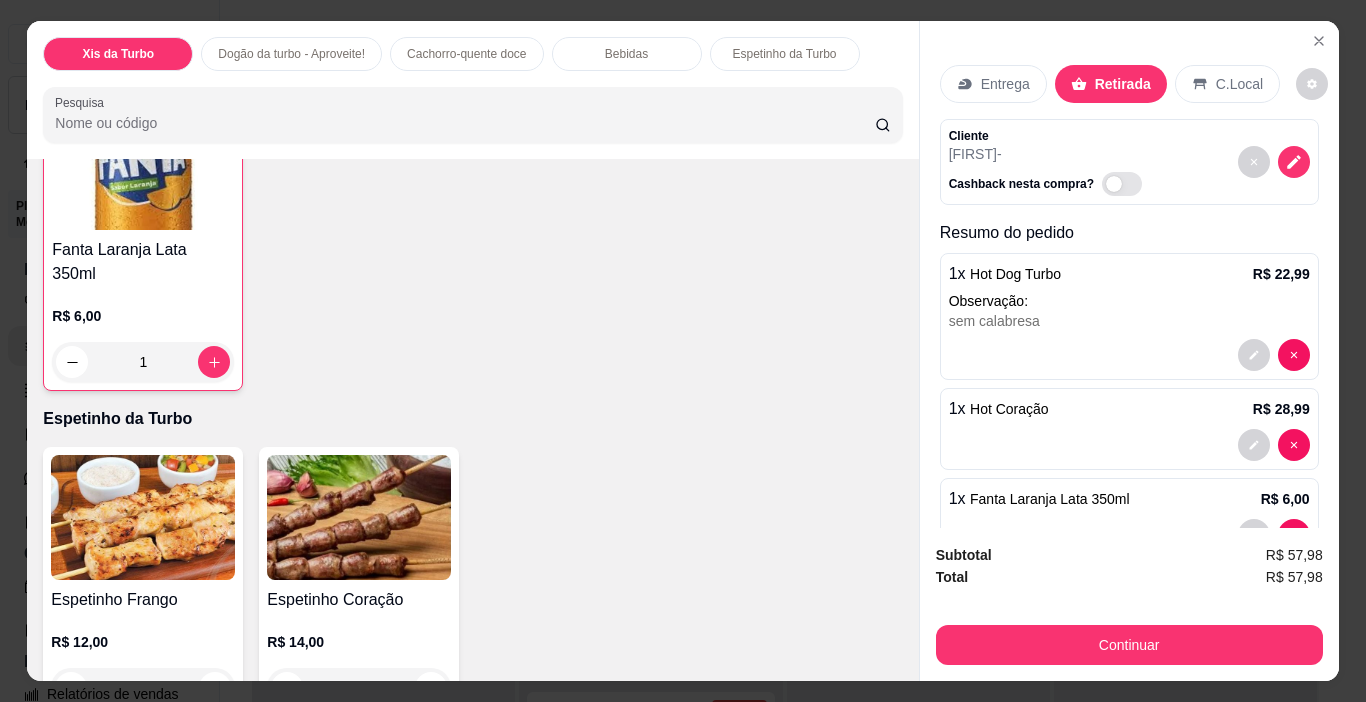 click 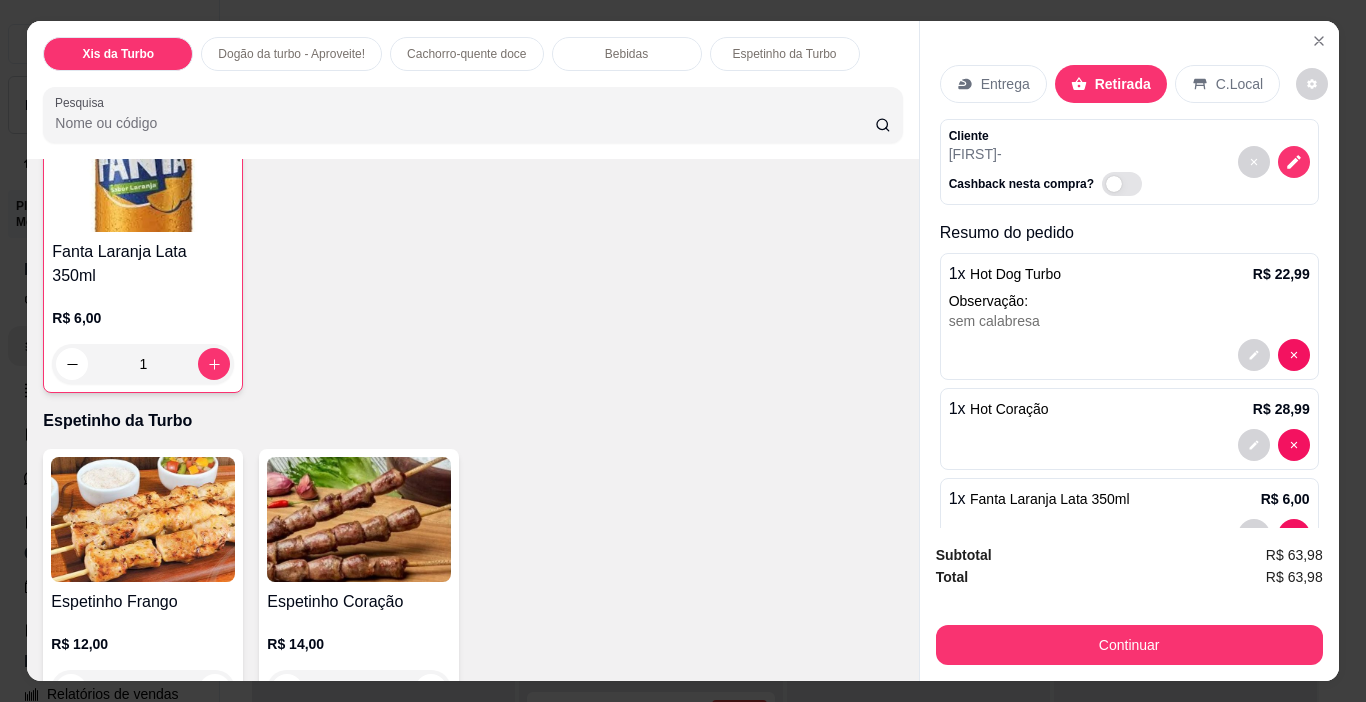 scroll, scrollTop: 3001, scrollLeft: 0, axis: vertical 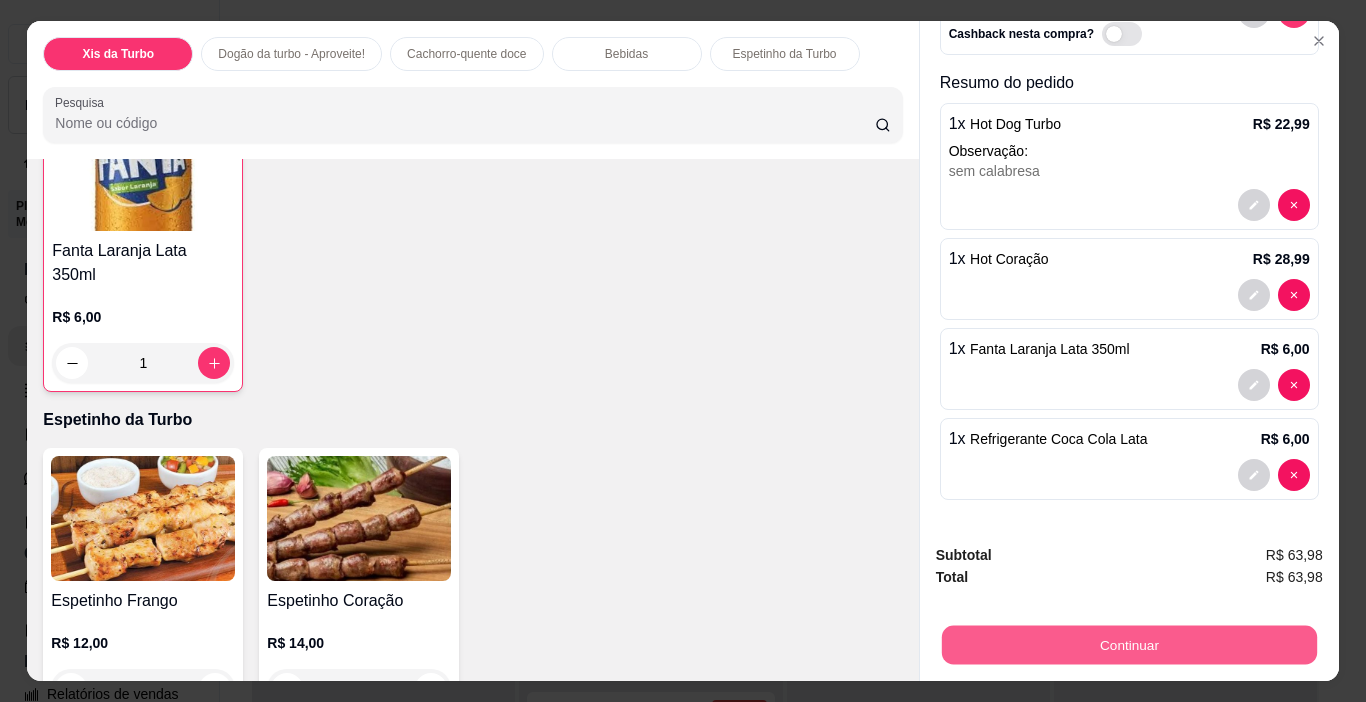 click on "Continuar" at bounding box center (1128, 645) 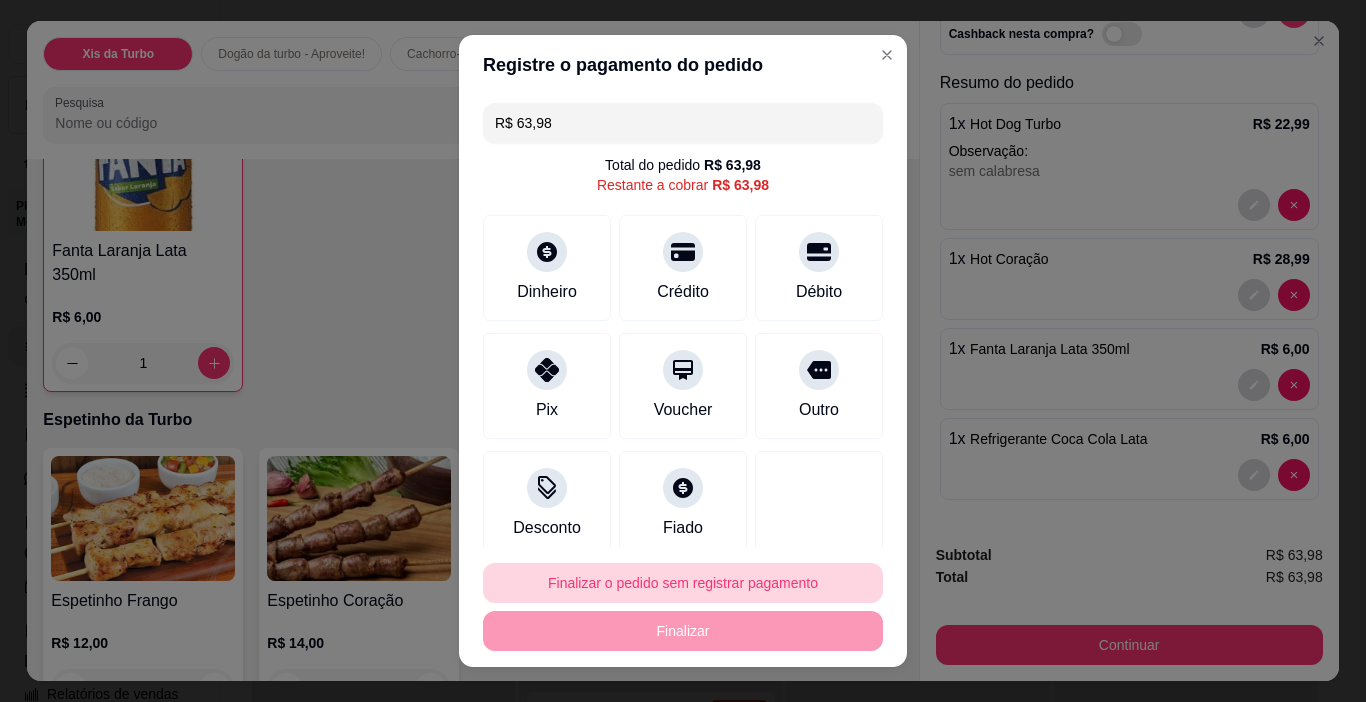 click on "Finalizar o pedido sem registrar pagamento" at bounding box center (683, 583) 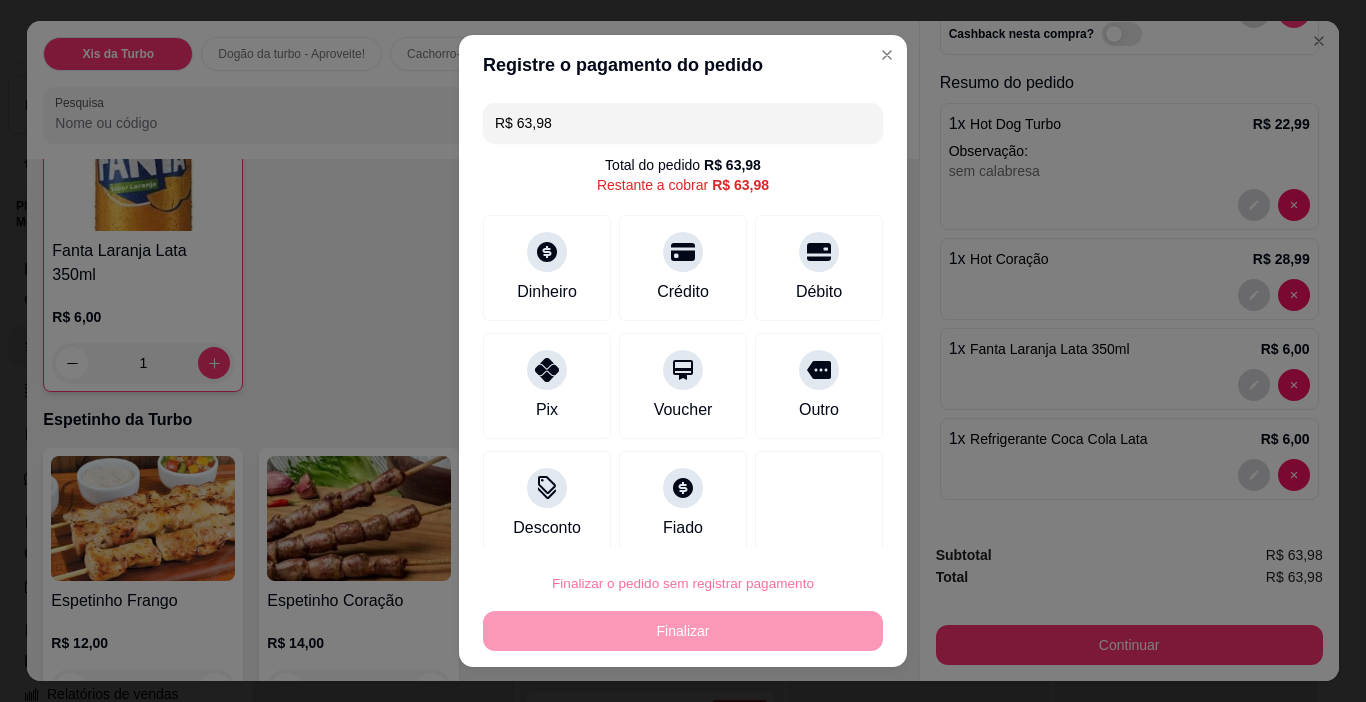 click on "Confirmar" at bounding box center [797, 526] 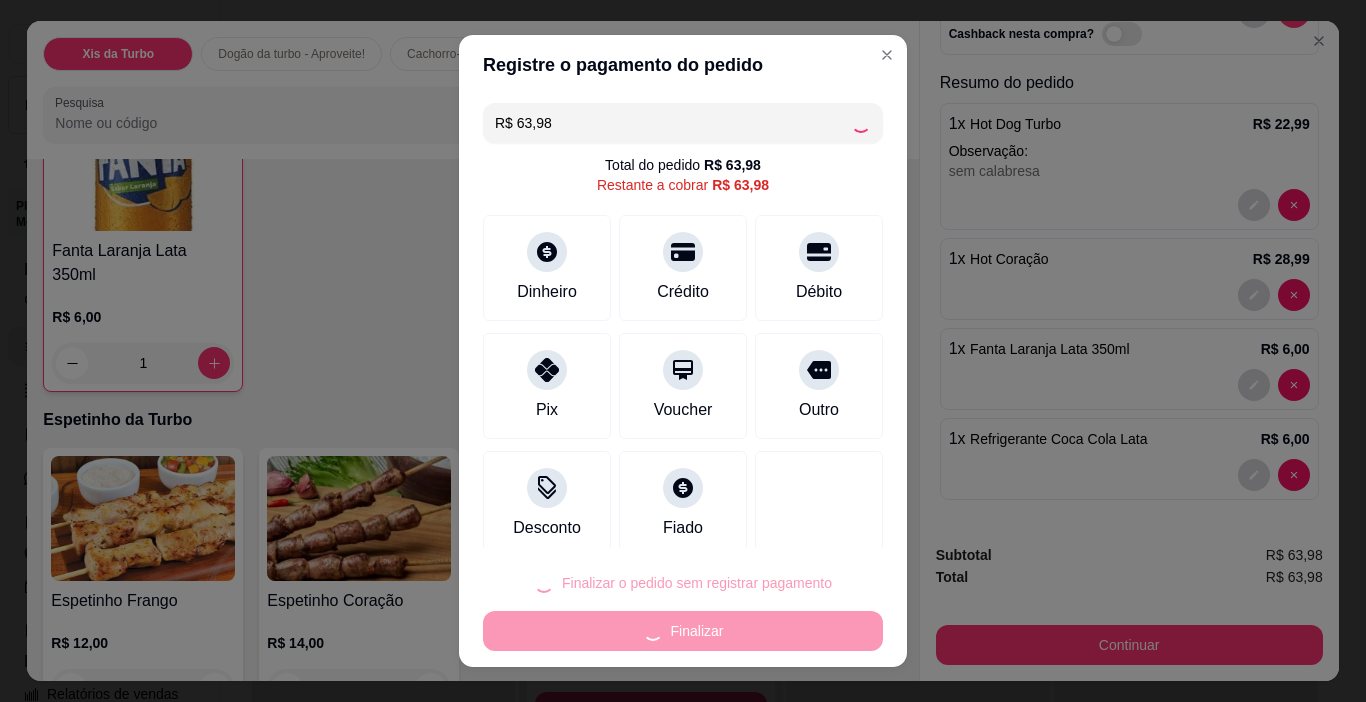 type on "0" 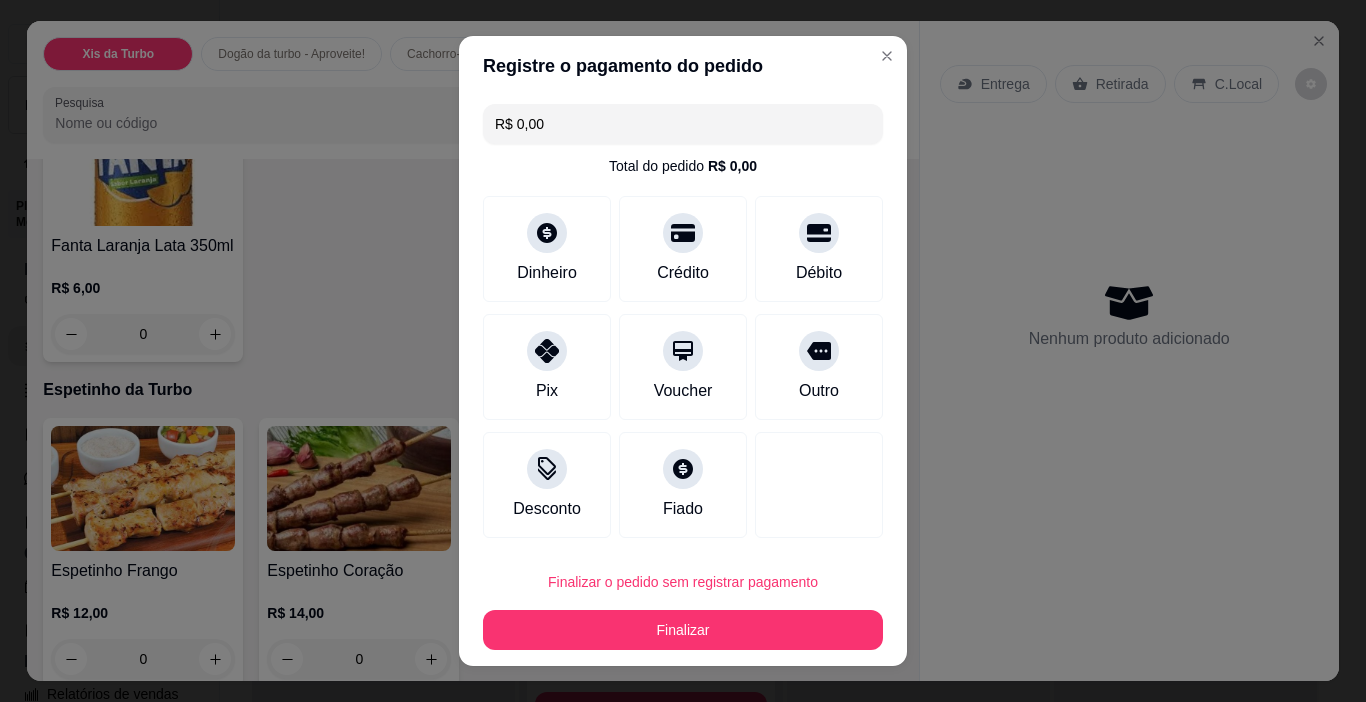 type on "R$ 0,00" 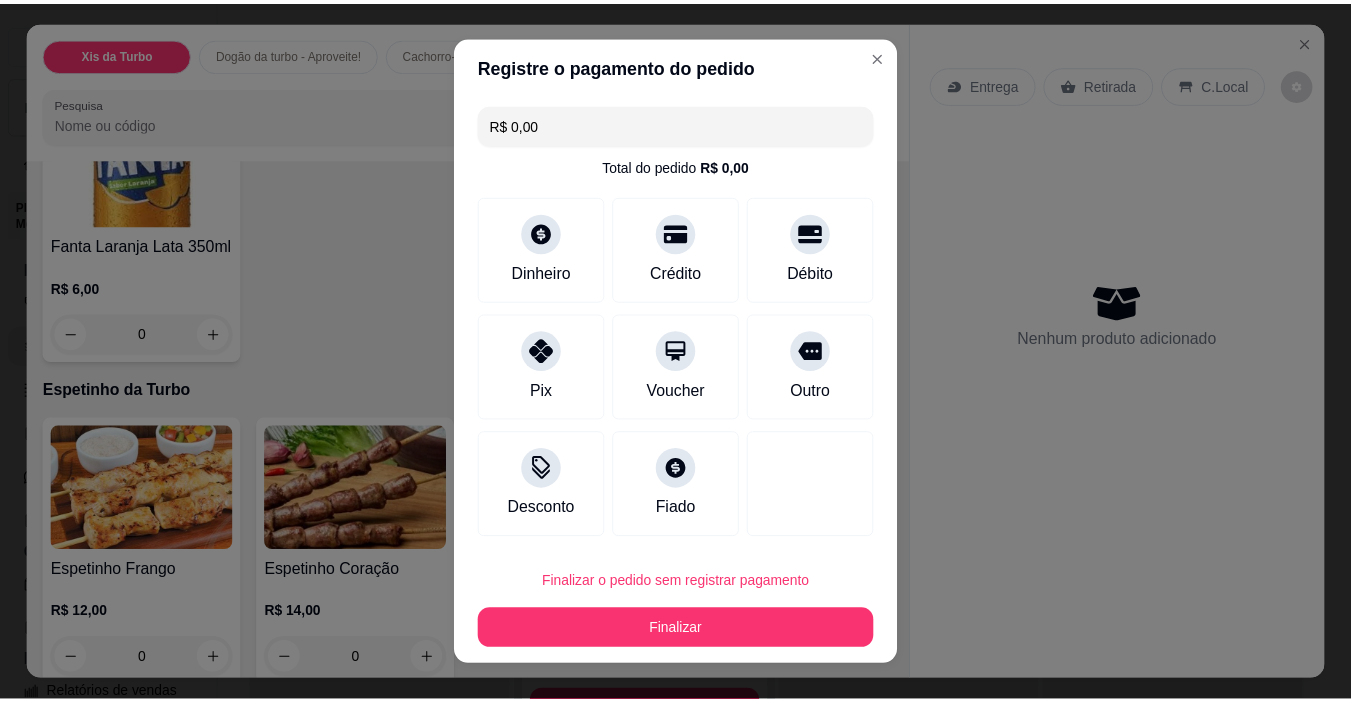 scroll, scrollTop: 2998, scrollLeft: 0, axis: vertical 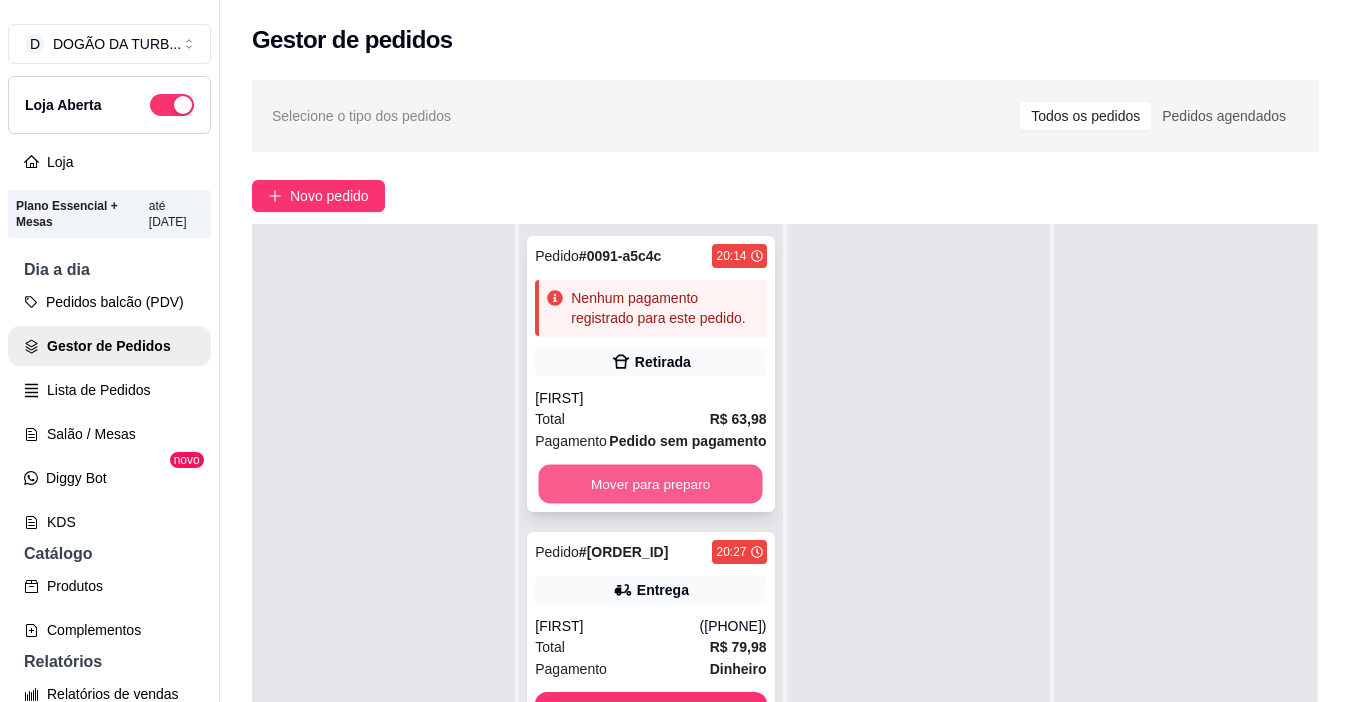 click on "Mover para preparo" at bounding box center [651, 484] 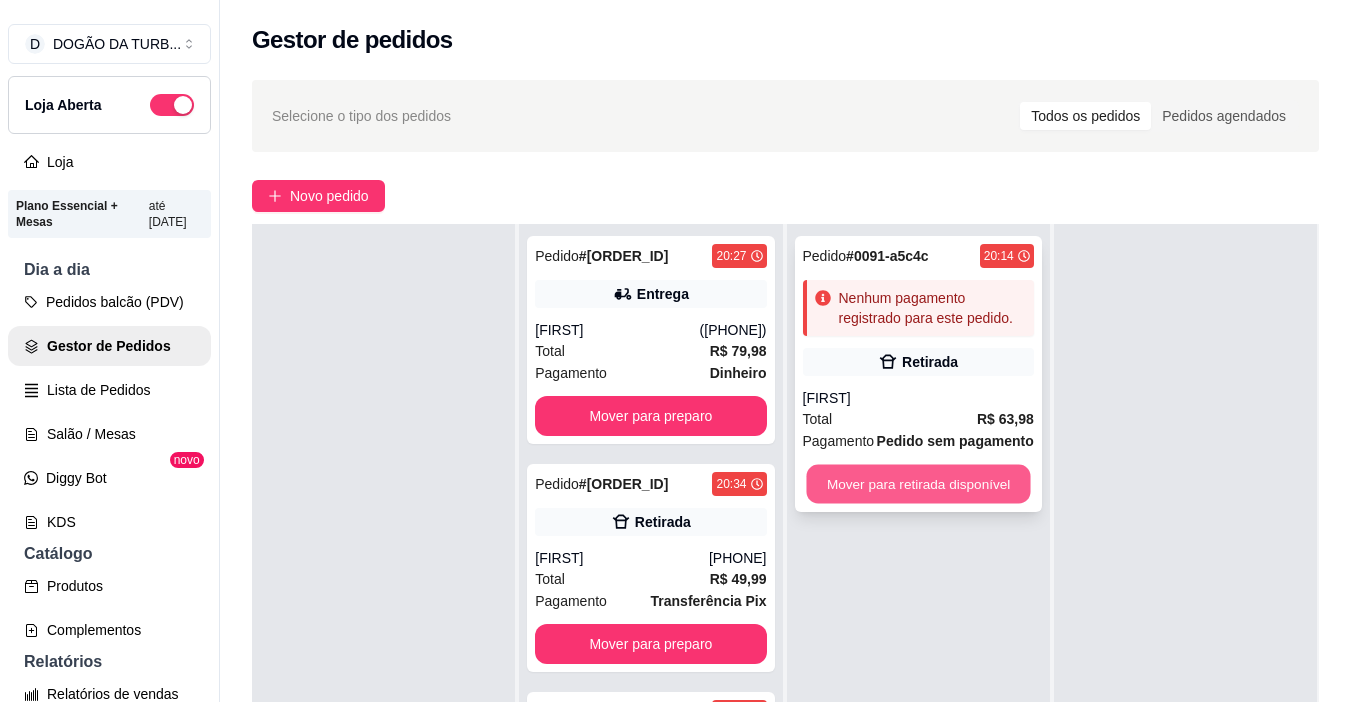 click on "Mover para retirada disponível" at bounding box center (918, 484) 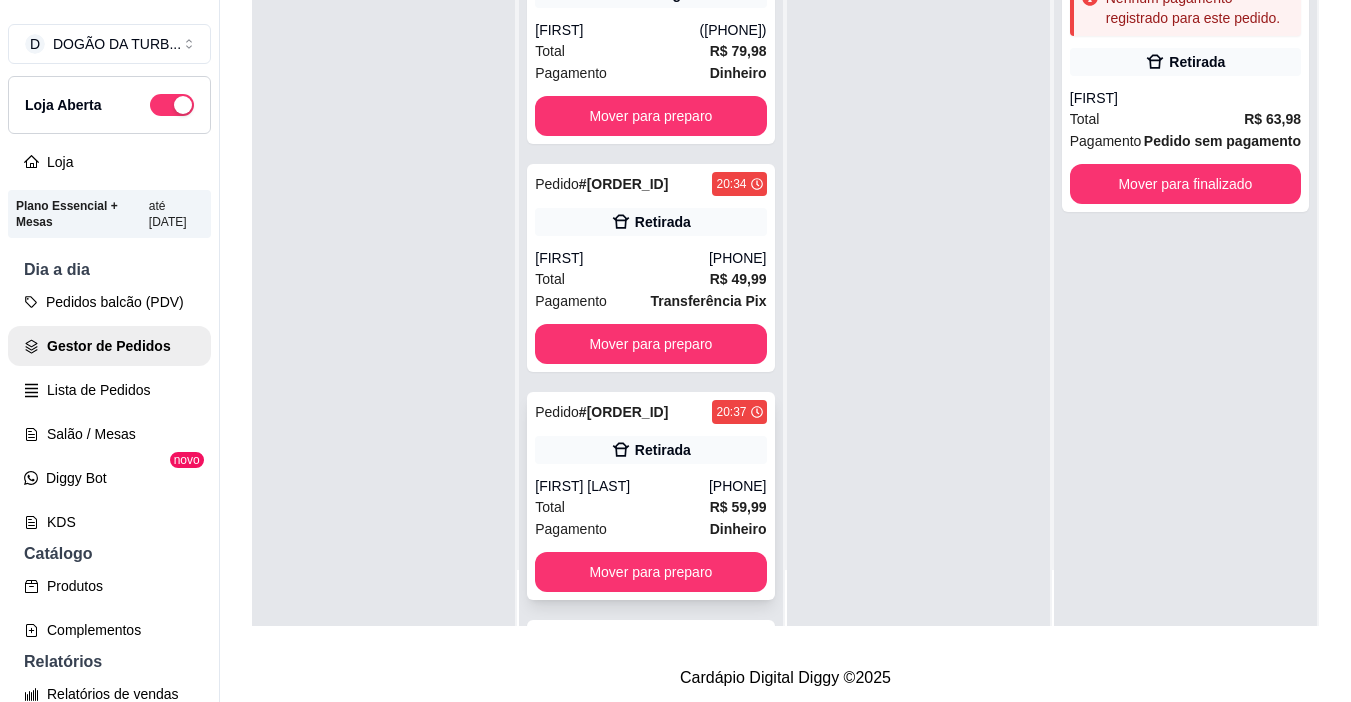 scroll, scrollTop: 319, scrollLeft: 0, axis: vertical 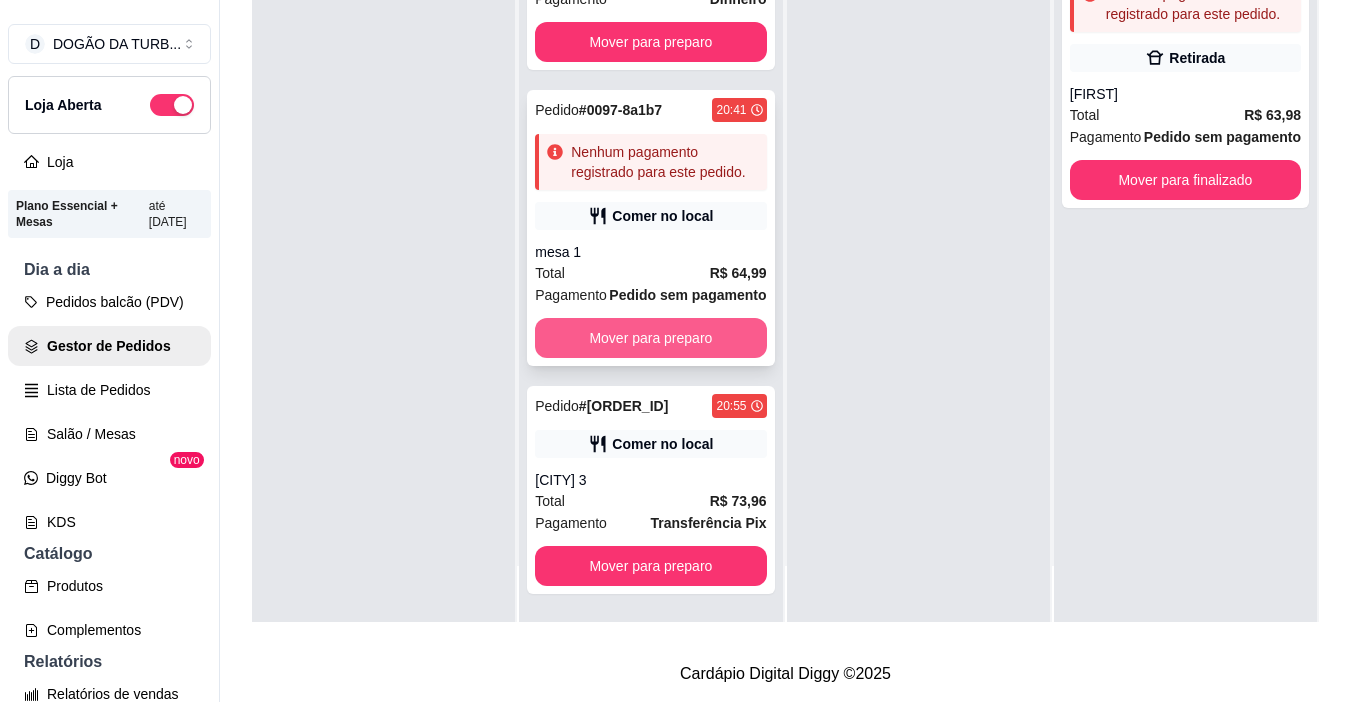 click on "Mover para preparo" at bounding box center [650, 338] 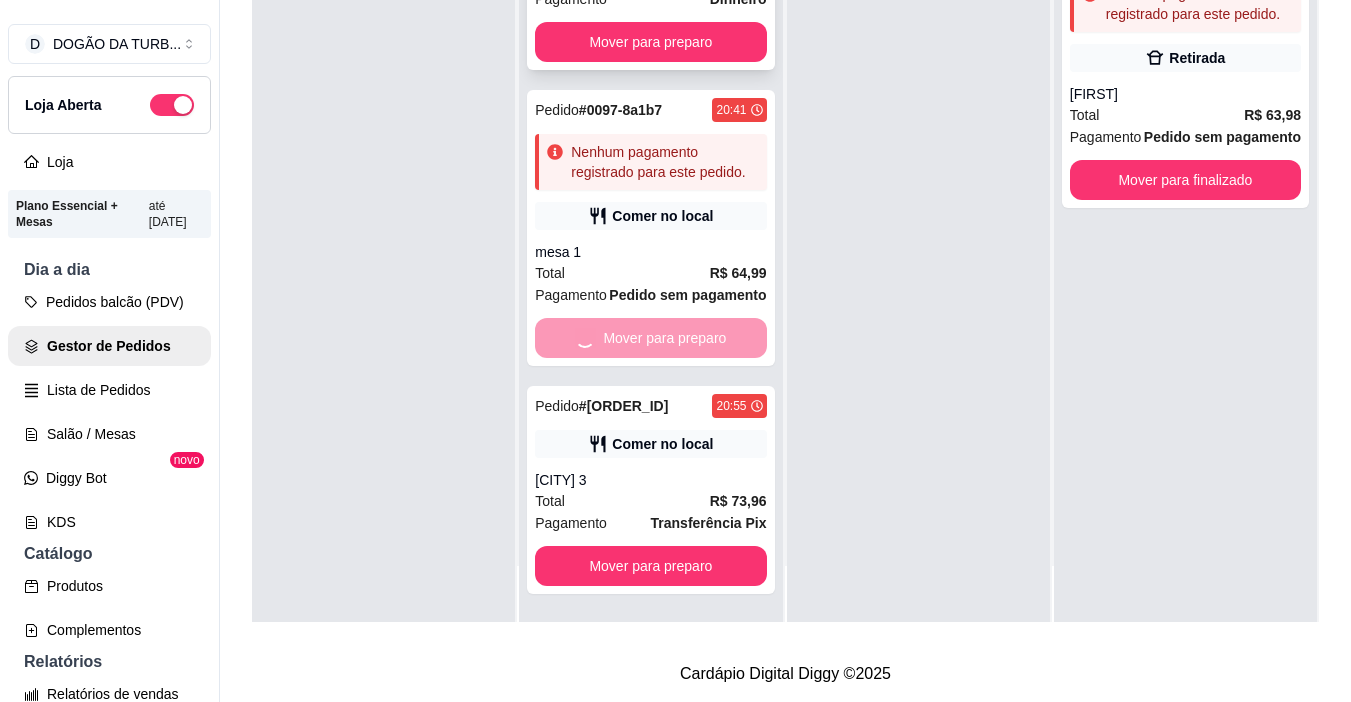 scroll, scrollTop: 250, scrollLeft: 0, axis: vertical 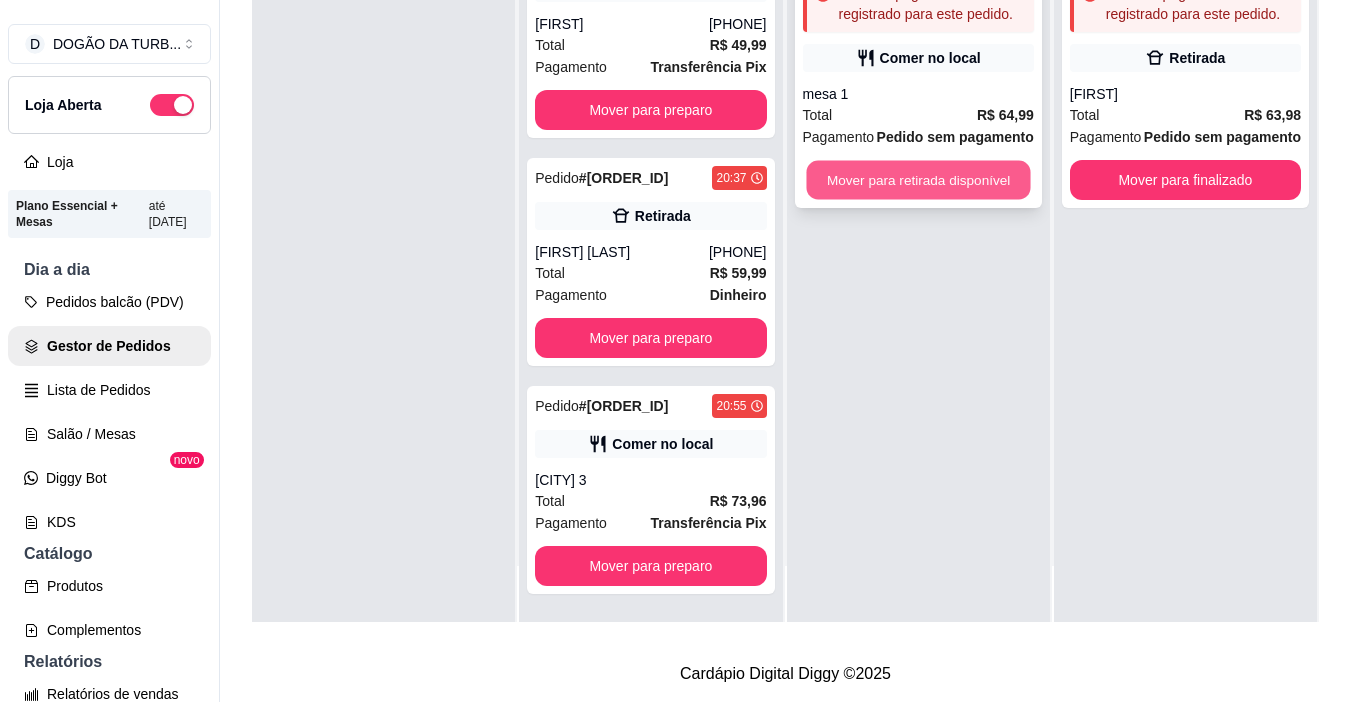 click on "Mover para retirada disponível" at bounding box center (918, 180) 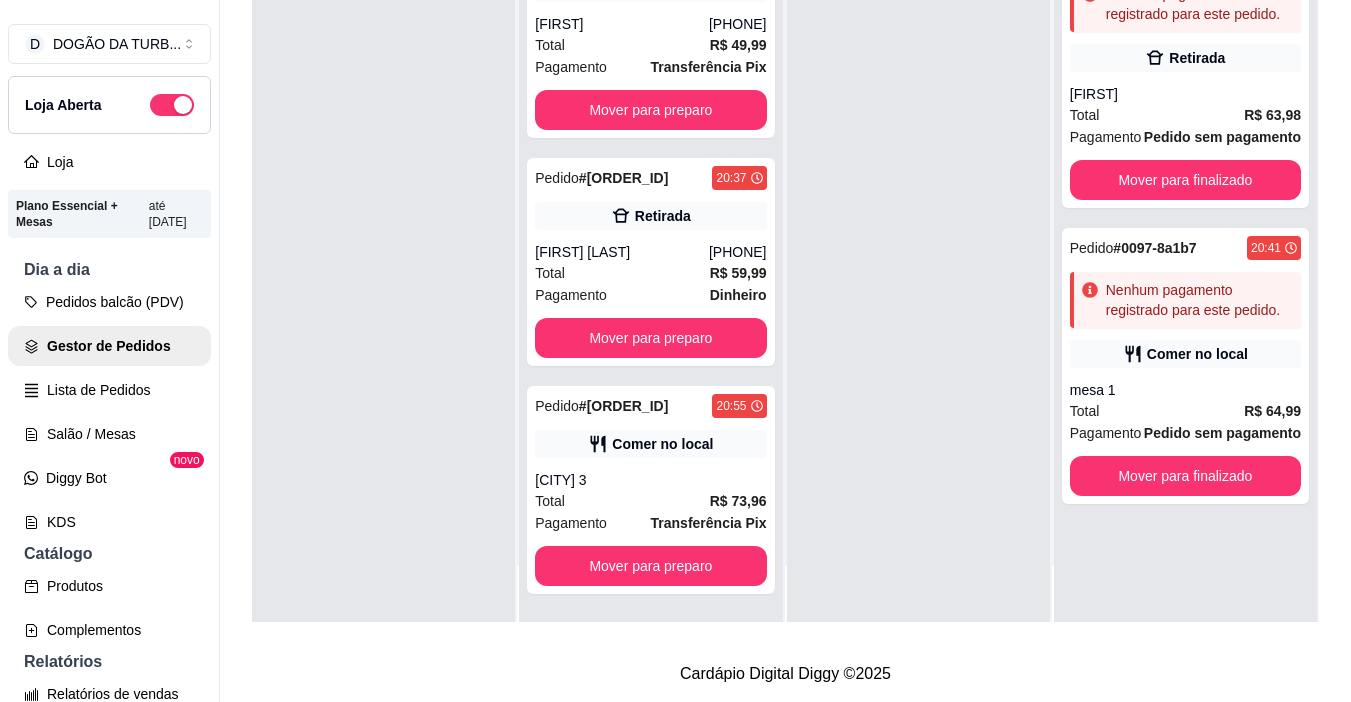 scroll, scrollTop: 250, scrollLeft: 0, axis: vertical 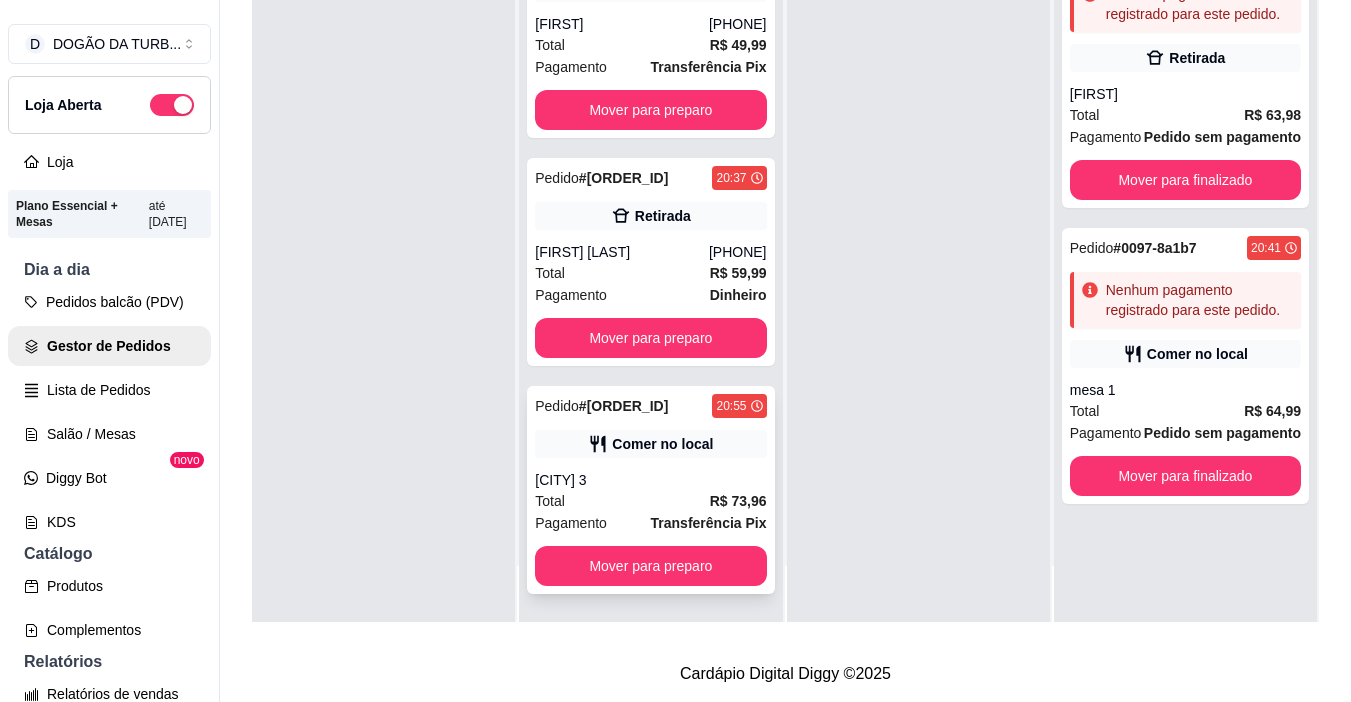 click on "Pedido  # [ORDER_ID] [TIME] Comer no local mesa [NUMBER] Total R$ 73,96 Pagamento Transferência Pix Mover para preparo" at bounding box center [650, 490] 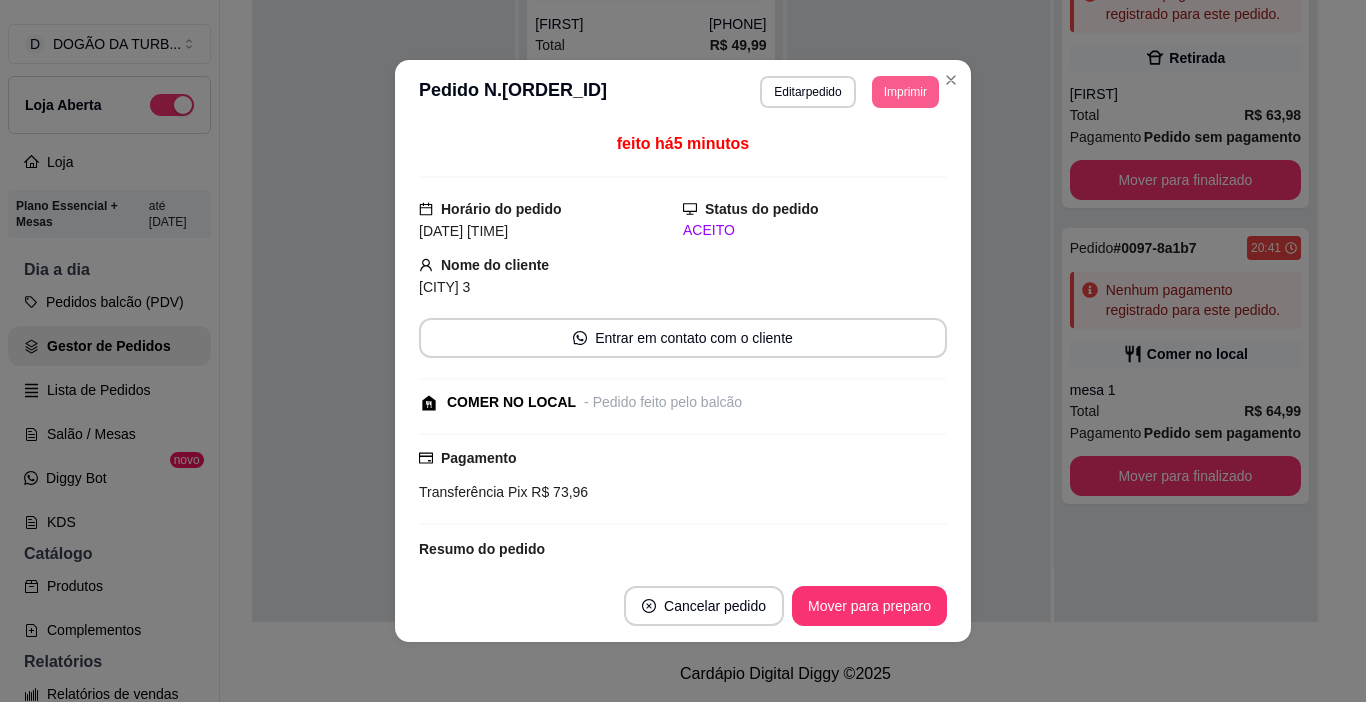 click on "Imprimir" at bounding box center (905, 92) 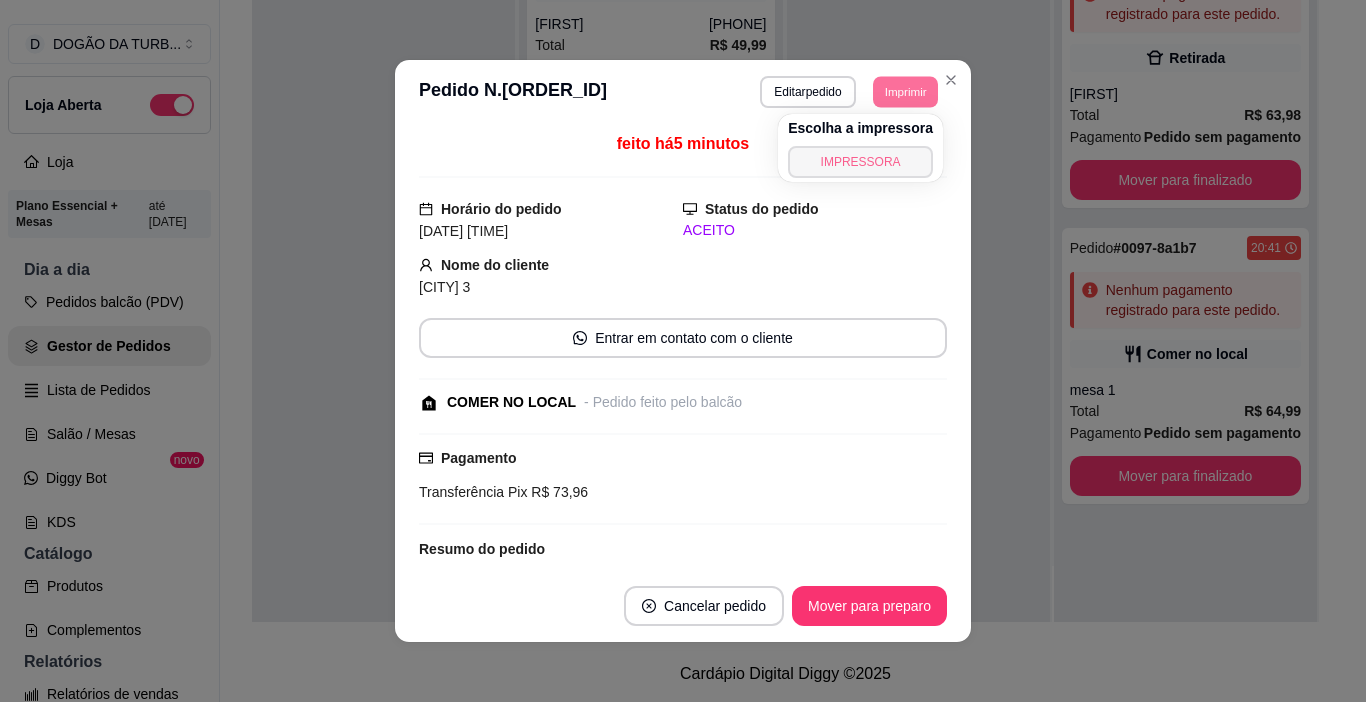 click on "IMPRESSORA" at bounding box center [860, 162] 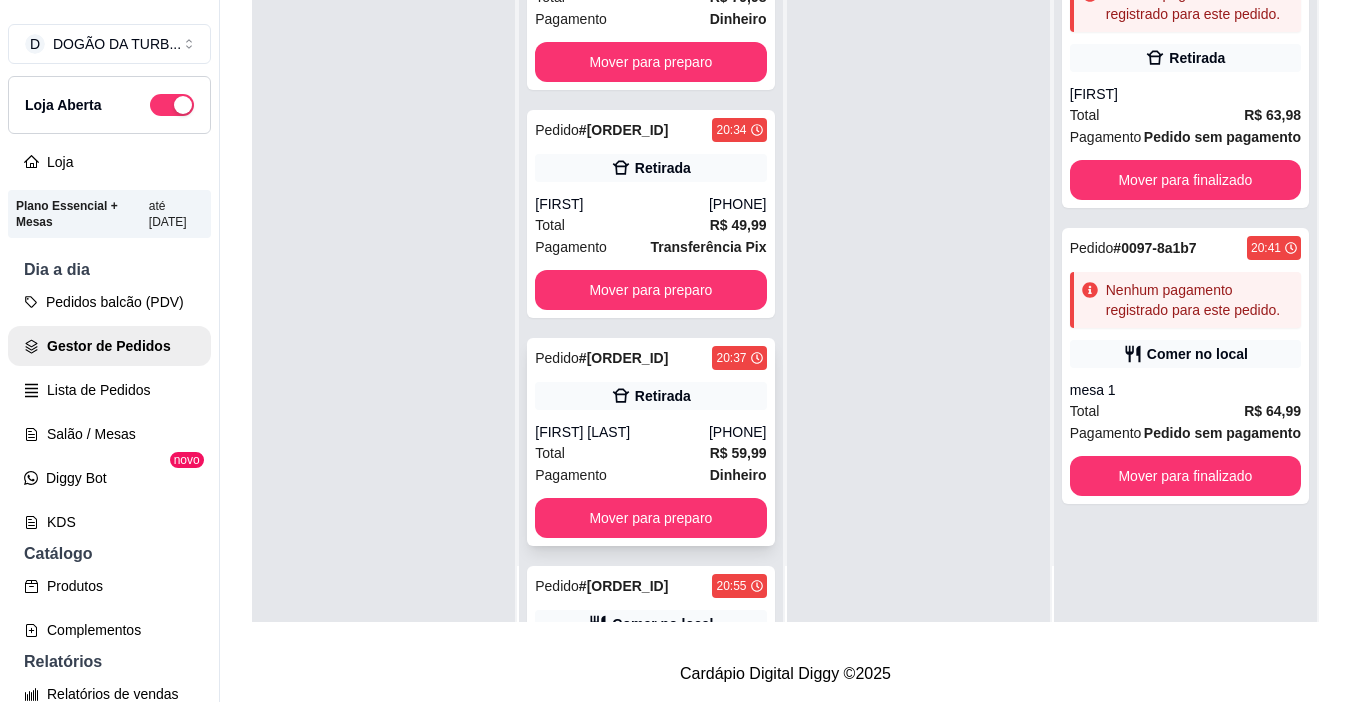 scroll, scrollTop: 0, scrollLeft: 0, axis: both 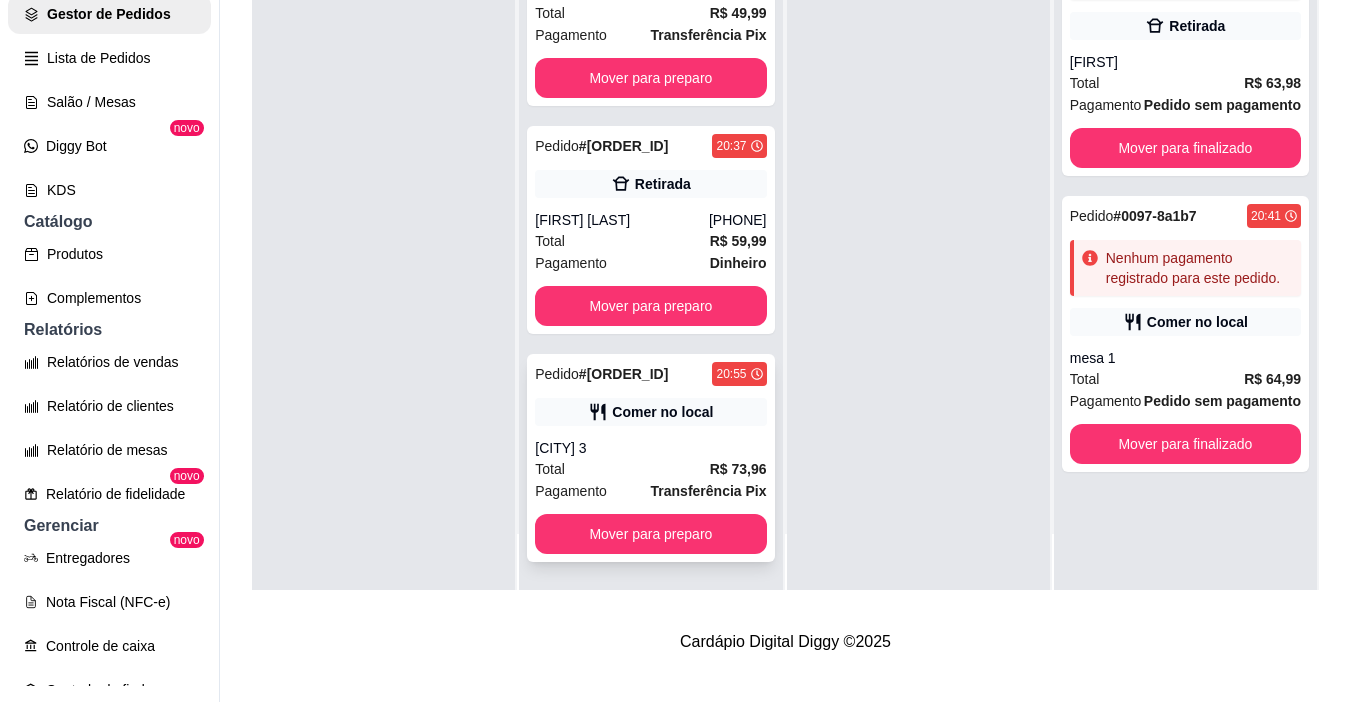 click on "[CITY] 3" at bounding box center [650, 448] 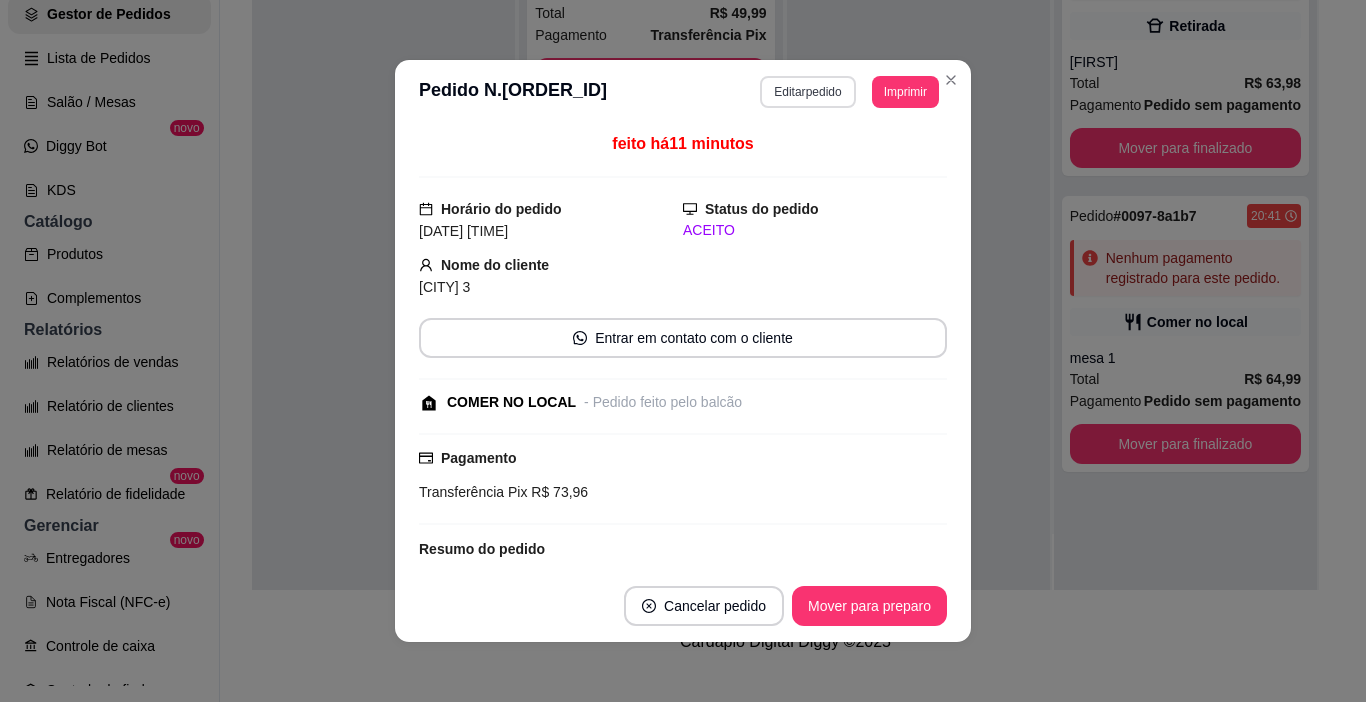 click on "Editar  pedido" at bounding box center [807, 92] 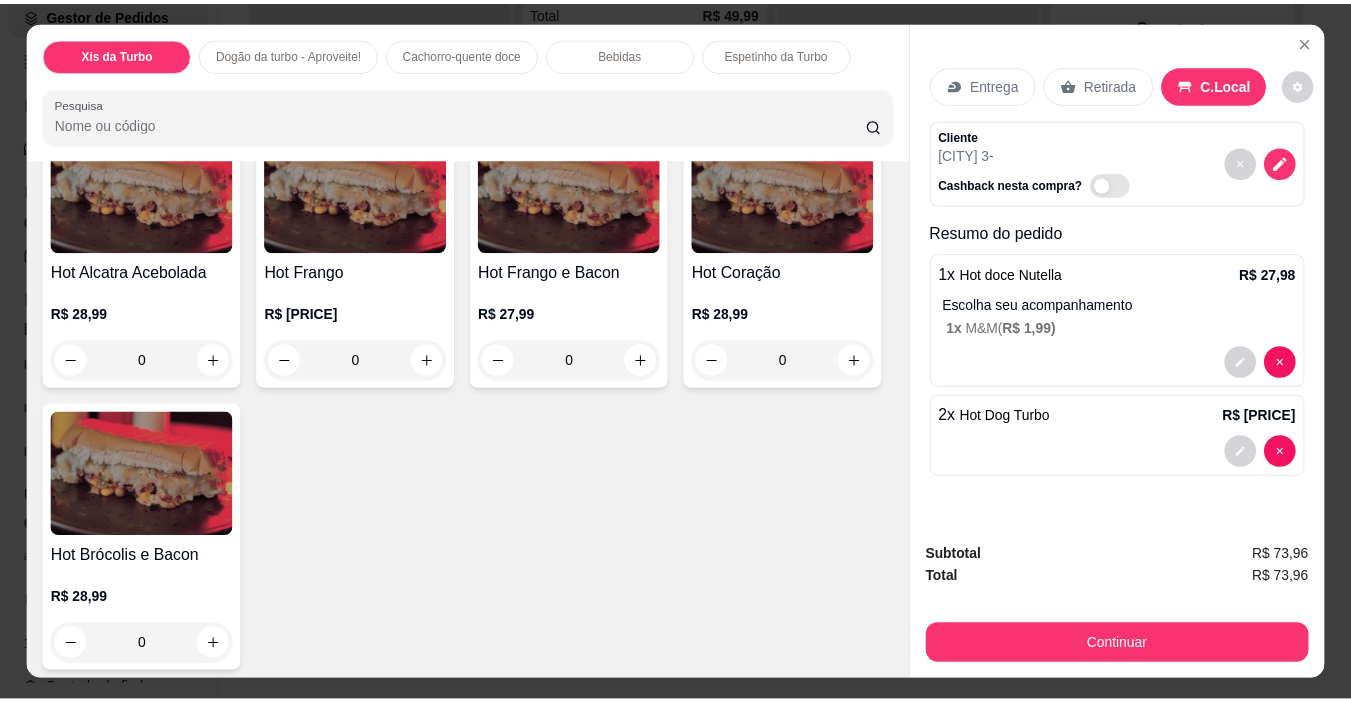 scroll, scrollTop: 1300, scrollLeft: 0, axis: vertical 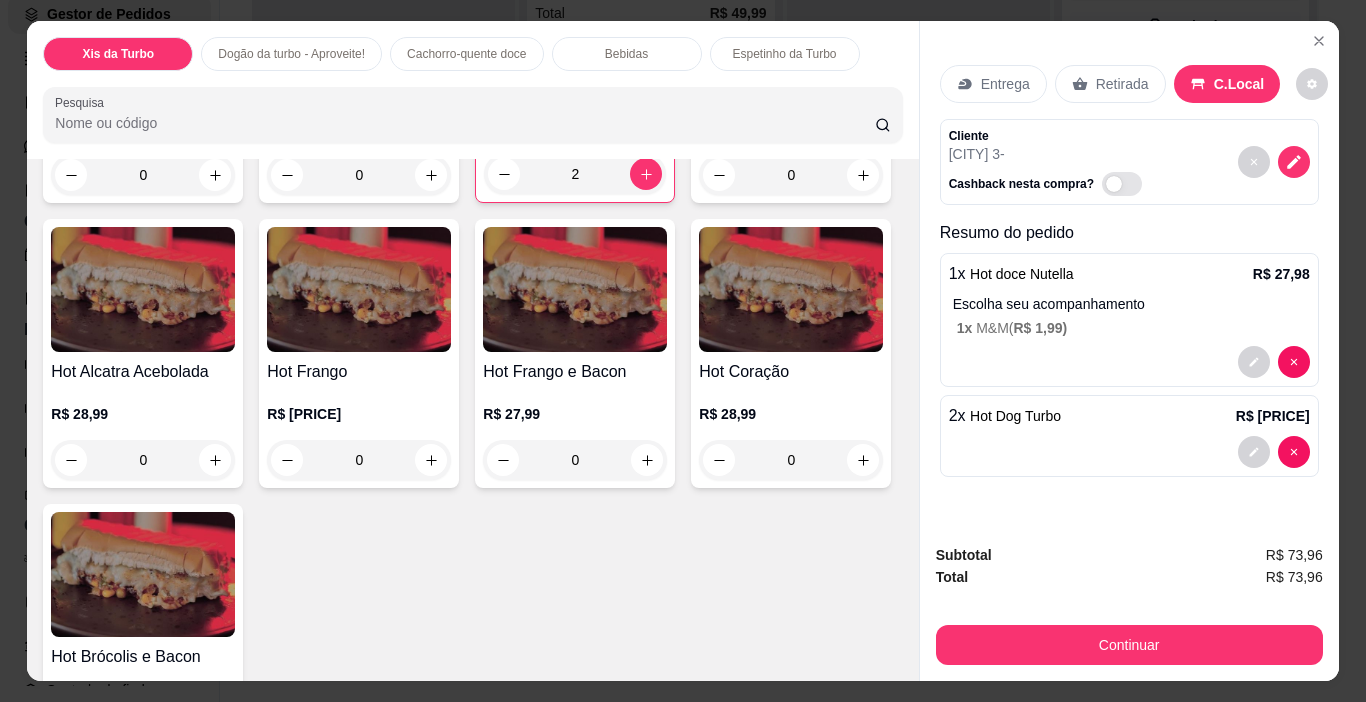 click on "2" at bounding box center [575, 174] 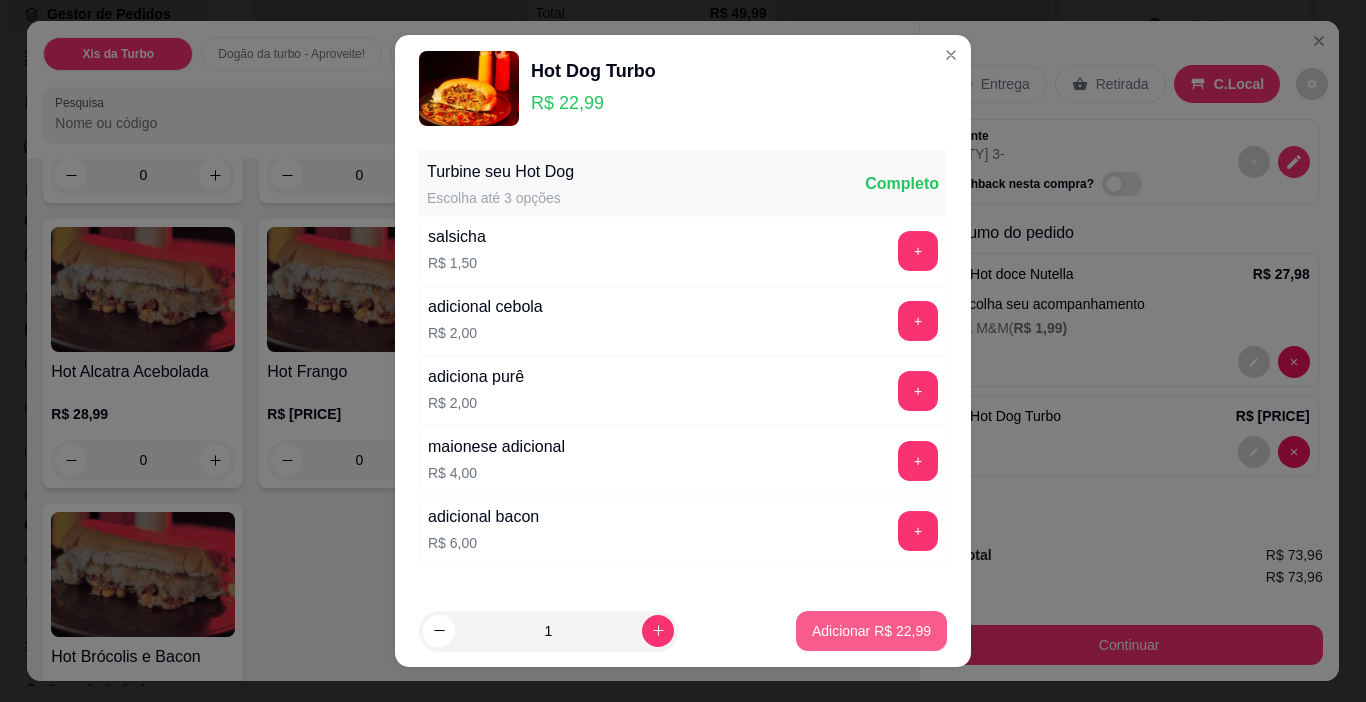 click on "Adicionar   R$ 22,99" at bounding box center [871, 631] 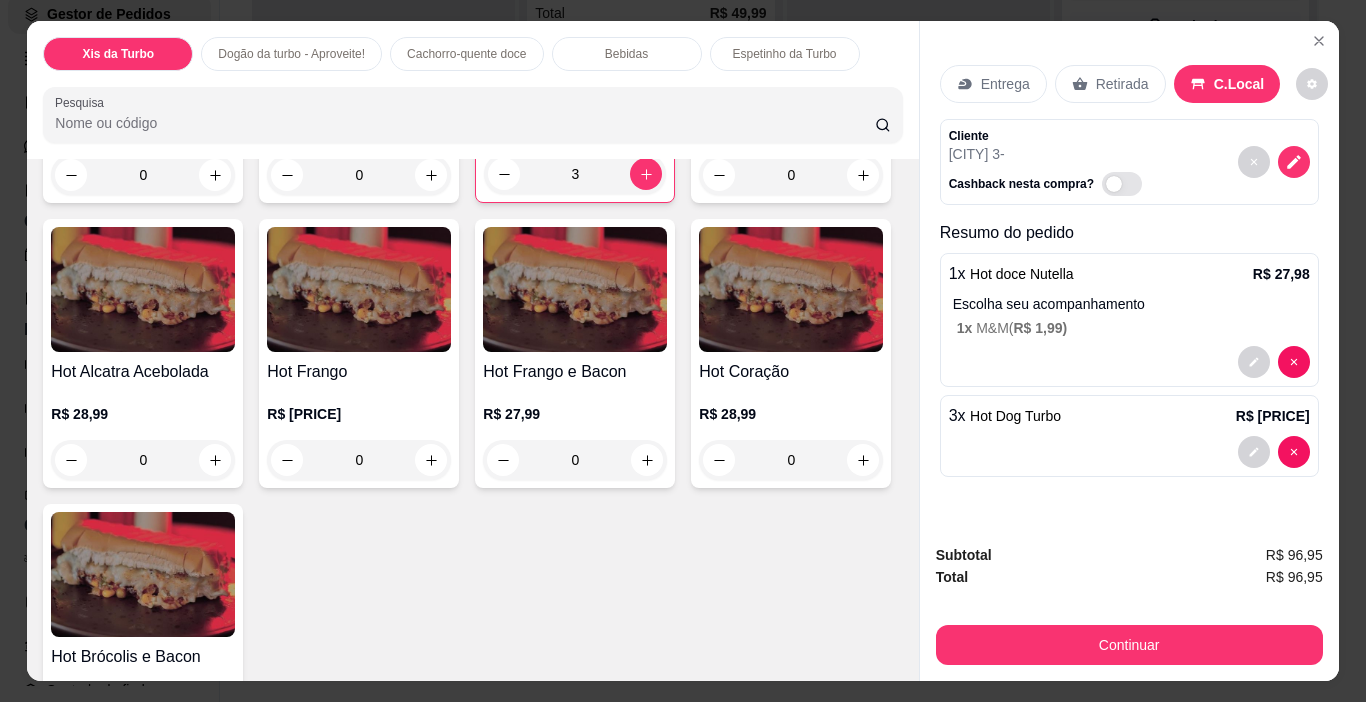 click on "3" at bounding box center (575, 174) 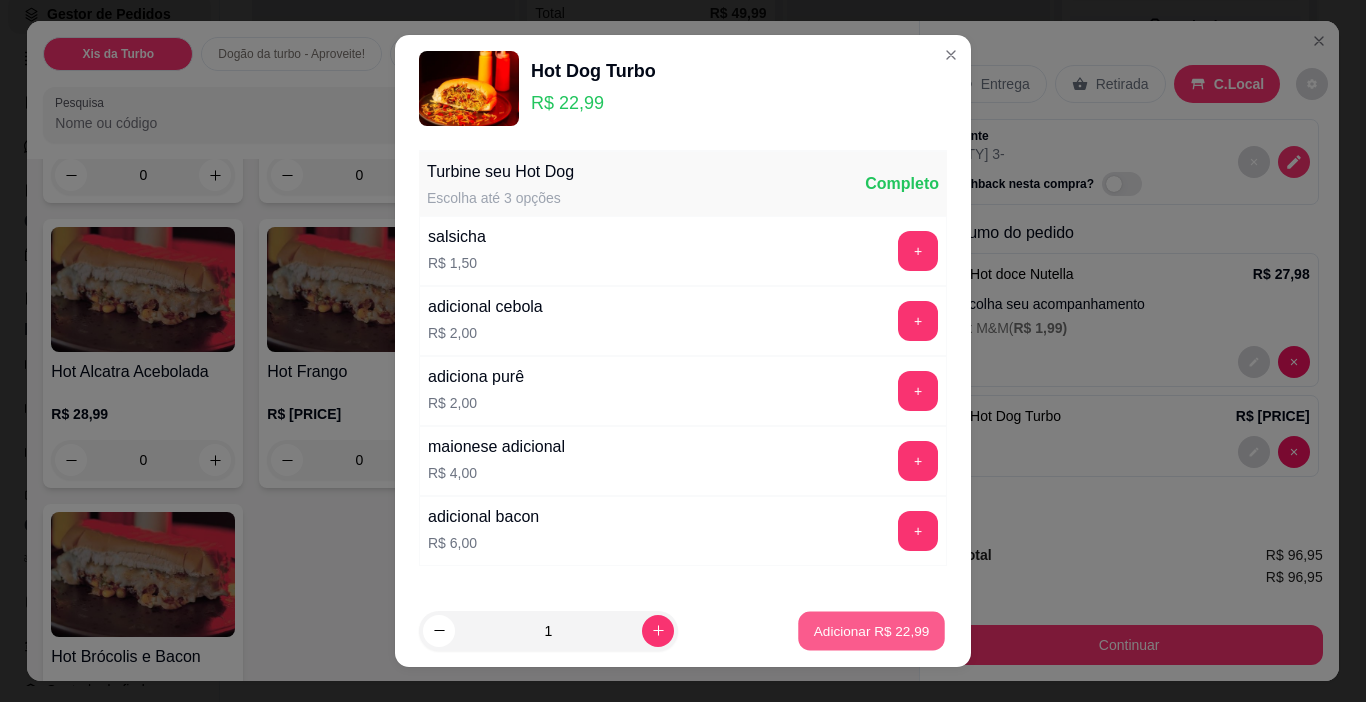 click on "Adicionar   R$ 22,99" at bounding box center [872, 630] 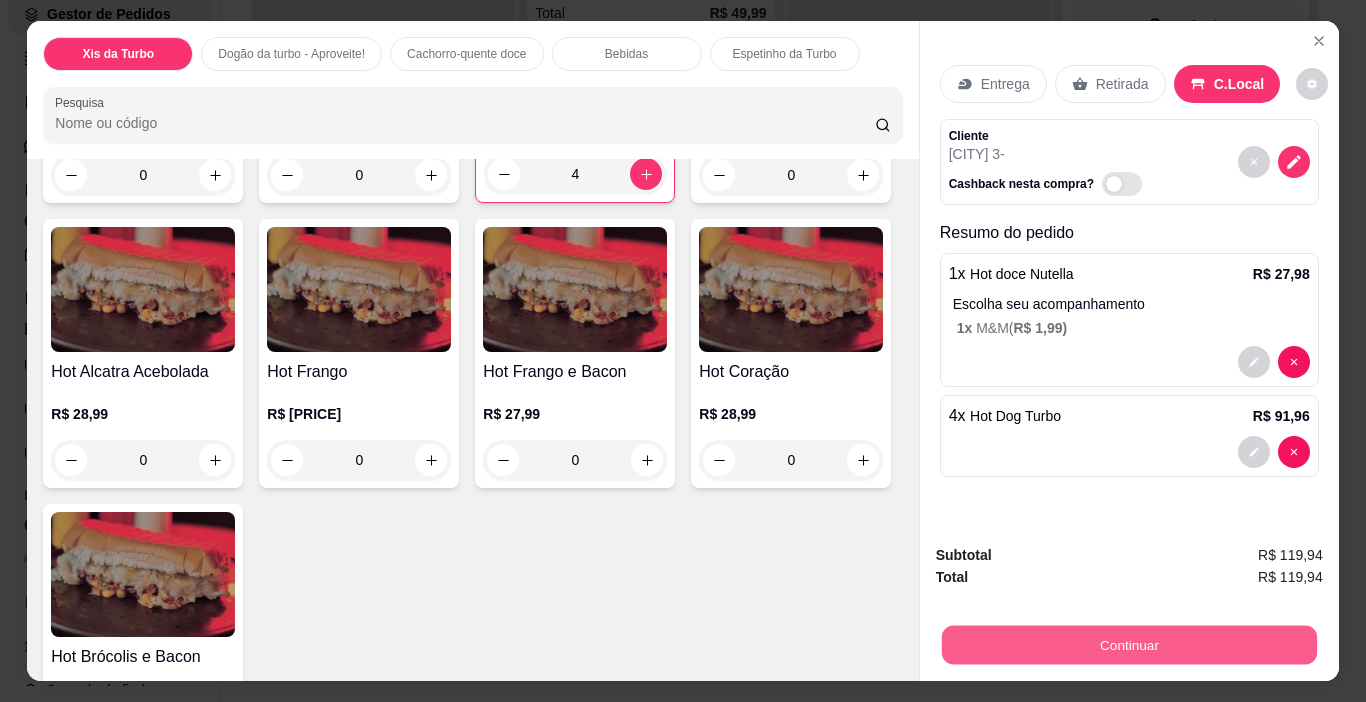 click on "Continuar" at bounding box center (1128, 645) 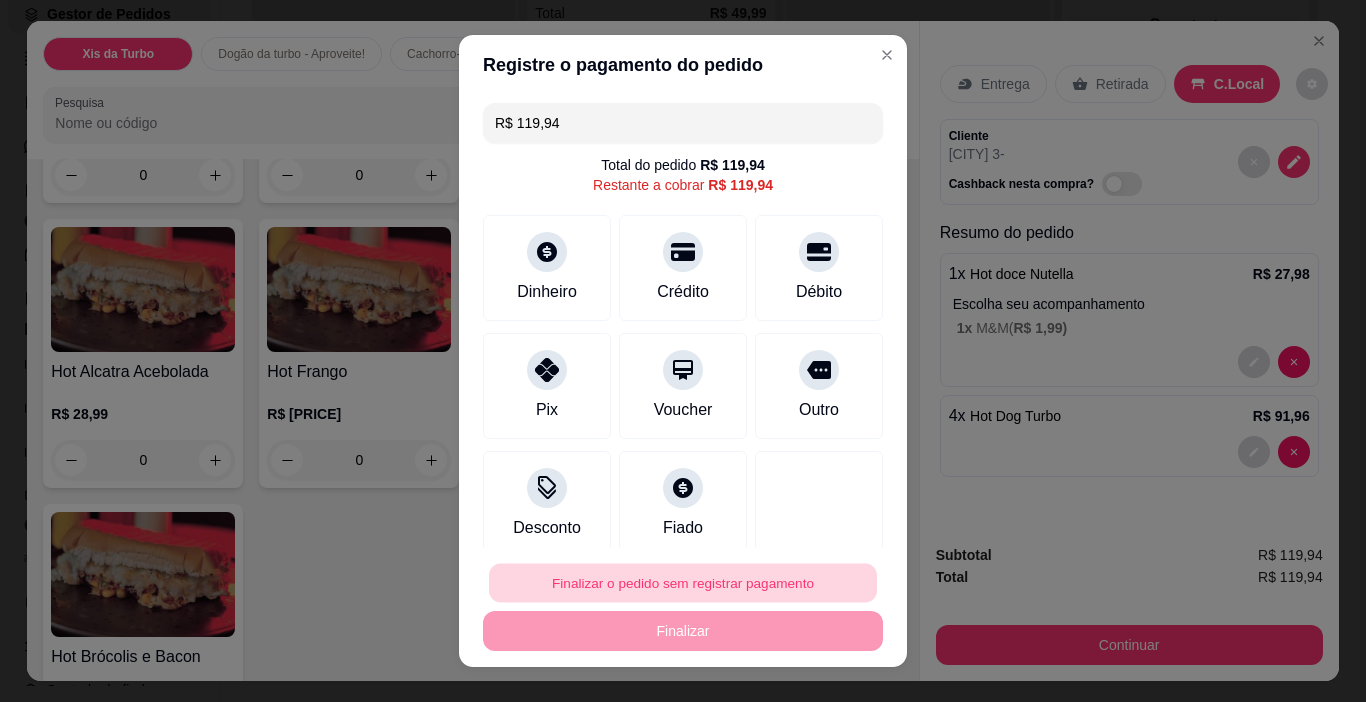 click on "Finalizar o pedido sem registrar pagamento" at bounding box center (683, 583) 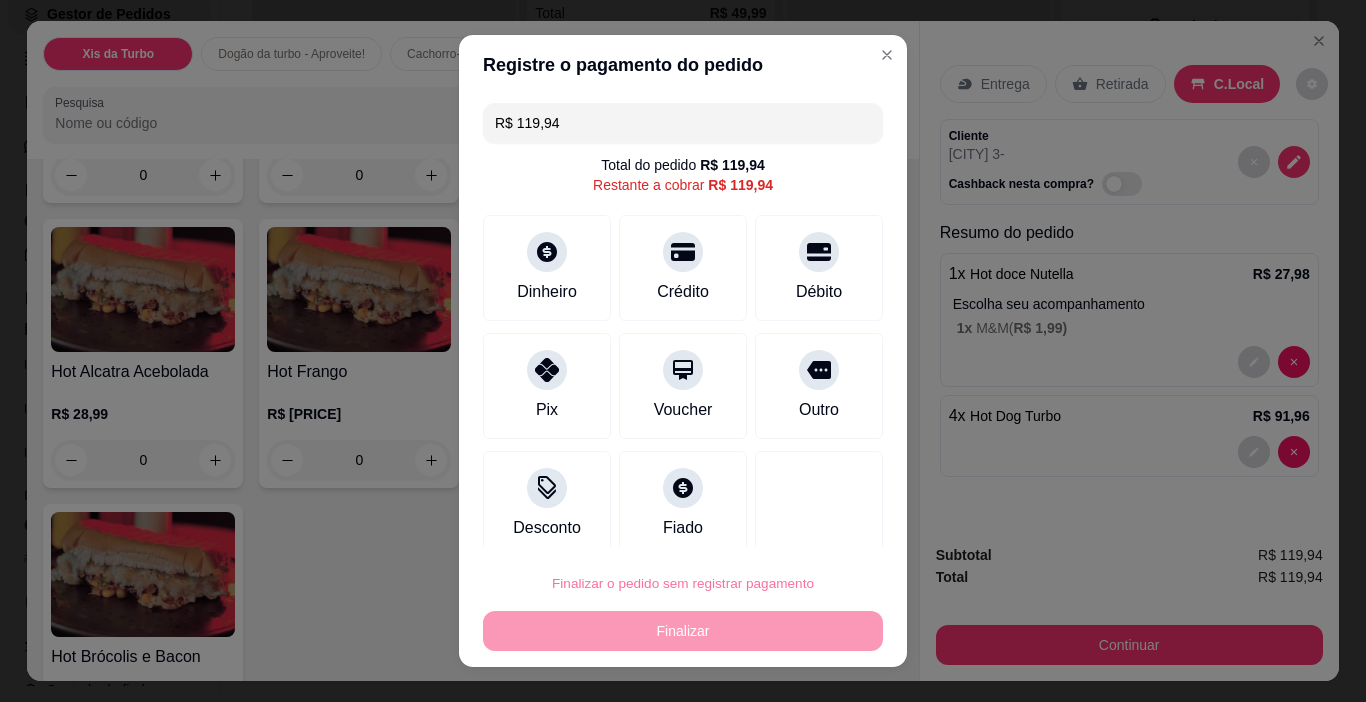 click on "Confirmar" at bounding box center (797, 526) 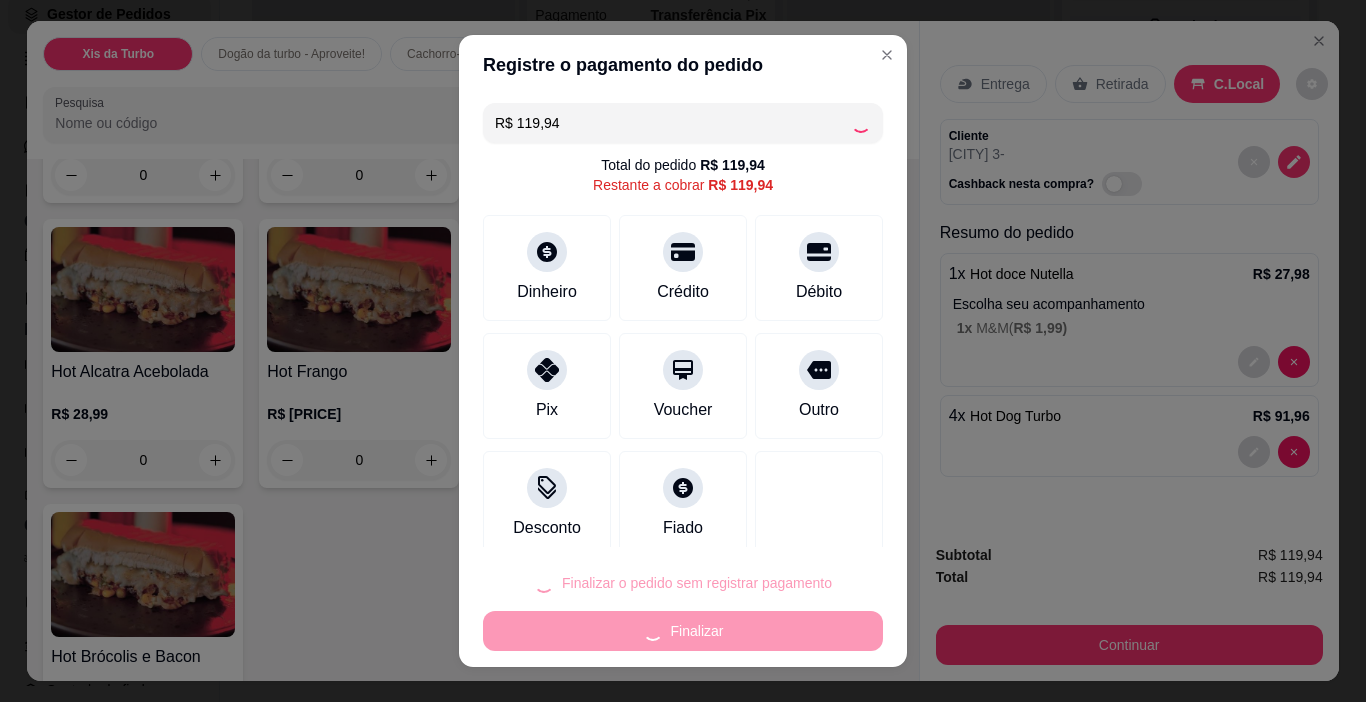 type on "0" 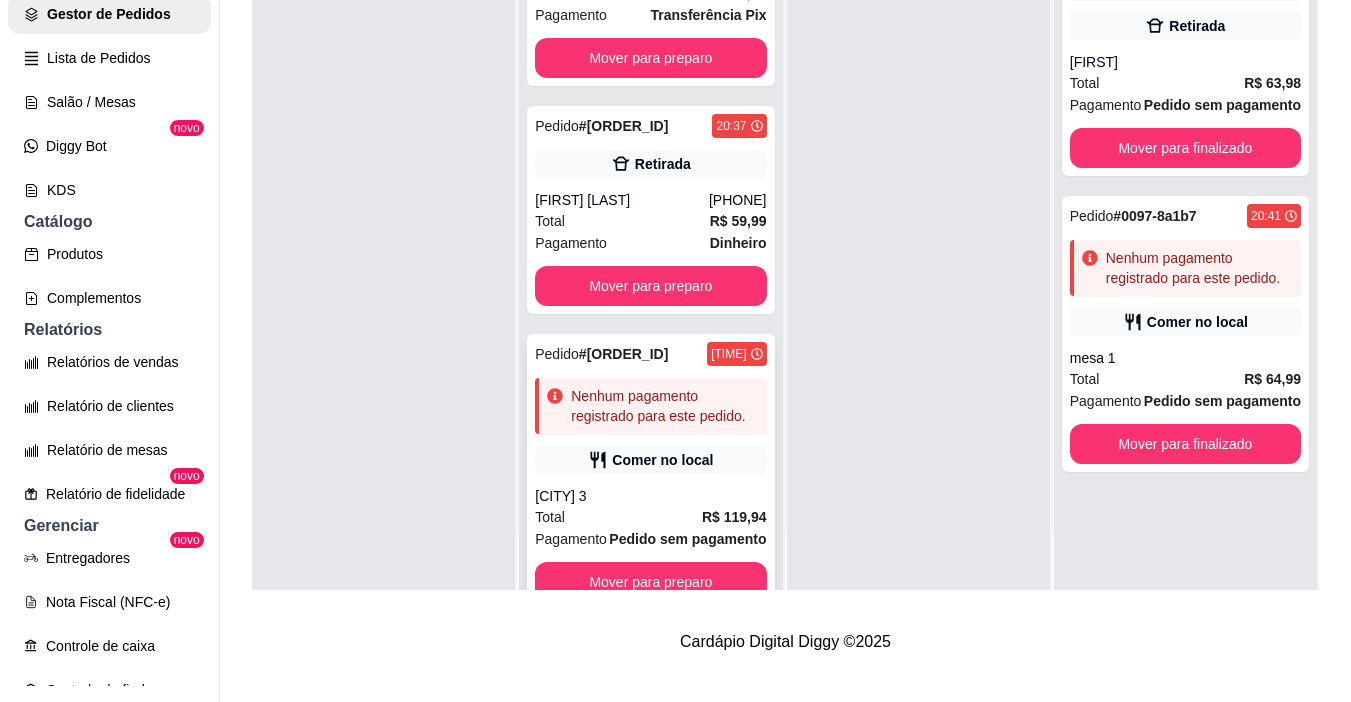 scroll, scrollTop: 360, scrollLeft: 0, axis: vertical 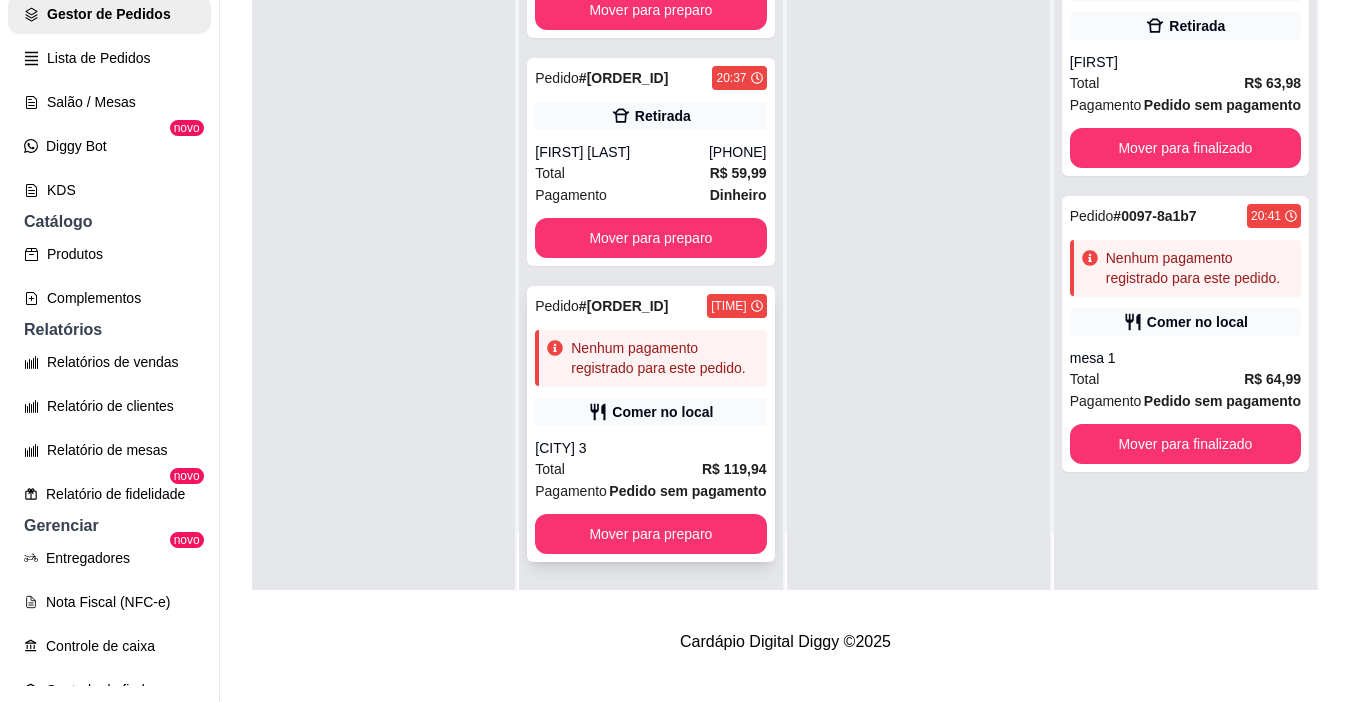 click on "Comer no local" at bounding box center (650, 412) 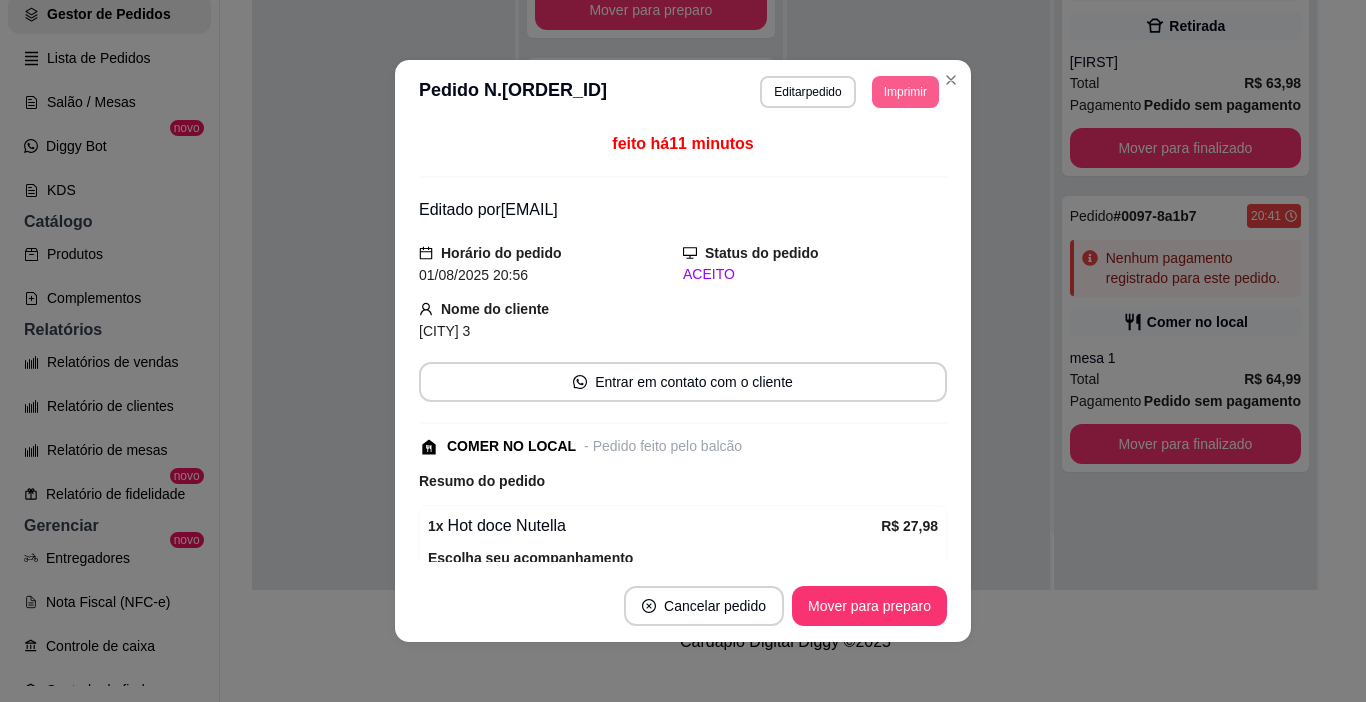 click on "Imprimir" at bounding box center (905, 92) 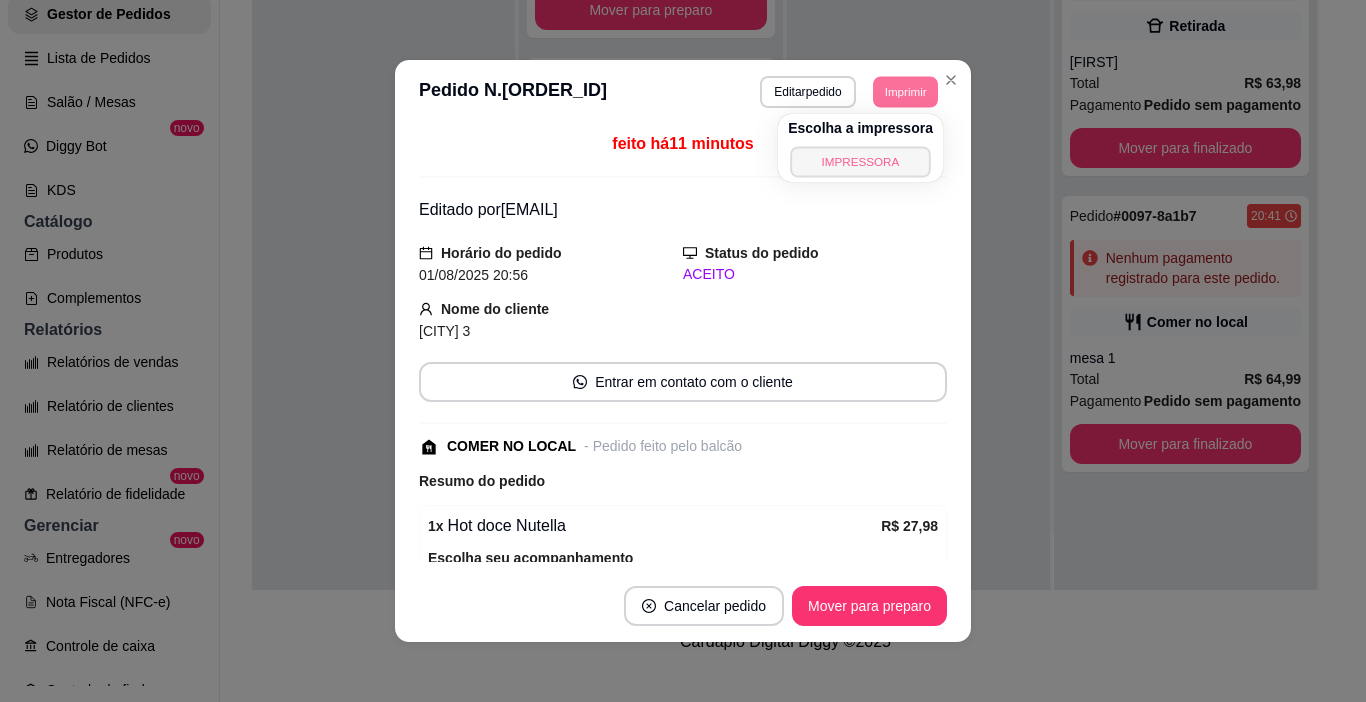 click on "IMPRESSORA" at bounding box center (860, 161) 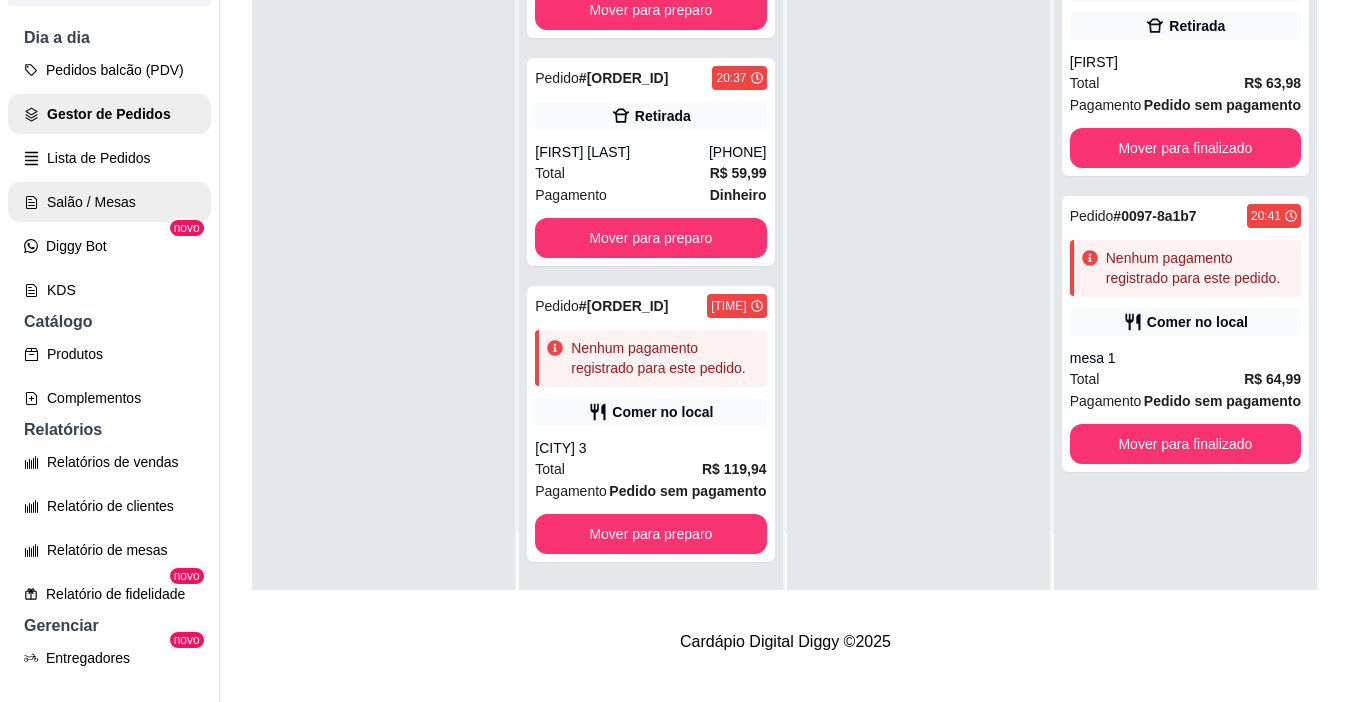 scroll, scrollTop: 100, scrollLeft: 0, axis: vertical 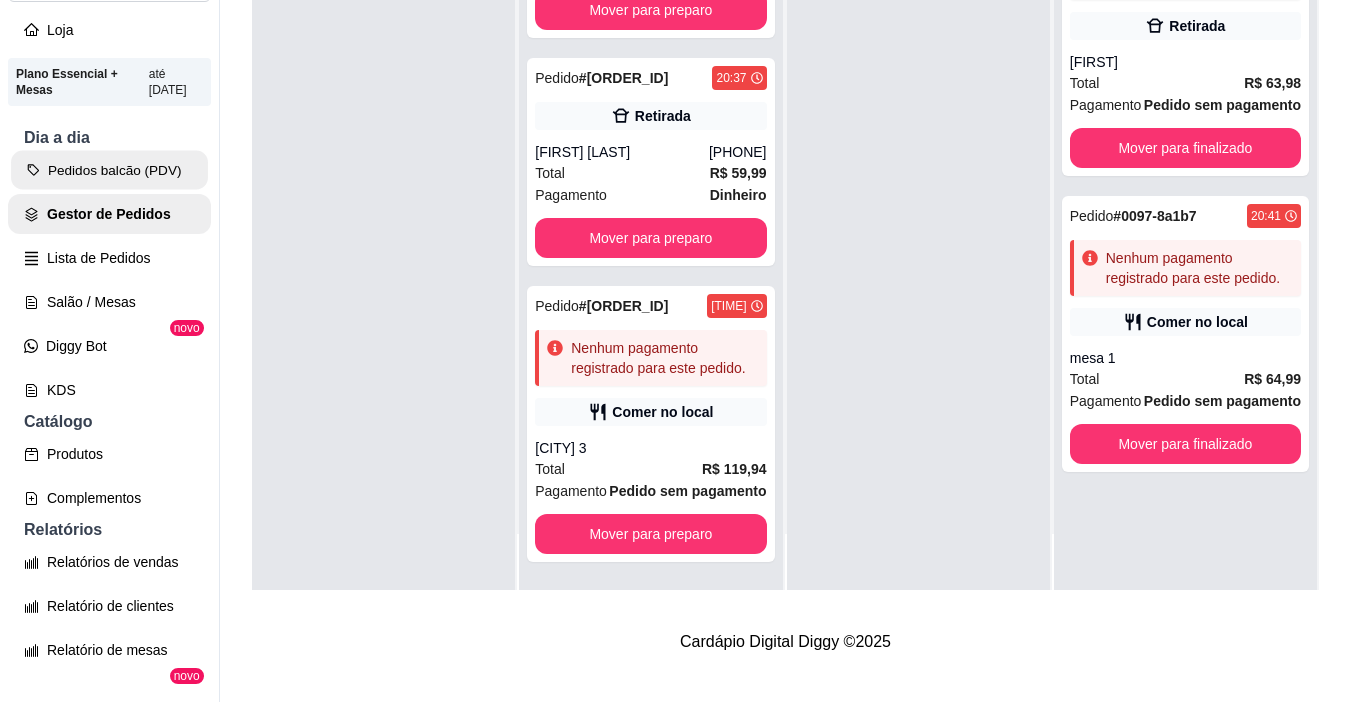 click on "Pedidos balcão (PDV)" at bounding box center [109, 170] 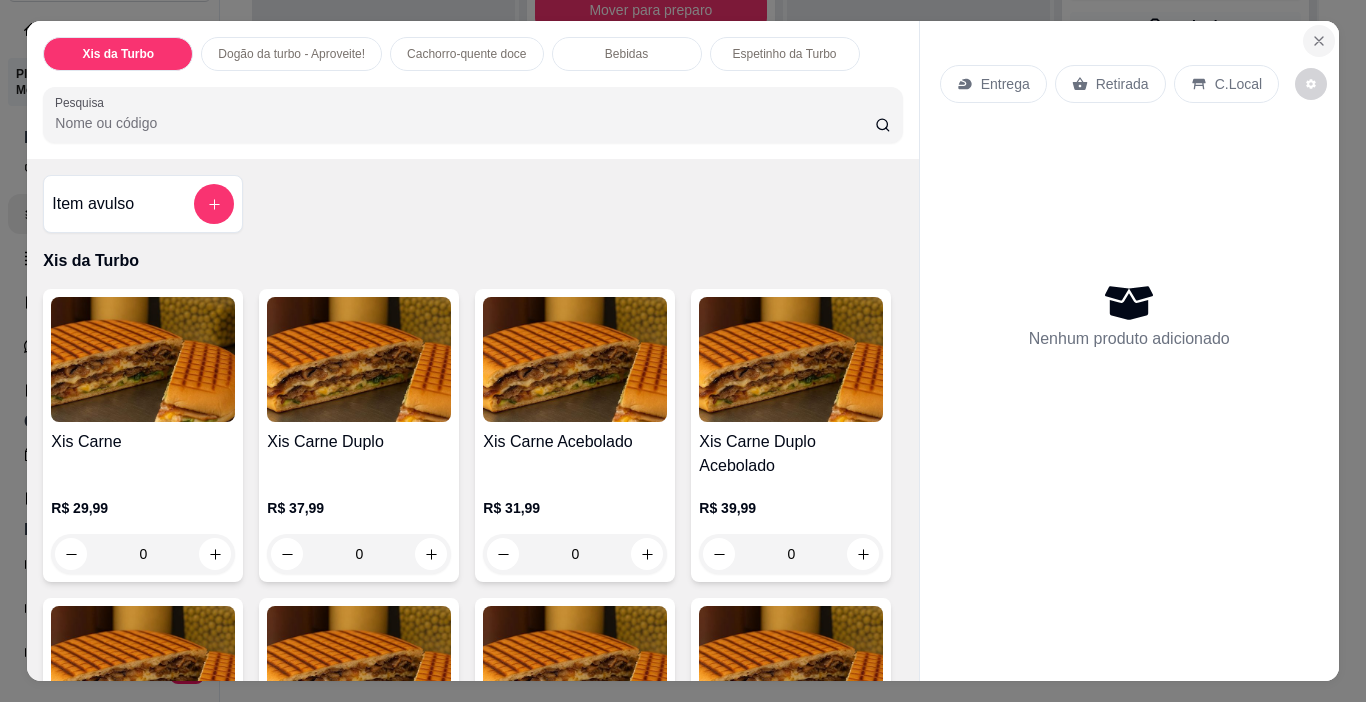 click at bounding box center [1319, 41] 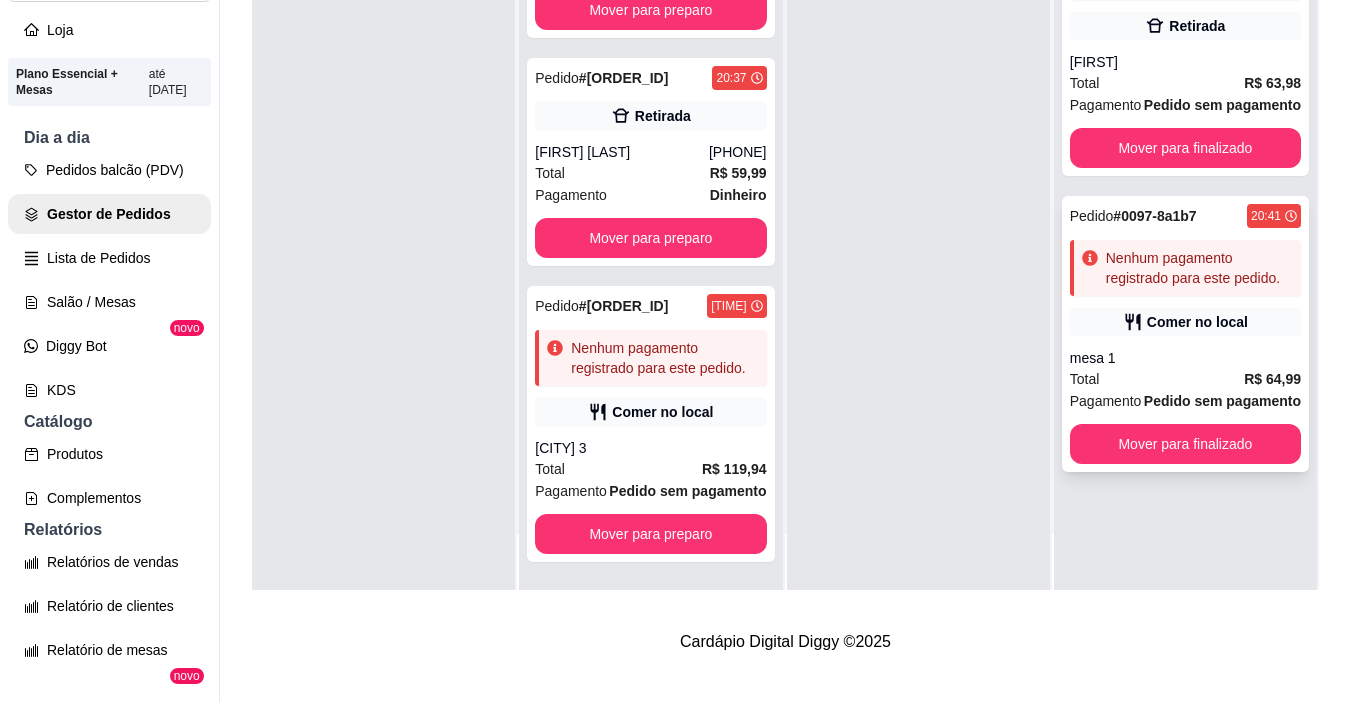 scroll, scrollTop: 0, scrollLeft: 0, axis: both 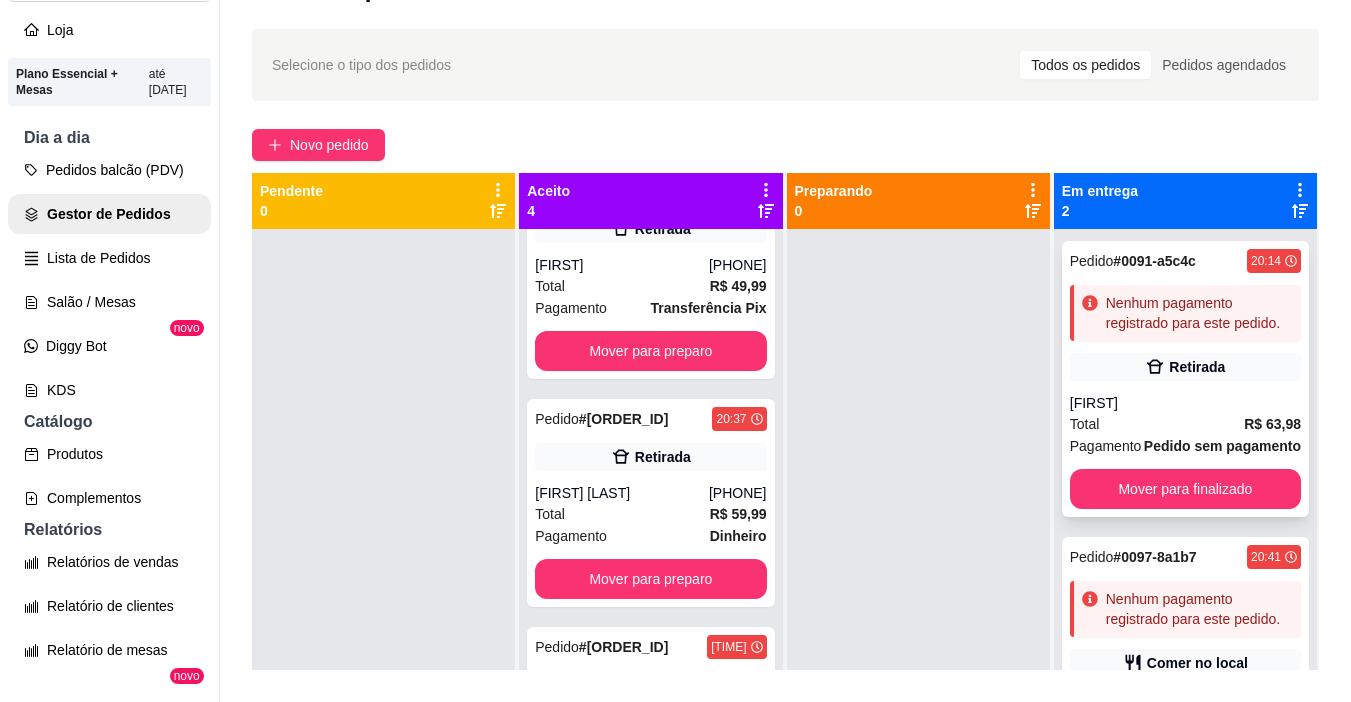 click on "Total R$ 63,98" at bounding box center [1185, 424] 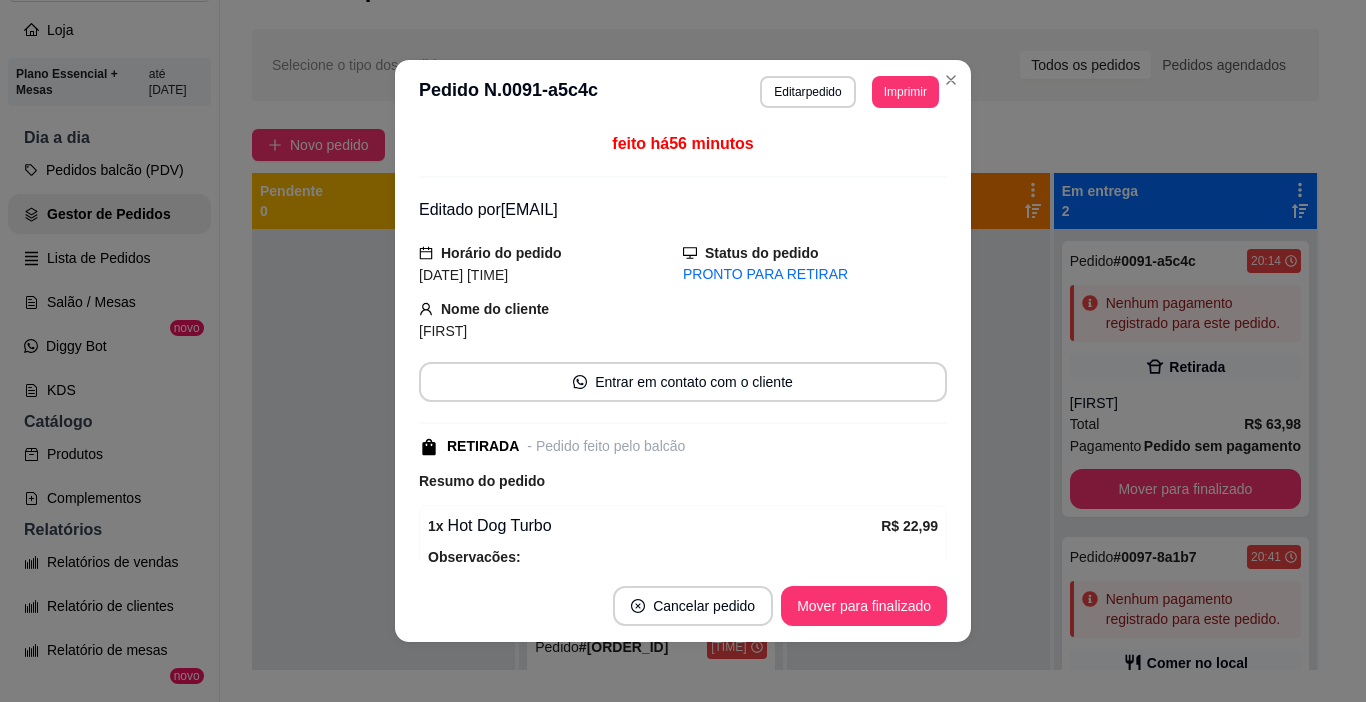 scroll, scrollTop: 369, scrollLeft: 0, axis: vertical 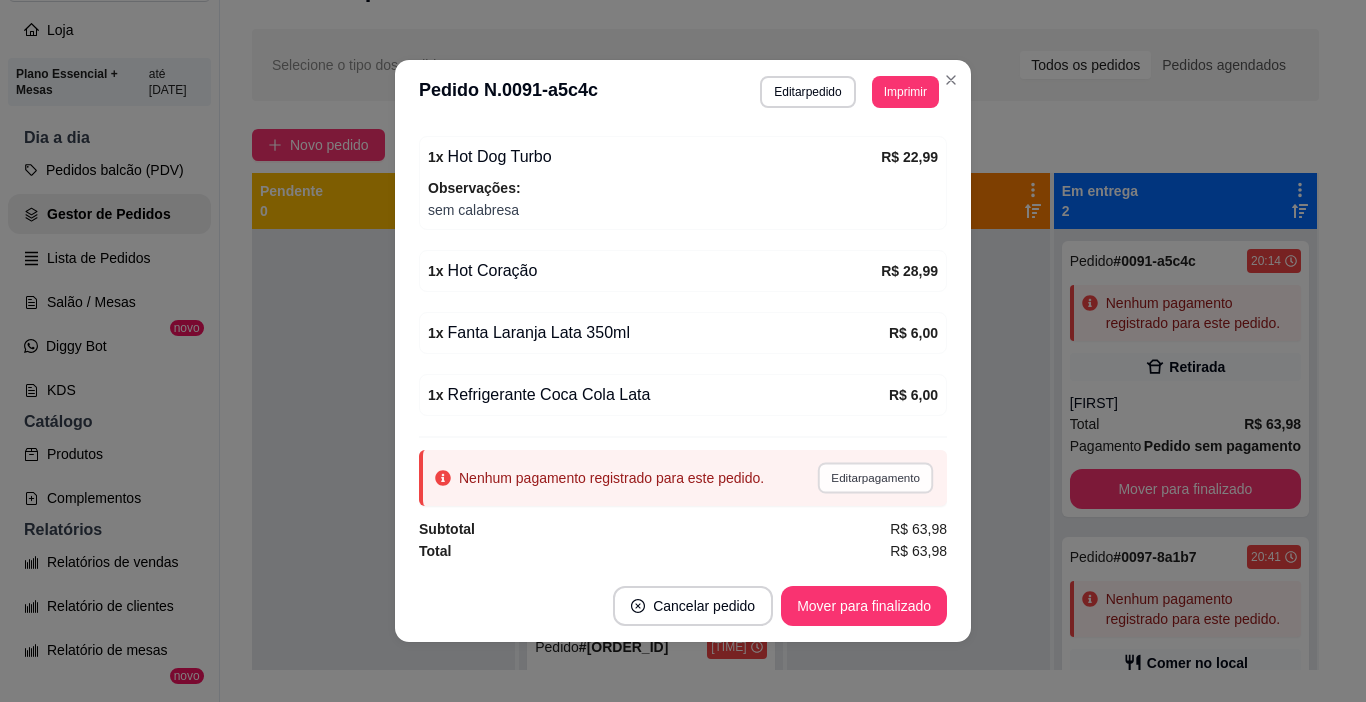 click on "Editar  pagamento" at bounding box center [875, 477] 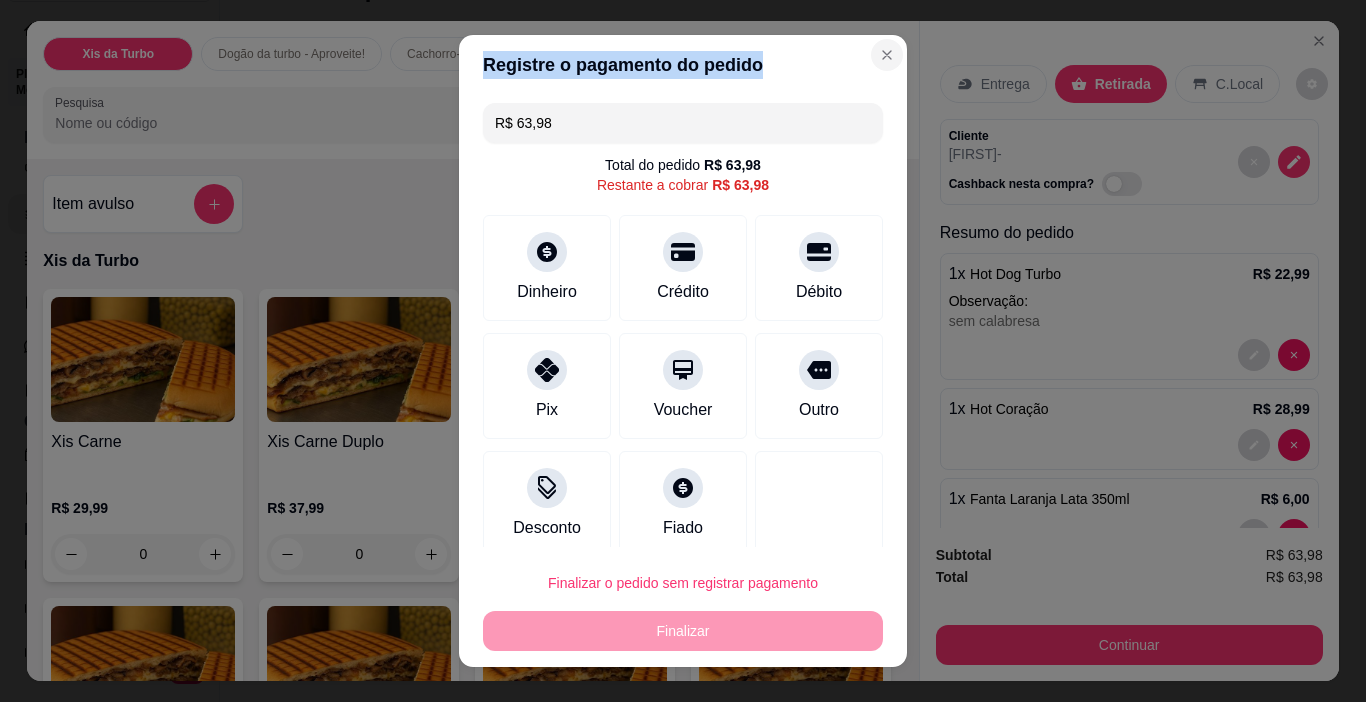 click on "Registre o pagamento do pedido R$ 63,98 Total do pedido   R$ 63,98 Restante a cobrar   R$ 63,98 Dinheiro Crédito Débito Pix Voucher Outro Desconto Fiado Finalizar o pedido sem registrar pagamento Finalizar" at bounding box center (683, 351) 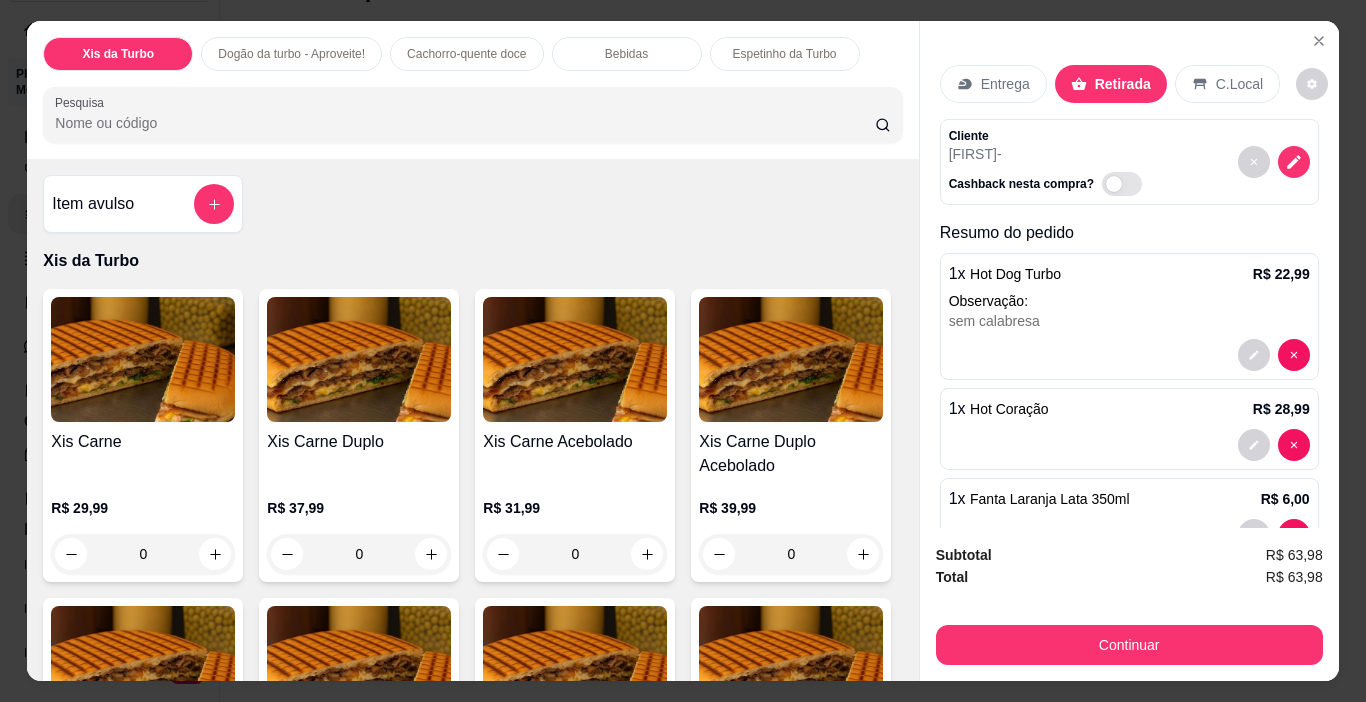 click on "0" at bounding box center [143, 554] 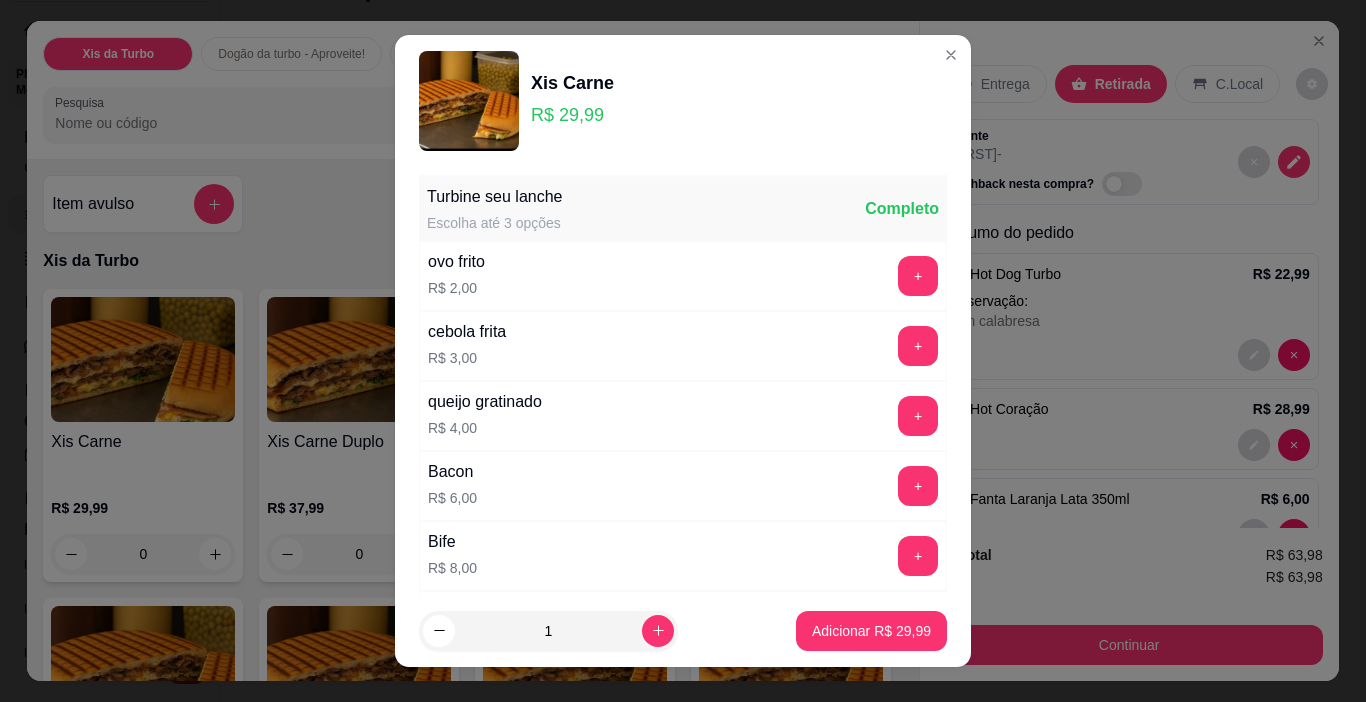 scroll, scrollTop: 356, scrollLeft: 0, axis: vertical 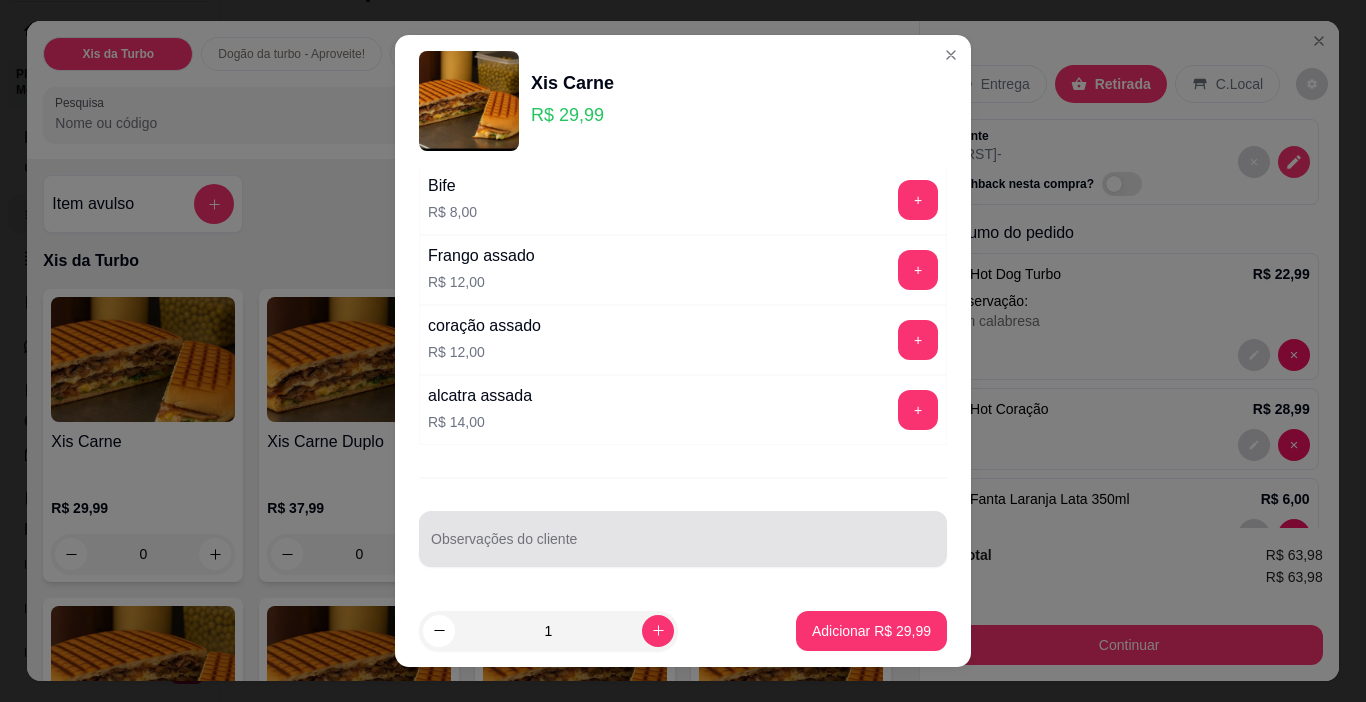 click at bounding box center [683, 539] 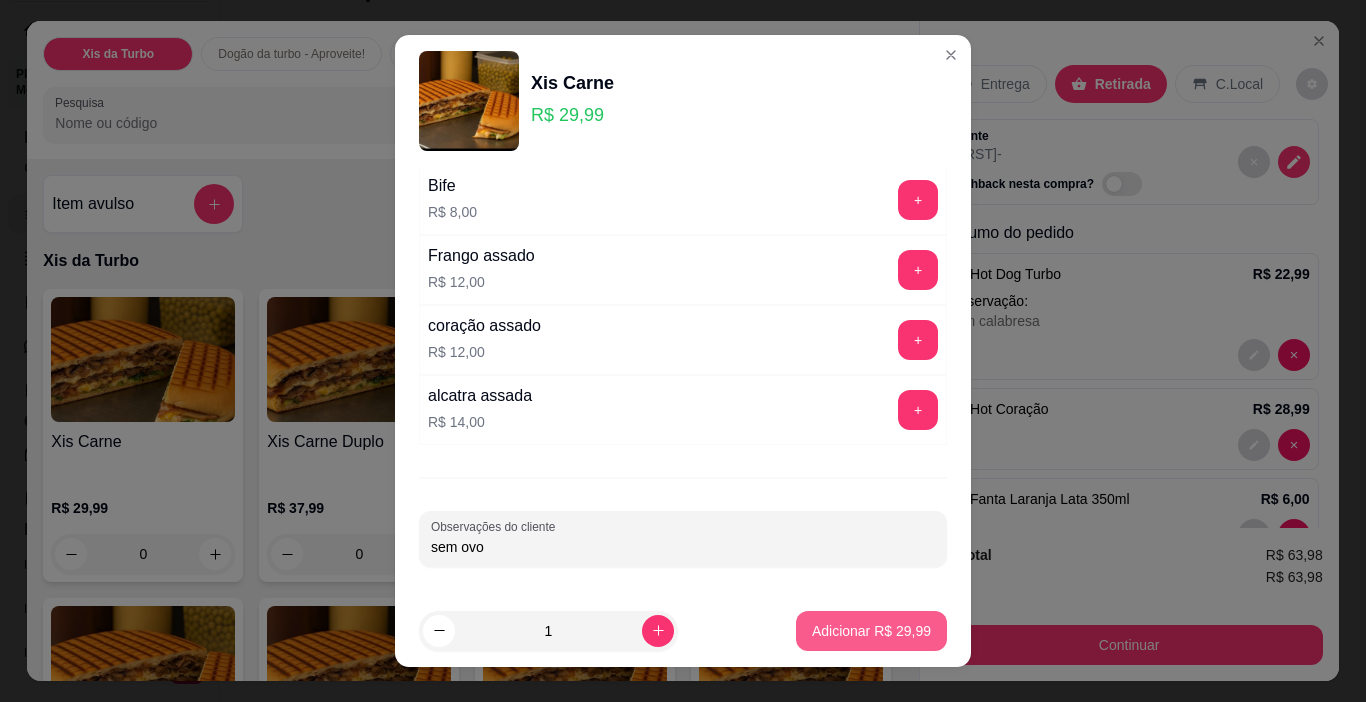 type on "sem ovo" 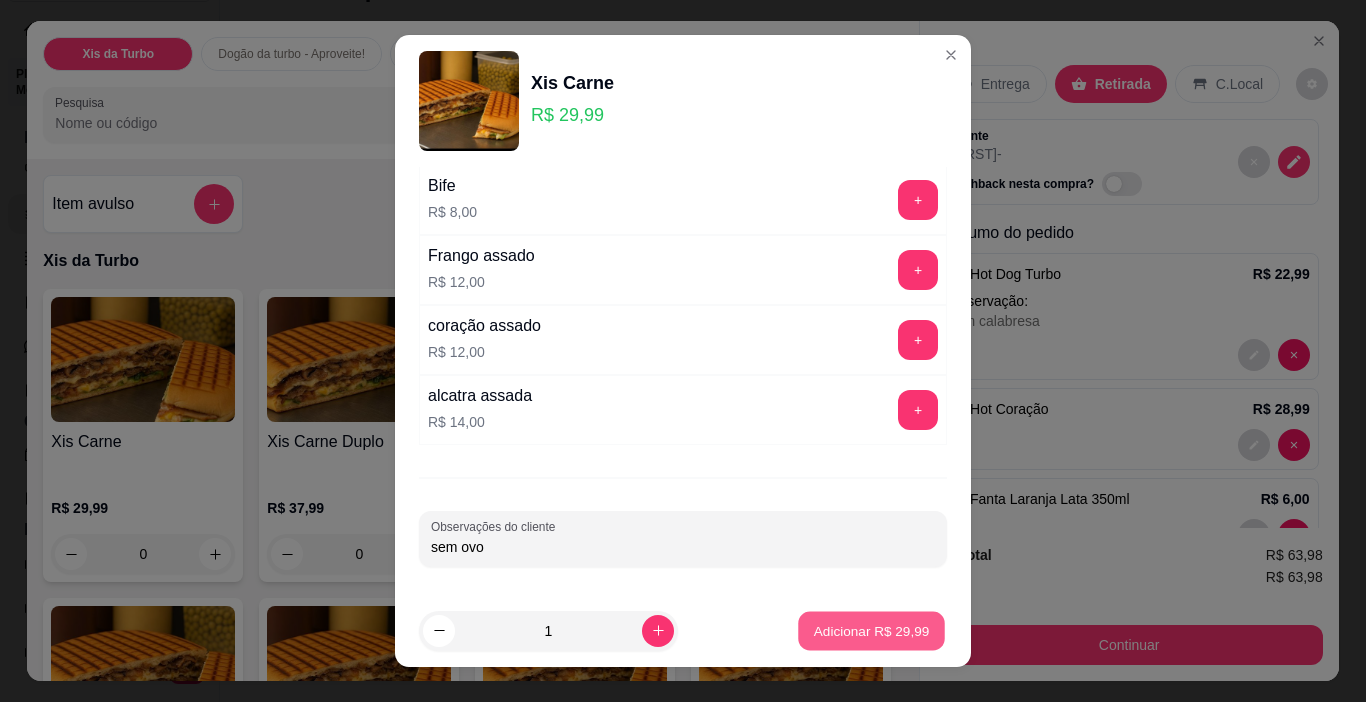 click on "Adicionar R$ [PRICE]" at bounding box center [872, 630] 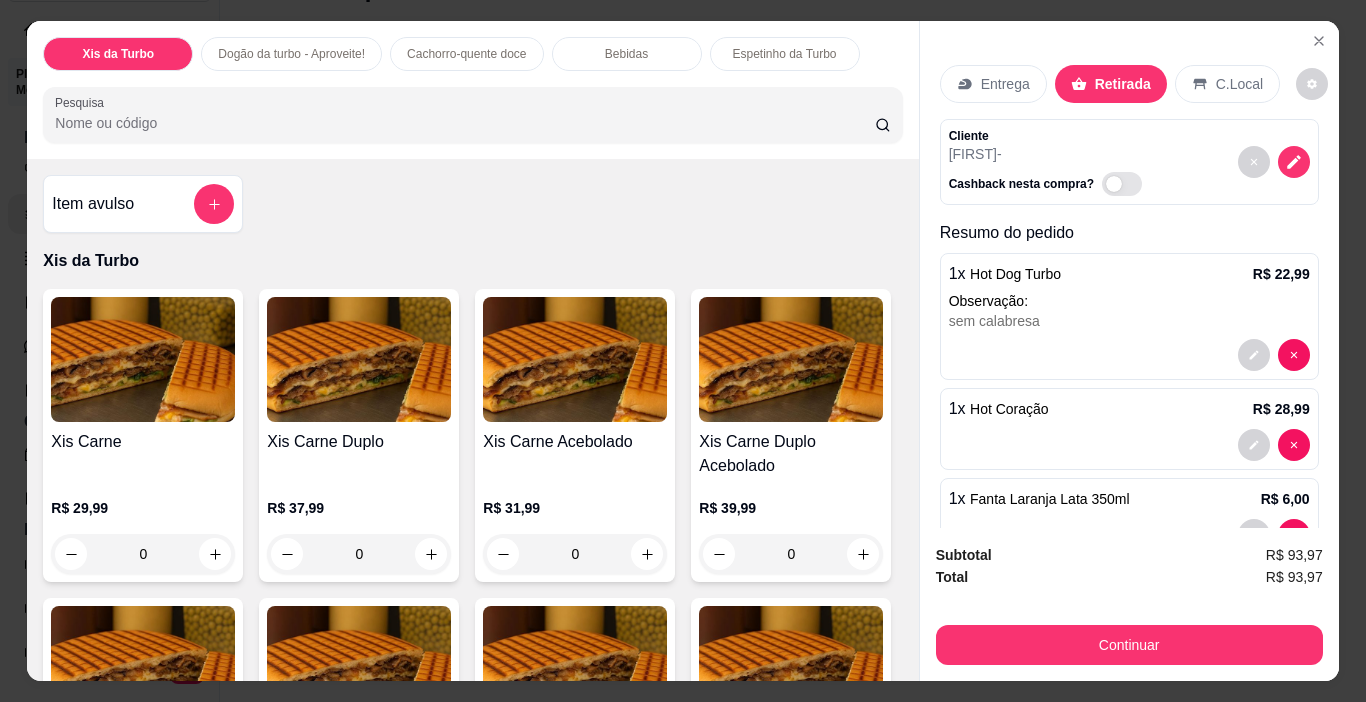 click on "0" at bounding box center (143, 554) 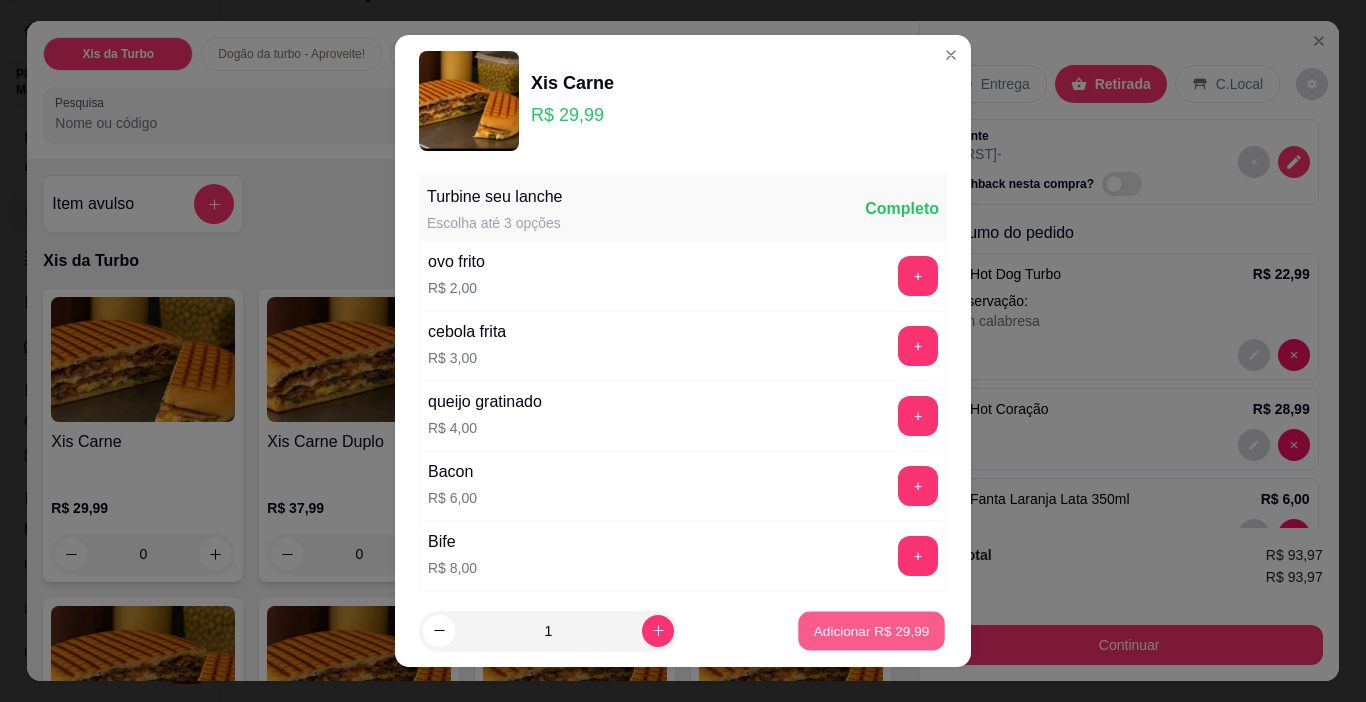 click on "Adicionar R$ [PRICE]" at bounding box center (871, 631) 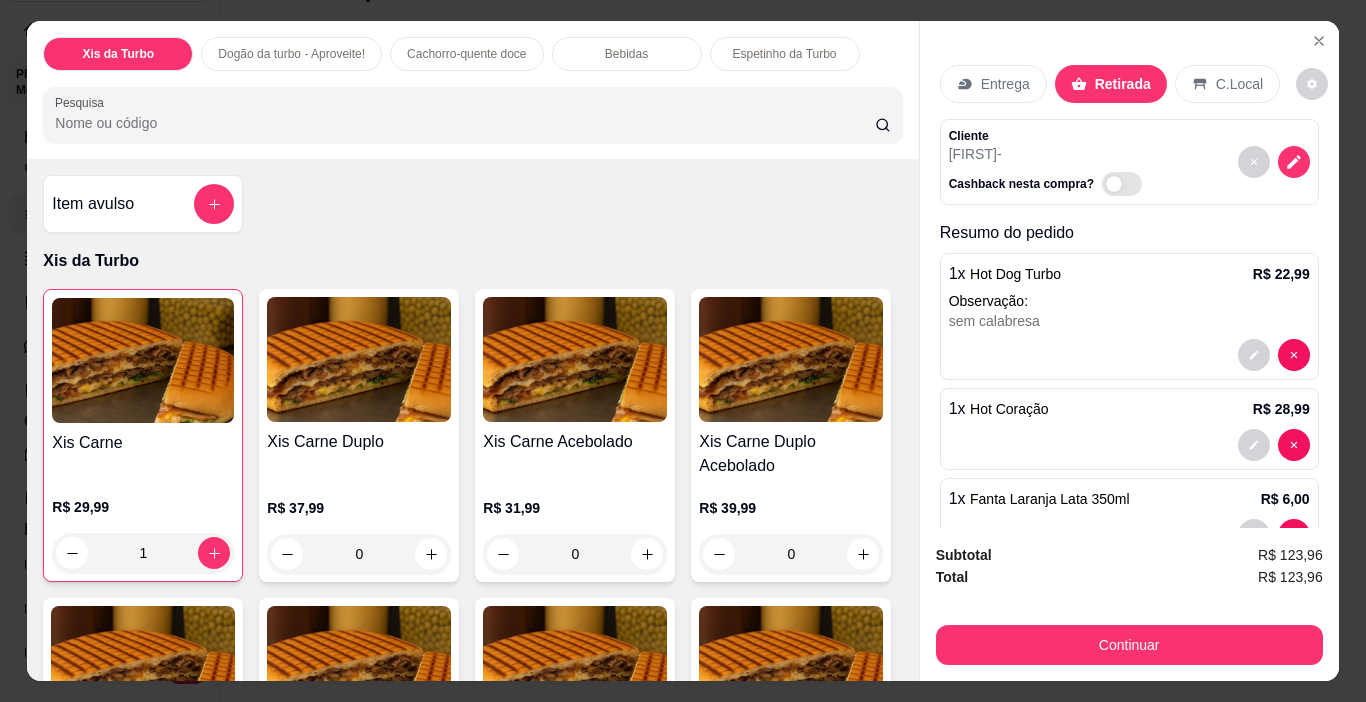 scroll, scrollTop: 375, scrollLeft: 0, axis: vertical 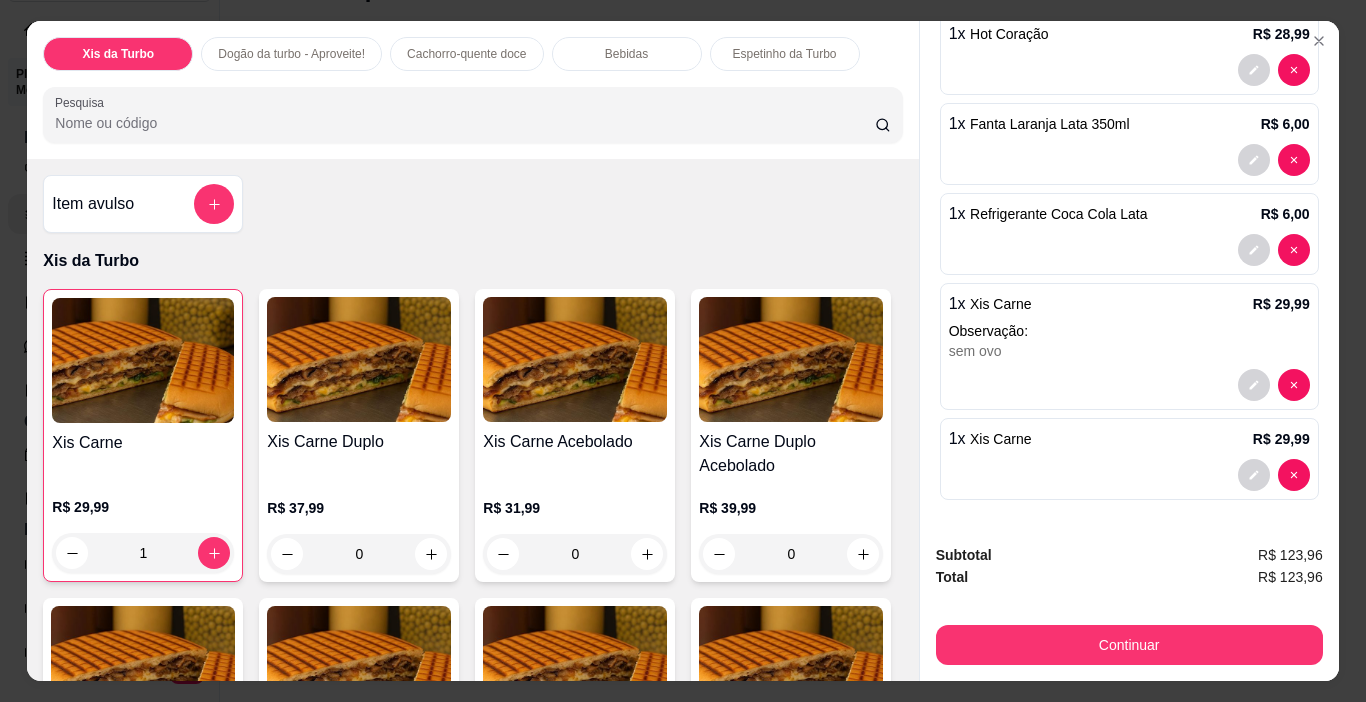 click on "1 x   Xis Carne R$ 29,99" at bounding box center [1129, 459] 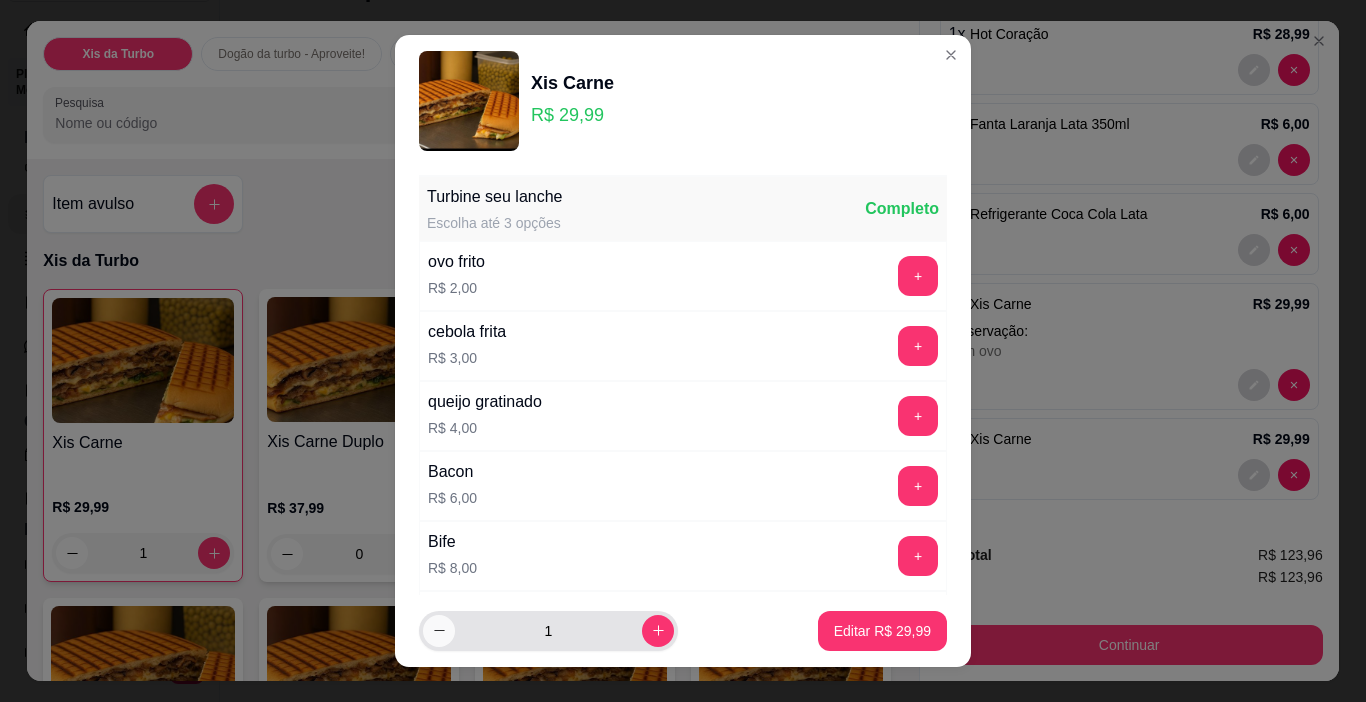 click 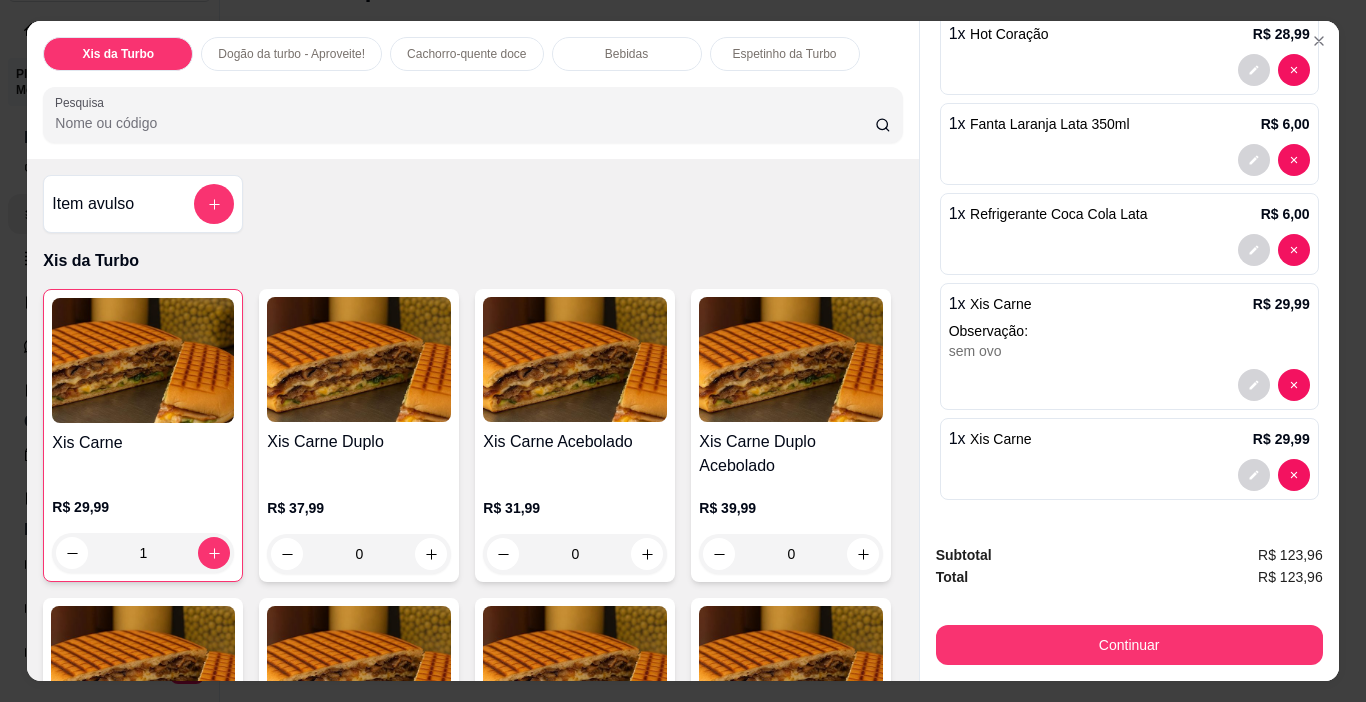 click on "1 x   Xis Carne R$ 29,99" at bounding box center [1129, 439] 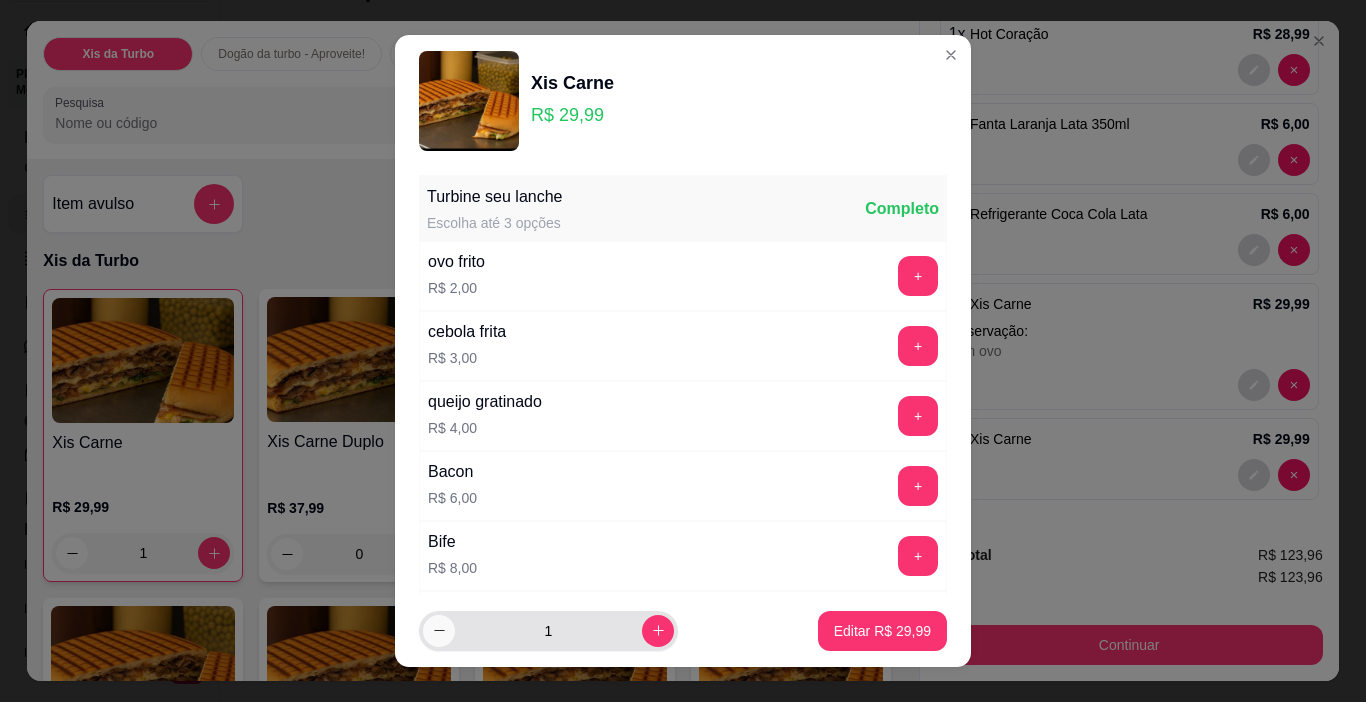 click at bounding box center [439, 631] 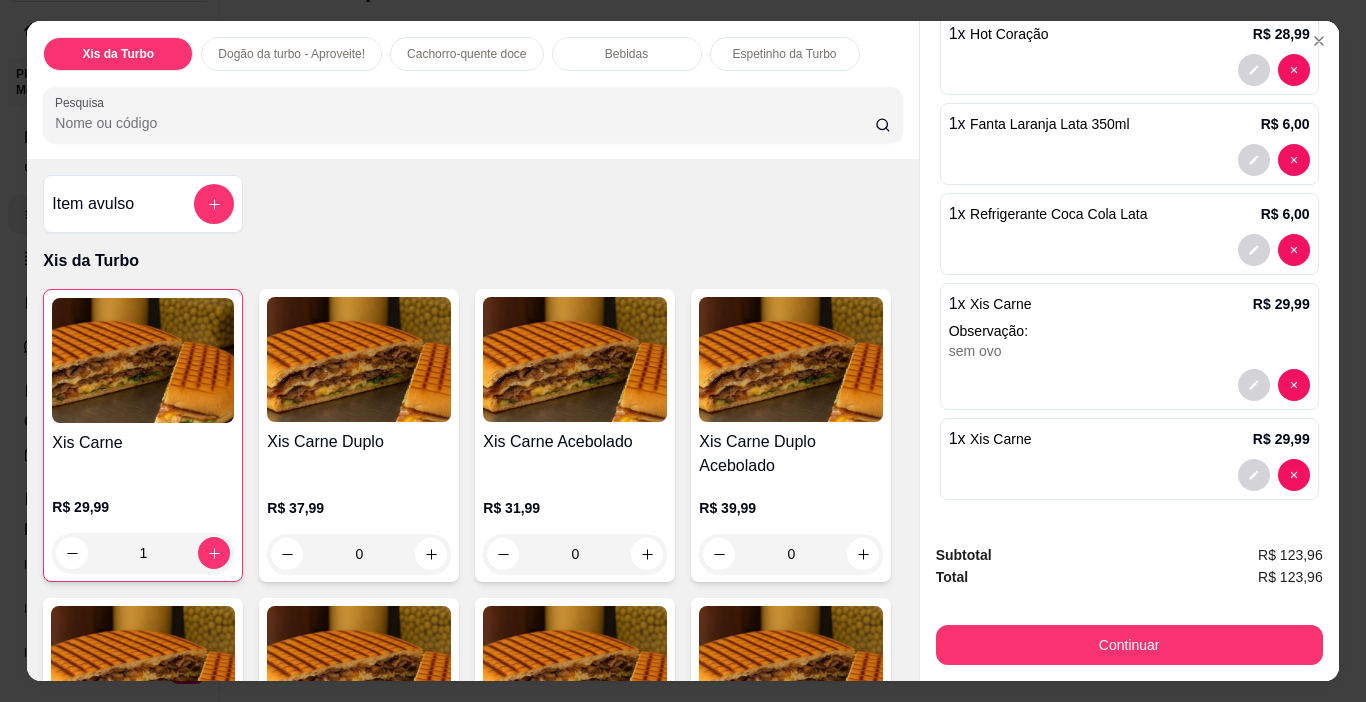 click at bounding box center (1129, 475) 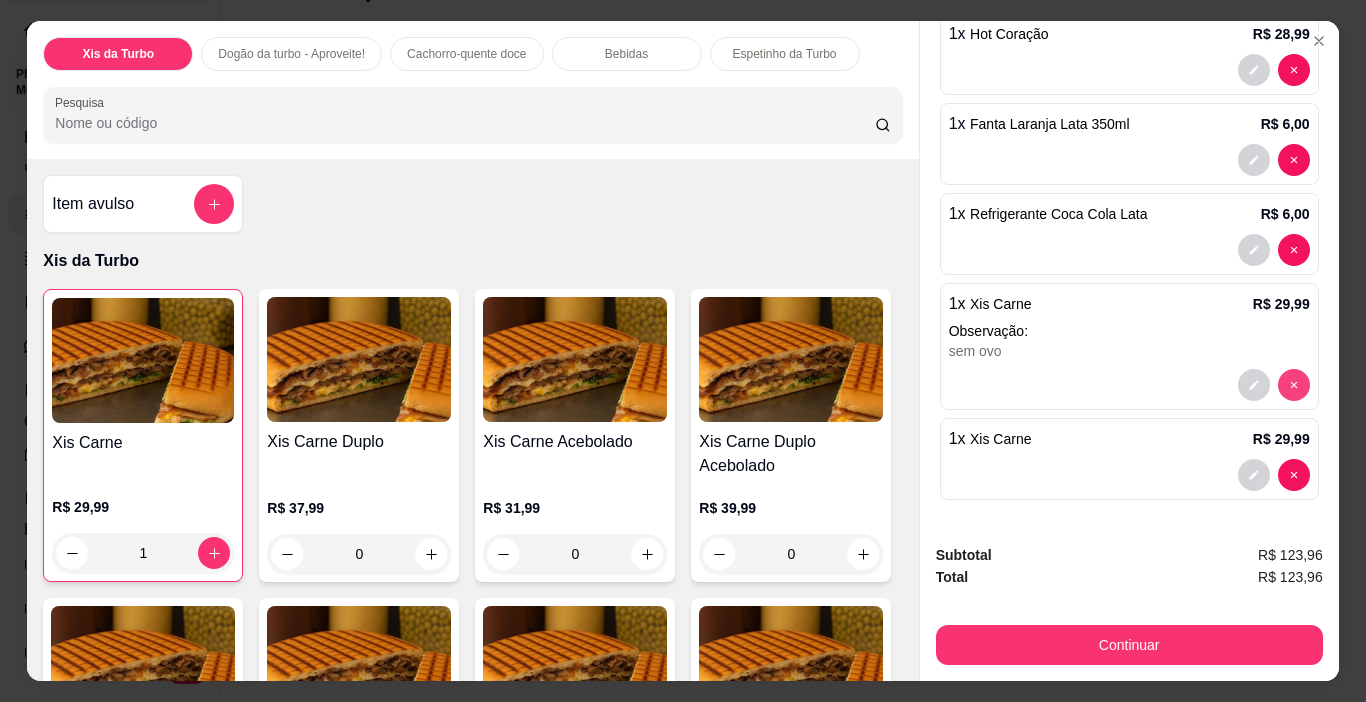 click at bounding box center [1274, 385] 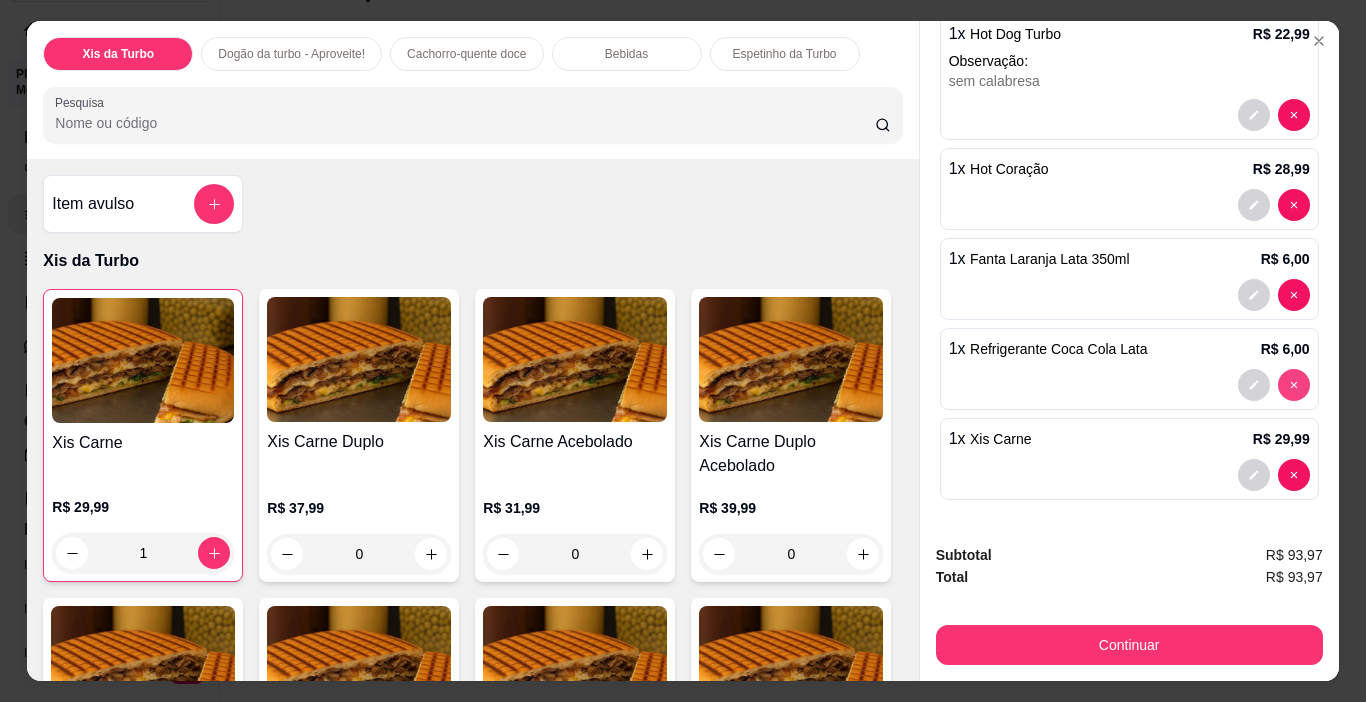 scroll, scrollTop: 240, scrollLeft: 0, axis: vertical 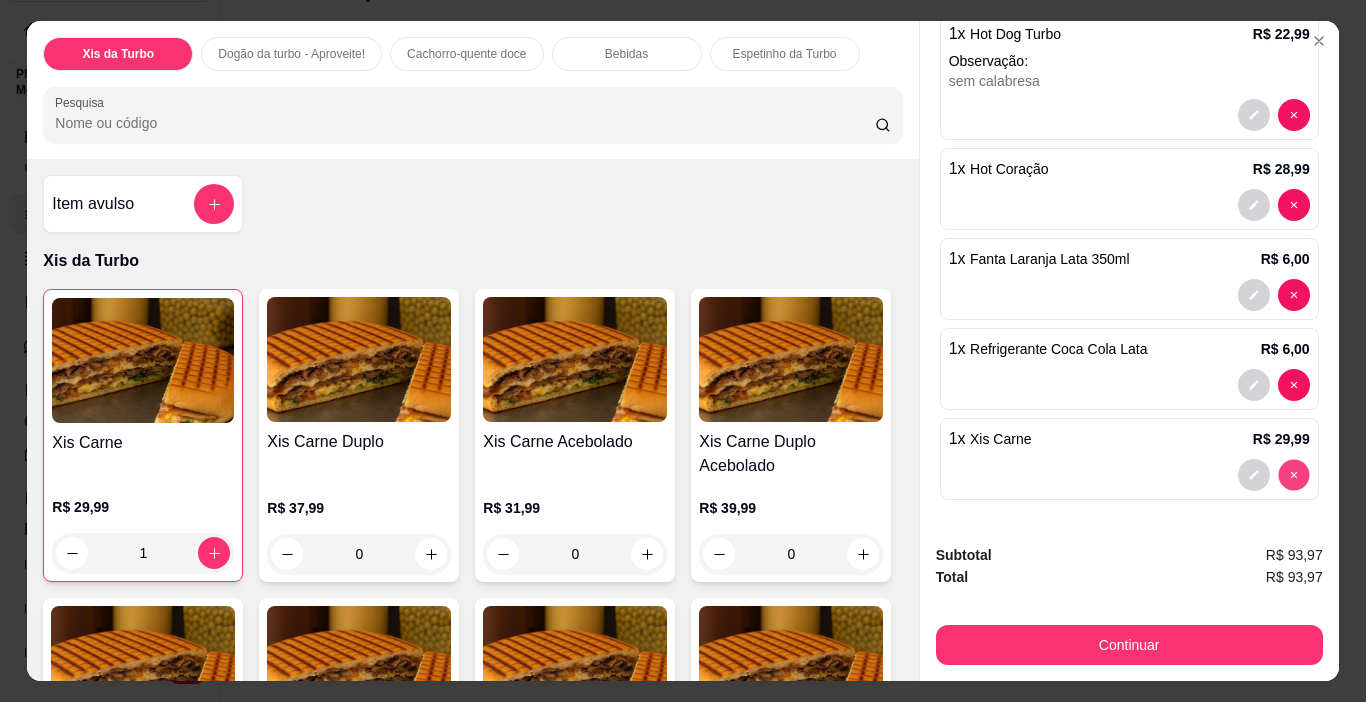 type on "0" 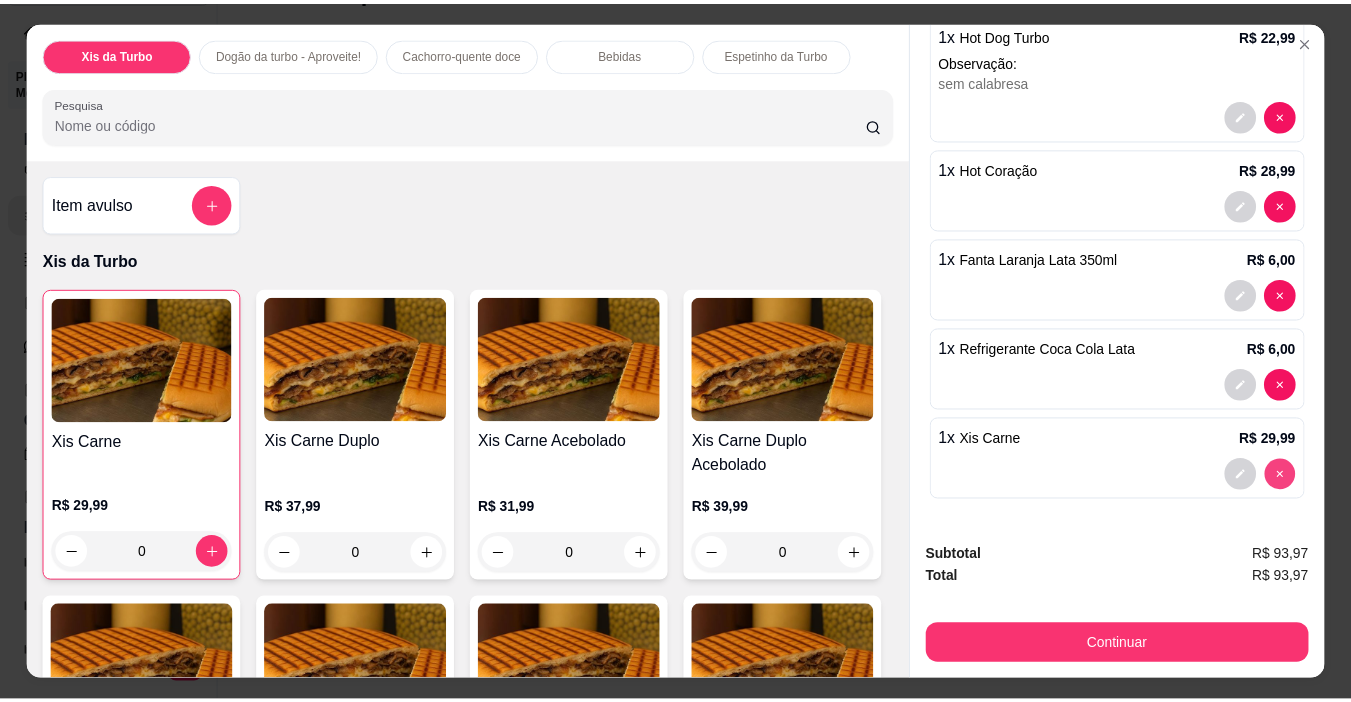 scroll, scrollTop: 150, scrollLeft: 0, axis: vertical 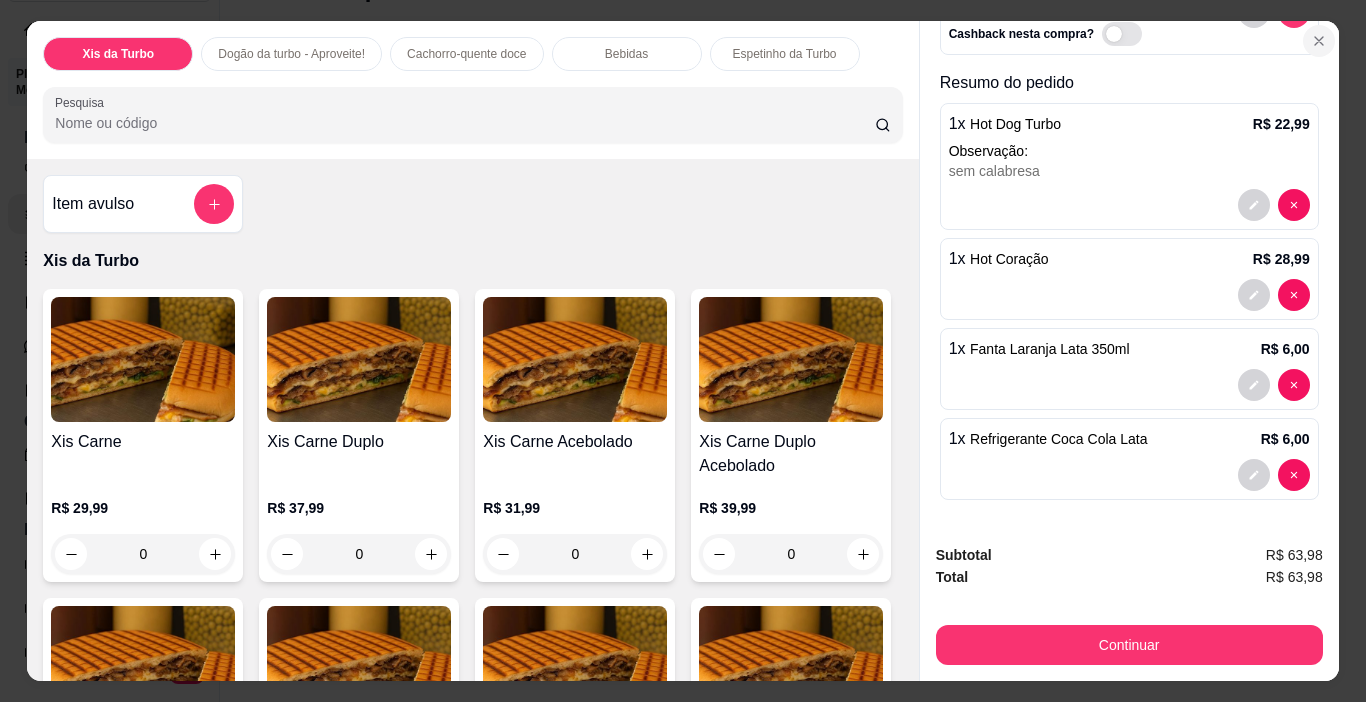 click 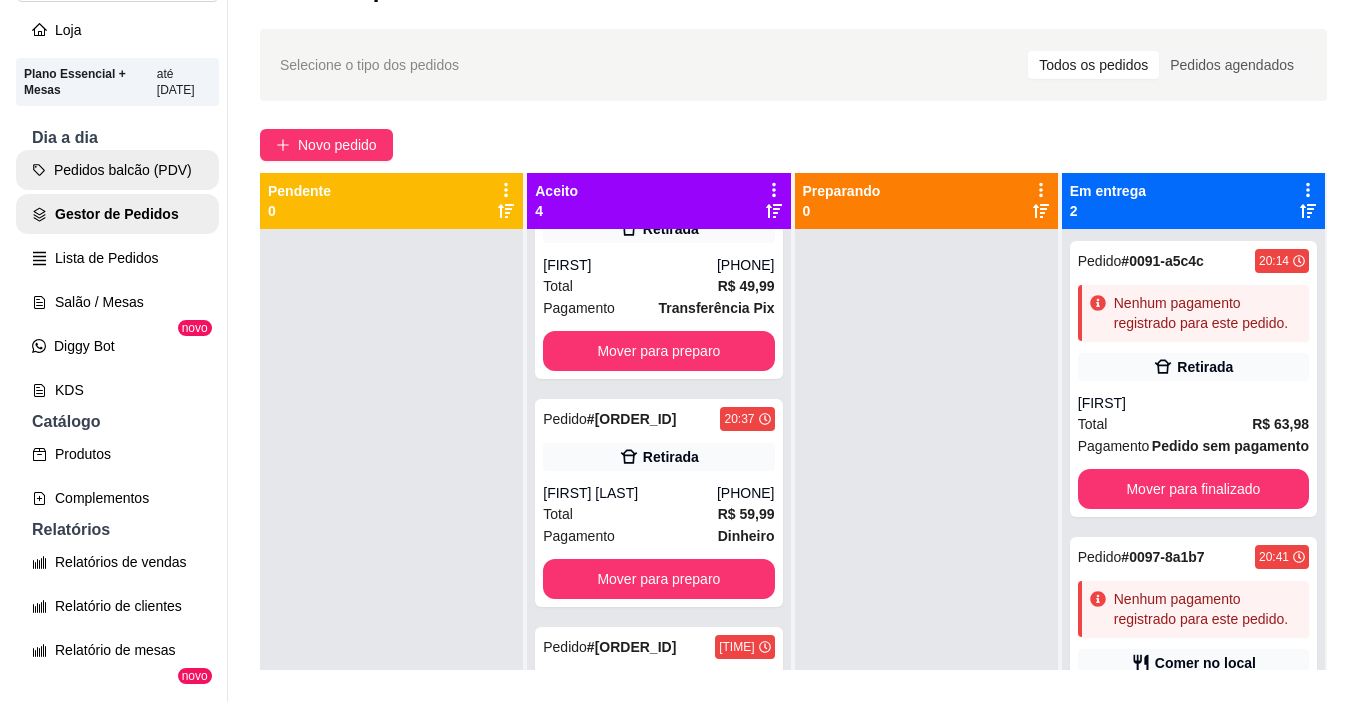 scroll, scrollTop: 0, scrollLeft: 0, axis: both 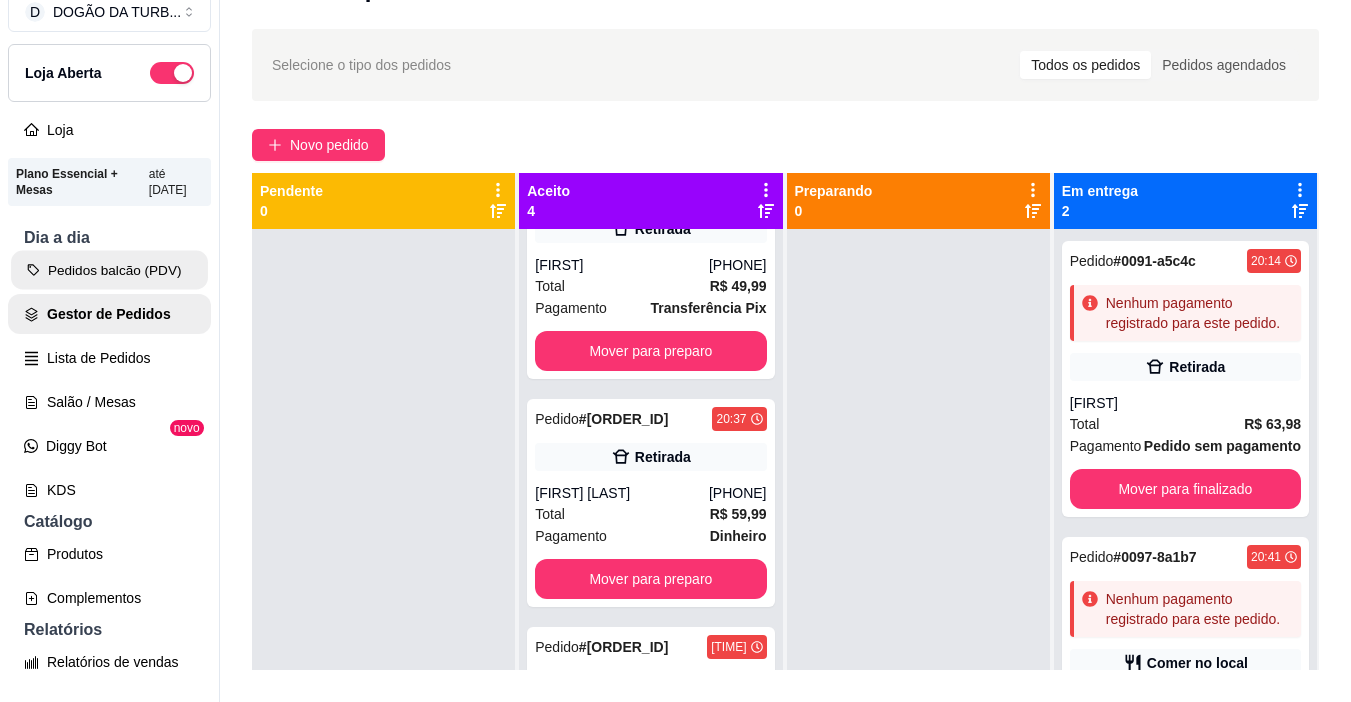 click on "Pedidos balcão (PDV)" at bounding box center (109, 270) 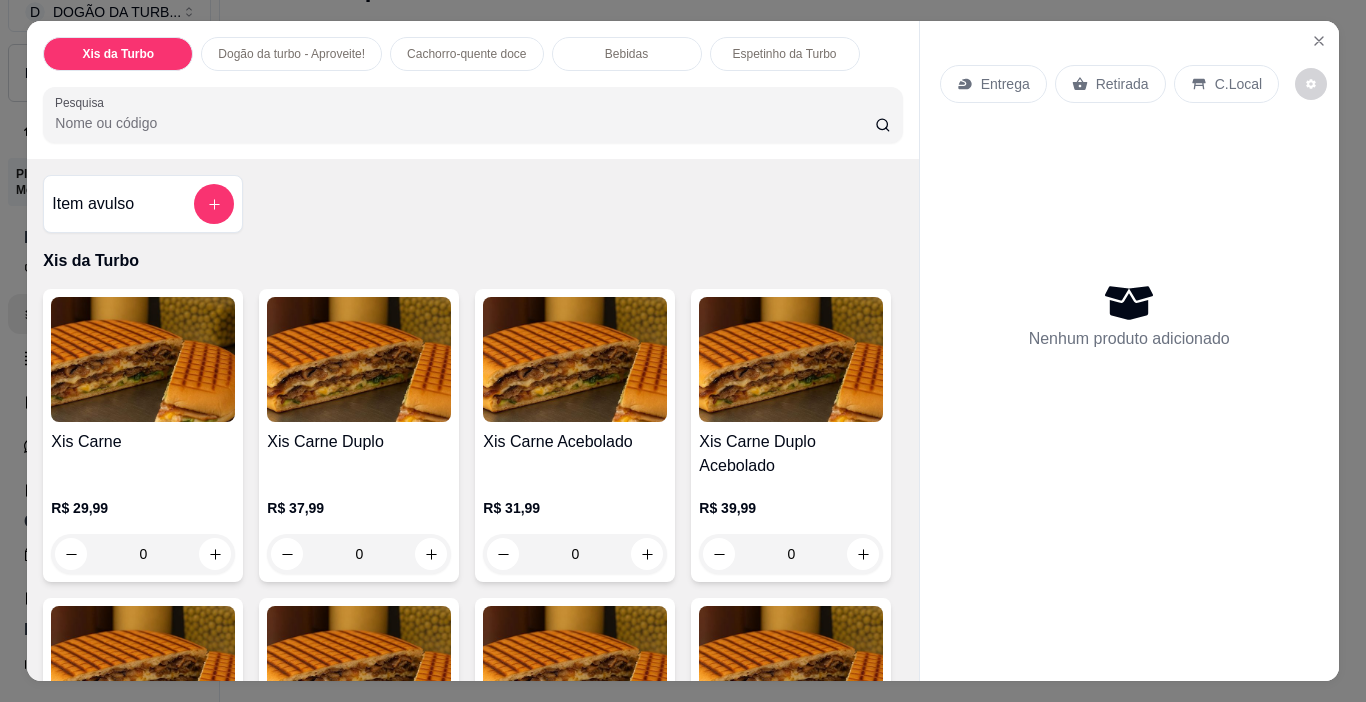 click on "0" at bounding box center (143, 554) 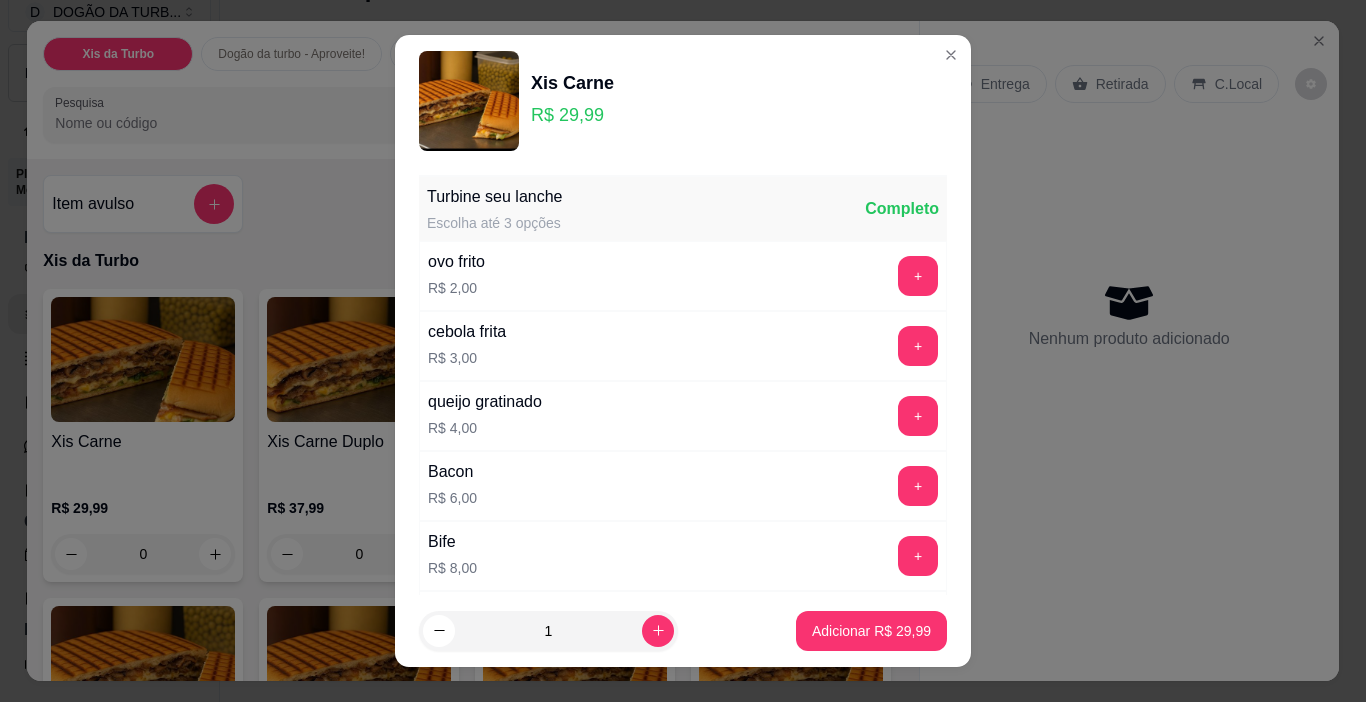 scroll, scrollTop: 356, scrollLeft: 0, axis: vertical 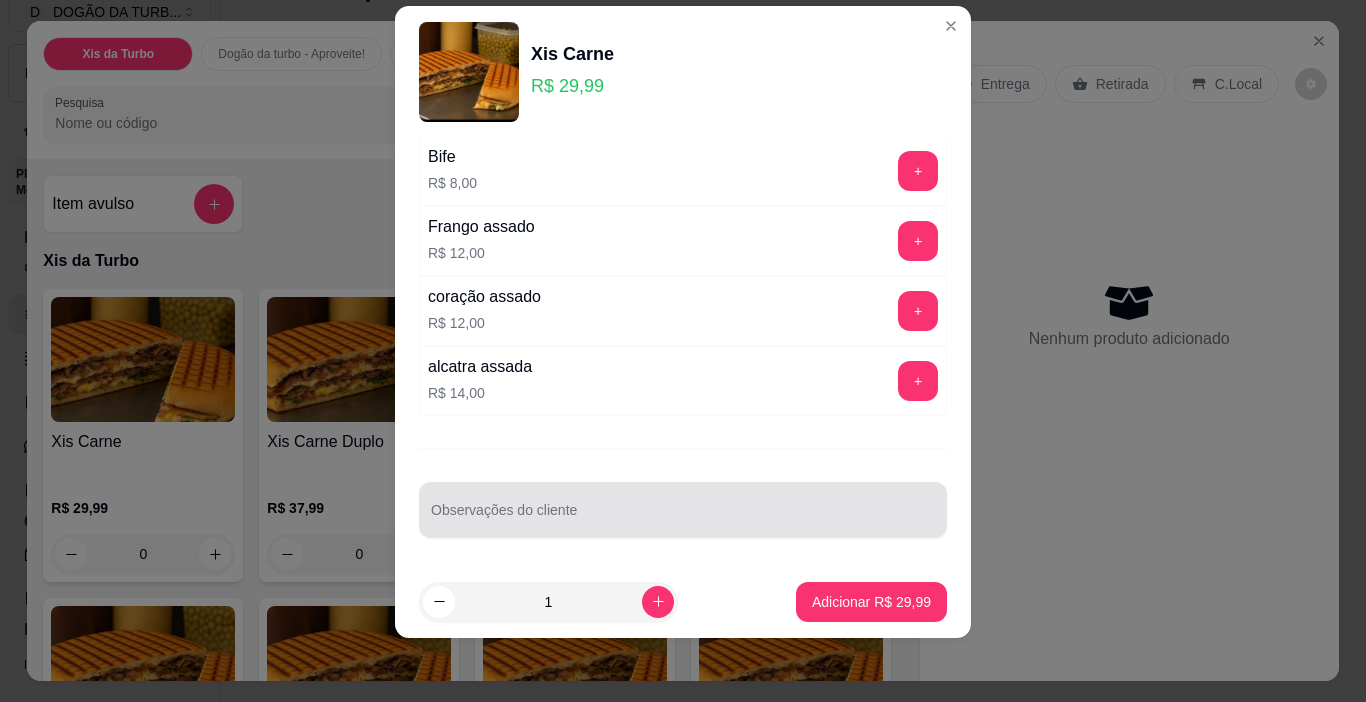 click on "Observações do cliente" at bounding box center (683, 518) 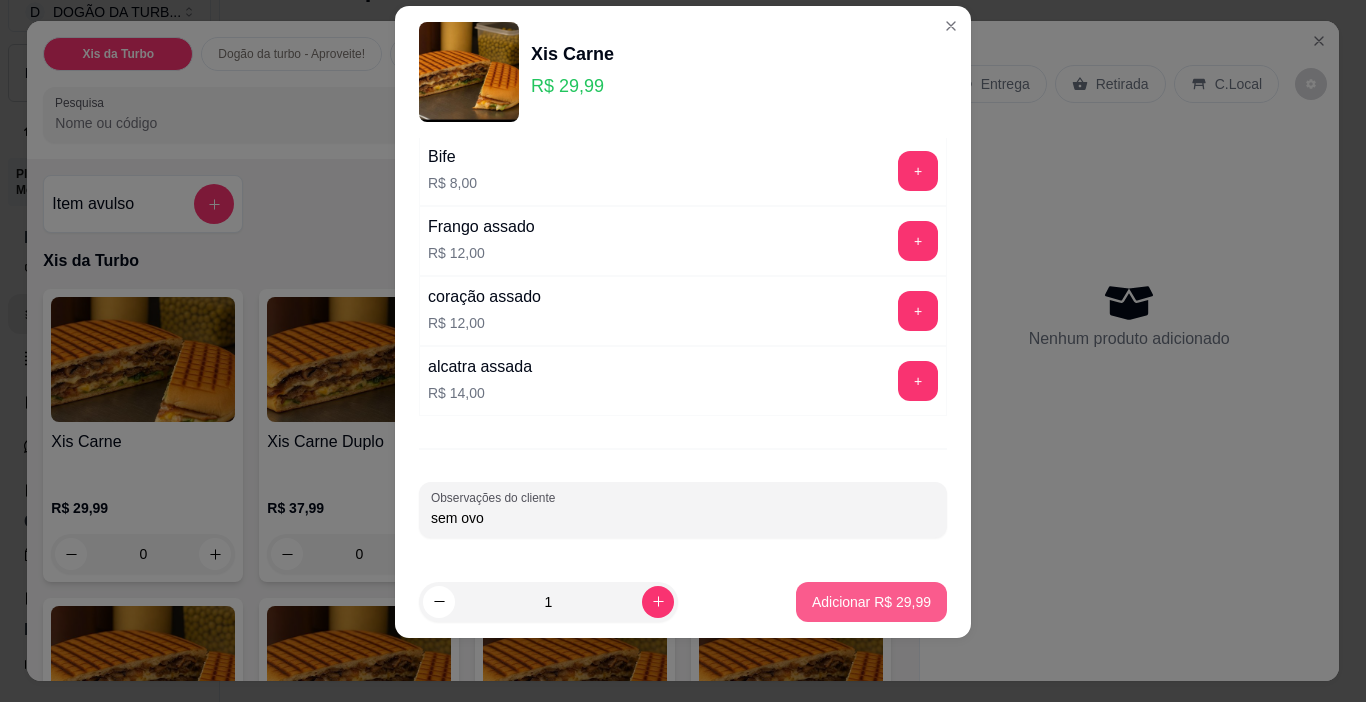 type on "sem ovo" 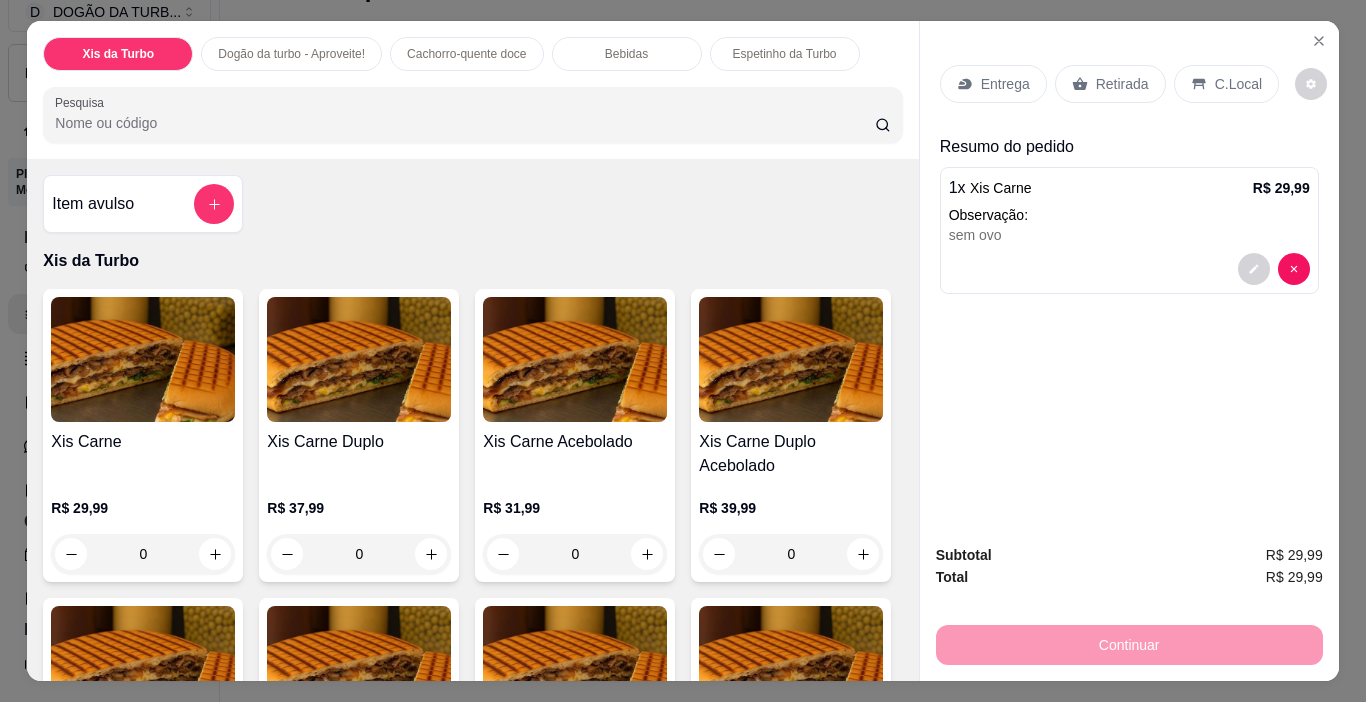 click on "0" at bounding box center [143, 554] 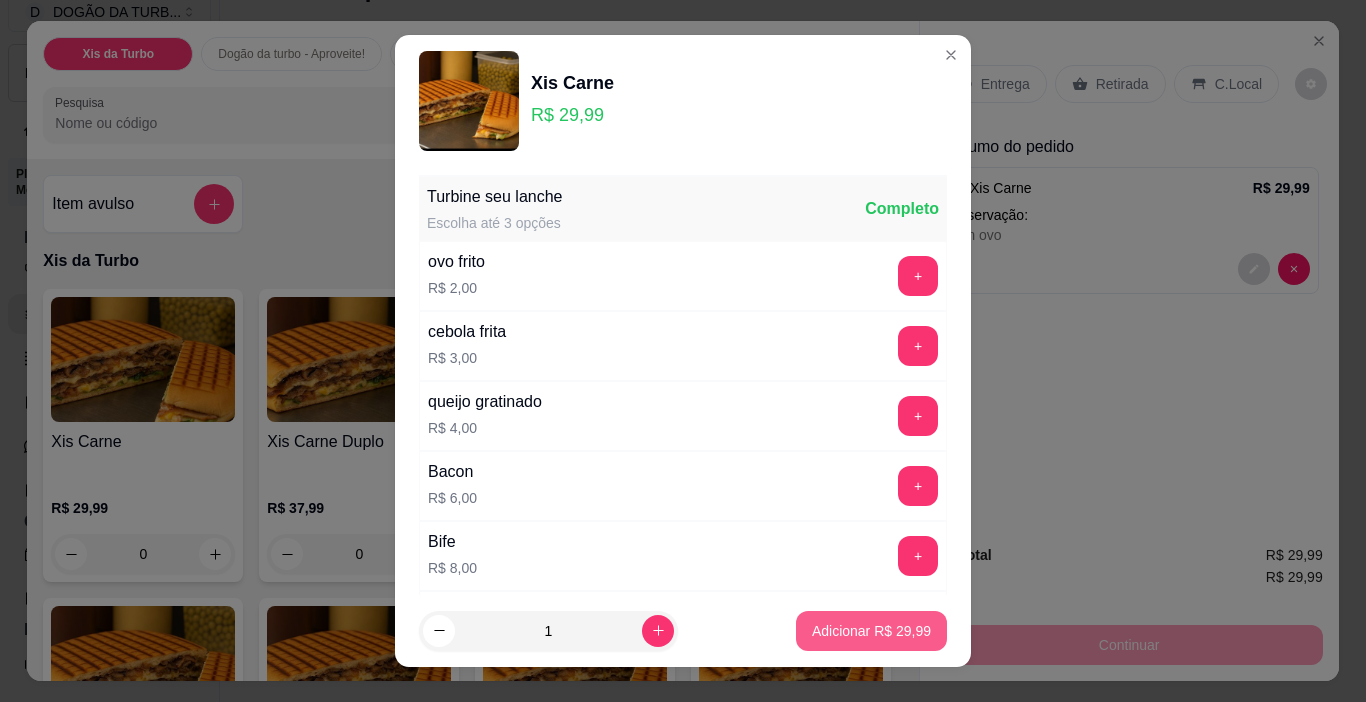 click on "Adicionar R$ [PRICE]" at bounding box center [871, 631] 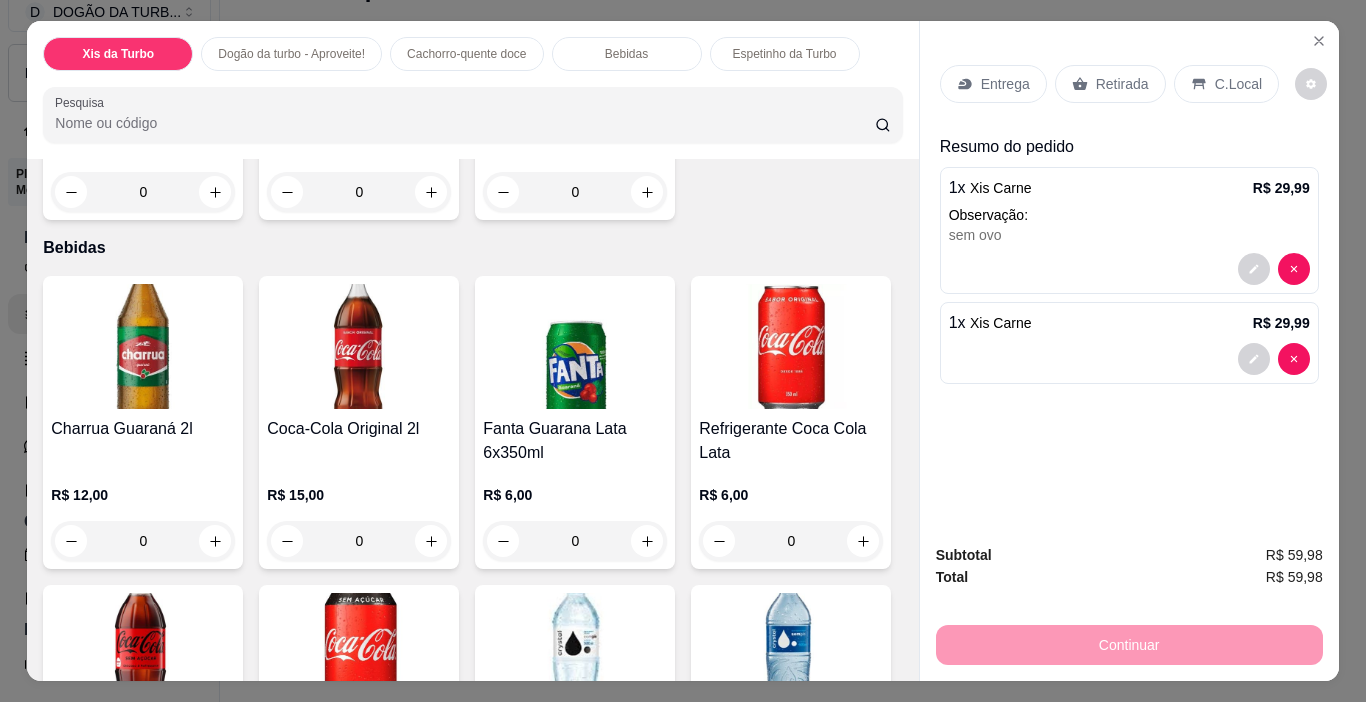 scroll, scrollTop: 2500, scrollLeft: 0, axis: vertical 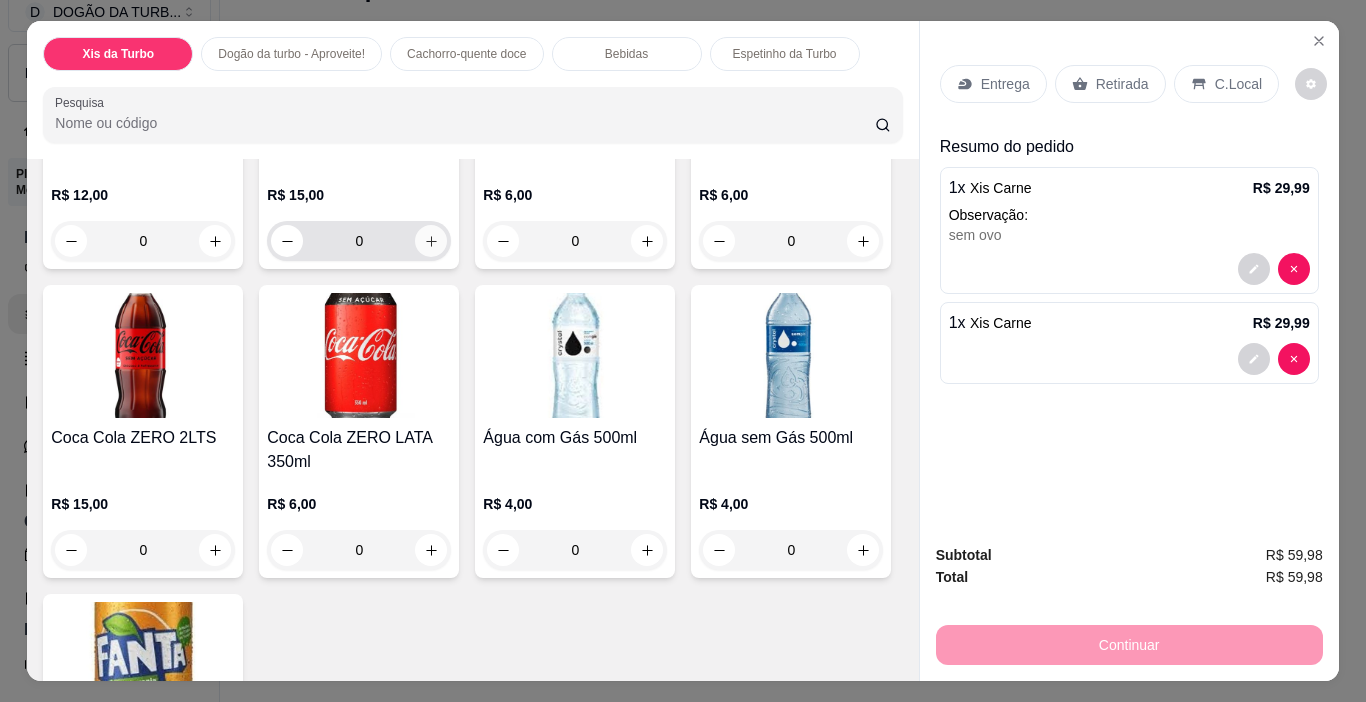 click 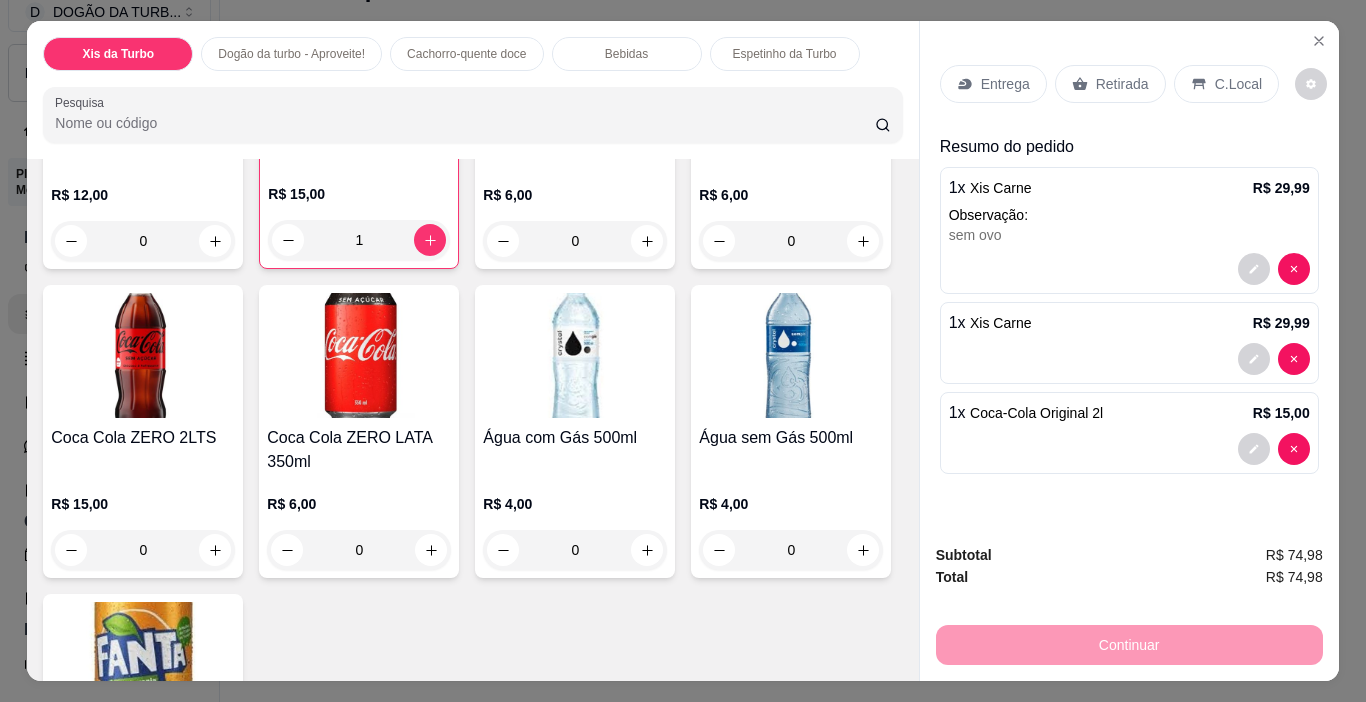 click on "Retirada" at bounding box center [1122, 84] 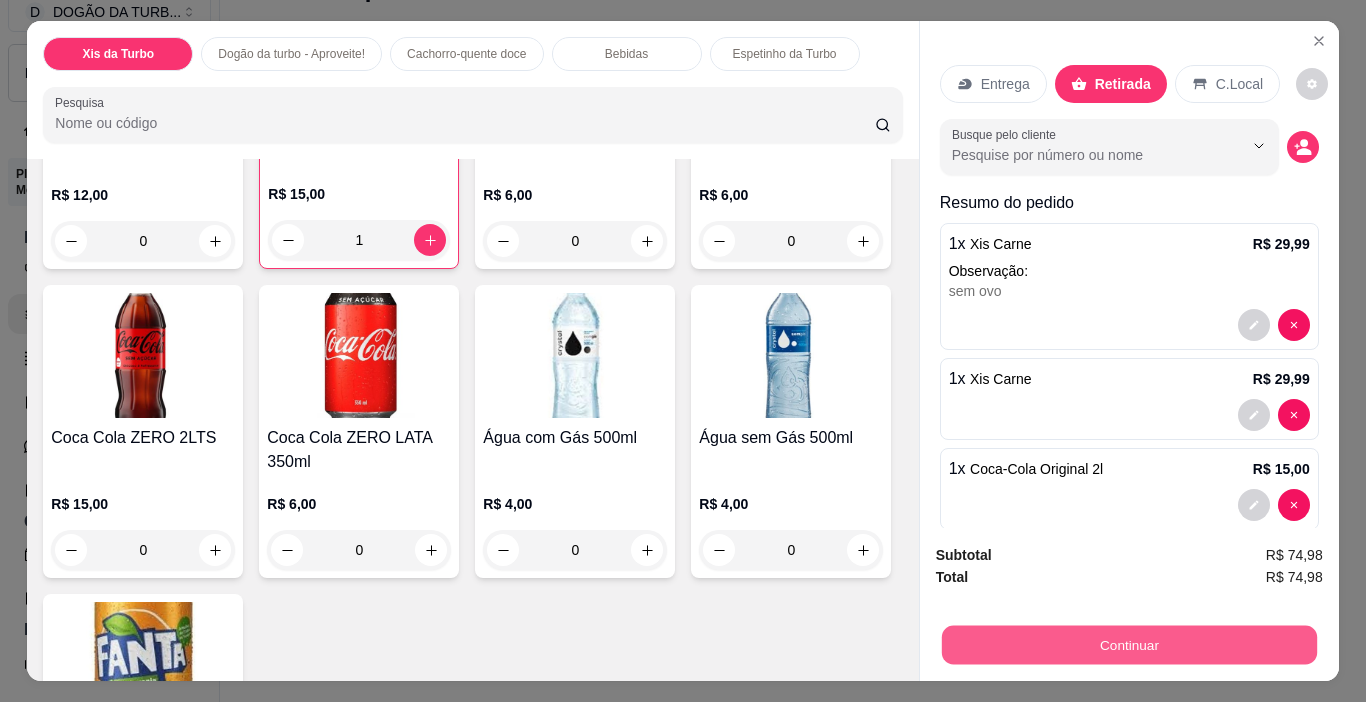 click on "Continuar" at bounding box center (1128, 645) 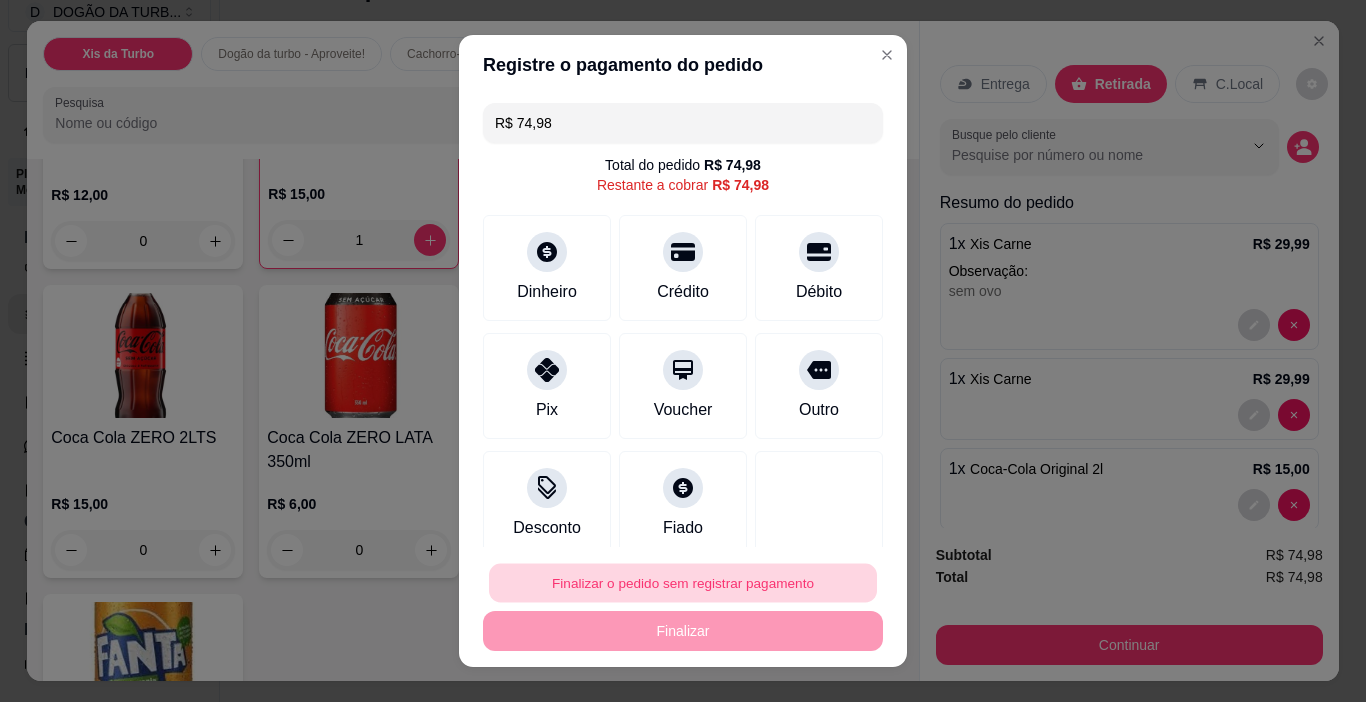 click on "Finalizar o pedido sem registrar pagamento" at bounding box center (683, 583) 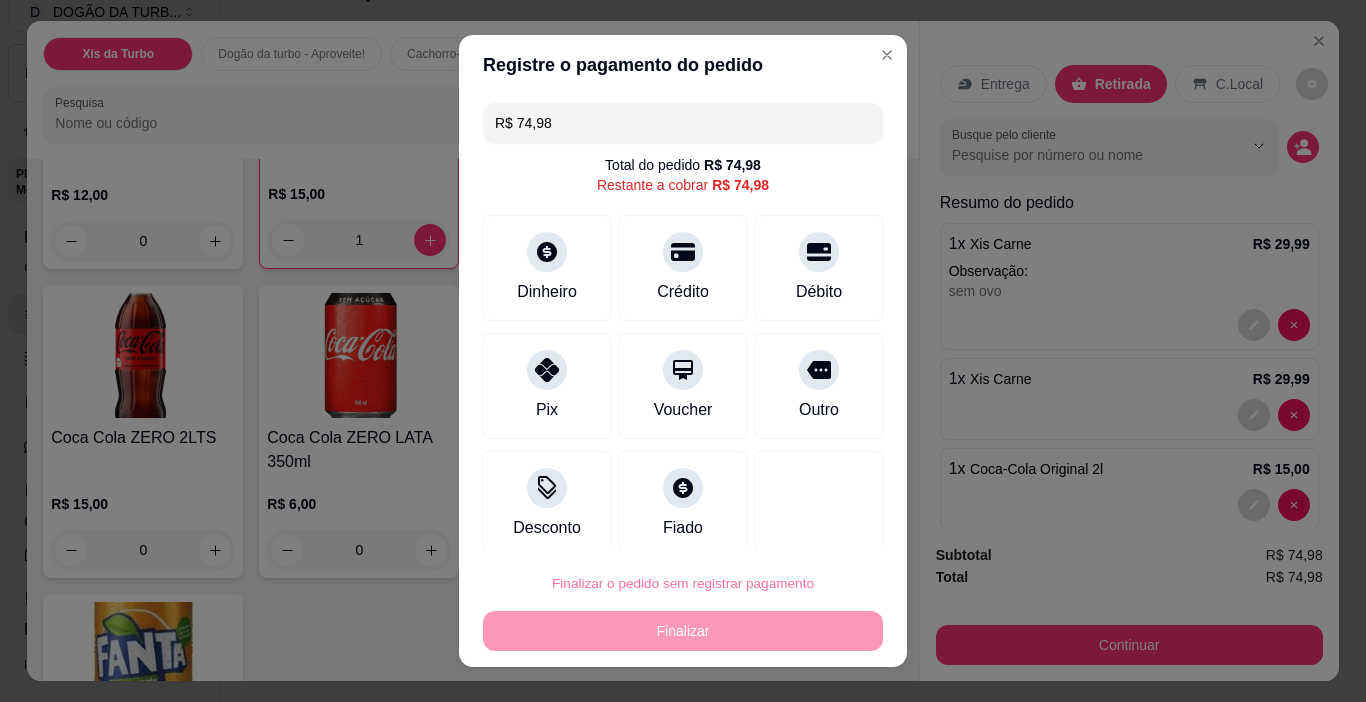 click on "Confirmar" at bounding box center (796, 526) 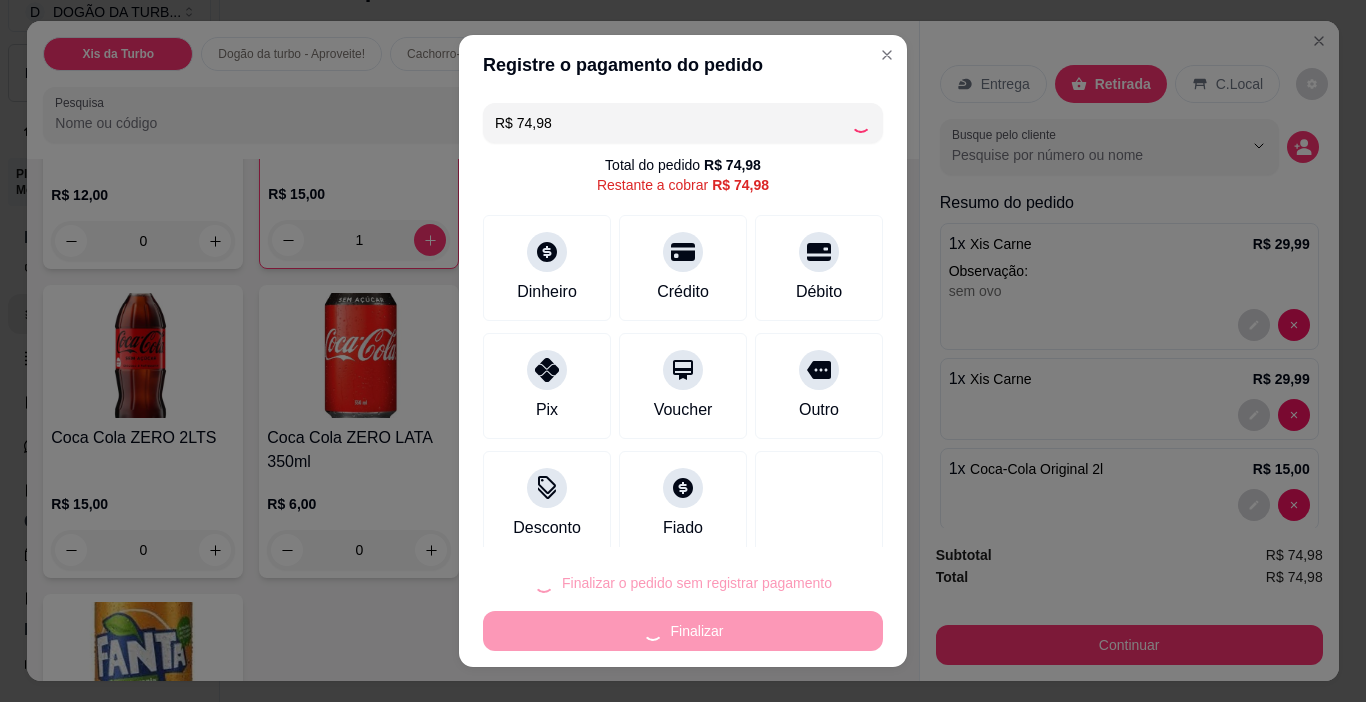 type on "0" 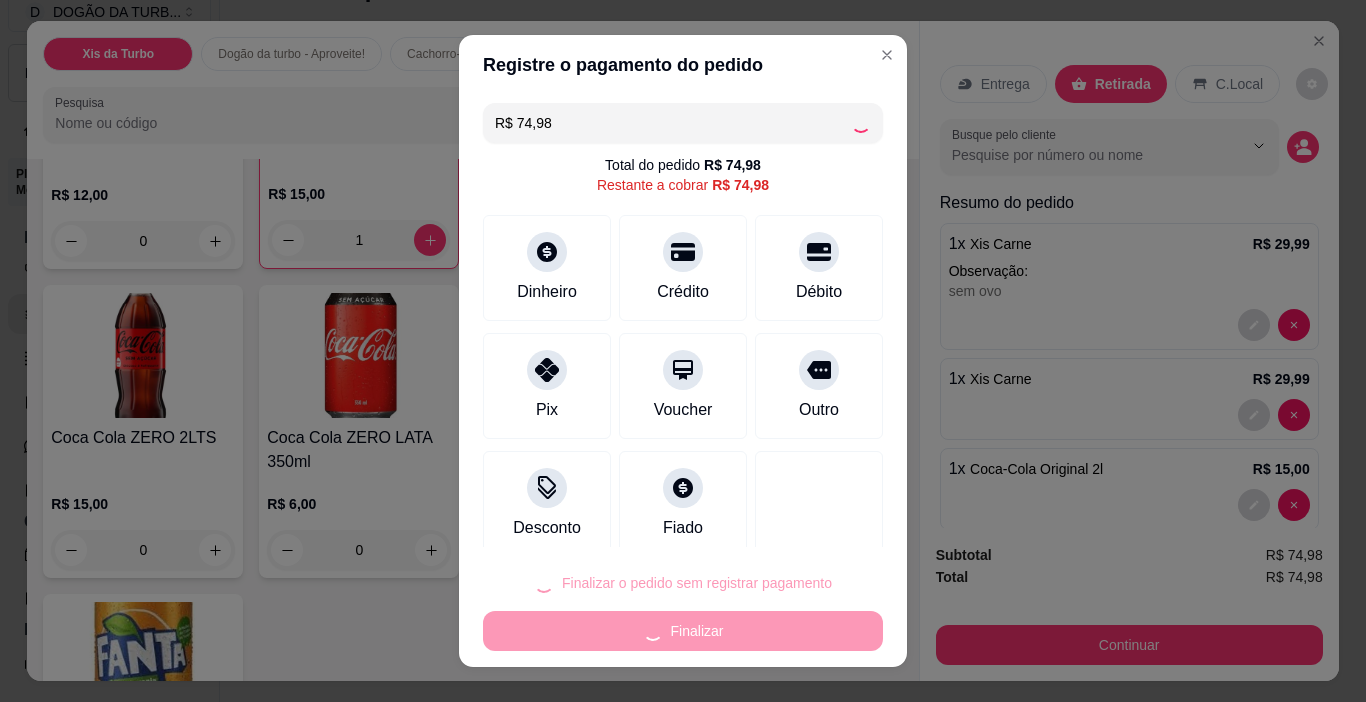 type on "0" 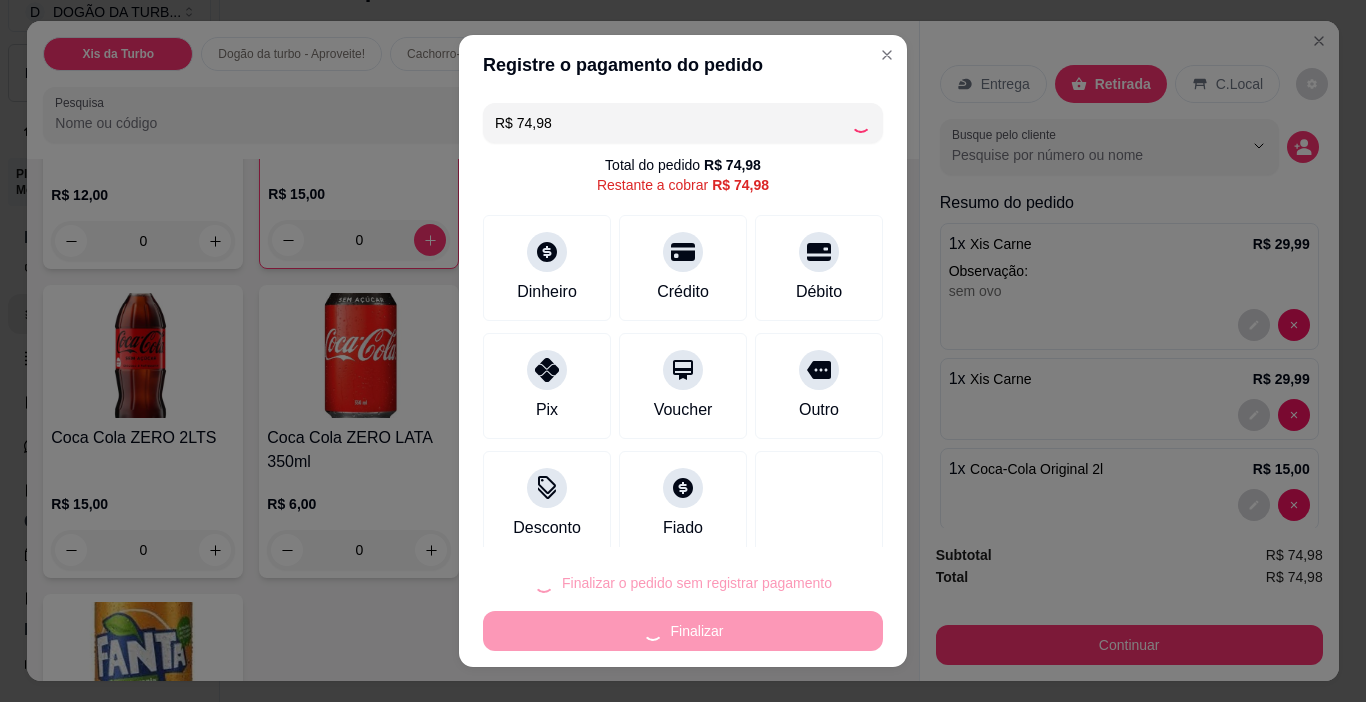 type on "R$ 0,00" 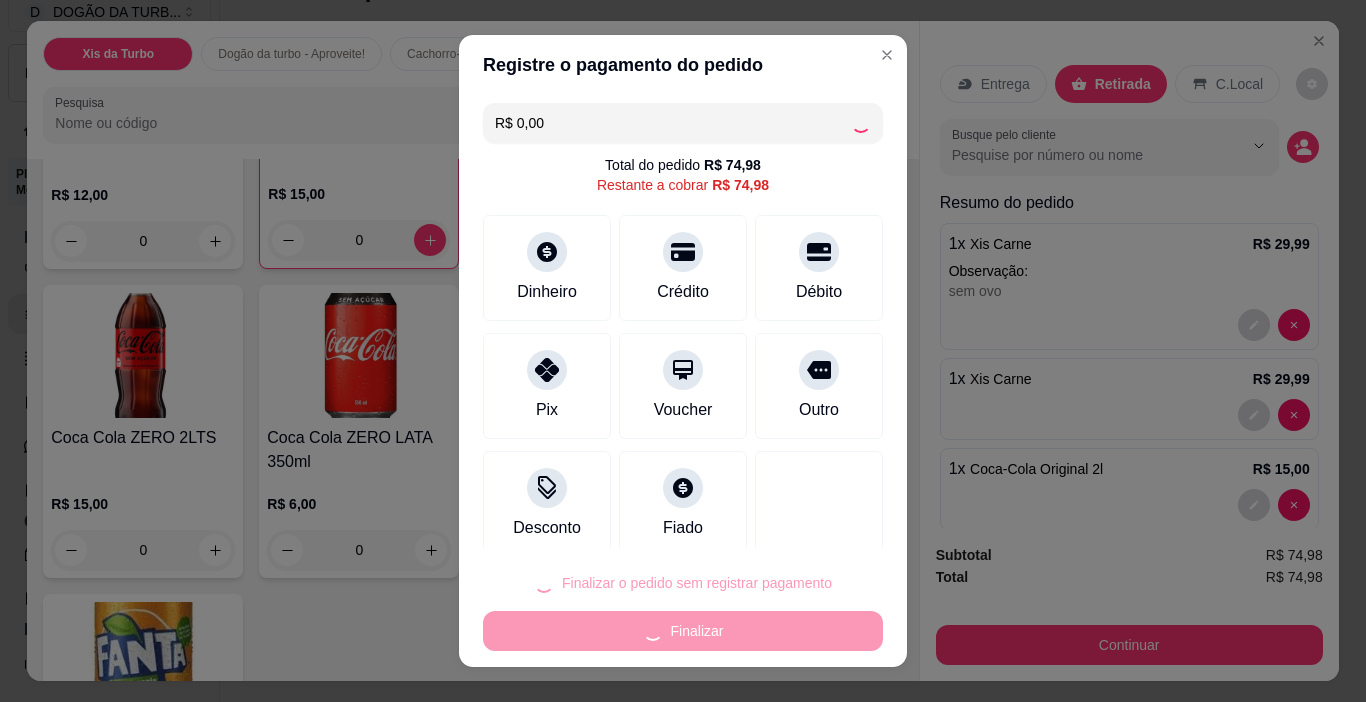 scroll, scrollTop: 2498, scrollLeft: 0, axis: vertical 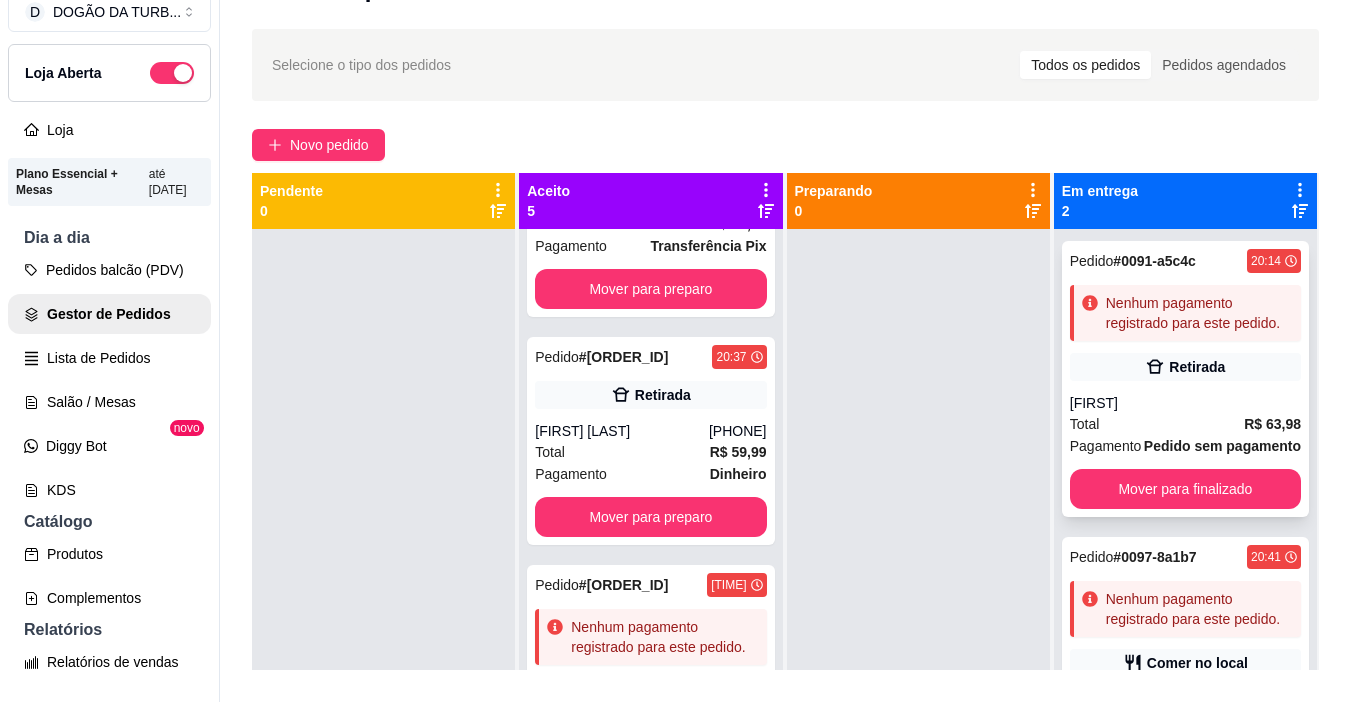 click on "Pedido # [ORDER_ID] [TIME] Retirada [NAME] Total R$ [PRICE] Pagamento Pedido sem pagamento Mover para finalizado" at bounding box center [1185, 379] 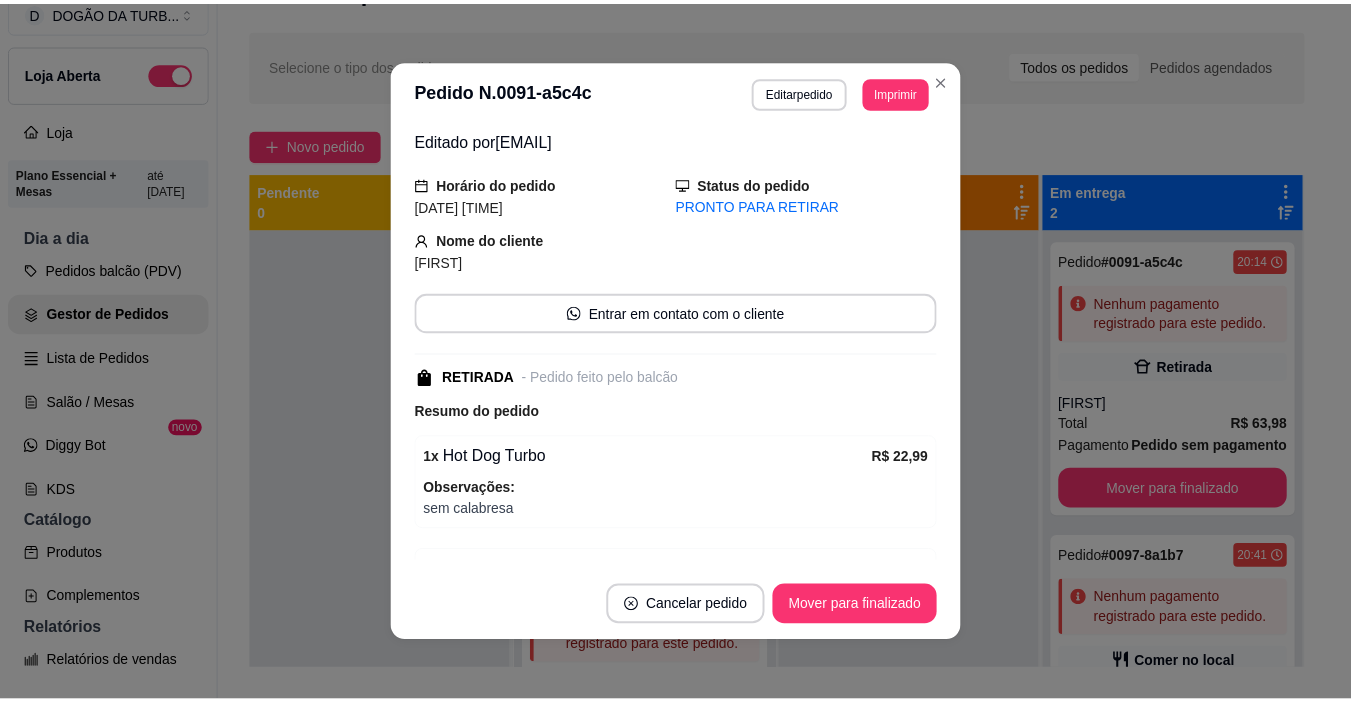 scroll, scrollTop: 0, scrollLeft: 0, axis: both 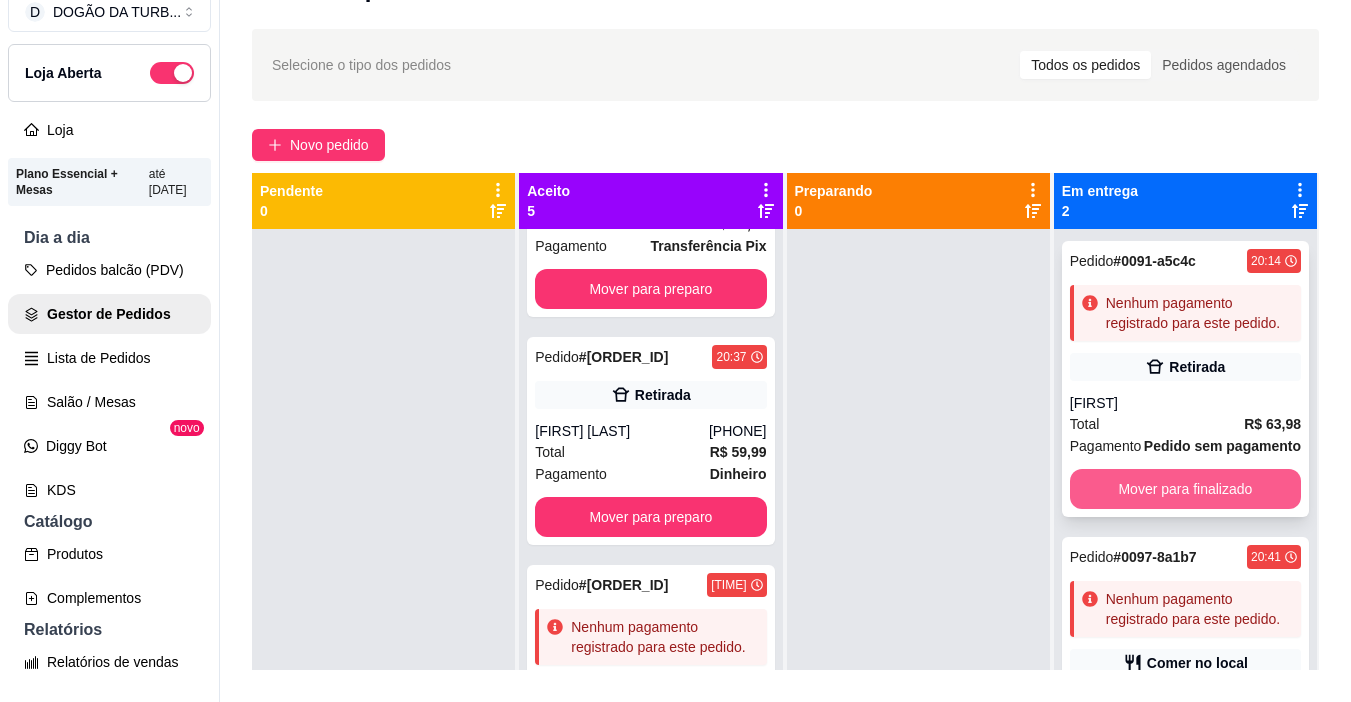 click on "Mover para finalizado" at bounding box center [1185, 489] 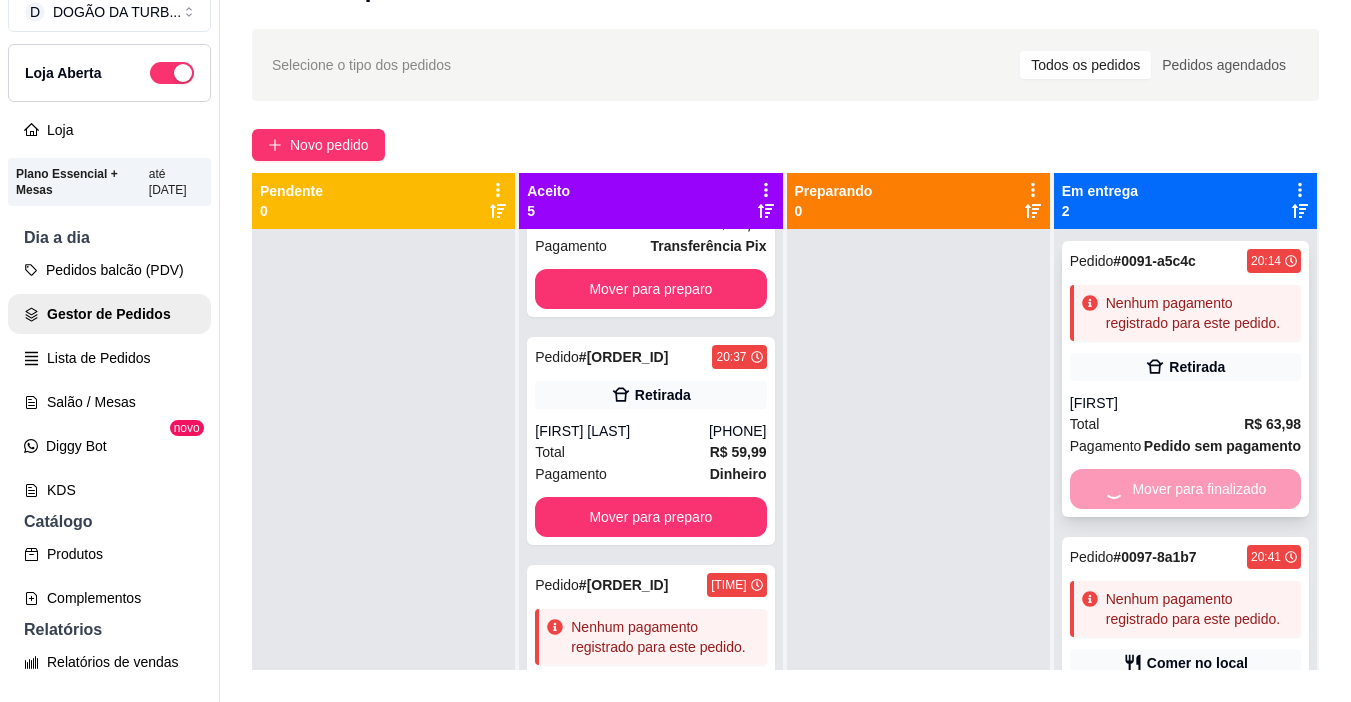 scroll, scrollTop: 56, scrollLeft: 0, axis: vertical 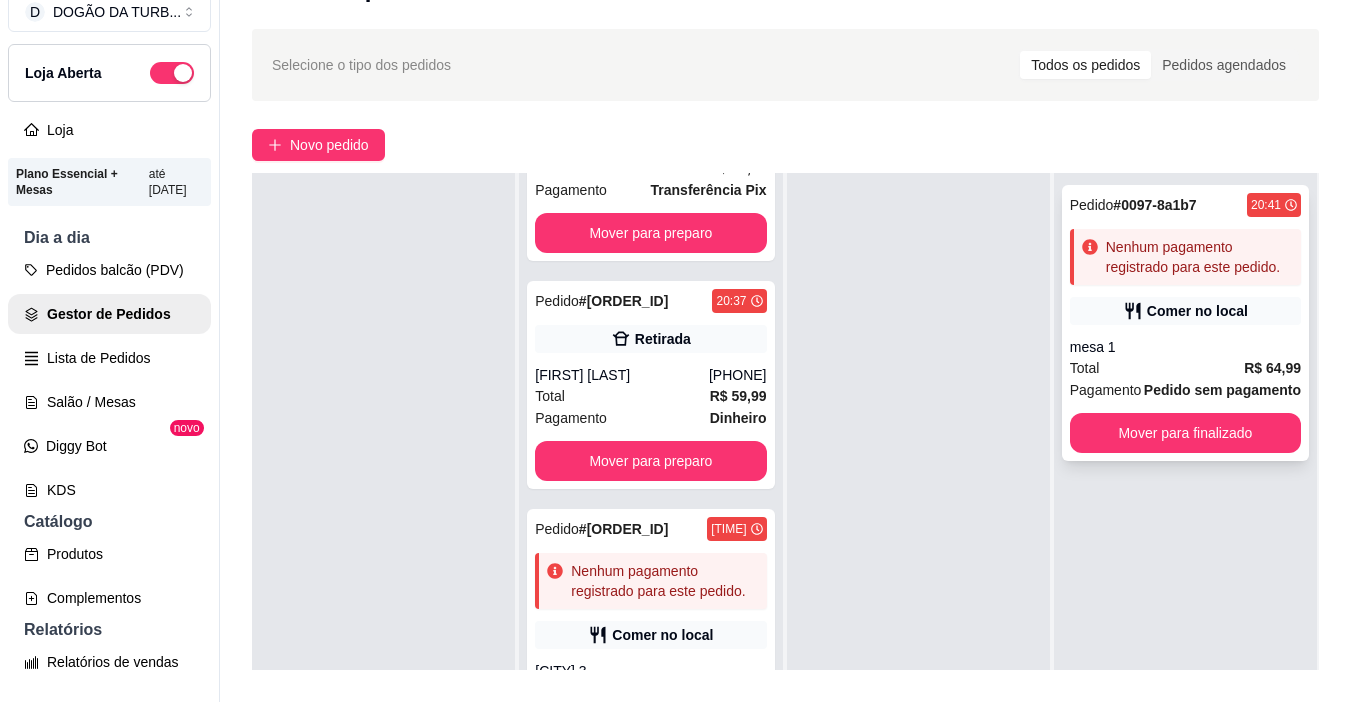 click on "Total R$ [PRICE]" at bounding box center (1185, 368) 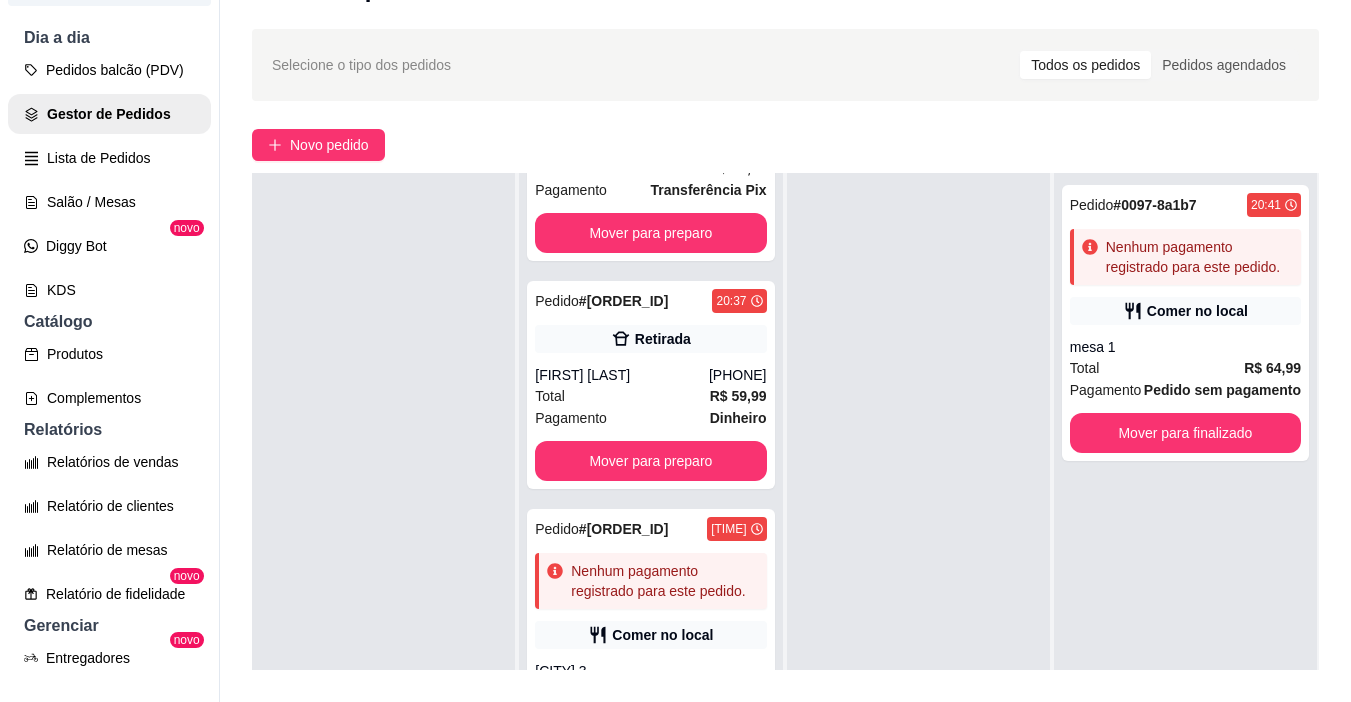 scroll, scrollTop: 100, scrollLeft: 0, axis: vertical 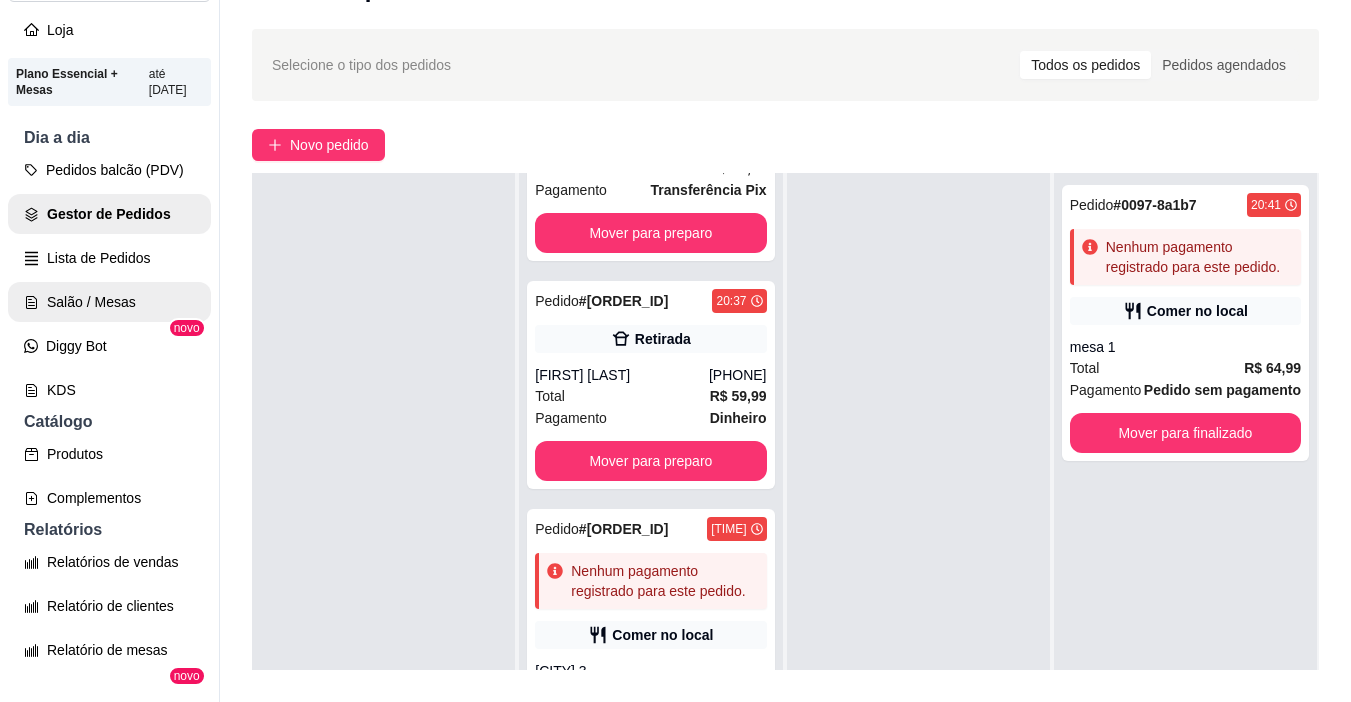 click on "Salão / Mesas" at bounding box center [109, 302] 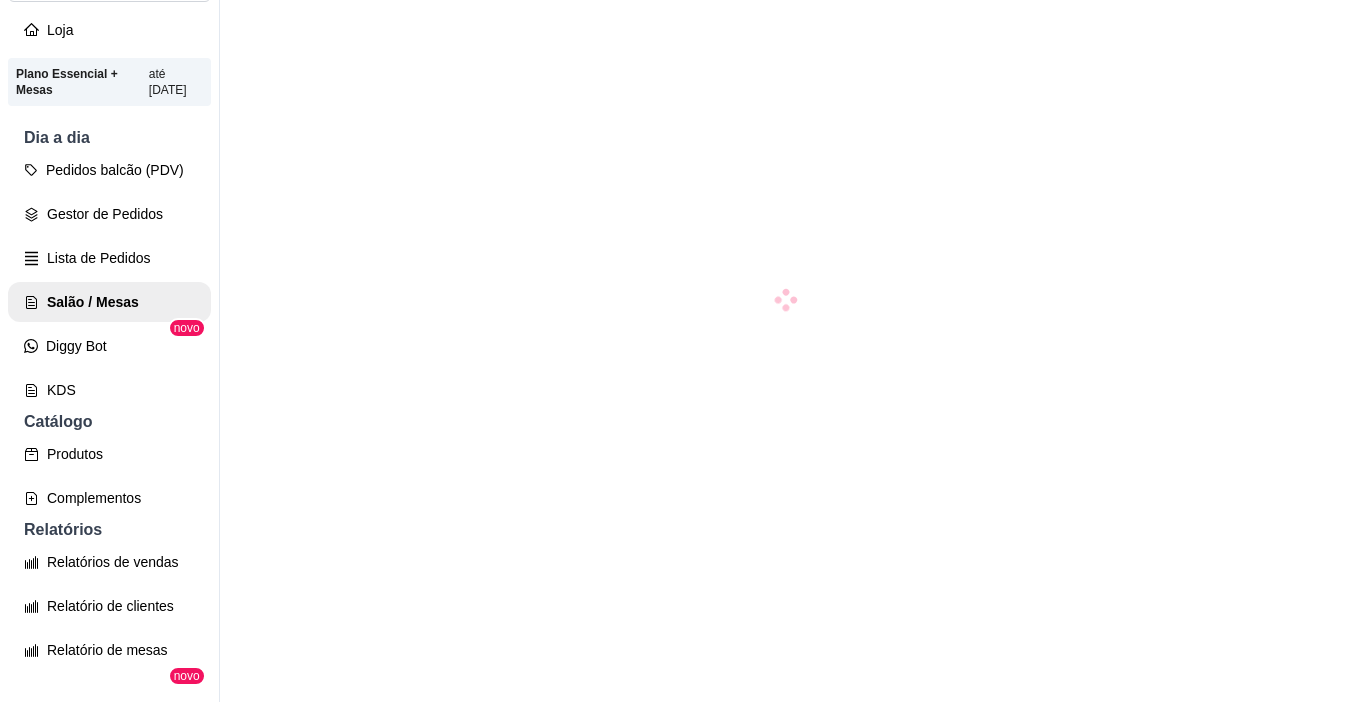 scroll, scrollTop: 0, scrollLeft: 0, axis: both 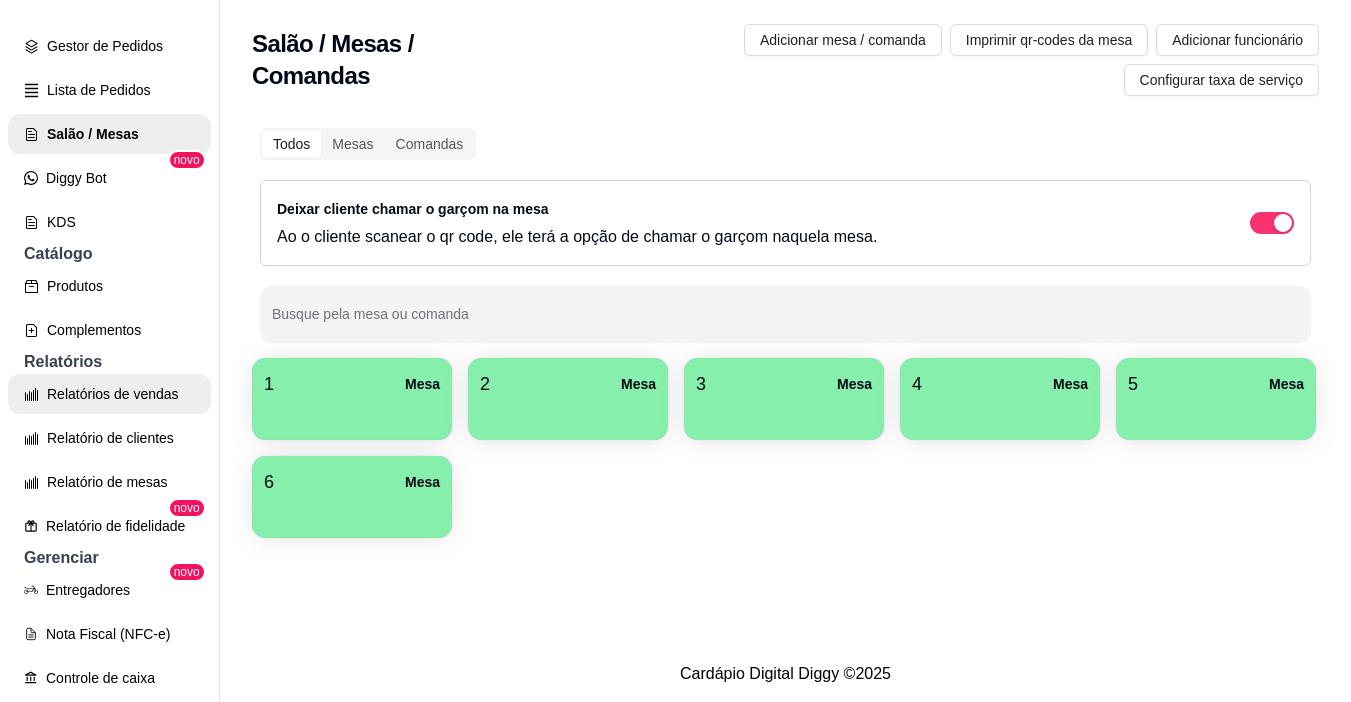 click on "Relatórios de vendas" at bounding box center (109, 394) 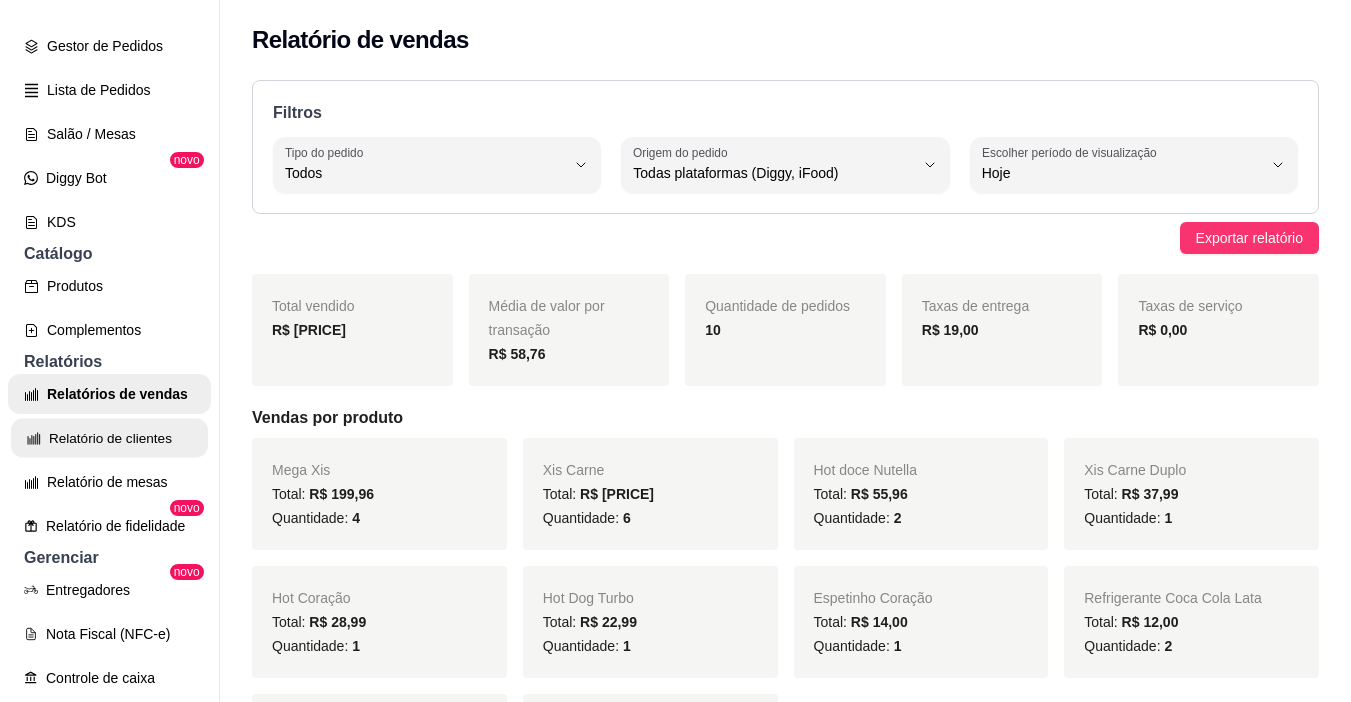 click on "Relatório de clientes" at bounding box center (109, 438) 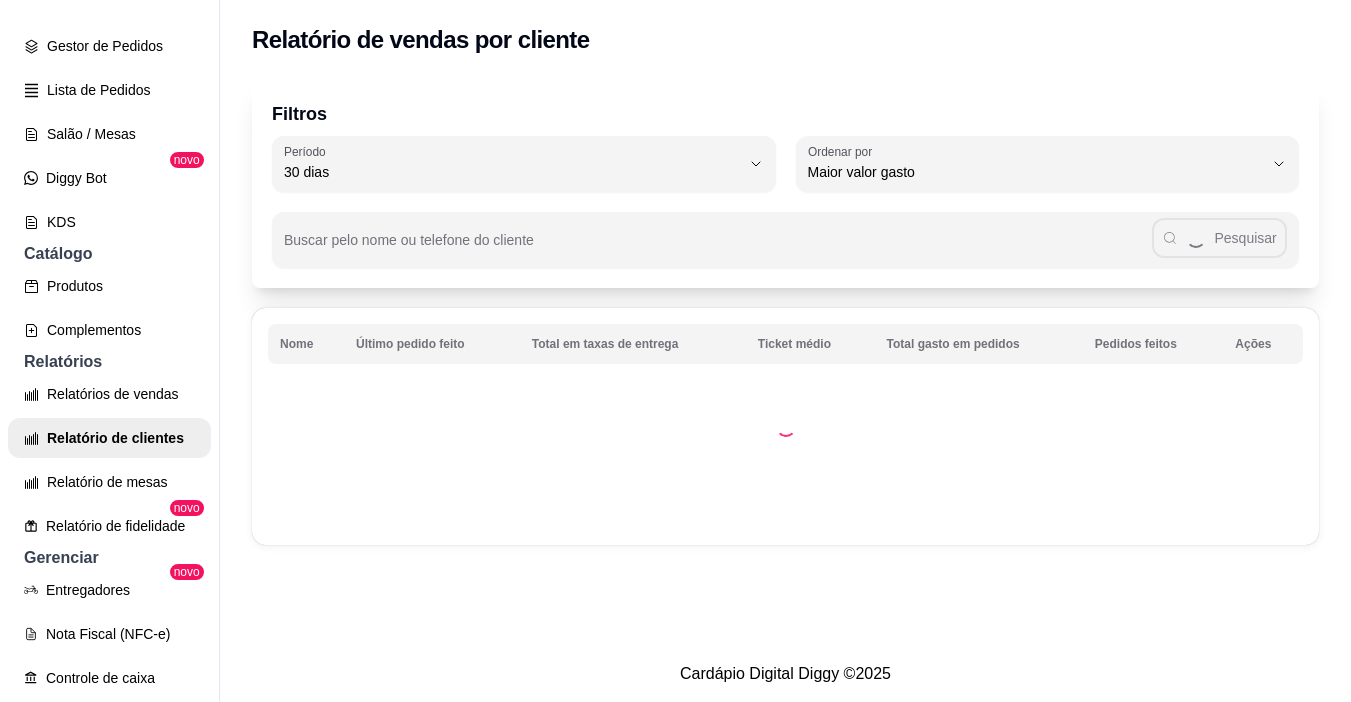 scroll, scrollTop: 32, scrollLeft: 0, axis: vertical 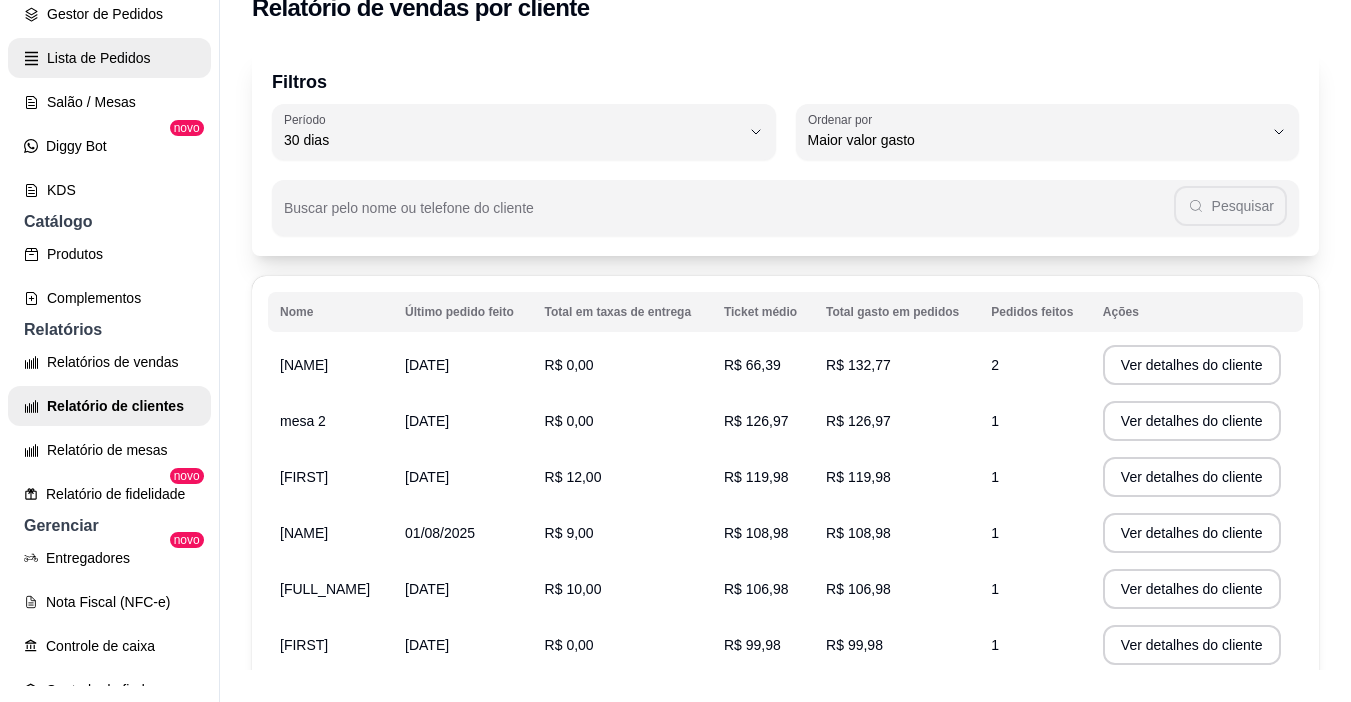 click on "Lista de Pedidos" at bounding box center [109, 58] 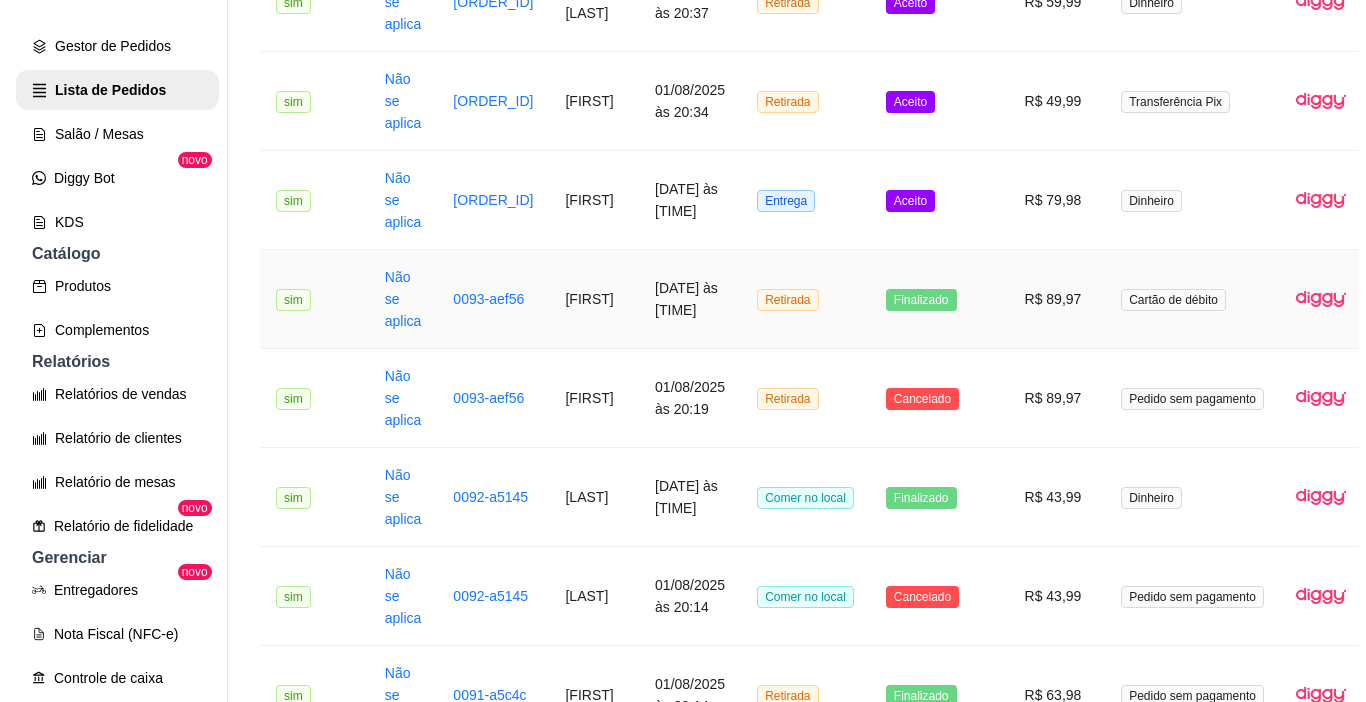 scroll, scrollTop: 1000, scrollLeft: 0, axis: vertical 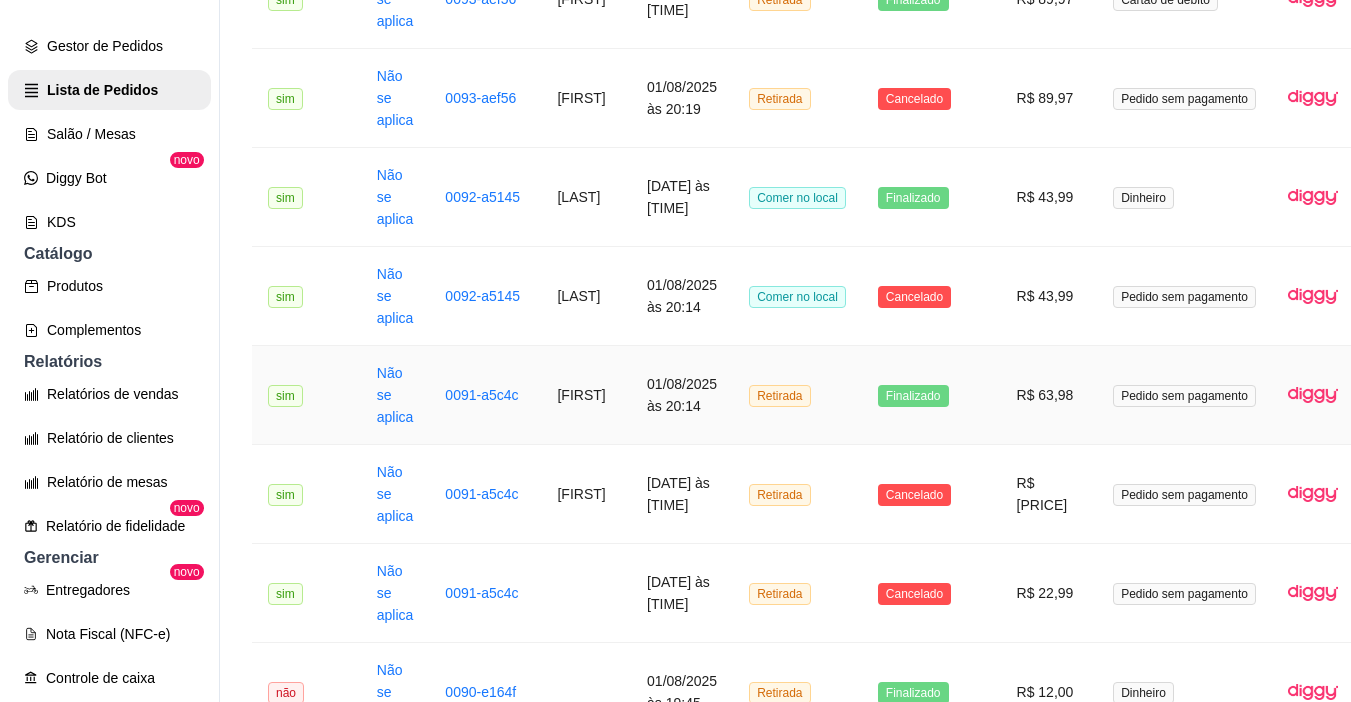 click on "Pedido sem pagamento" at bounding box center (1184, 396) 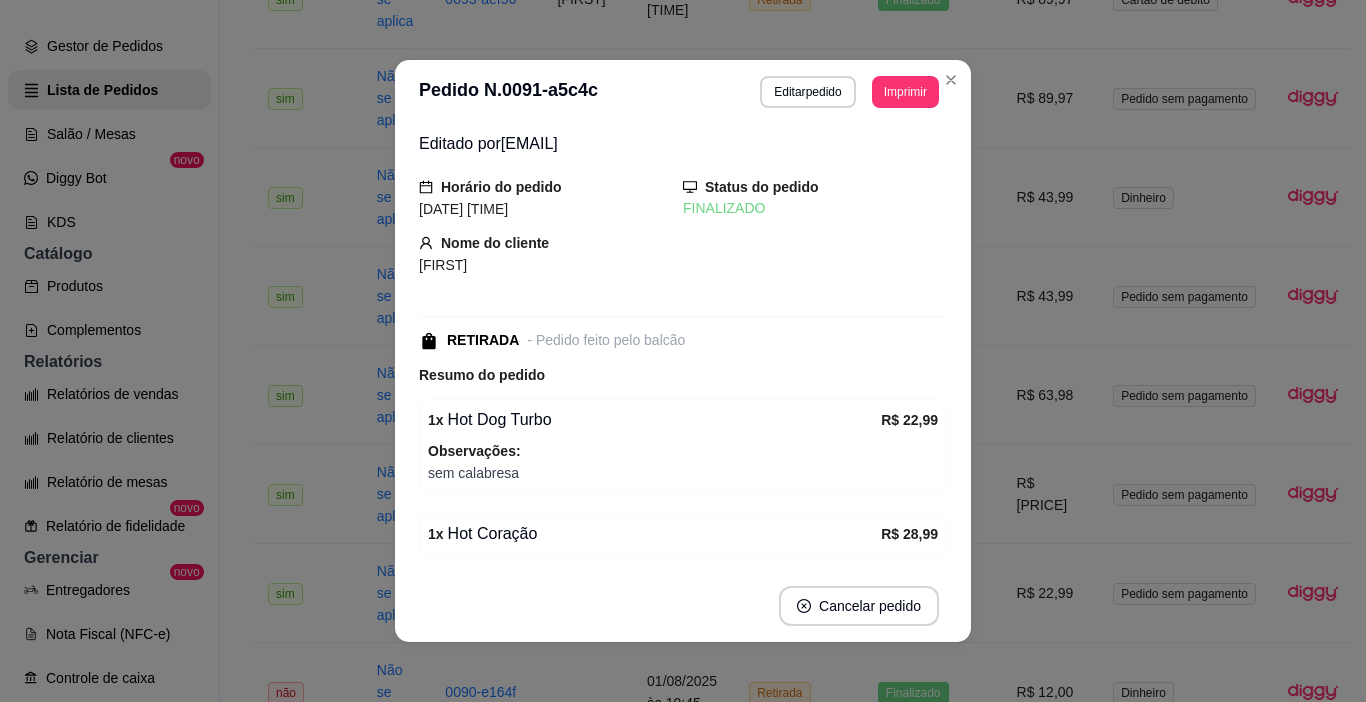 scroll, scrollTop: 263, scrollLeft: 0, axis: vertical 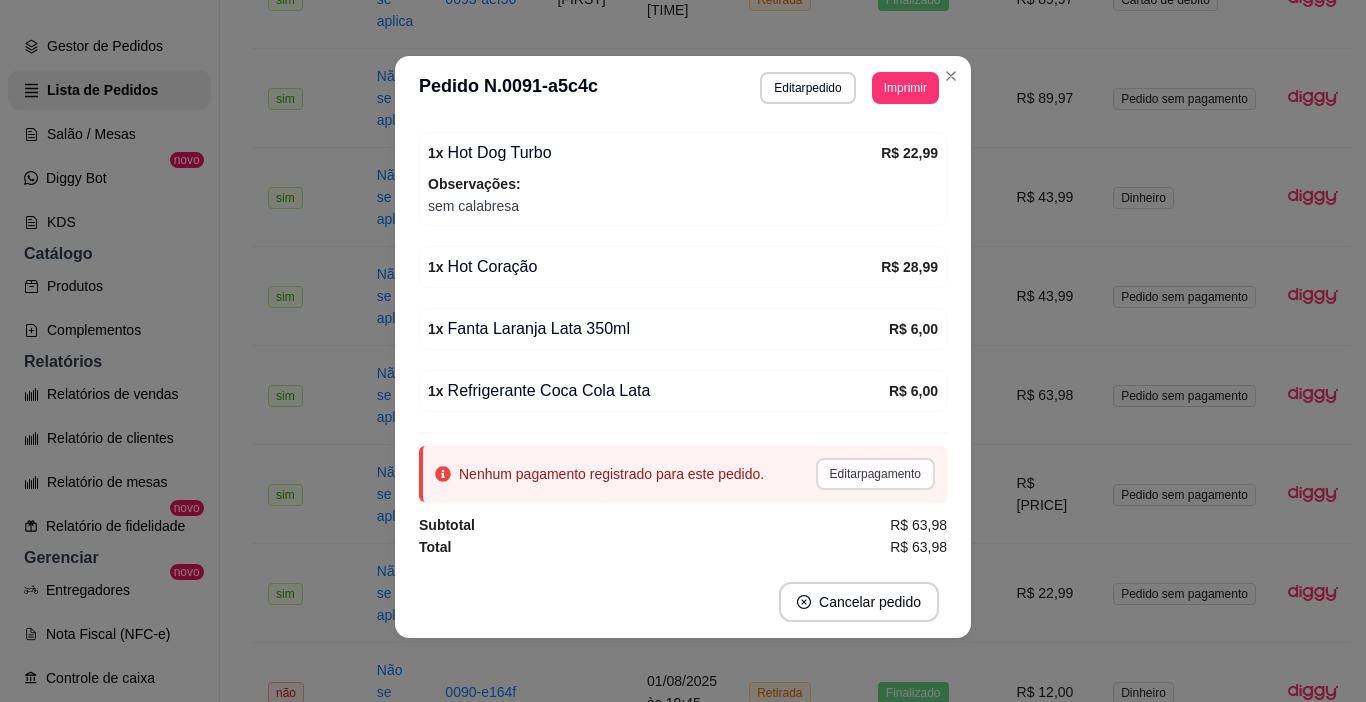 click on "Editar  pagamento" at bounding box center (875, 474) 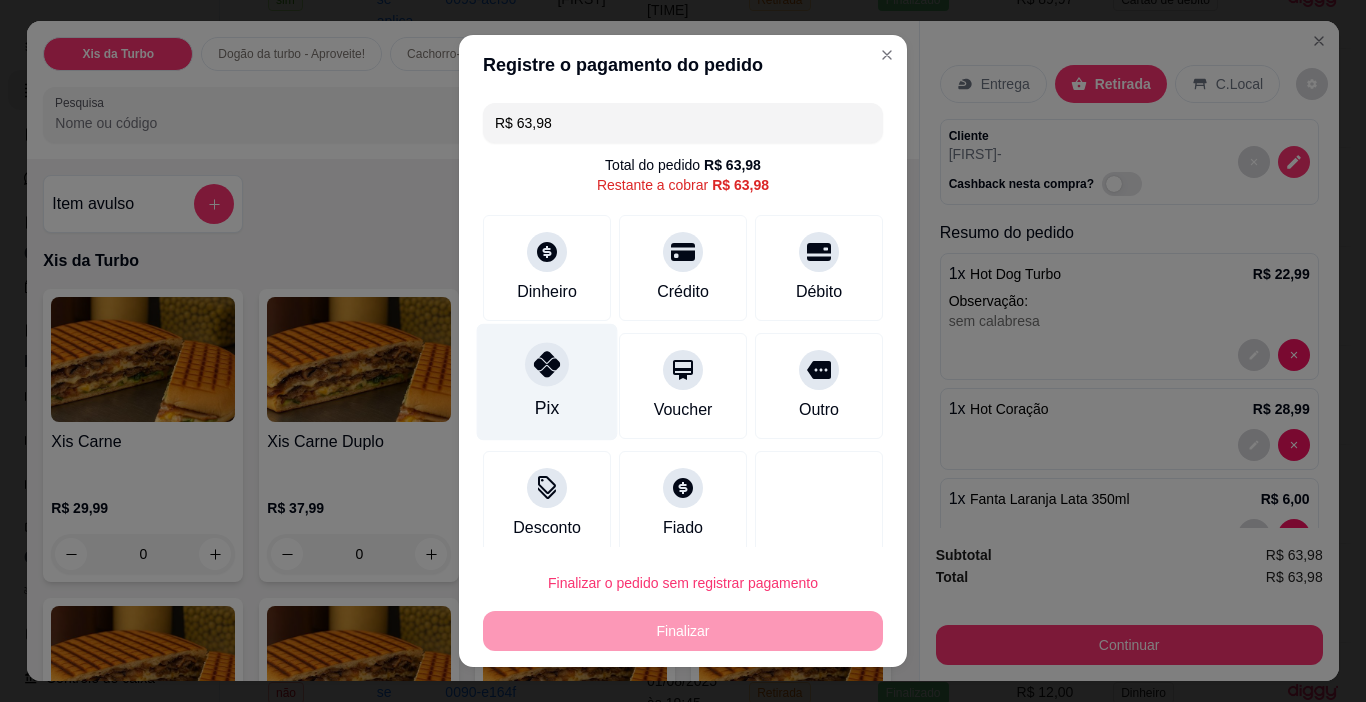click 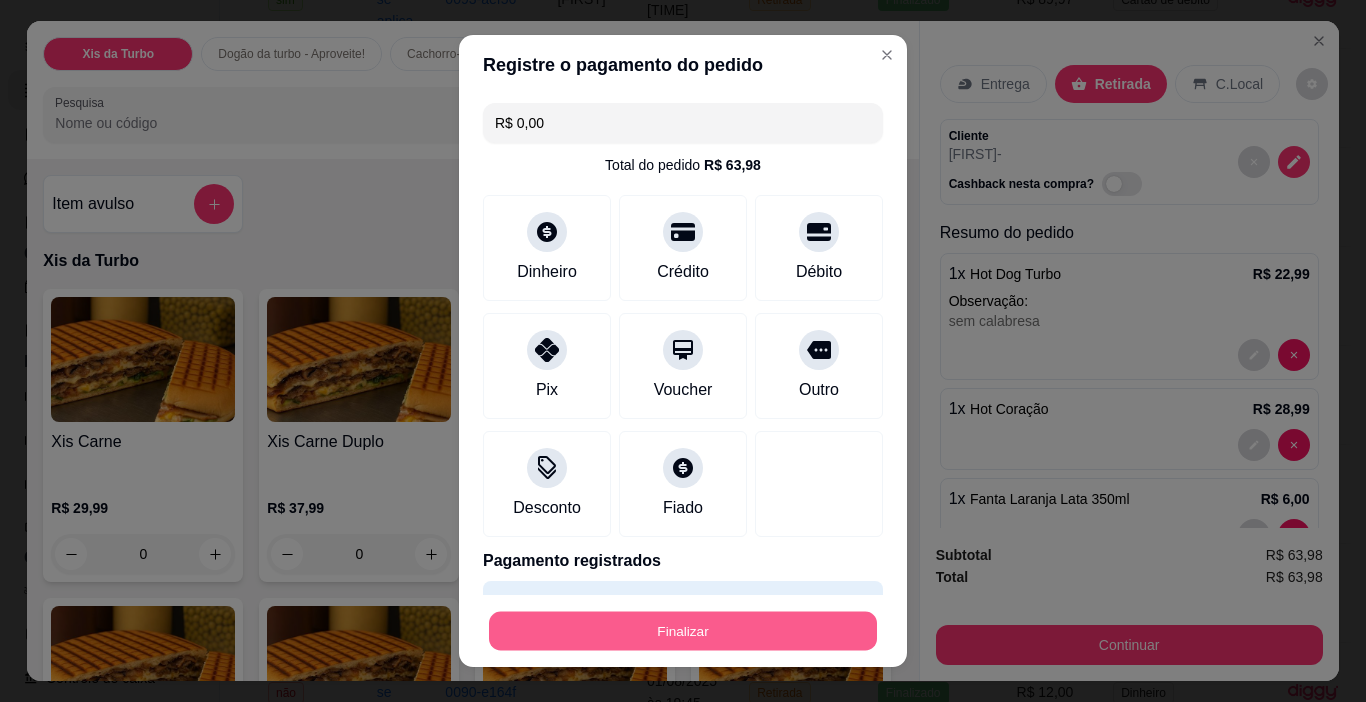 click on "Finalizar" at bounding box center (683, 631) 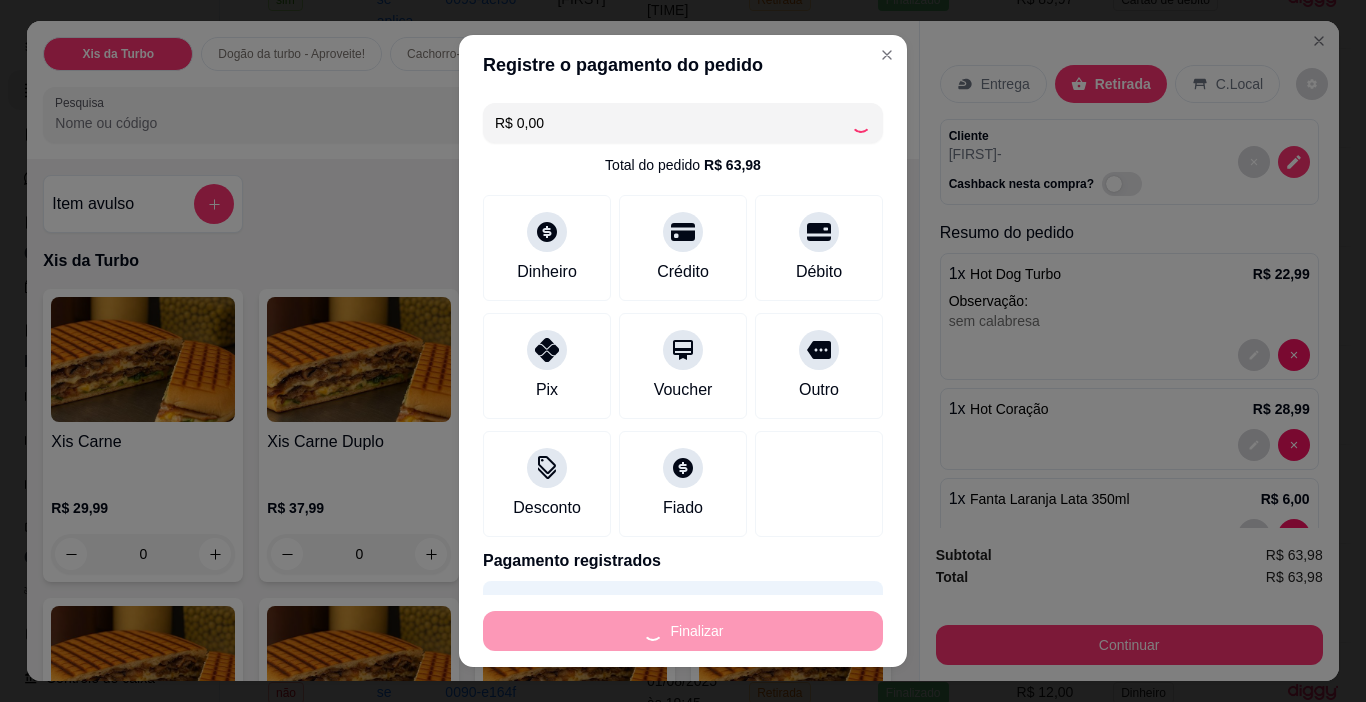 type on "0" 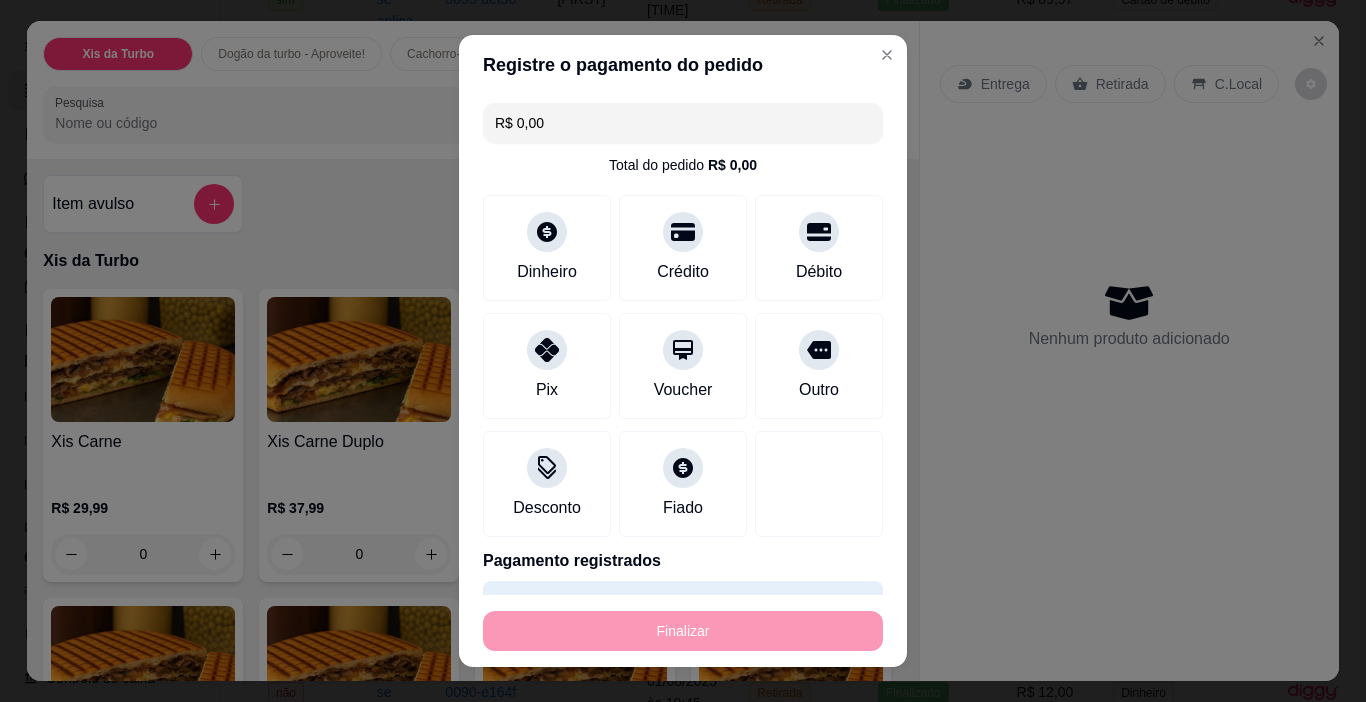 type on "-R$ 63,98" 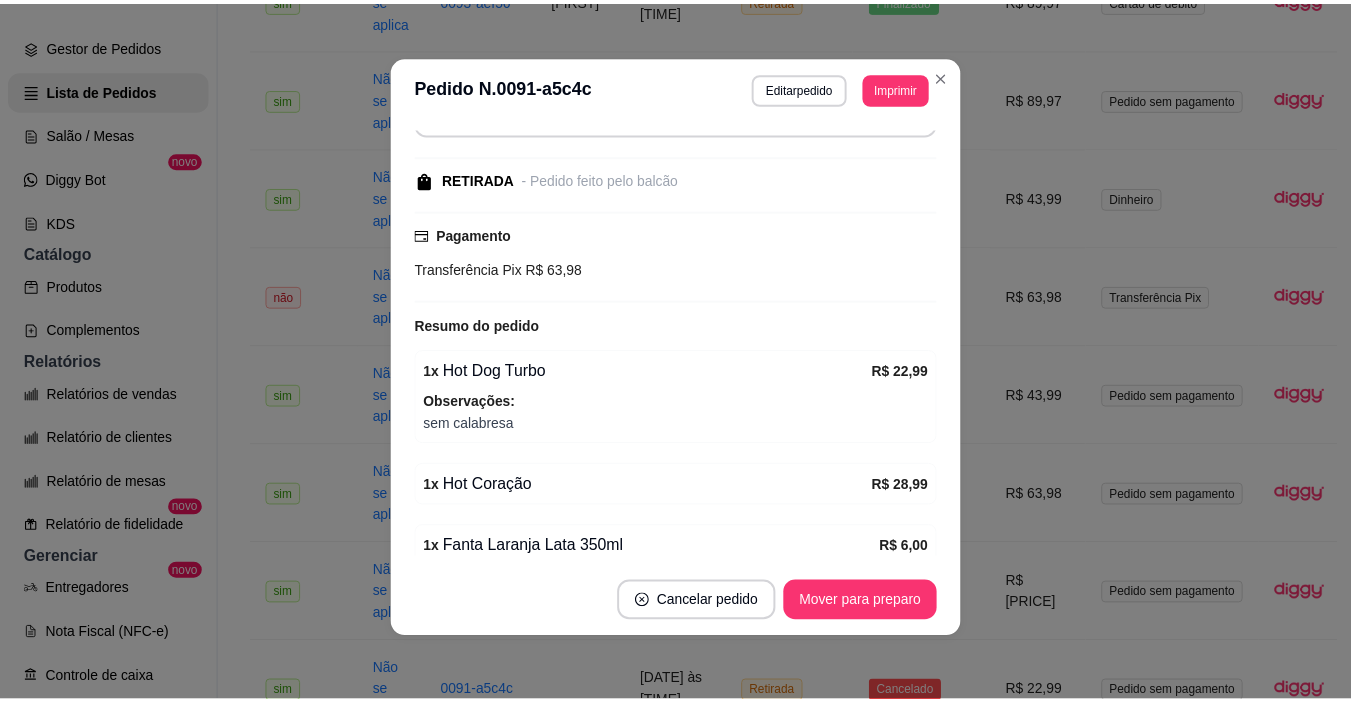 scroll, scrollTop: 413, scrollLeft: 0, axis: vertical 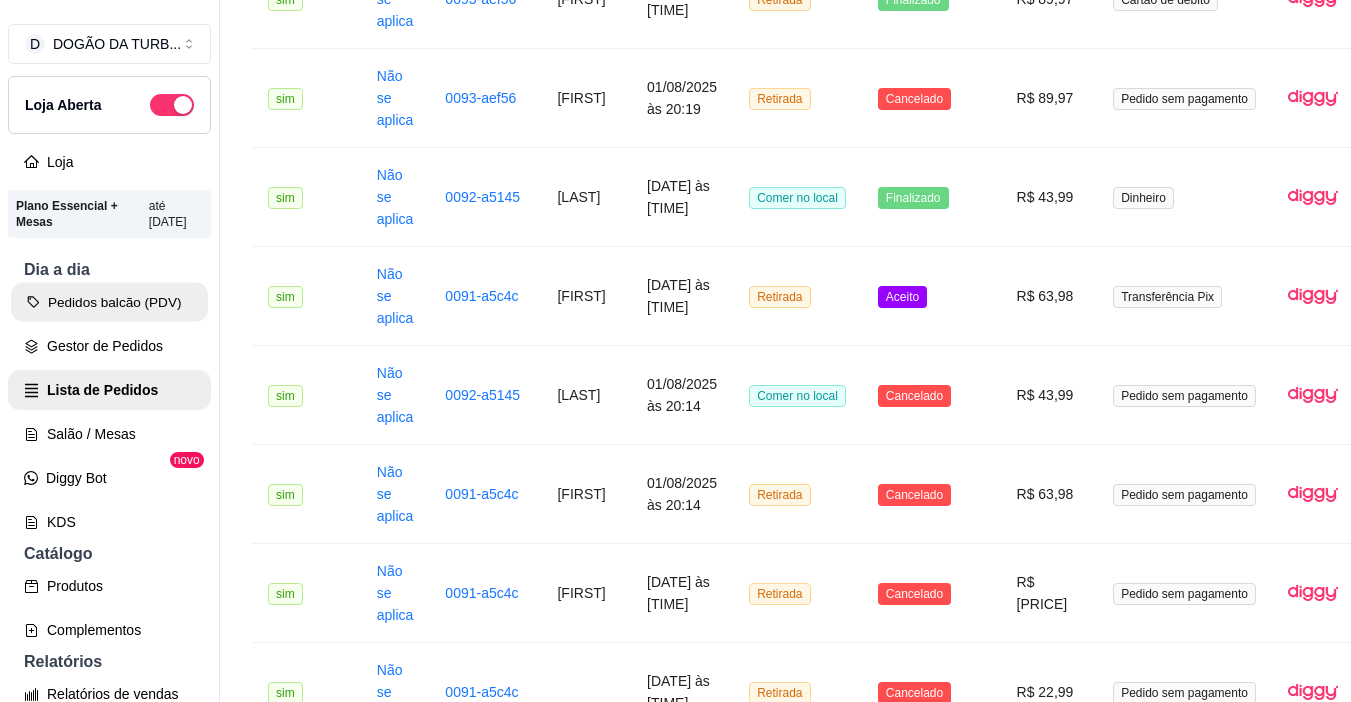 click on "Pedidos balcão (PDV)" at bounding box center [109, 302] 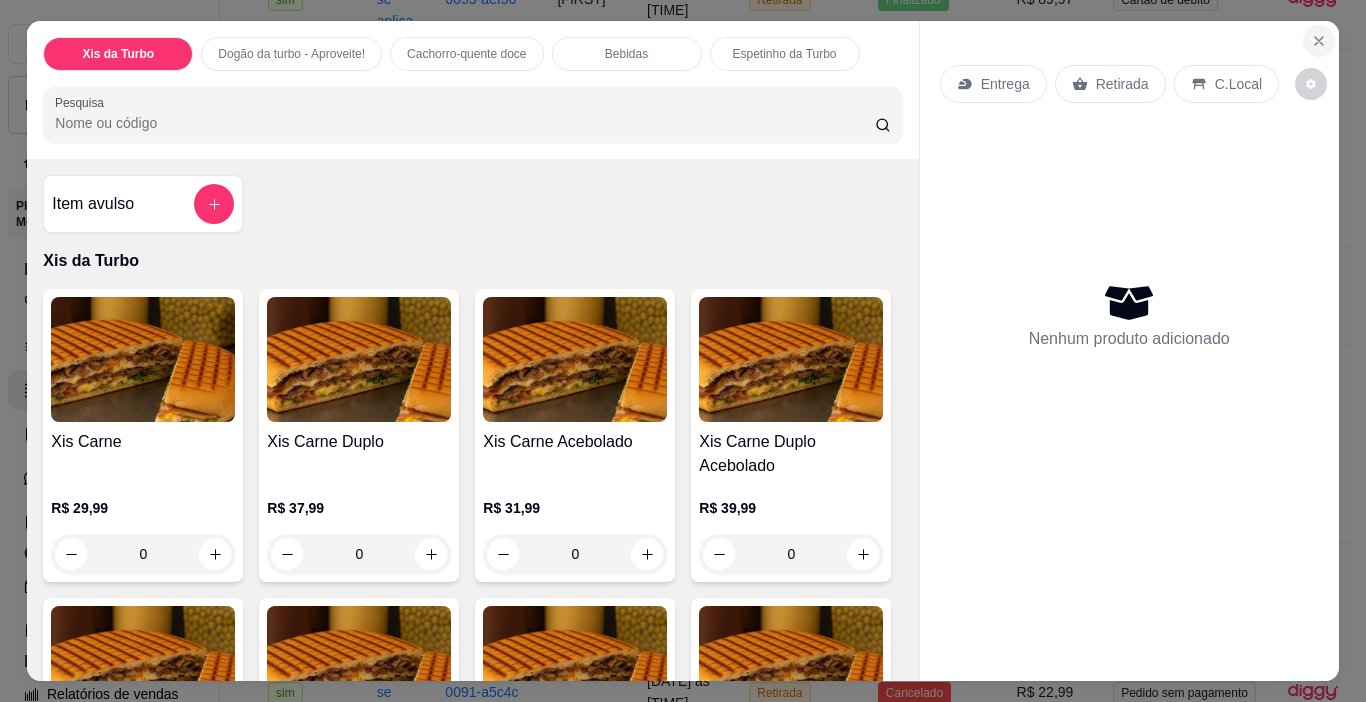 click 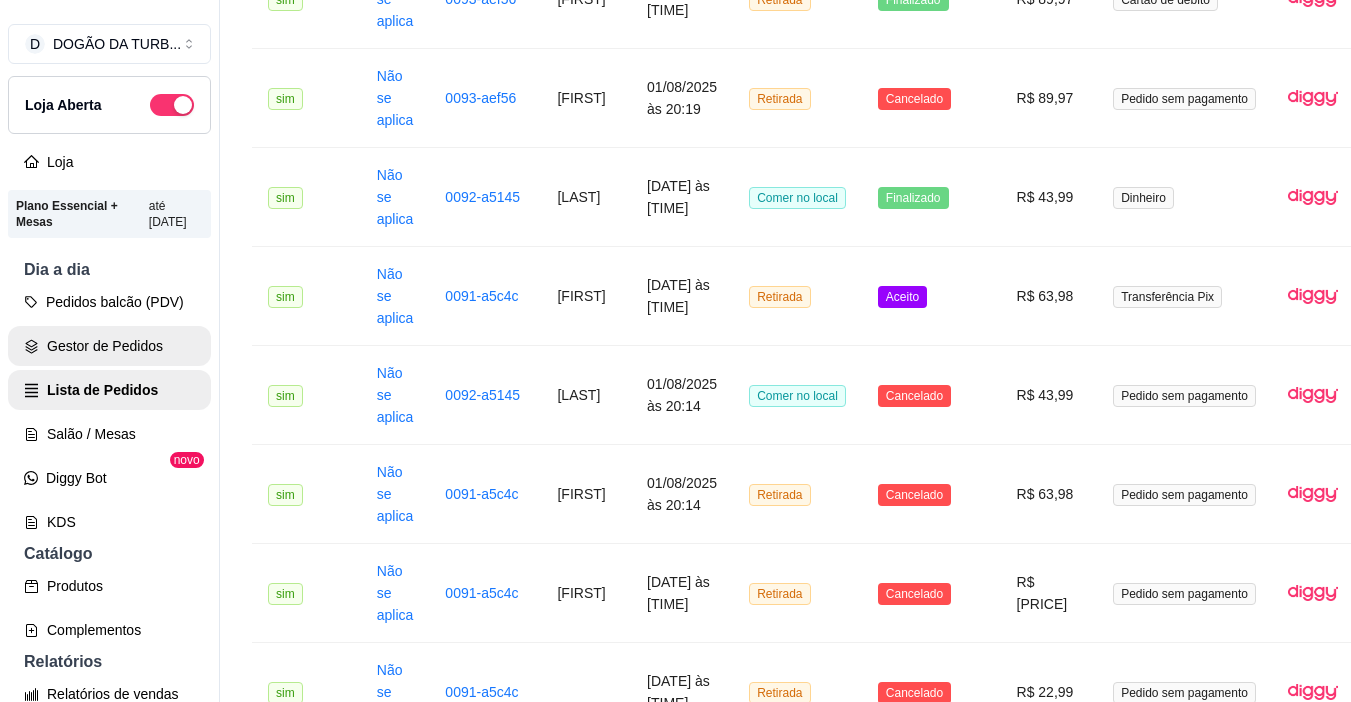click on "Gestor de Pedidos" at bounding box center [109, 346] 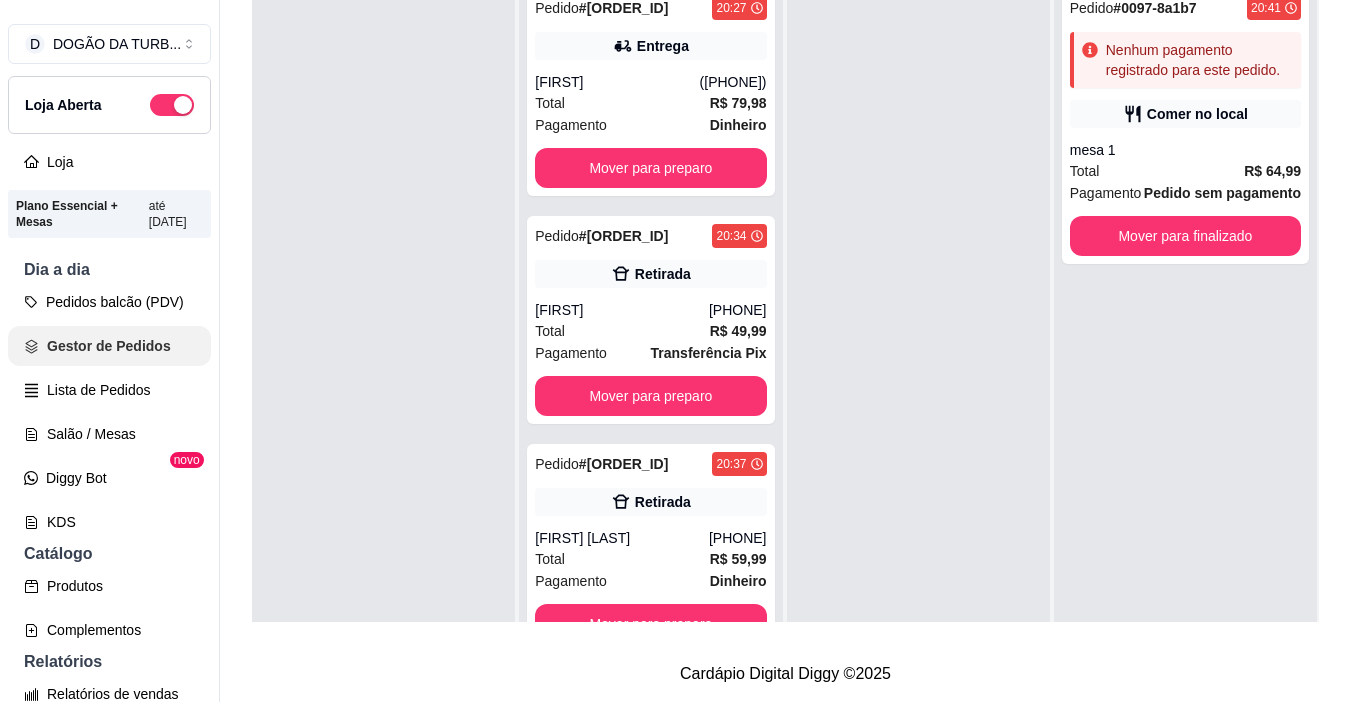 scroll, scrollTop: 0, scrollLeft: 0, axis: both 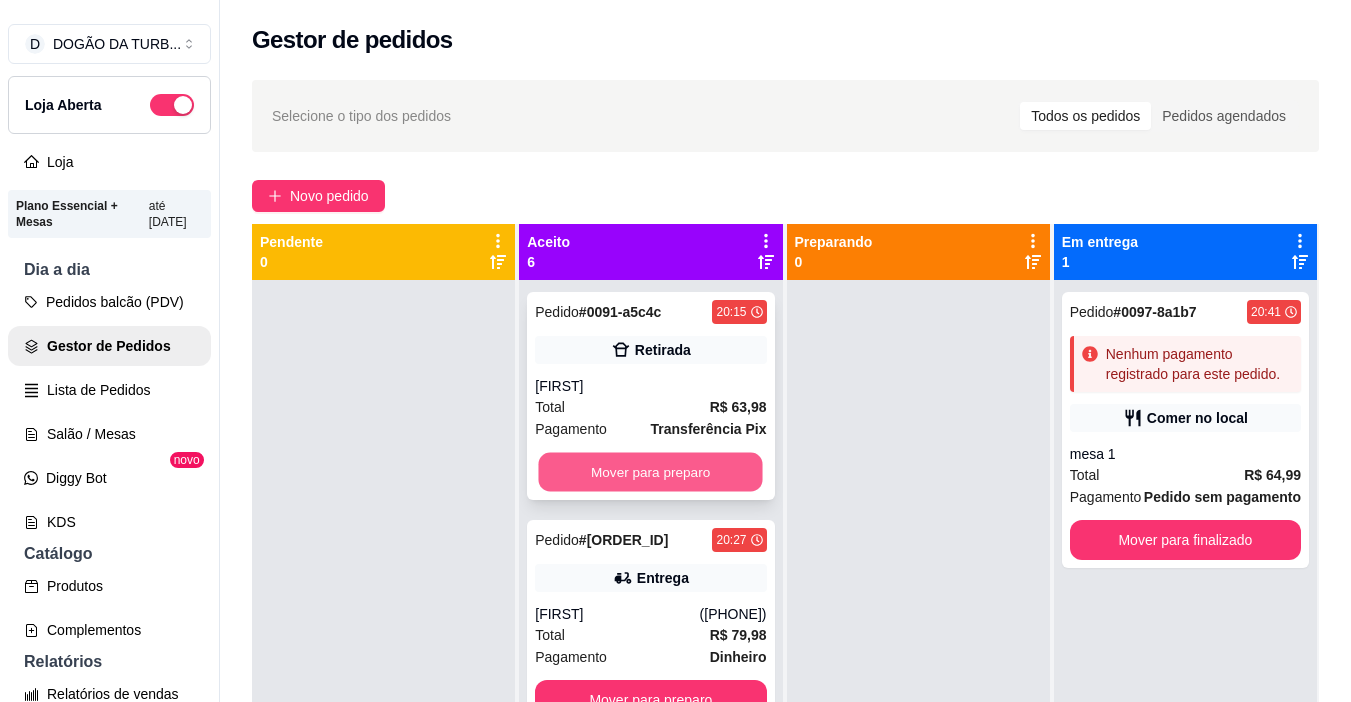 click on "Mover para preparo" at bounding box center (651, 472) 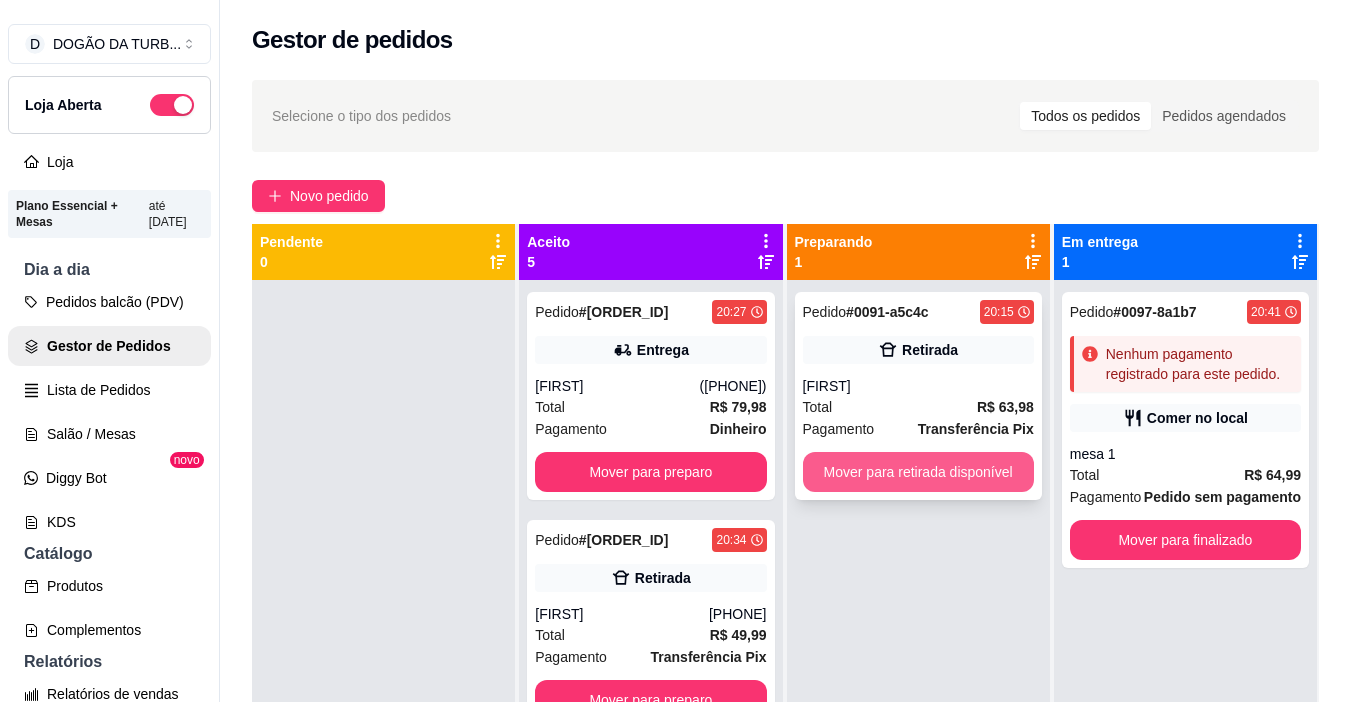 click on "Mover para retirada disponível" at bounding box center (918, 472) 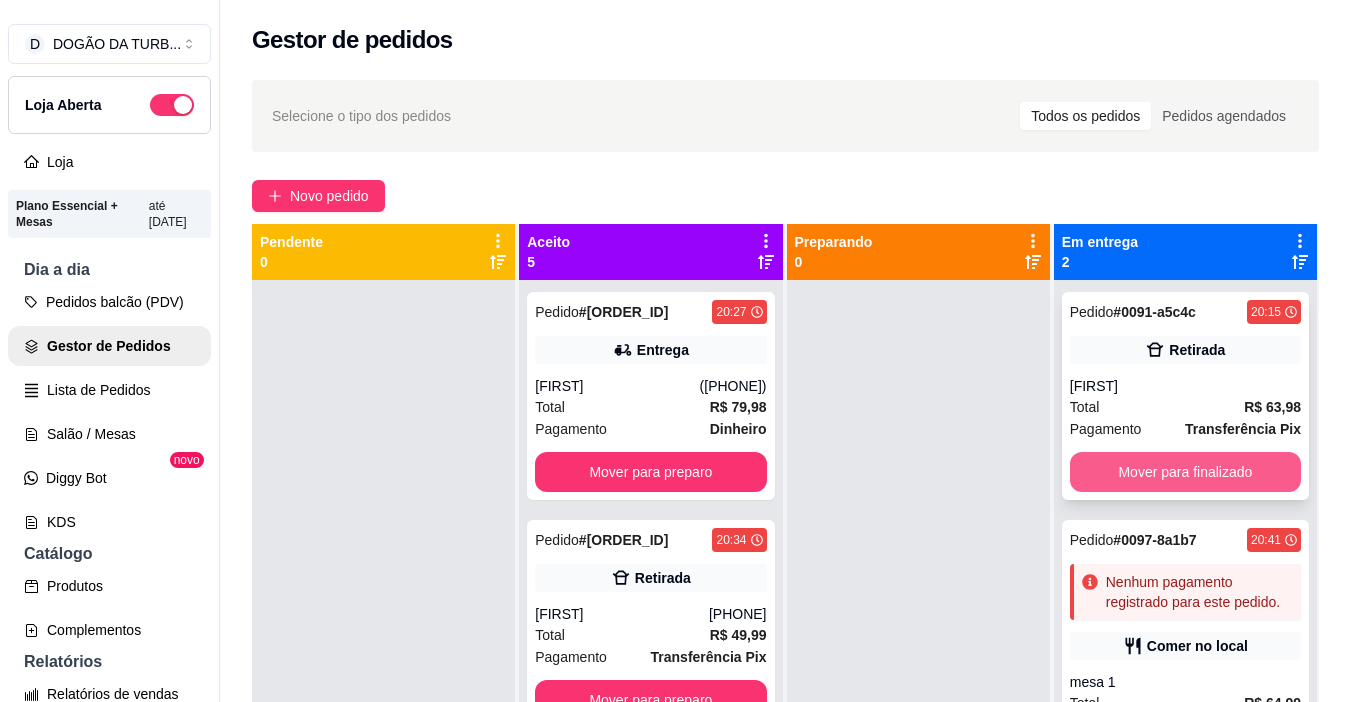 click on "Mover para finalizado" at bounding box center (1185, 472) 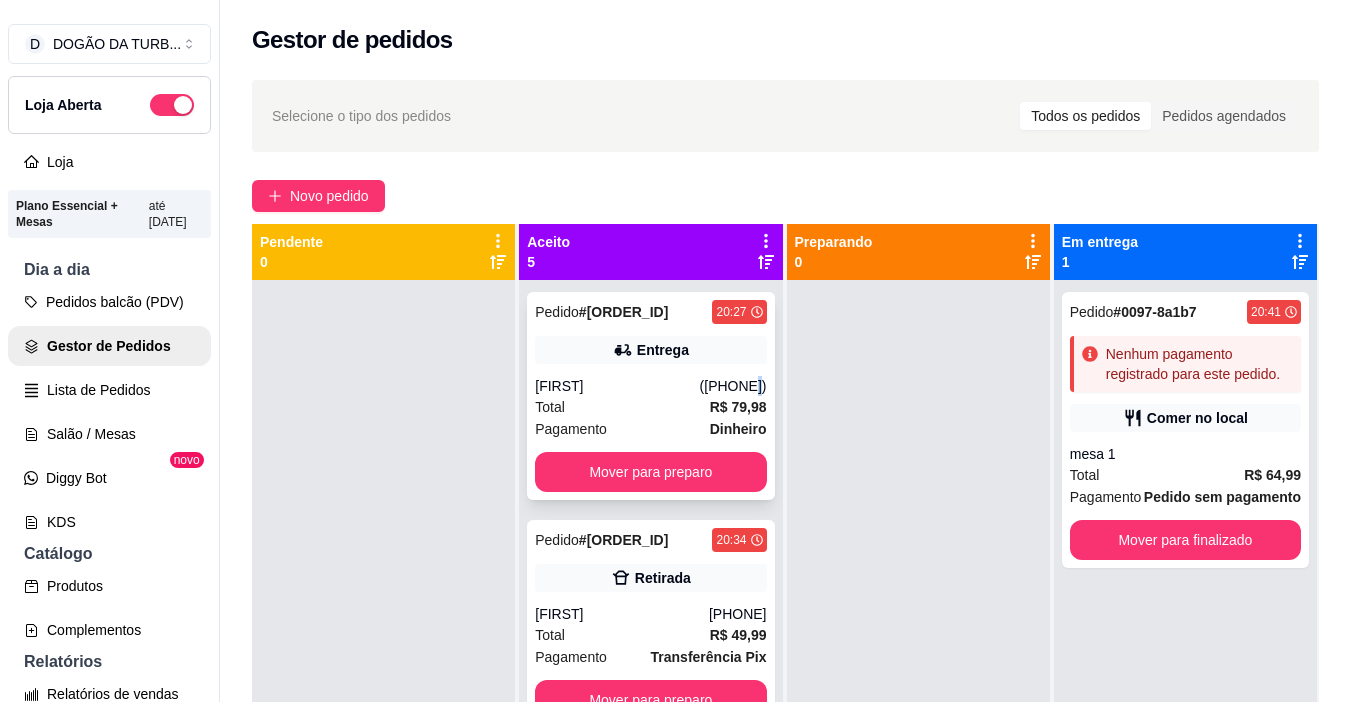 click on "([PHONE])" at bounding box center [733, 386] 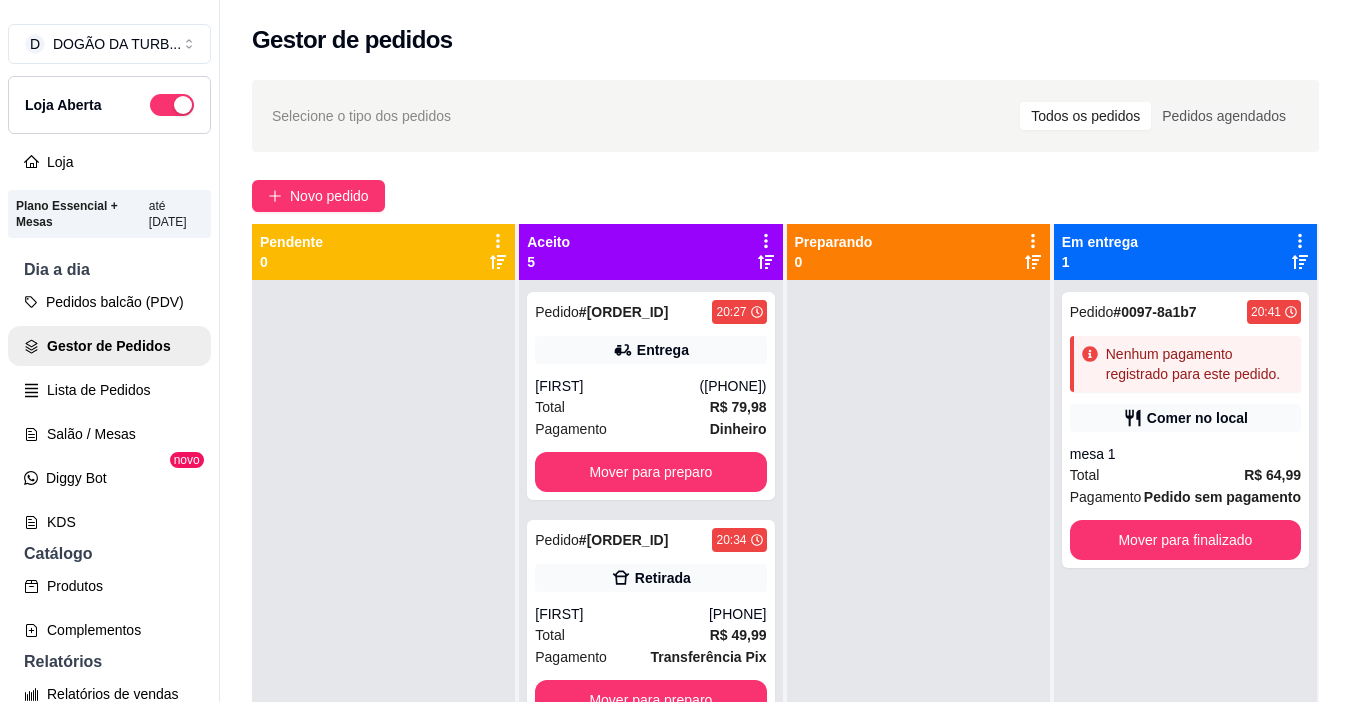 drag, startPoint x: 818, startPoint y: 408, endPoint x: 806, endPoint y: 413, distance: 13 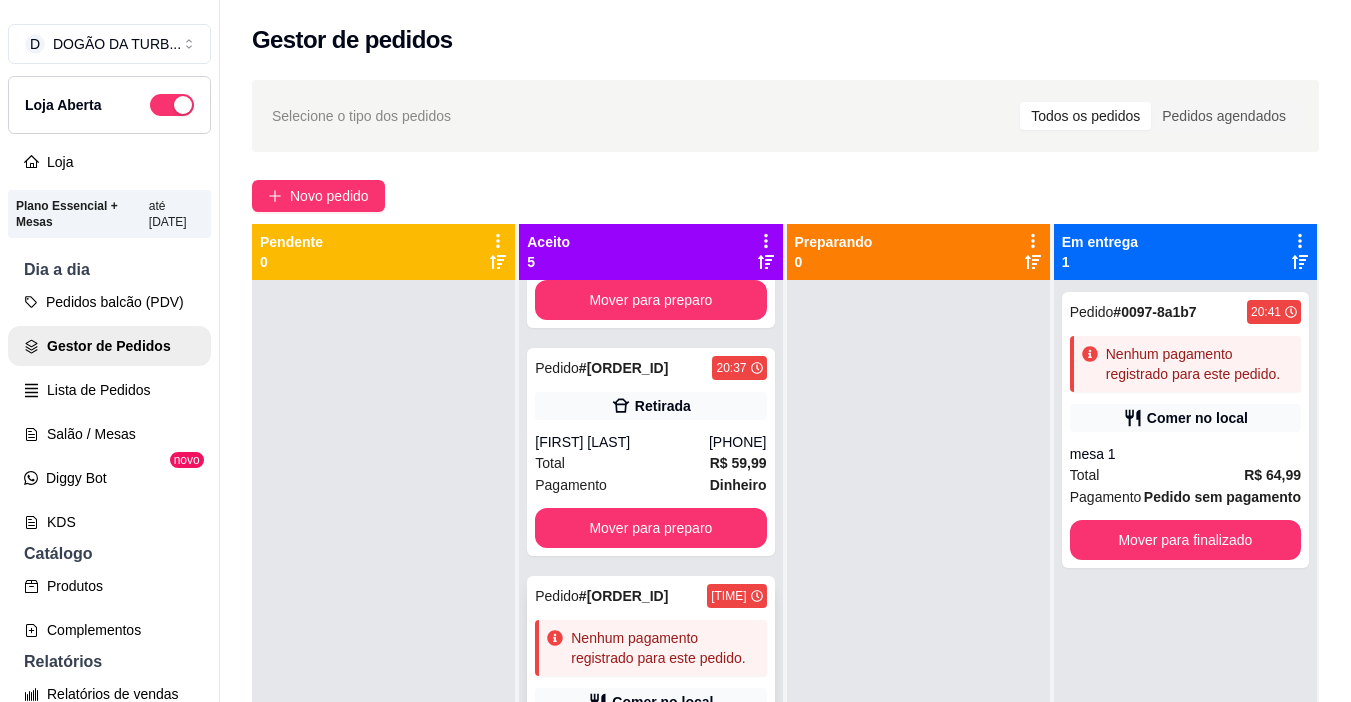 scroll, scrollTop: 698, scrollLeft: 0, axis: vertical 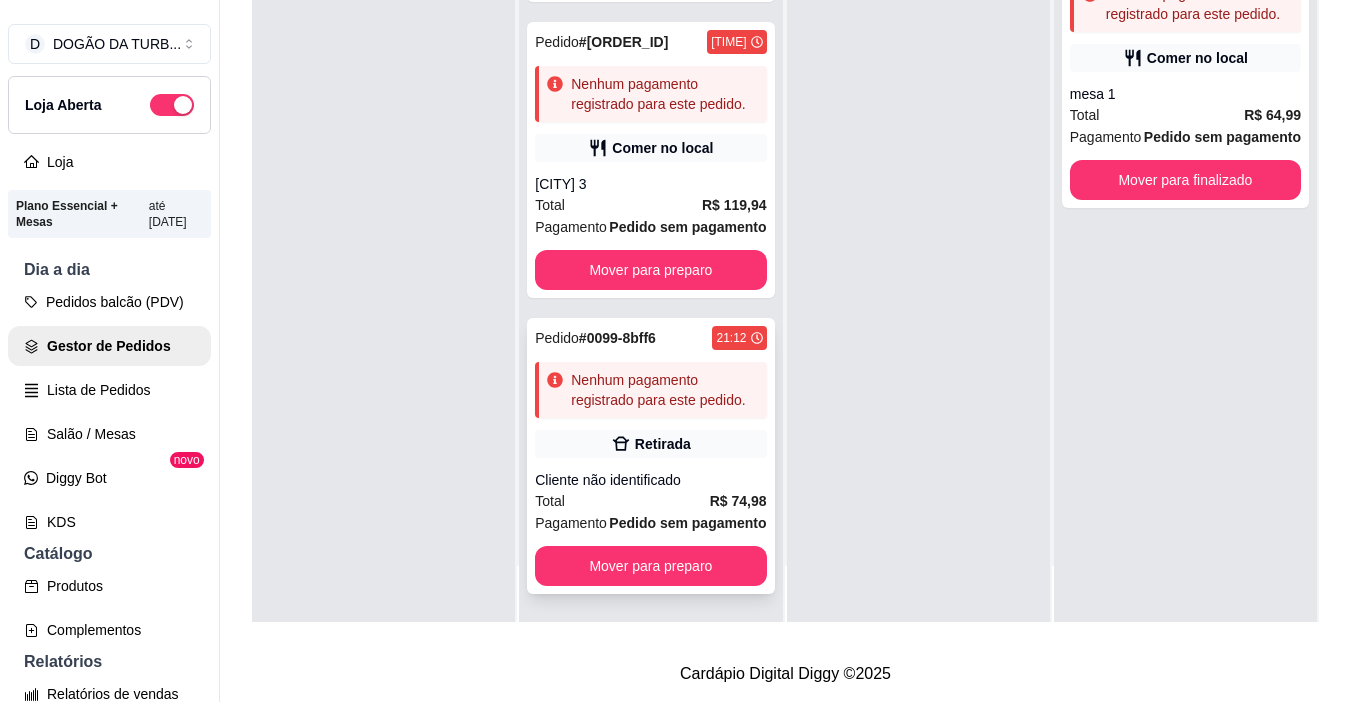 click on "Total R$ [PRICE]" at bounding box center (650, 501) 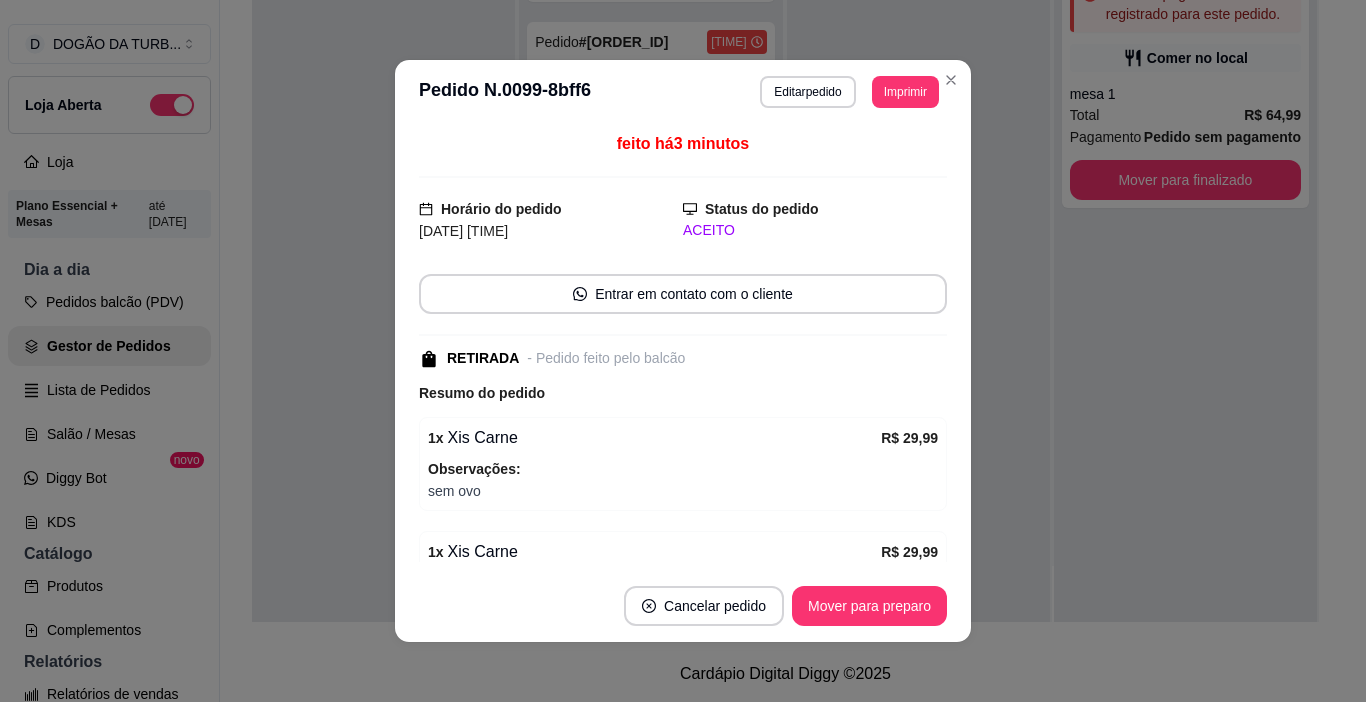 scroll, scrollTop: 4, scrollLeft: 0, axis: vertical 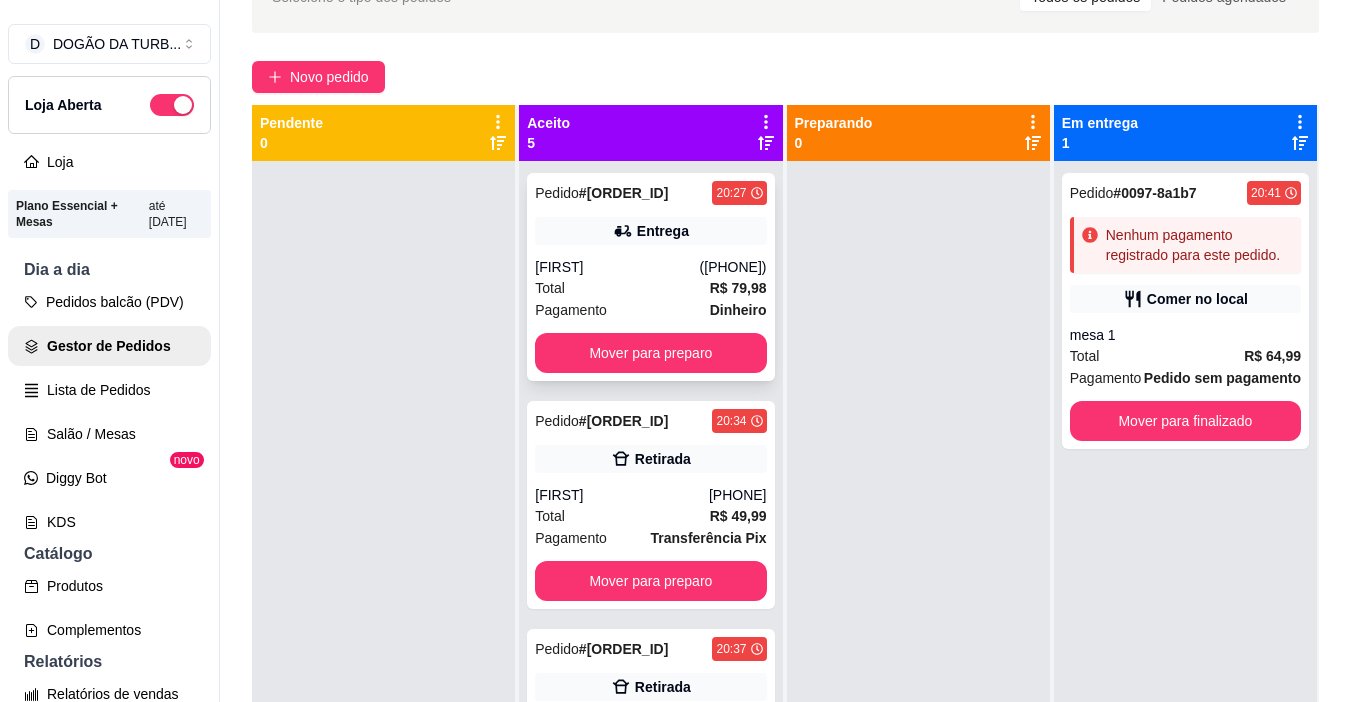 click on "([PHONE])" at bounding box center (733, 267) 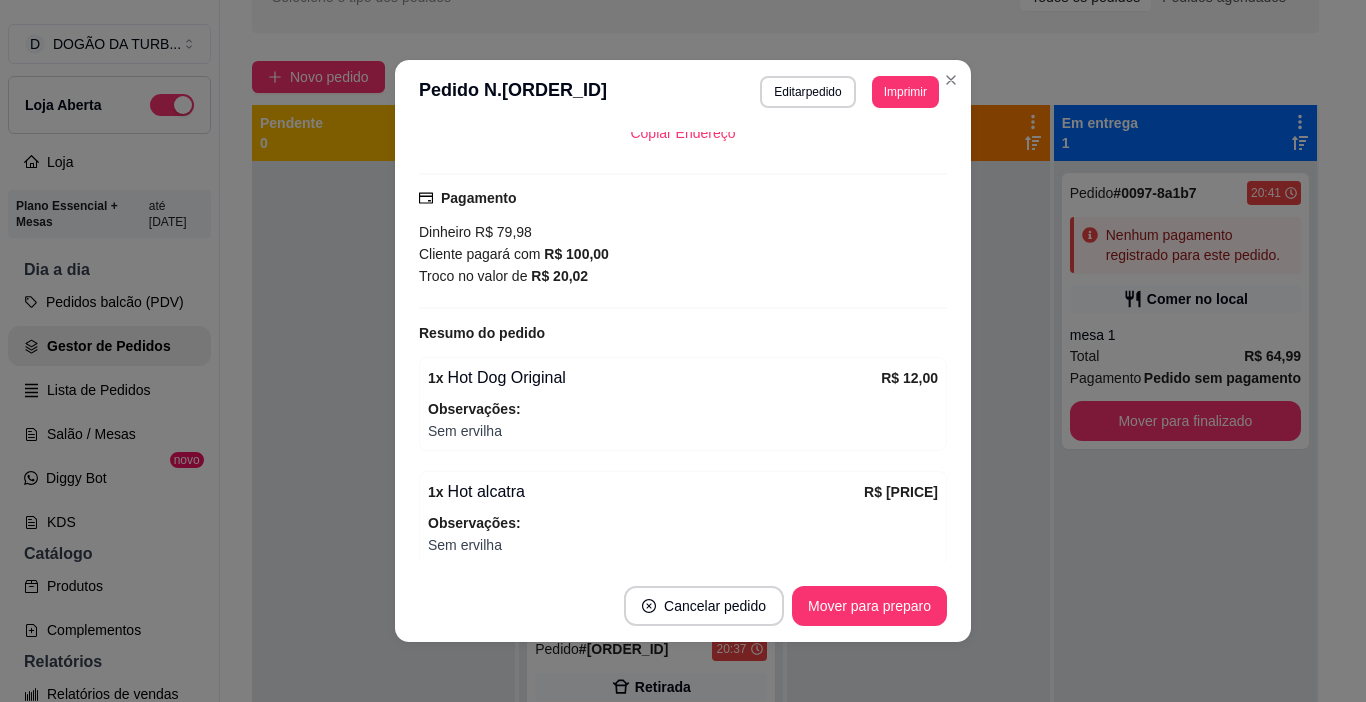scroll, scrollTop: 665, scrollLeft: 0, axis: vertical 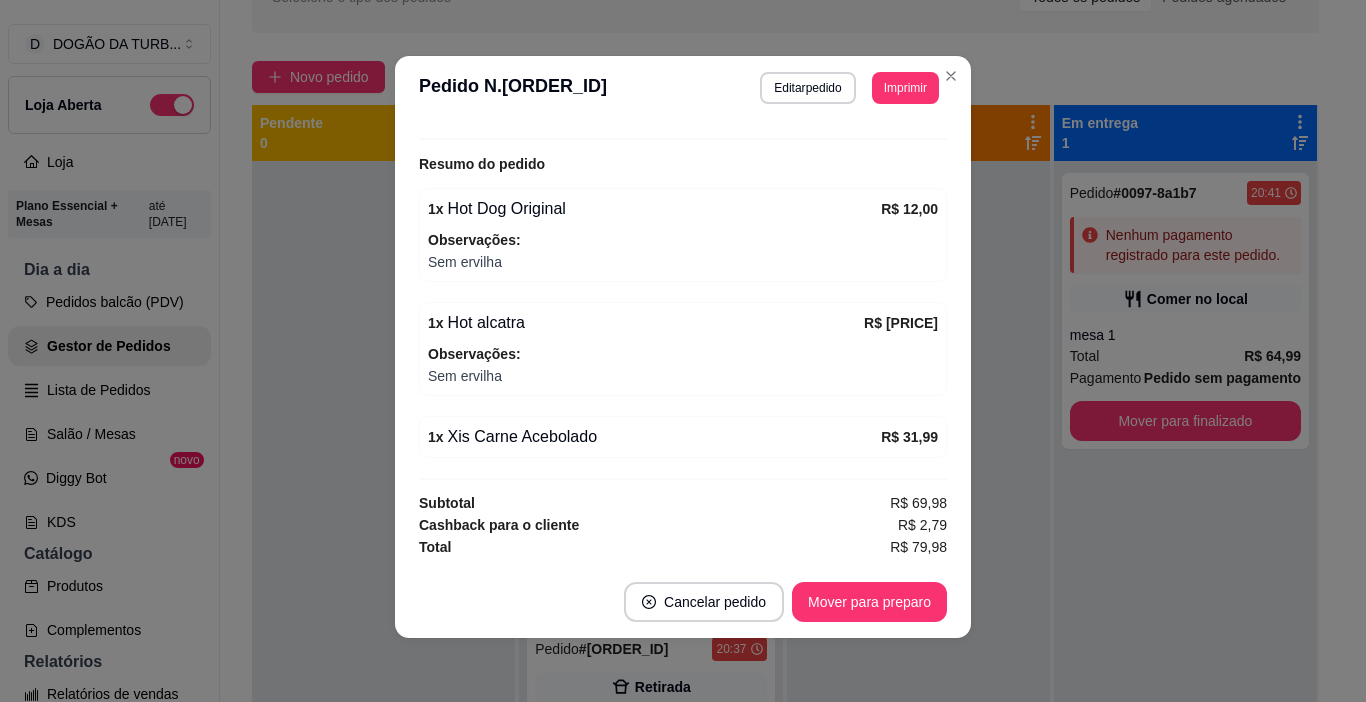 click on "feito há  49   minutos Horário do pedido 01/08/2025 20:27 Status do pedido ACEITO Nome do cliente [FIRST]  Telefone +55 [PHONE] Entrar em contato com o cliente Enviar pedido ao WhatsApp Enviar link de avaliação ENTREGA Endereço  [STREET], n. 921, [NEIGHBORHOOD]  - [POSTAL_CODE] Ao lado tem um terreno baldio de esquina  Taxa de entrega  R$ 10,00 Copiar Endereço Pagamento Dinheiro   R$ 79,98 Cliente pagará com   R$ 100,00 Troco no valor de   R$ 20,02 Resumo do pedido 1 x     Hot Dog Original R$ 12,00 Observações: Sem ervilha  1 x     Hot alcatra R$ 25,99 Observações: Sem ervilha  1 x     Xis Carne Acebolado R$ 31,99 Subtotal R$ 69,98 Cashback para o cliente R$ 2,79 Total R$ 79,98" at bounding box center (683, 343) 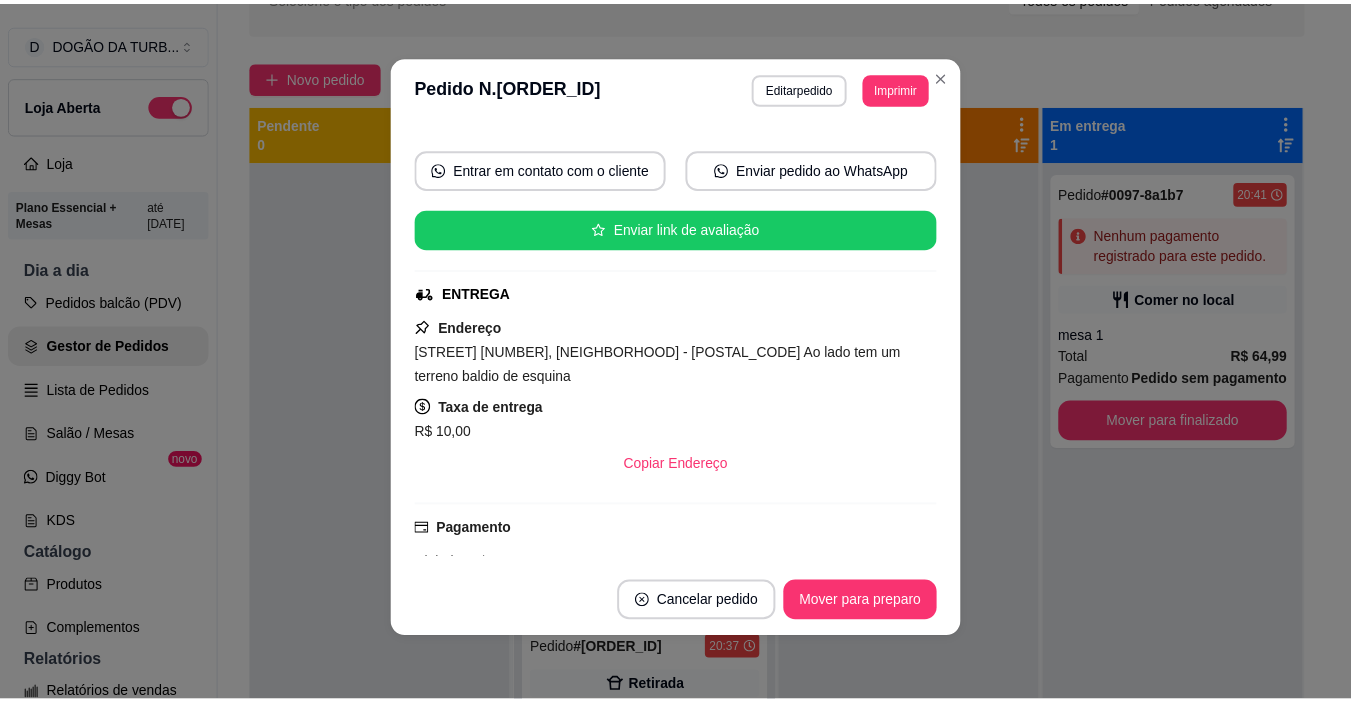 scroll, scrollTop: 365, scrollLeft: 0, axis: vertical 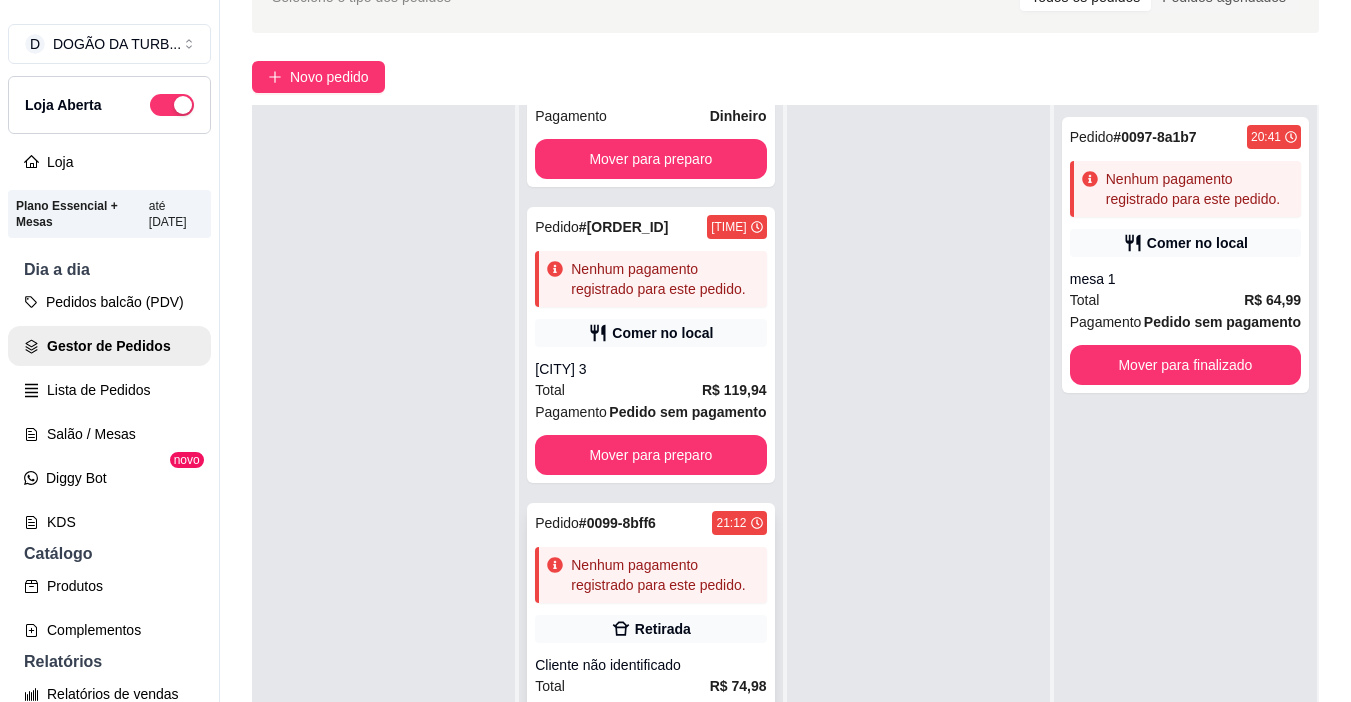 click on "Pedido  # 0099-8bff6 21:12 Nenhum pagamento registrado para este pedido. Retirada Cliente não identificado Total R$ 74,98 Pagamento Pedido sem pagamento Mover para preparo" at bounding box center [650, 641] 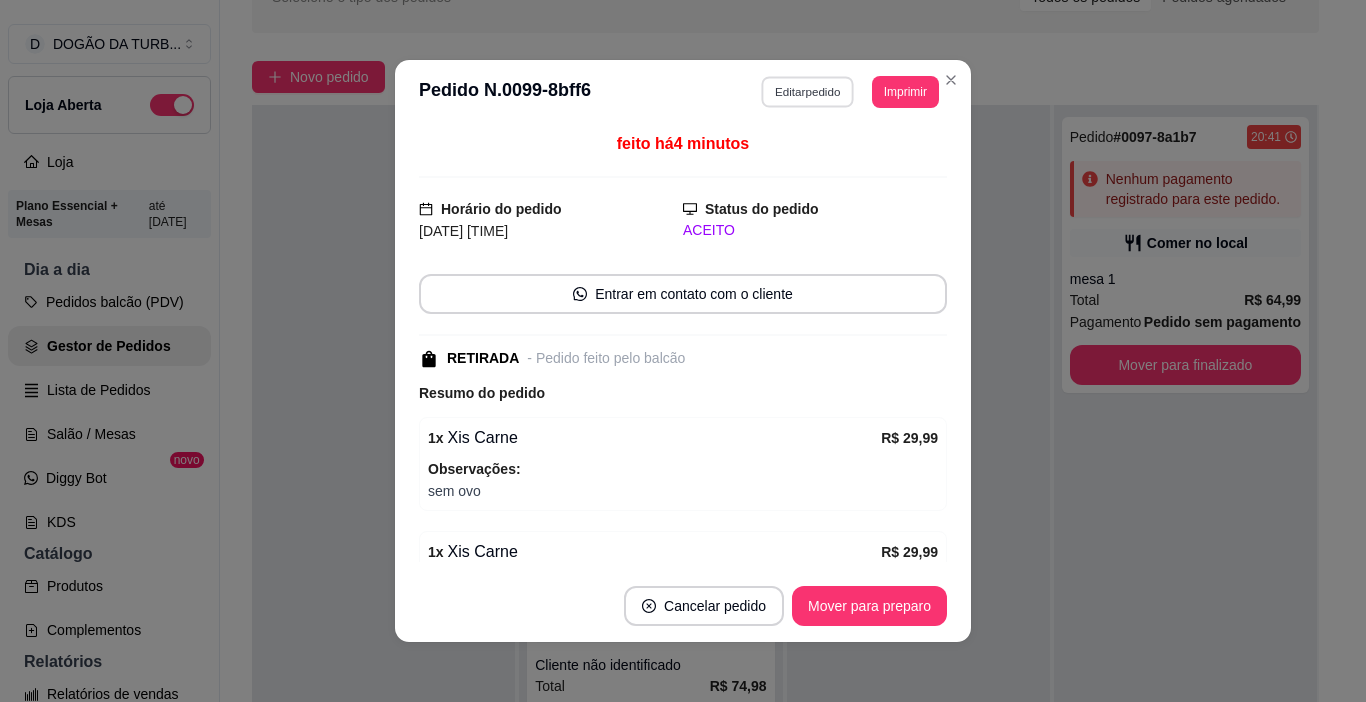 click on "Editar  pedido" at bounding box center [808, 91] 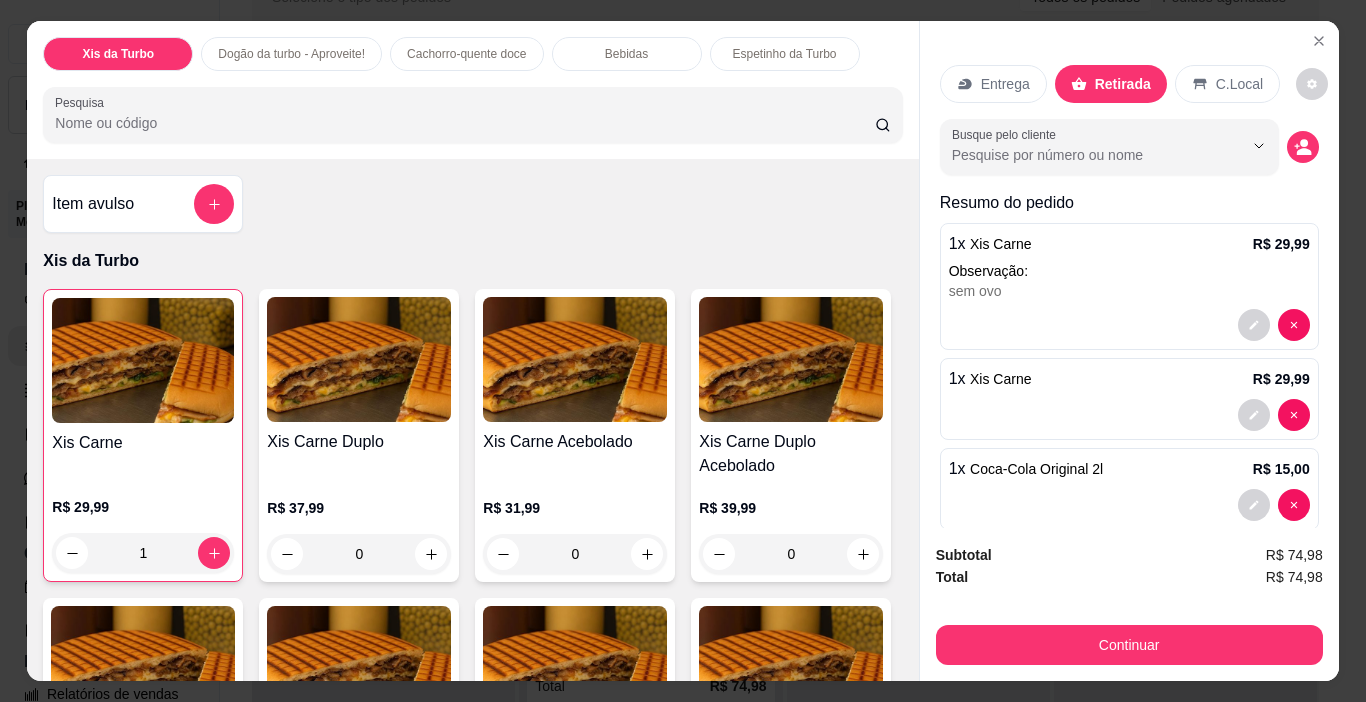 scroll, scrollTop: 30, scrollLeft: 0, axis: vertical 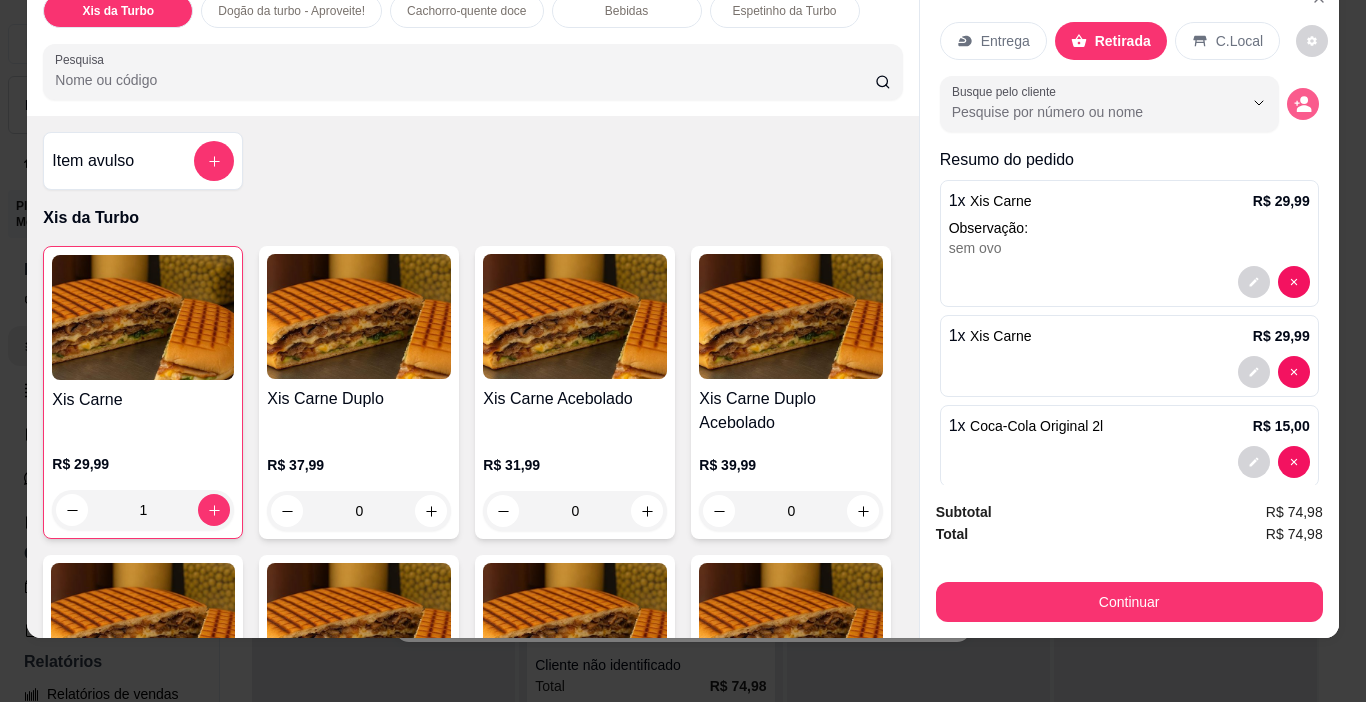 click 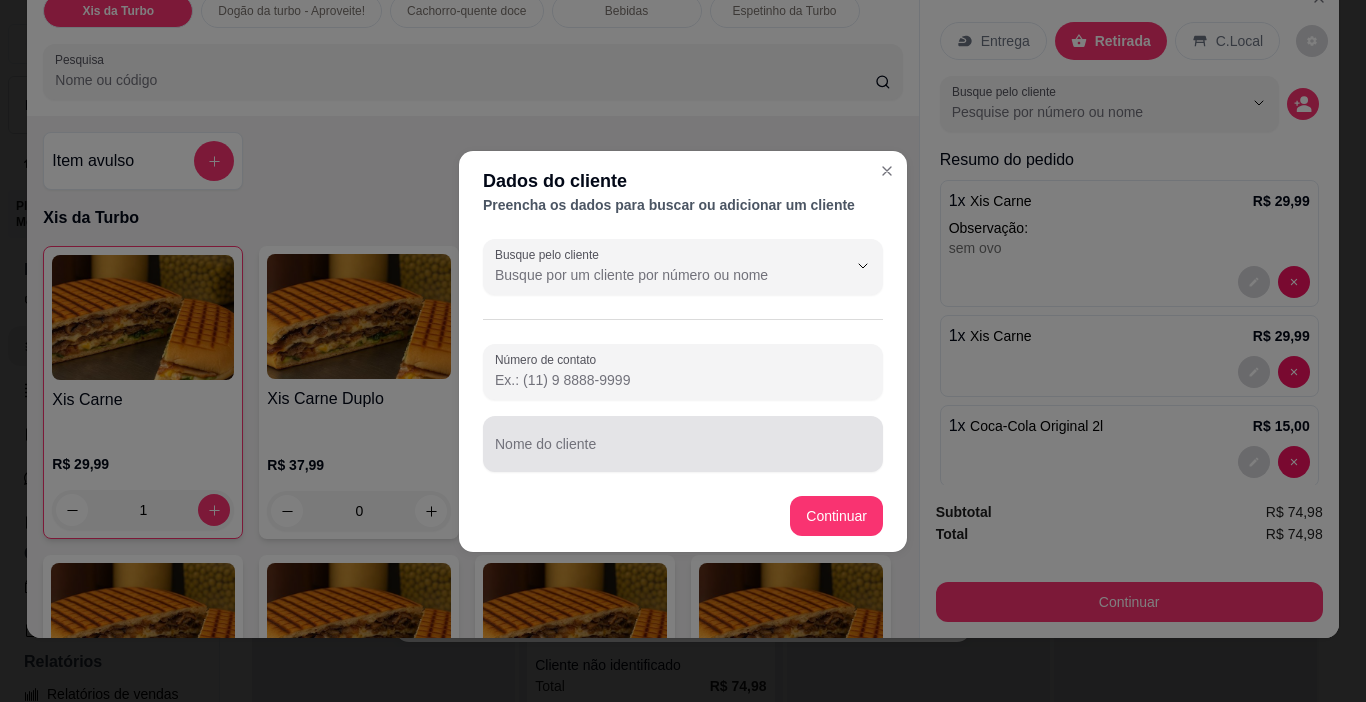 click on "Nome do cliente" at bounding box center [683, 444] 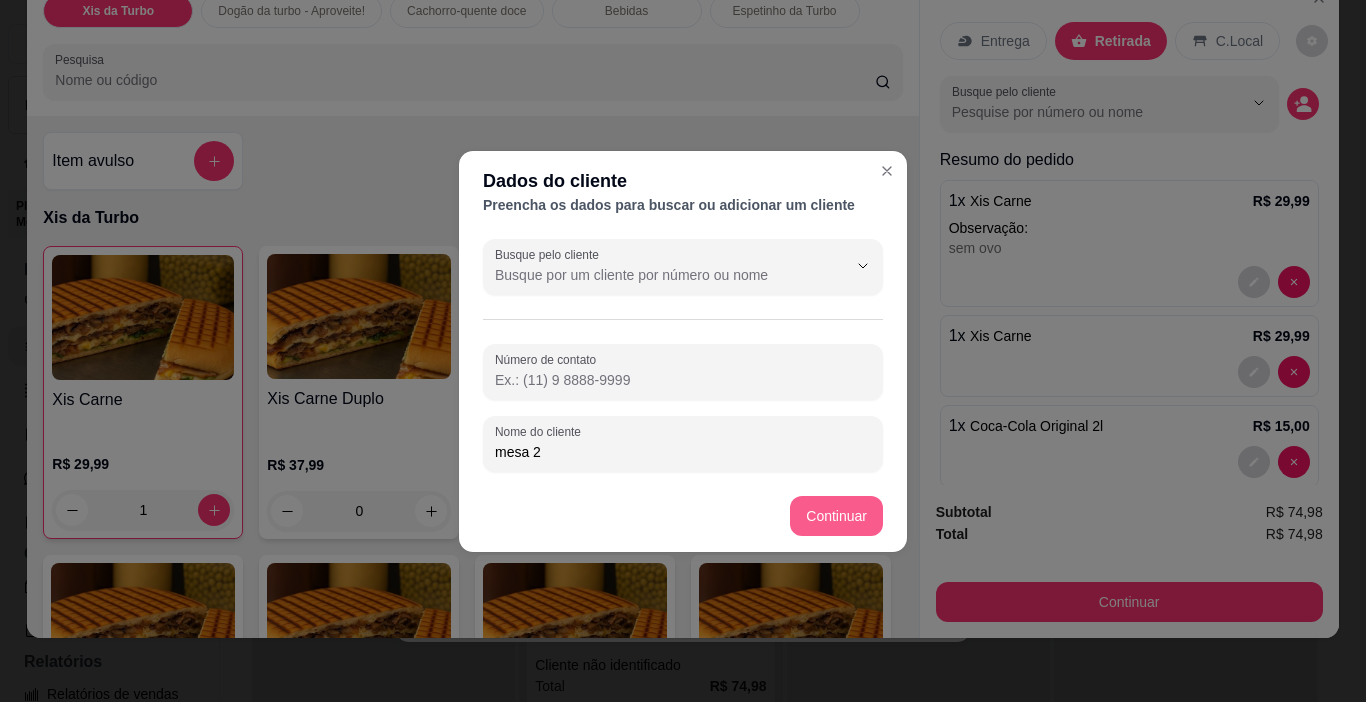 type on "mesa 2" 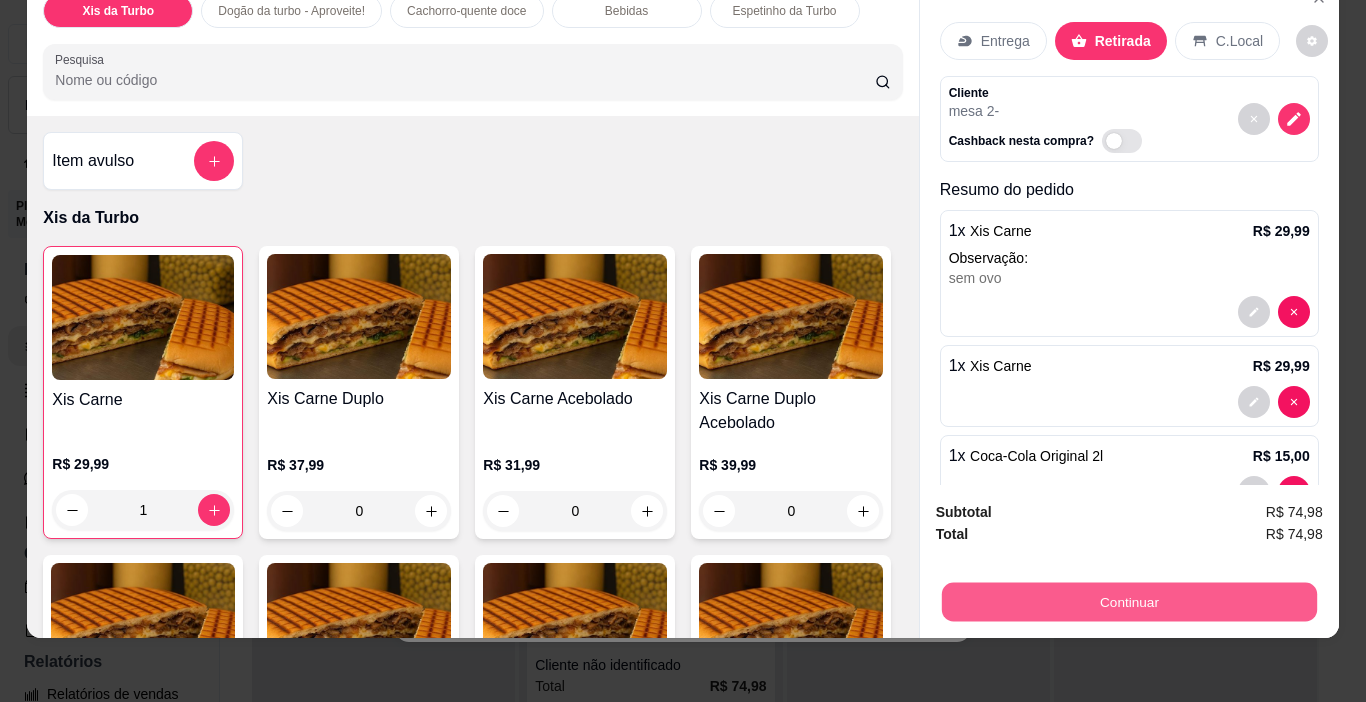 click on "Continuar" at bounding box center [1128, 602] 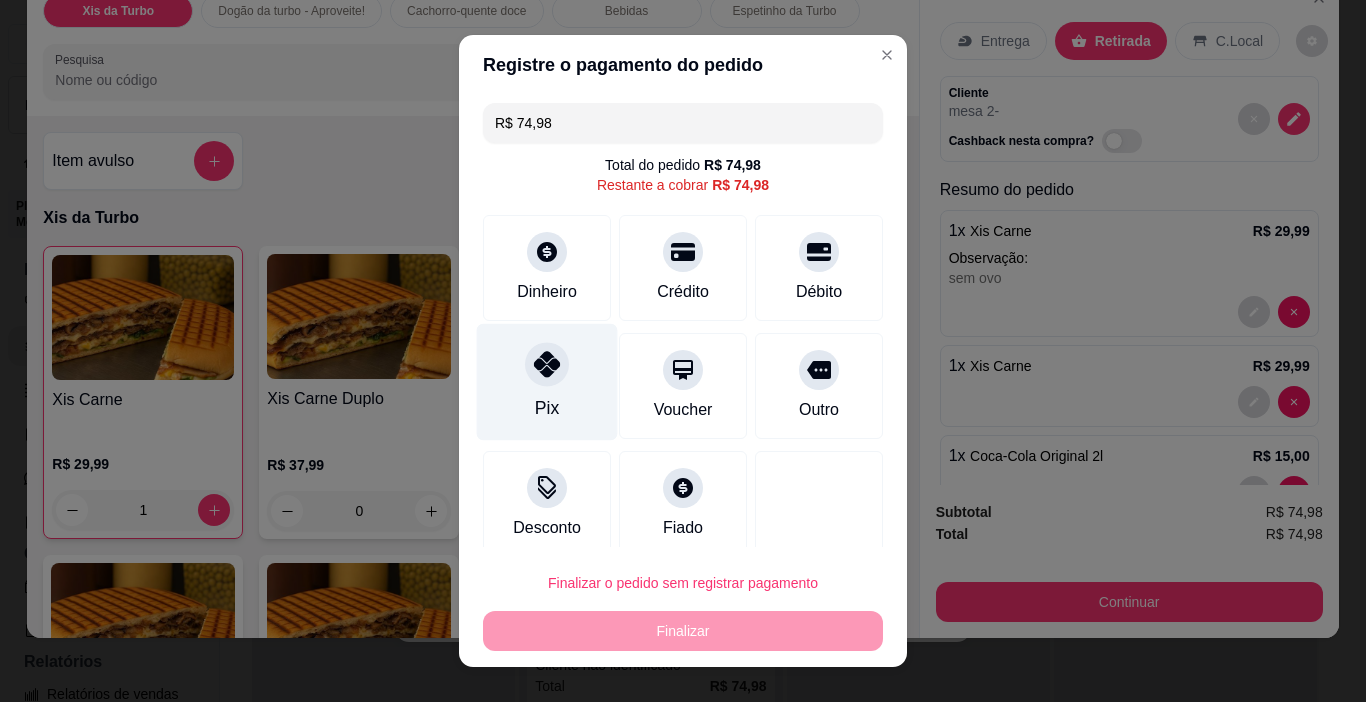 drag, startPoint x: 549, startPoint y: 380, endPoint x: 564, endPoint y: 385, distance: 15.811388 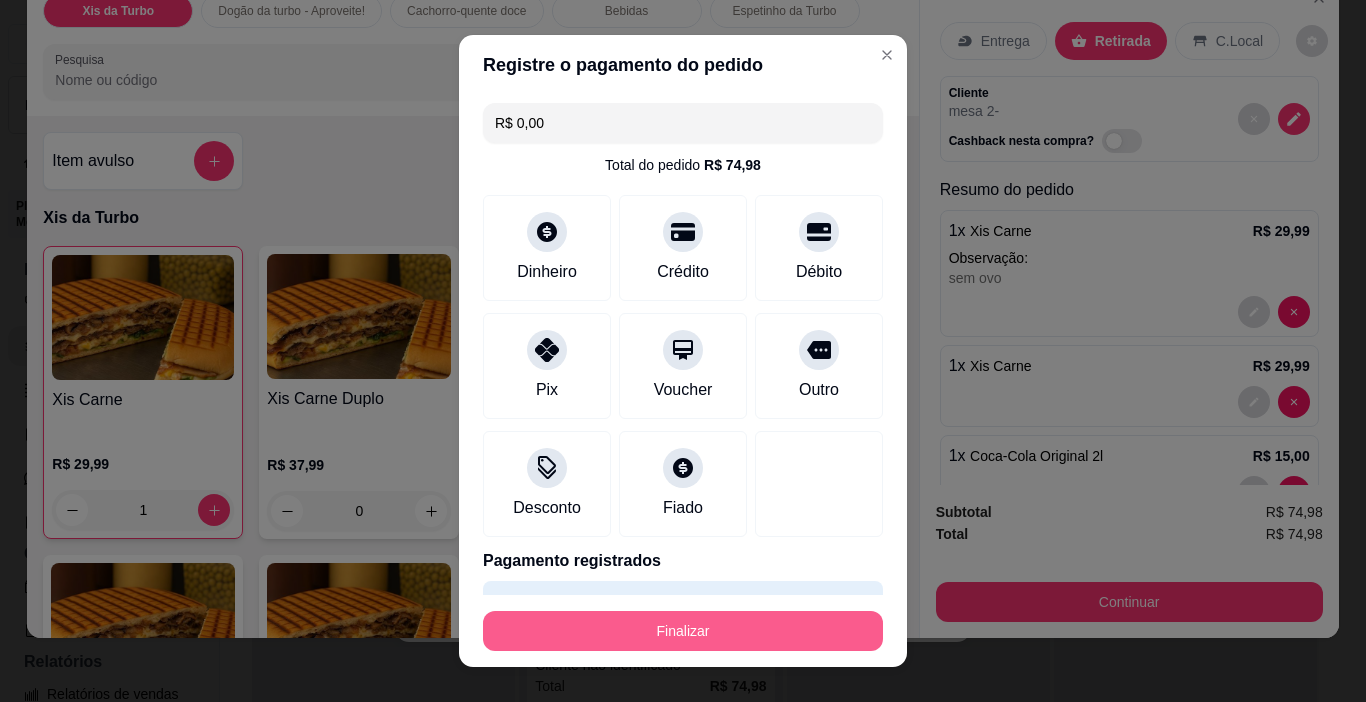 click on "Finalizar" at bounding box center (683, 631) 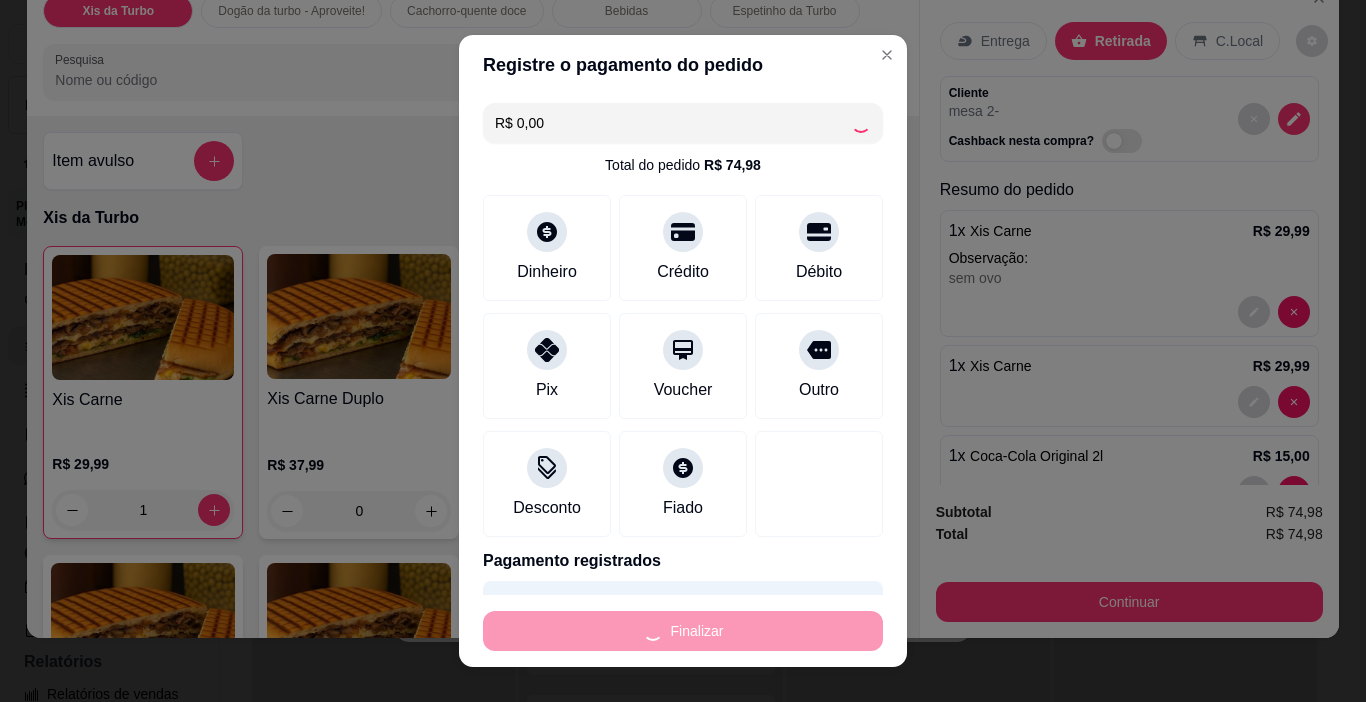 type on "0" 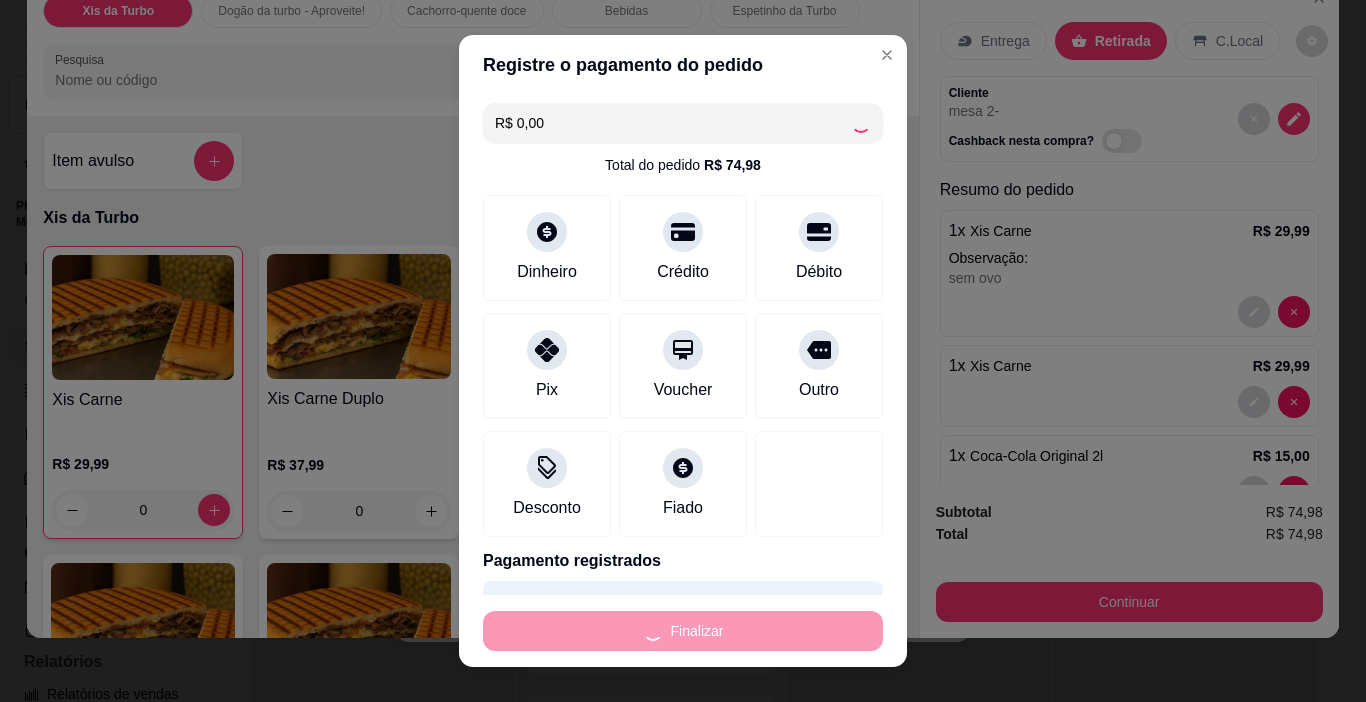 type on "-R$ 74,98" 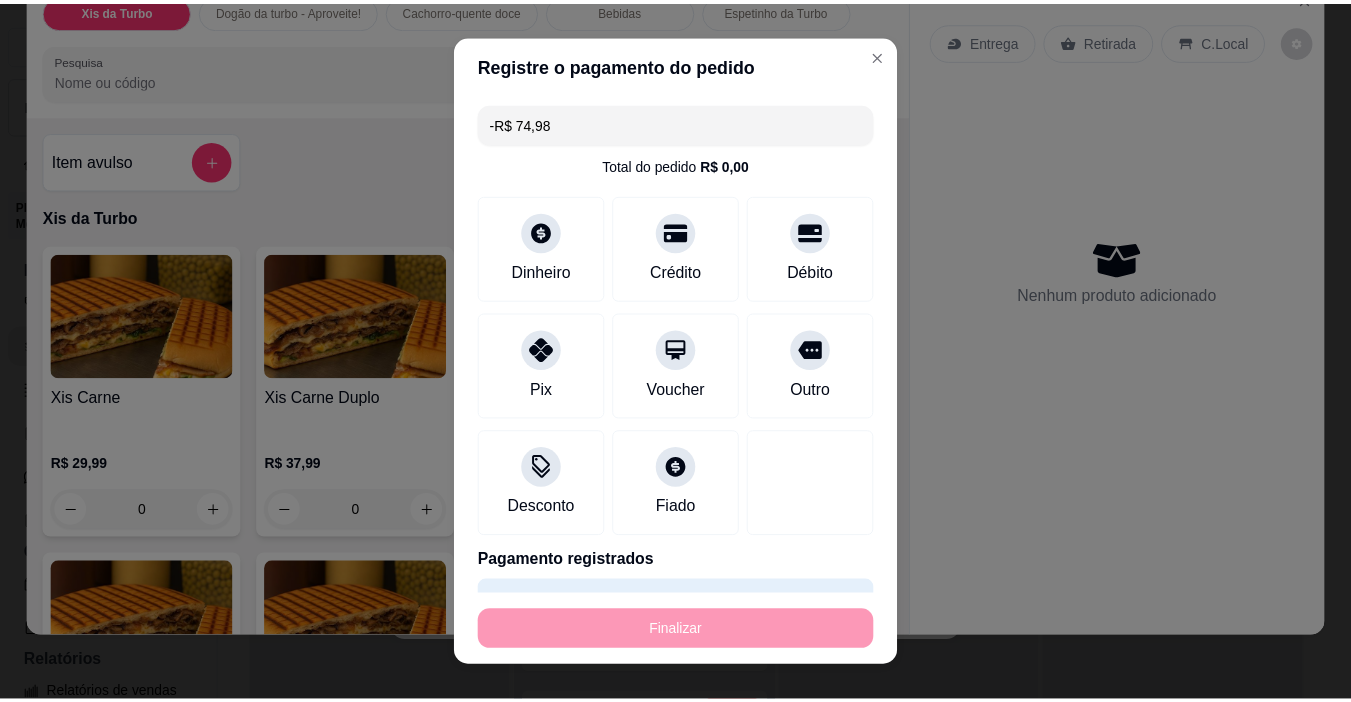 scroll, scrollTop: 588, scrollLeft: 0, axis: vertical 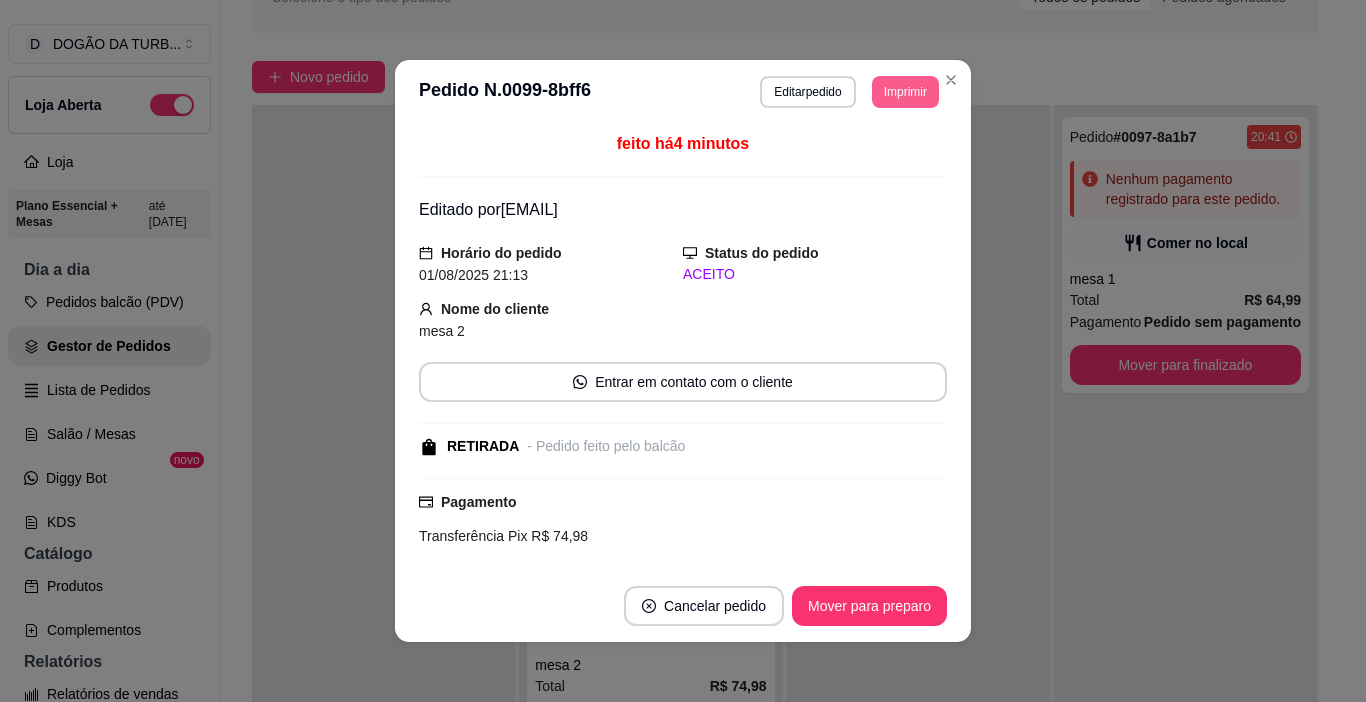 click on "Imprimir" at bounding box center [905, 92] 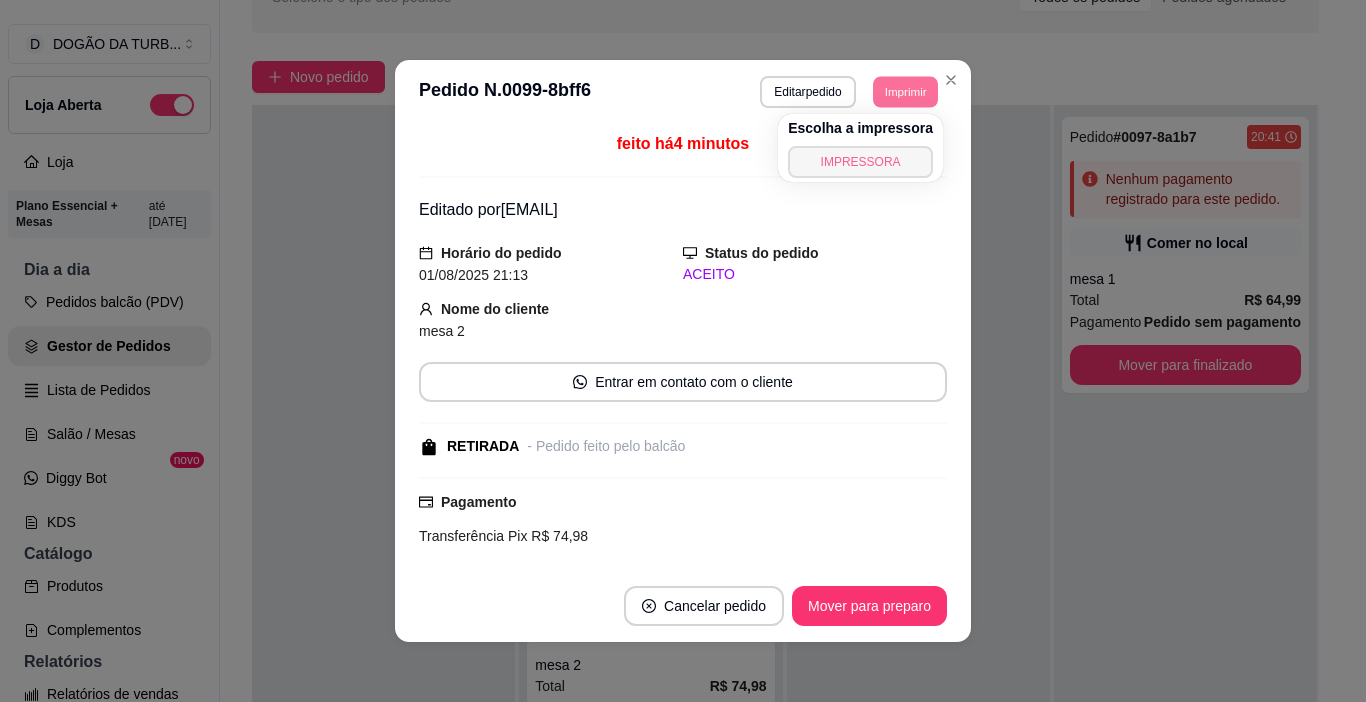click on "IMPRESSORA" at bounding box center [860, 162] 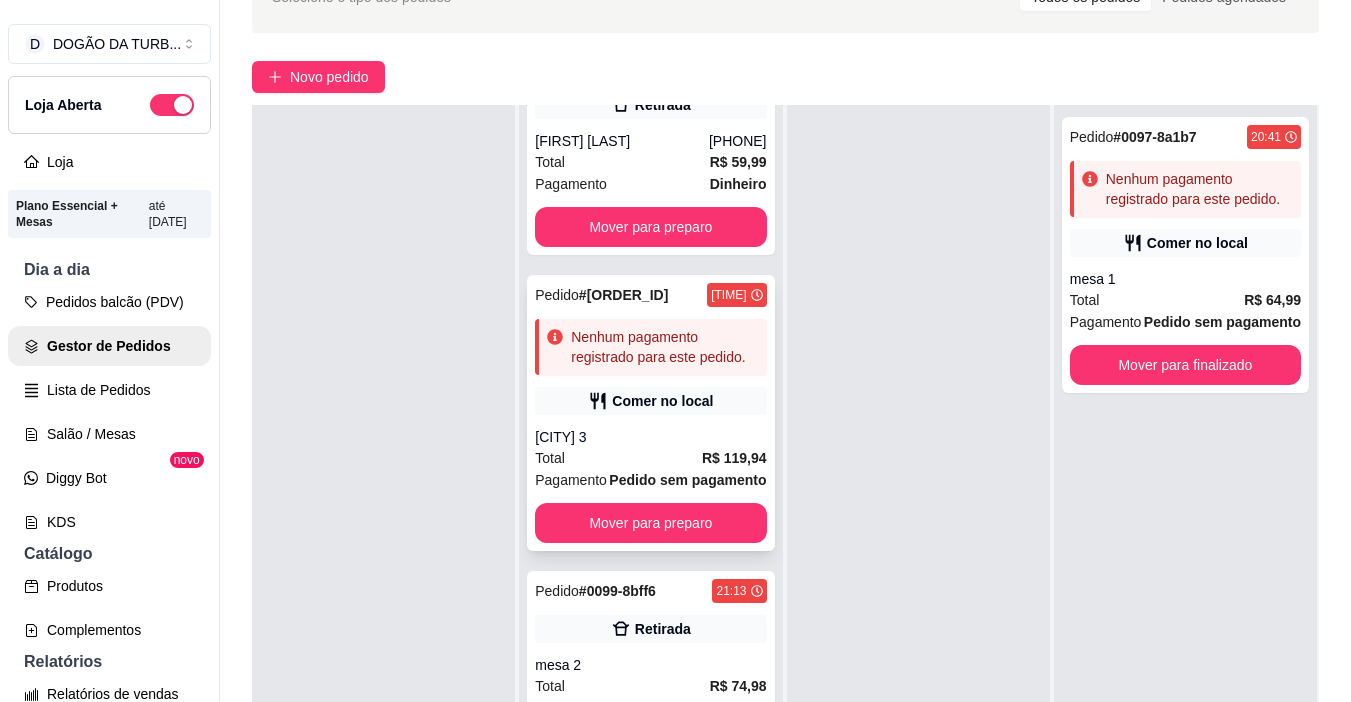 scroll, scrollTop: 319, scrollLeft: 0, axis: vertical 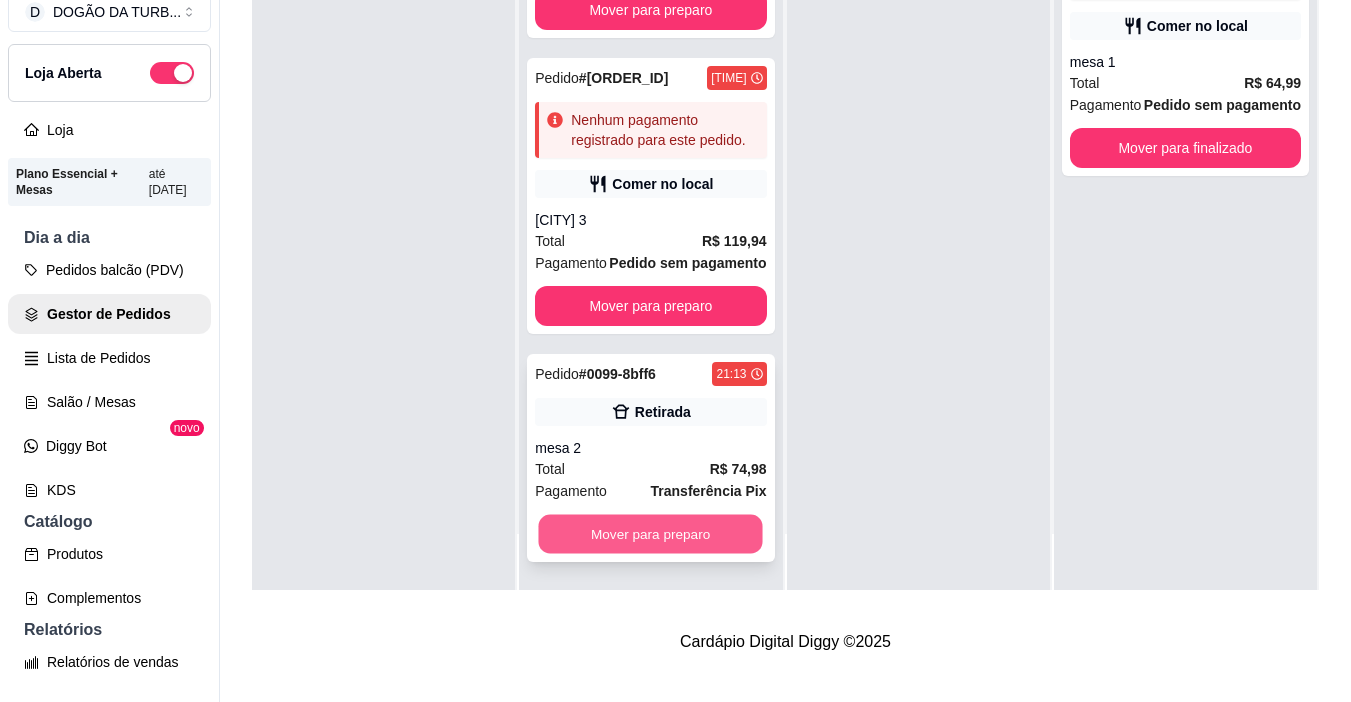 click on "Mover para preparo" at bounding box center (651, 534) 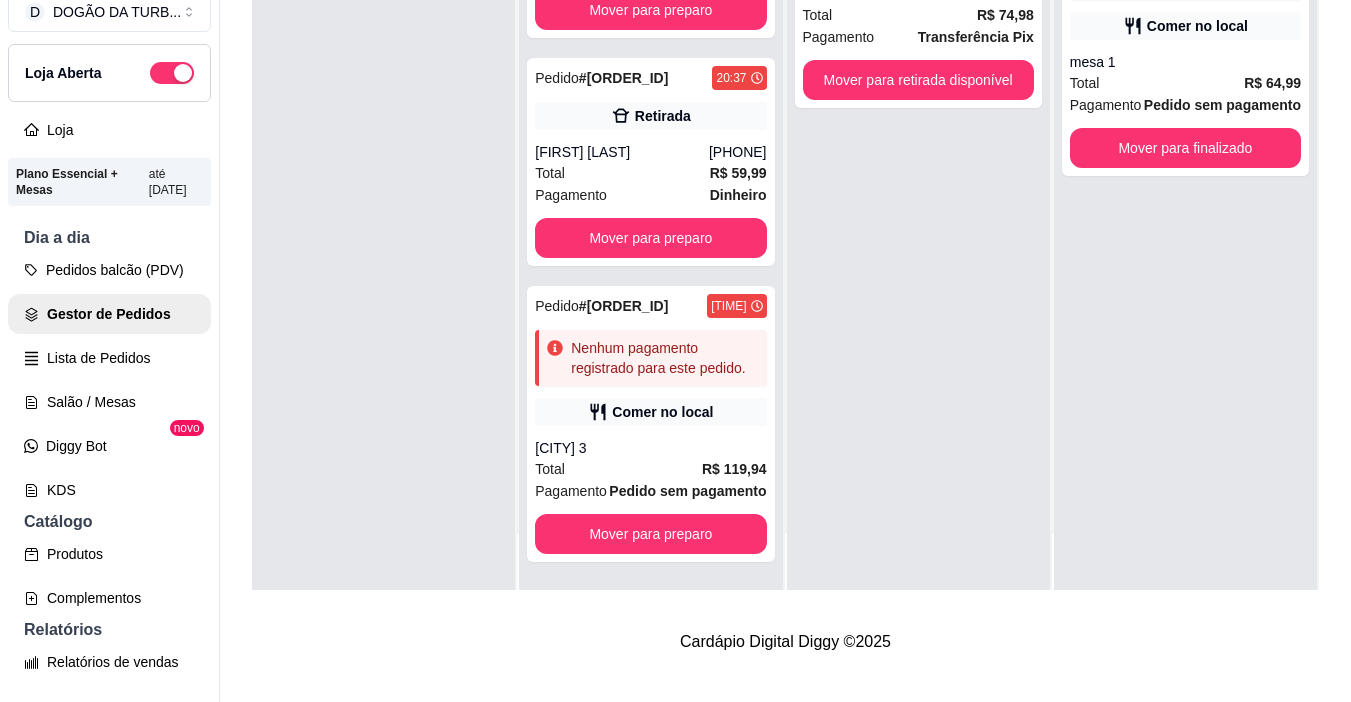 scroll, scrollTop: 360, scrollLeft: 0, axis: vertical 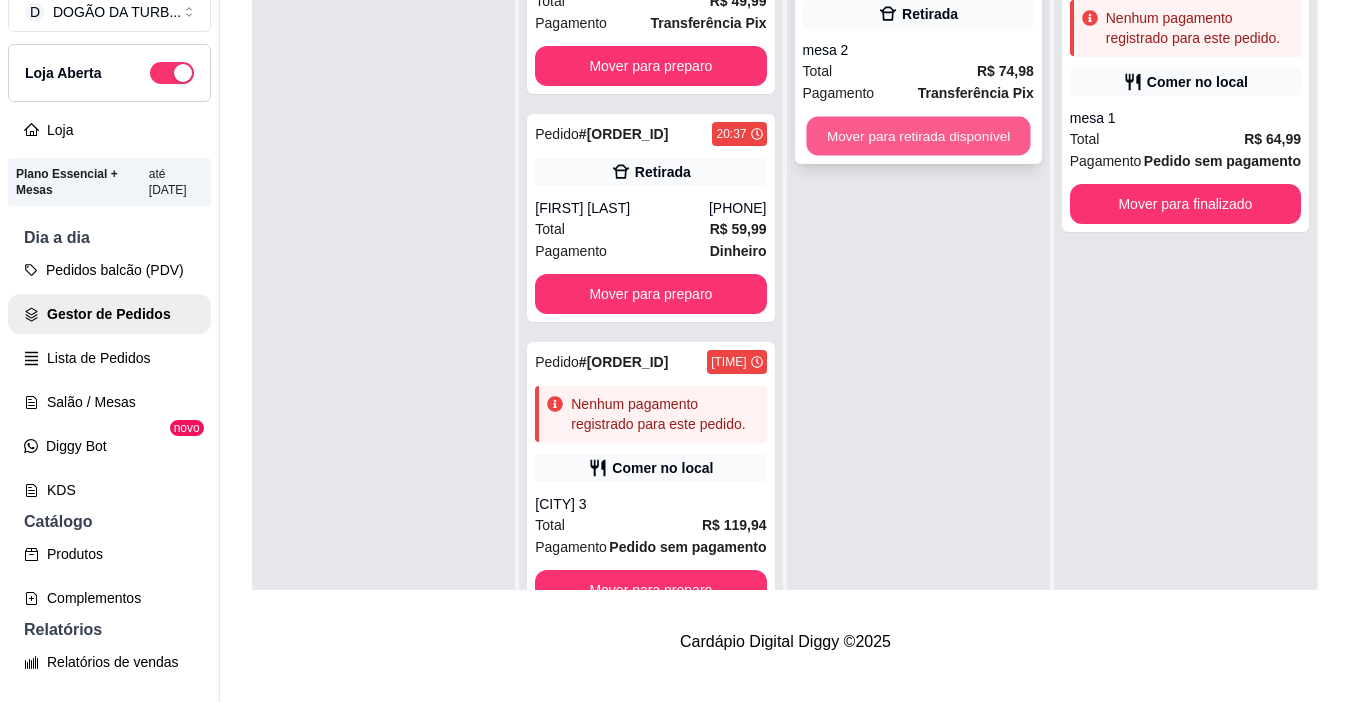 click on "Mover para retirada disponível" at bounding box center (918, 136) 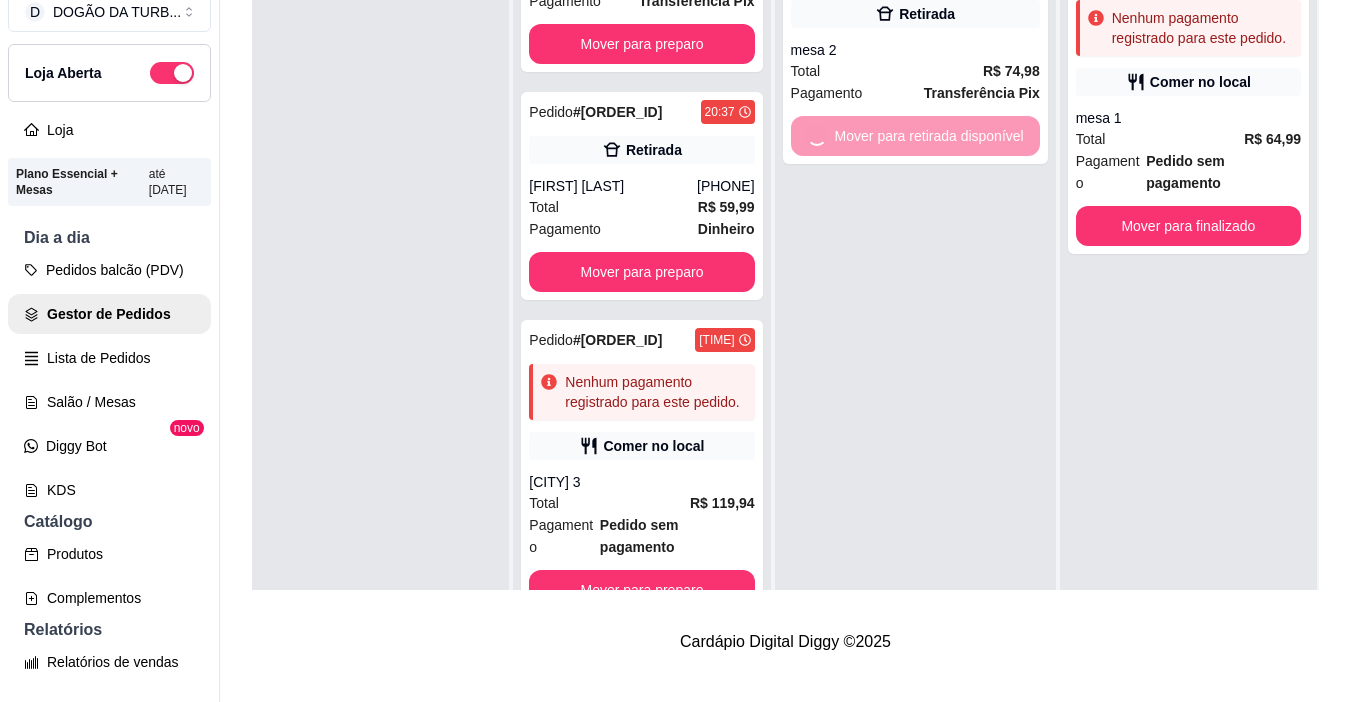 scroll, scrollTop: 360, scrollLeft: 0, axis: vertical 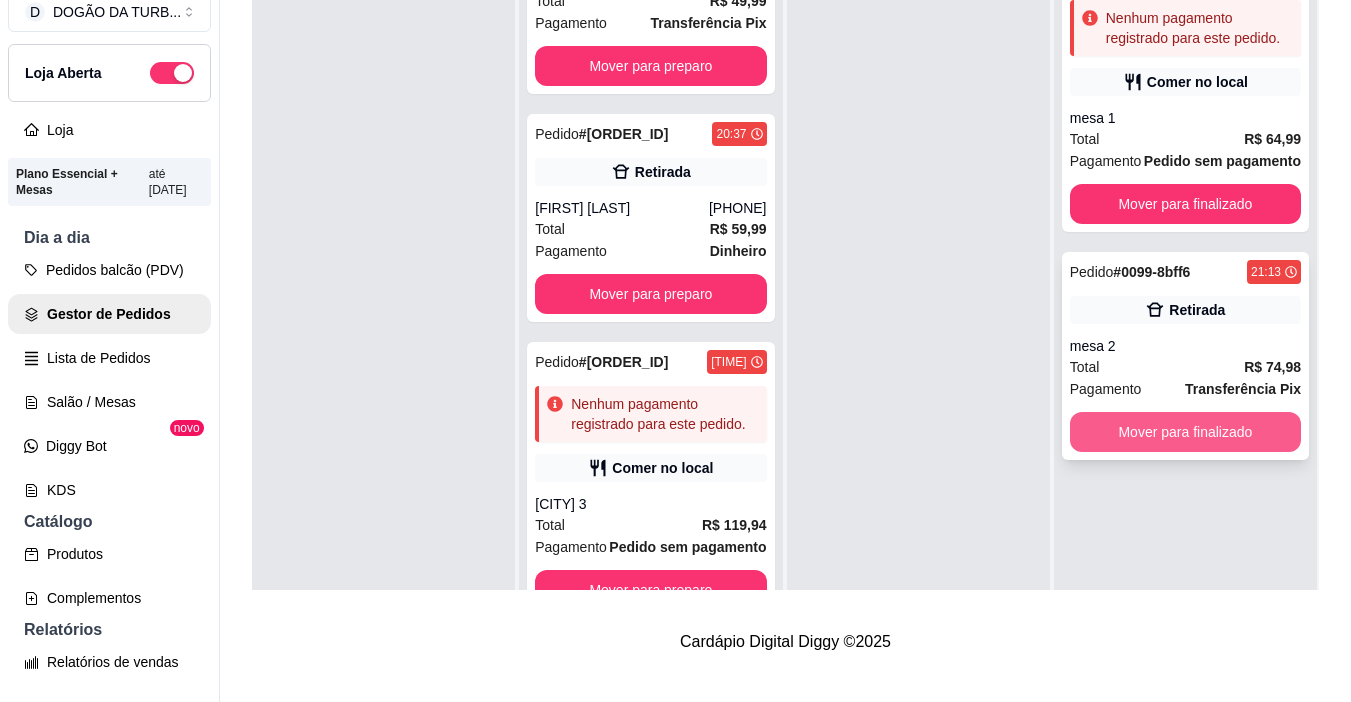 click on "Mover para finalizado" at bounding box center (1185, 432) 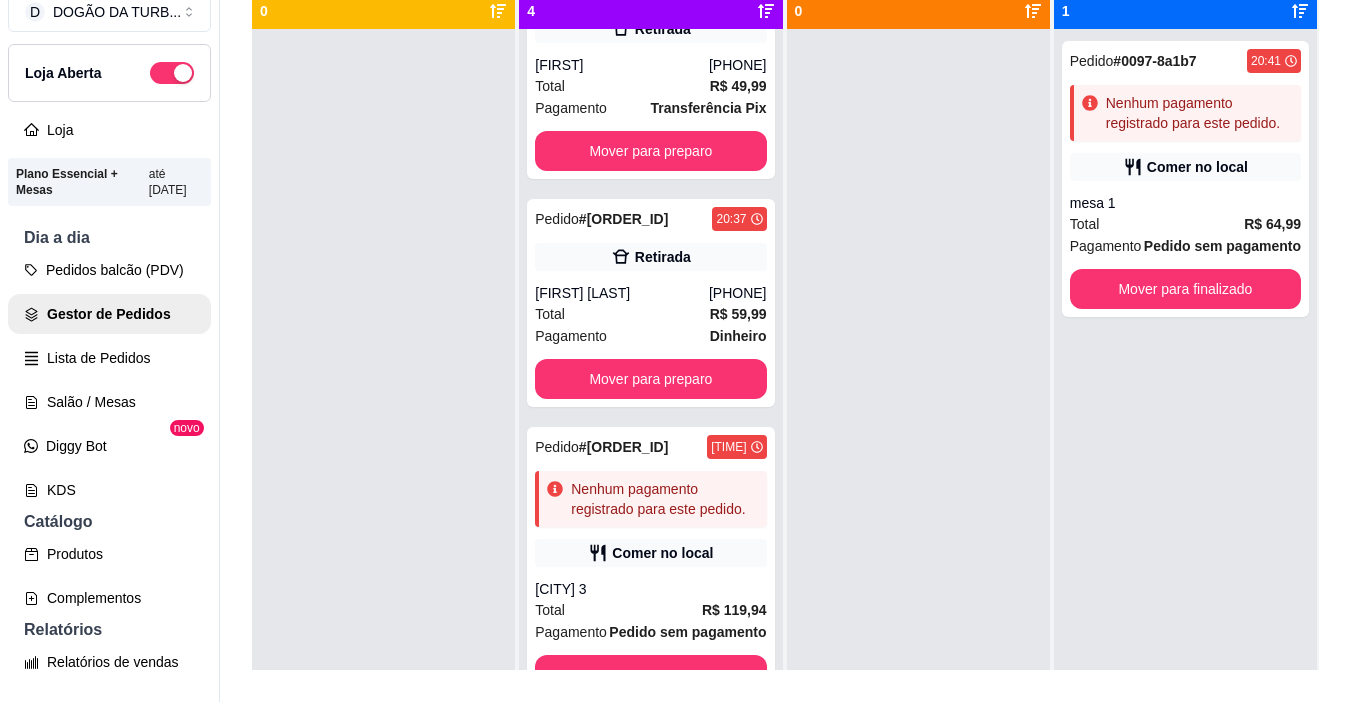 scroll, scrollTop: 119, scrollLeft: 0, axis: vertical 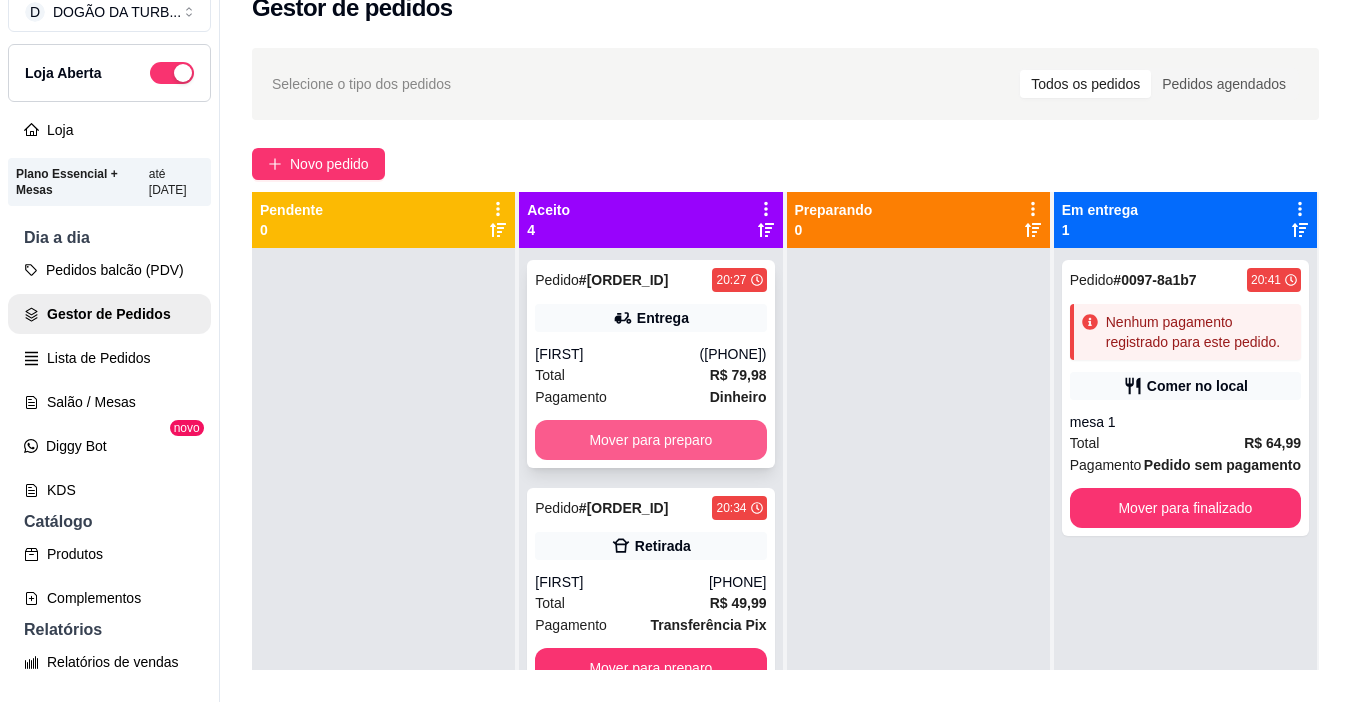 click on "Mover para preparo" at bounding box center (650, 440) 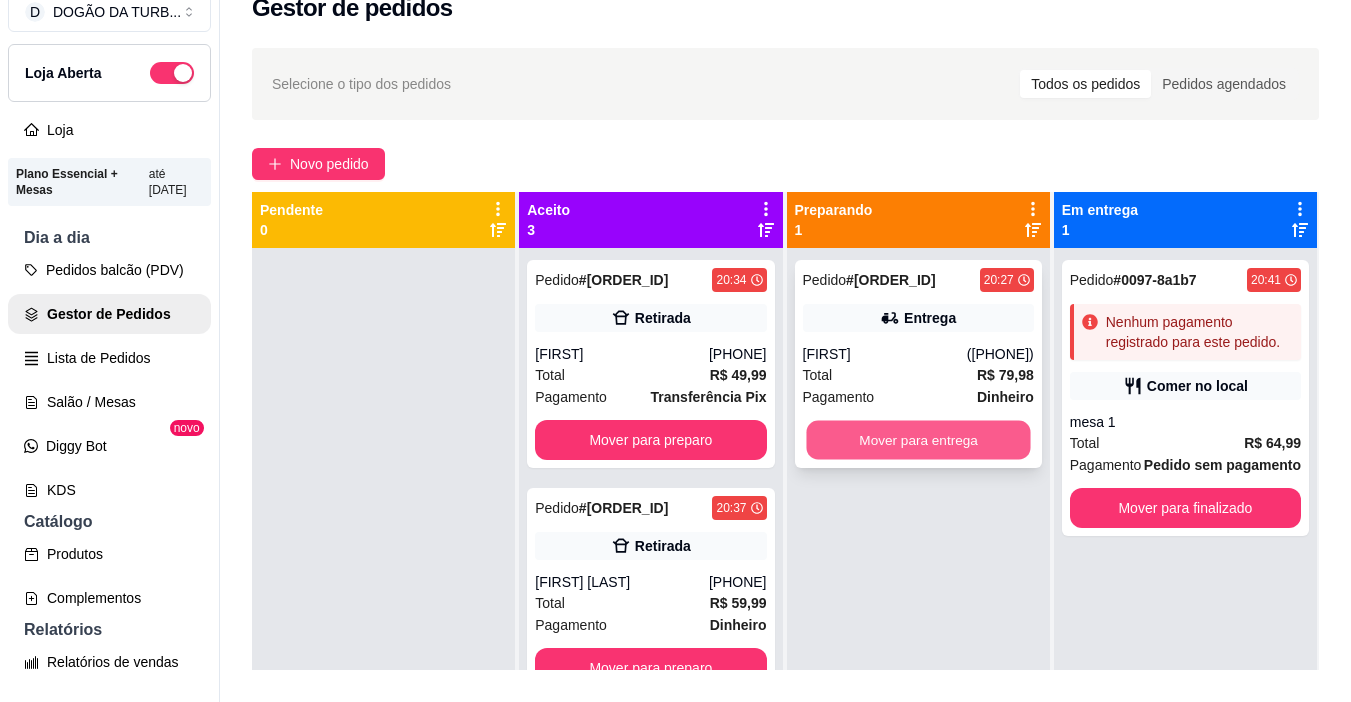 click on "Mover para entrega" at bounding box center [918, 440] 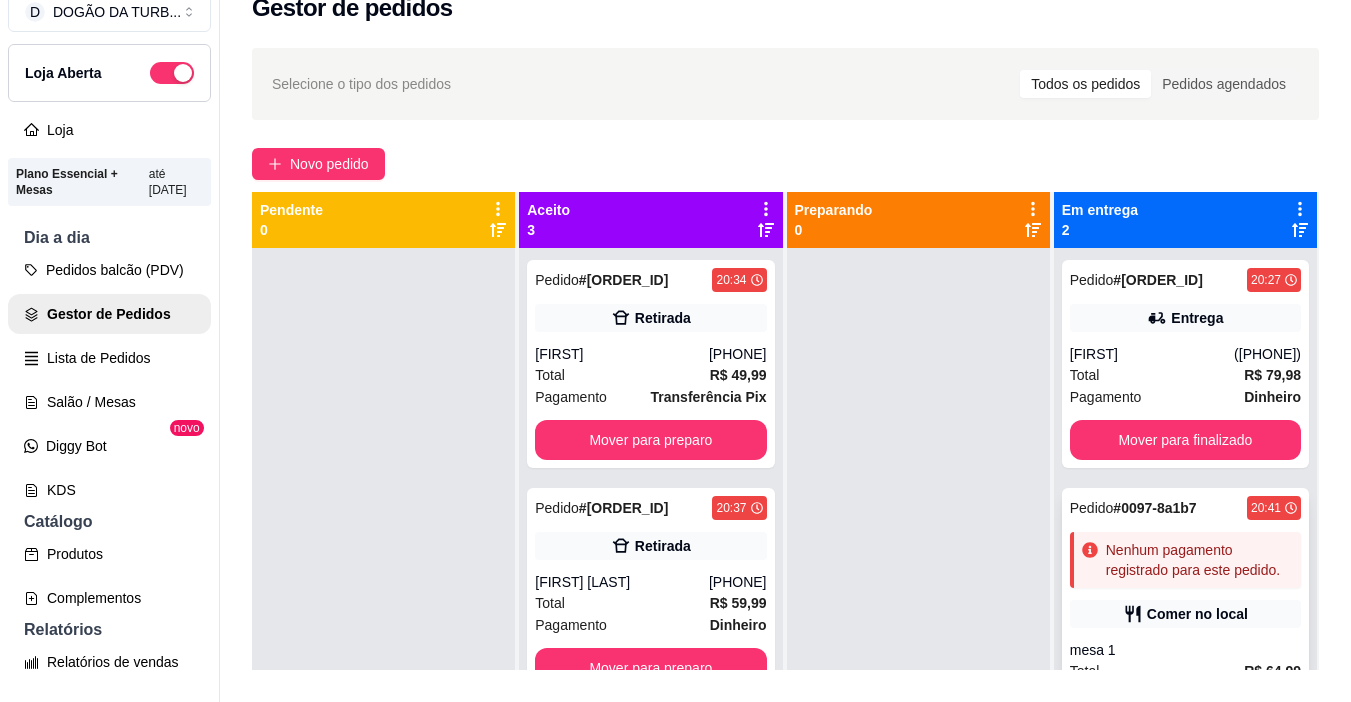 scroll, scrollTop: 0, scrollLeft: 0, axis: both 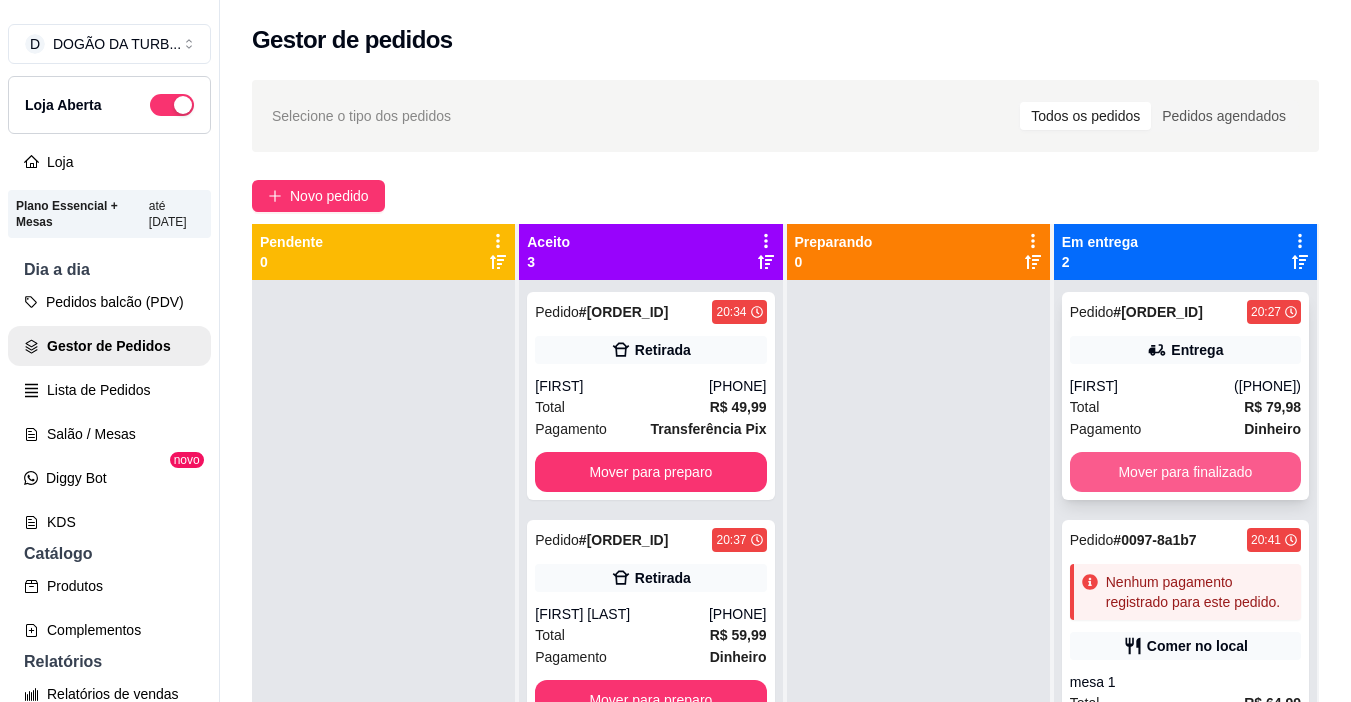 click on "Mover para finalizado" at bounding box center [1185, 472] 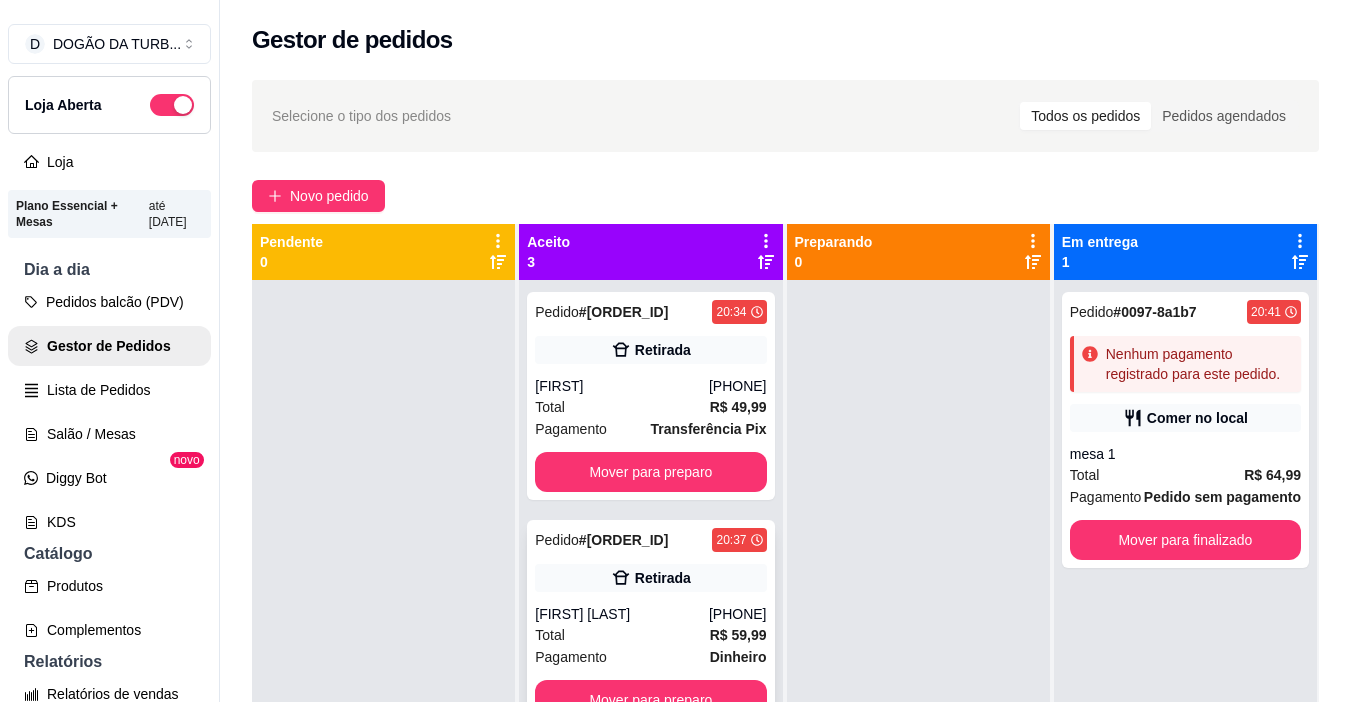 scroll, scrollTop: 132, scrollLeft: 0, axis: vertical 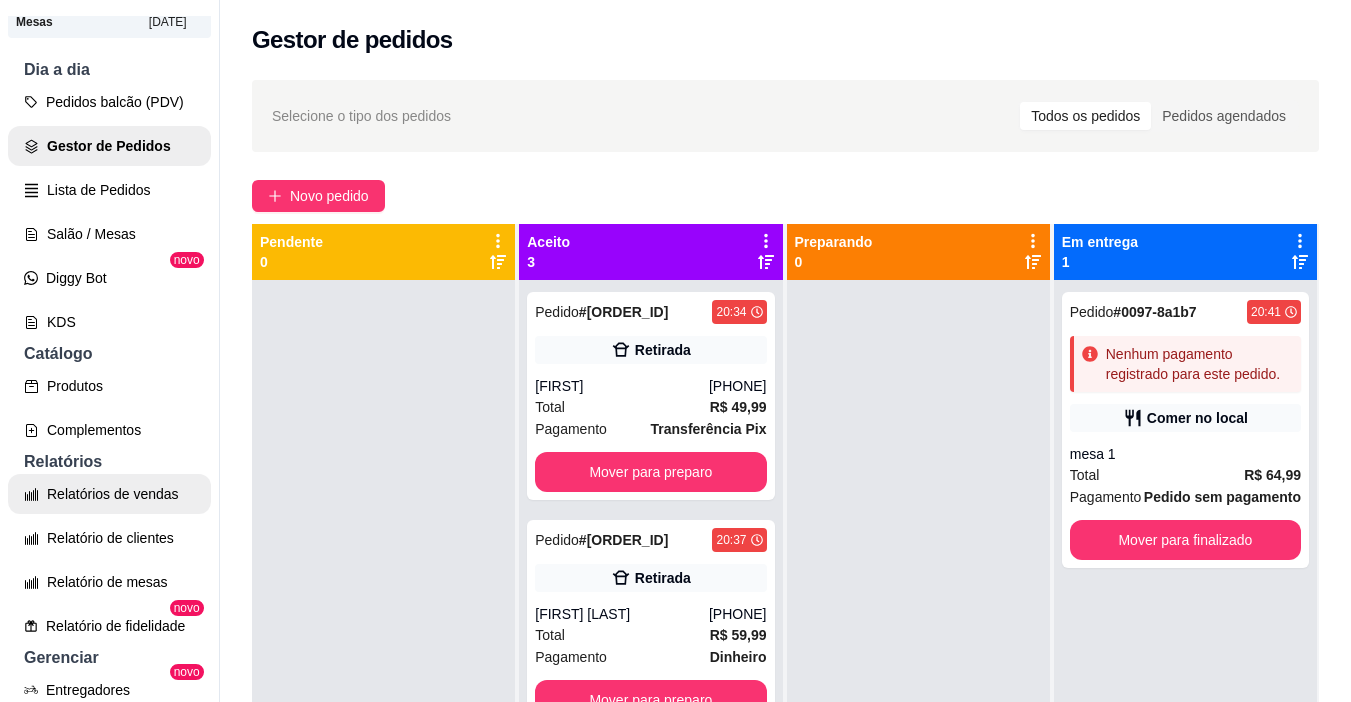 click on "Relatórios de vendas" at bounding box center (109, 494) 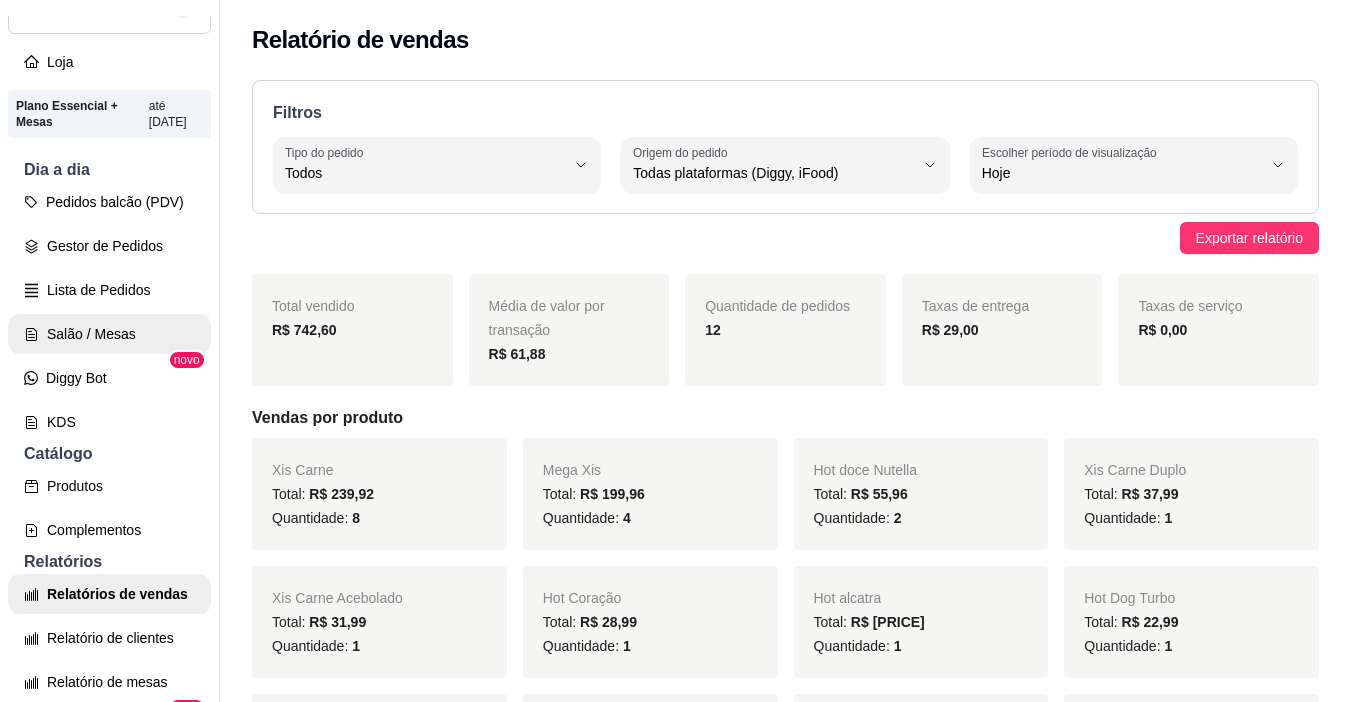 scroll, scrollTop: 0, scrollLeft: 0, axis: both 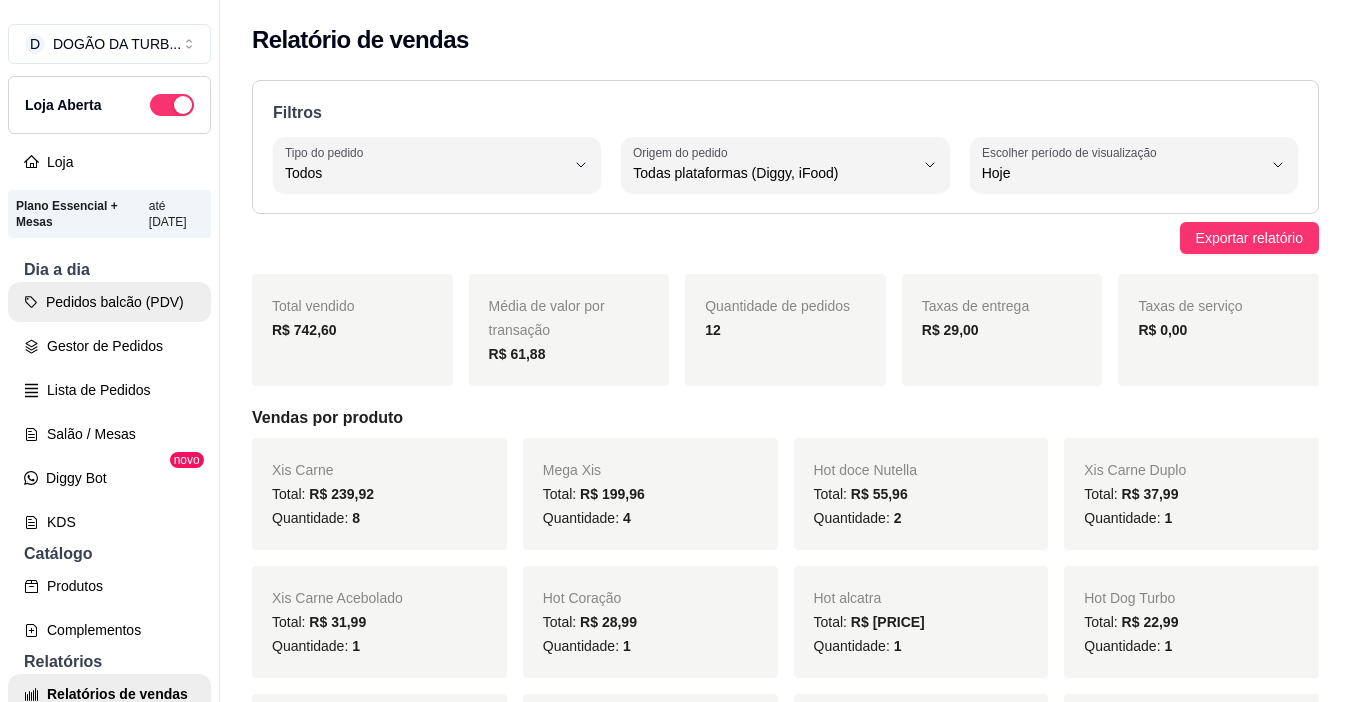 click on "Pedidos balcão (PDV)" at bounding box center [109, 302] 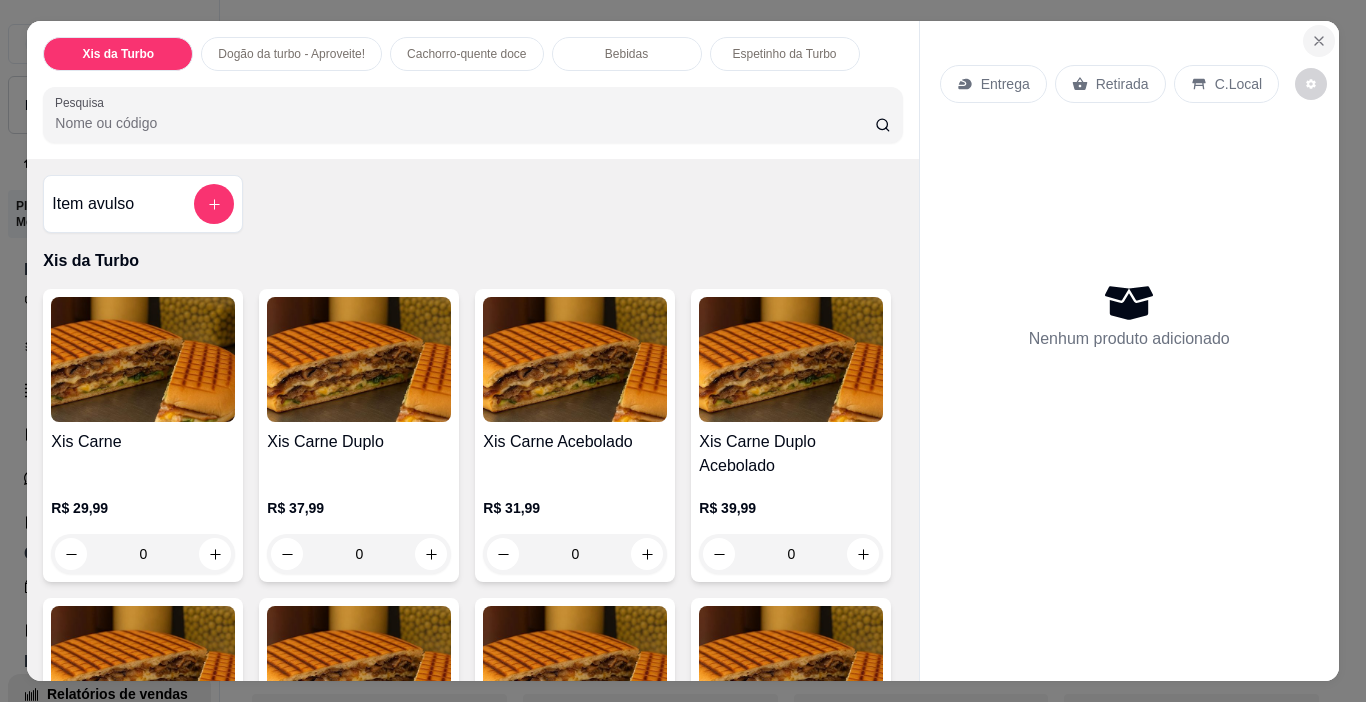 click at bounding box center [1319, 41] 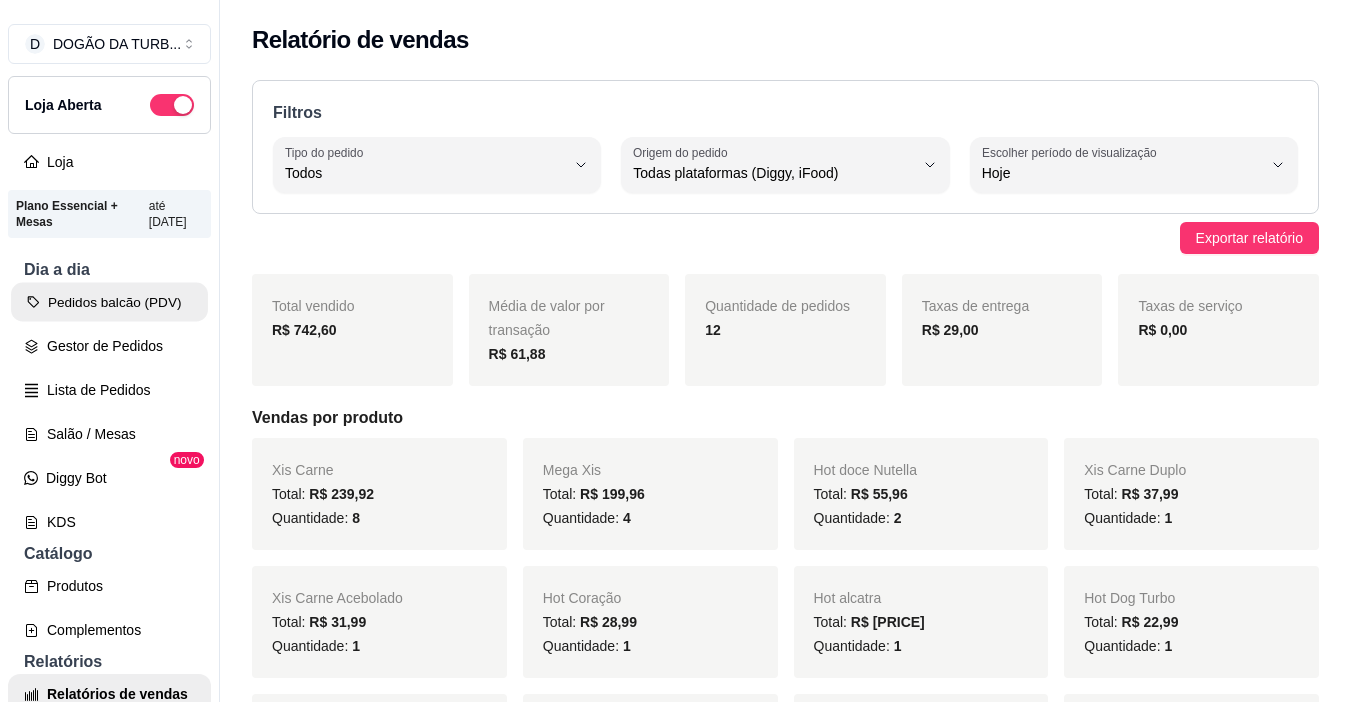 click on "Pedidos balcão (PDV)" at bounding box center (109, 302) 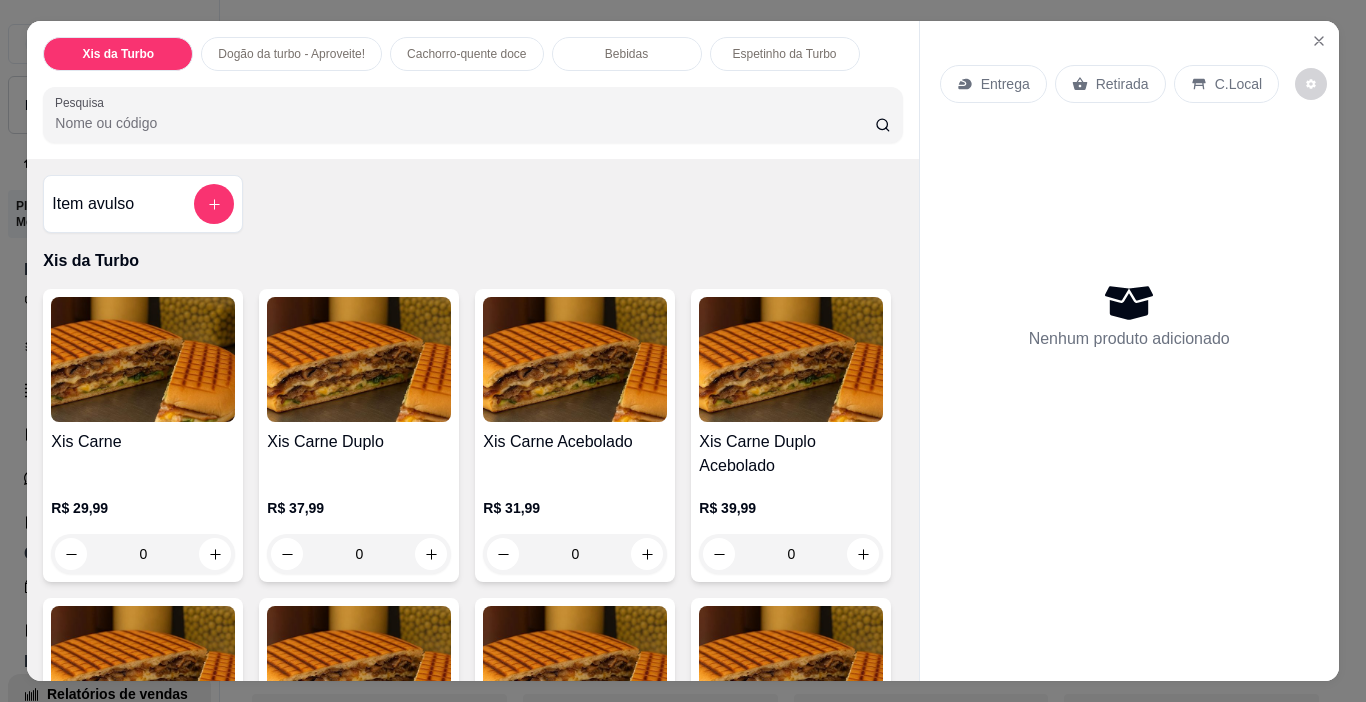 click on "Entrega Retirada C.Local" at bounding box center (1129, 84) 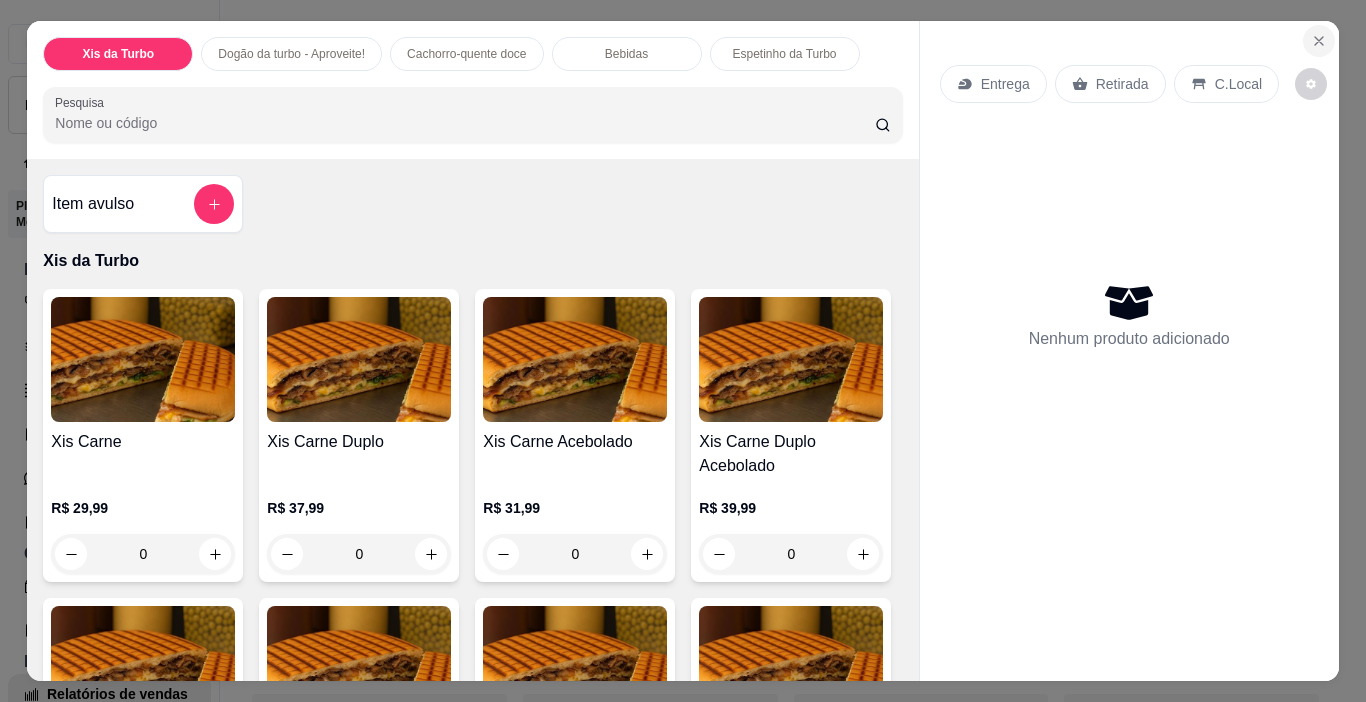 click 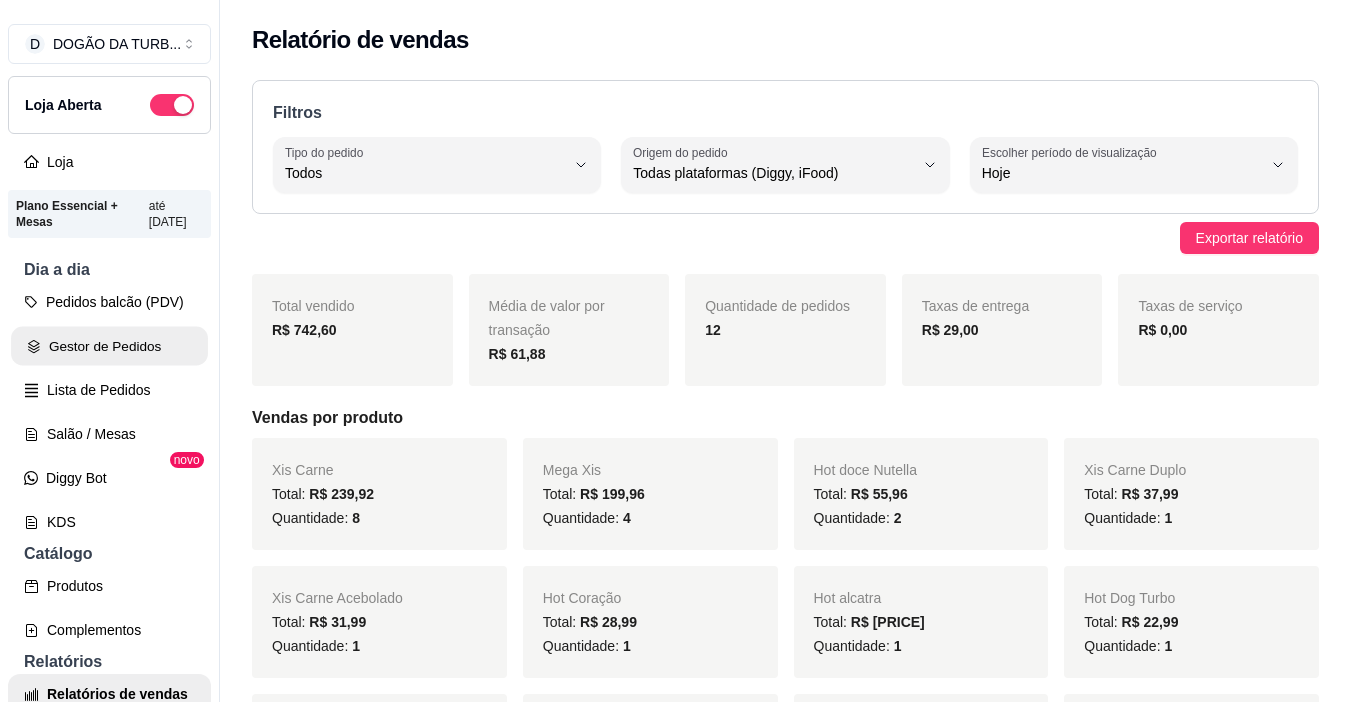 click on "Gestor de Pedidos" at bounding box center (109, 346) 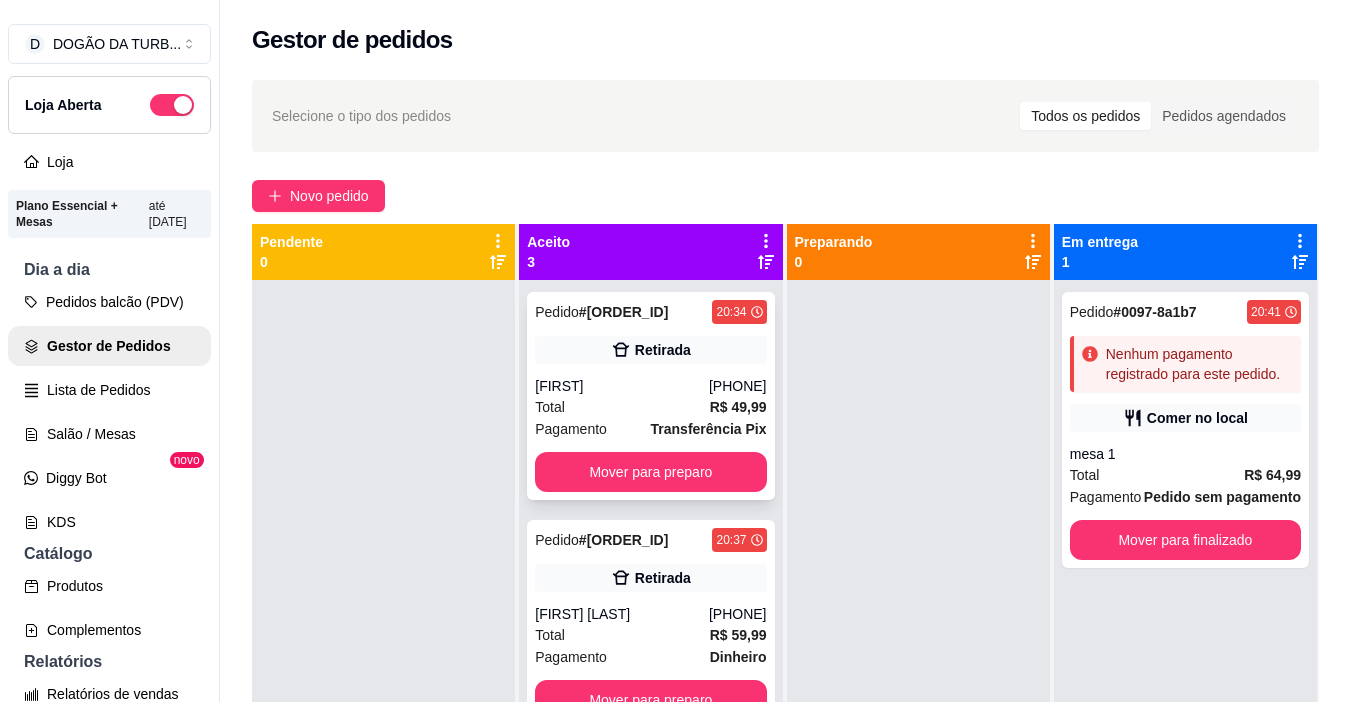 scroll, scrollTop: 132, scrollLeft: 0, axis: vertical 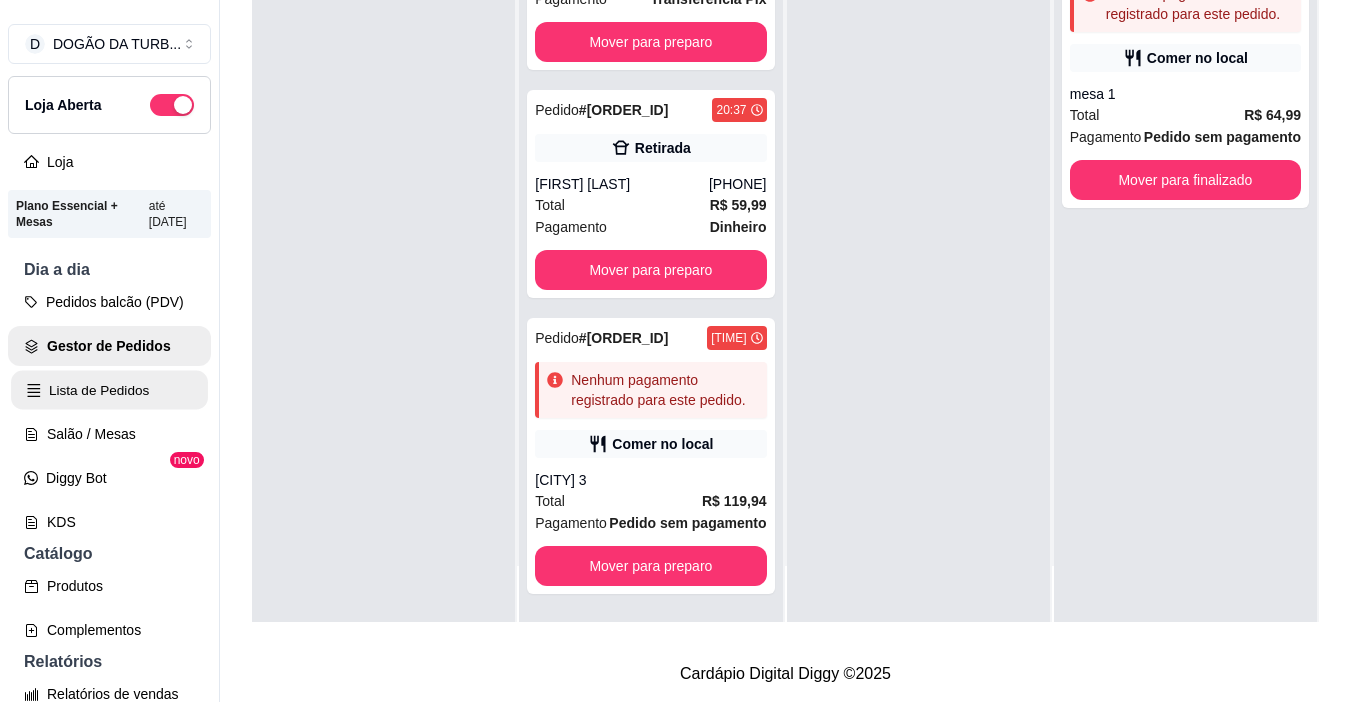 click on "Lista de Pedidos" at bounding box center [109, 390] 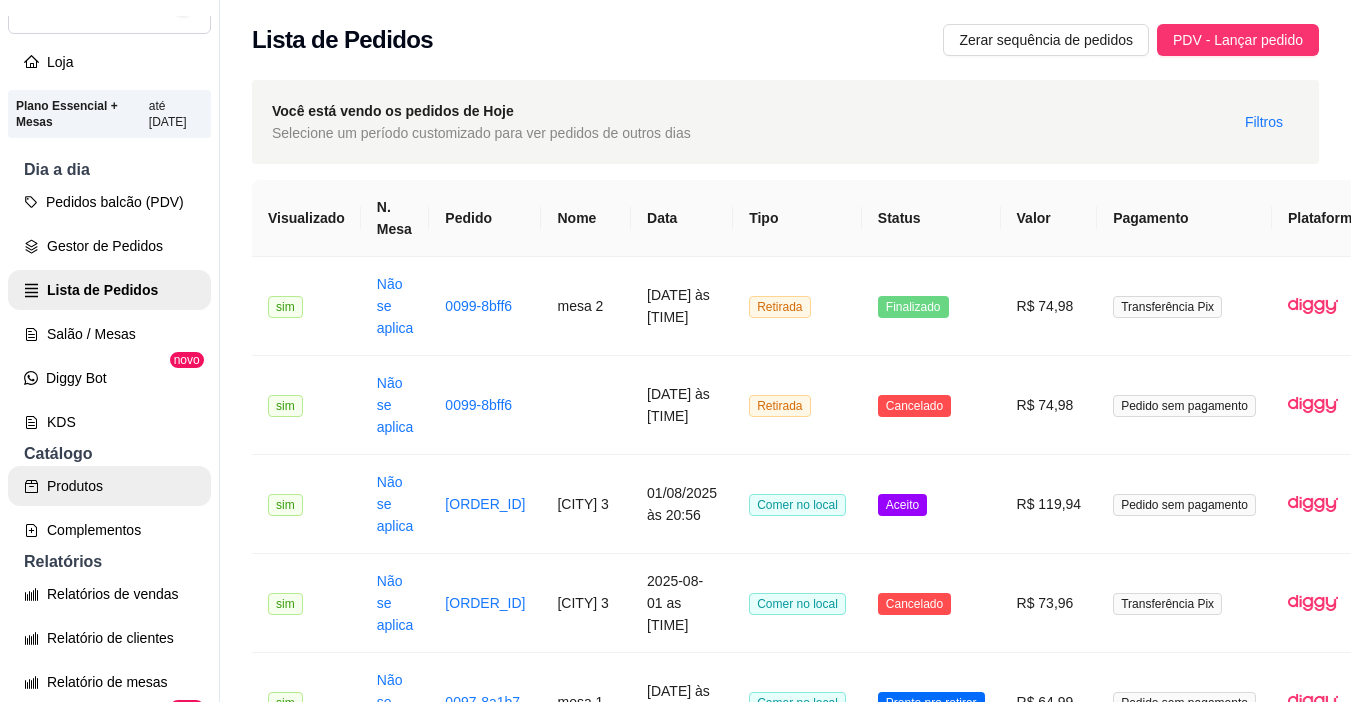 scroll, scrollTop: 200, scrollLeft: 0, axis: vertical 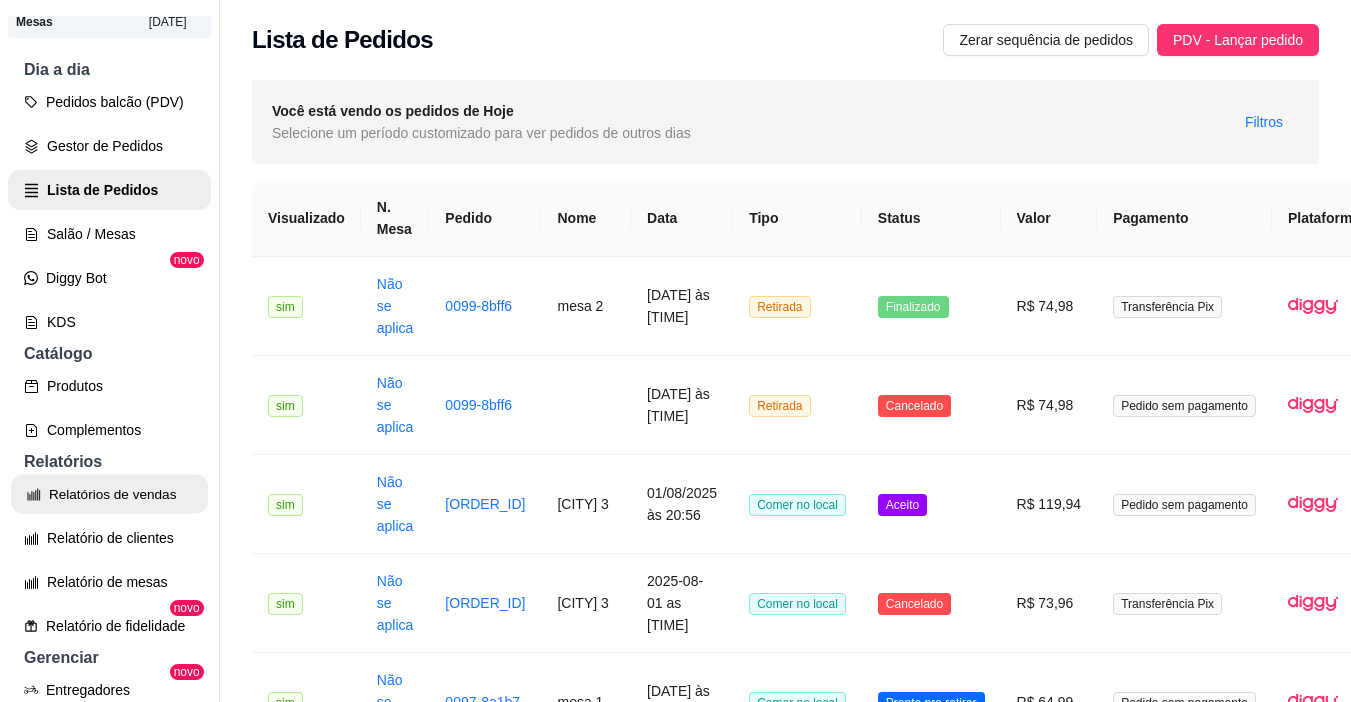 click on "Relatórios de vendas" at bounding box center (109, 494) 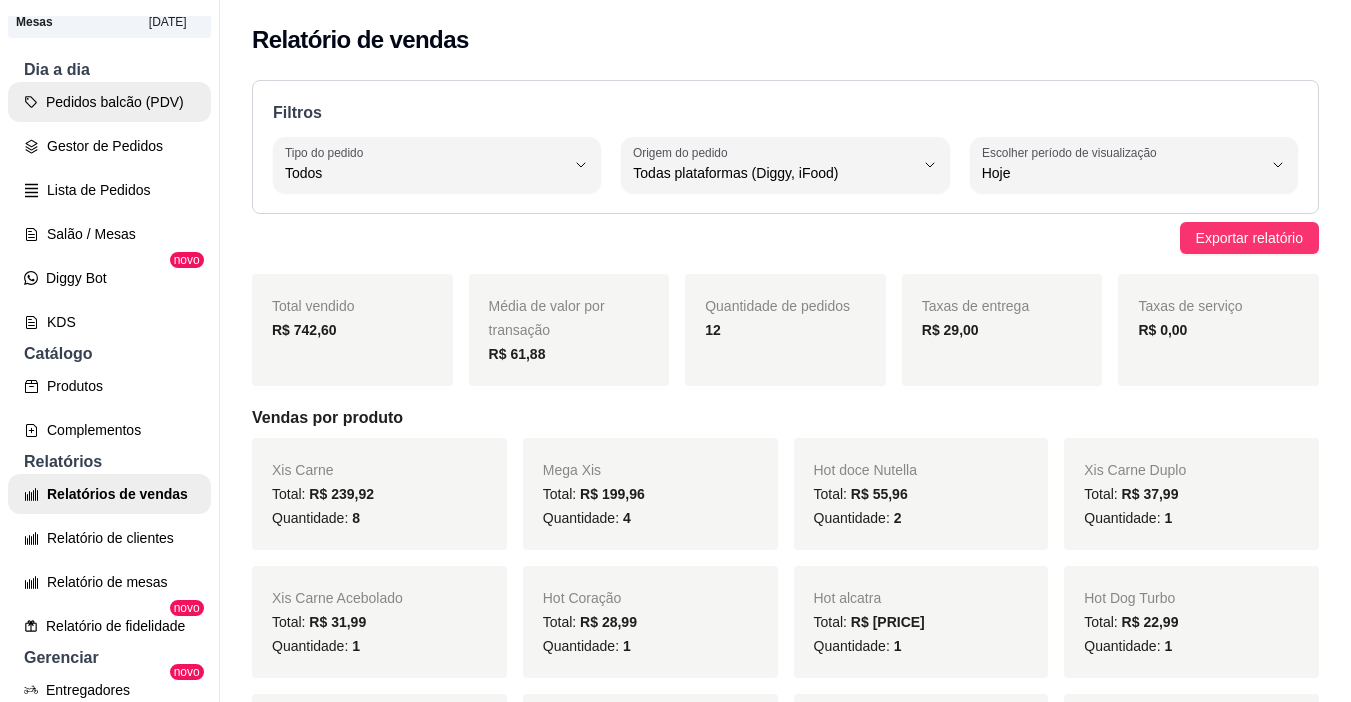 click on "Pedidos balcão (PDV)" at bounding box center [109, 102] 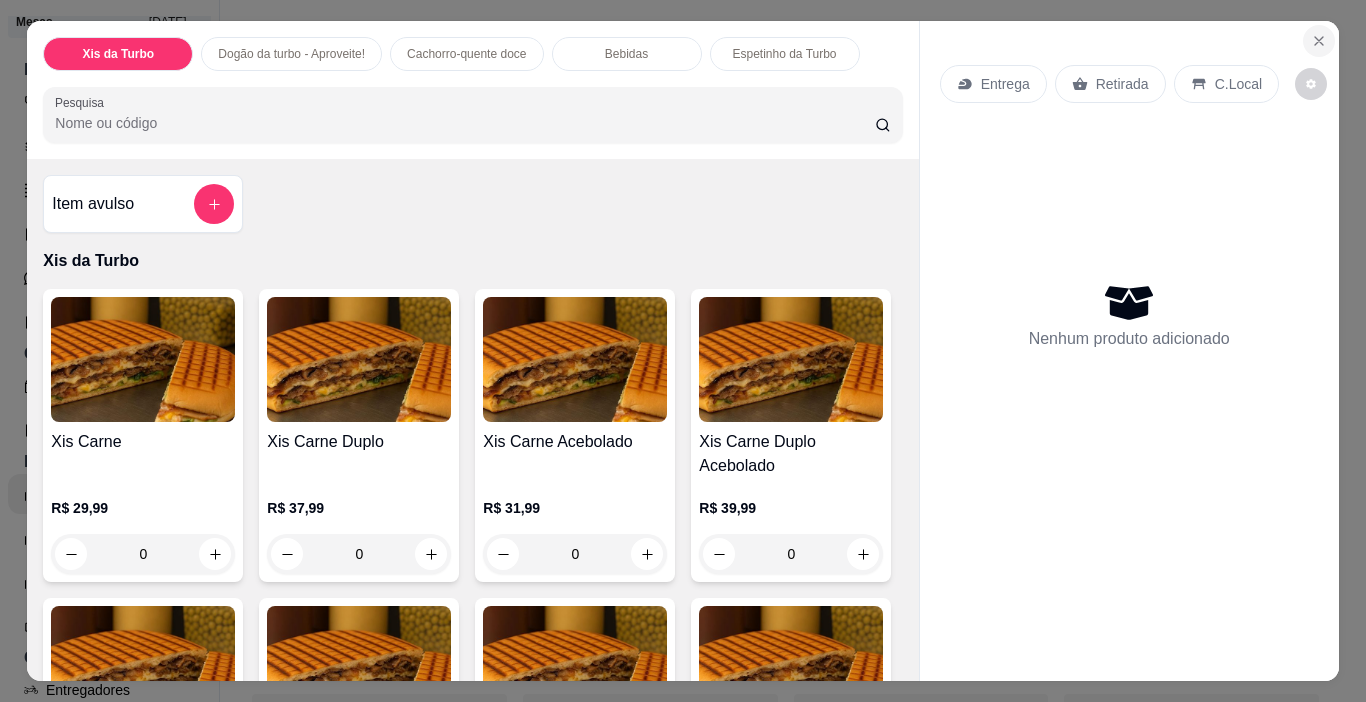 click 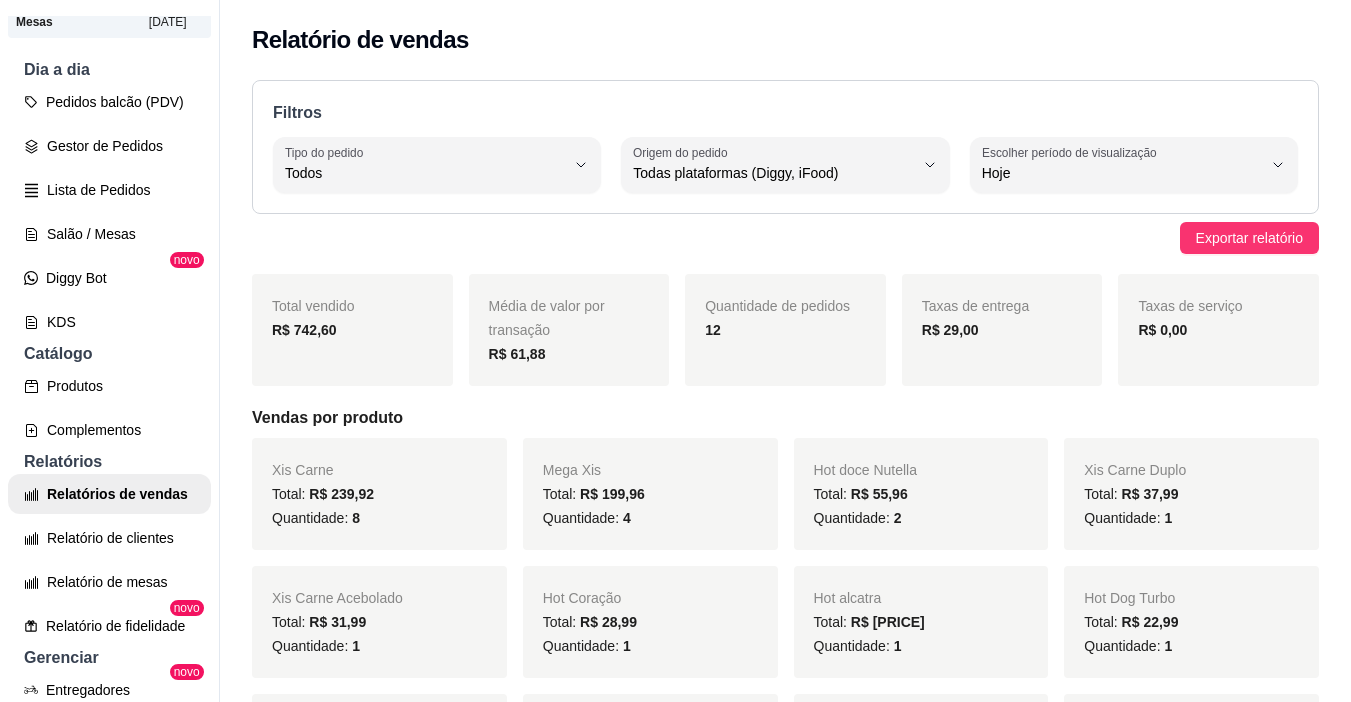 scroll, scrollTop: 0, scrollLeft: 0, axis: both 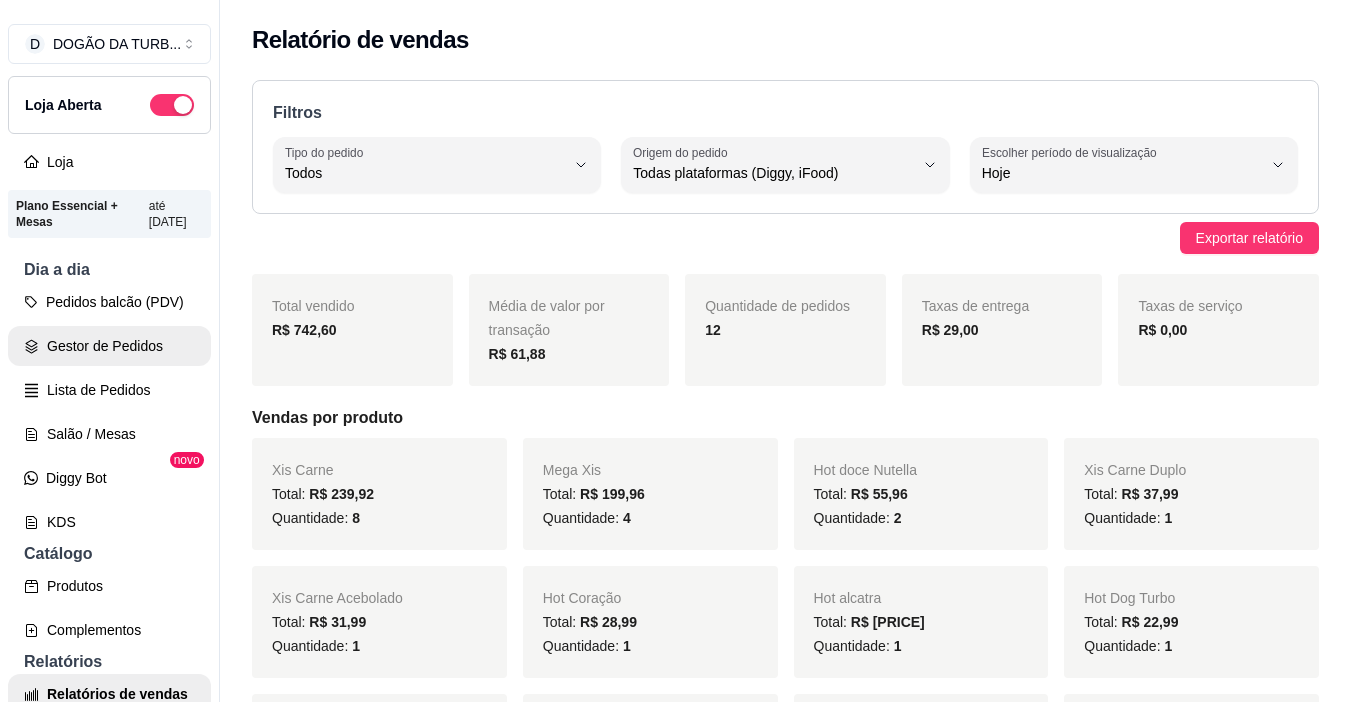 click on "Gestor de Pedidos" at bounding box center (109, 346) 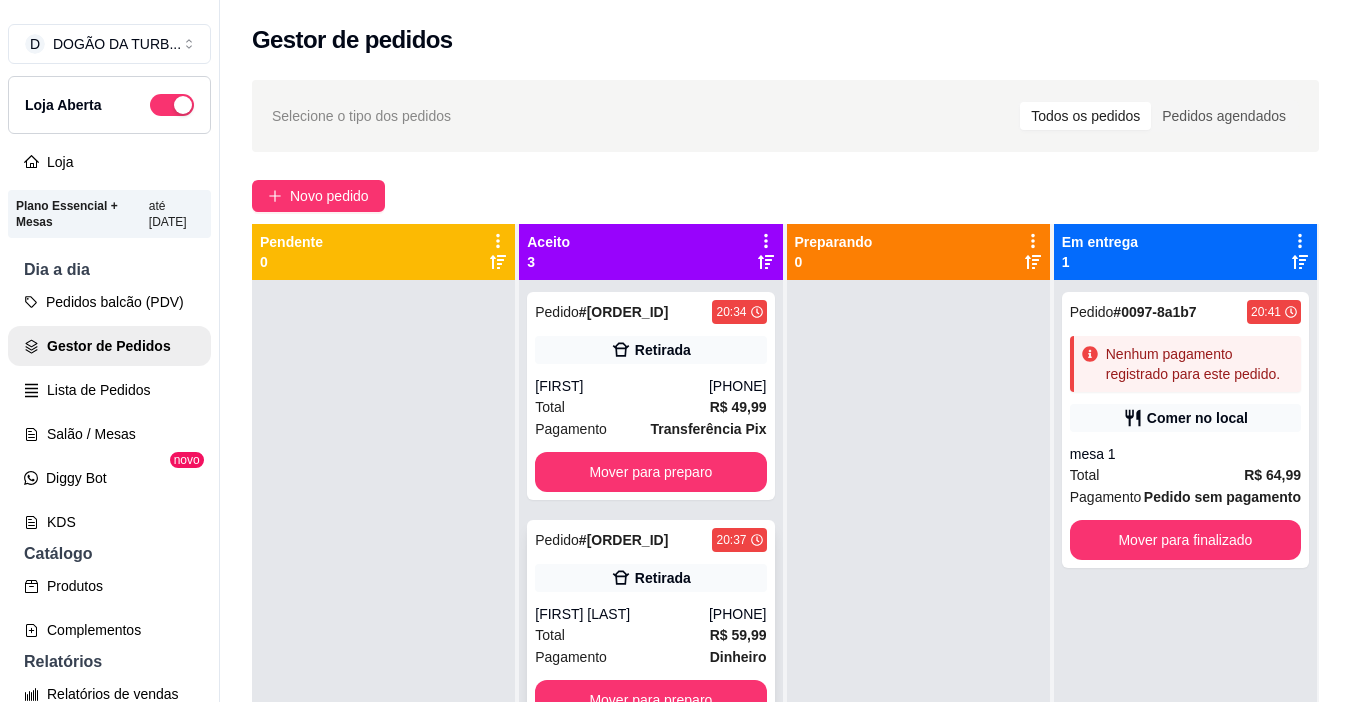 scroll, scrollTop: 132, scrollLeft: 0, axis: vertical 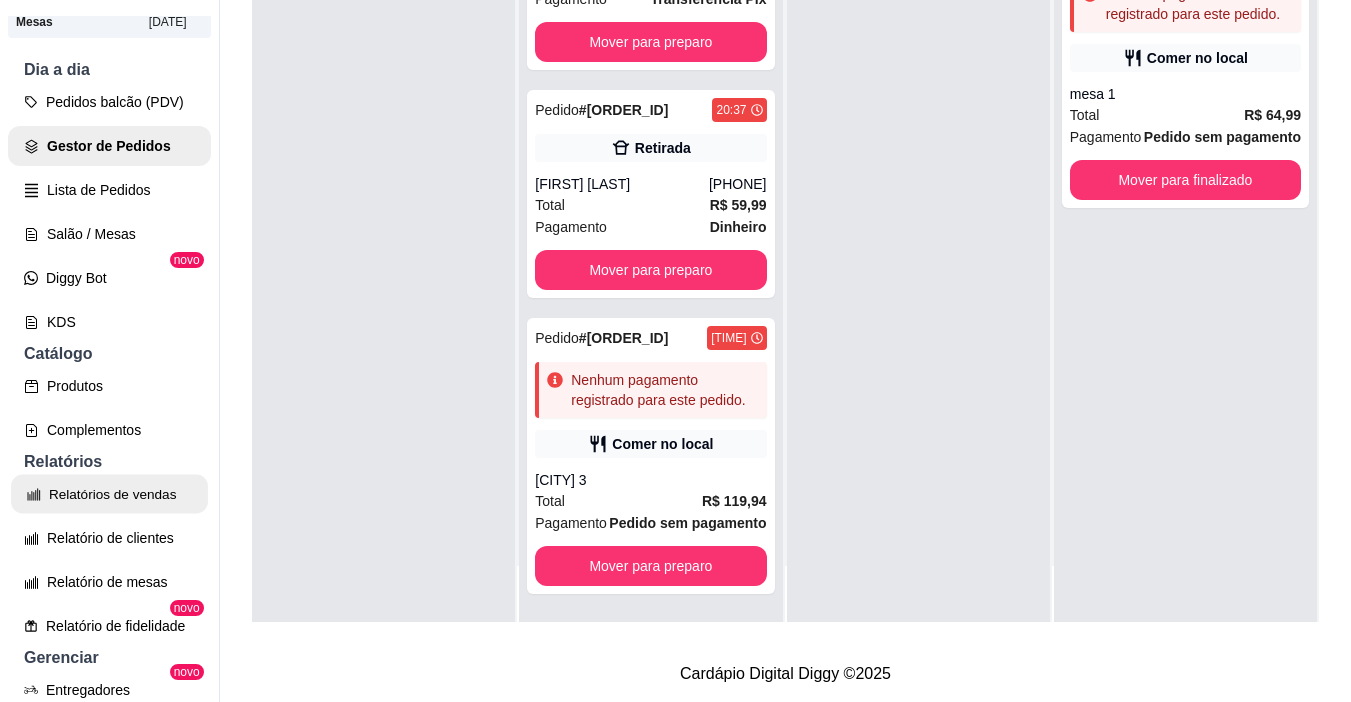 click on "Relatórios de vendas" at bounding box center [109, 494] 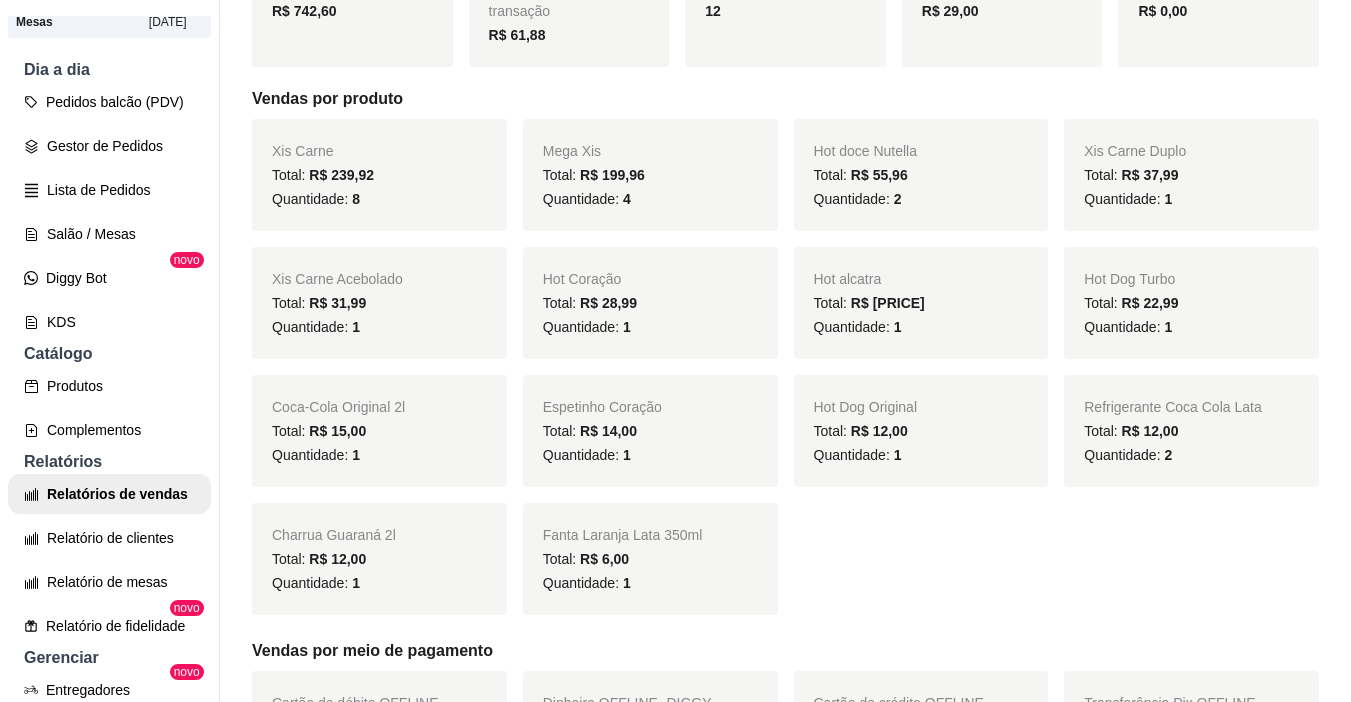 scroll, scrollTop: 0, scrollLeft: 0, axis: both 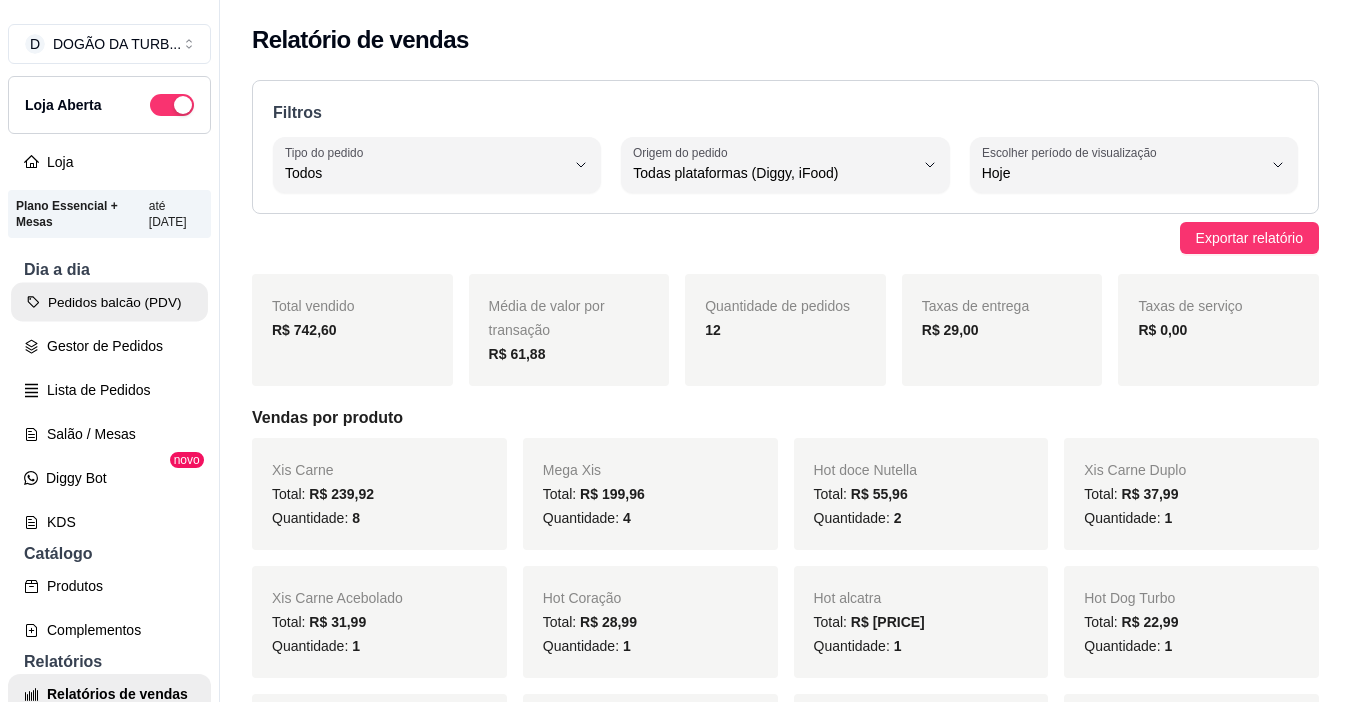 click on "Pedidos balcão (PDV)" at bounding box center [109, 302] 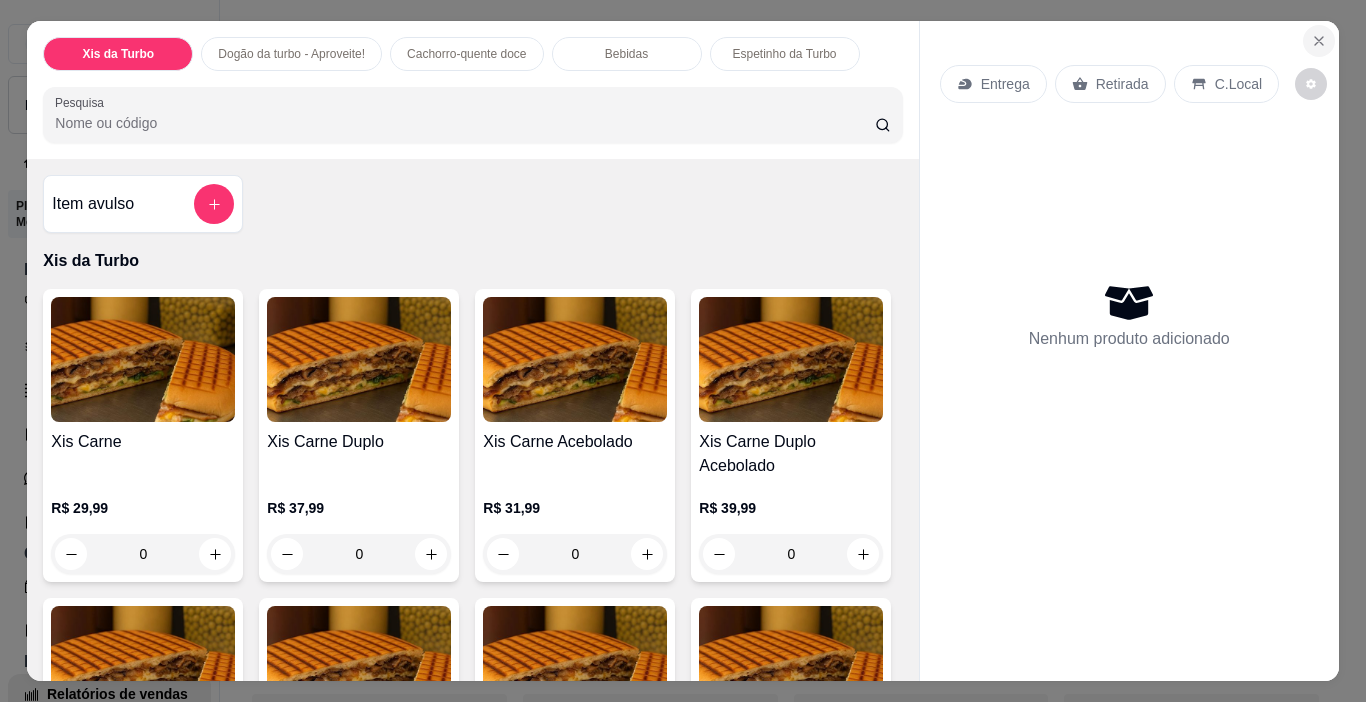 click 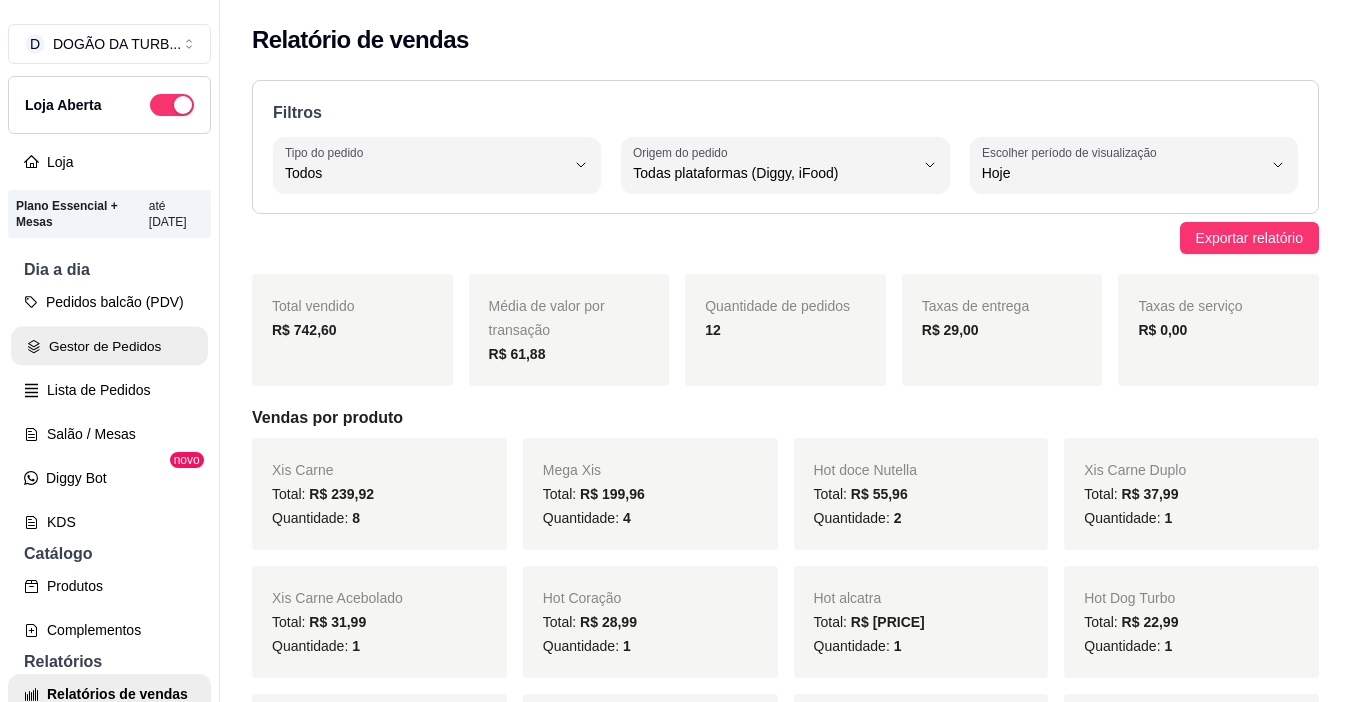 click on "Gestor de Pedidos" at bounding box center (109, 346) 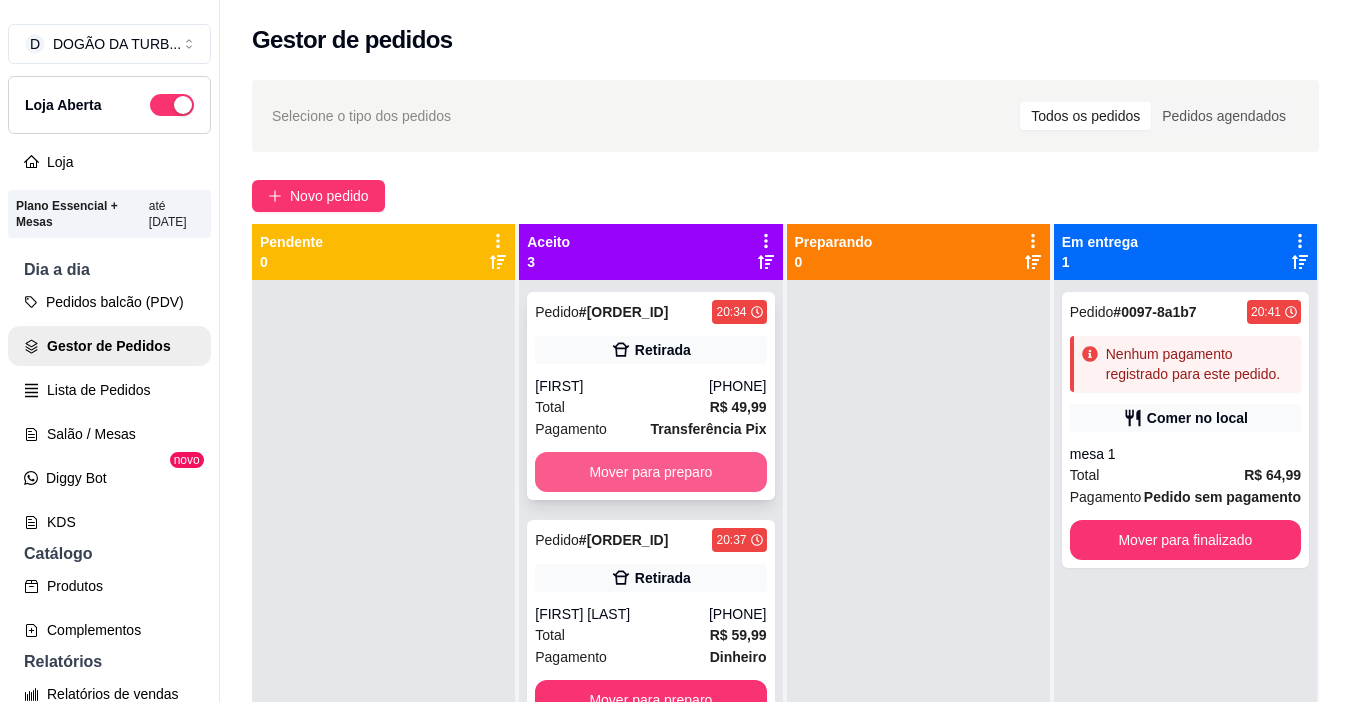 click on "Mover para preparo" at bounding box center (650, 472) 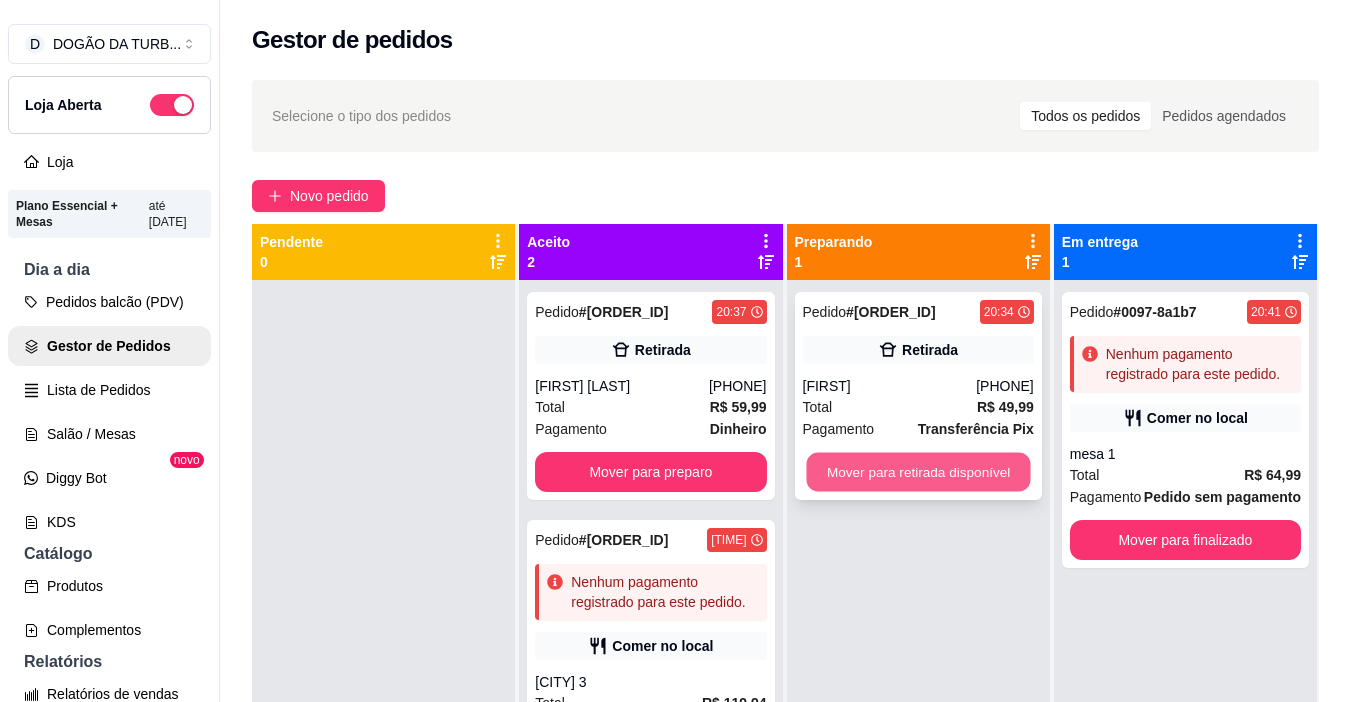 click on "Mover para retirada disponível" at bounding box center [918, 472] 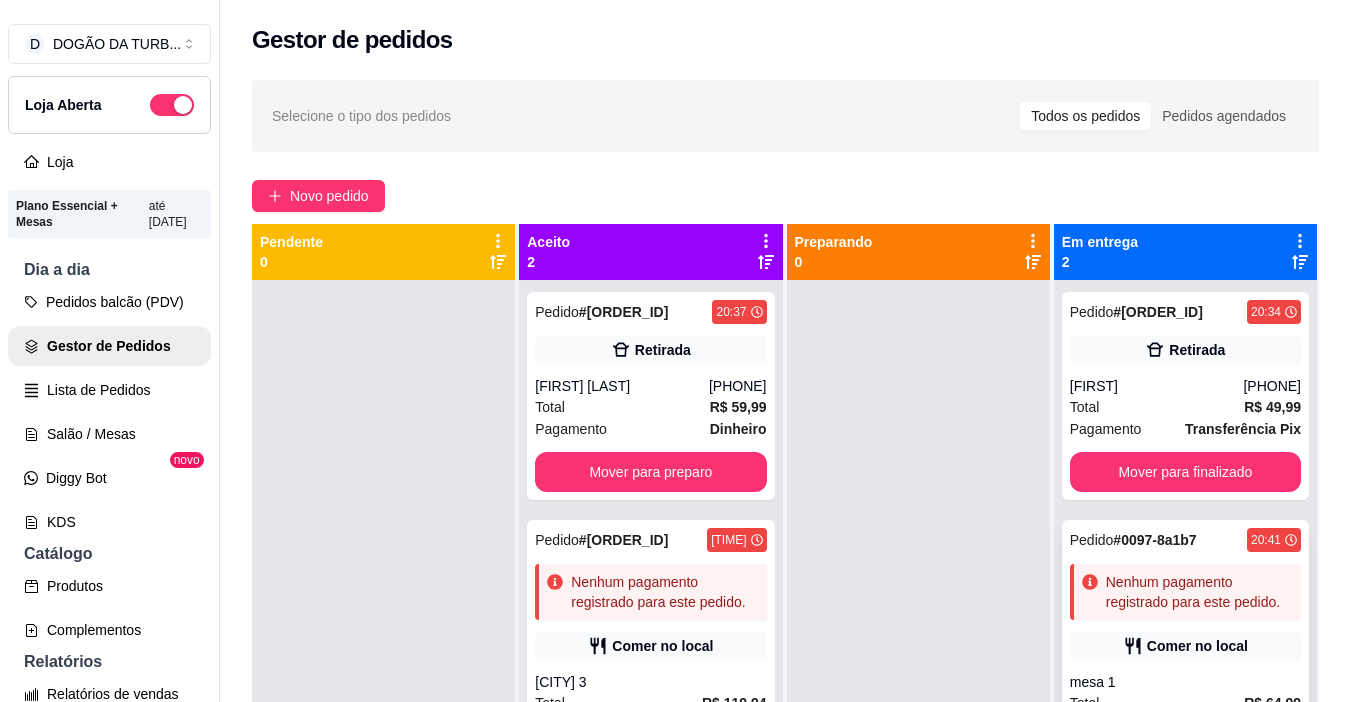 scroll, scrollTop: 56, scrollLeft: 0, axis: vertical 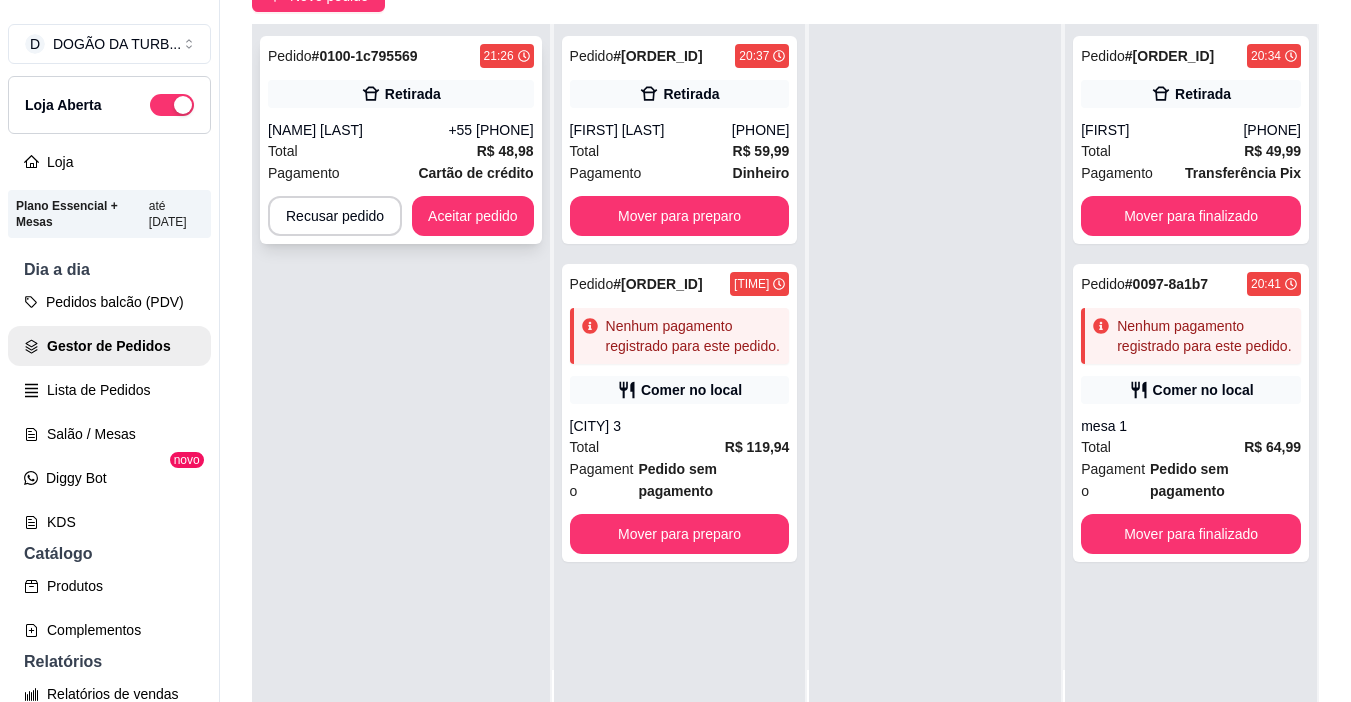 click on "Total R$ 48,98" at bounding box center [401, 151] 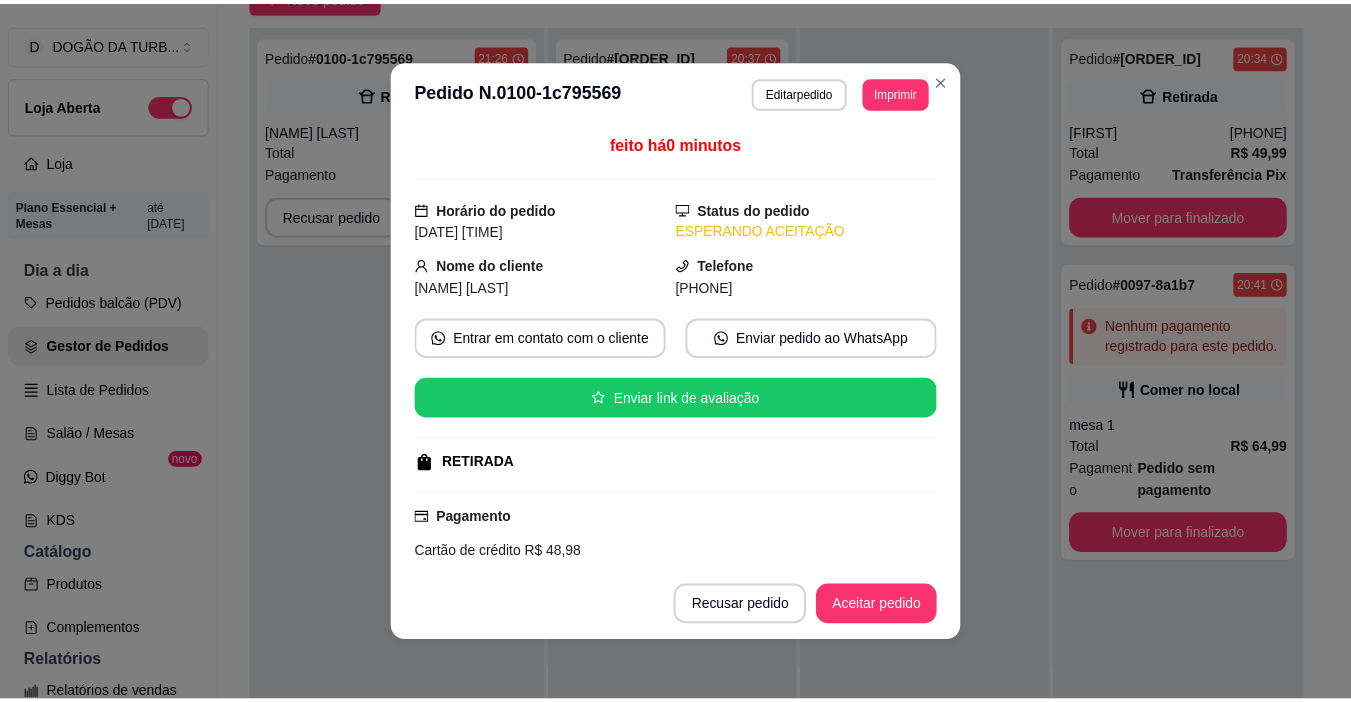 scroll, scrollTop: 275, scrollLeft: 0, axis: vertical 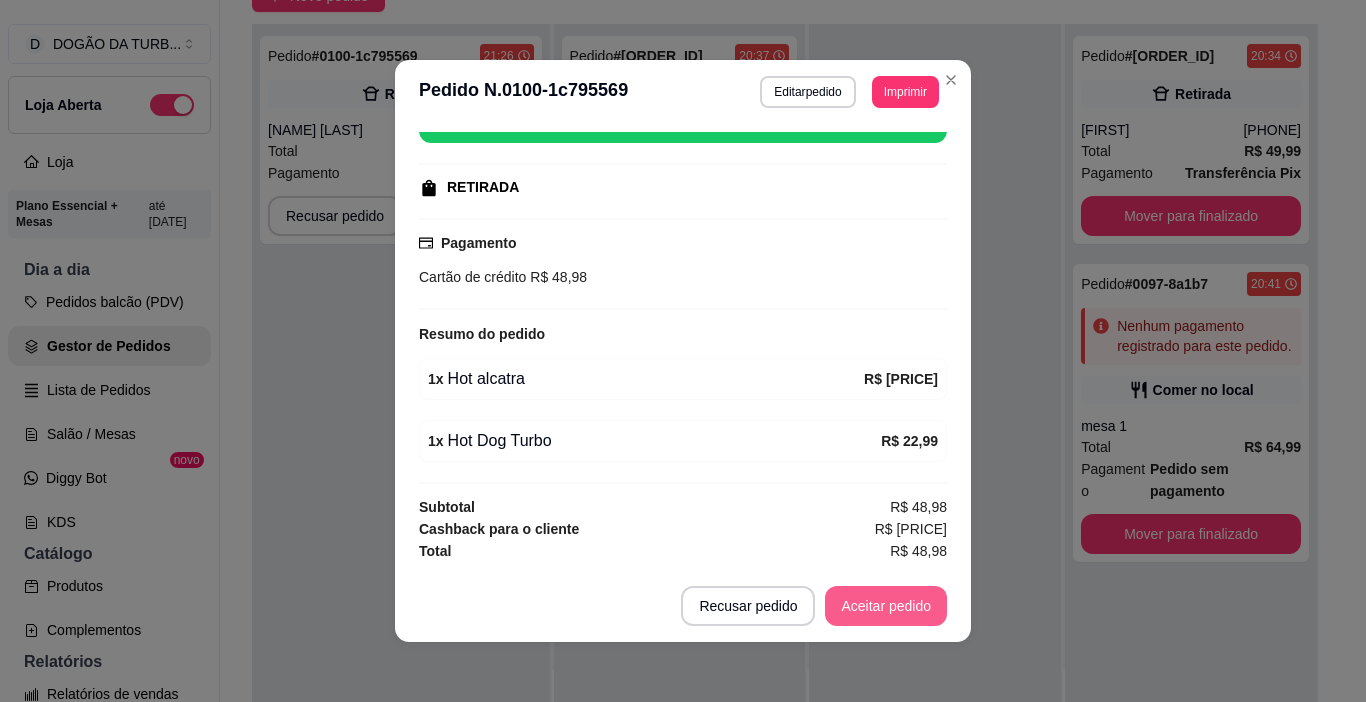 click on "Aceitar pedido" at bounding box center (886, 606) 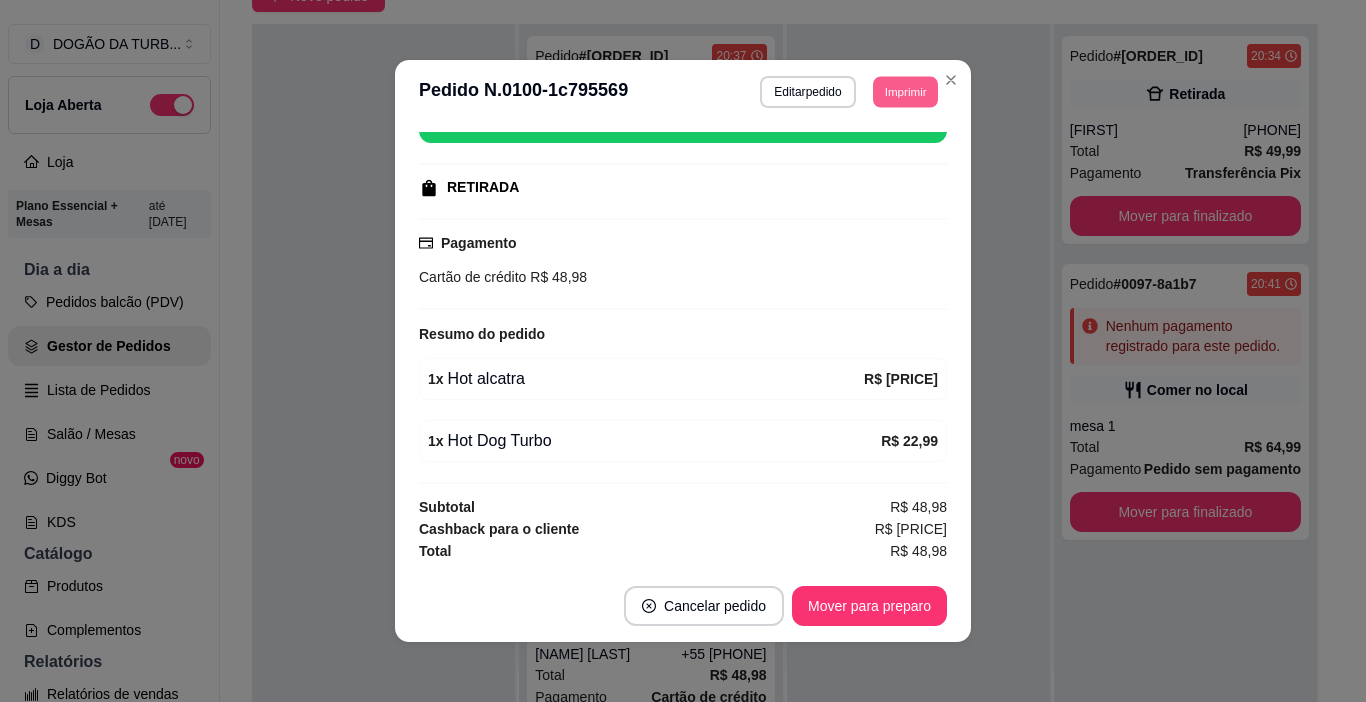 click on "Imprimir" at bounding box center [905, 91] 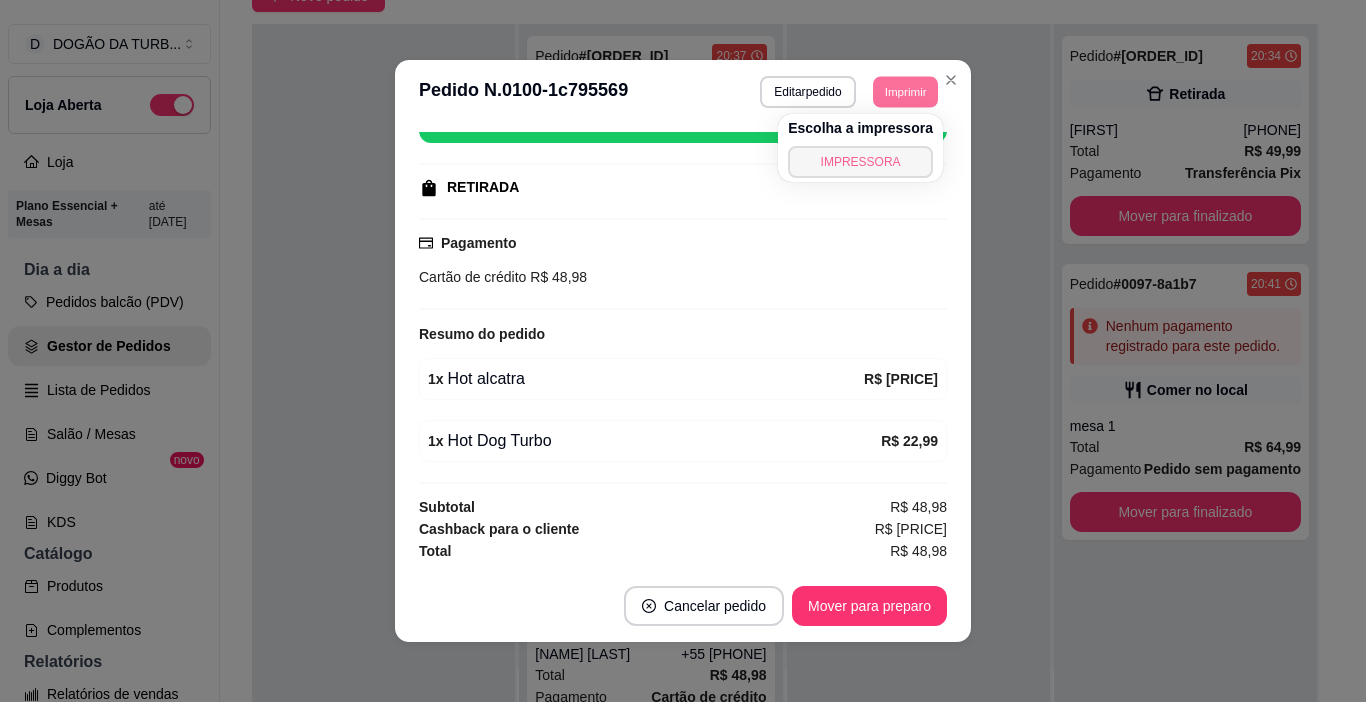 click on "IMPRESSORA" at bounding box center [860, 162] 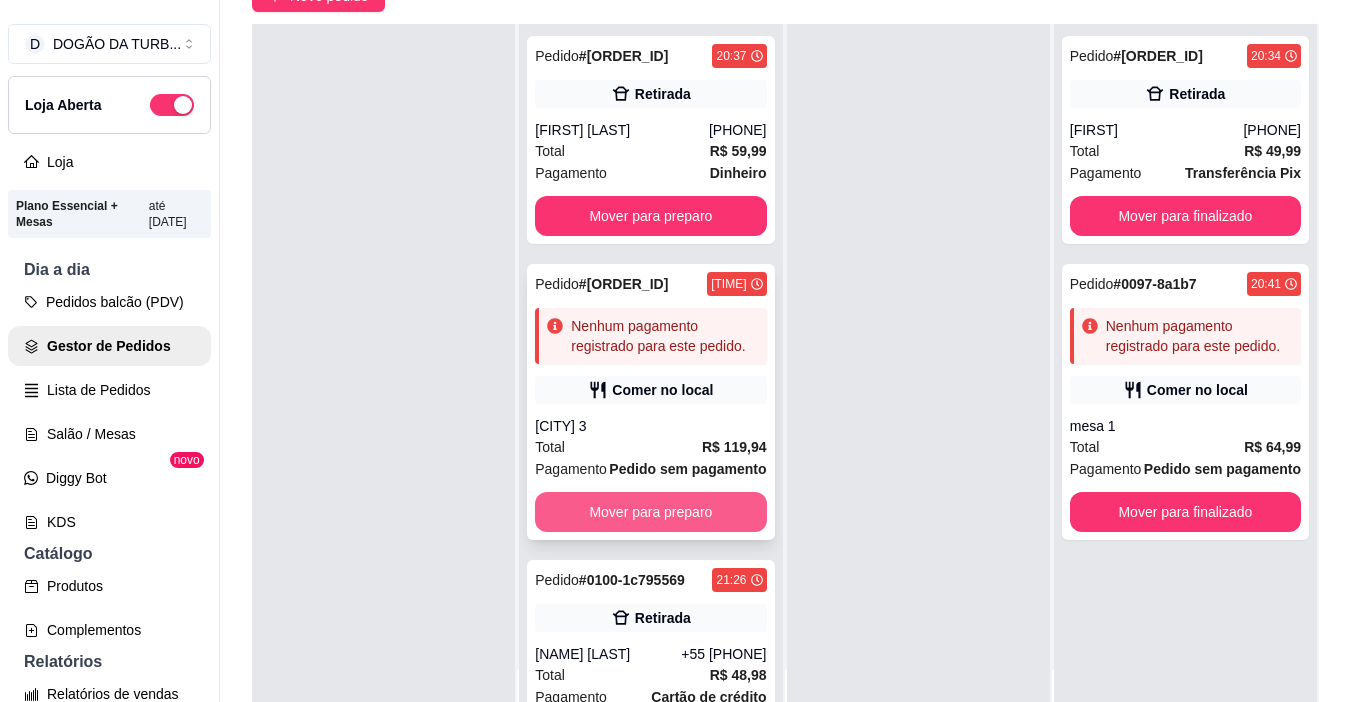 scroll, scrollTop: 132, scrollLeft: 0, axis: vertical 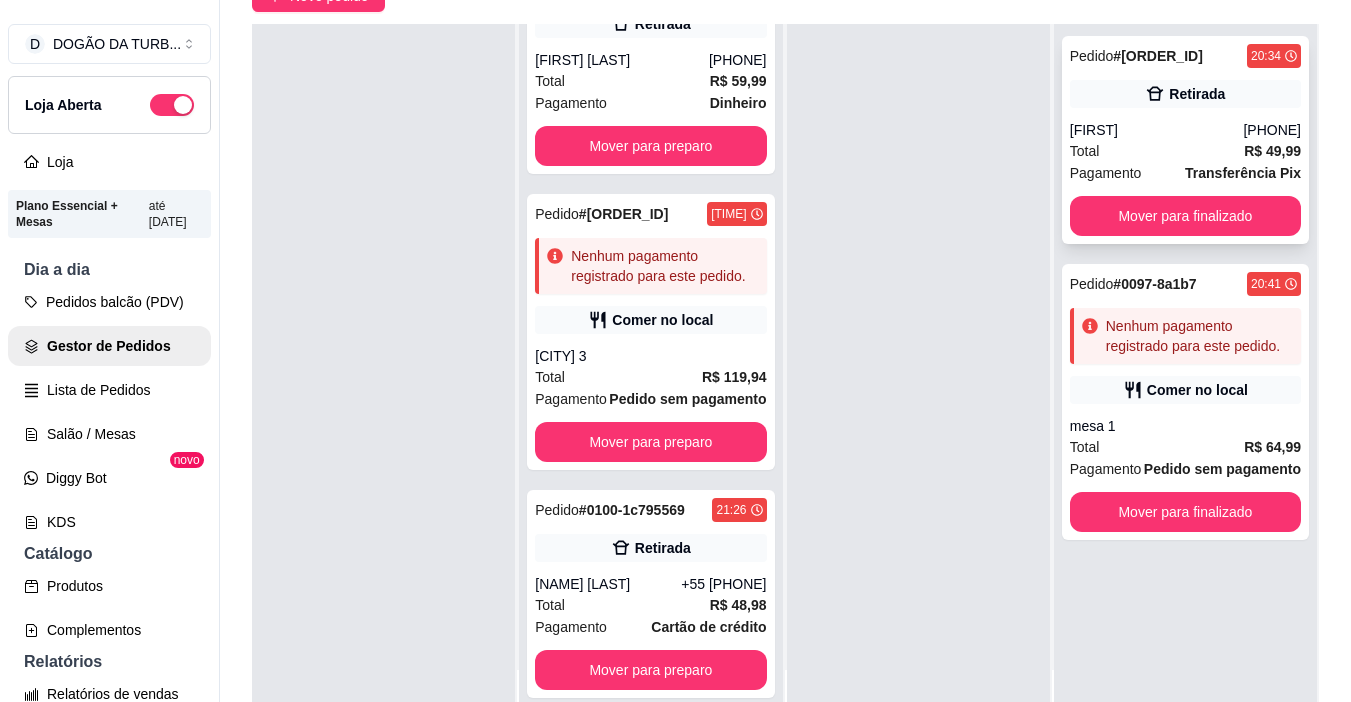 click on "[FIRST]" at bounding box center (1157, 130) 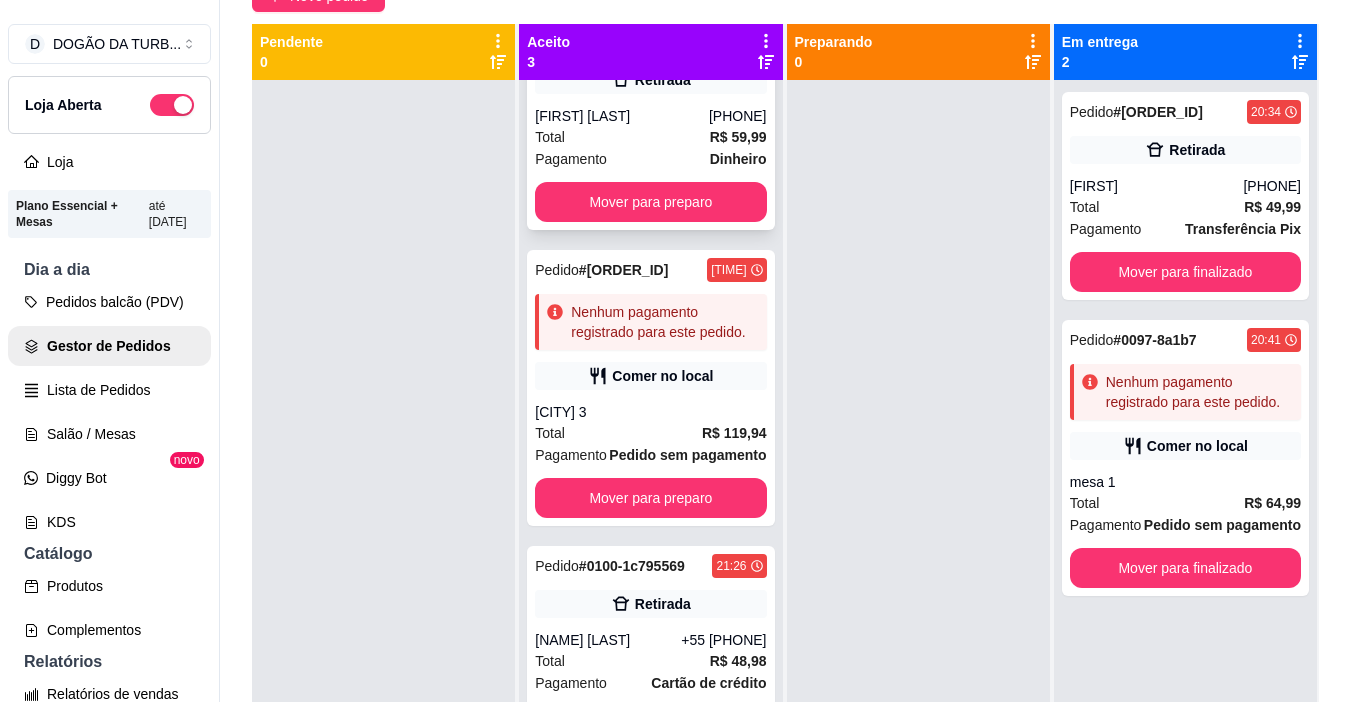 scroll, scrollTop: 0, scrollLeft: 0, axis: both 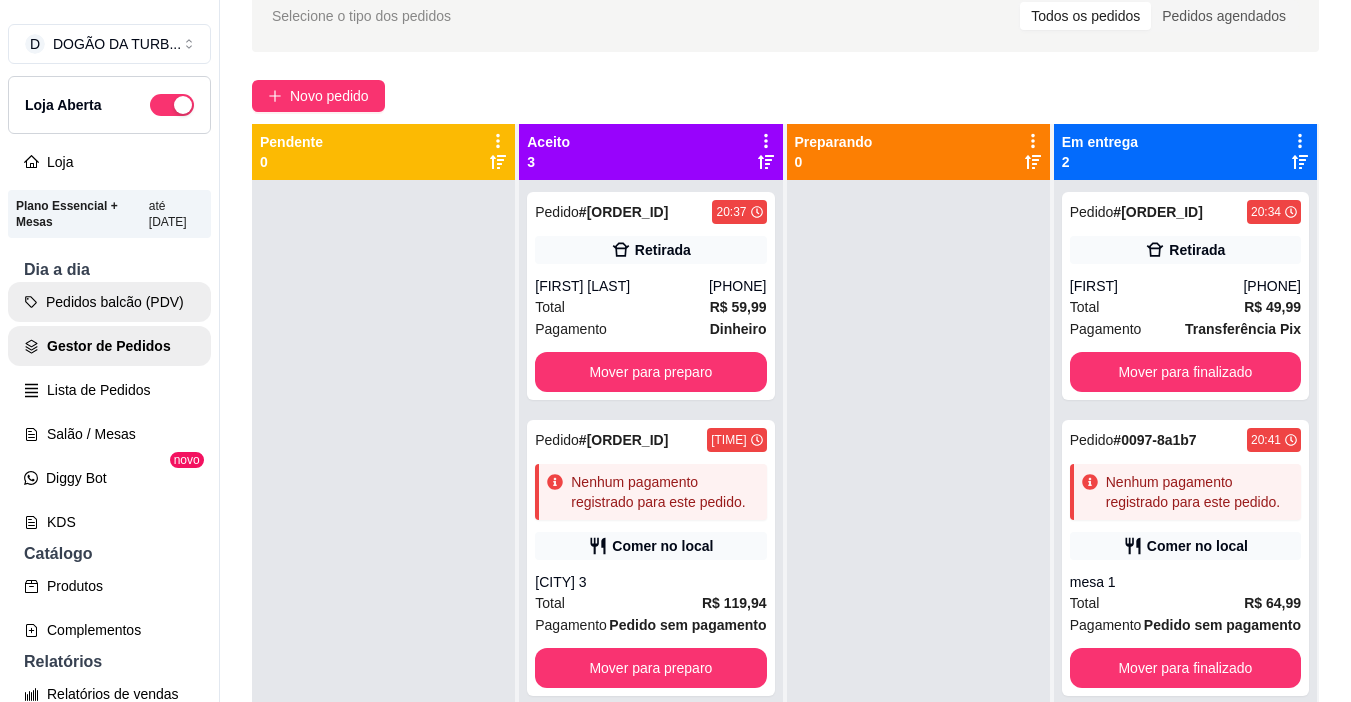 click on "Pedidos balcão (PDV)" at bounding box center (109, 302) 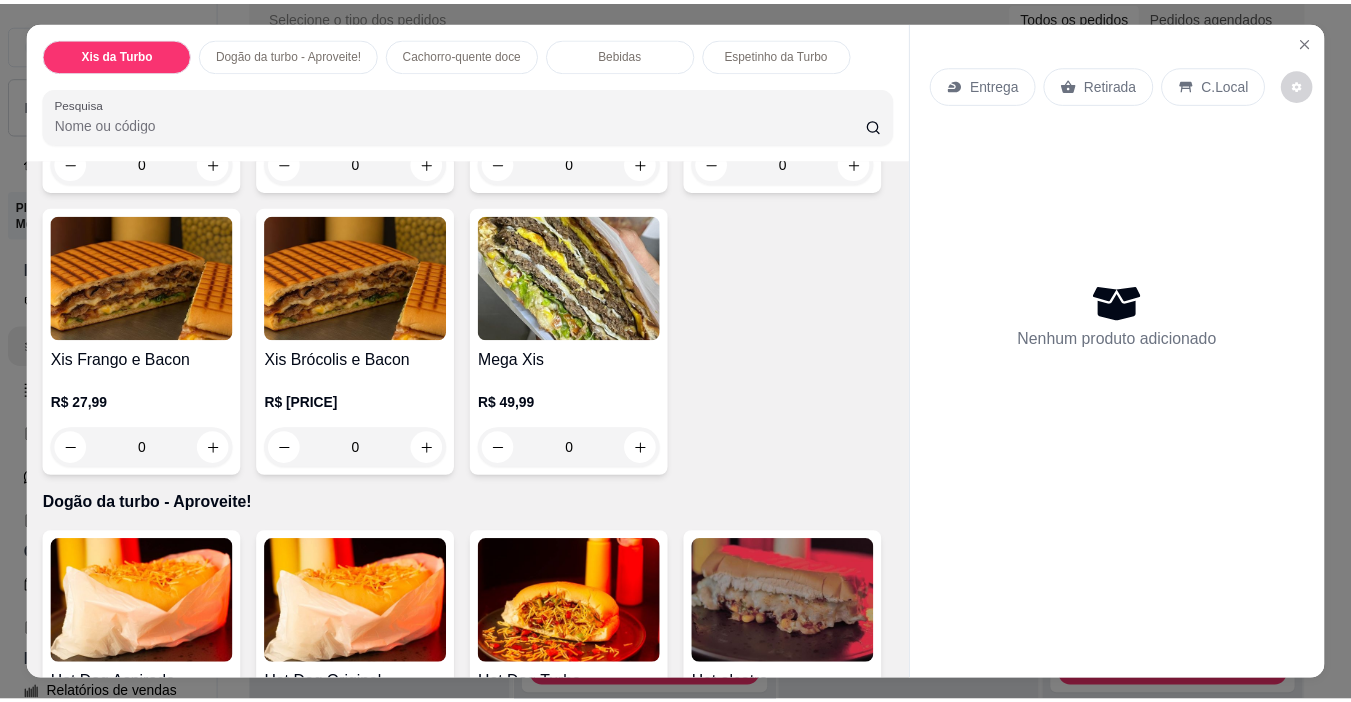 scroll, scrollTop: 1100, scrollLeft: 0, axis: vertical 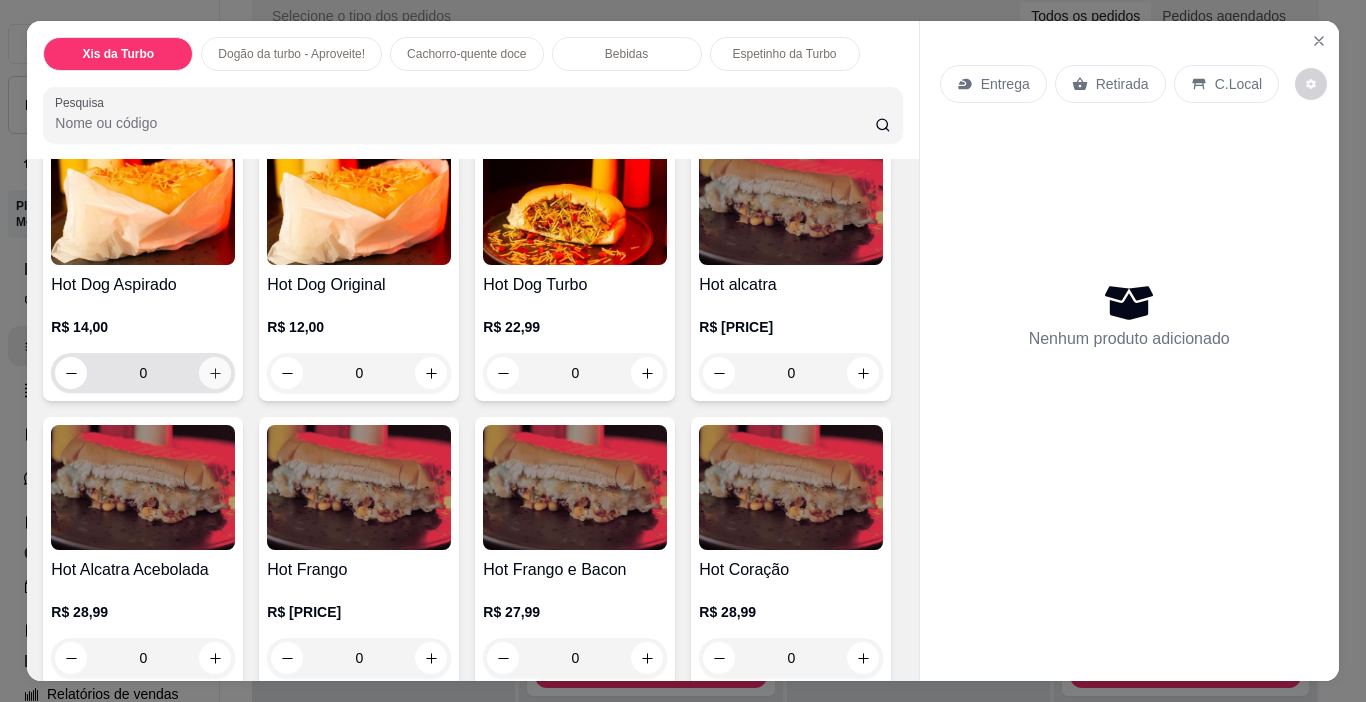 click 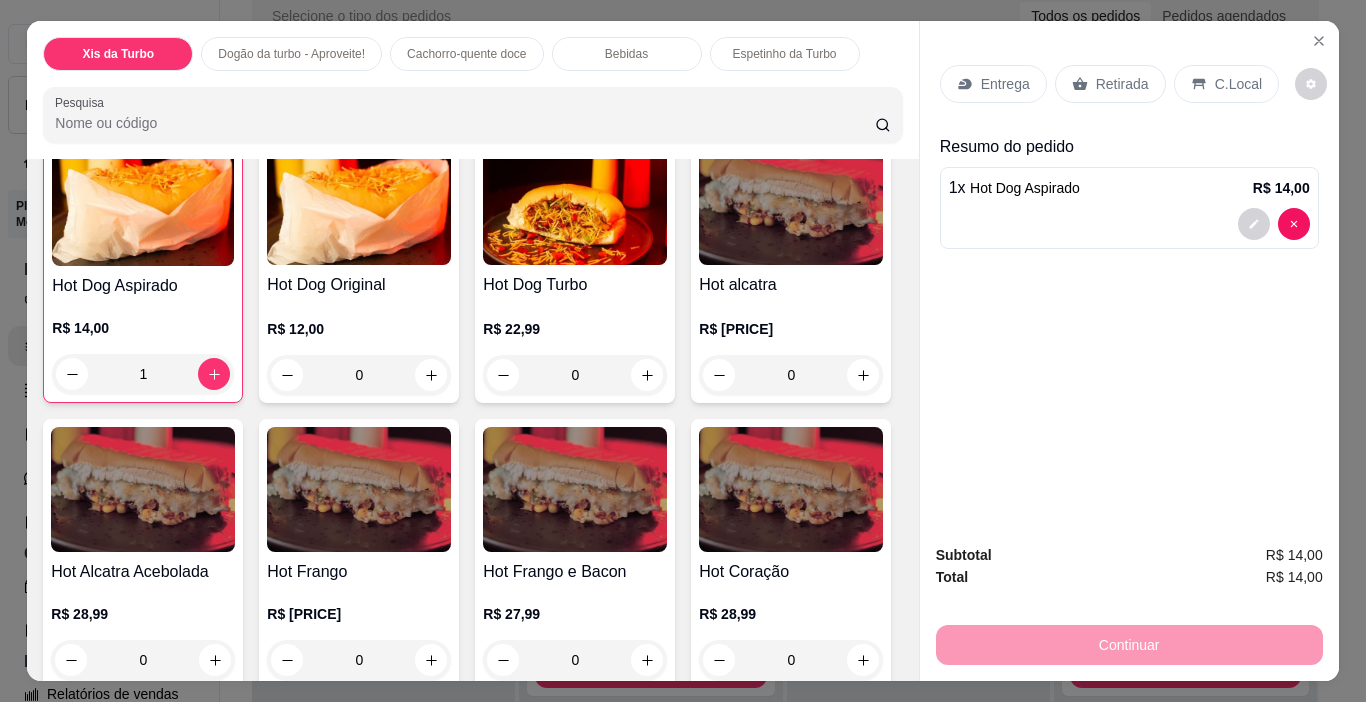 click on "Retirada" at bounding box center [1110, 84] 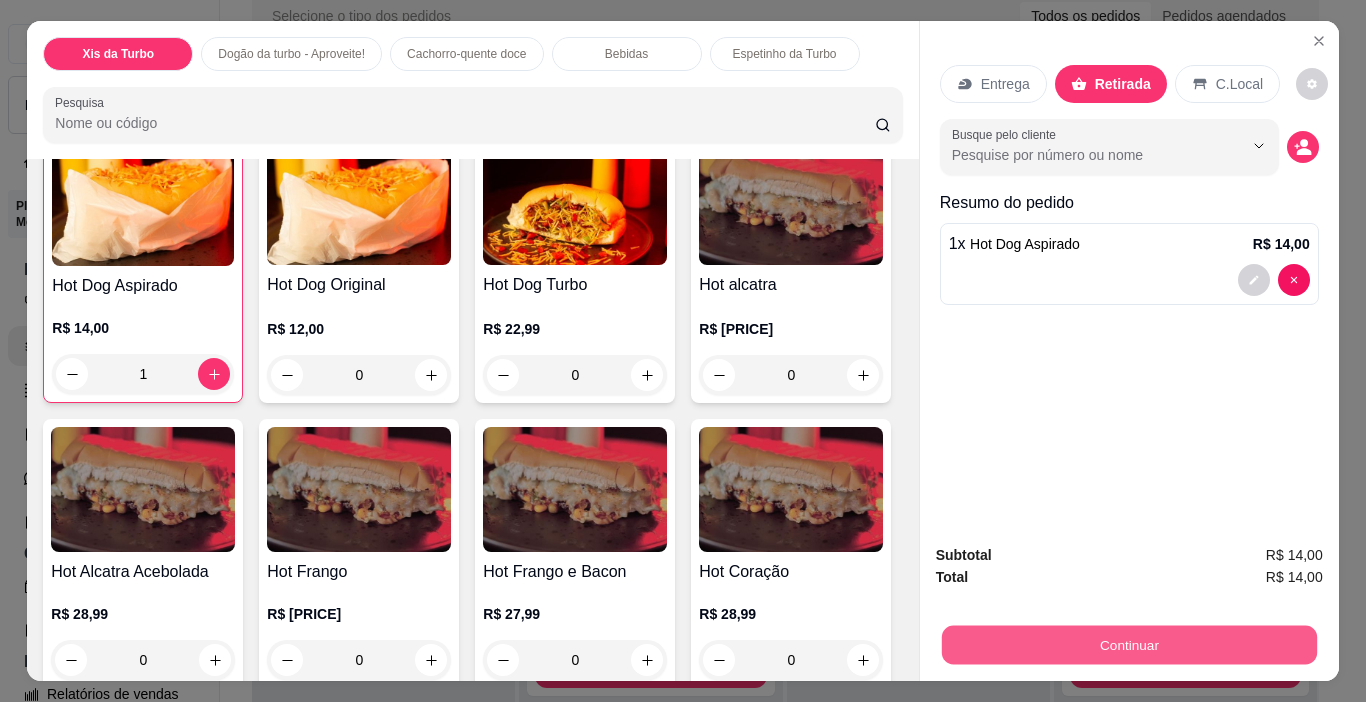 click on "Continuar" at bounding box center [1128, 645] 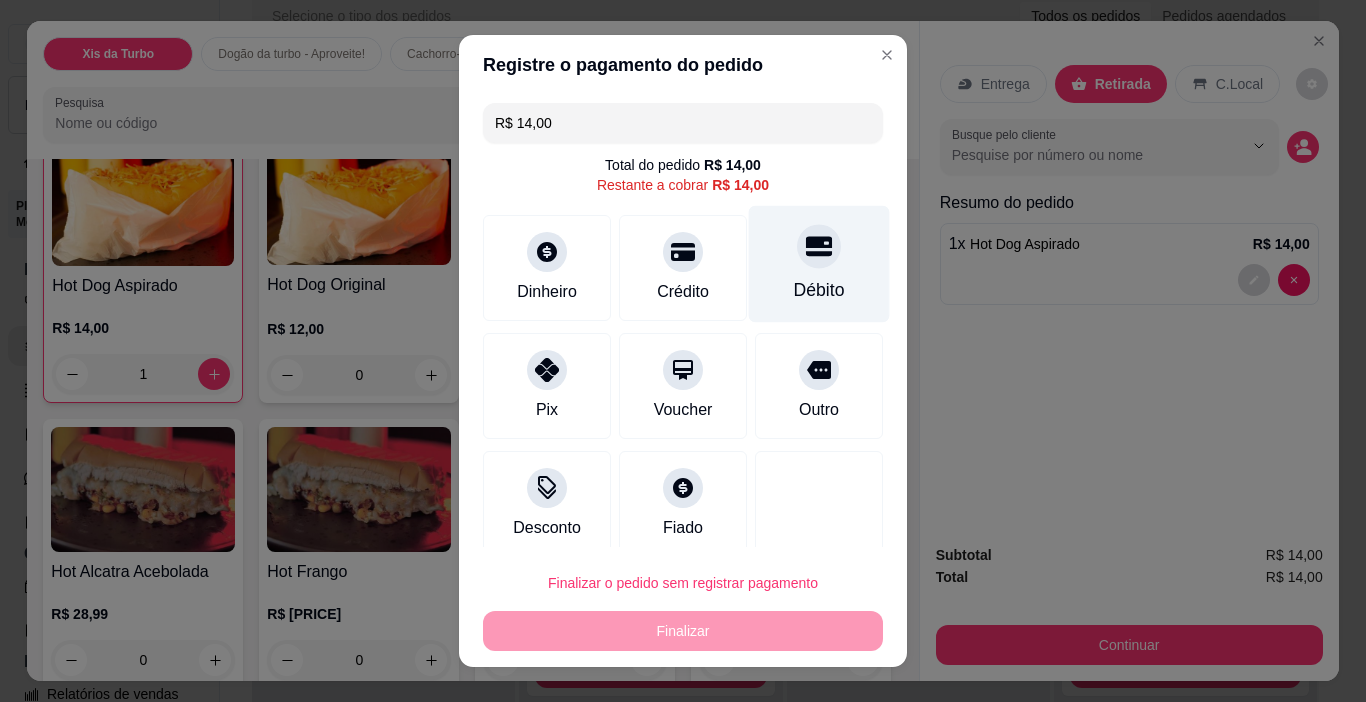 click on "Débito" at bounding box center [819, 264] 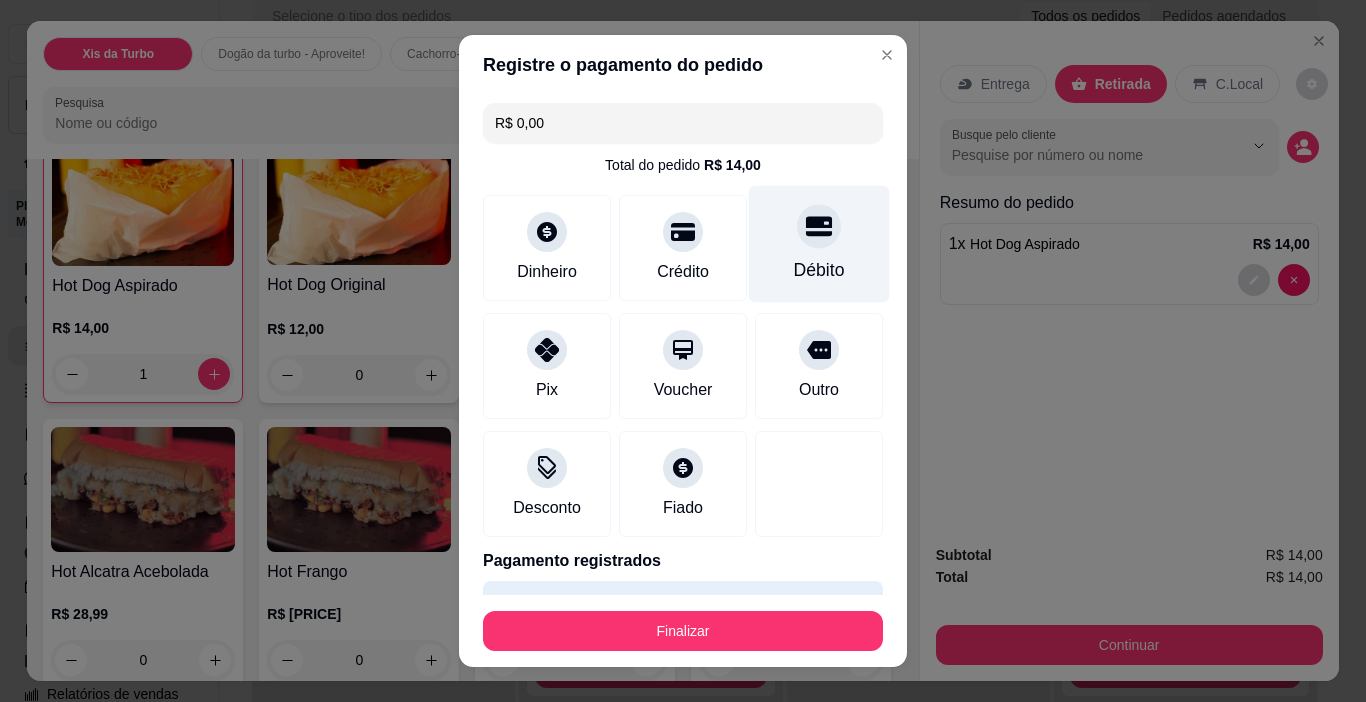 click on "Débito" at bounding box center (819, 244) 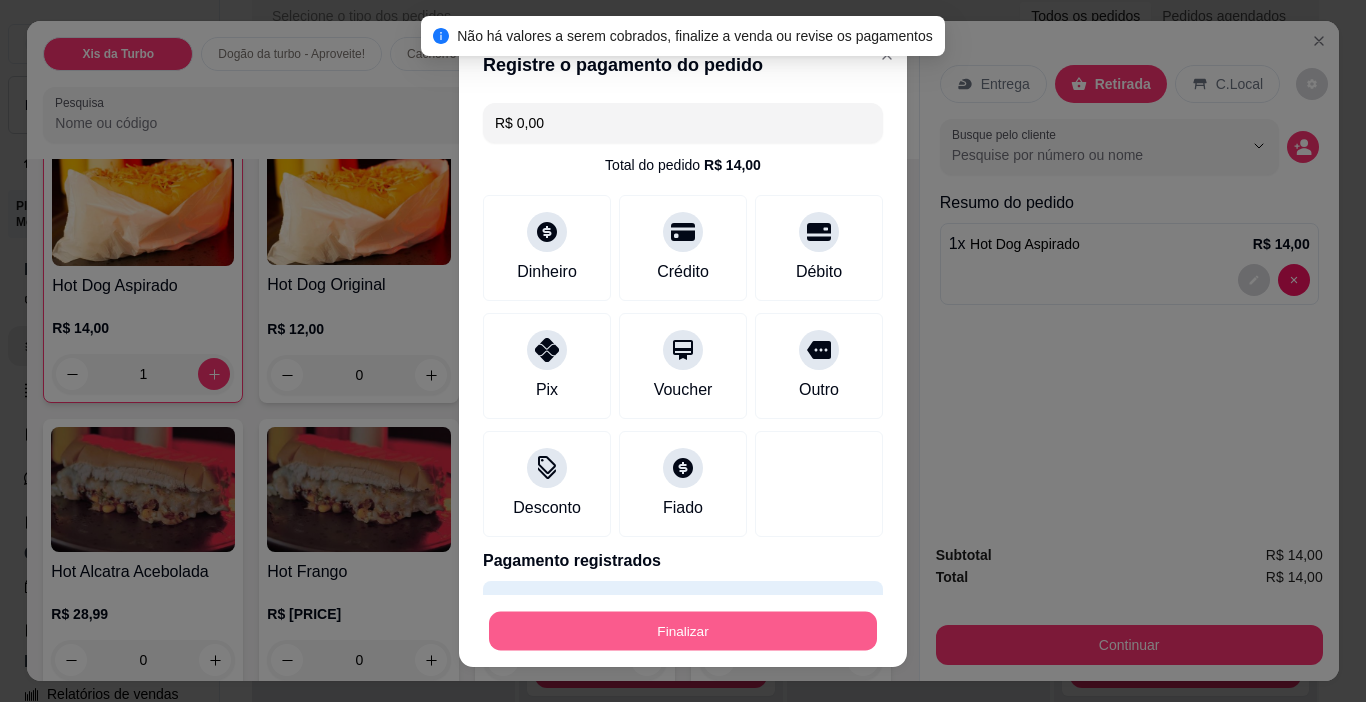click on "Finalizar" at bounding box center (683, 631) 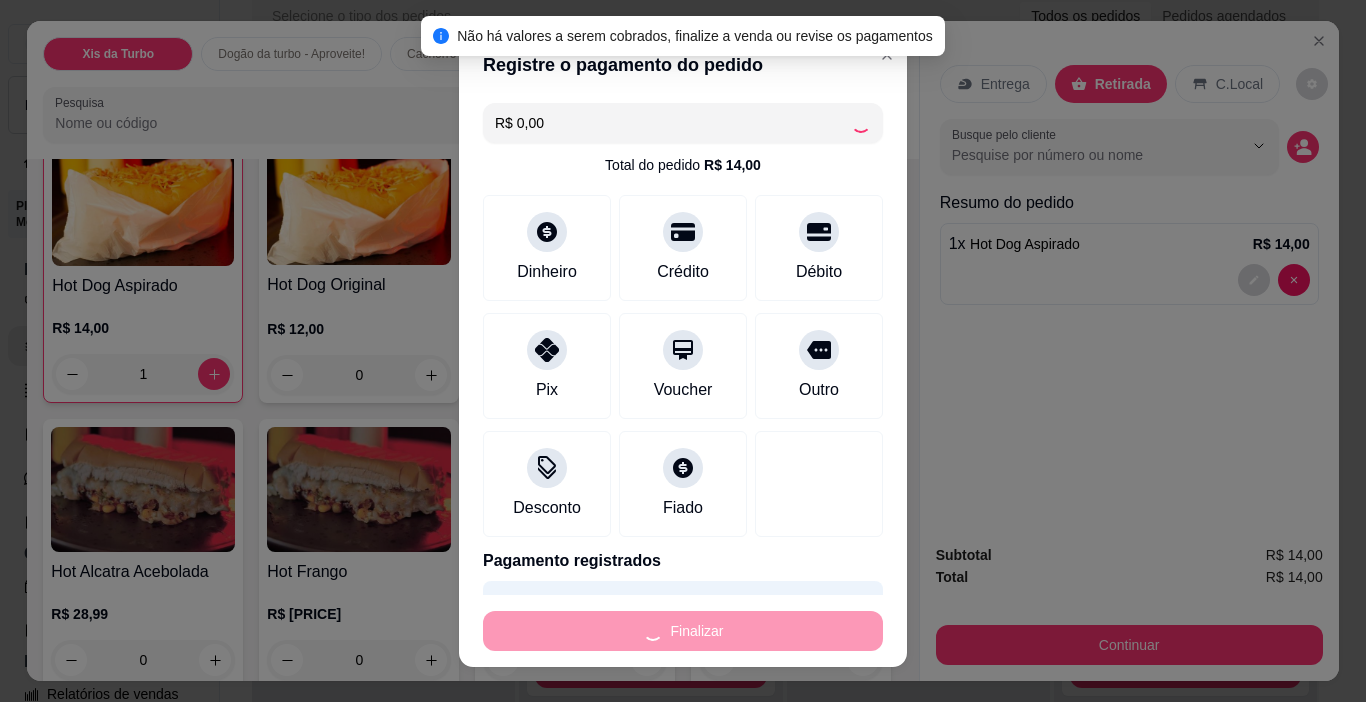 type on "0" 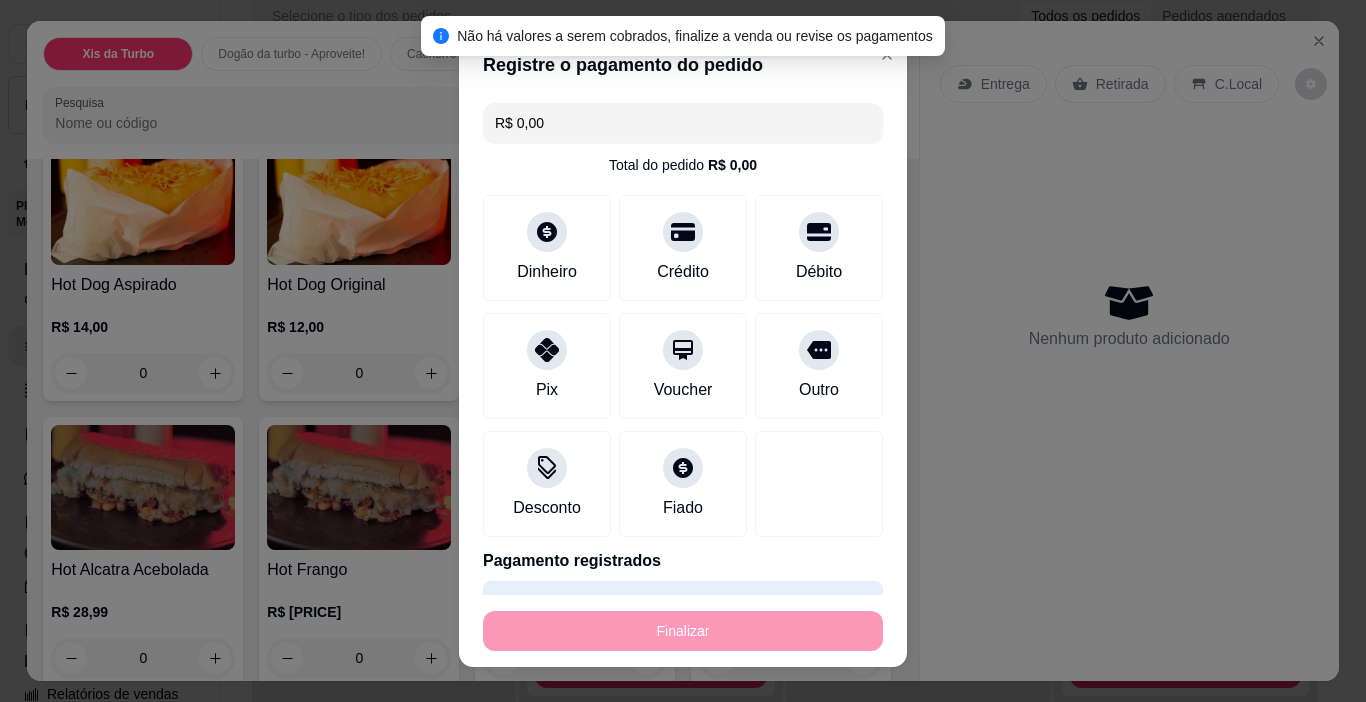 type on "-R$ 14,00" 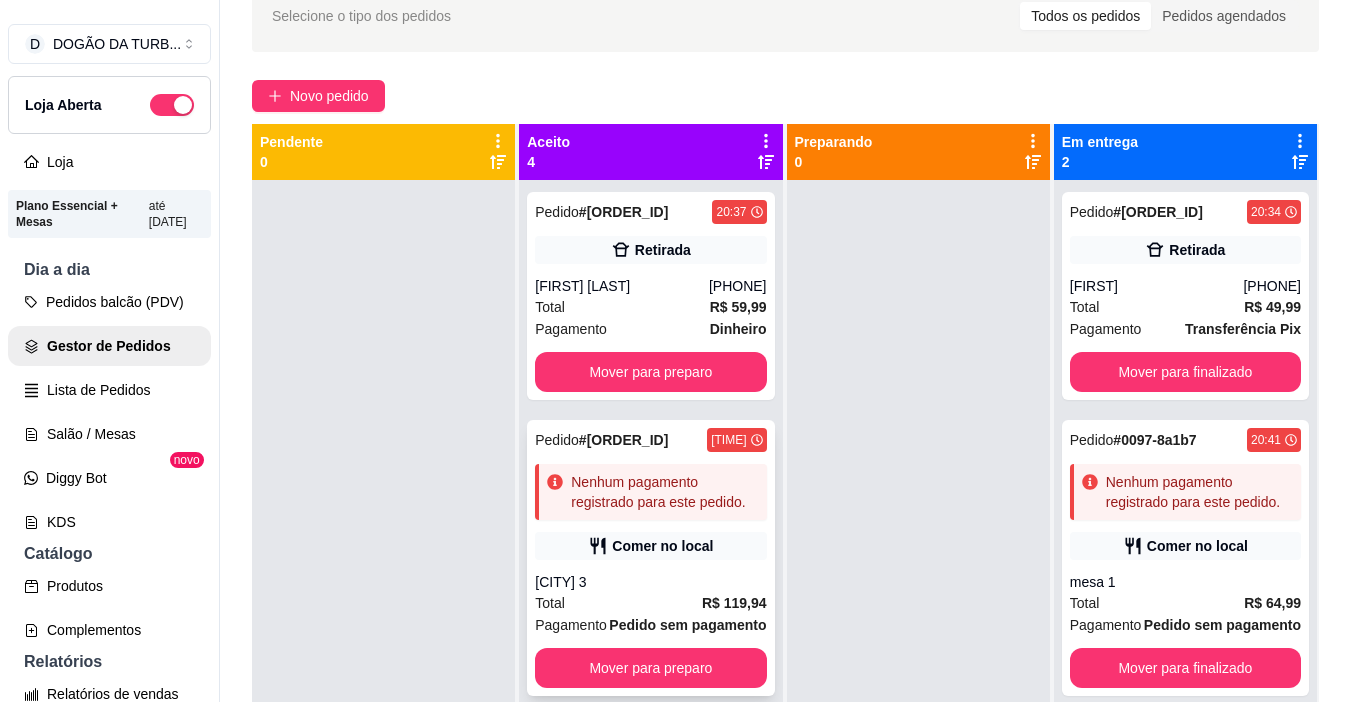 scroll, scrollTop: 360, scrollLeft: 0, axis: vertical 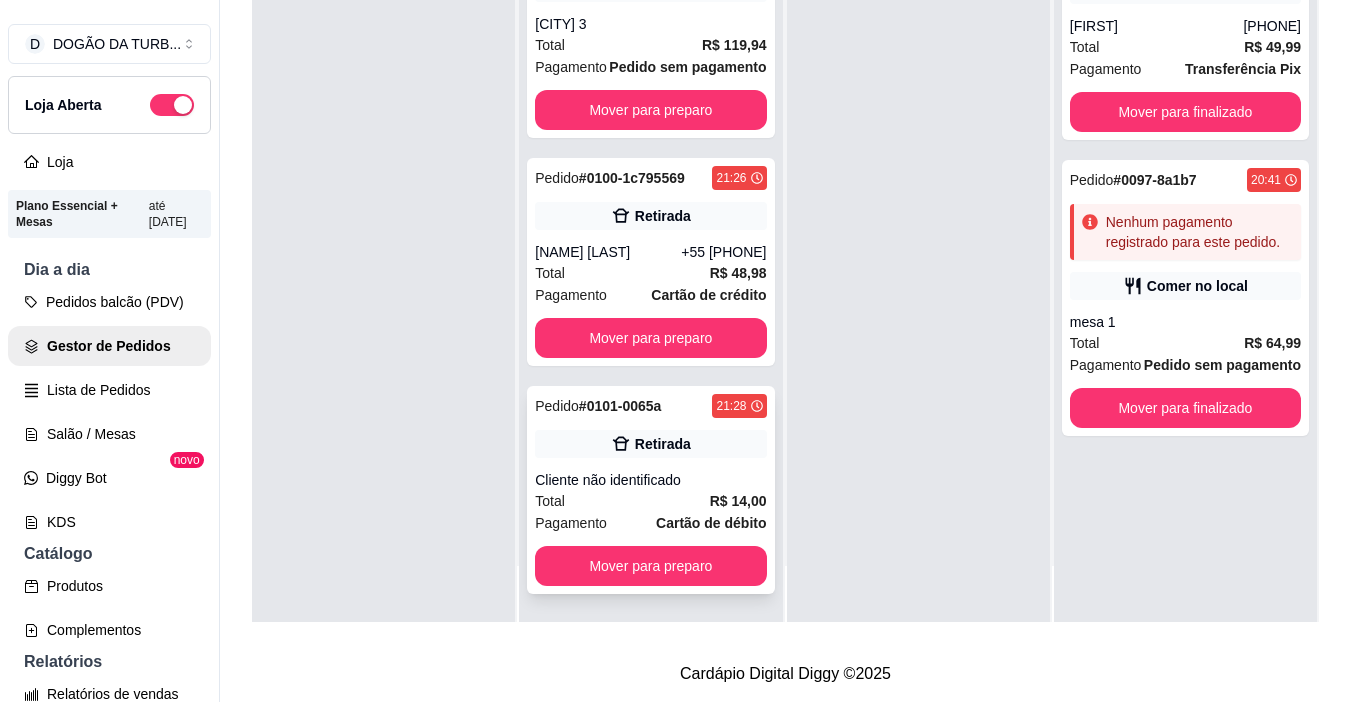 click on "Cliente não identificado" at bounding box center (650, 480) 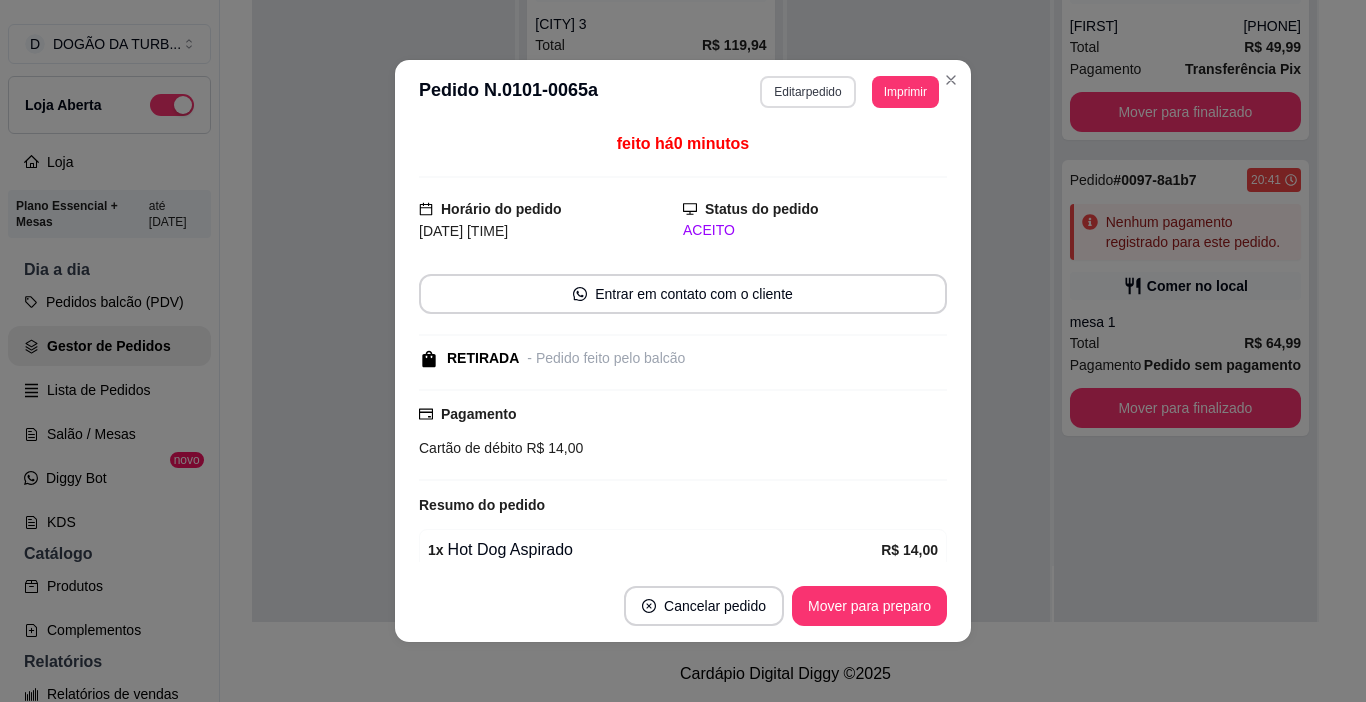 click on "Editar  pedido" at bounding box center [807, 92] 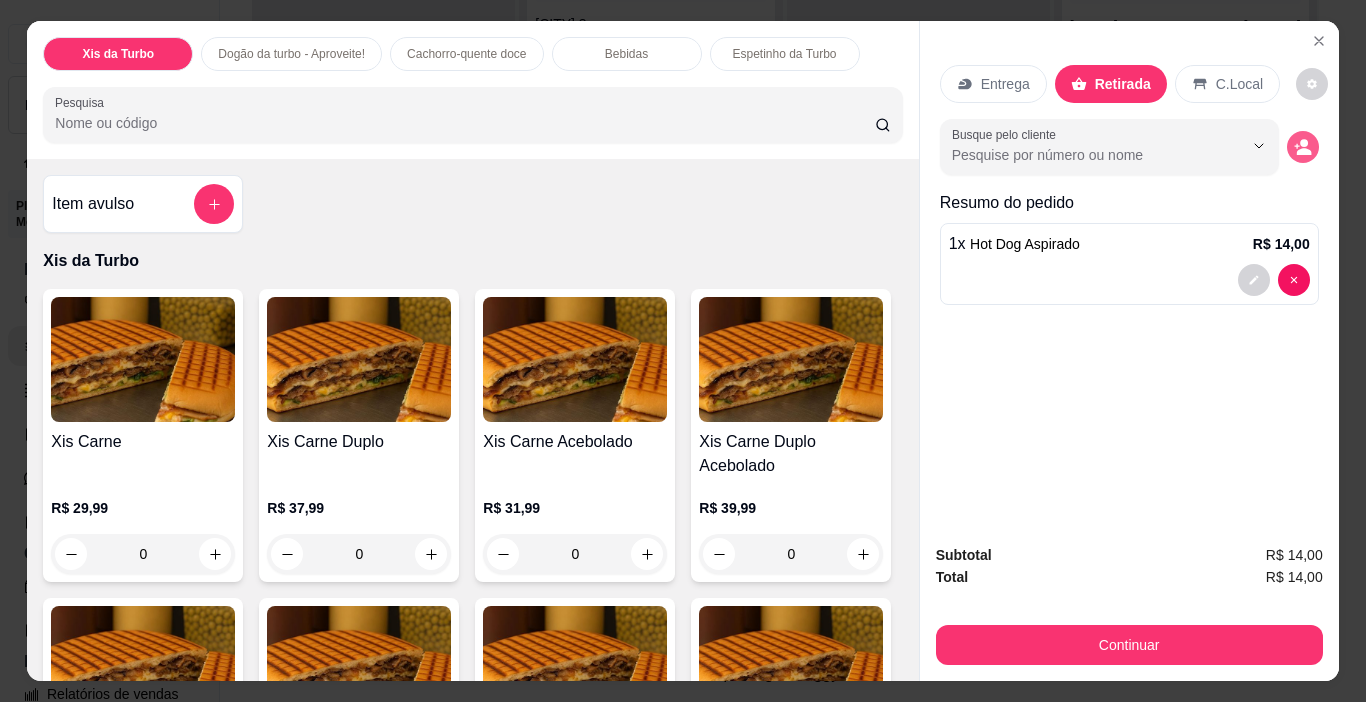 click on "Busque pelo cliente" at bounding box center [1129, 147] 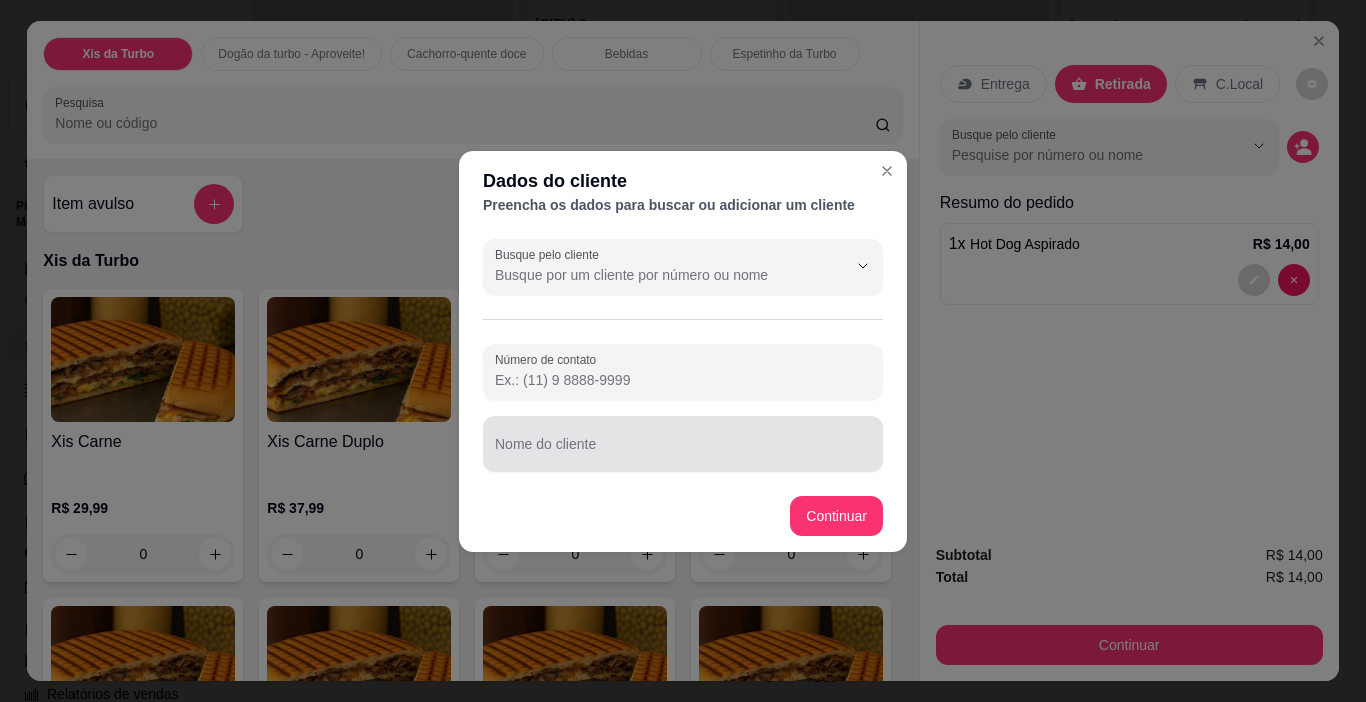 click at bounding box center (683, 444) 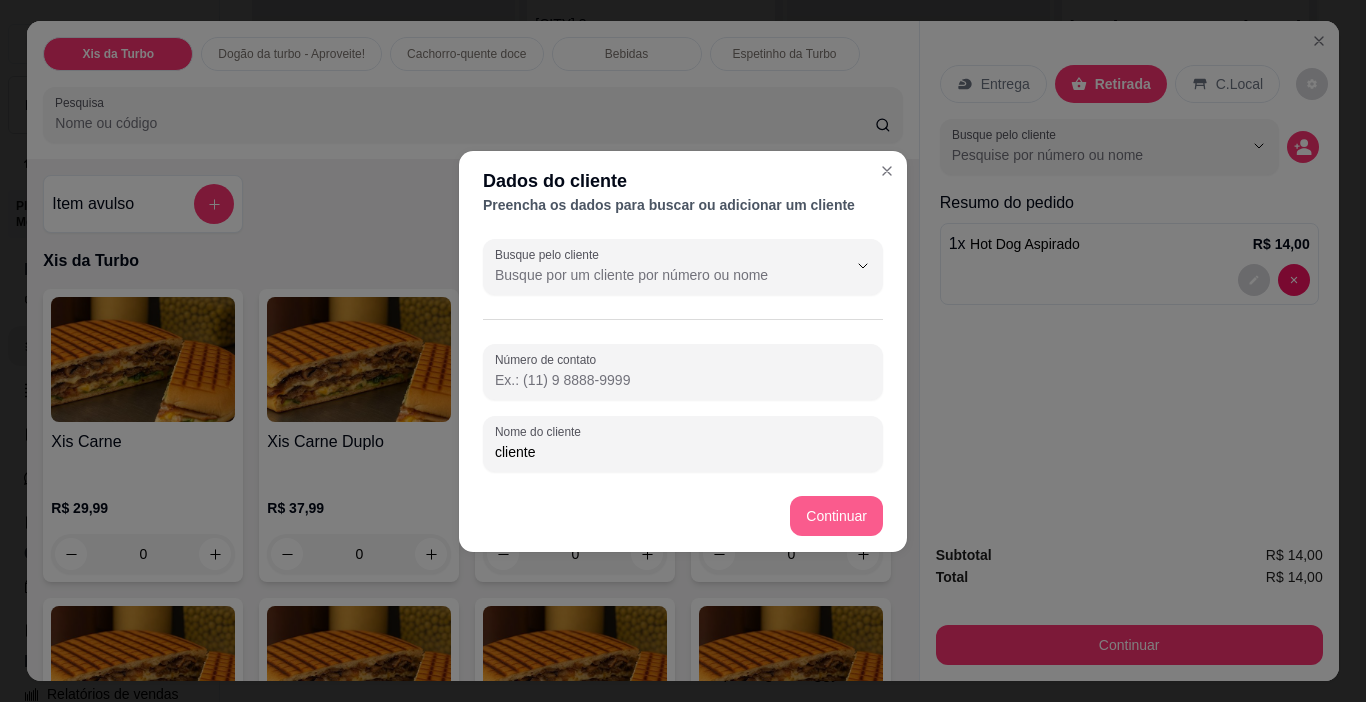 type on "cliente" 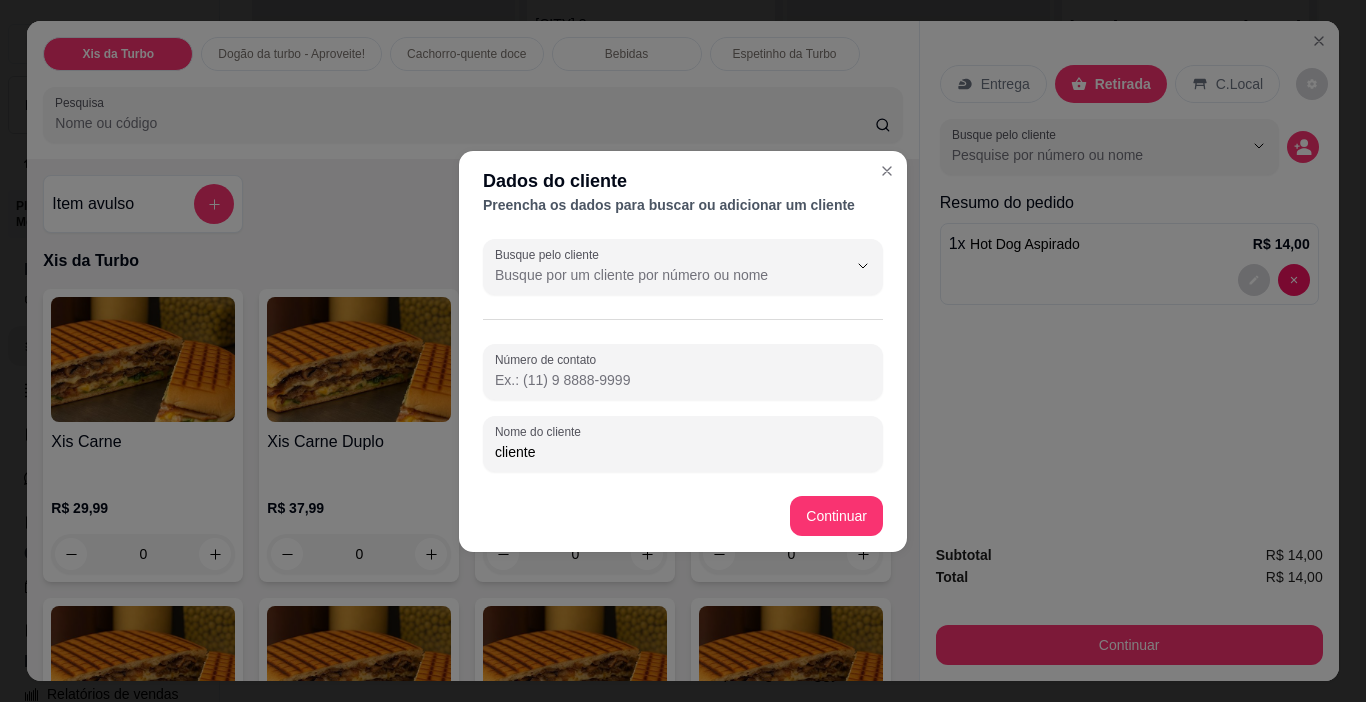 click on "Continuar" at bounding box center [683, 516] 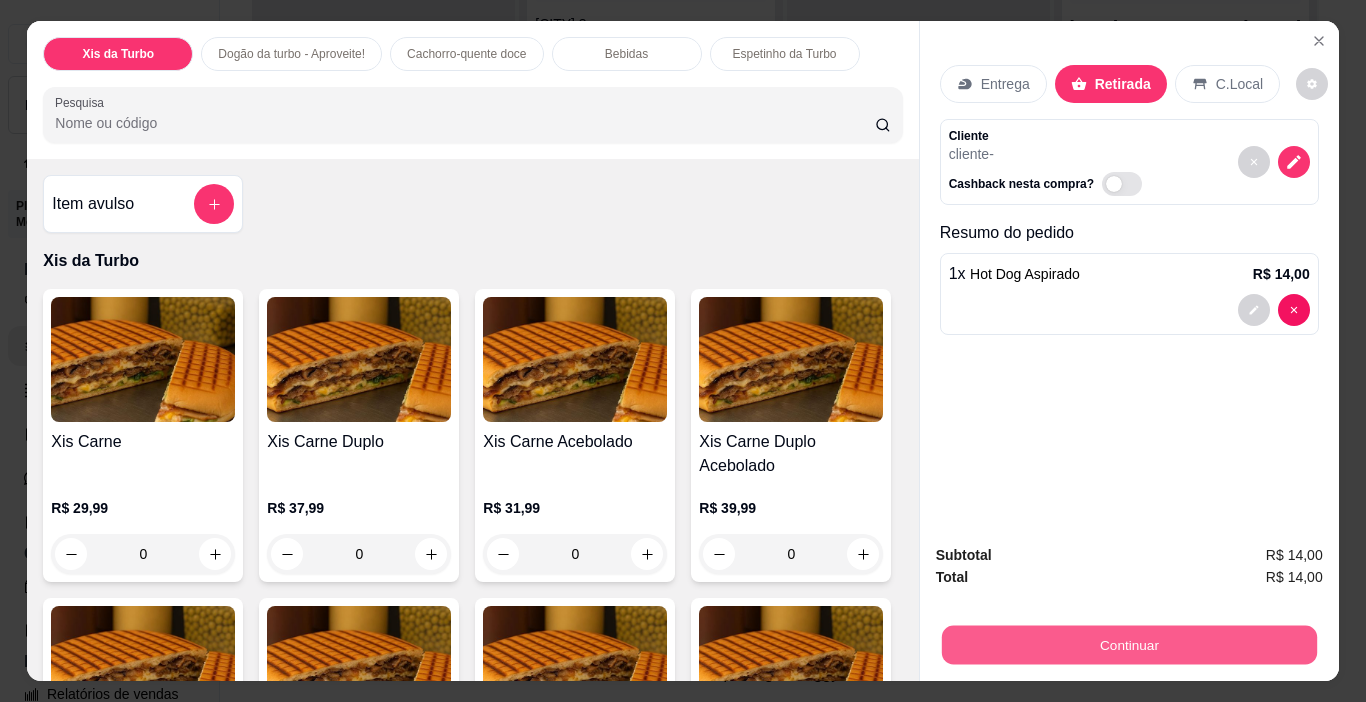 click on "Continuar" at bounding box center (1128, 645) 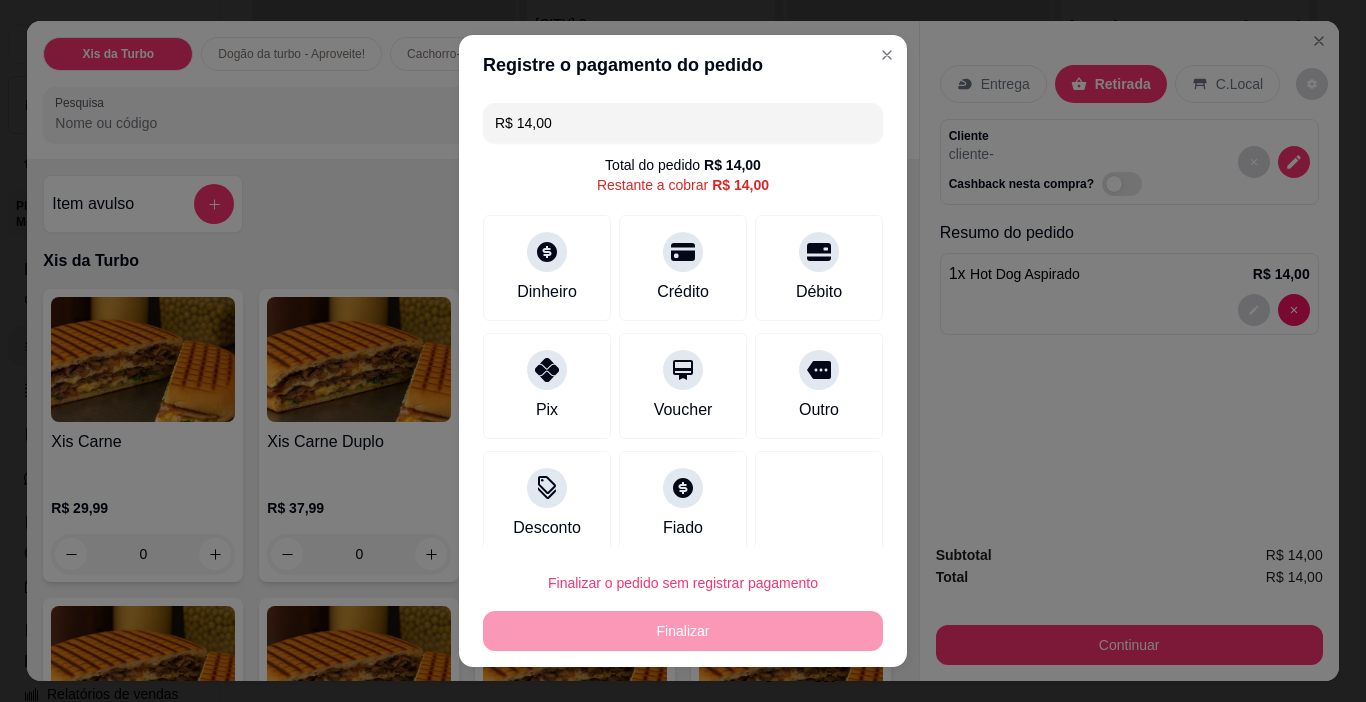 drag, startPoint x: 778, startPoint y: 274, endPoint x: 779, endPoint y: 419, distance: 145.00345 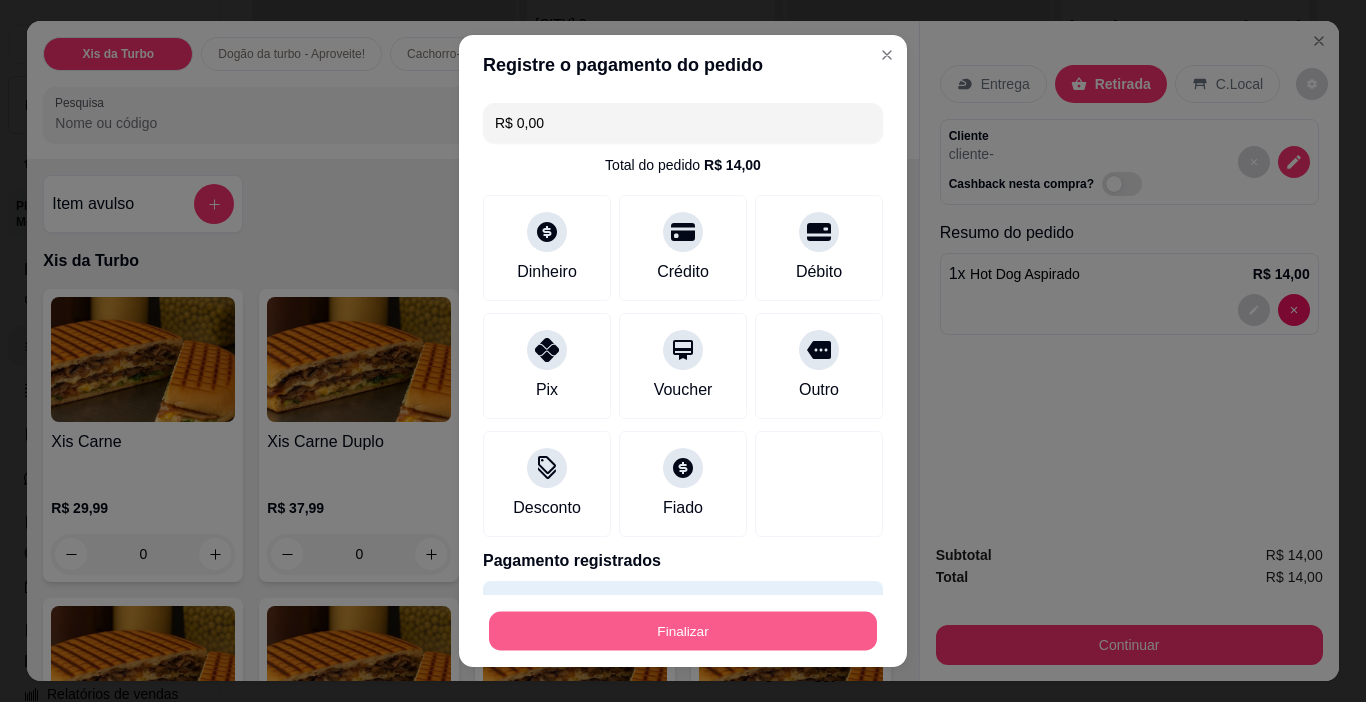 click on "Finalizar" at bounding box center [683, 631] 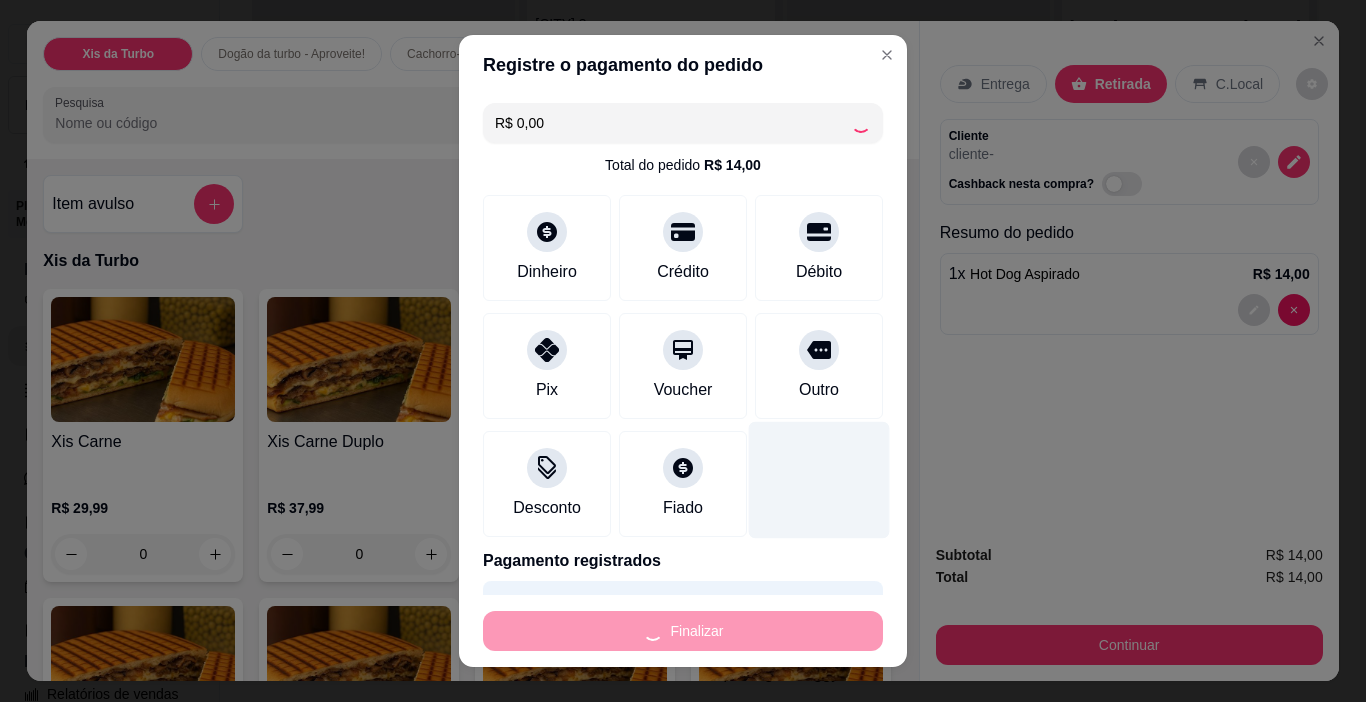 type on "0" 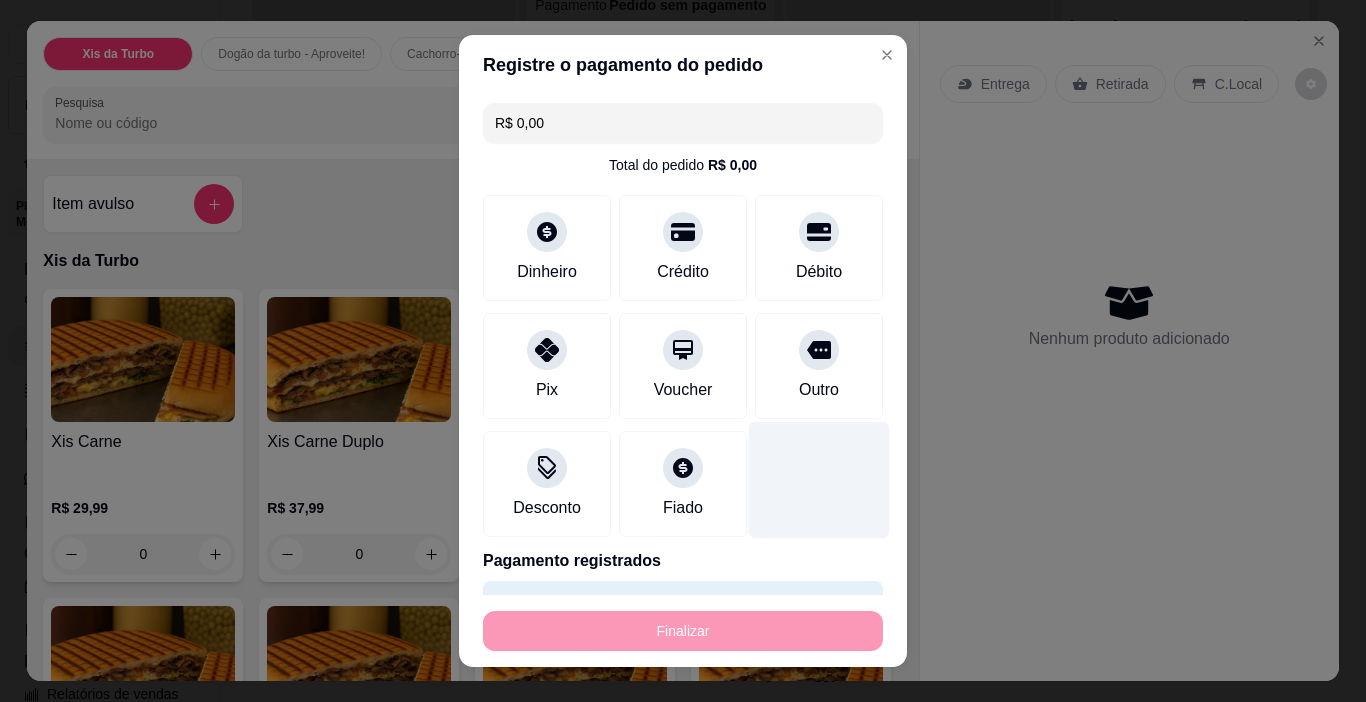 type on "-R$ 14,00" 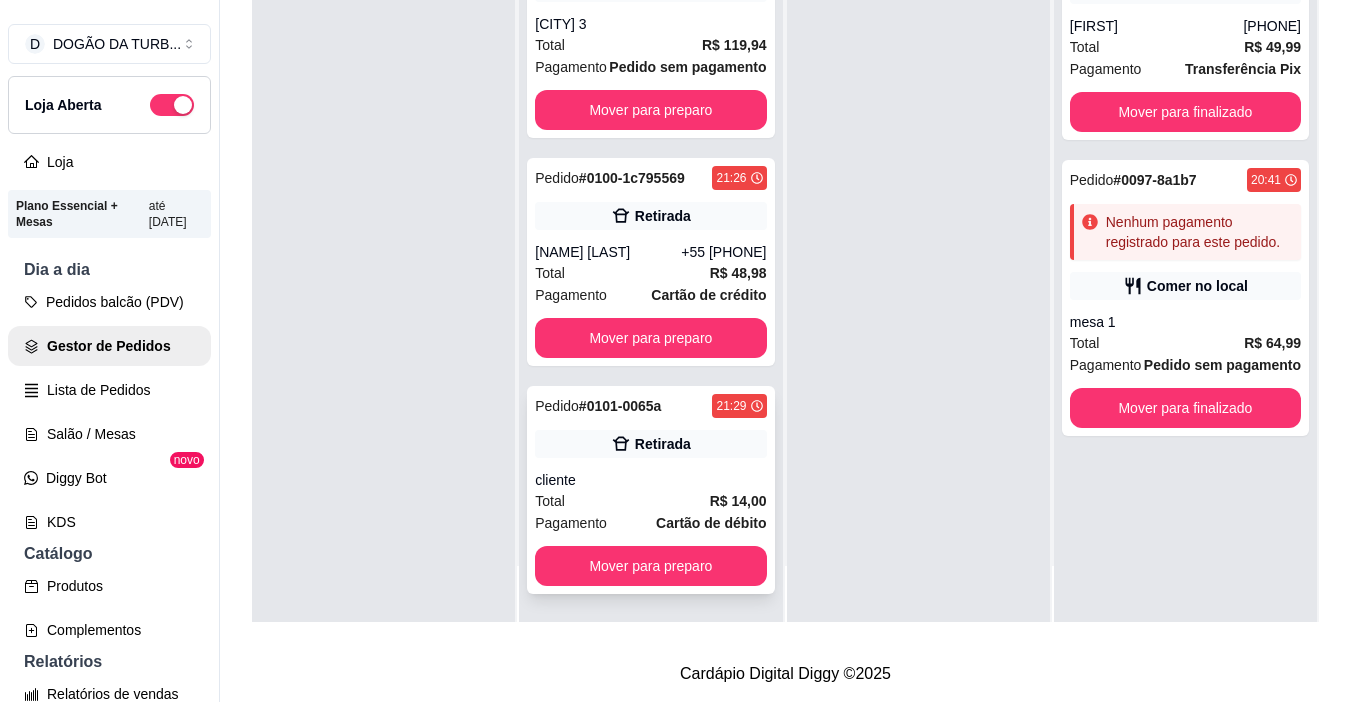 click on "cliente" at bounding box center (650, 480) 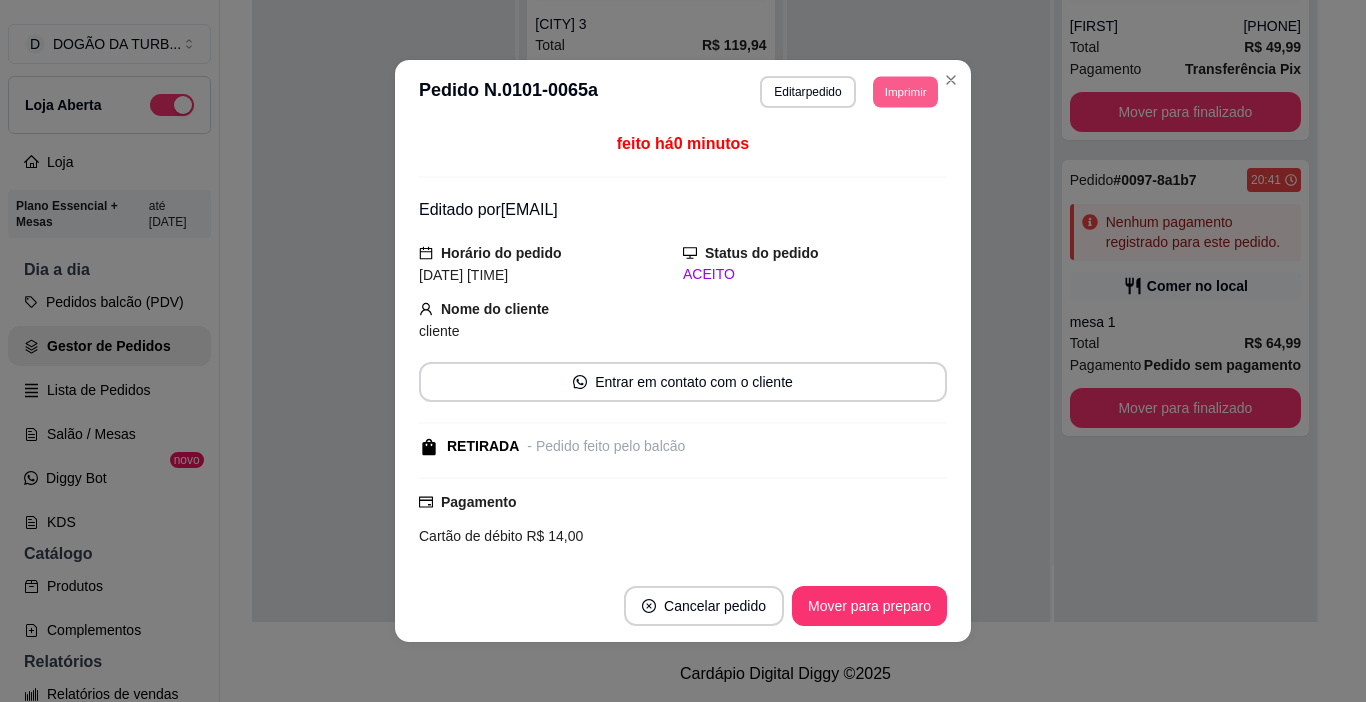 click on "Imprimir" at bounding box center [905, 91] 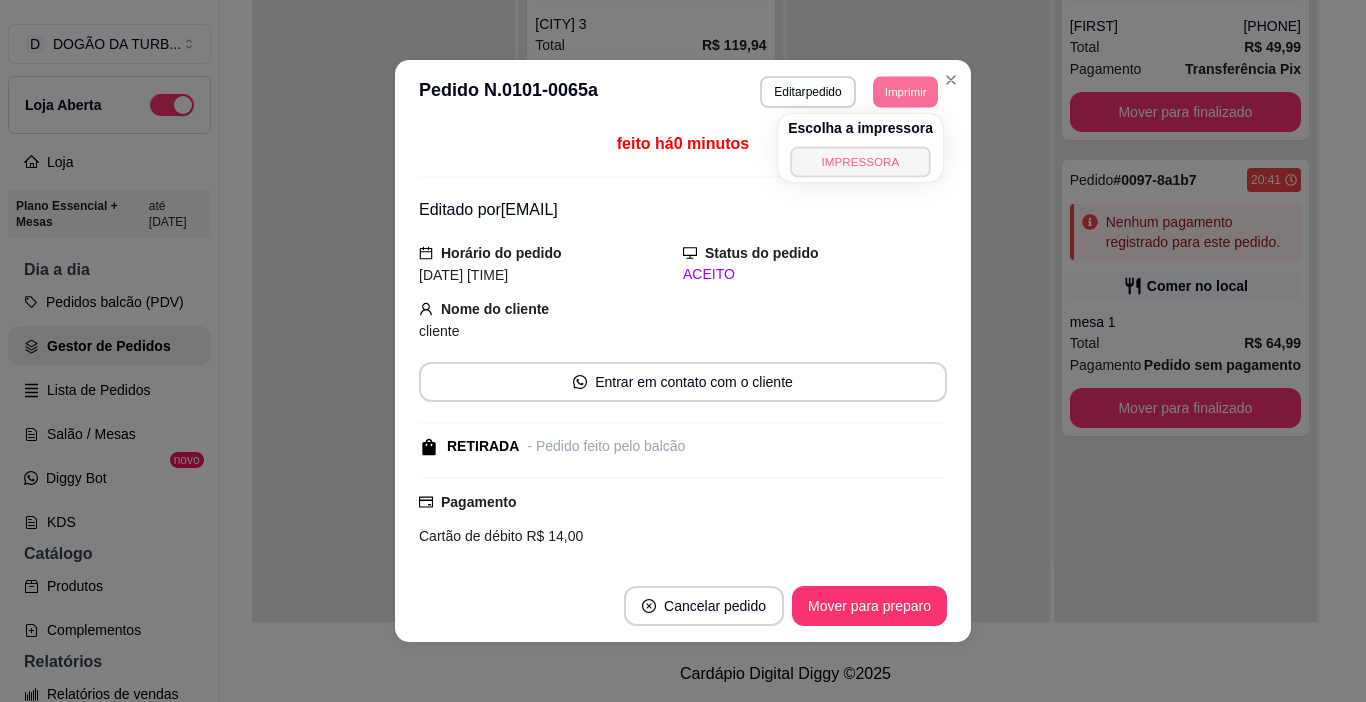 click on "IMPRESSORA" at bounding box center (860, 161) 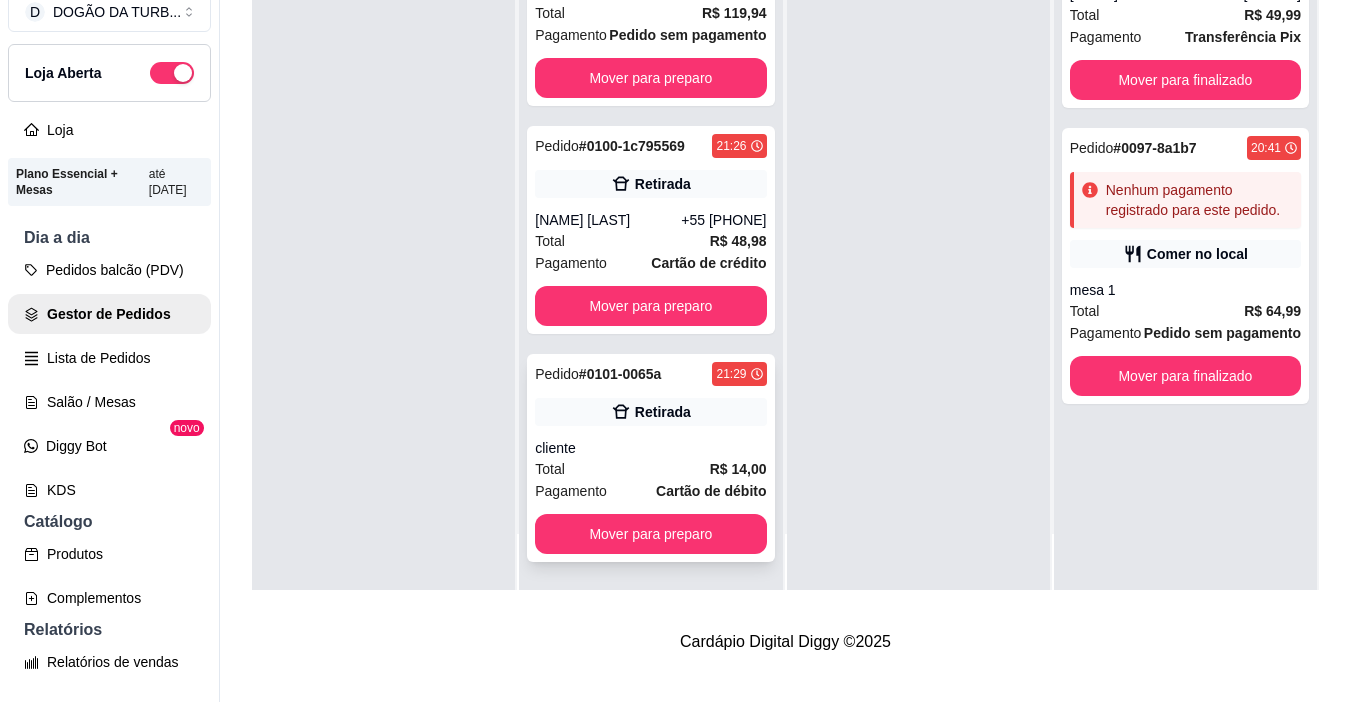 scroll, scrollTop: 0, scrollLeft: 0, axis: both 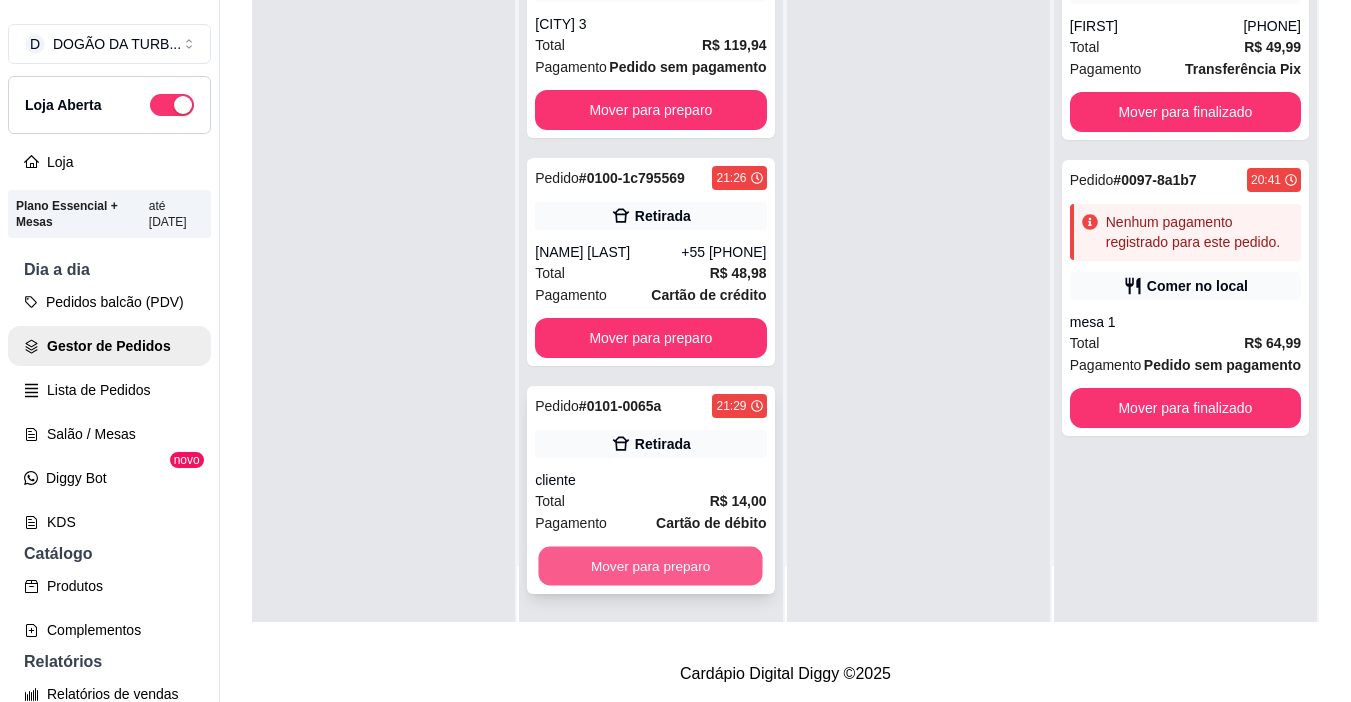 click on "Mover para preparo" at bounding box center (651, 566) 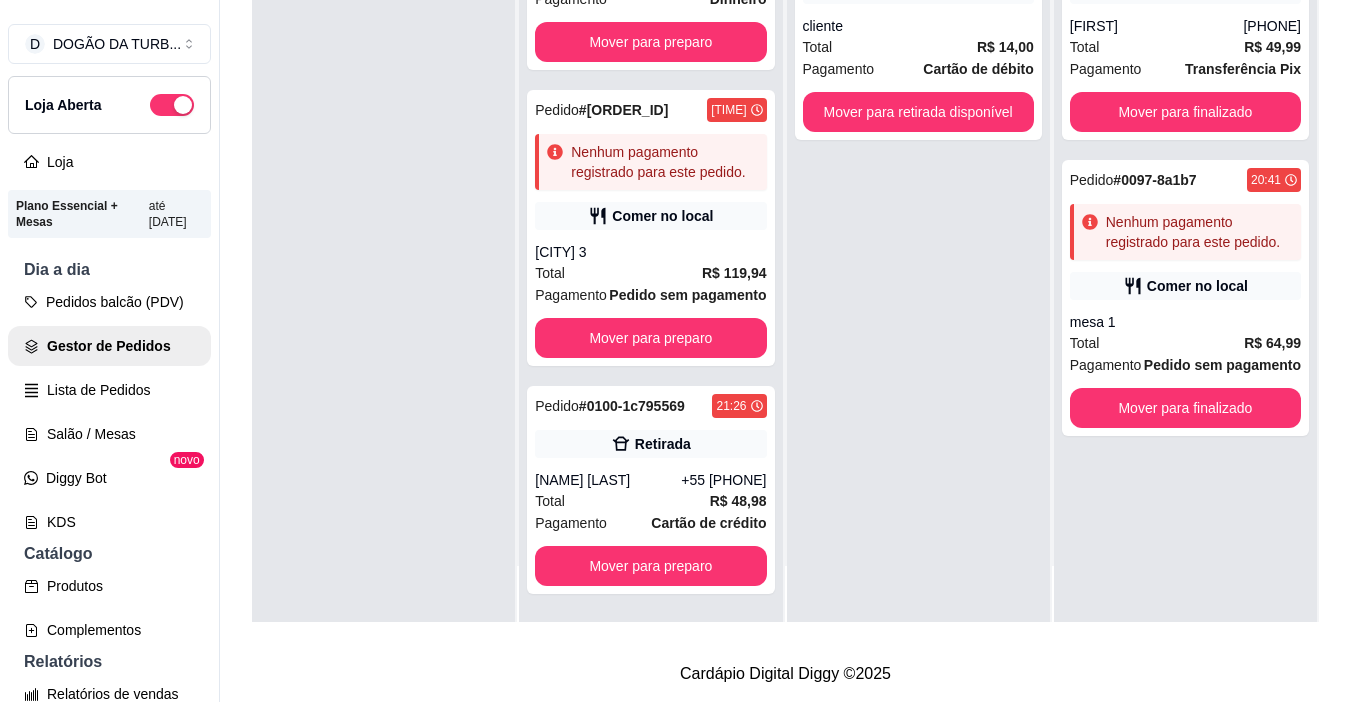 scroll, scrollTop: 132, scrollLeft: 0, axis: vertical 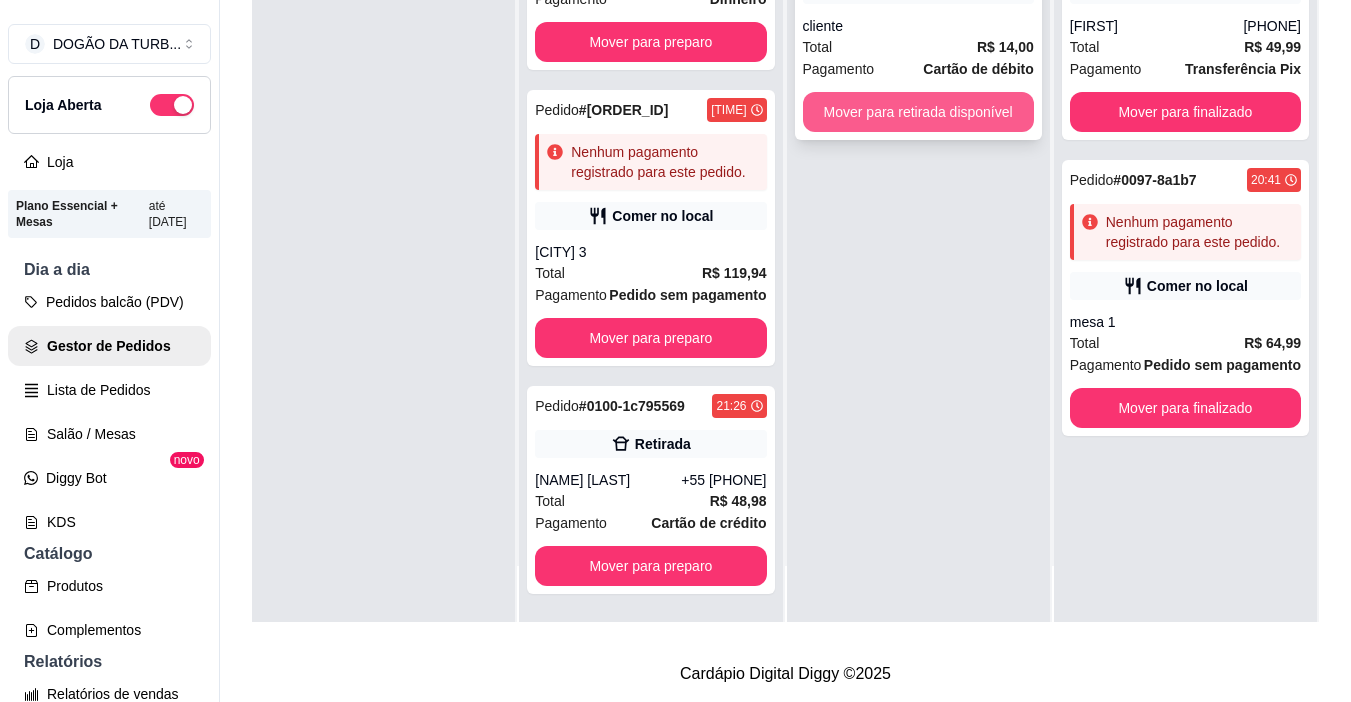 click on "Mover para retirada disponível" at bounding box center (918, 112) 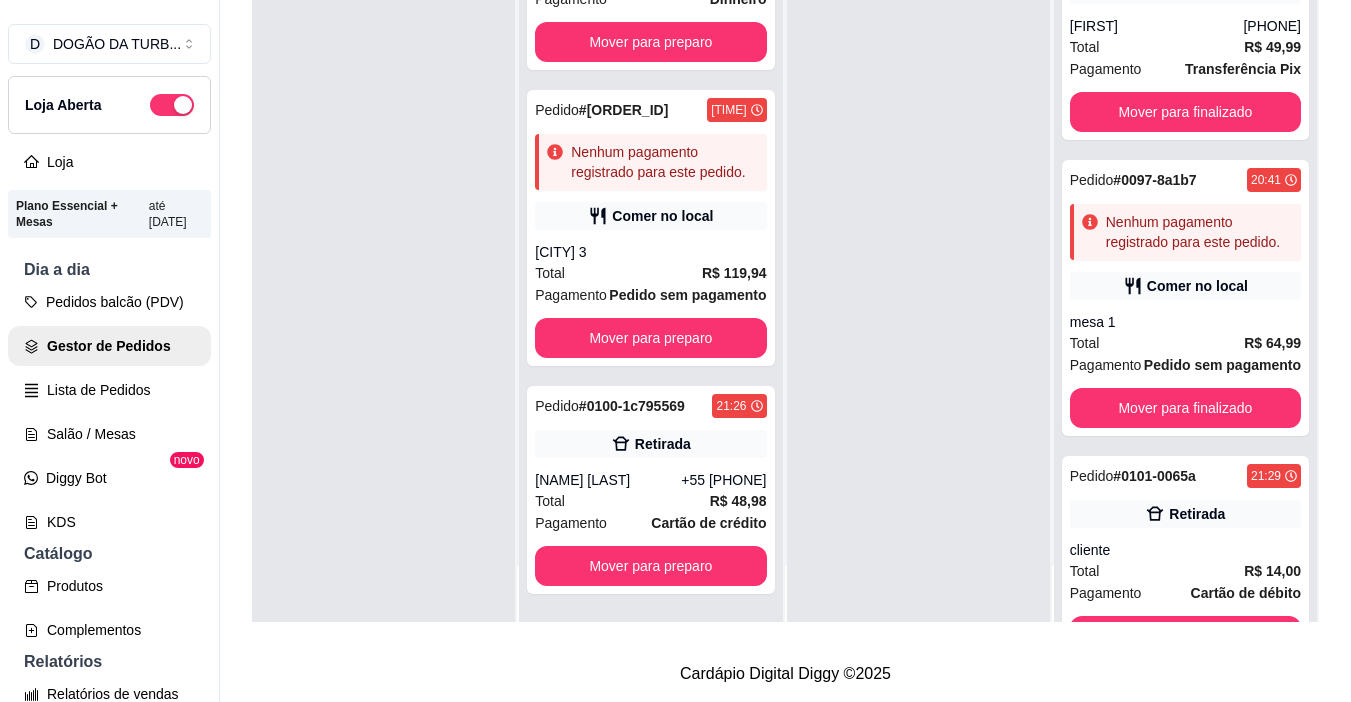 scroll, scrollTop: 132, scrollLeft: 0, axis: vertical 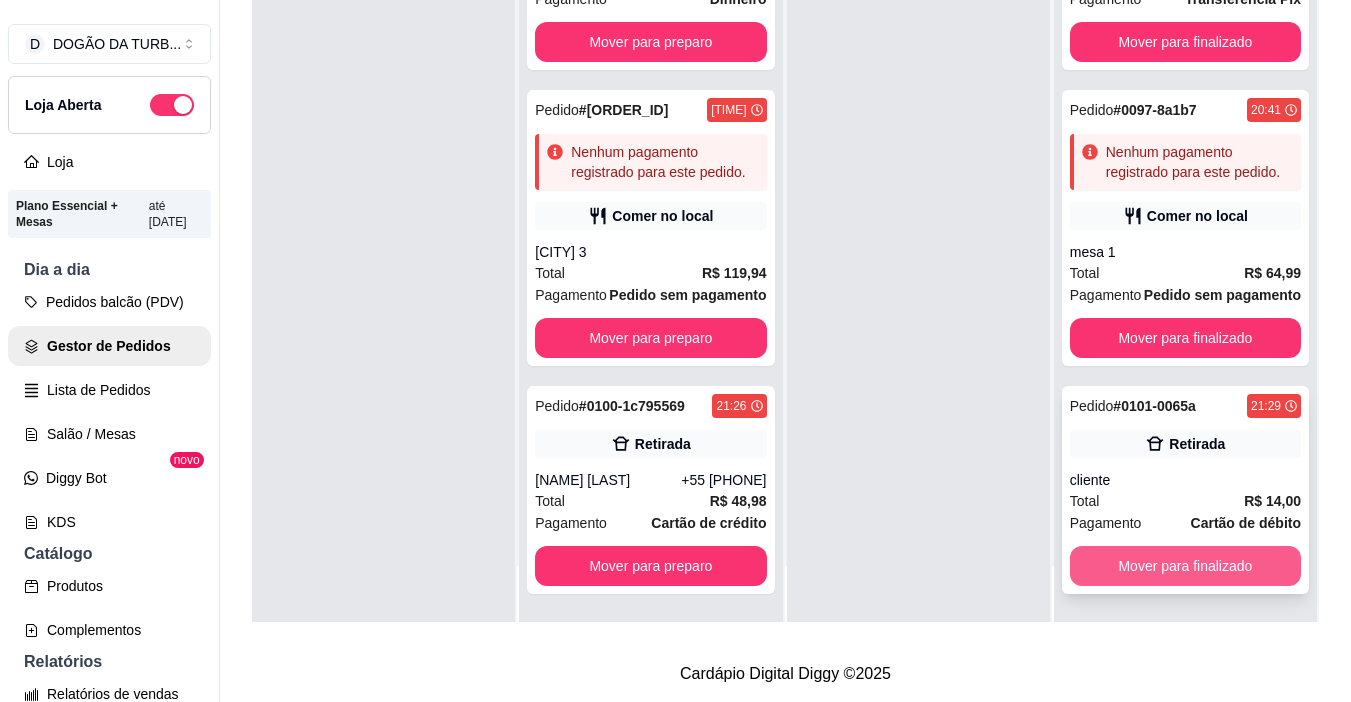 click on "Mover para finalizado" at bounding box center [1185, 566] 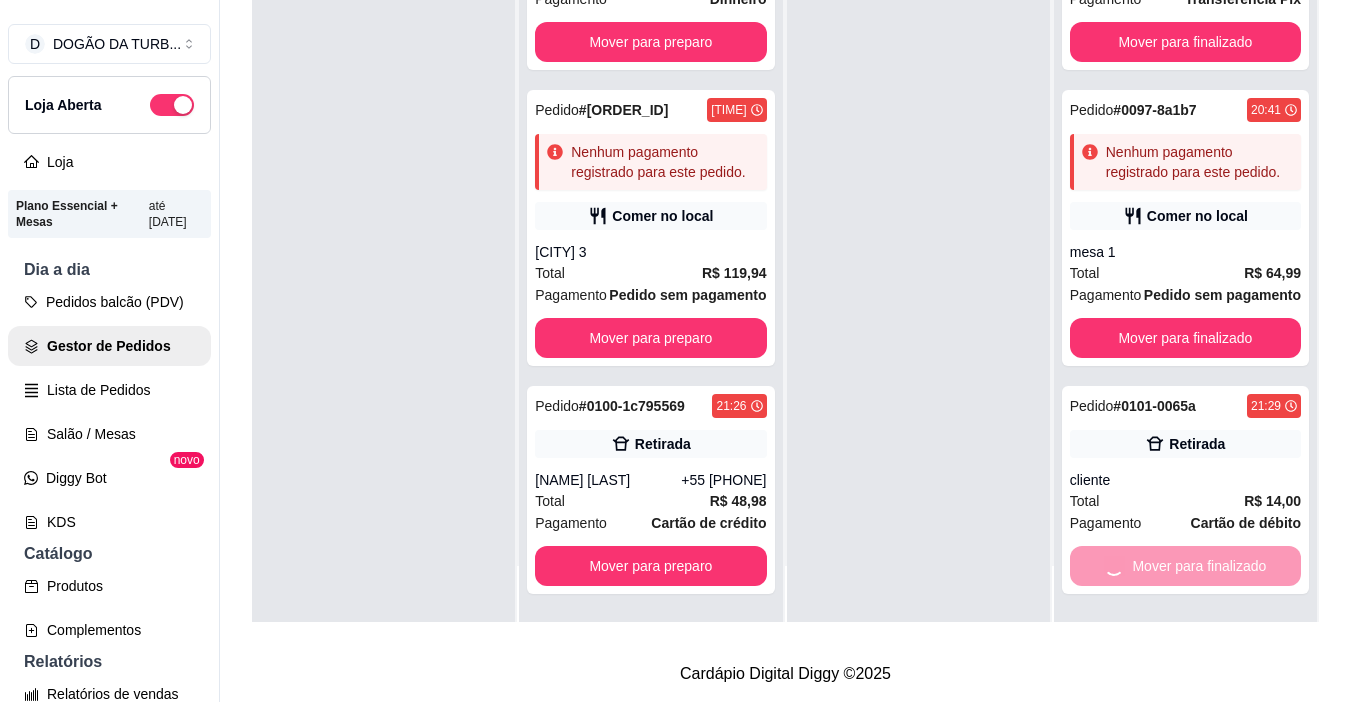 scroll, scrollTop: 0, scrollLeft: 0, axis: both 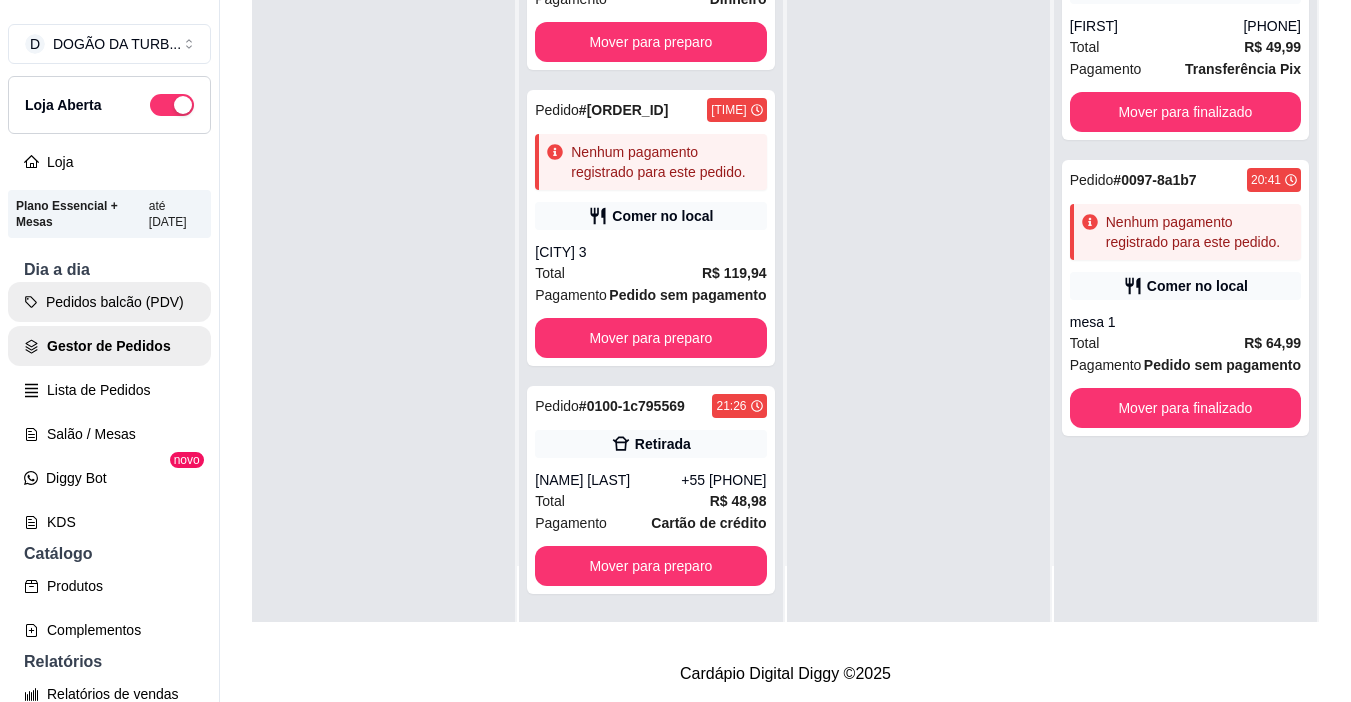 click on "Pedidos balcão (PDV)" at bounding box center (109, 302) 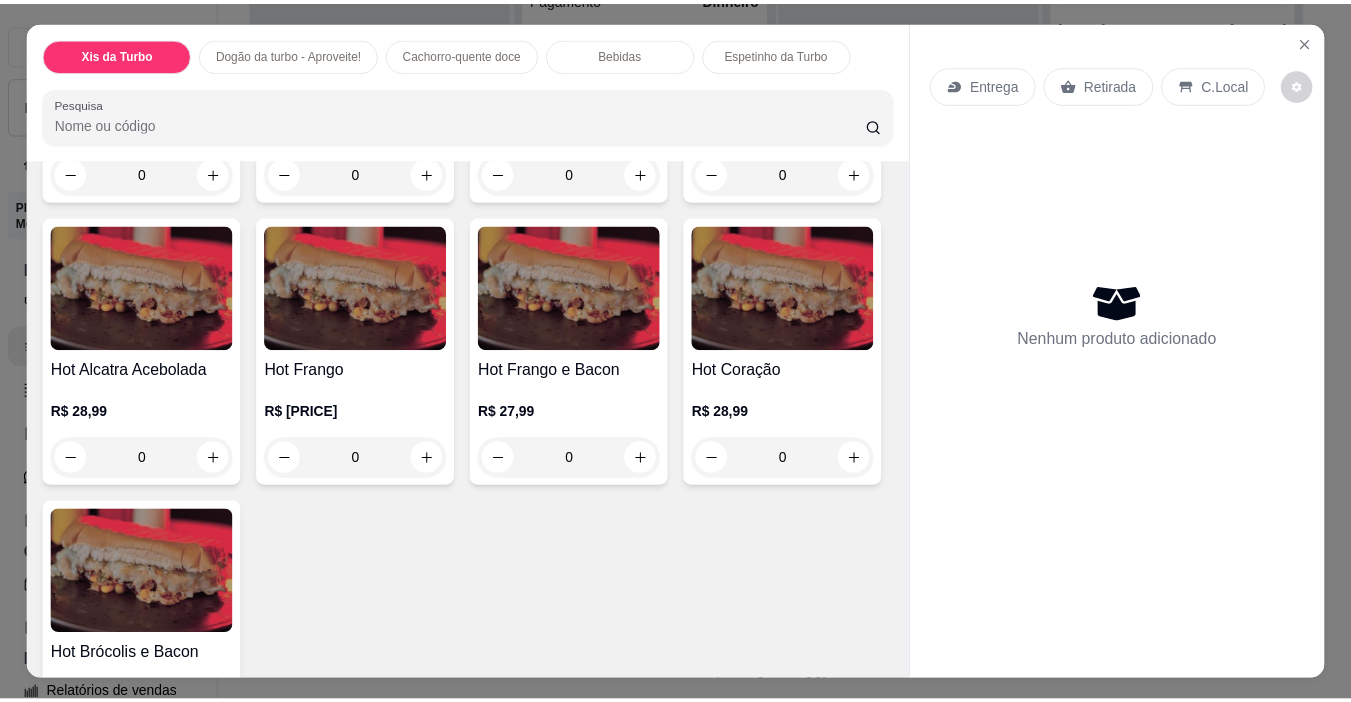 scroll, scrollTop: 1200, scrollLeft: 0, axis: vertical 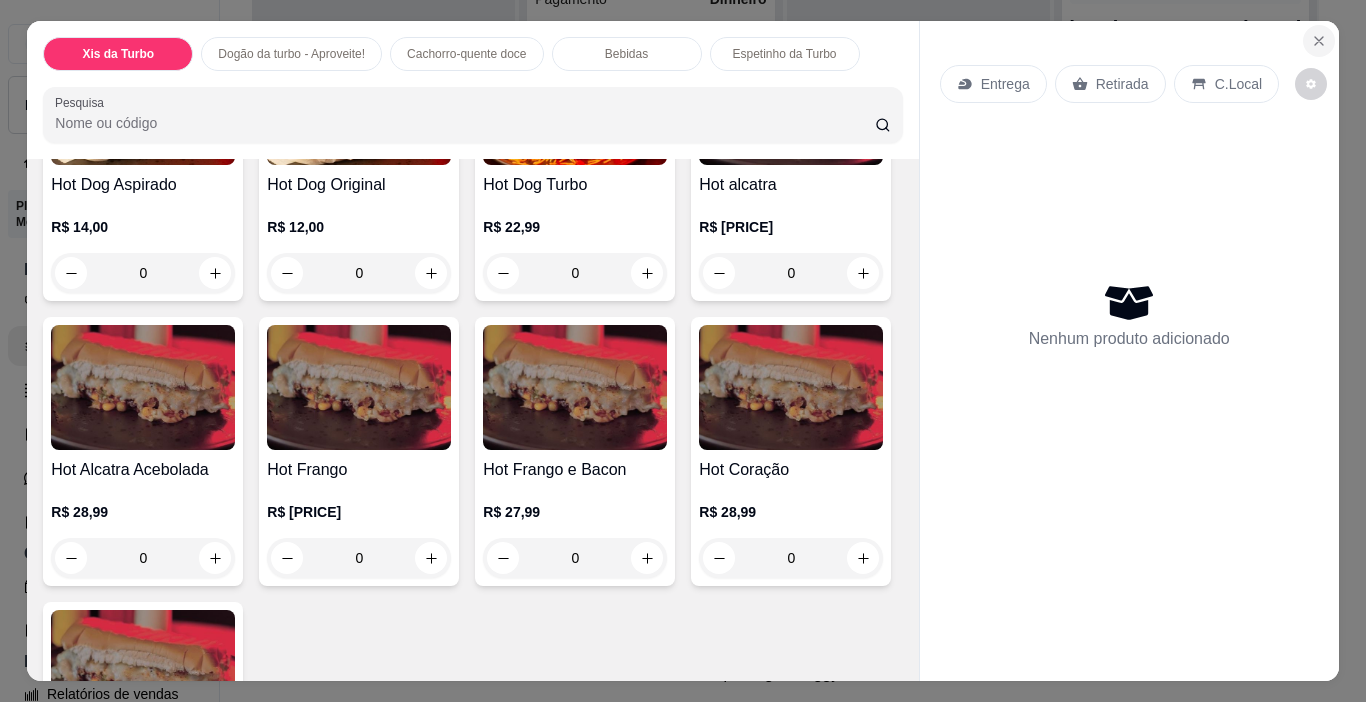click 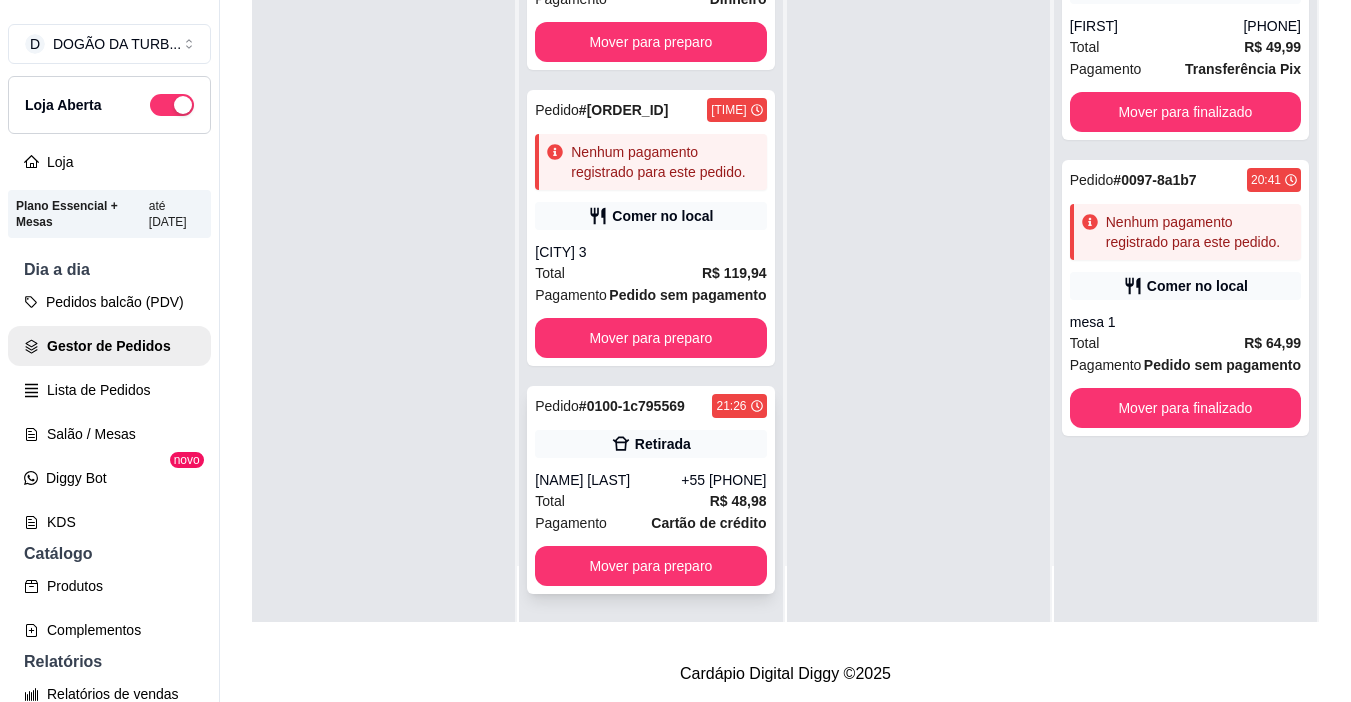 scroll, scrollTop: 32, scrollLeft: 0, axis: vertical 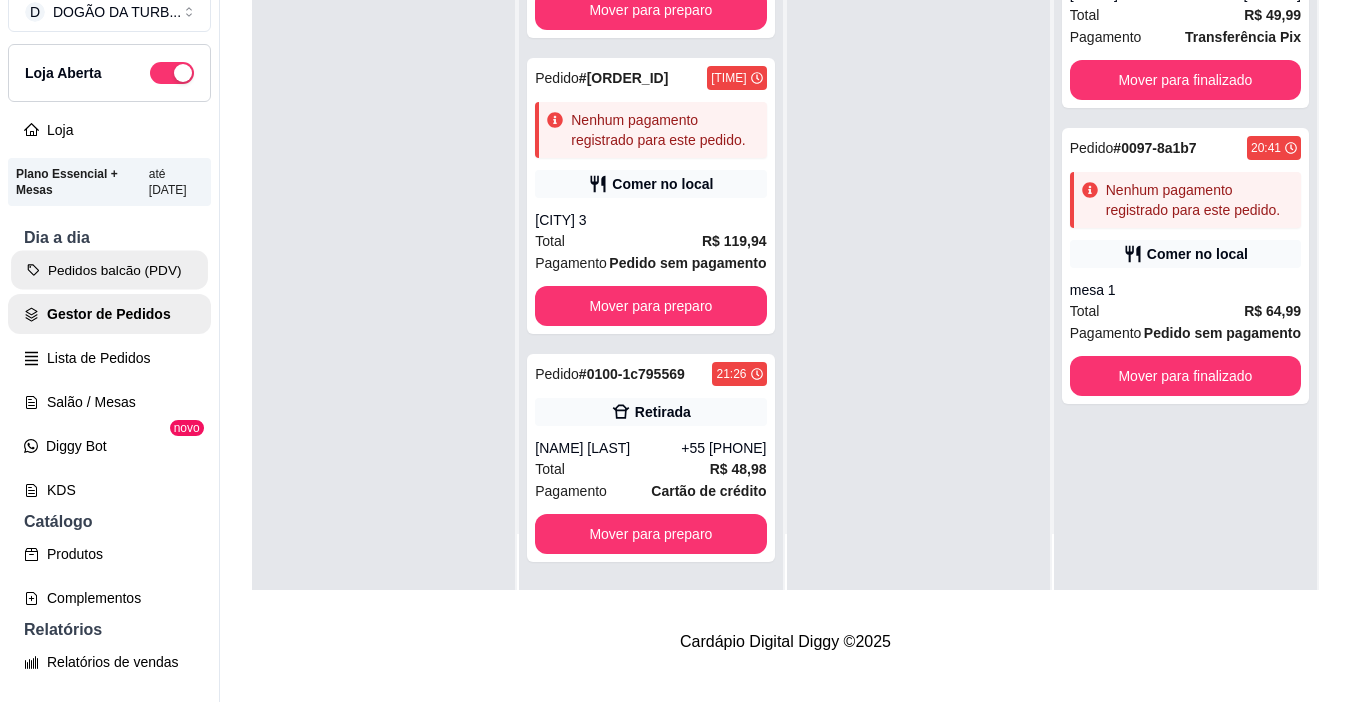click on "Pedidos balcão (PDV)" at bounding box center (109, 270) 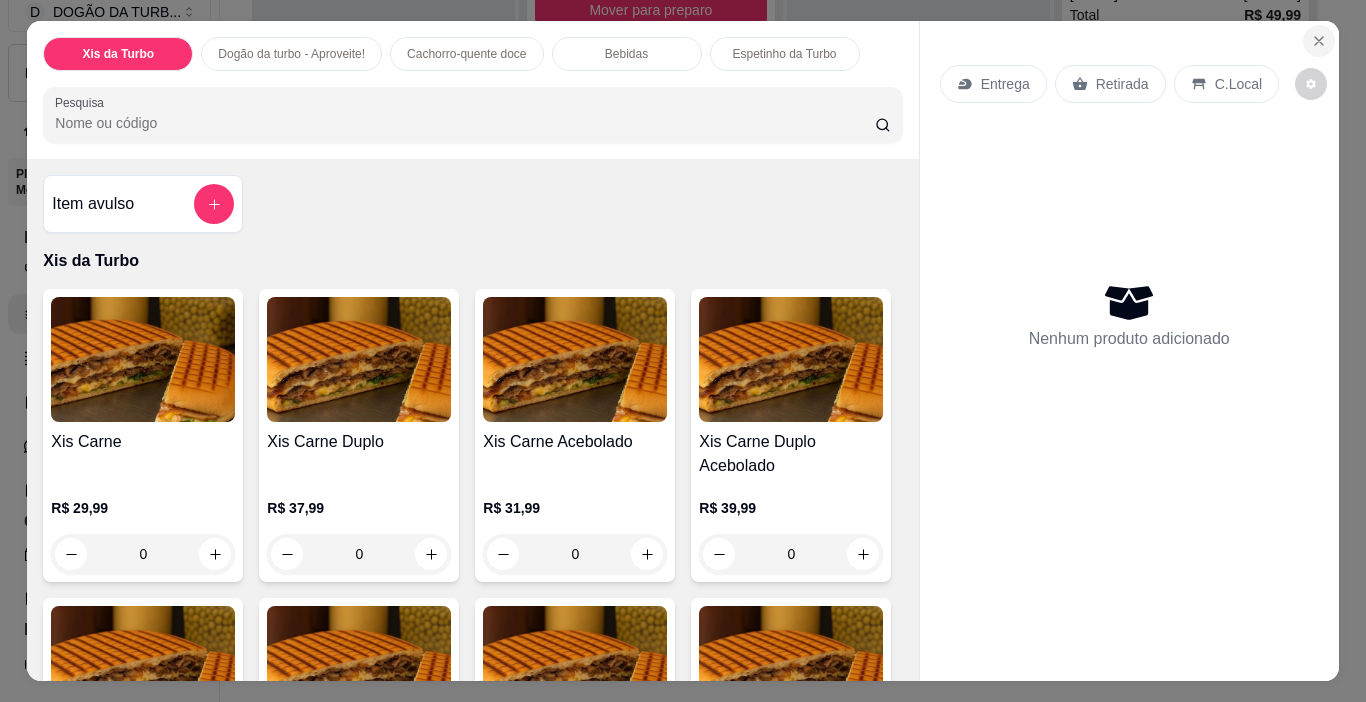 click 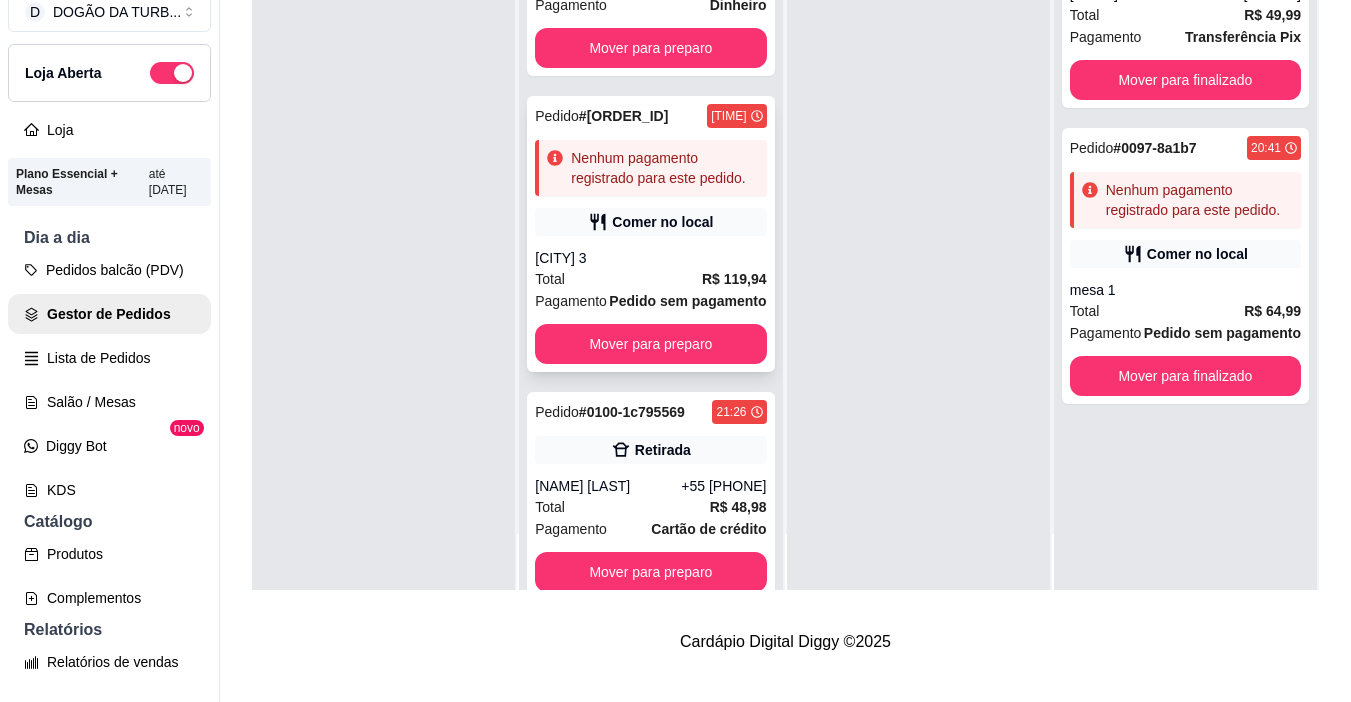 scroll, scrollTop: 0, scrollLeft: 0, axis: both 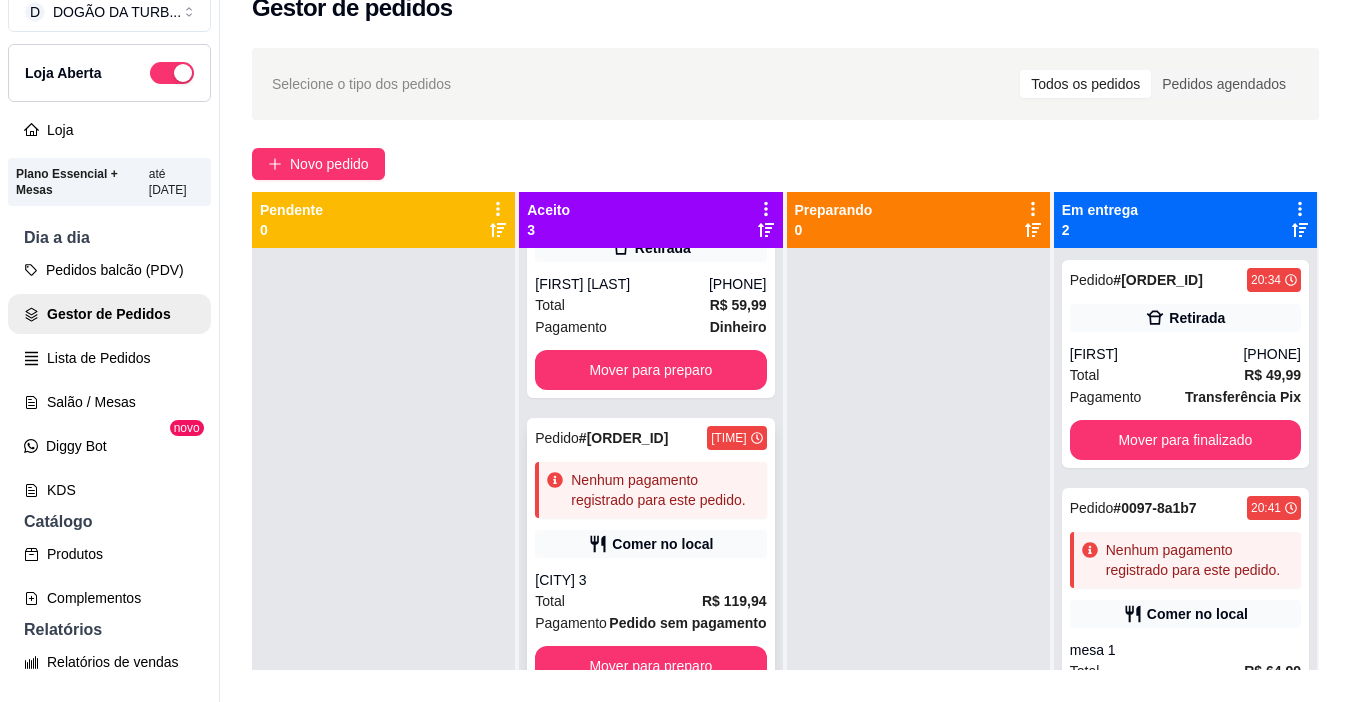click on "[CITY] 3" at bounding box center [650, 580] 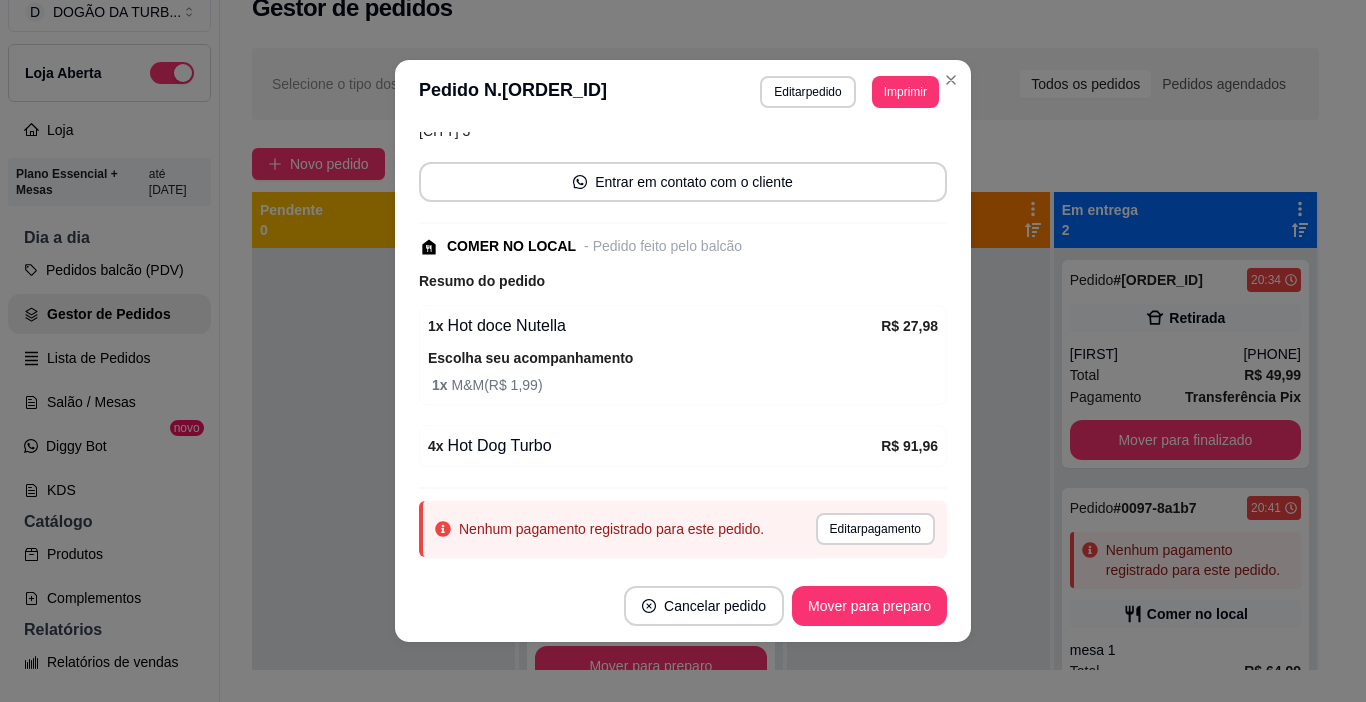 scroll, scrollTop: 251, scrollLeft: 0, axis: vertical 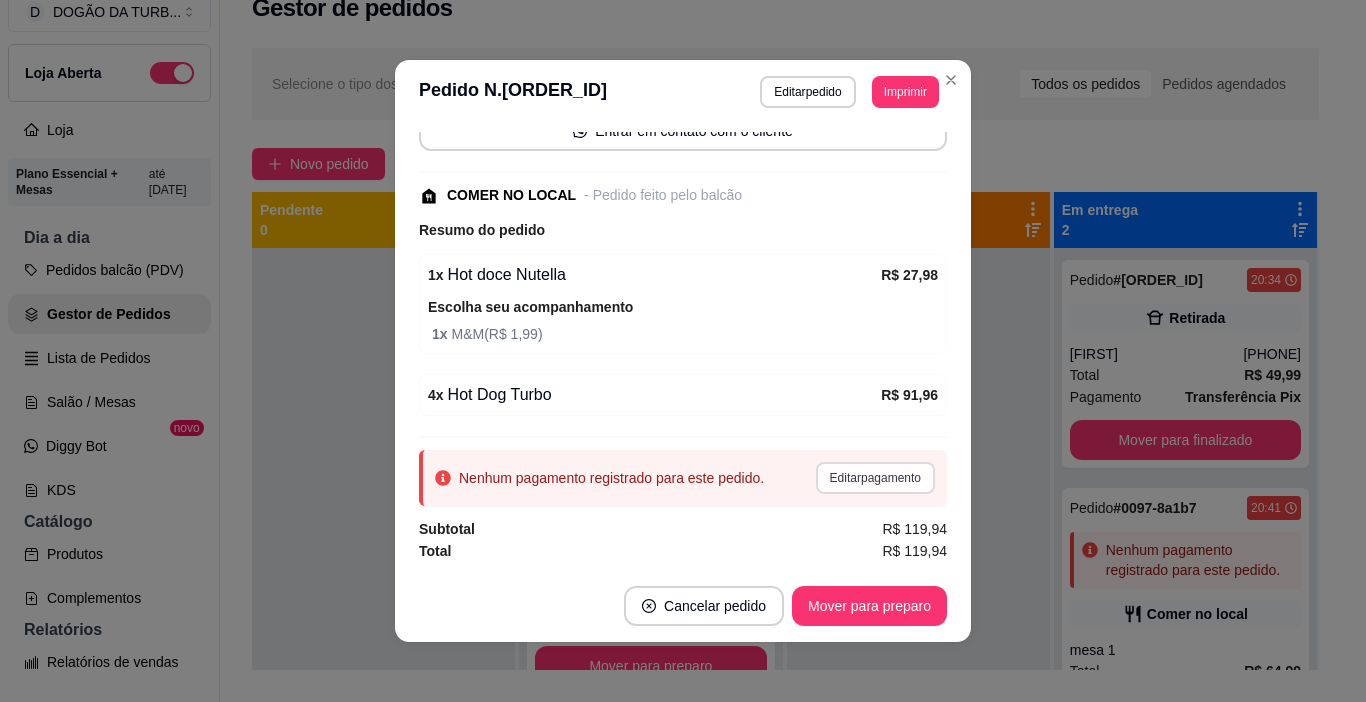 click on "Editar  pagamento" at bounding box center (875, 478) 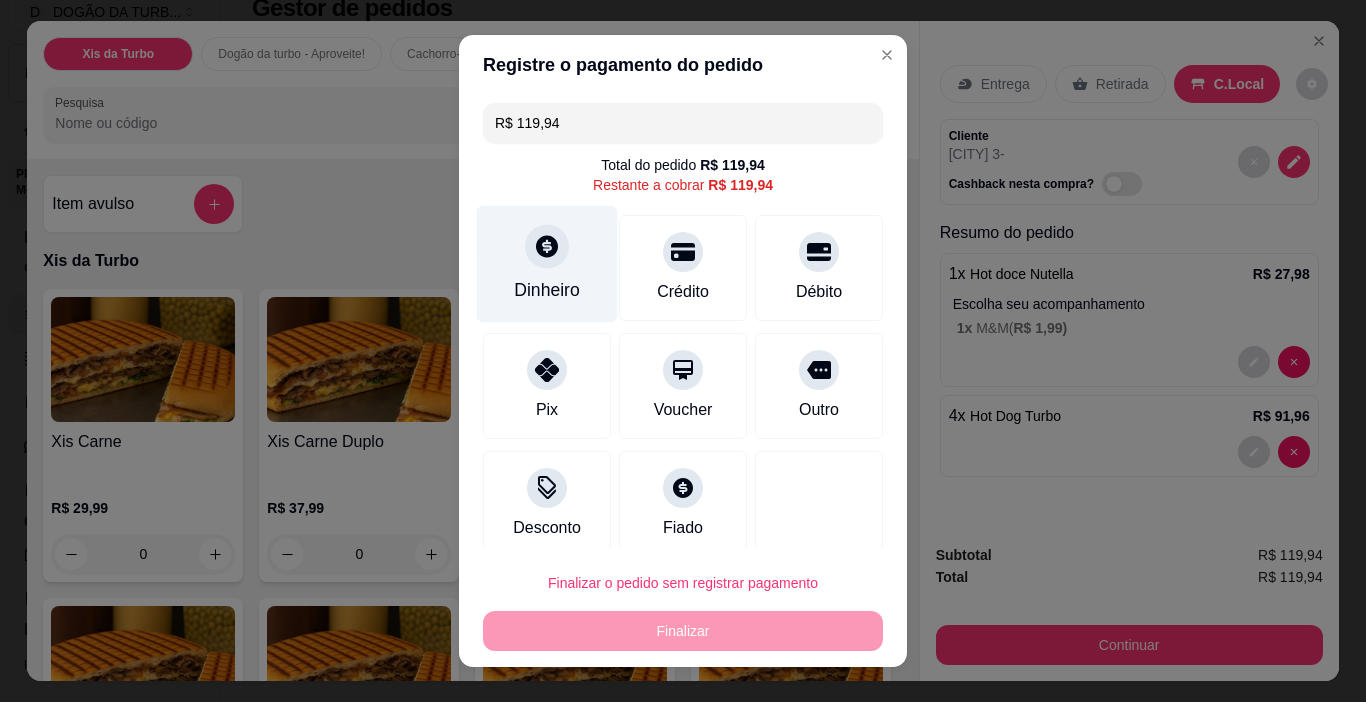 click on "Dinheiro" at bounding box center [547, 290] 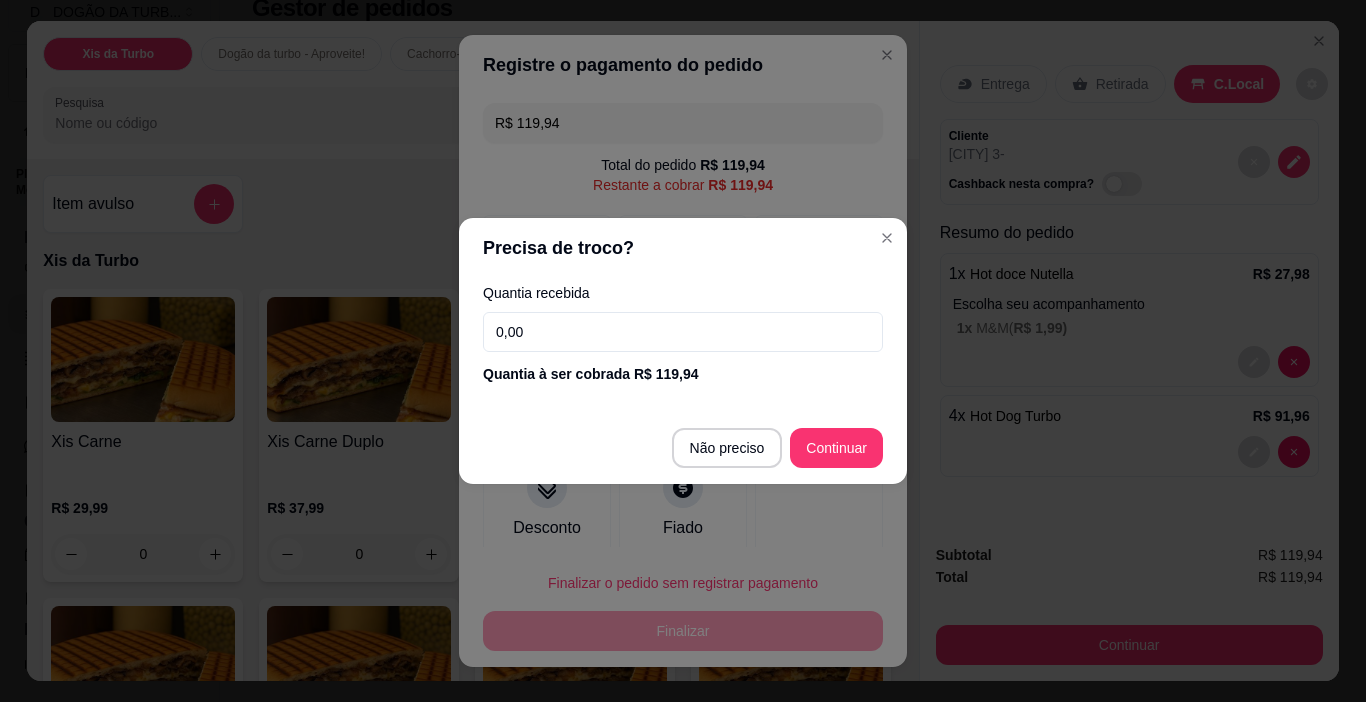 click on "0,00" at bounding box center [683, 332] 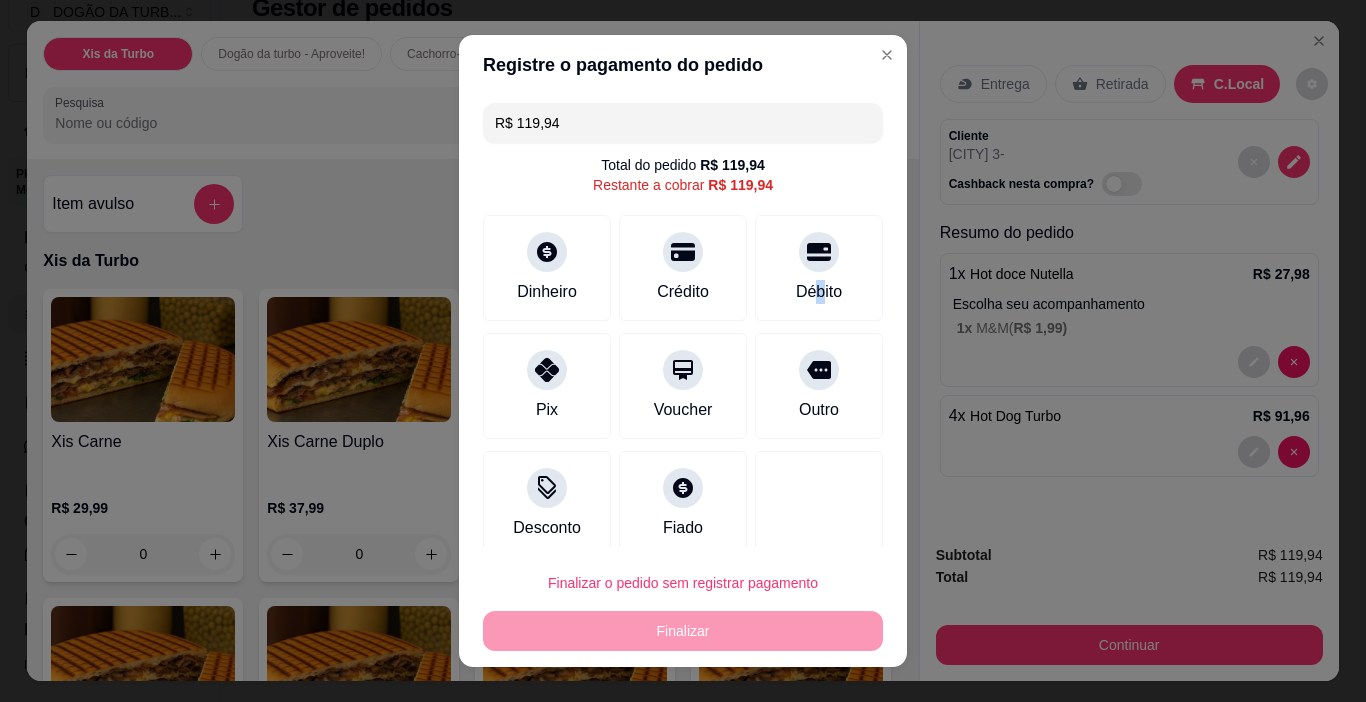 drag, startPoint x: 786, startPoint y: 290, endPoint x: 971, endPoint y: 441, distance: 238.80118 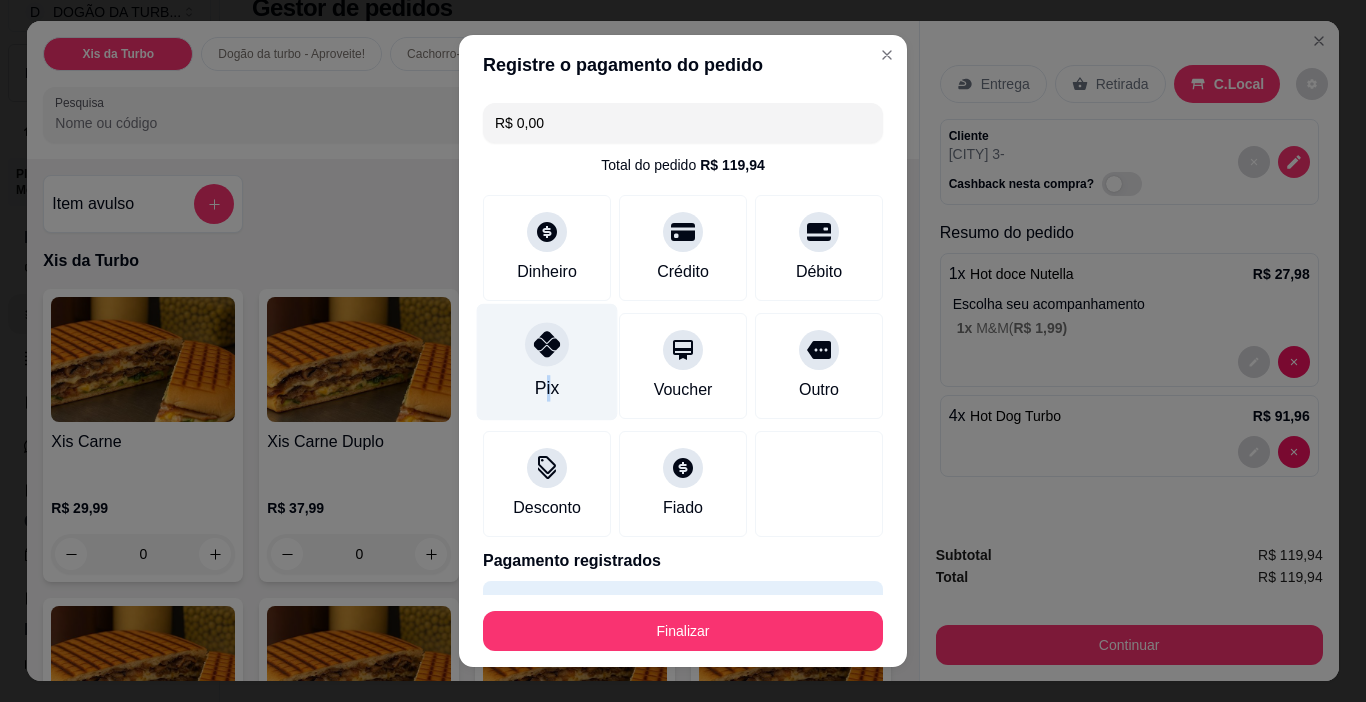 click on "Pix" at bounding box center [547, 388] 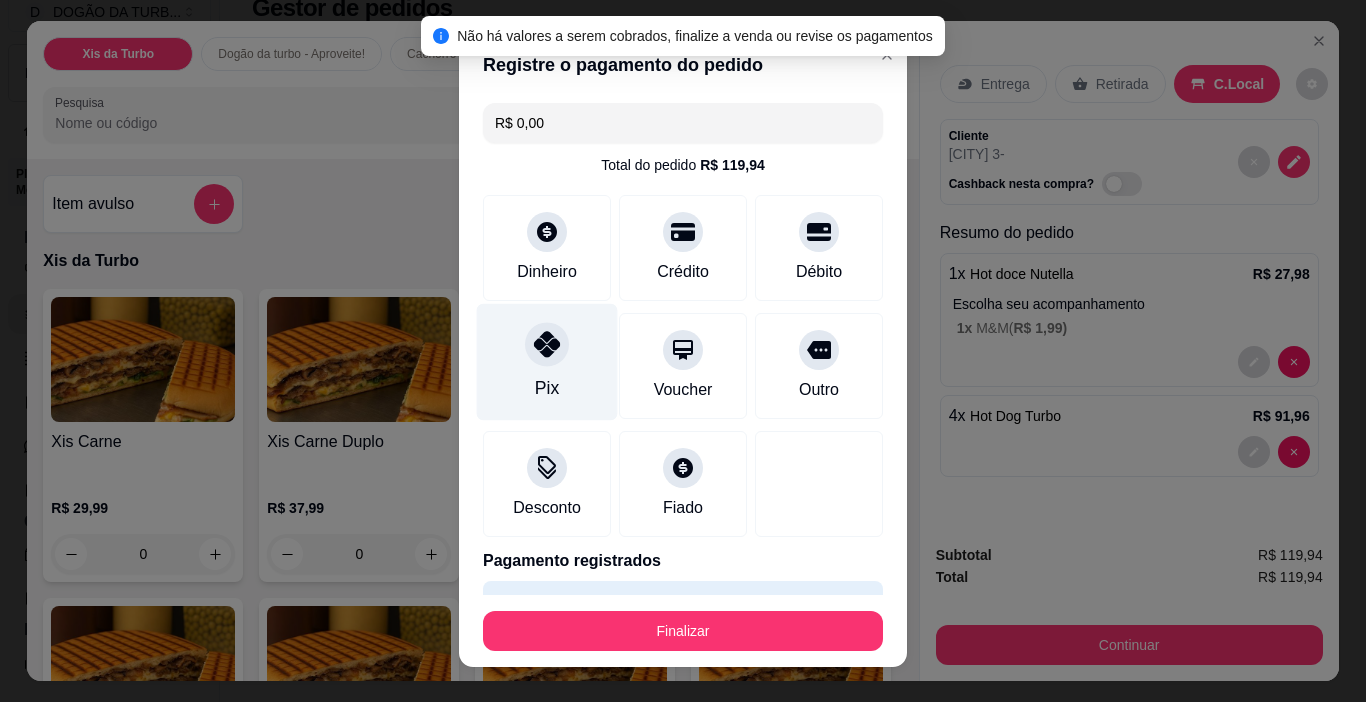 click on "Pix" at bounding box center (547, 362) 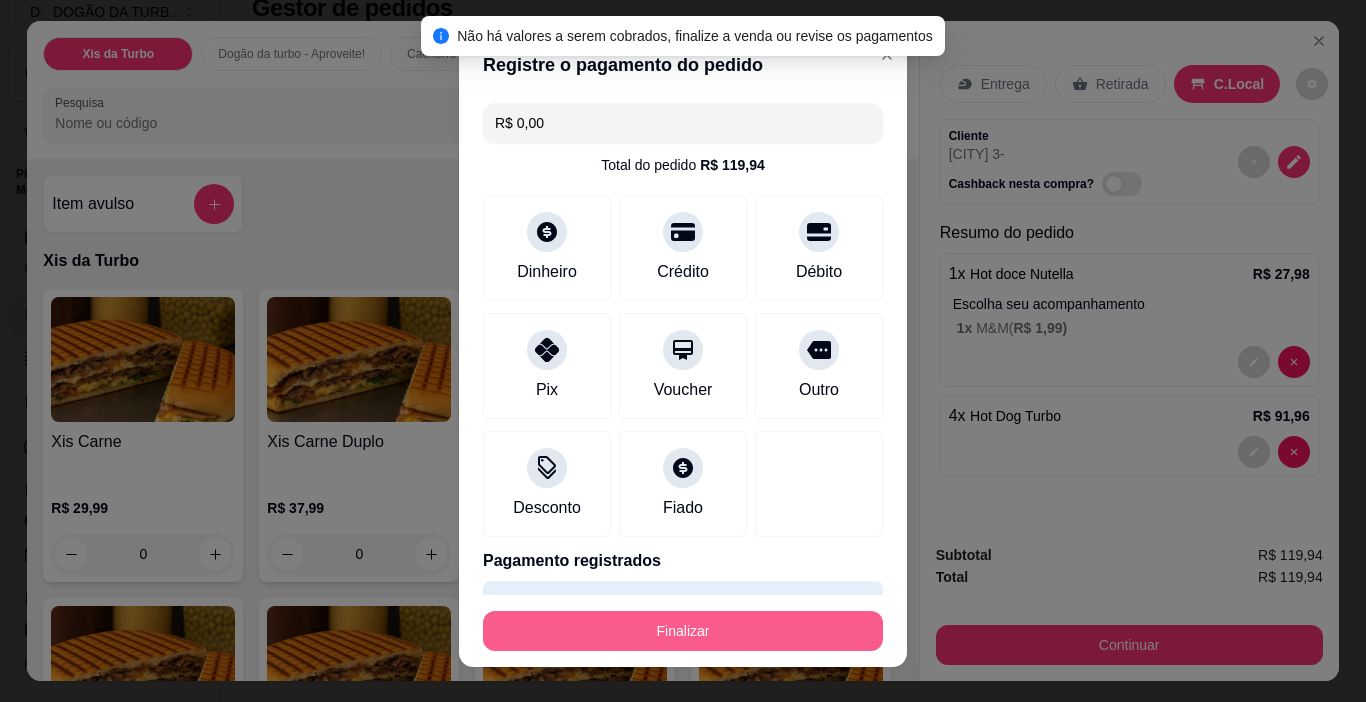click on "Finalizar" at bounding box center [683, 631] 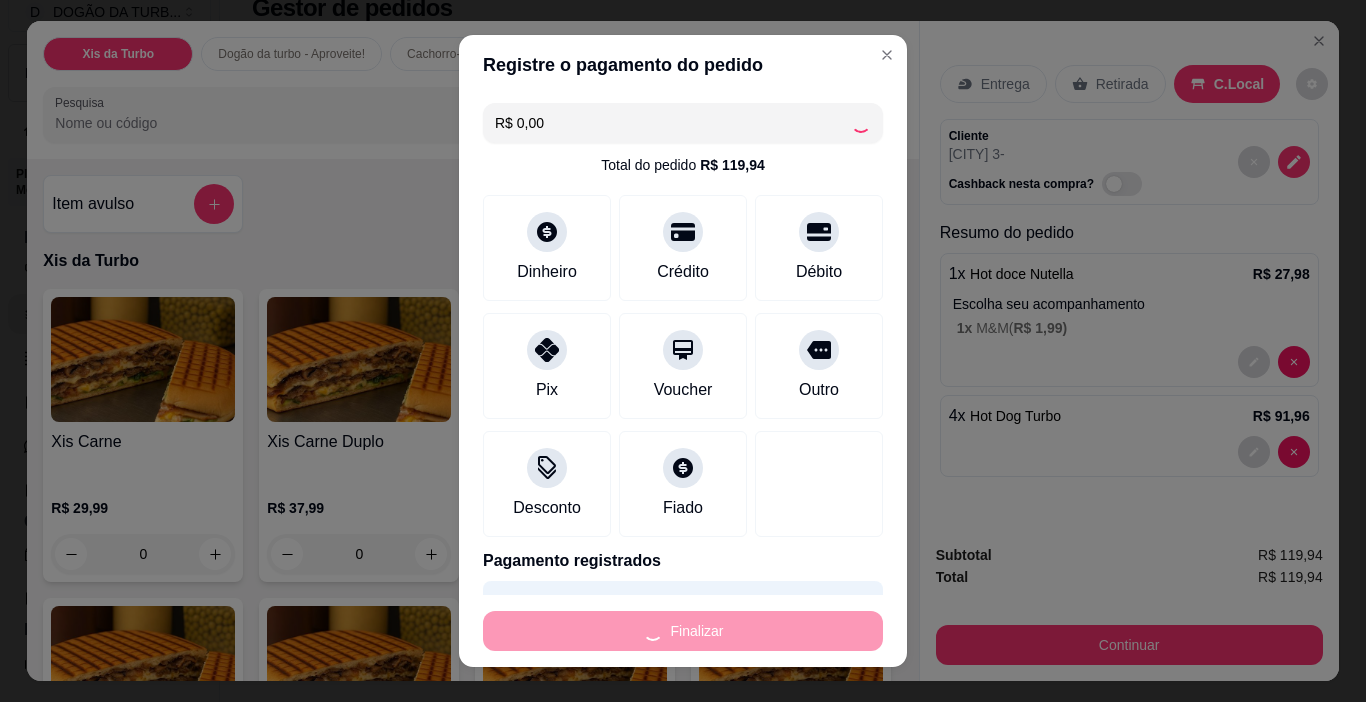 type on "0" 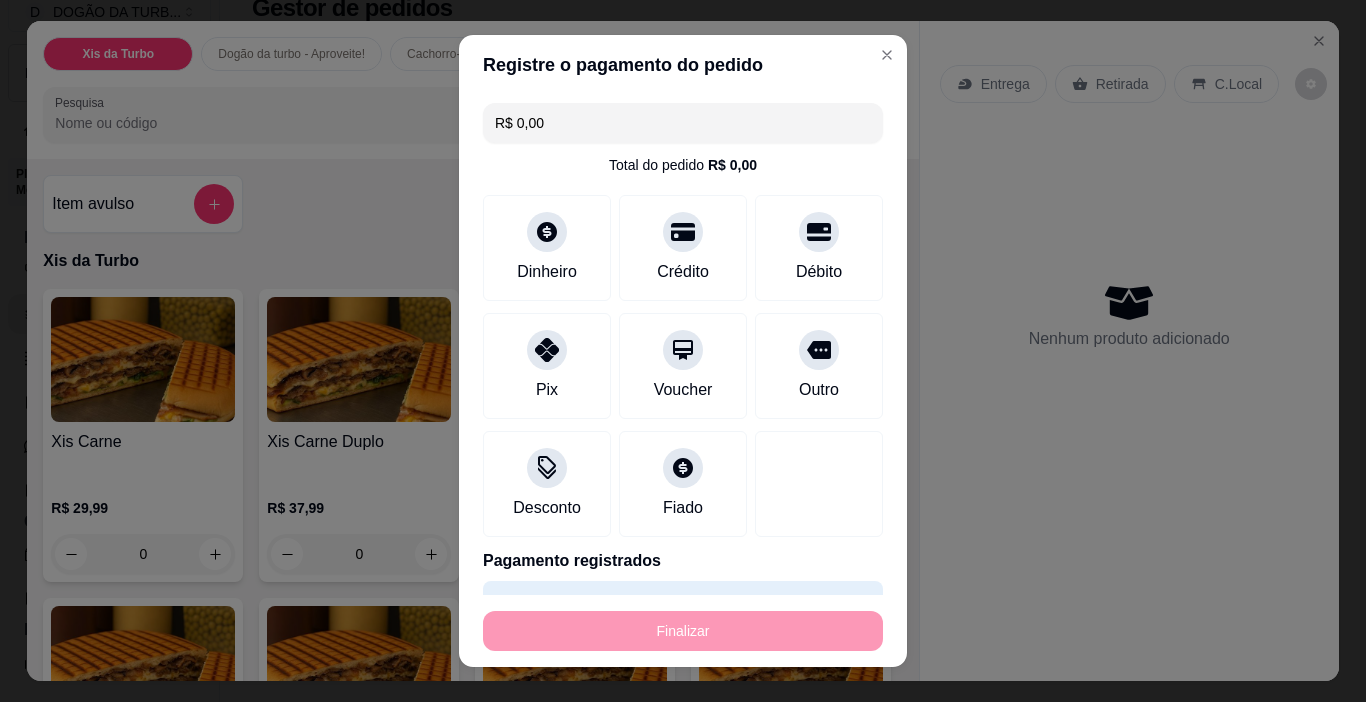 type on "-R$ 119,94" 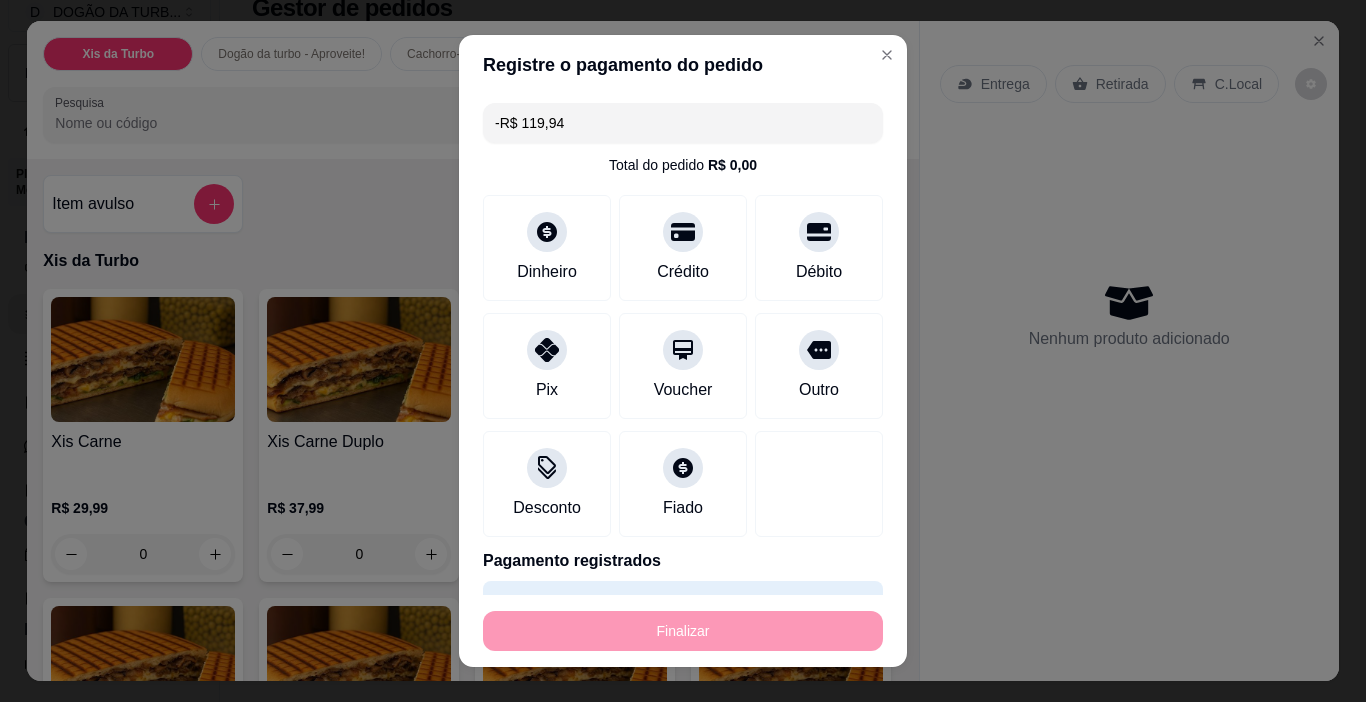 scroll, scrollTop: 22, scrollLeft: 0, axis: vertical 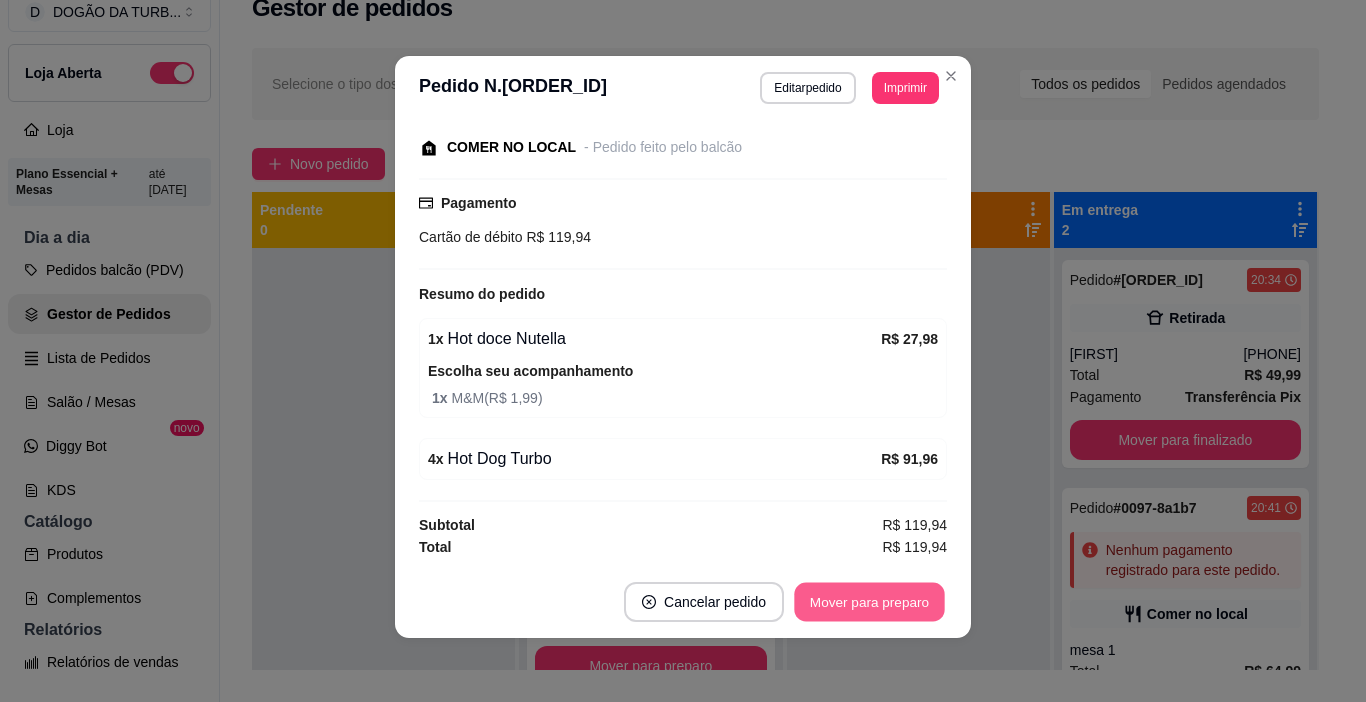 click on "Mover para preparo" at bounding box center (869, 602) 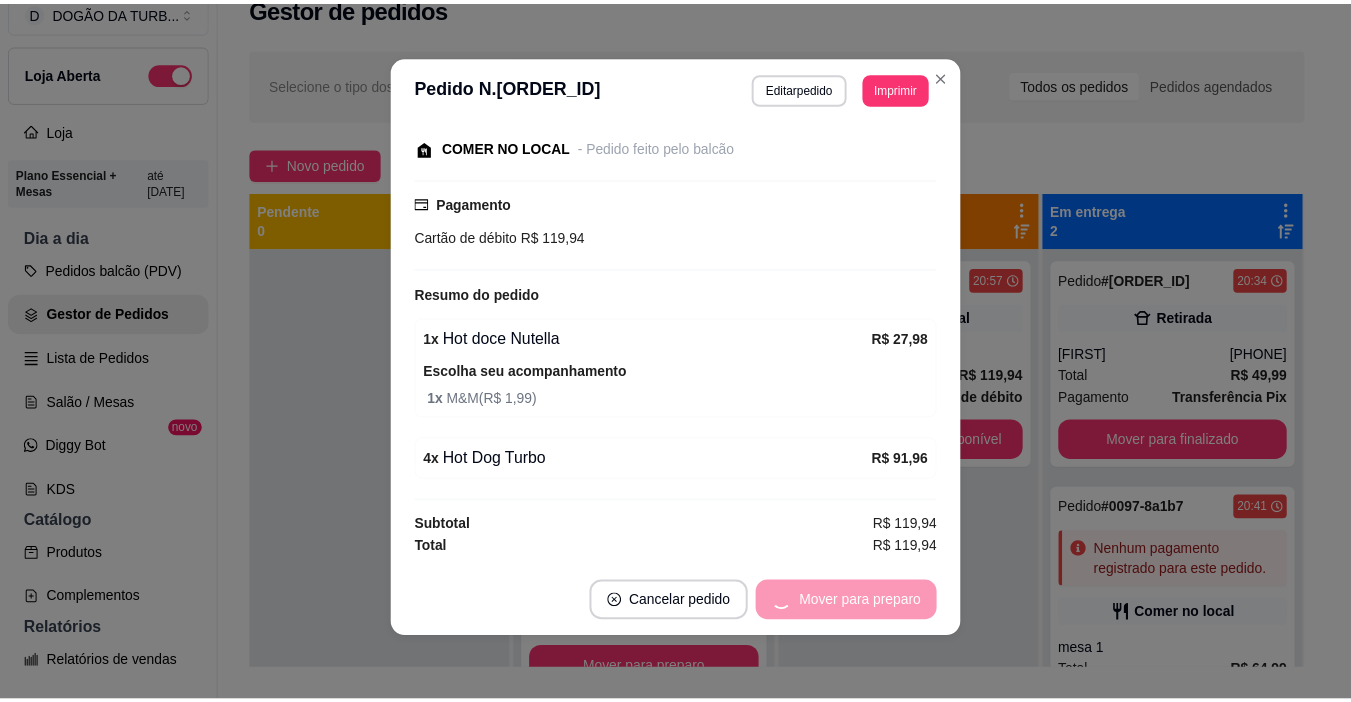 scroll, scrollTop: 0, scrollLeft: 0, axis: both 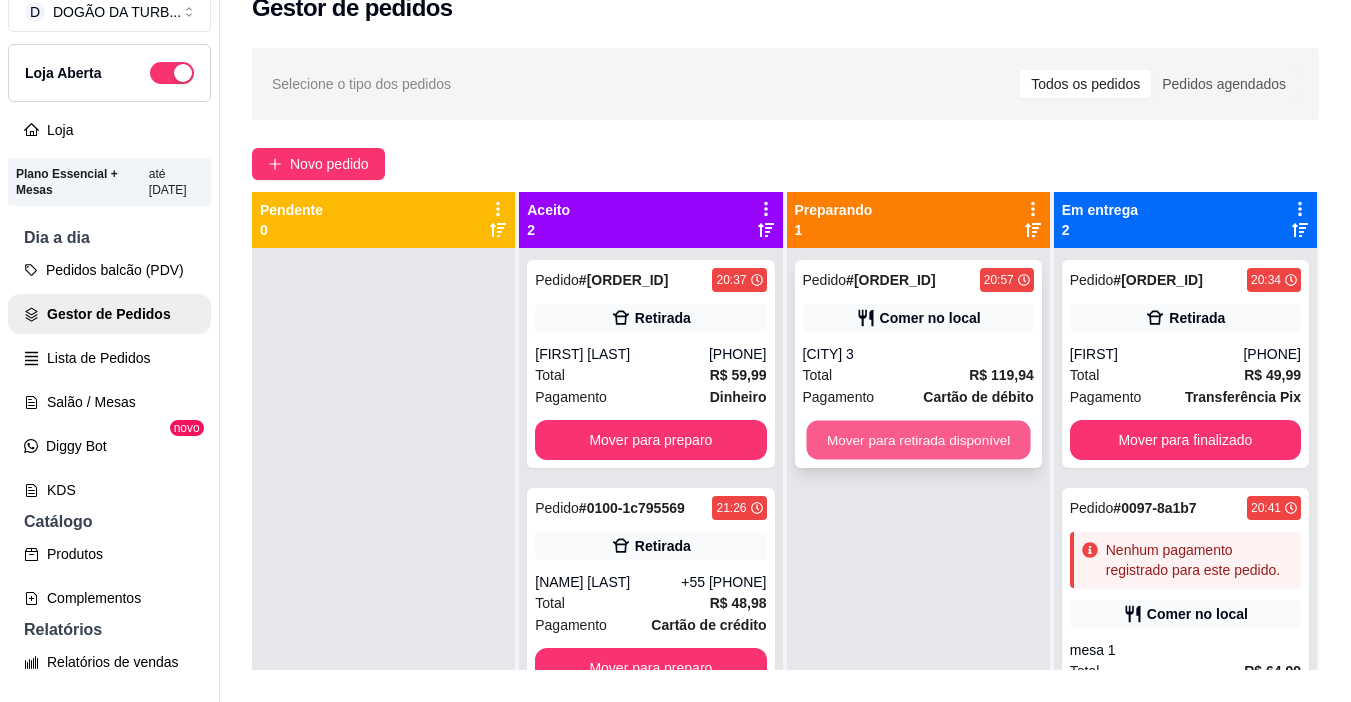 click on "Mover para retirada disponível" at bounding box center [918, 440] 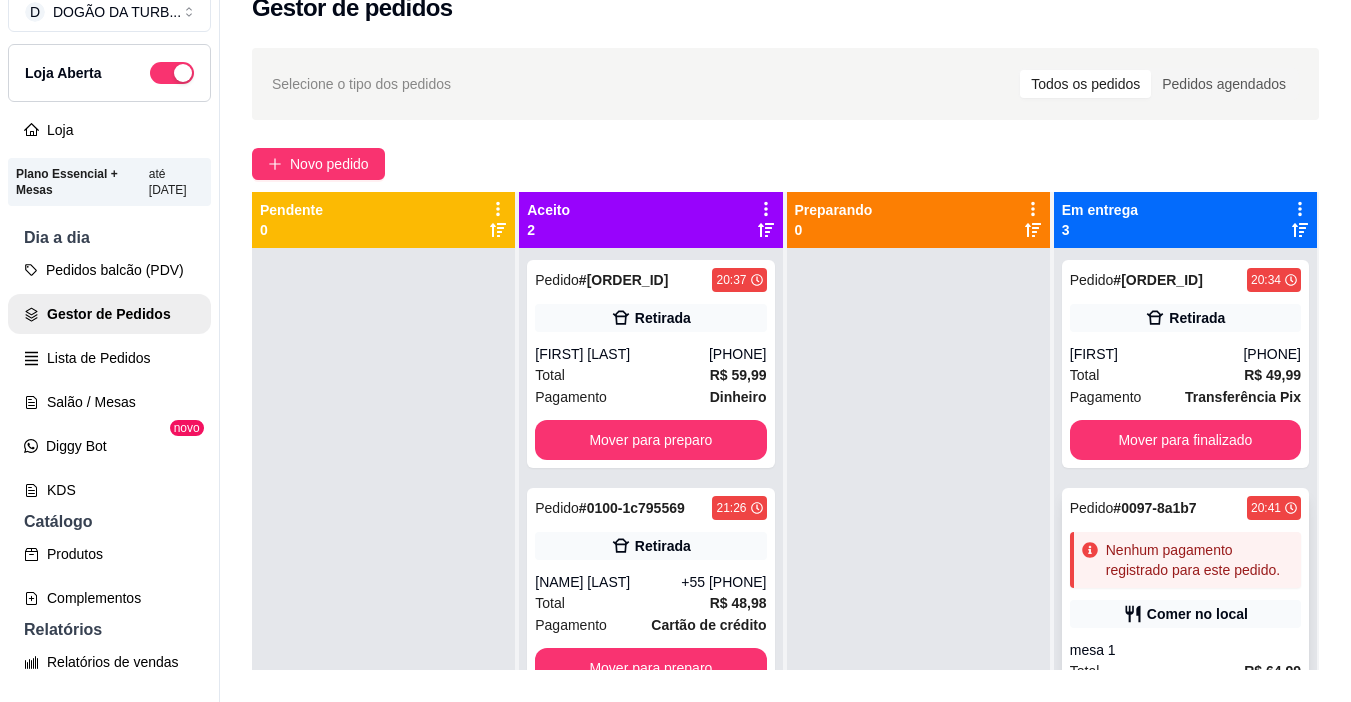 scroll, scrollTop: 112, scrollLeft: 0, axis: vertical 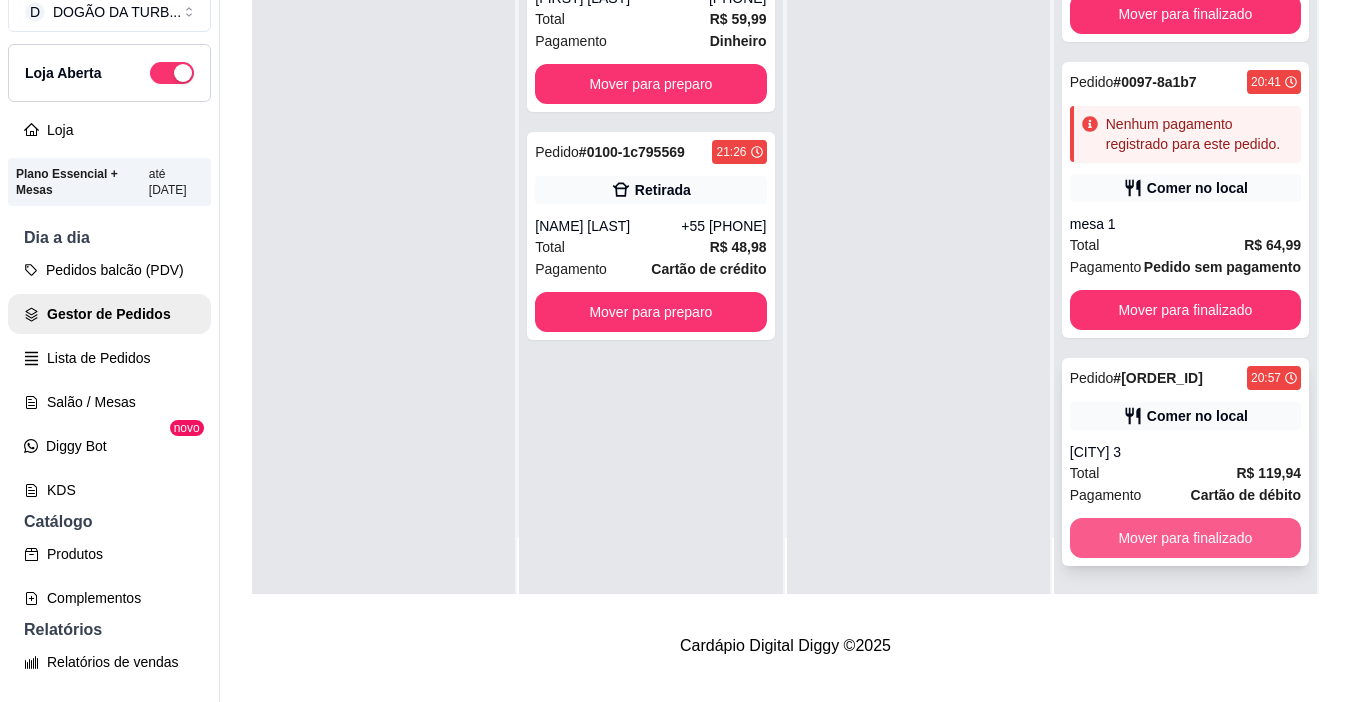 click on "Mover para finalizado" at bounding box center (1185, 538) 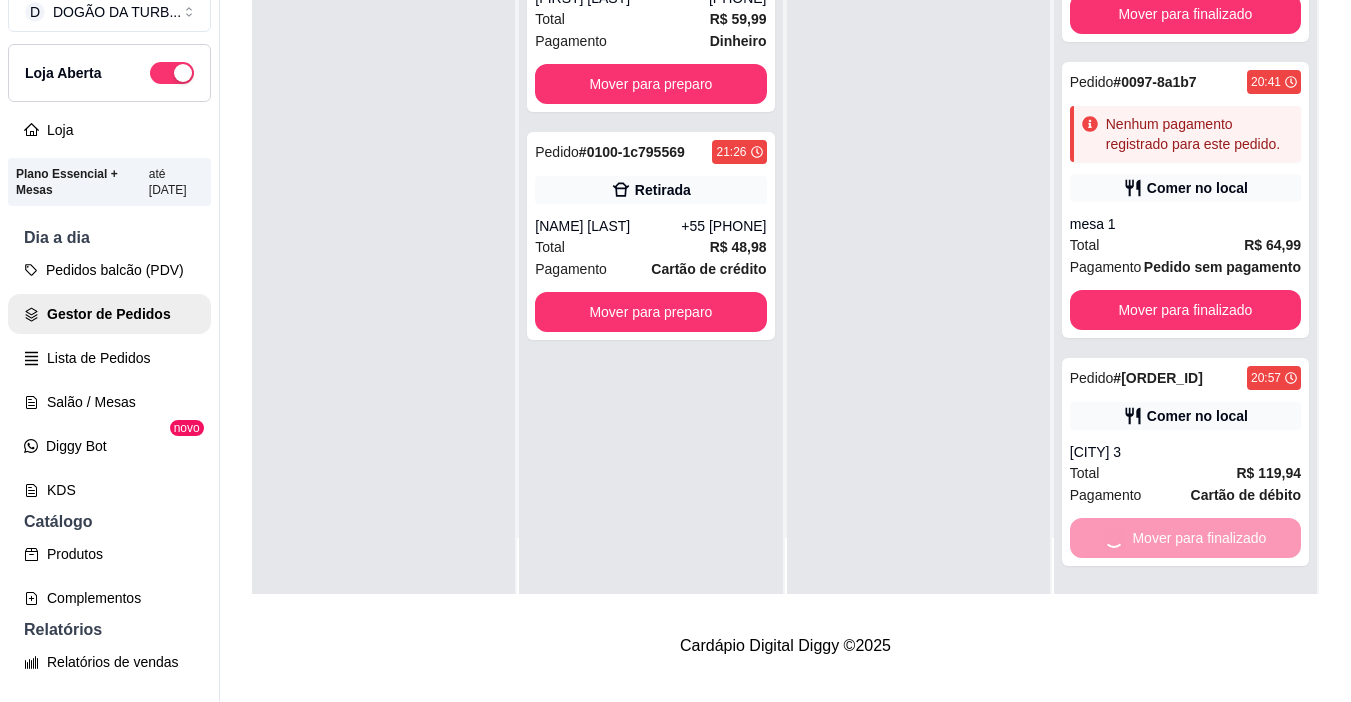 scroll, scrollTop: 0, scrollLeft: 0, axis: both 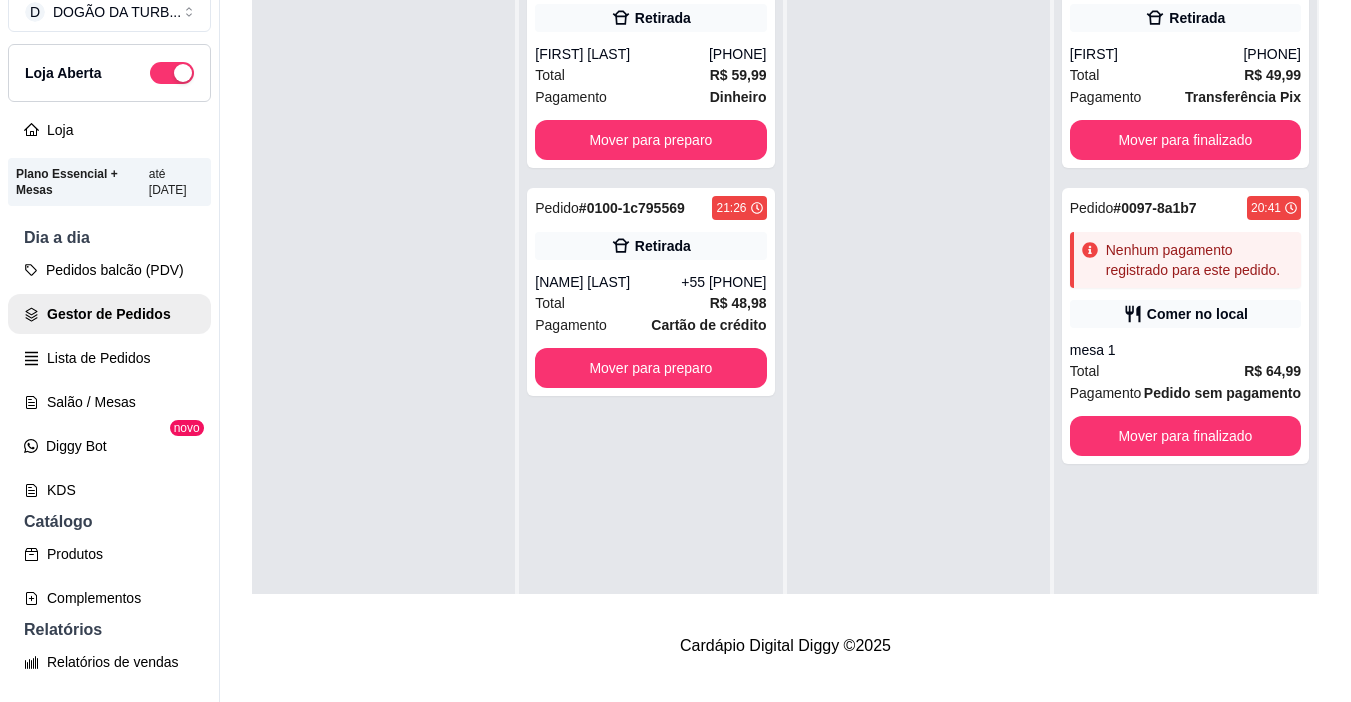 click on "Dia a dia" at bounding box center (109, 238) 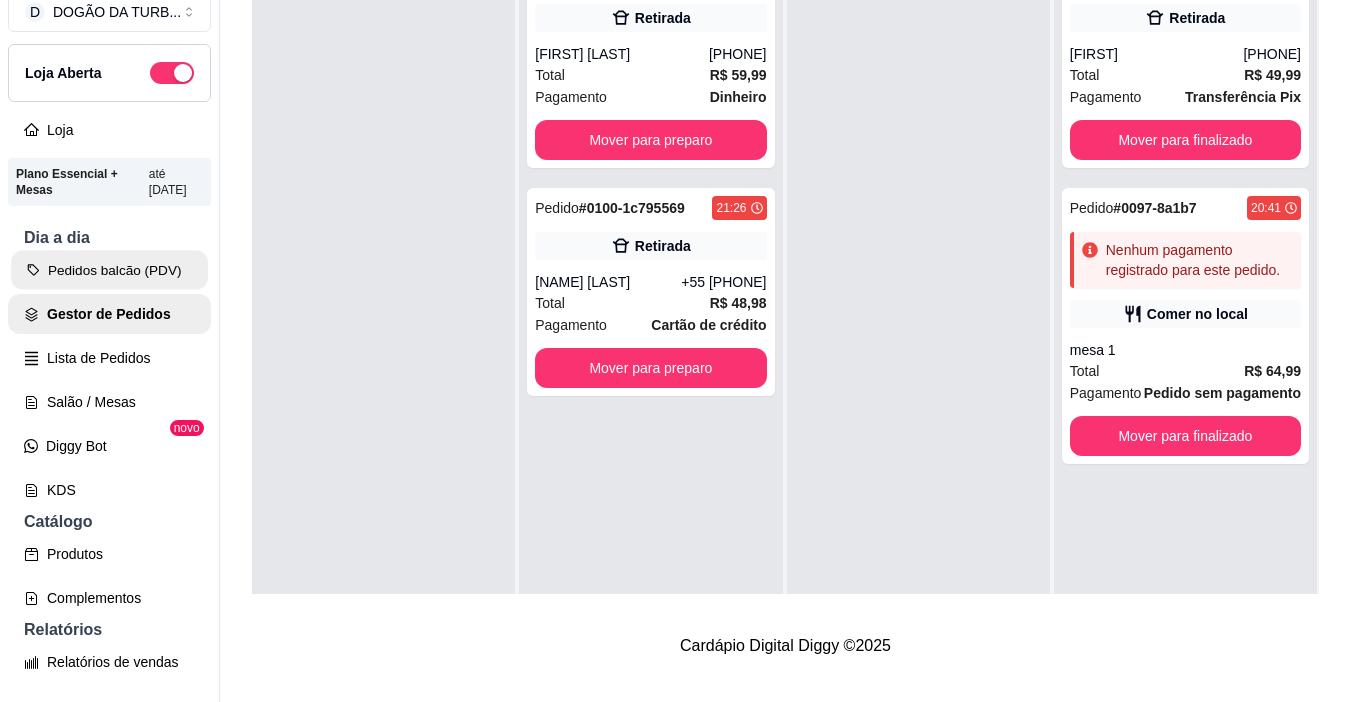 click on "Pedidos balcão (PDV)" at bounding box center (109, 270) 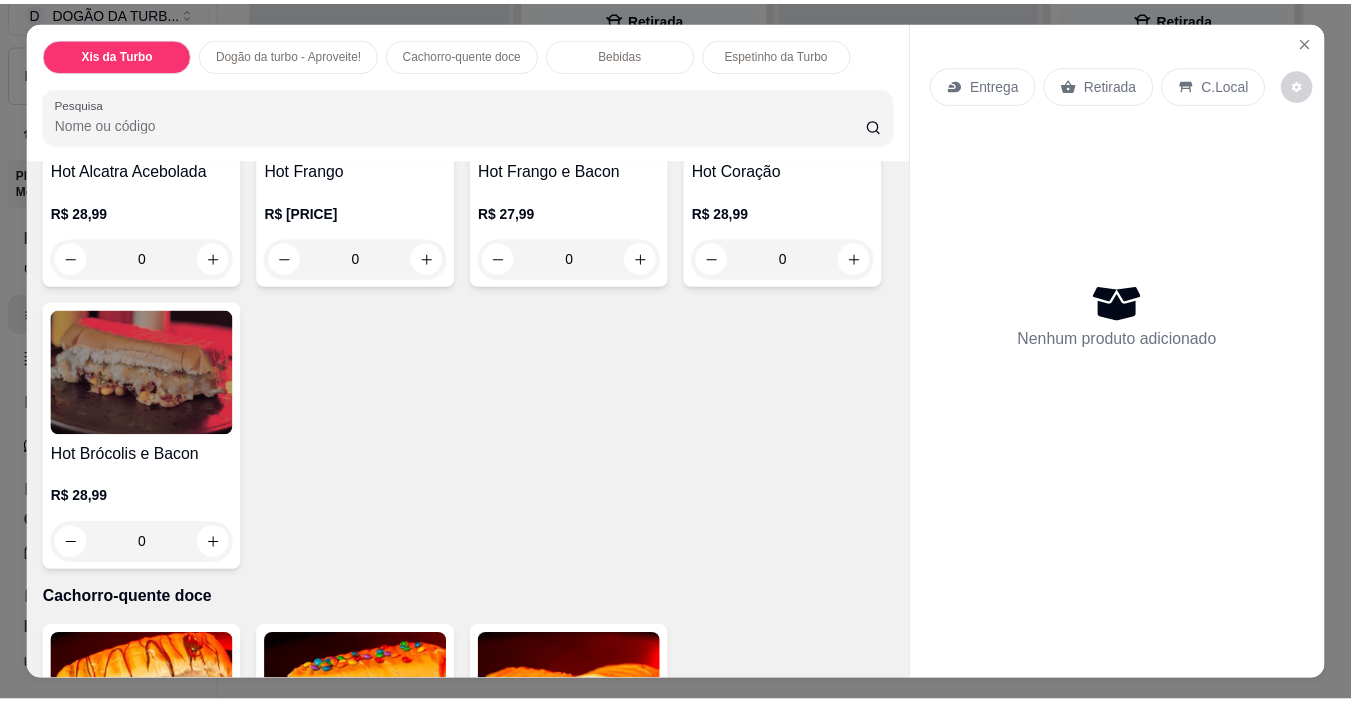 scroll, scrollTop: 1400, scrollLeft: 0, axis: vertical 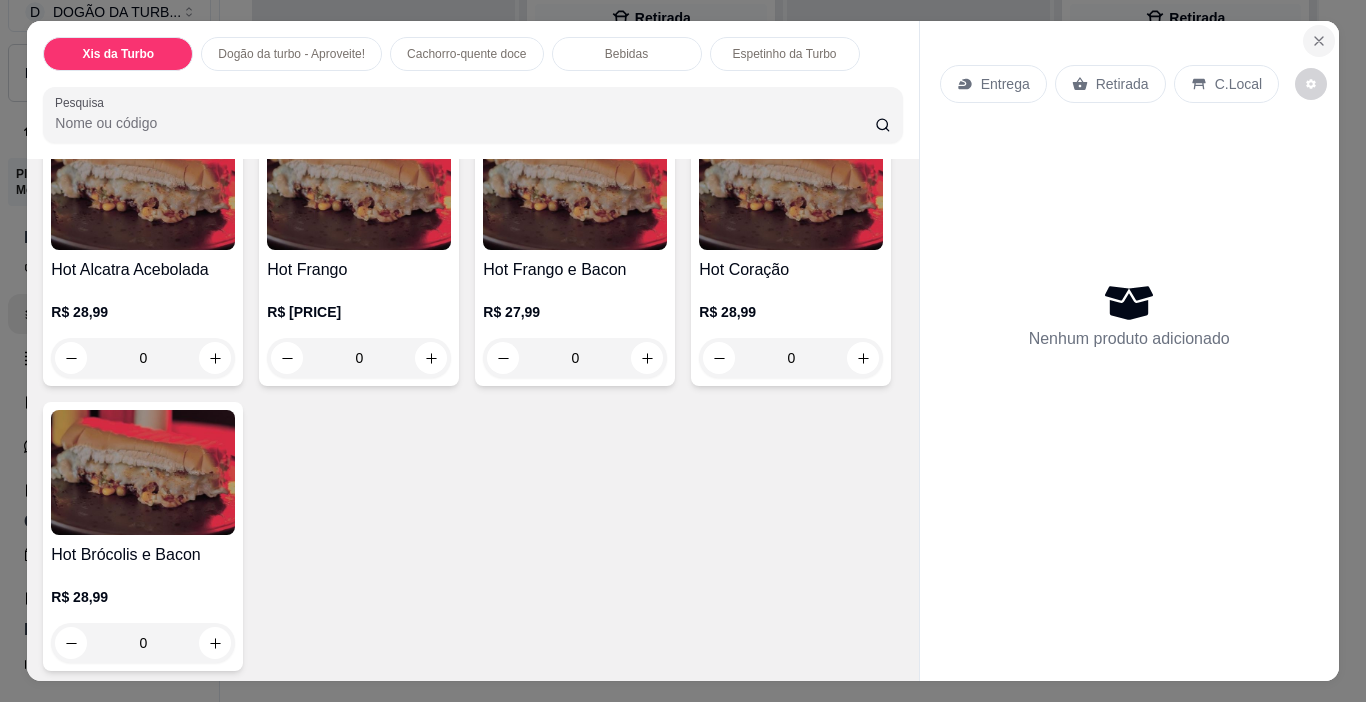 click 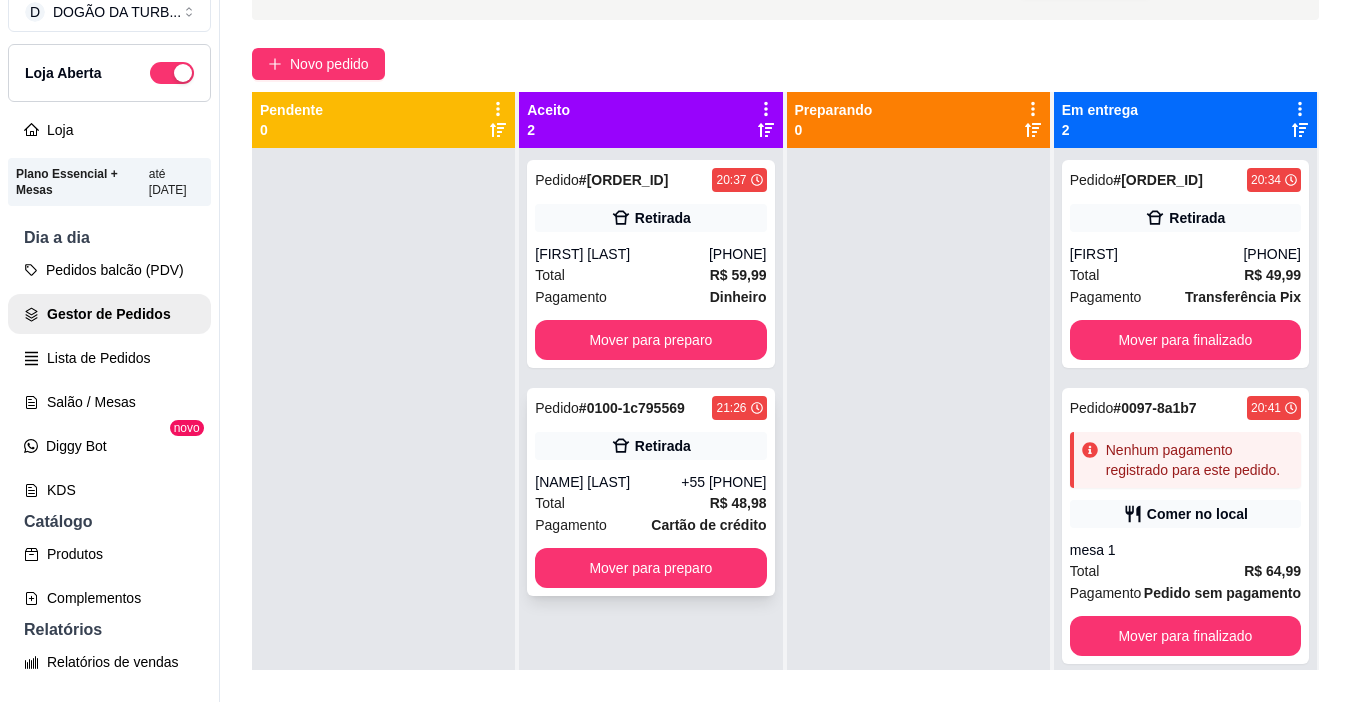 scroll, scrollTop: 0, scrollLeft: 0, axis: both 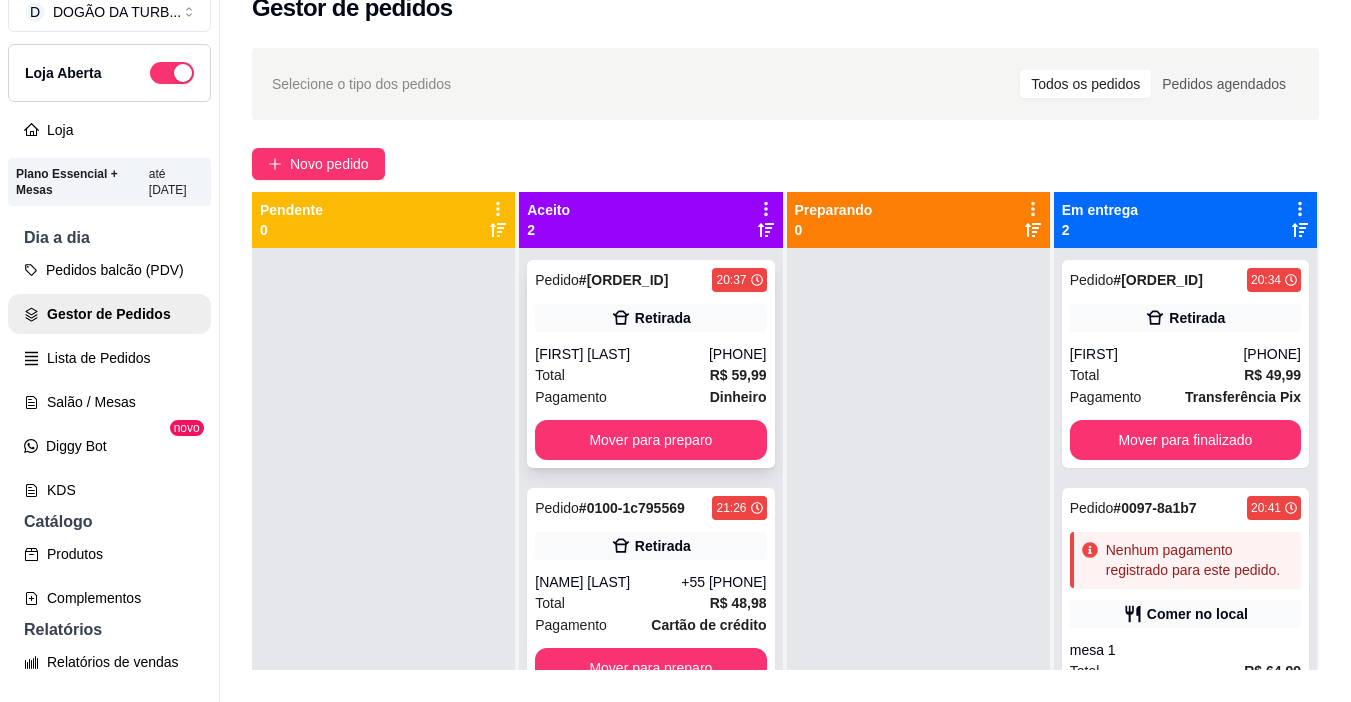 click on "[FIRST] [LAST]" at bounding box center (622, 354) 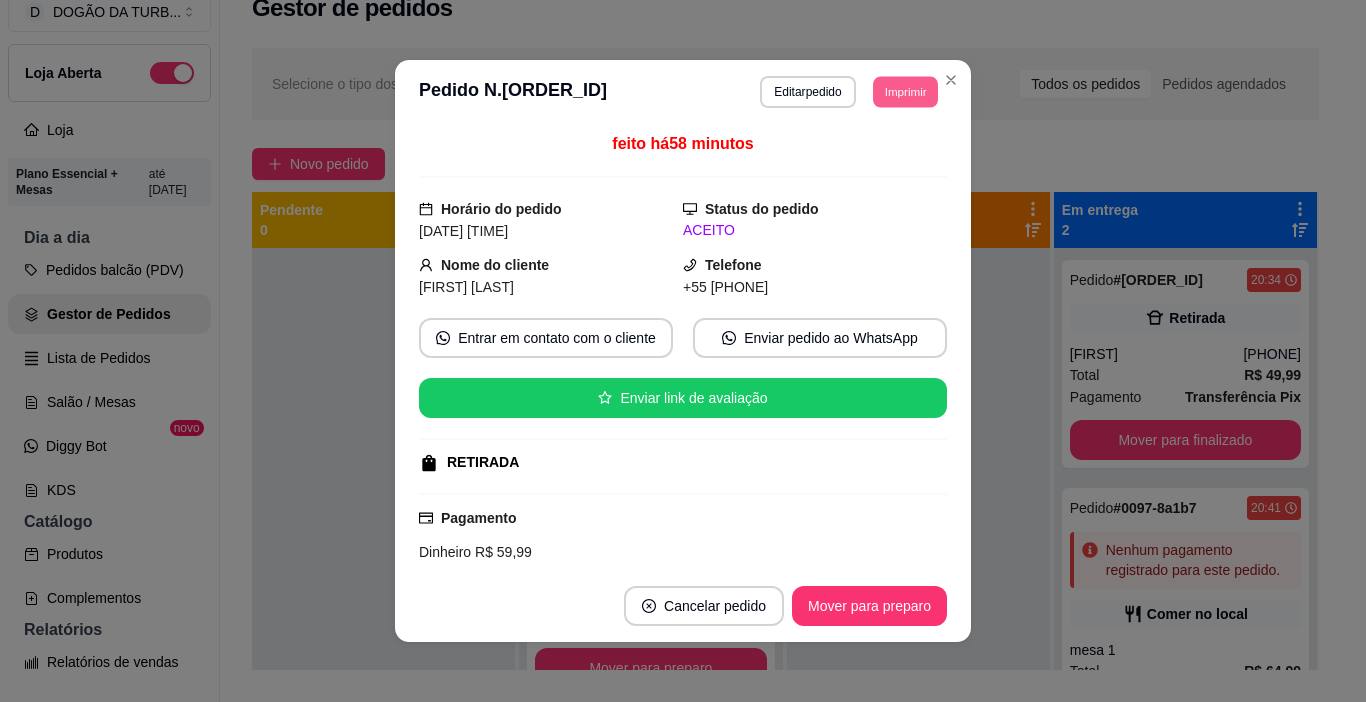 click on "Imprimir" at bounding box center [905, 91] 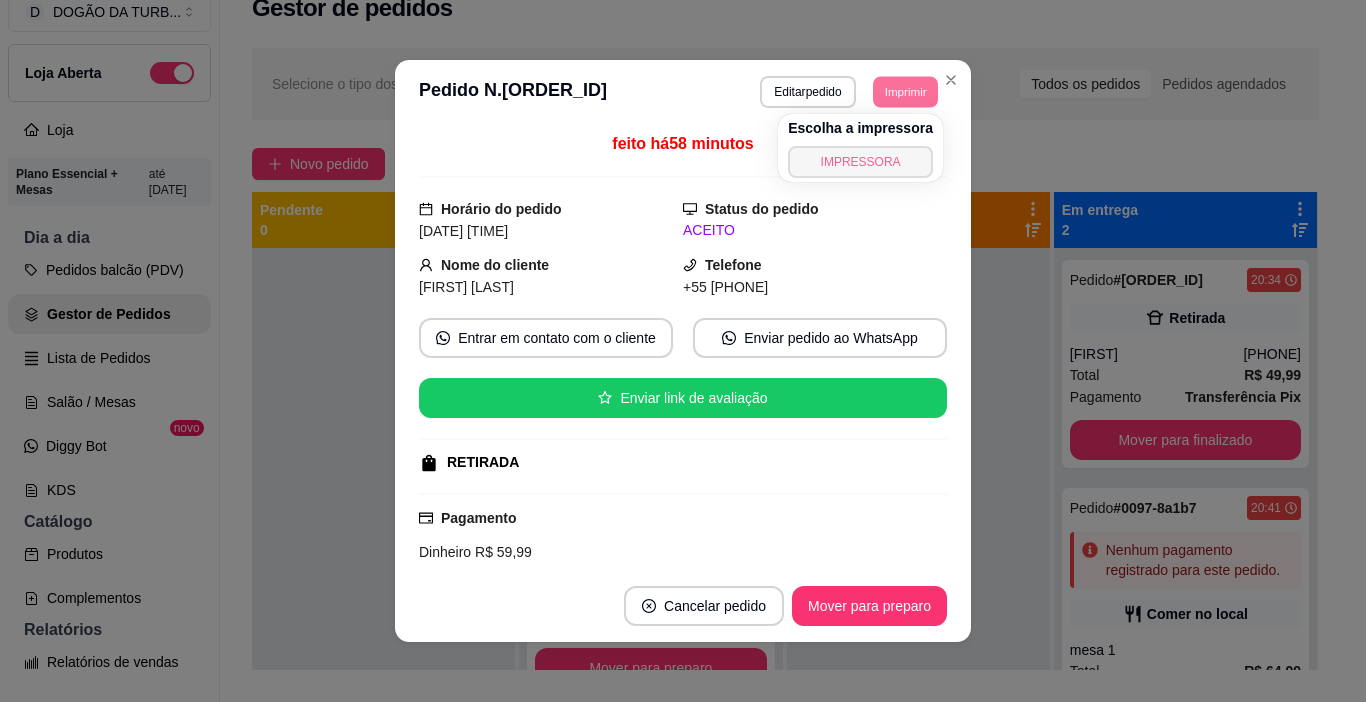 click on "IMPRESSORA" at bounding box center [860, 162] 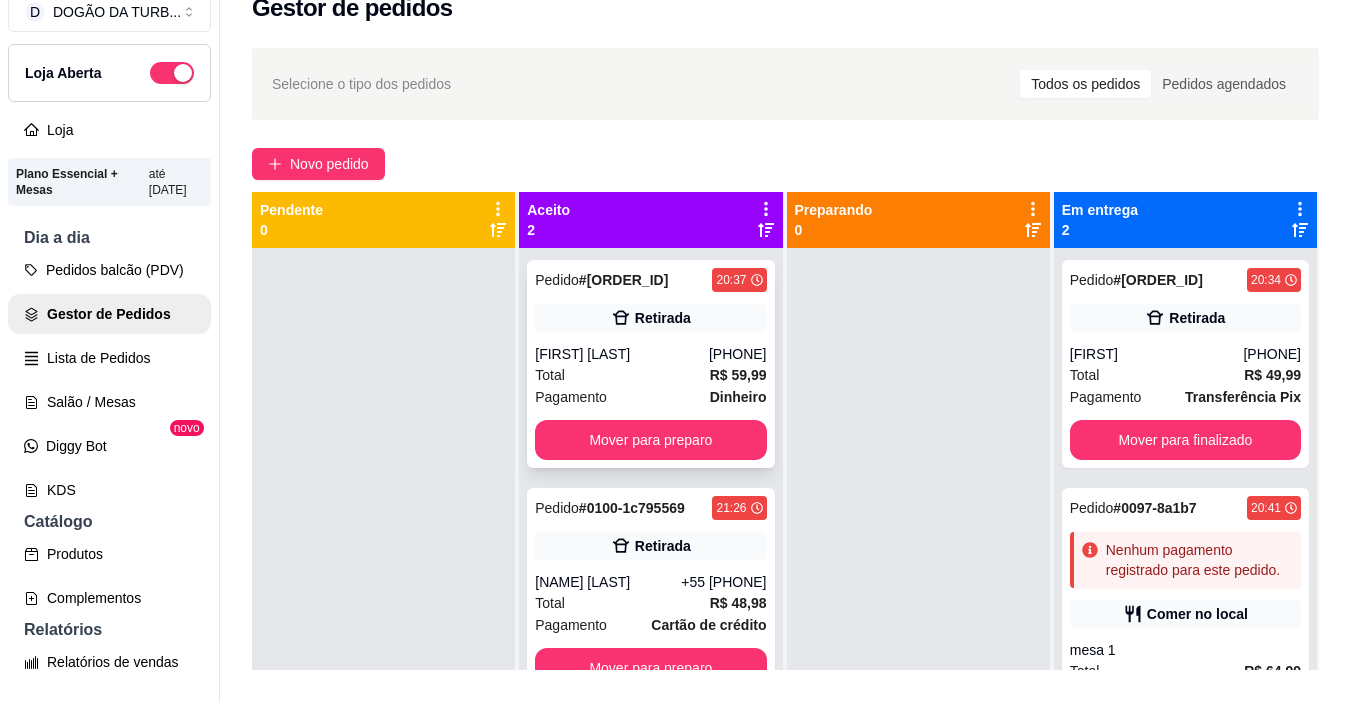 scroll, scrollTop: 56, scrollLeft: 0, axis: vertical 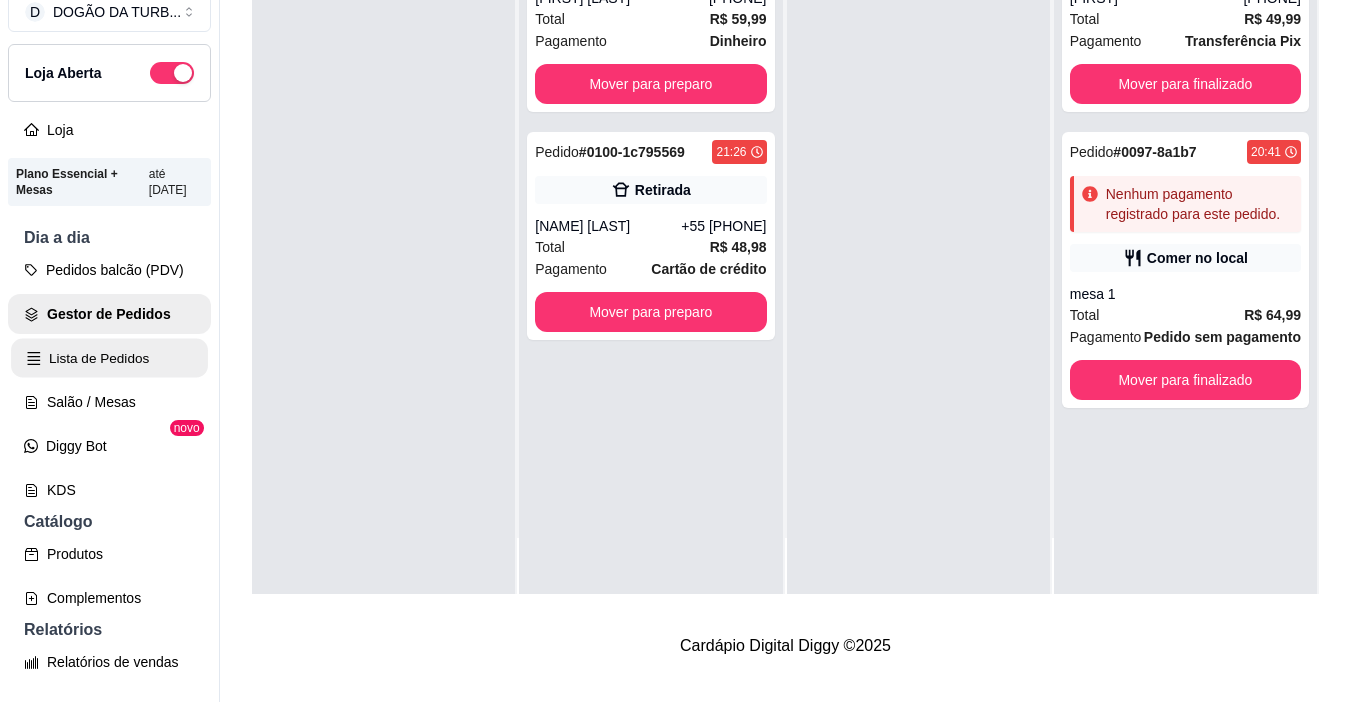 click on "Lista de Pedidos" at bounding box center (109, 358) 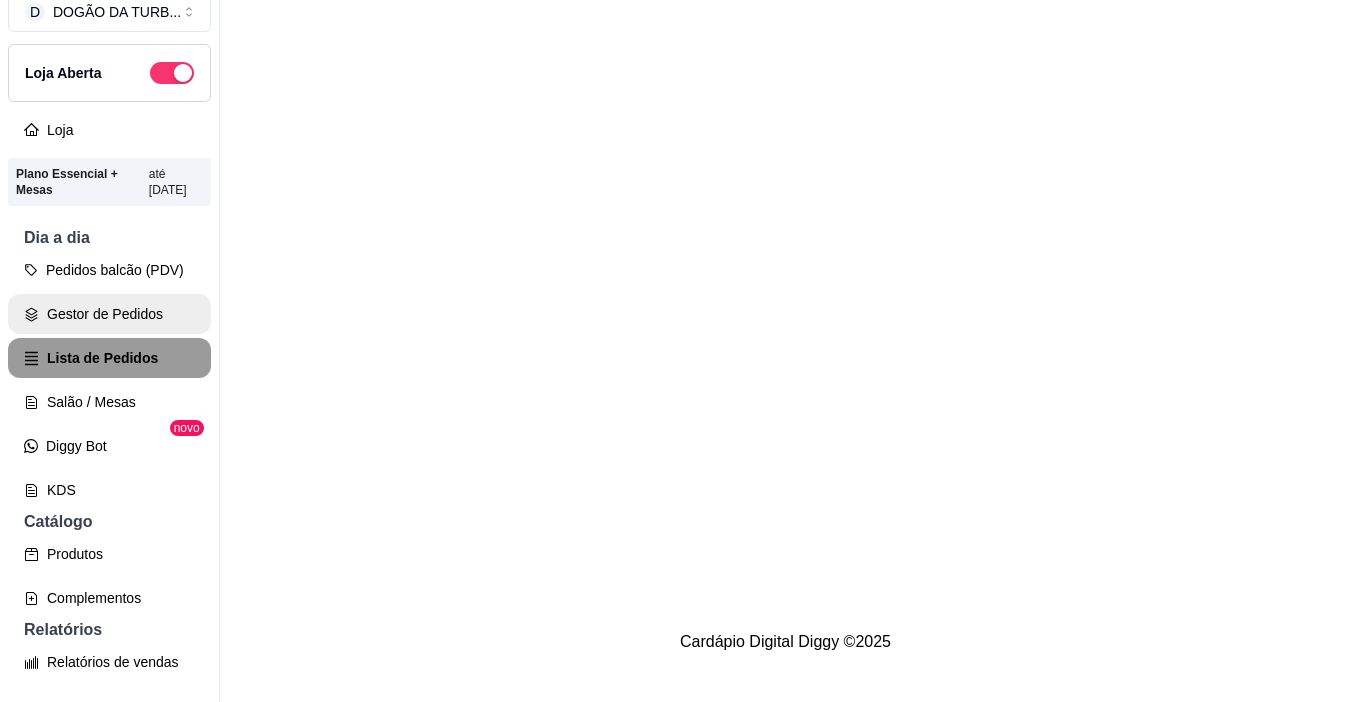 scroll, scrollTop: 0, scrollLeft: 0, axis: both 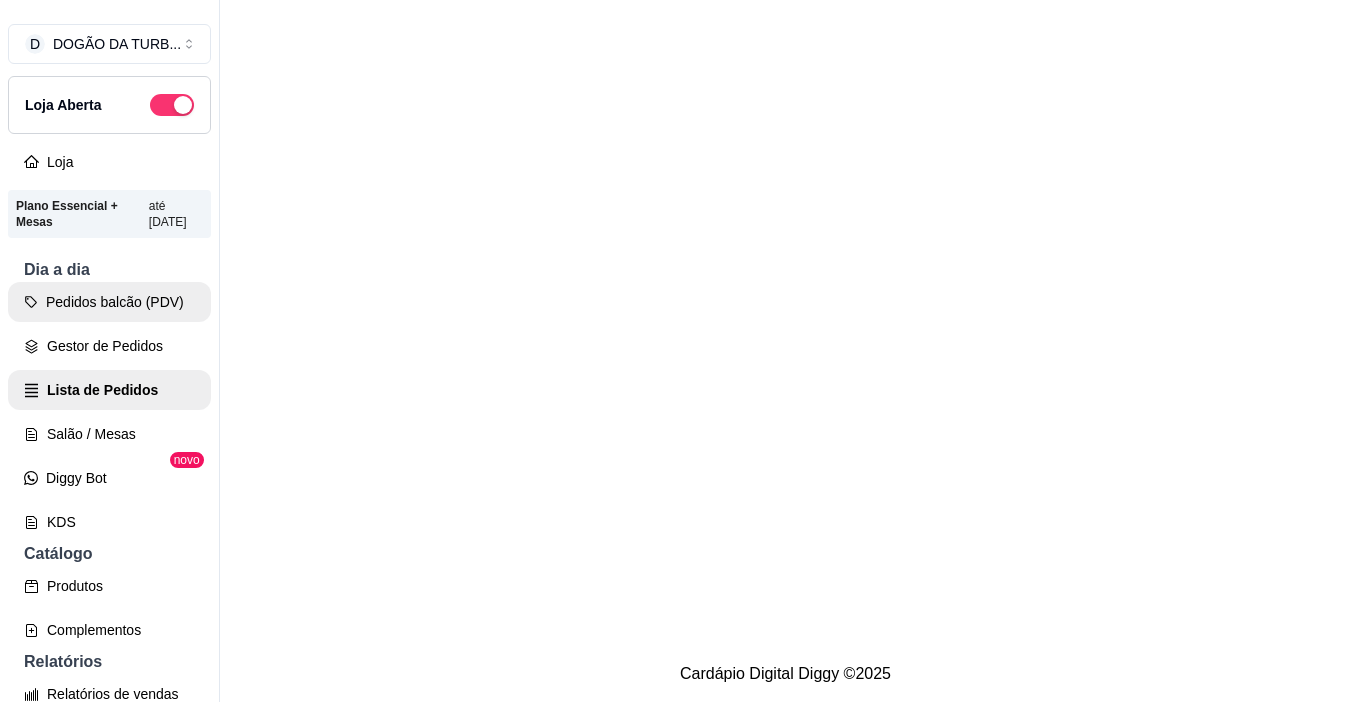click on "Pedidos balcão (PDV)" at bounding box center (109, 302) 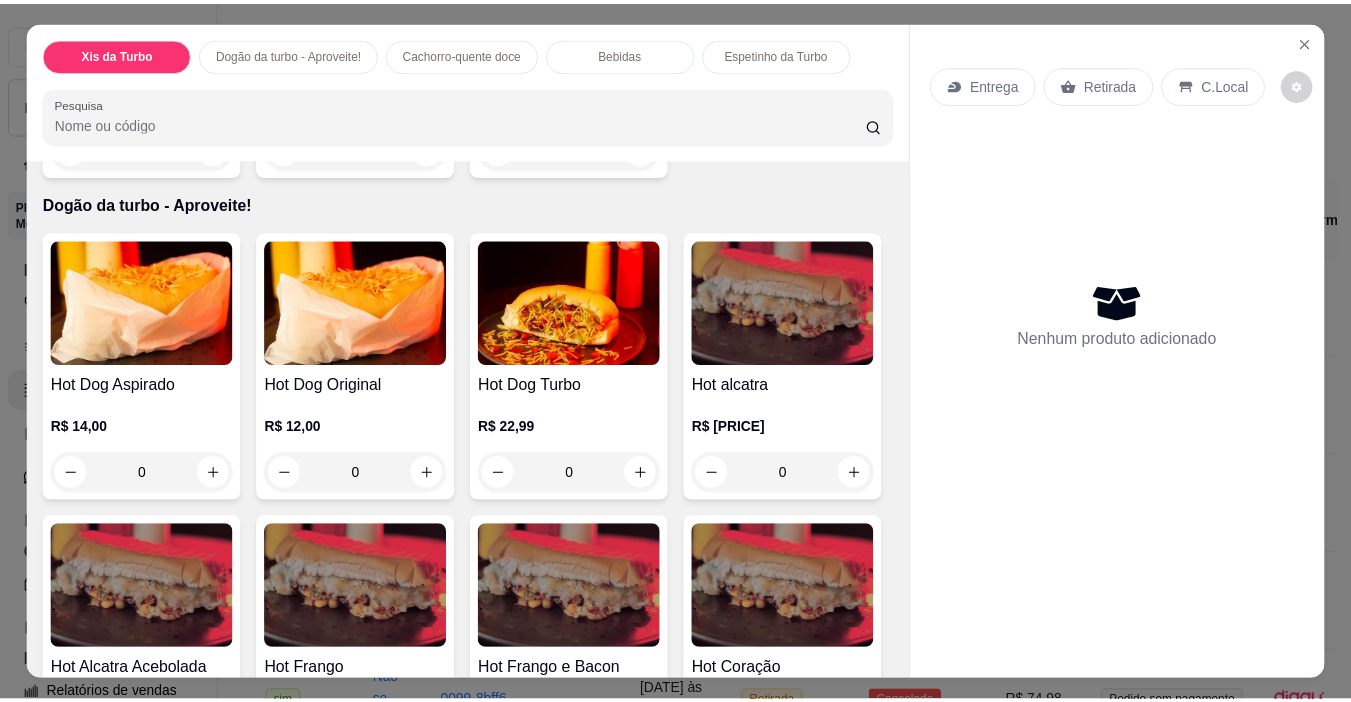 scroll, scrollTop: 1200, scrollLeft: 0, axis: vertical 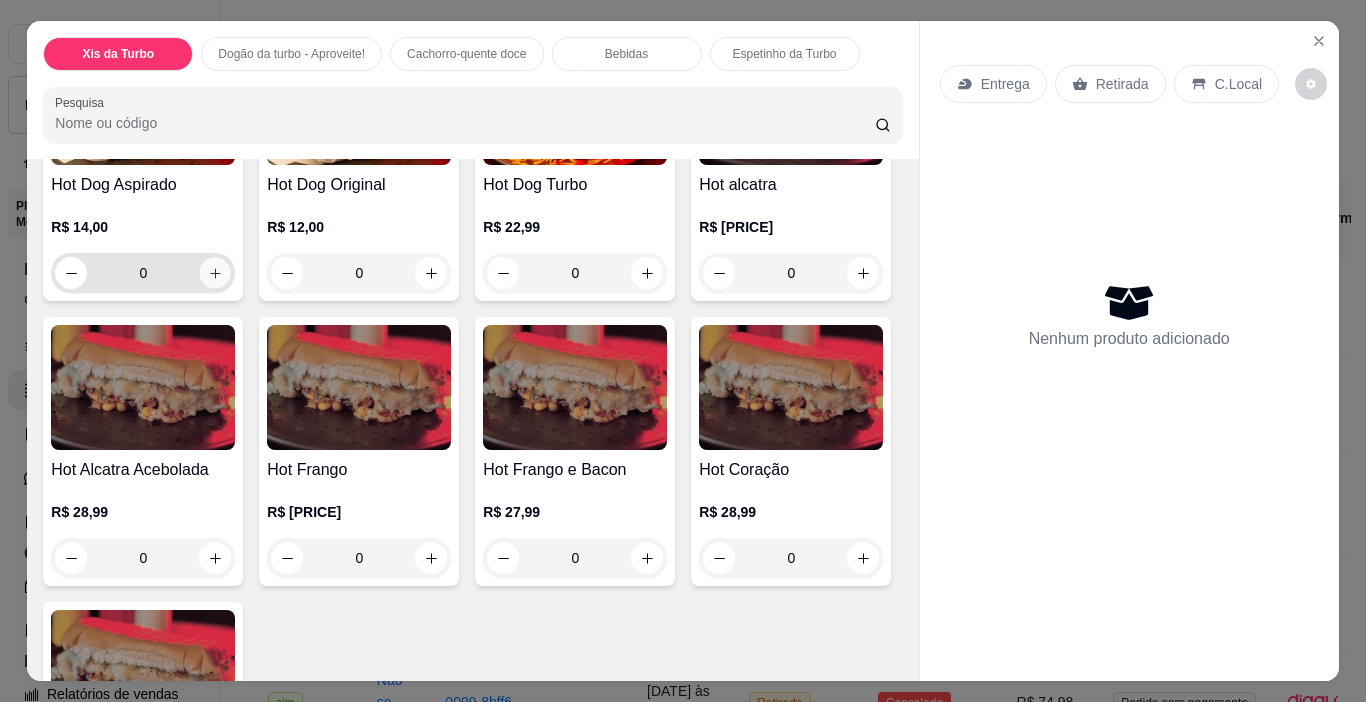 click at bounding box center [215, 273] 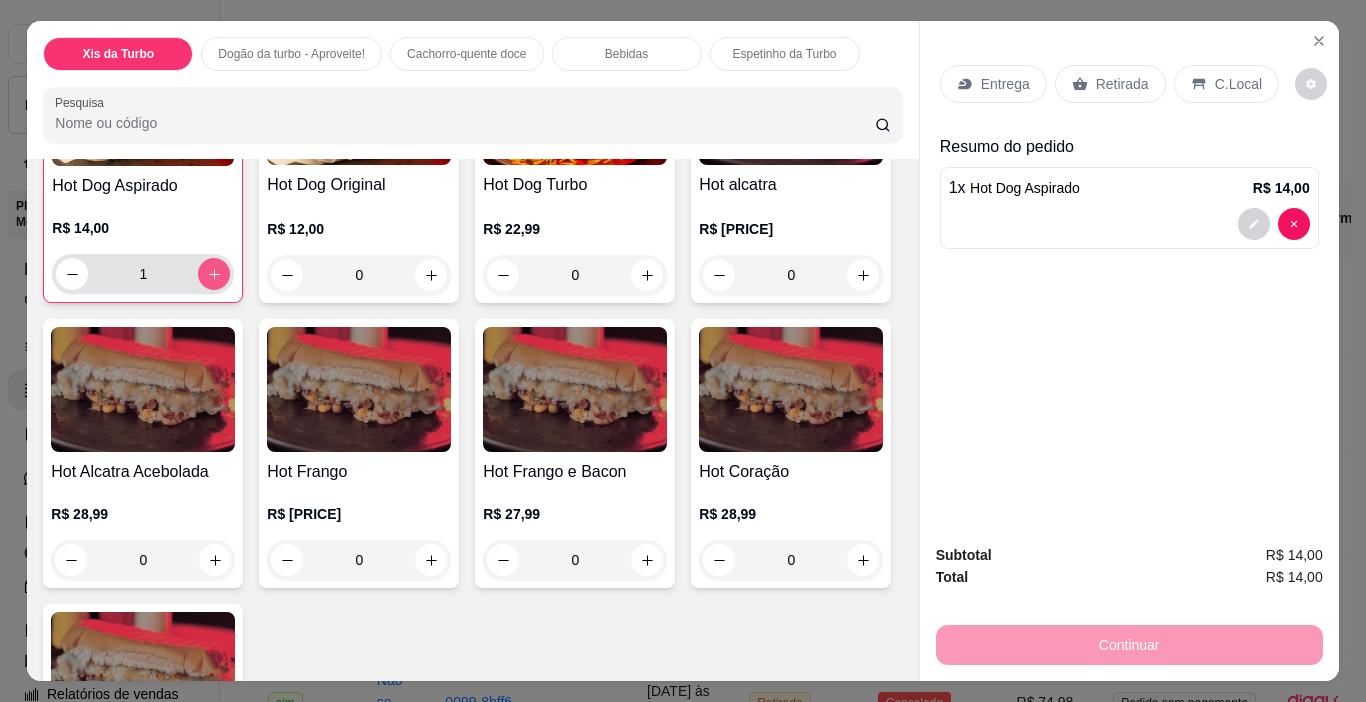 click 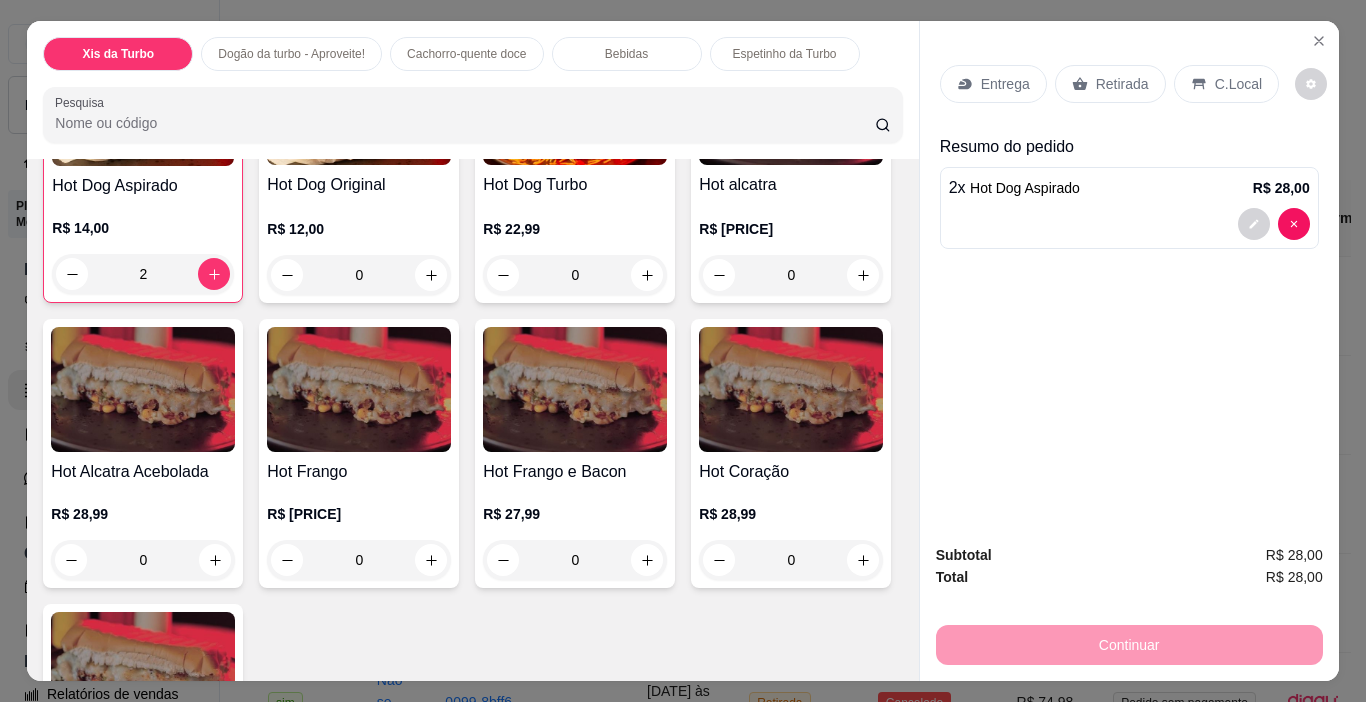 click on "Retirada" at bounding box center [1122, 84] 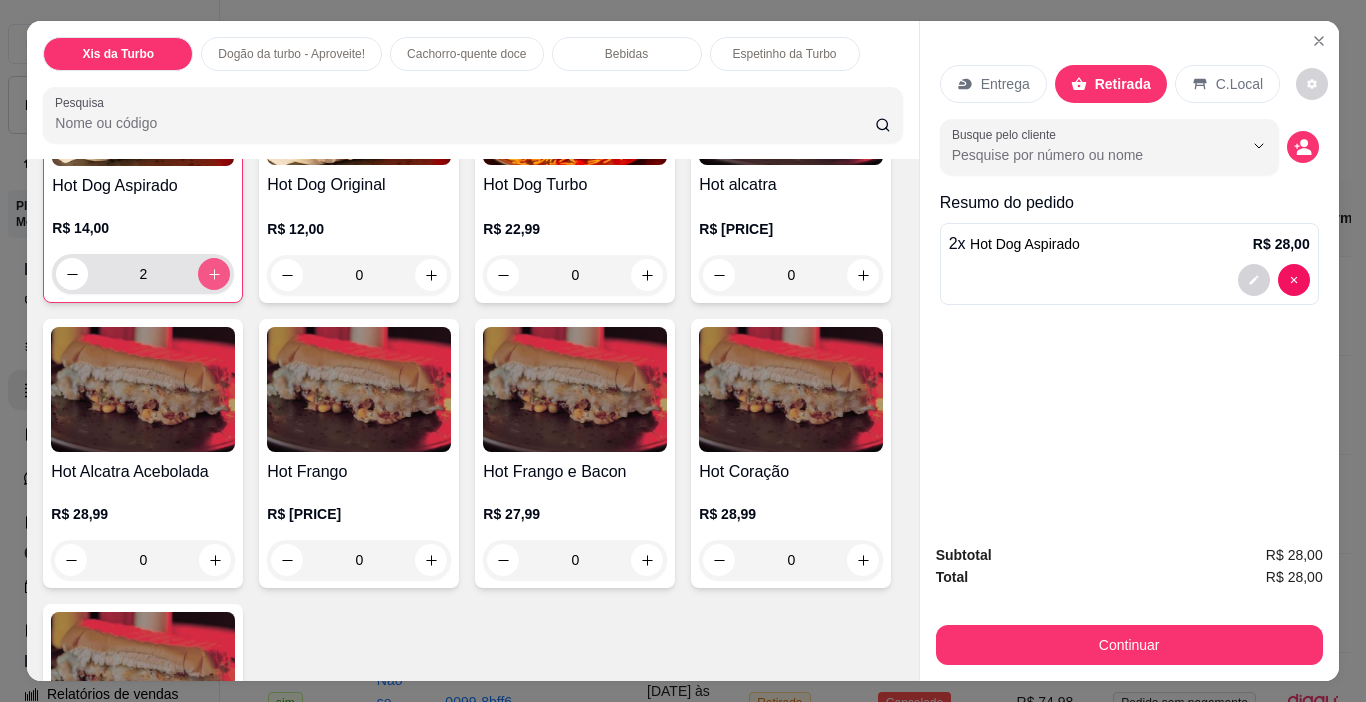 click at bounding box center [214, 274] 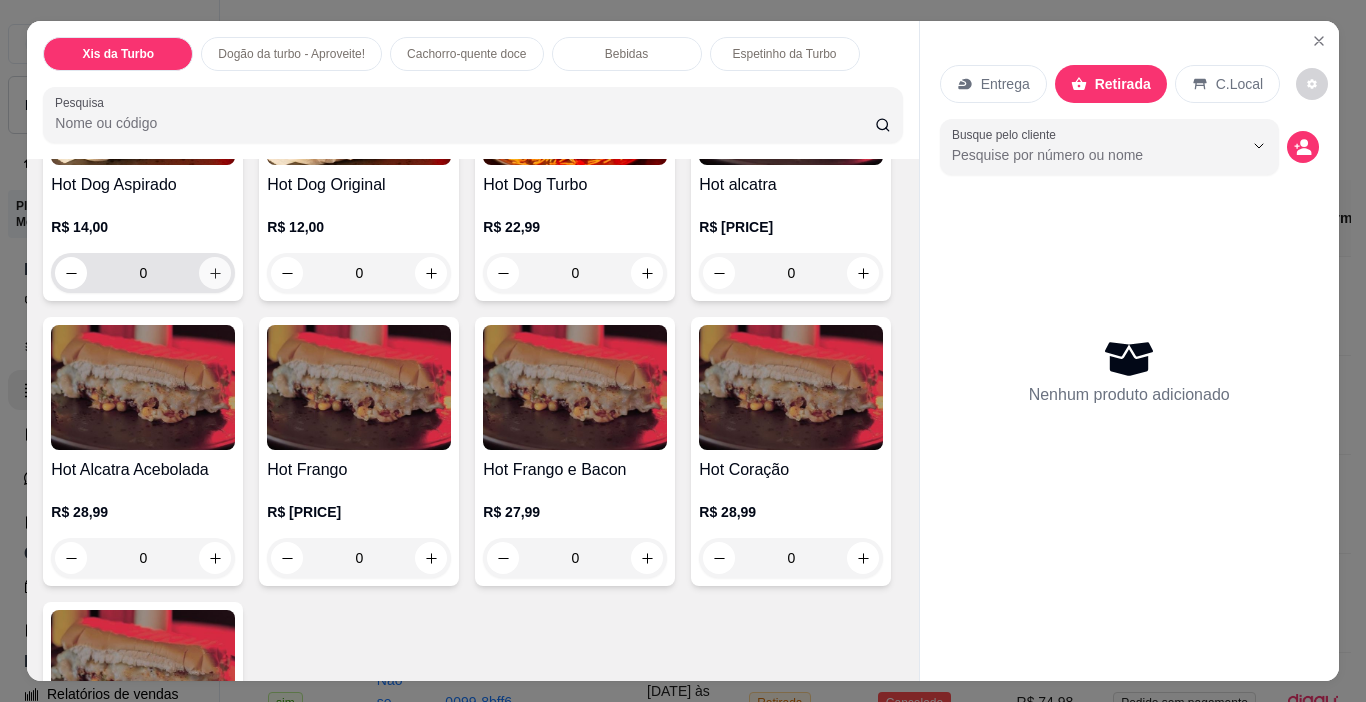click 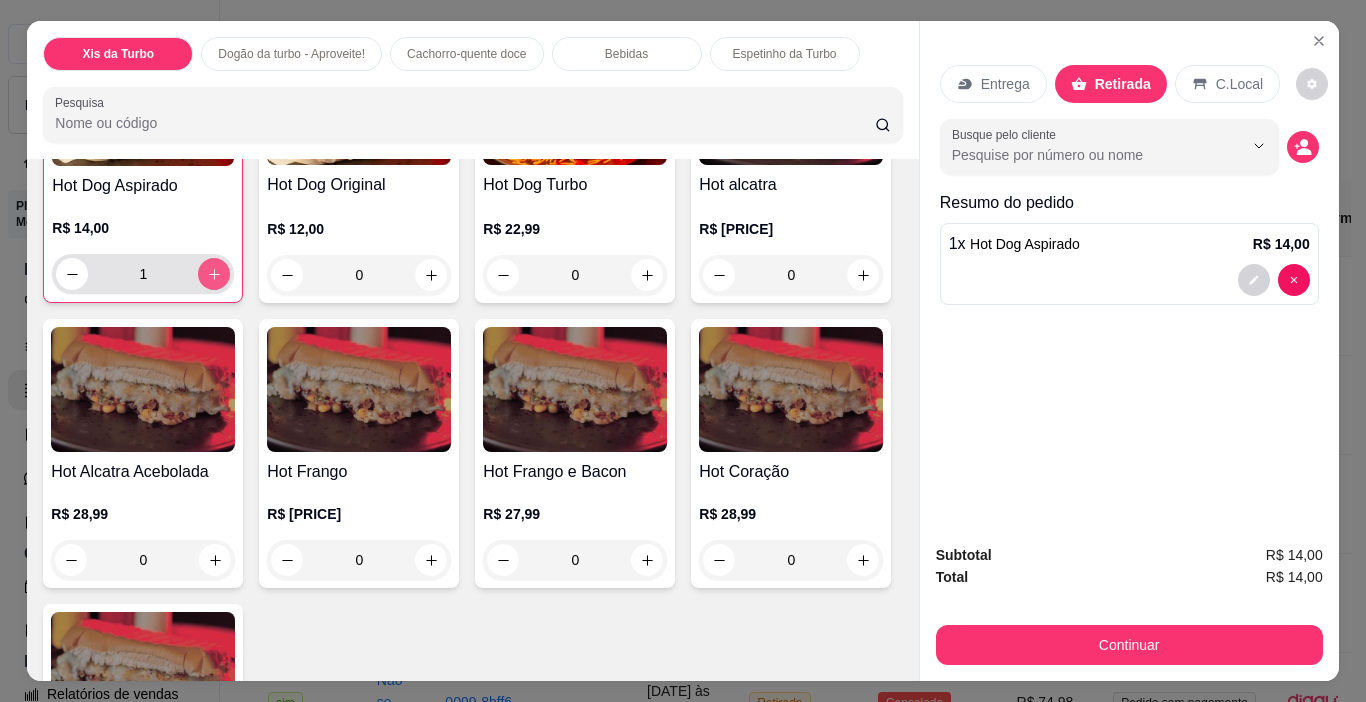 click at bounding box center (214, 274) 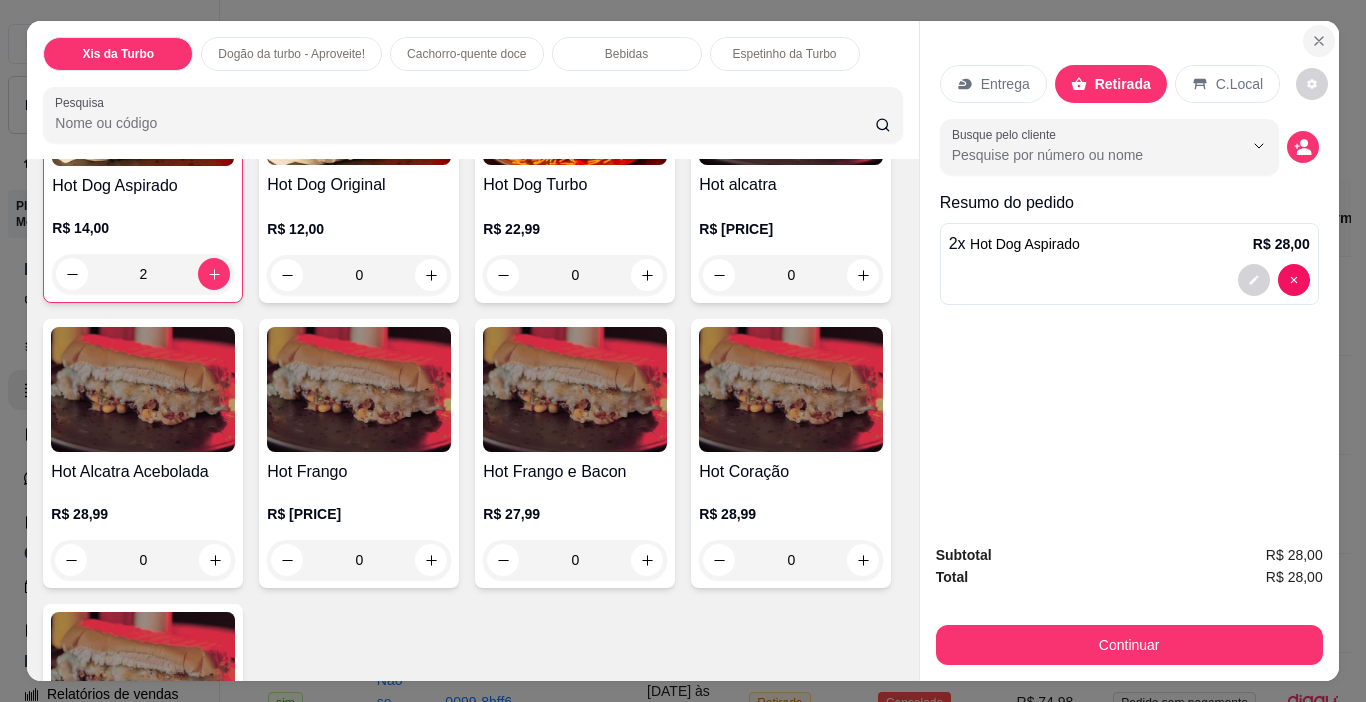 click 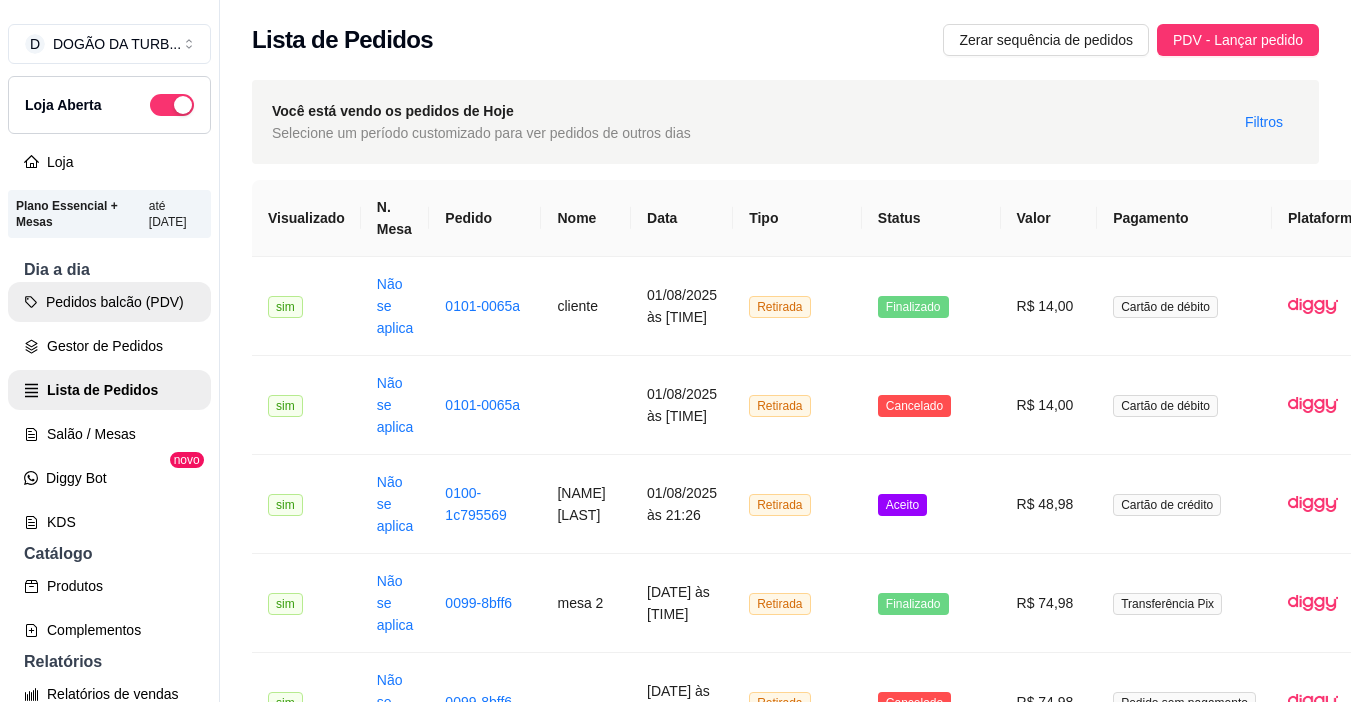 click on "Pedidos balcão (PDV)" at bounding box center [109, 302] 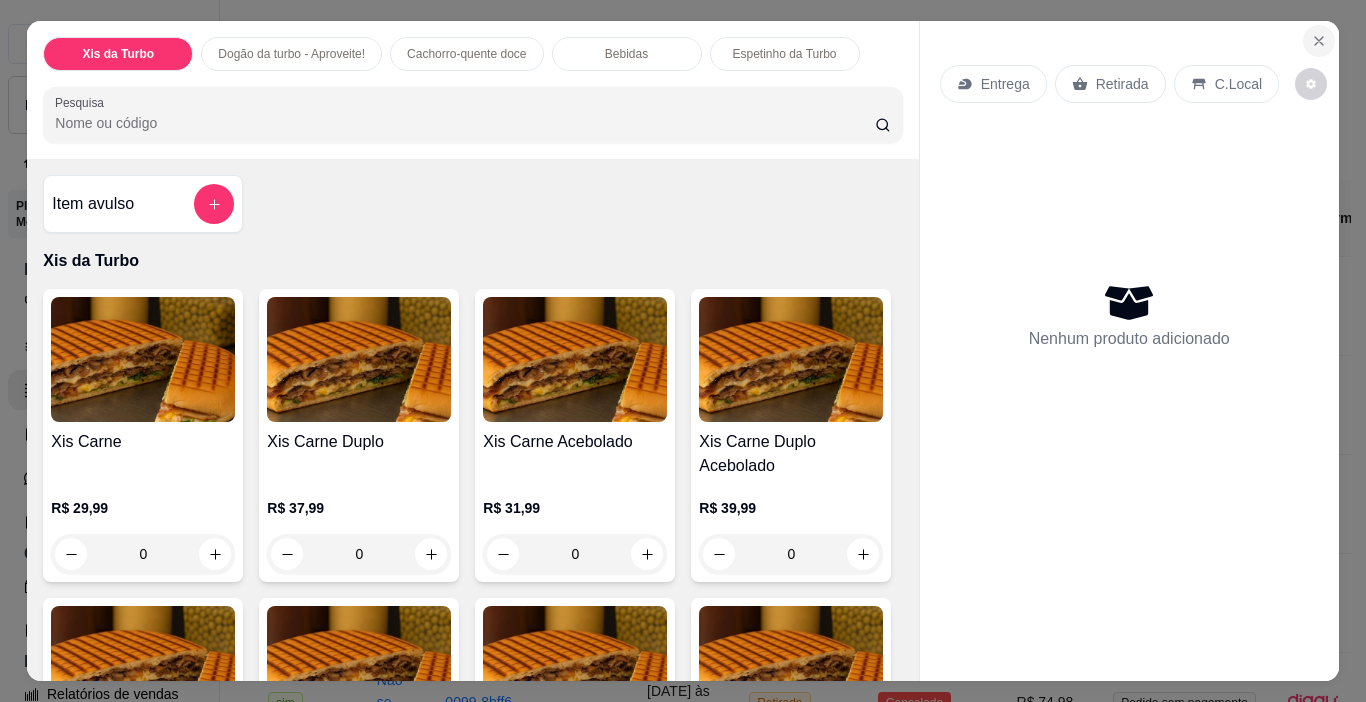 click 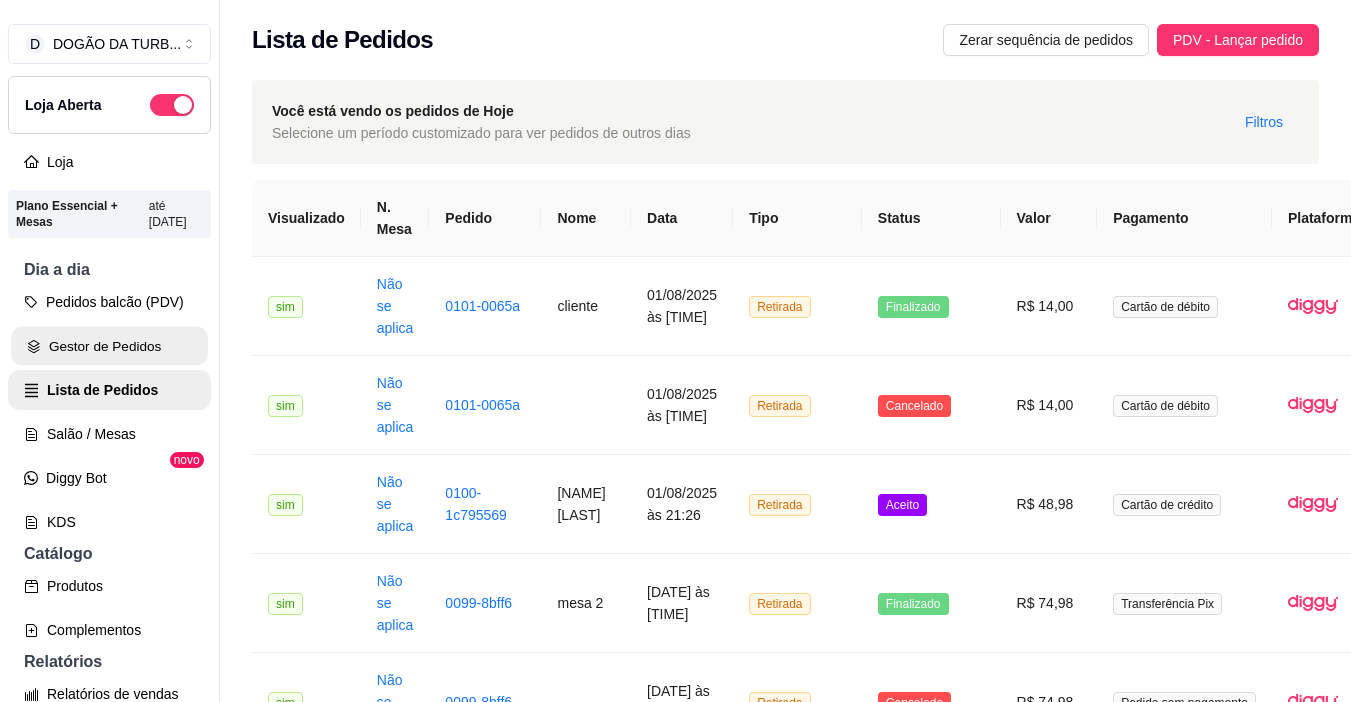click on "Gestor de Pedidos" at bounding box center [109, 346] 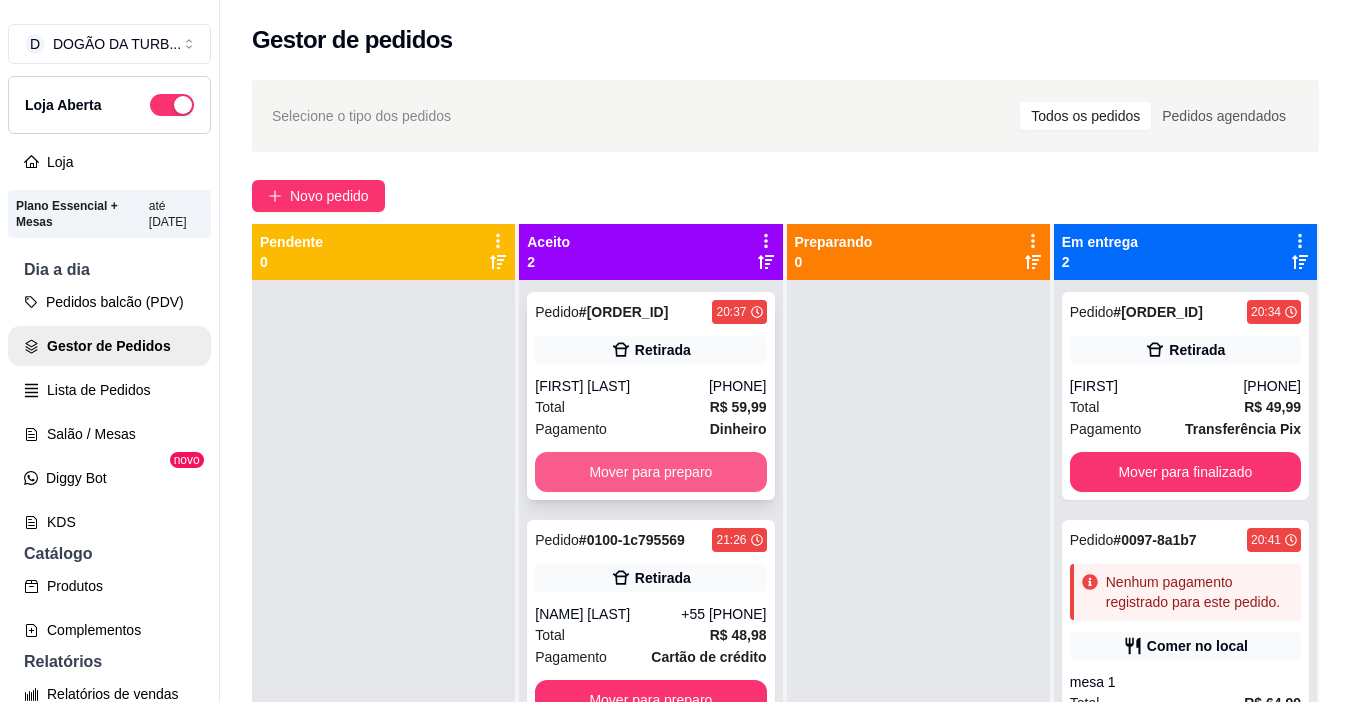 click on "Mover para preparo" at bounding box center (650, 472) 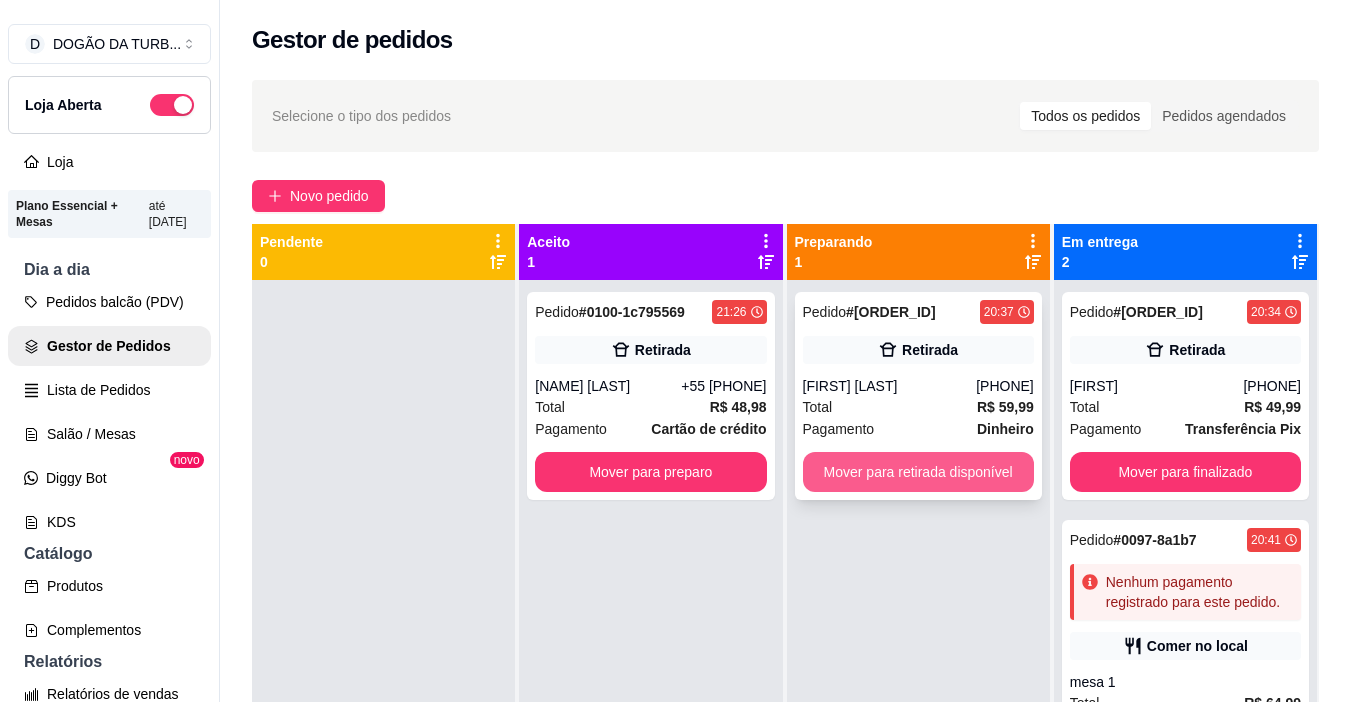 click on "Mover para retirada disponível" at bounding box center (918, 472) 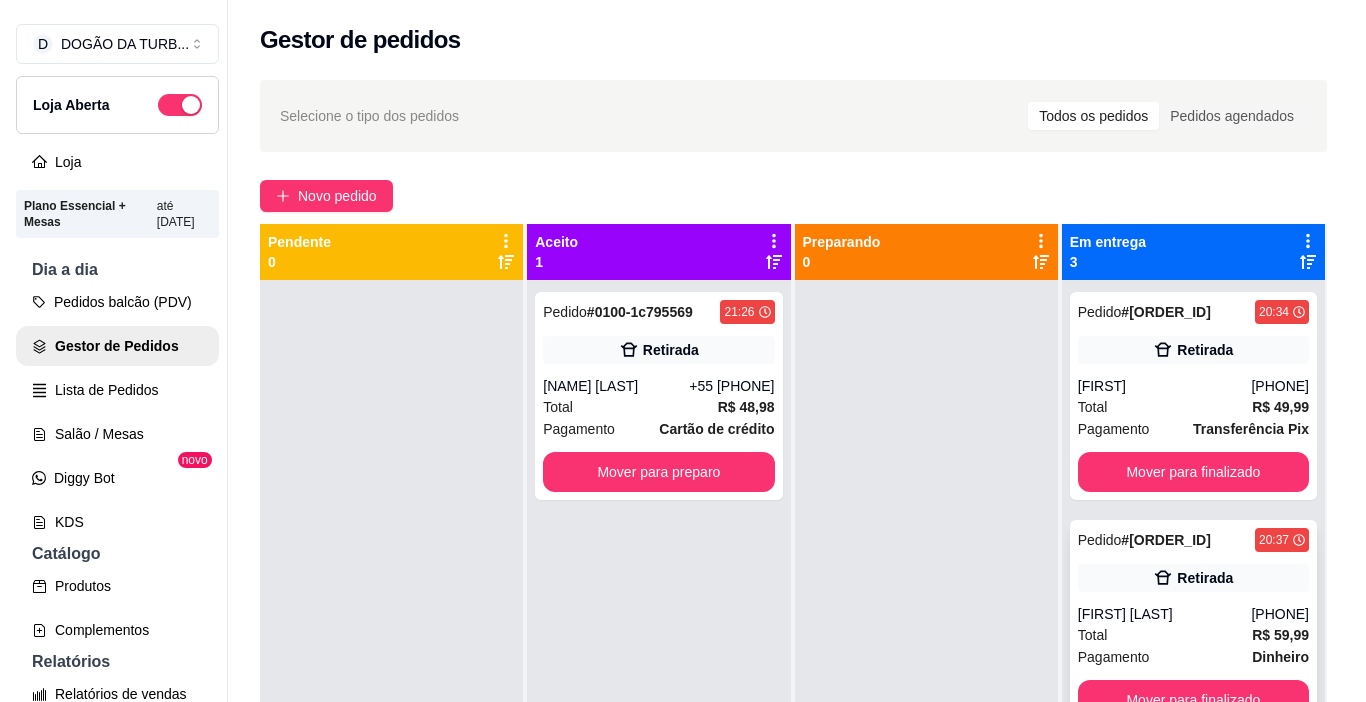 scroll, scrollTop: 100, scrollLeft: 0, axis: vertical 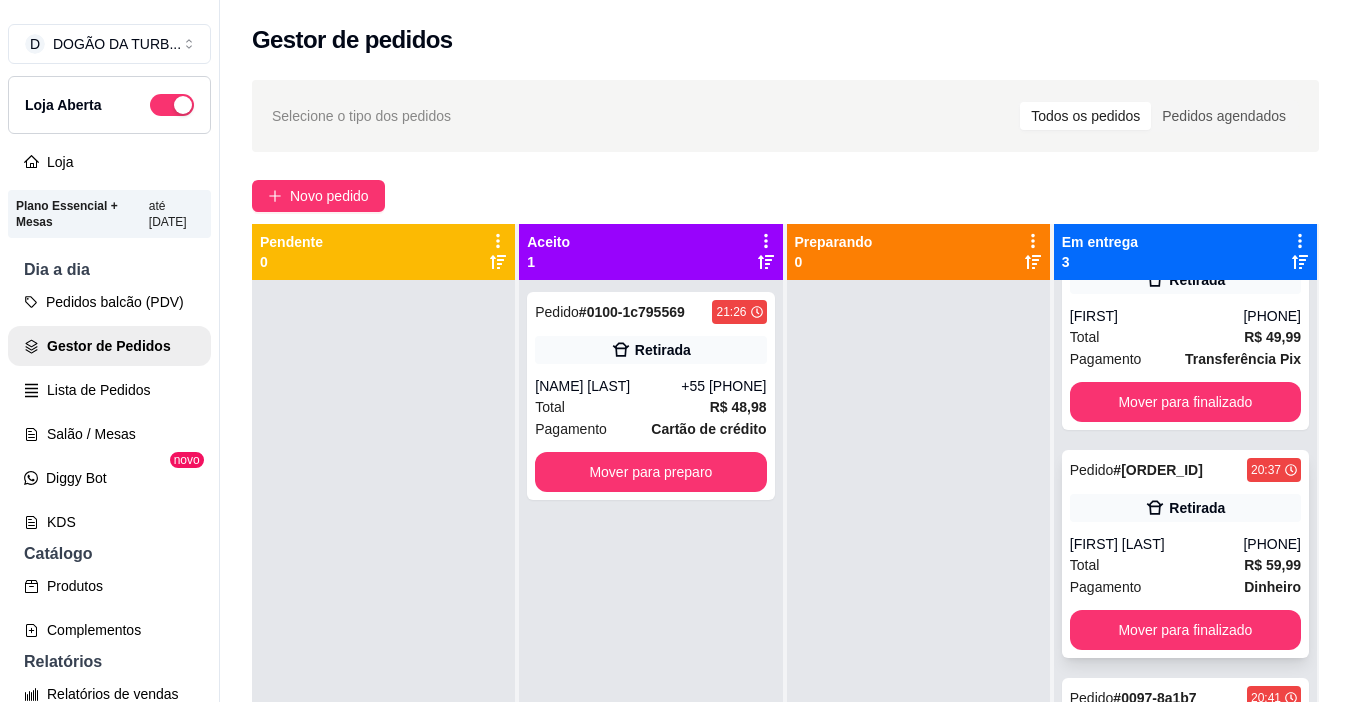 click on "[PHONE]" at bounding box center (1272, 544) 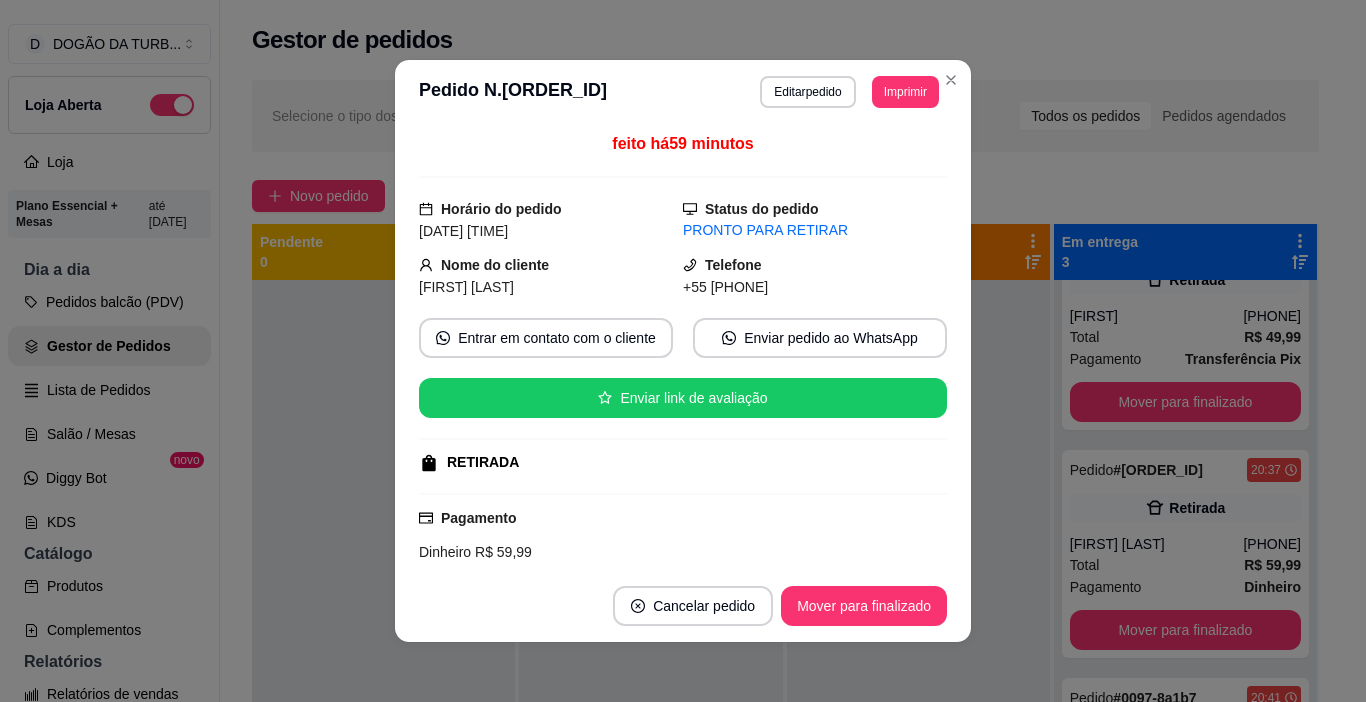 scroll, scrollTop: 213, scrollLeft: 0, axis: vertical 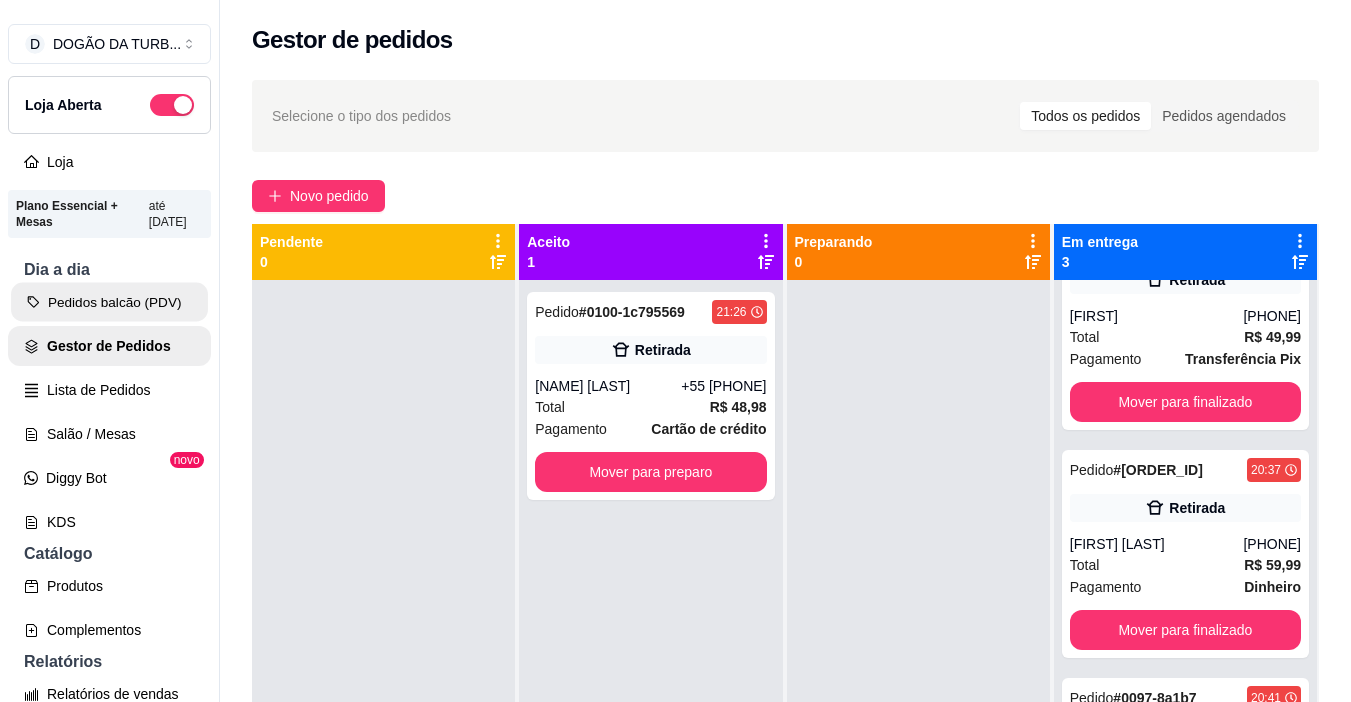 click on "Pedidos balcão (PDV)" at bounding box center (109, 302) 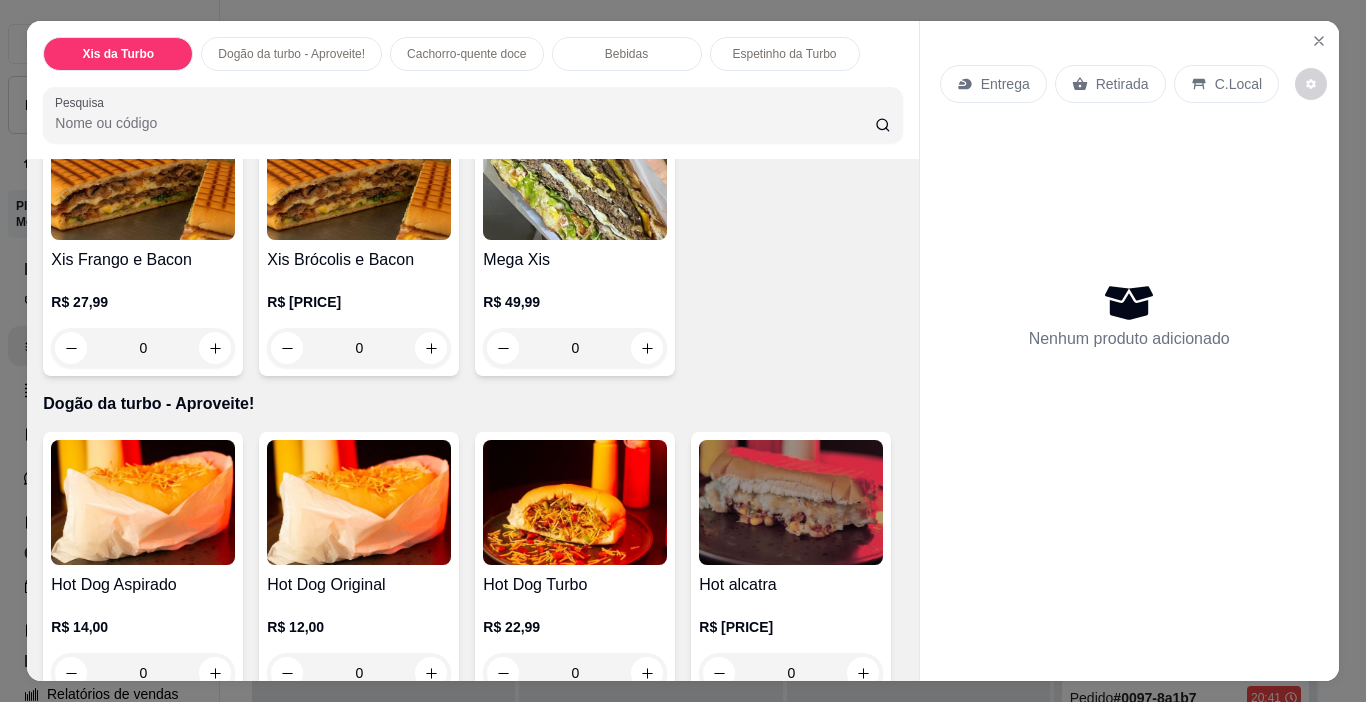 scroll, scrollTop: 1100, scrollLeft: 0, axis: vertical 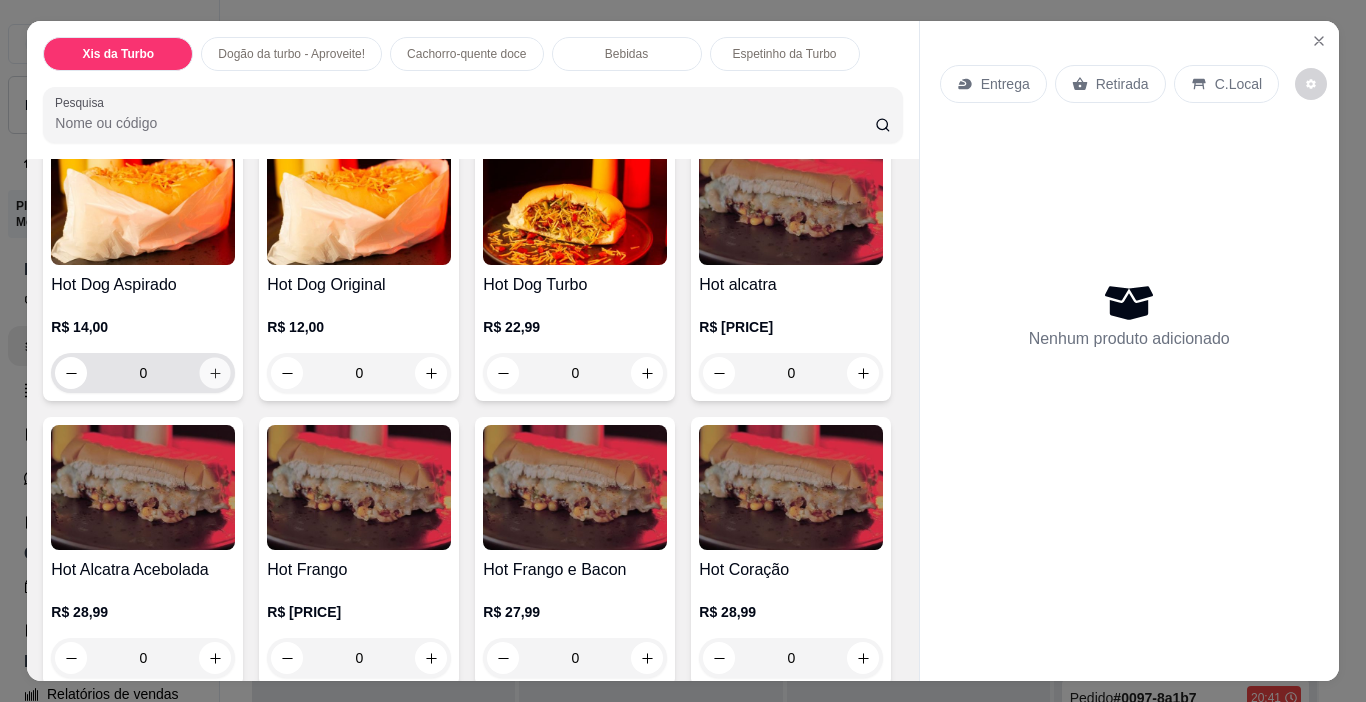 click 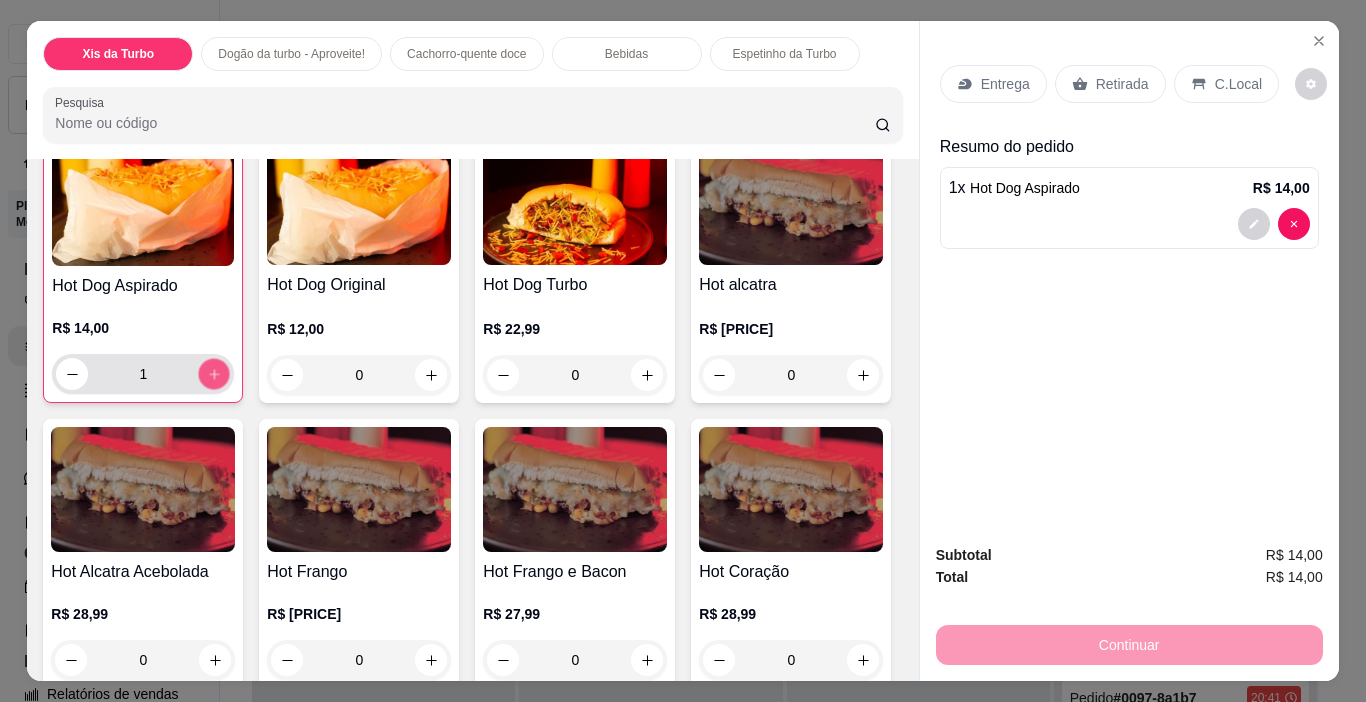 click 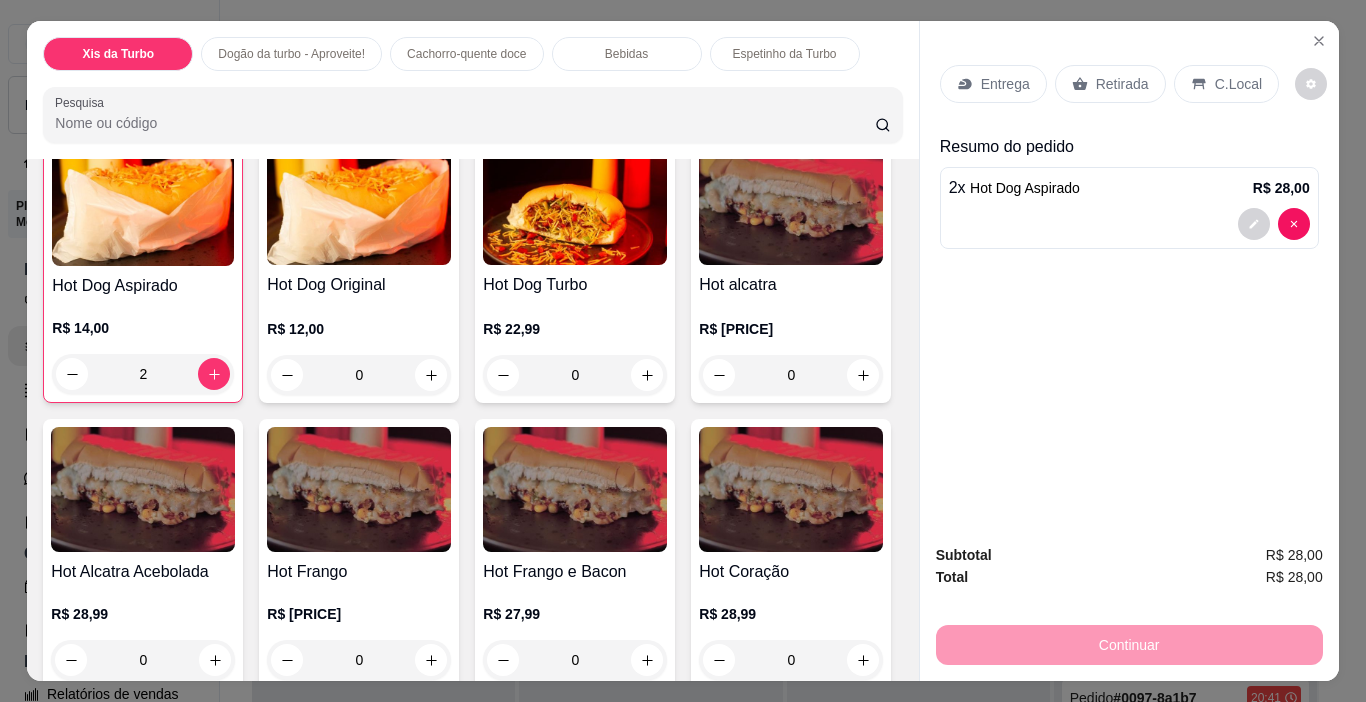 click on "Retirada" at bounding box center [1122, 84] 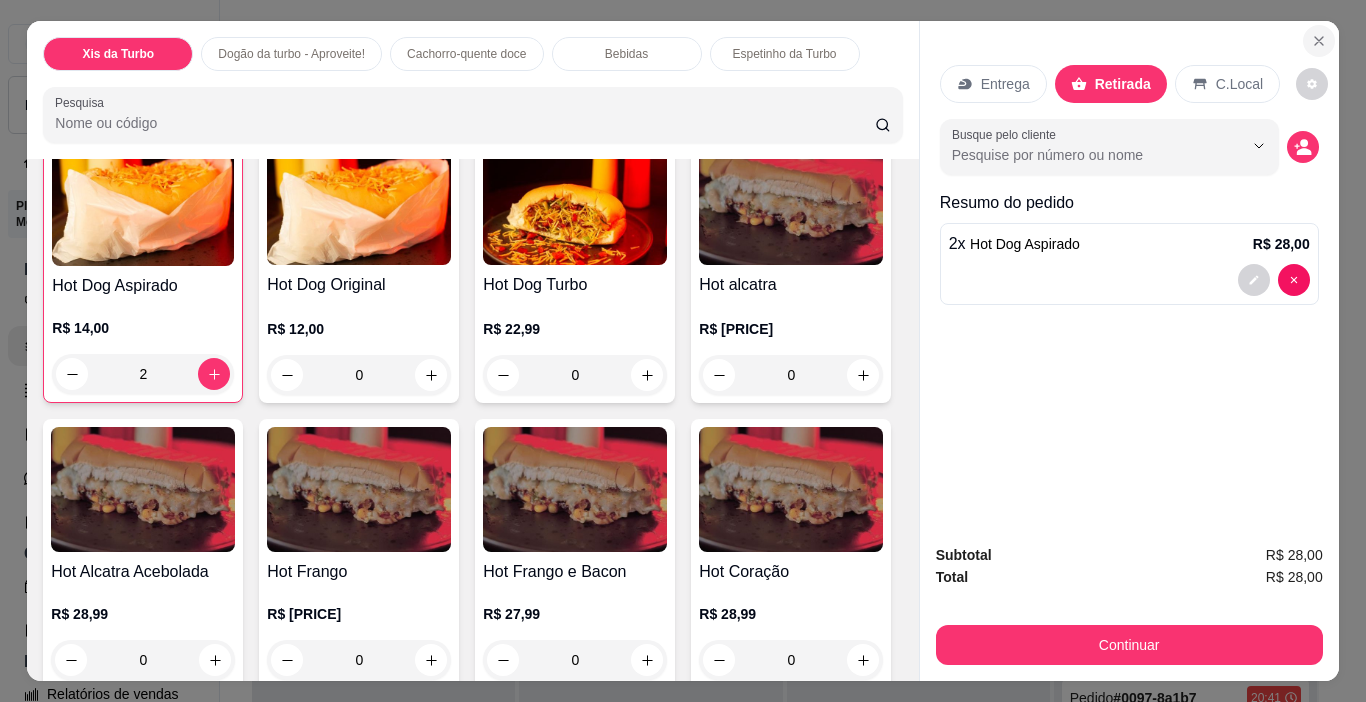 click 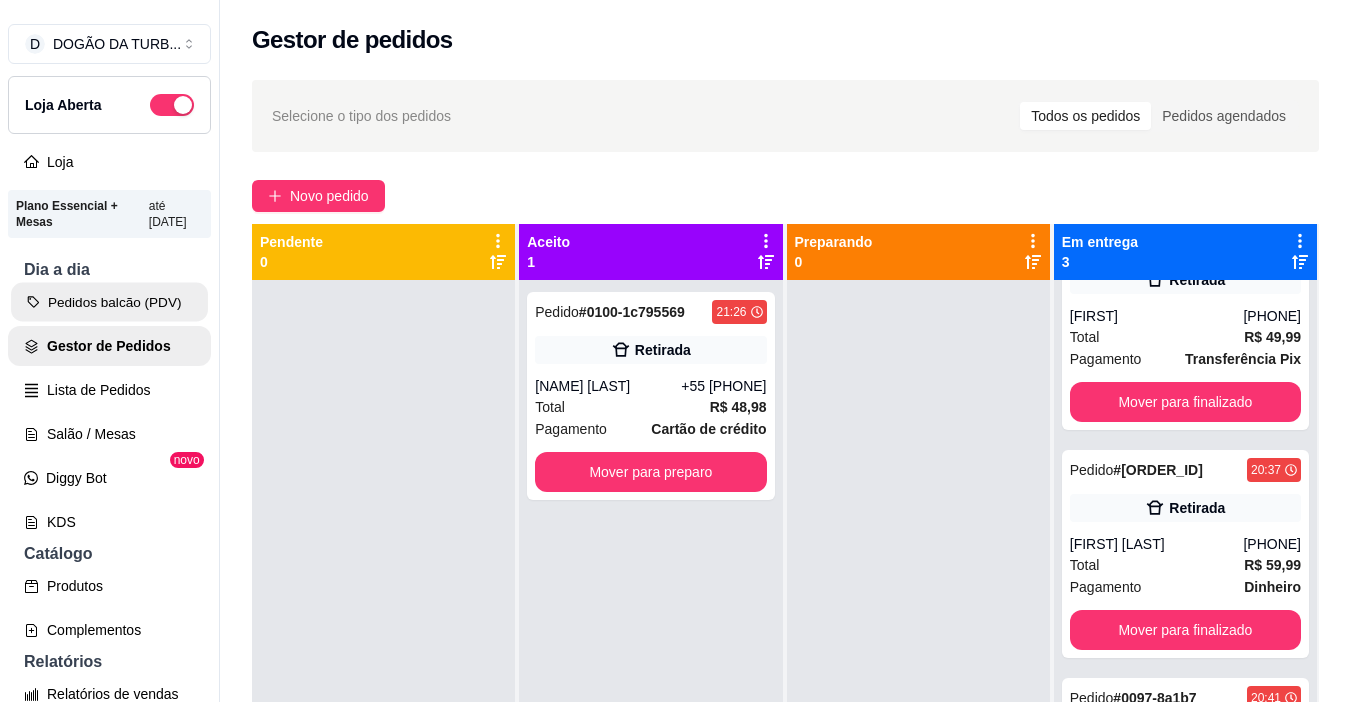 click on "Pedidos balcão (PDV)" at bounding box center (109, 302) 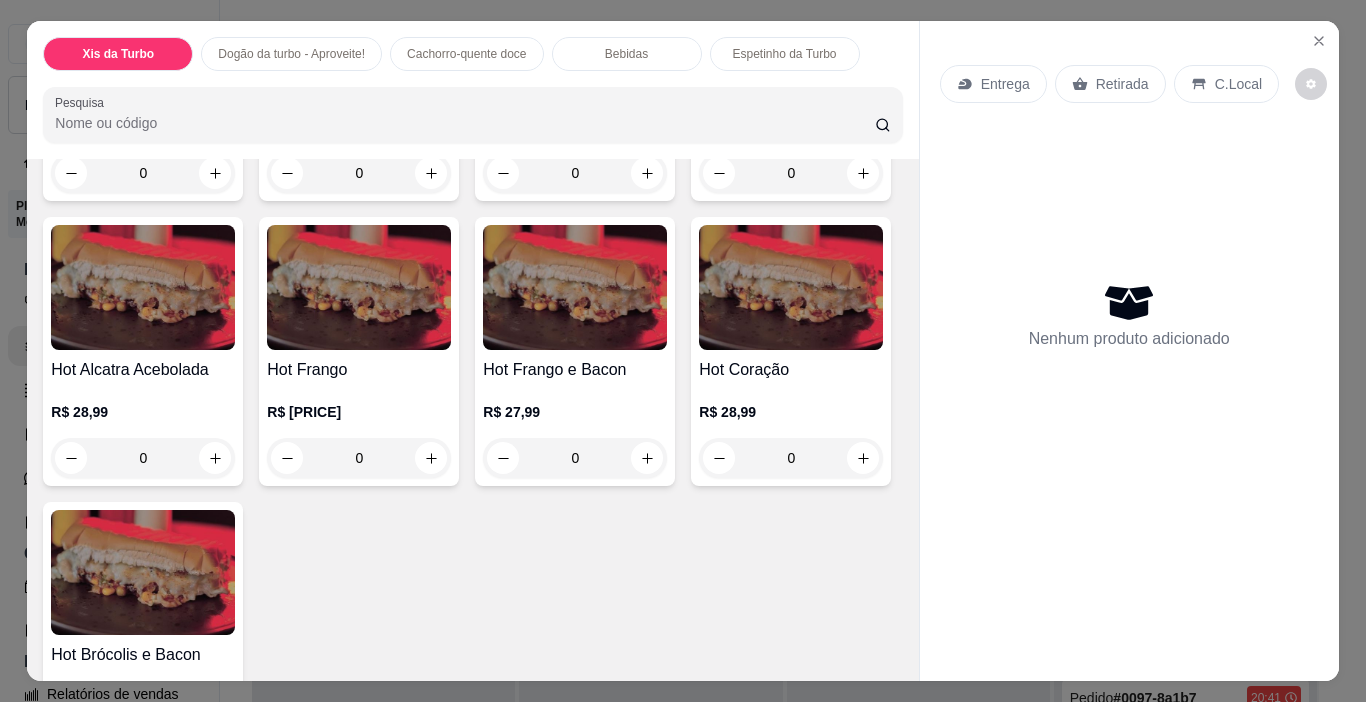 scroll, scrollTop: 1400, scrollLeft: 0, axis: vertical 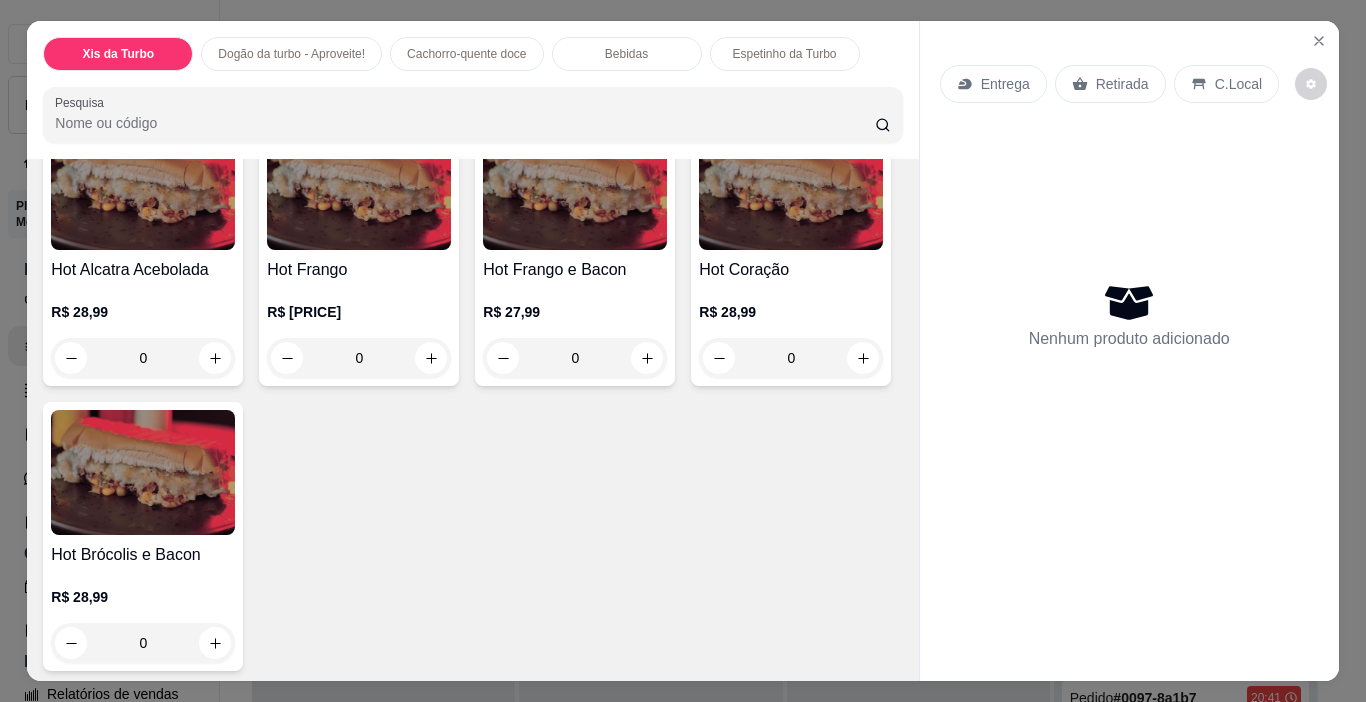 click 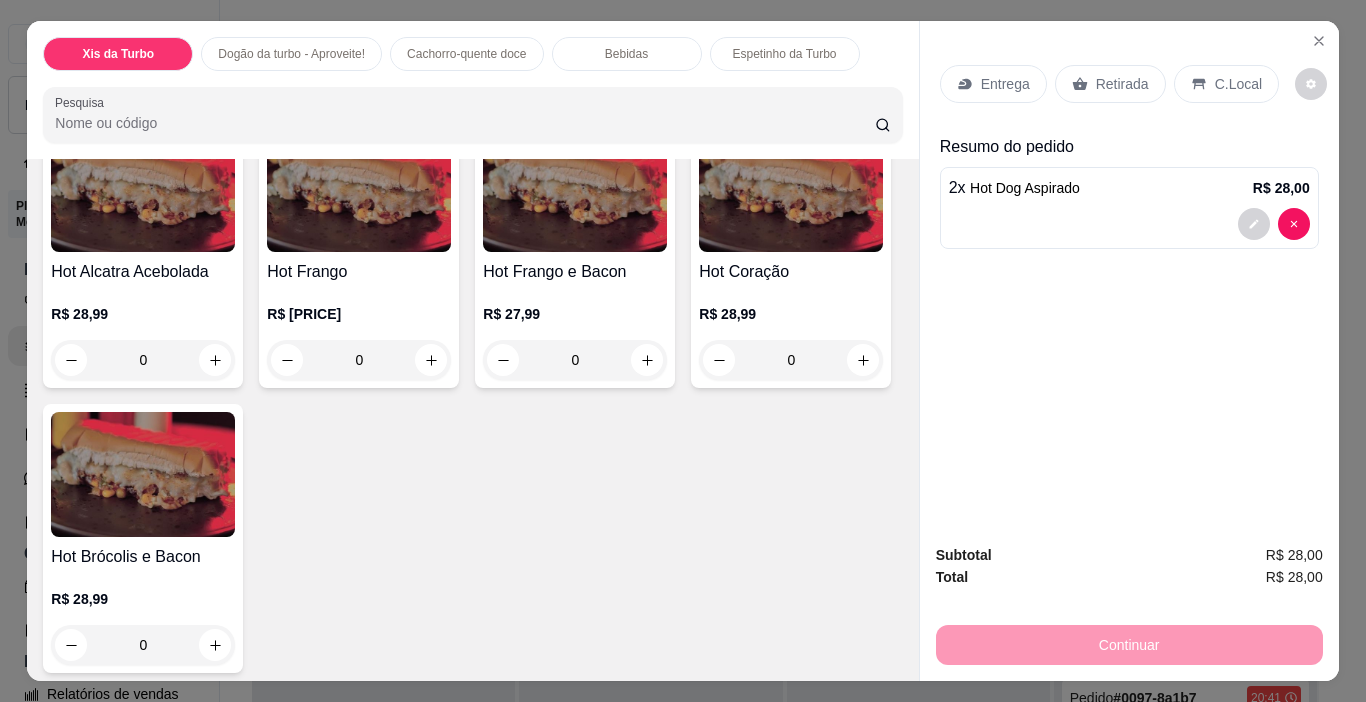 scroll, scrollTop: 1401, scrollLeft: 0, axis: vertical 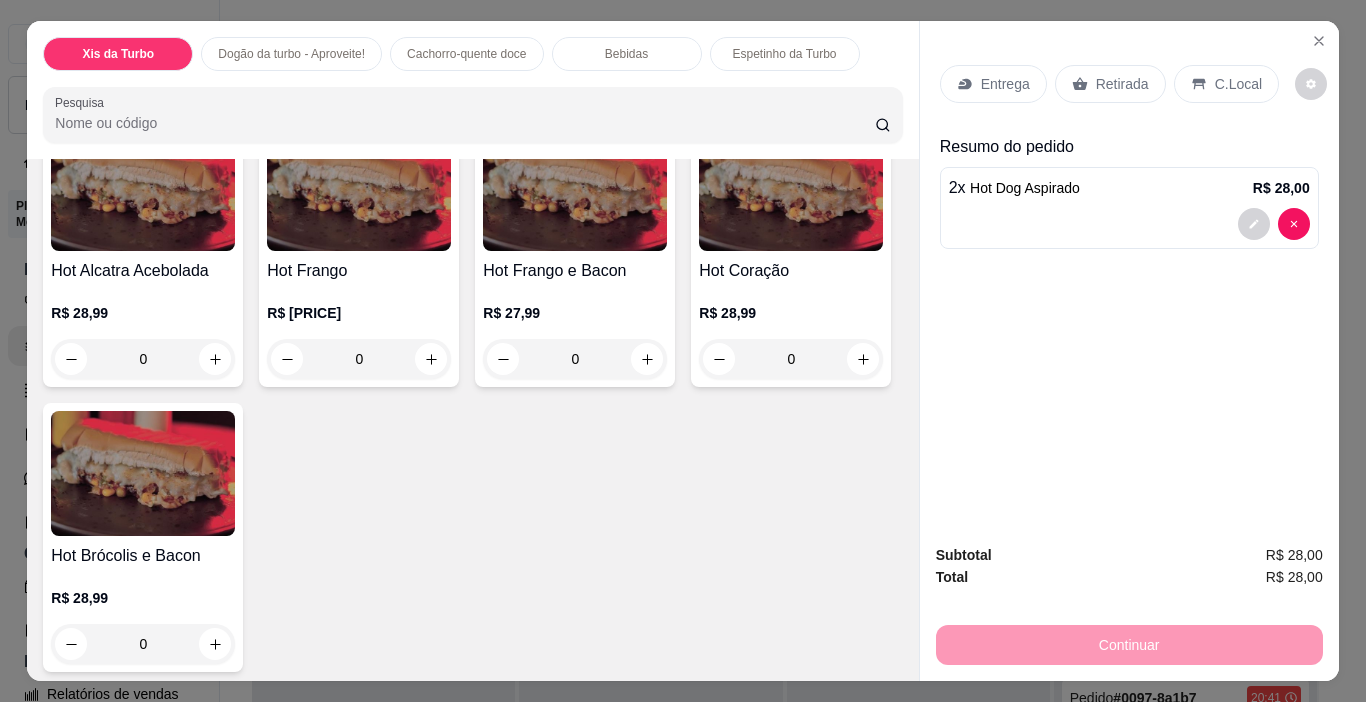 click on "Retirada" at bounding box center (1110, 84) 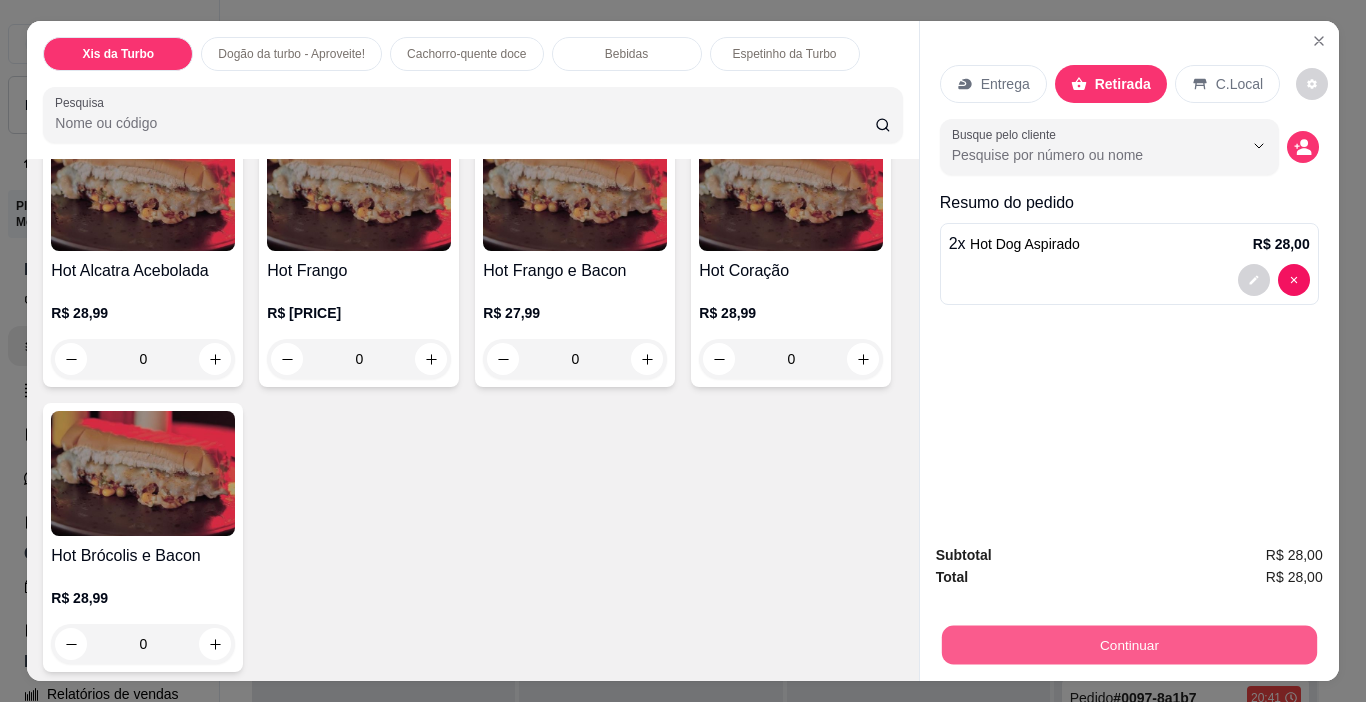 click on "Continuar" at bounding box center [1128, 645] 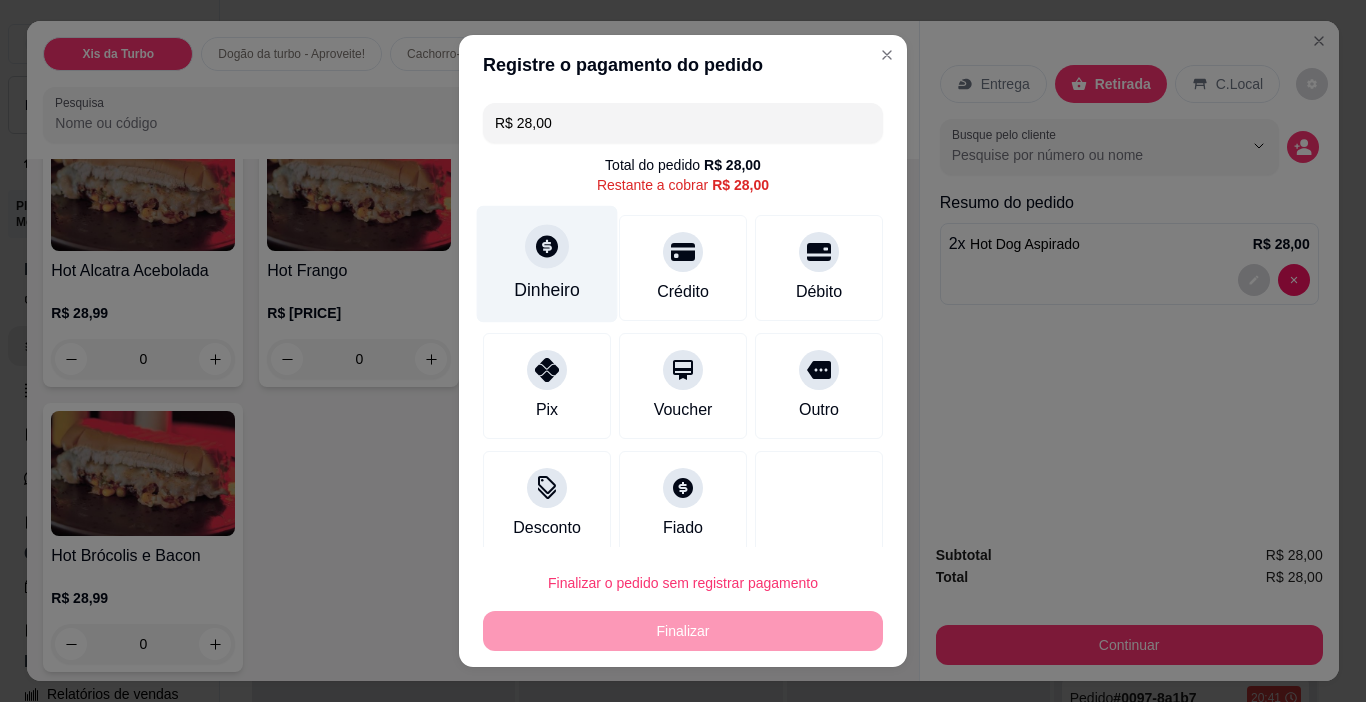 click on "Dinheiro" at bounding box center (547, 290) 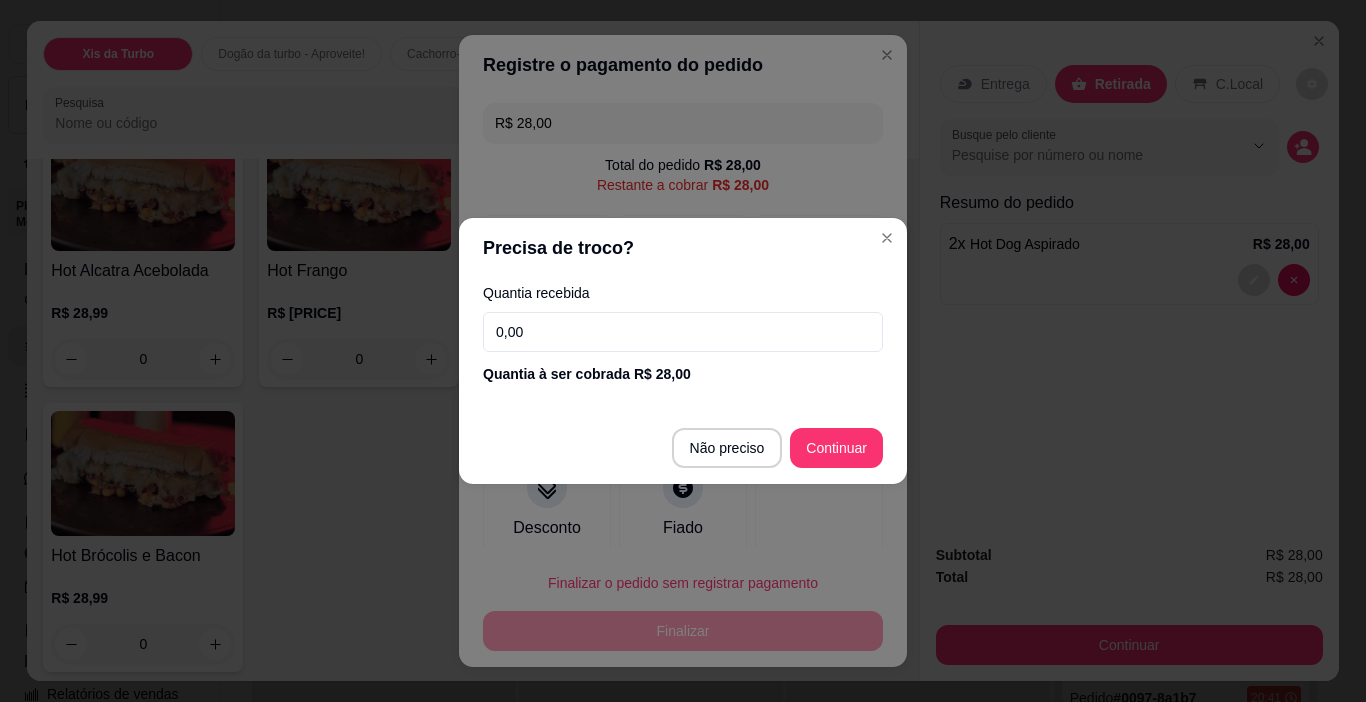 click on "0,00" at bounding box center (683, 332) 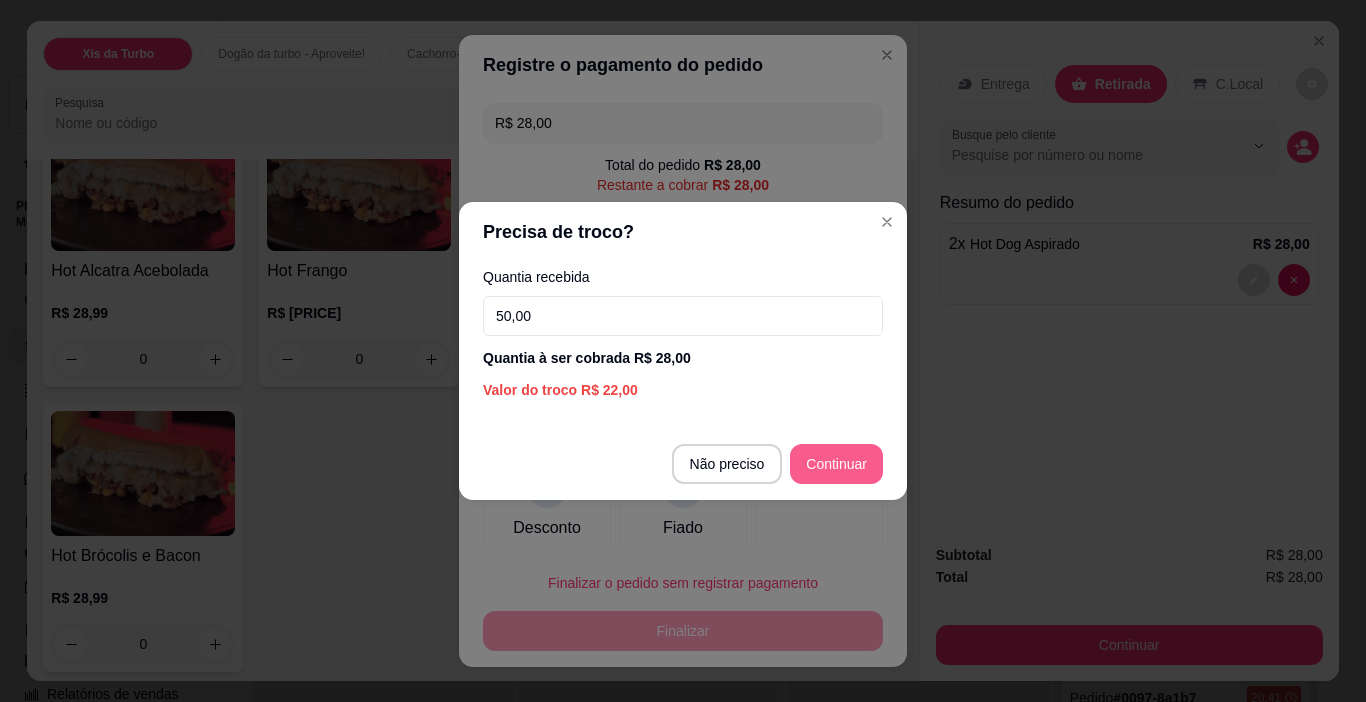 type on "50,00" 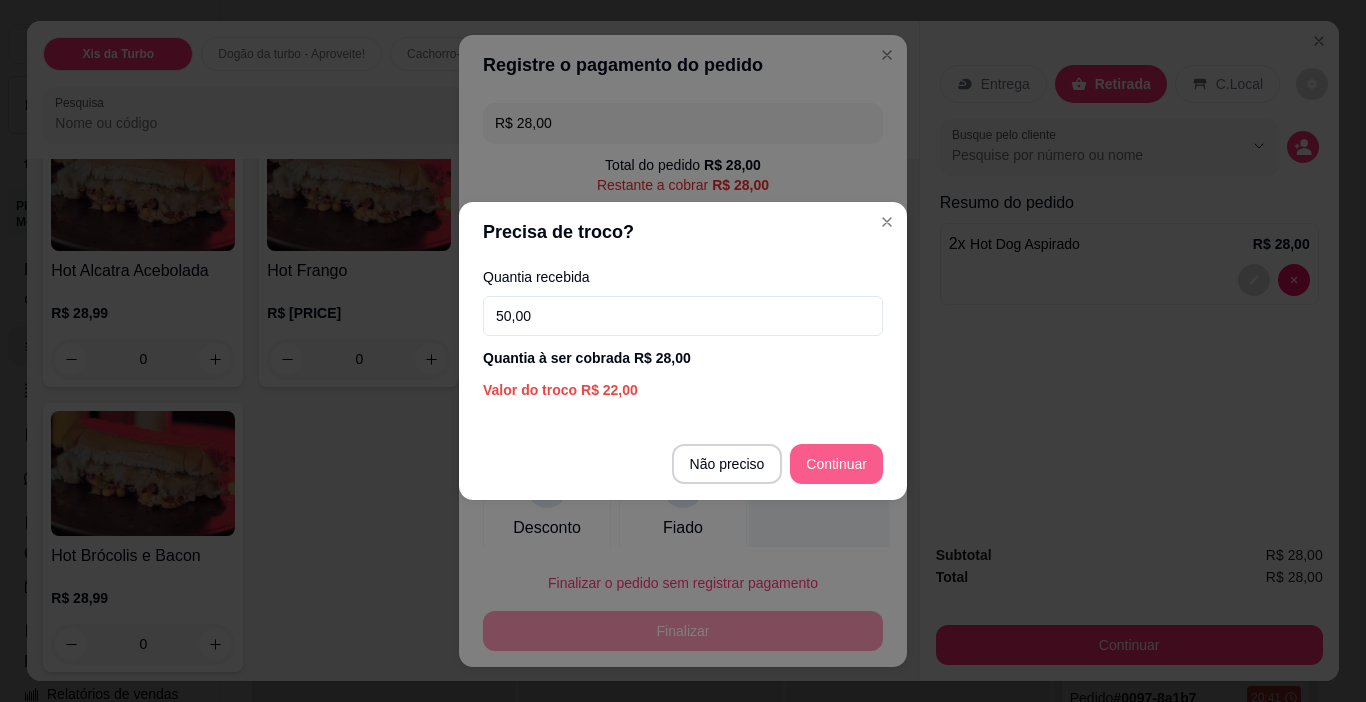 type on "R$ 0,00" 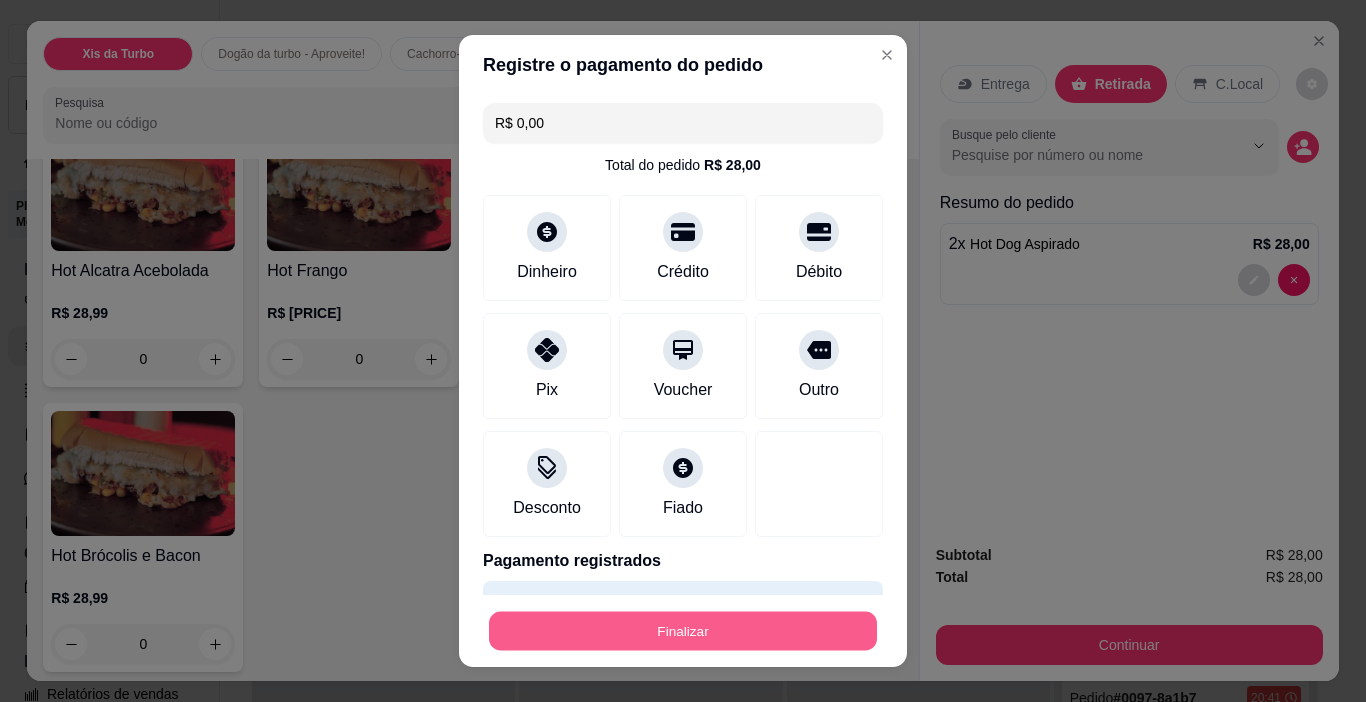 click on "Finalizar" at bounding box center (683, 631) 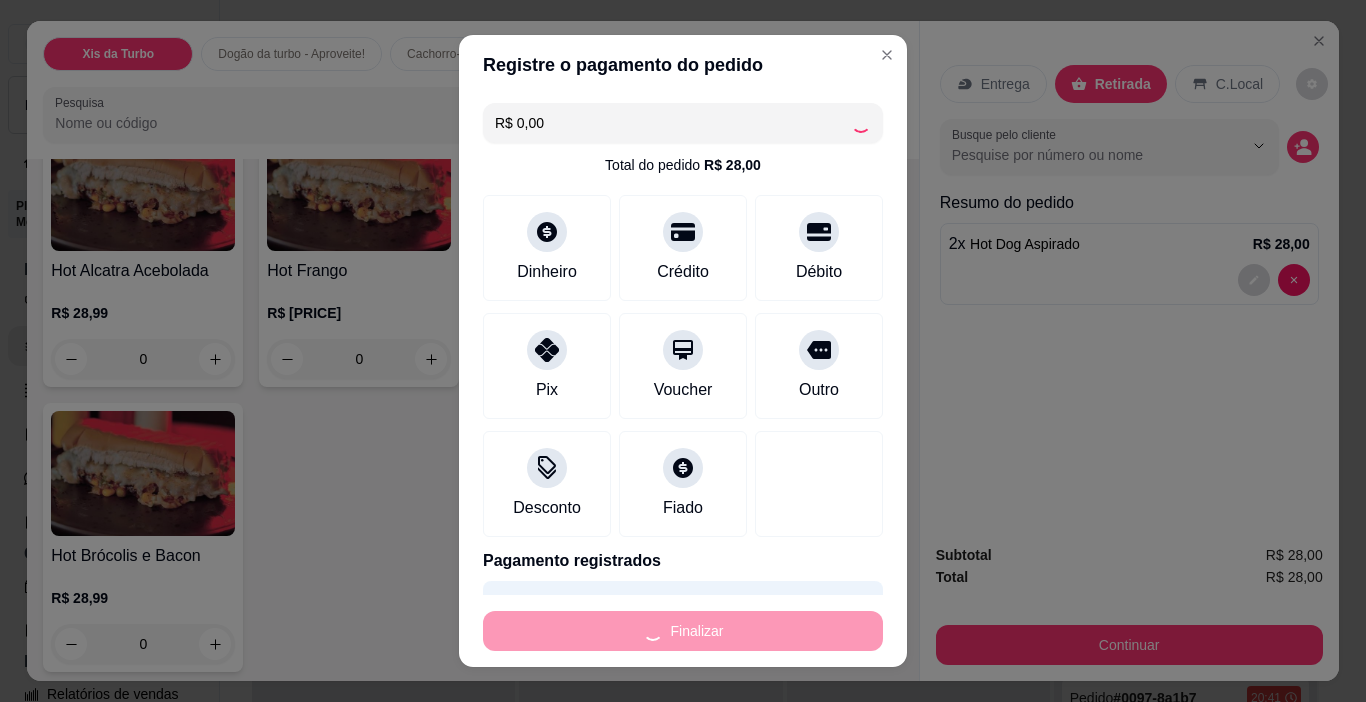 type on "0" 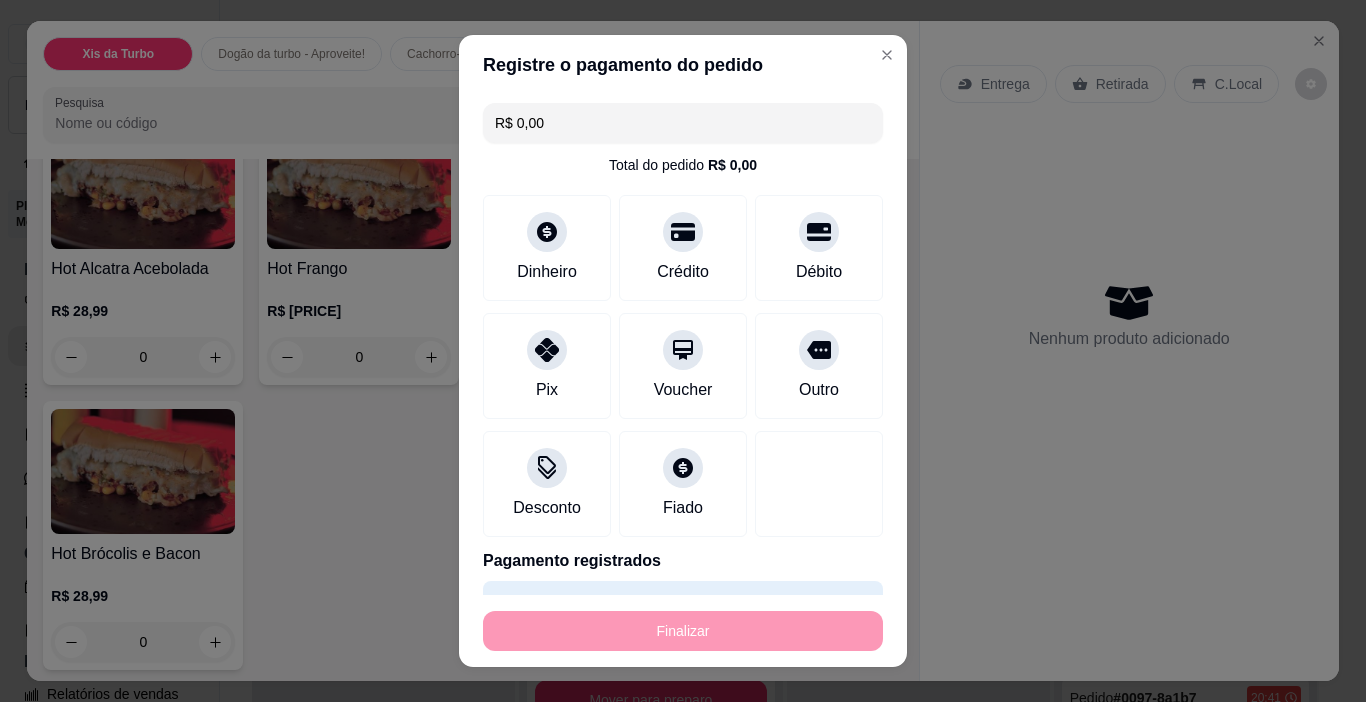 type on "-R$ 28,00" 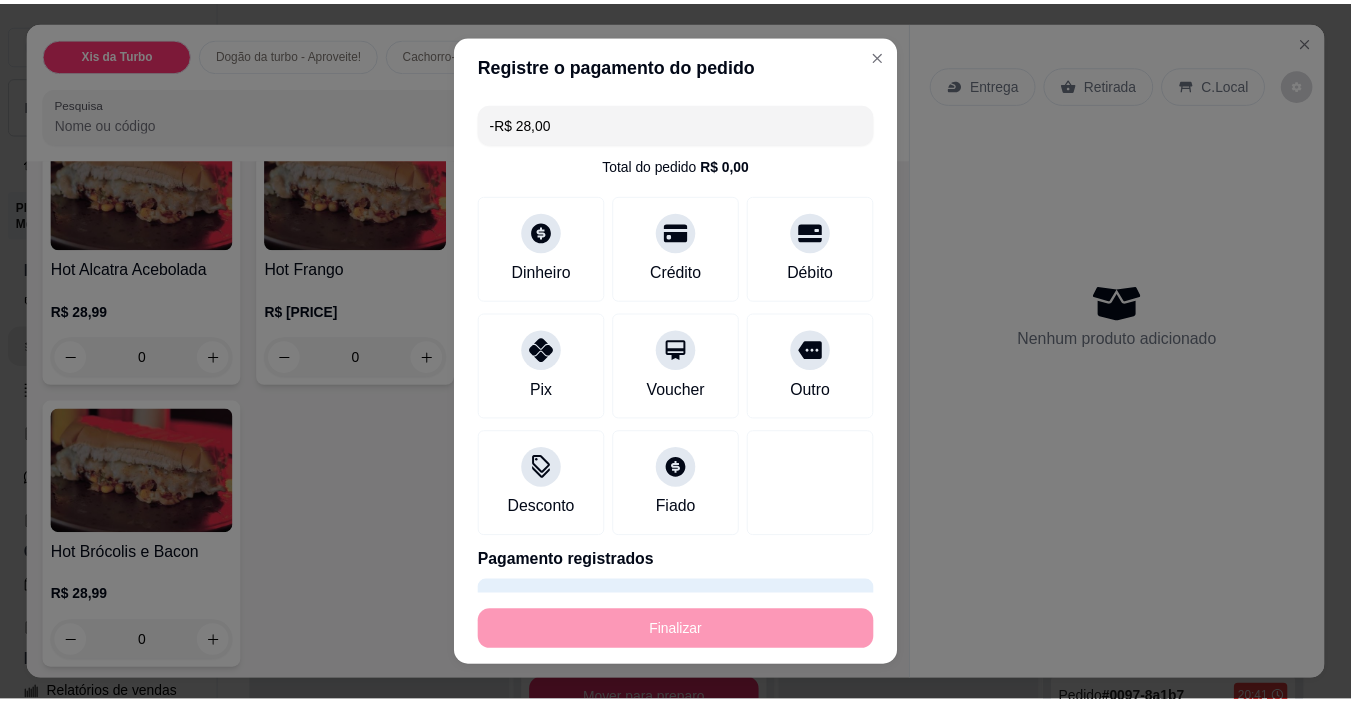 scroll, scrollTop: 1400, scrollLeft: 0, axis: vertical 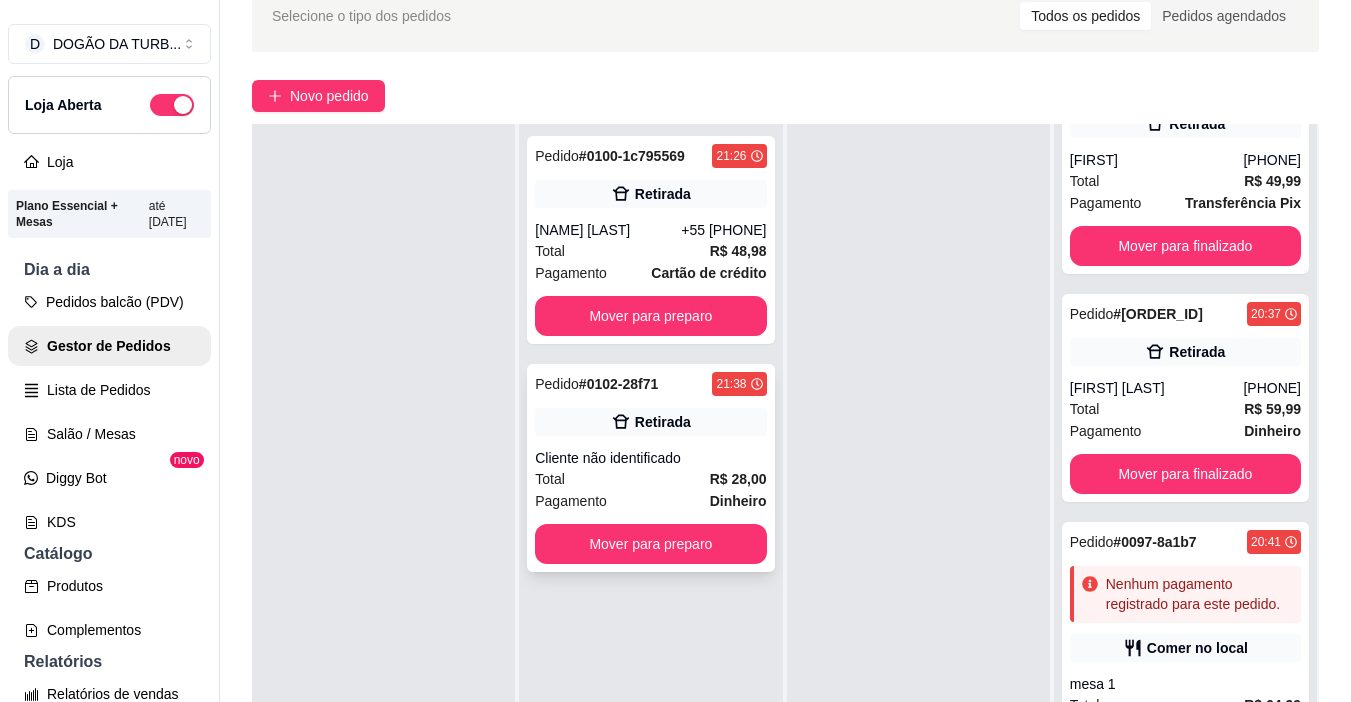 click on "Cliente não identificado" at bounding box center (650, 458) 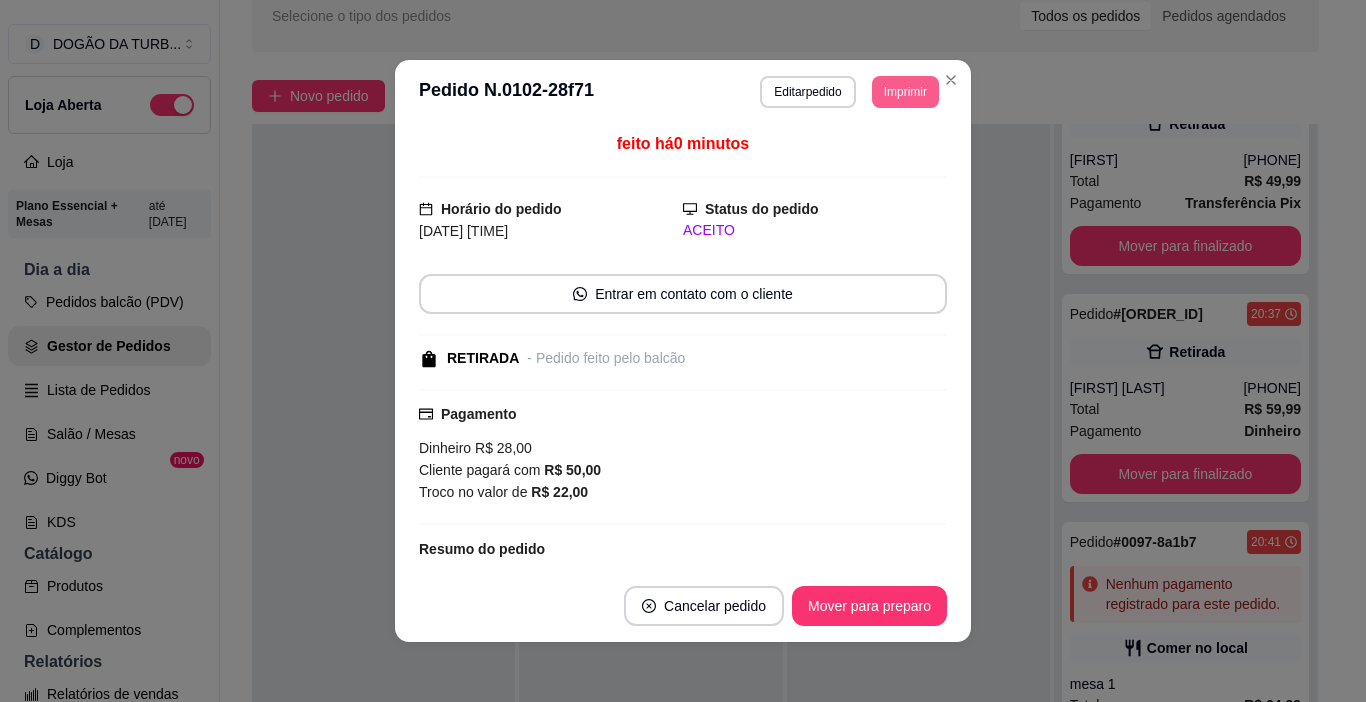 click on "Imprimir" at bounding box center (905, 92) 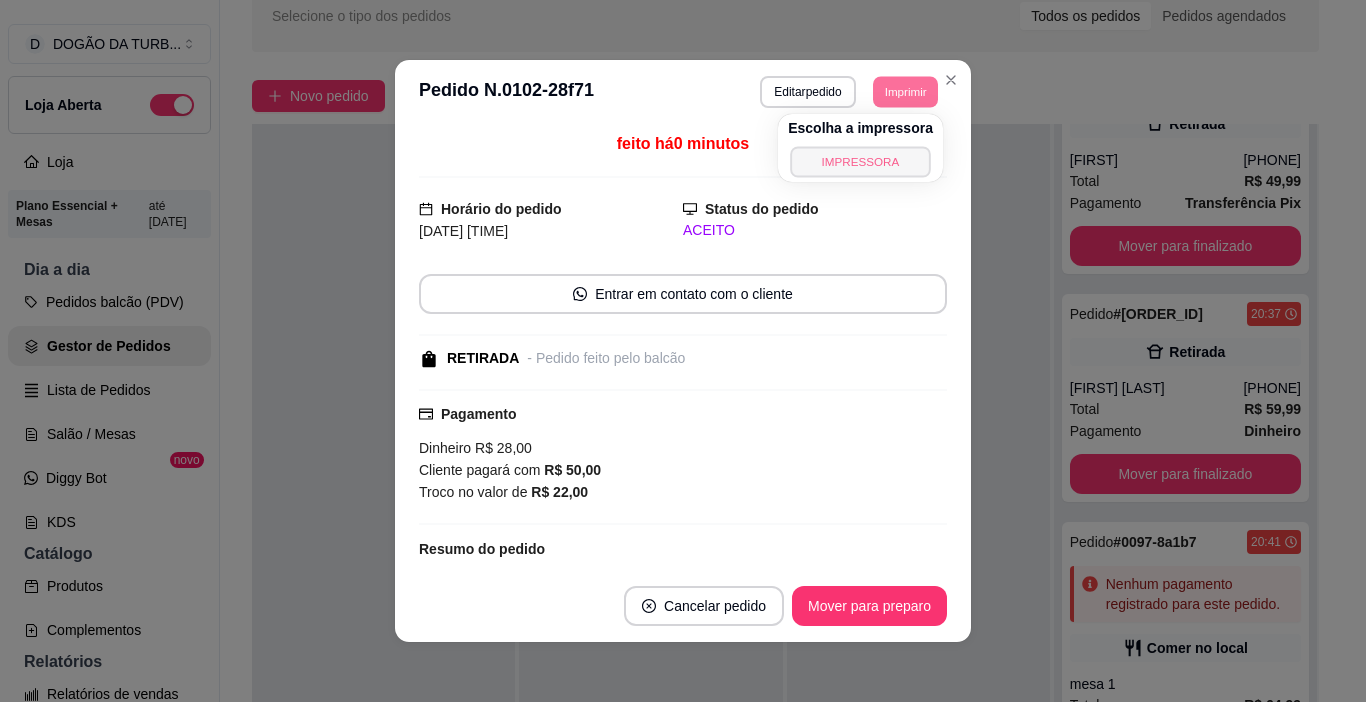 click on "IMPRESSORA" at bounding box center [860, 161] 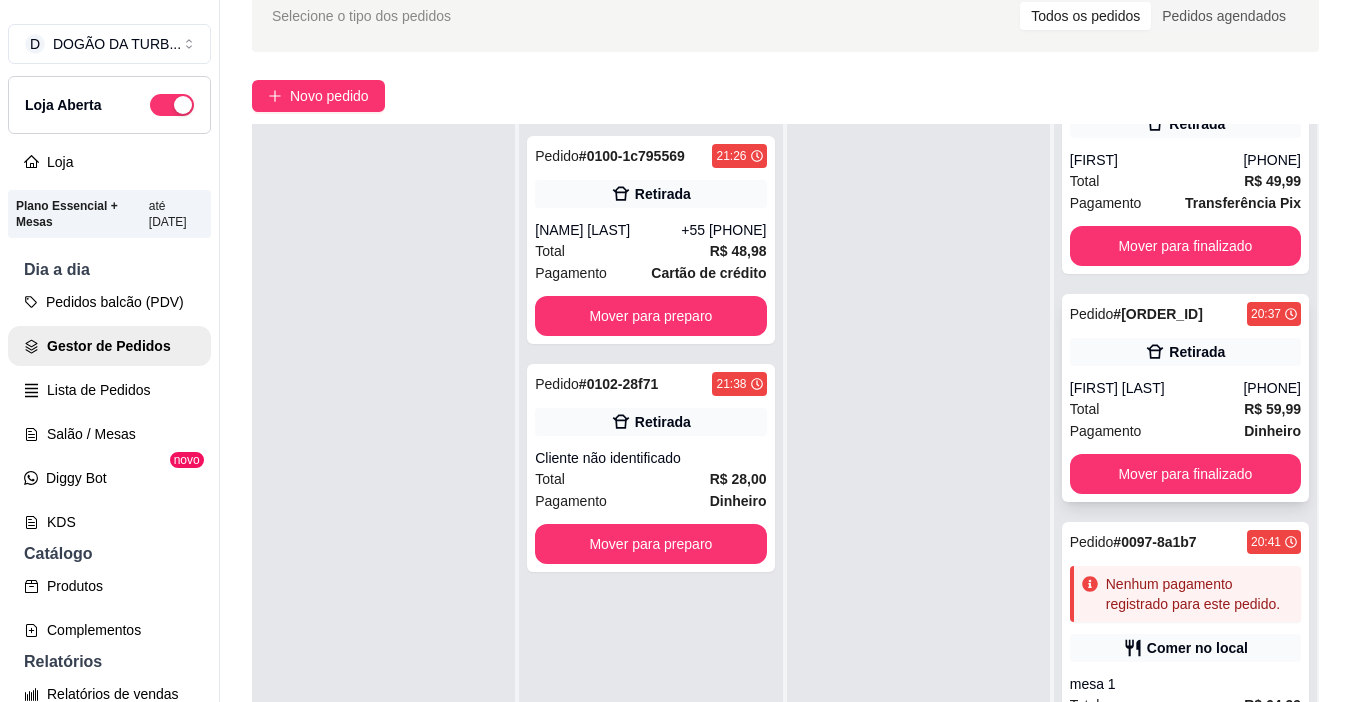 scroll, scrollTop: 132, scrollLeft: 0, axis: vertical 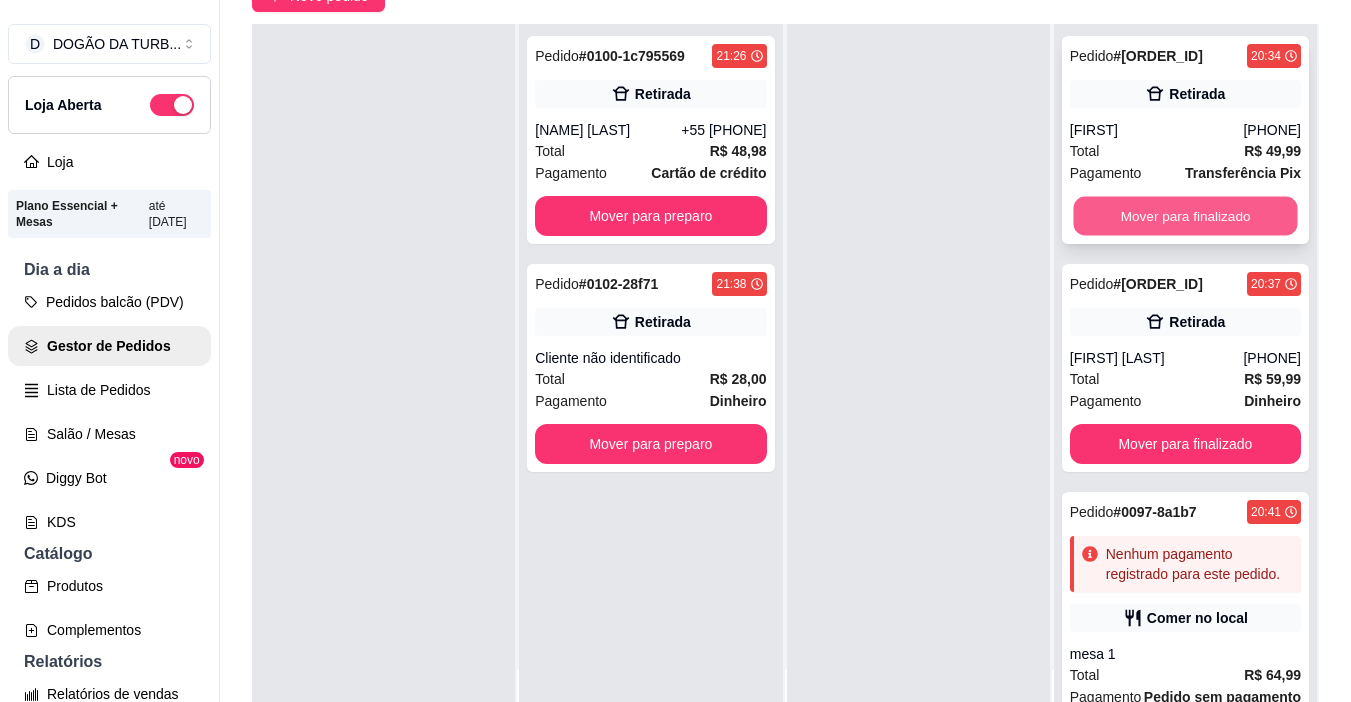 click on "Mover para finalizado" at bounding box center [1185, 216] 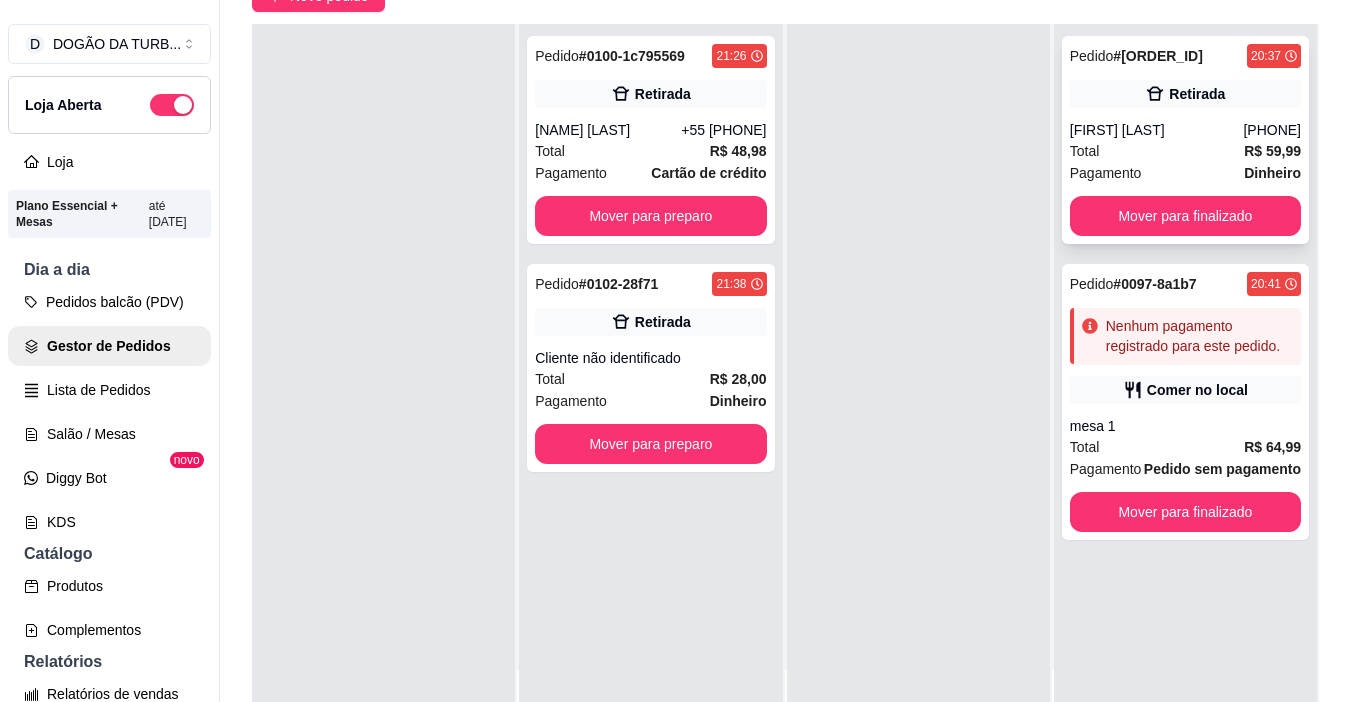 click on "[FIRST] [LAST]" at bounding box center [1157, 130] 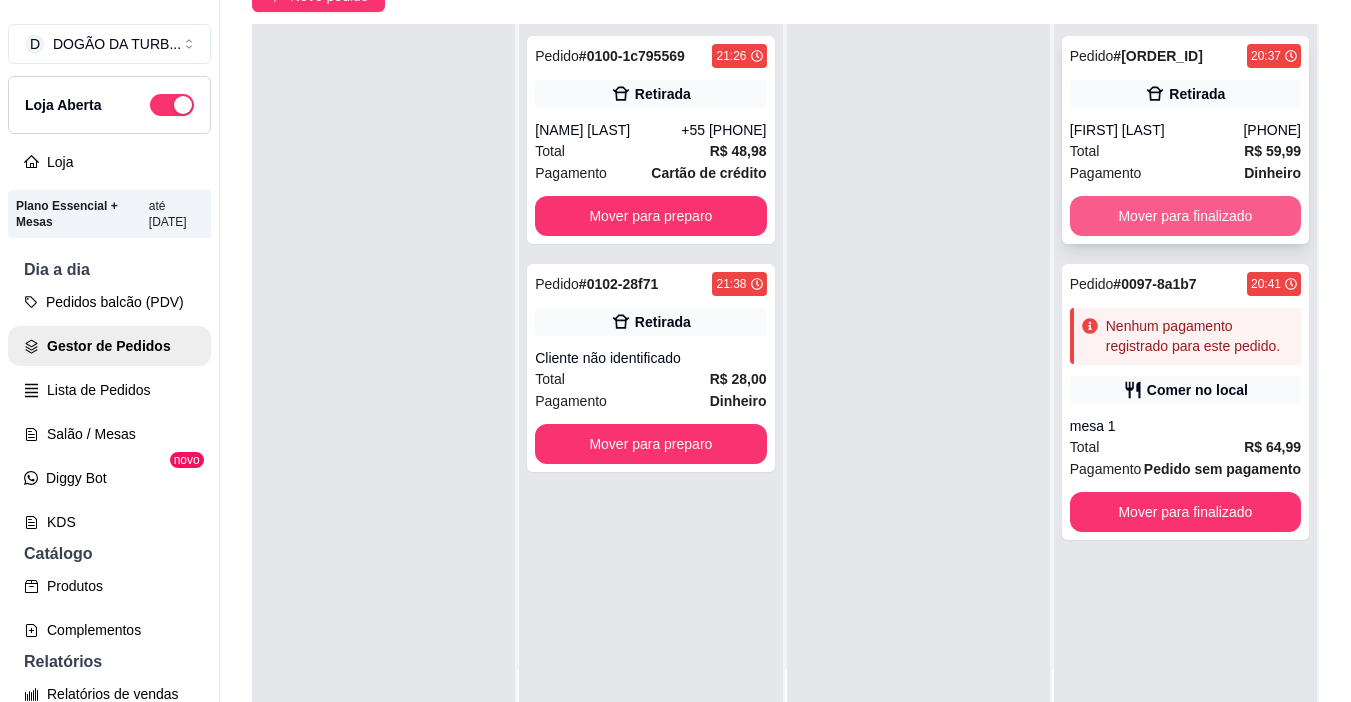 click on "Mover para finalizado" at bounding box center (1185, 216) 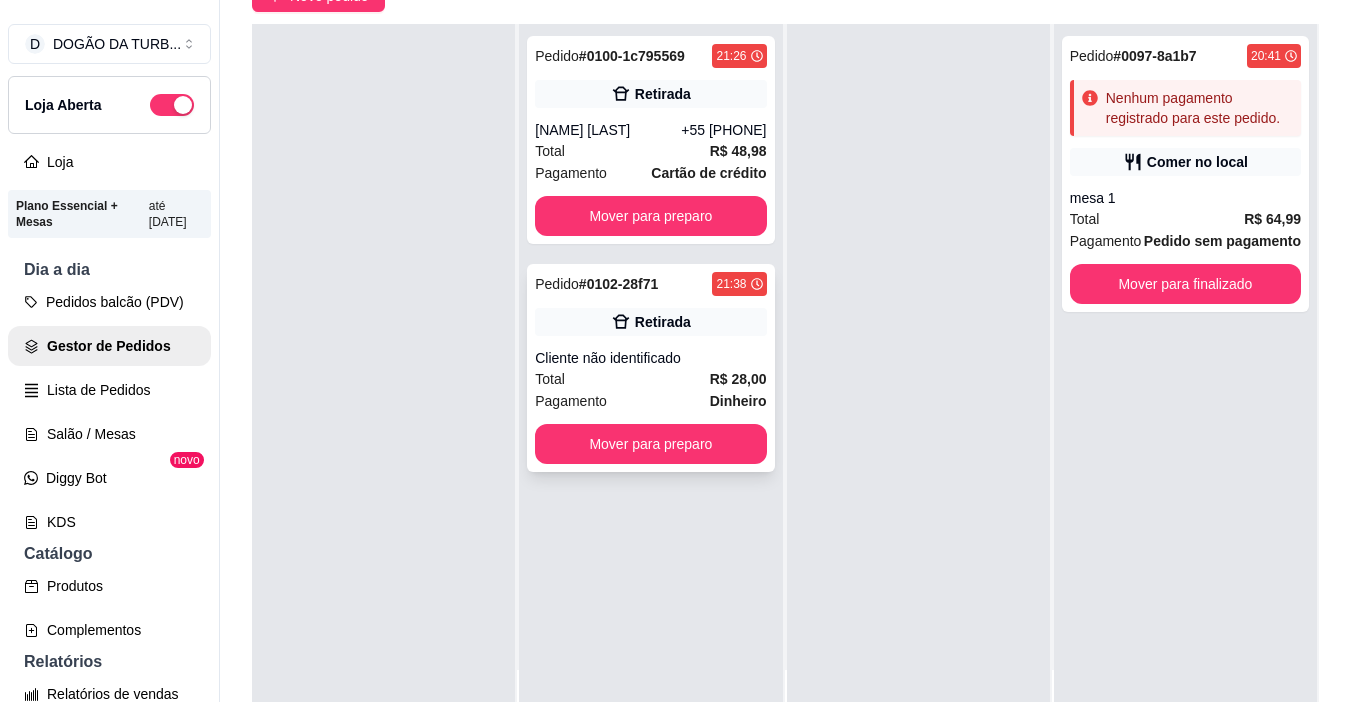 click on "Total R$ 28,00" at bounding box center [650, 379] 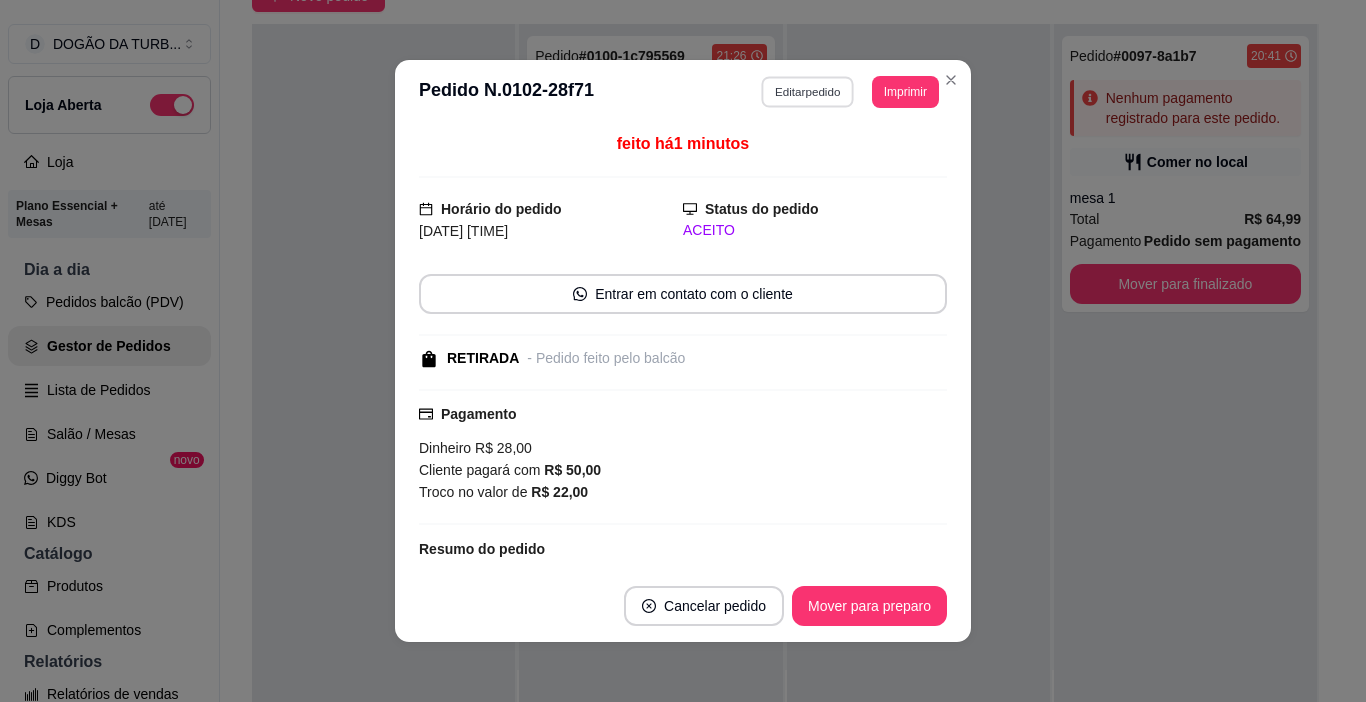 click on "Editar  pedido" at bounding box center [808, 91] 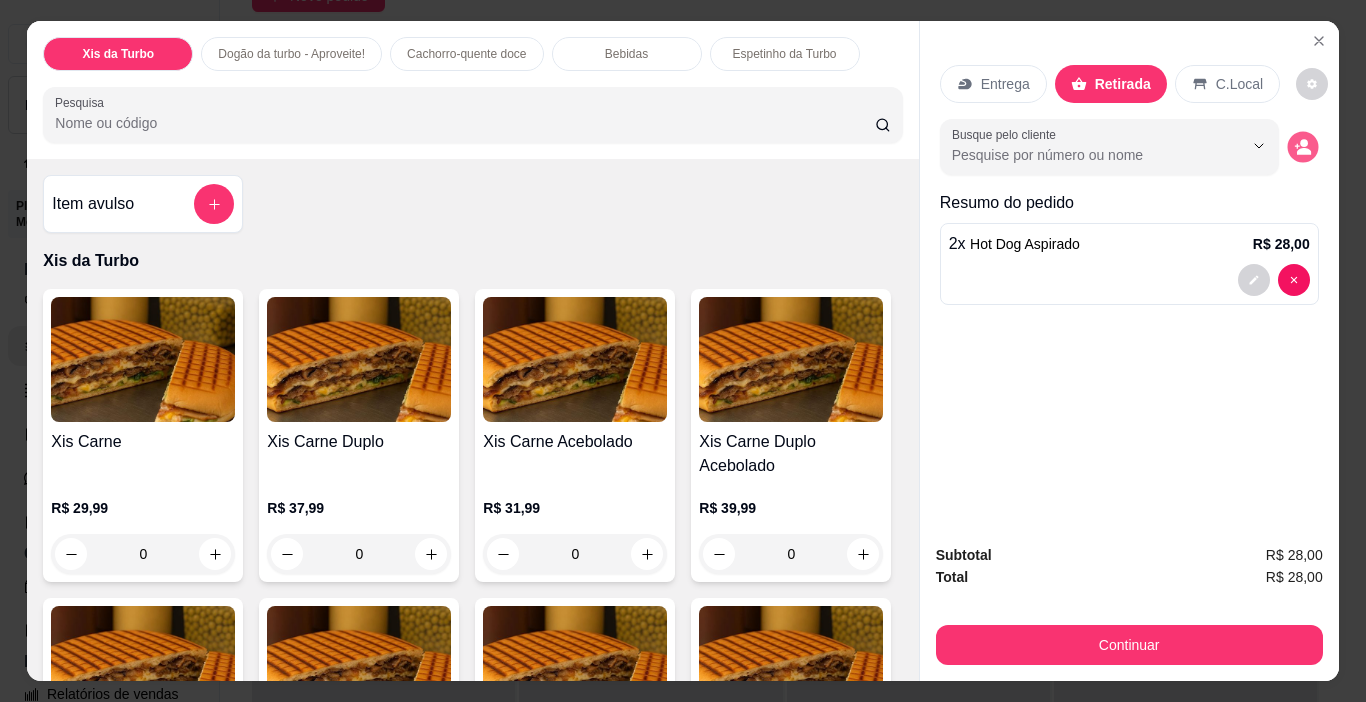 click 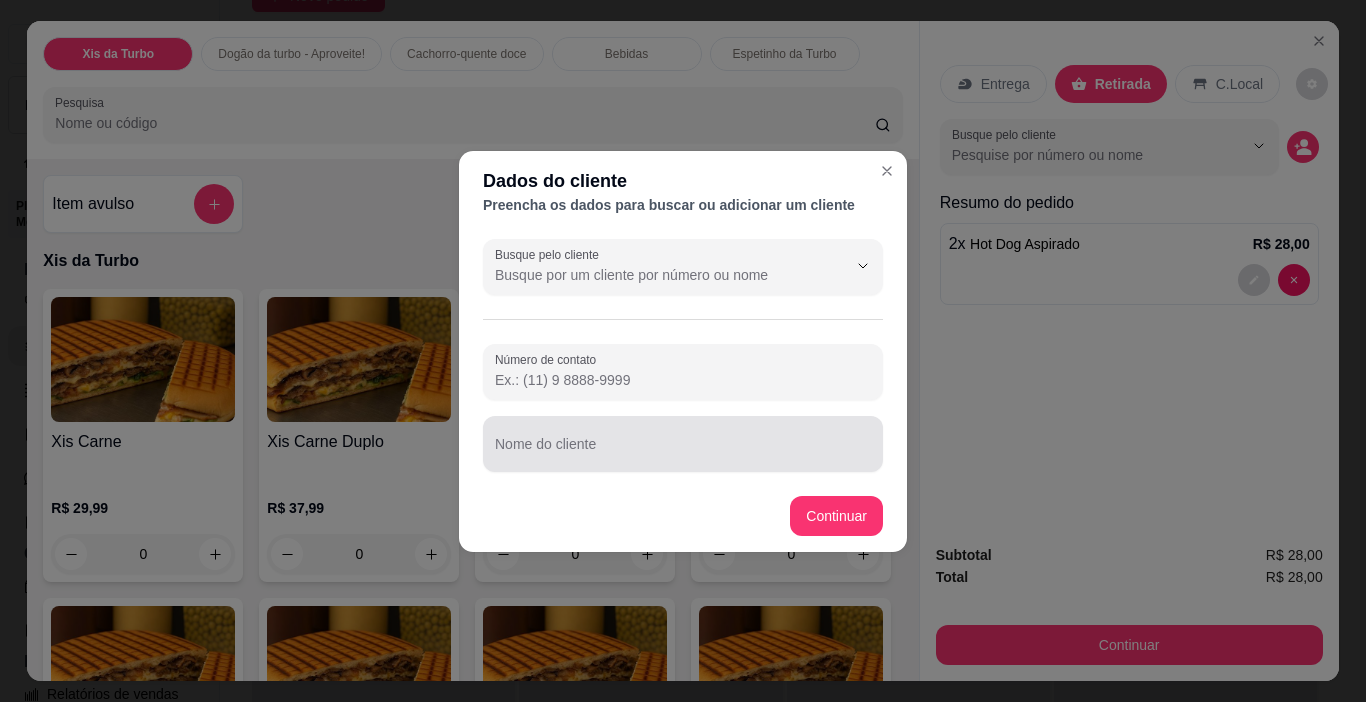 click at bounding box center (683, 444) 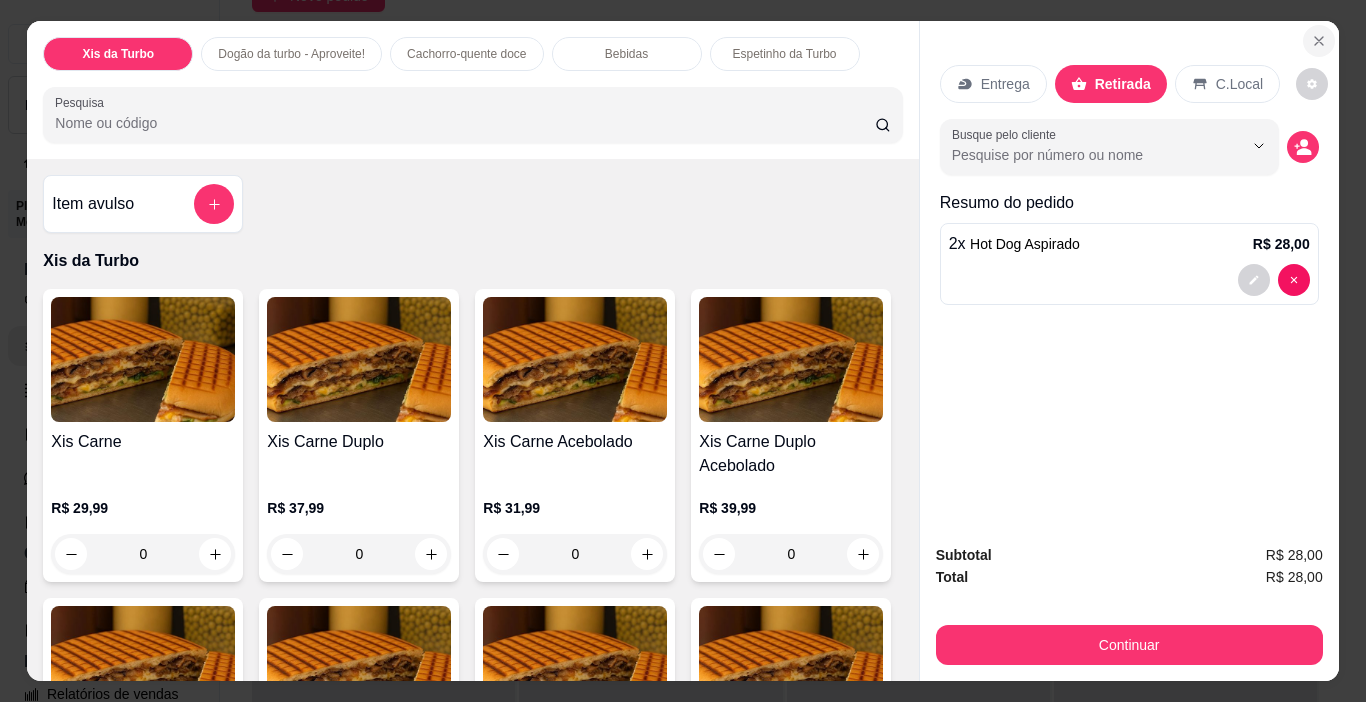click 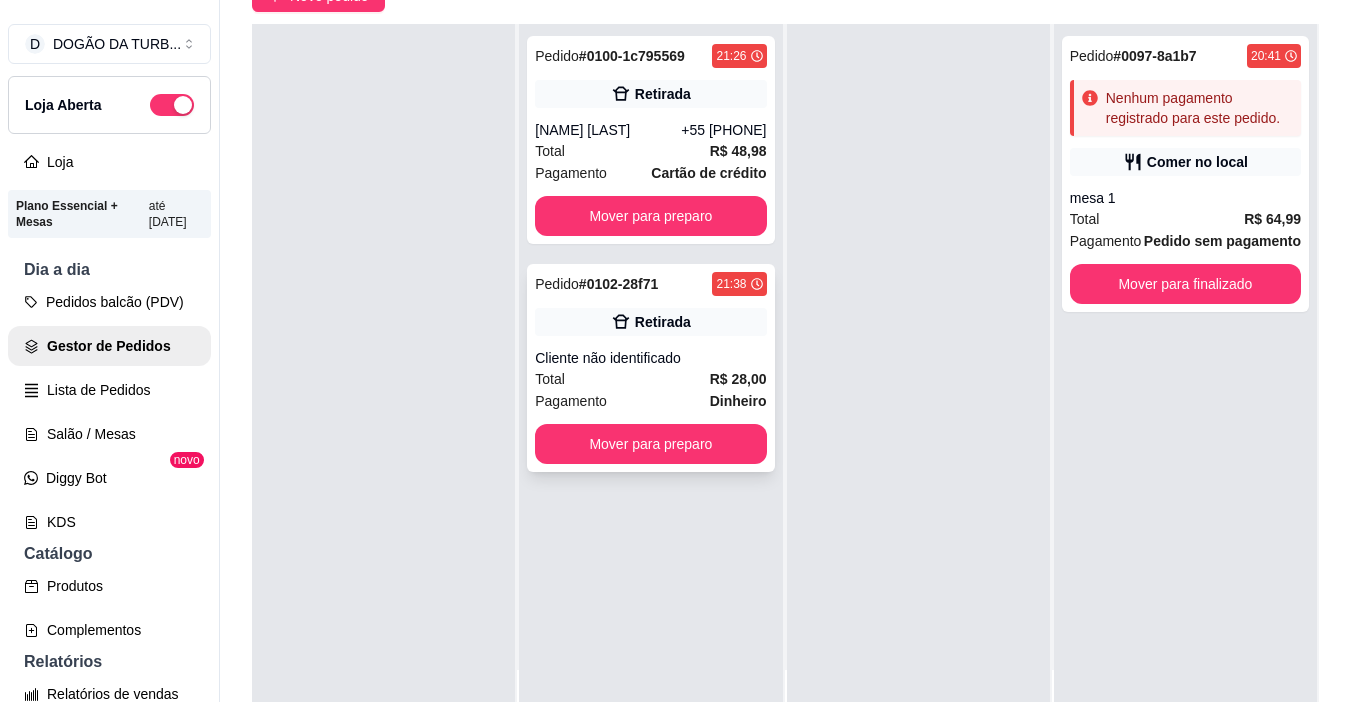 scroll, scrollTop: 300, scrollLeft: 0, axis: vertical 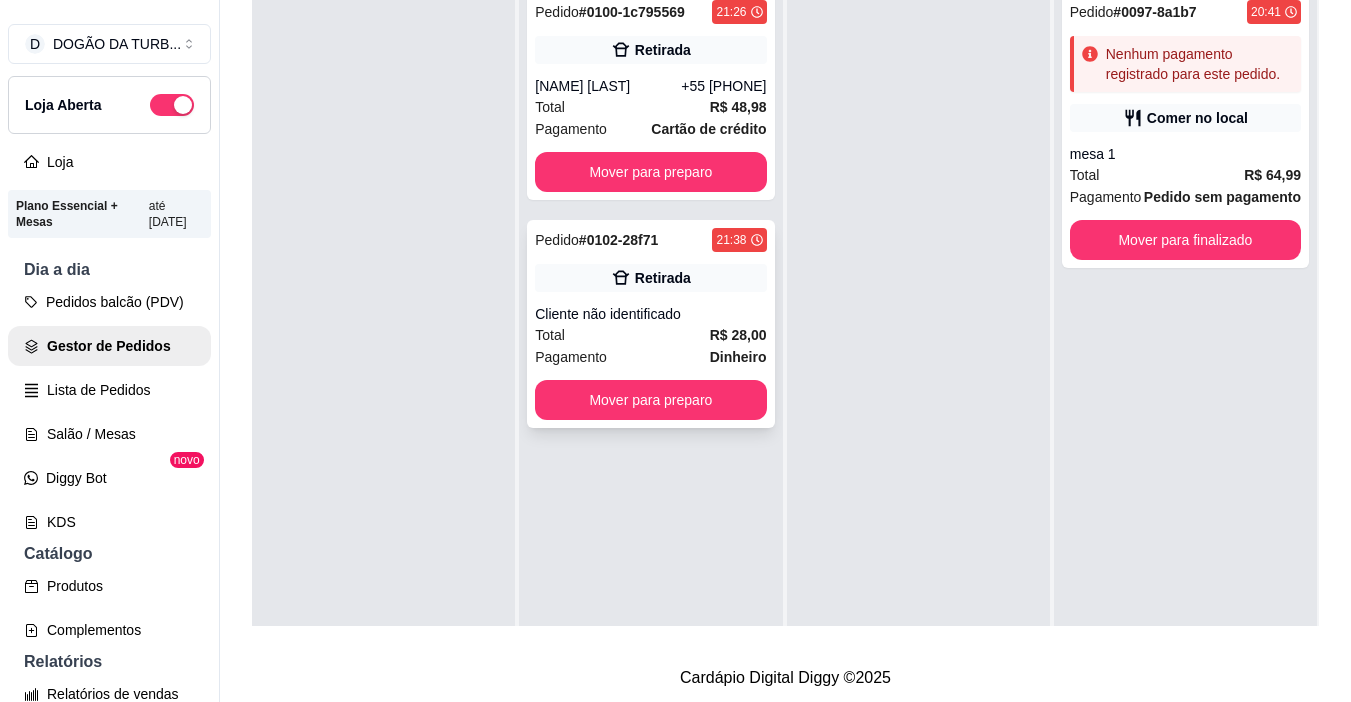click on "Cliente não identificado" at bounding box center [650, 314] 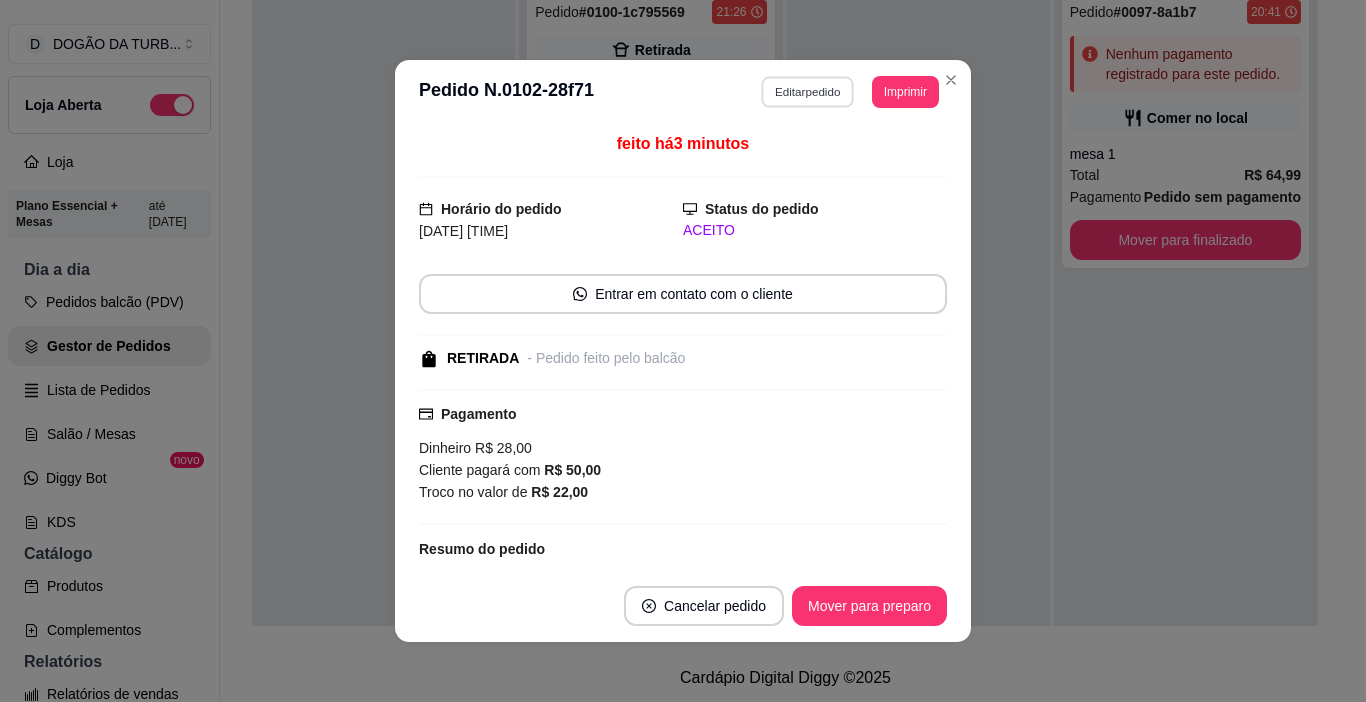 click on "Editar  pedido" at bounding box center (808, 91) 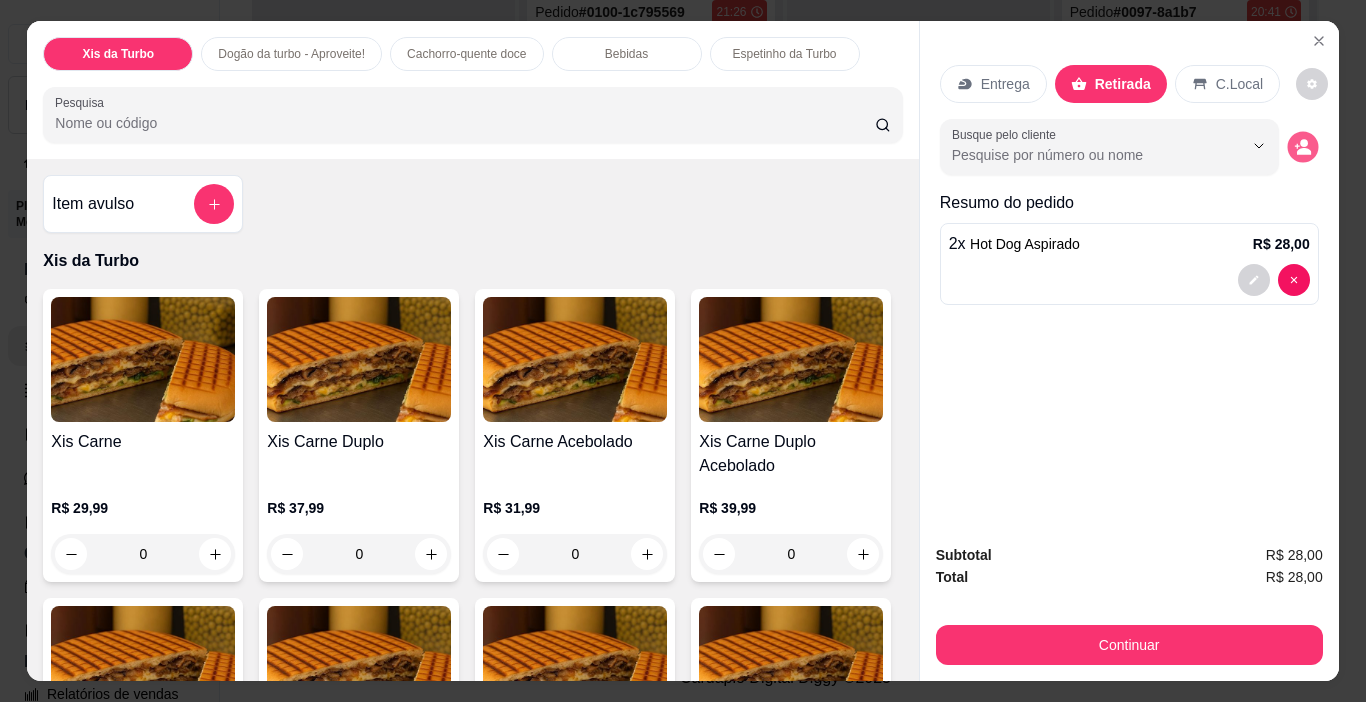 click 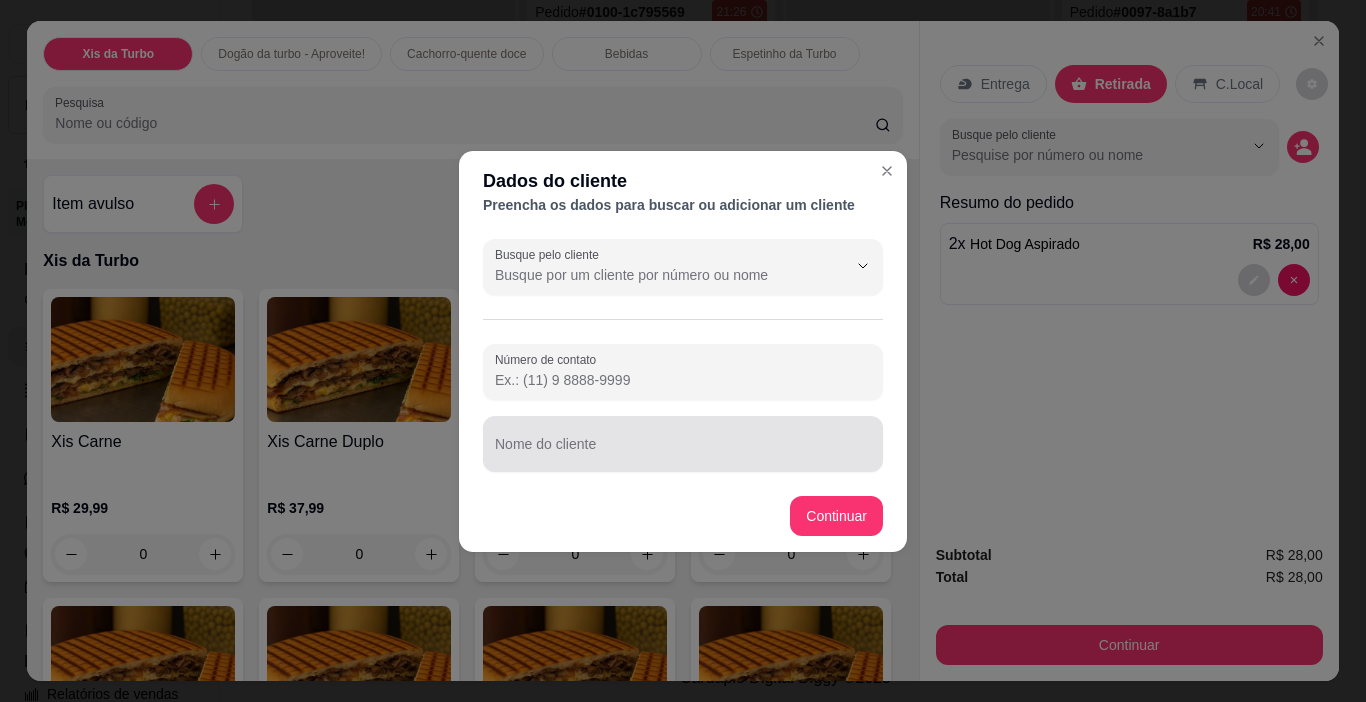 click on "Nome do cliente" at bounding box center (683, 452) 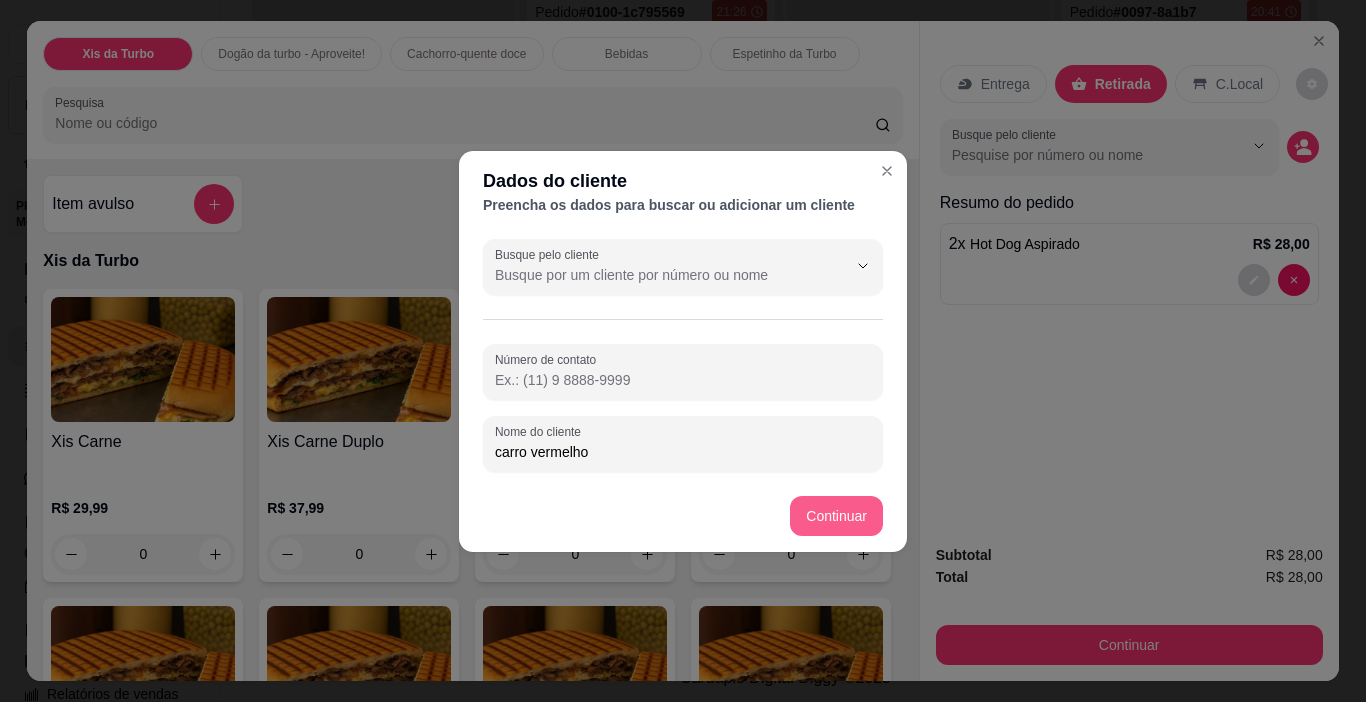 type on "carro vermelho" 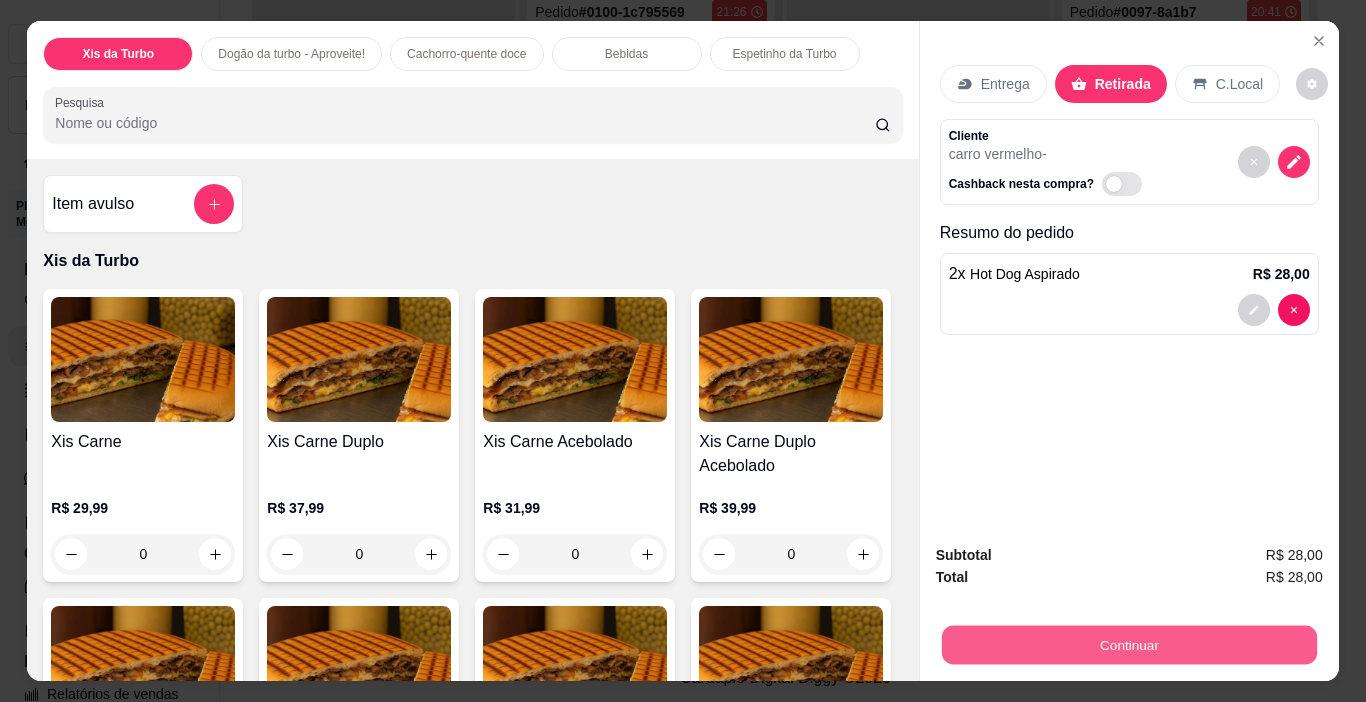 click on "Continuar" at bounding box center [1128, 645] 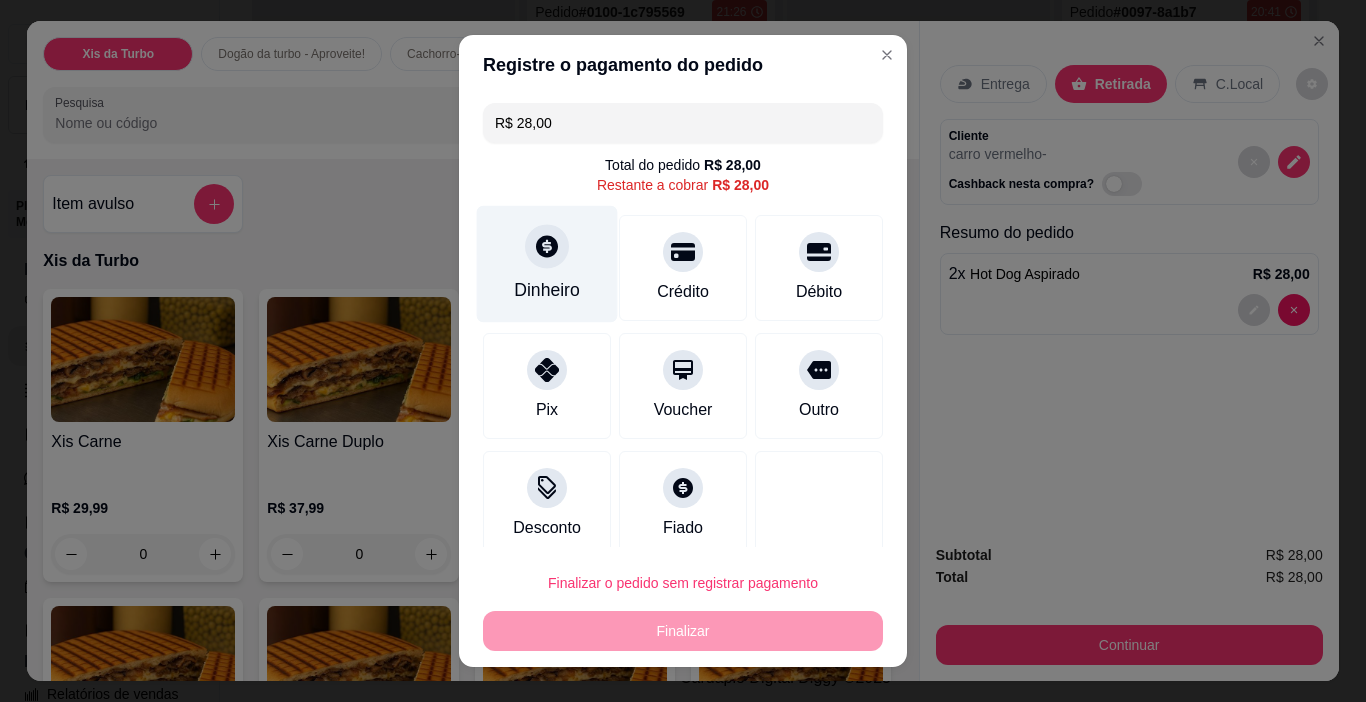 click on "Dinheiro" at bounding box center [547, 290] 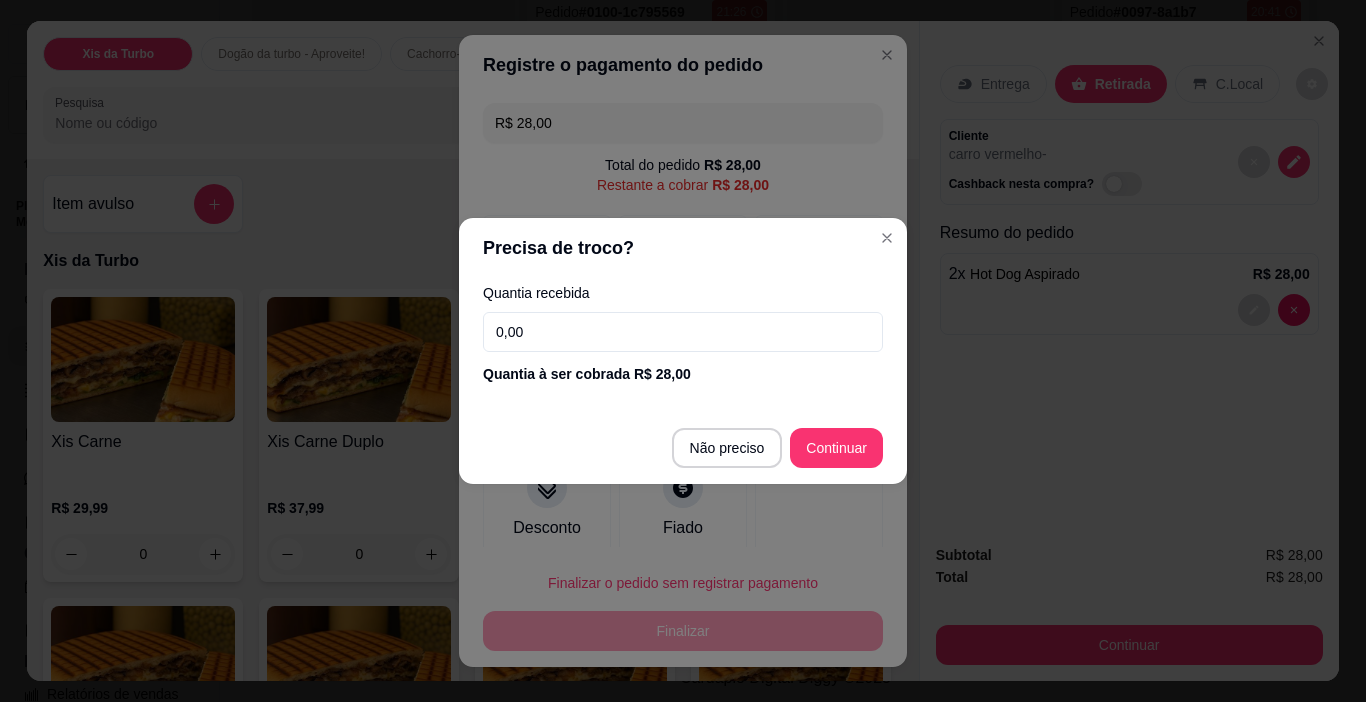 click on "0,00" at bounding box center [683, 332] 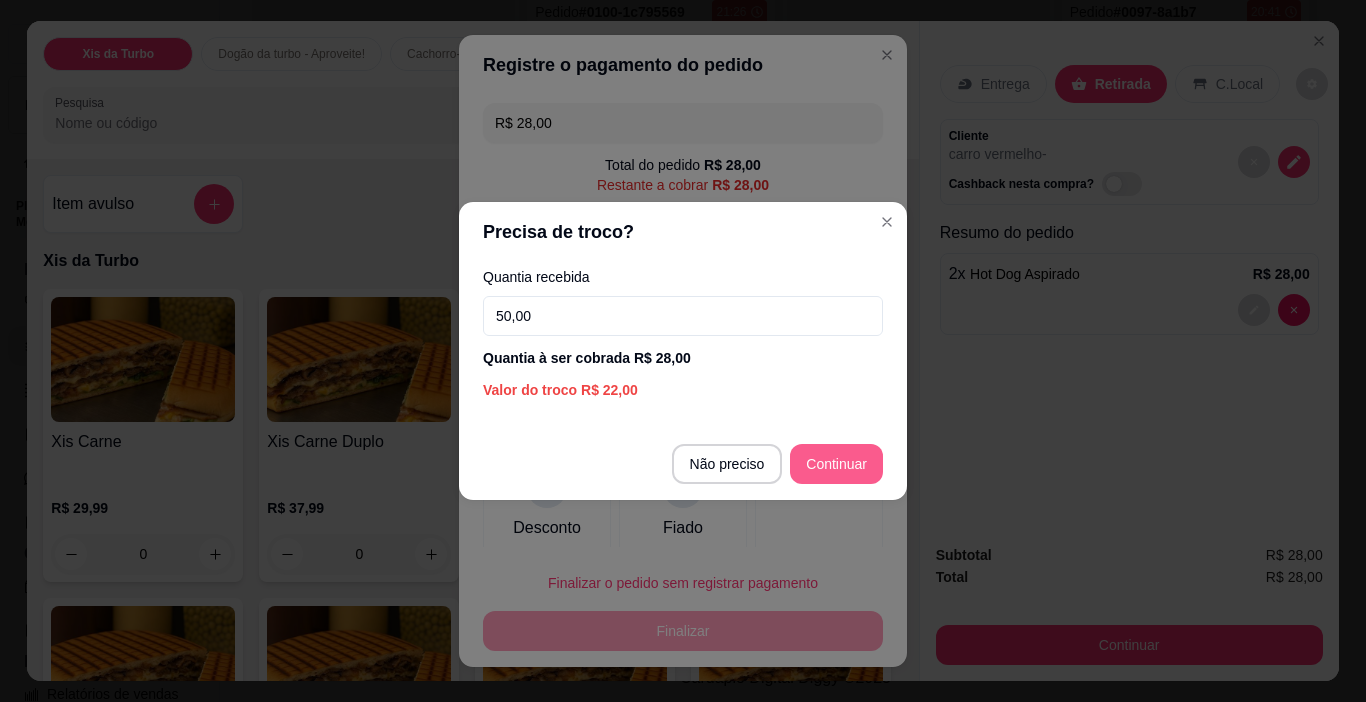 type on "50,00" 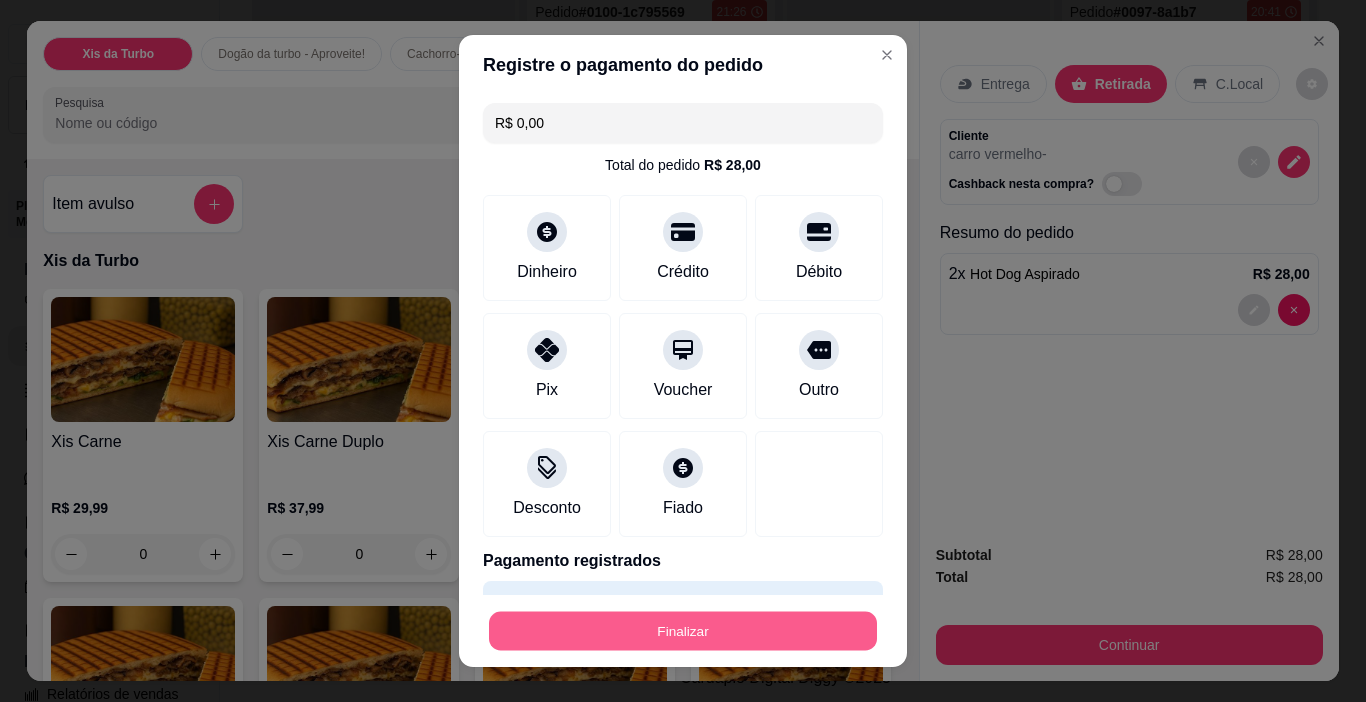 click on "Finalizar" at bounding box center (683, 631) 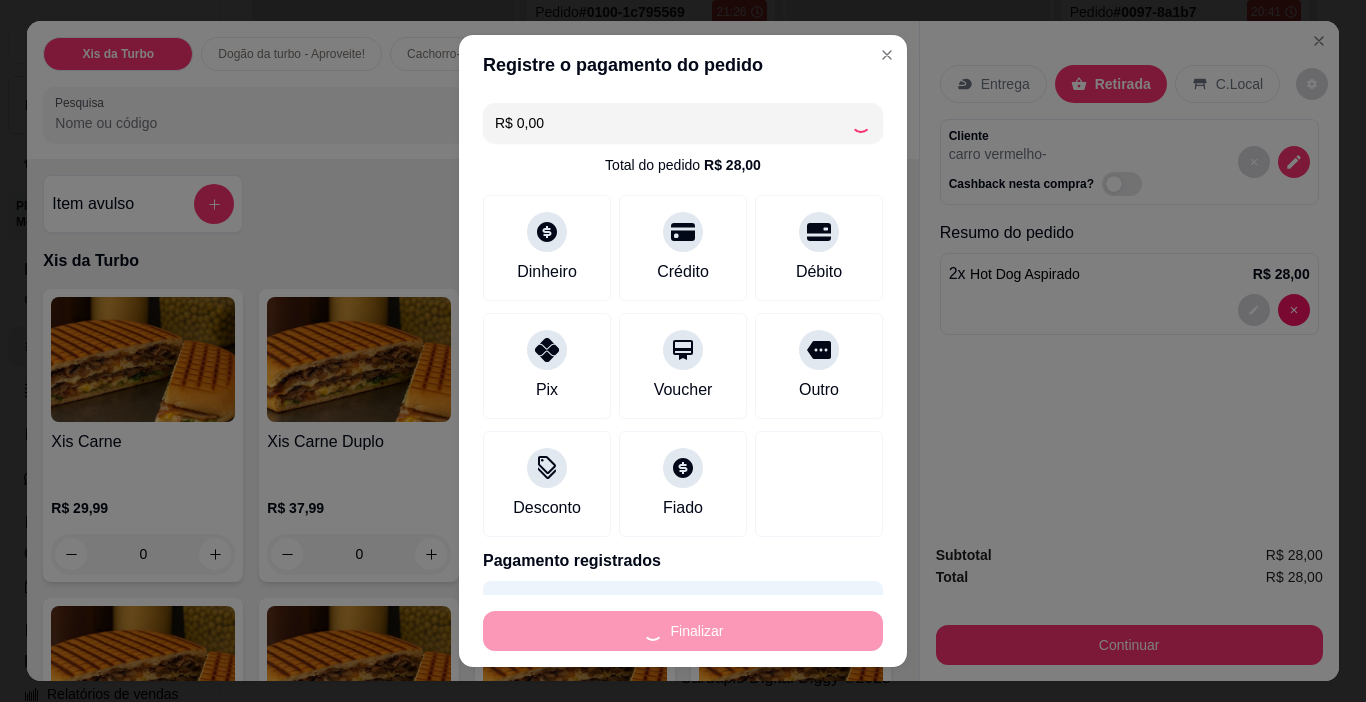 type on "0" 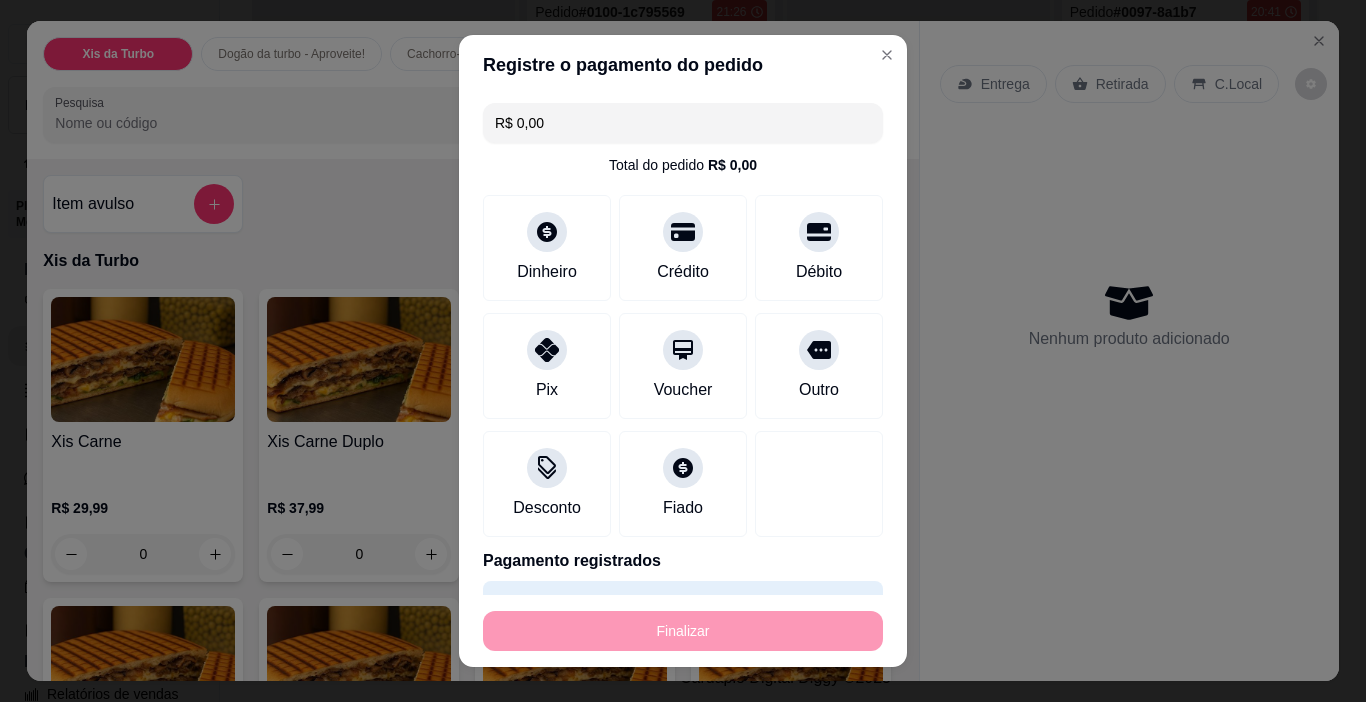 type on "-R$ 28,00" 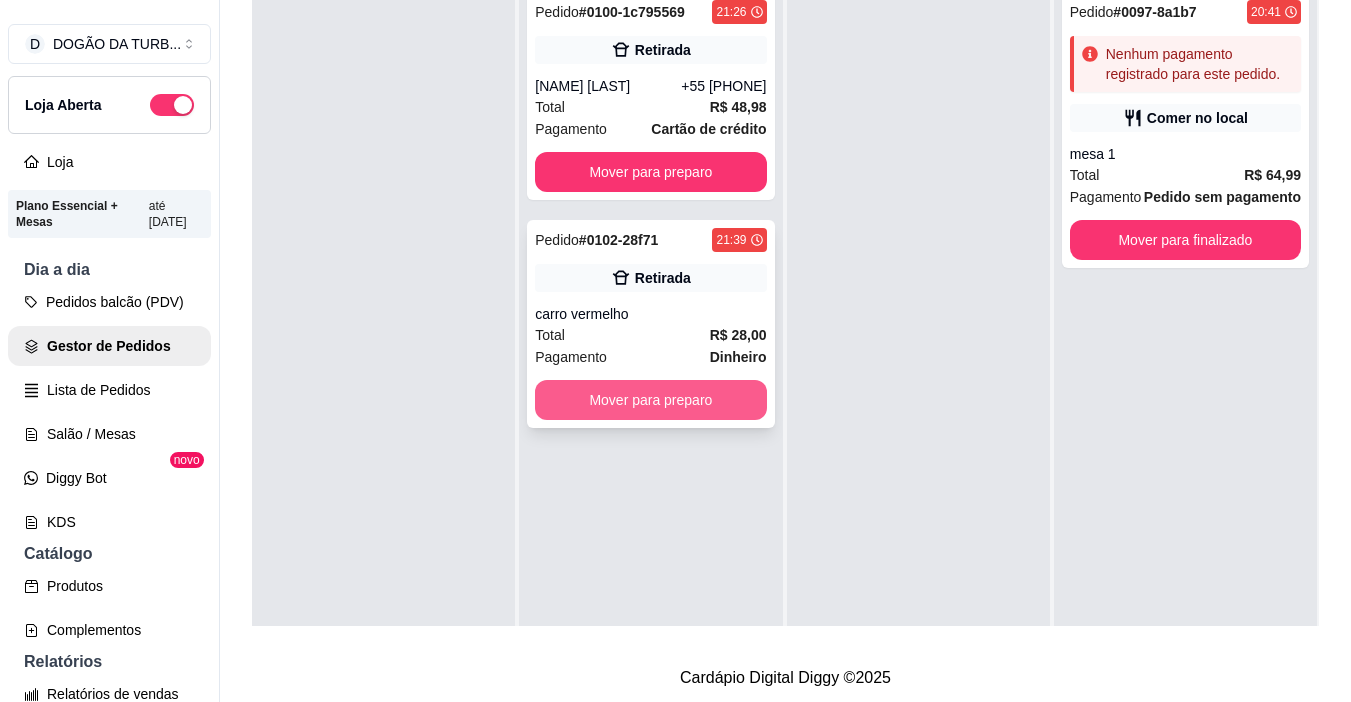 click on "Mover para preparo" at bounding box center [650, 400] 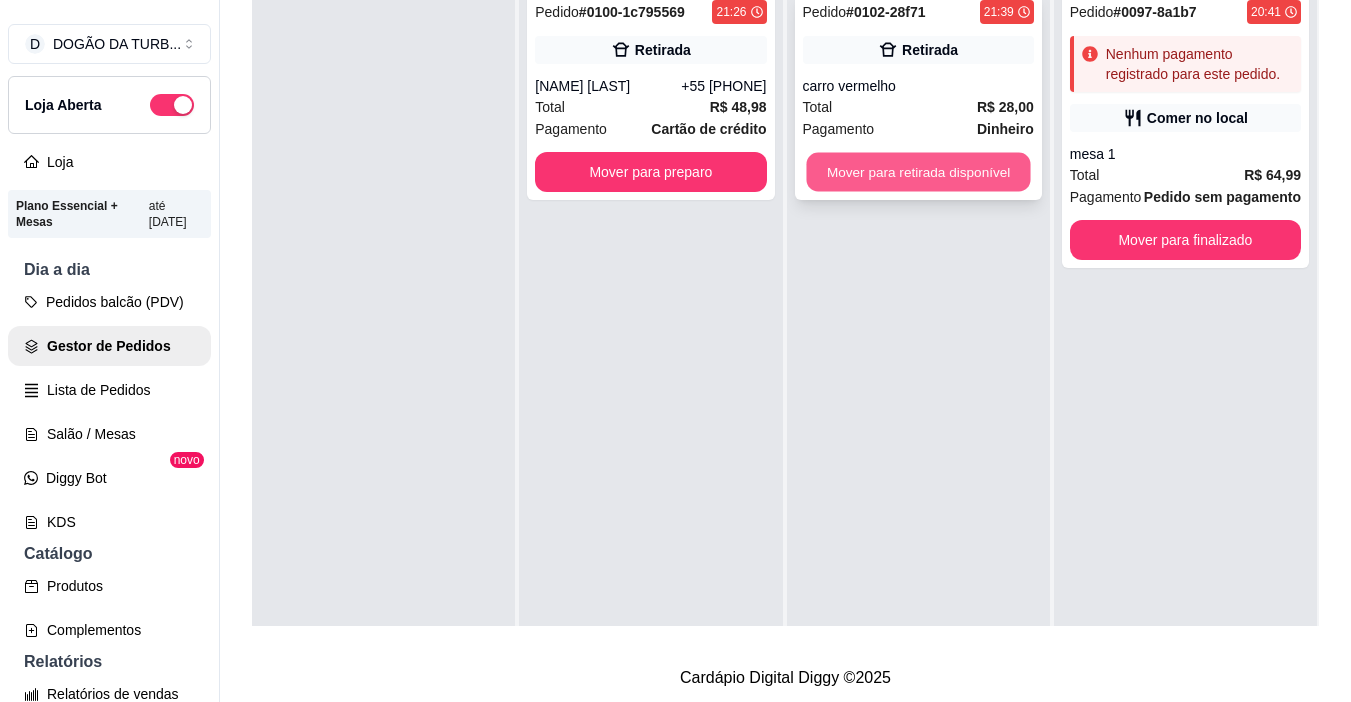 click on "Mover para retirada disponível" at bounding box center (918, 172) 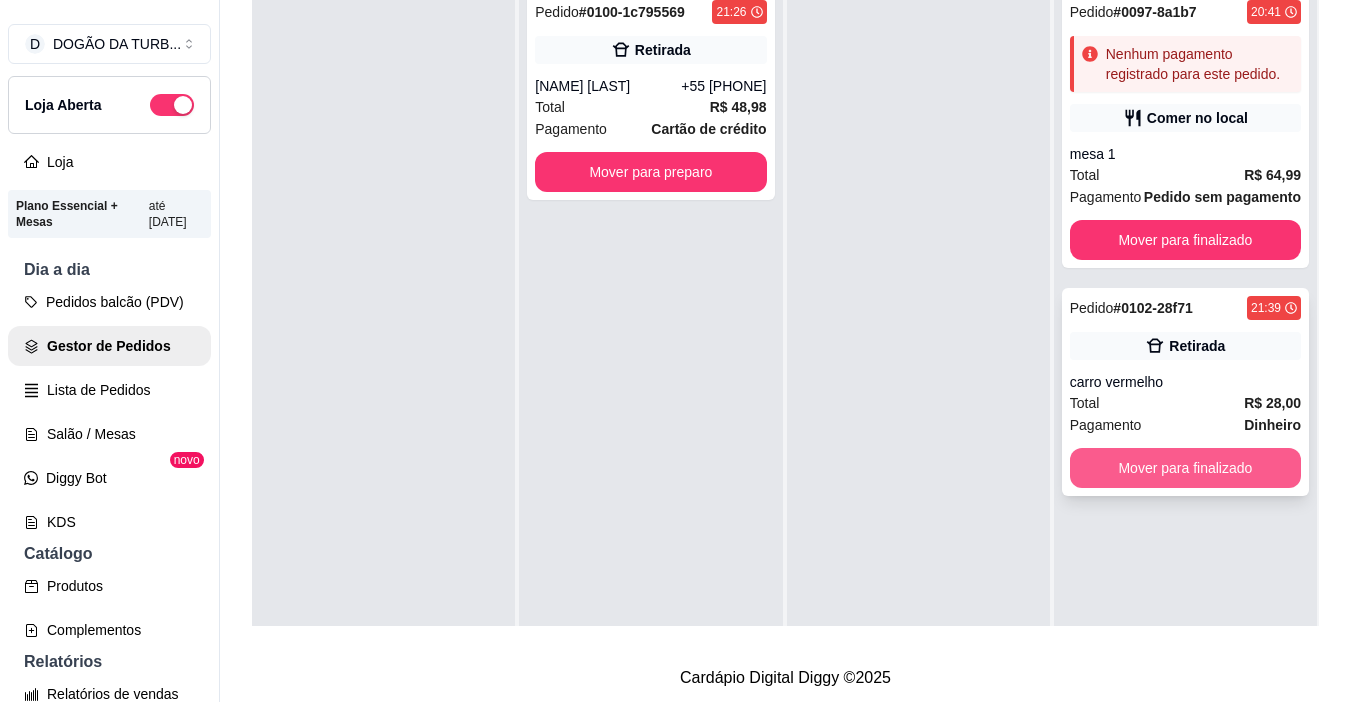 click on "Mover para finalizado" at bounding box center (1185, 468) 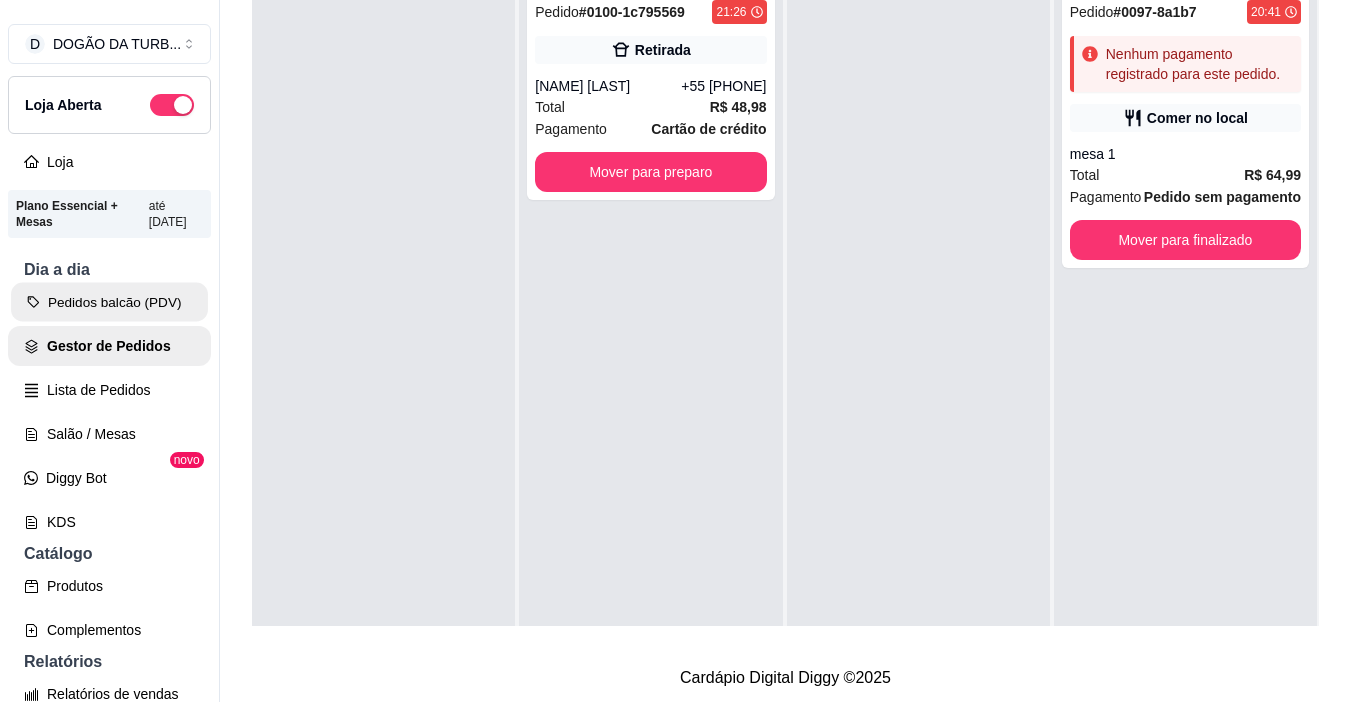 click on "Pedidos balcão (PDV)" at bounding box center [109, 302] 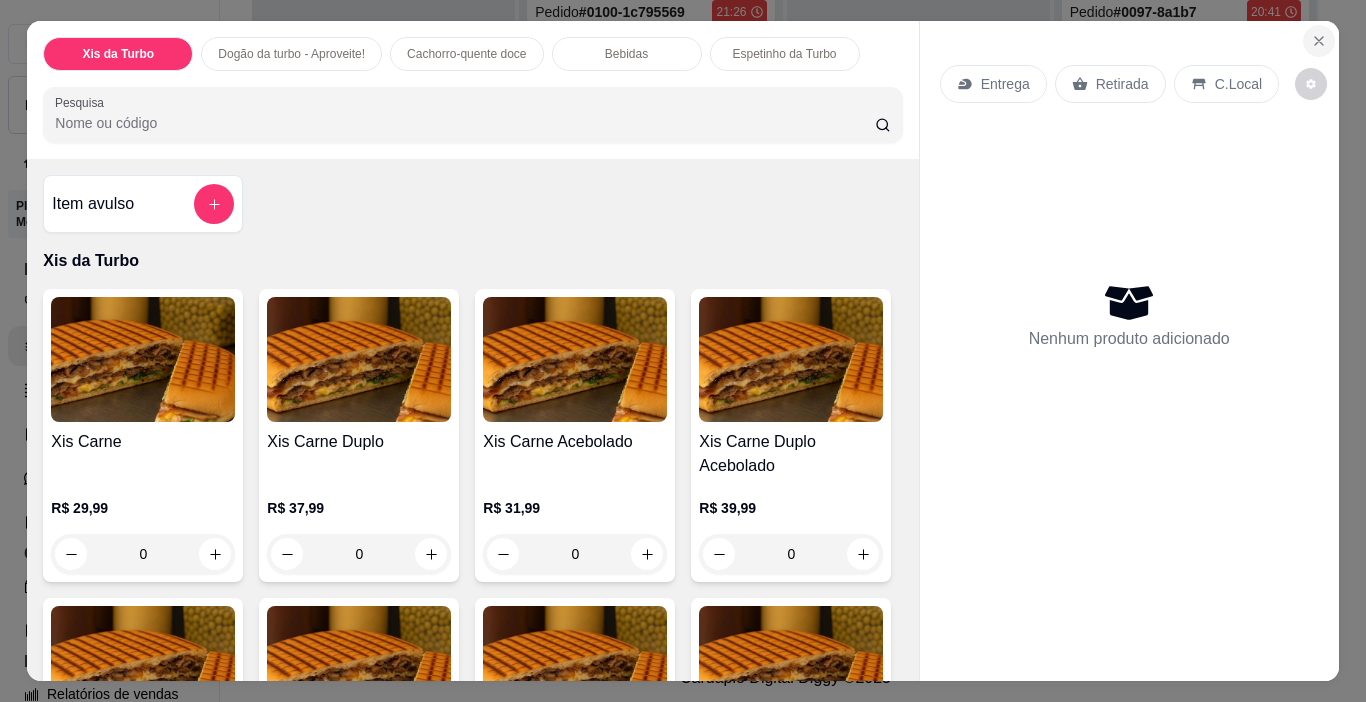 click 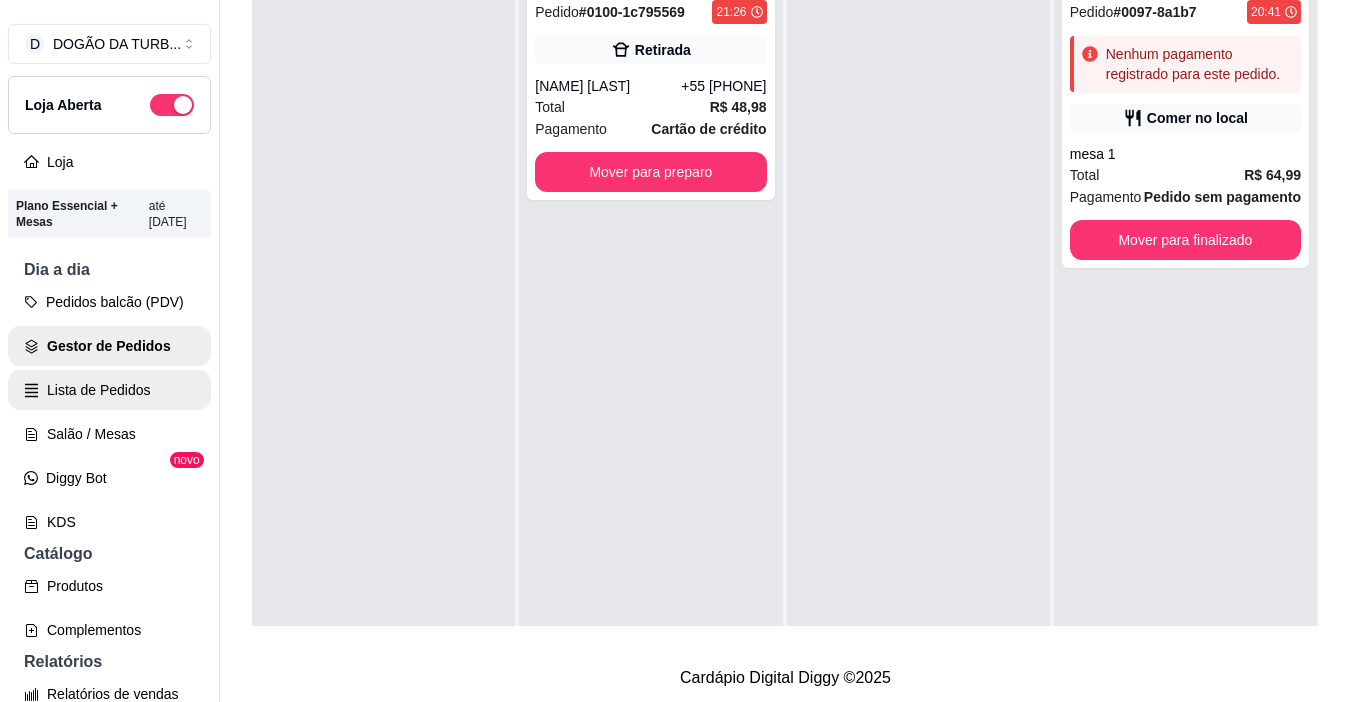scroll, scrollTop: 100, scrollLeft: 0, axis: vertical 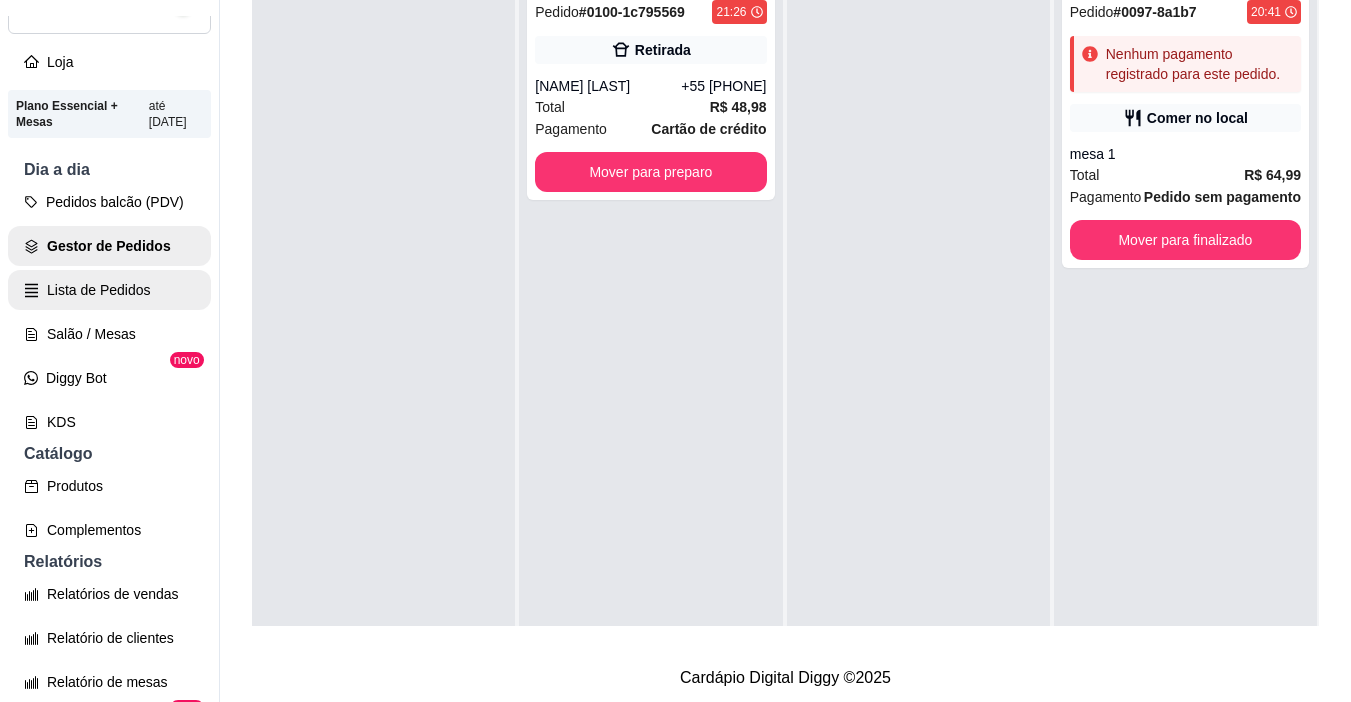 click on "Lista de Pedidos" at bounding box center (109, 290) 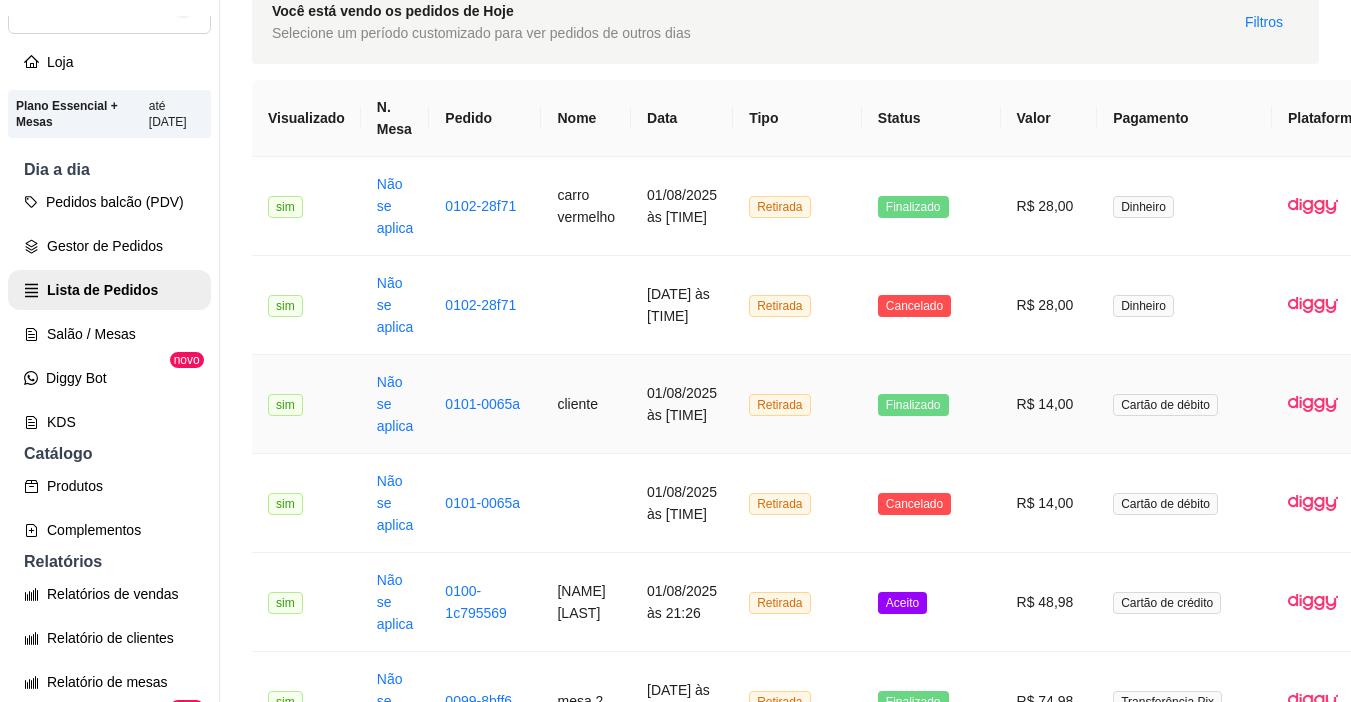 scroll, scrollTop: 0, scrollLeft: 0, axis: both 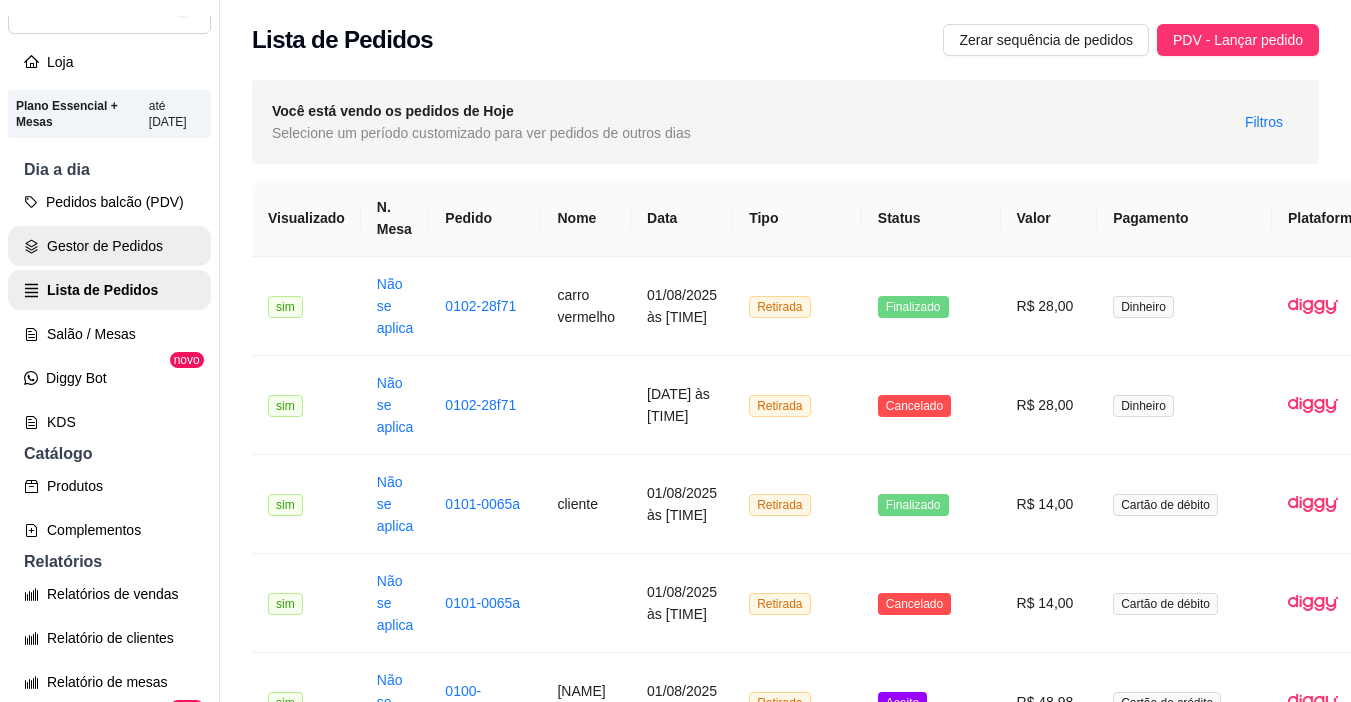 click on "Gestor de Pedidos" at bounding box center (109, 246) 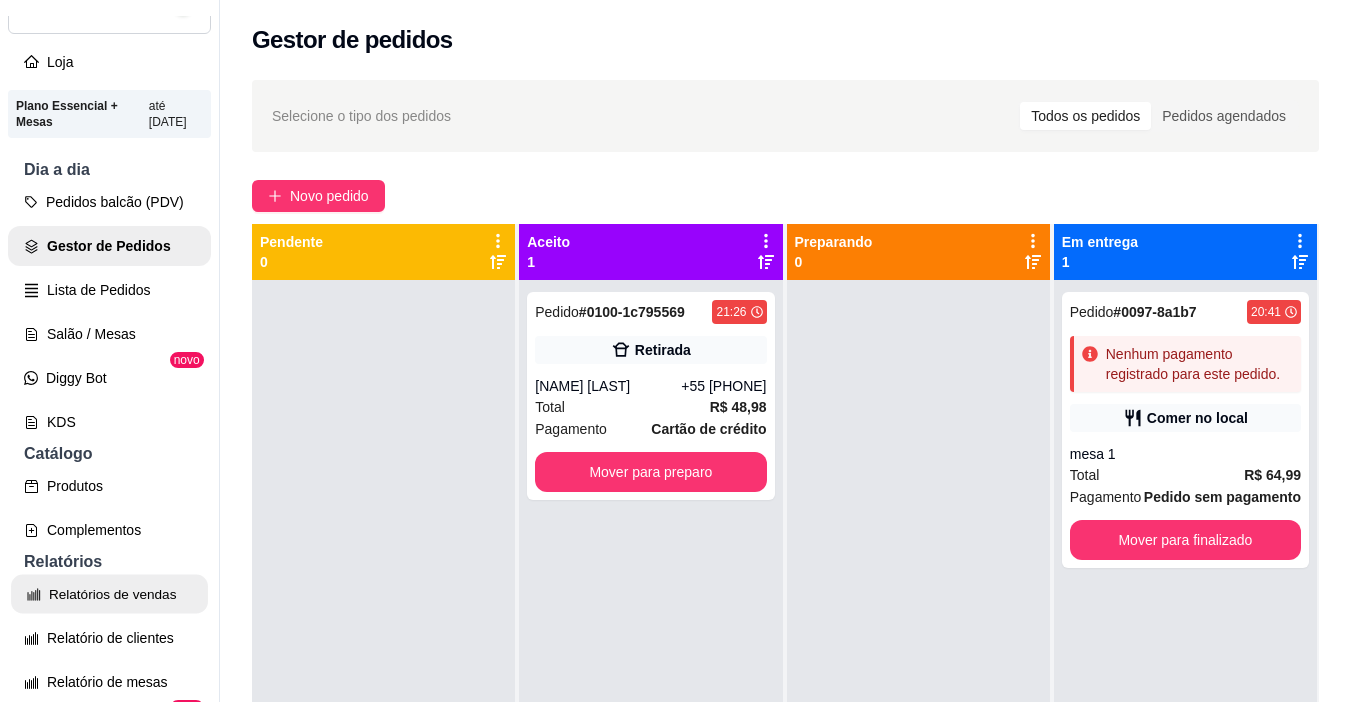 click on "Relatórios de vendas" at bounding box center [109, 594] 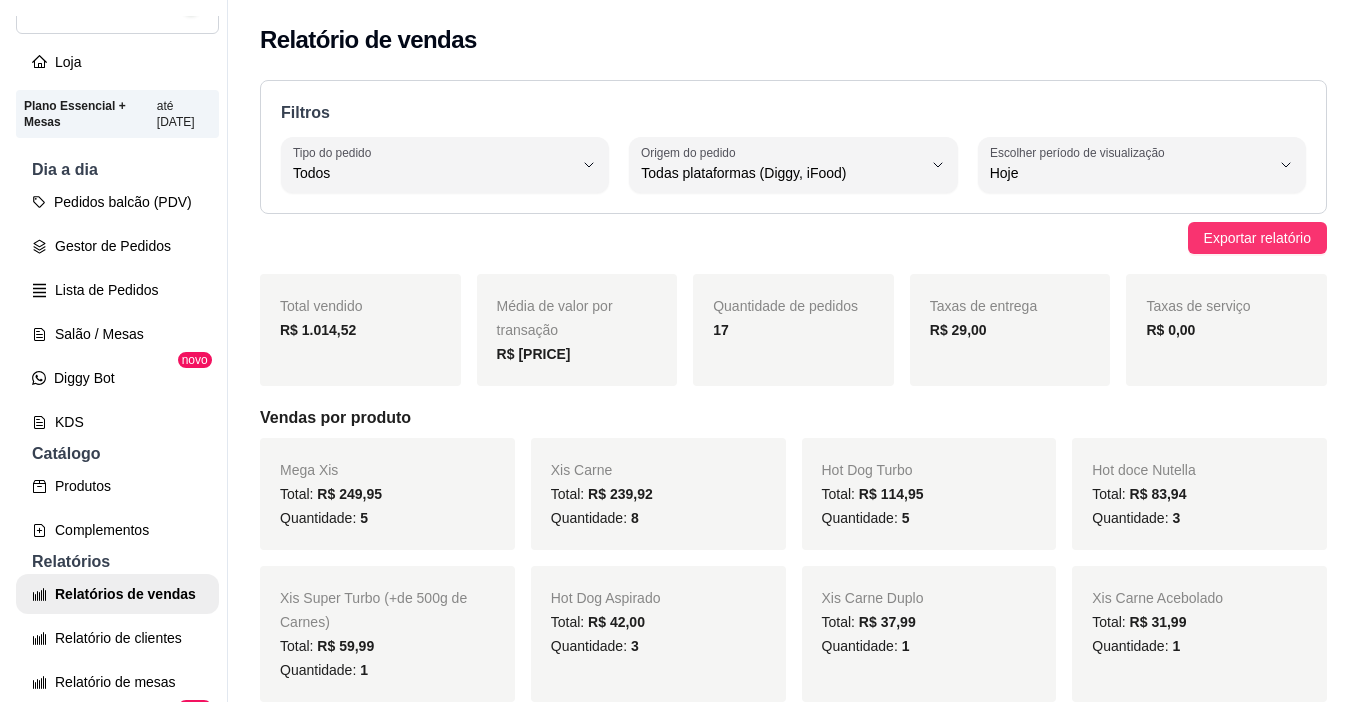 scroll, scrollTop: 0, scrollLeft: 0, axis: both 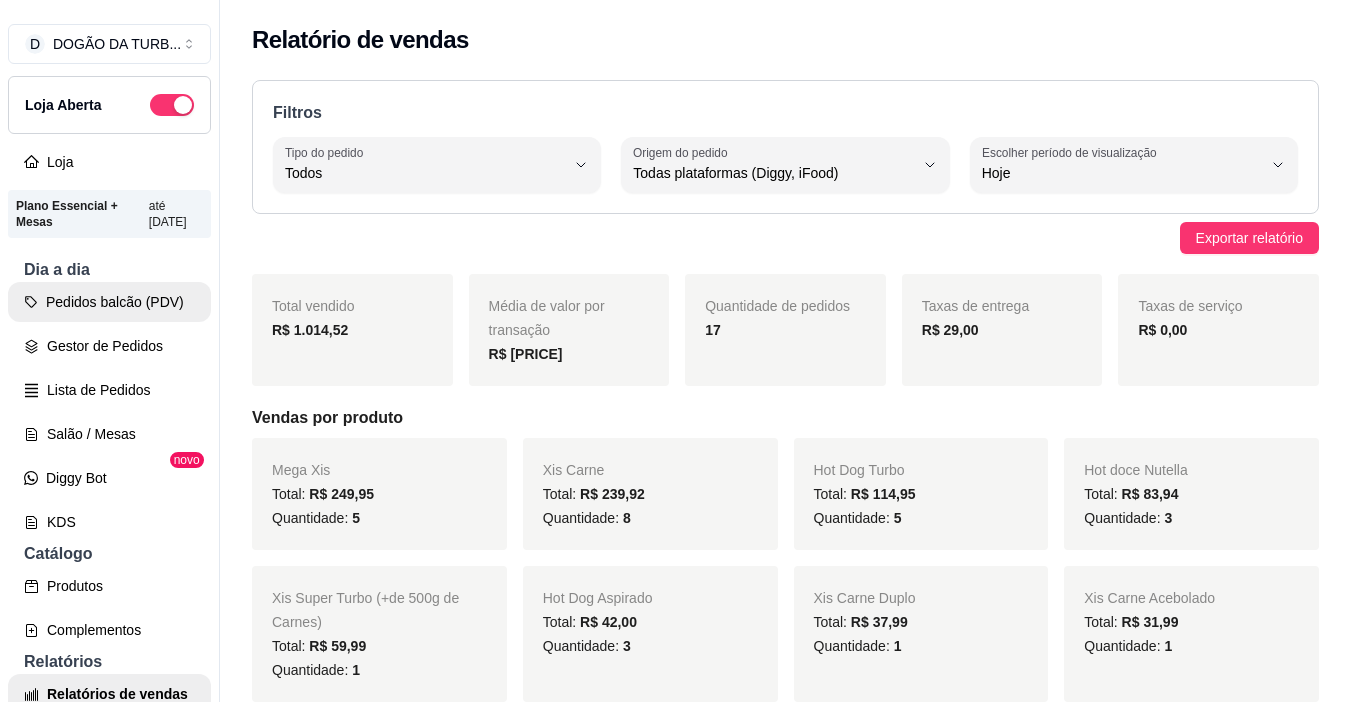 click on "Pedidos balcão (PDV)" at bounding box center [109, 302] 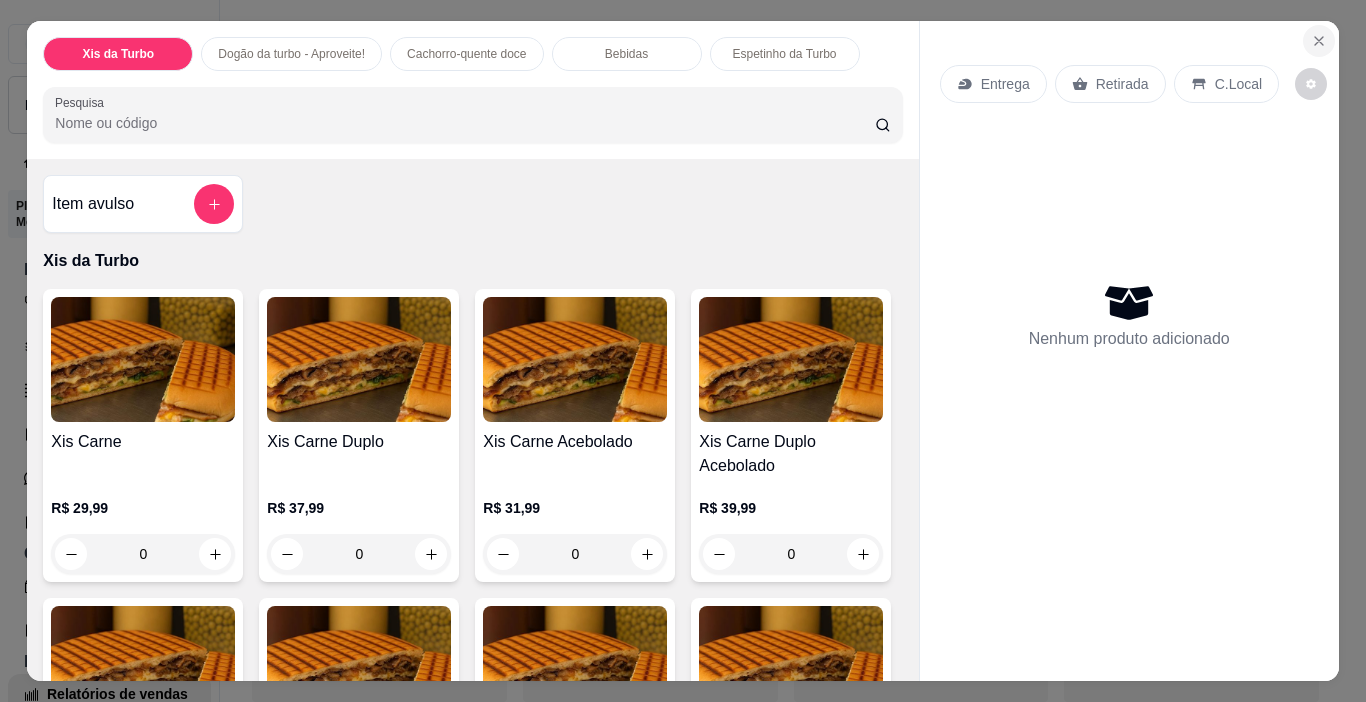 click 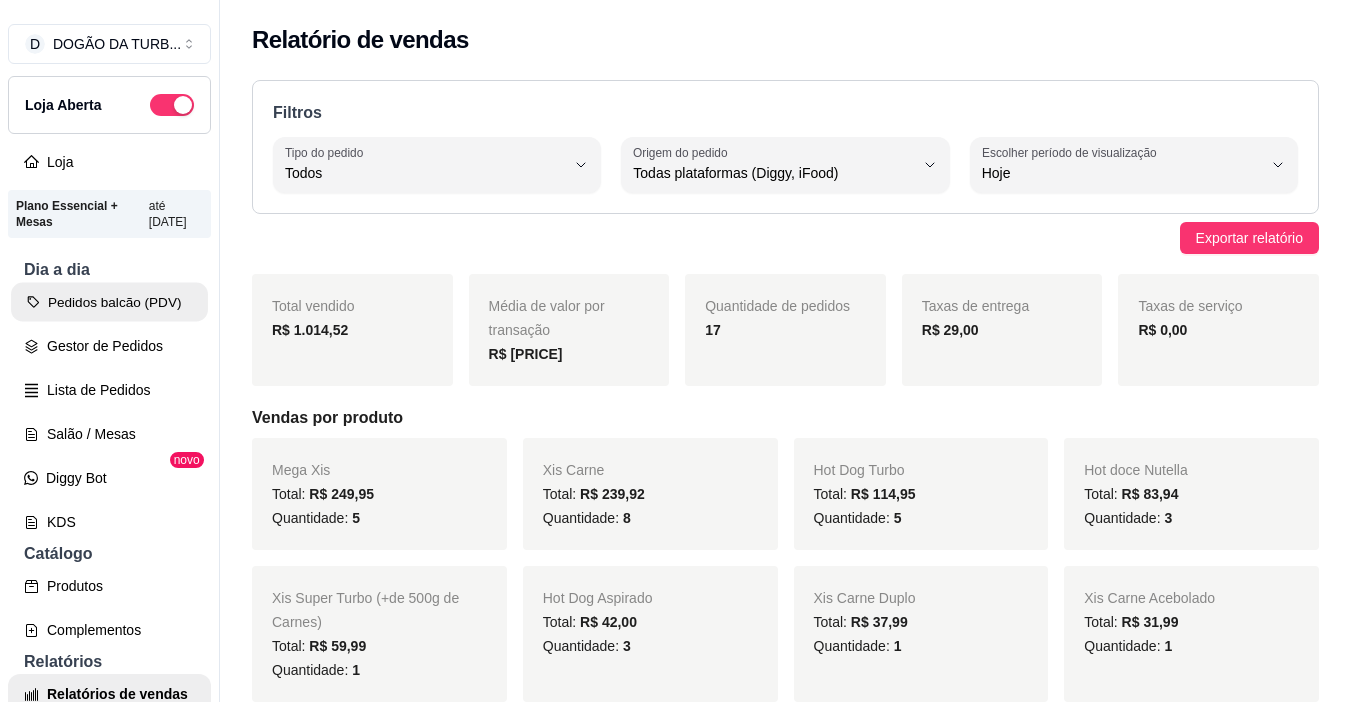 click on "Pedidos balcão (PDV)" at bounding box center [109, 302] 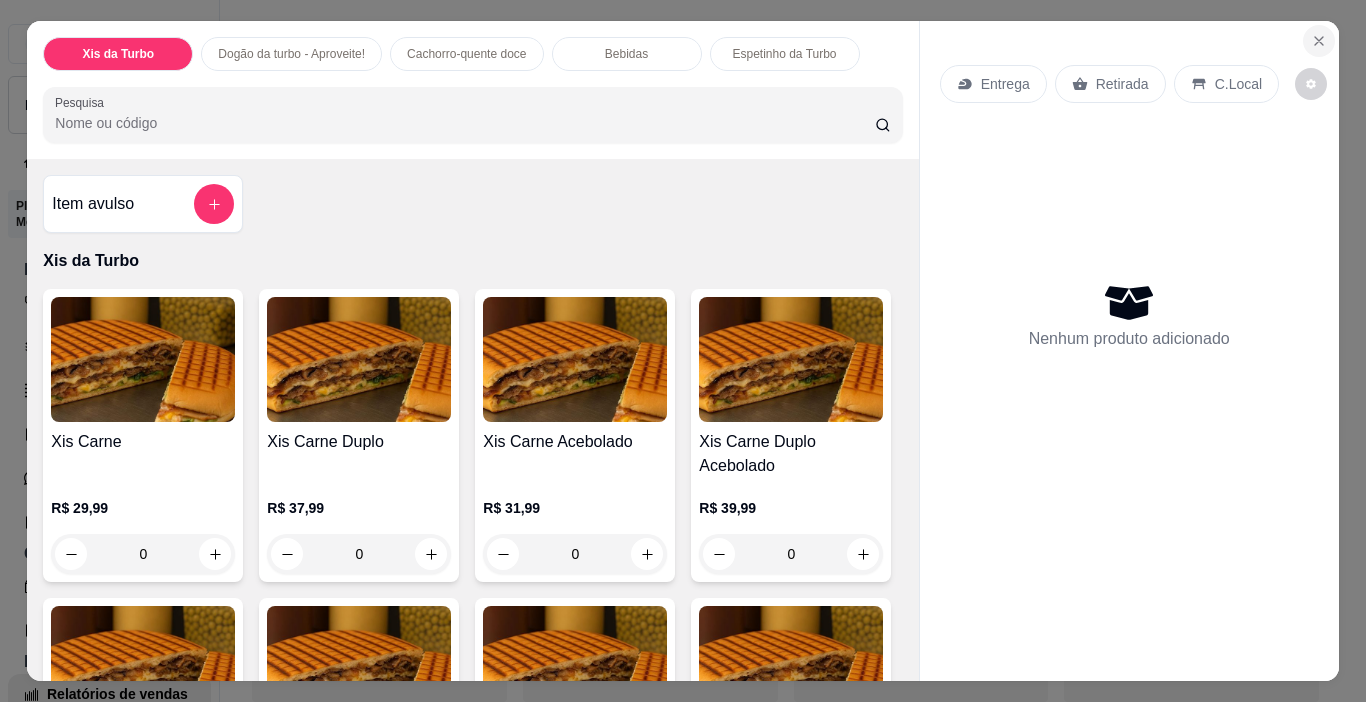 click at bounding box center [1319, 41] 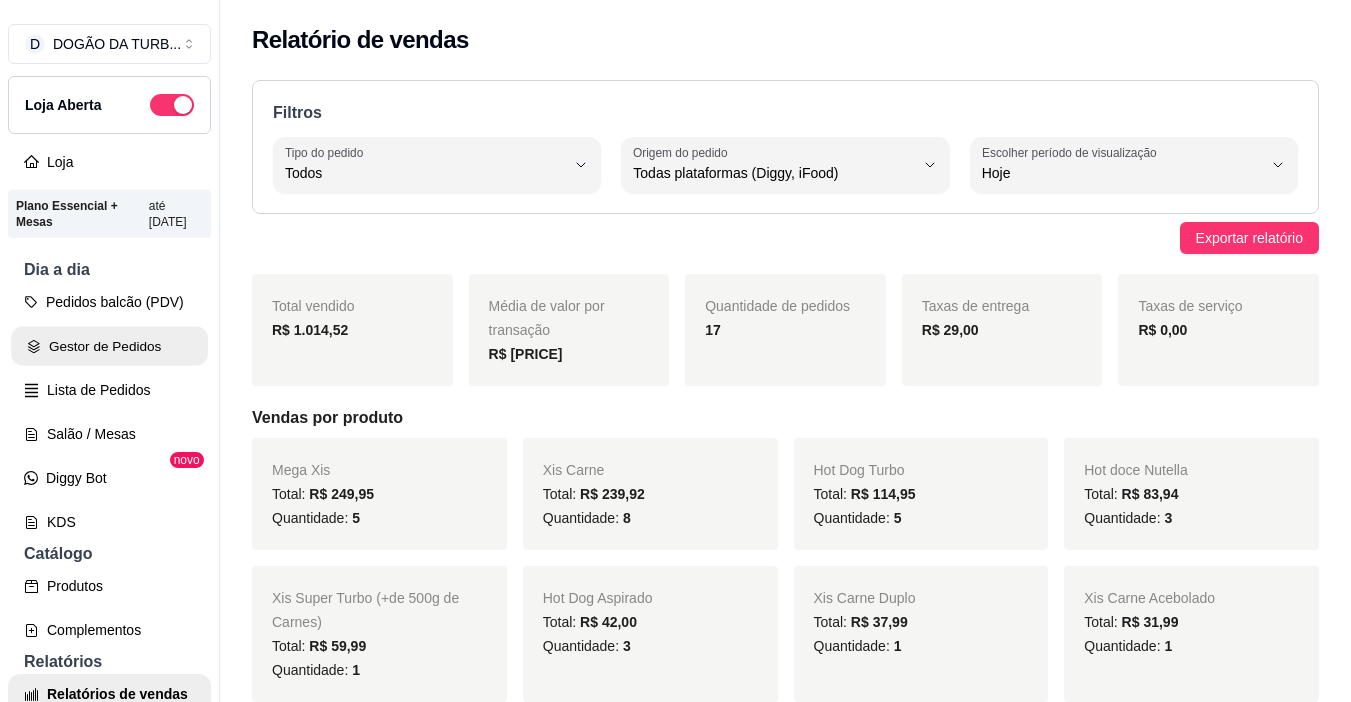 click on "Gestor de Pedidos" at bounding box center (109, 346) 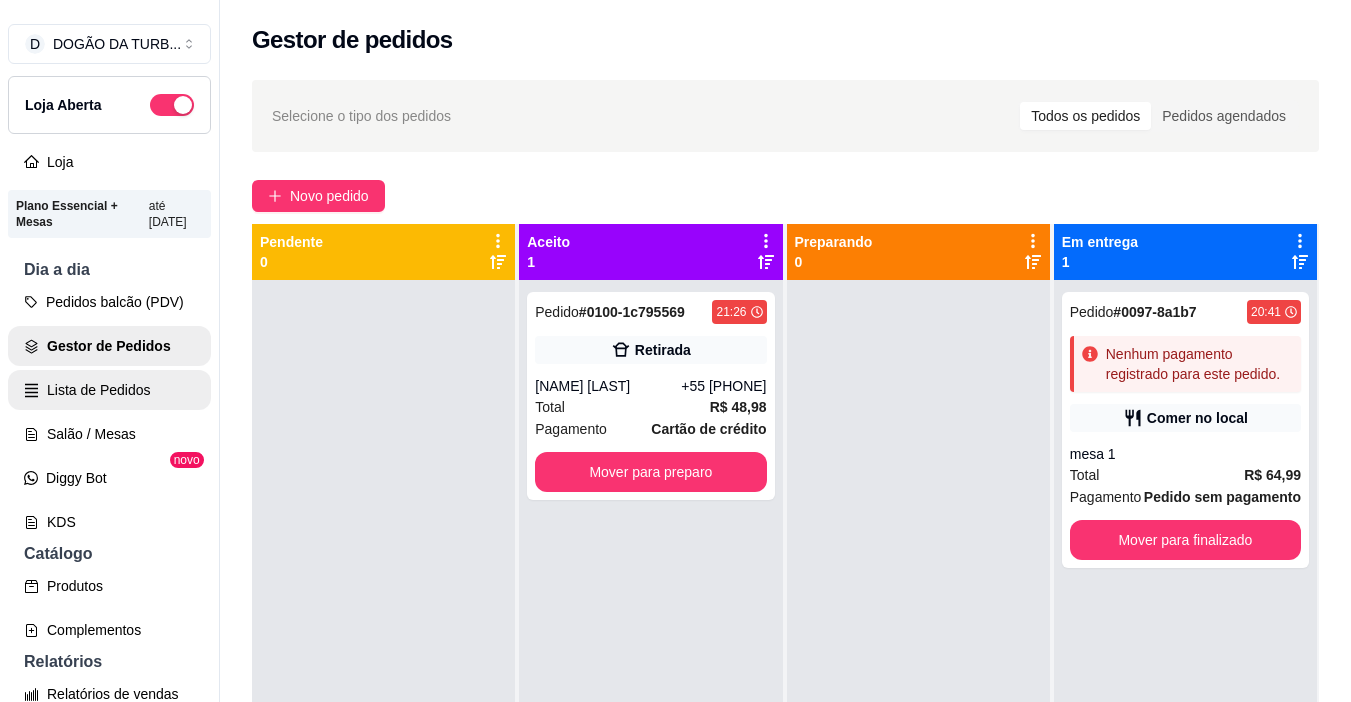 click on "Lista de Pedidos" at bounding box center (109, 390) 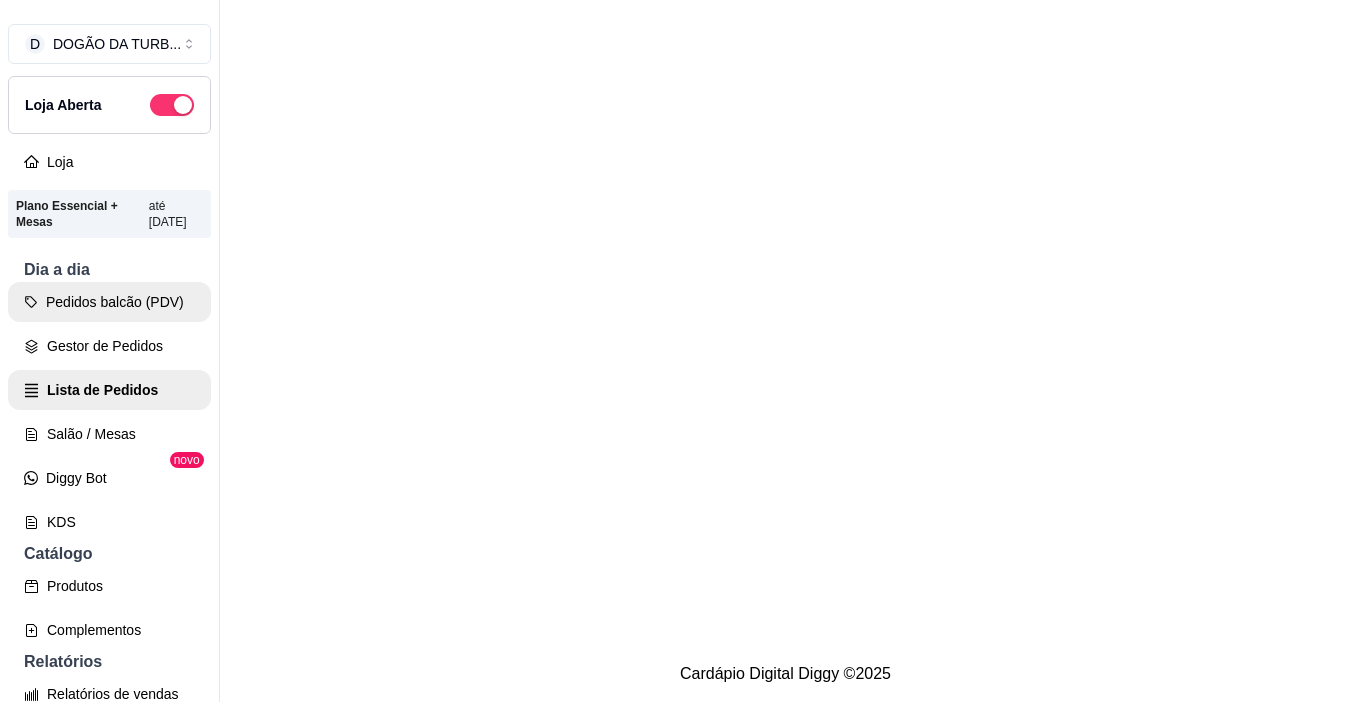 click on "Pedidos balcão (PDV)" at bounding box center (109, 302) 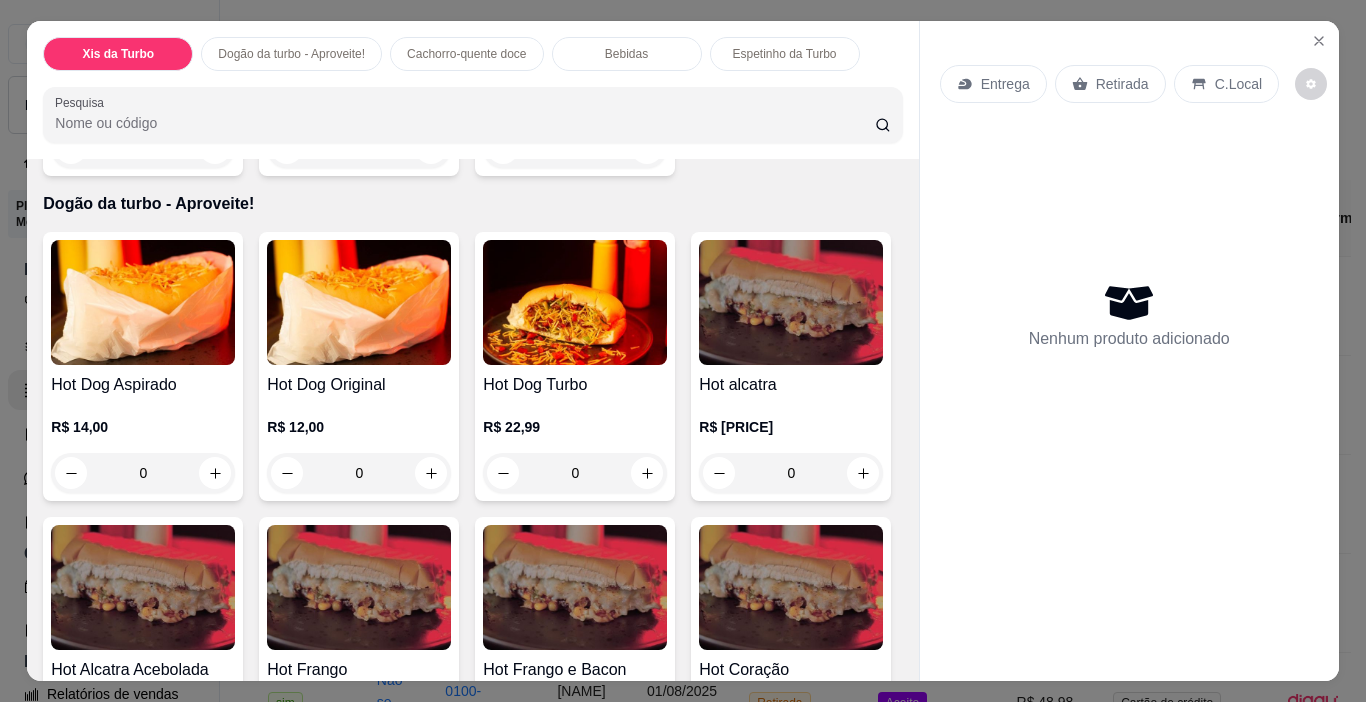 scroll, scrollTop: 1300, scrollLeft: 0, axis: vertical 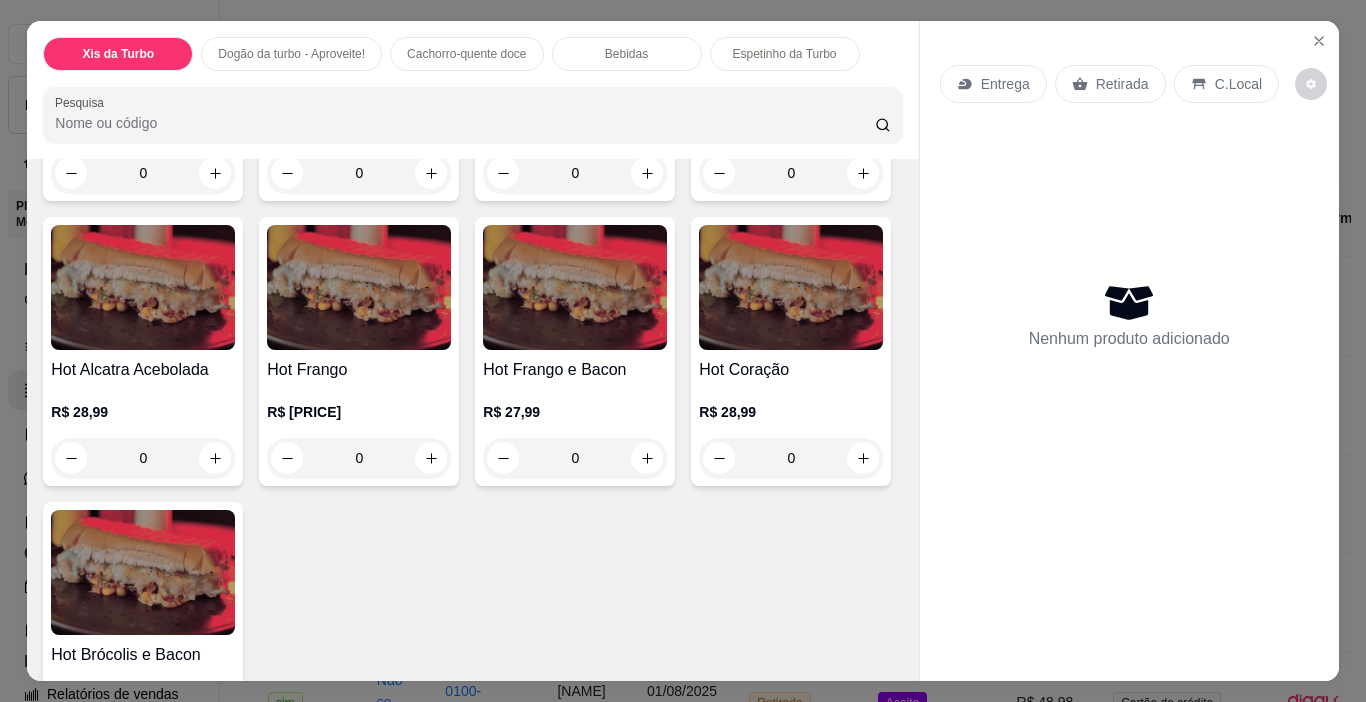 click on "R$ 12,00" at bounding box center [359, 127] 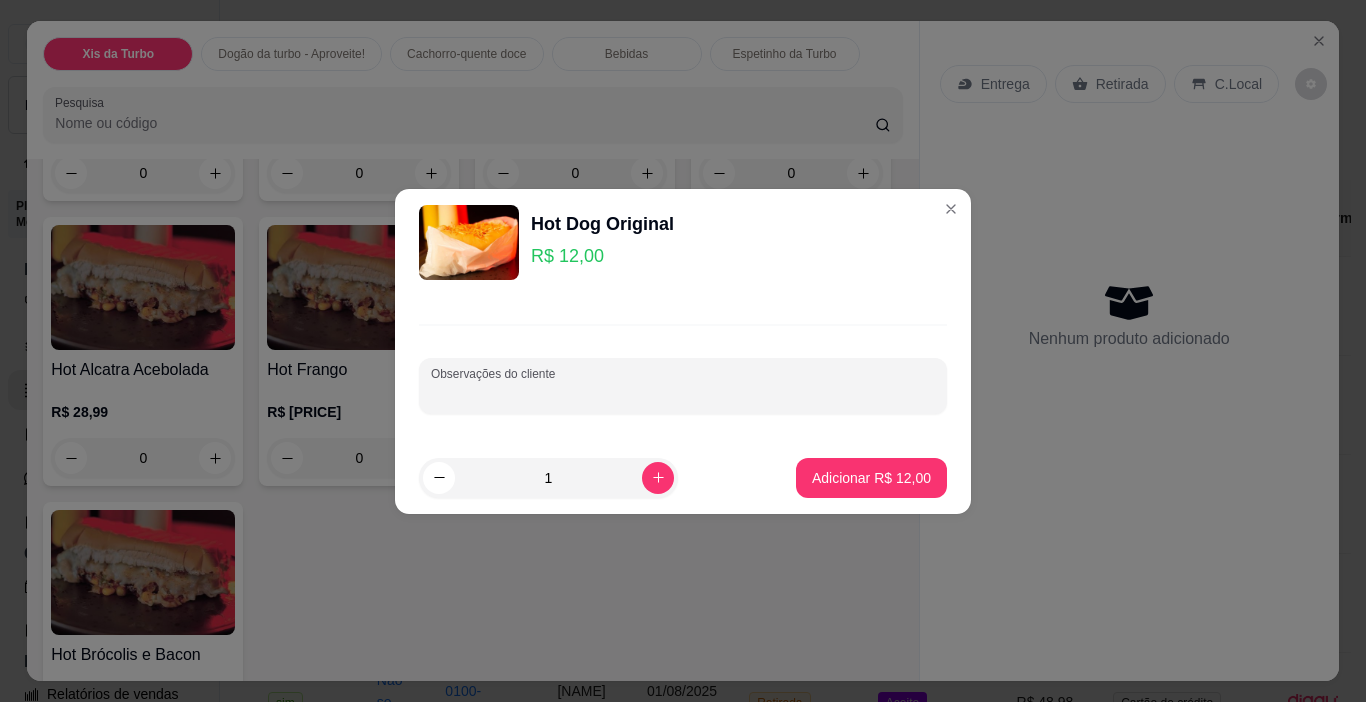 click on "Observações do cliente" at bounding box center (683, 394) 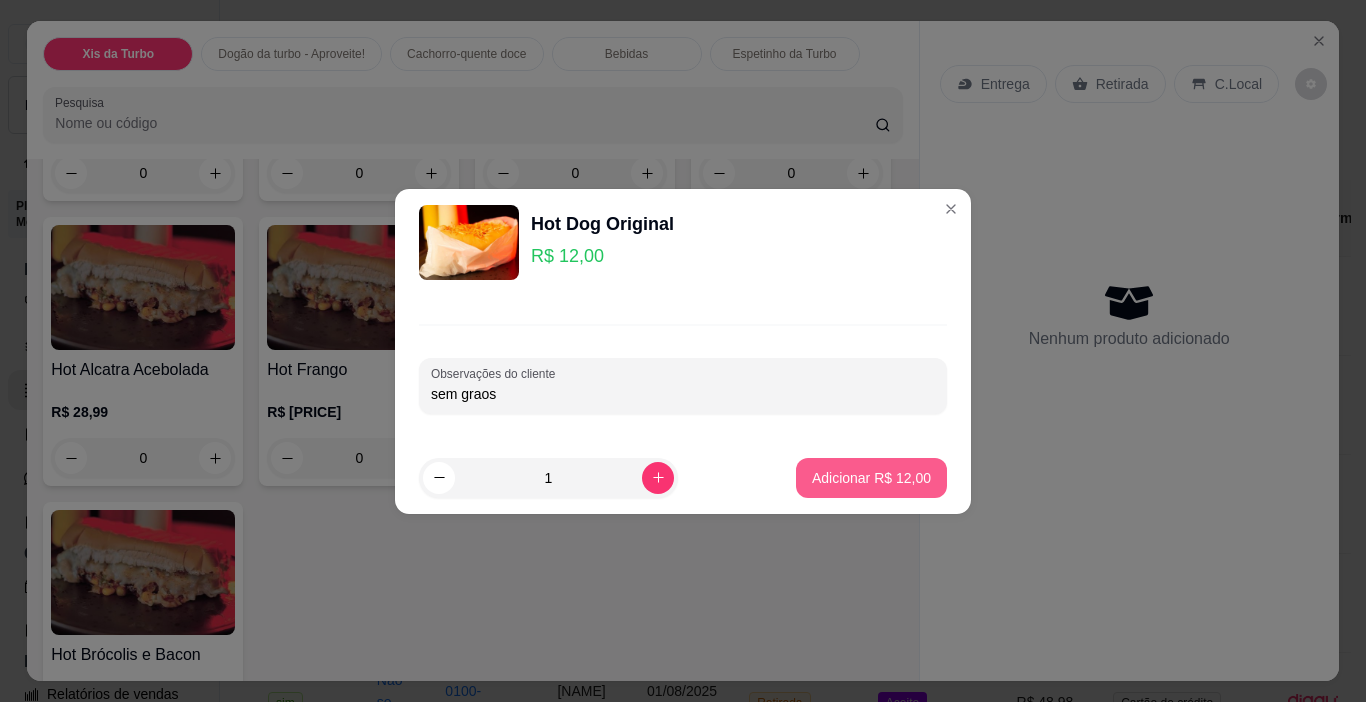 type on "sem graos" 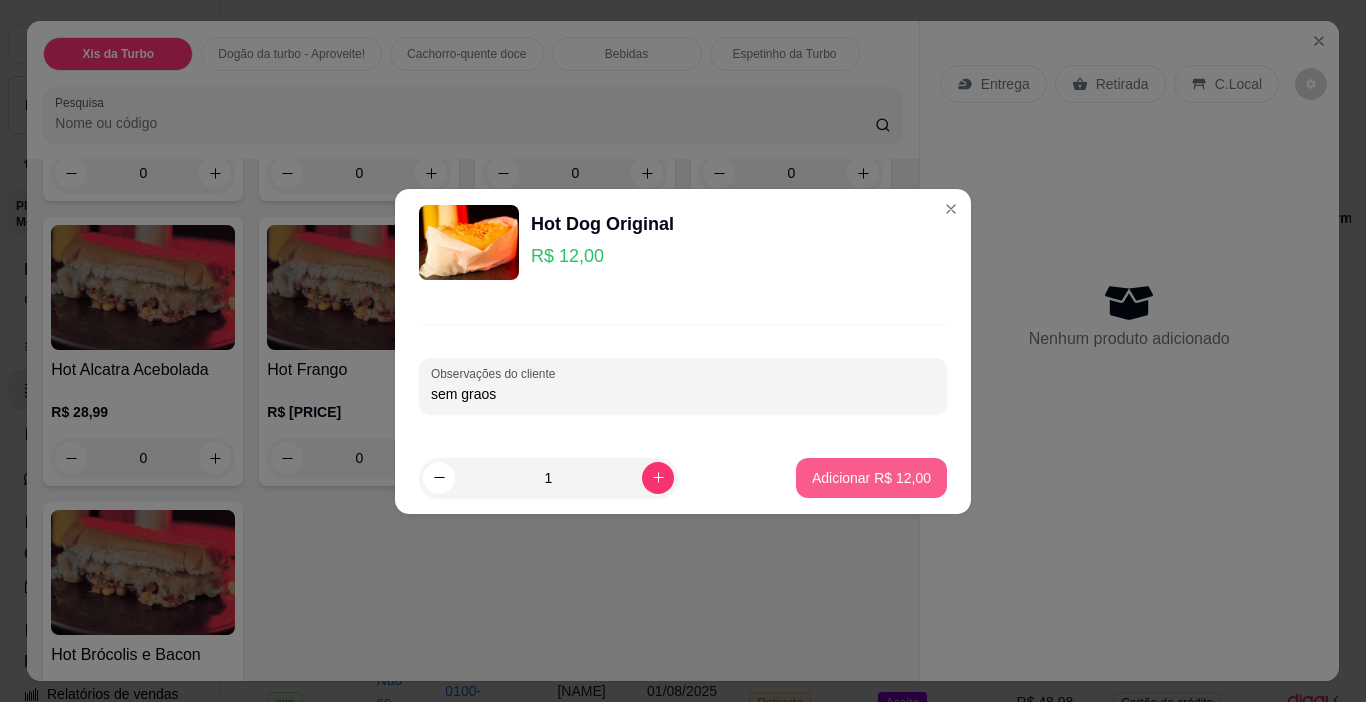 click on "Adicionar   R$ 12,00" at bounding box center [871, 478] 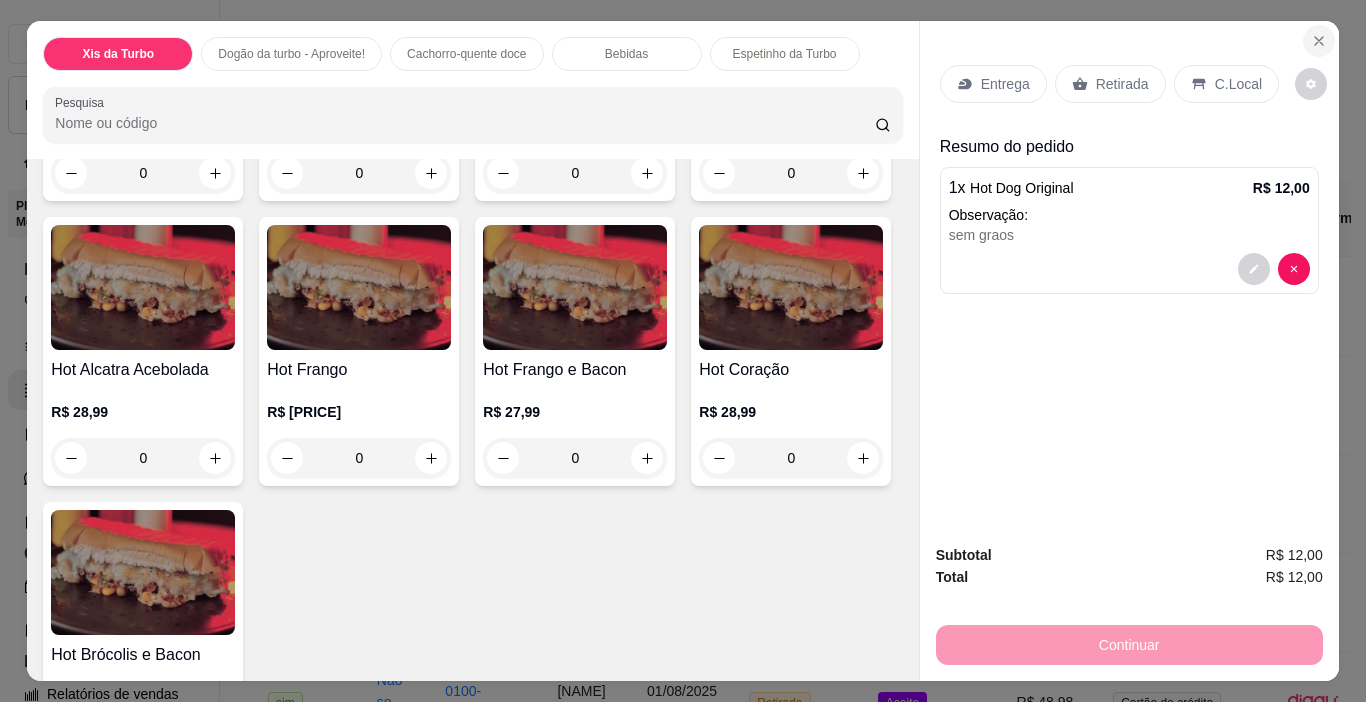 click at bounding box center (1319, 41) 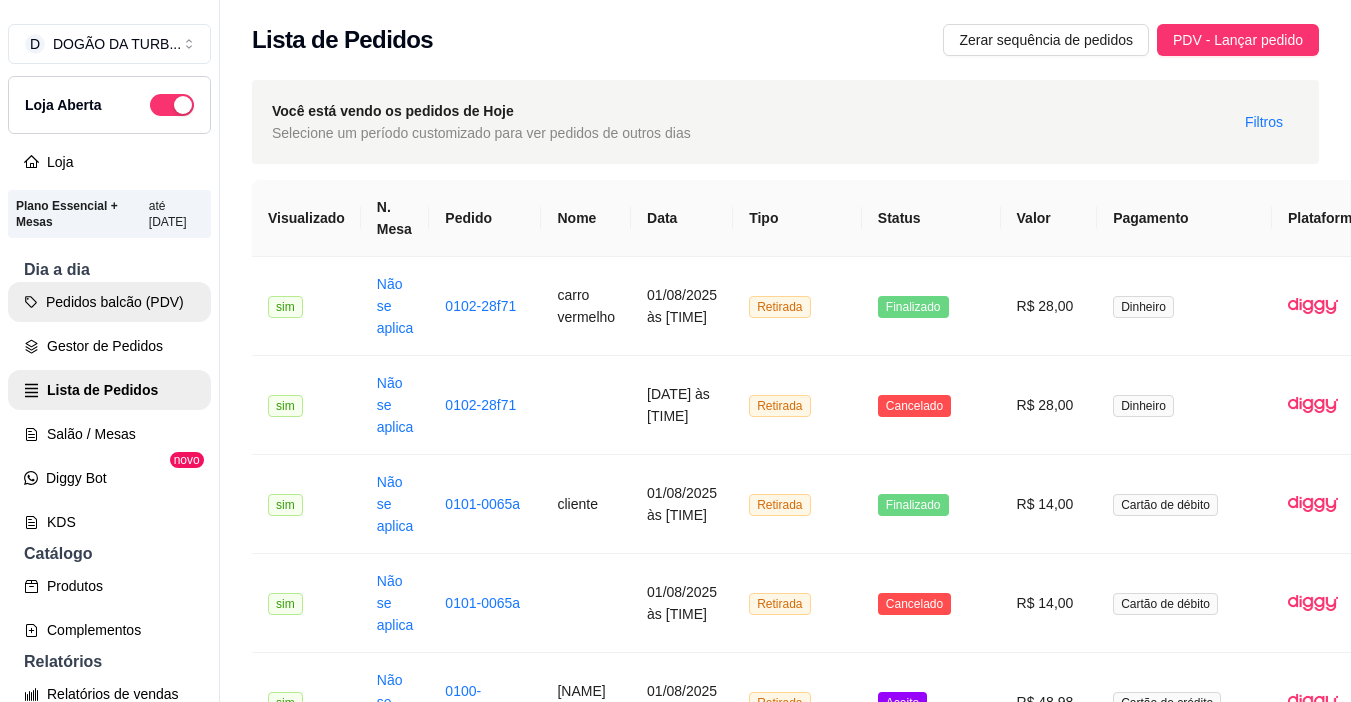 click on "Pedidos balcão (PDV)" at bounding box center (109, 302) 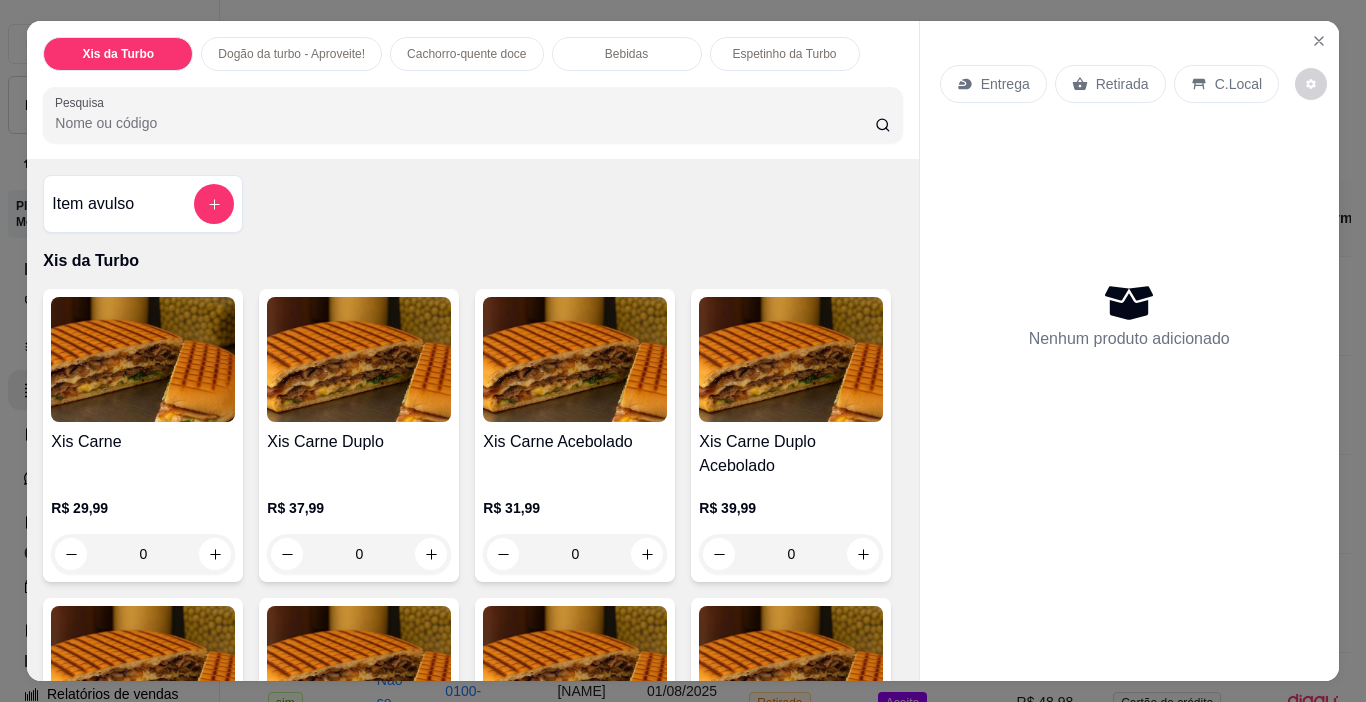 drag, startPoint x: 1290, startPoint y: 44, endPoint x: 1292, endPoint y: 32, distance: 12.165525 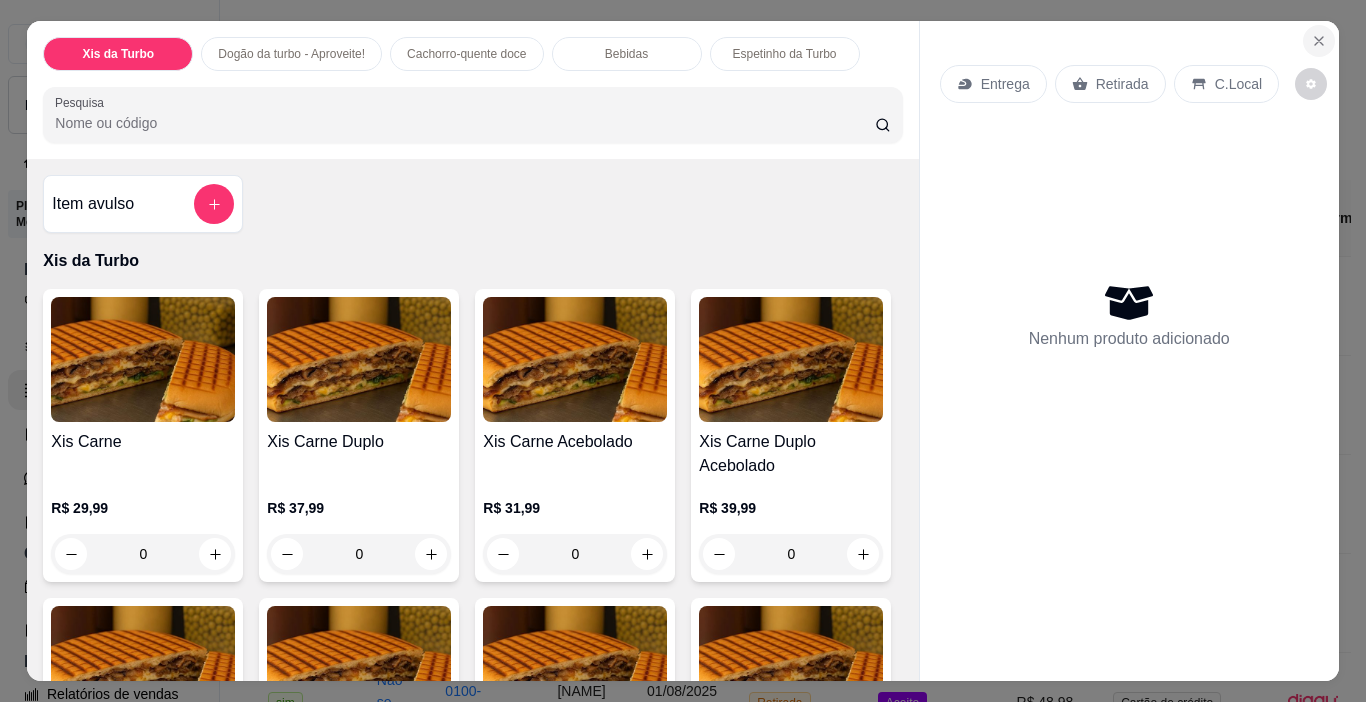 click 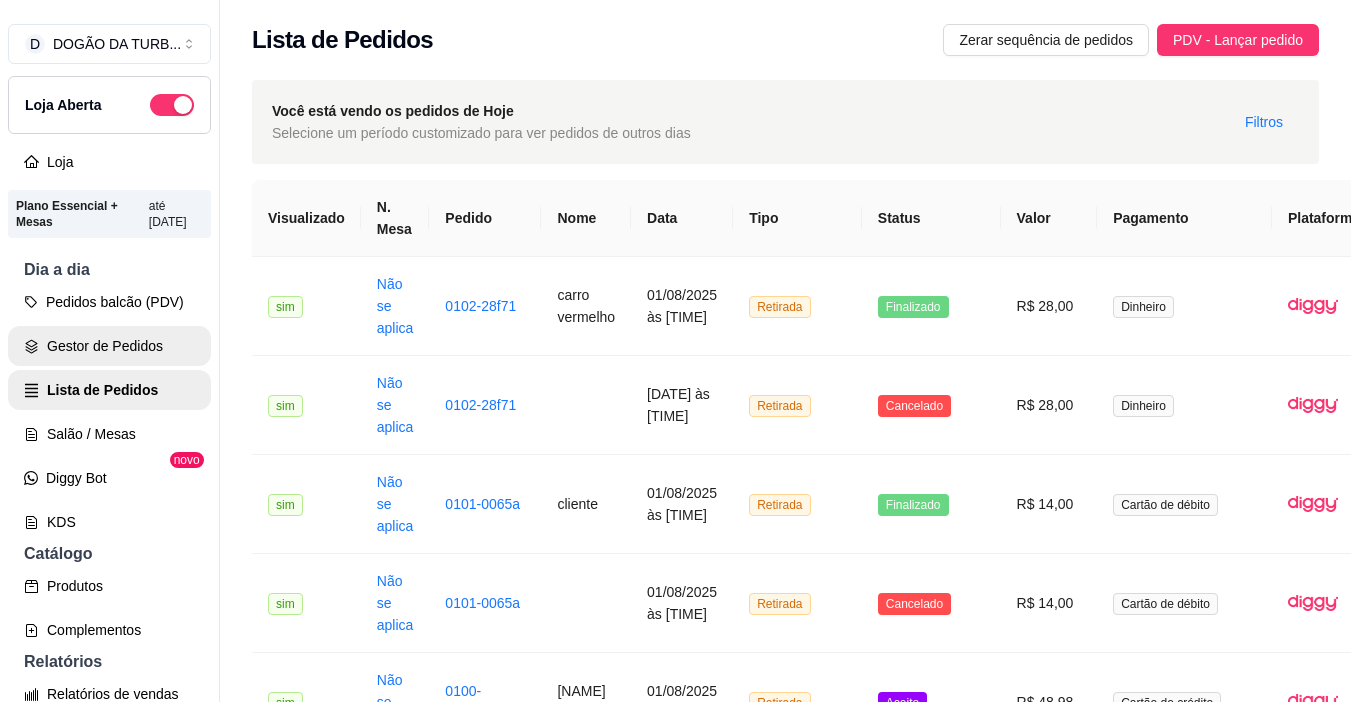 click on "Gestor de Pedidos" at bounding box center [109, 346] 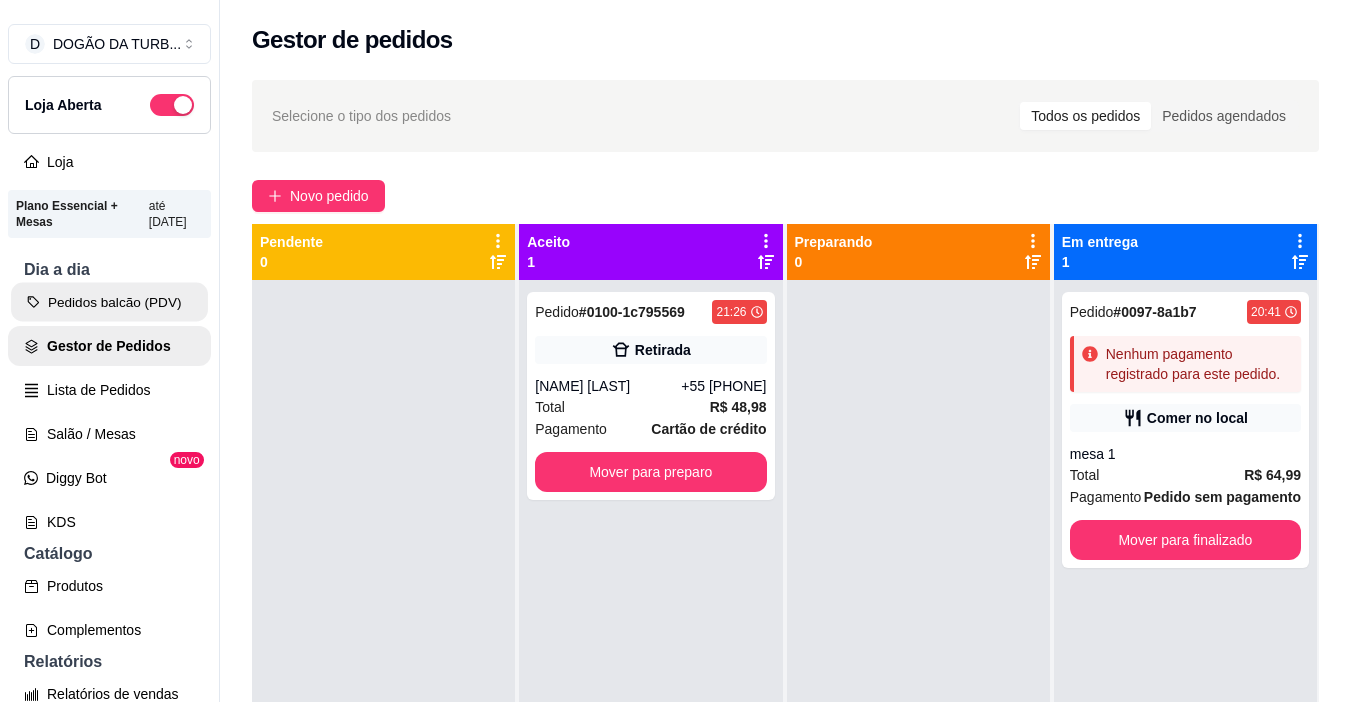 click on "Pedidos balcão (PDV)" at bounding box center (109, 302) 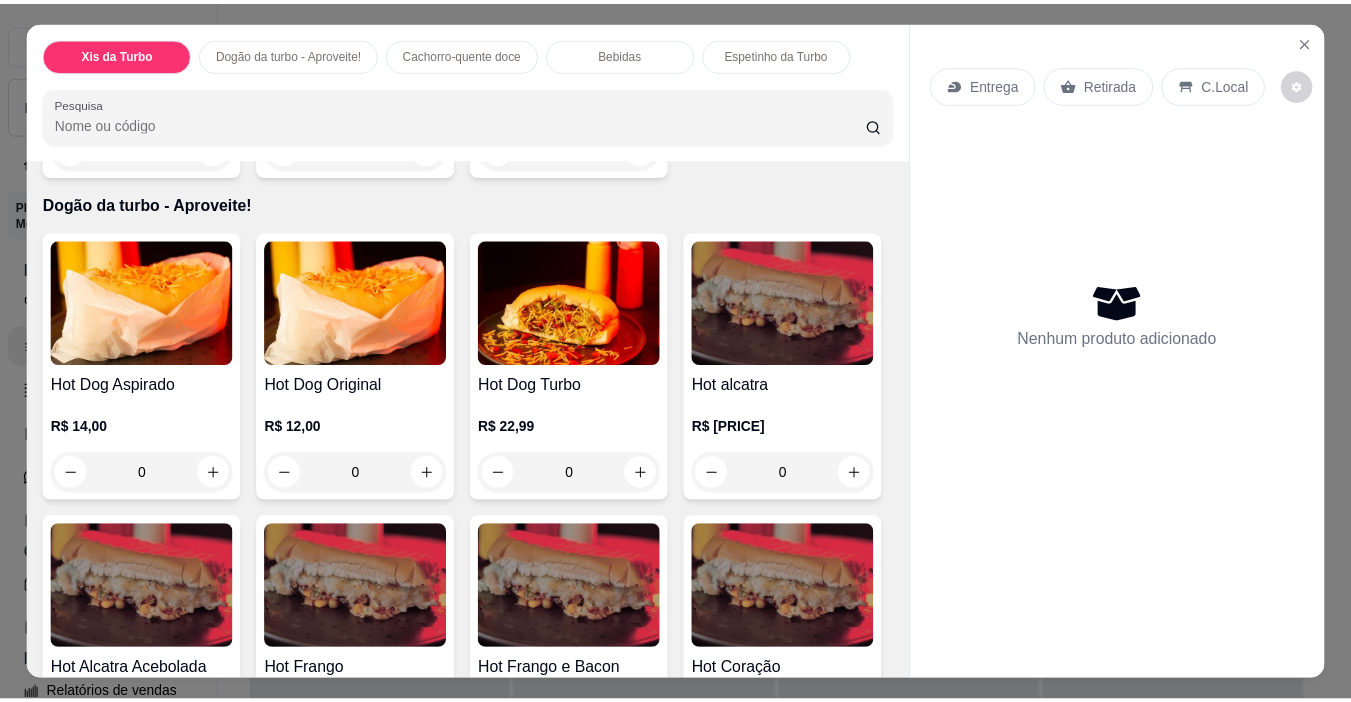 scroll, scrollTop: 1300, scrollLeft: 0, axis: vertical 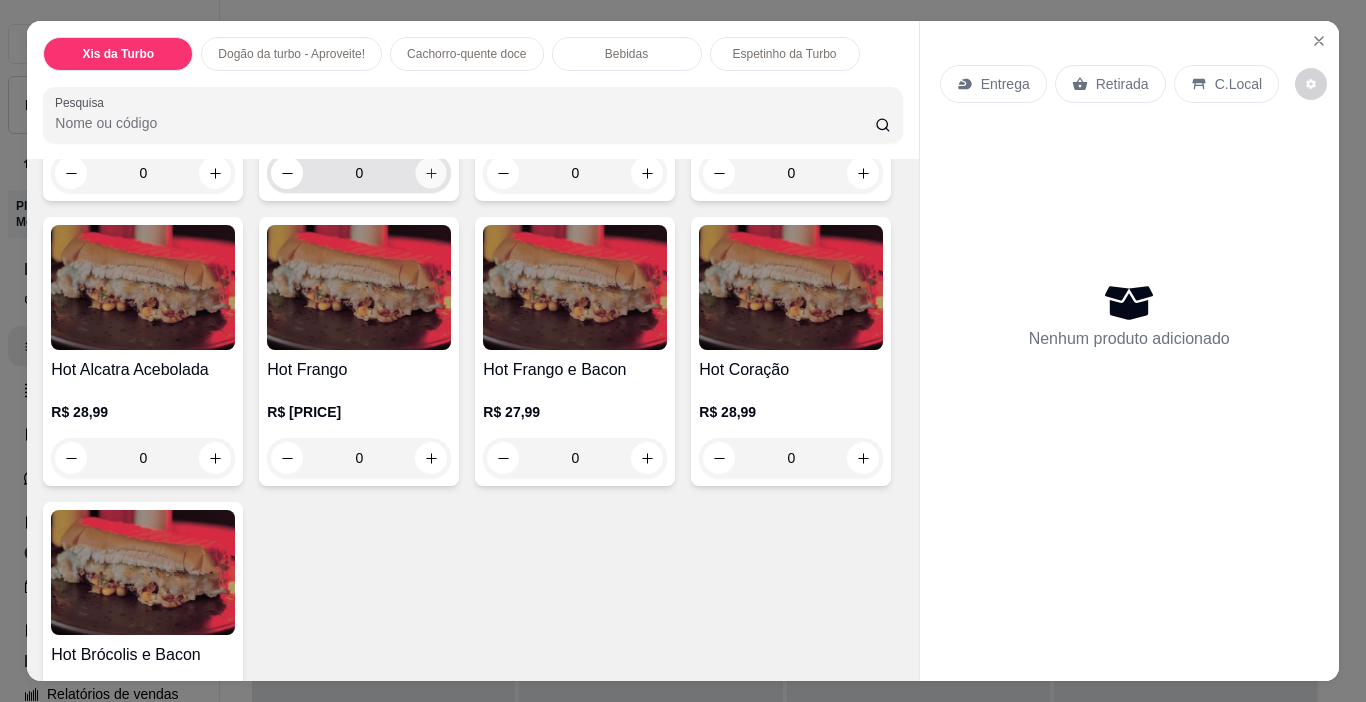 click 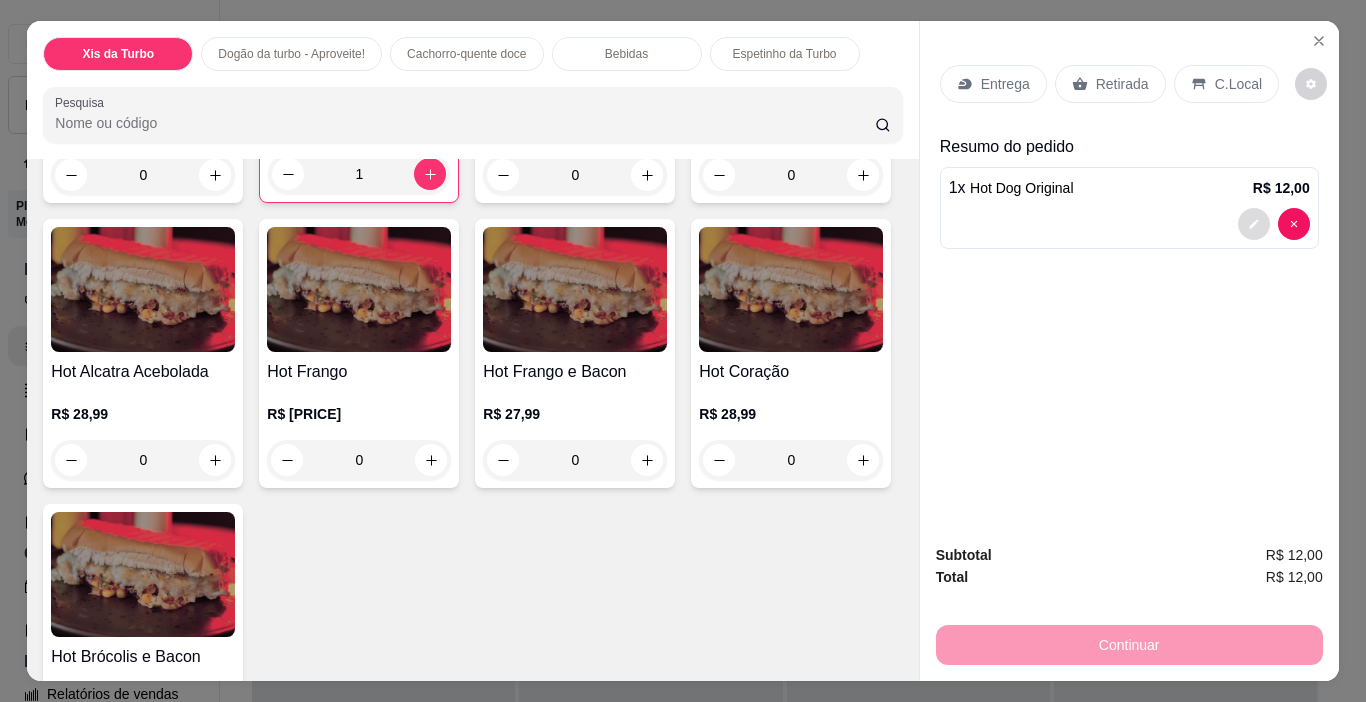 click at bounding box center (1254, 224) 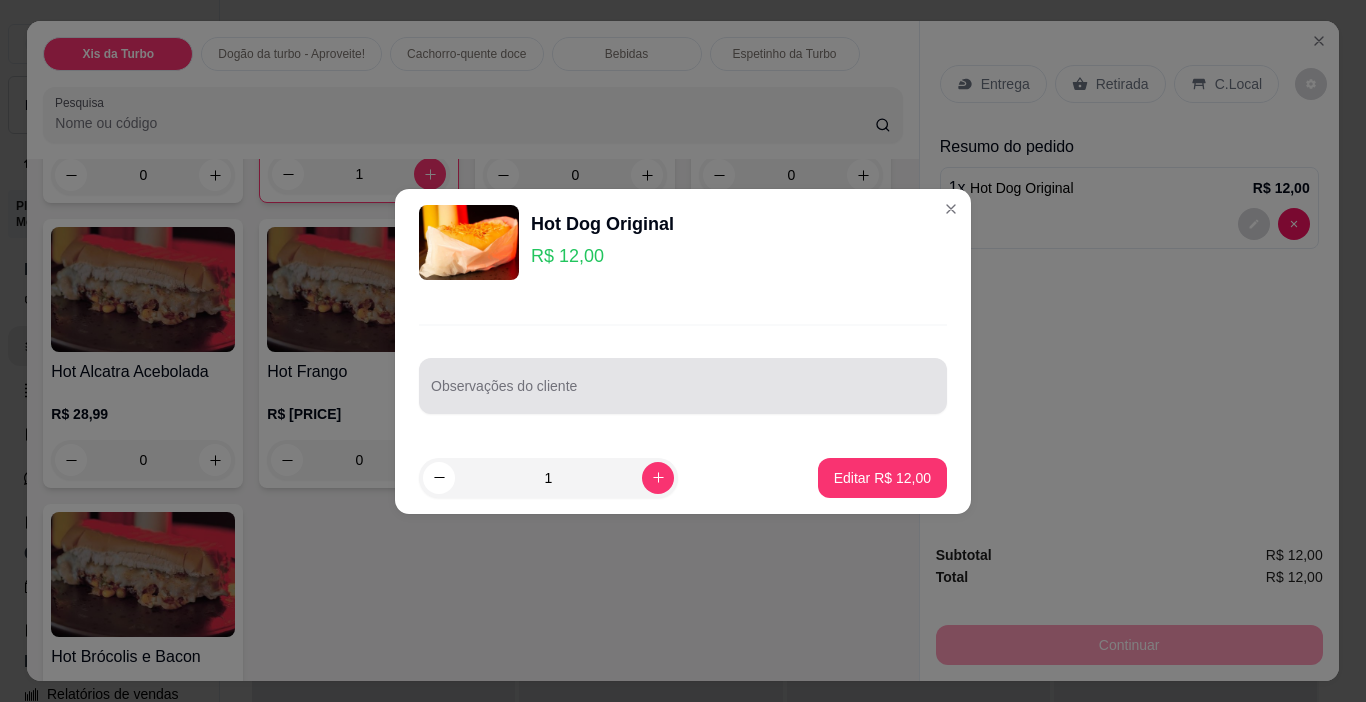 click at bounding box center [683, 386] 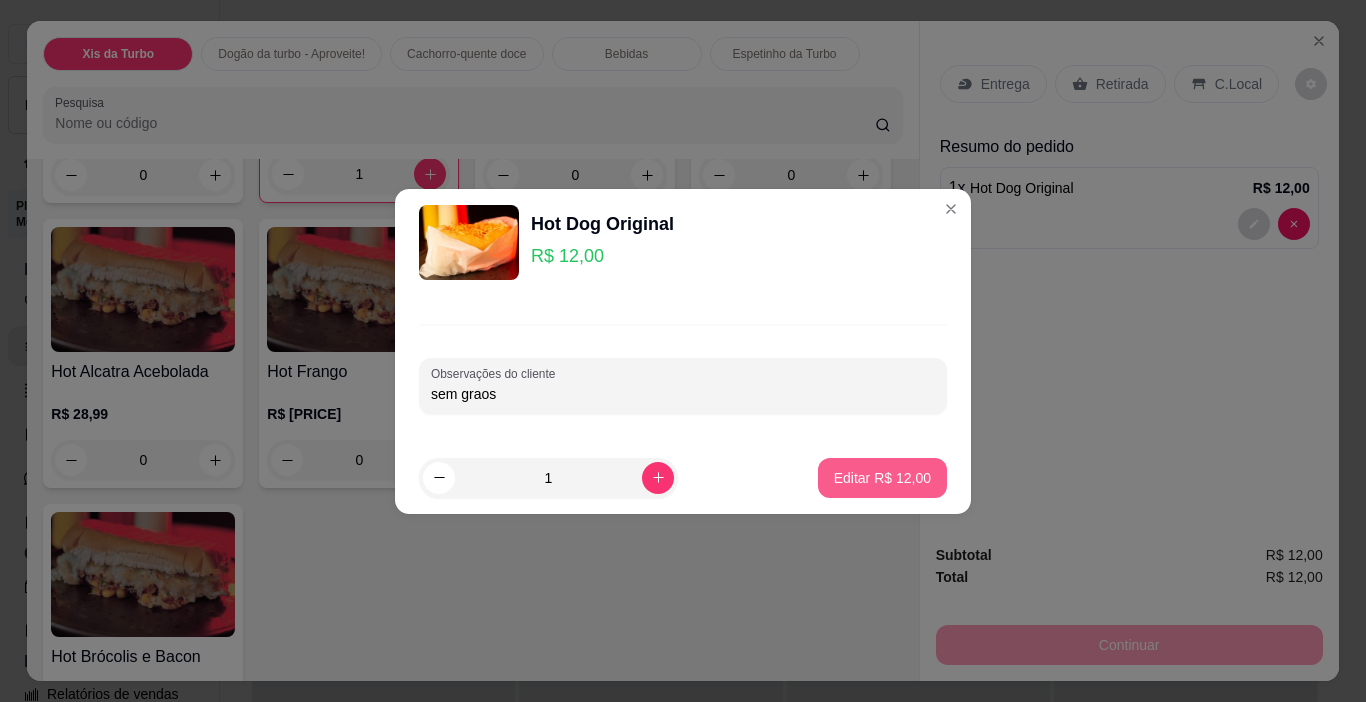 type on "sem graos" 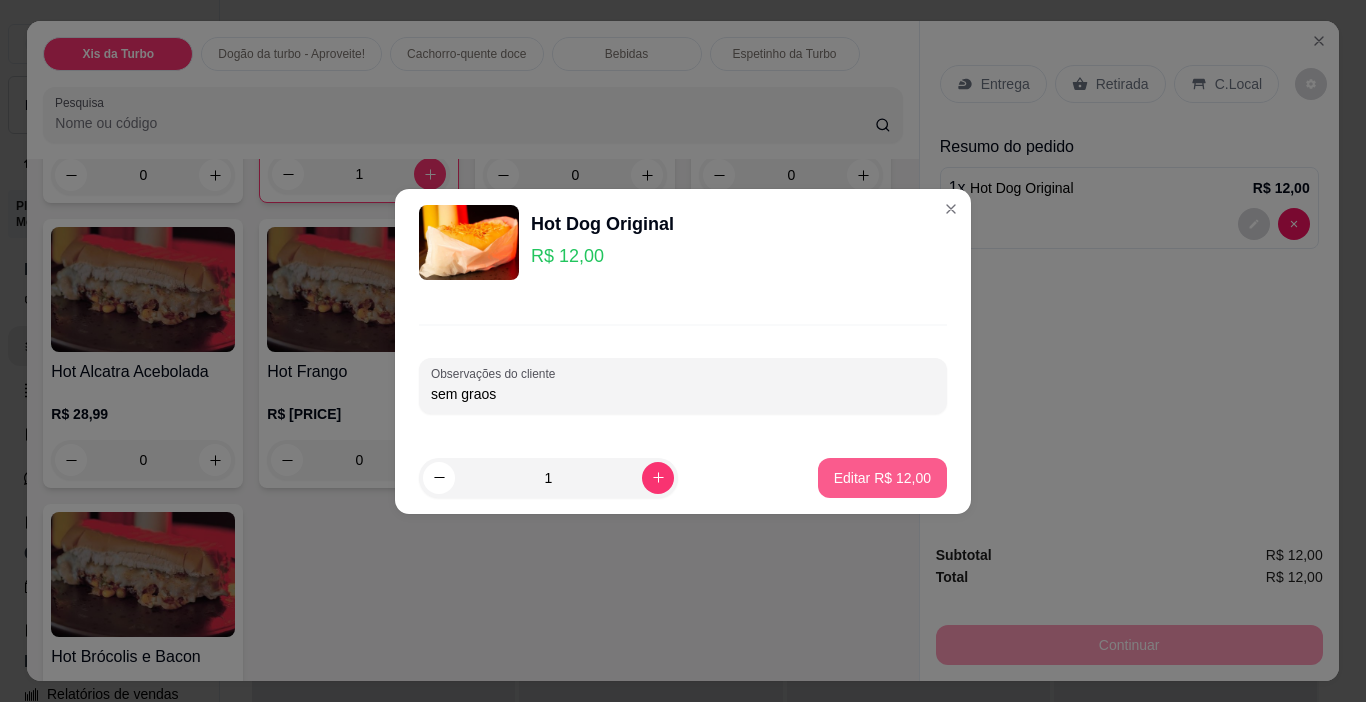click on "Editar   R$ 12,00" at bounding box center [882, 478] 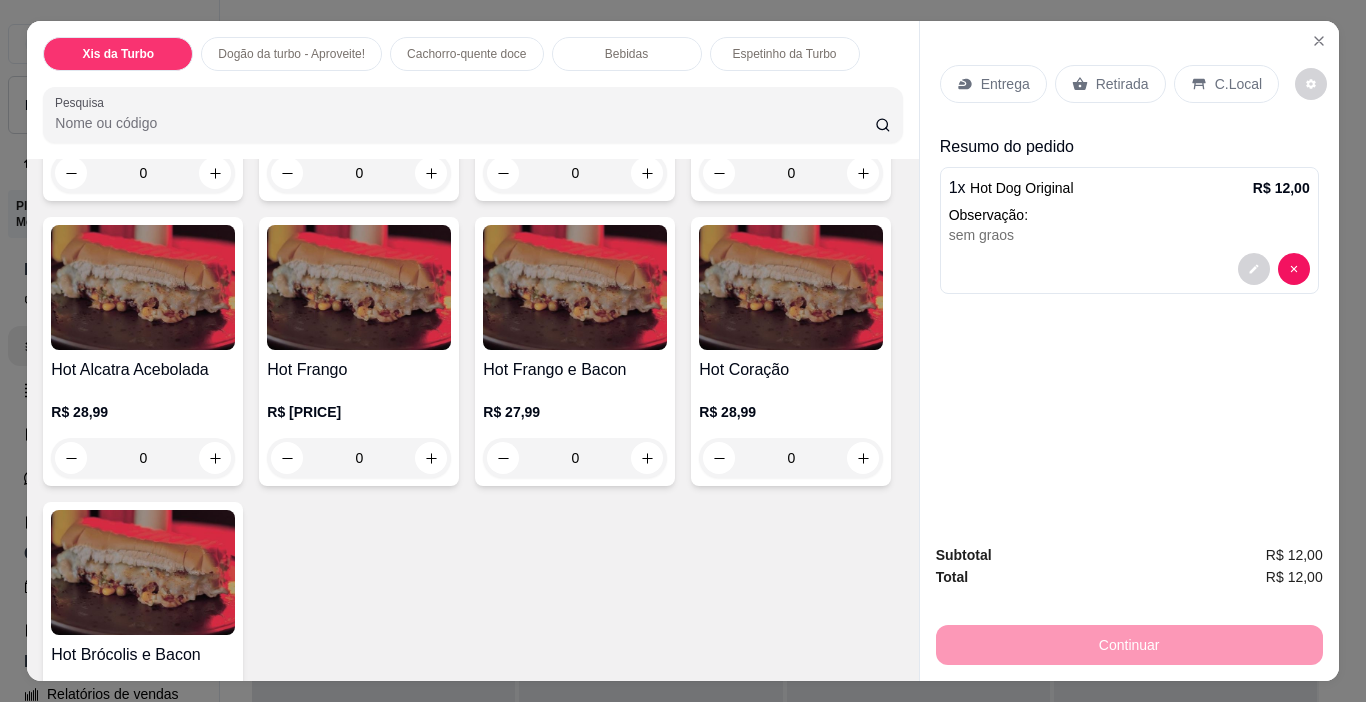 click on "Retirada" at bounding box center [1110, 84] 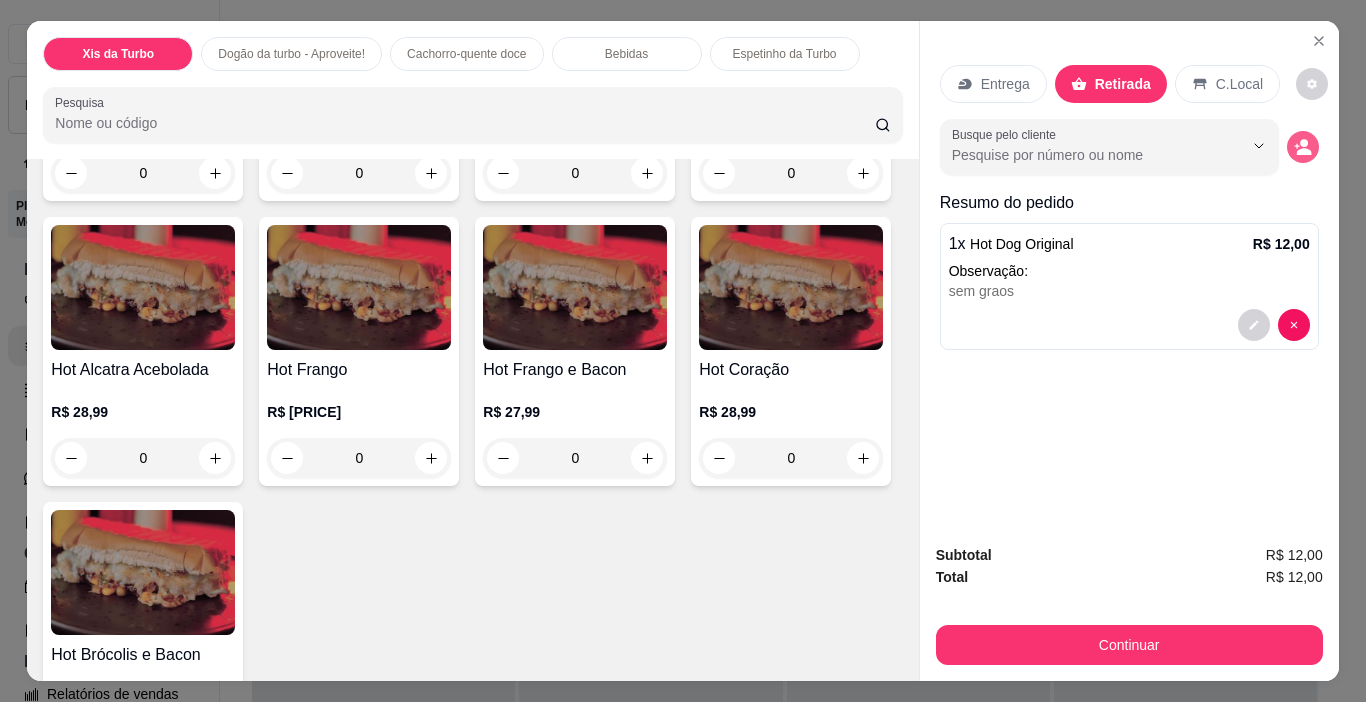 click 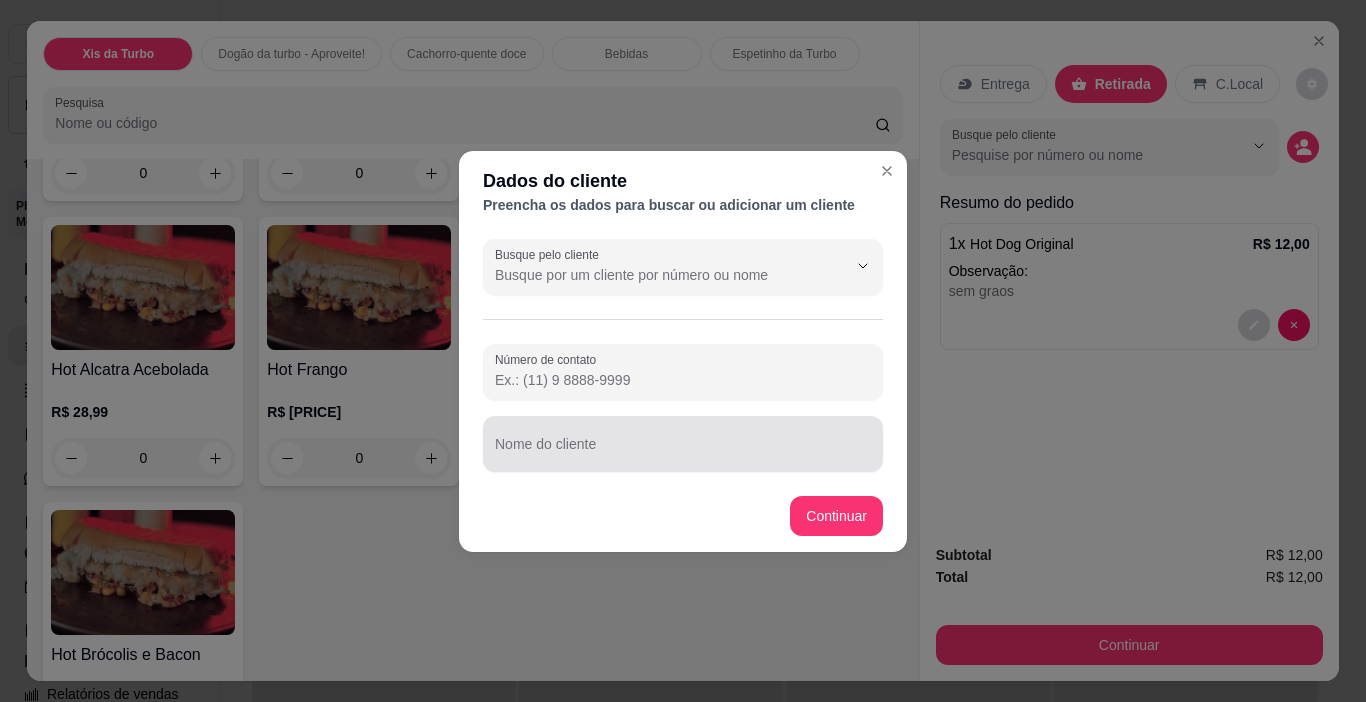 click on "Nome do cliente" at bounding box center [683, 444] 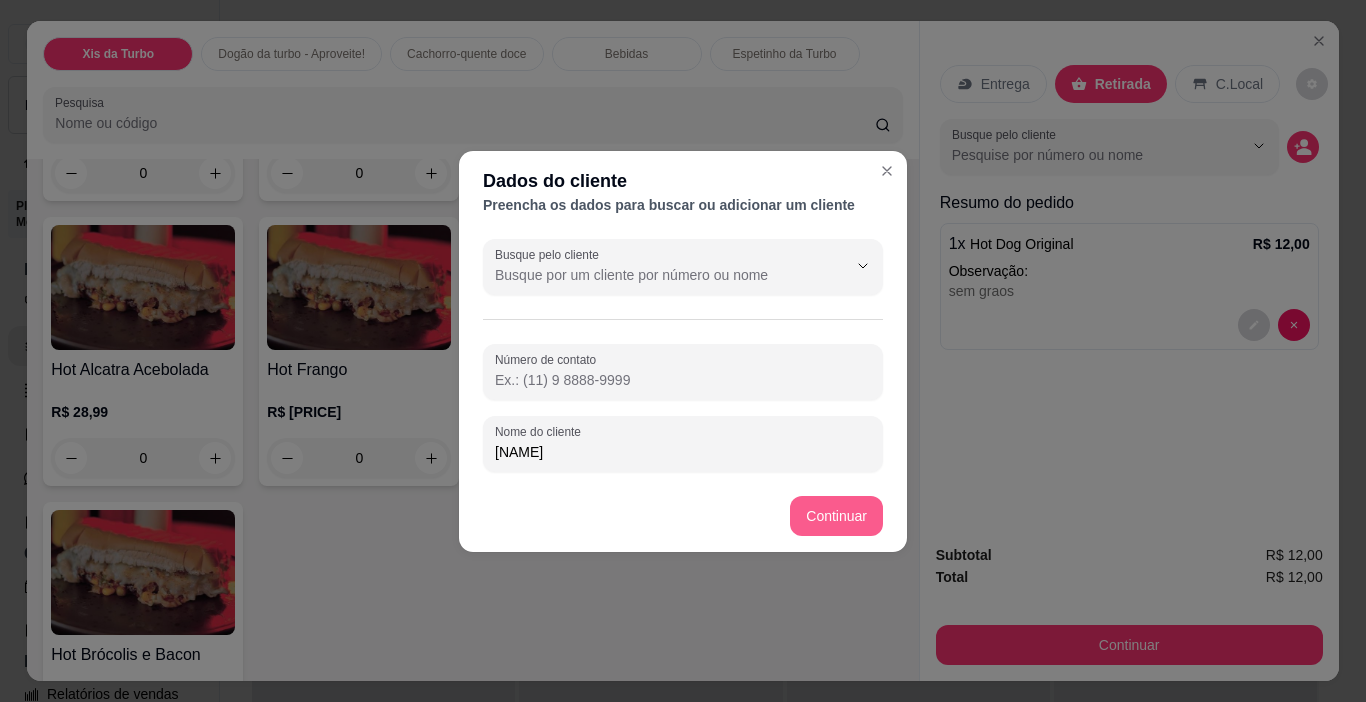 type on "[NAME]" 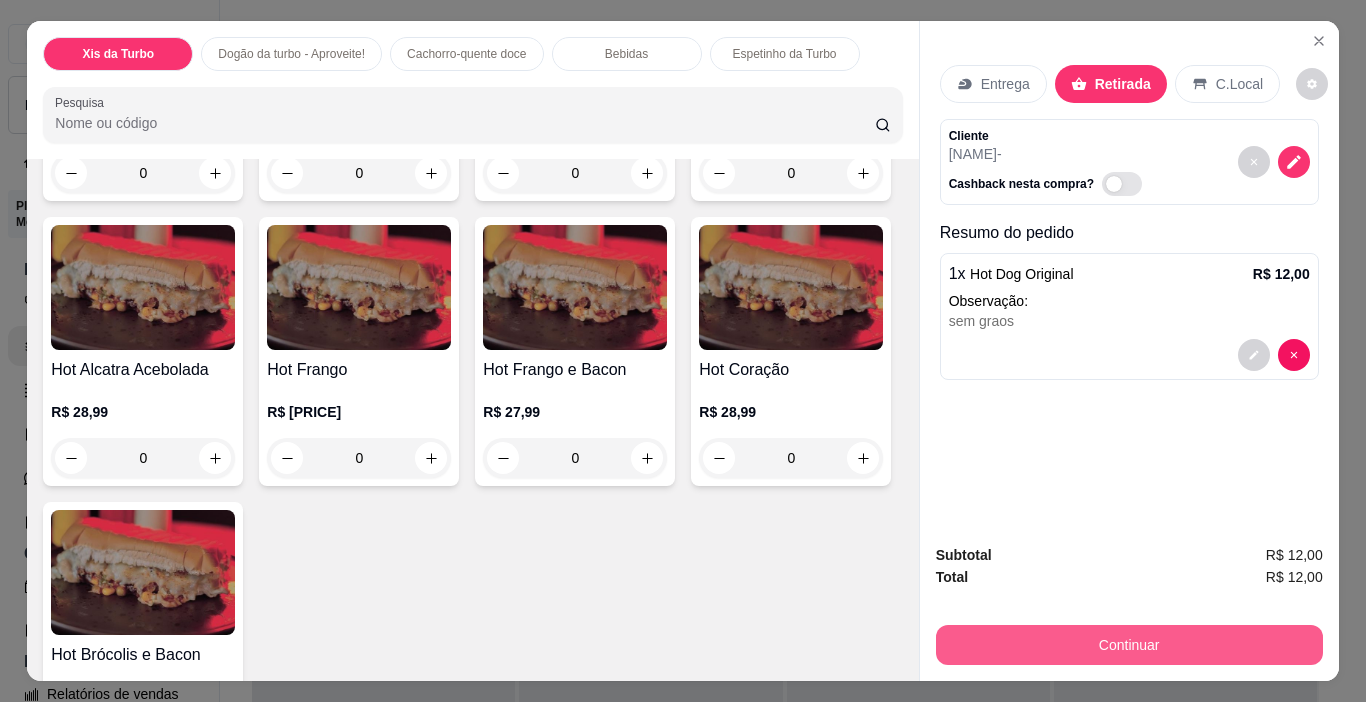 click on "Continuar" at bounding box center [1129, 645] 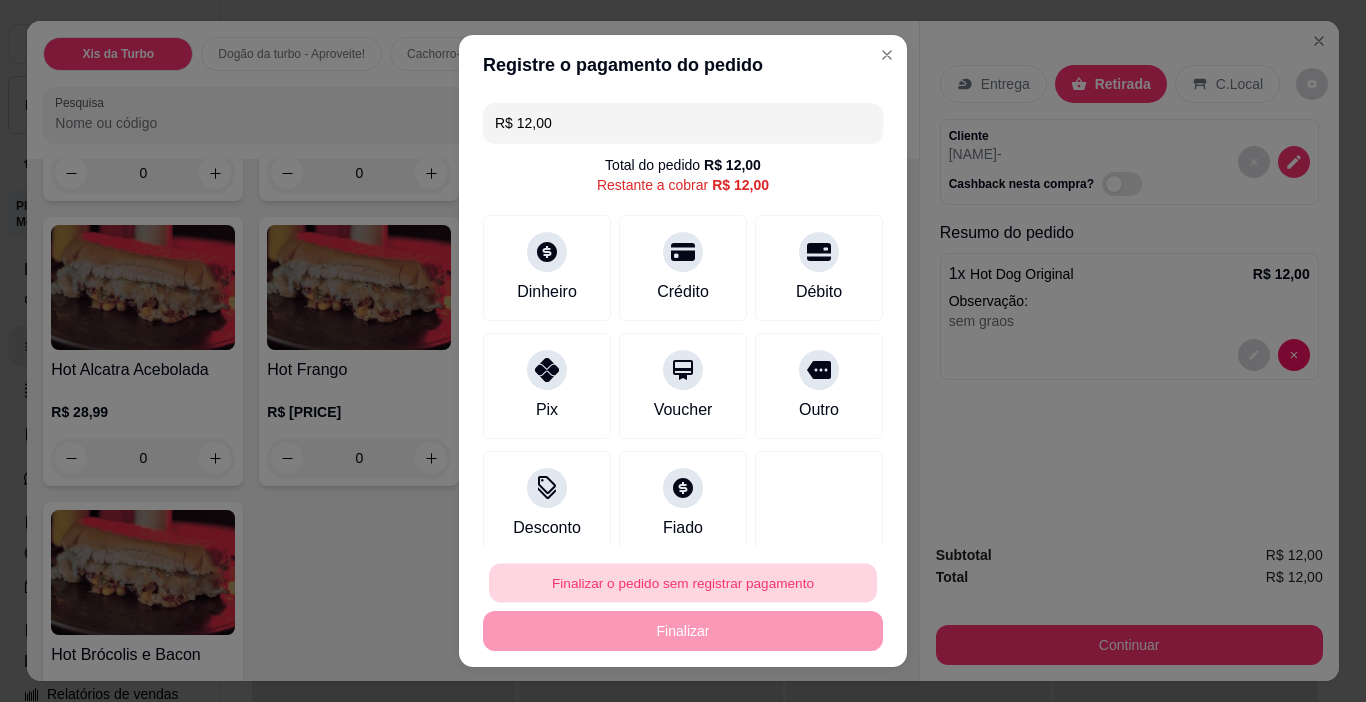 click on "Finalizar o pedido sem registrar pagamento" at bounding box center (683, 583) 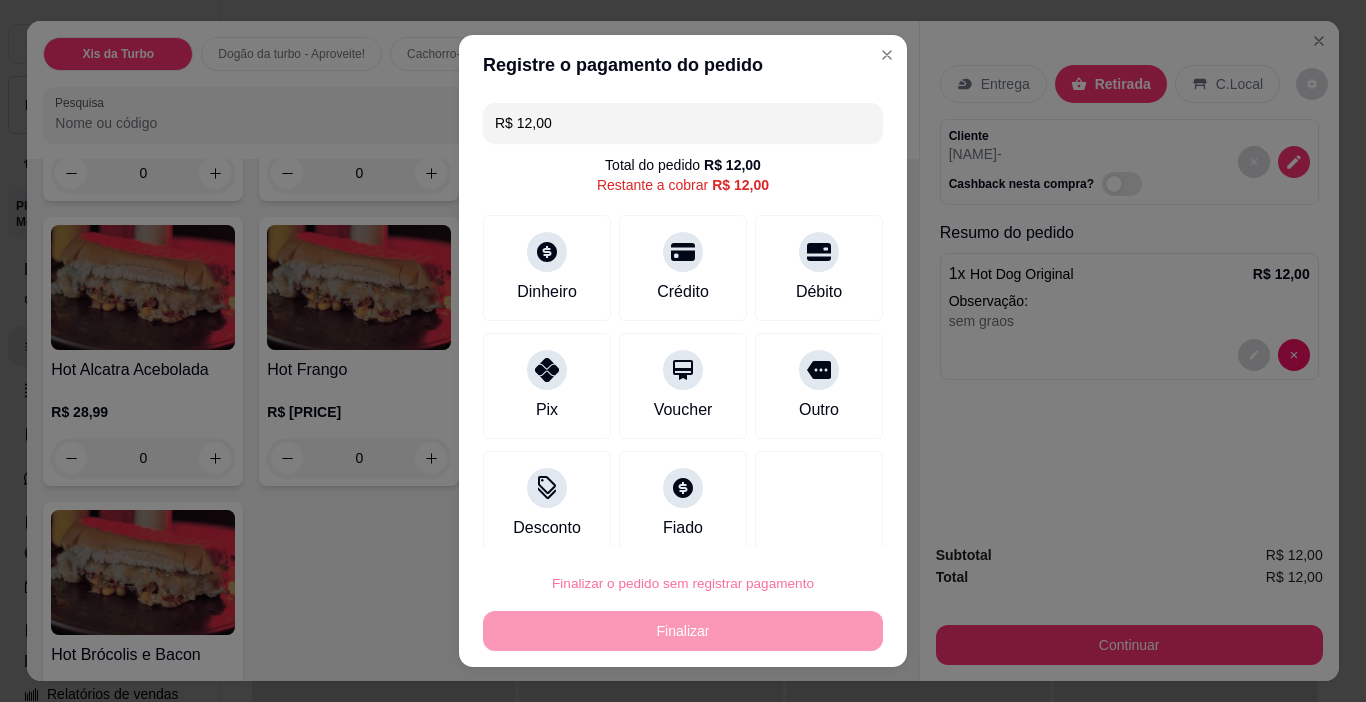 click on "Confirmar" at bounding box center [796, 526] 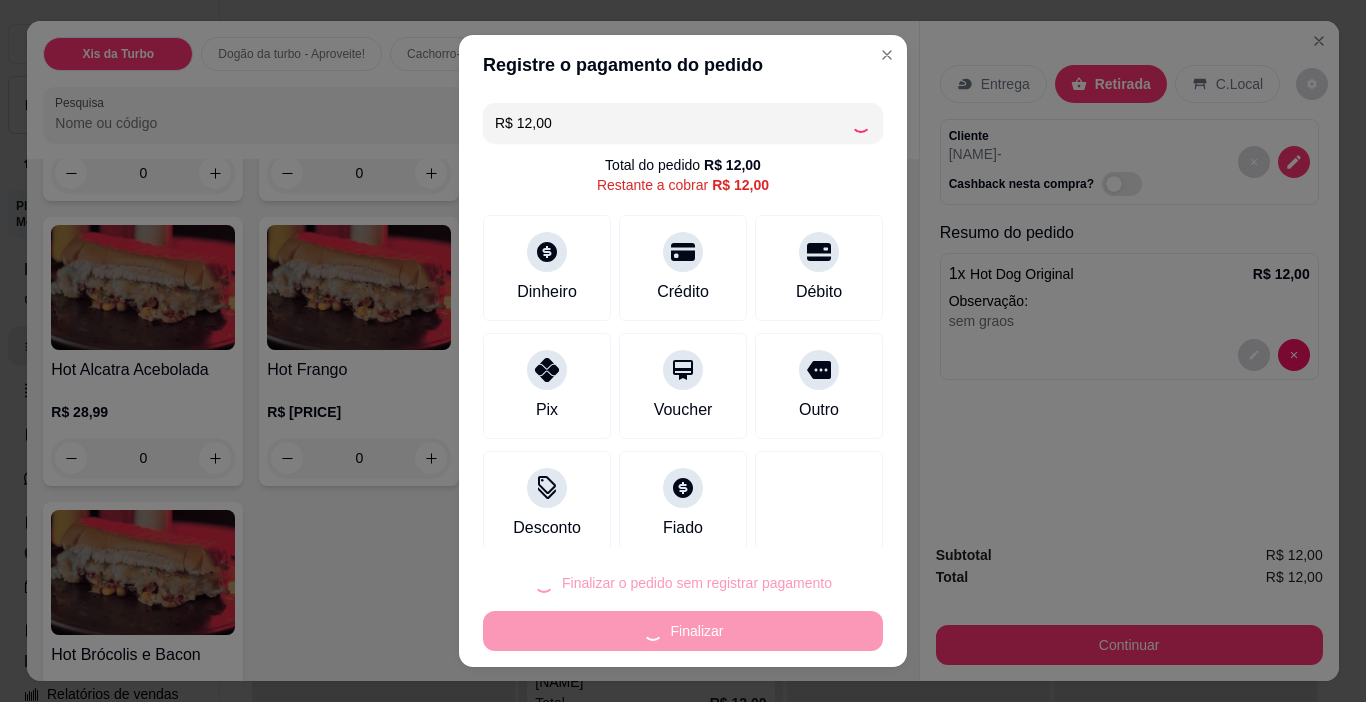 type on "R$ 0,00" 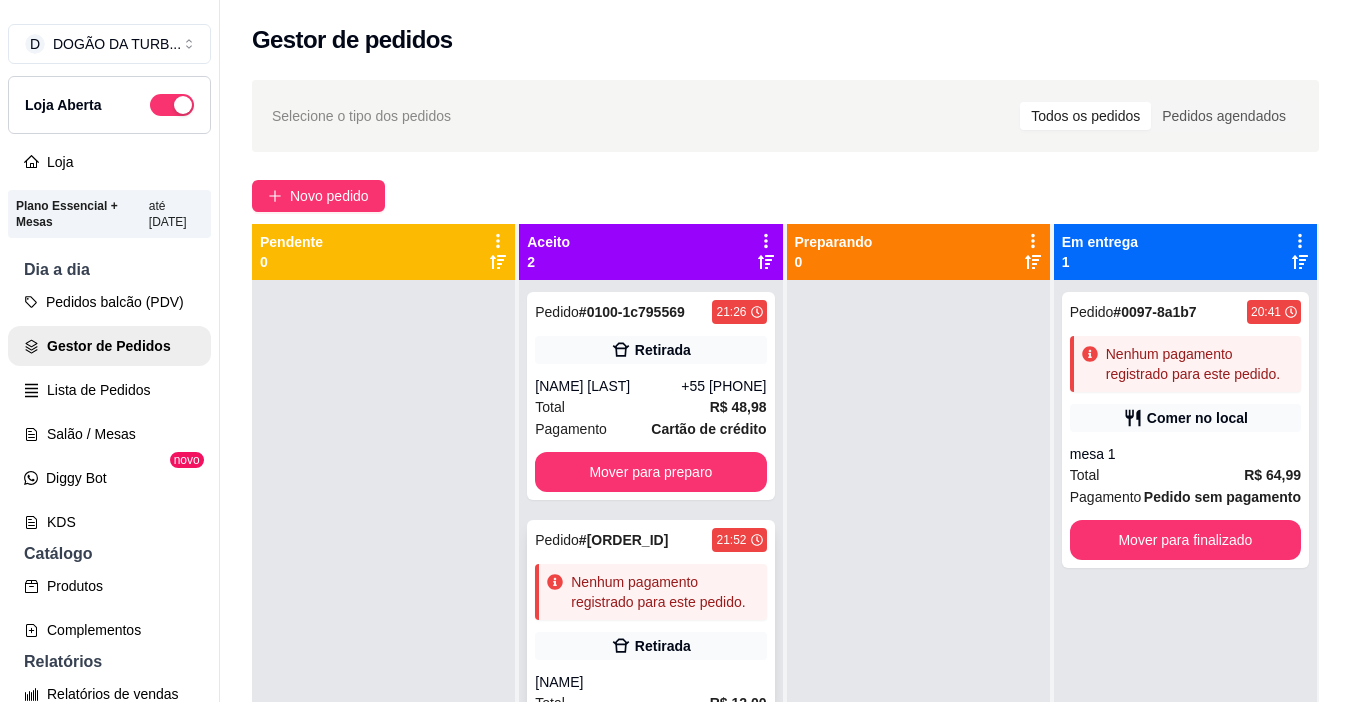 scroll, scrollTop: 56, scrollLeft: 0, axis: vertical 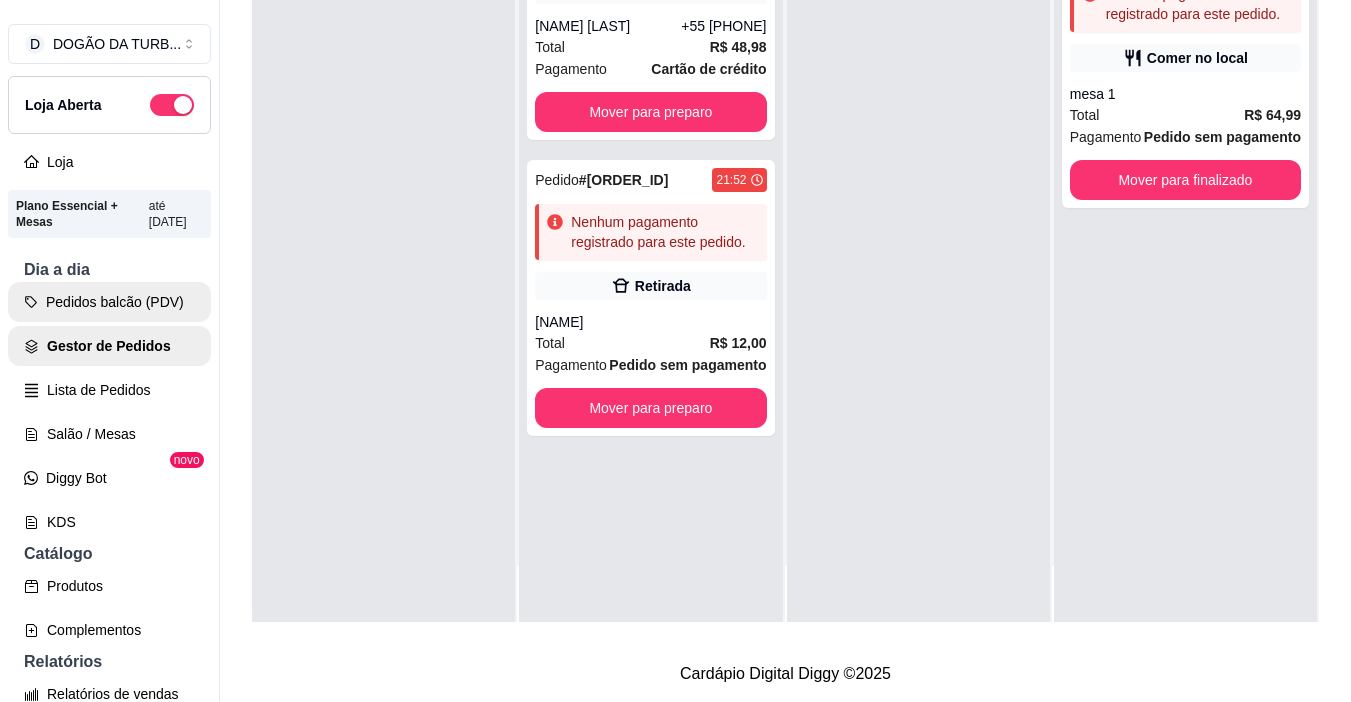 click on "Pedidos balcão (PDV)" at bounding box center (109, 302) 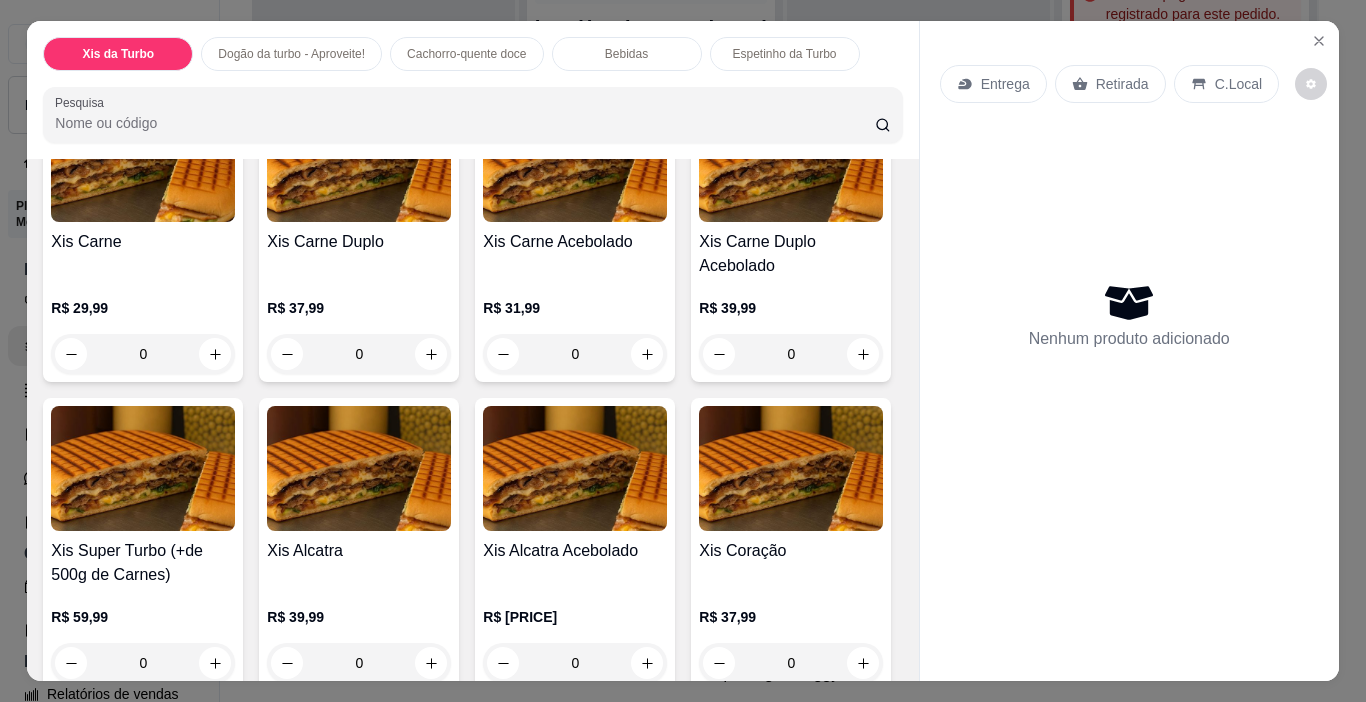scroll, scrollTop: 300, scrollLeft: 0, axis: vertical 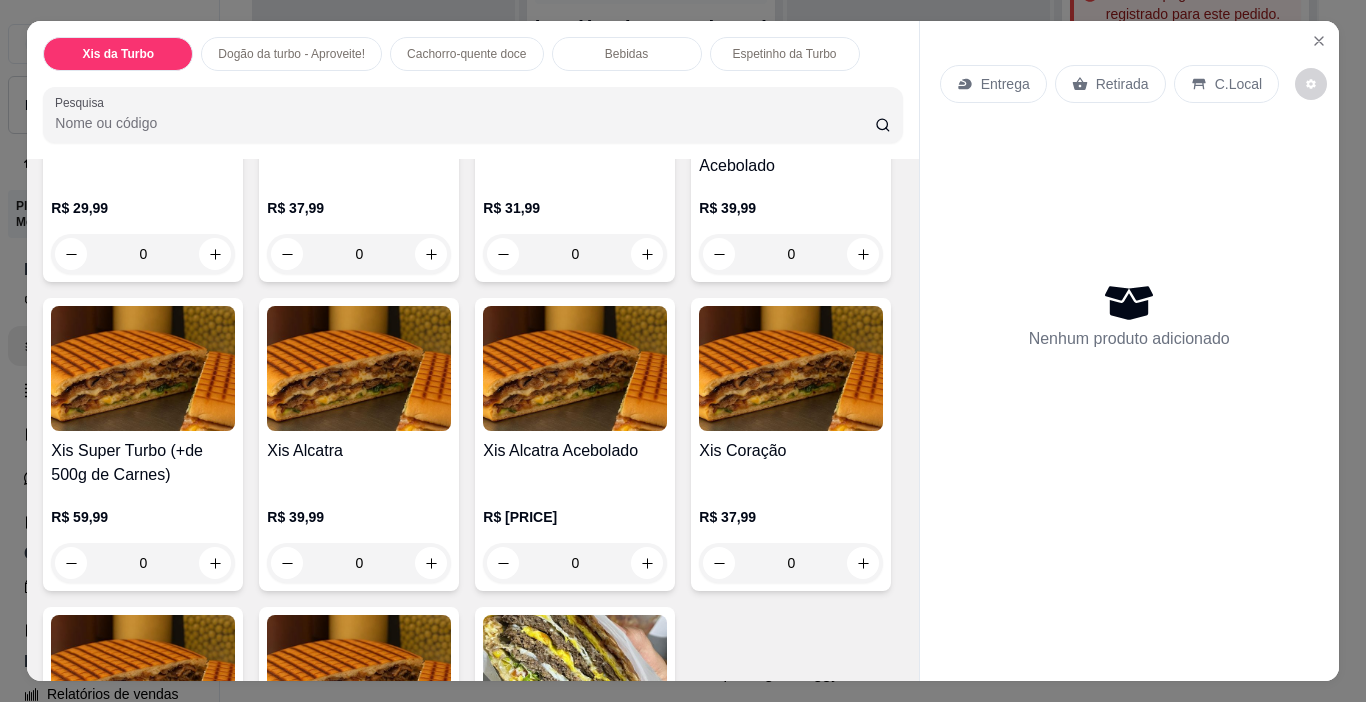 click on "0" at bounding box center [359, 563] 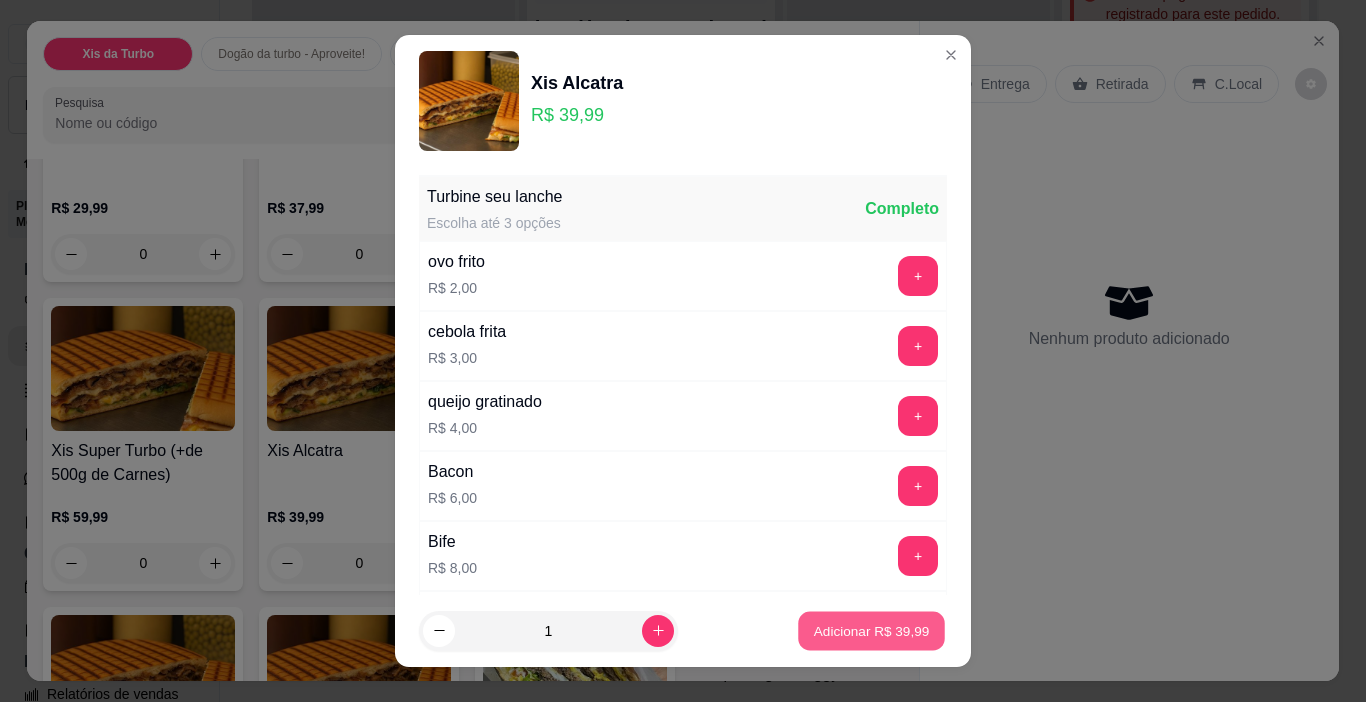 click on "Adicionar   R$ 39,99" at bounding box center (872, 630) 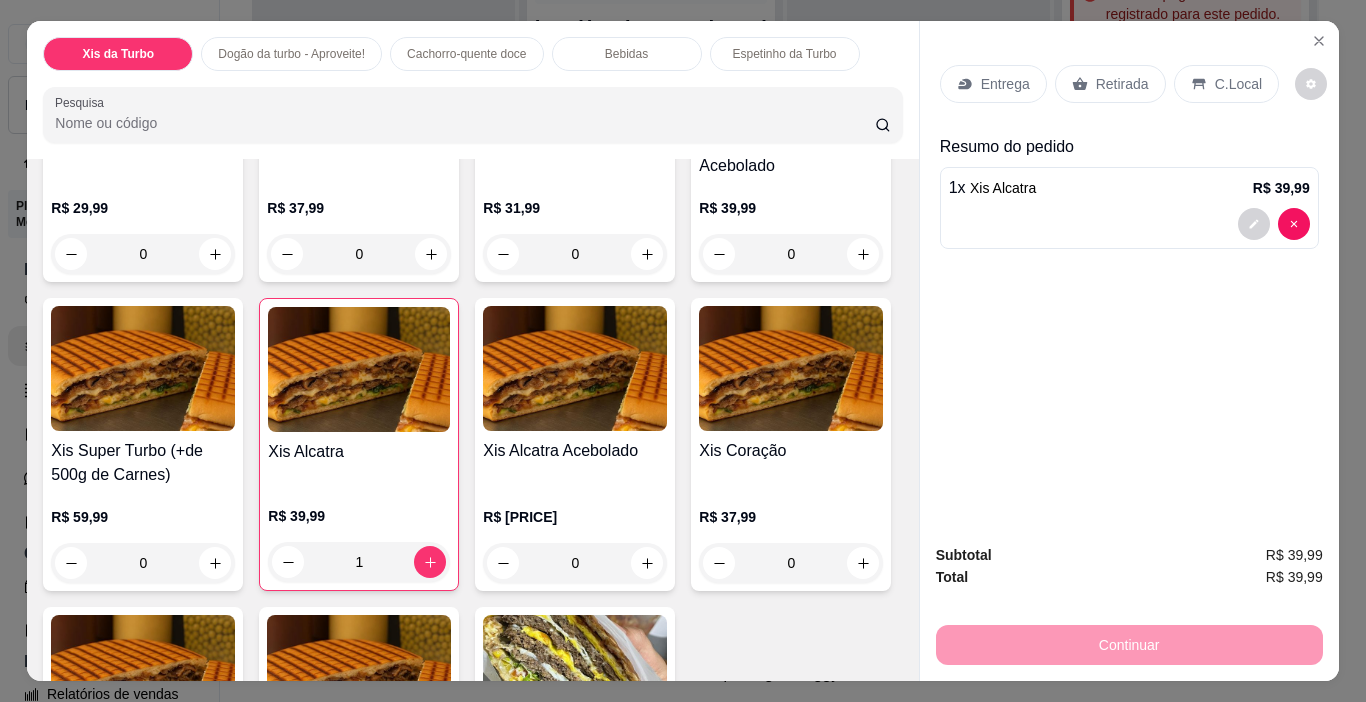 click on "1" at bounding box center (359, 562) 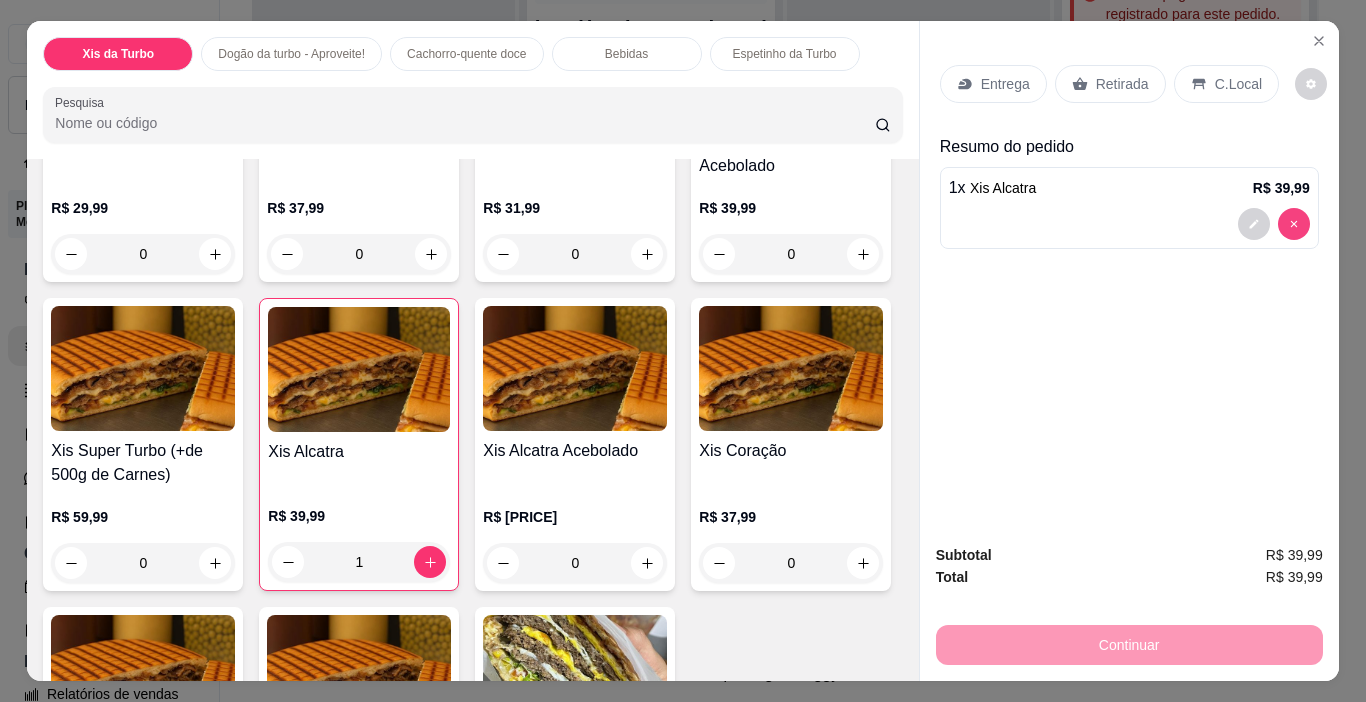 type on "0" 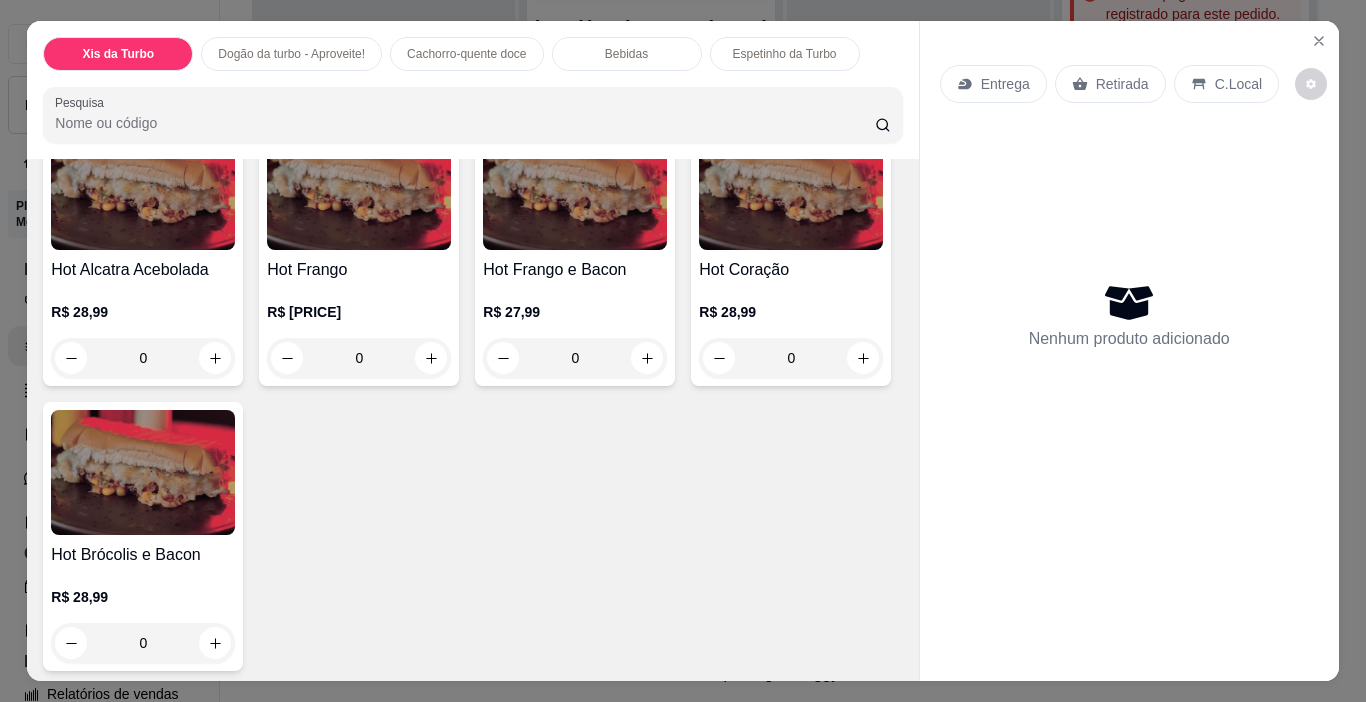 scroll, scrollTop: 1600, scrollLeft: 0, axis: vertical 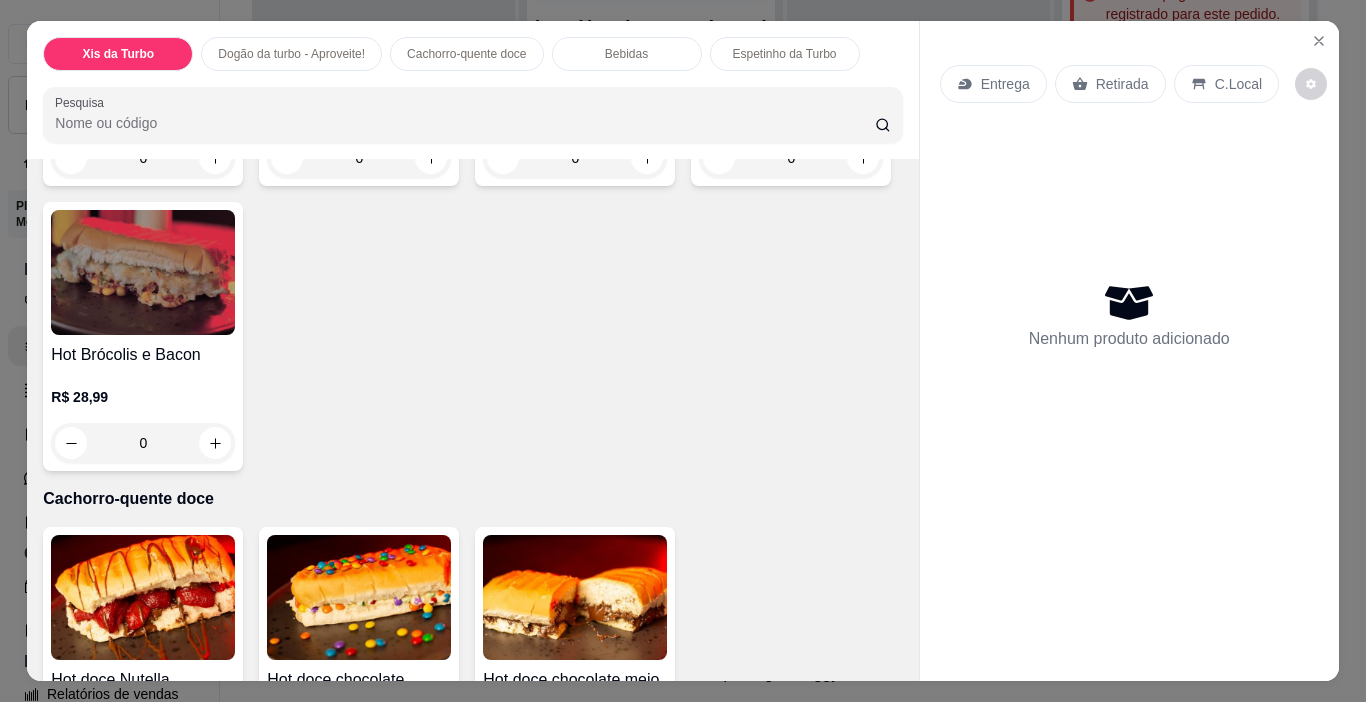 click on "0" at bounding box center (791, -127) 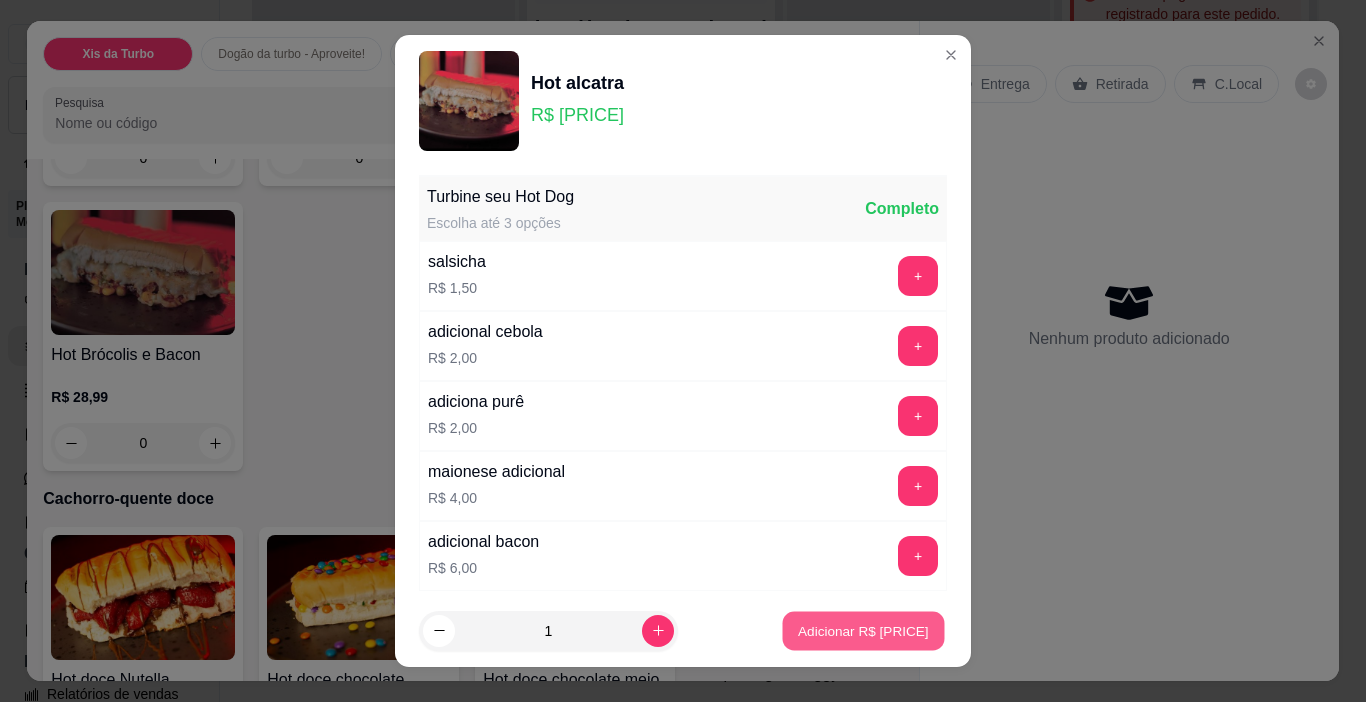 click on "Adicionar   R$ 25,99" at bounding box center (864, 631) 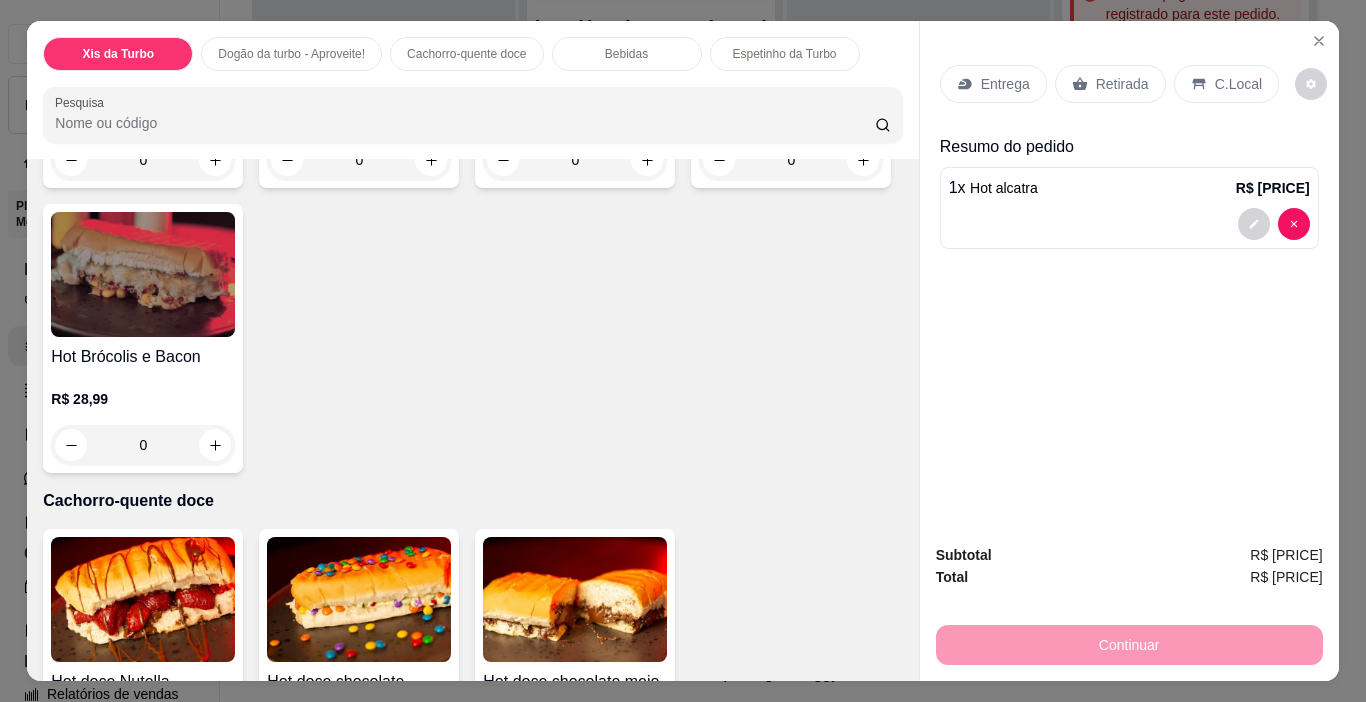 scroll, scrollTop: 1800, scrollLeft: 0, axis: vertical 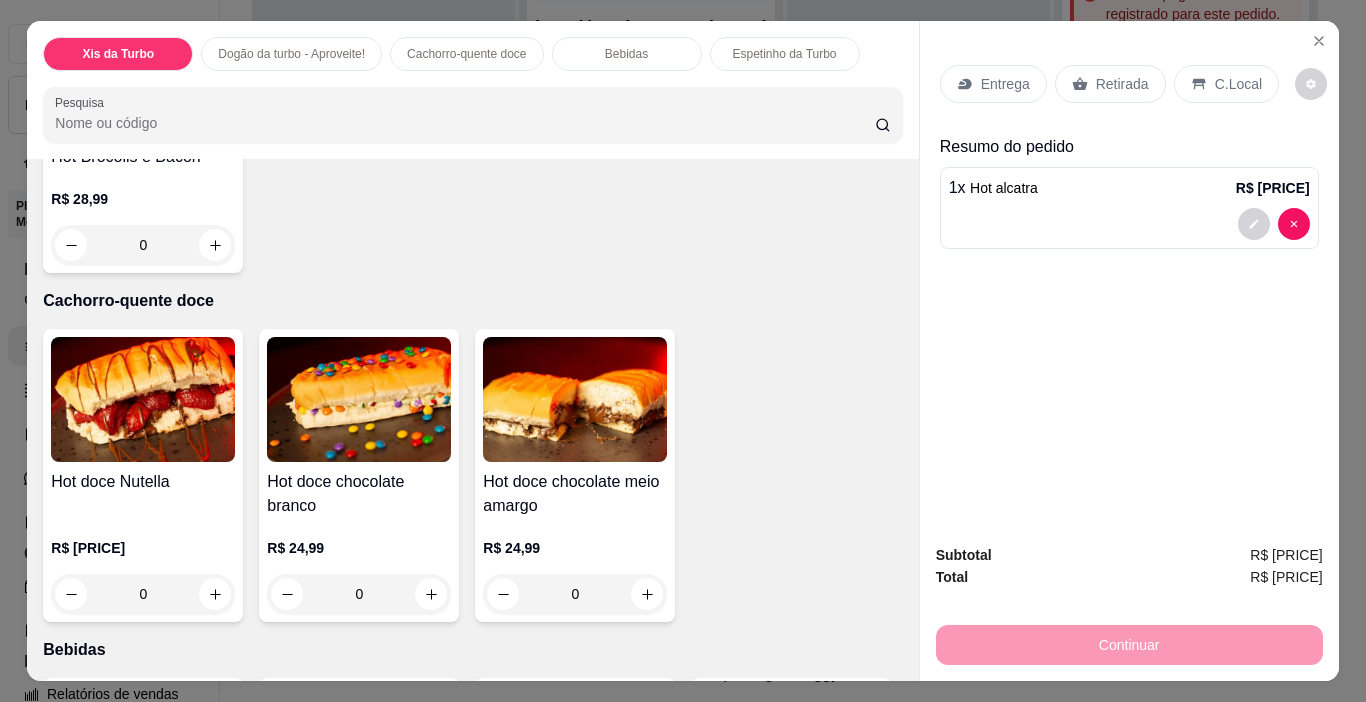 click on "0" at bounding box center (791, -40) 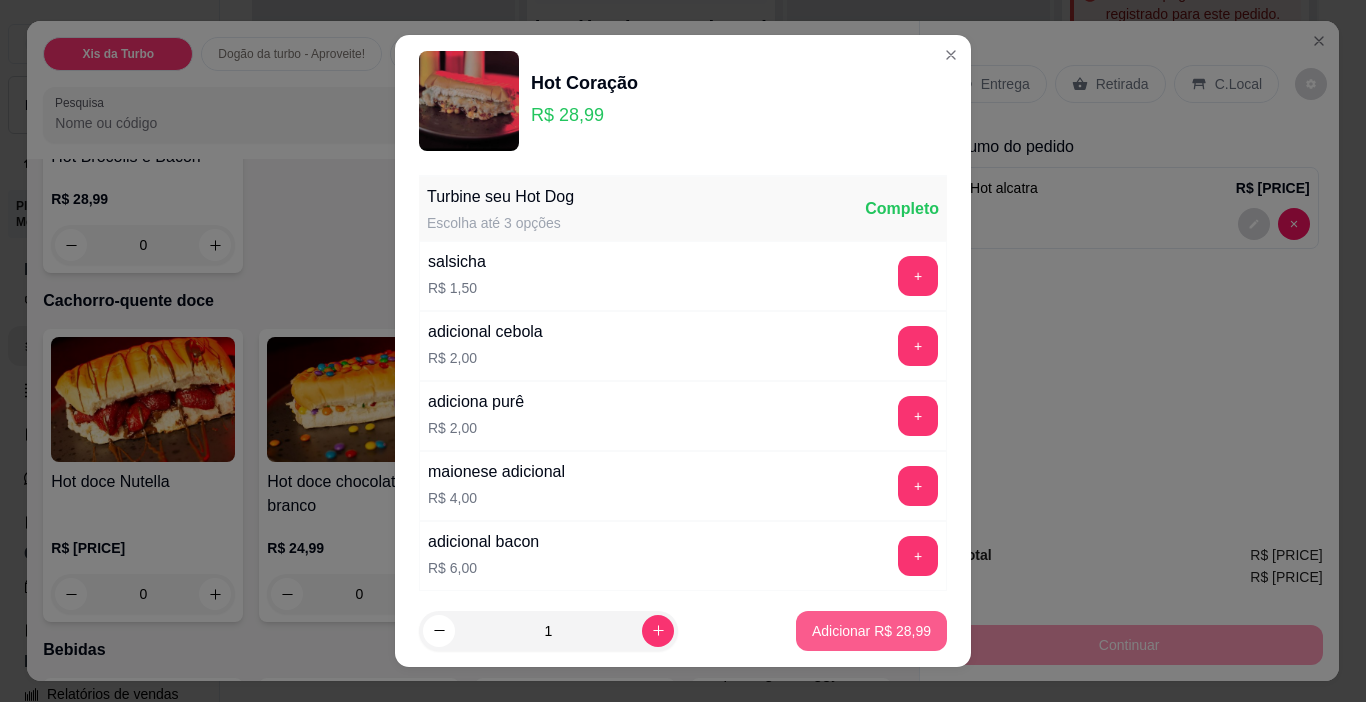 click on "Adicionar   R$ 28,99" at bounding box center (871, 631) 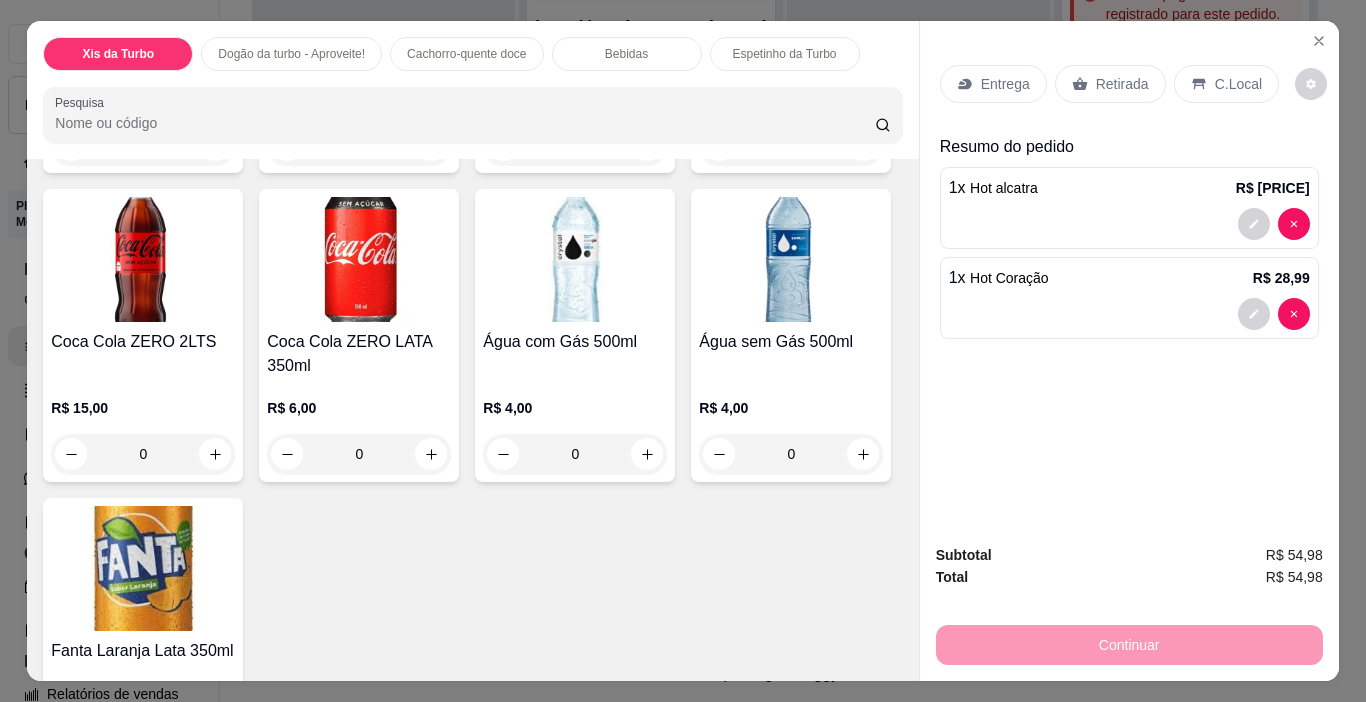 scroll, scrollTop: 2700, scrollLeft: 0, axis: vertical 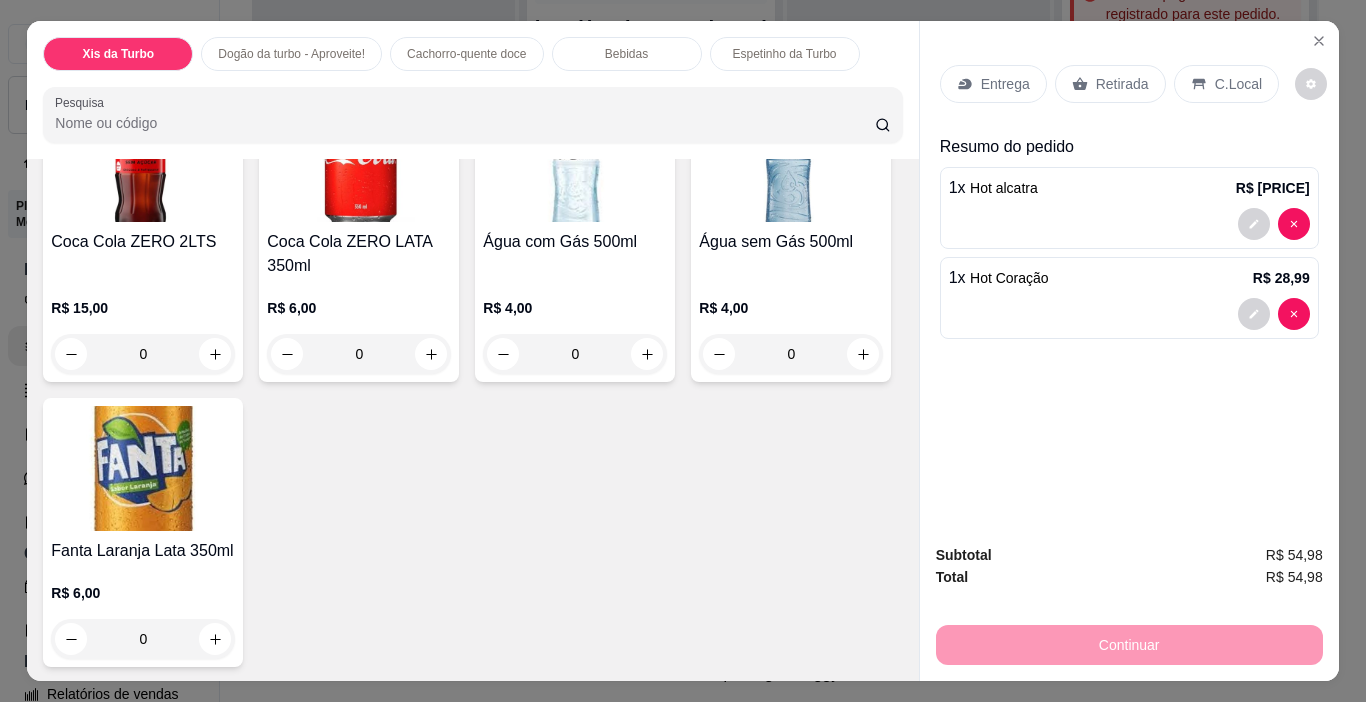 click 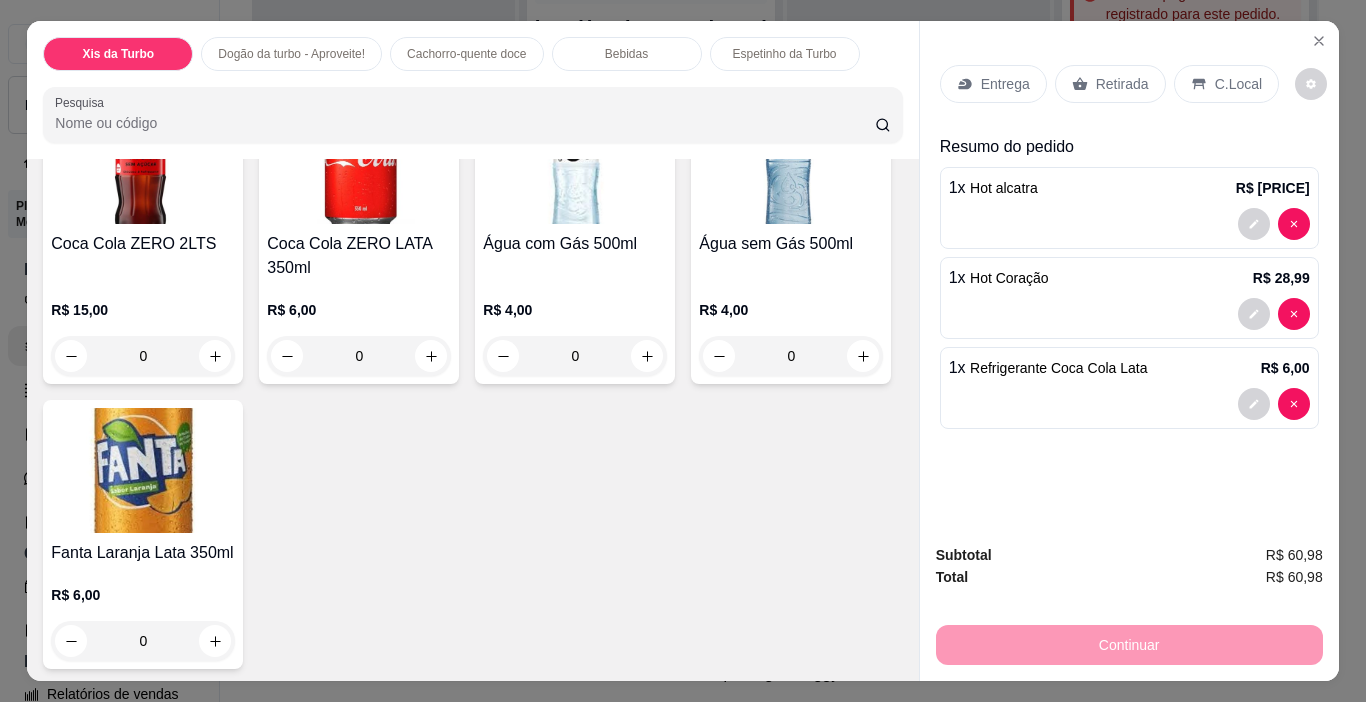 click 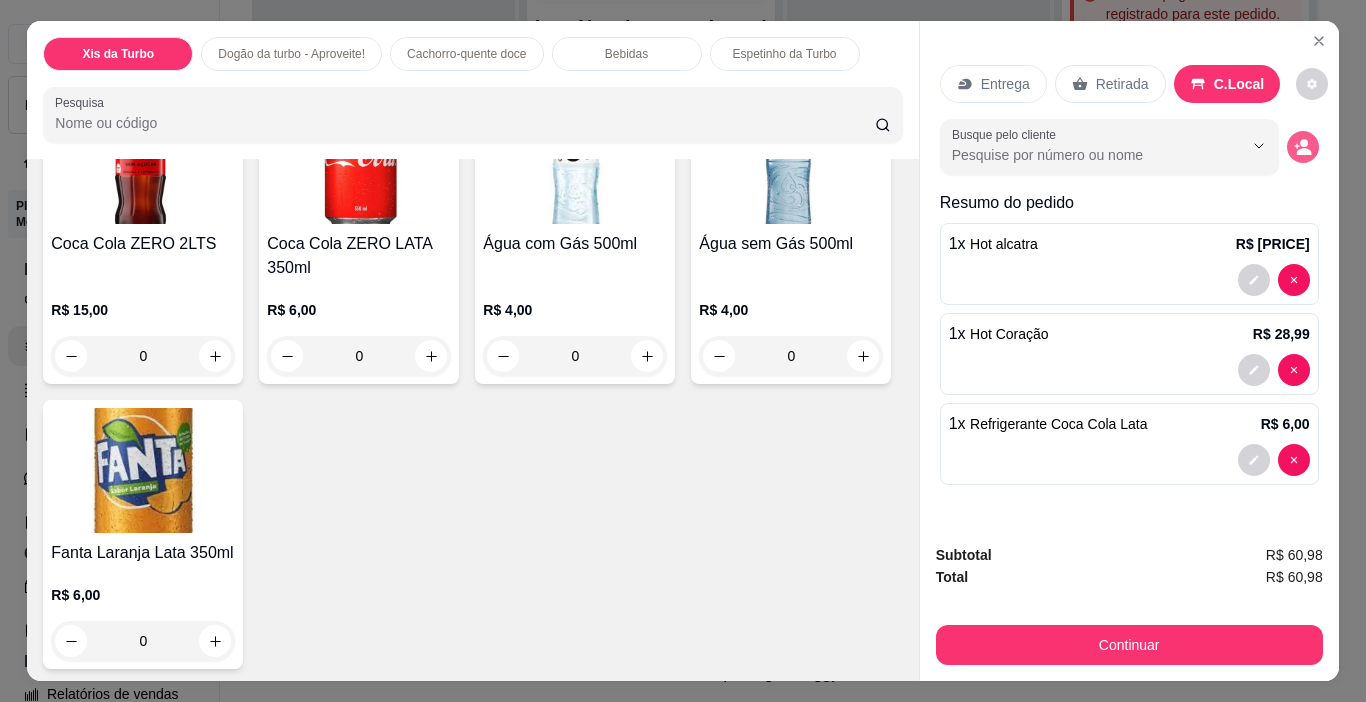 click at bounding box center [1303, 147] 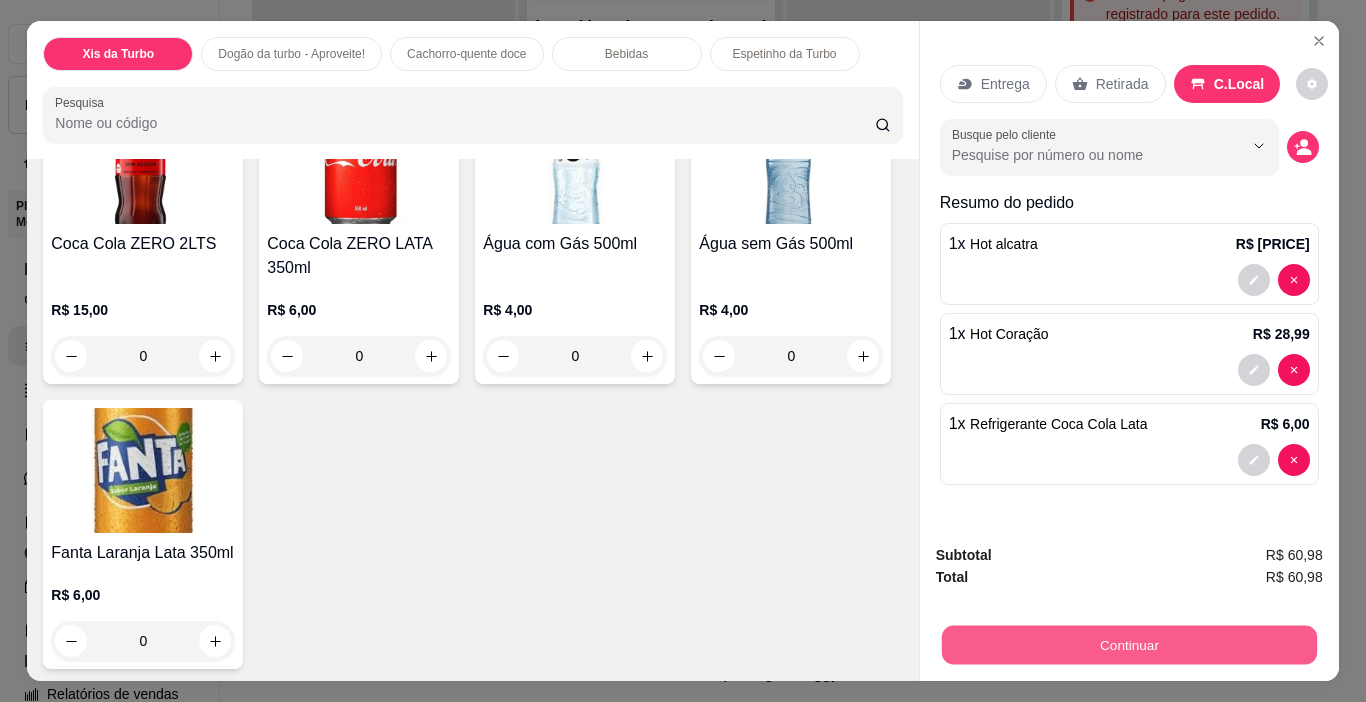 click on "Continuar" at bounding box center (1128, 645) 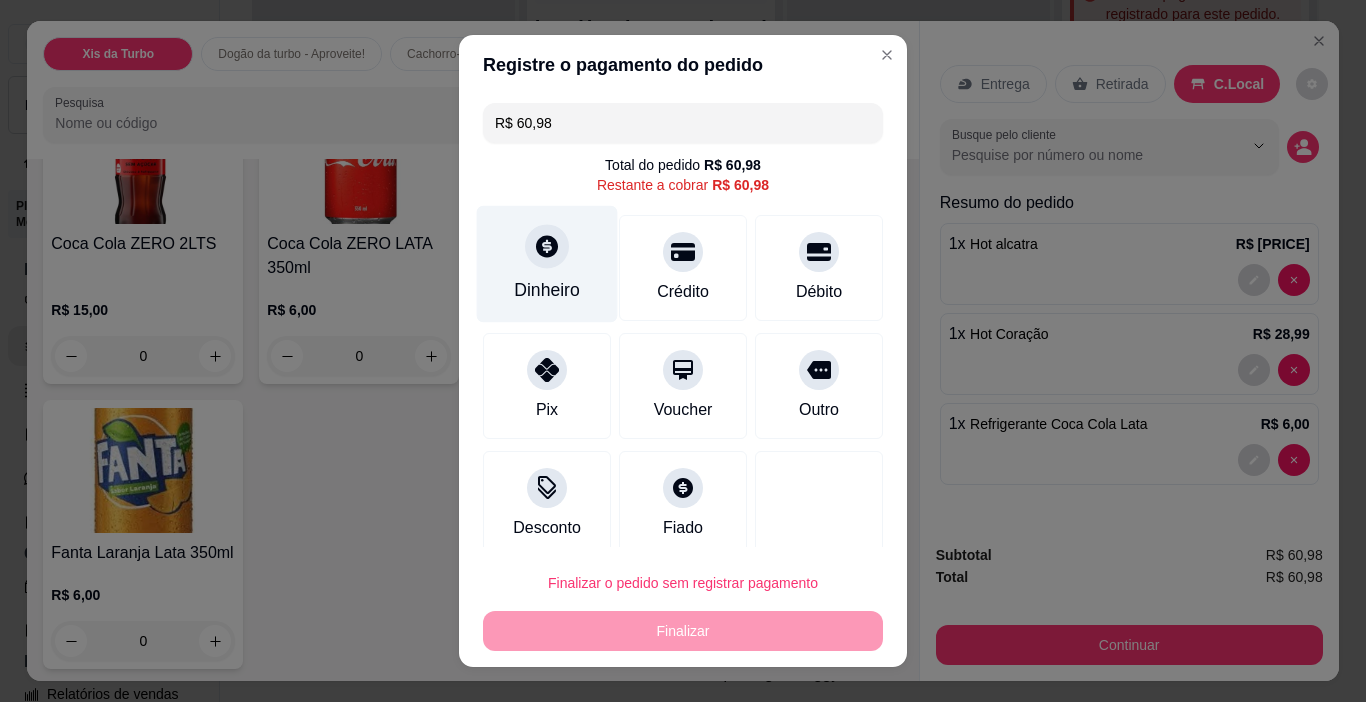 click at bounding box center (547, 247) 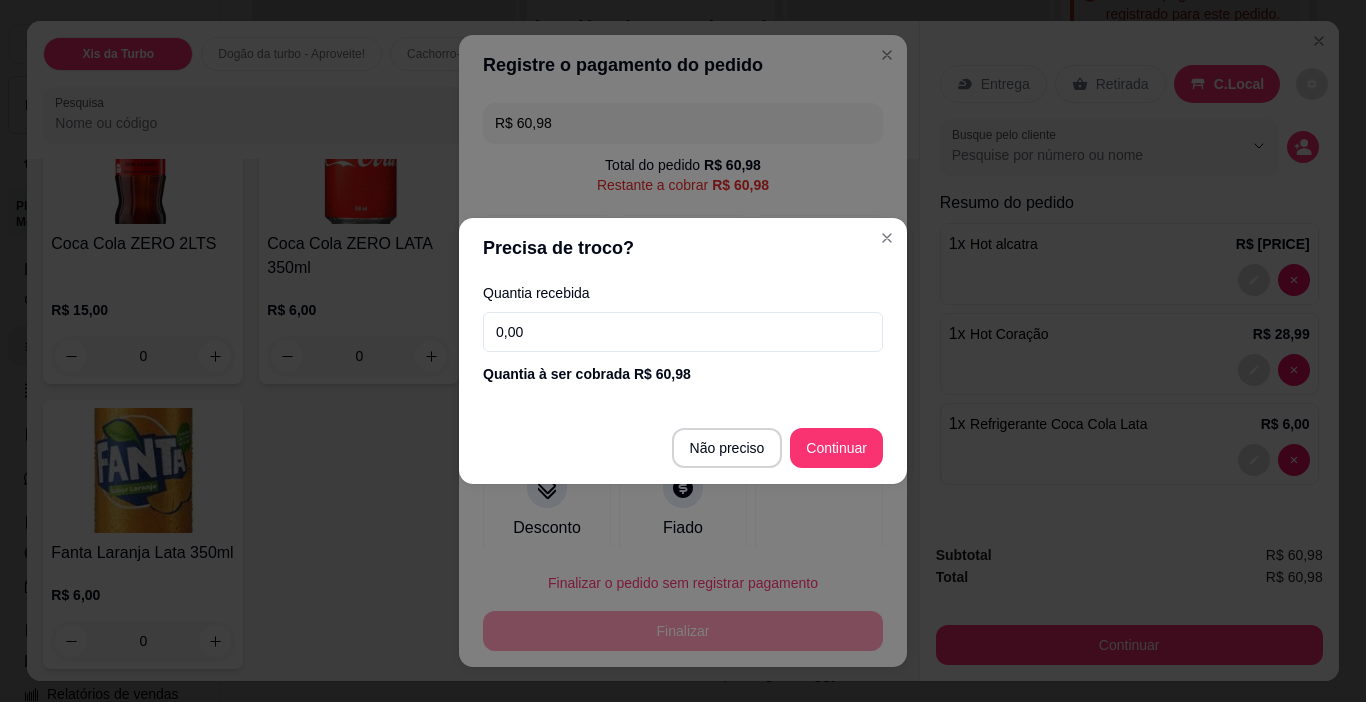 drag, startPoint x: 637, startPoint y: 340, endPoint x: 622, endPoint y: 349, distance: 17.492855 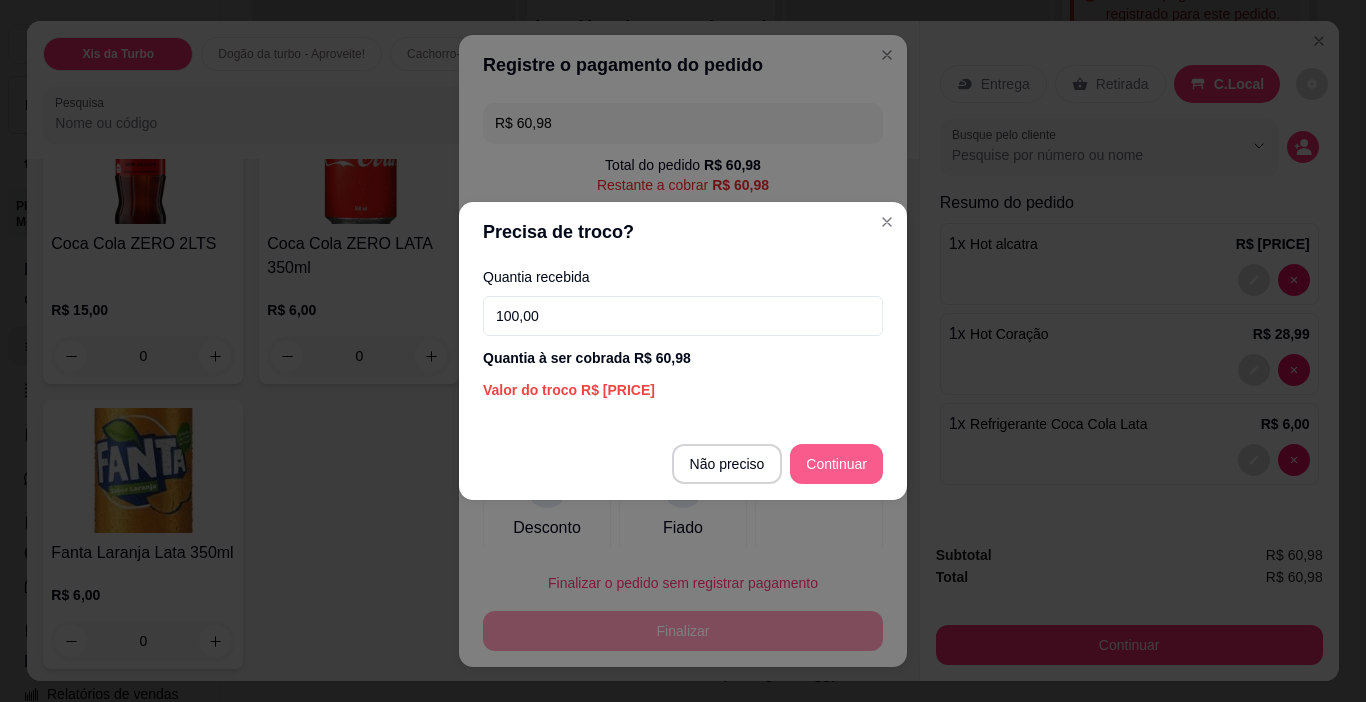 type on "100,00" 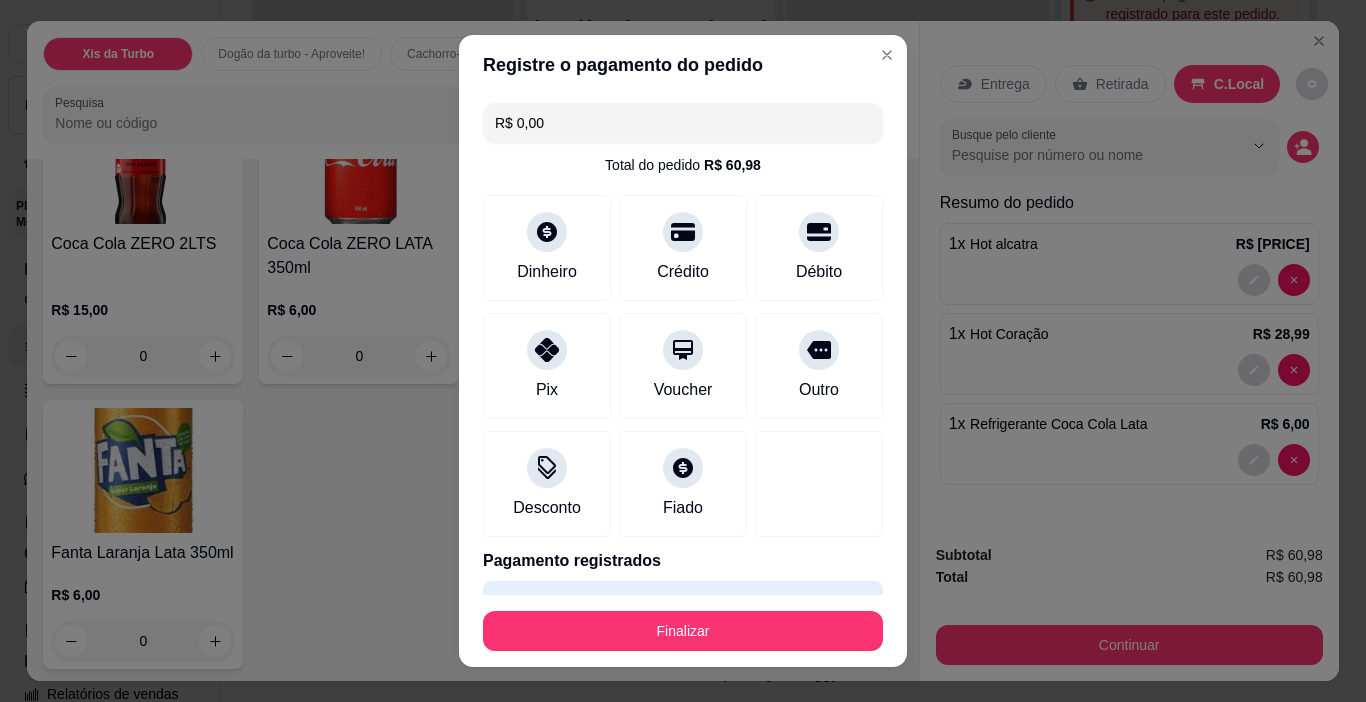 type on "R$ 0,00" 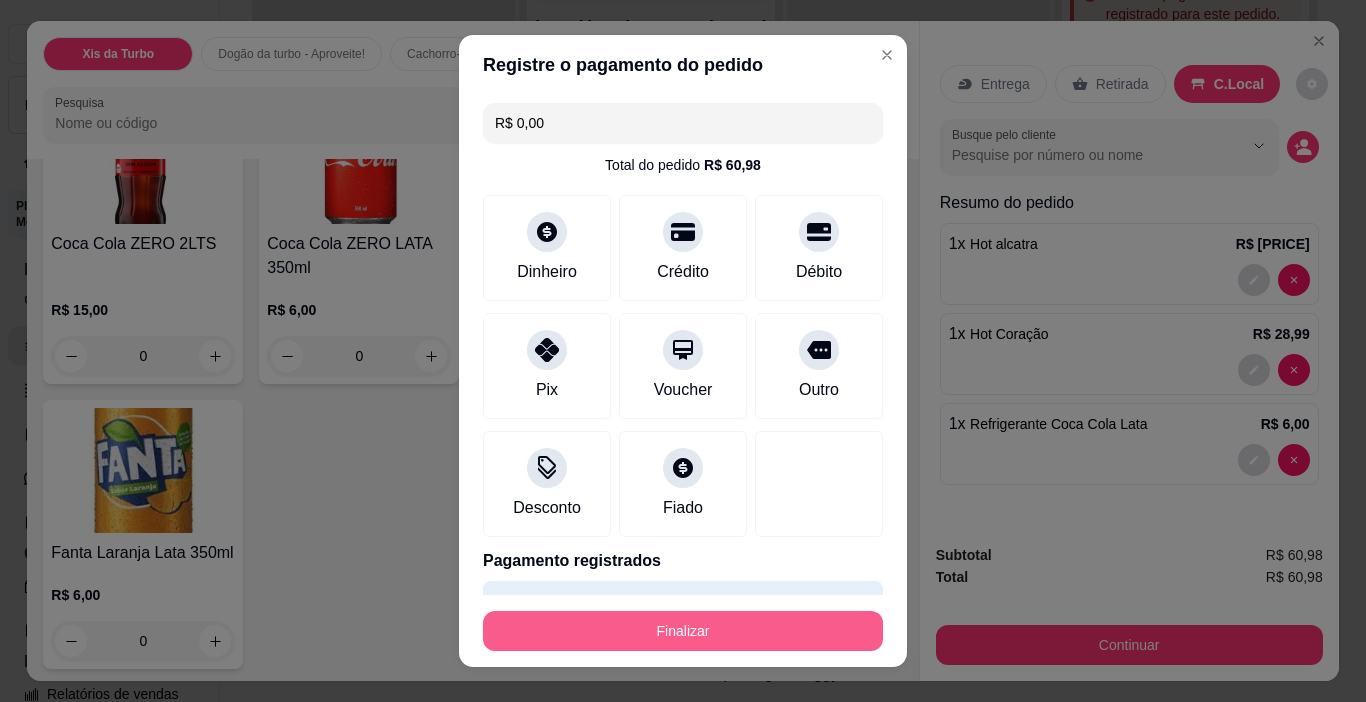 click on "Finalizar" at bounding box center [683, 631] 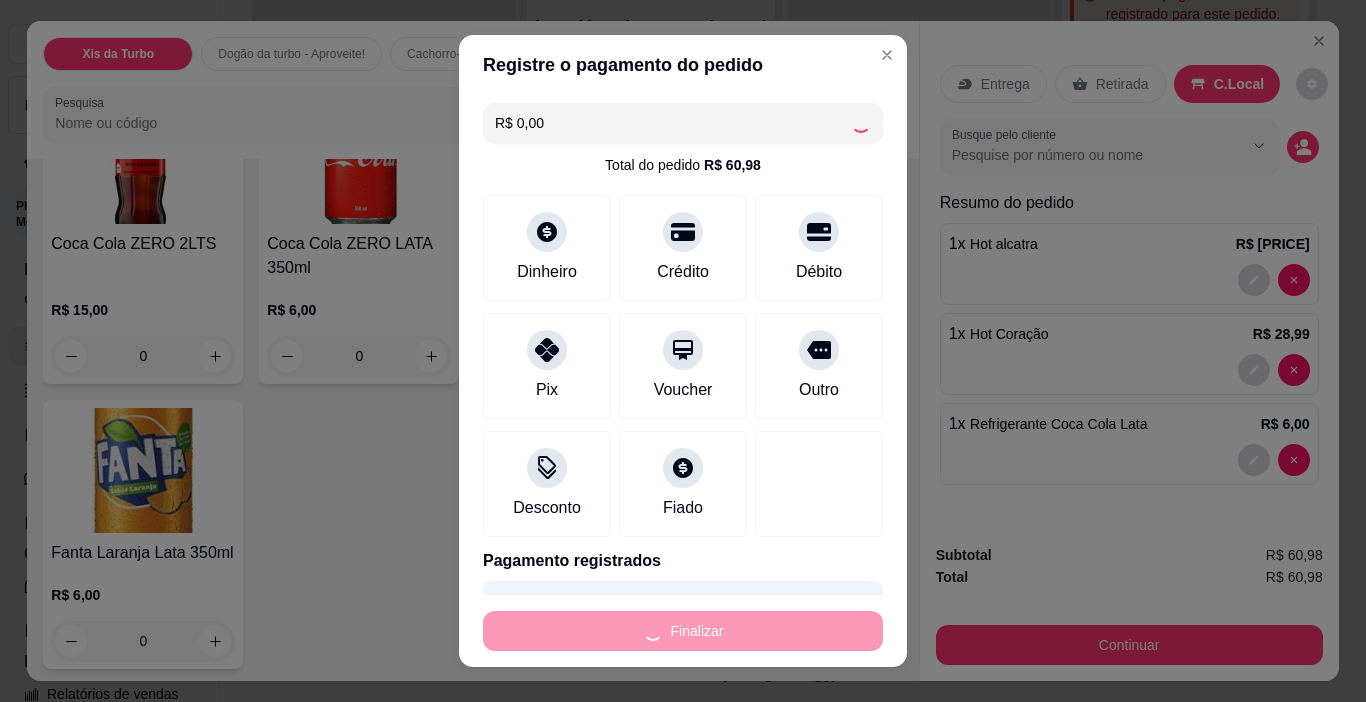 type on "0" 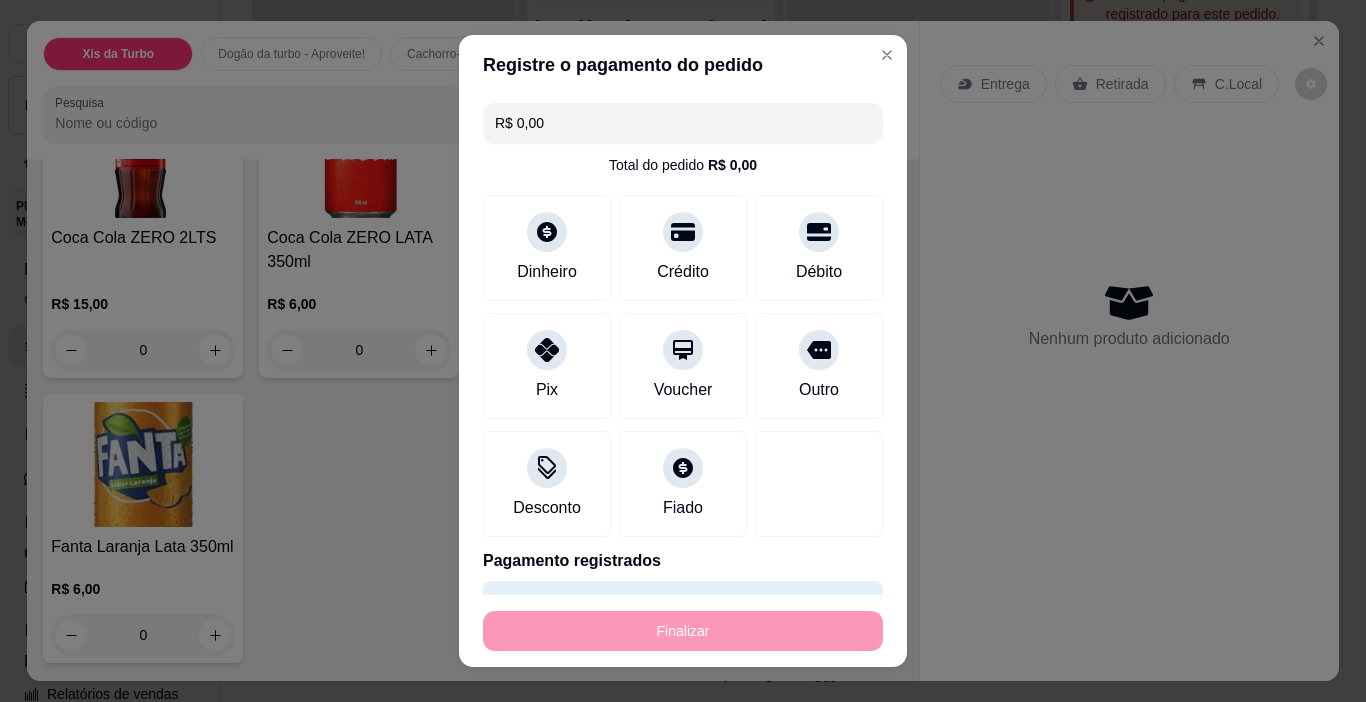 type on "-R$ 60,98" 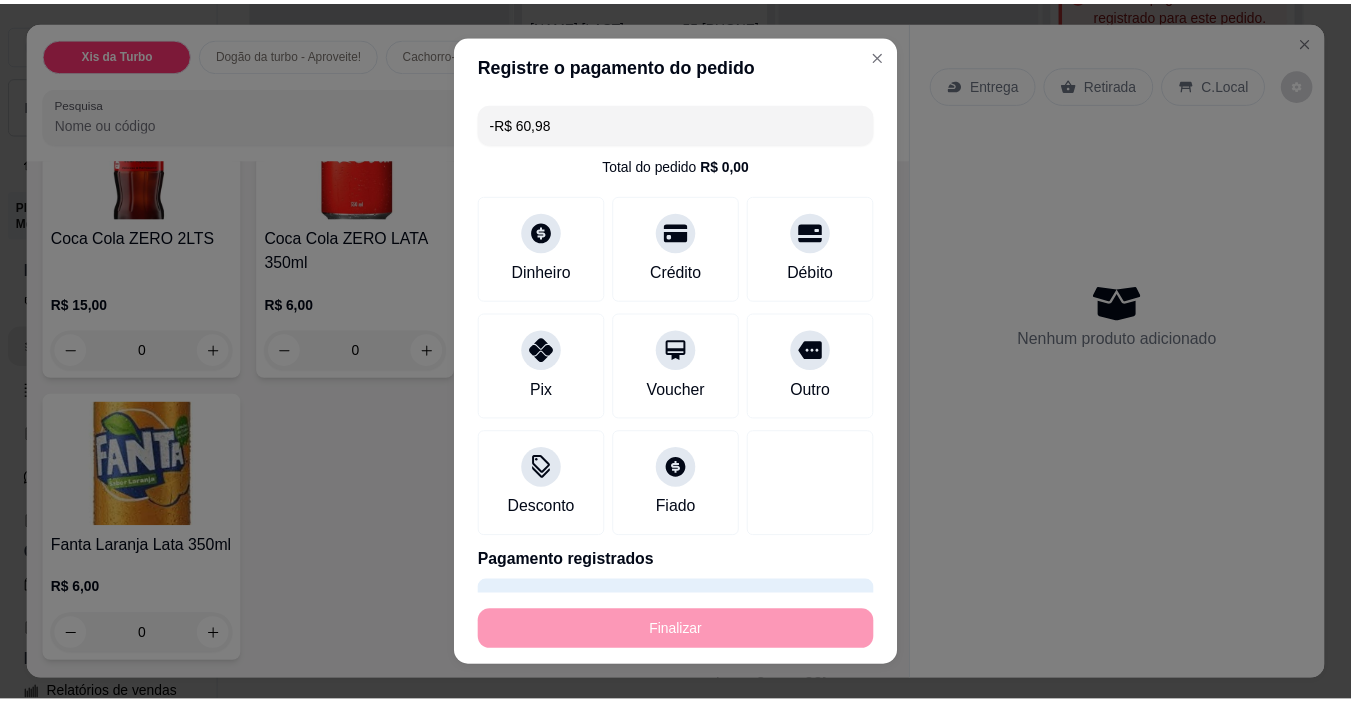 scroll, scrollTop: 2696, scrollLeft: 0, axis: vertical 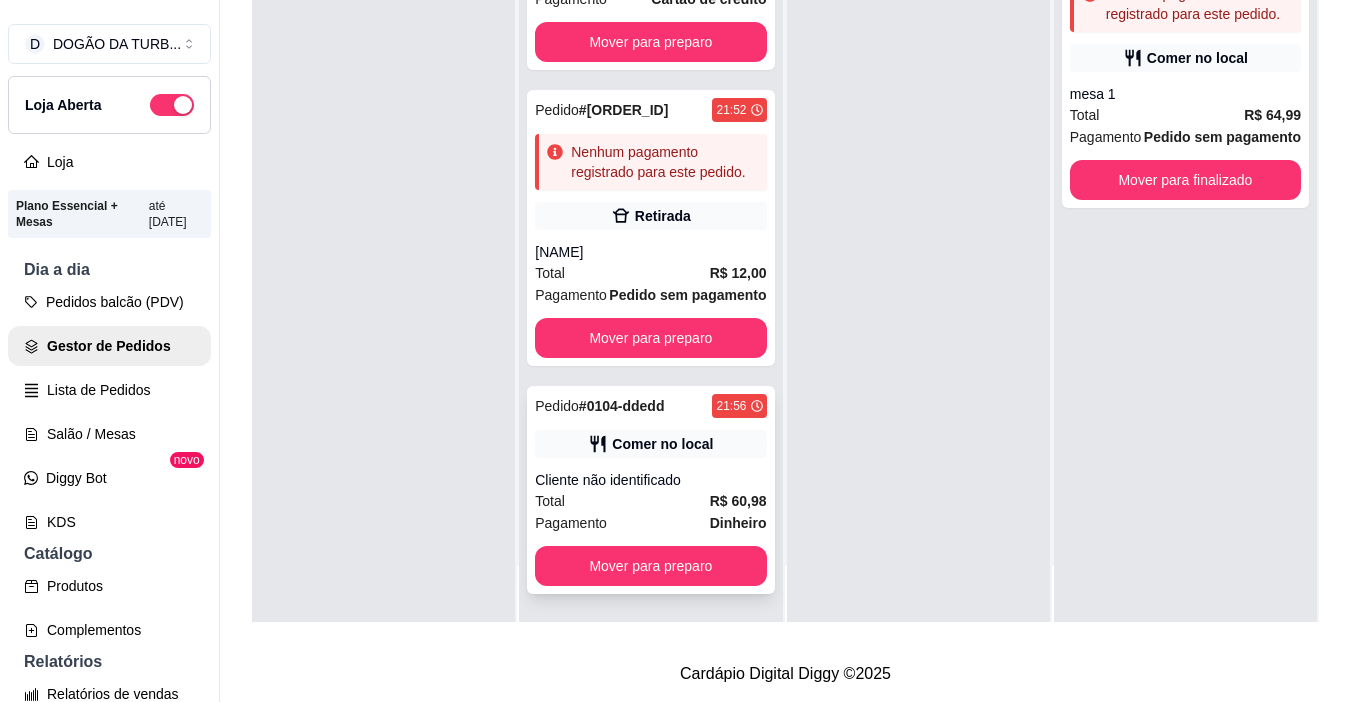 click on "Pedido # [ORDER_ID] [TIME] Comer no local Cliente não identificado Total R$ [PRICE] Pagamento Dinheiro Mover para preparo" at bounding box center (650, 490) 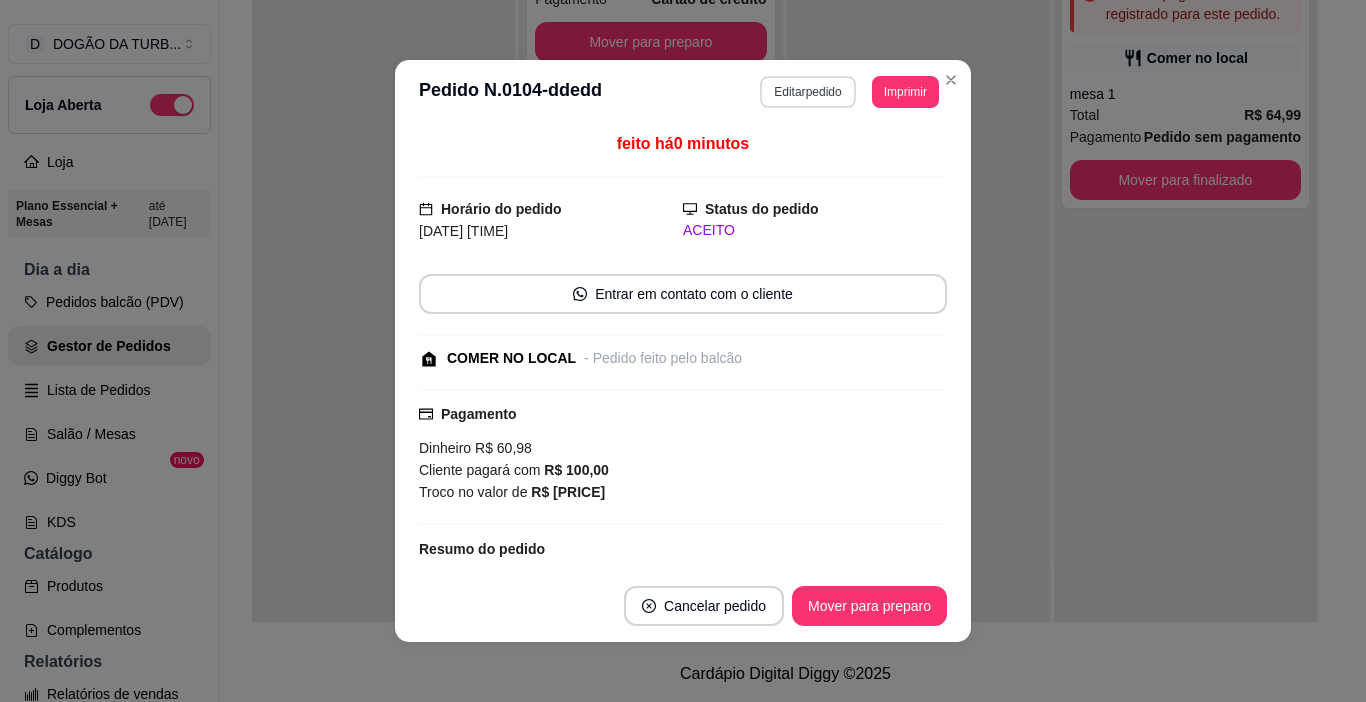 click on "Editar  pedido" at bounding box center [807, 92] 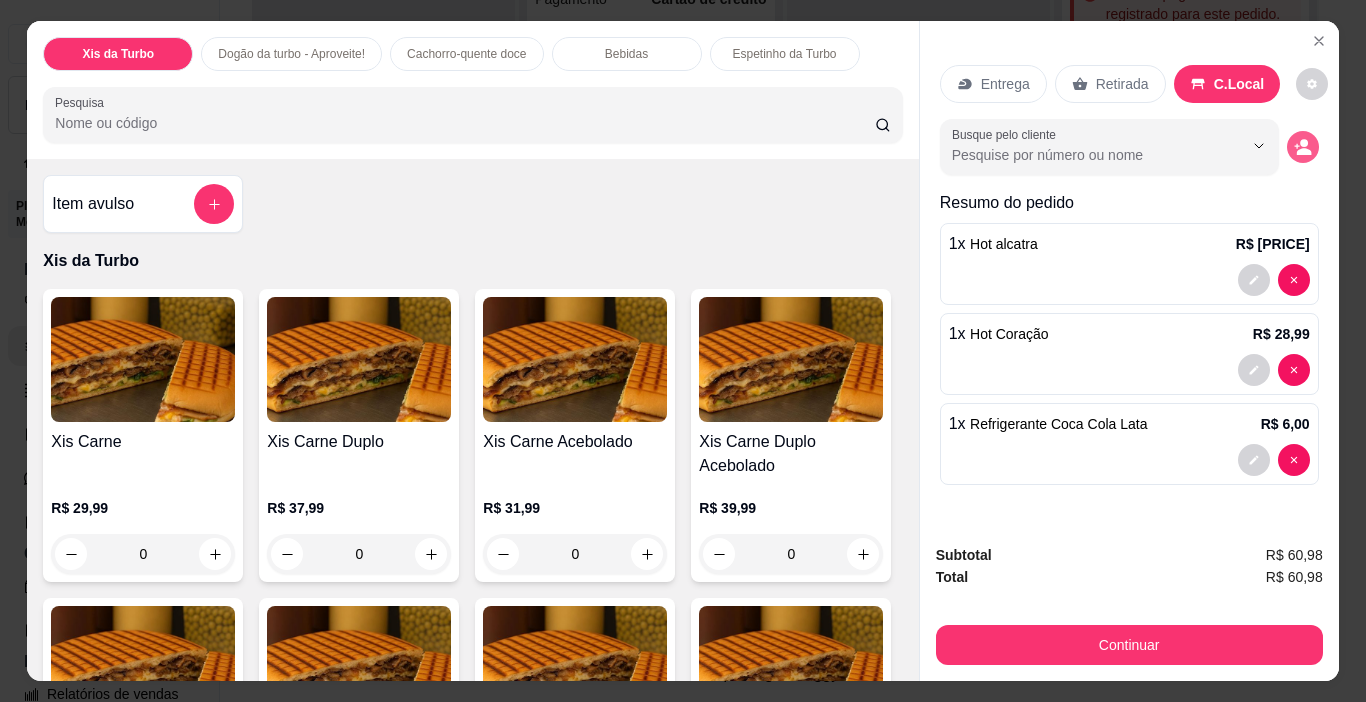 click at bounding box center (1303, 147) 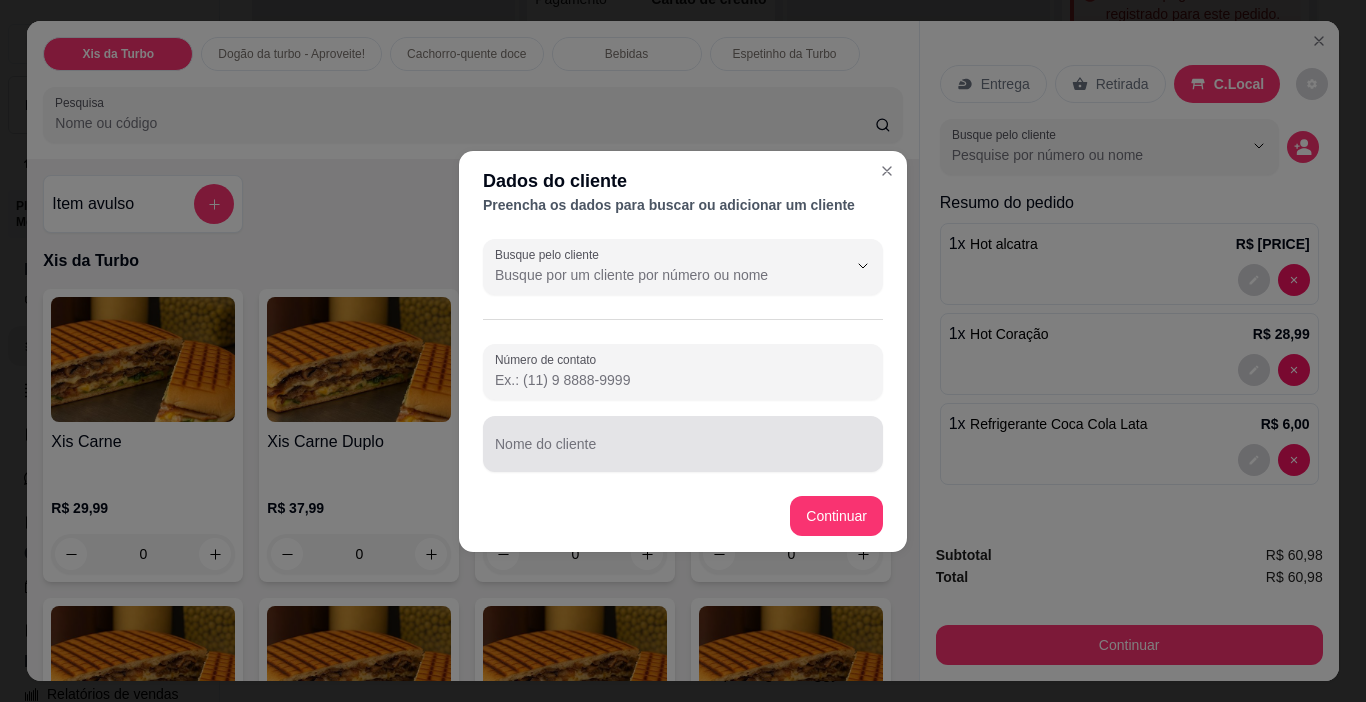 drag, startPoint x: 559, startPoint y: 465, endPoint x: 520, endPoint y: 438, distance: 47.434166 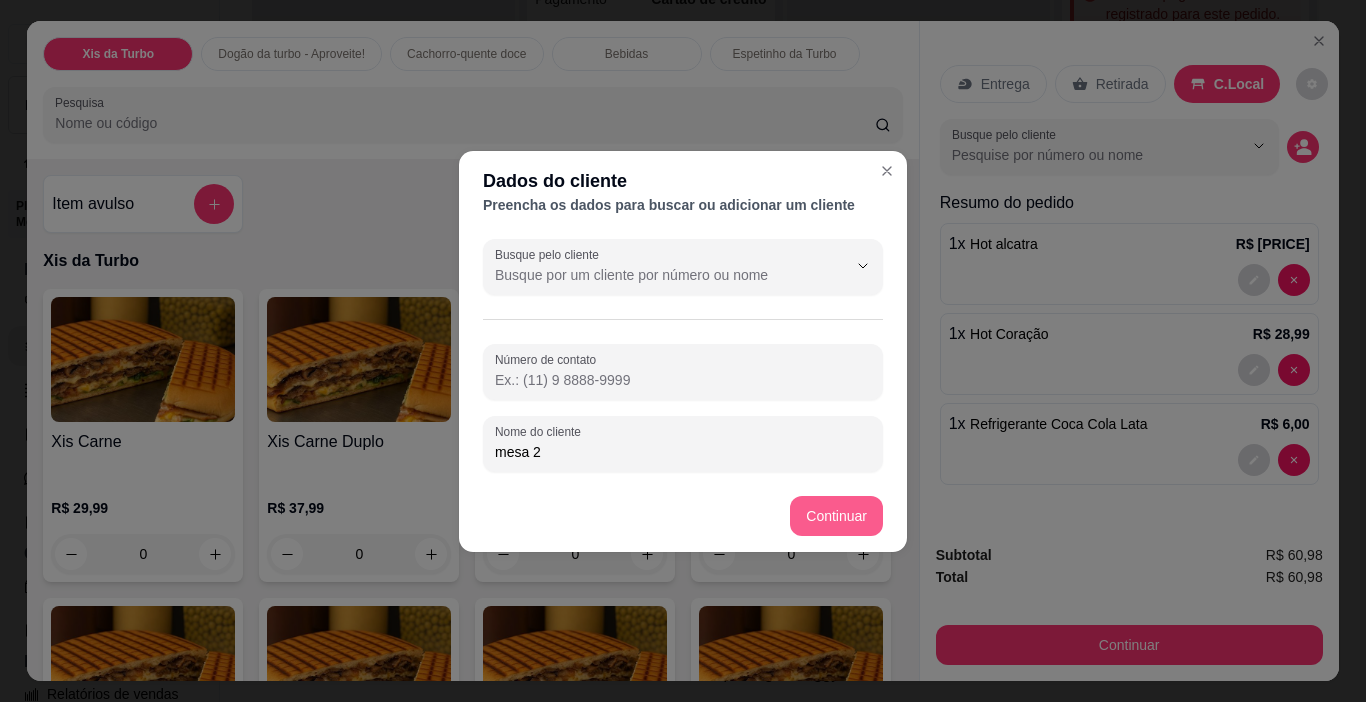 type on "mesa 2" 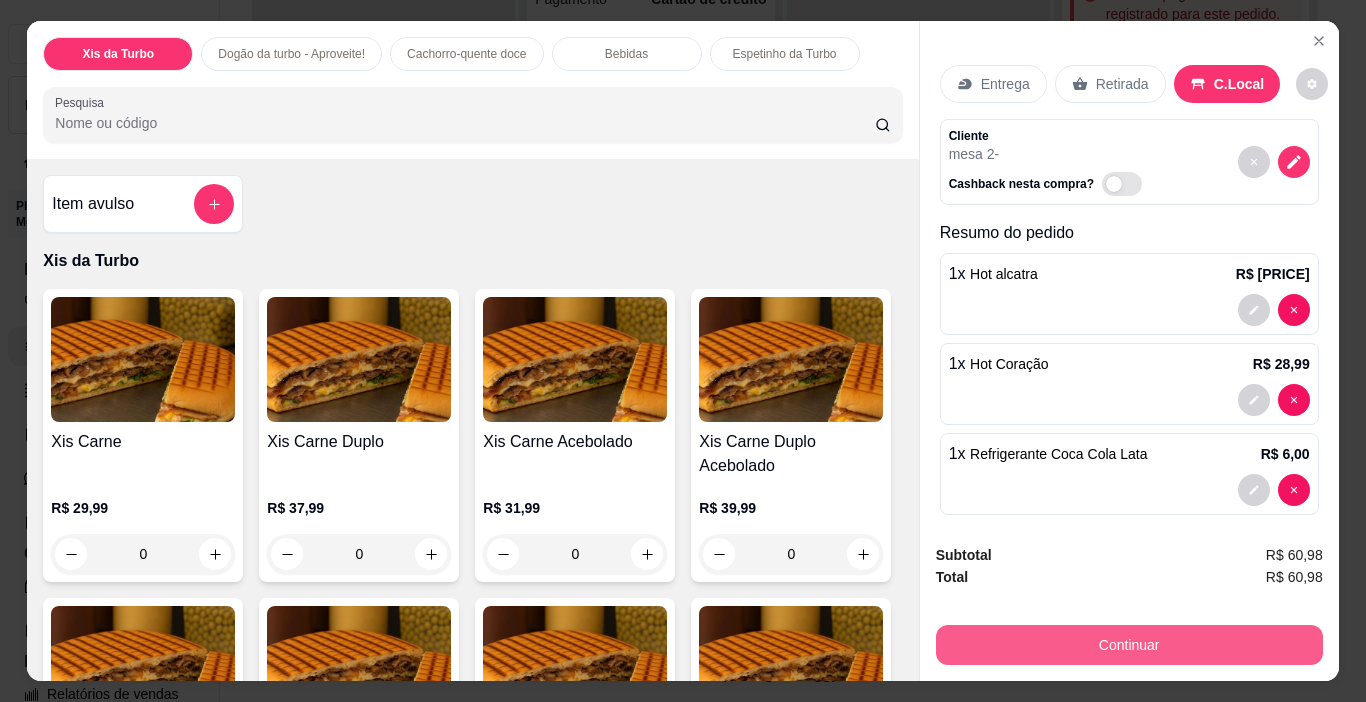 click on "Continuar" at bounding box center [1129, 645] 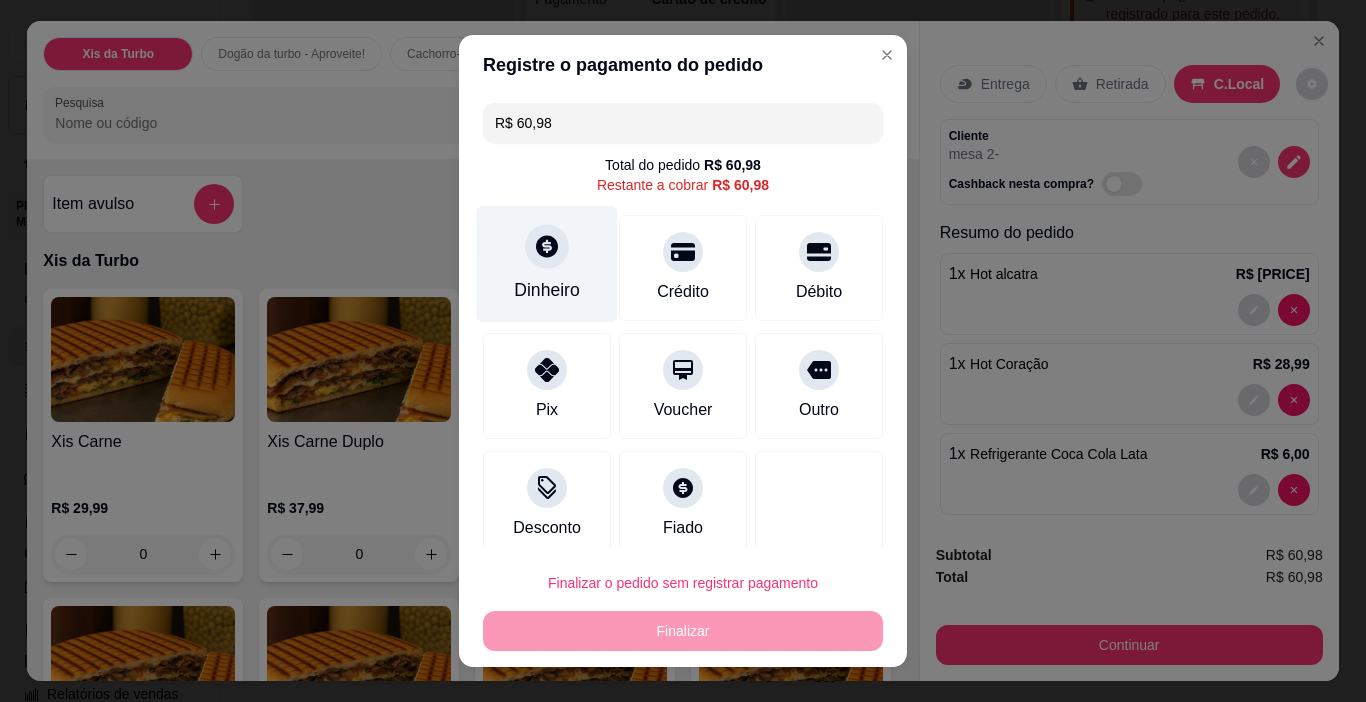 click on "Dinheiro" at bounding box center (547, 264) 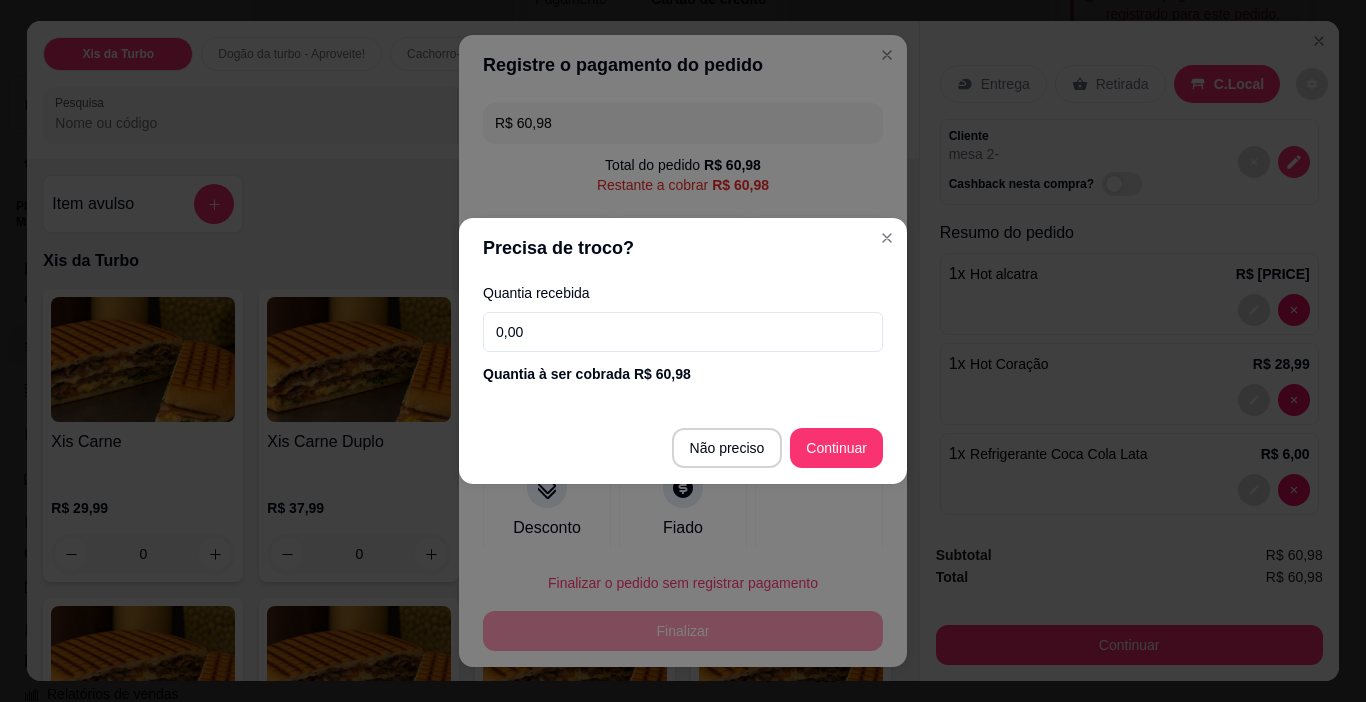 click on "0,00" at bounding box center [683, 332] 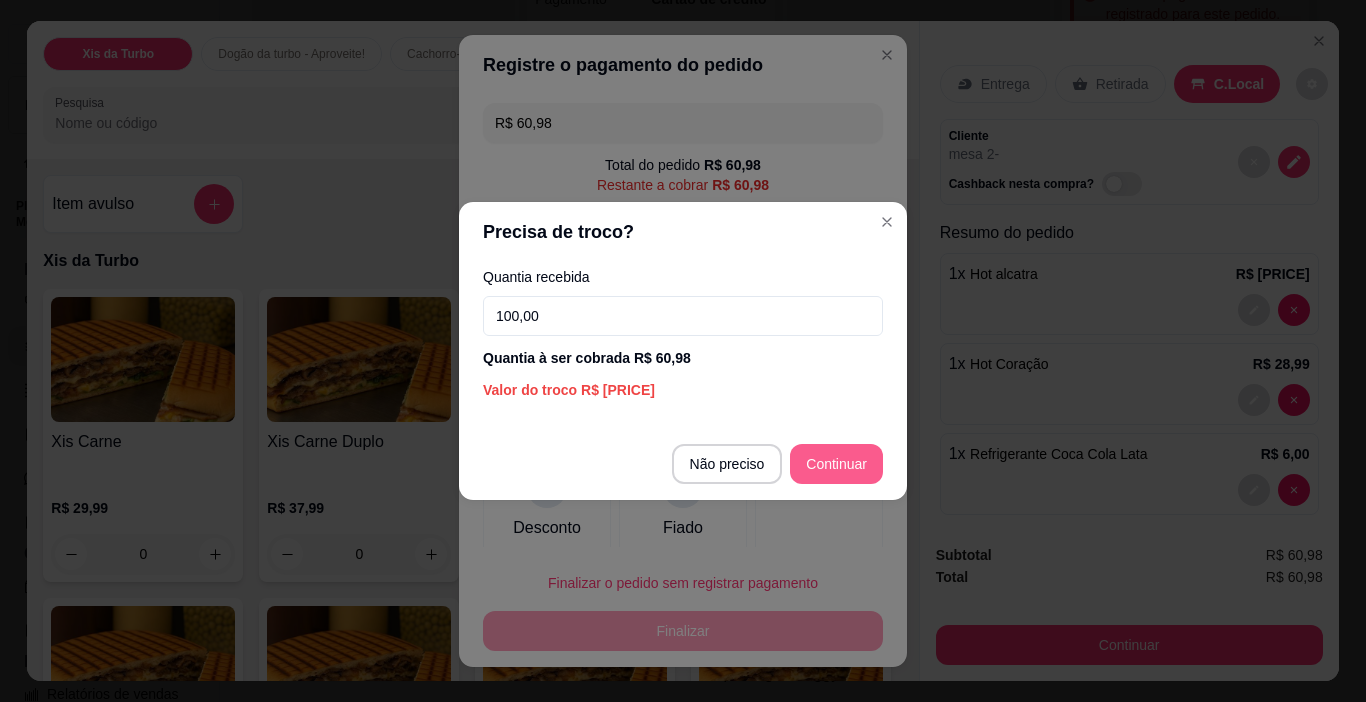 type on "100,00" 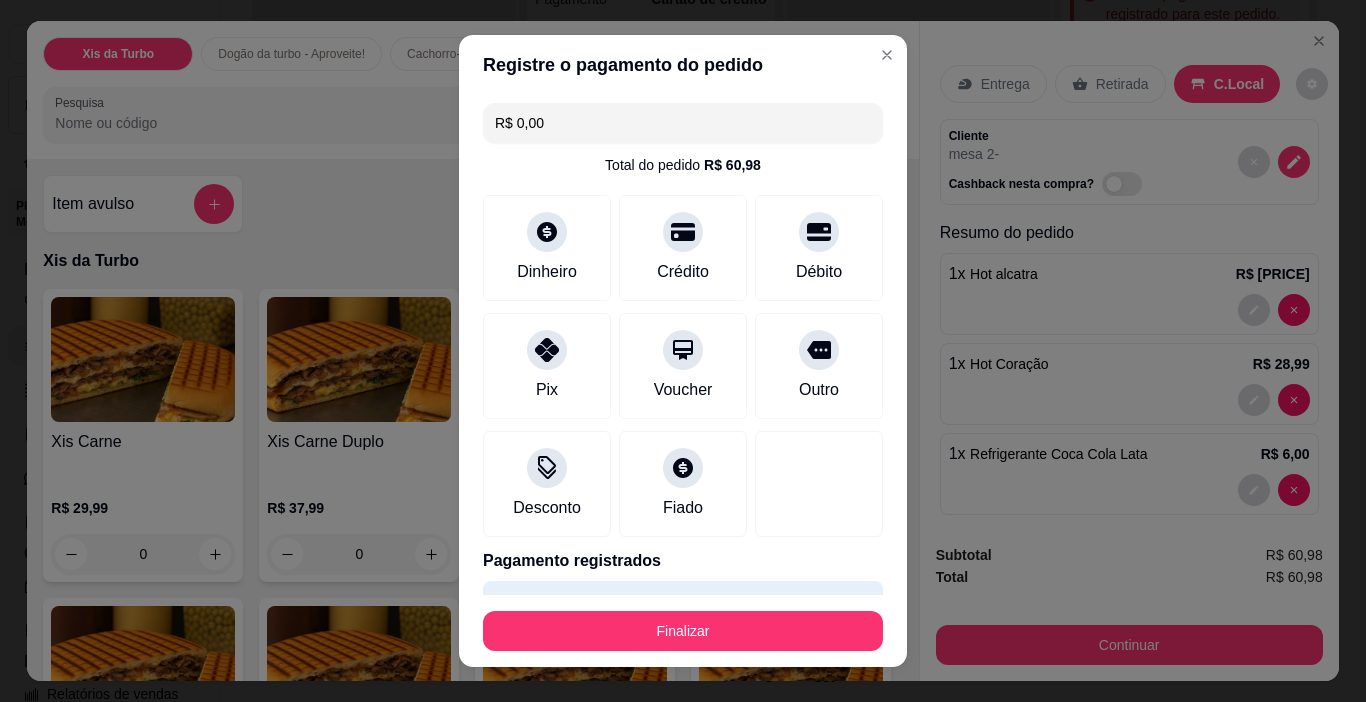 type on "R$ 0,00" 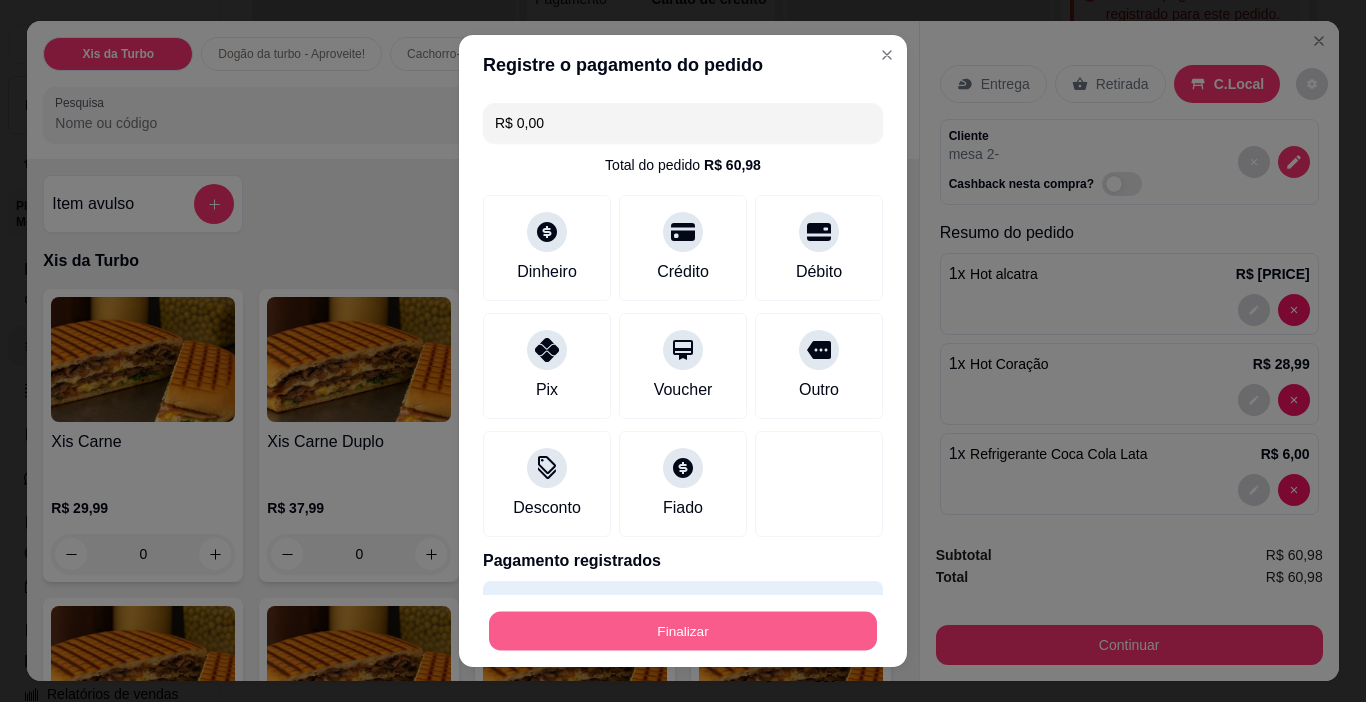 click on "Finalizar" at bounding box center (683, 631) 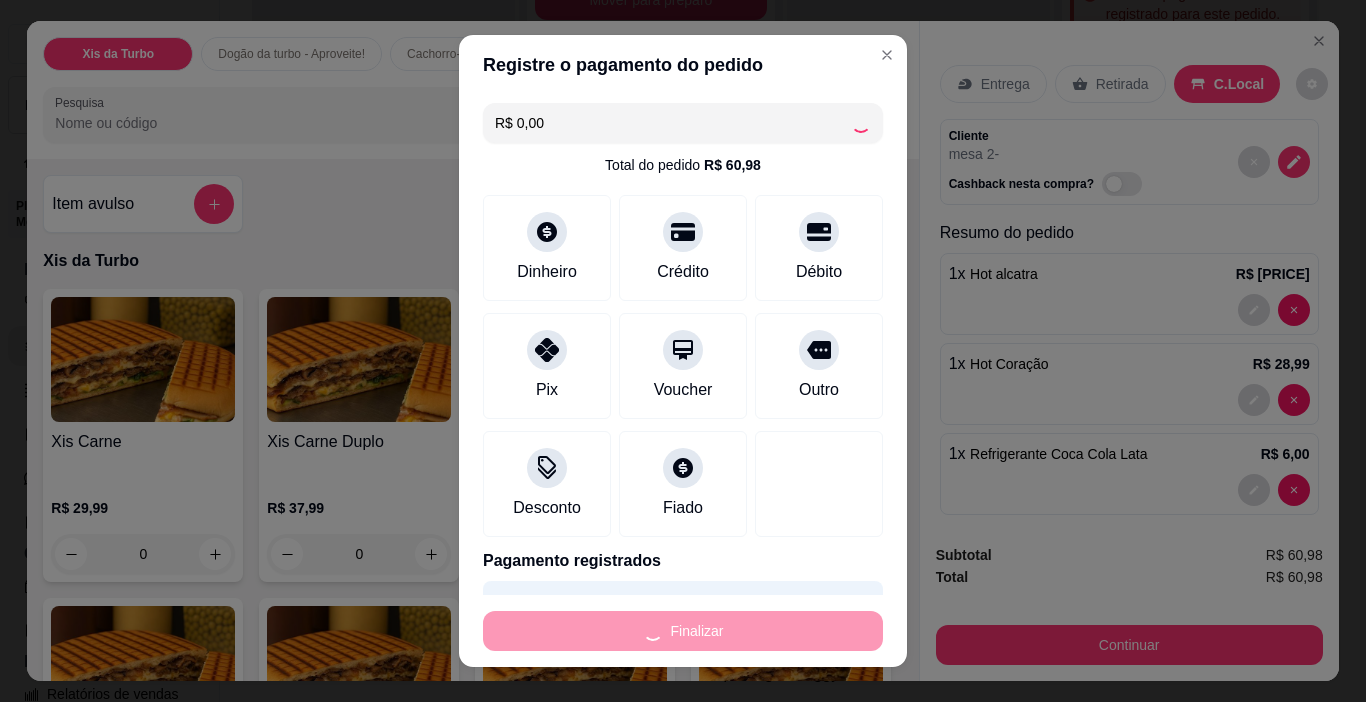 type on "0" 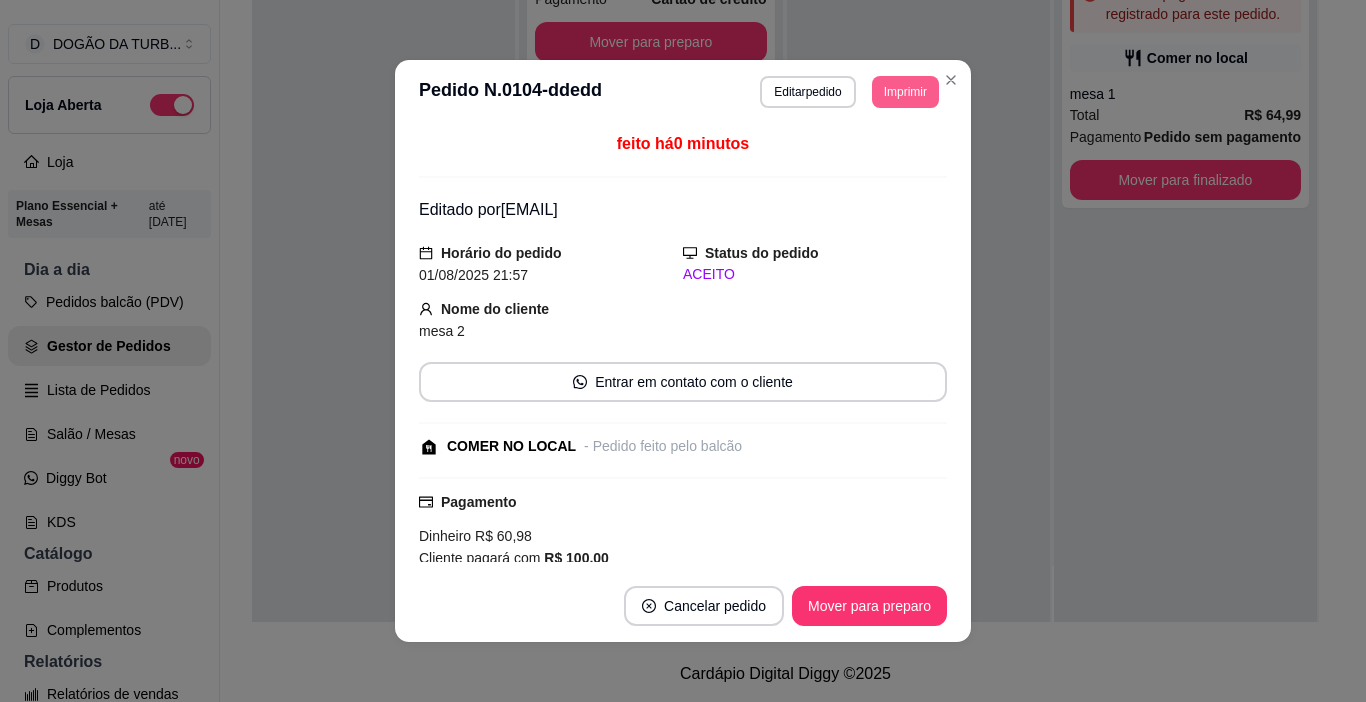 click on "Imprimir" at bounding box center [905, 92] 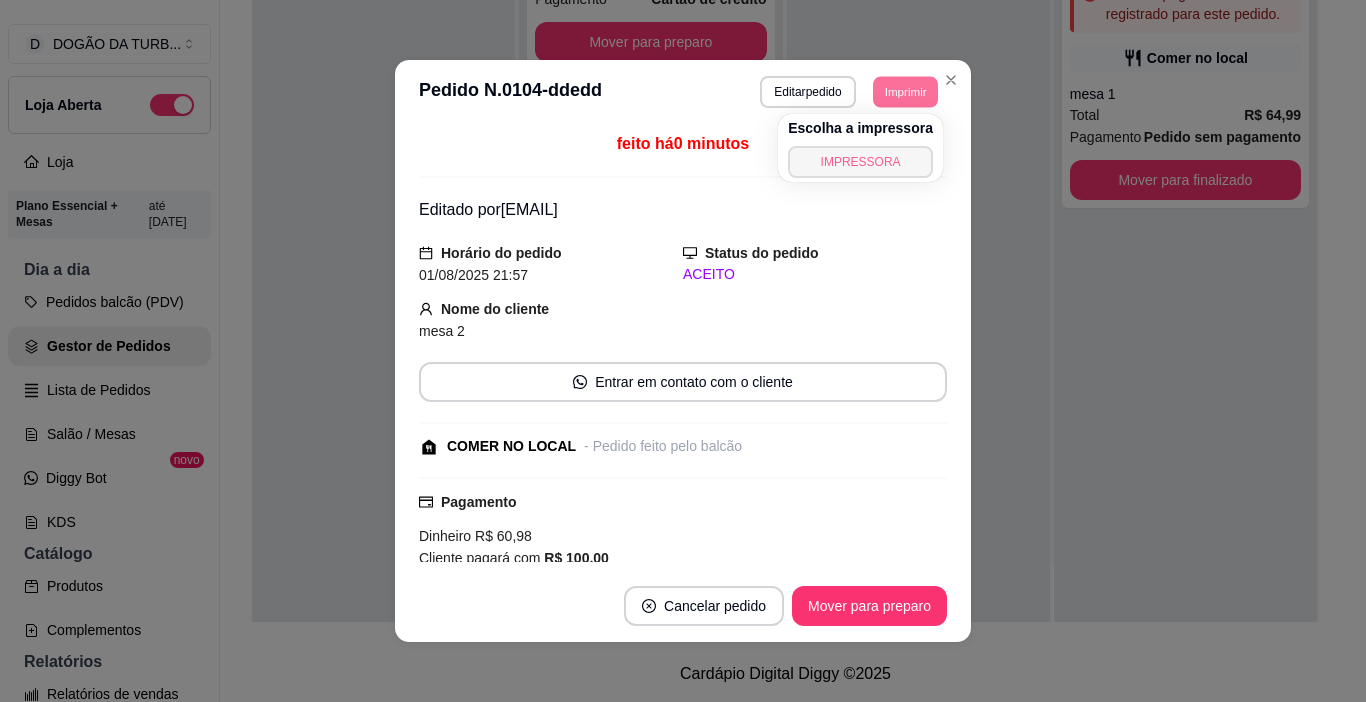 click on "IMPRESSORA" at bounding box center [860, 162] 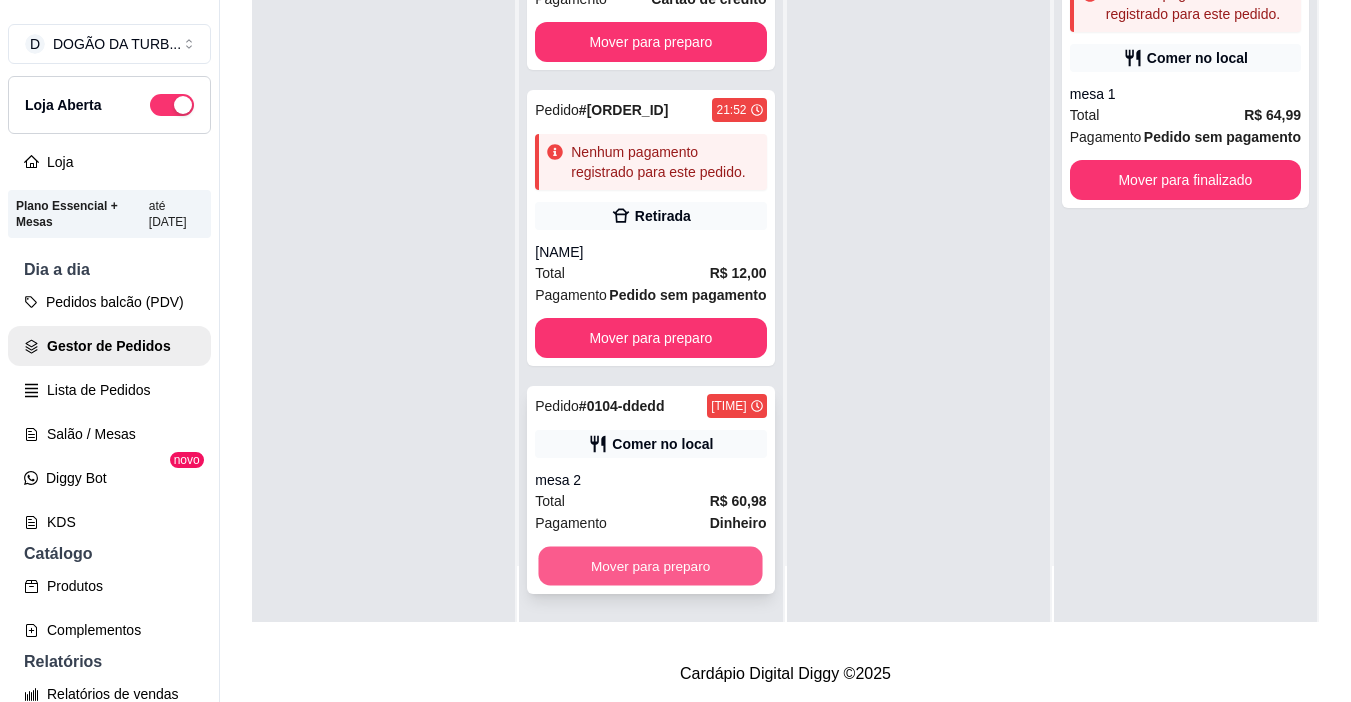 click on "Mover para preparo" at bounding box center (651, 566) 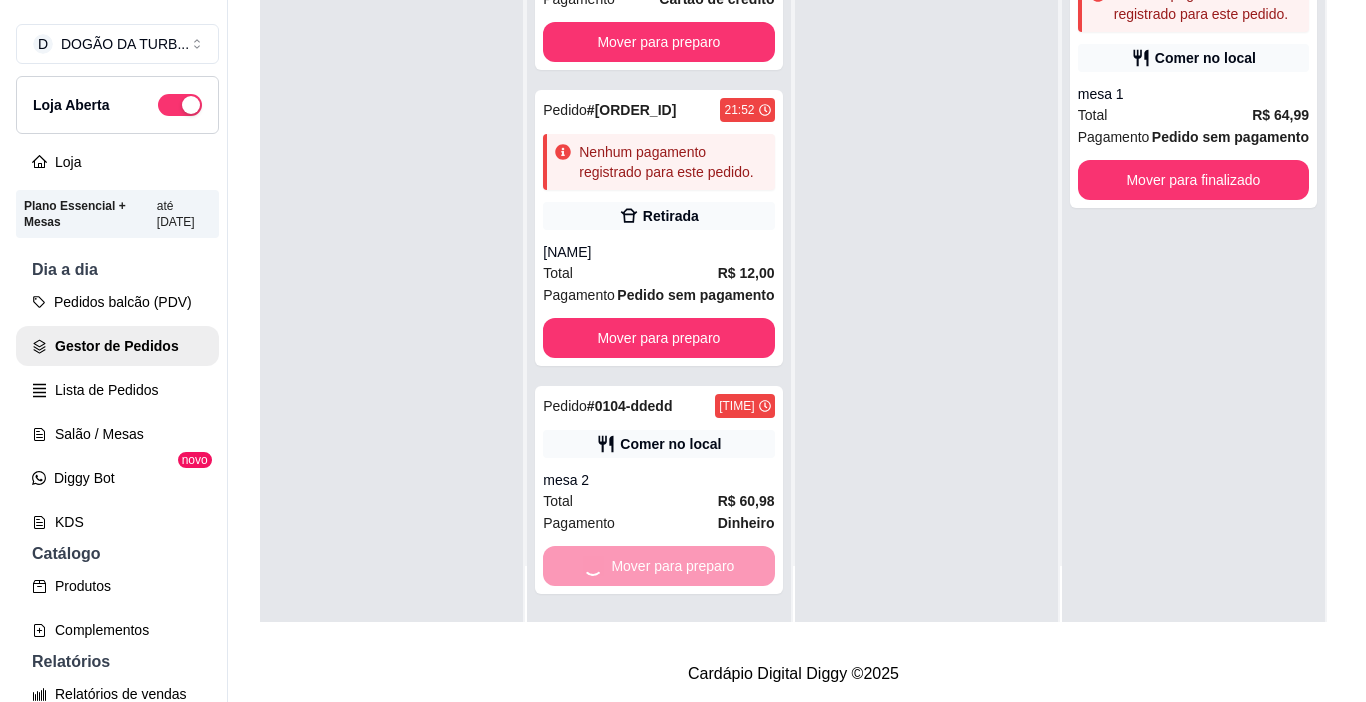 scroll, scrollTop: 0, scrollLeft: 0, axis: both 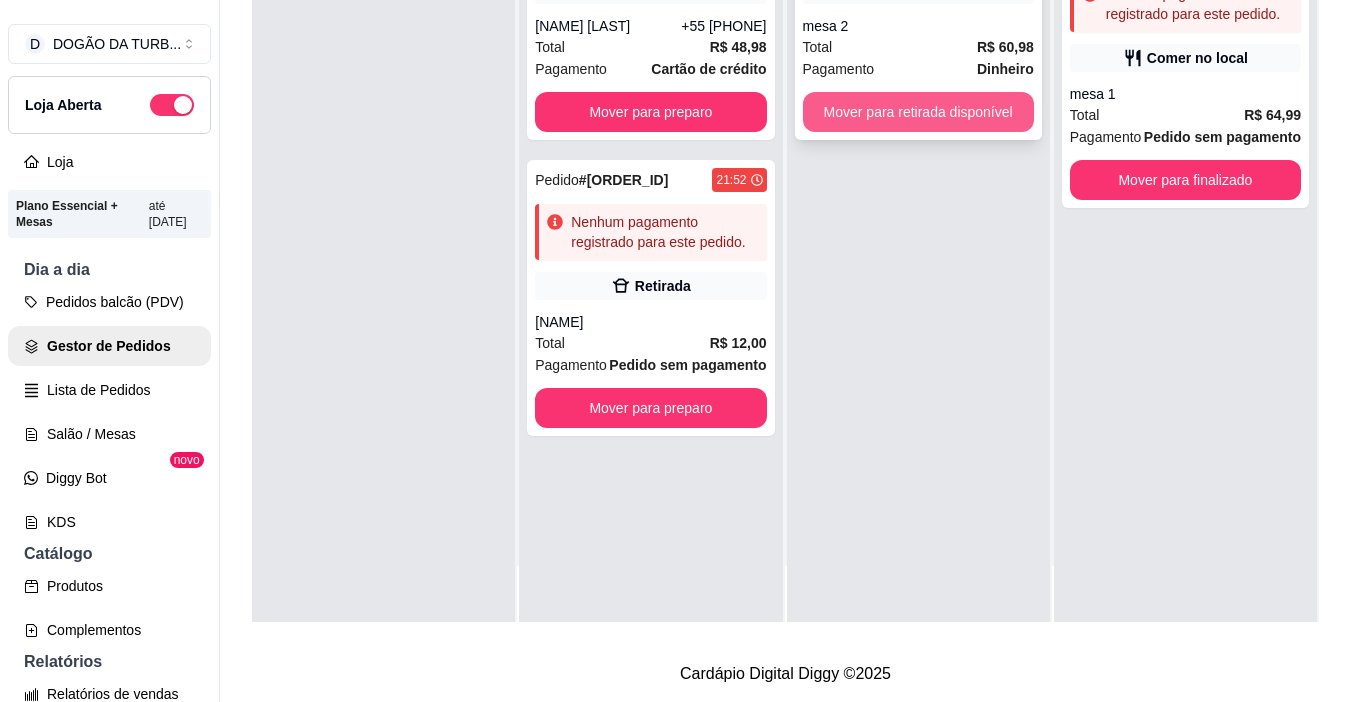 click on "Mover para retirada disponível" at bounding box center (918, 112) 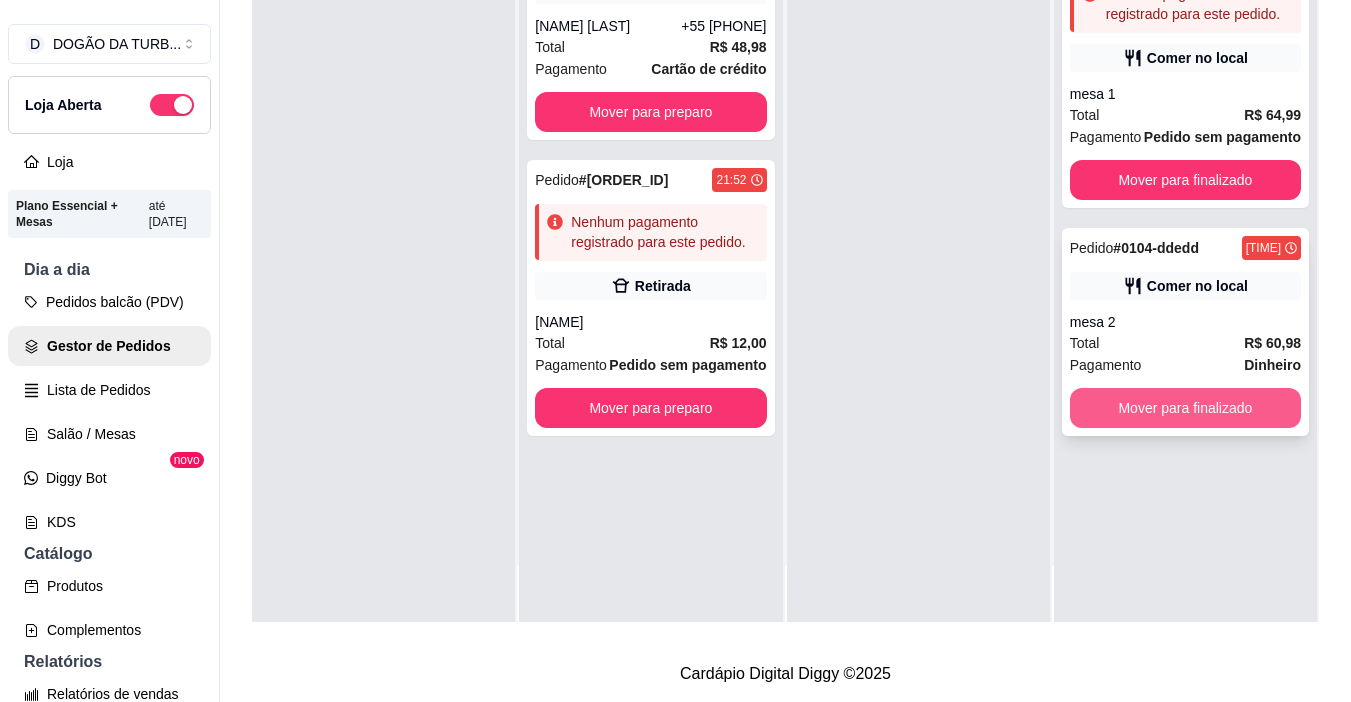 click on "Mover para finalizado" at bounding box center [1185, 408] 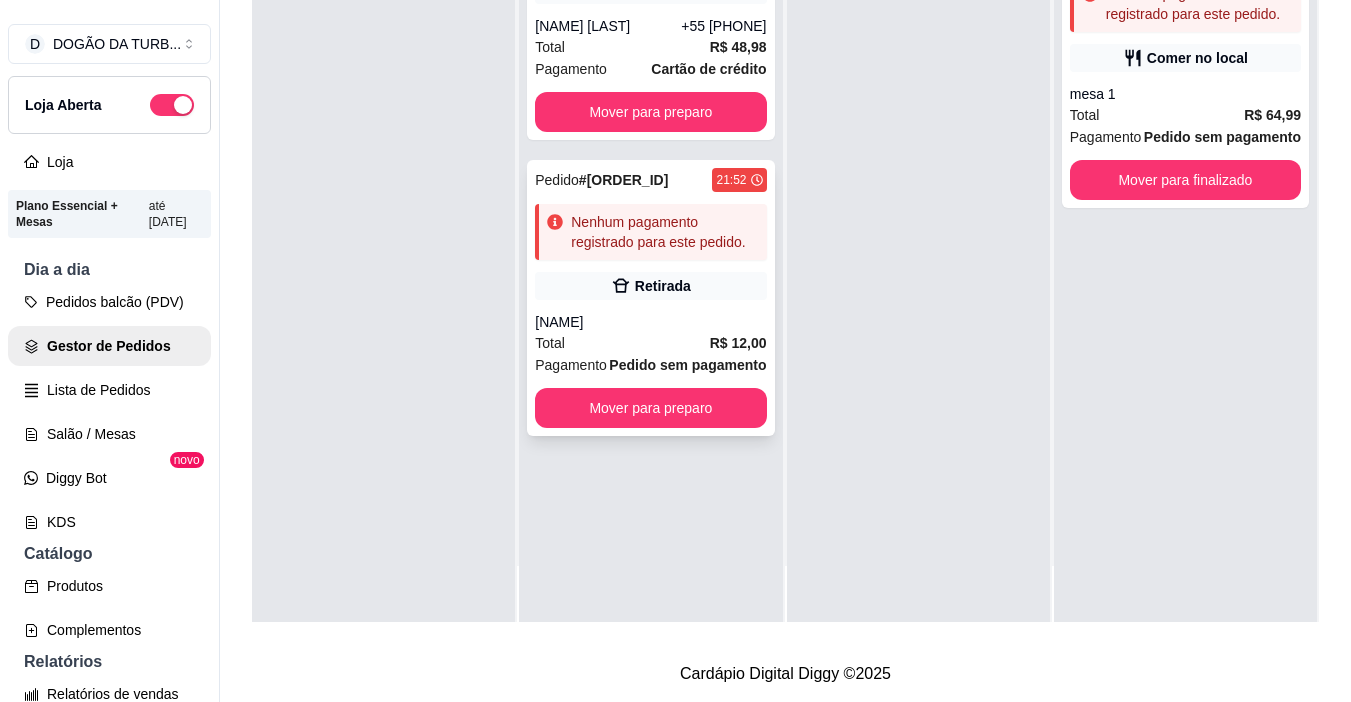 click on "[NAME]" at bounding box center (650, 322) 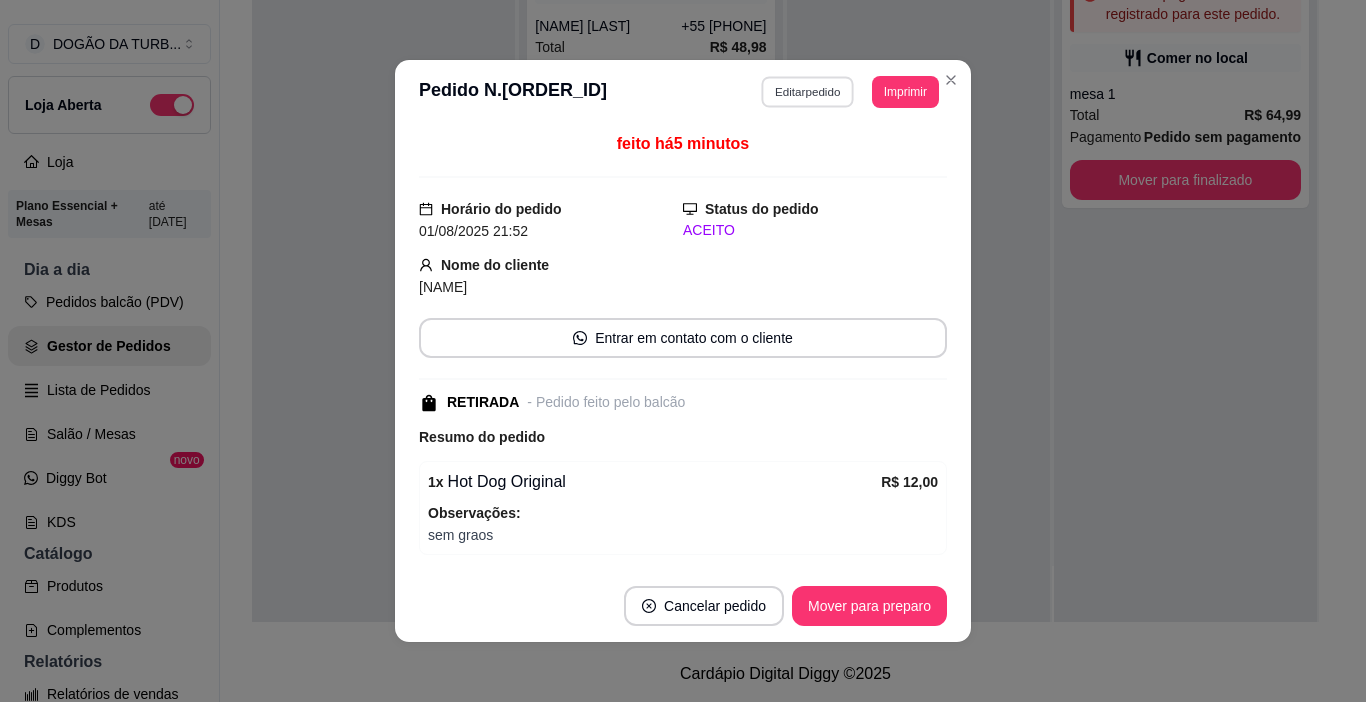 click on "Editar  pedido" at bounding box center [808, 91] 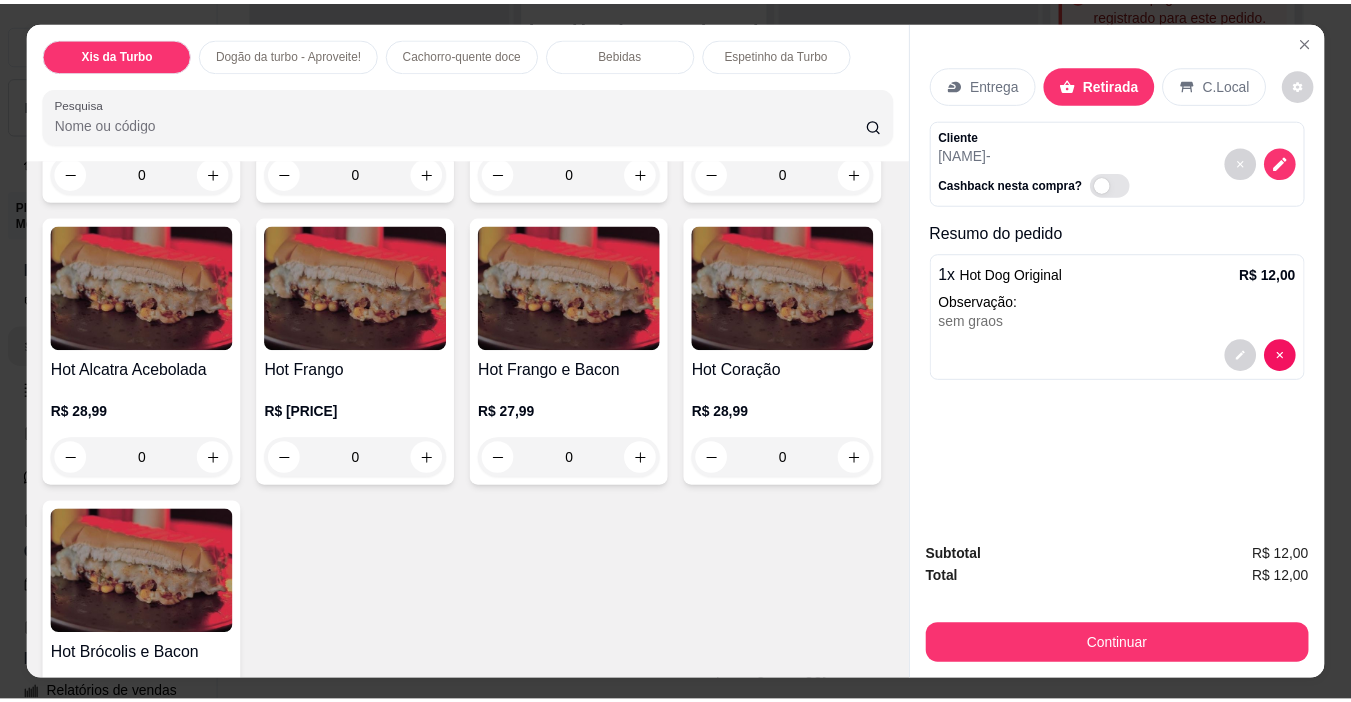 scroll, scrollTop: 1600, scrollLeft: 0, axis: vertical 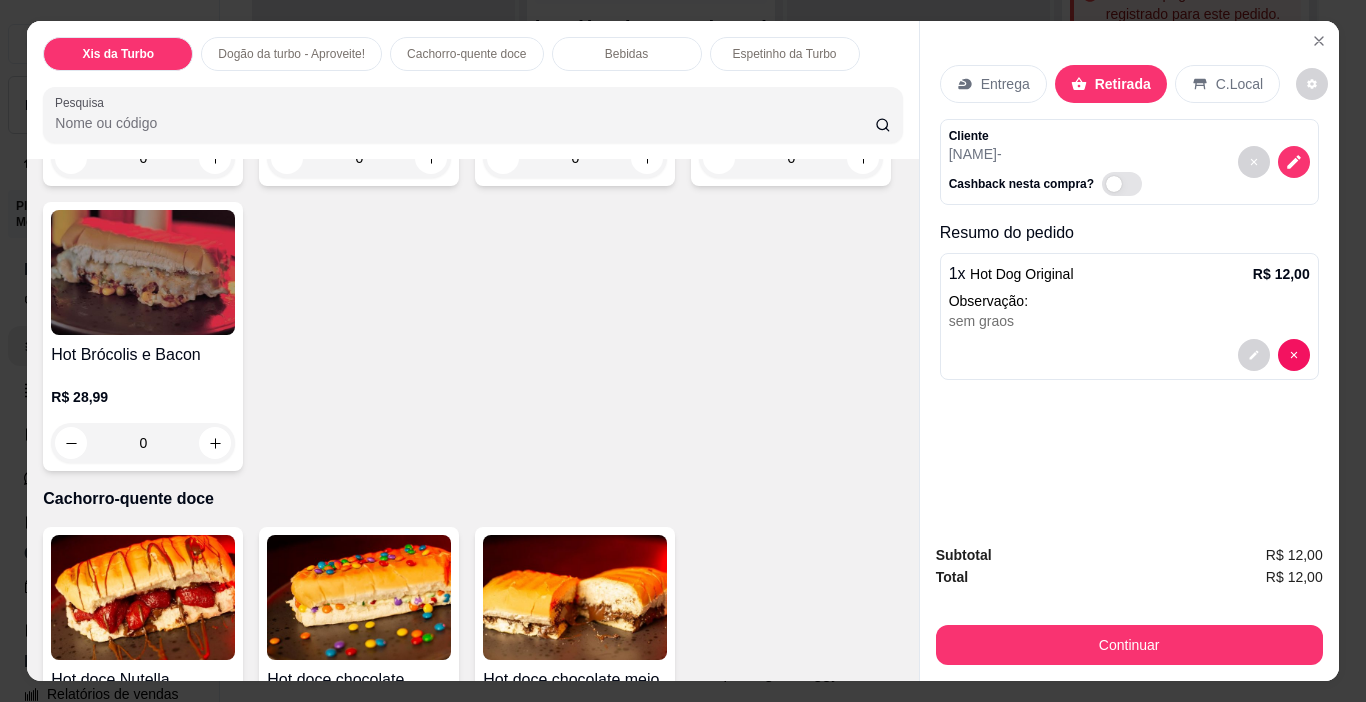click on "0" at bounding box center (791, -127) 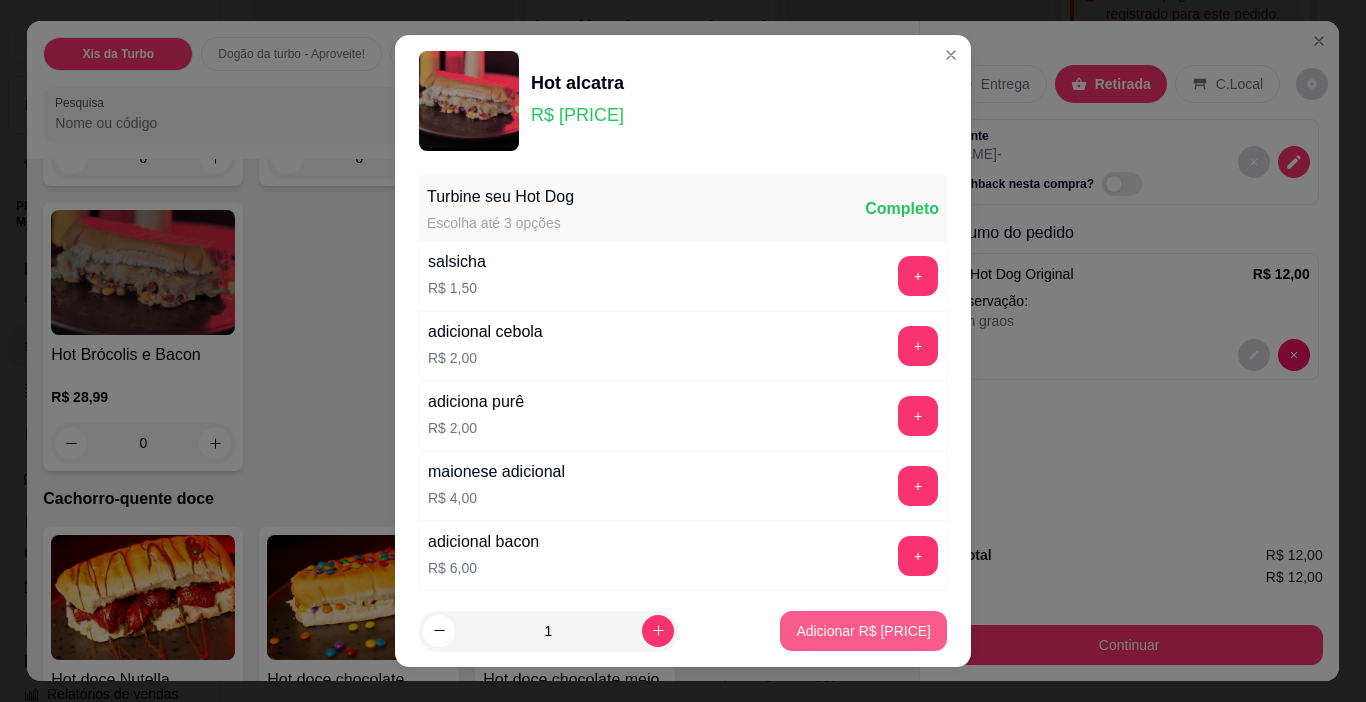 click on "Adicionar   R$ 25,99" at bounding box center (863, 631) 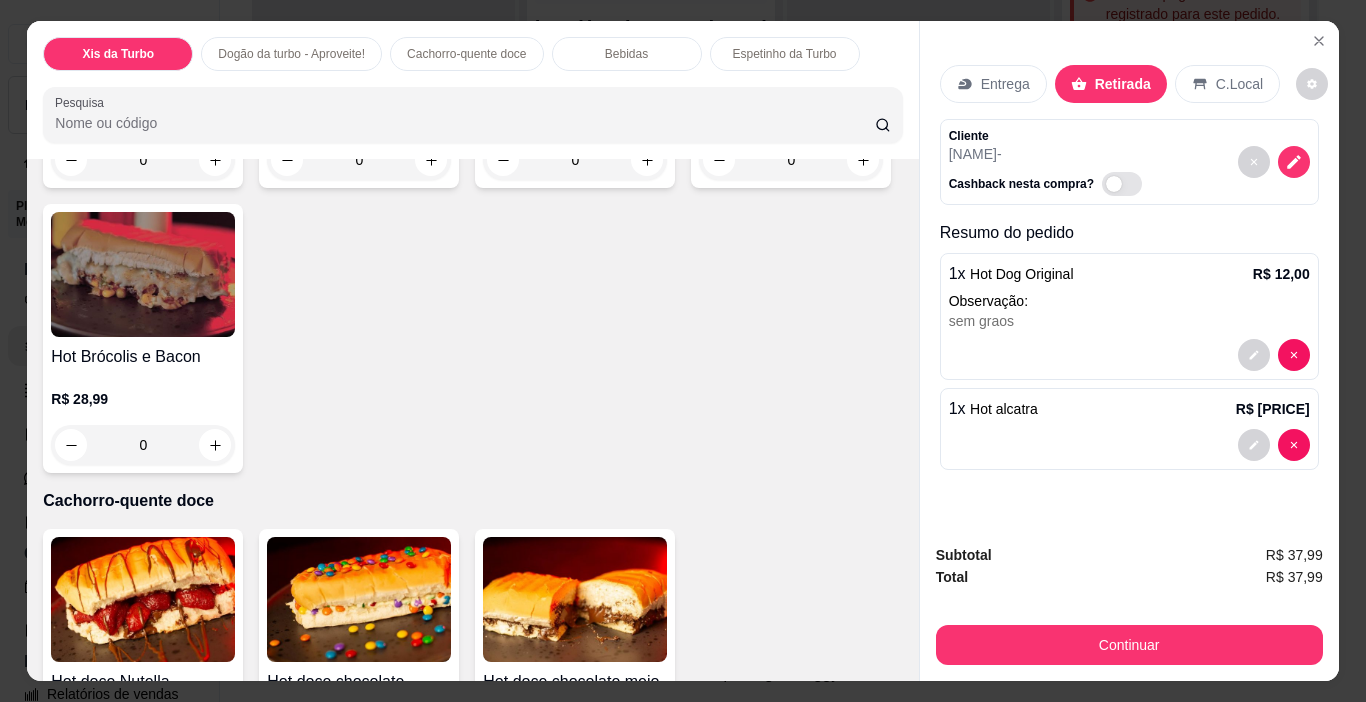 click on "1" at bounding box center (791, -126) 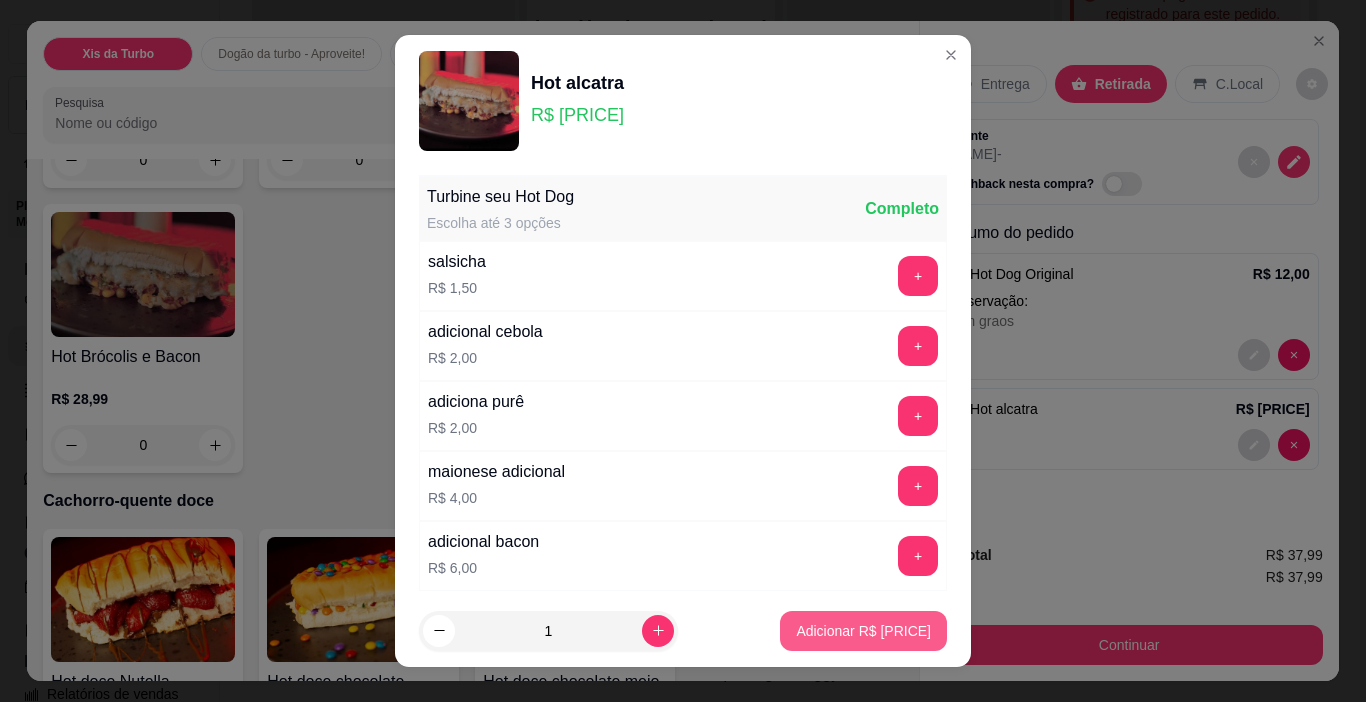 click on "Adicionar   R$ 25,99" at bounding box center (863, 631) 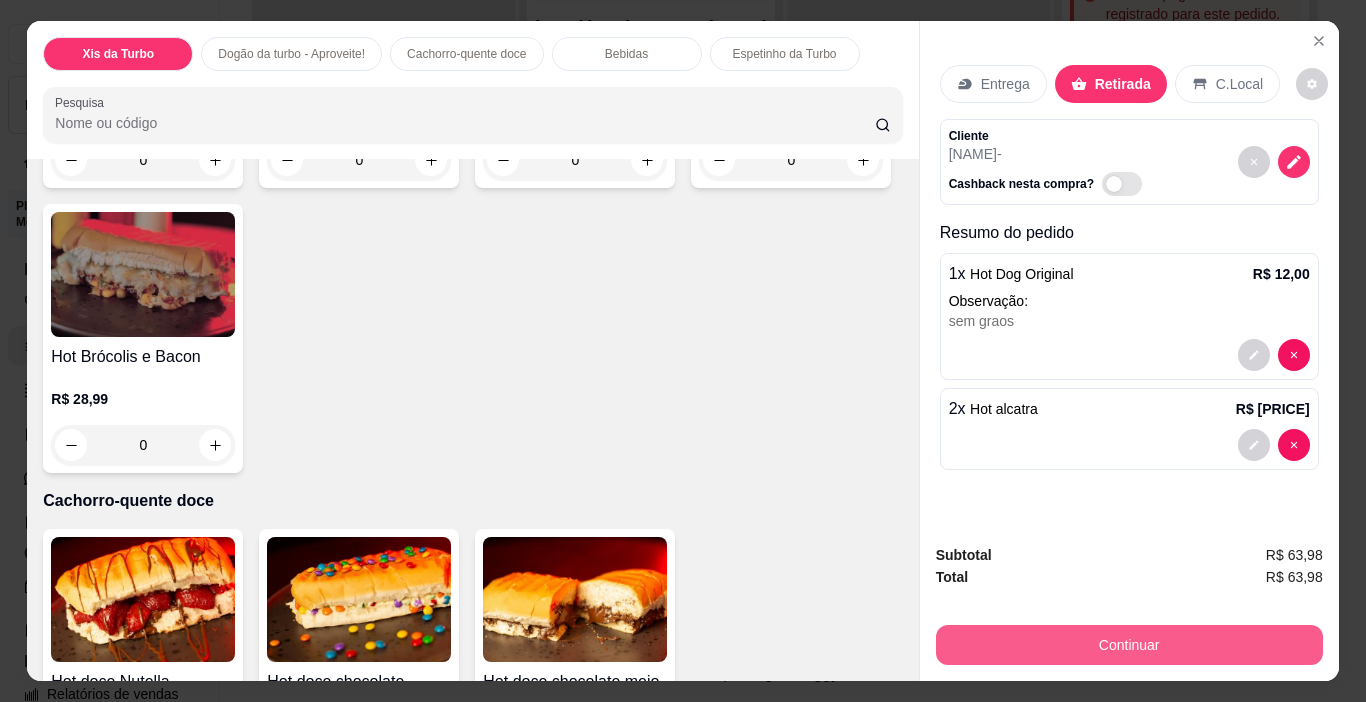 click on "Continuar" at bounding box center (1129, 645) 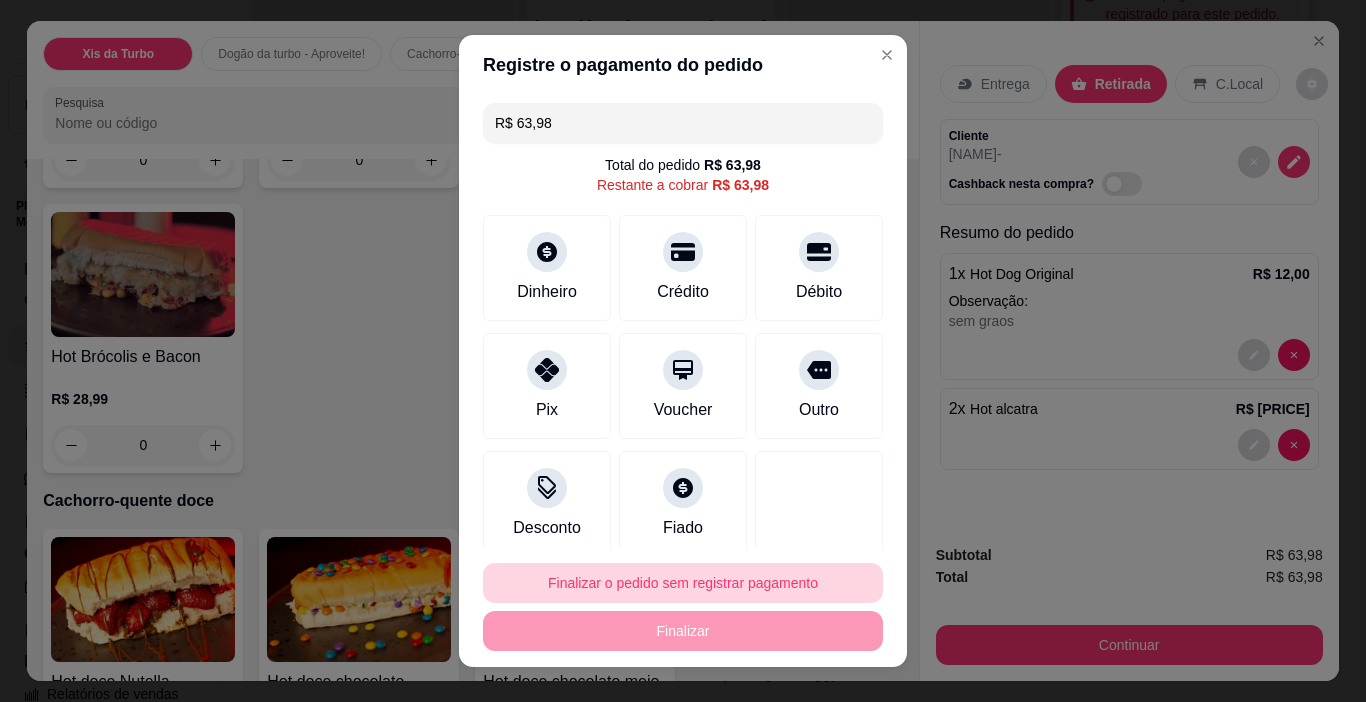 click on "Finalizar o pedido sem registrar pagamento" at bounding box center (683, 583) 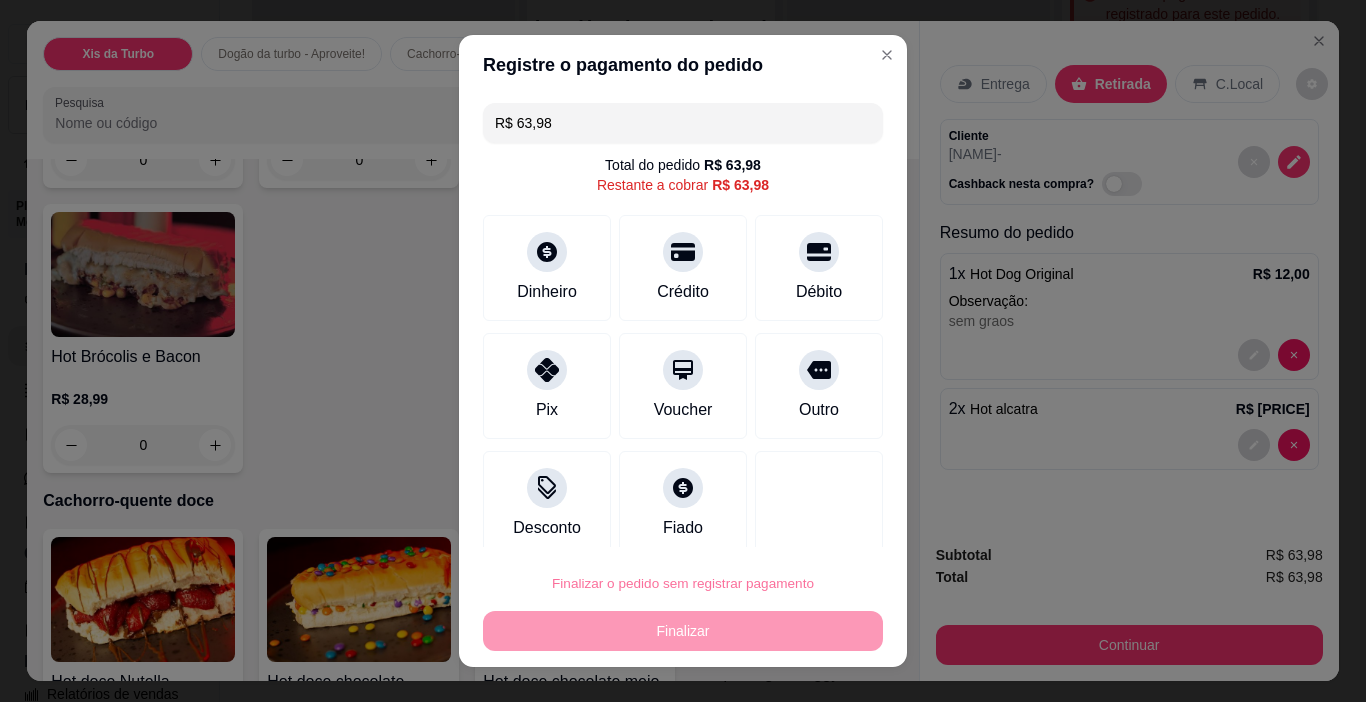 click on "Confirmar" at bounding box center (796, 526) 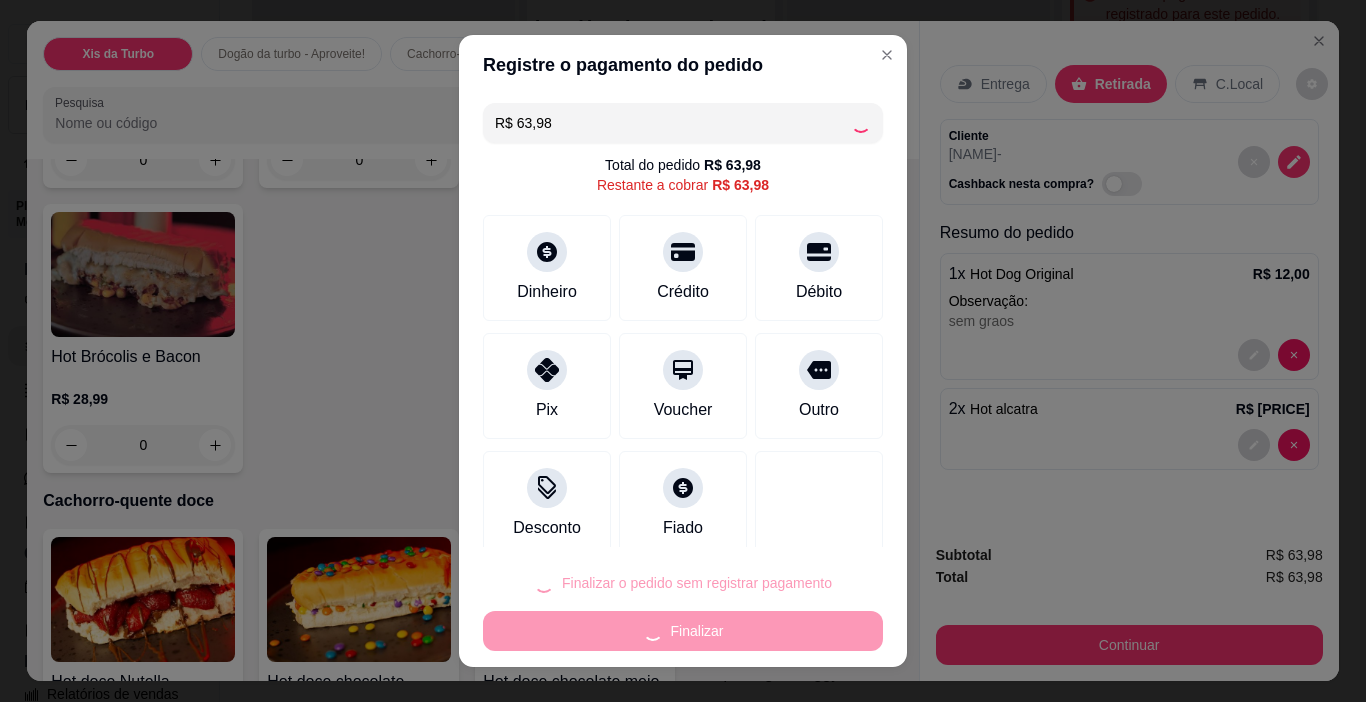 type on "0" 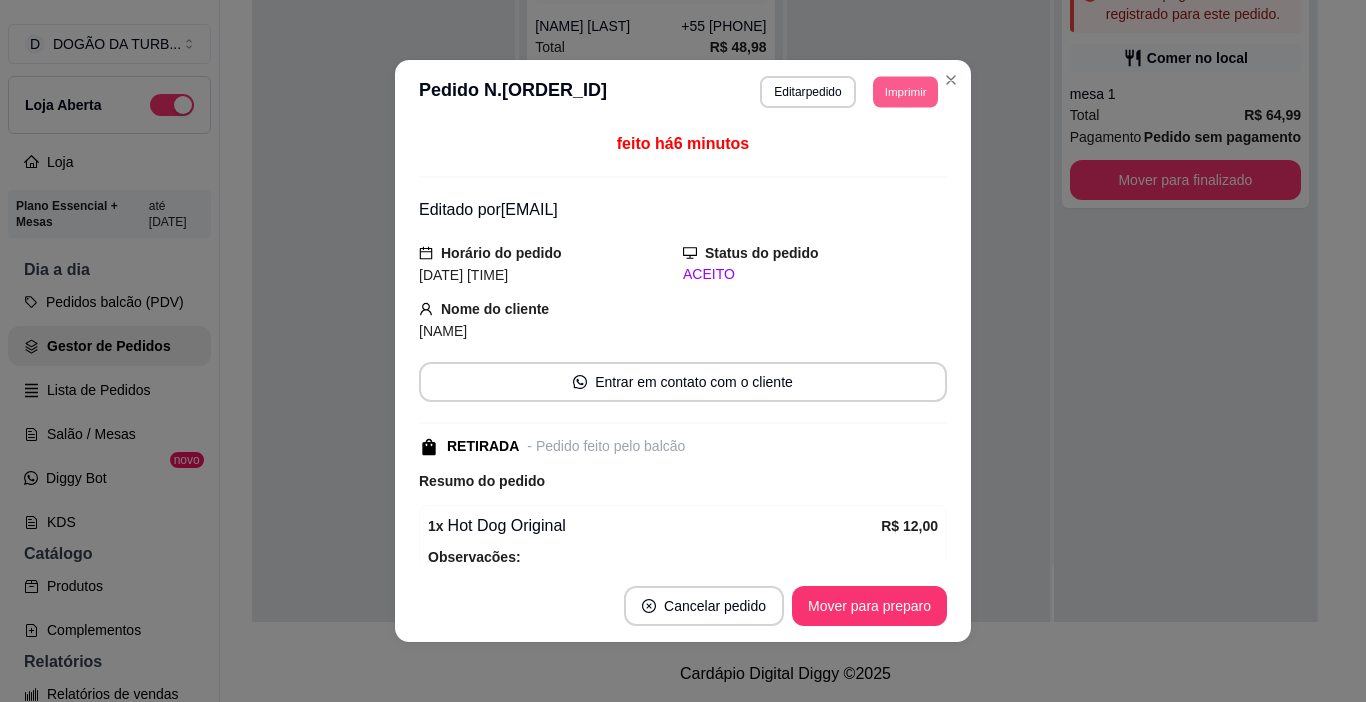 click on "Imprimir" at bounding box center (905, 91) 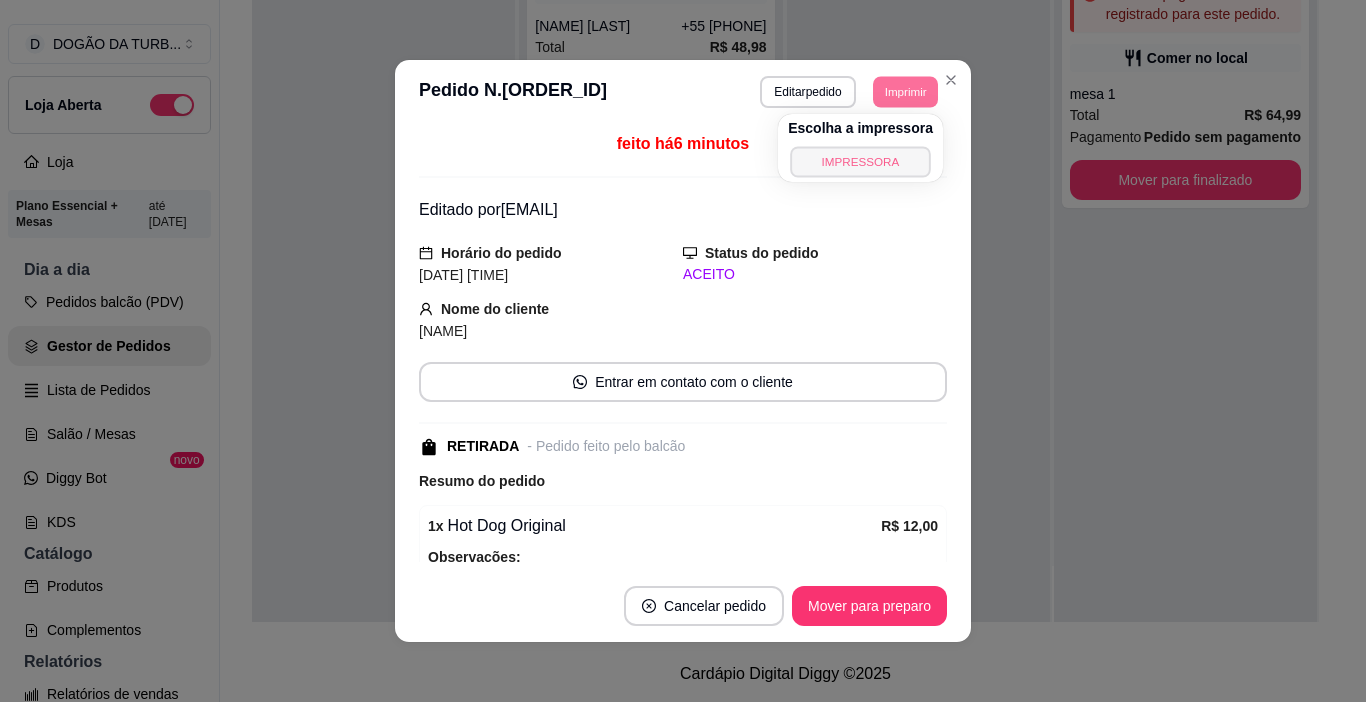 click on "IMPRESSORA" at bounding box center (860, 161) 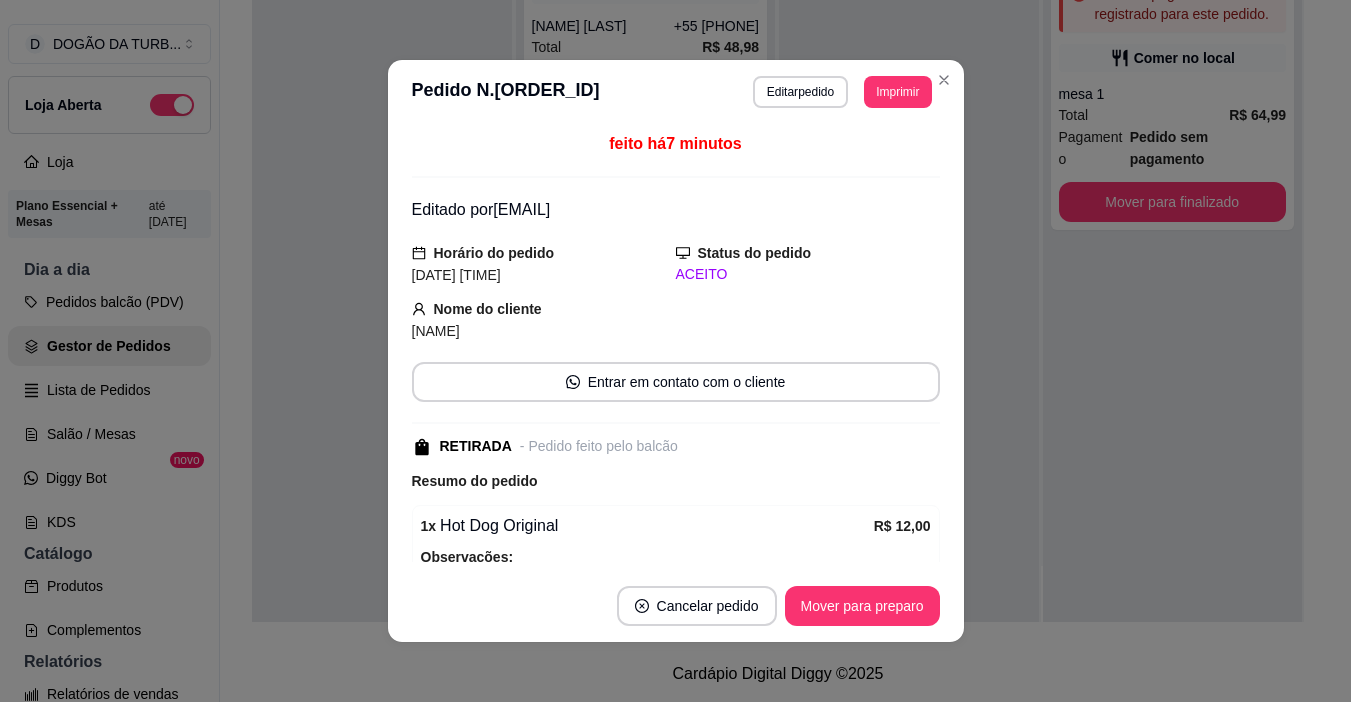 click at bounding box center (909, 271) 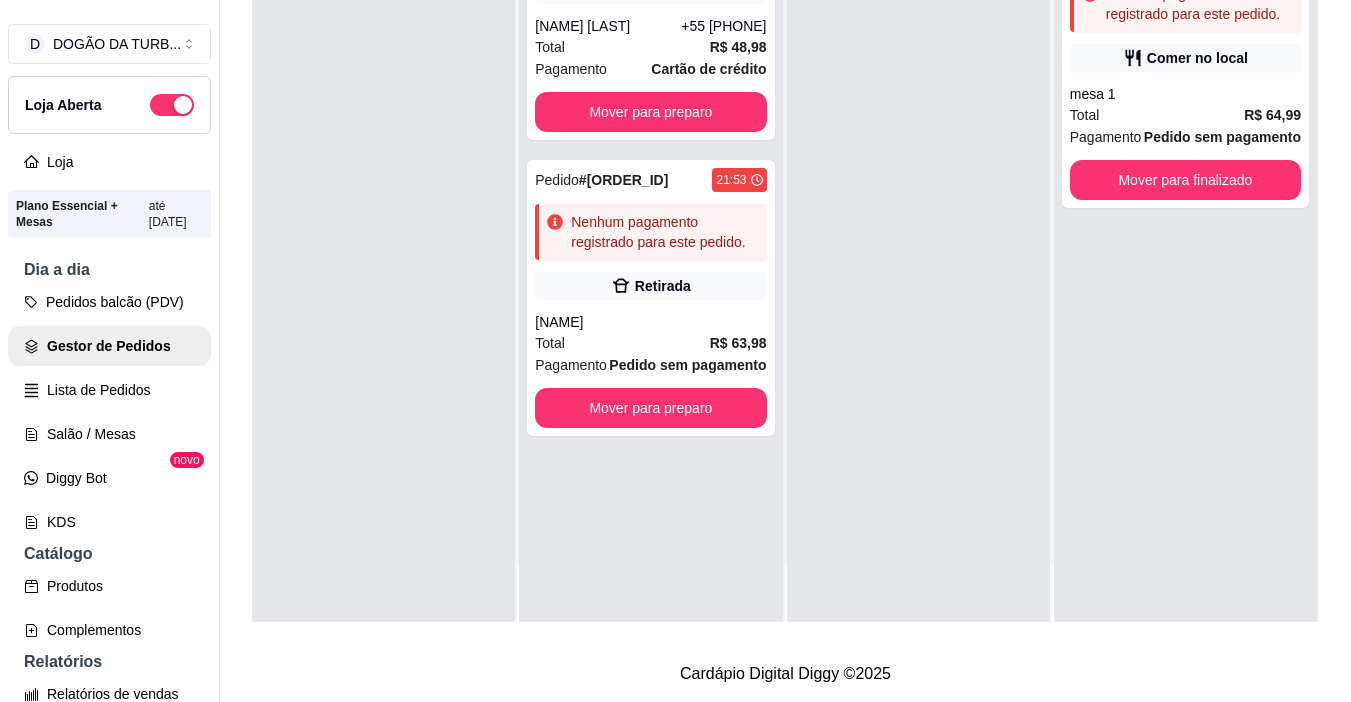 click at bounding box center [918, 271] 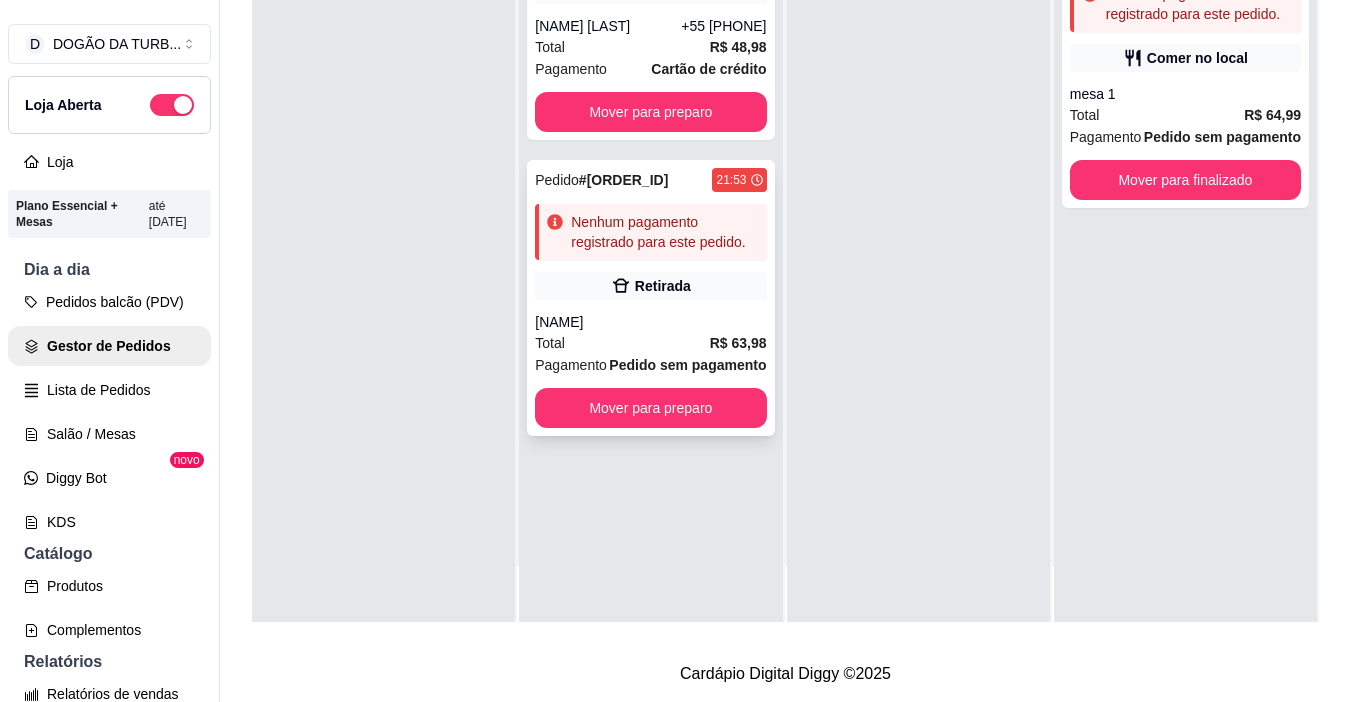 scroll, scrollTop: 0, scrollLeft: 0, axis: both 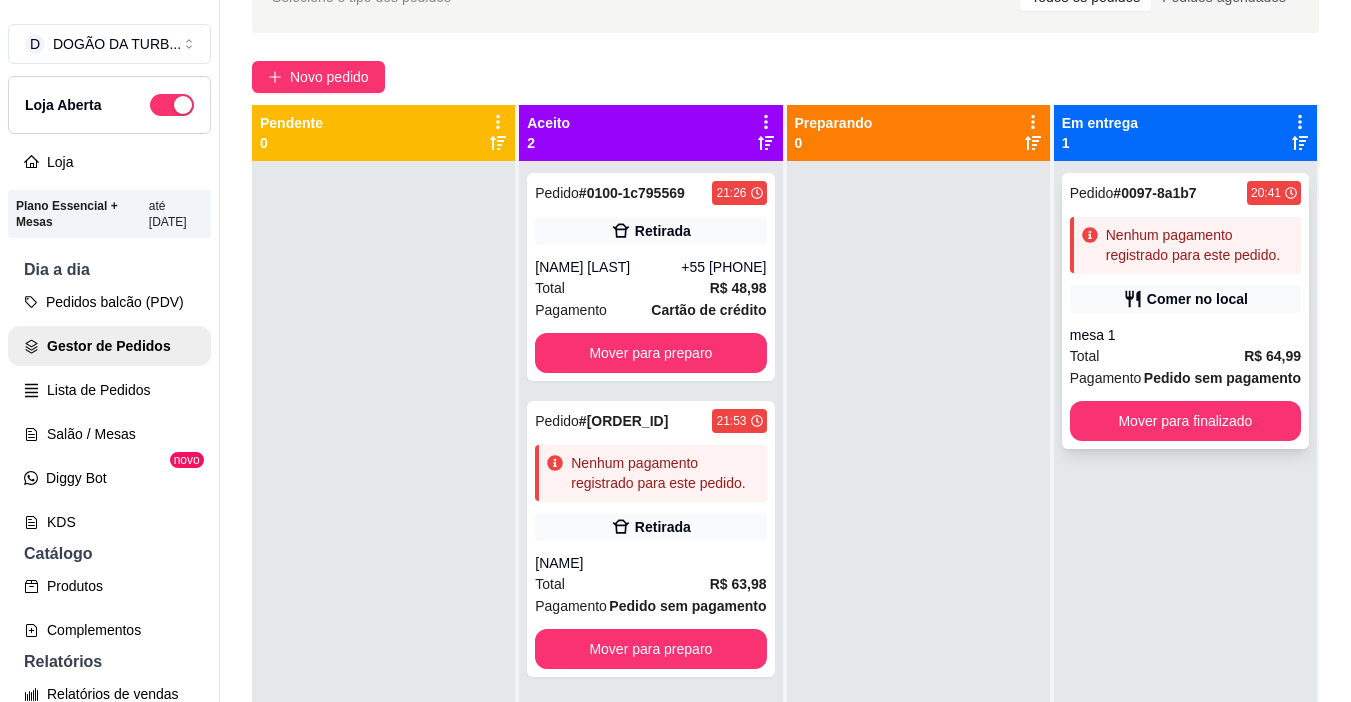 click on "mesa 1" at bounding box center [1185, 335] 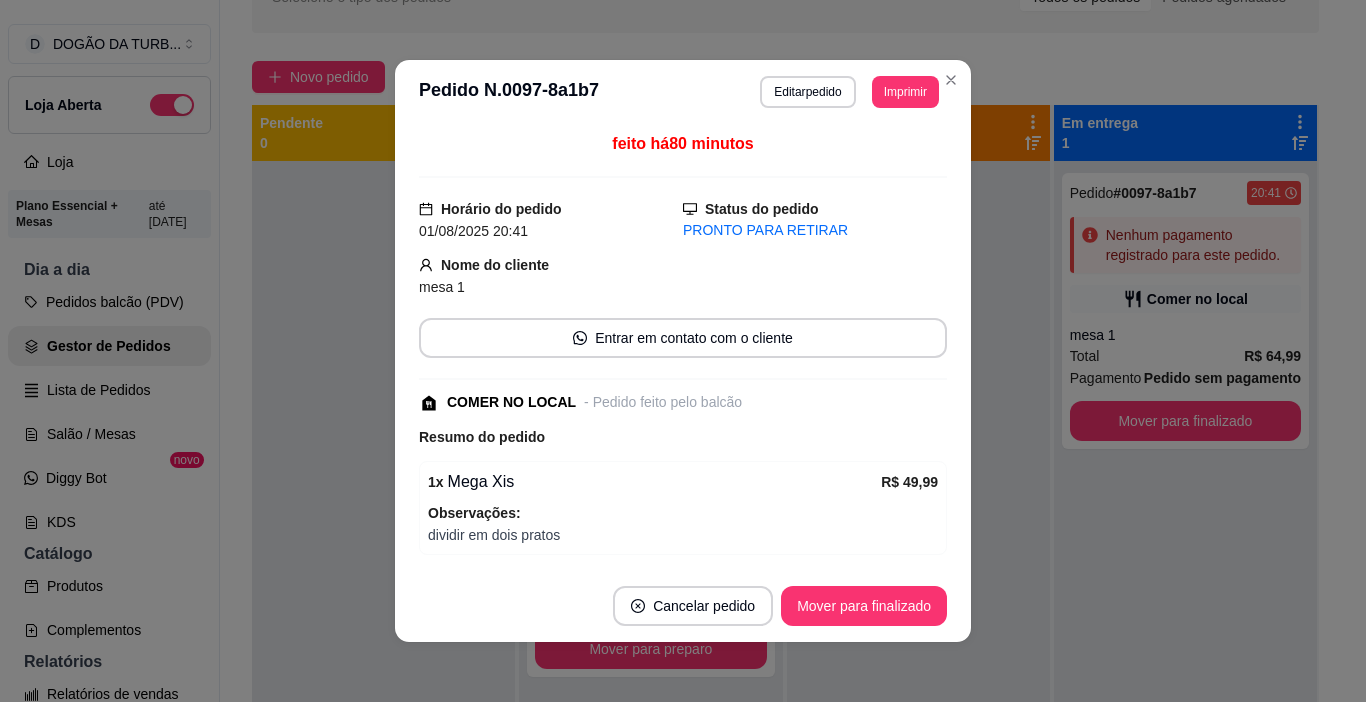 scroll, scrollTop: 201, scrollLeft: 0, axis: vertical 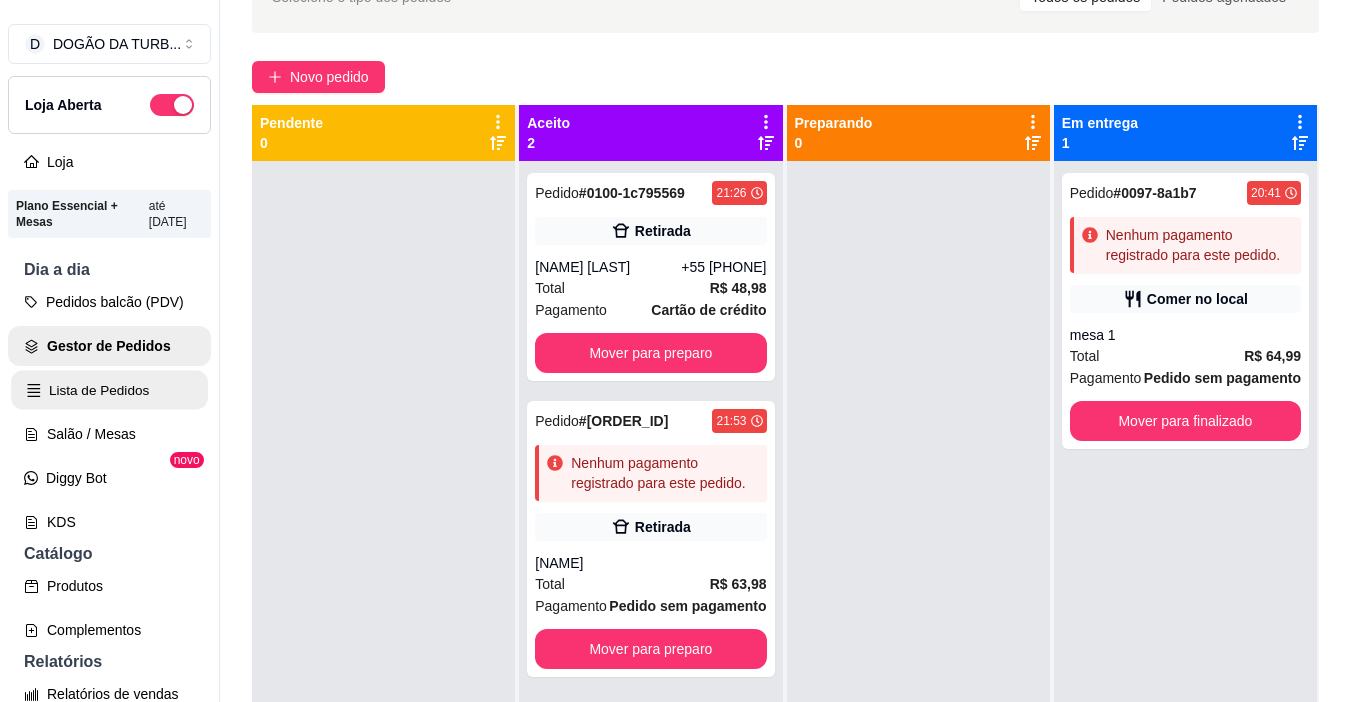 click on "Lista de Pedidos" at bounding box center (109, 390) 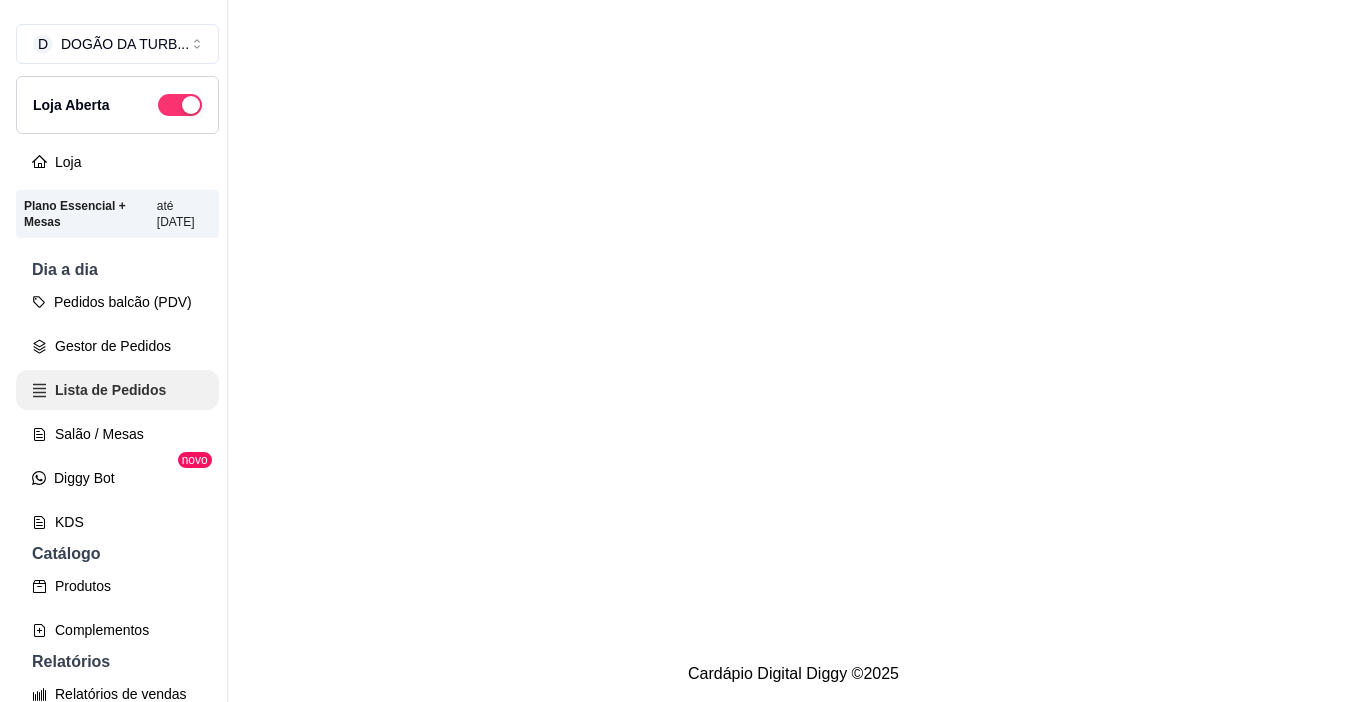 scroll, scrollTop: 0, scrollLeft: 0, axis: both 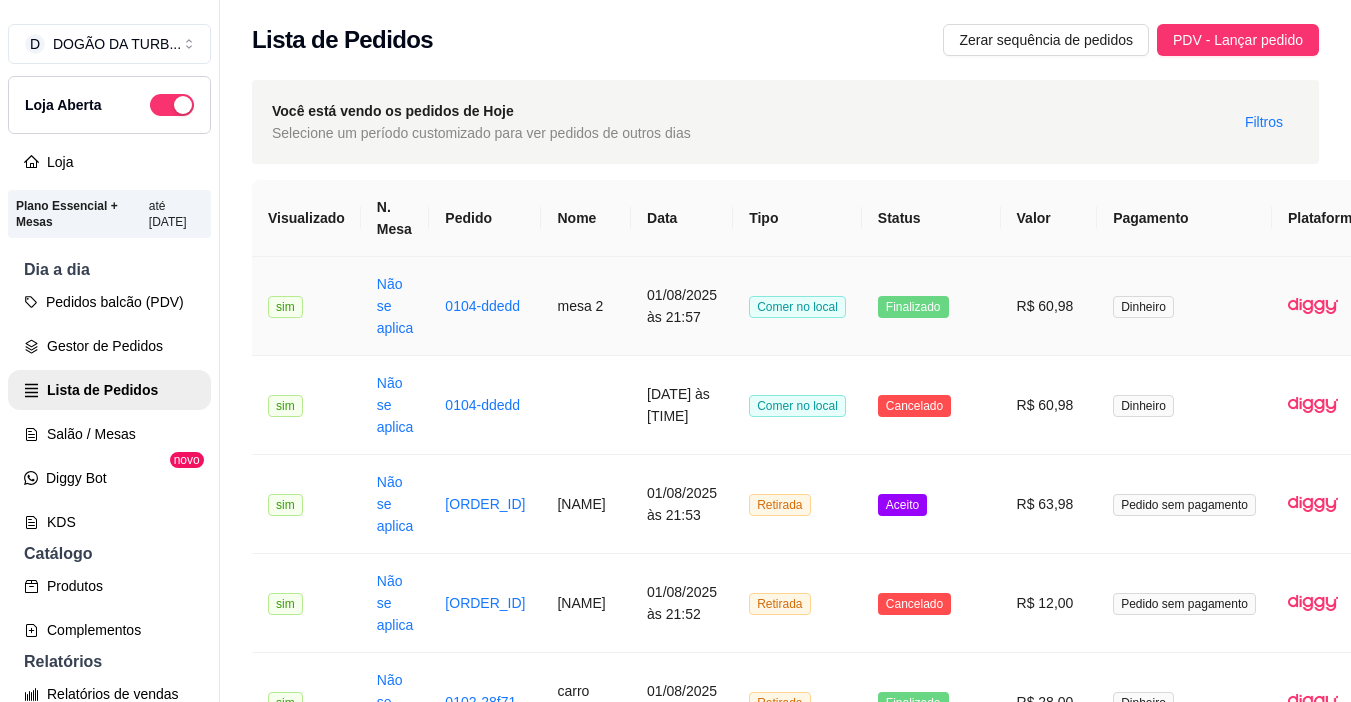 click on "Finalizado" at bounding box center [931, 306] 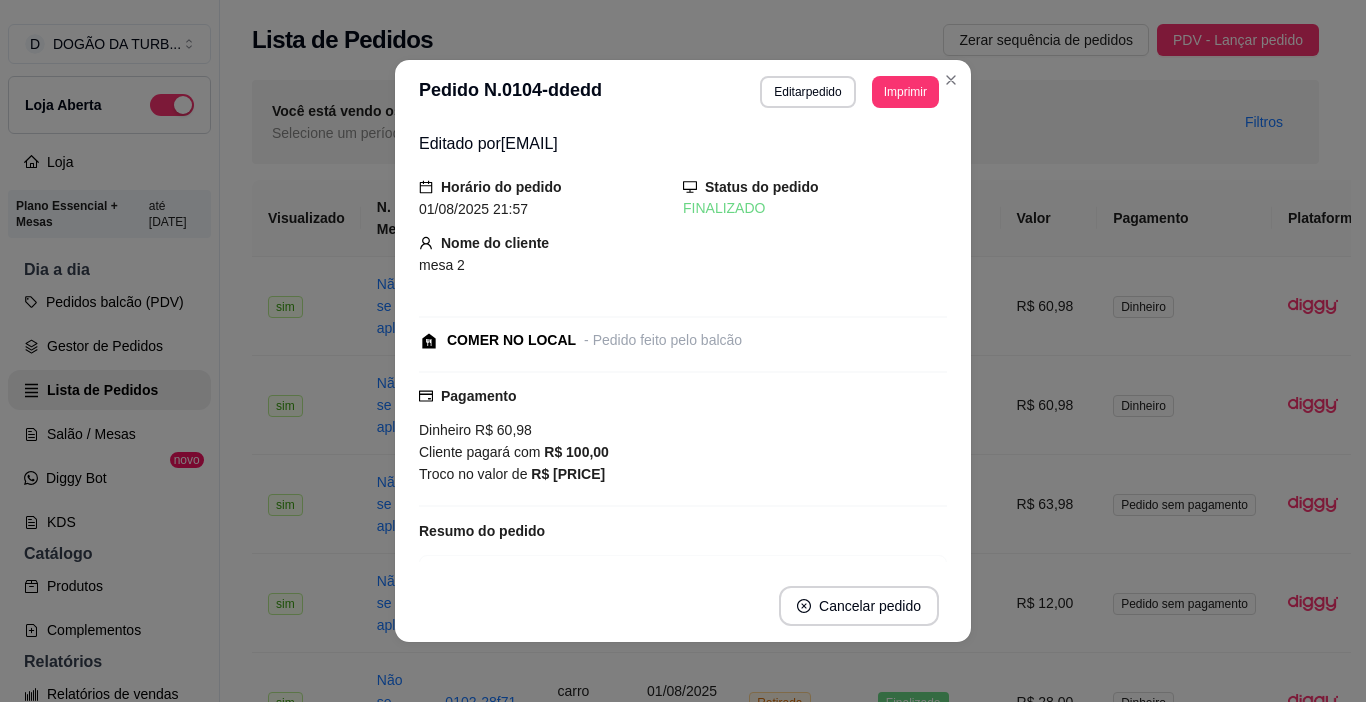 scroll, scrollTop: 237, scrollLeft: 0, axis: vertical 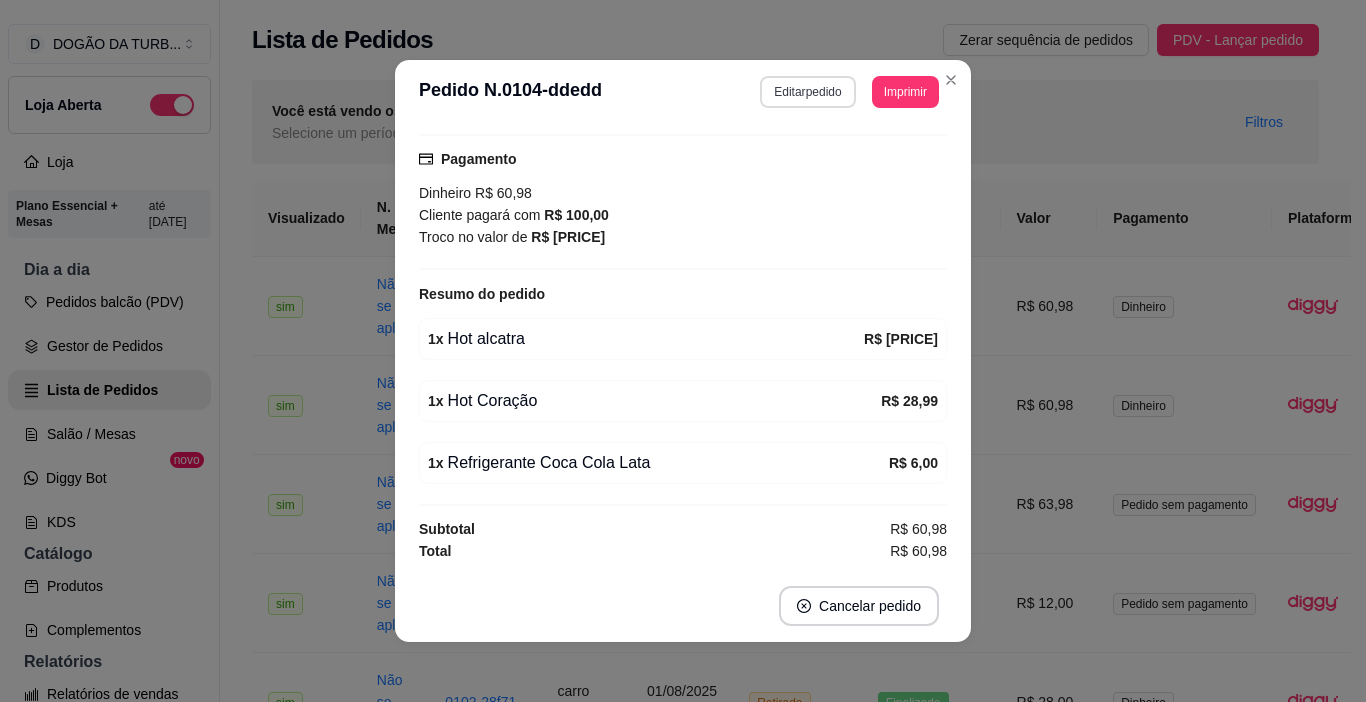 click on "Editar  pedido" at bounding box center (807, 92) 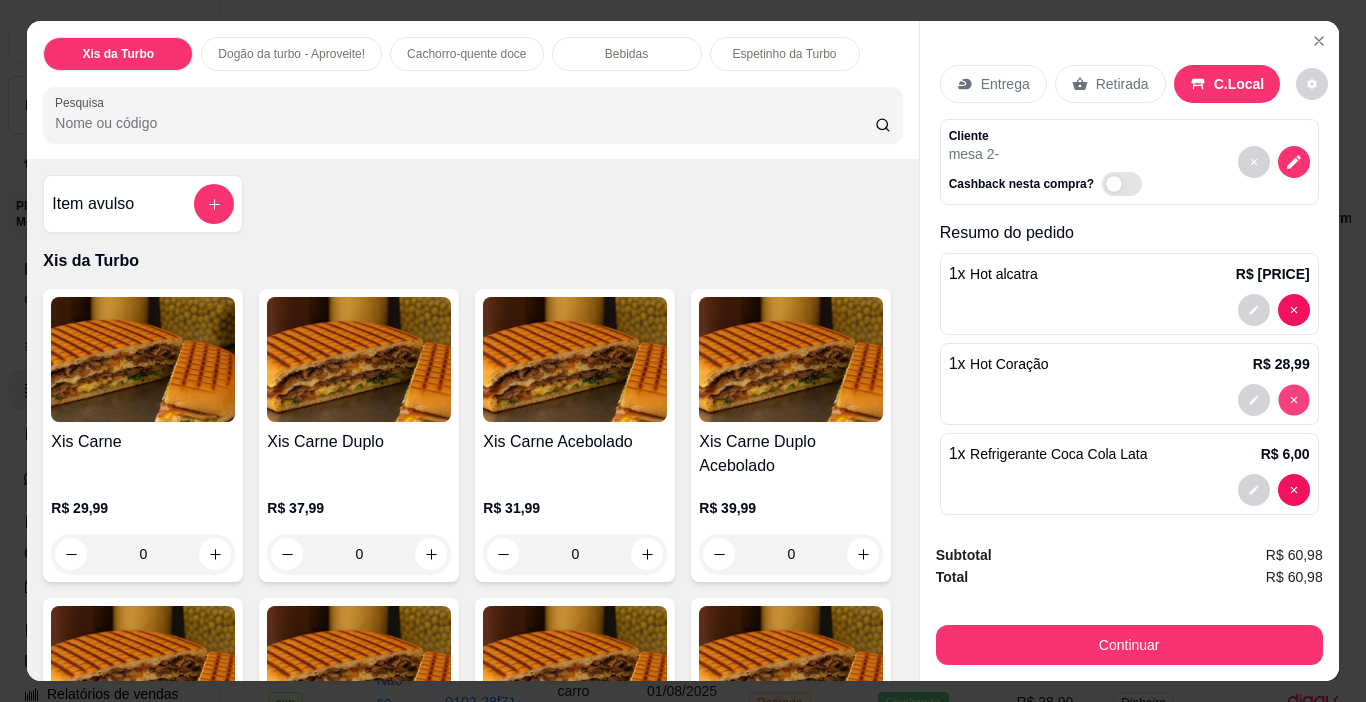 type on "0" 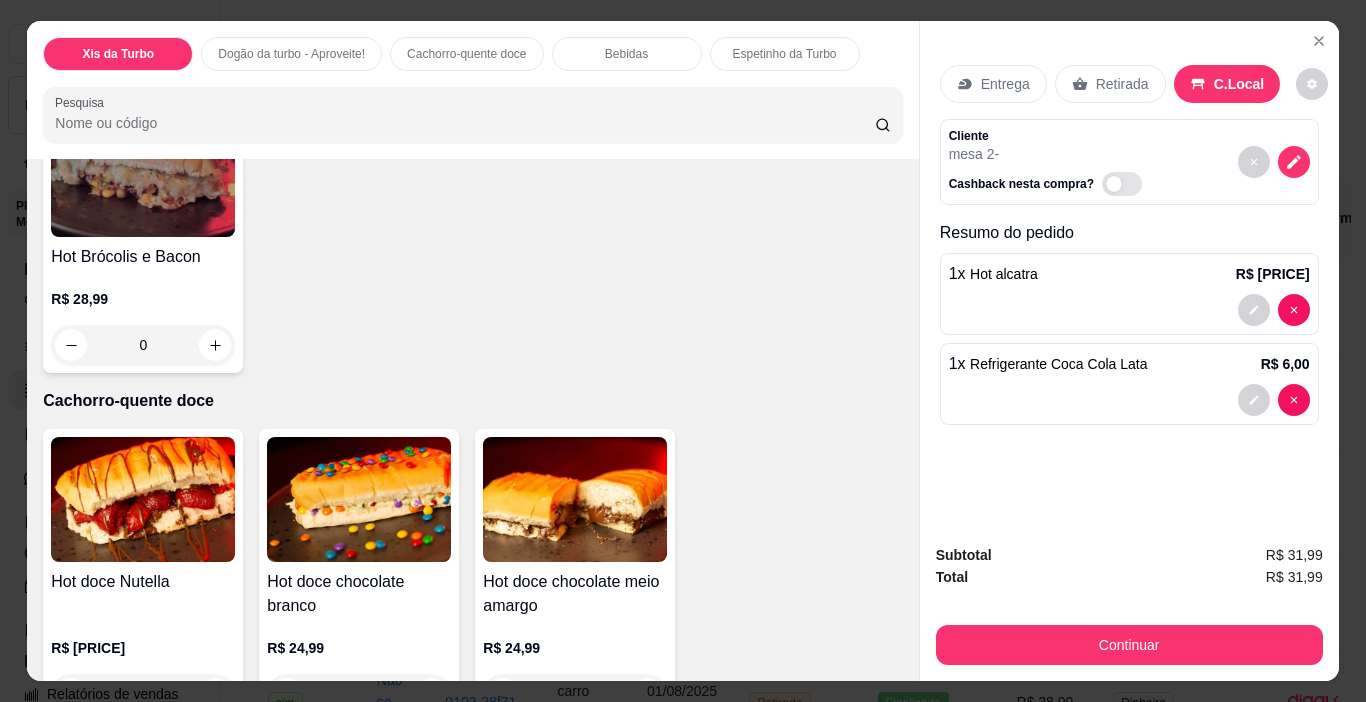scroll, scrollTop: 1600, scrollLeft: 0, axis: vertical 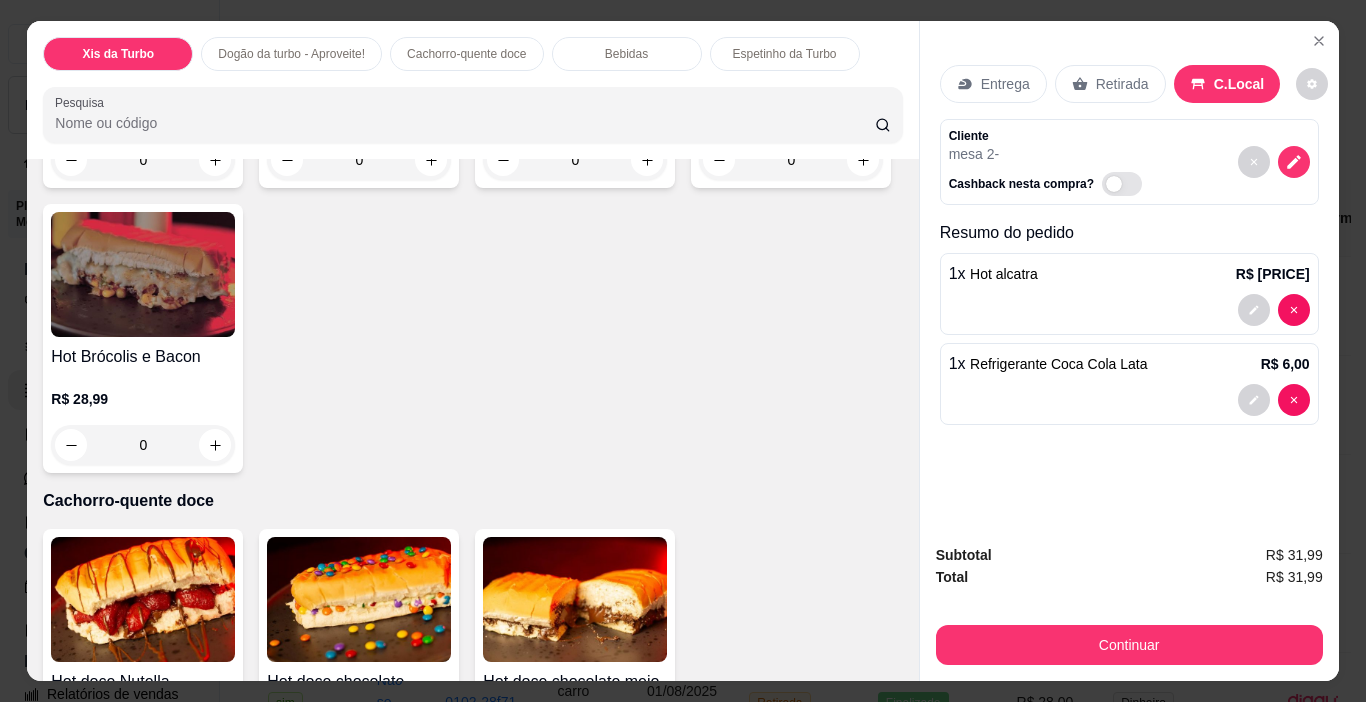 click on "1" at bounding box center [791, -126] 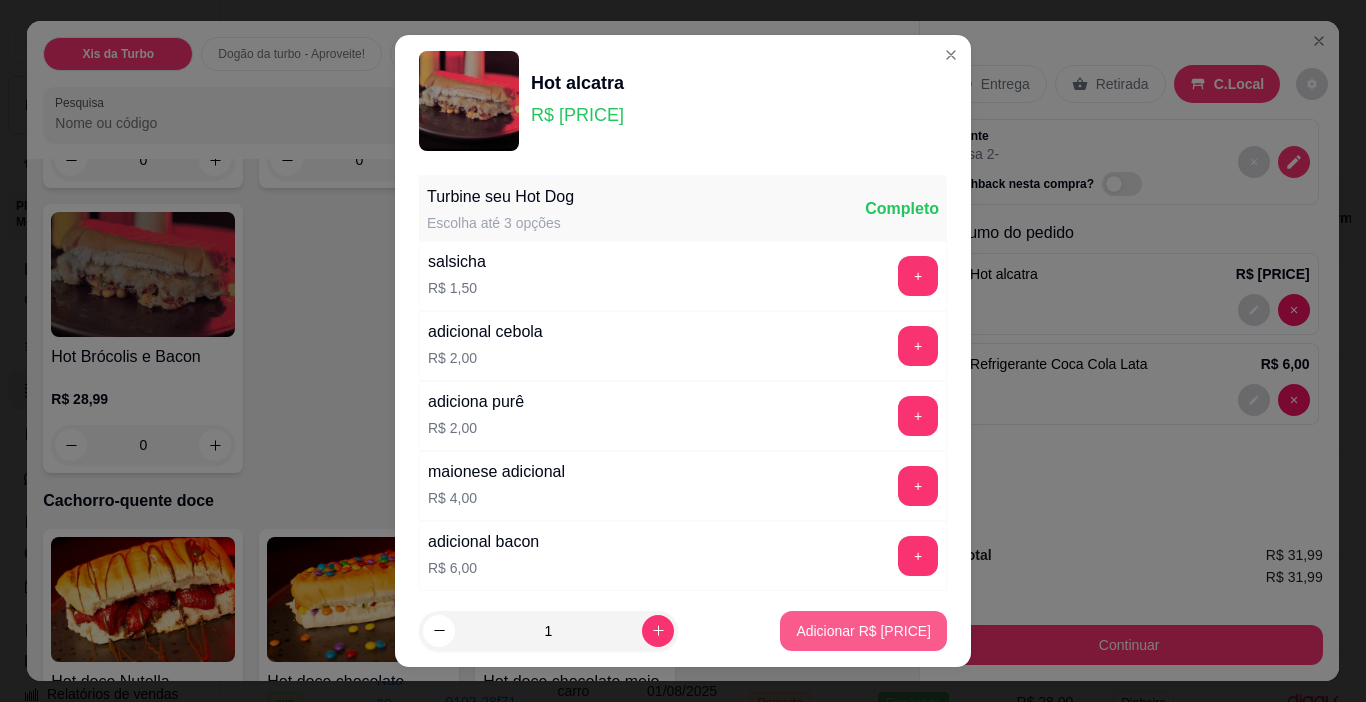 click on "Adicionar   R$ 25,99" at bounding box center (863, 631) 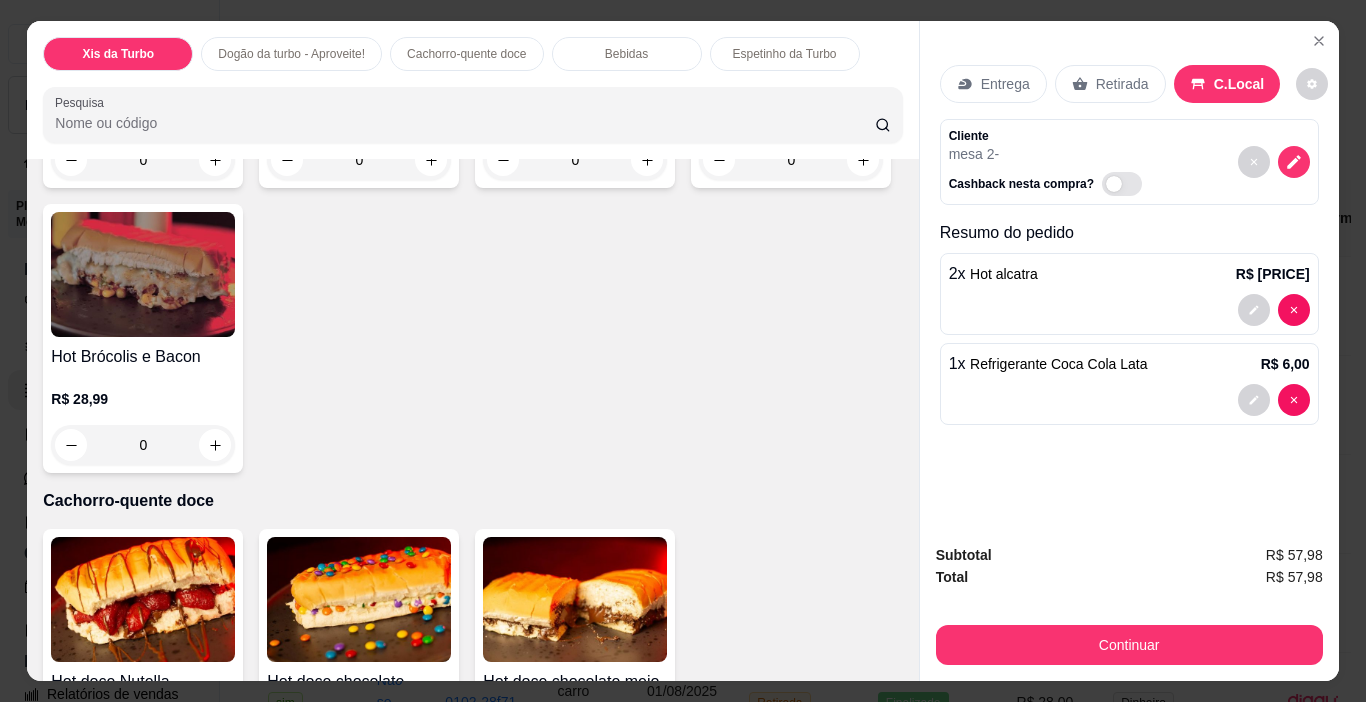 type on "2" 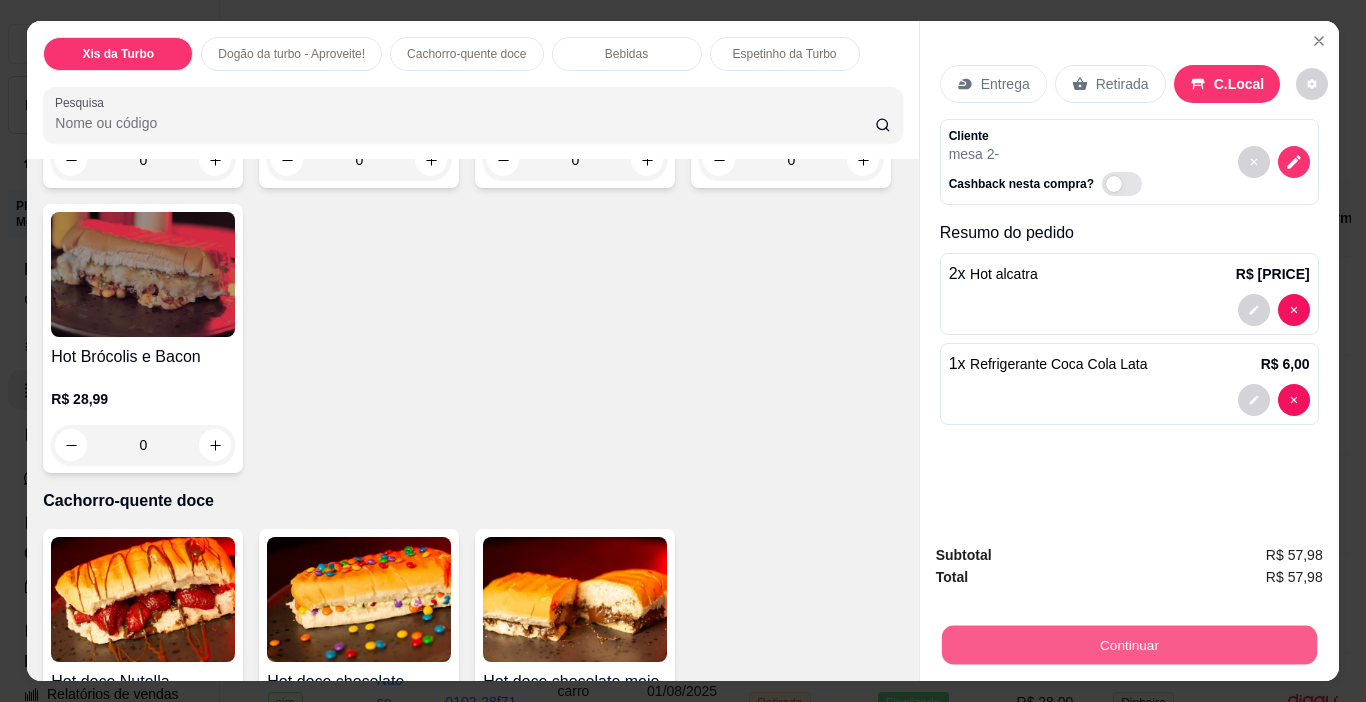 click on "Continuar" at bounding box center (1128, 645) 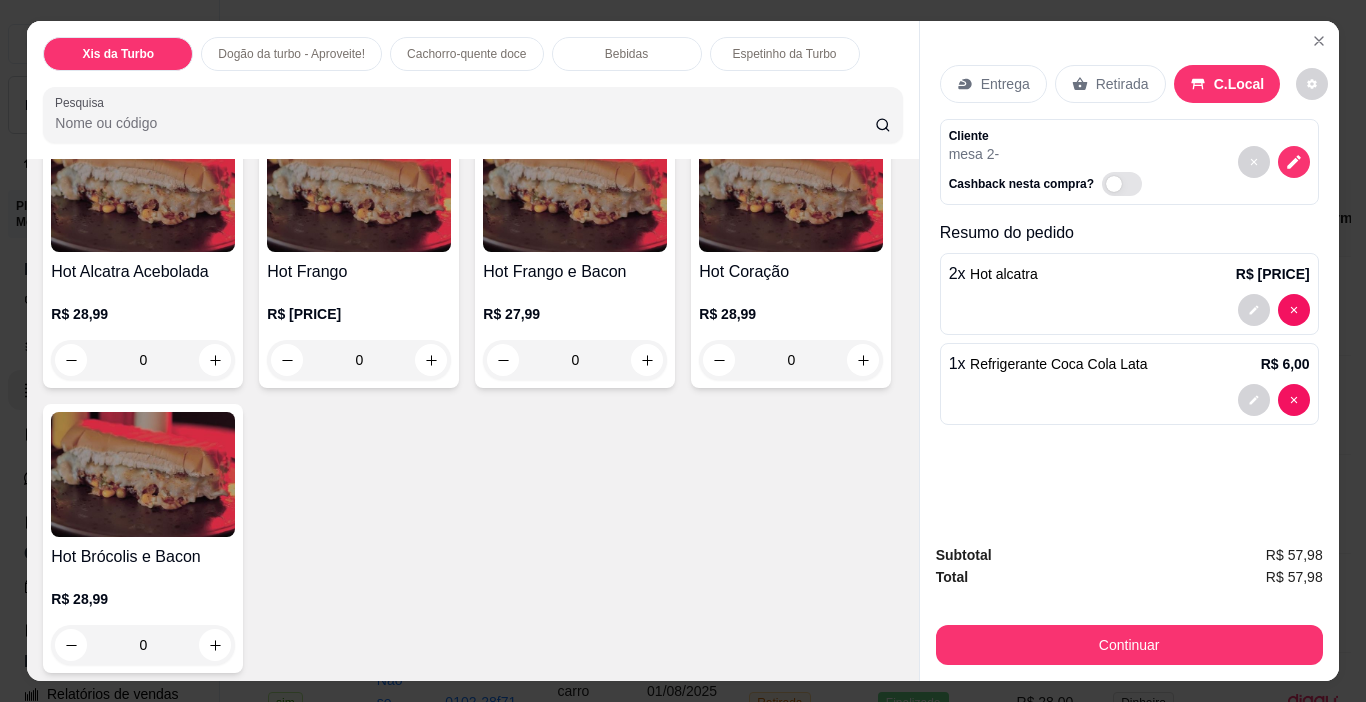 scroll, scrollTop: 1300, scrollLeft: 0, axis: vertical 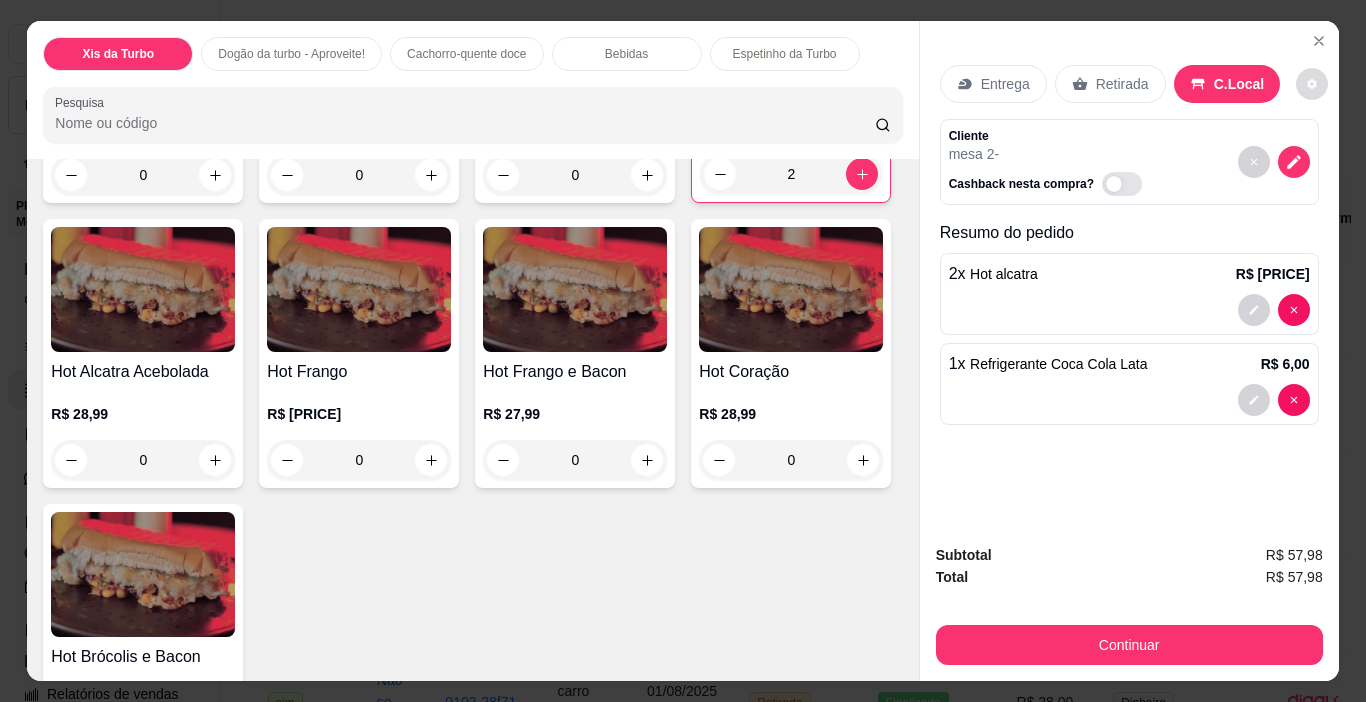 click at bounding box center (1312, 84) 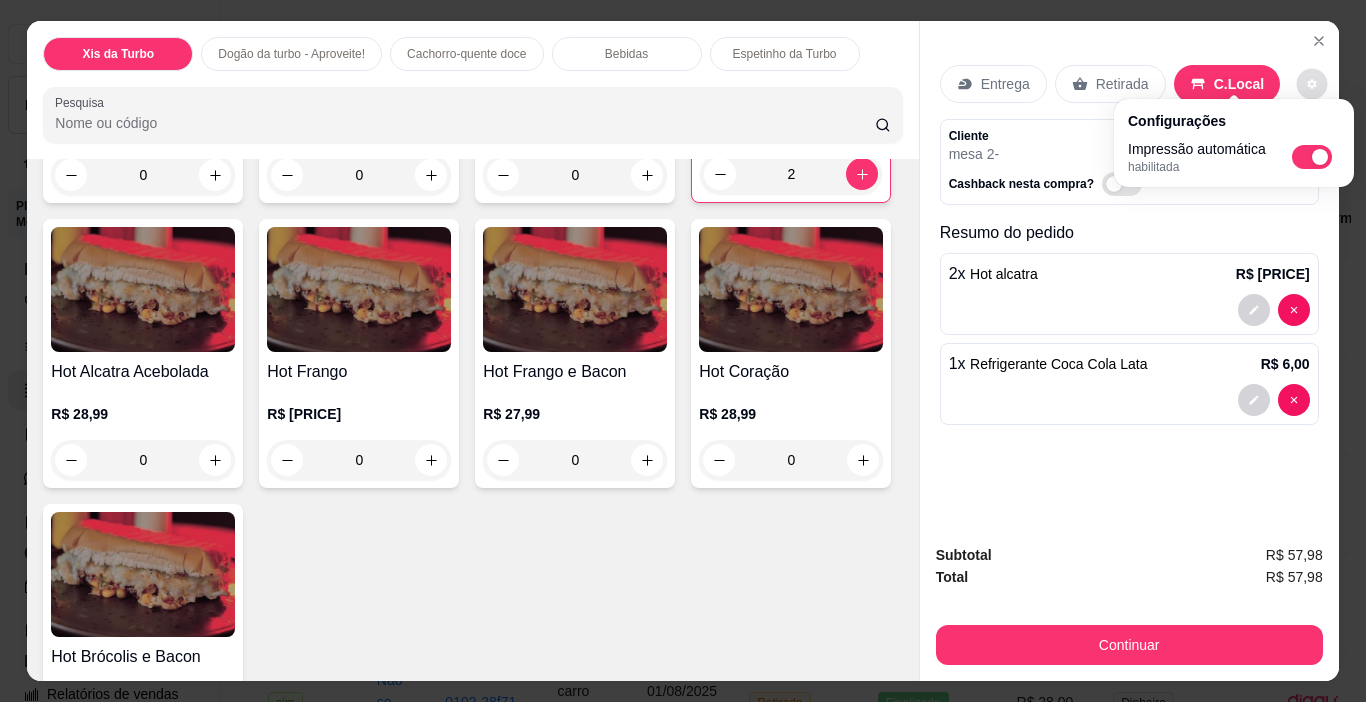 click on "Item avulso Xis da Turbo Xis Carne R$ 29,99 0 Xis Carne Duplo R$ 37,99 0 Xis Carne Acebolado R$ 31,99 0 Xis Carne Duplo Acebolado R$ 39,99 0 Xis Super Turbo (+de 500g de Carnes) R$ 59,99 0 Xis Alcatra R$ 39,99 0 Xis Alcatra Acebolado R$ 41,99 0 Xis Coração R$ 37,99 0 Xis Frango e Bacon R$ 27,99 0 Xis Brócolis e Bacon R$ 25,99 0 Mega Xis R$ 49,99 0 Dogão da turbo - Aproveite! Hot Dog Aspirado R$ 14,00 0 Hot Dog Original R$ 12,00 0 Hot Dog Turbo R$ 22,99 0 Hot alcatra R$ 25,99 2 Hot Alcatra Acebolada R$ 28,99 0 Hot Frango R$ 25,99 0 Hot Frango e Bacon R$ 27,99 0 Hot Coração R$ 28,99 0 Hot Brócolis e Bacon R$ 28,99 0 Cachorro-quente doce Hot doce Nutella R$ 25,99 0 Hot doce chocolate branco R$ 24,99 0 Hot doce chocolate meio amargo R$ 24,99 0 Bebidas Charrua Guaraná 2l R$ 12,00 0 Coca-Cola Original 2l R$ 15,00 0 Fanta Guarana Lata 6x350ml R$ 6,00 0 Refrigerante Coca Cola Lata R$ 6,00 1 Coca Cola ZERO 2LTS R$ 15,00 0 0" at bounding box center [472, 420] 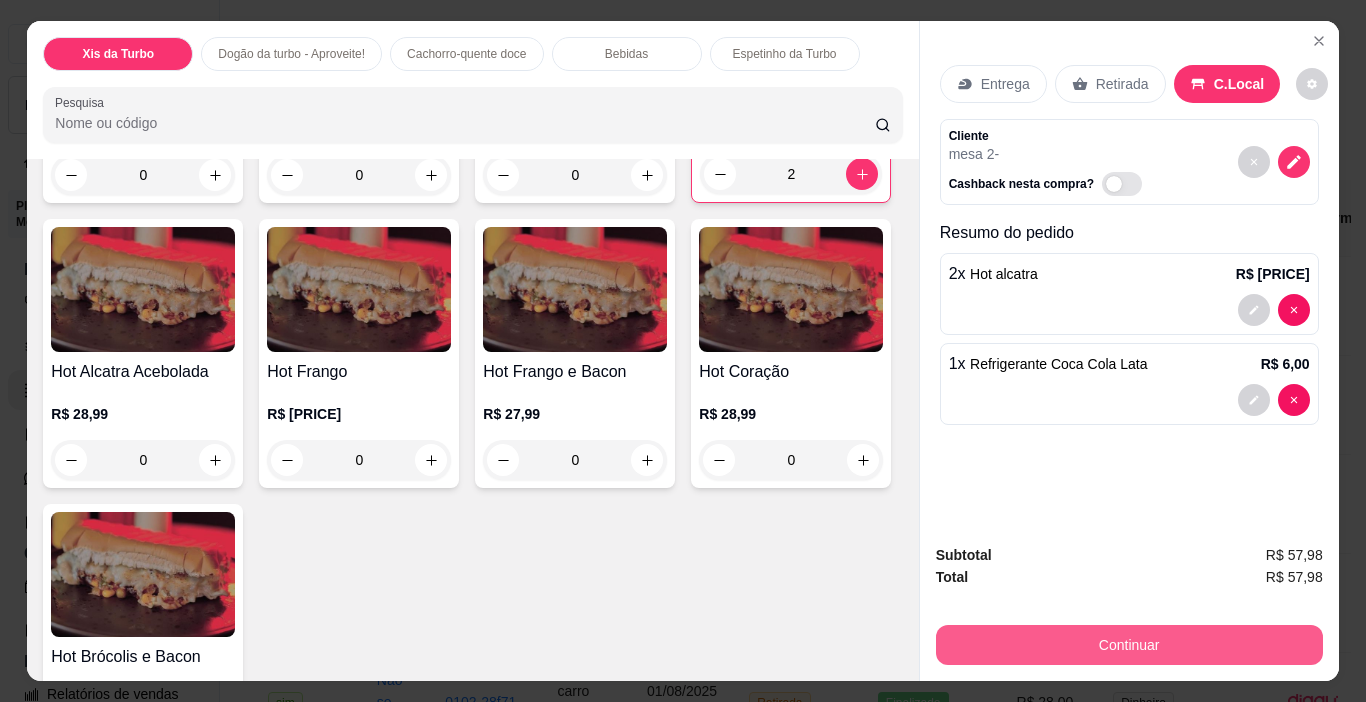 click on "Continuar" at bounding box center (1129, 645) 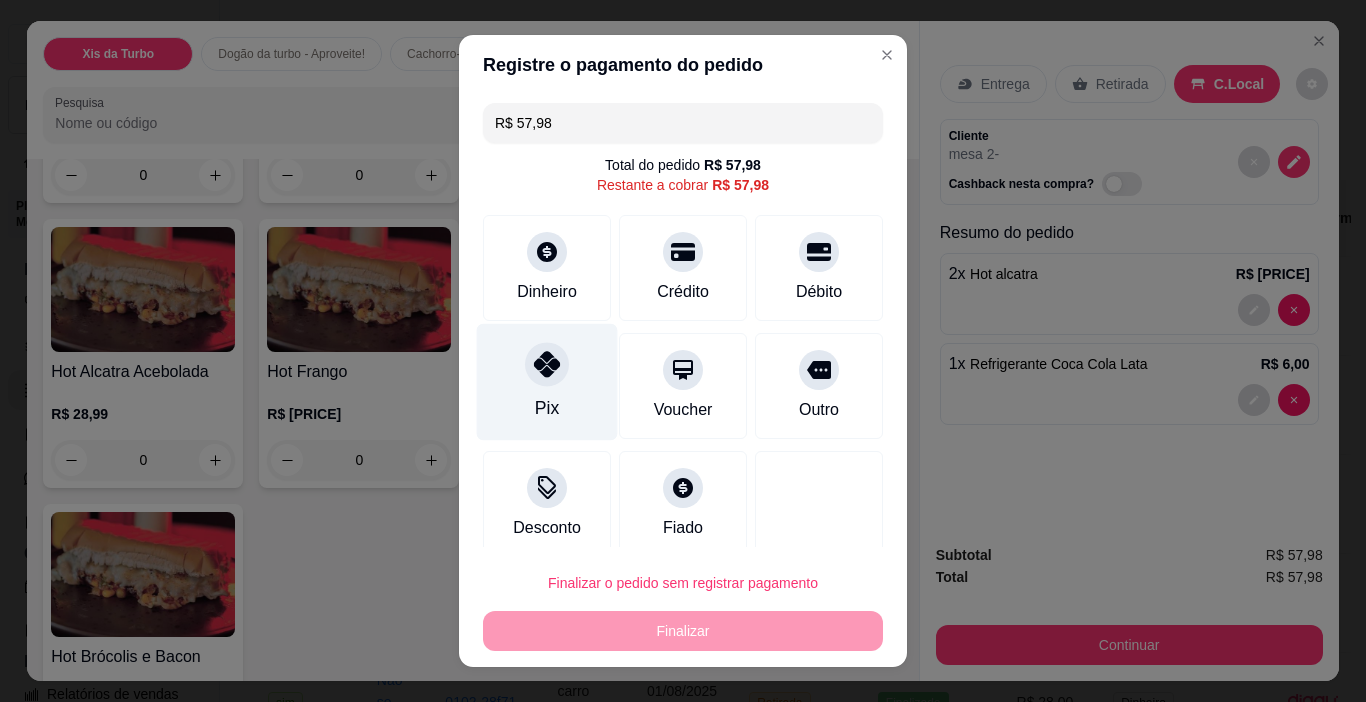 click at bounding box center (547, 365) 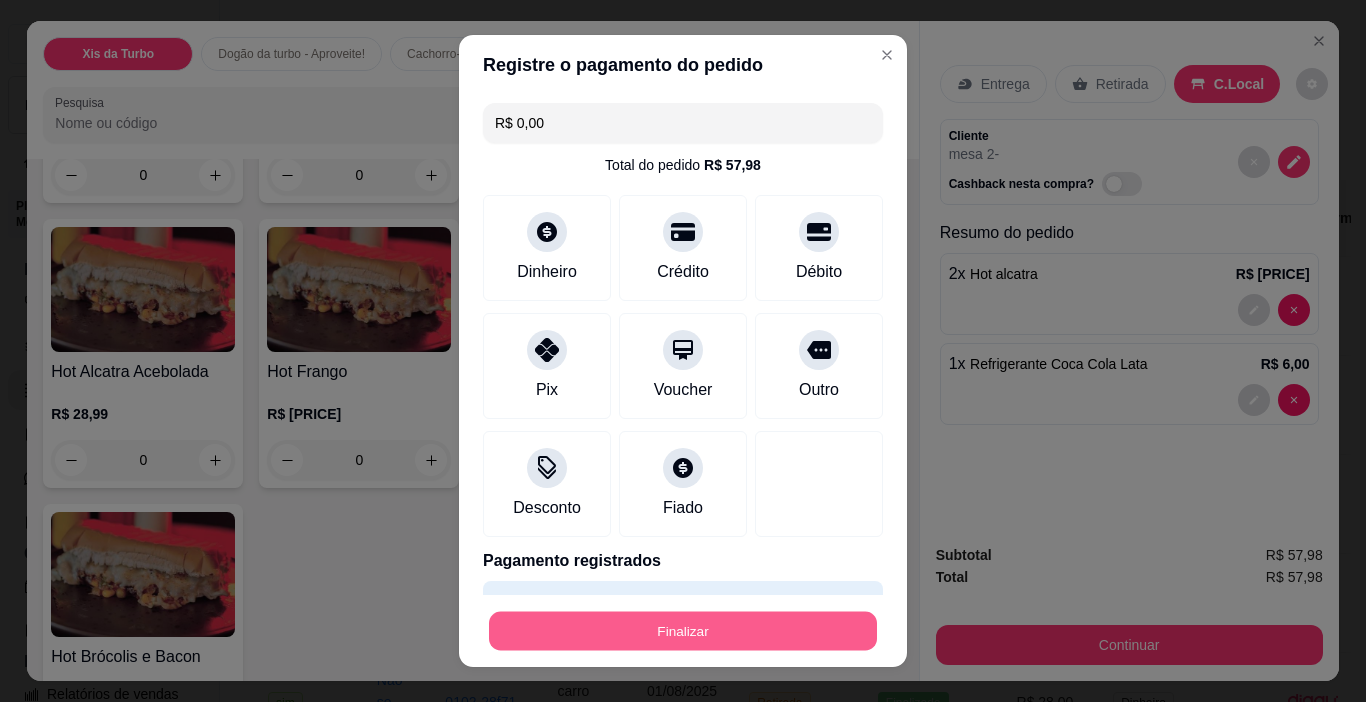 click on "Finalizar" at bounding box center [683, 631] 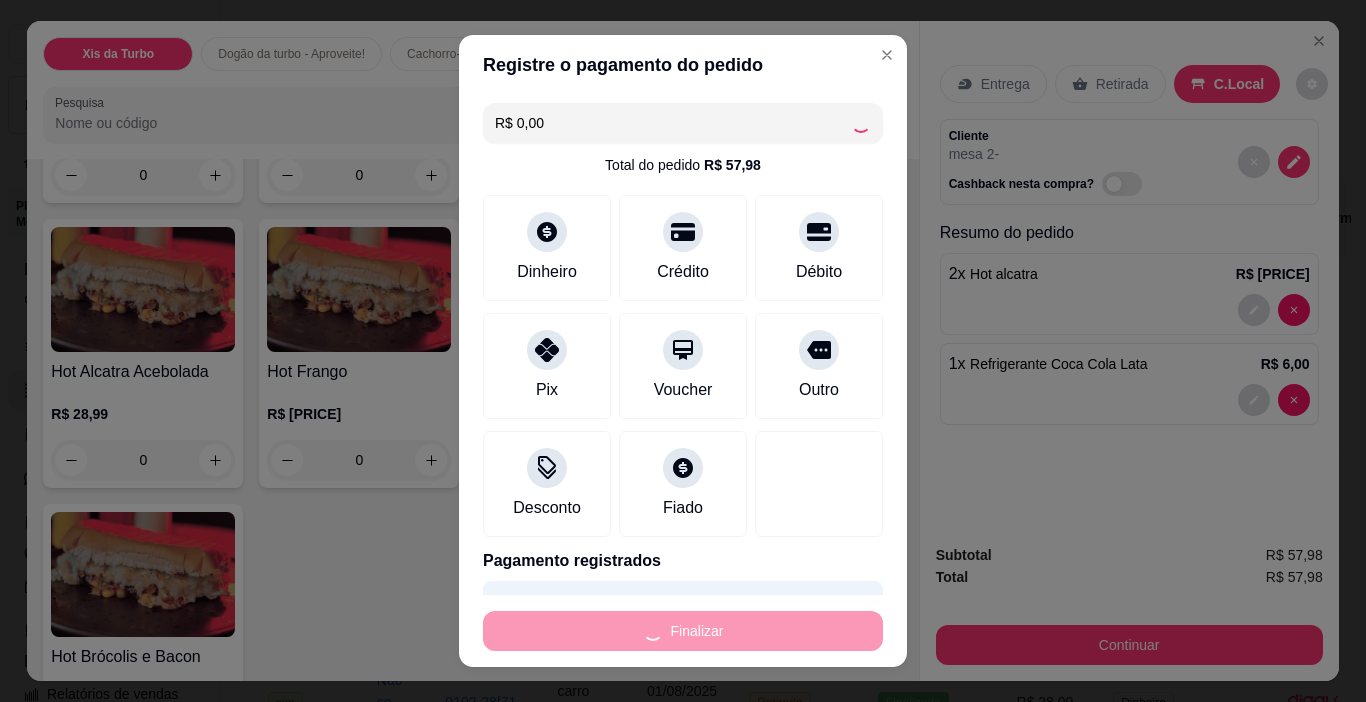 type on "0" 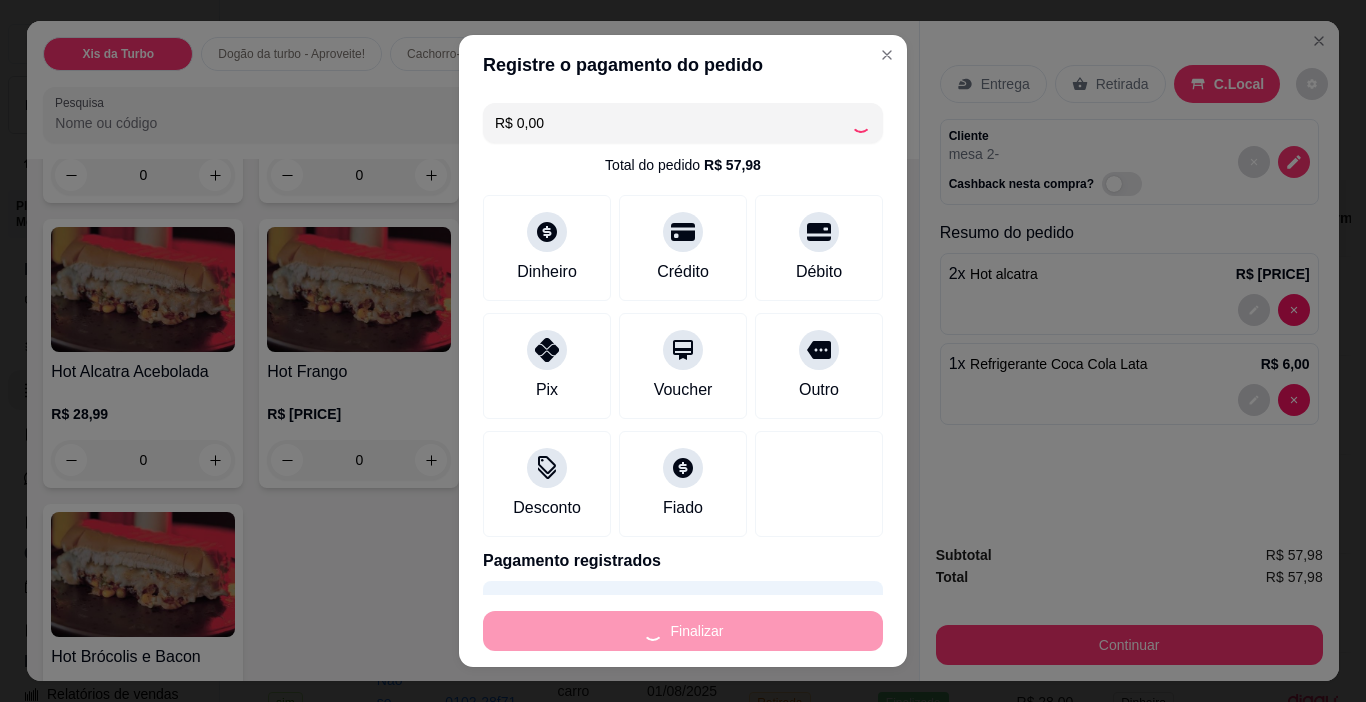type on "0" 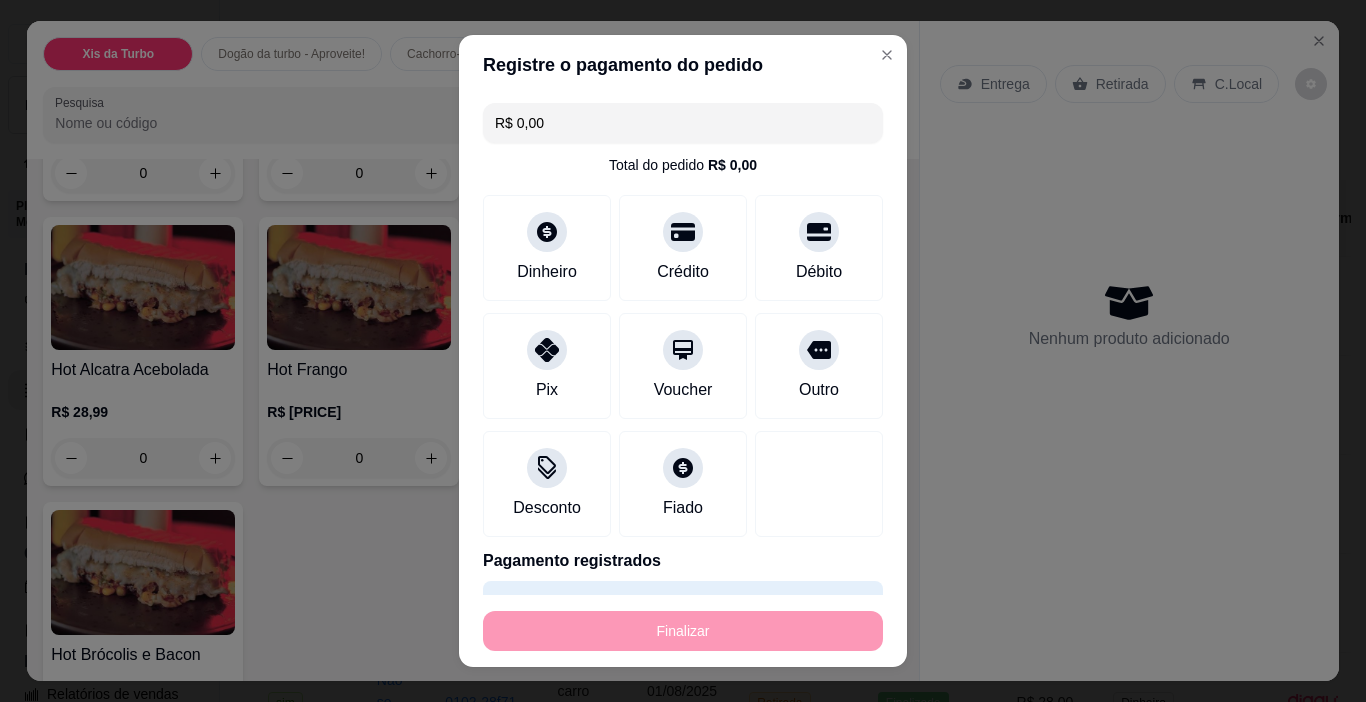 type on "-R$ 57,98" 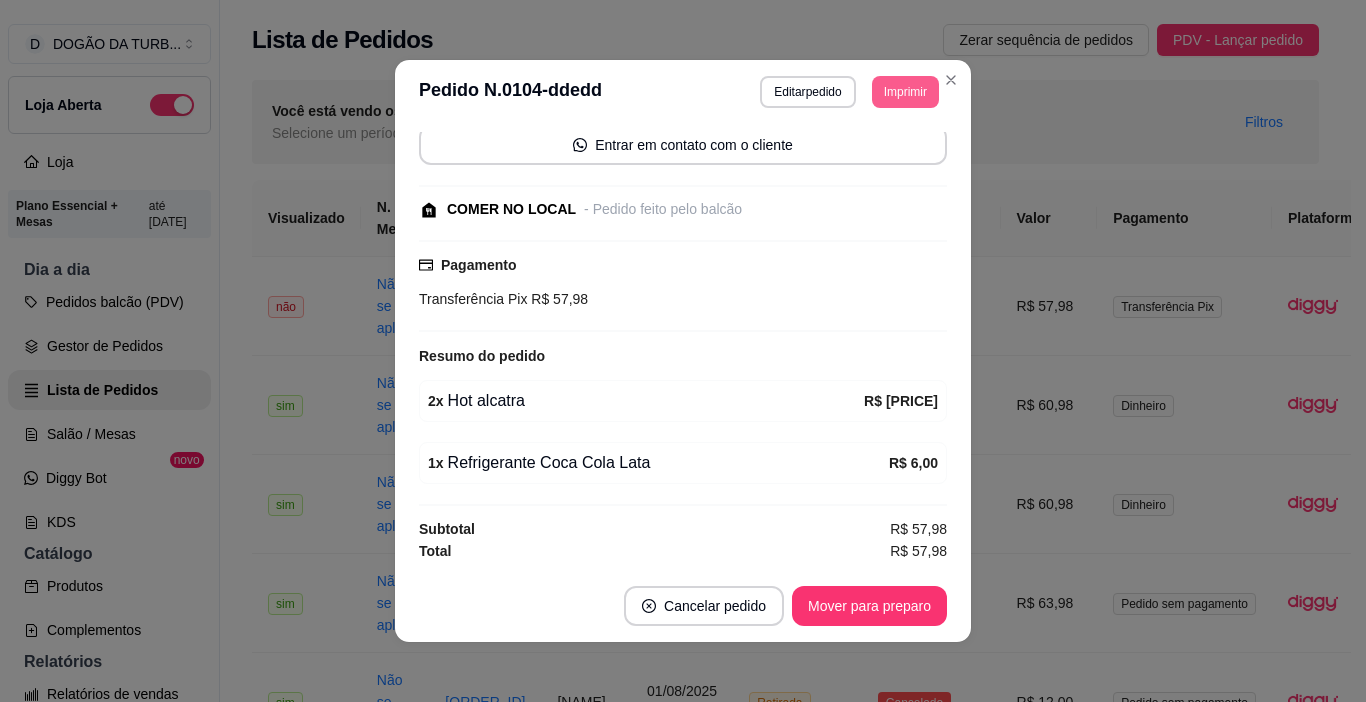 click on "Imprimir" at bounding box center [905, 92] 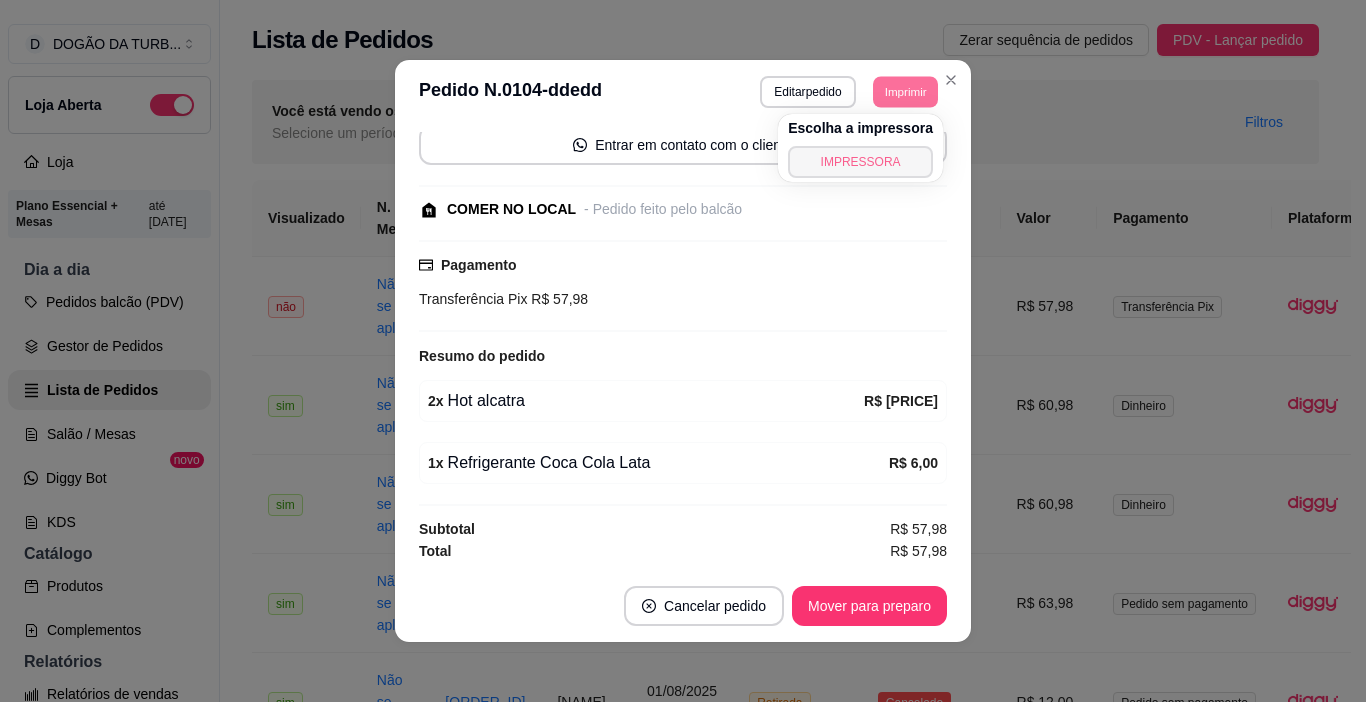 click on "IMPRESSORA" at bounding box center [860, 162] 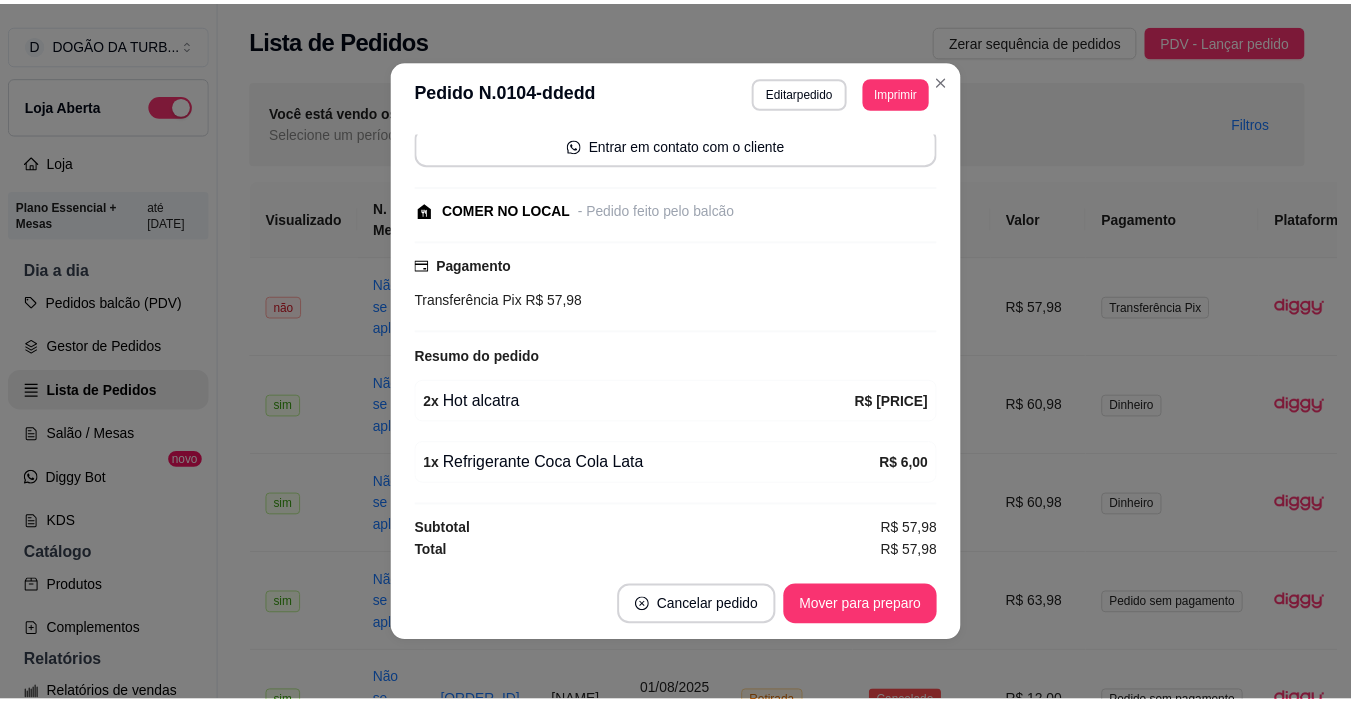 scroll, scrollTop: 237, scrollLeft: 0, axis: vertical 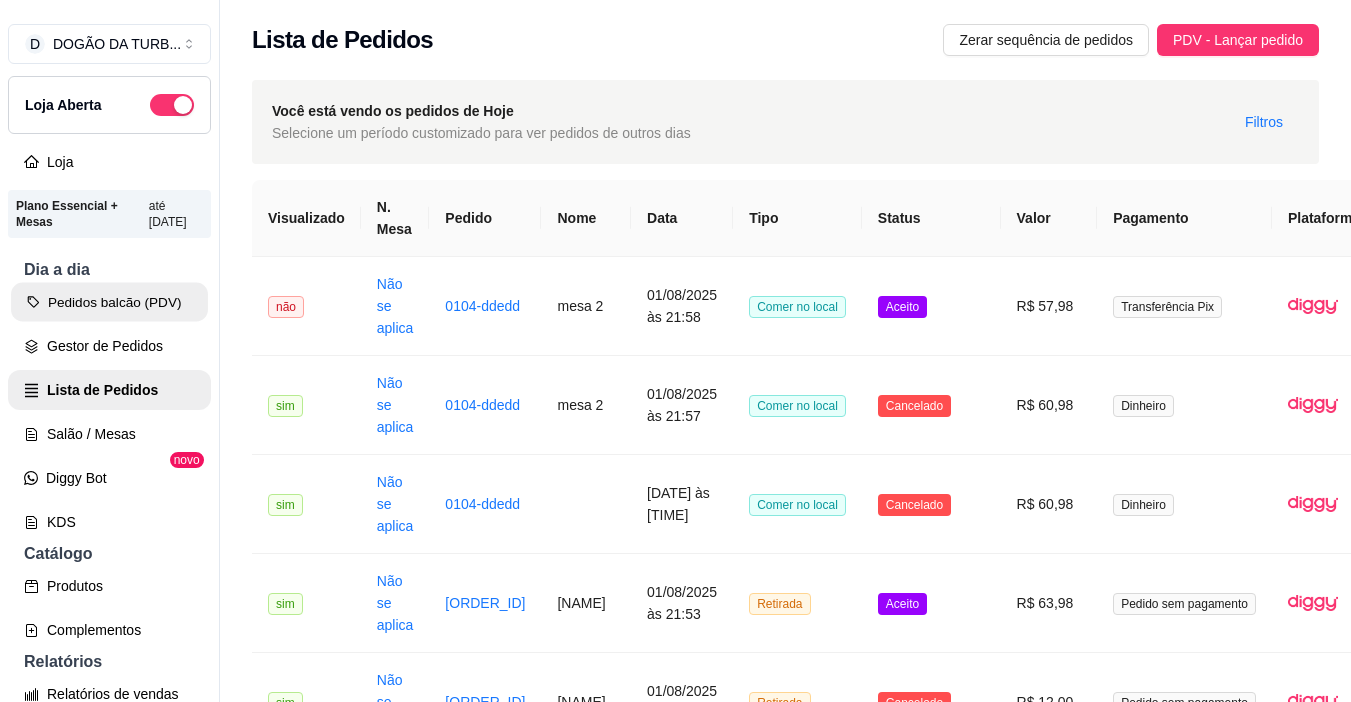 click on "Pedidos balcão (PDV)" at bounding box center [109, 302] 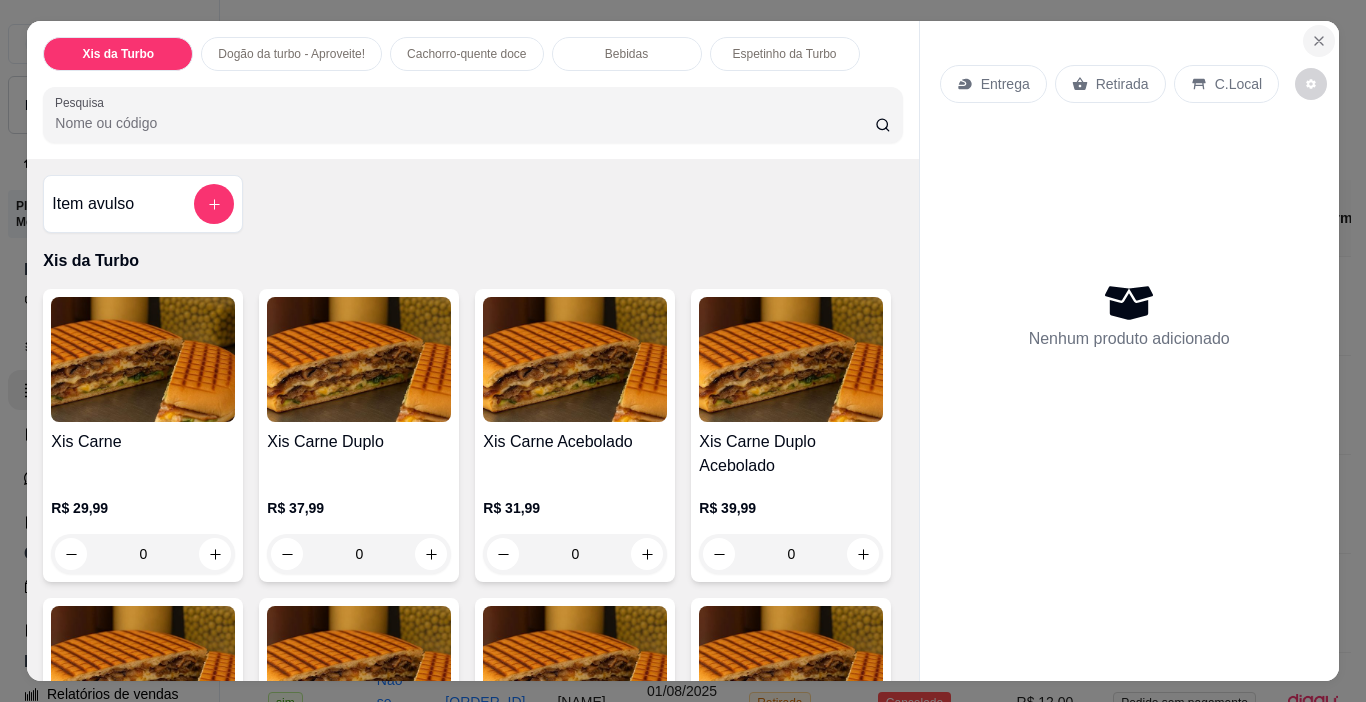 click 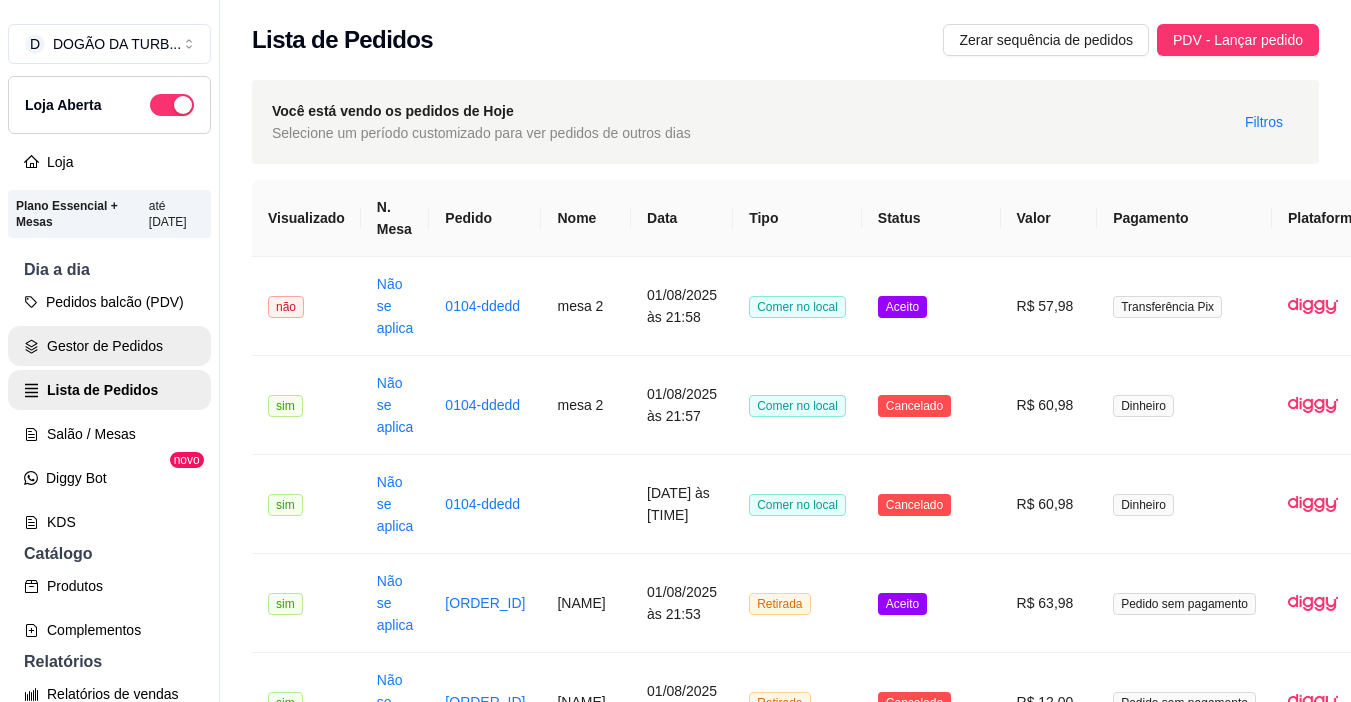 click on "Gestor de Pedidos" at bounding box center [109, 346] 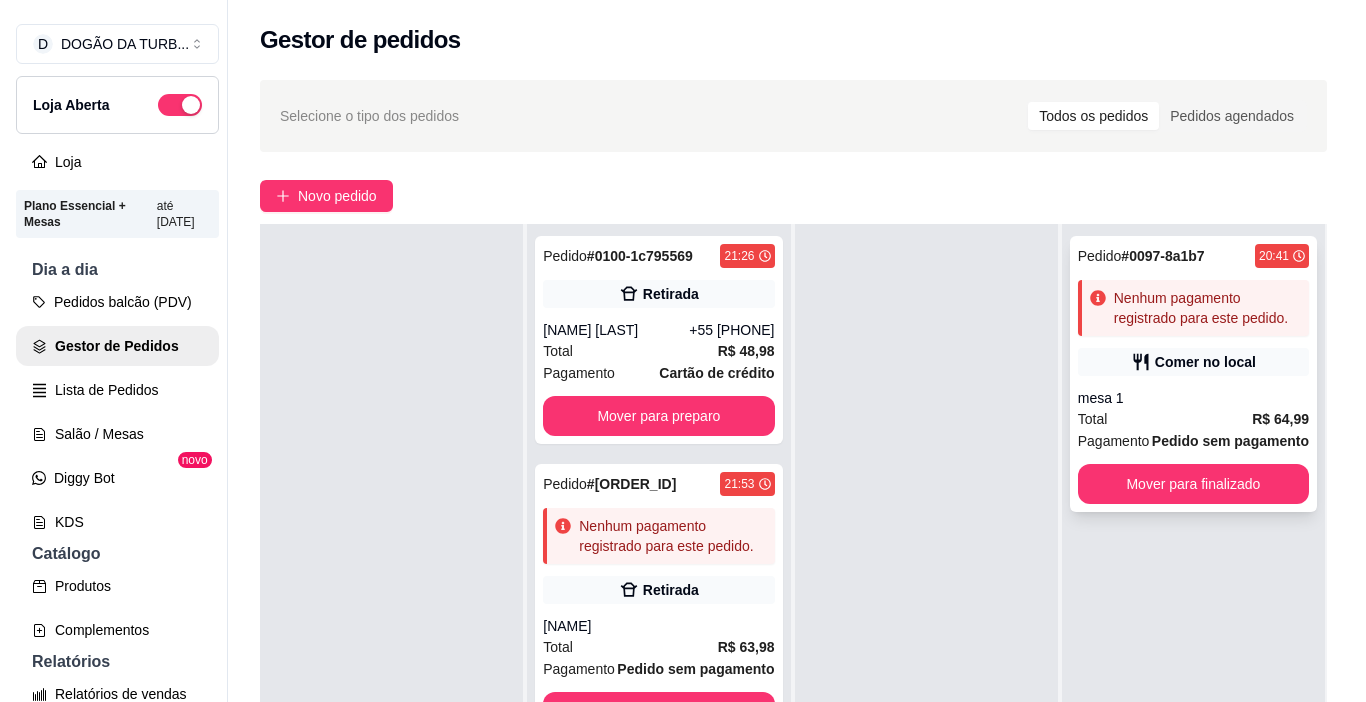 scroll, scrollTop: 0, scrollLeft: 0, axis: both 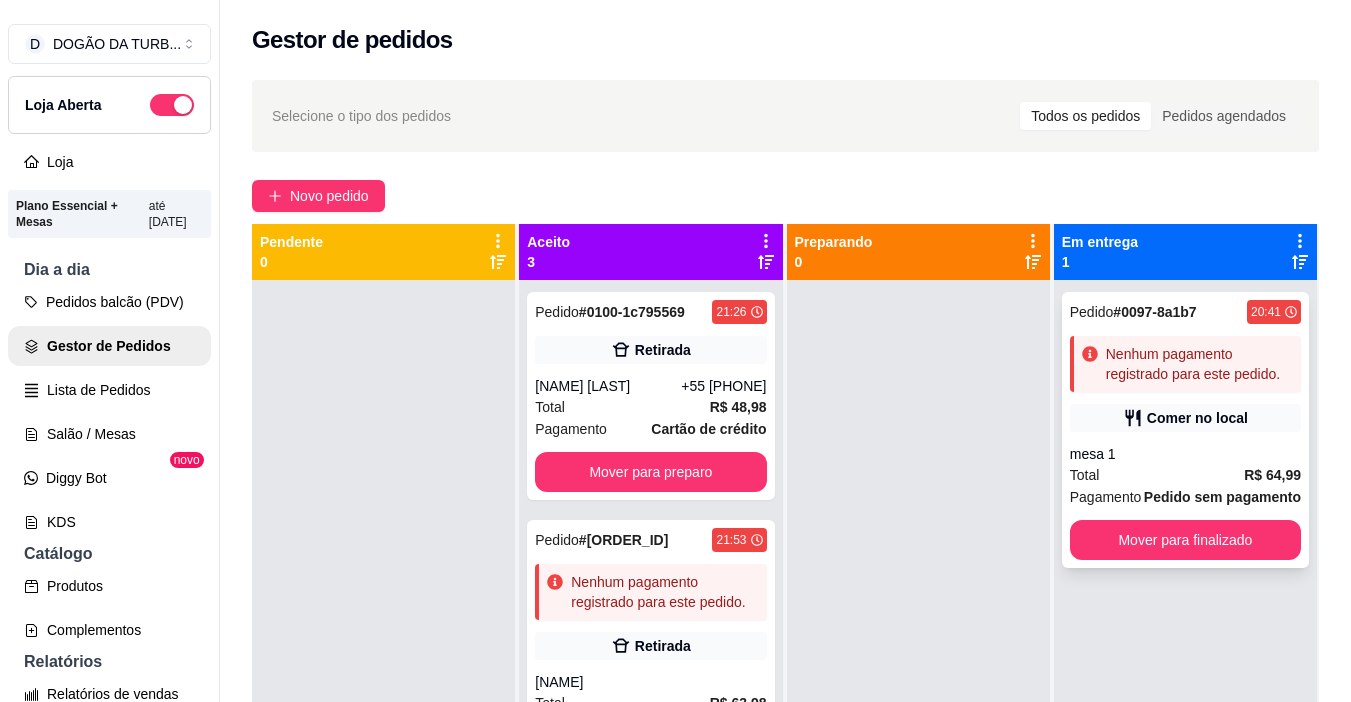 click on "mesa 1" at bounding box center (1185, 454) 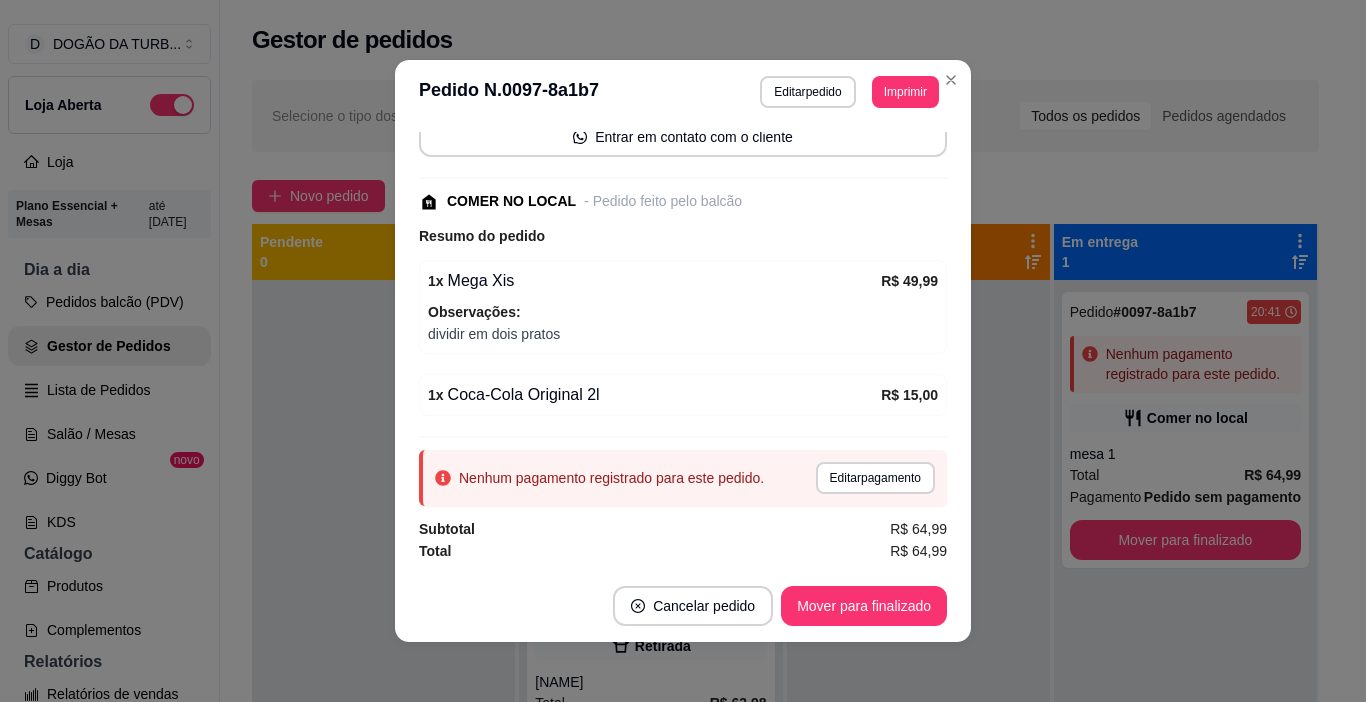scroll, scrollTop: 101, scrollLeft: 0, axis: vertical 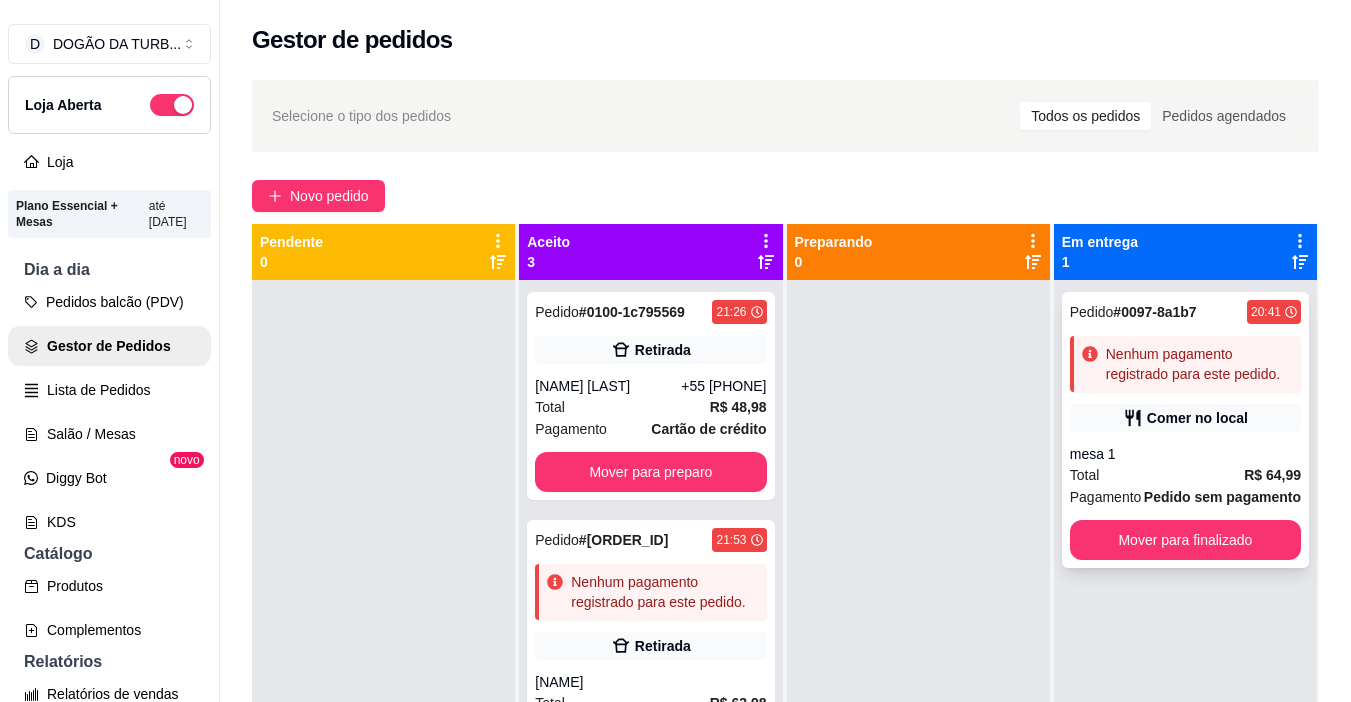 click on "R$ 64,99" at bounding box center (1272, 475) 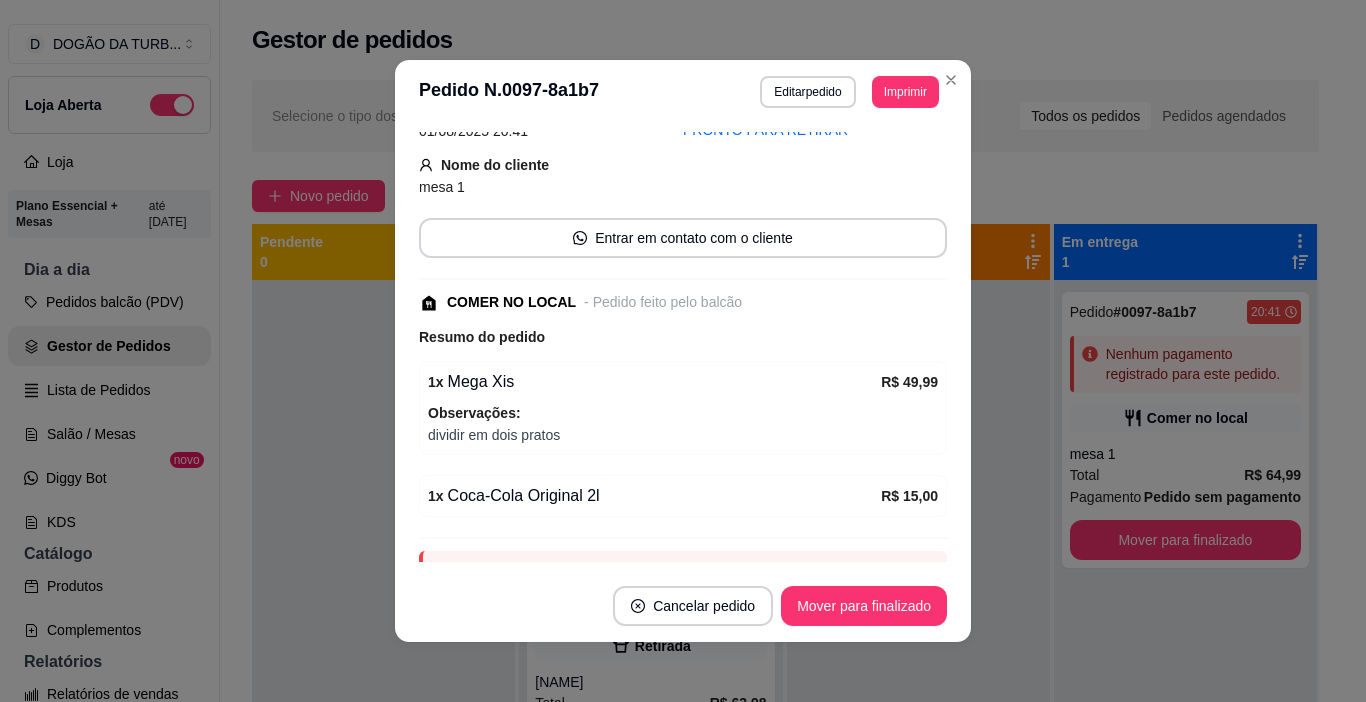 scroll, scrollTop: 201, scrollLeft: 0, axis: vertical 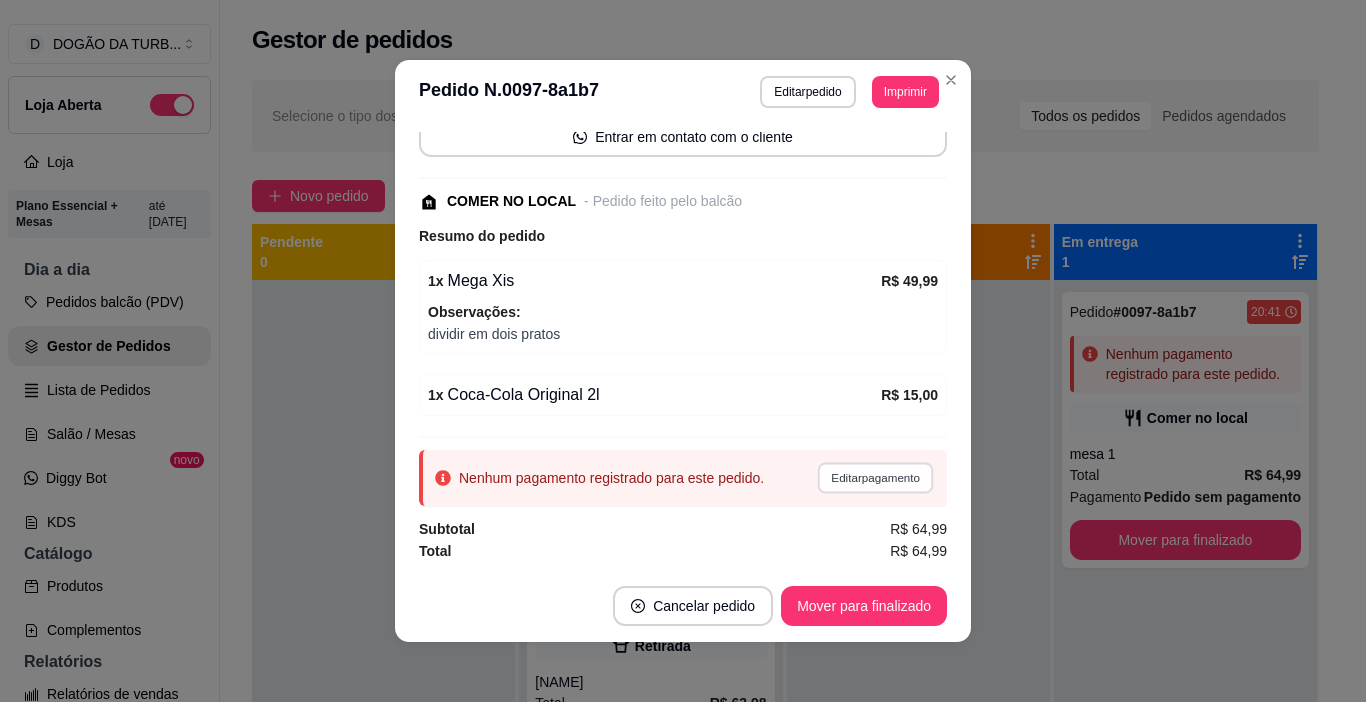 click on "Editar  pagamento" at bounding box center (875, 477) 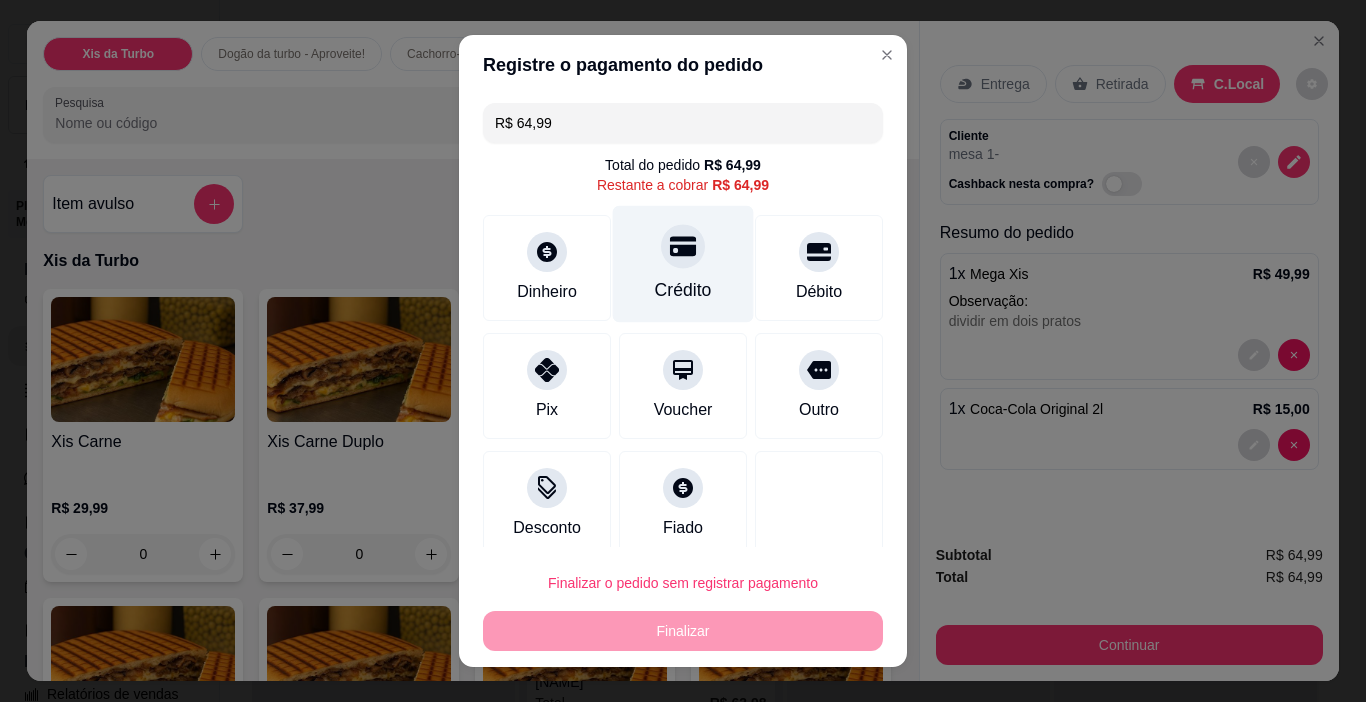 click at bounding box center [683, 247] 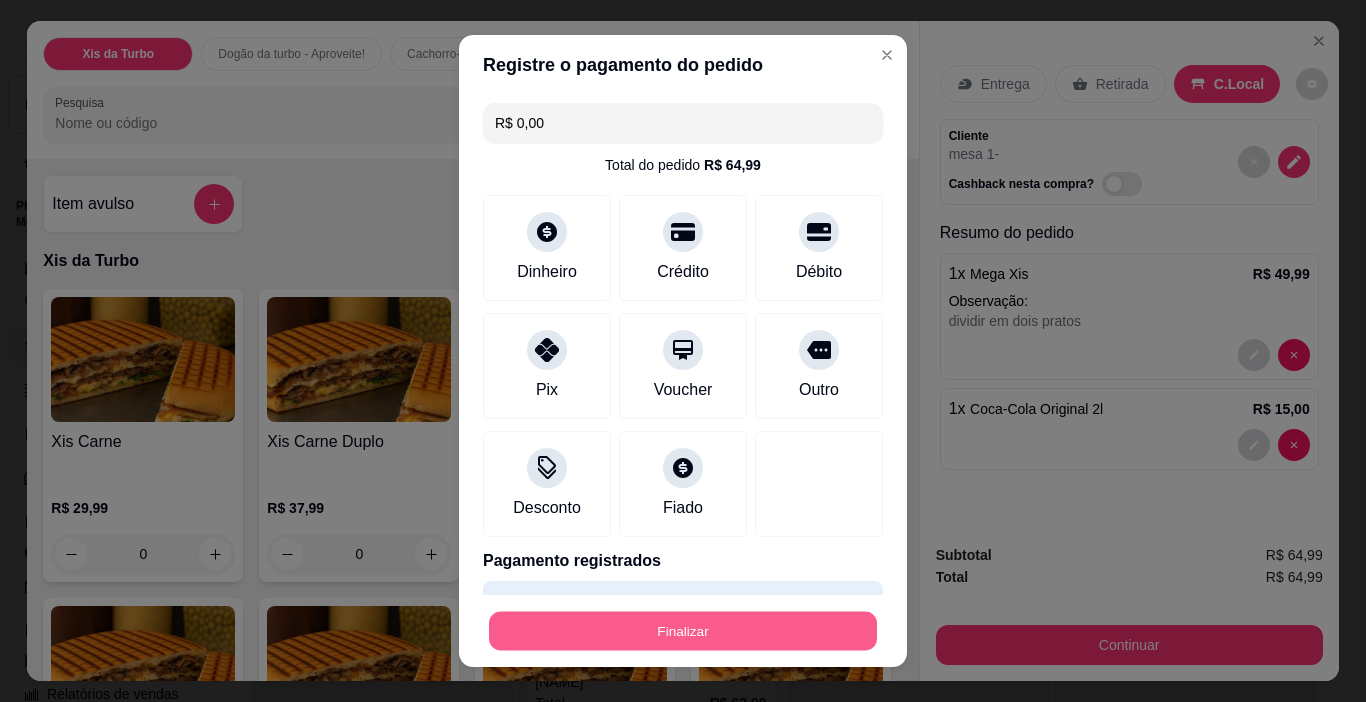 click on "Finalizar" at bounding box center (683, 631) 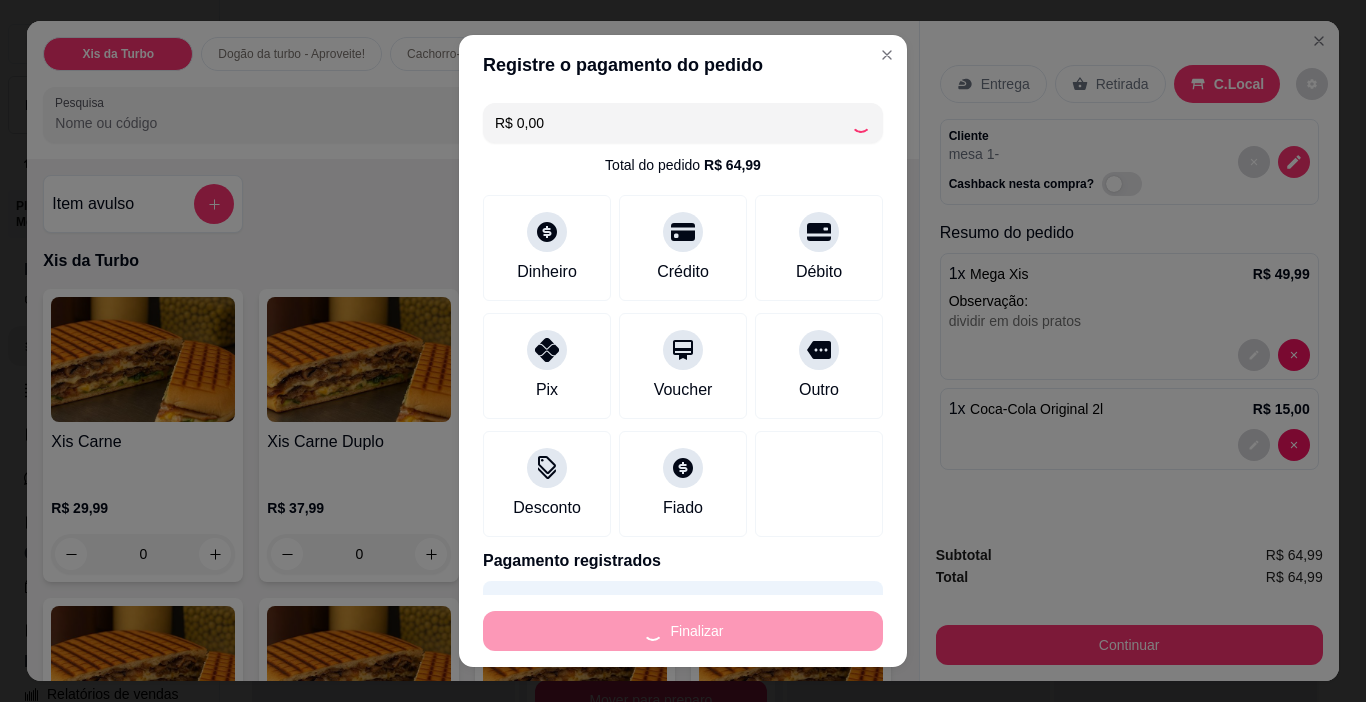 type on "0" 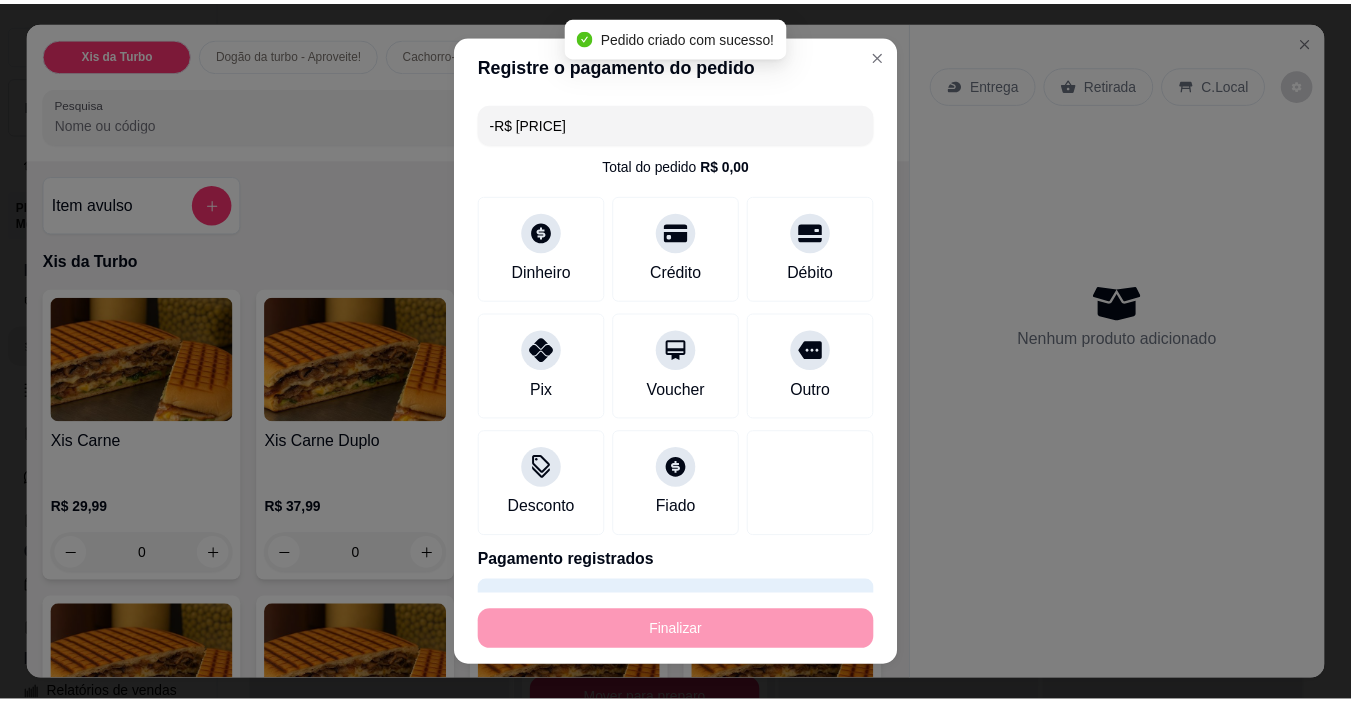 scroll, scrollTop: 245, scrollLeft: 0, axis: vertical 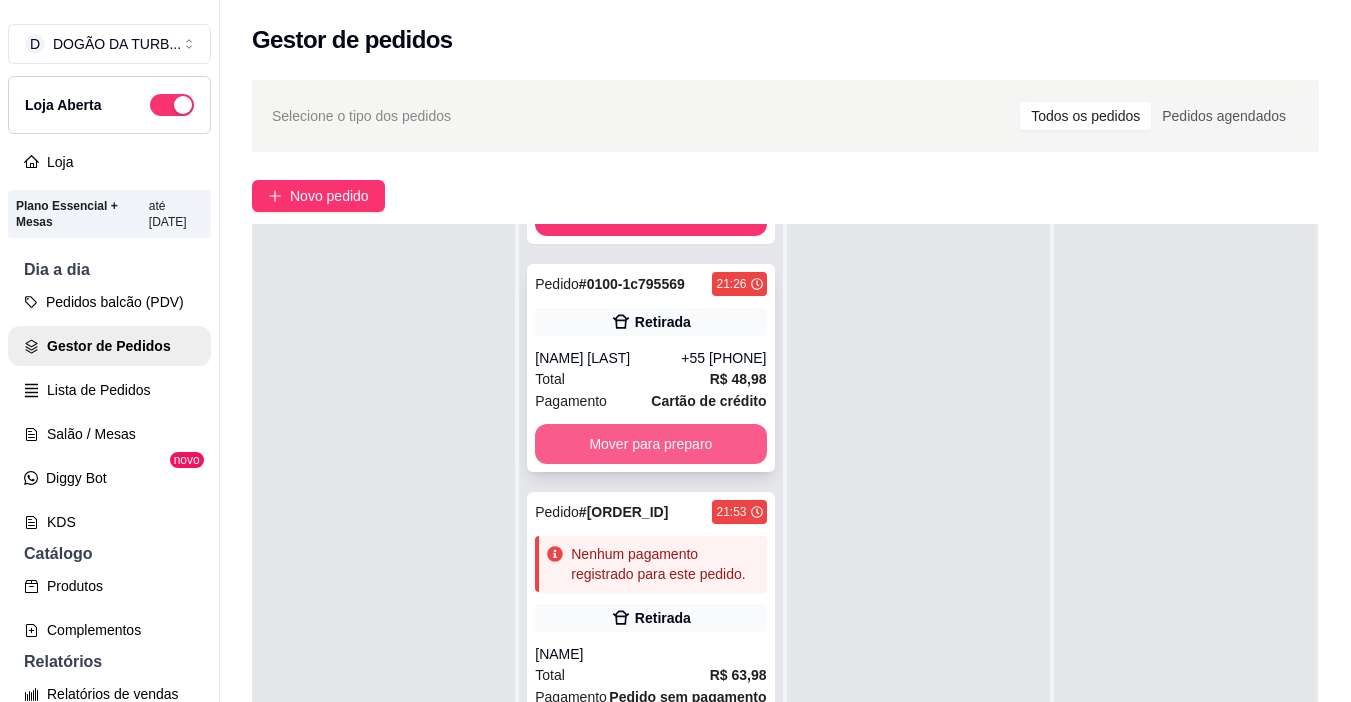 click on "Mover para preparo" at bounding box center [650, 444] 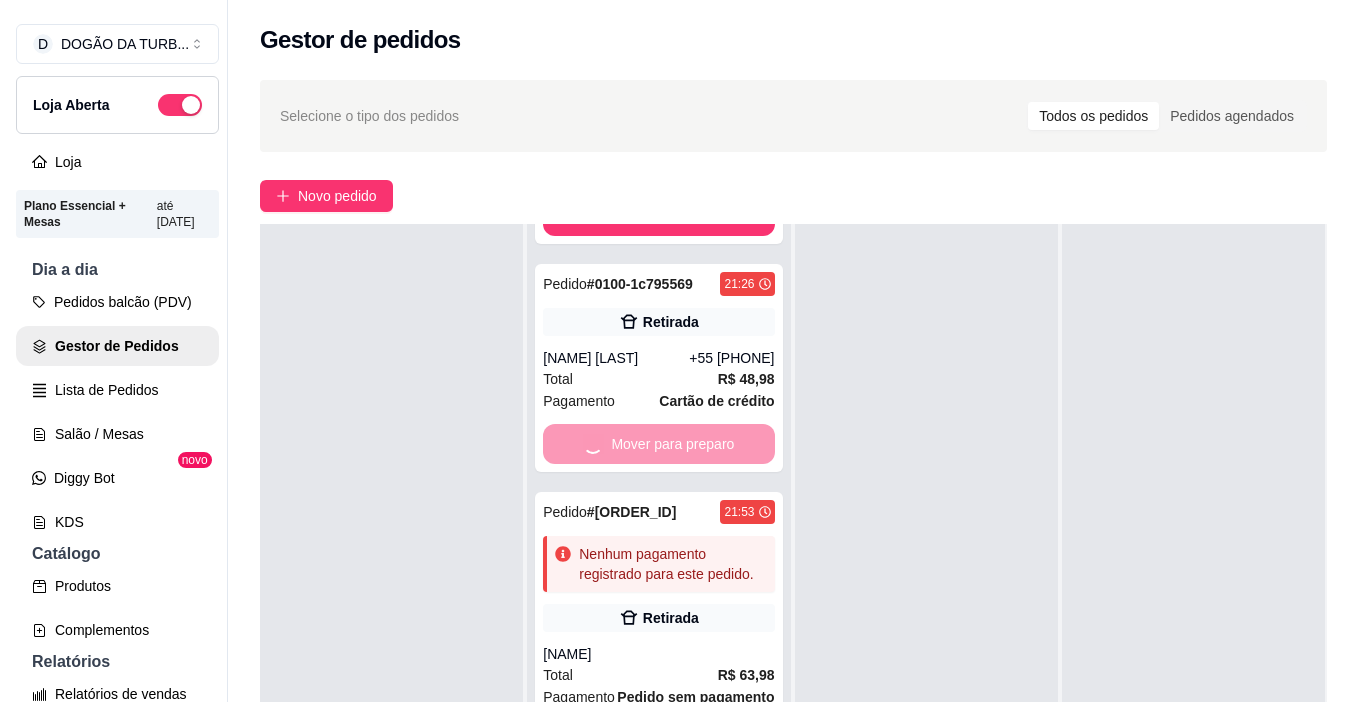 scroll, scrollTop: 112, scrollLeft: 0, axis: vertical 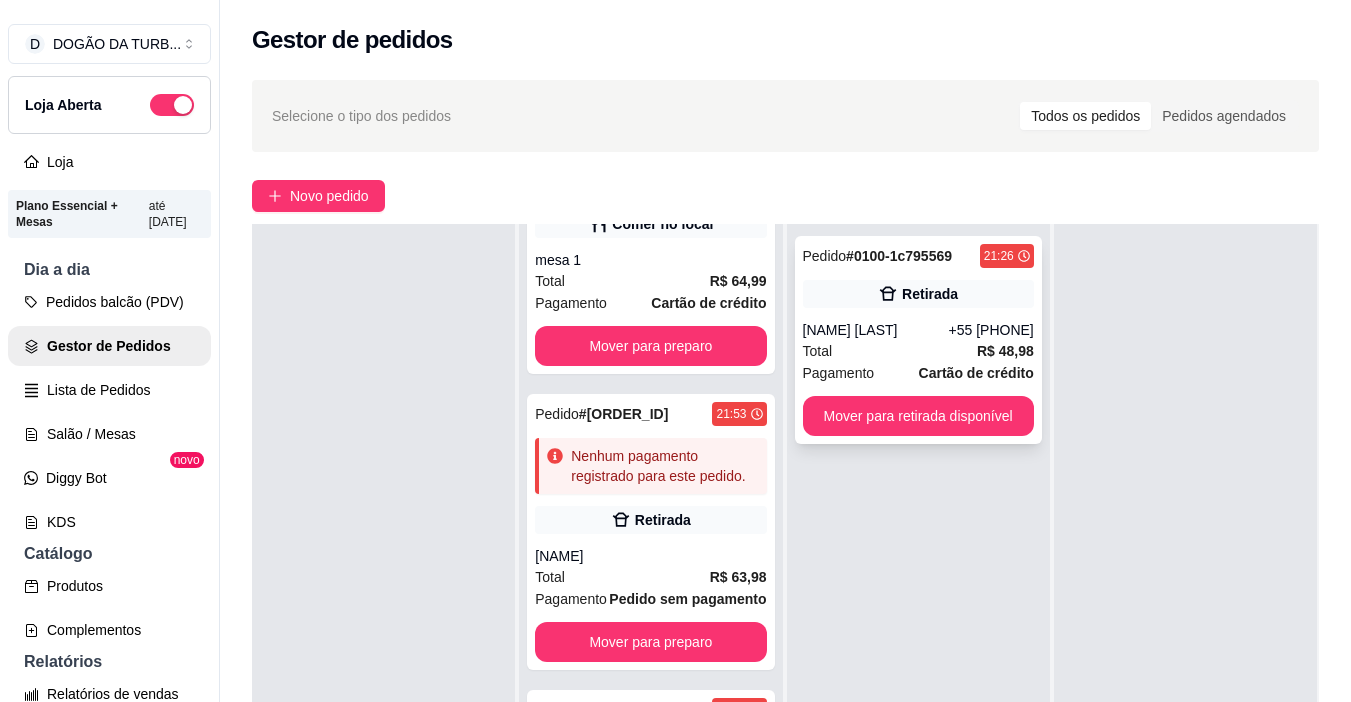 click on "Pedido # [ORDER_ID] [TIME] Retirada [NAME] ([PHONE]) Total R$ [PRICE] Pagamento Cartão de crédito Mover para retirada disponível" at bounding box center [918, 340] 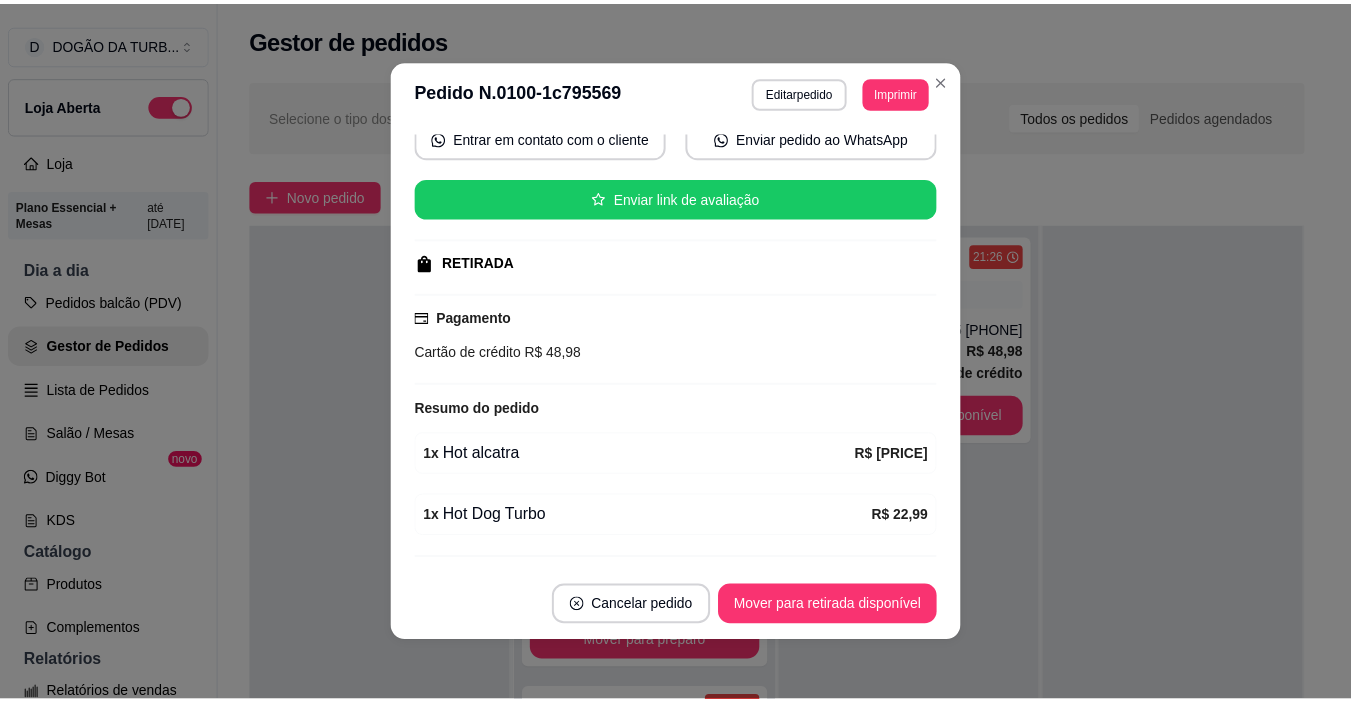 scroll, scrollTop: 275, scrollLeft: 0, axis: vertical 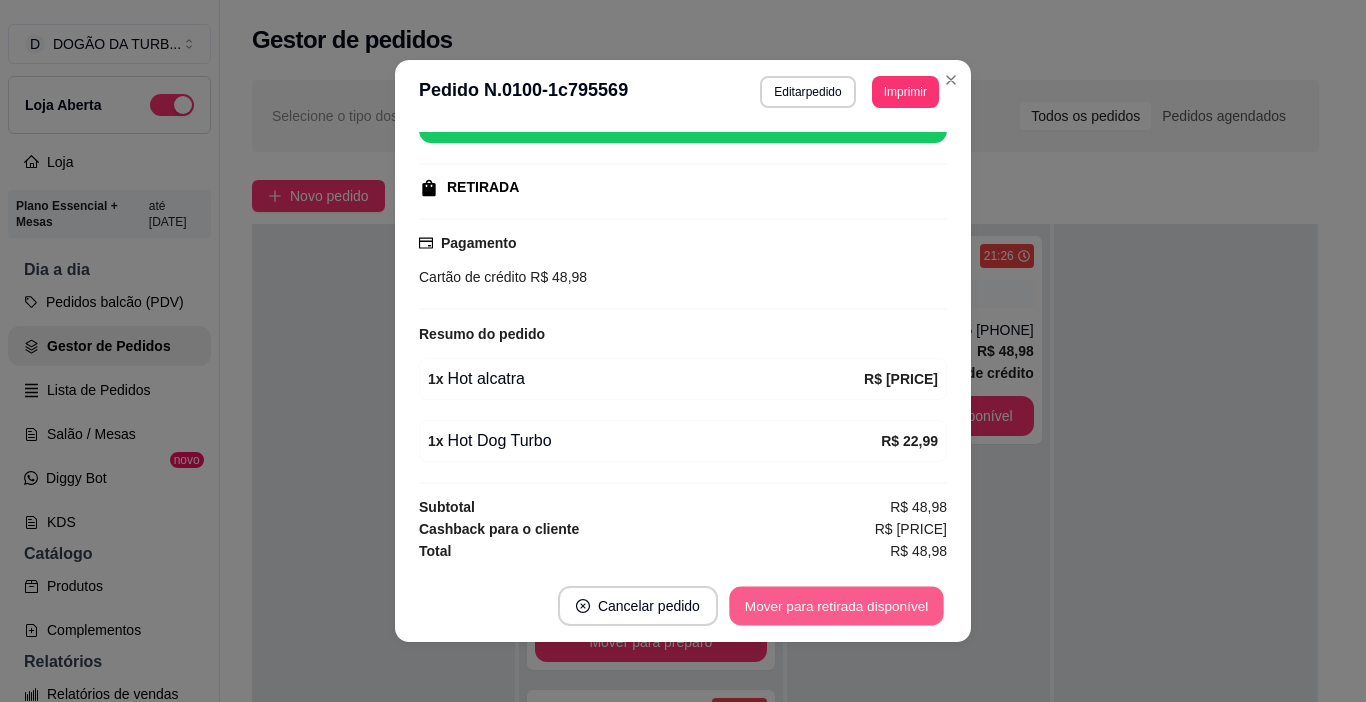 click on "Mover para retirada disponível" at bounding box center [836, 606] 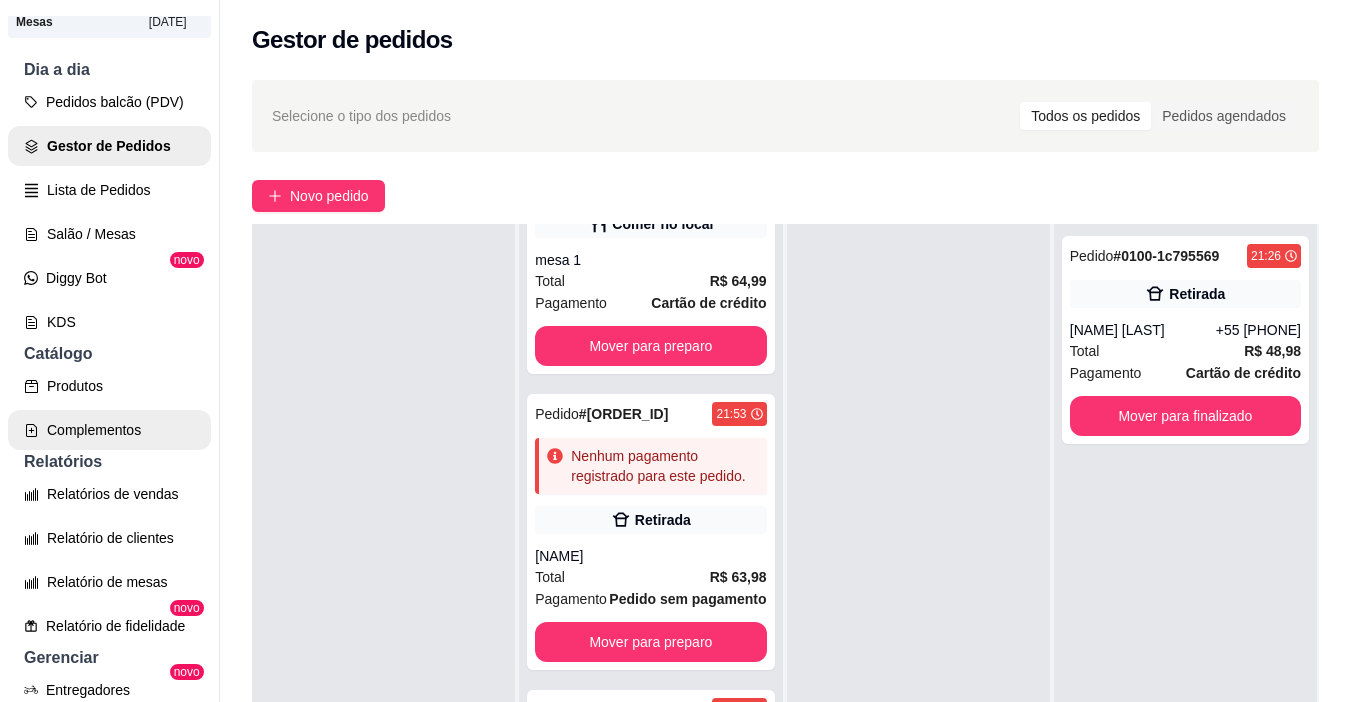 scroll, scrollTop: 300, scrollLeft: 0, axis: vertical 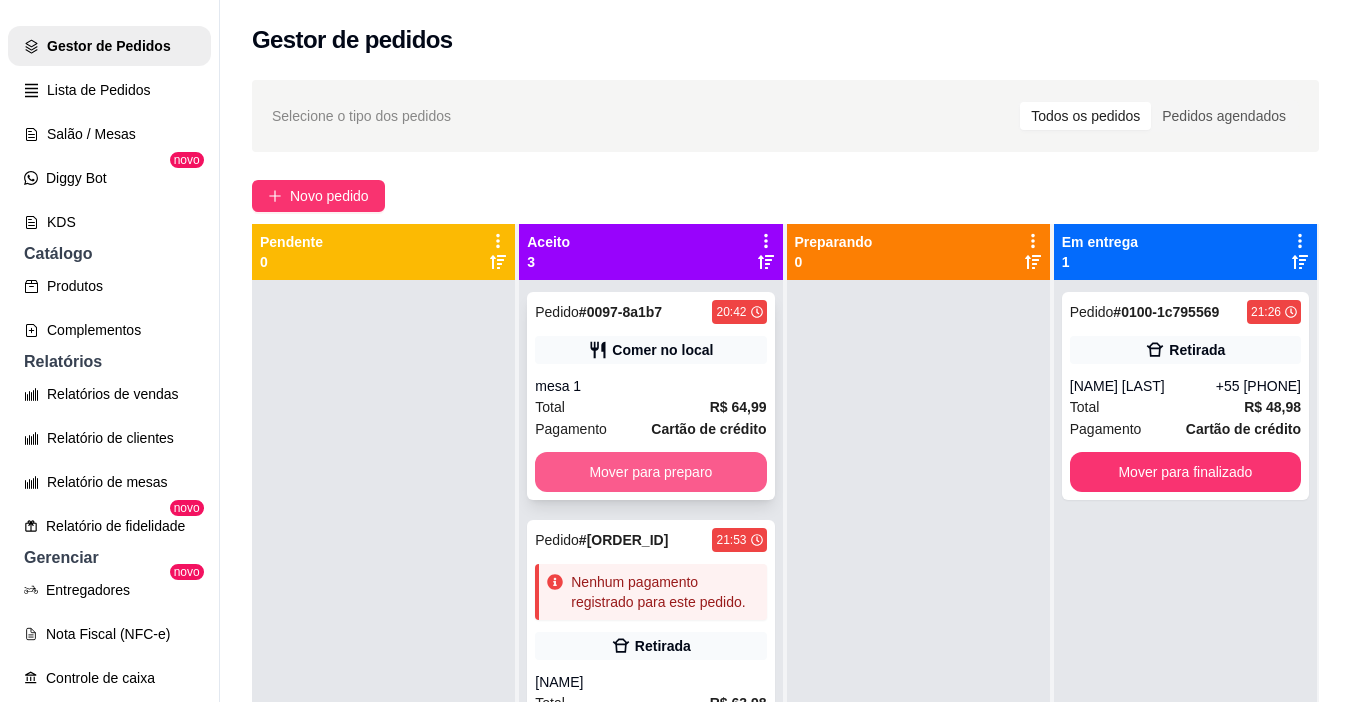 click on "Mover para preparo" at bounding box center [650, 472] 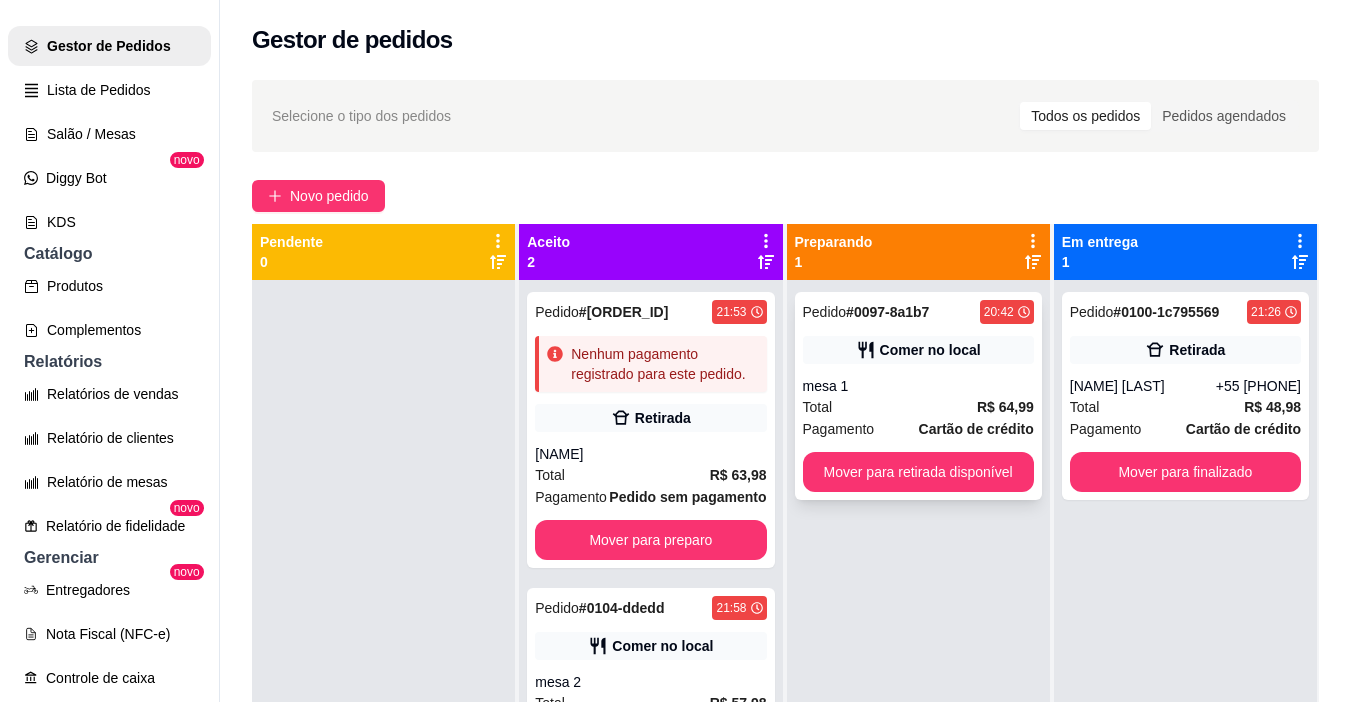 click on "Total R$ [PRICE]" at bounding box center (918, 407) 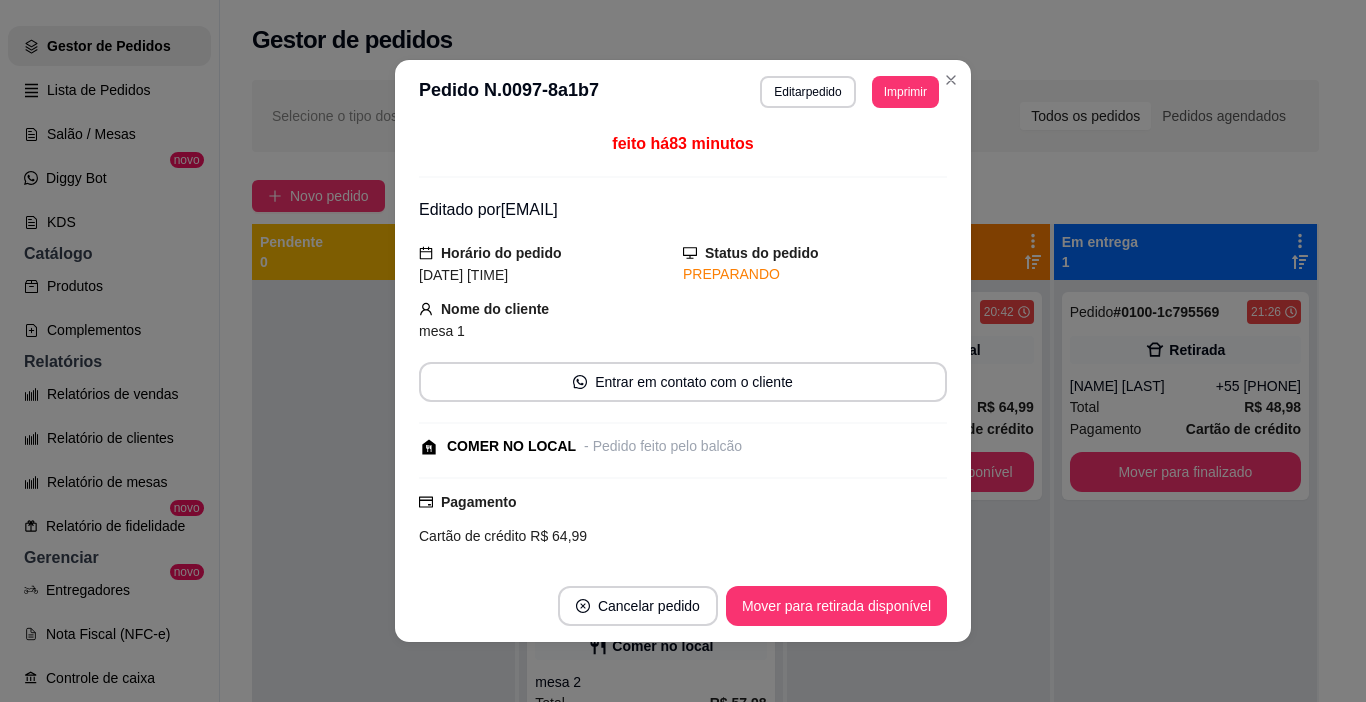 scroll, scrollTop: 4, scrollLeft: 0, axis: vertical 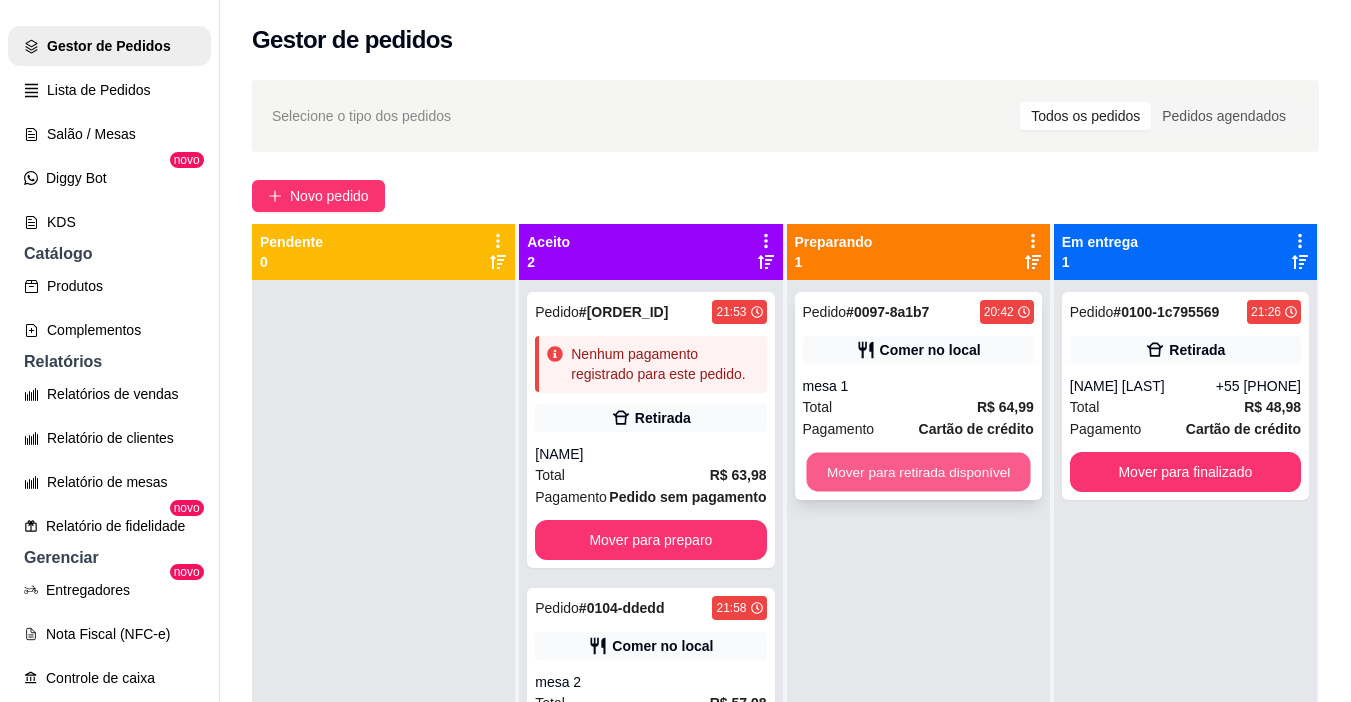 click on "Mover para retirada disponível" at bounding box center (918, 472) 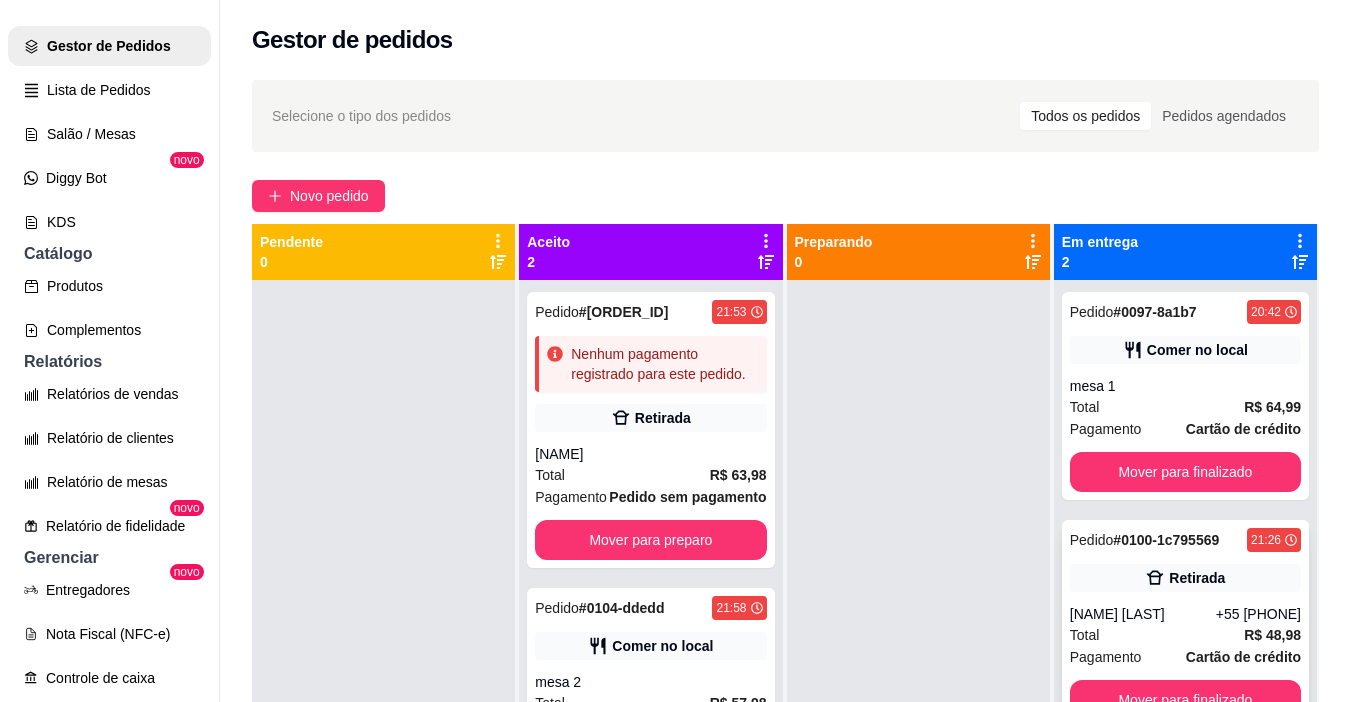 scroll, scrollTop: 56, scrollLeft: 0, axis: vertical 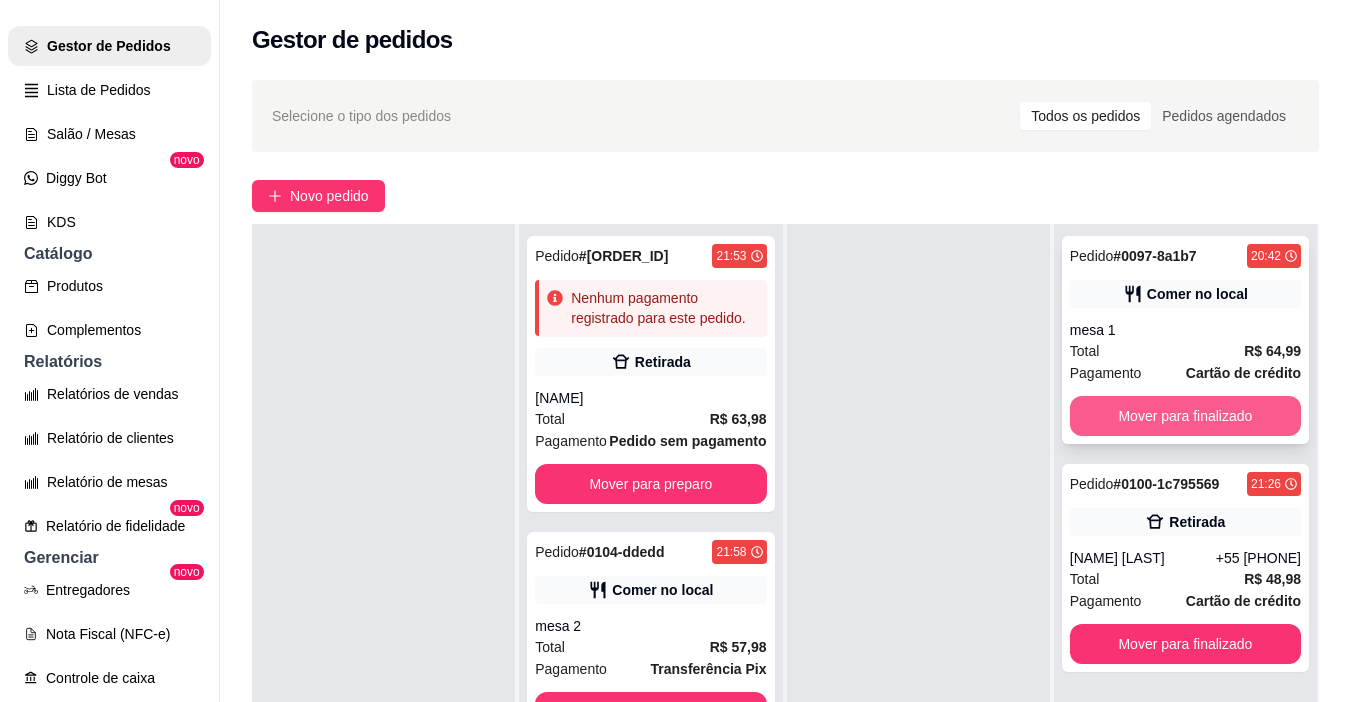 click on "Mover para finalizado" at bounding box center (1185, 416) 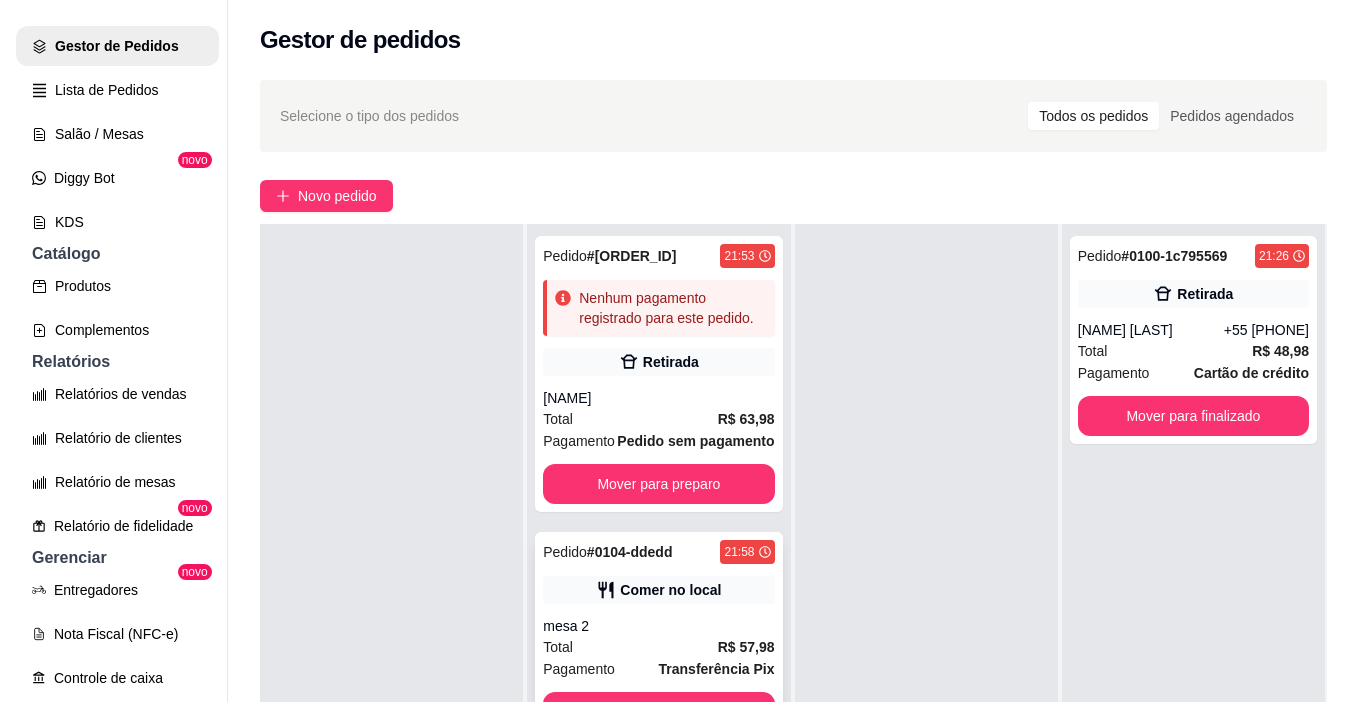 scroll, scrollTop: 200, scrollLeft: 0, axis: vertical 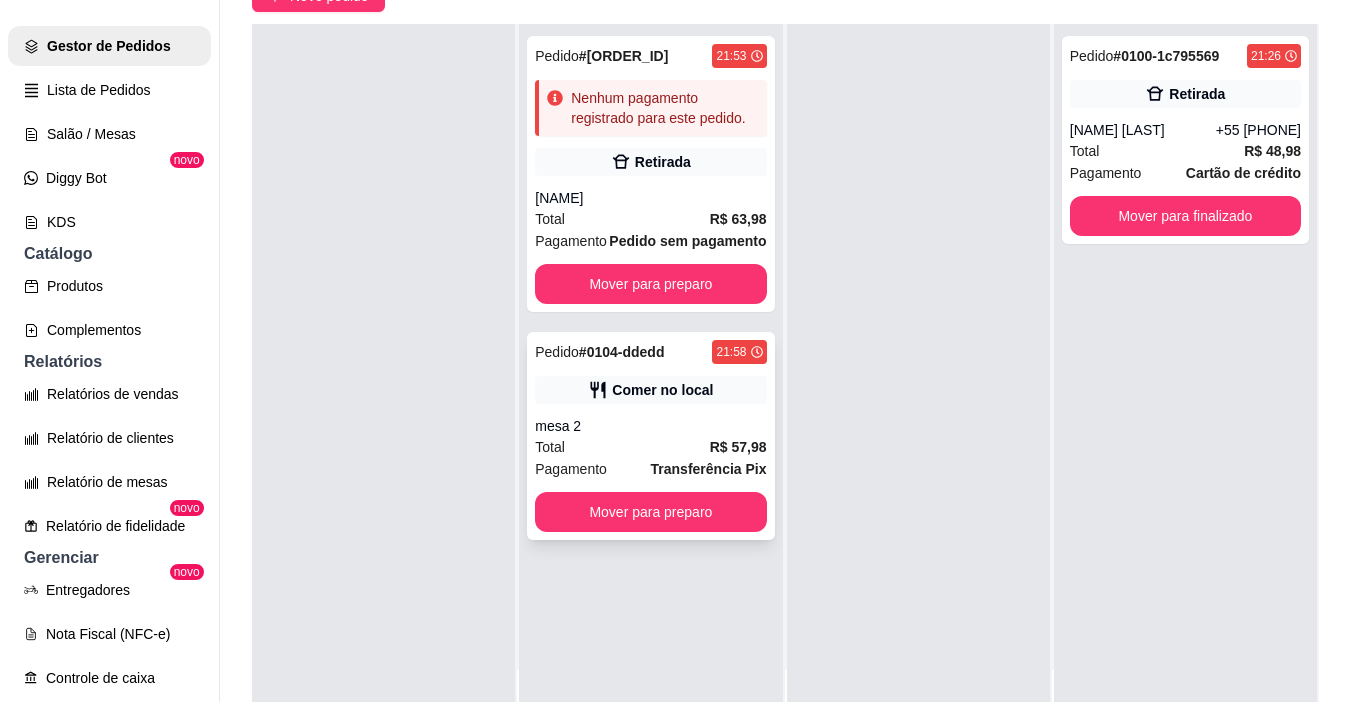 click on "mesa 2" at bounding box center [650, 426] 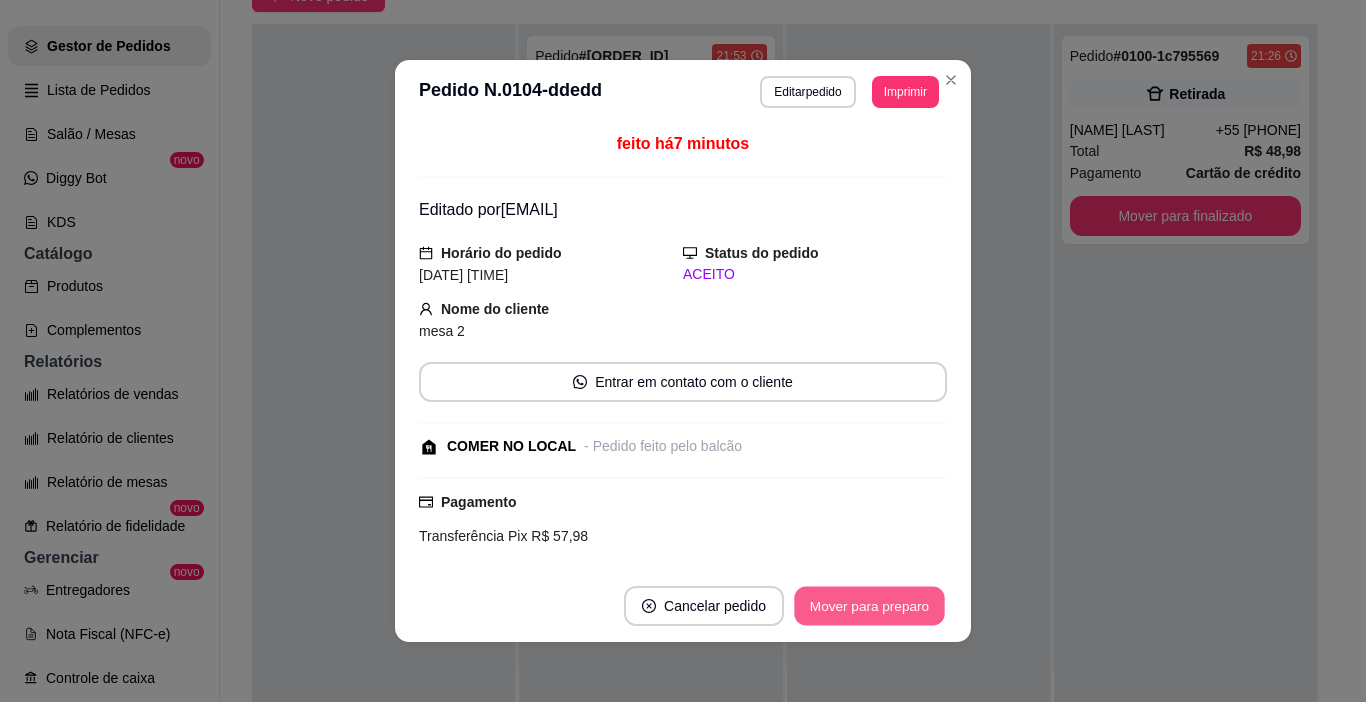 click on "Mover para preparo" at bounding box center (869, 606) 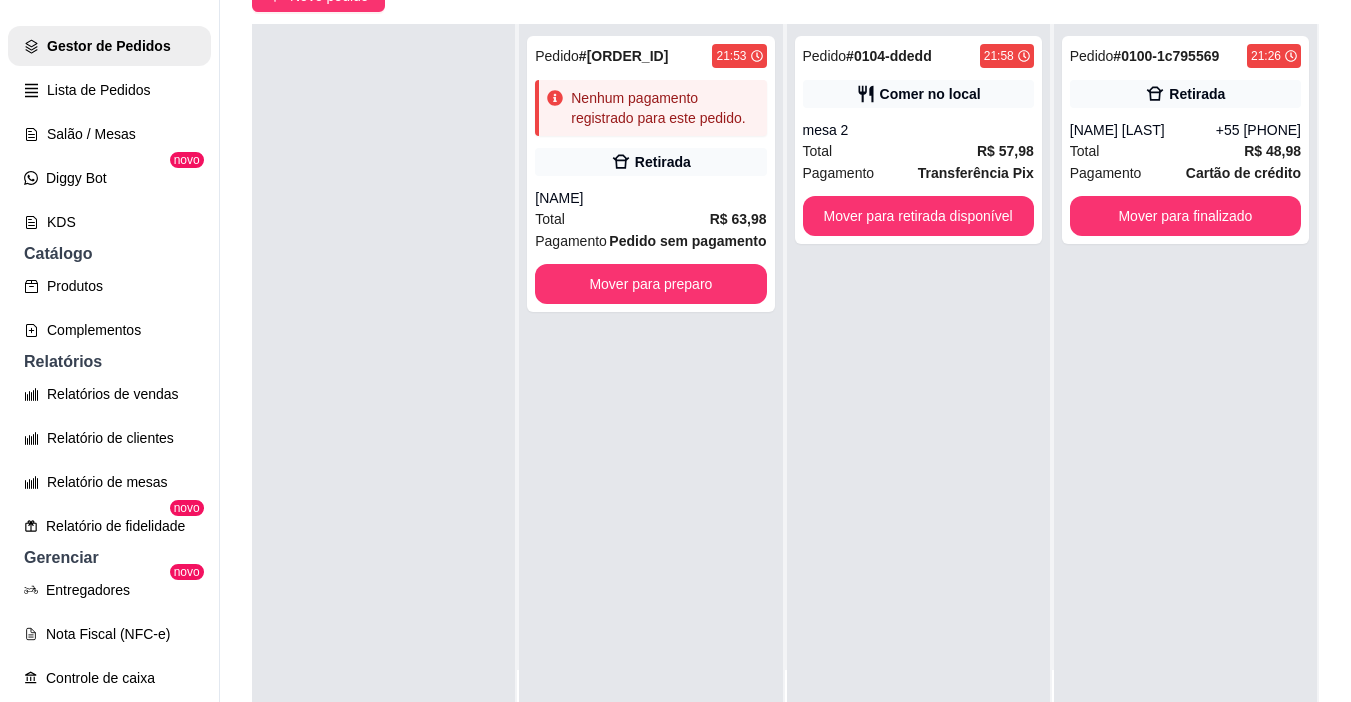 drag, startPoint x: 1198, startPoint y: 559, endPoint x: 1167, endPoint y: 545, distance: 34.0147 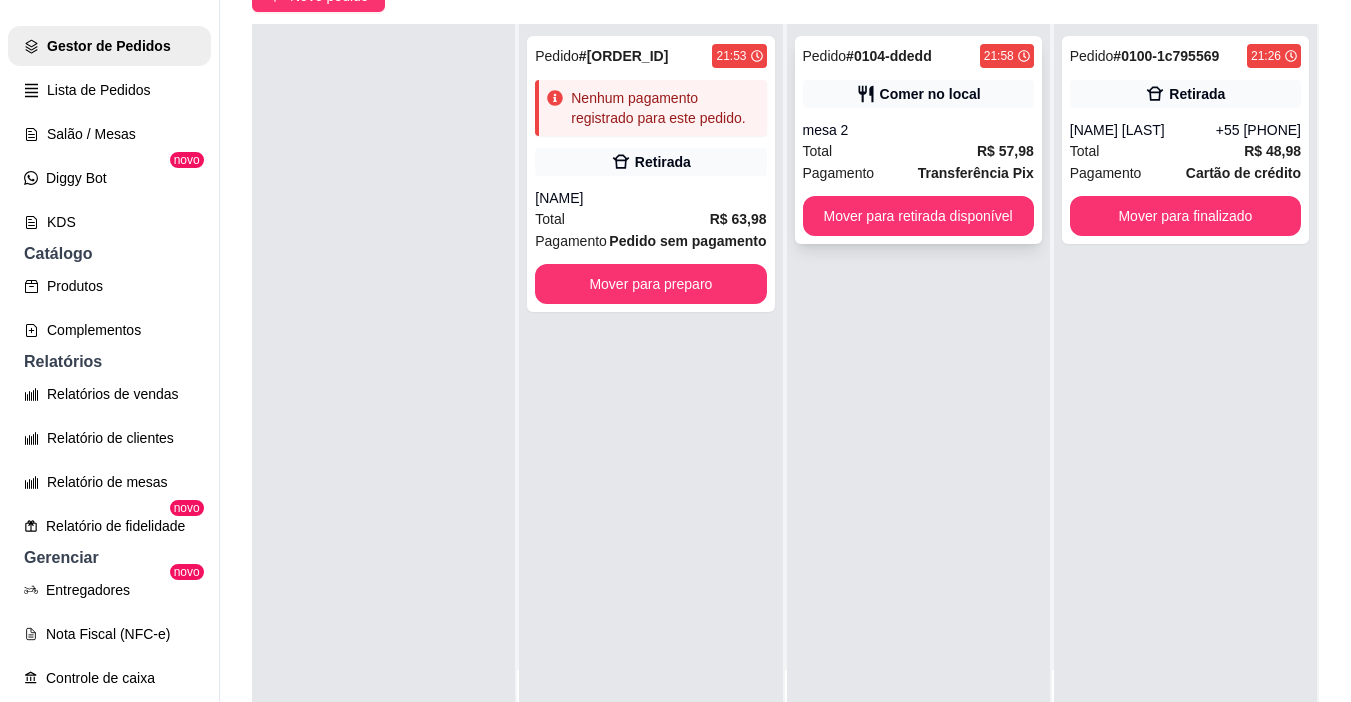 click on "Pedido  # [ORDER_ID] [TIME] Comer no local mesa [NUMBER] Total R$ 57,98 Pagamento Transferência Pix Mover para retirada disponível" at bounding box center (918, 140) 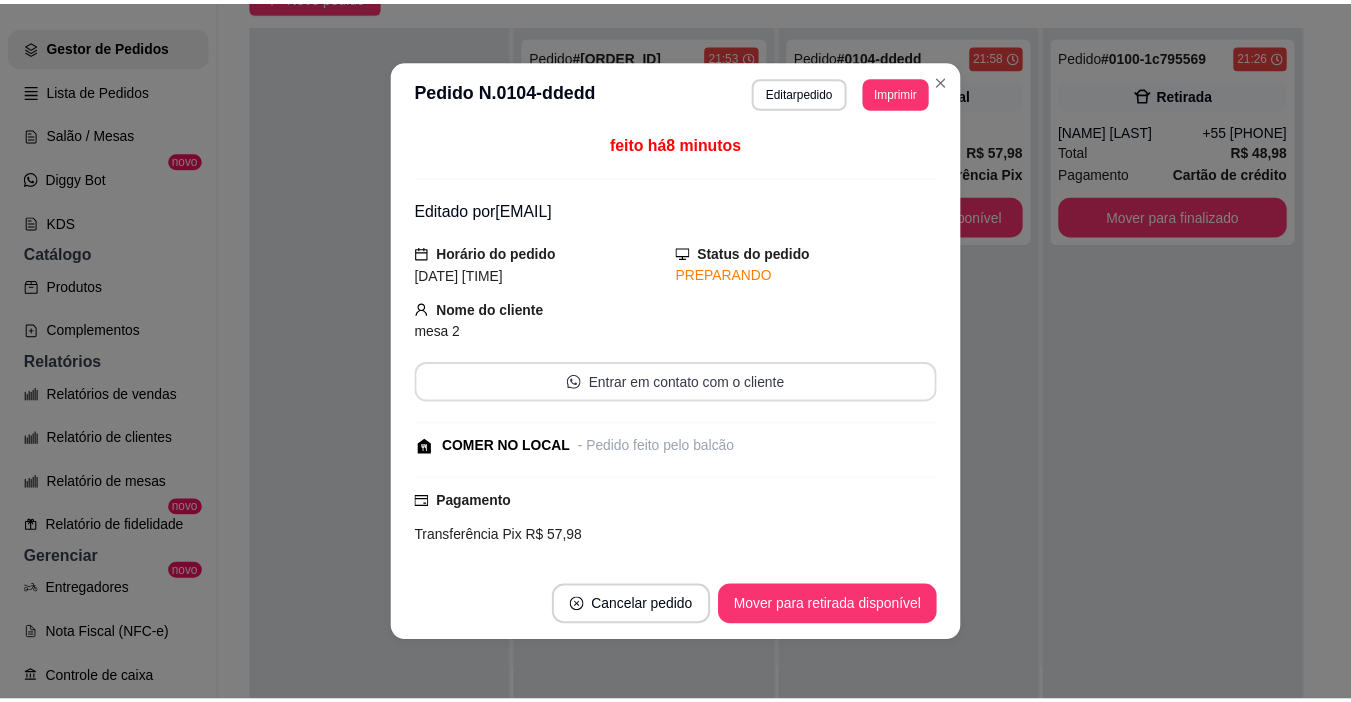 scroll, scrollTop: 237, scrollLeft: 0, axis: vertical 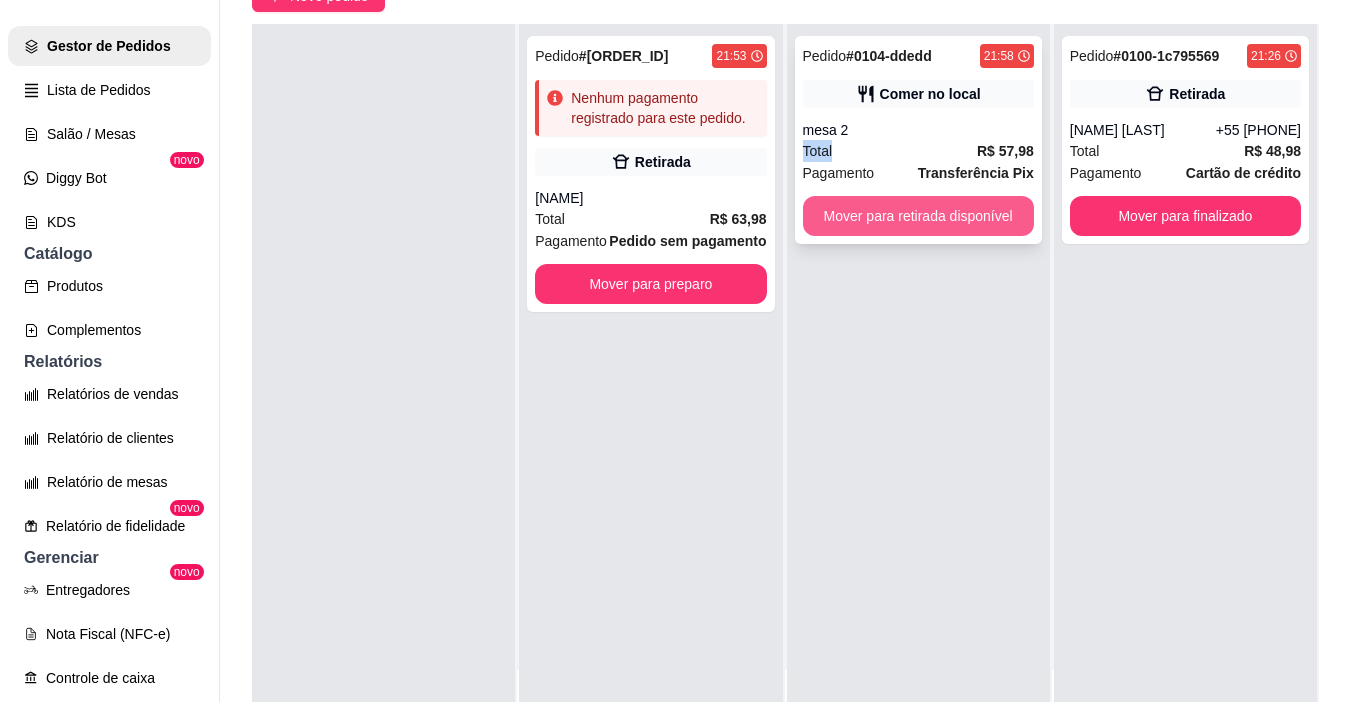 click on "Mover para retirada disponível" at bounding box center (918, 216) 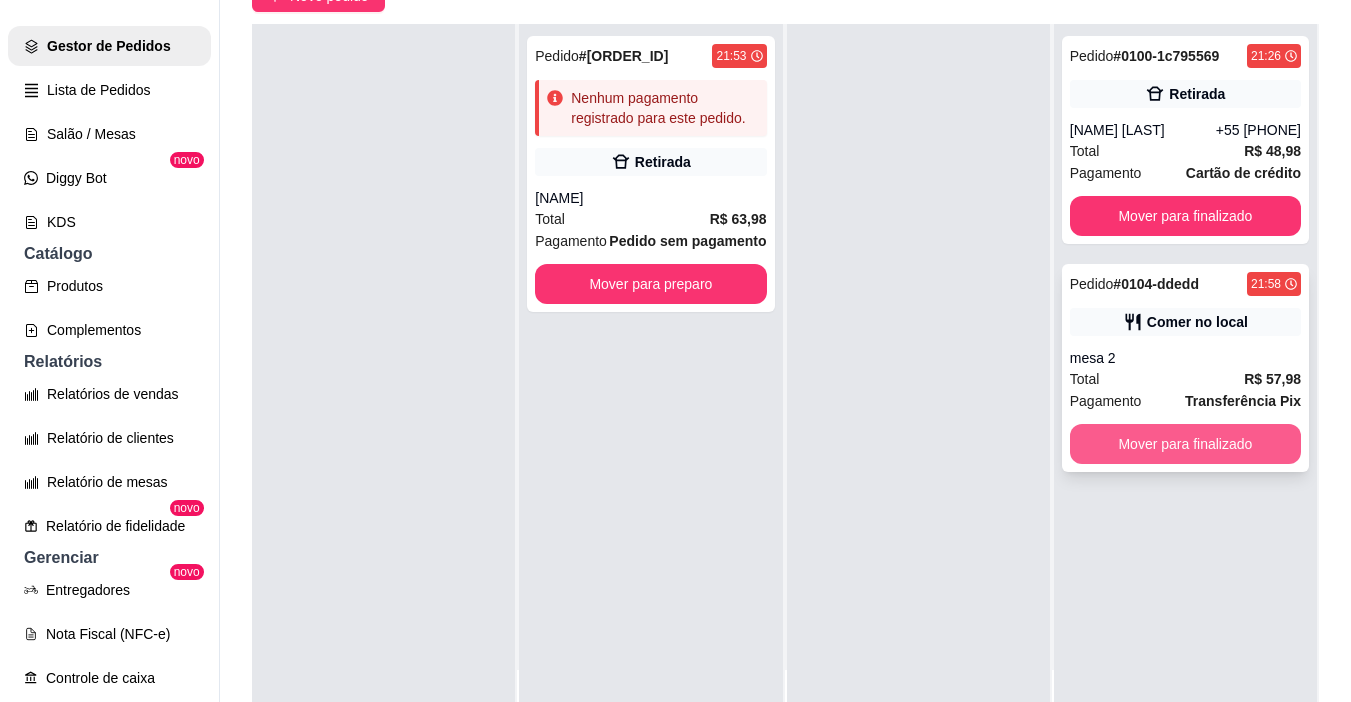 click on "Mover para finalizado" at bounding box center (1185, 444) 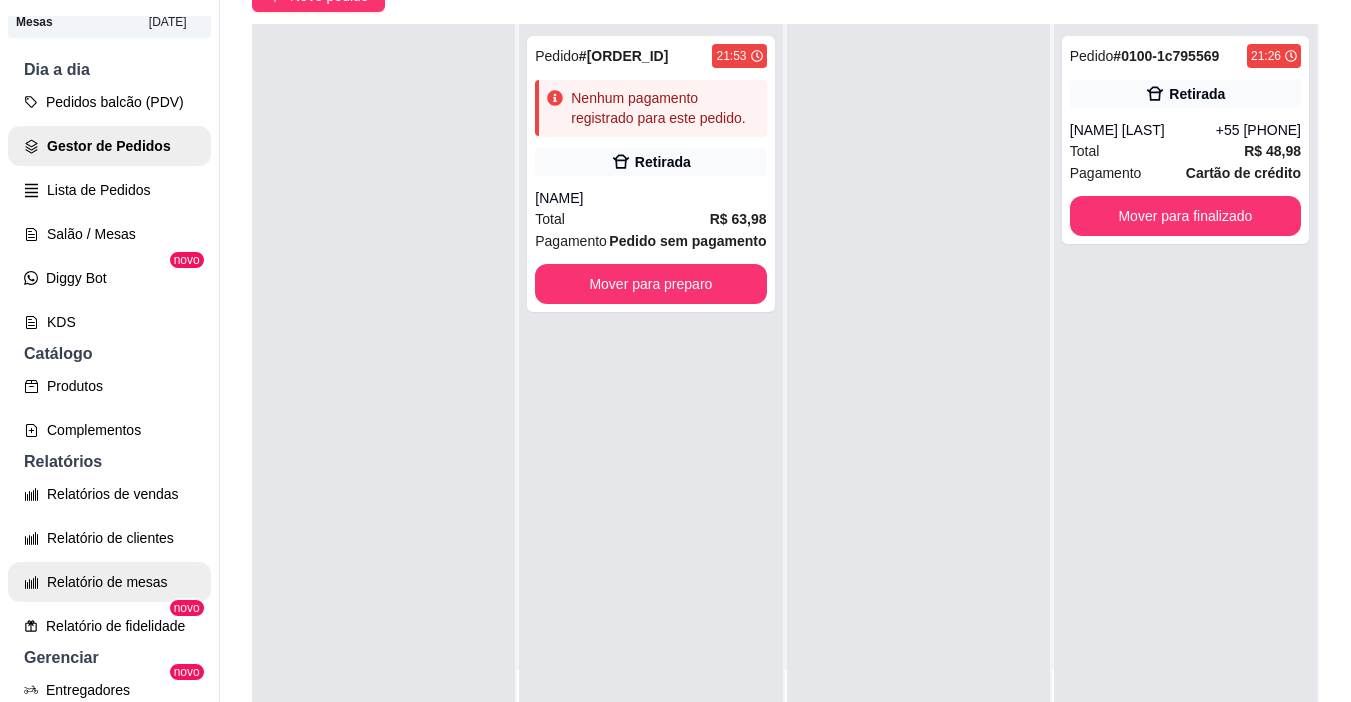scroll, scrollTop: 100, scrollLeft: 0, axis: vertical 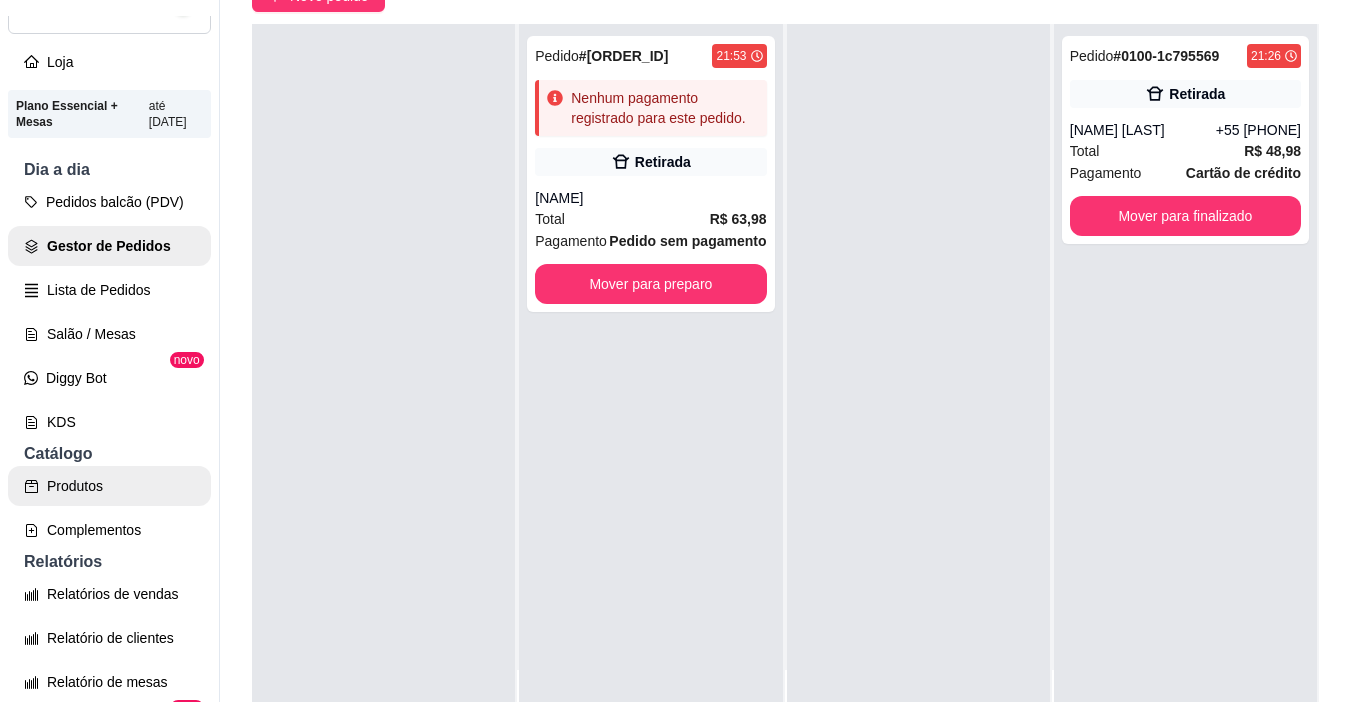 click on "Produtos" at bounding box center (109, 486) 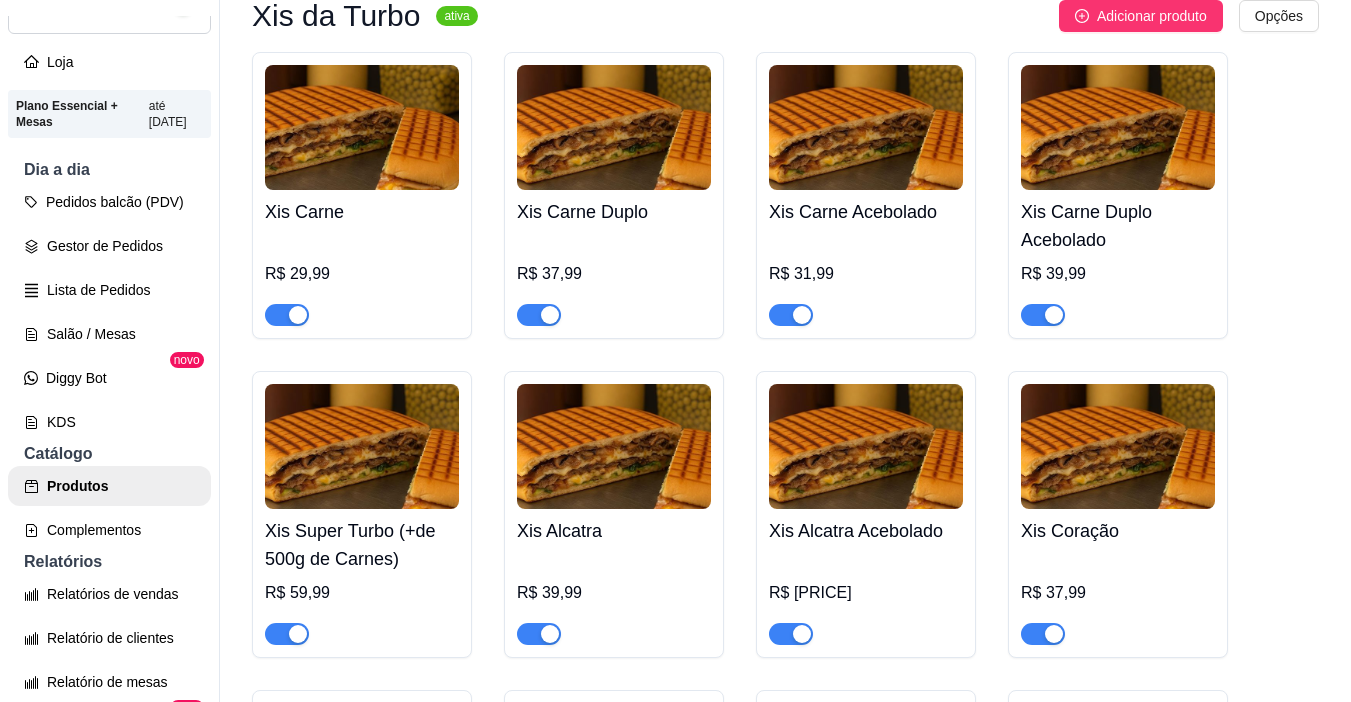 scroll, scrollTop: 0, scrollLeft: 0, axis: both 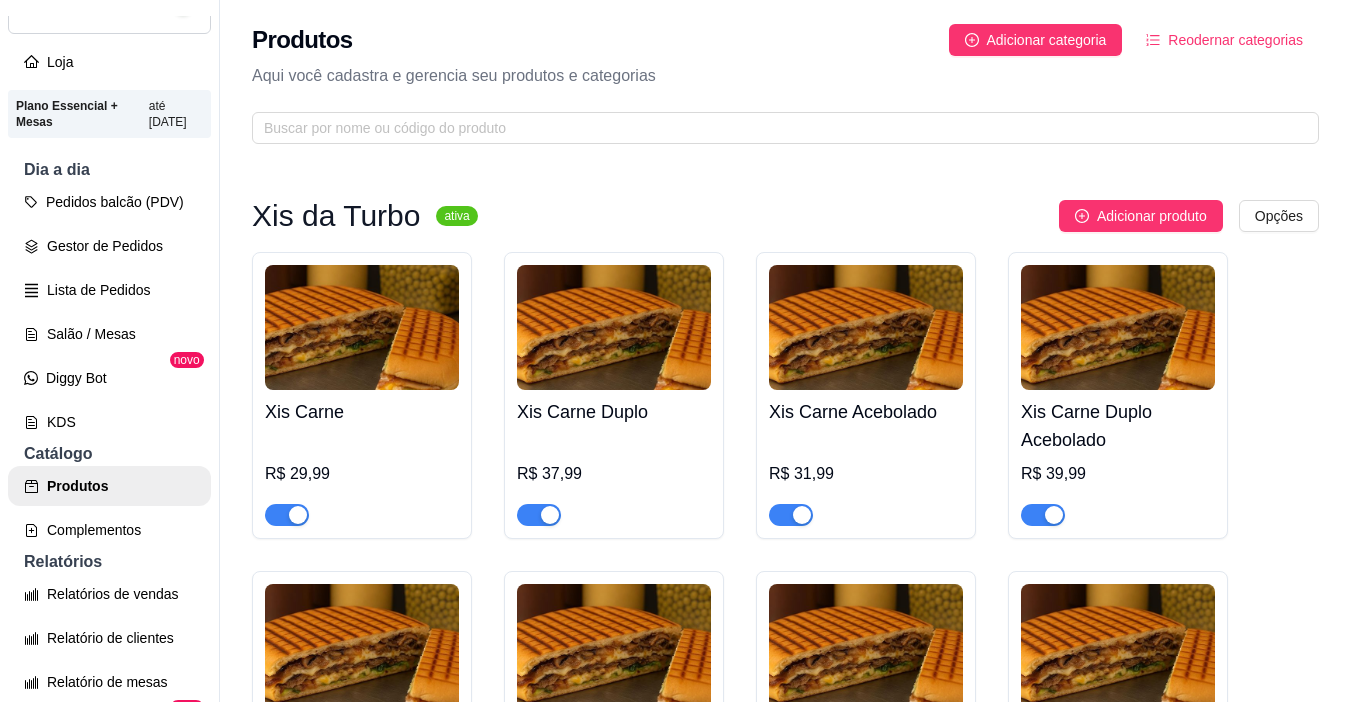 drag, startPoint x: 278, startPoint y: 511, endPoint x: 338, endPoint y: 502, distance: 60.671246 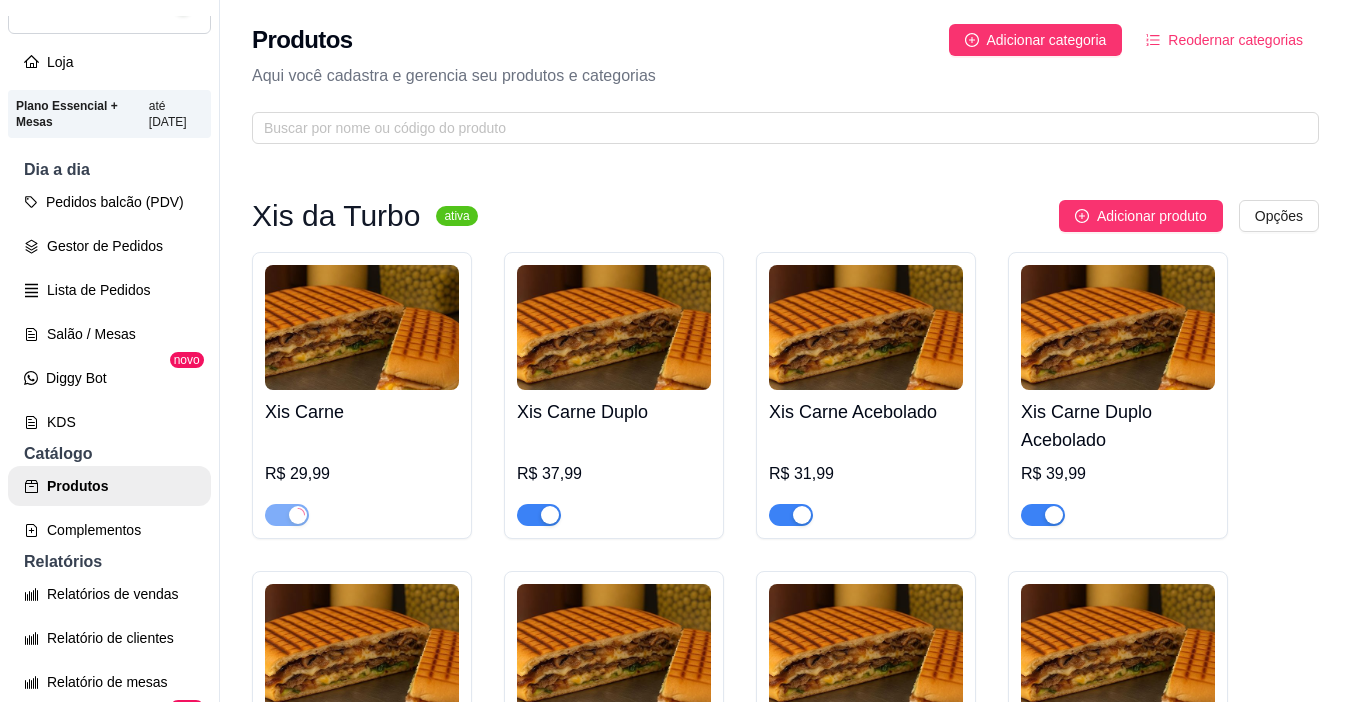 click at bounding box center (539, 515) 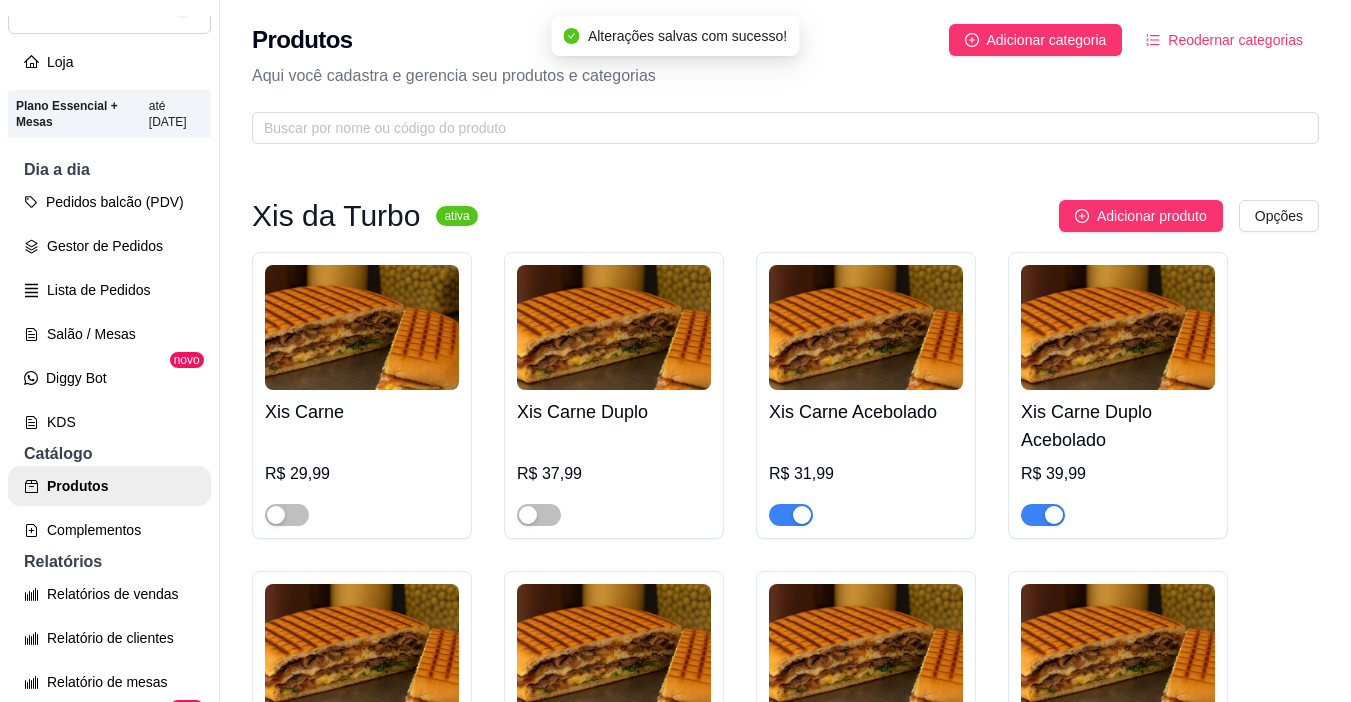click at bounding box center [866, 506] 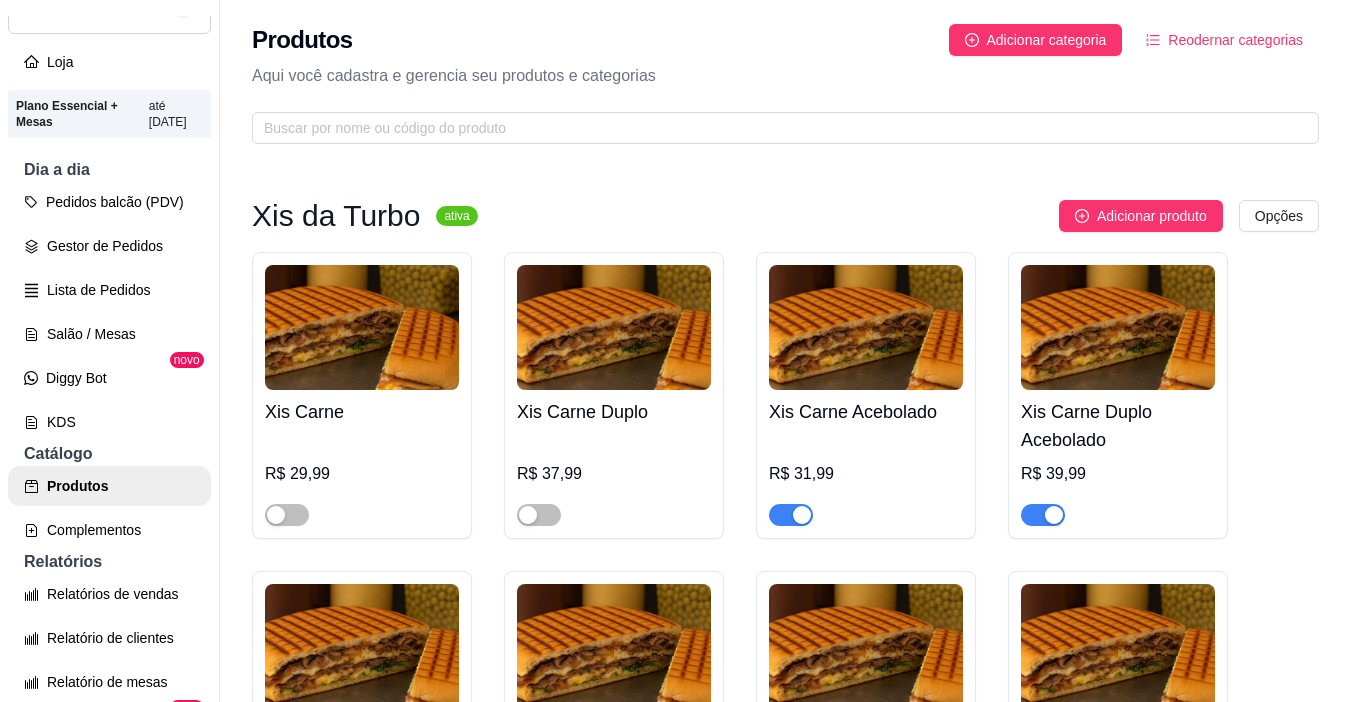 click at bounding box center [802, 515] 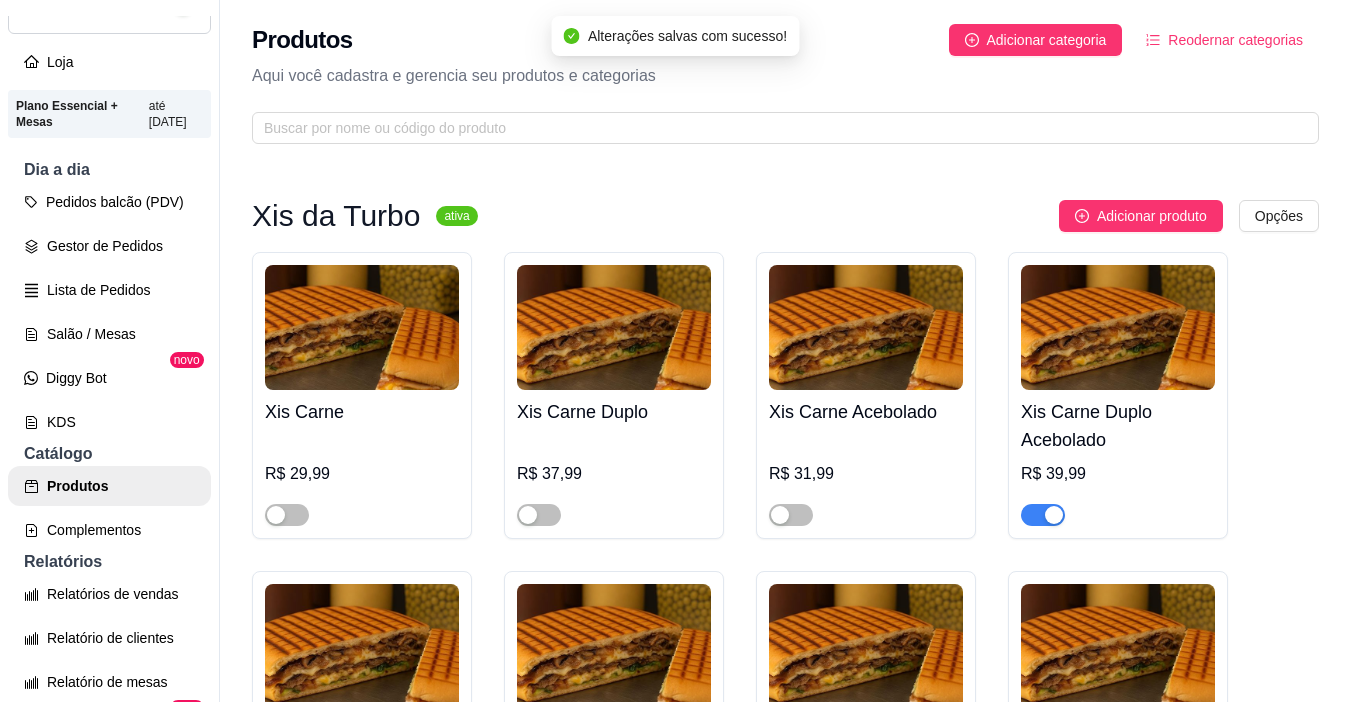 click at bounding box center [1054, 515] 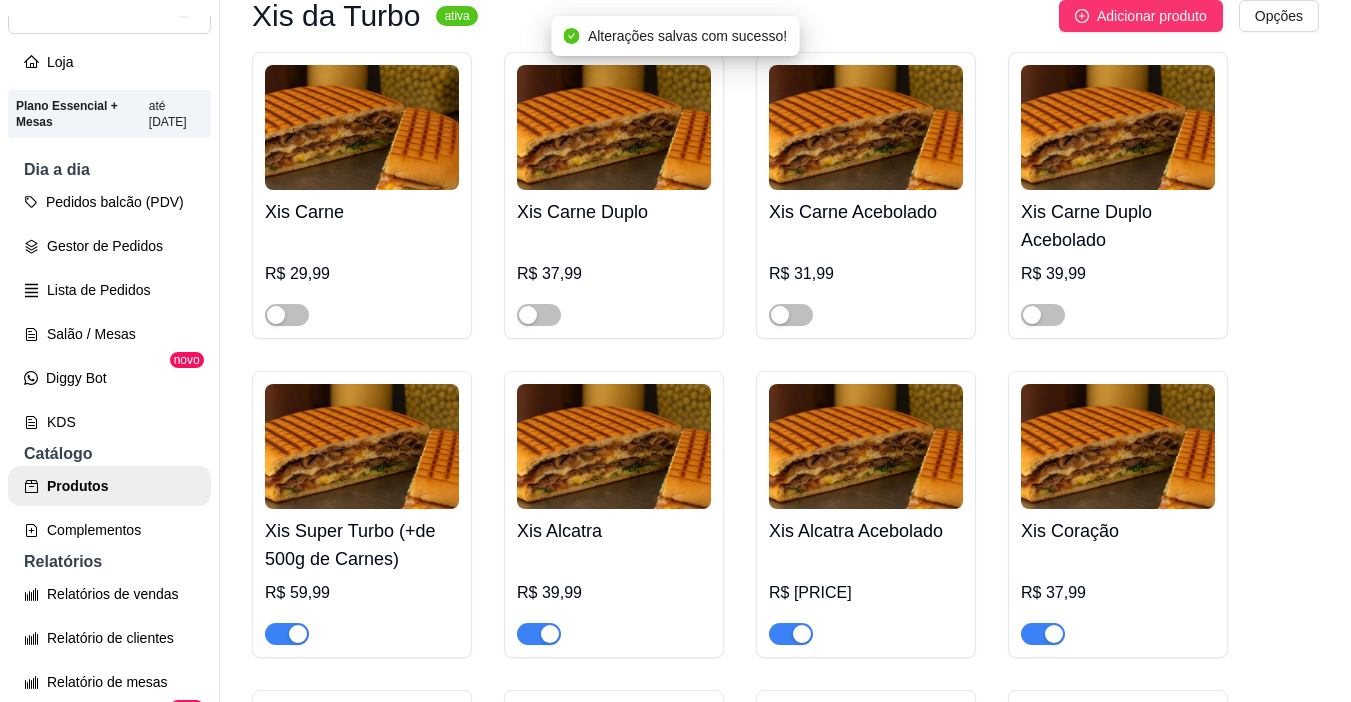scroll, scrollTop: 500, scrollLeft: 0, axis: vertical 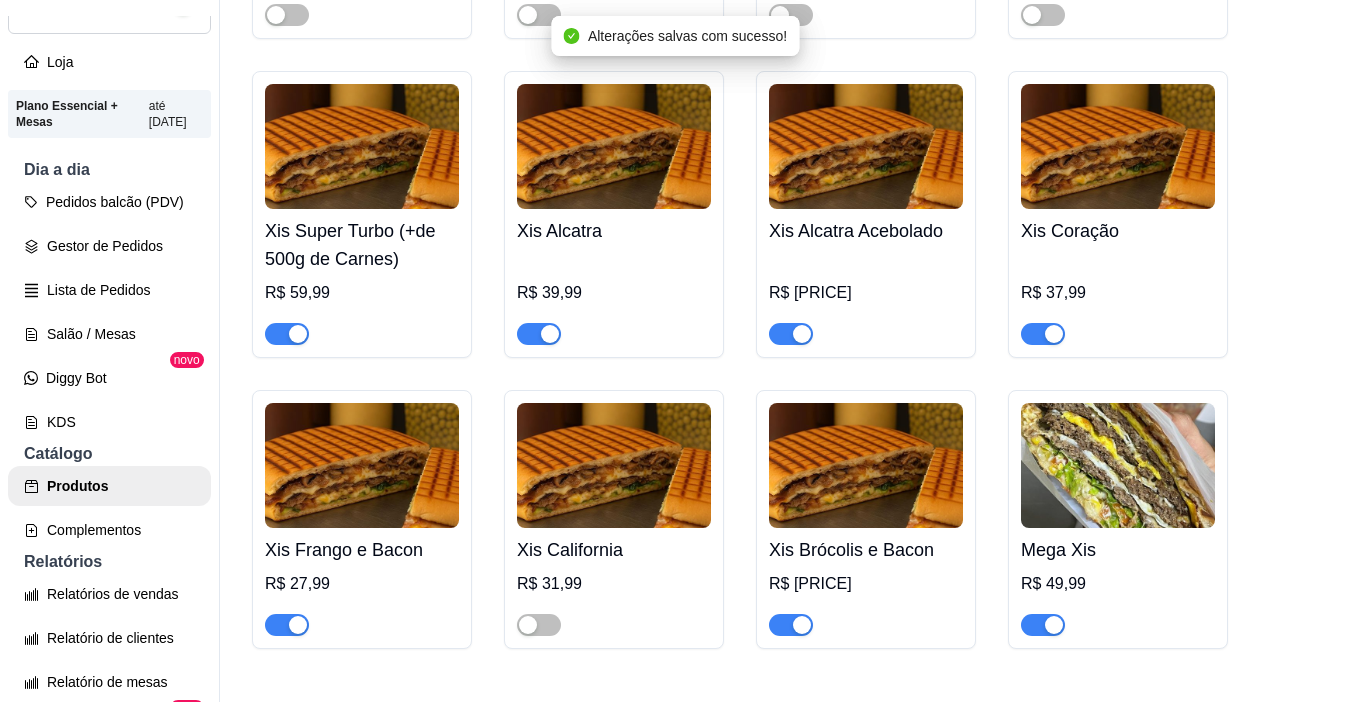 click at bounding box center [298, 334] 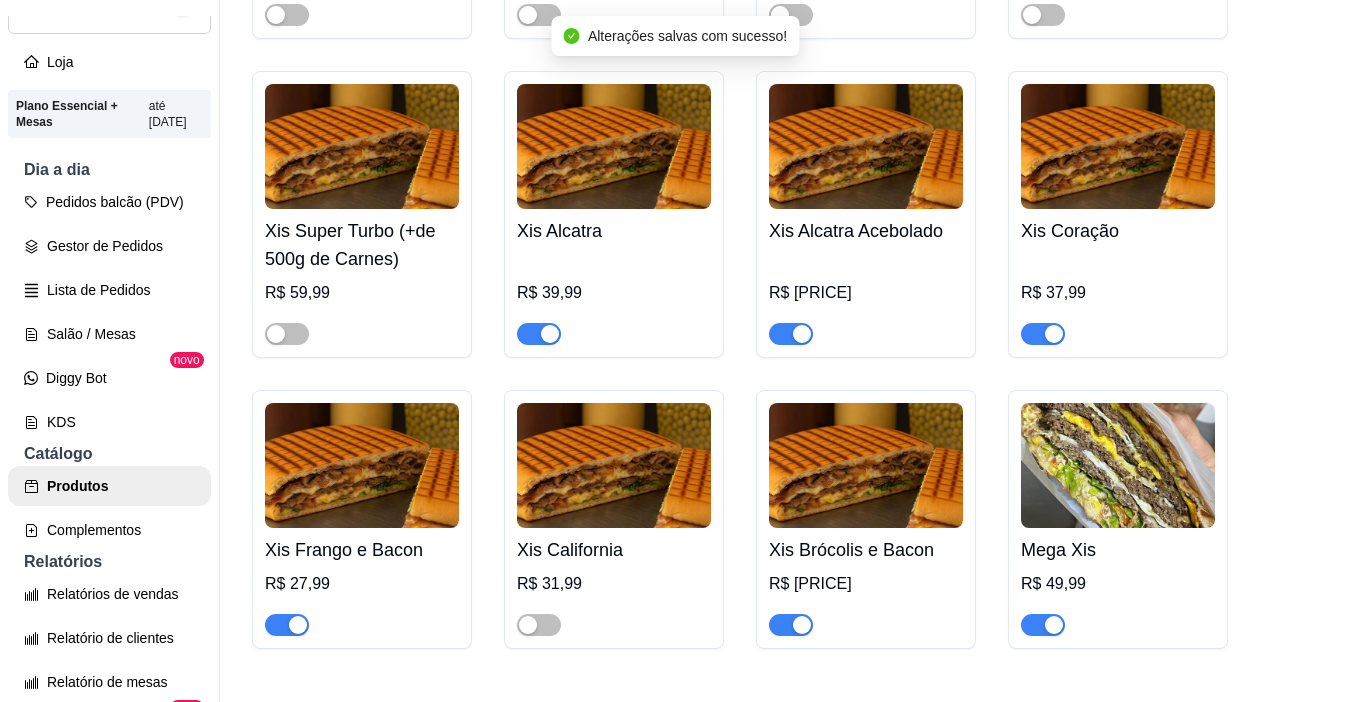 click at bounding box center [539, 334] 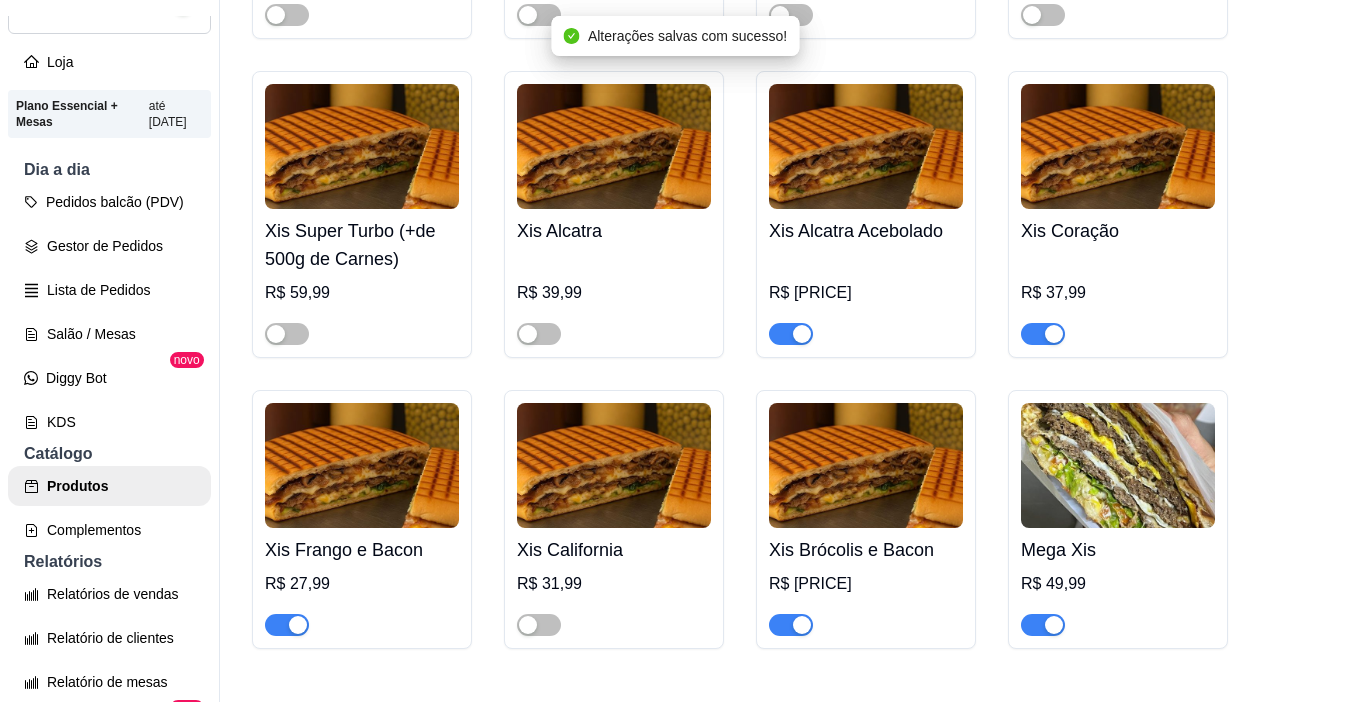 click at bounding box center [802, 334] 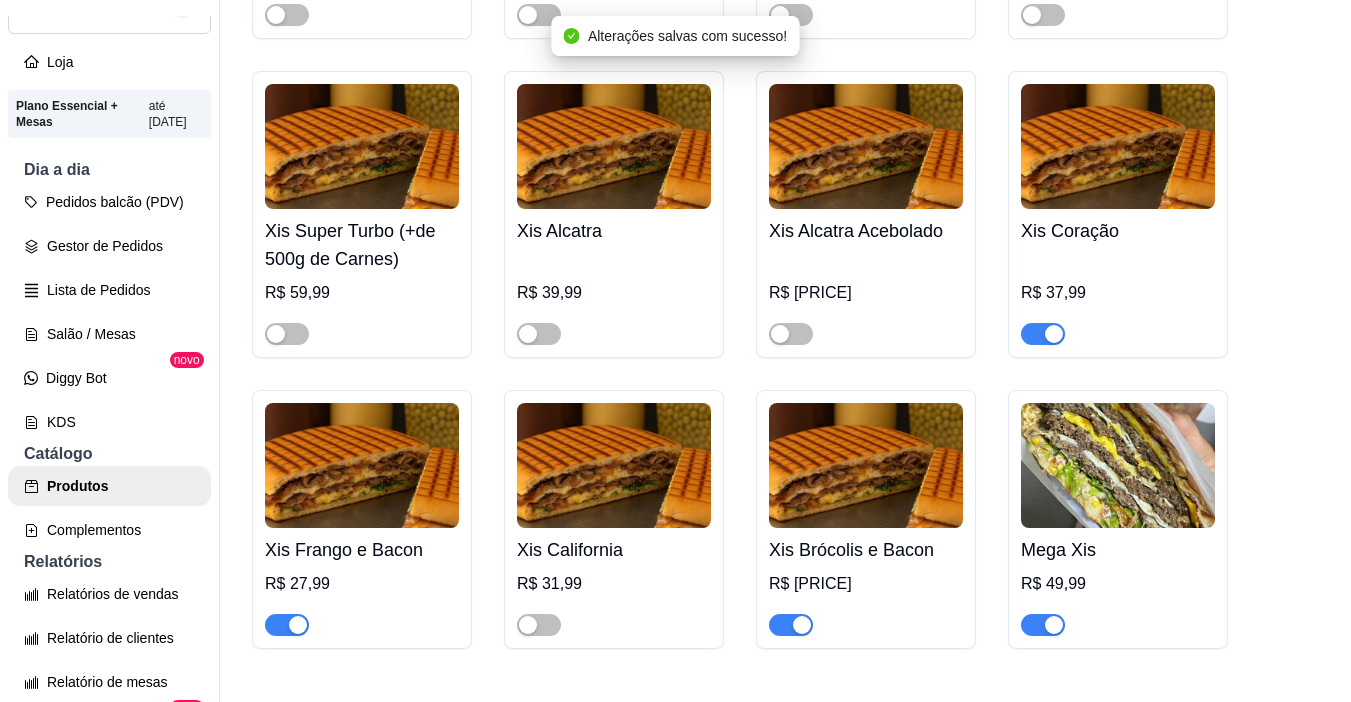 click at bounding box center [1043, 334] 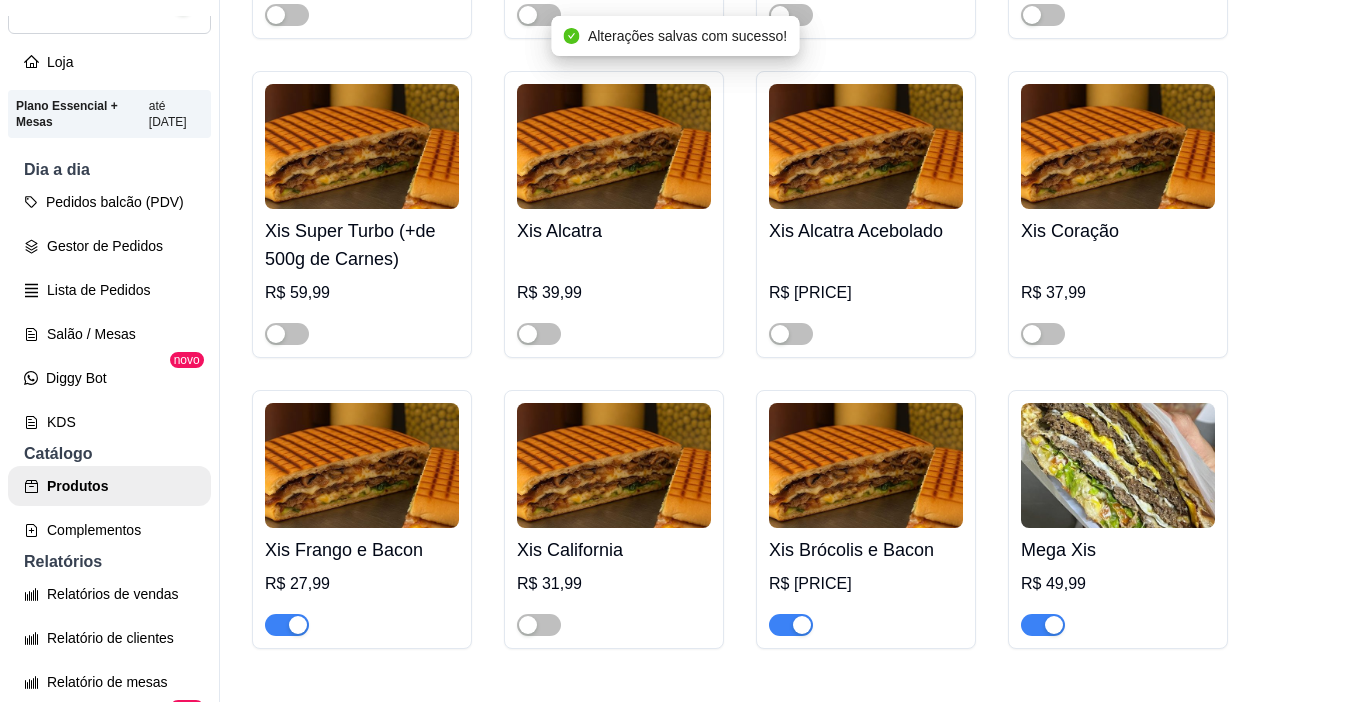 click at bounding box center (287, 625) 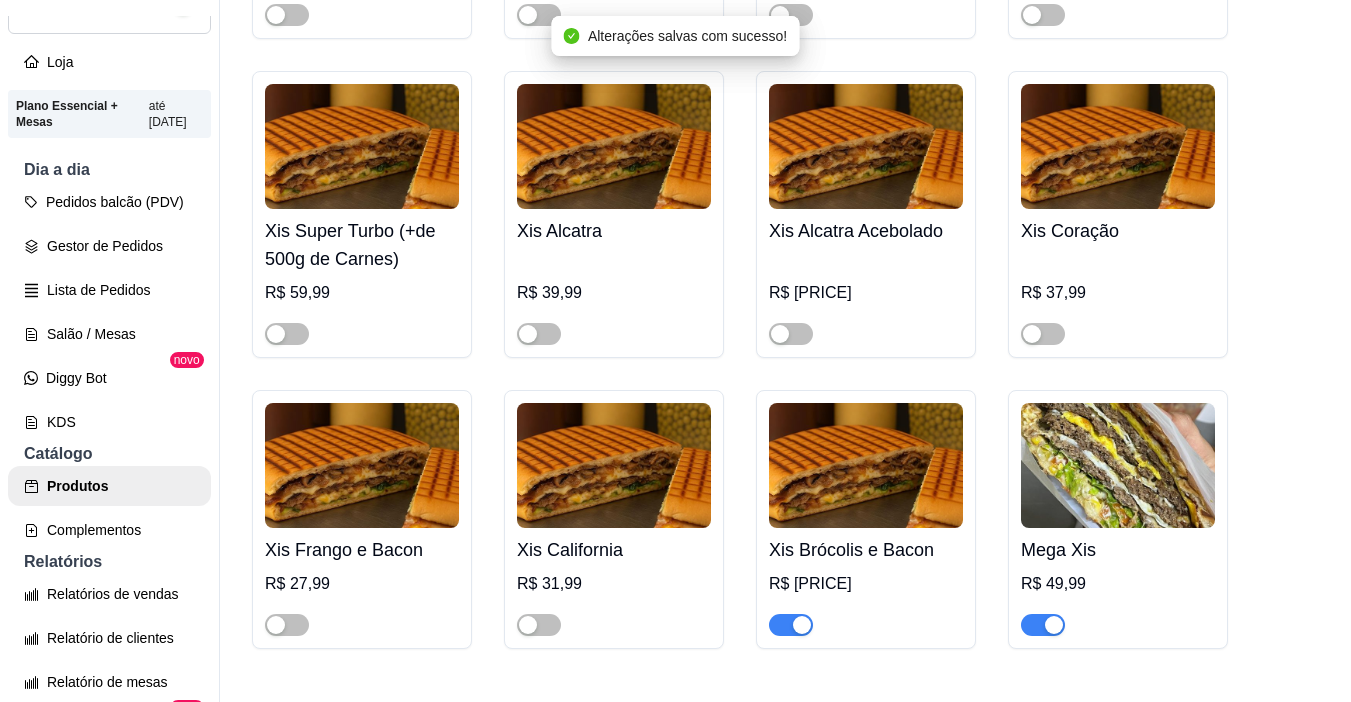click at bounding box center (791, 625) 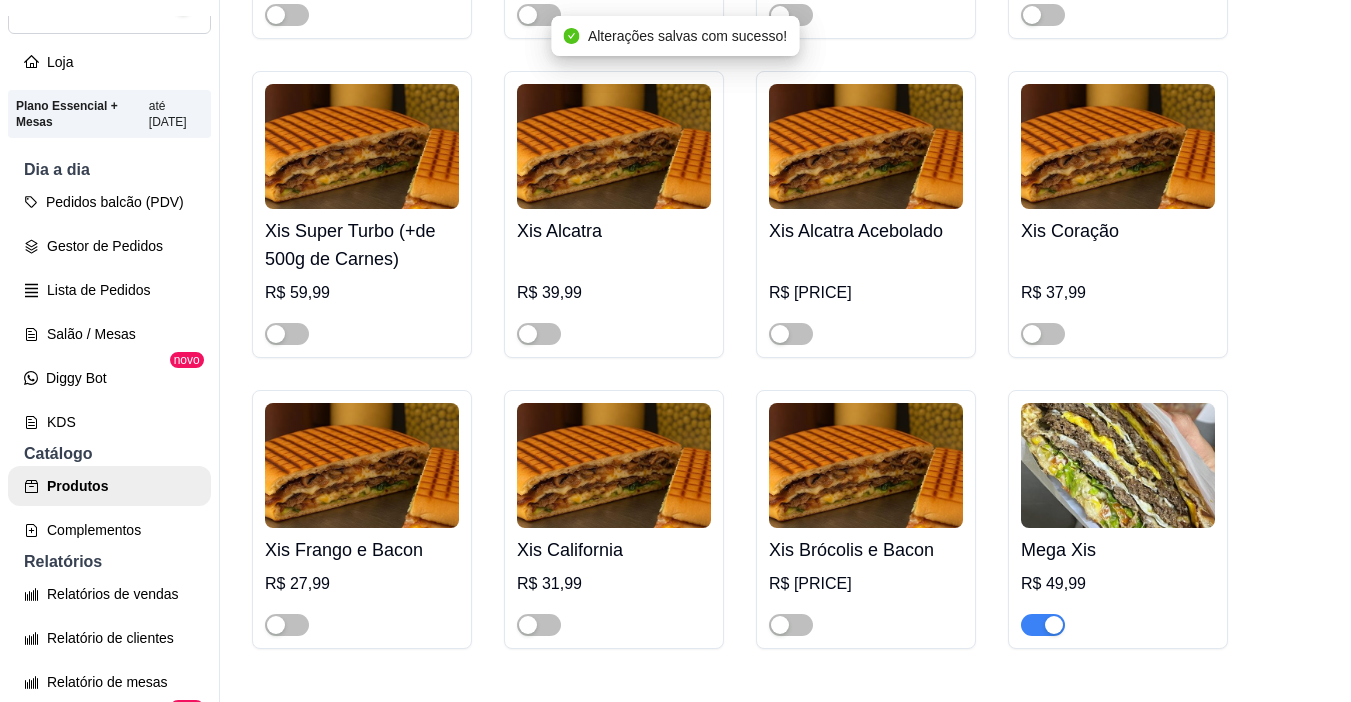 click at bounding box center [1118, 616] 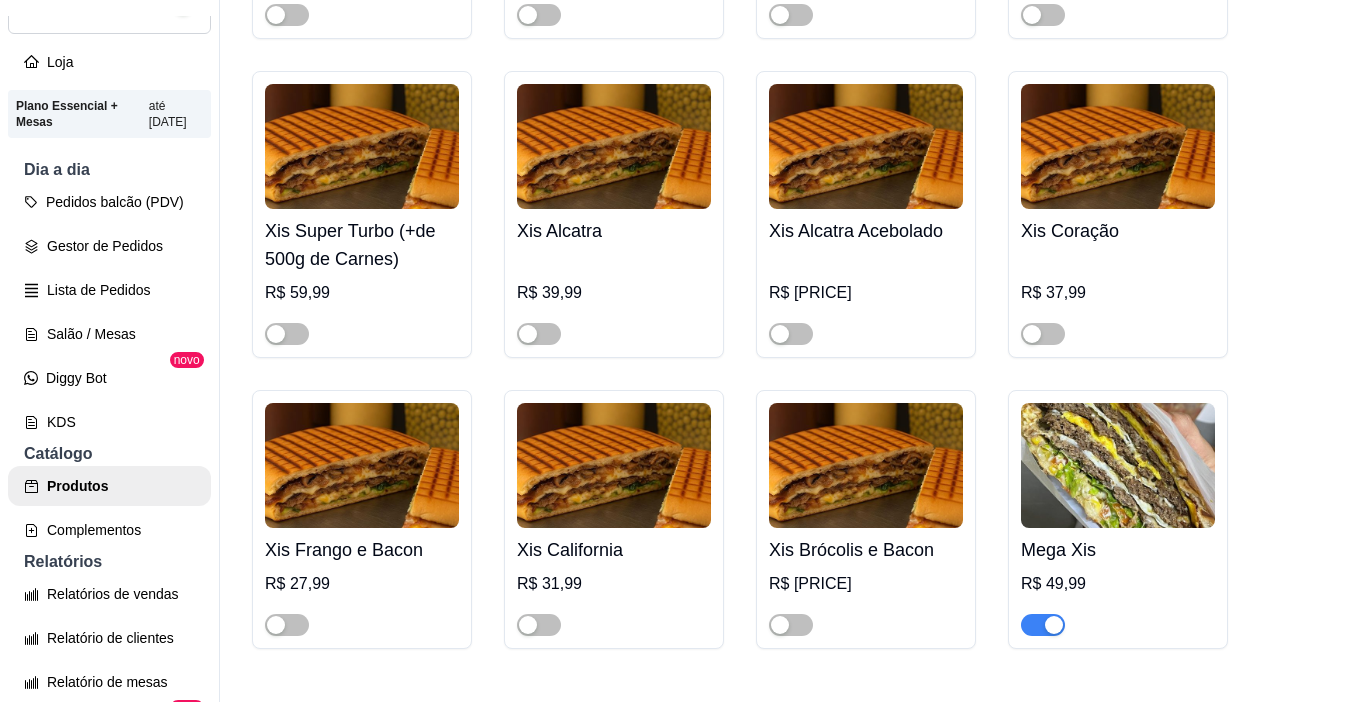 click at bounding box center [1054, 625] 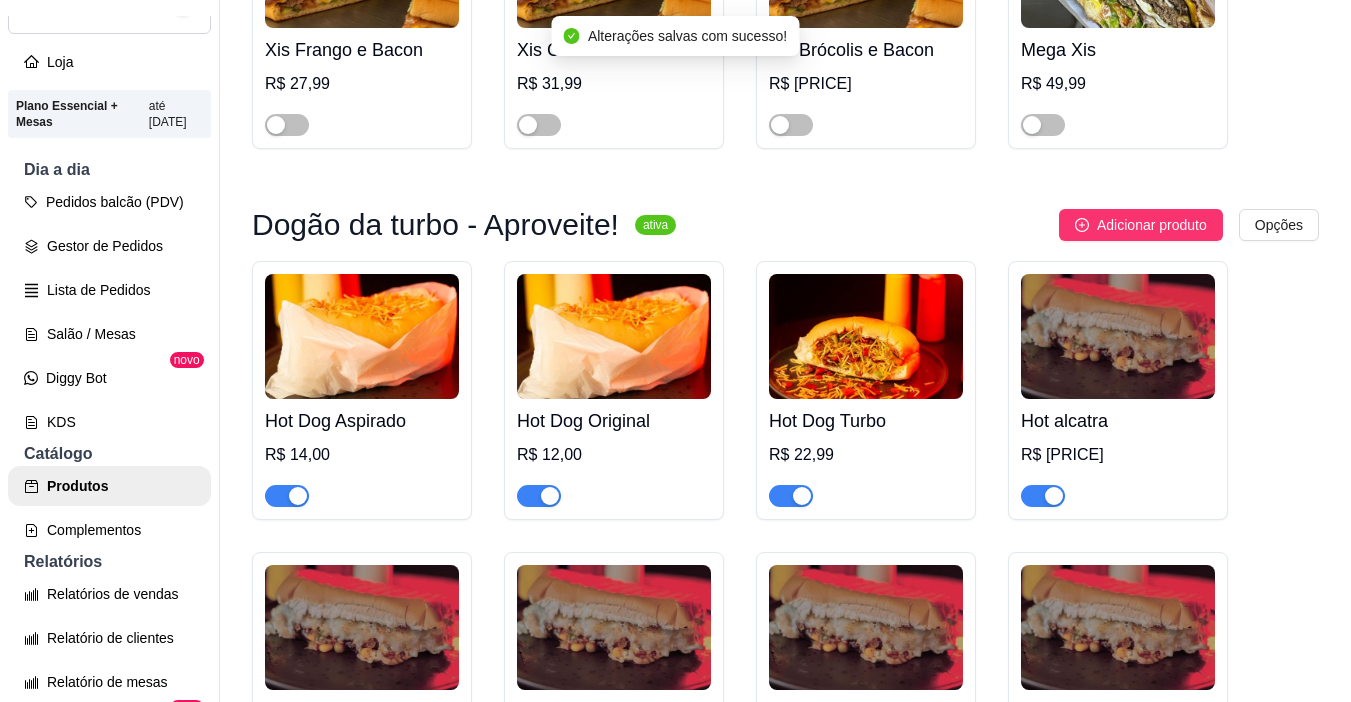 scroll, scrollTop: 1200, scrollLeft: 0, axis: vertical 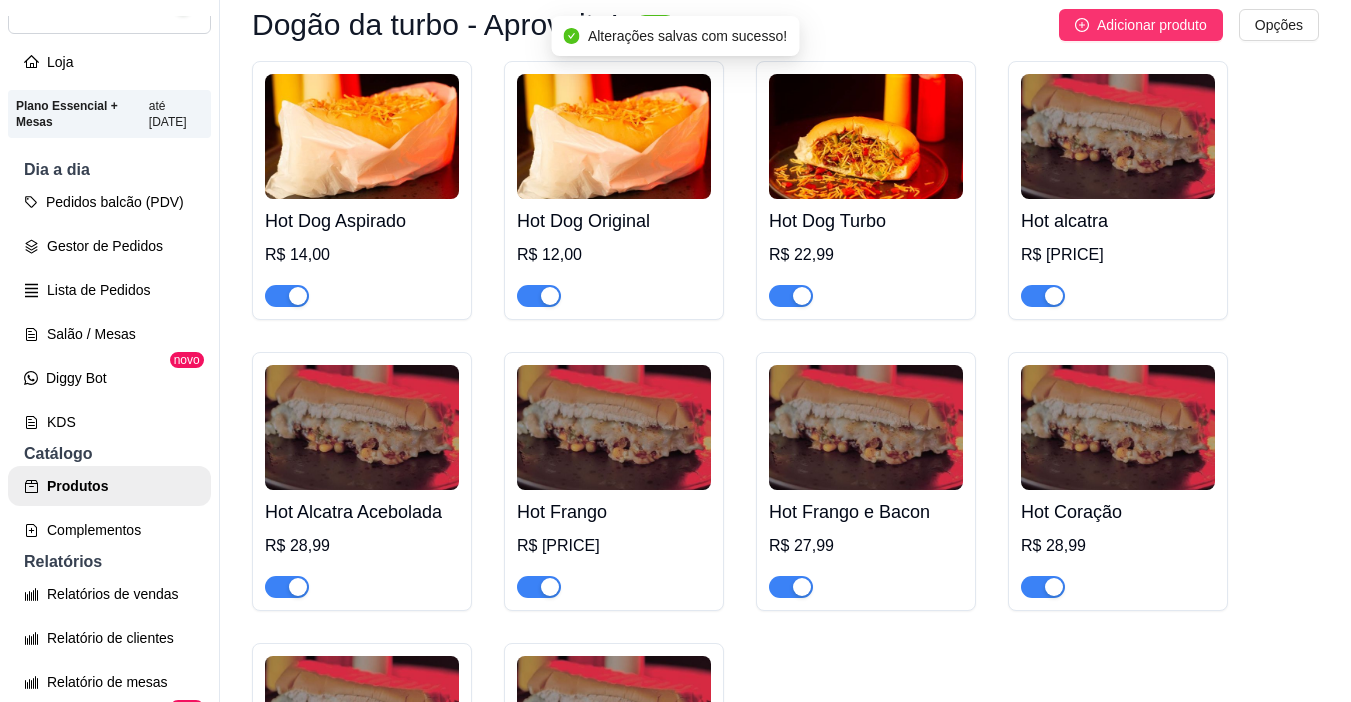 click at bounding box center (1054, 296) 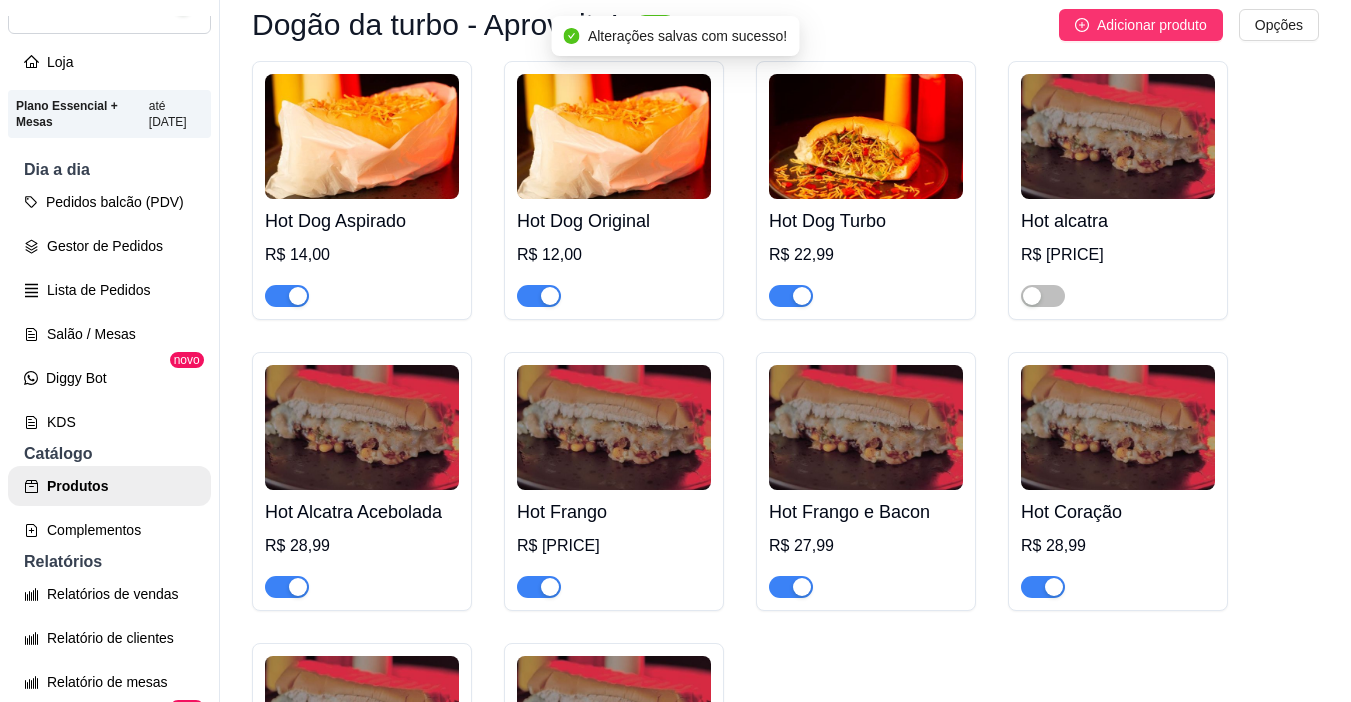 click at bounding box center (298, 587) 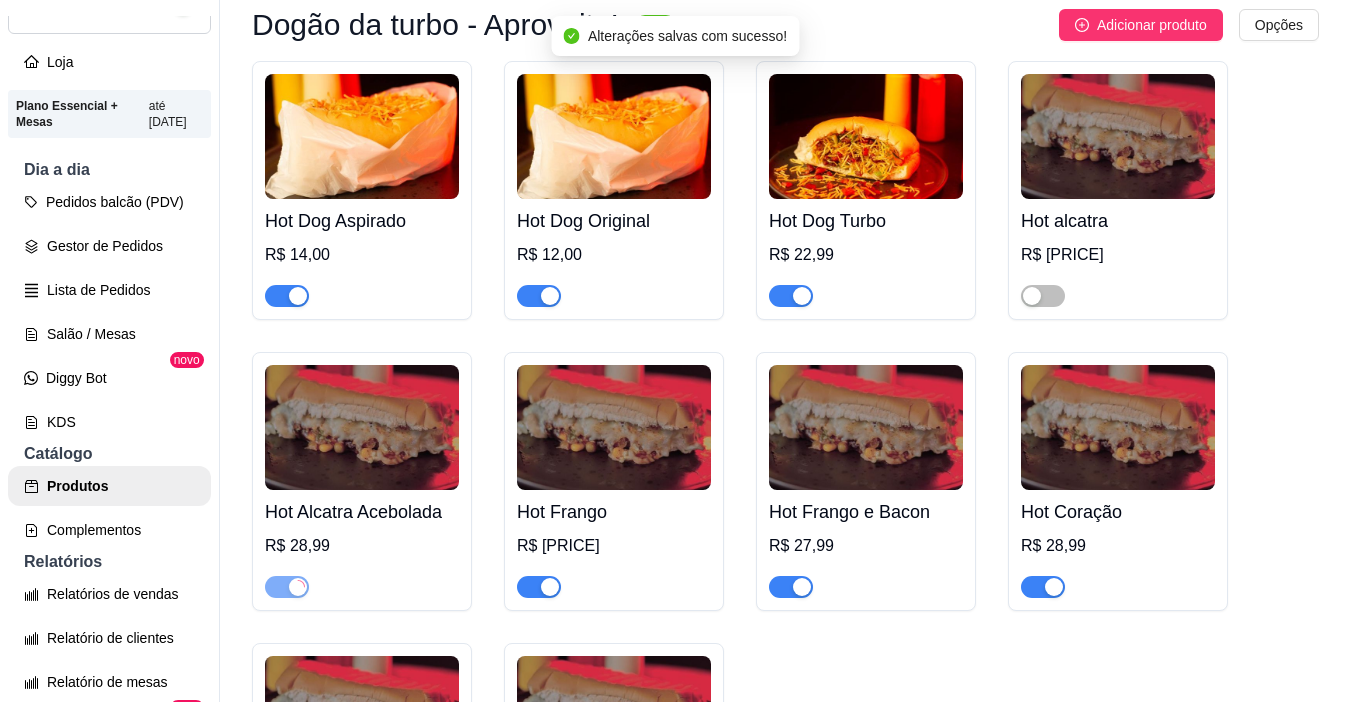 click at bounding box center (550, 587) 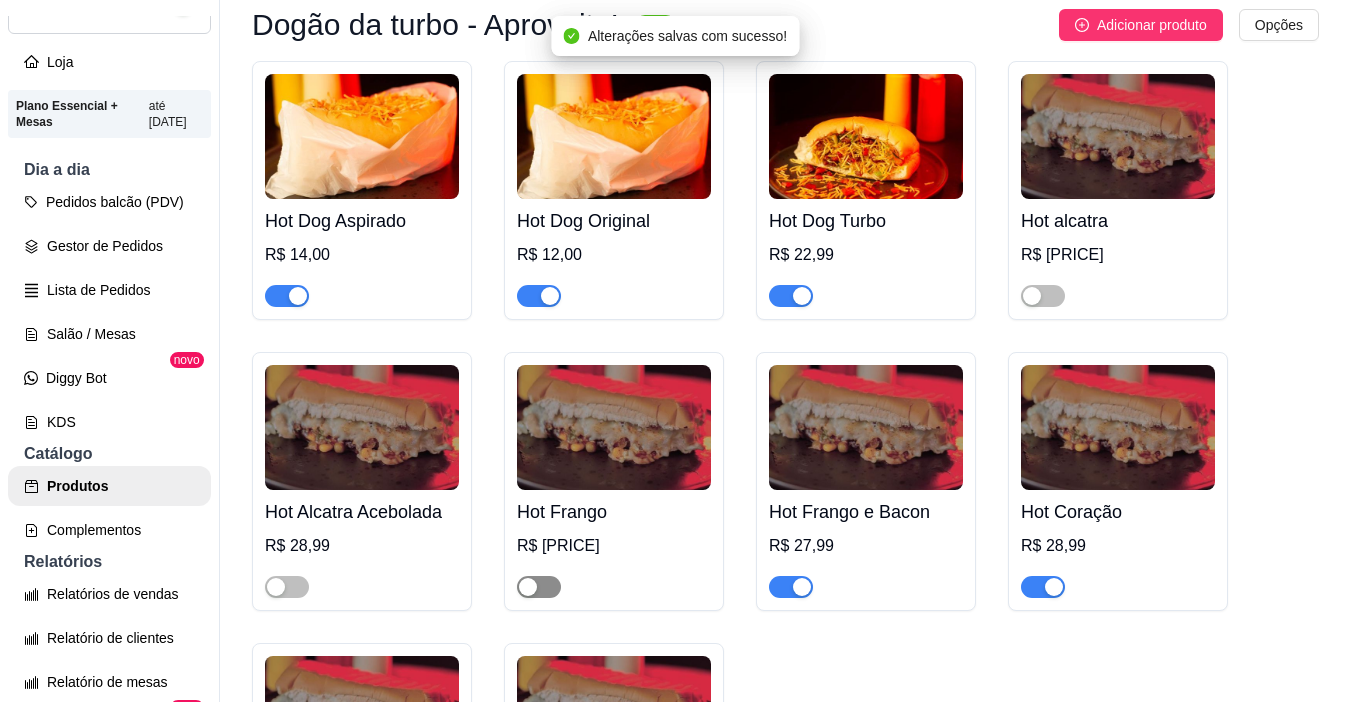 click at bounding box center [539, 587] 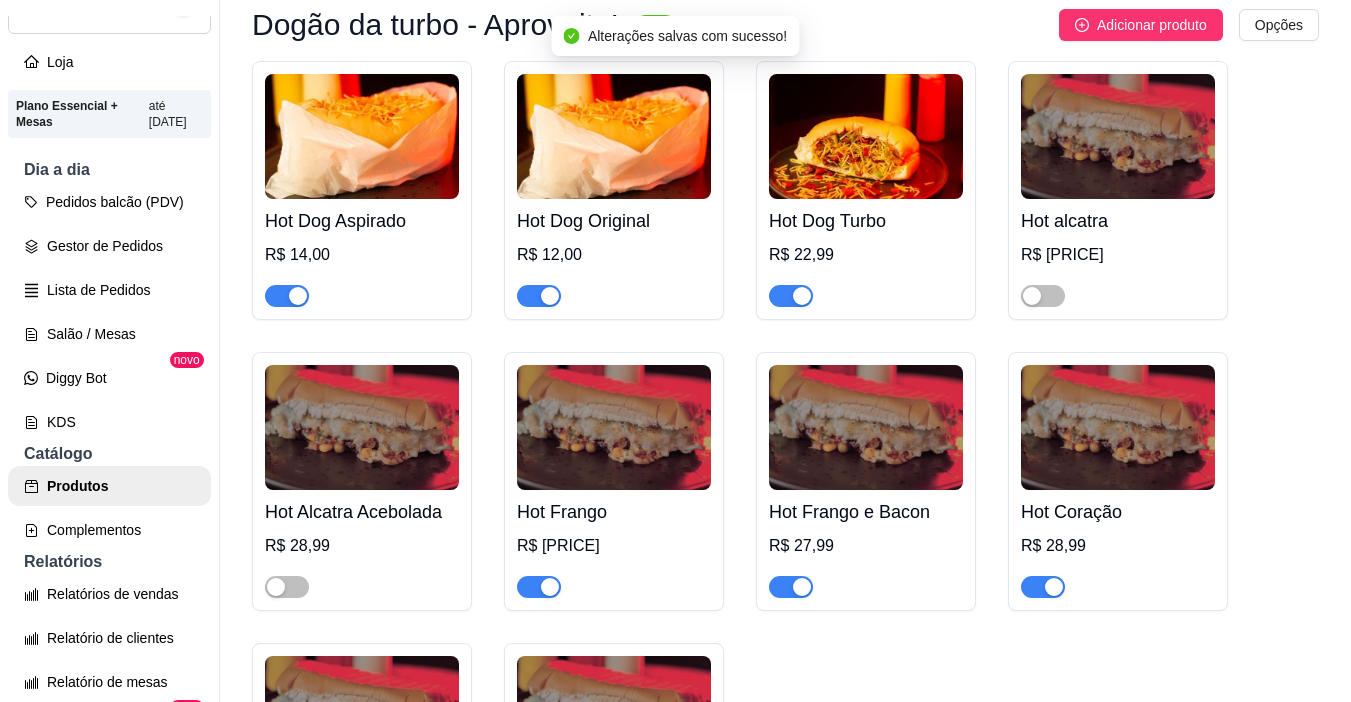 click at bounding box center (1043, 587) 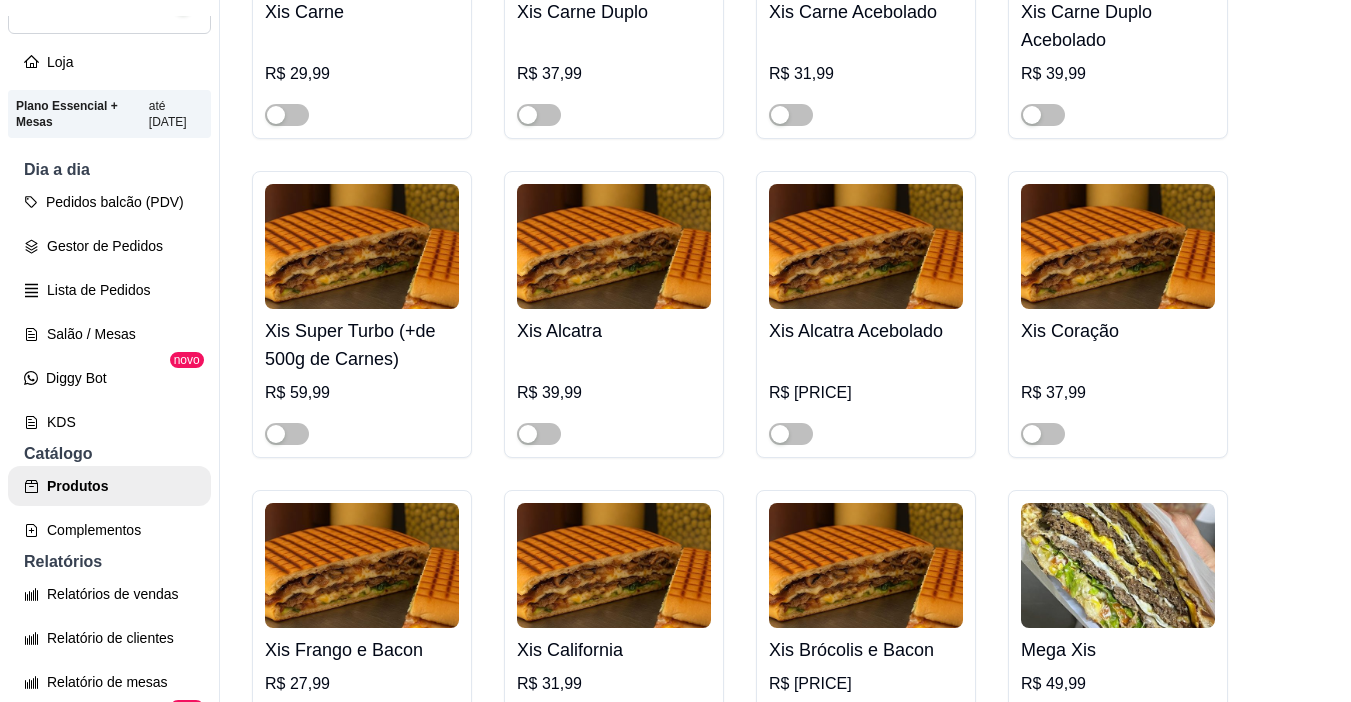 scroll, scrollTop: 0, scrollLeft: 0, axis: both 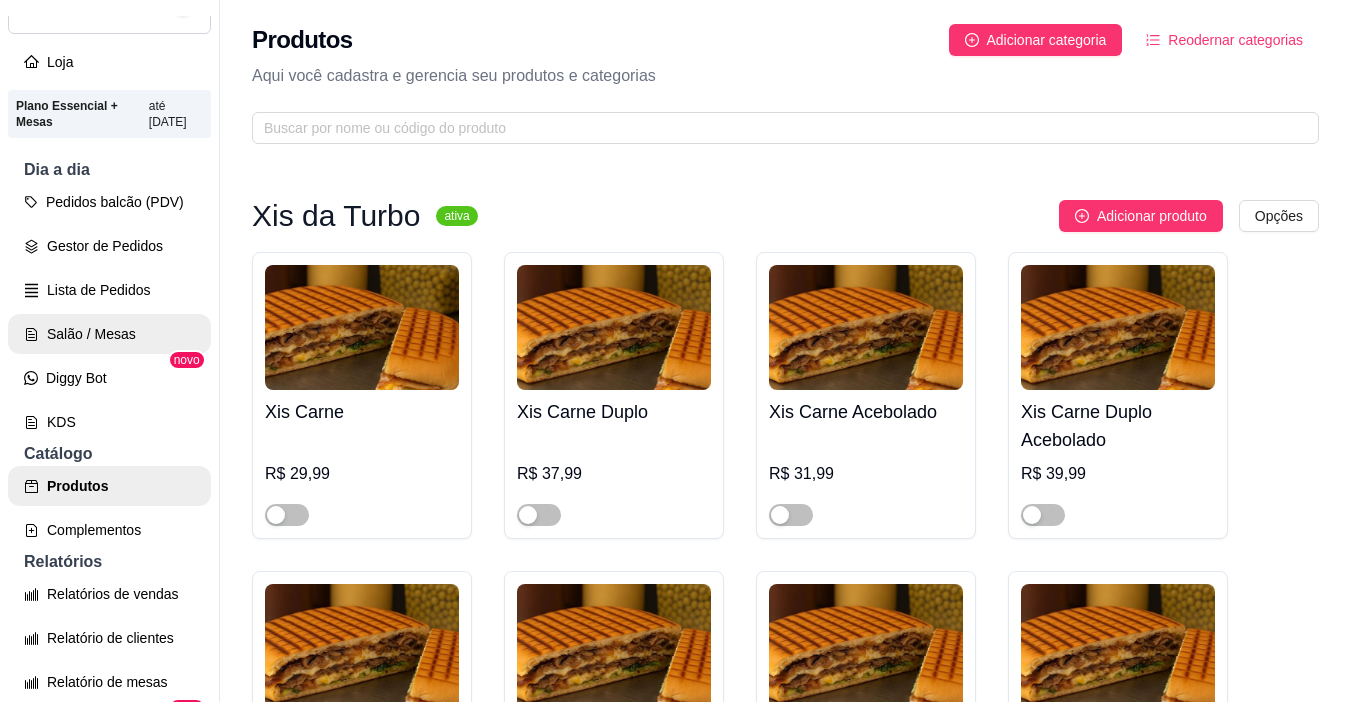 click on "Salão / Mesas" at bounding box center (109, 334) 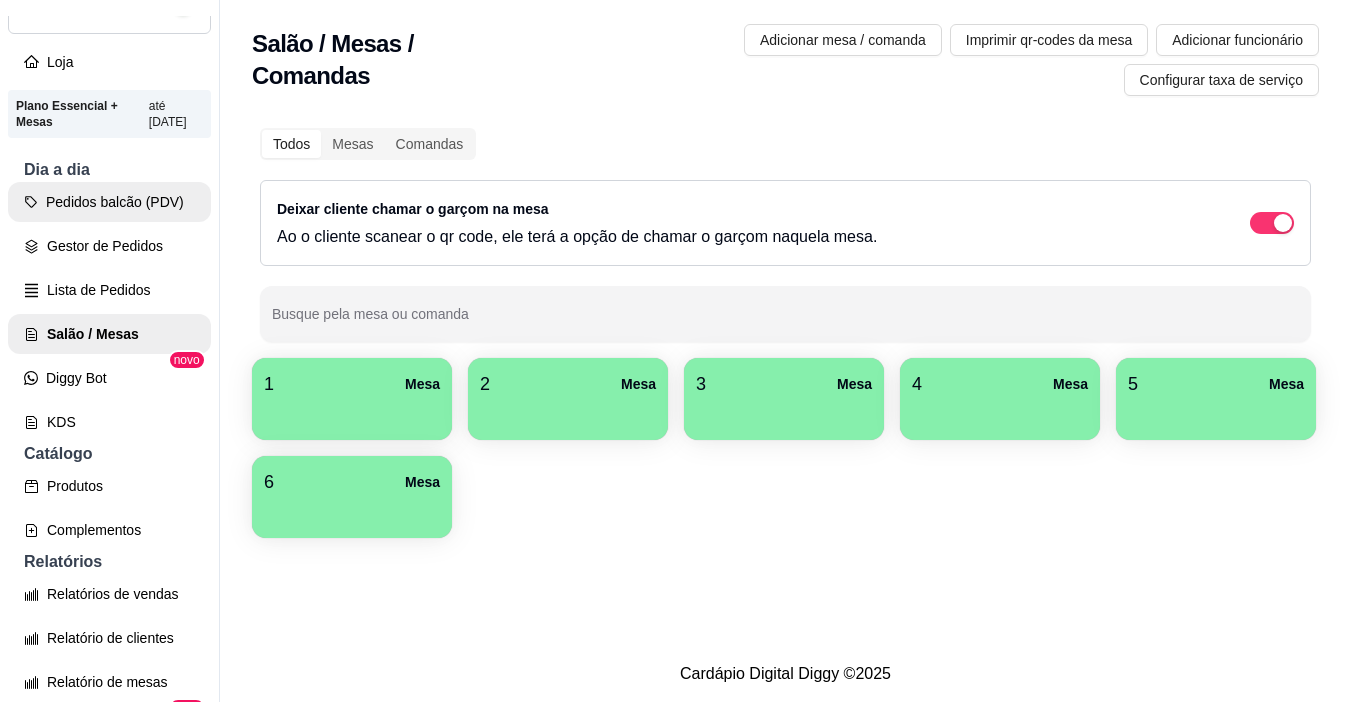click on "Pedidos balcão (PDV)" at bounding box center (109, 202) 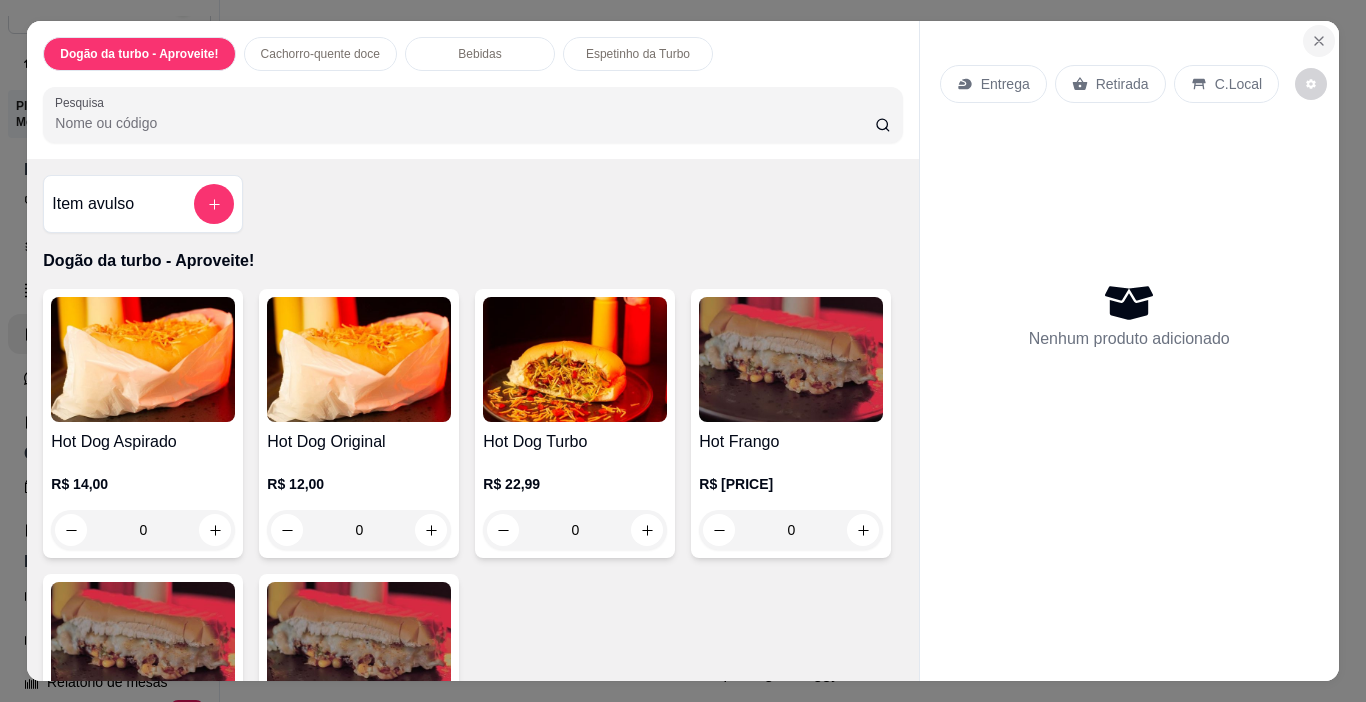 click 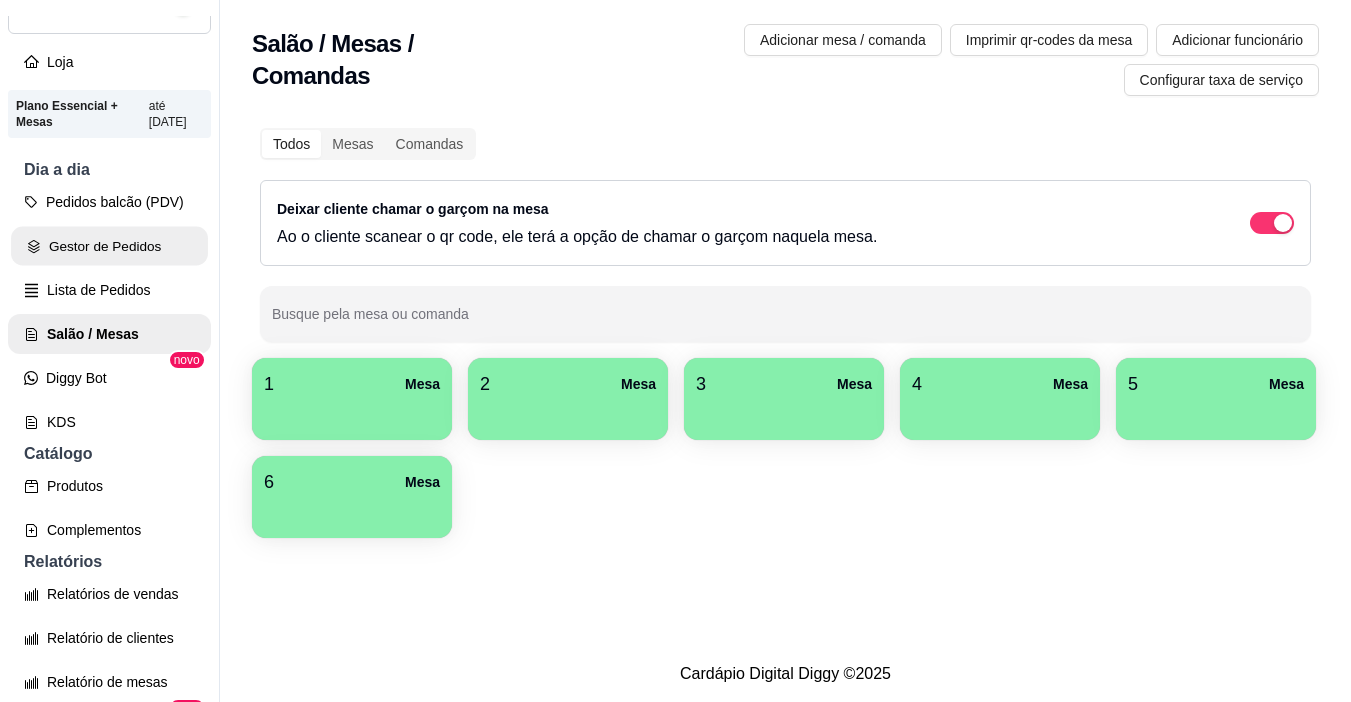 click on "Gestor de Pedidos" at bounding box center [109, 246] 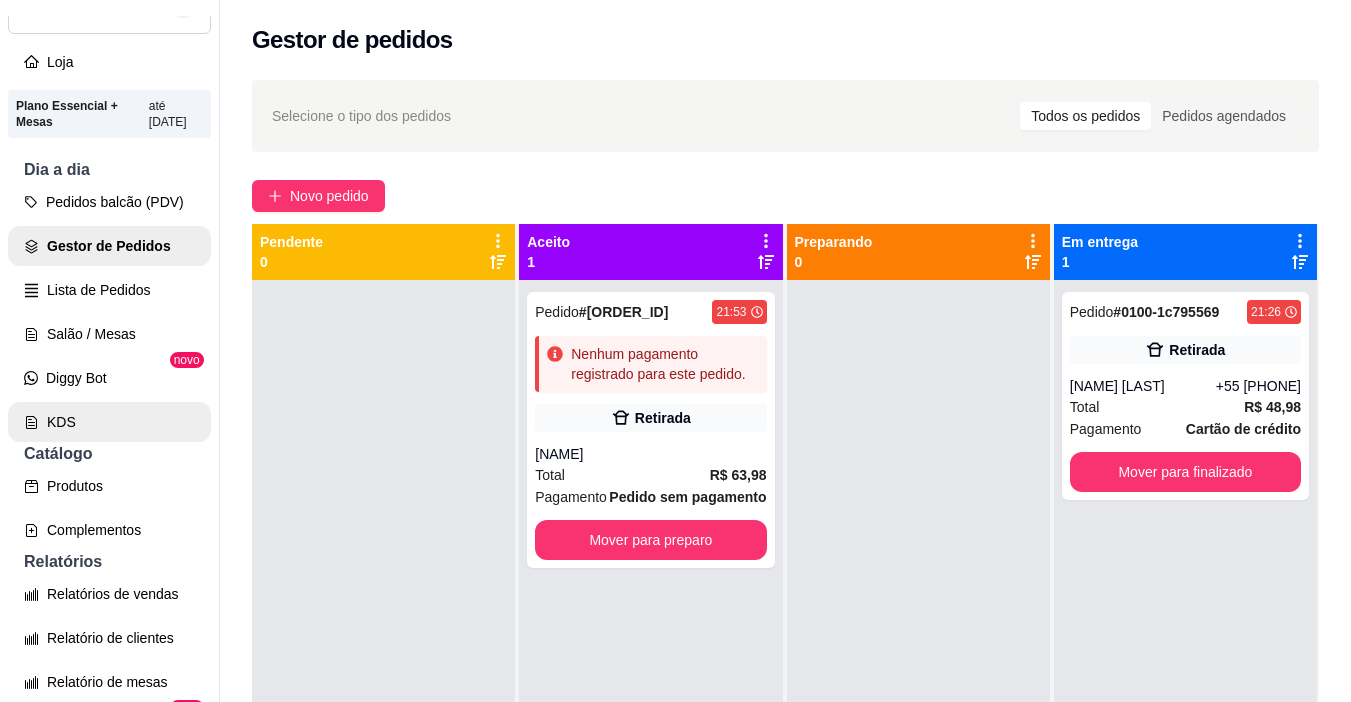 click on "Produtos" at bounding box center [109, 486] 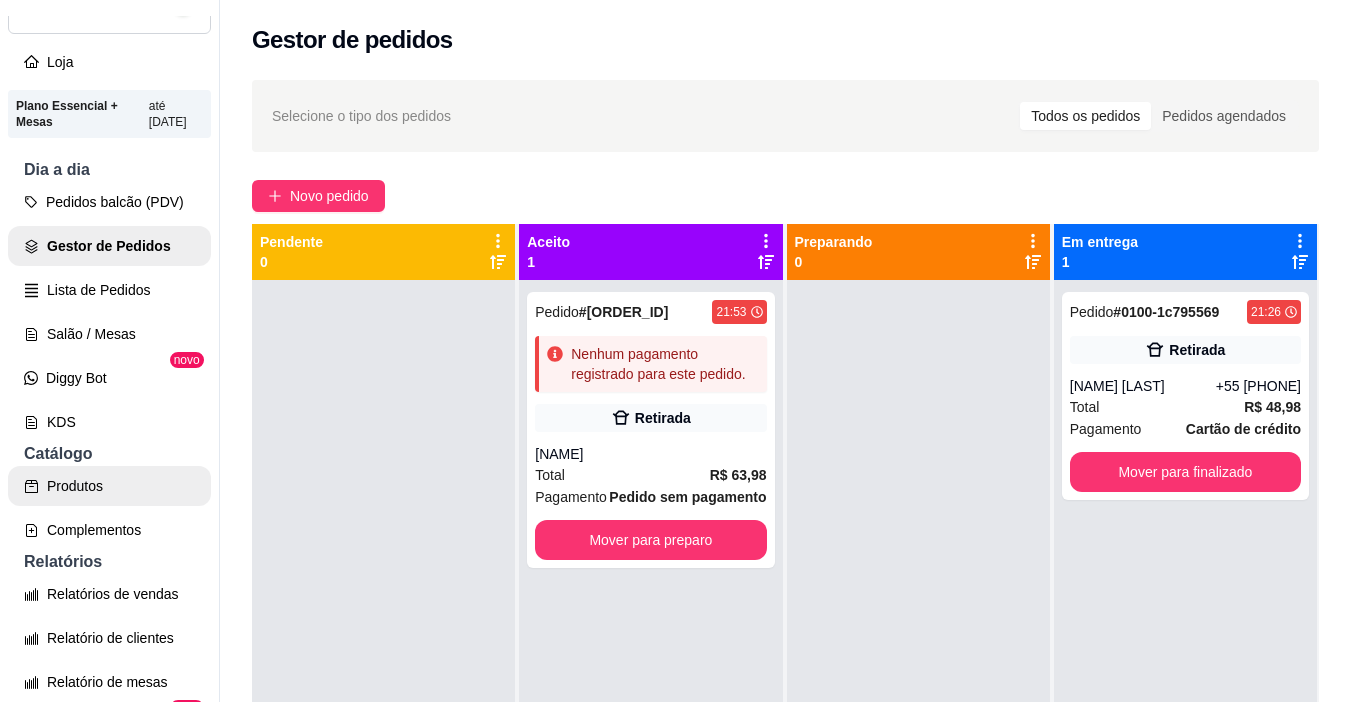 click on "Produtos" at bounding box center [109, 486] 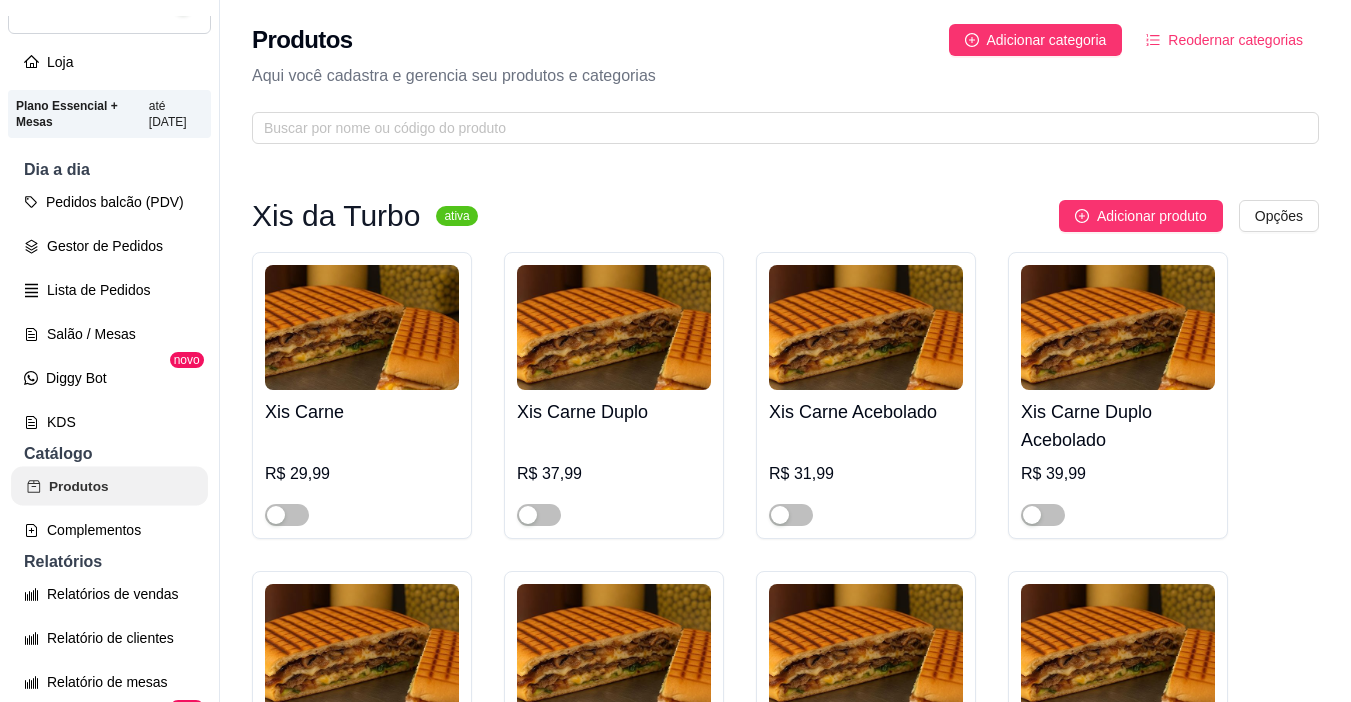 click on "Produtos" at bounding box center (109, 486) 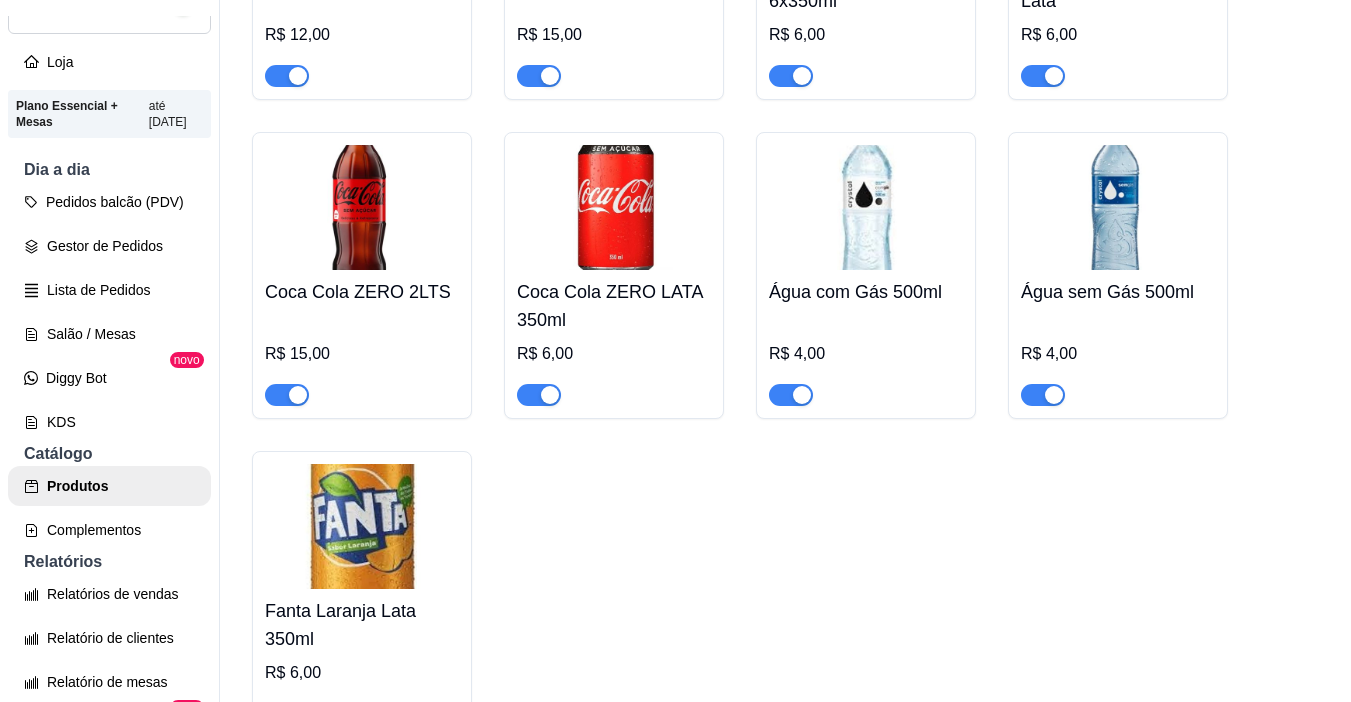 scroll, scrollTop: 3333, scrollLeft: 0, axis: vertical 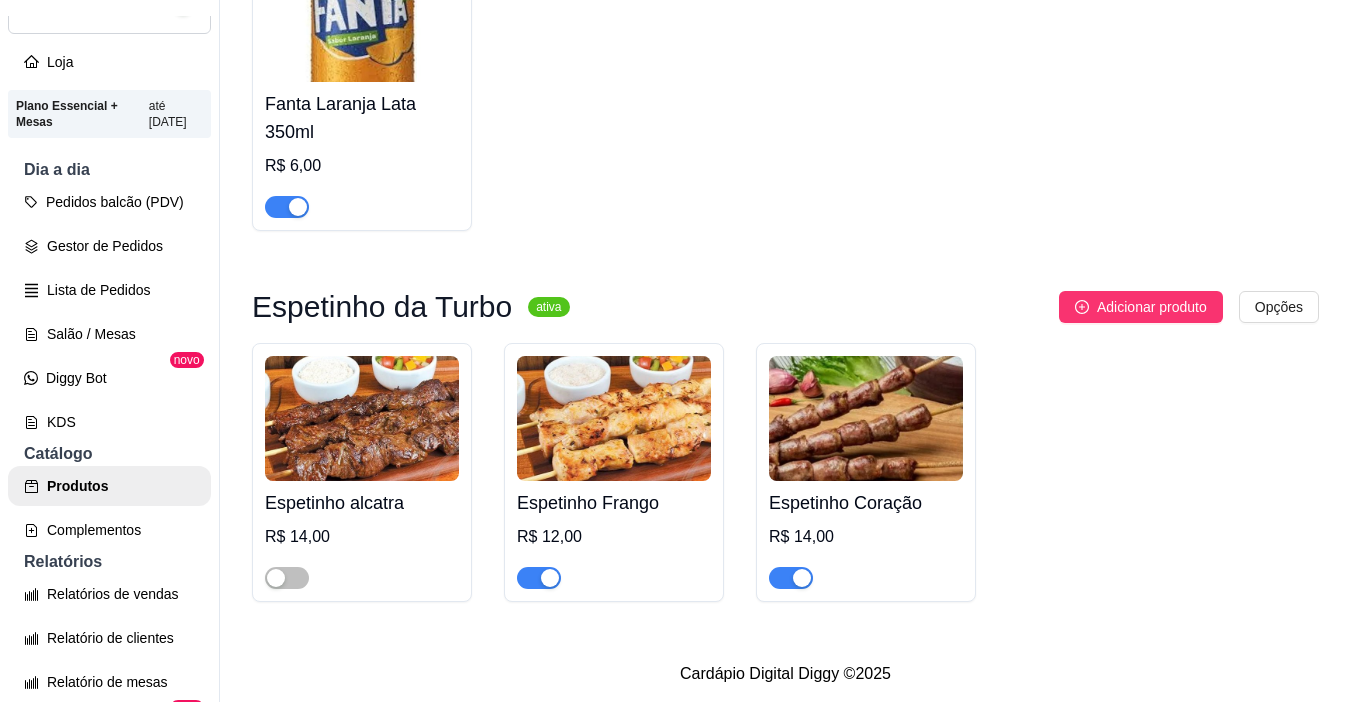 click at bounding box center [791, 578] 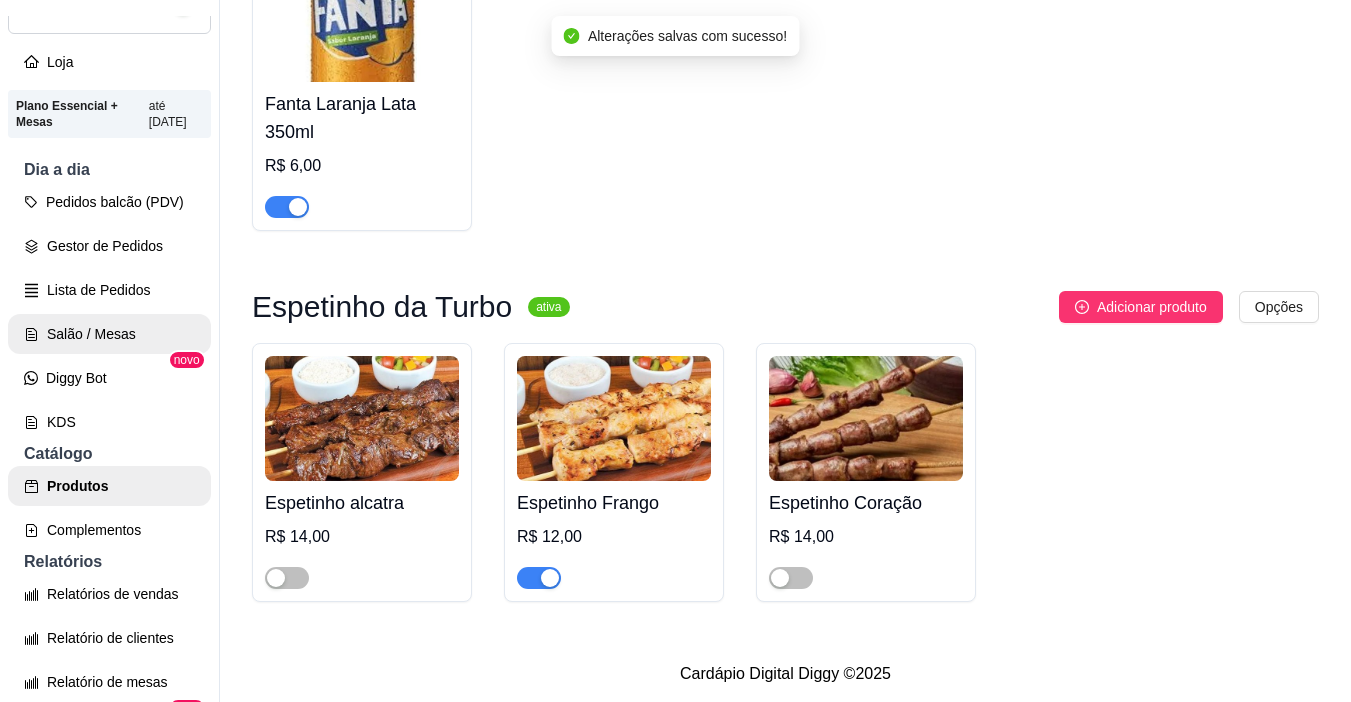 scroll, scrollTop: 0, scrollLeft: 0, axis: both 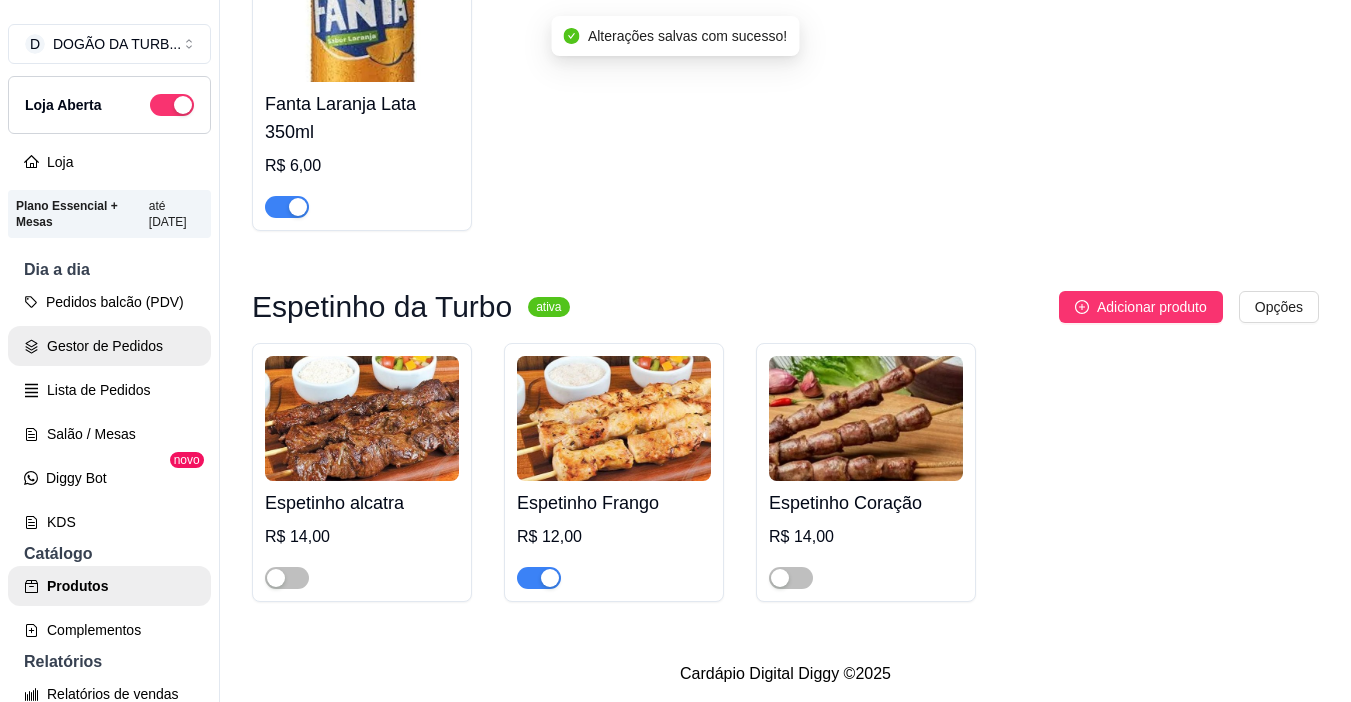 click on "Gestor de Pedidos" at bounding box center (109, 346) 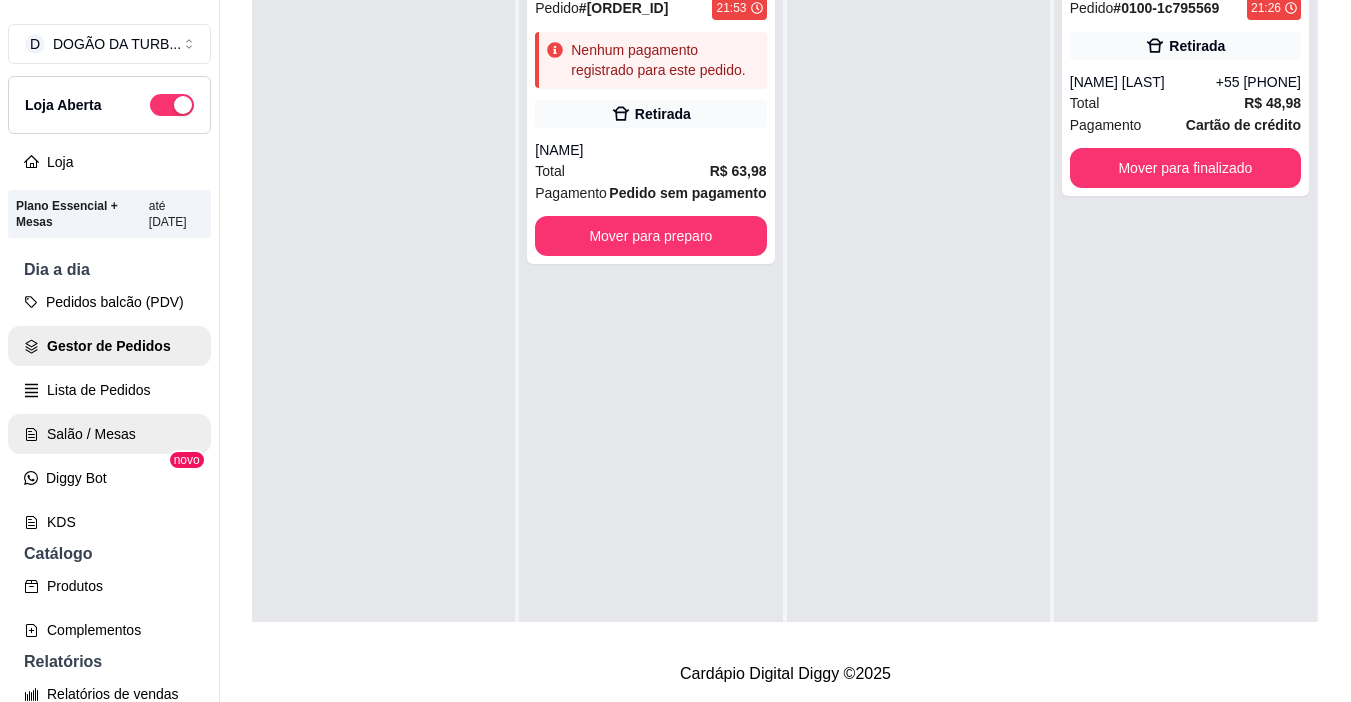 scroll, scrollTop: 0, scrollLeft: 0, axis: both 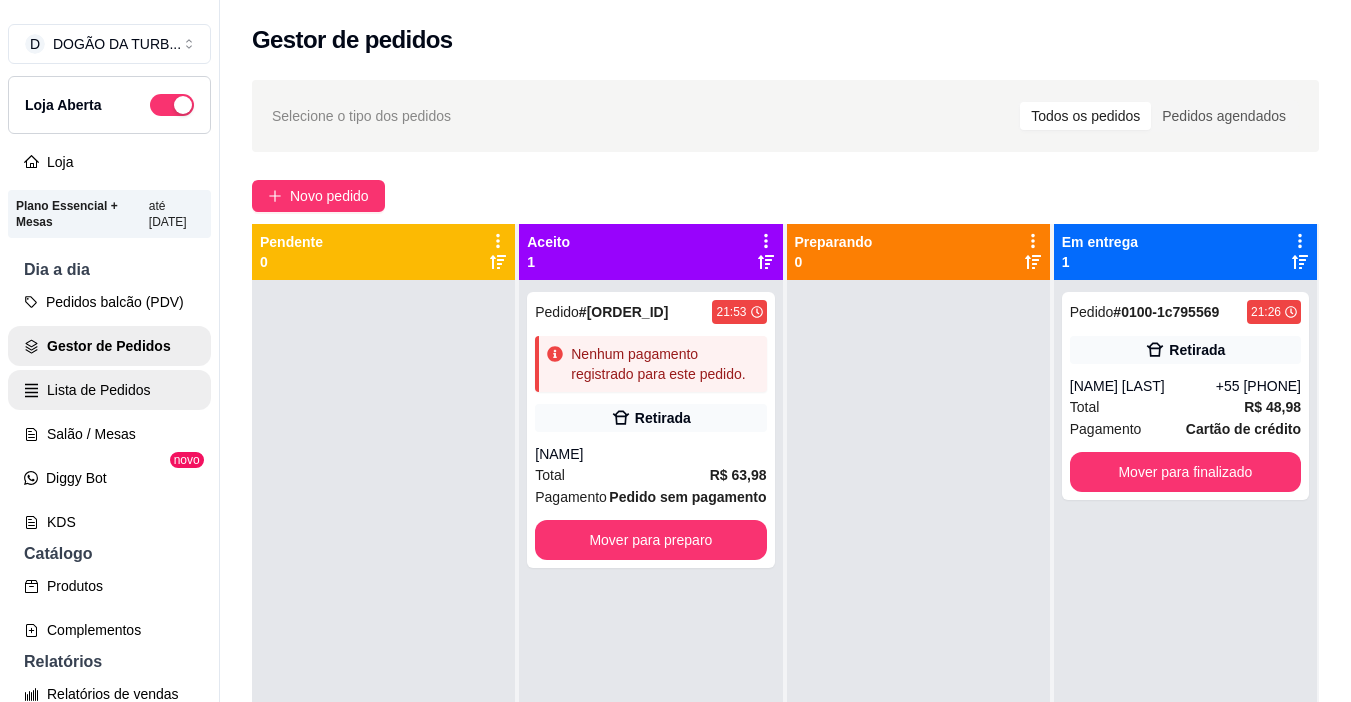 click on "Lista de Pedidos" at bounding box center (109, 390) 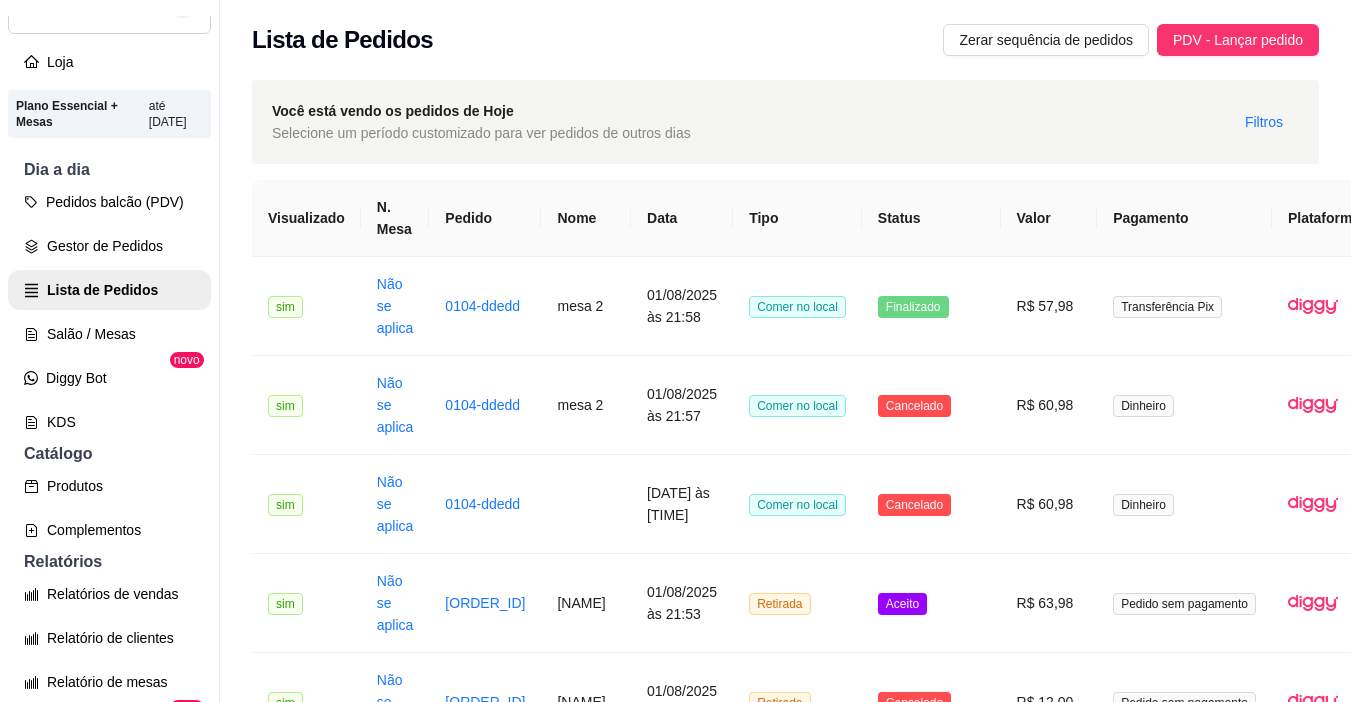 scroll, scrollTop: 200, scrollLeft: 0, axis: vertical 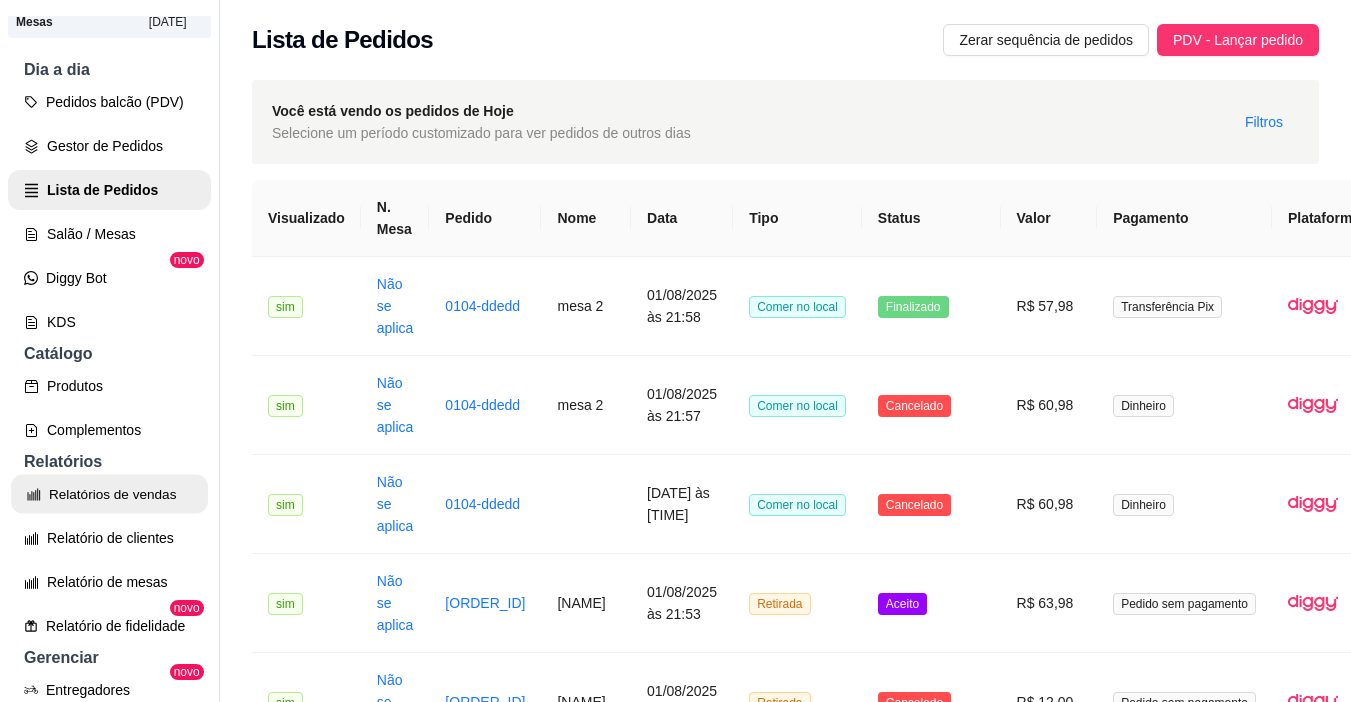 click on "Relatórios de vendas" at bounding box center (109, 494) 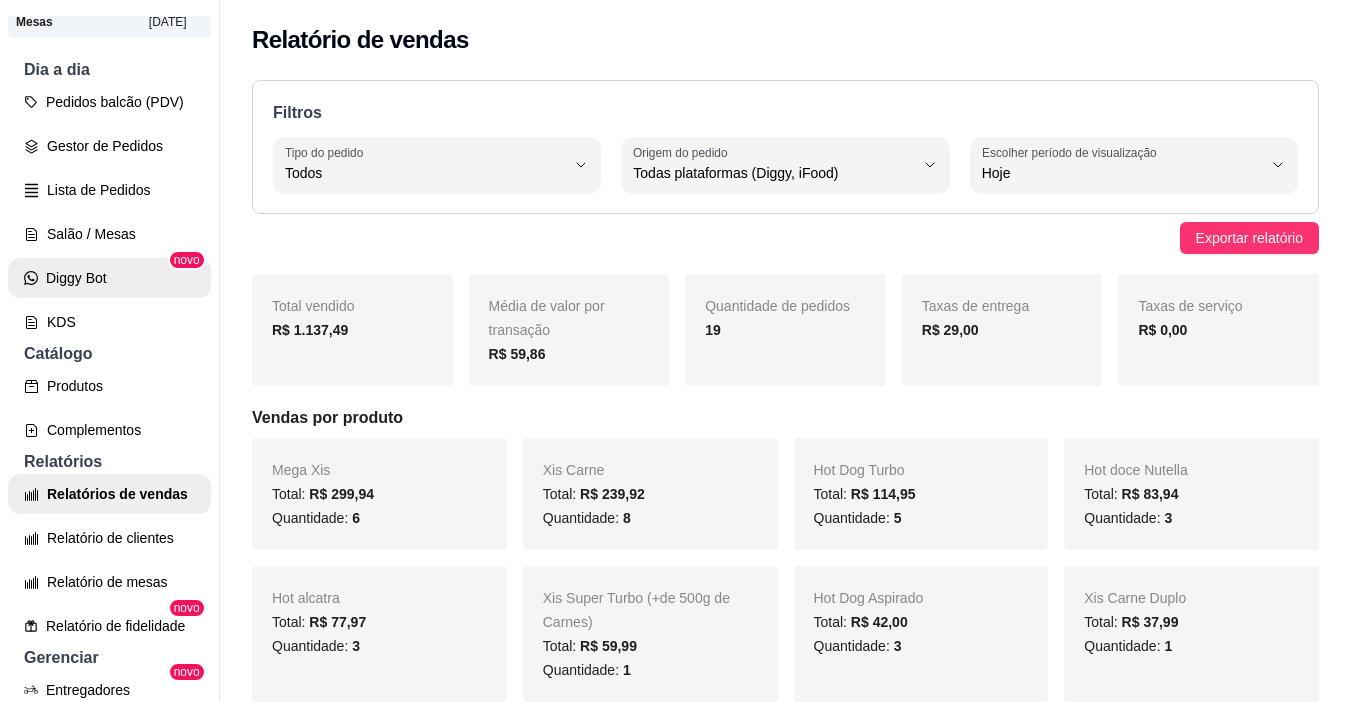 scroll, scrollTop: 0, scrollLeft: 0, axis: both 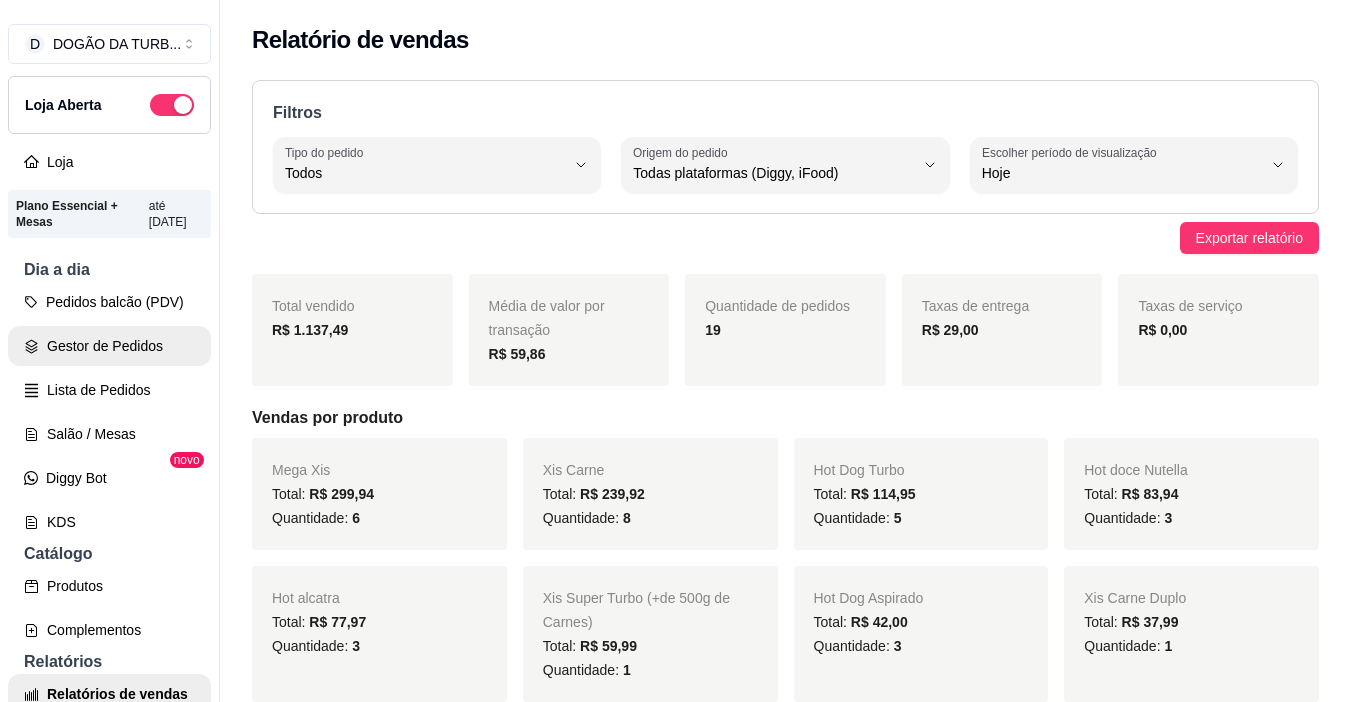 click on "Gestor de Pedidos" at bounding box center (109, 346) 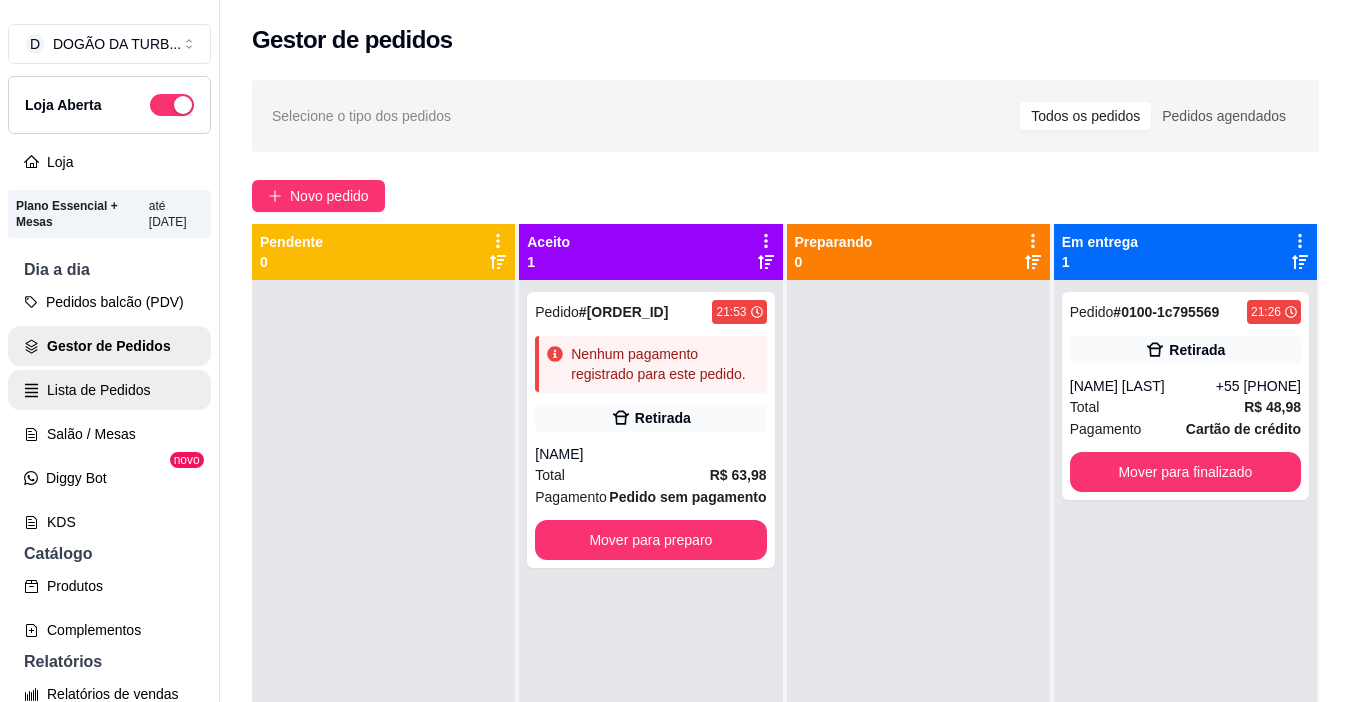 scroll, scrollTop: 100, scrollLeft: 0, axis: vertical 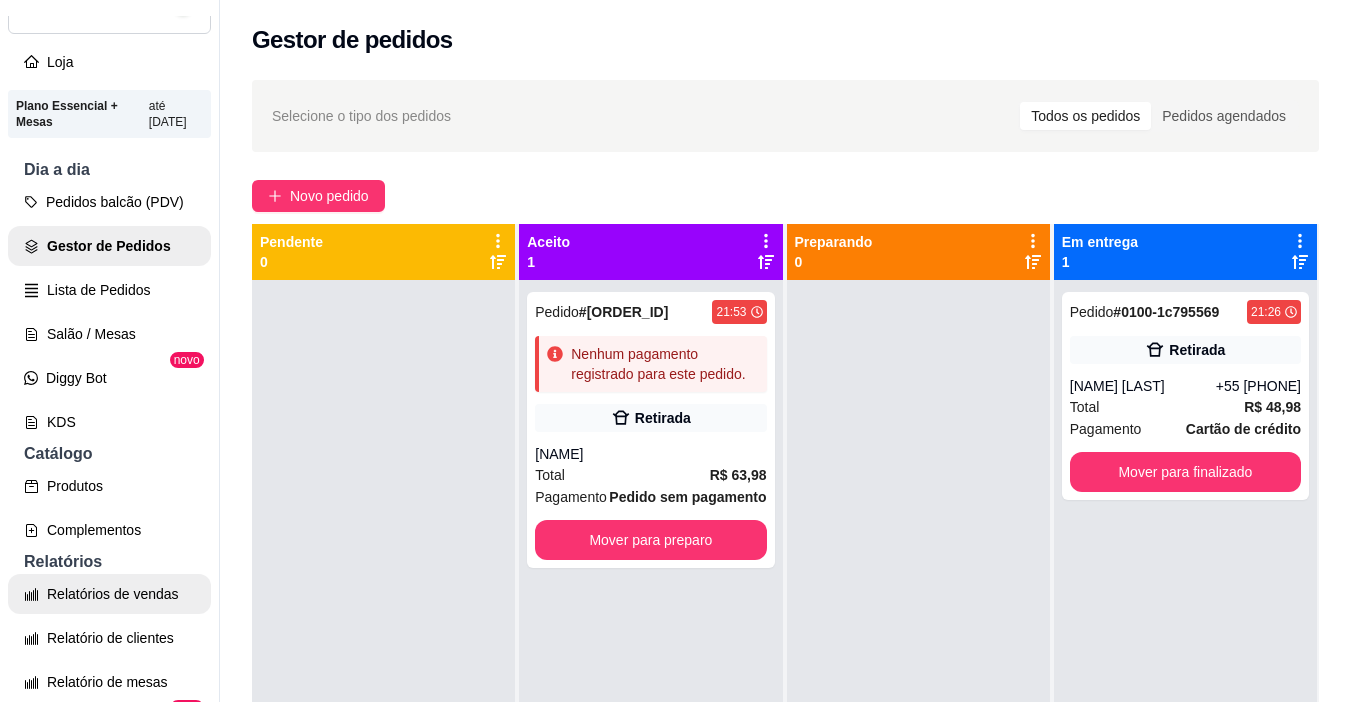 click on "Relatórios de vendas" at bounding box center [109, 594] 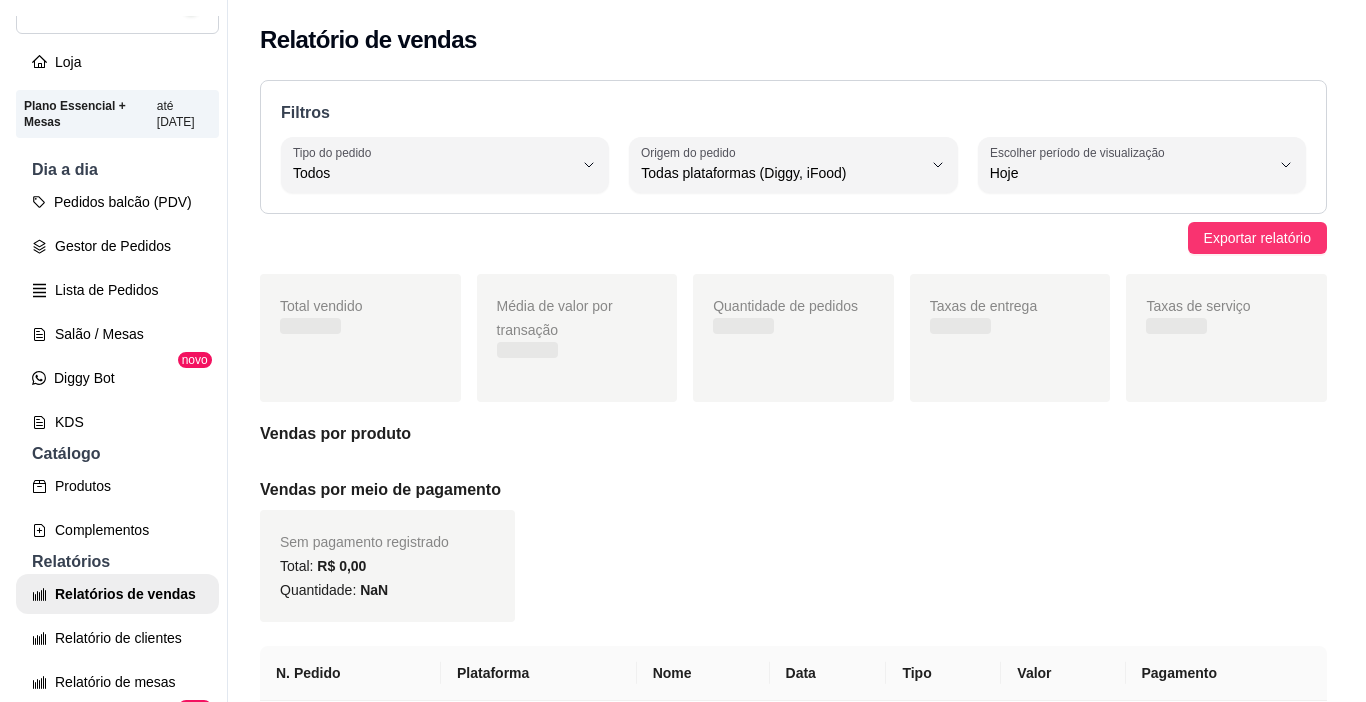 scroll, scrollTop: 0, scrollLeft: 0, axis: both 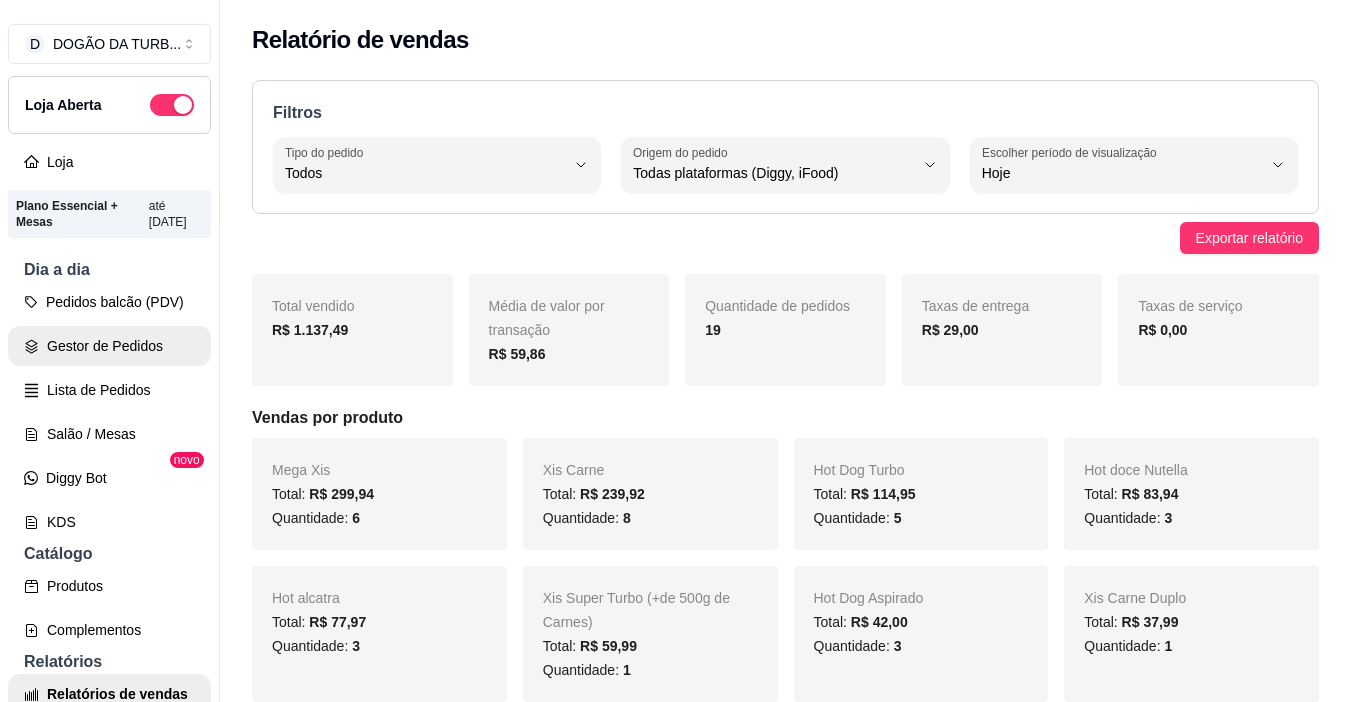 click on "Gestor de Pedidos" at bounding box center (109, 346) 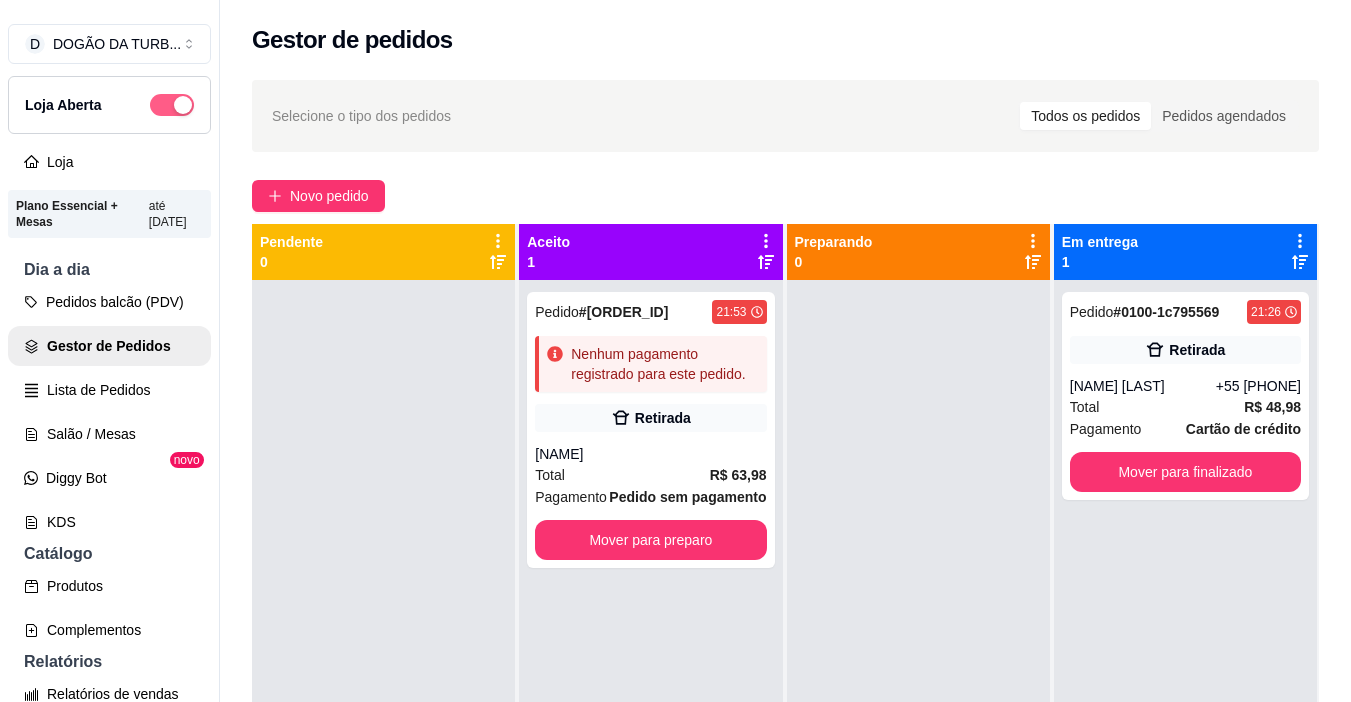 click at bounding box center [183, 105] 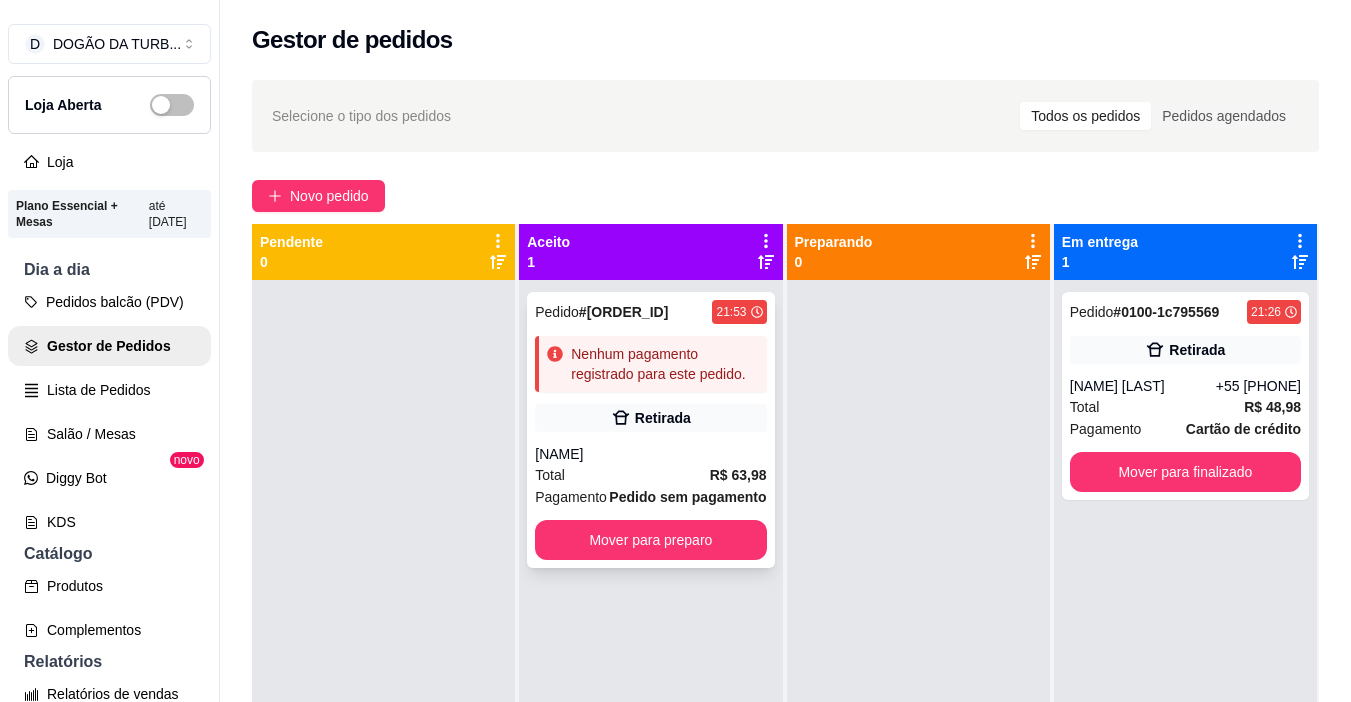 click on "R$ 63,98" at bounding box center [738, 475] 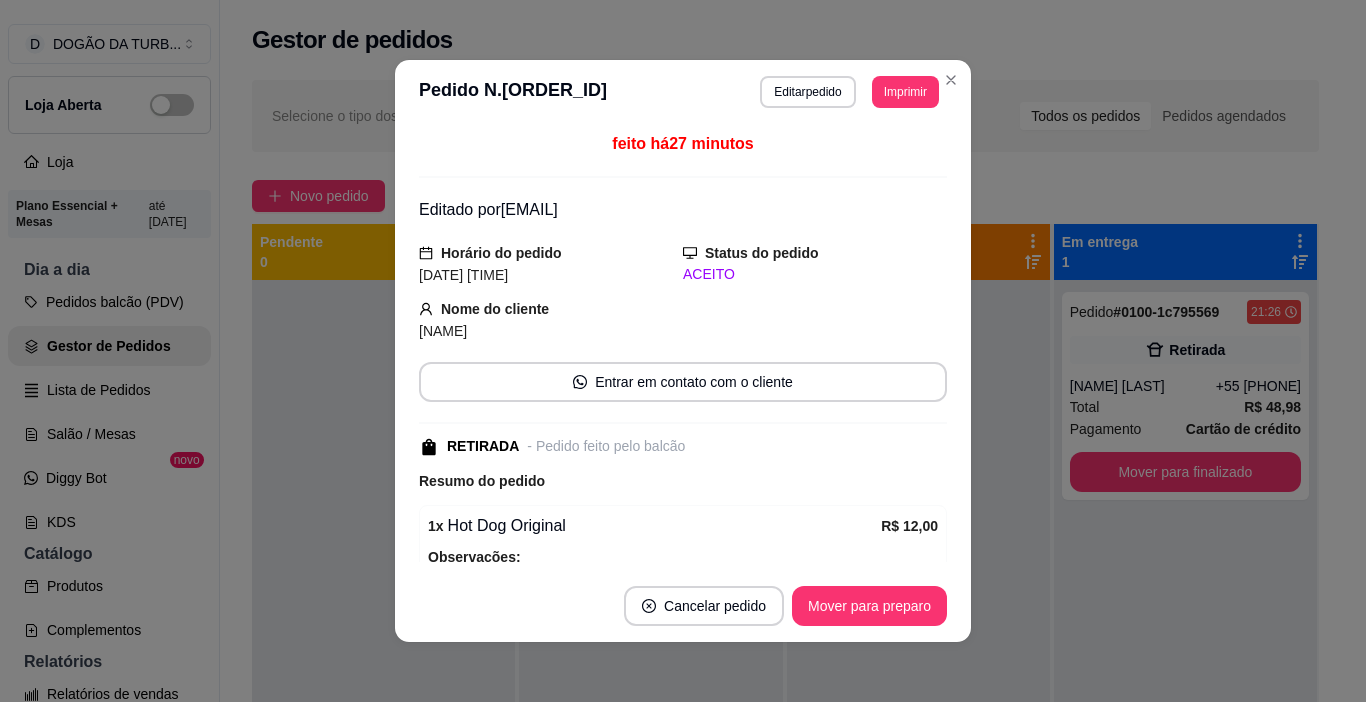 scroll, scrollTop: 245, scrollLeft: 0, axis: vertical 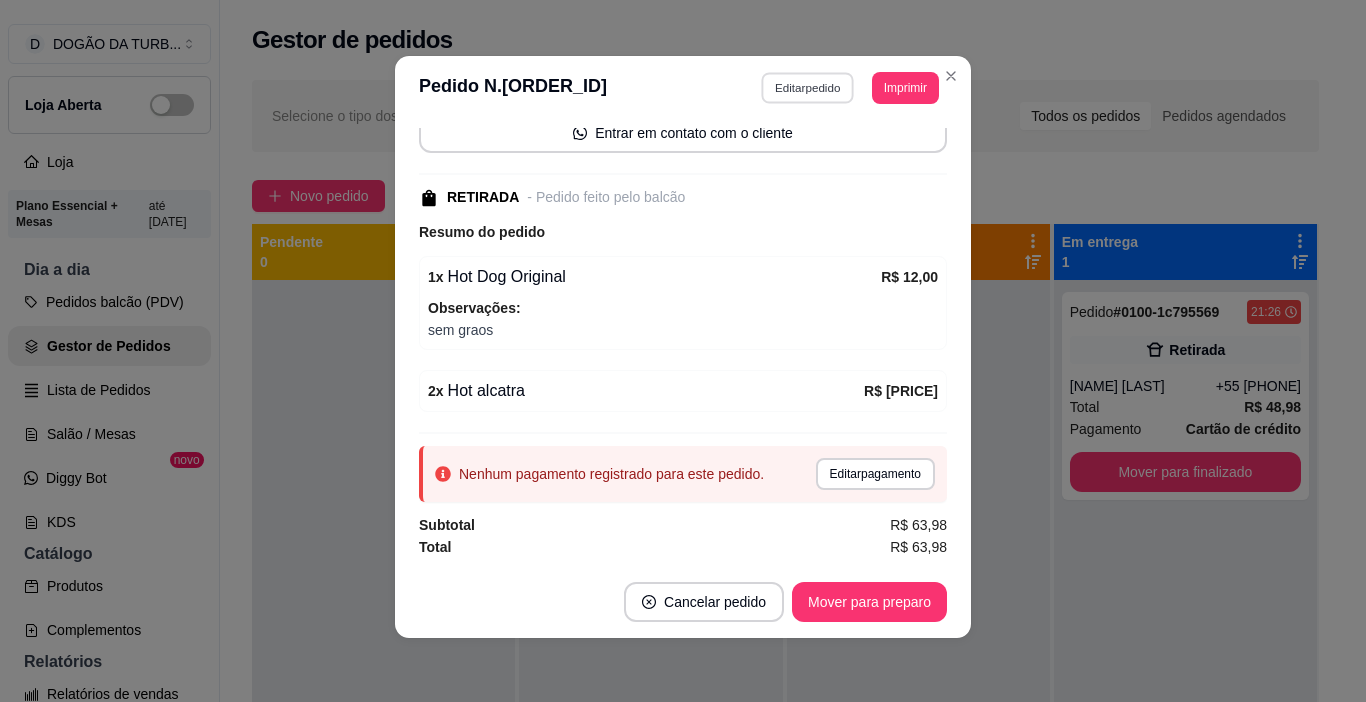 click on "Editar  pedido" at bounding box center [808, 87] 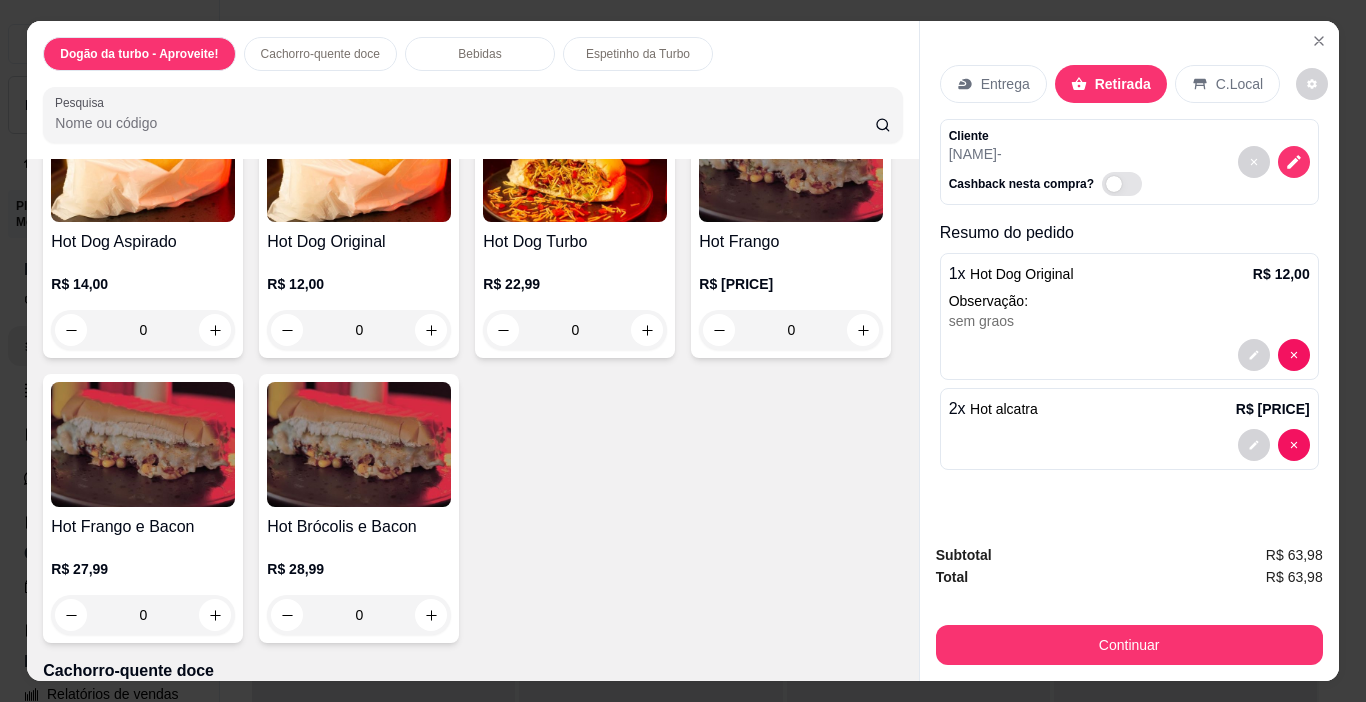 scroll, scrollTop: 100, scrollLeft: 0, axis: vertical 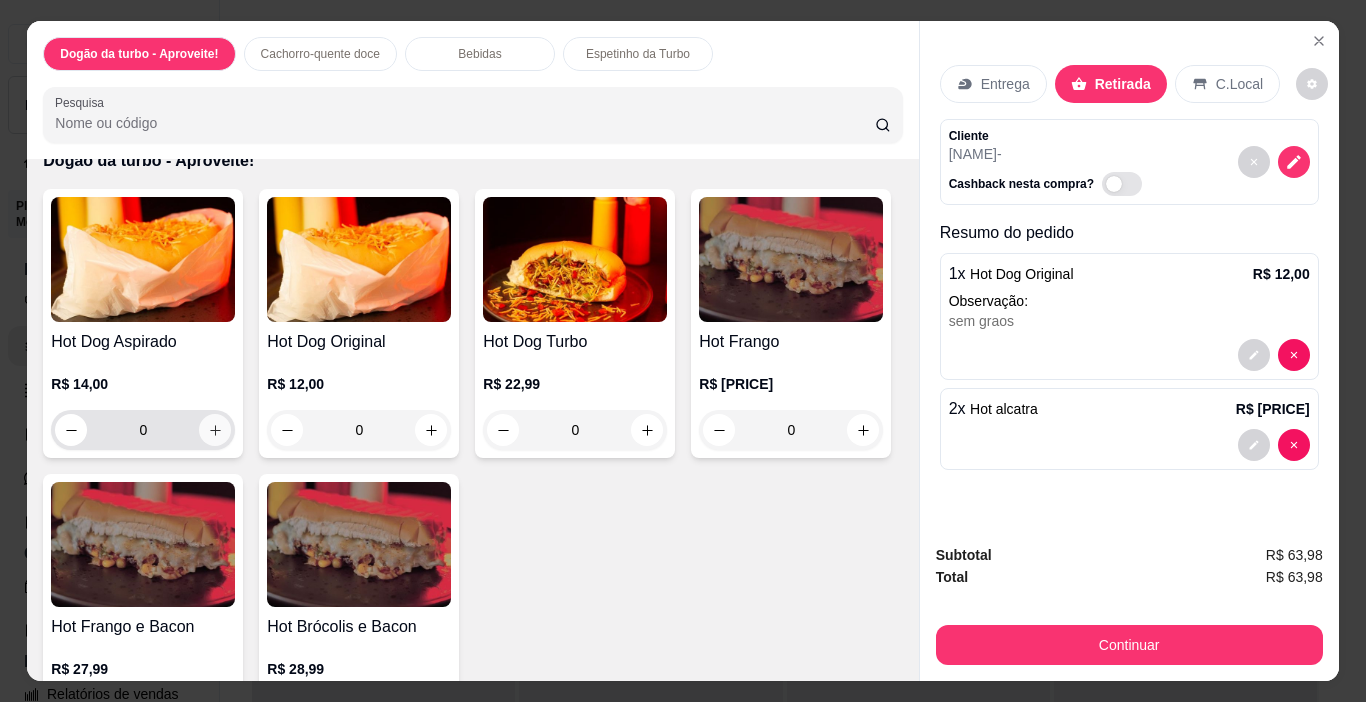 click 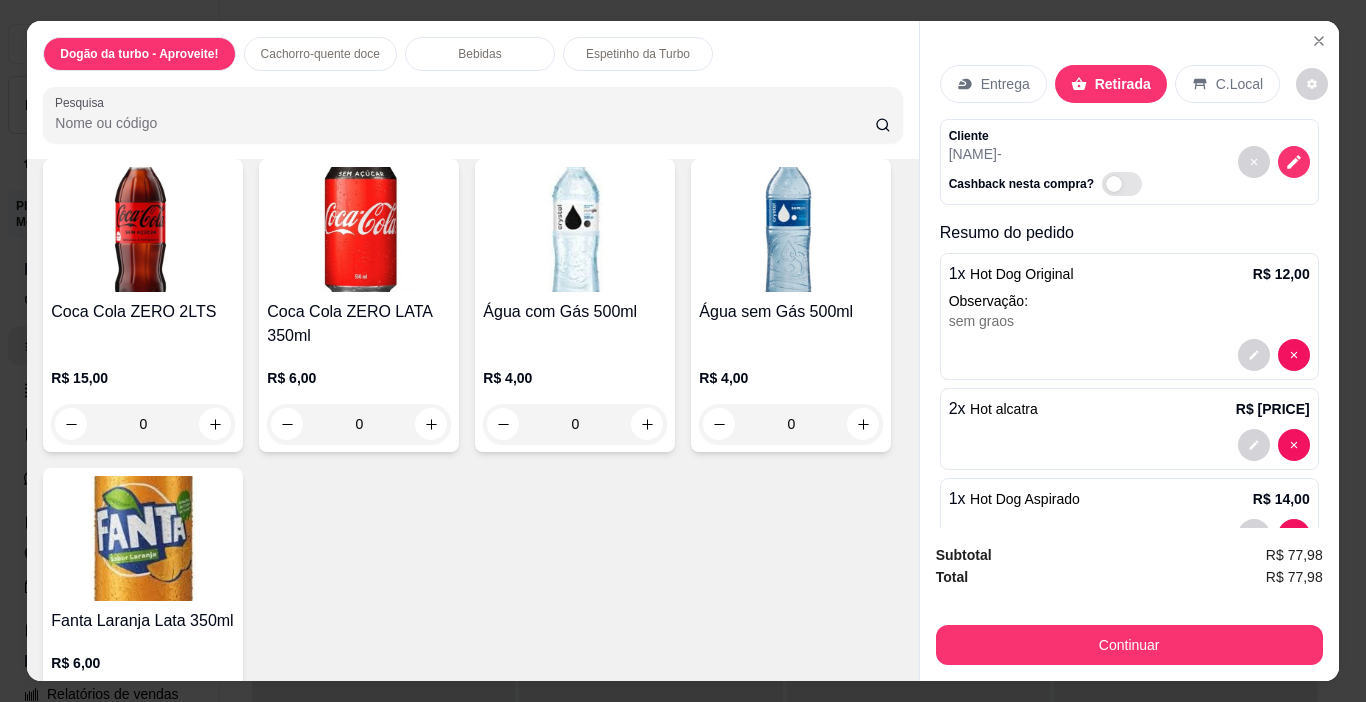 scroll, scrollTop: 1700, scrollLeft: 0, axis: vertical 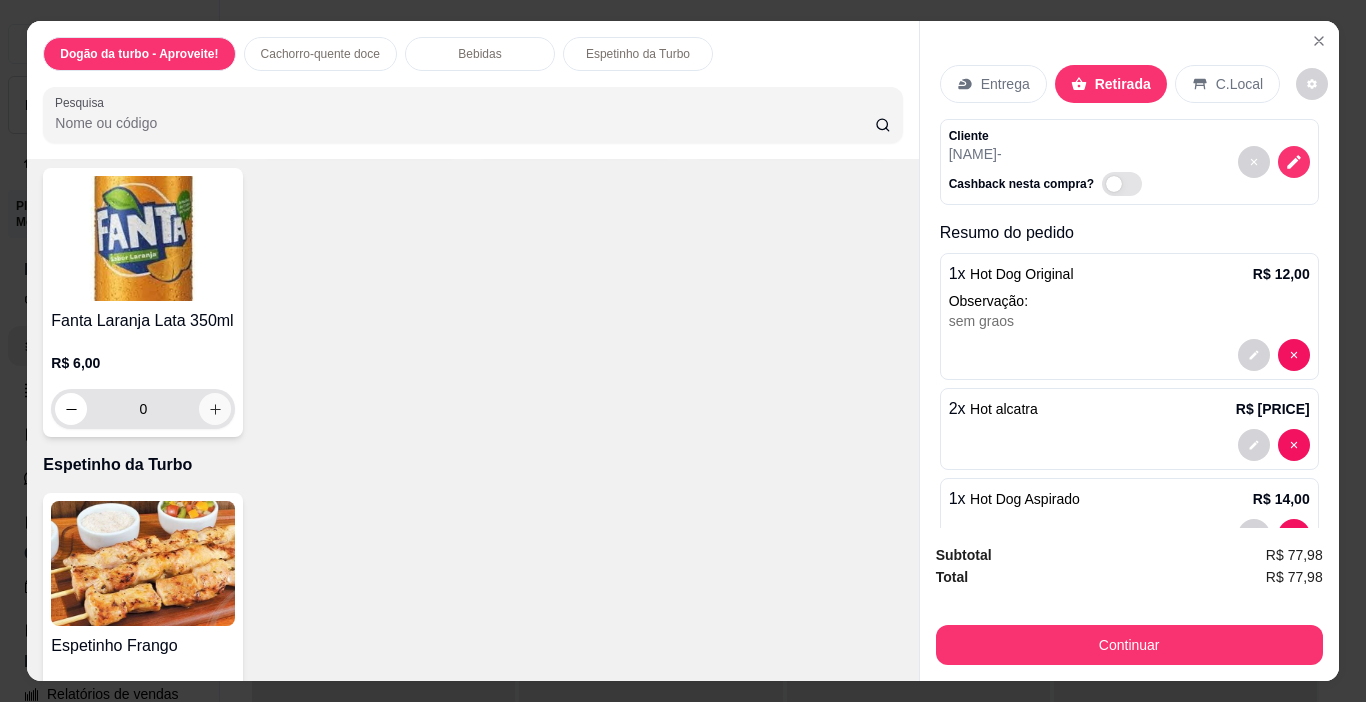 click 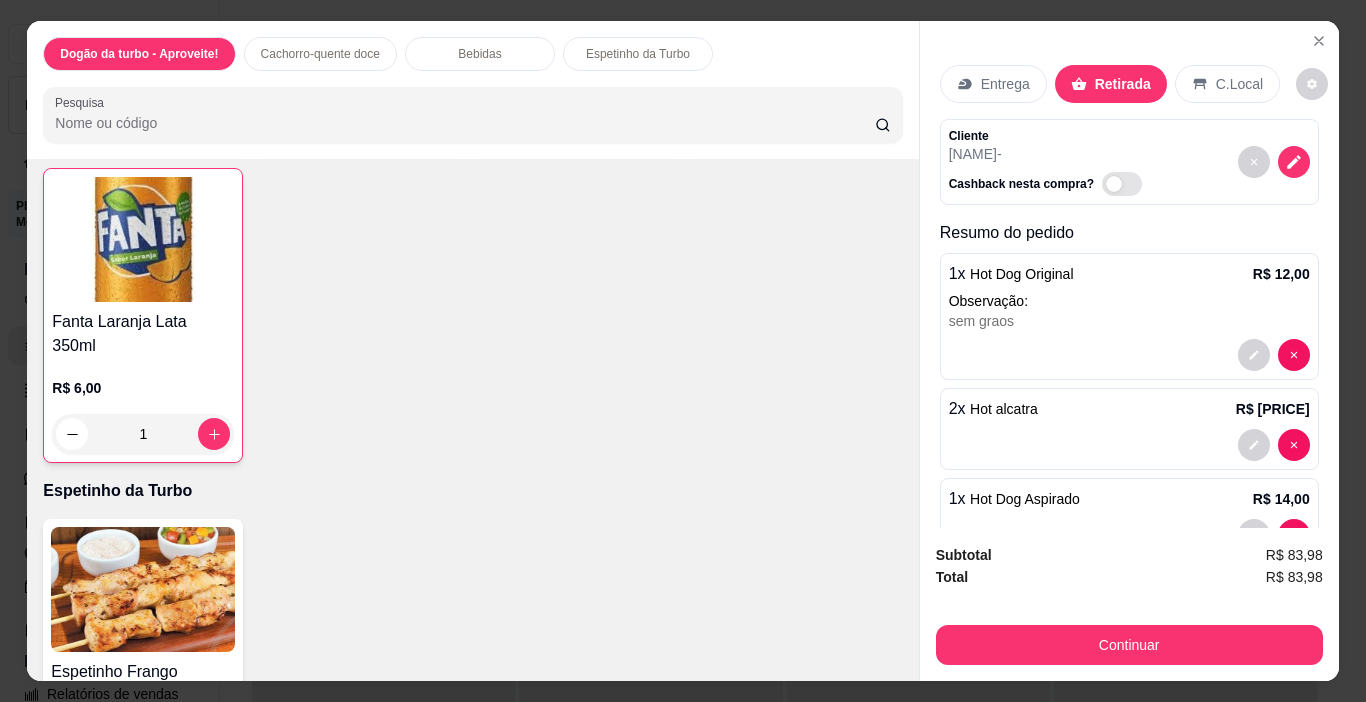 scroll, scrollTop: 150, scrollLeft: 0, axis: vertical 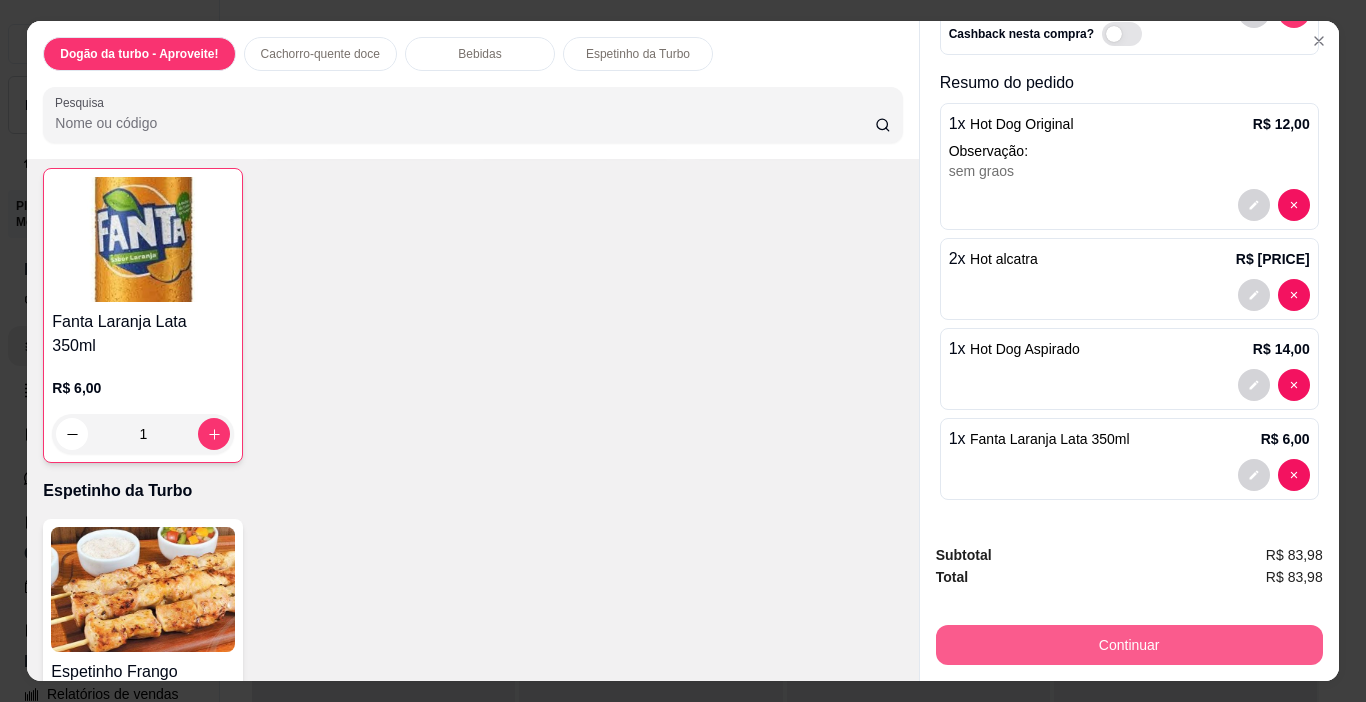 click on "Continuar" at bounding box center (1129, 645) 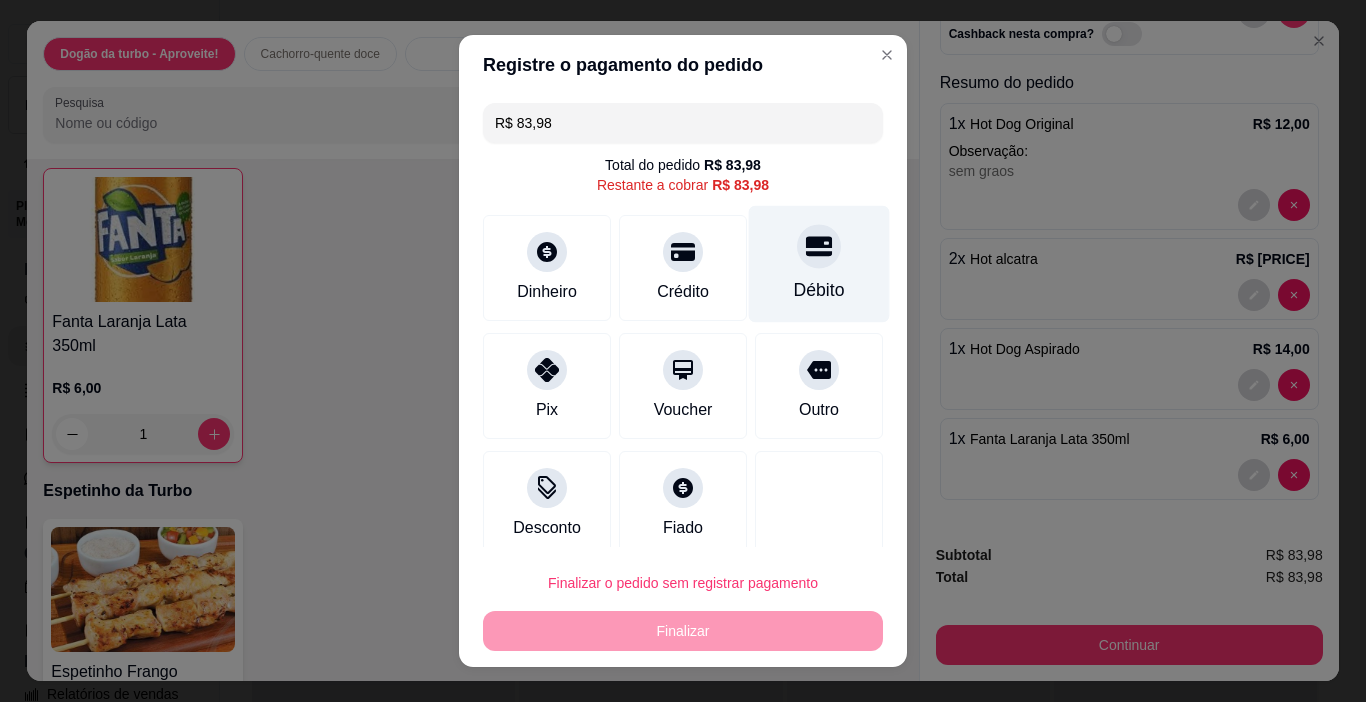 click at bounding box center [819, 247] 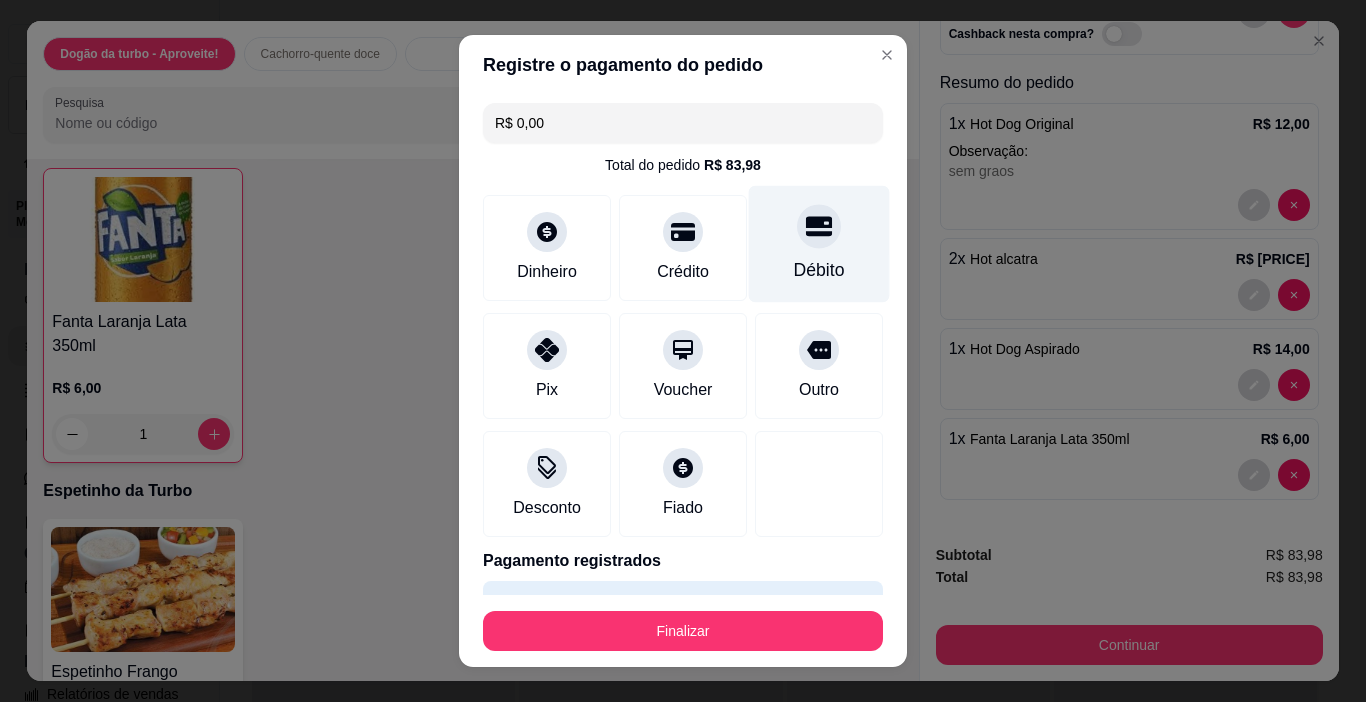 type on "R$ 0,00" 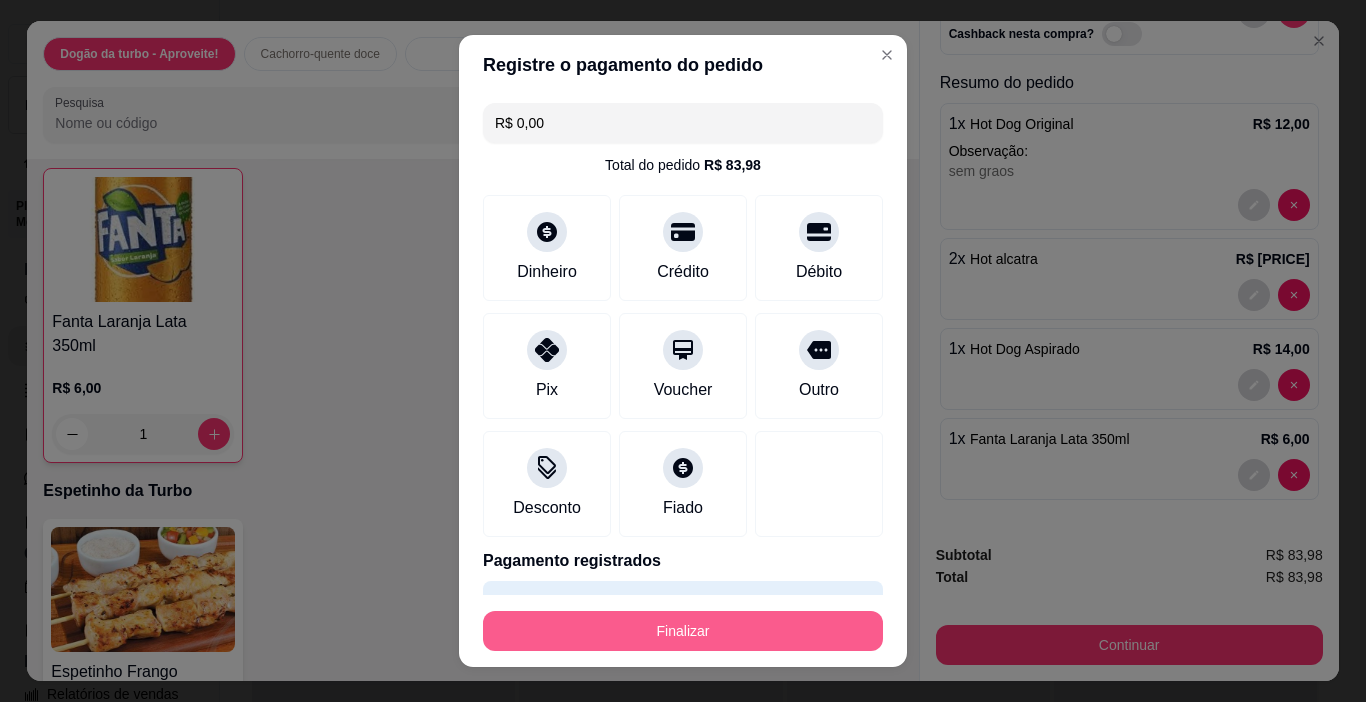 click on "Finalizar" at bounding box center (683, 631) 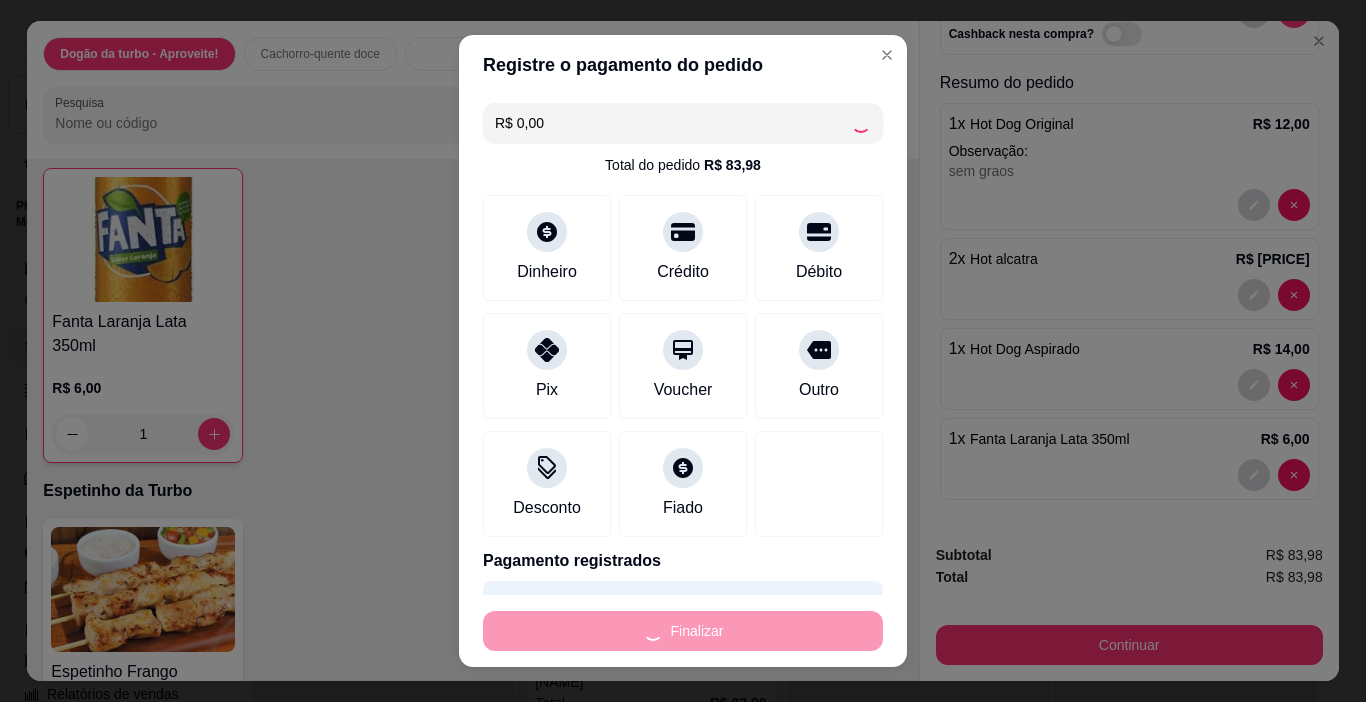 type on "0" 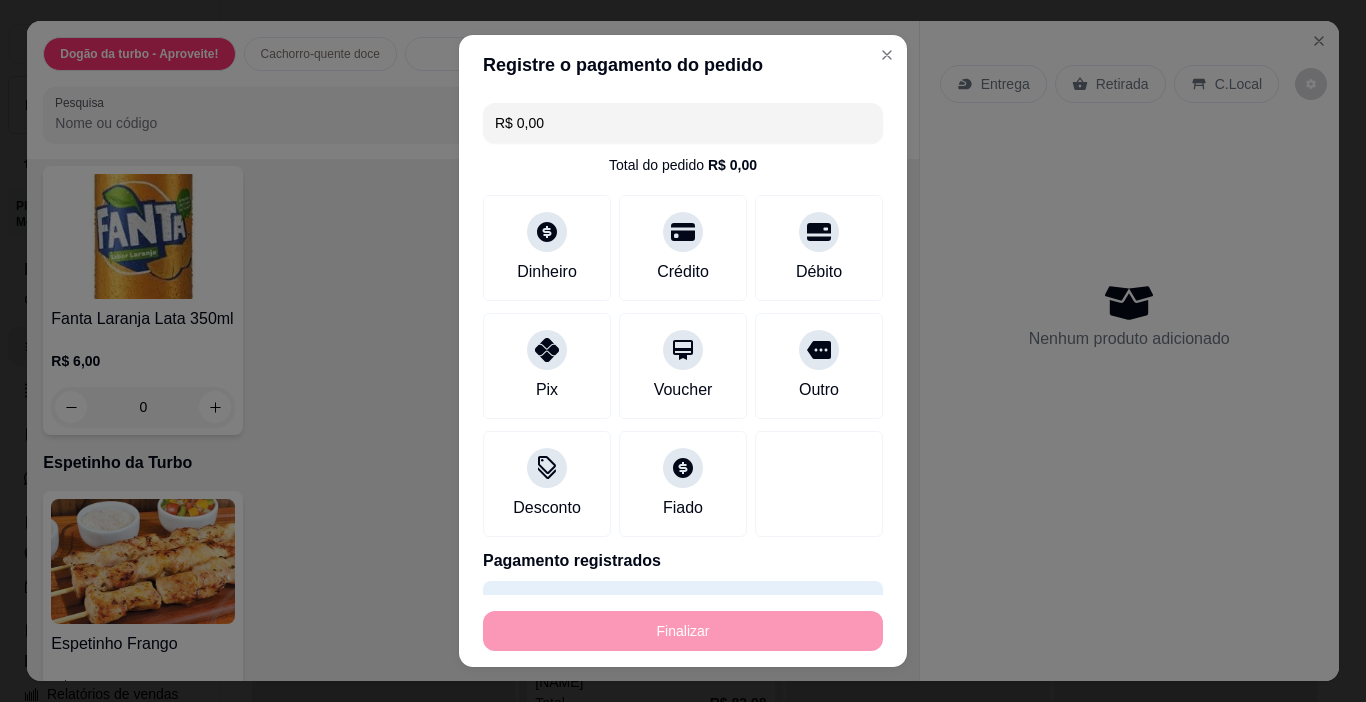type on "-R$ 83,98" 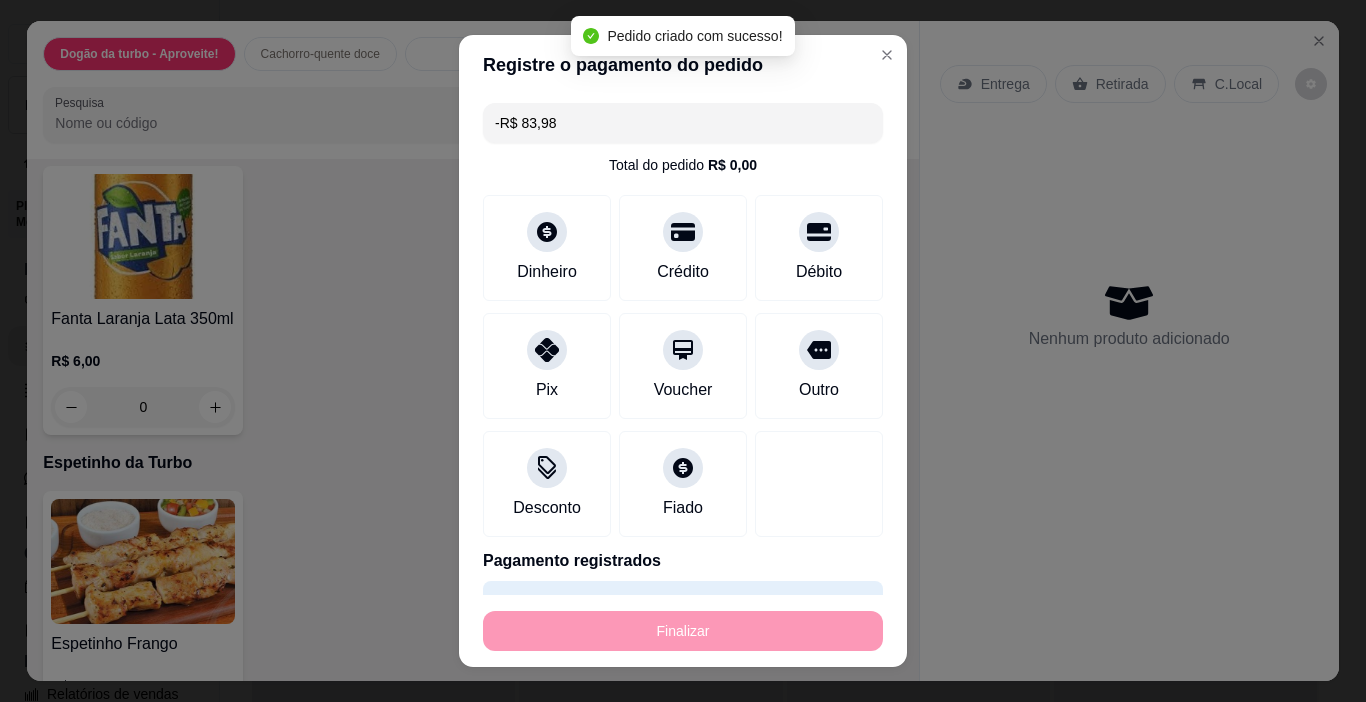 scroll, scrollTop: 0, scrollLeft: 0, axis: both 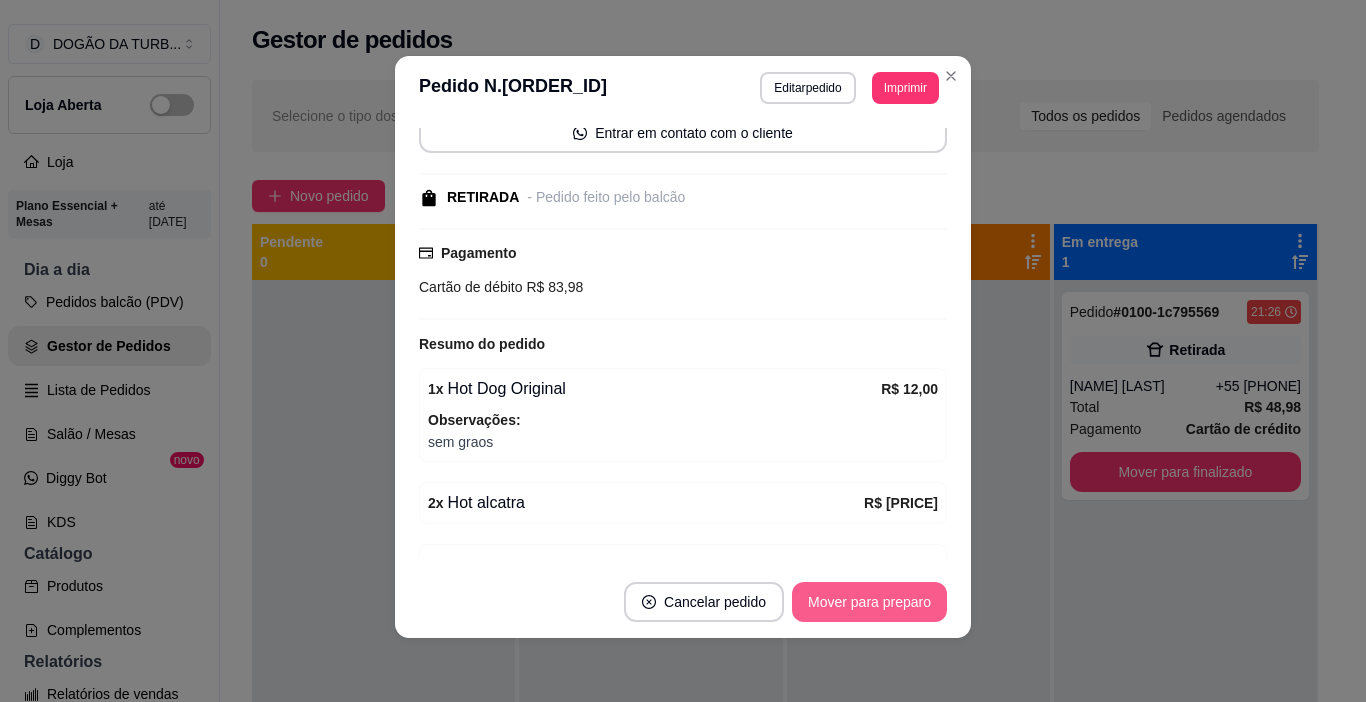 click on "Mover para preparo" at bounding box center [869, 602] 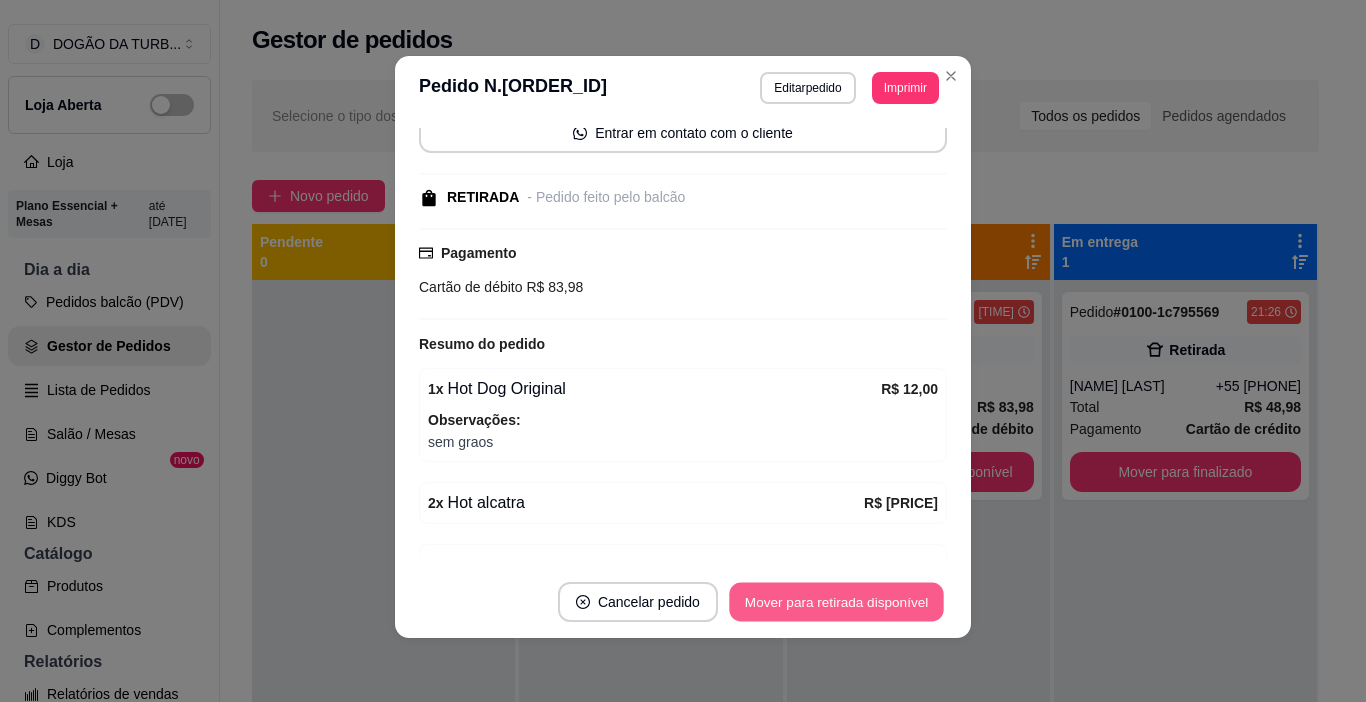 click on "Mover para retirada disponível" at bounding box center (836, 602) 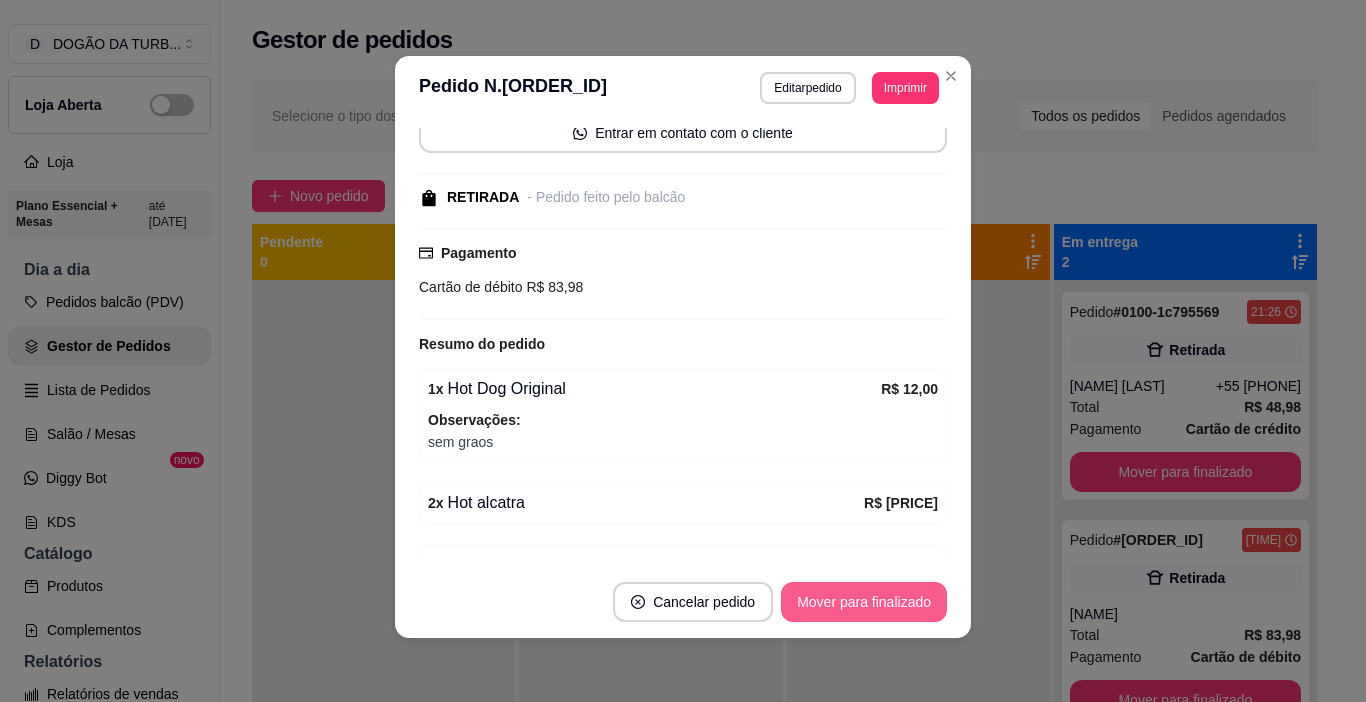 click on "Mover para finalizado" at bounding box center (864, 602) 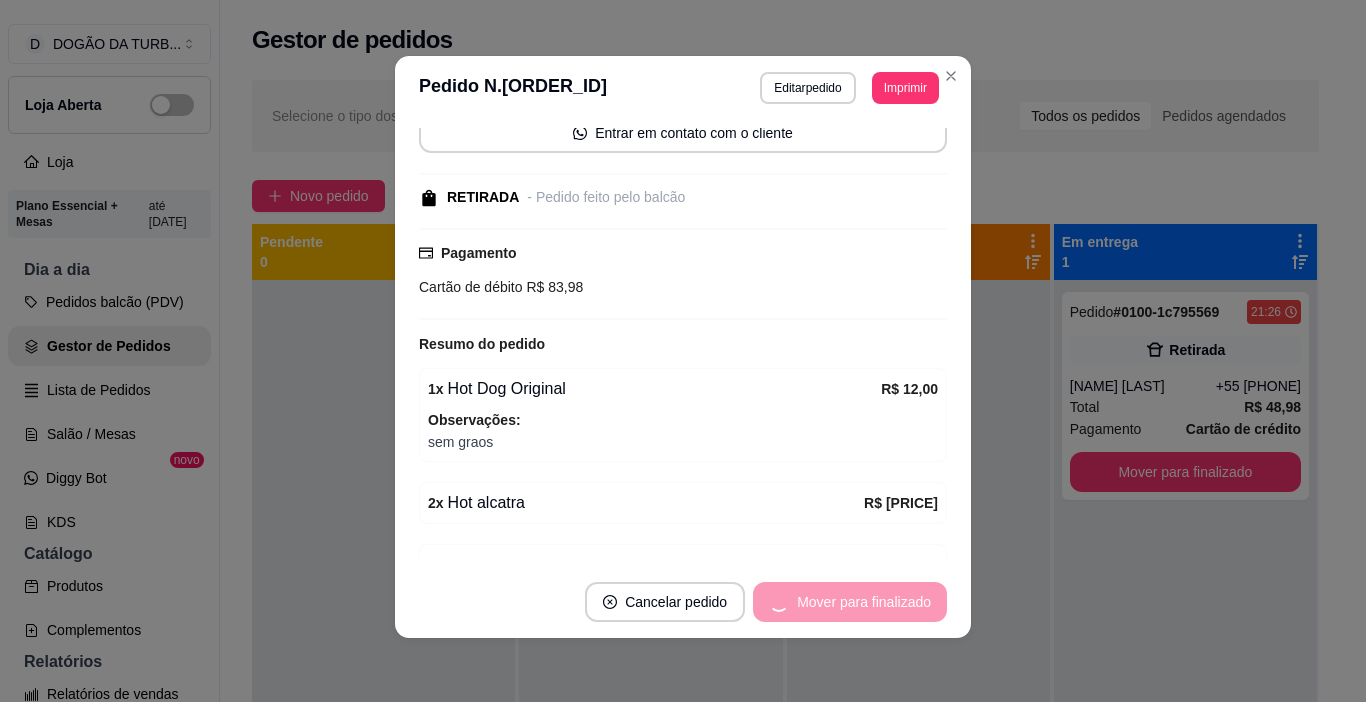 scroll, scrollTop: 179, scrollLeft: 0, axis: vertical 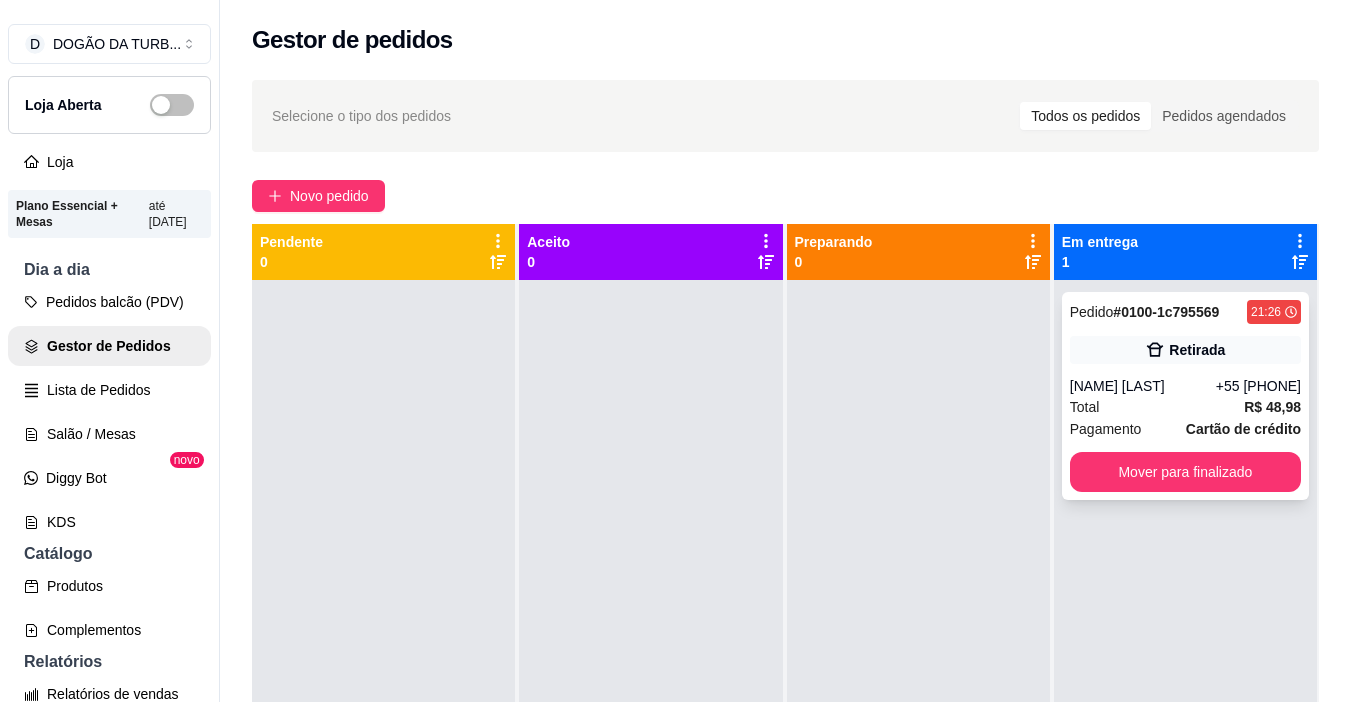click on "Retirada" at bounding box center [1197, 350] 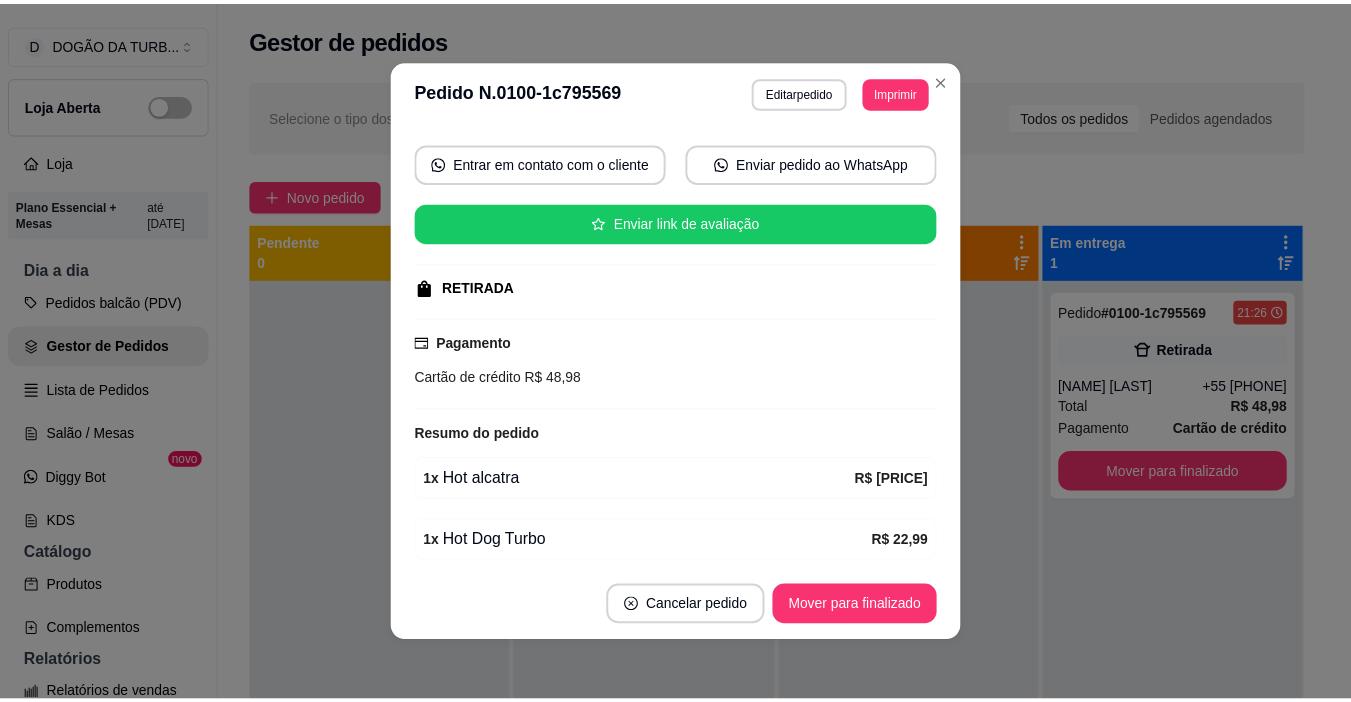 scroll, scrollTop: 0, scrollLeft: 0, axis: both 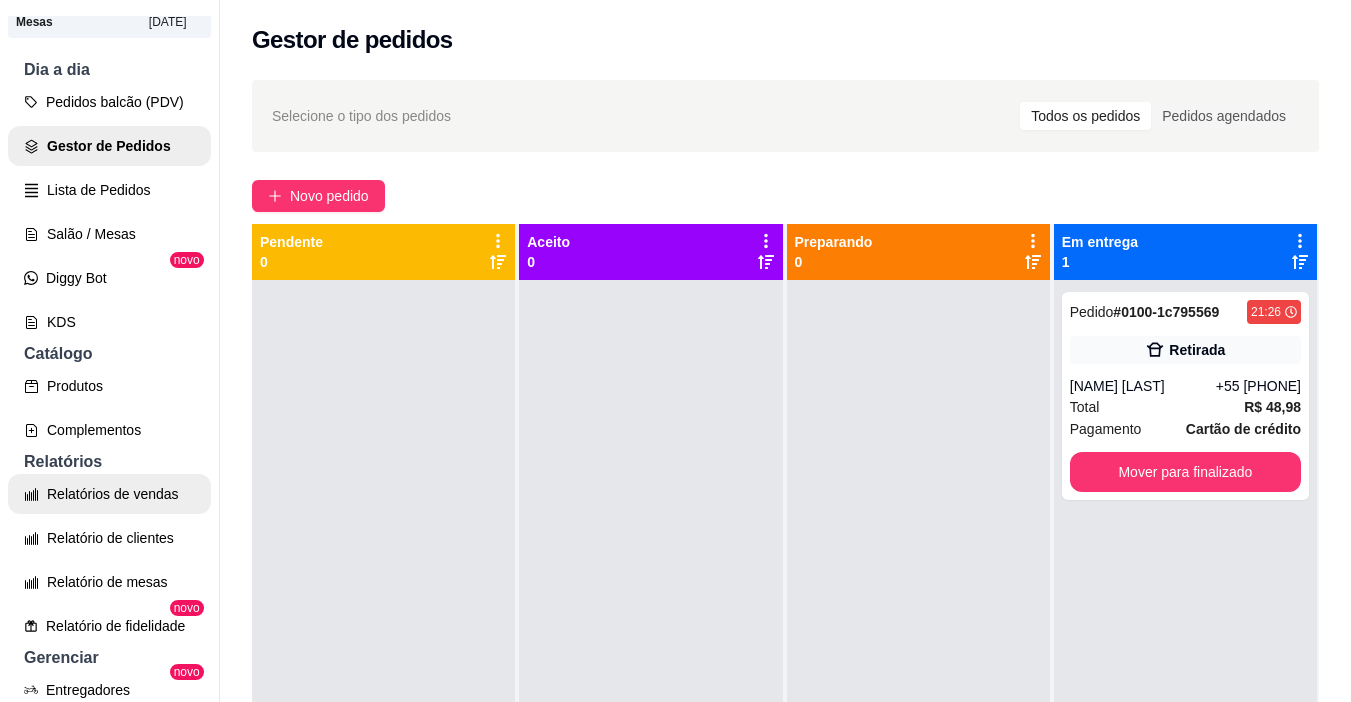 click on "Relatórios de vendas" at bounding box center [109, 494] 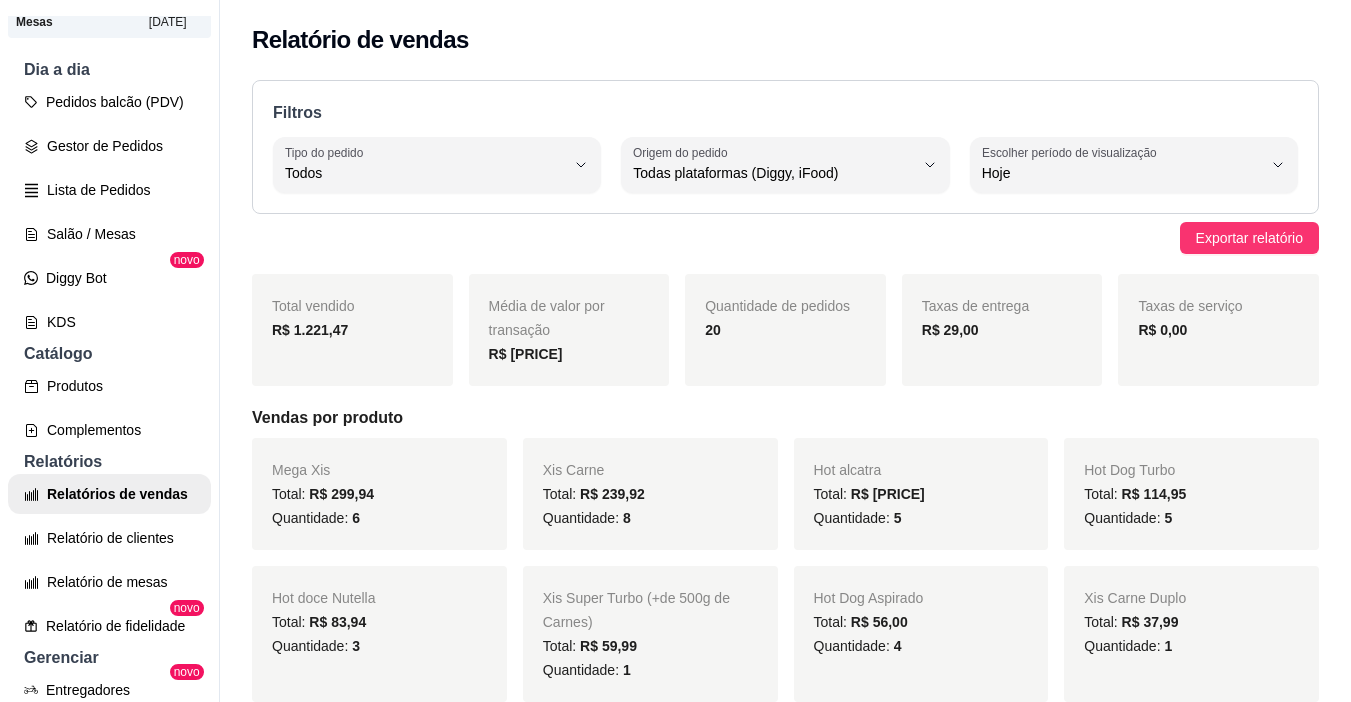 scroll, scrollTop: 0, scrollLeft: 0, axis: both 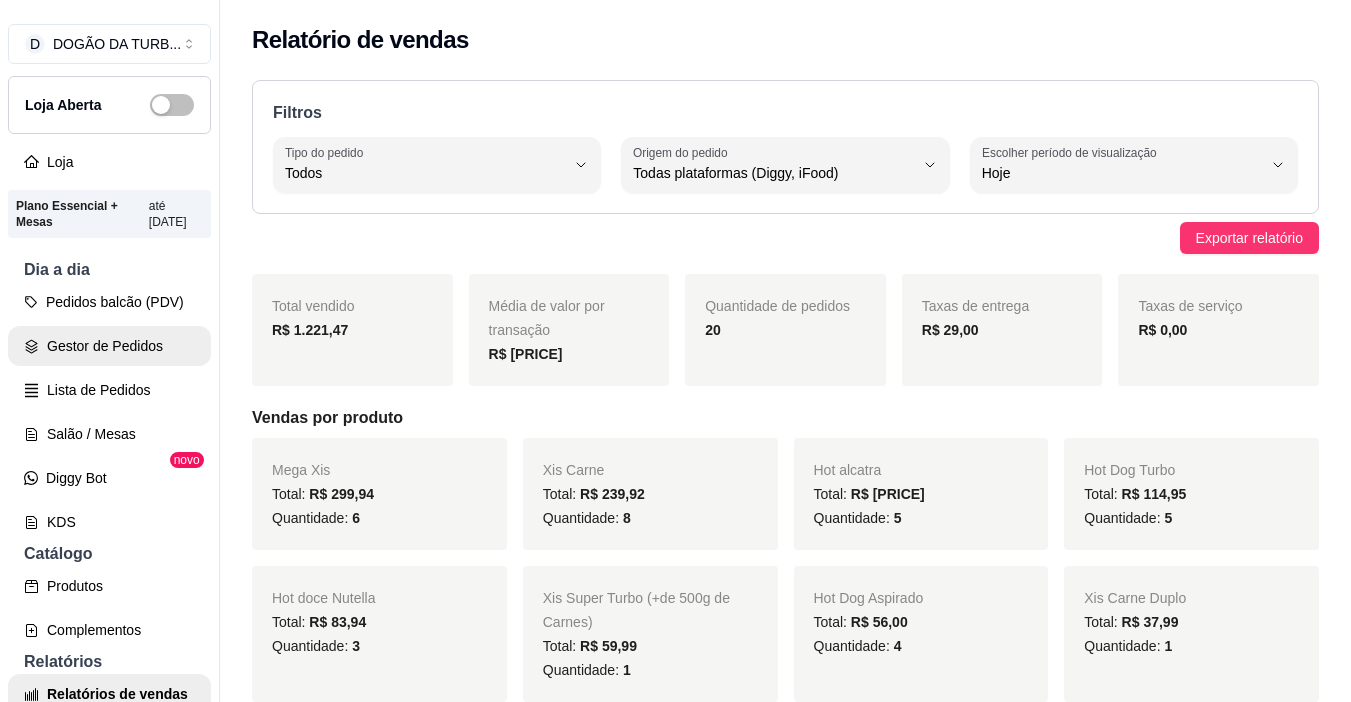 click on "Gestor de Pedidos" at bounding box center (109, 346) 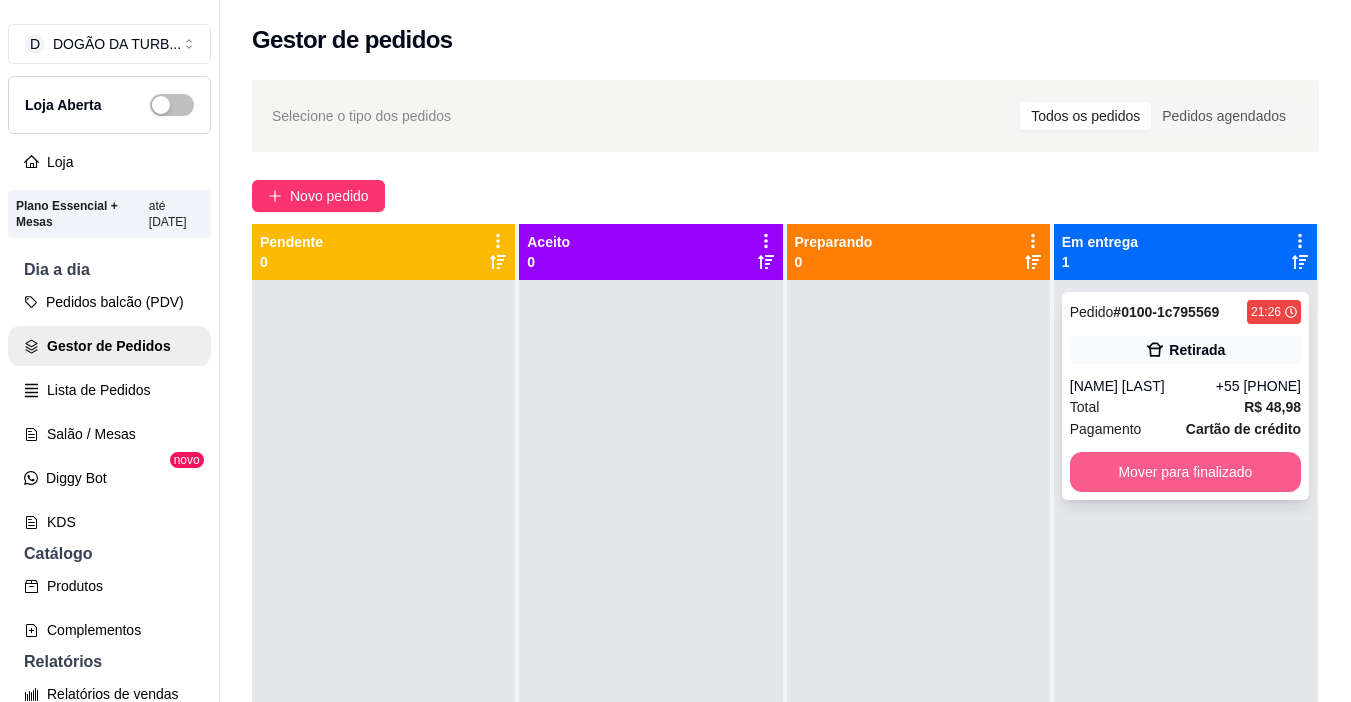 click on "Mover para finalizado" at bounding box center (1185, 472) 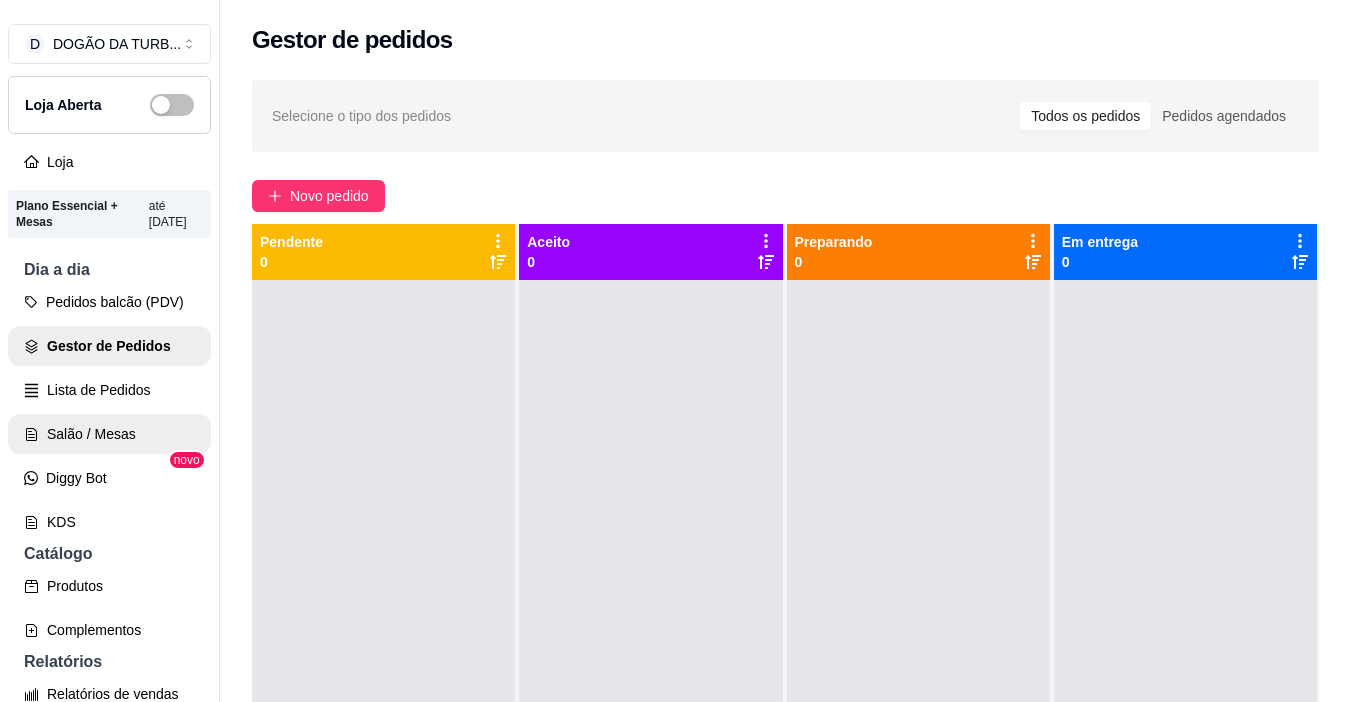 scroll, scrollTop: 200, scrollLeft: 0, axis: vertical 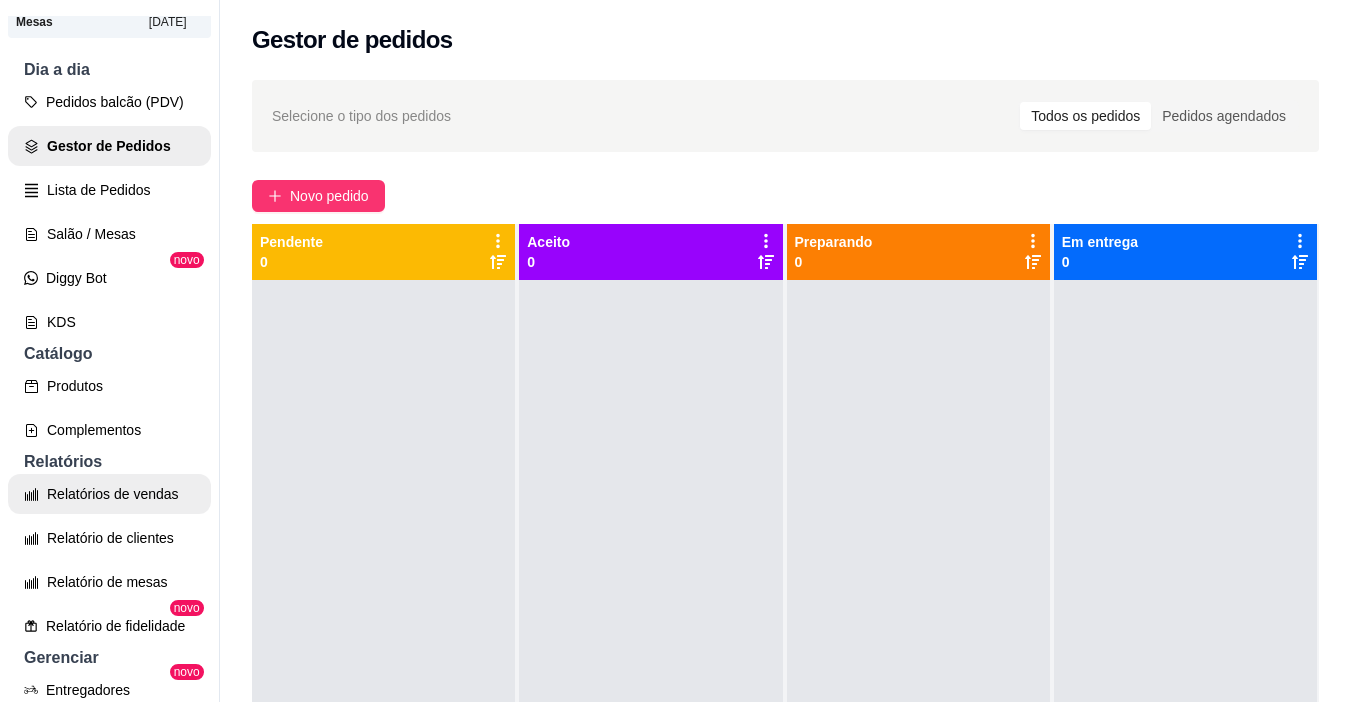click on "Relatórios de vendas Relatório de clientes Relatório de mesas Relatório de fidelidade novo" at bounding box center [109, 560] 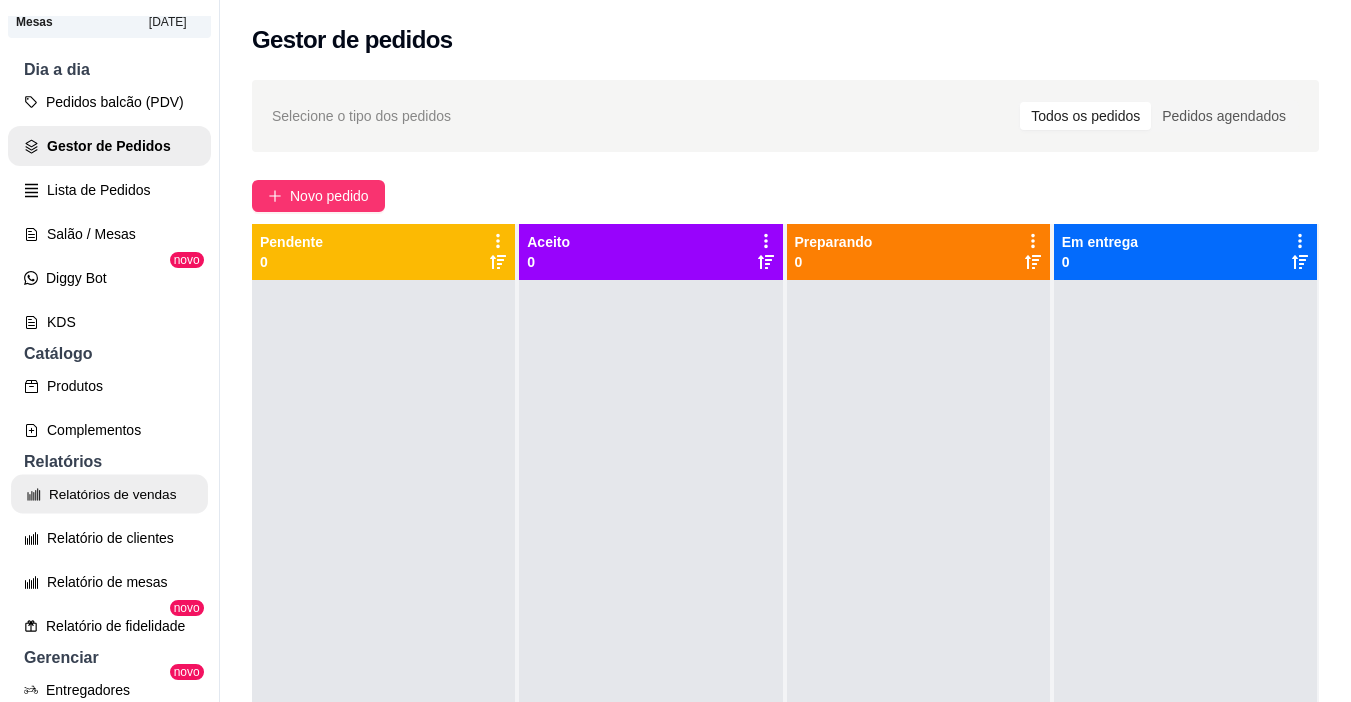 click on "Relatórios de vendas" at bounding box center (109, 494) 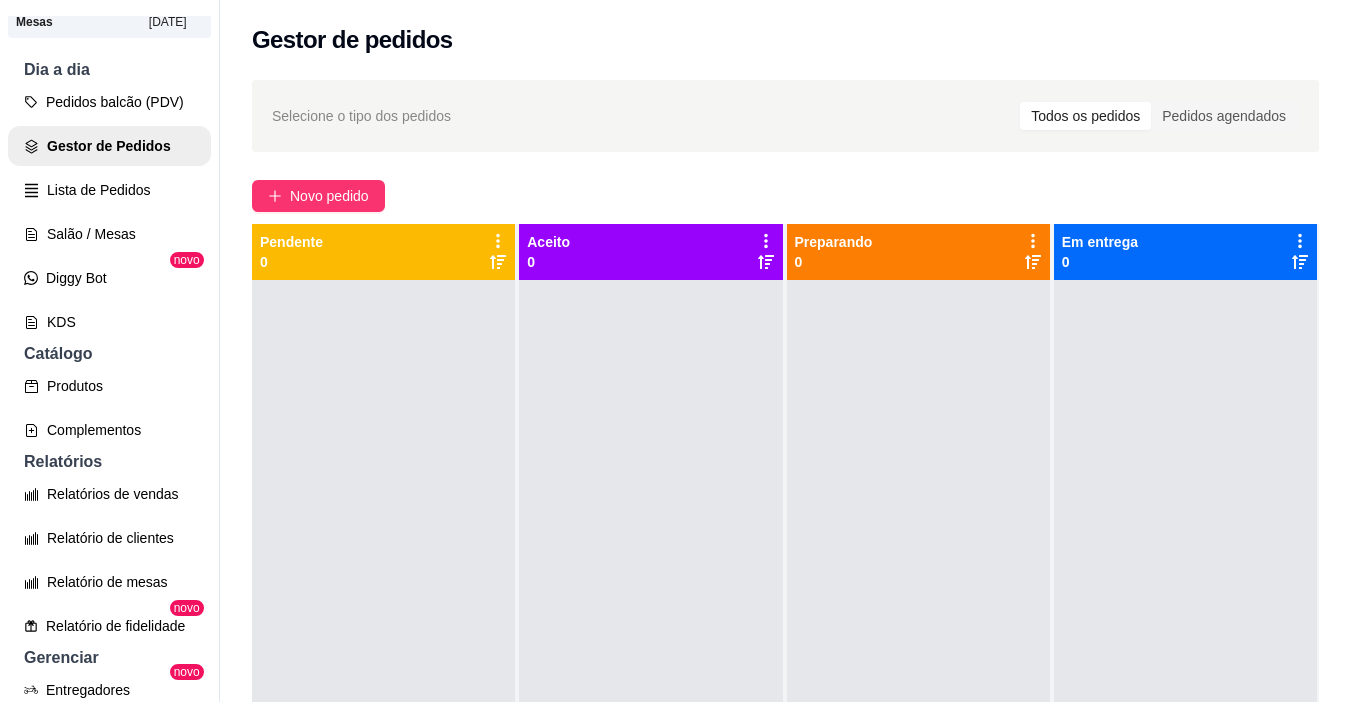 select on "ALL" 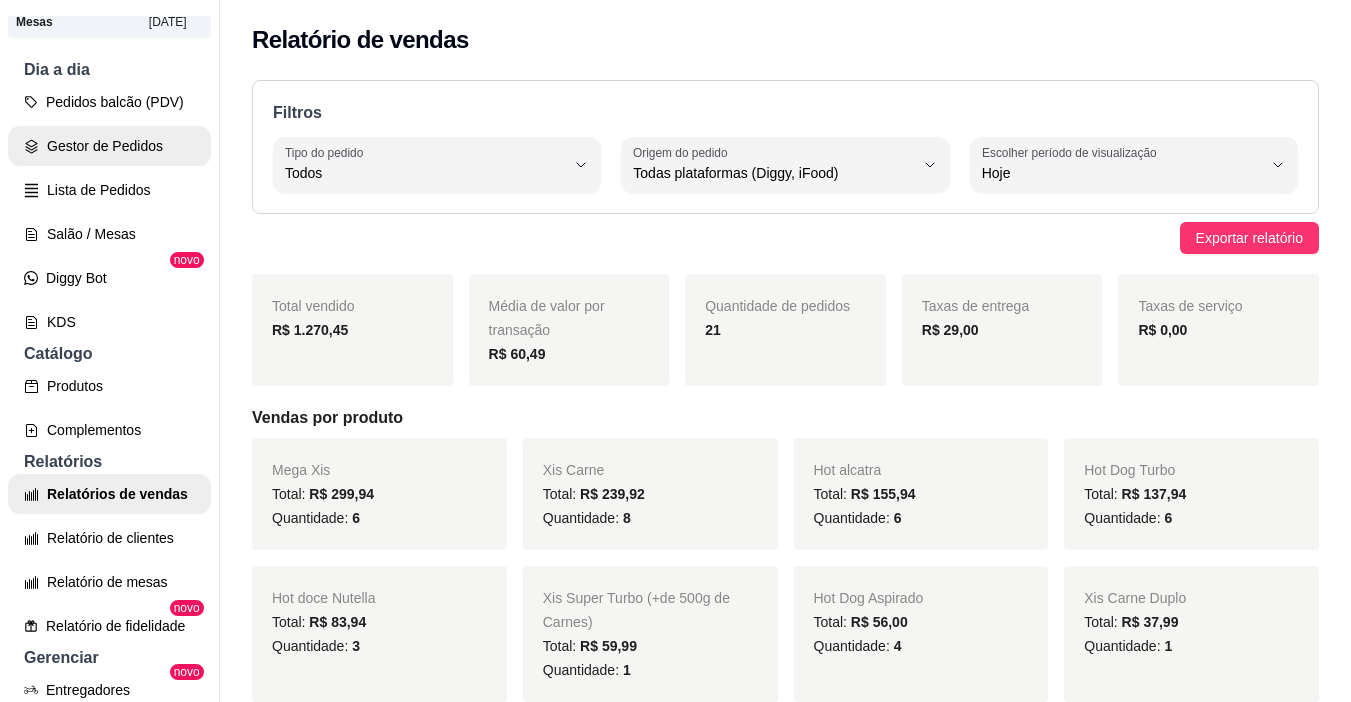 scroll, scrollTop: 0, scrollLeft: 0, axis: both 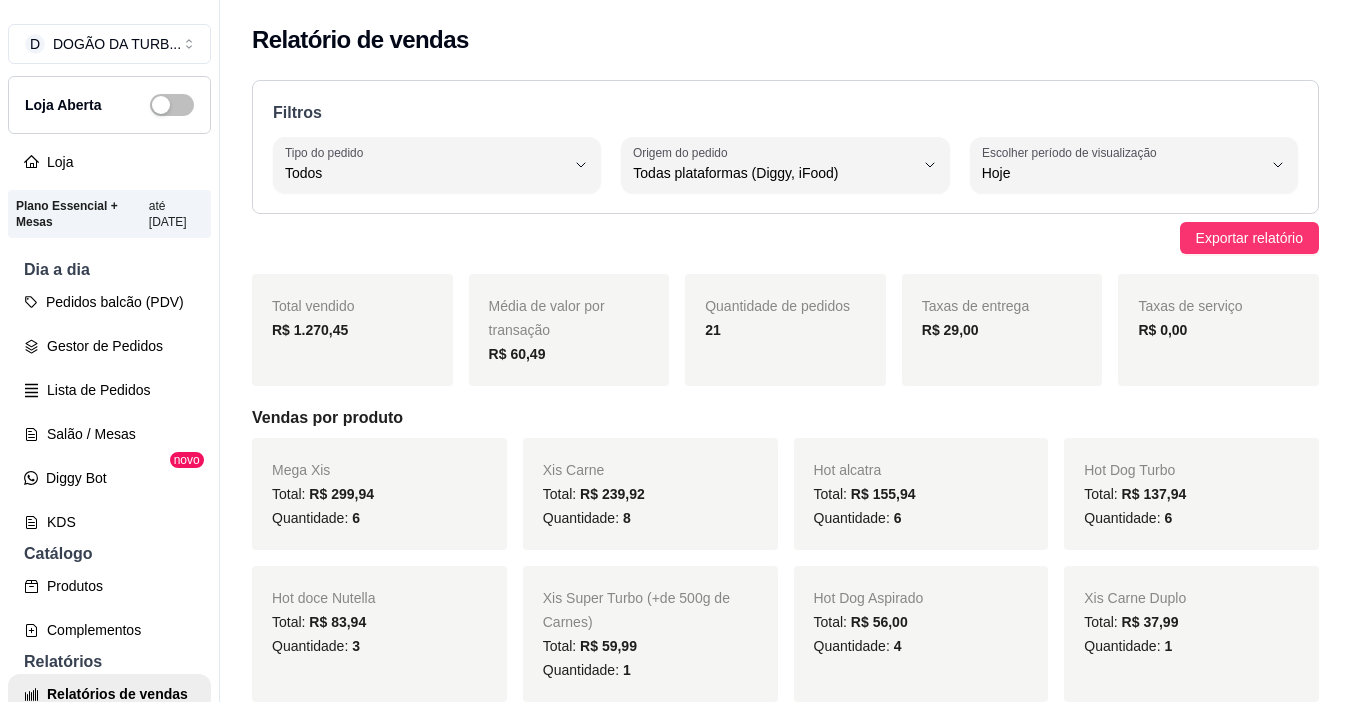 click on "Pedidos balcão (PDV)" at bounding box center [109, 302] 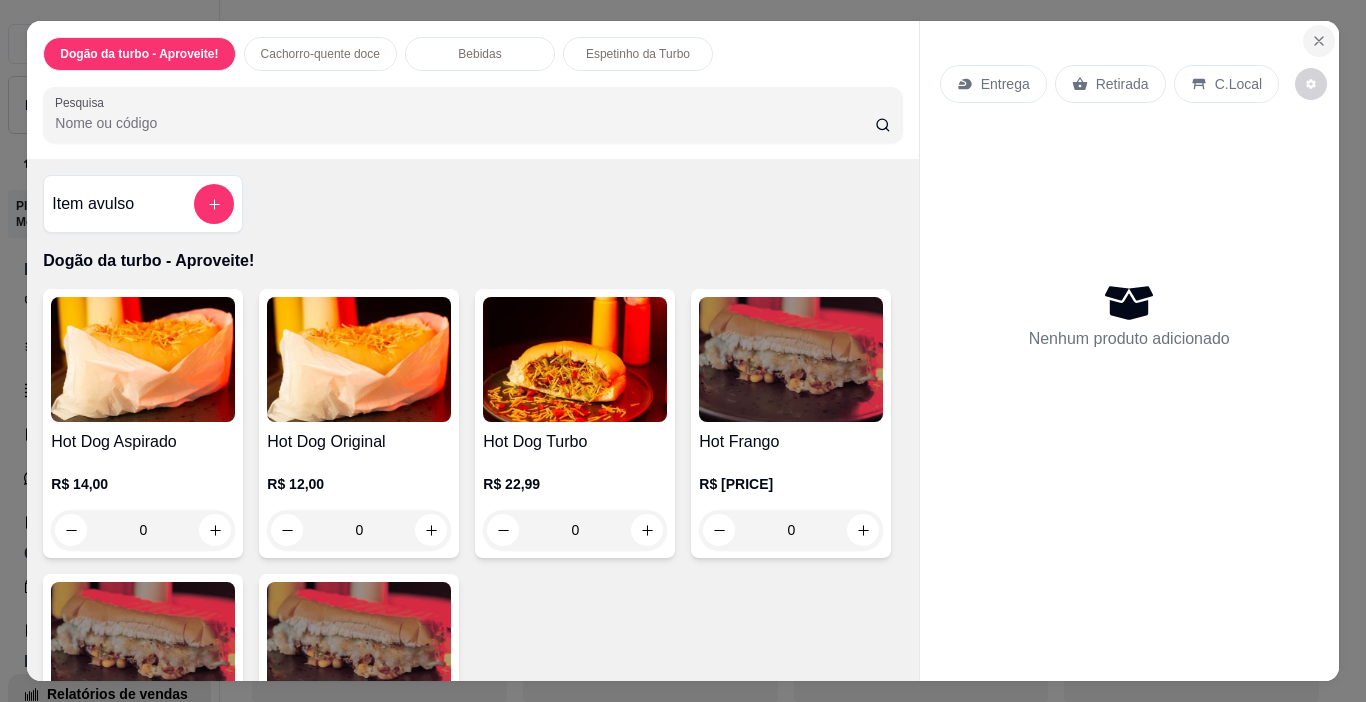 click at bounding box center (1319, 41) 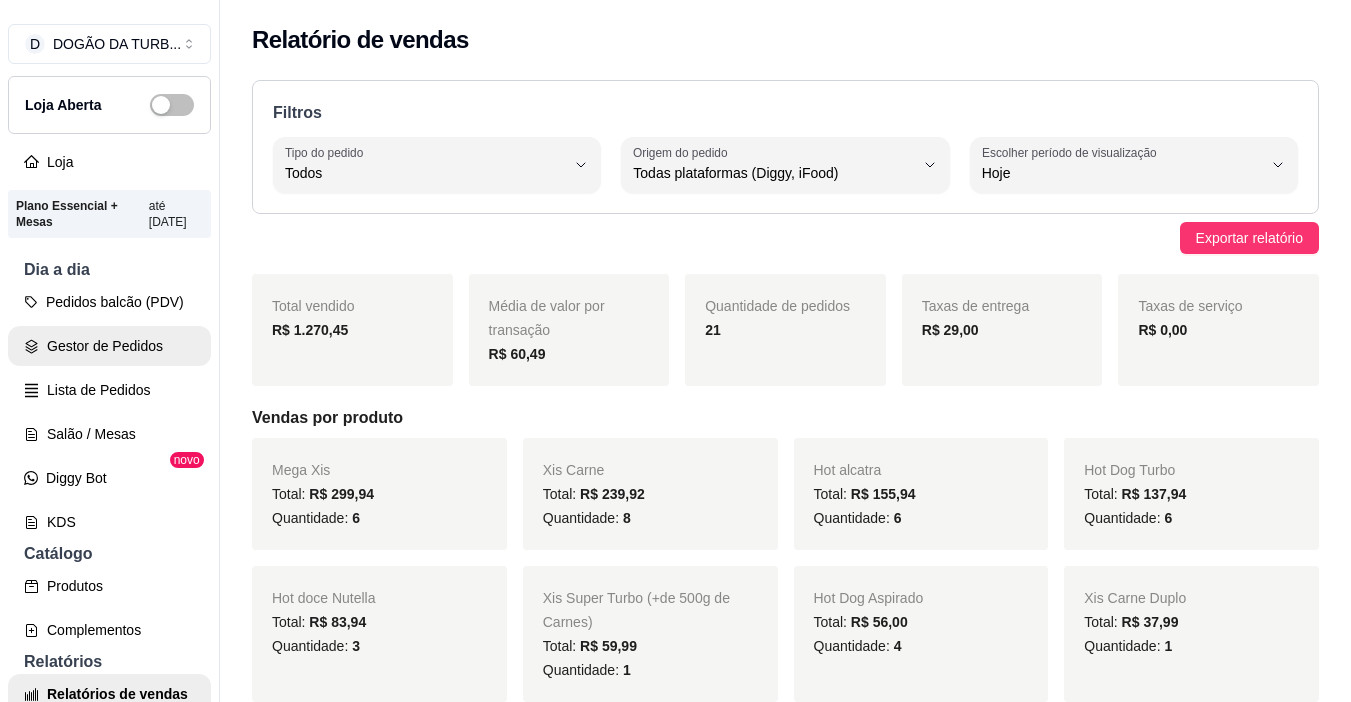 click on "Gestor de Pedidos" at bounding box center [109, 346] 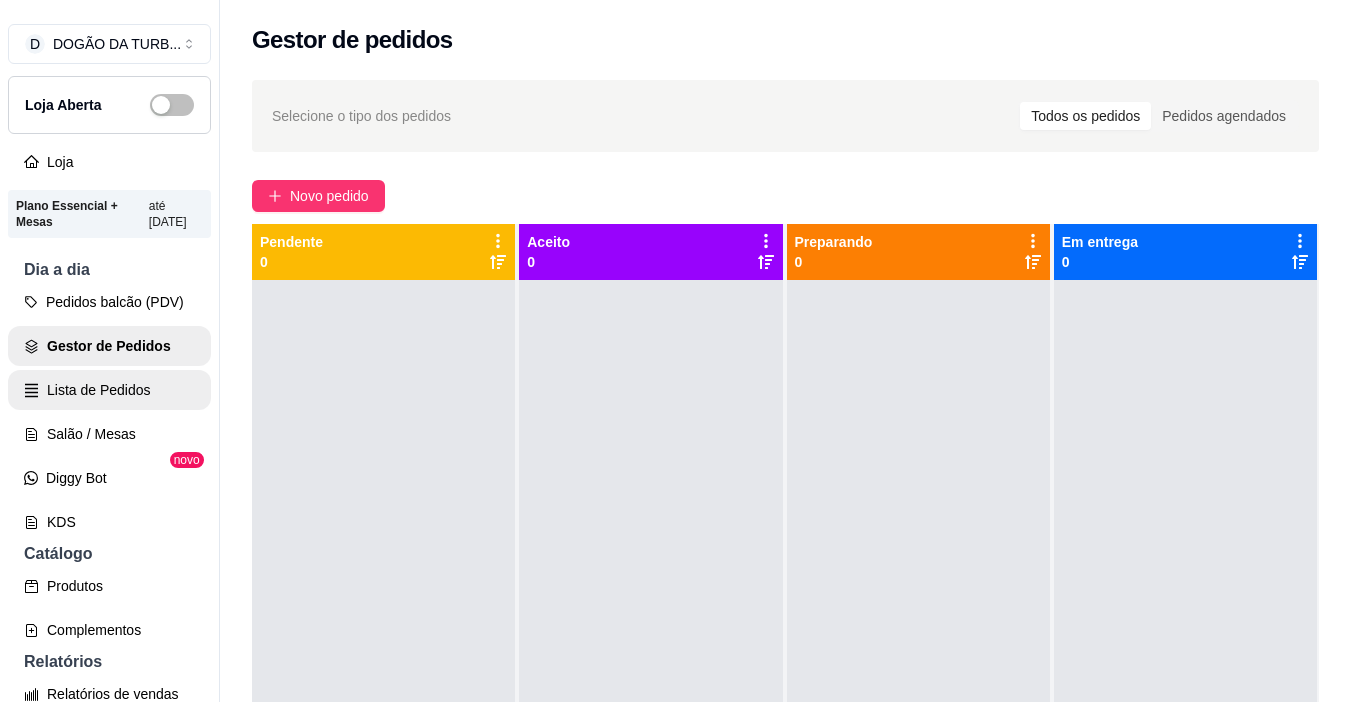 scroll, scrollTop: 200, scrollLeft: 0, axis: vertical 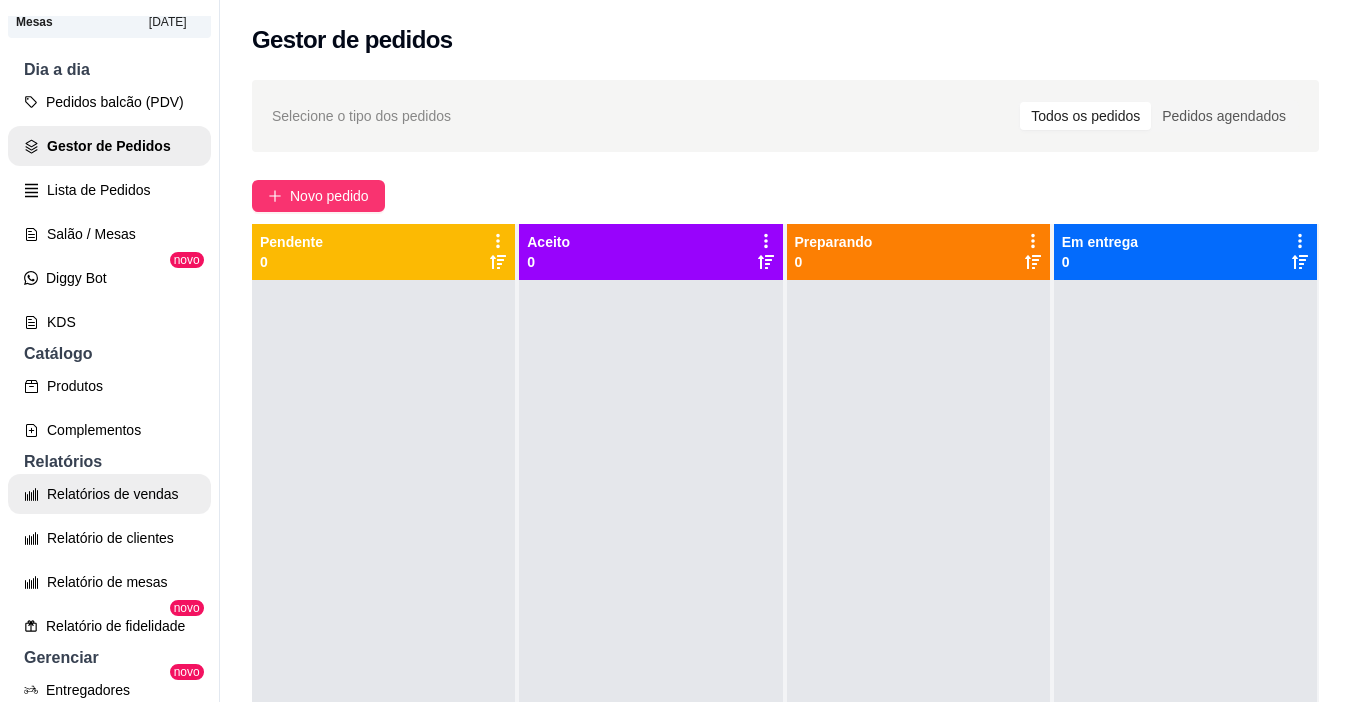 click on "Relatórios de vendas" at bounding box center [109, 494] 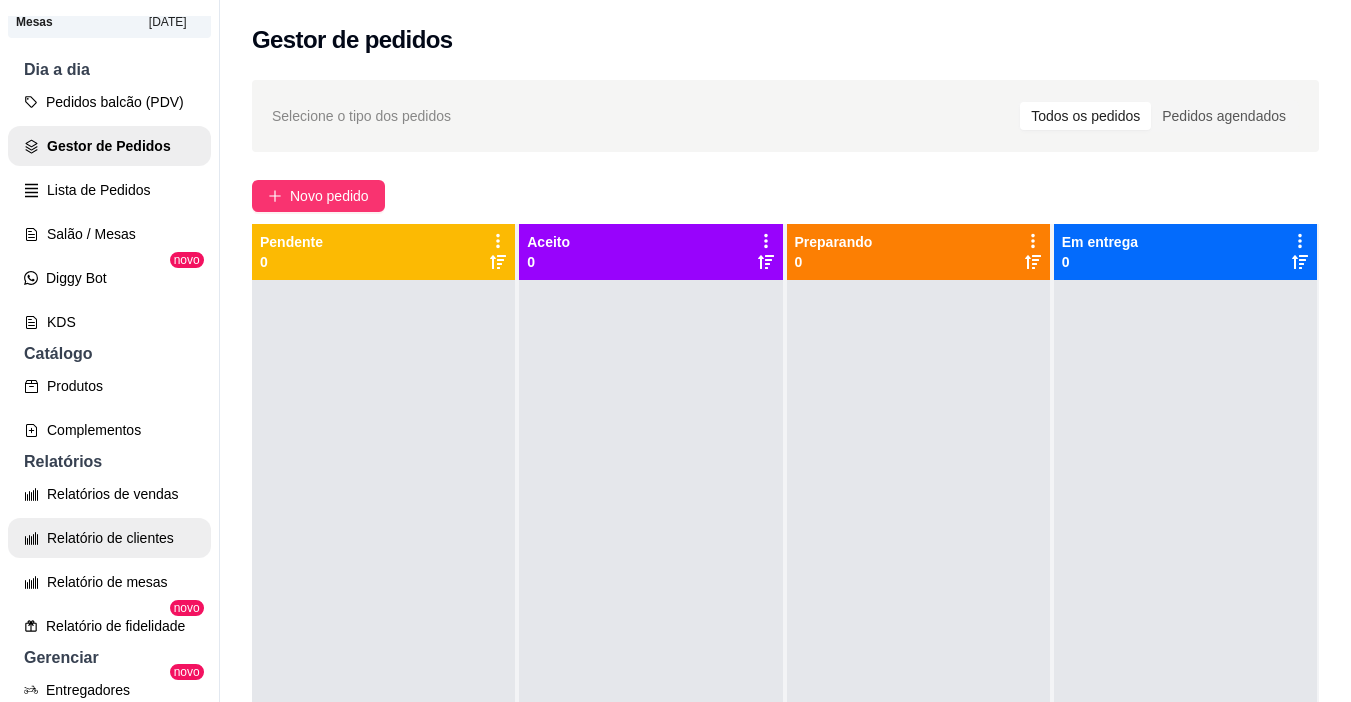 select on "ALL" 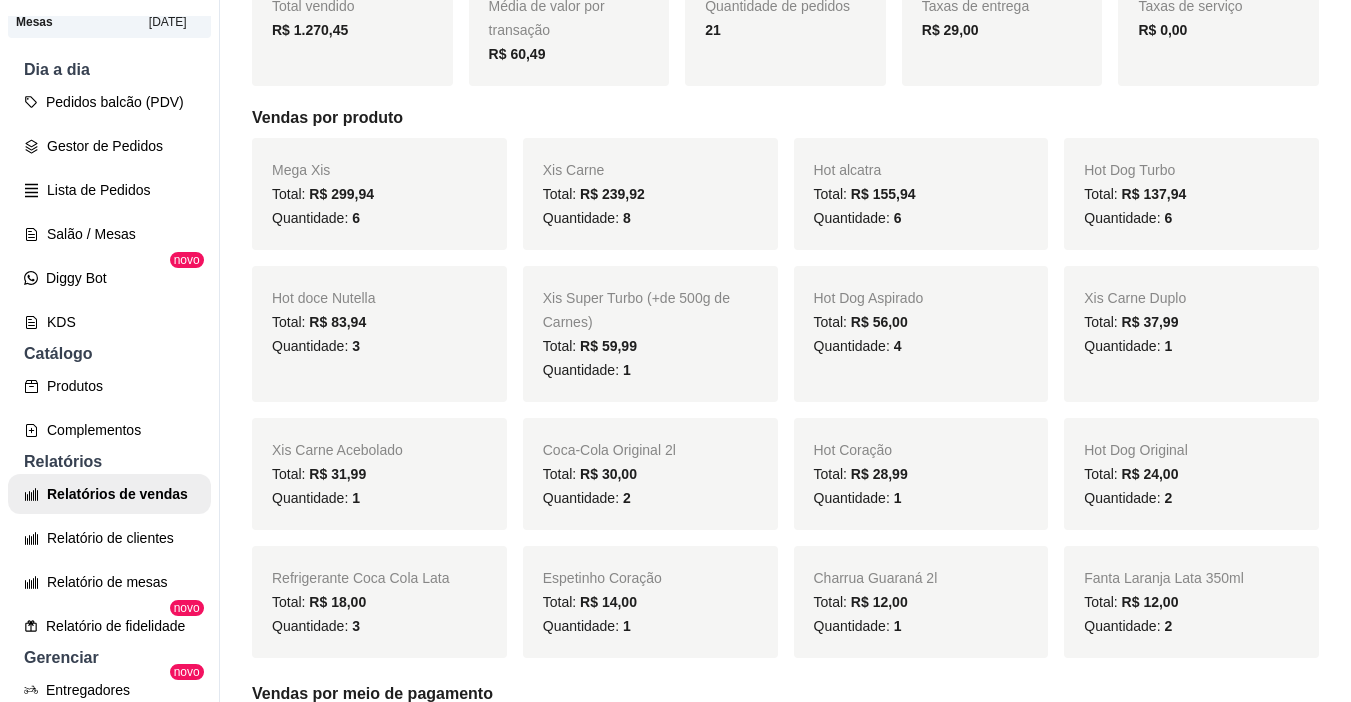 scroll, scrollTop: 0, scrollLeft: 0, axis: both 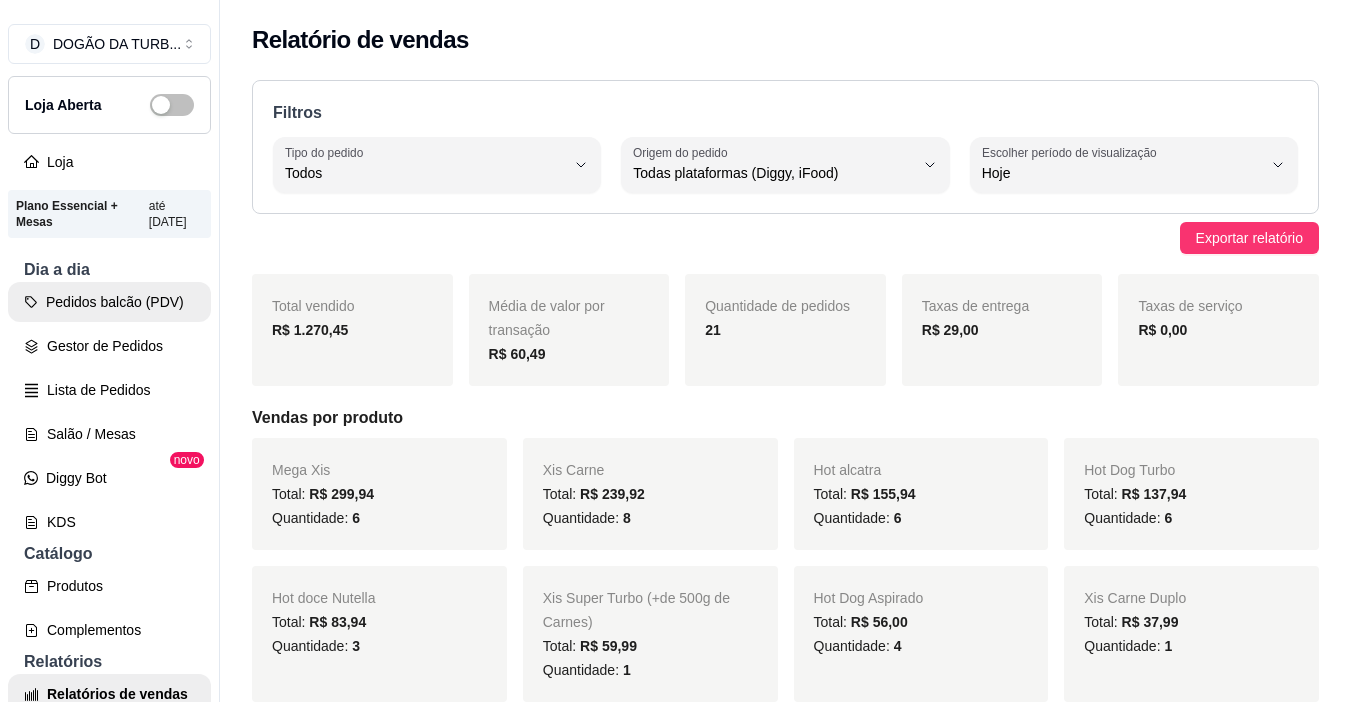 click on "Pedidos balcão (PDV)" at bounding box center [109, 302] 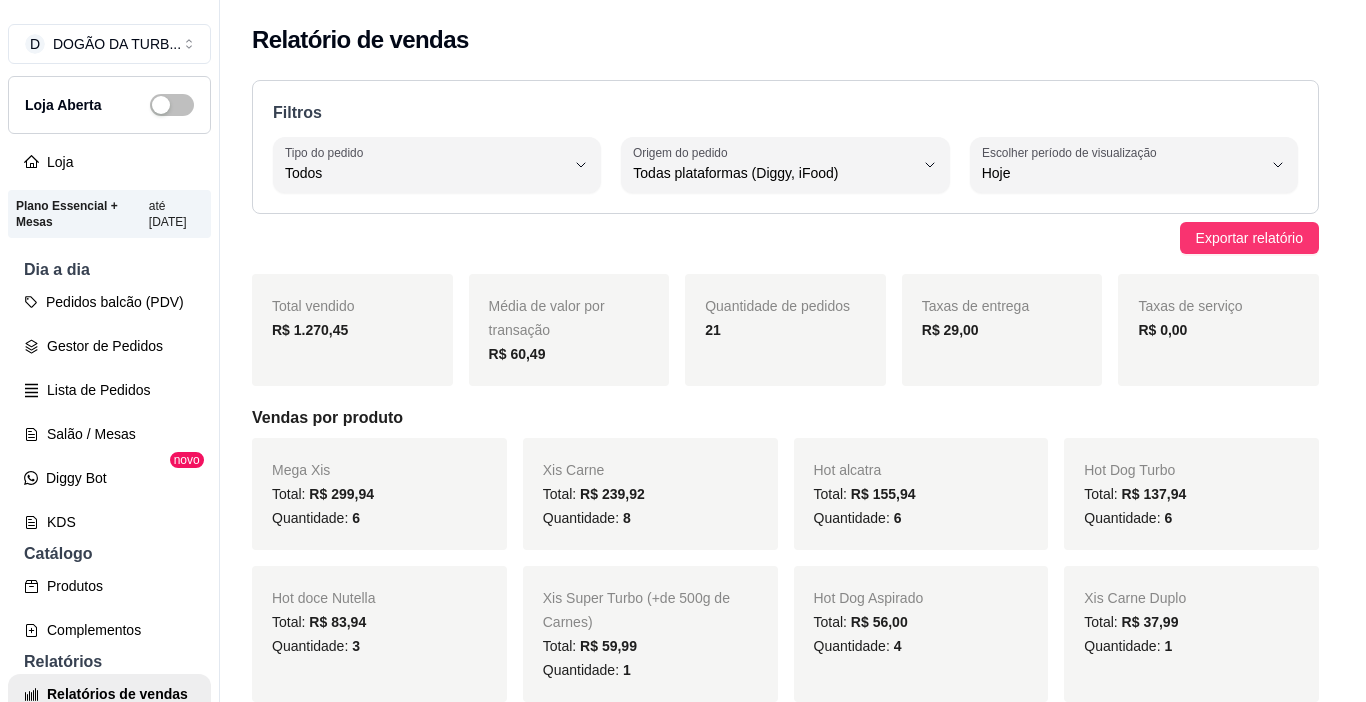 click on "Item avulso" at bounding box center (133, 201) 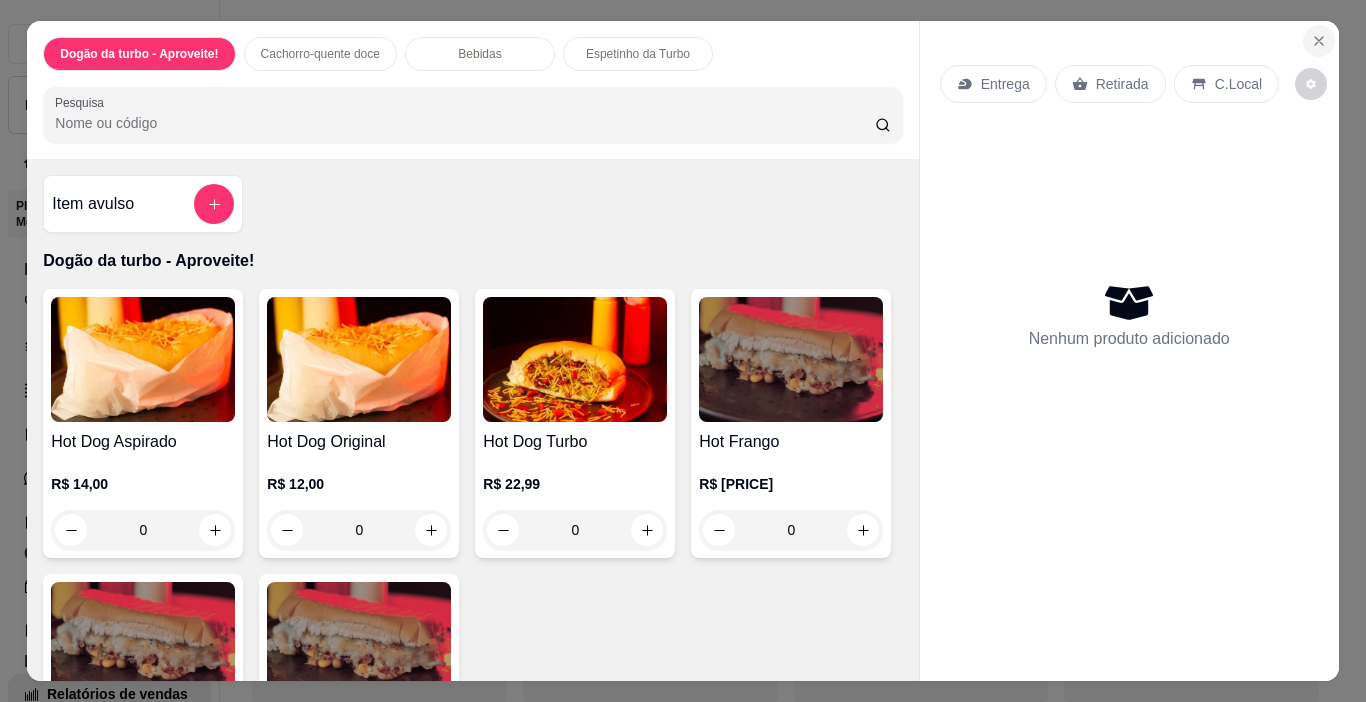 click 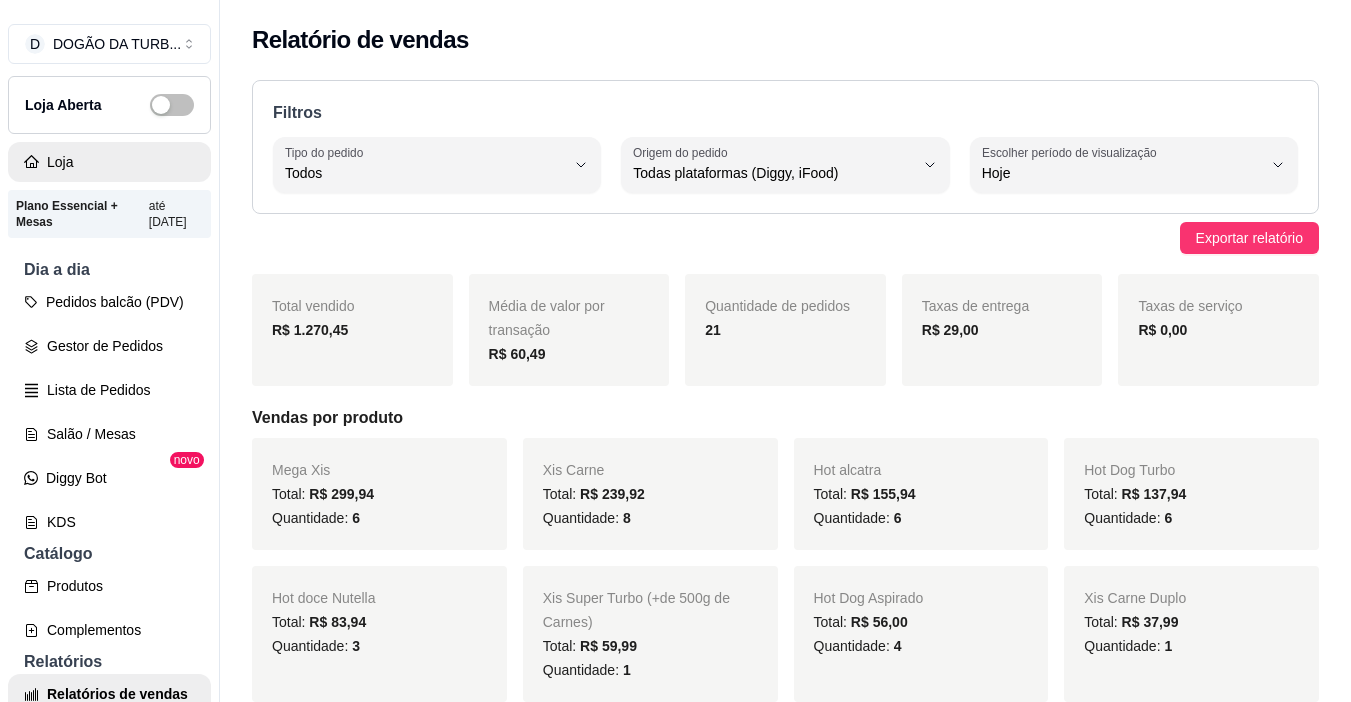 click on "Loja" at bounding box center (109, 162) 